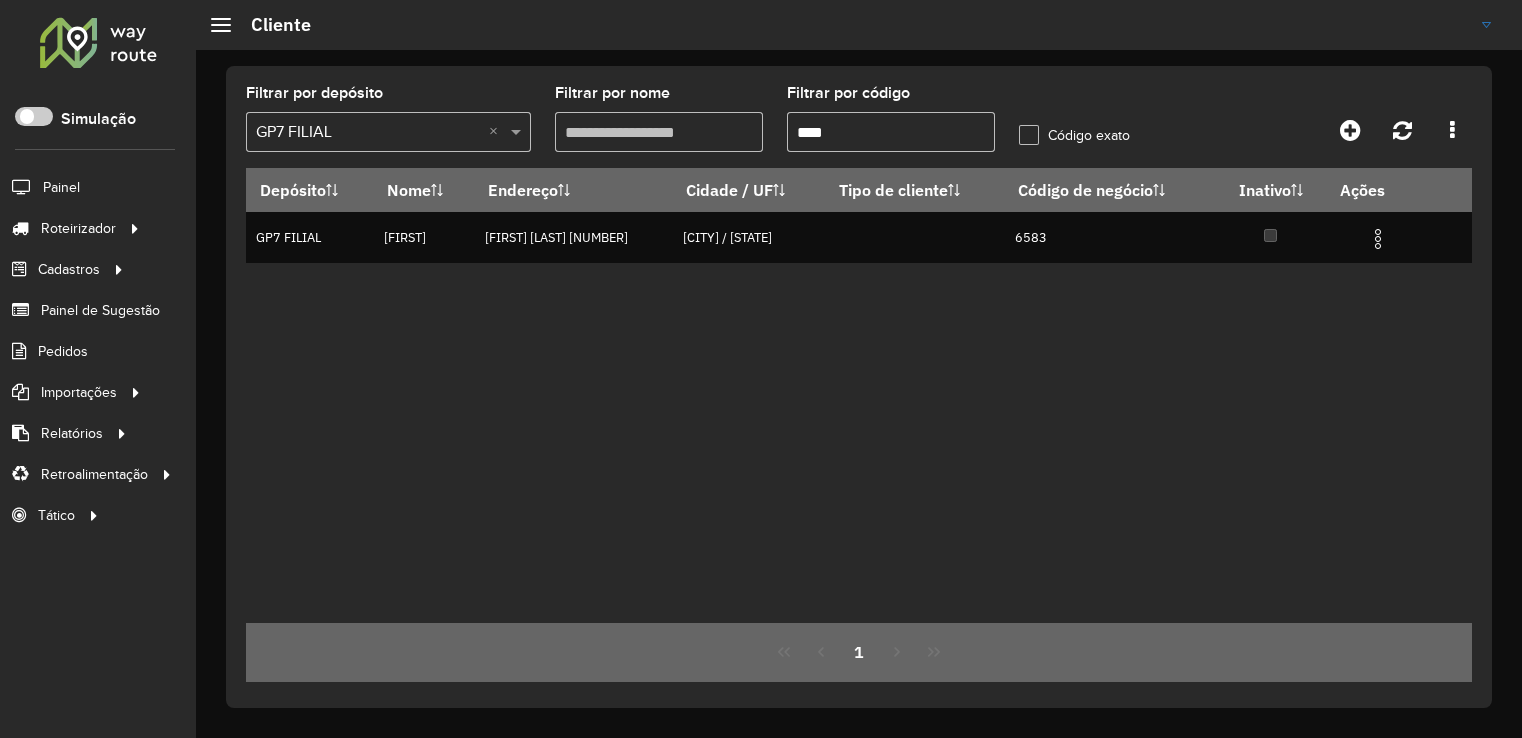 scroll, scrollTop: 0, scrollLeft: 0, axis: both 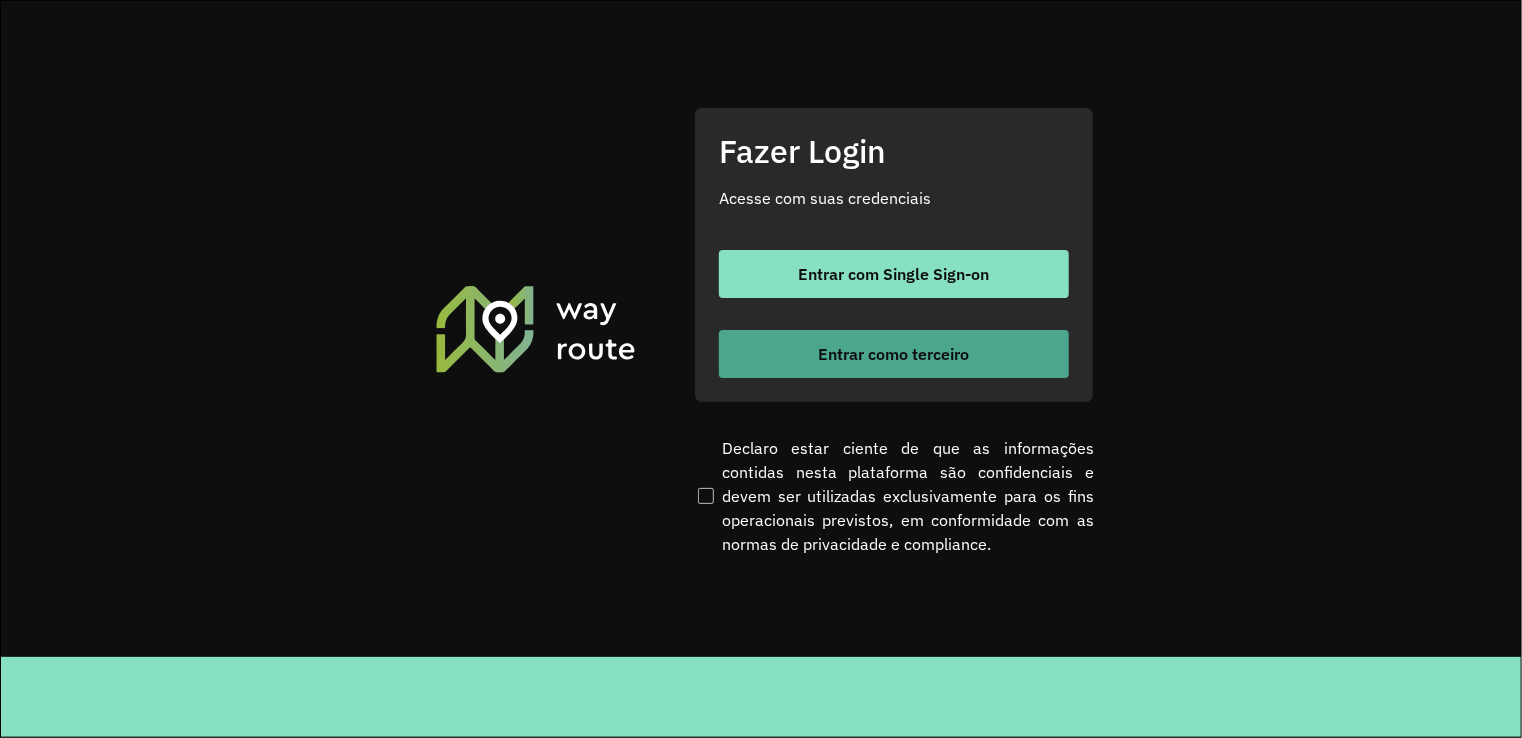 click on "Entrar como terceiro" at bounding box center [894, 354] 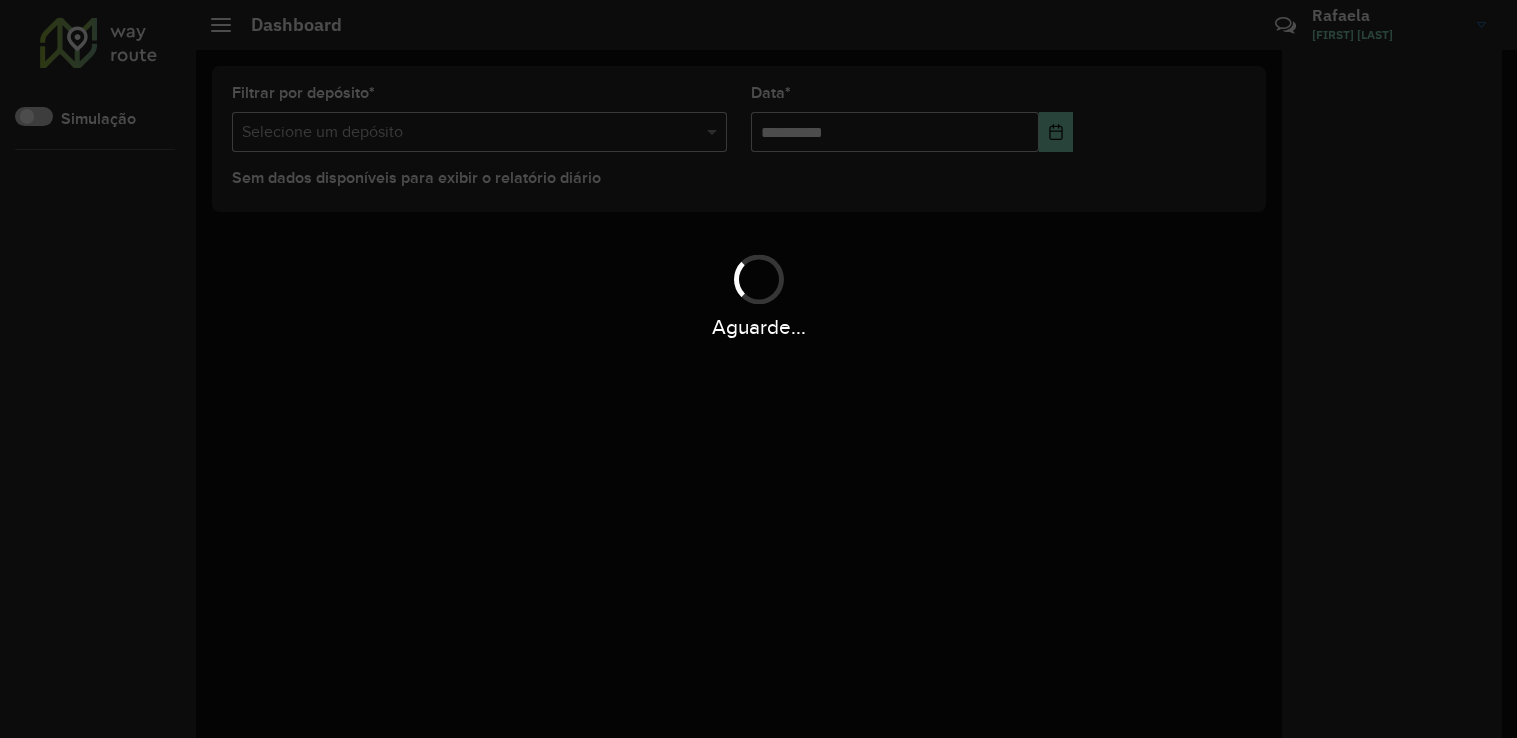 scroll, scrollTop: 0, scrollLeft: 0, axis: both 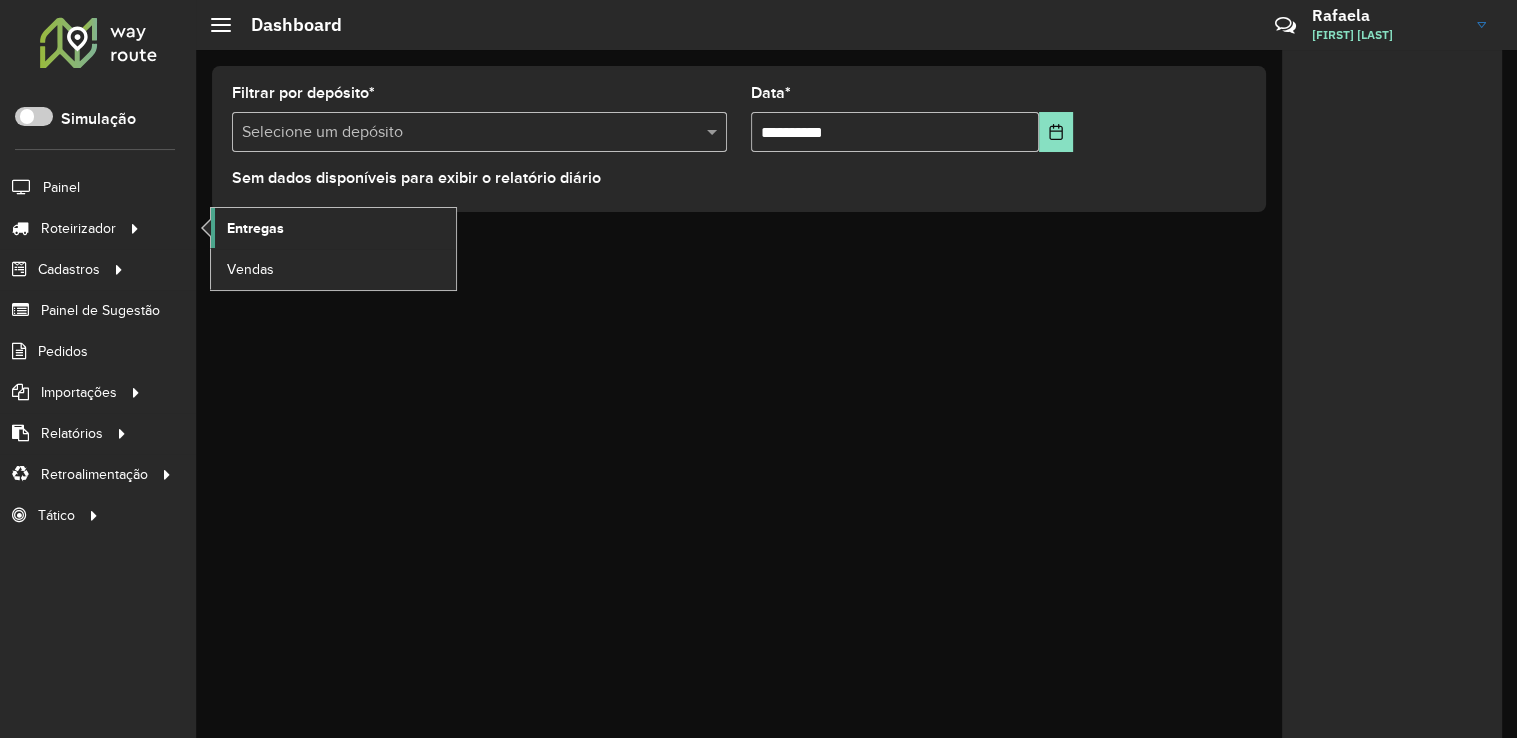 click on "Entregas" 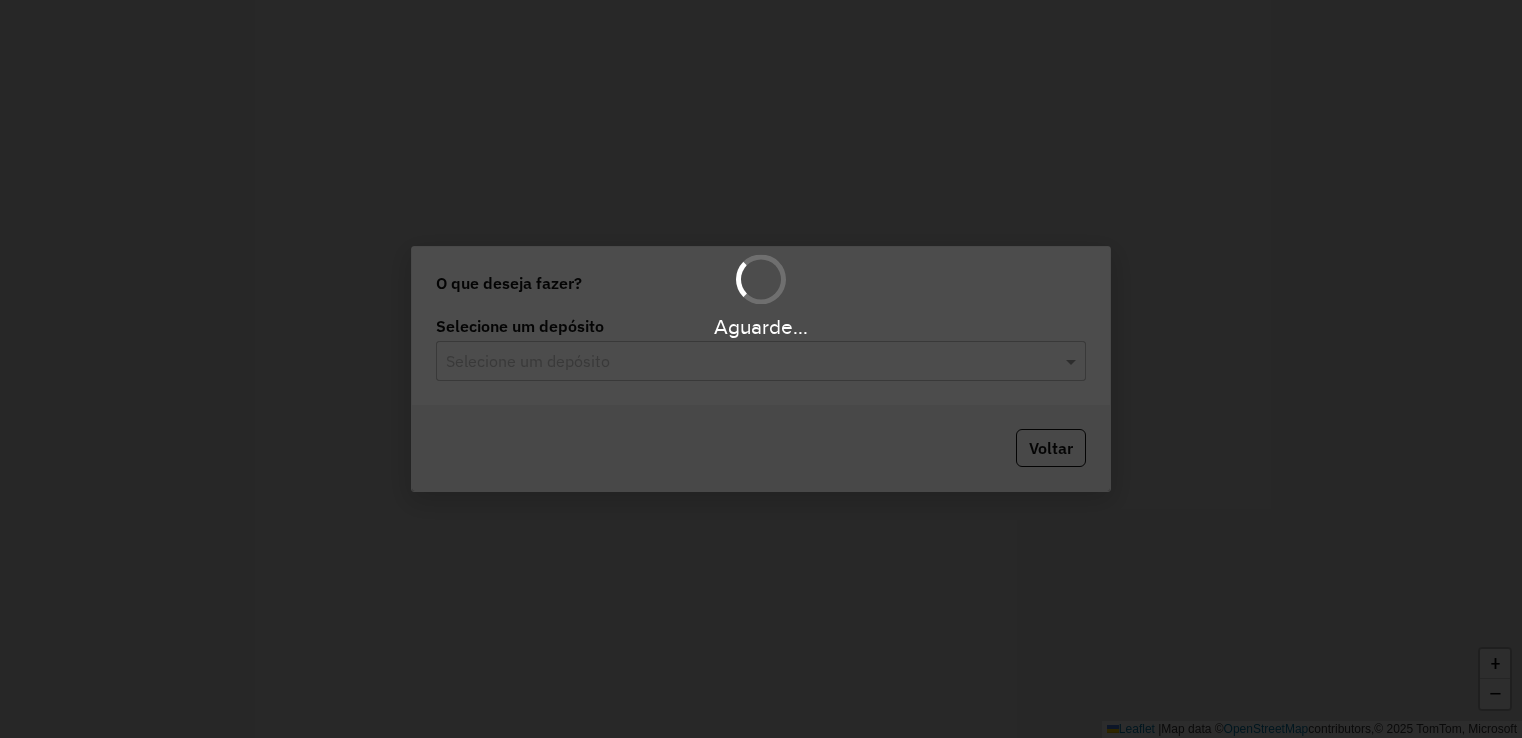 scroll, scrollTop: 0, scrollLeft: 0, axis: both 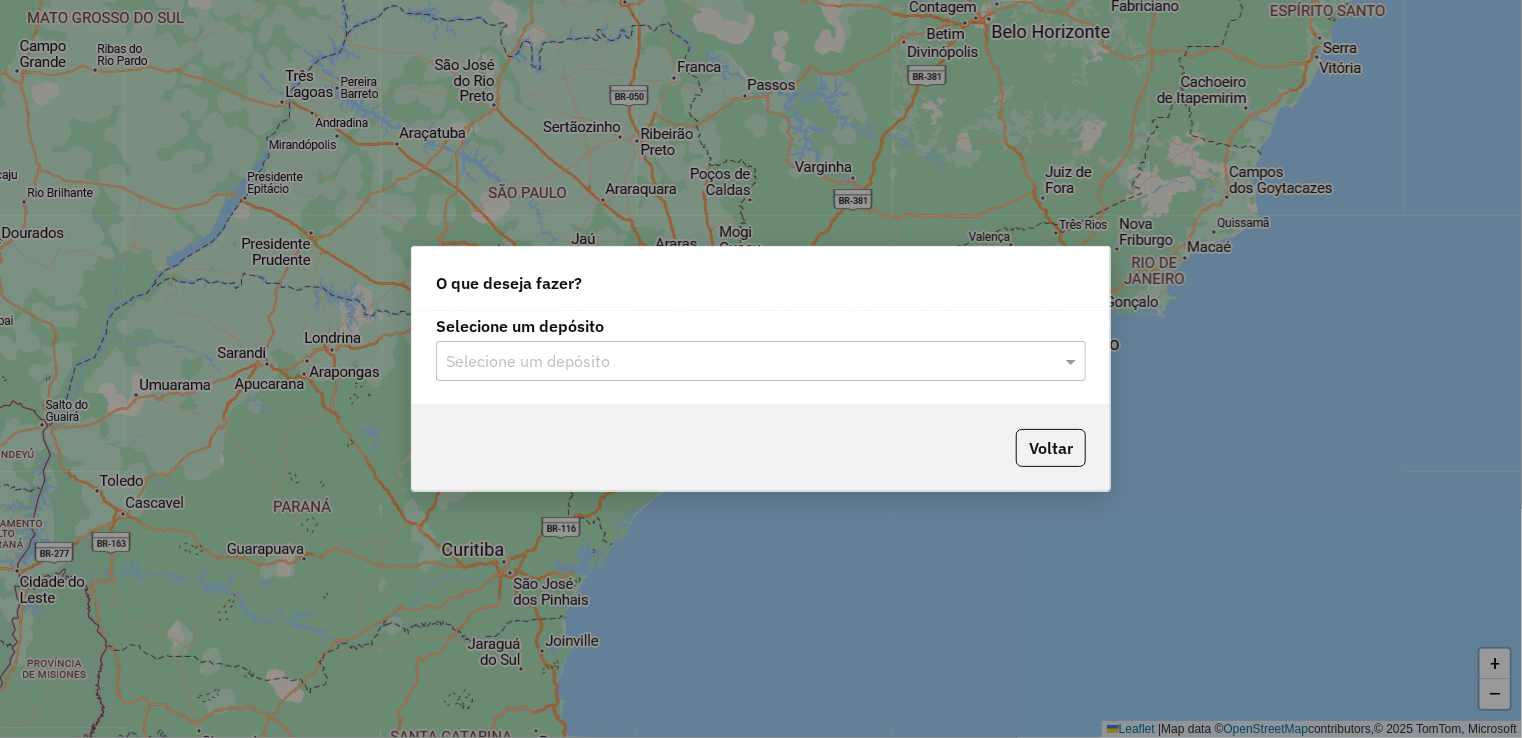 click 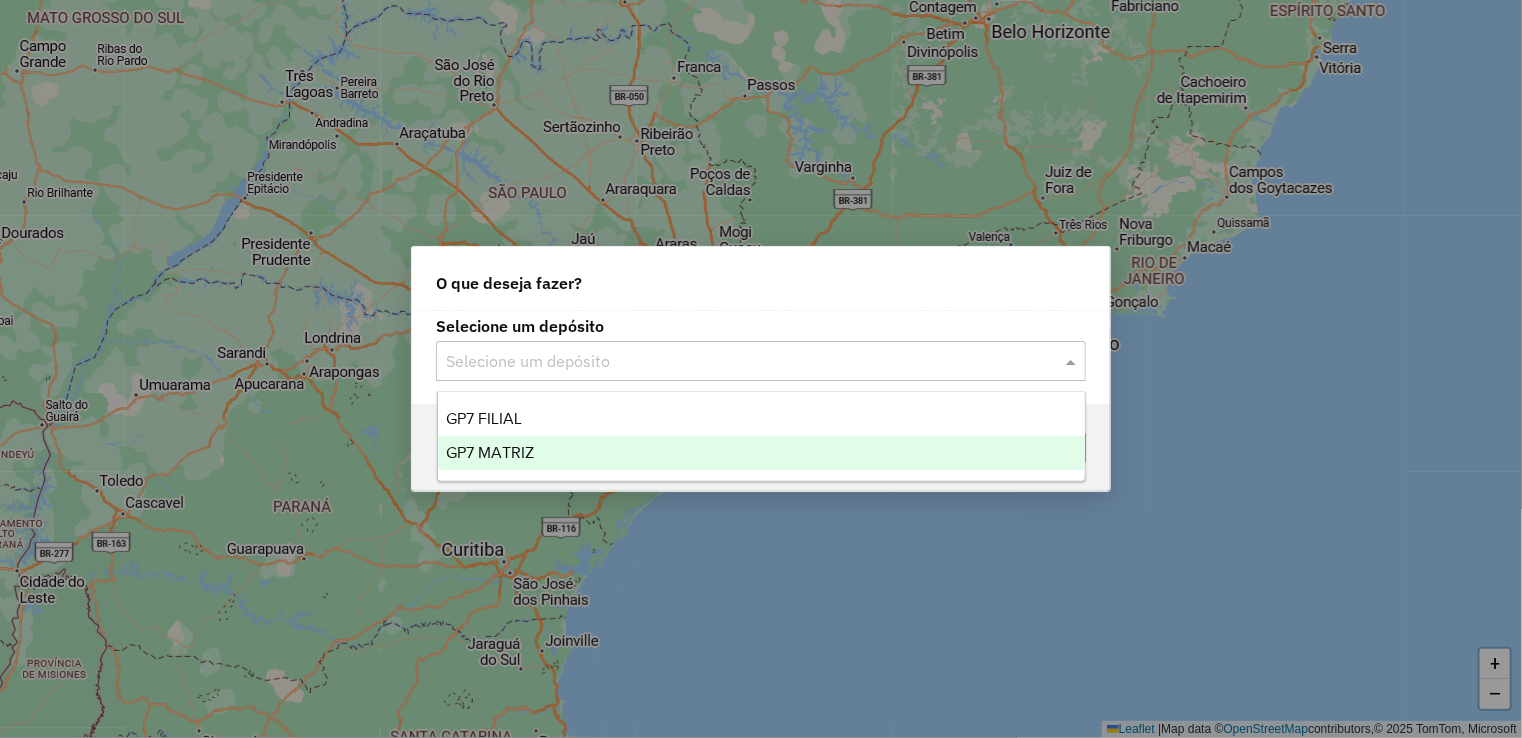 click on "GP7 MATRIZ" at bounding box center (761, 453) 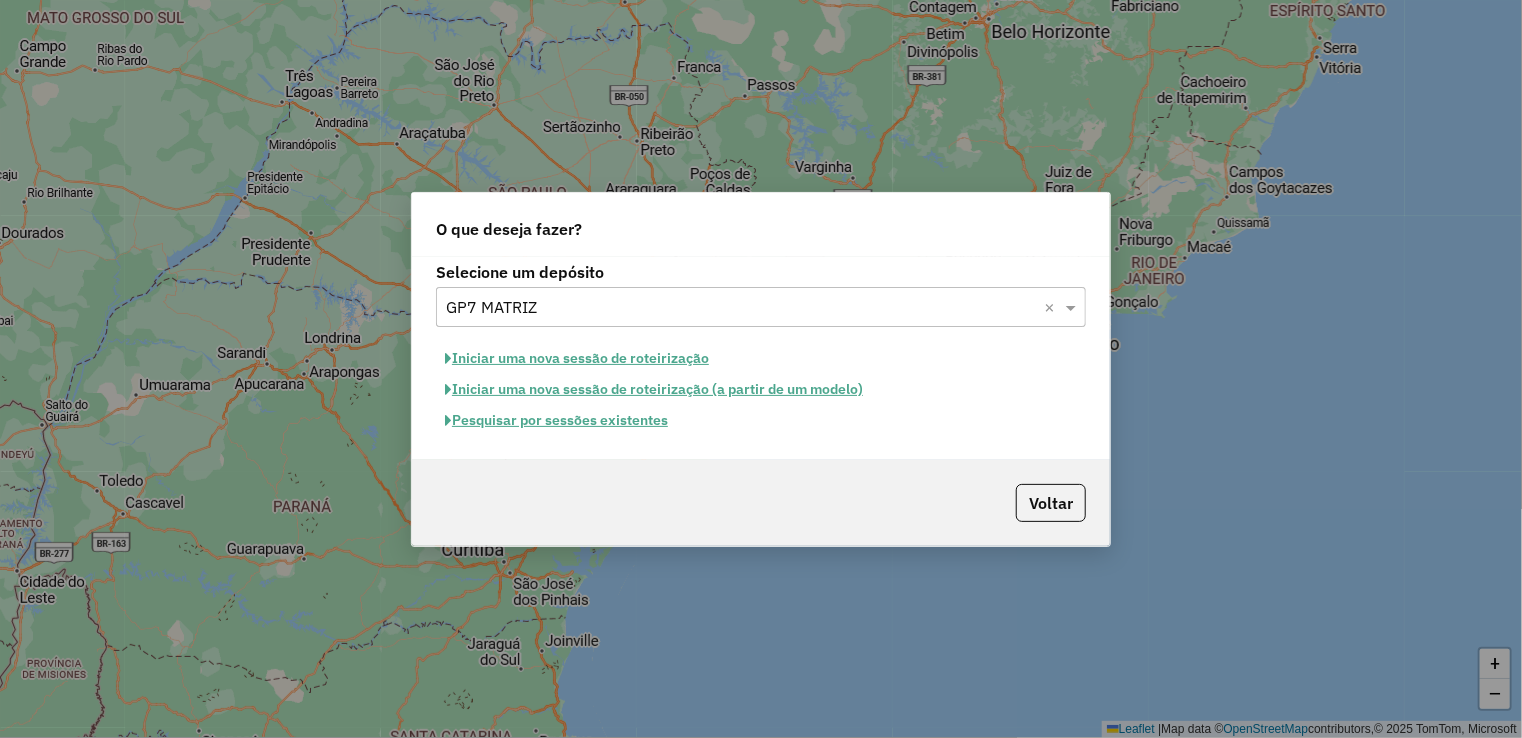 click 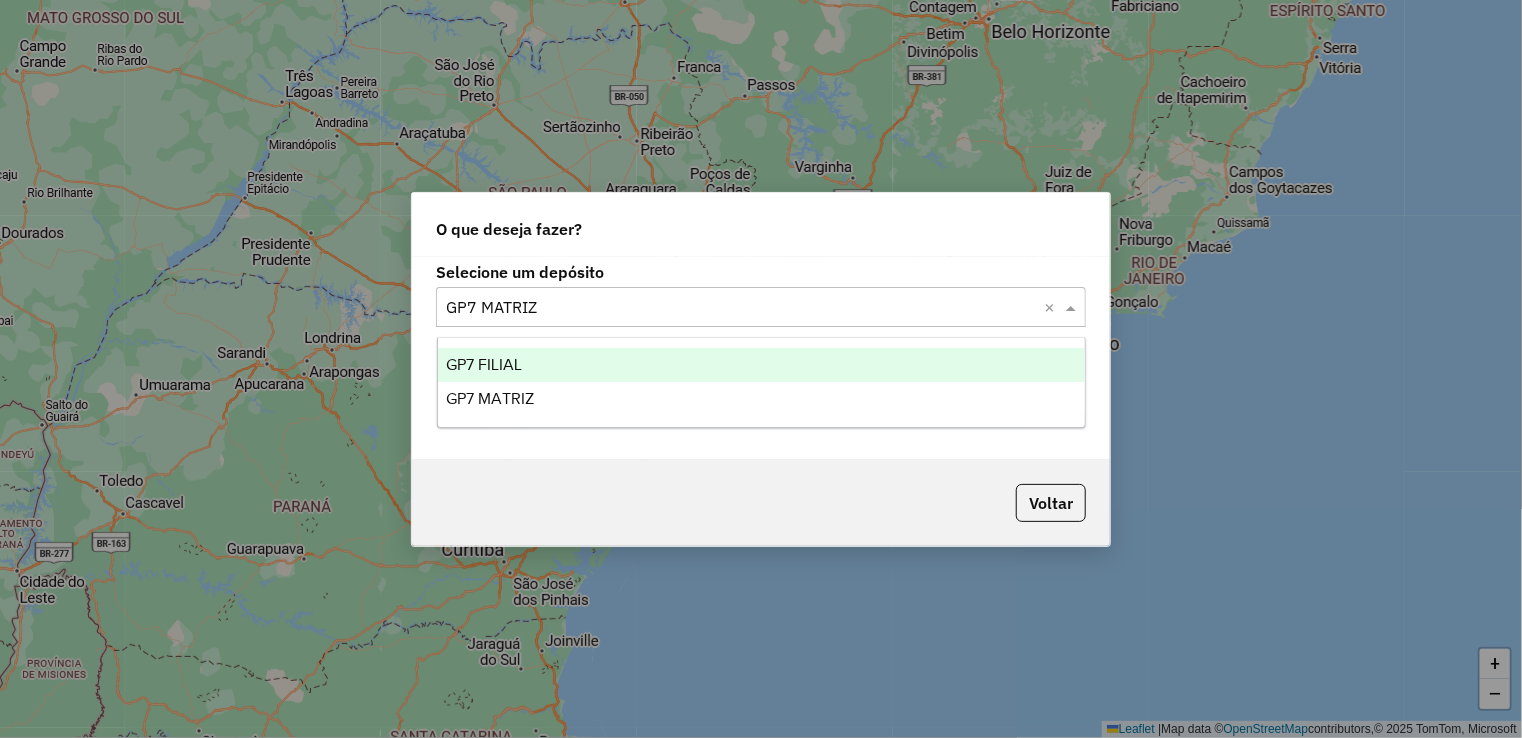 click on "GP7 FILIAL" at bounding box center (761, 365) 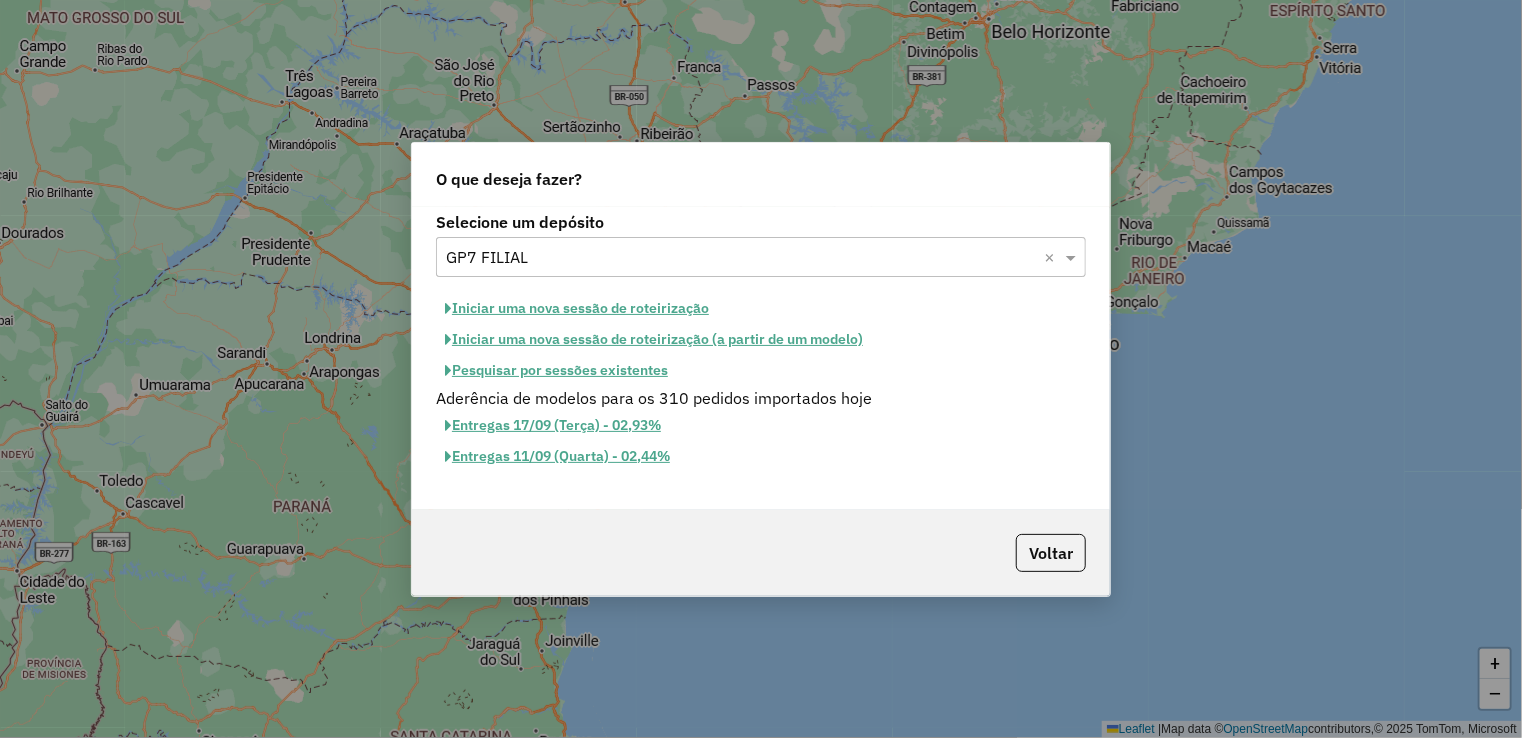 click on "Iniciar uma nova sessão de roteirização" 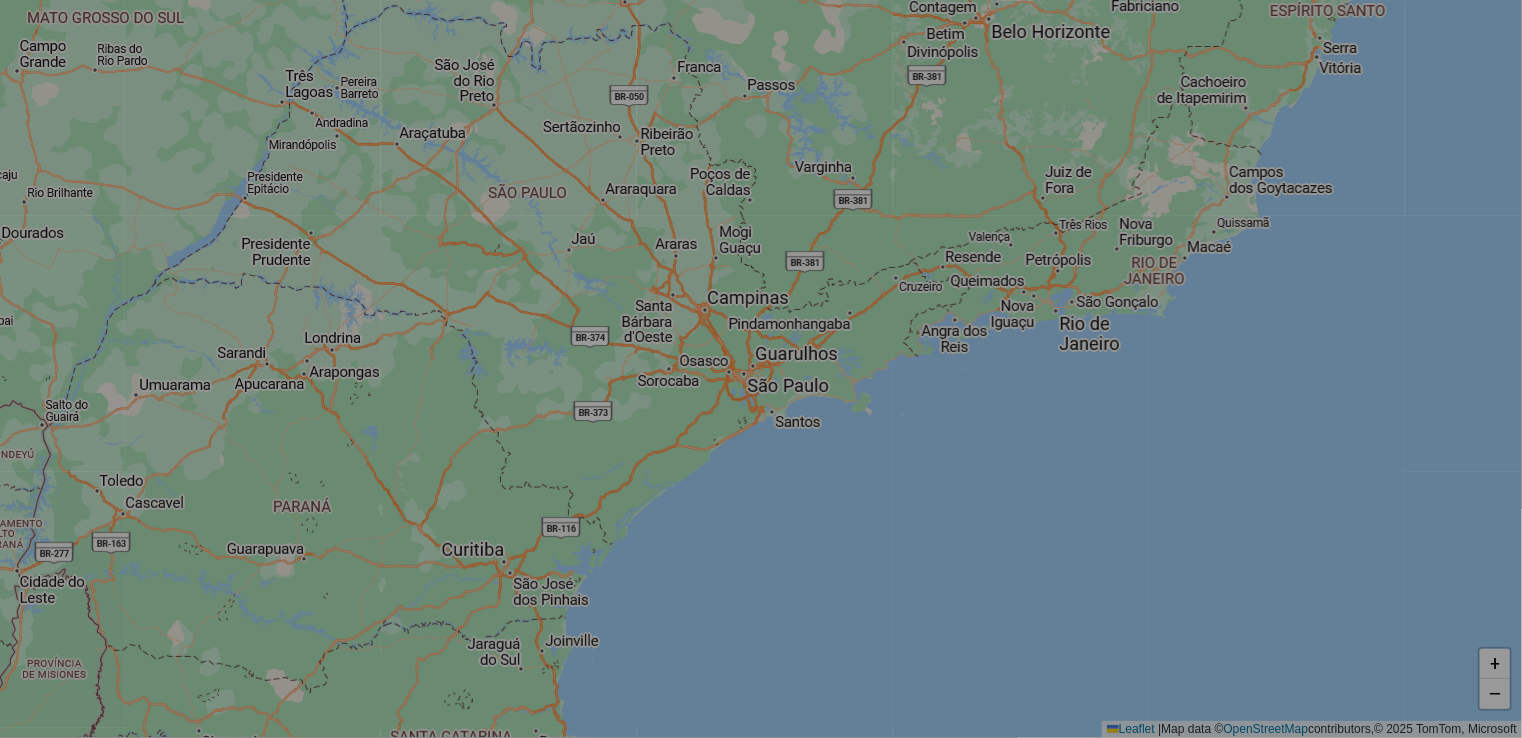 select on "*" 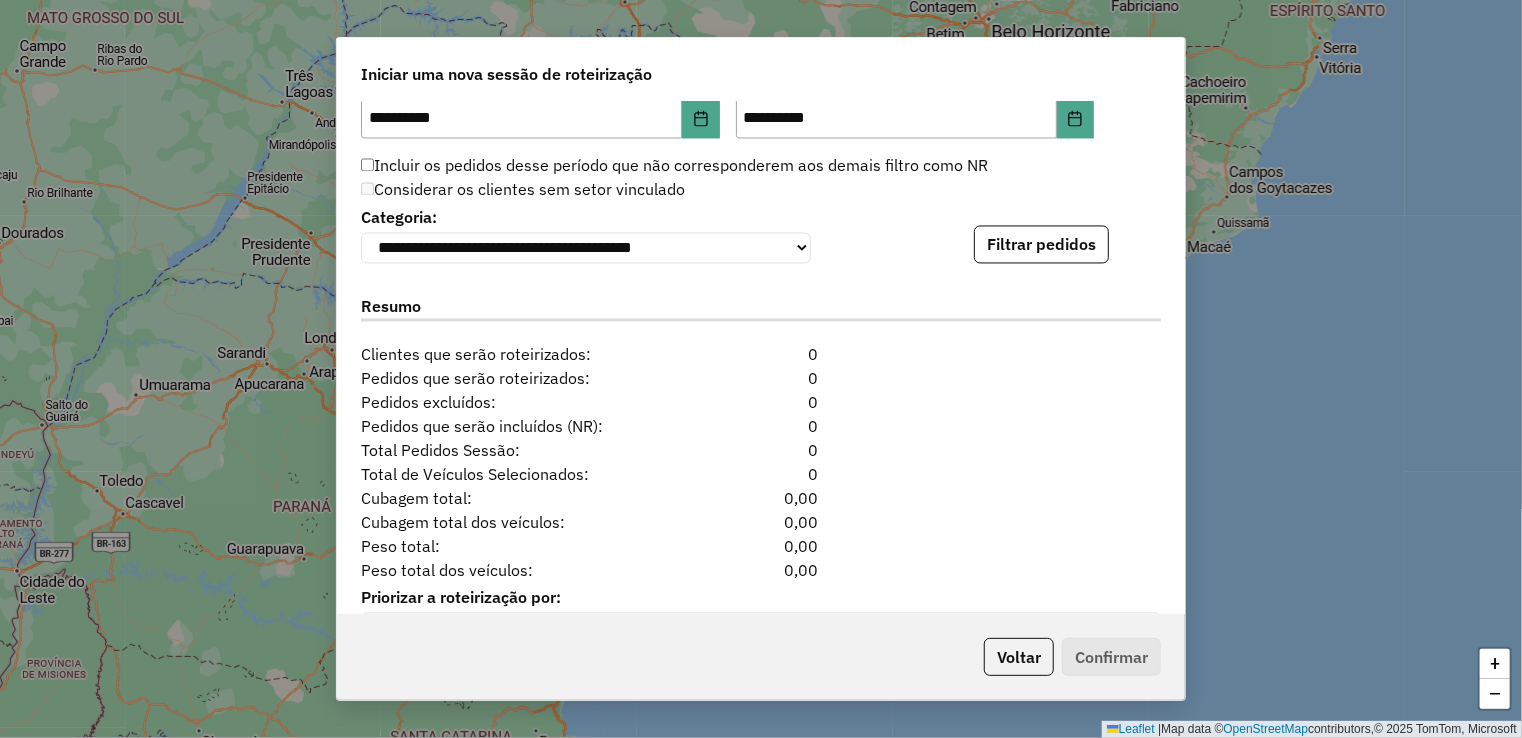 scroll, scrollTop: 2022, scrollLeft: 0, axis: vertical 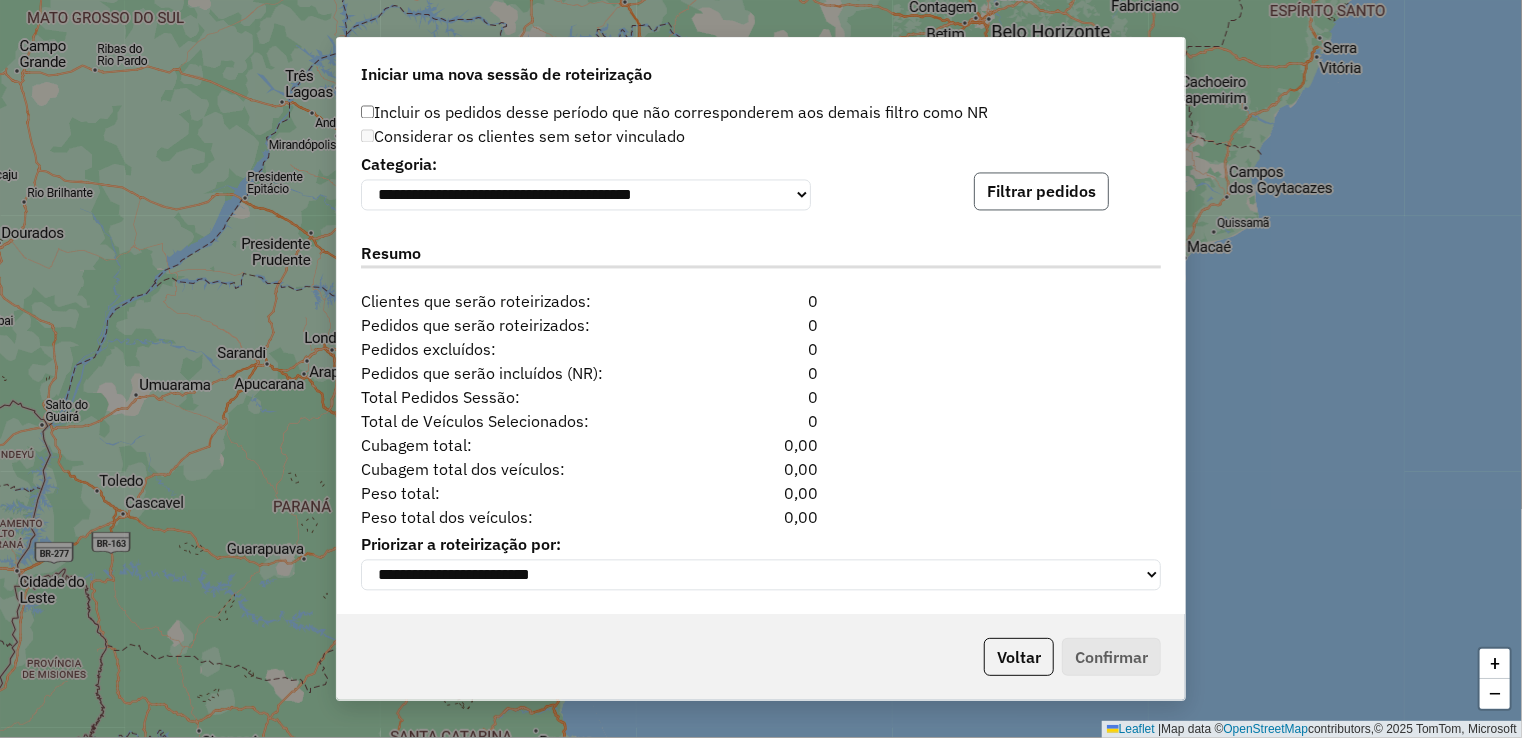 click on "Filtrar pedidos" 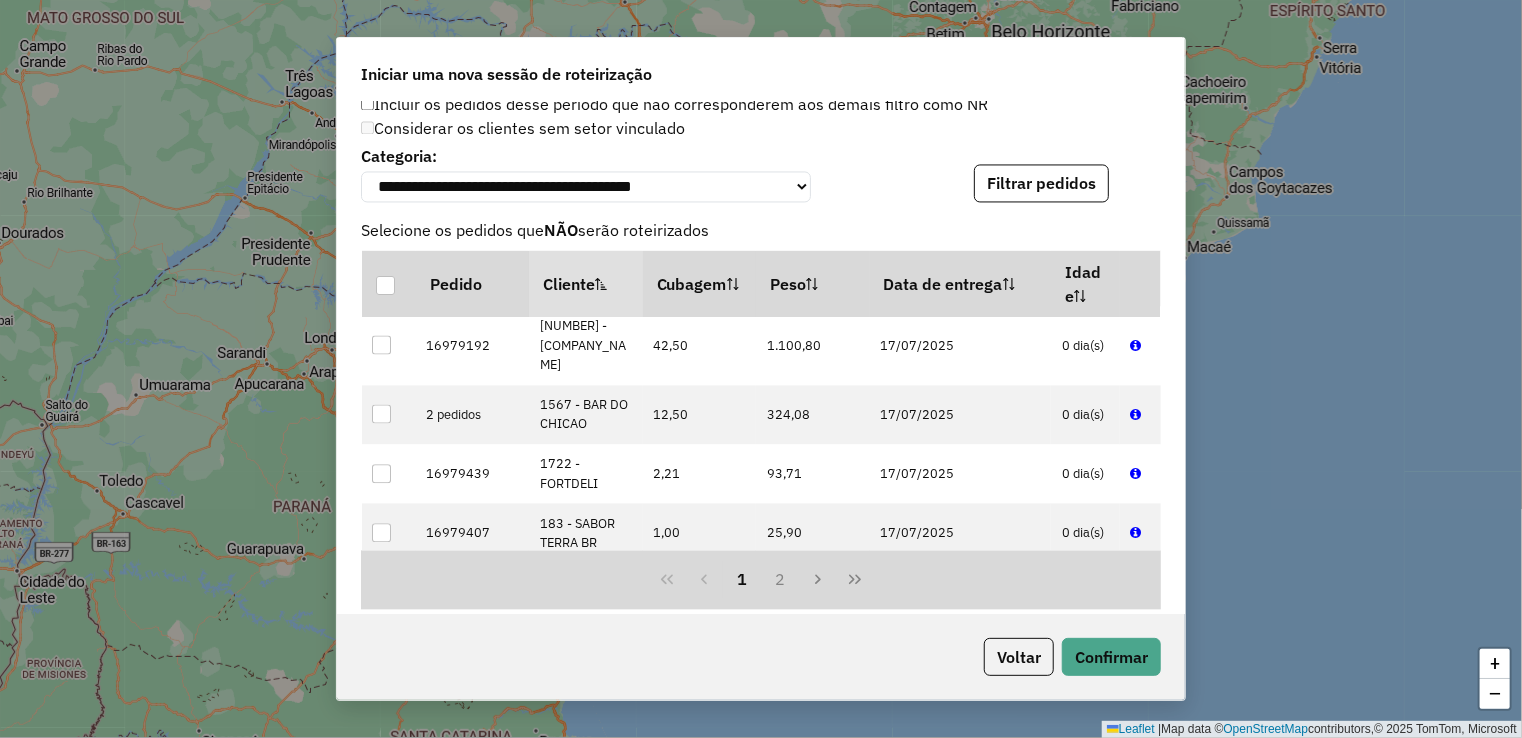 scroll, scrollTop: 100, scrollLeft: 0, axis: vertical 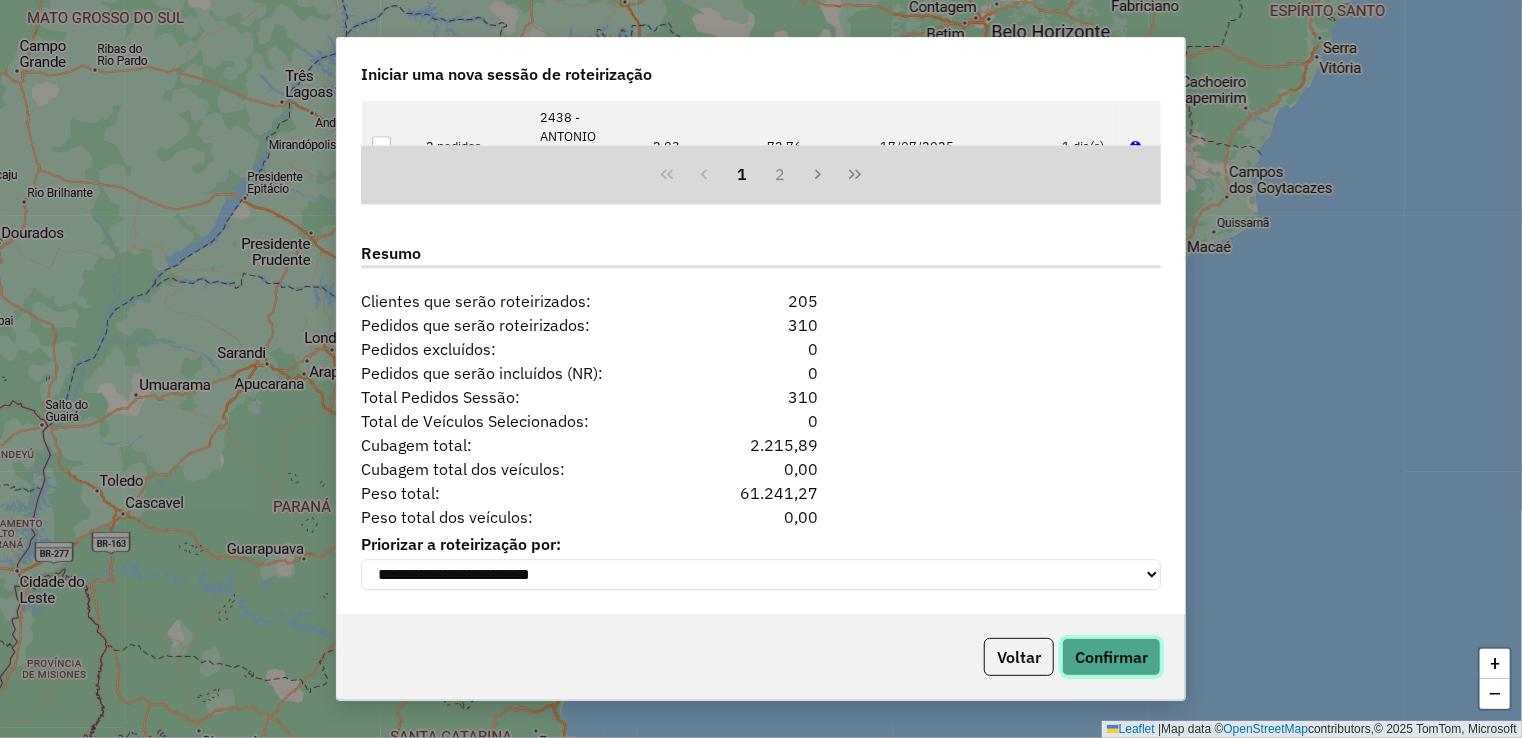 click on "Confirmar" 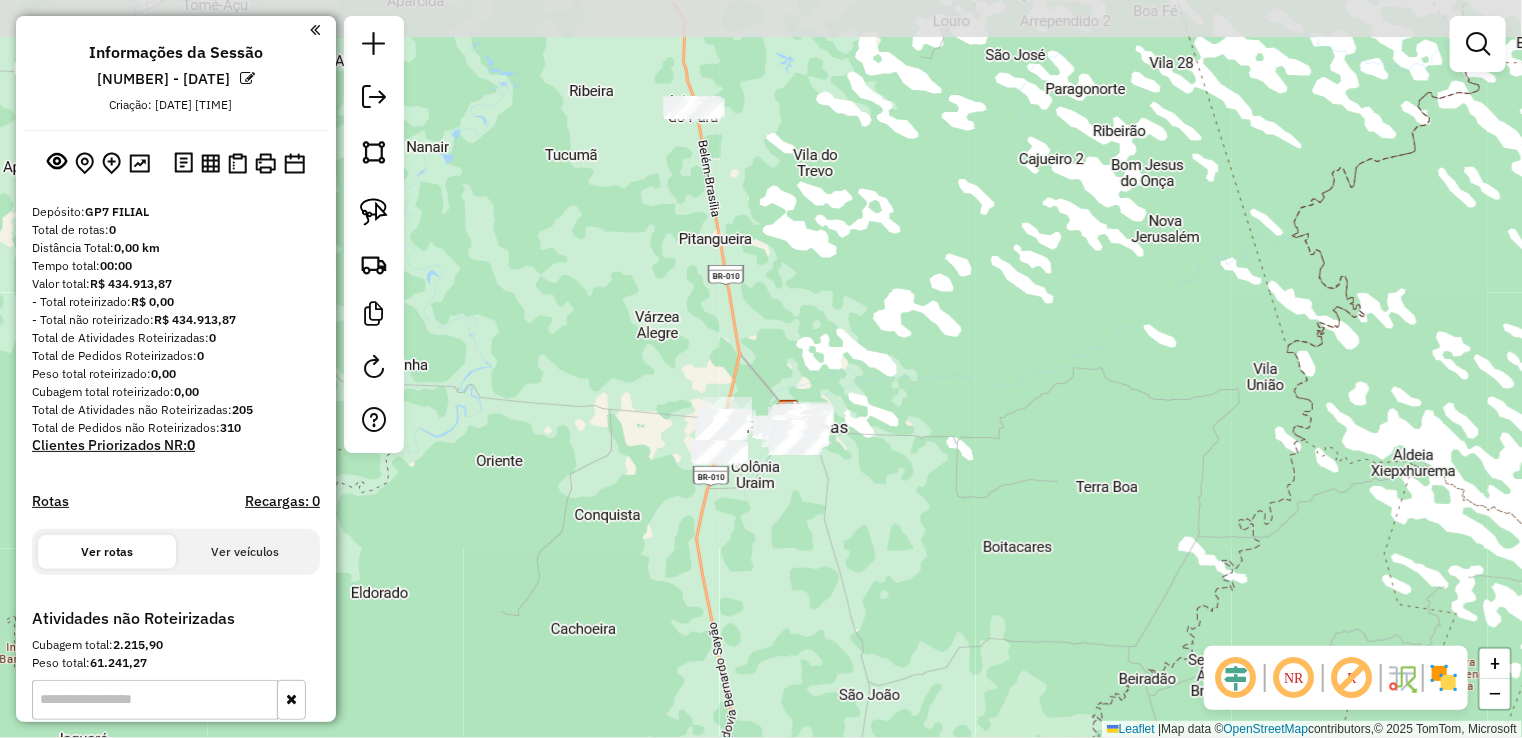 drag, startPoint x: 792, startPoint y: 166, endPoint x: 911, endPoint y: 554, distance: 405.83862 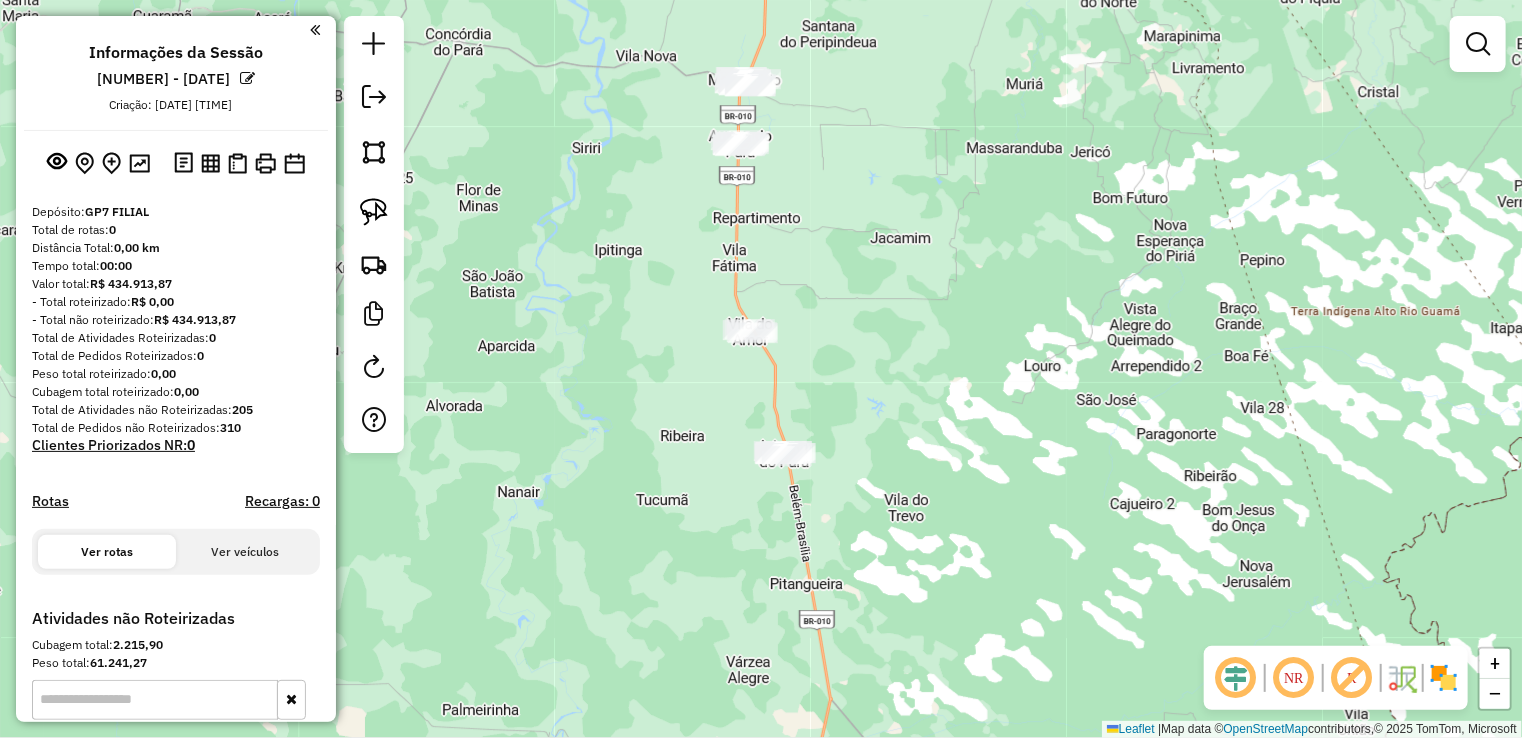 drag, startPoint x: 891, startPoint y: 285, endPoint x: 896, endPoint y: 401, distance: 116.10771 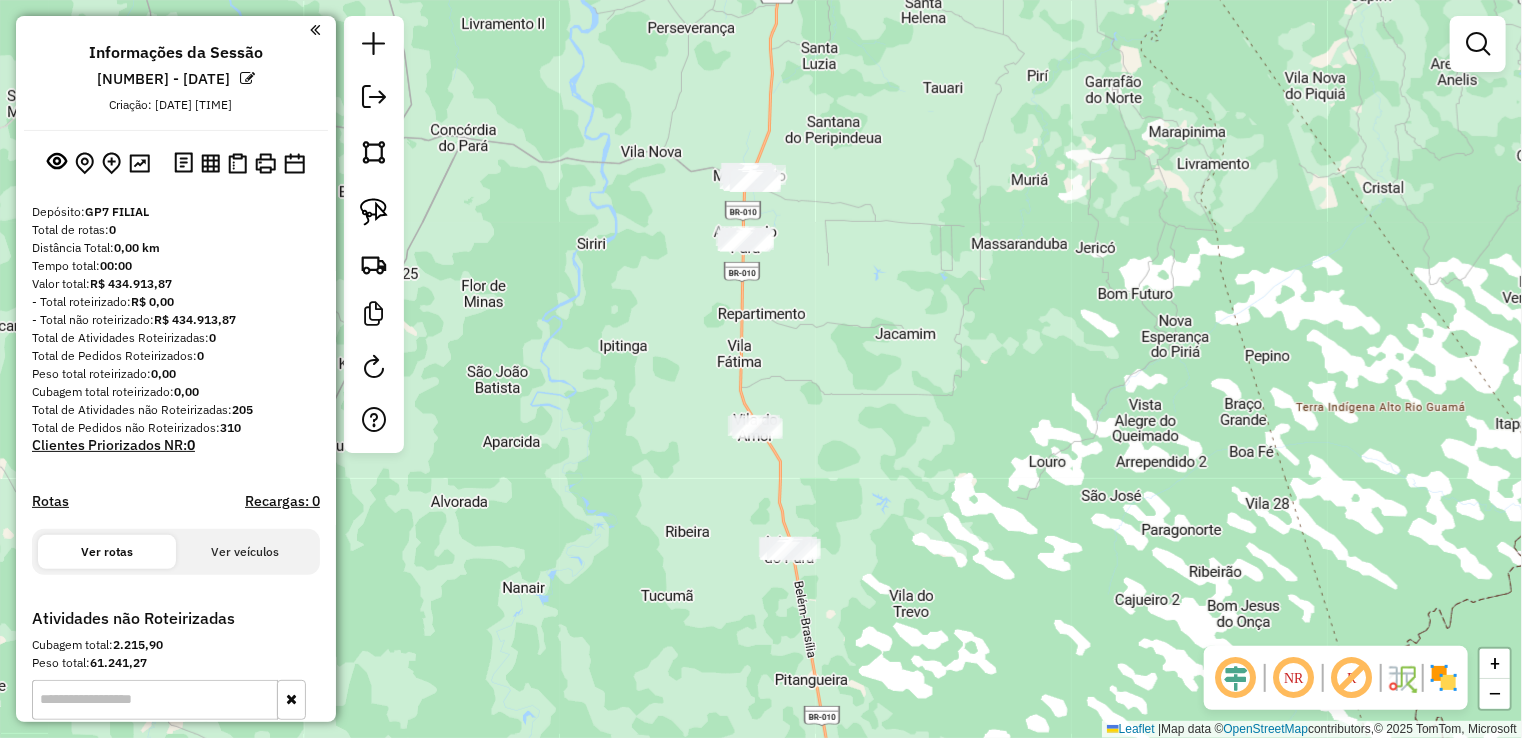 drag, startPoint x: 955, startPoint y: 566, endPoint x: 968, endPoint y: 2, distance: 564.1498 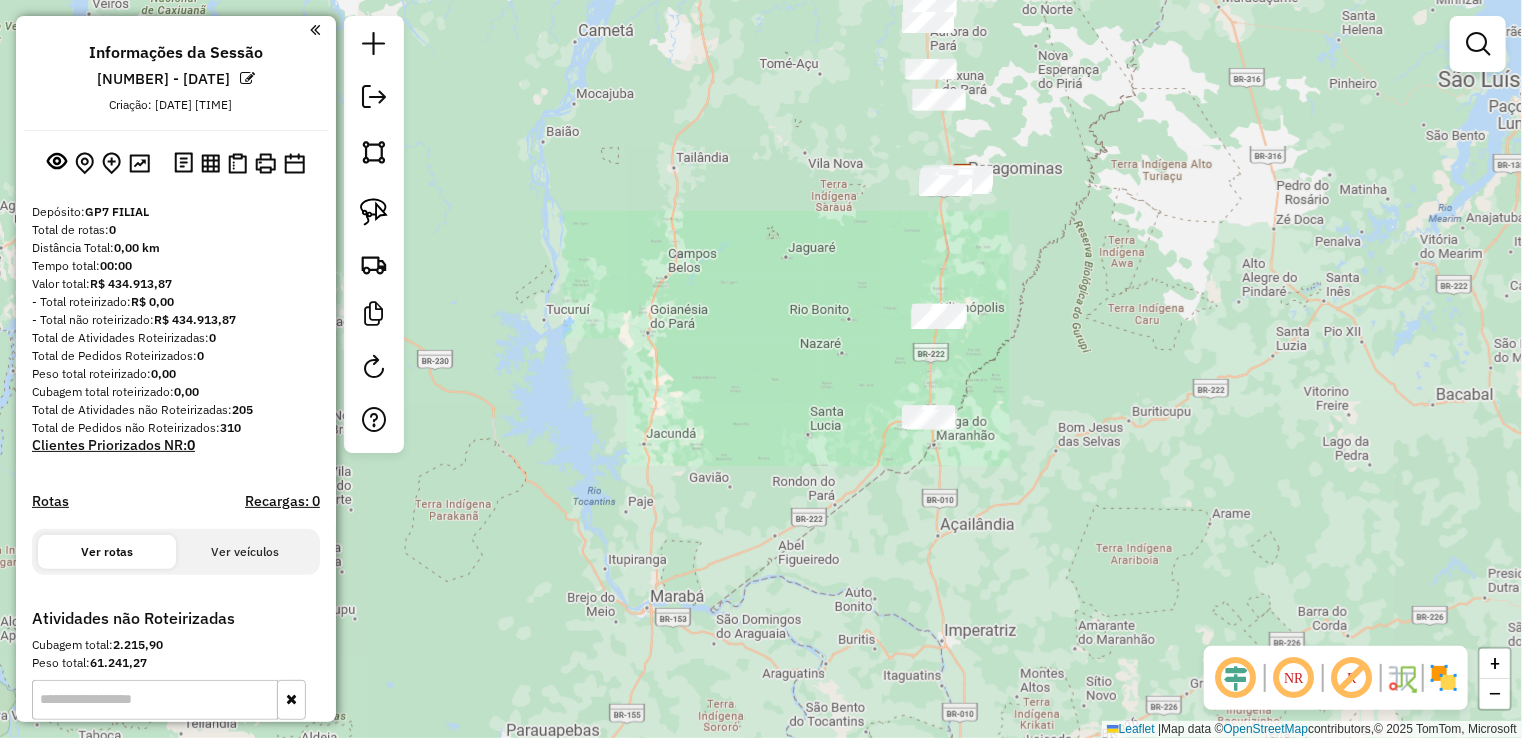 drag, startPoint x: 1000, startPoint y: 391, endPoint x: 1003, endPoint y: 232, distance: 159.0283 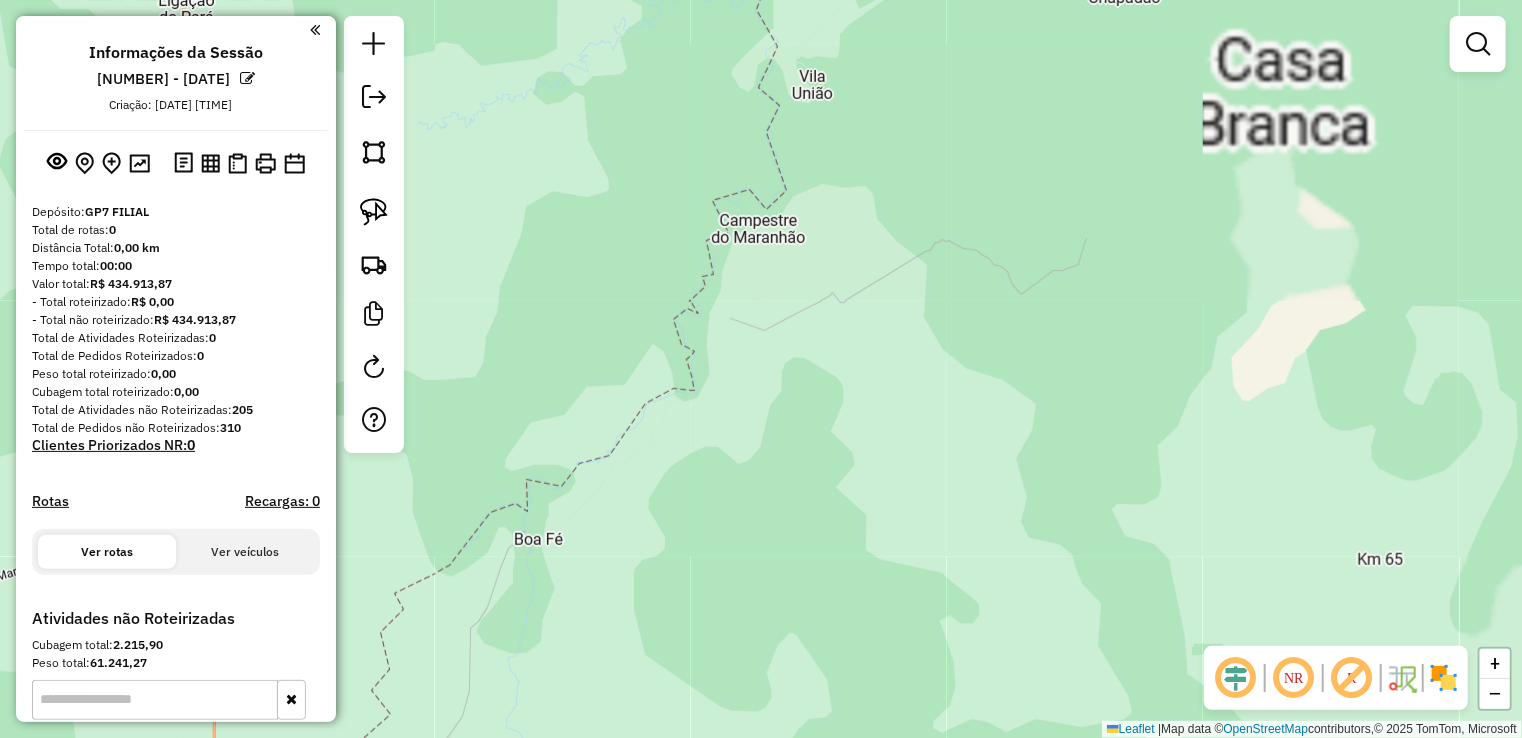 drag, startPoint x: 921, startPoint y: 311, endPoint x: 990, endPoint y: 247, distance: 94.11163 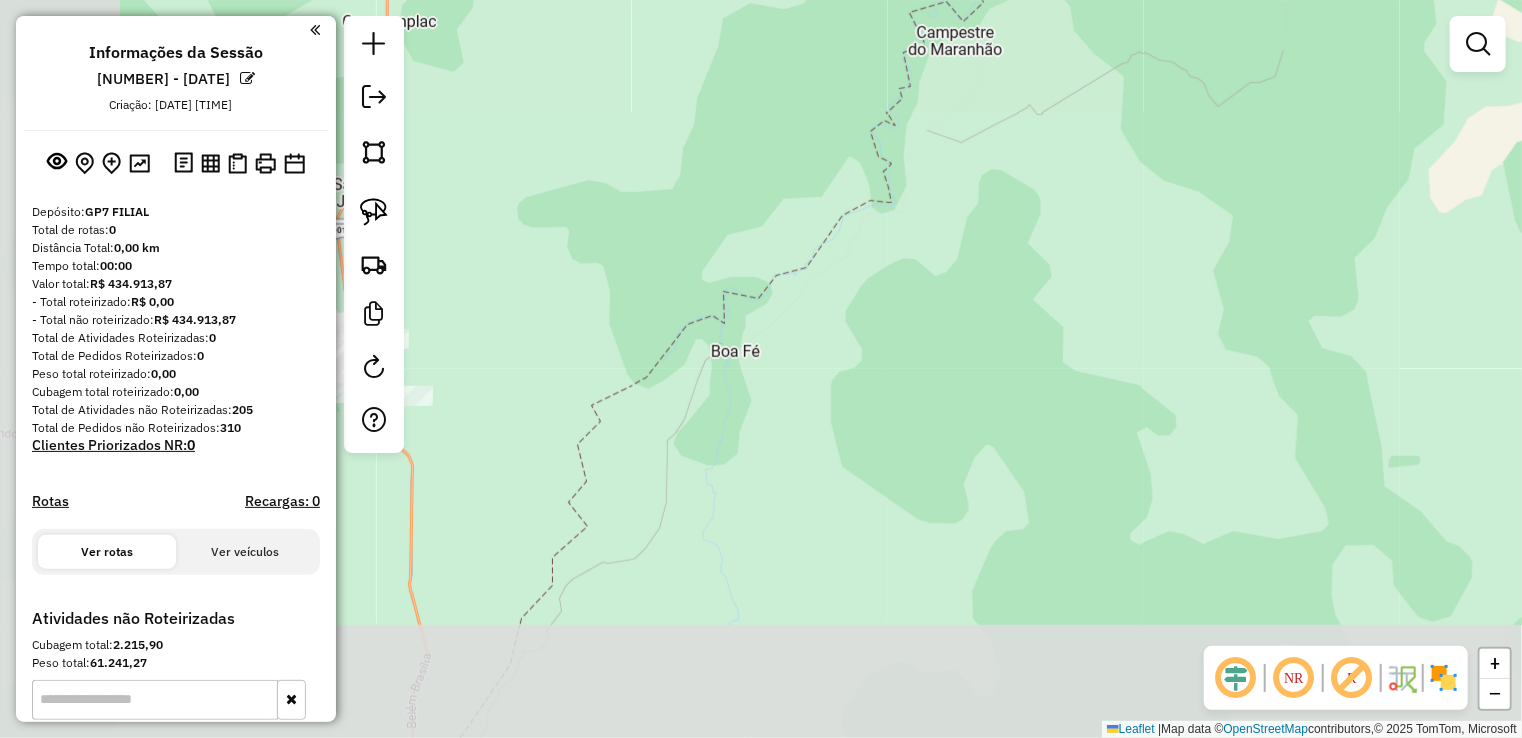 drag, startPoint x: 936, startPoint y: 185, endPoint x: 1029, endPoint y: 78, distance: 141.76741 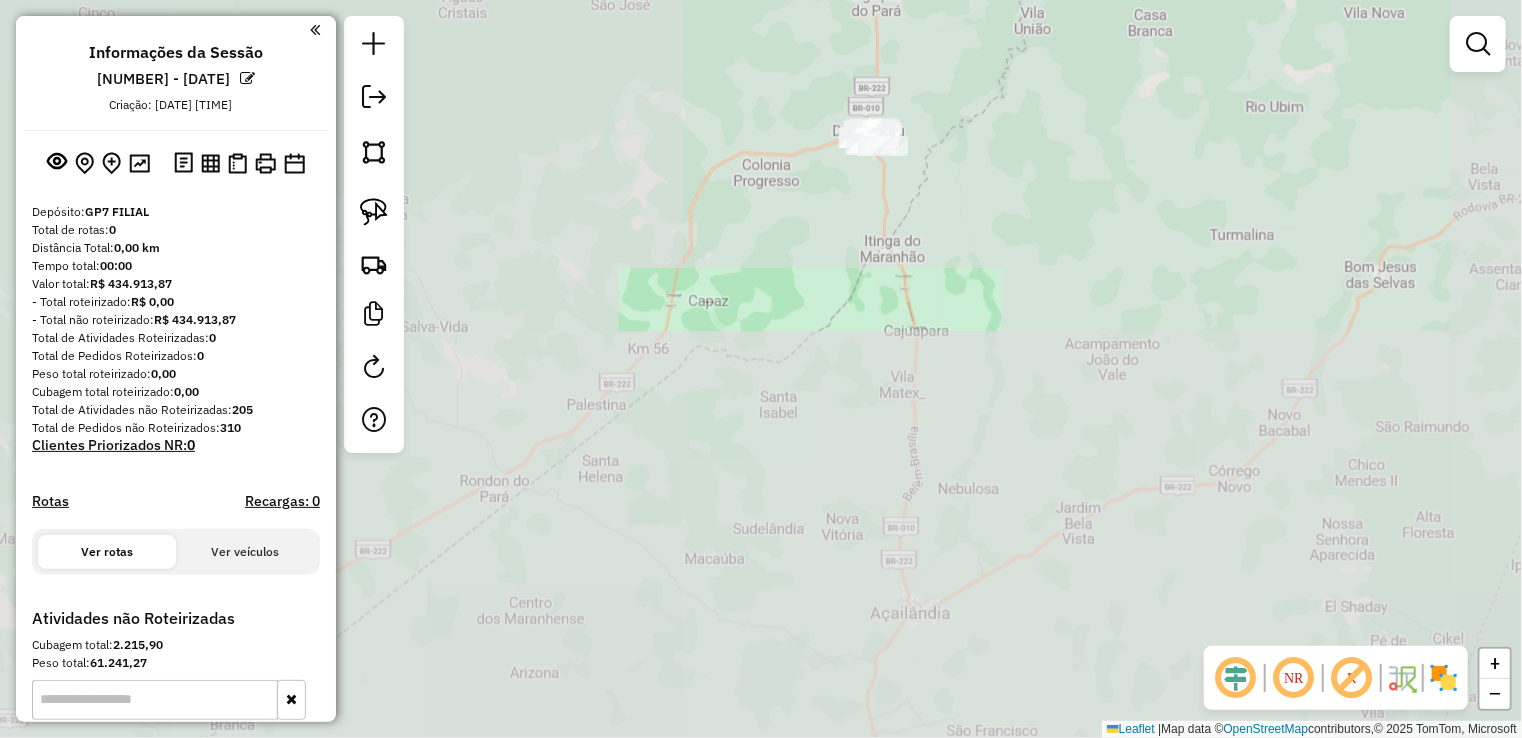 drag, startPoint x: 988, startPoint y: 147, endPoint x: 1015, endPoint y: 123, distance: 36.124783 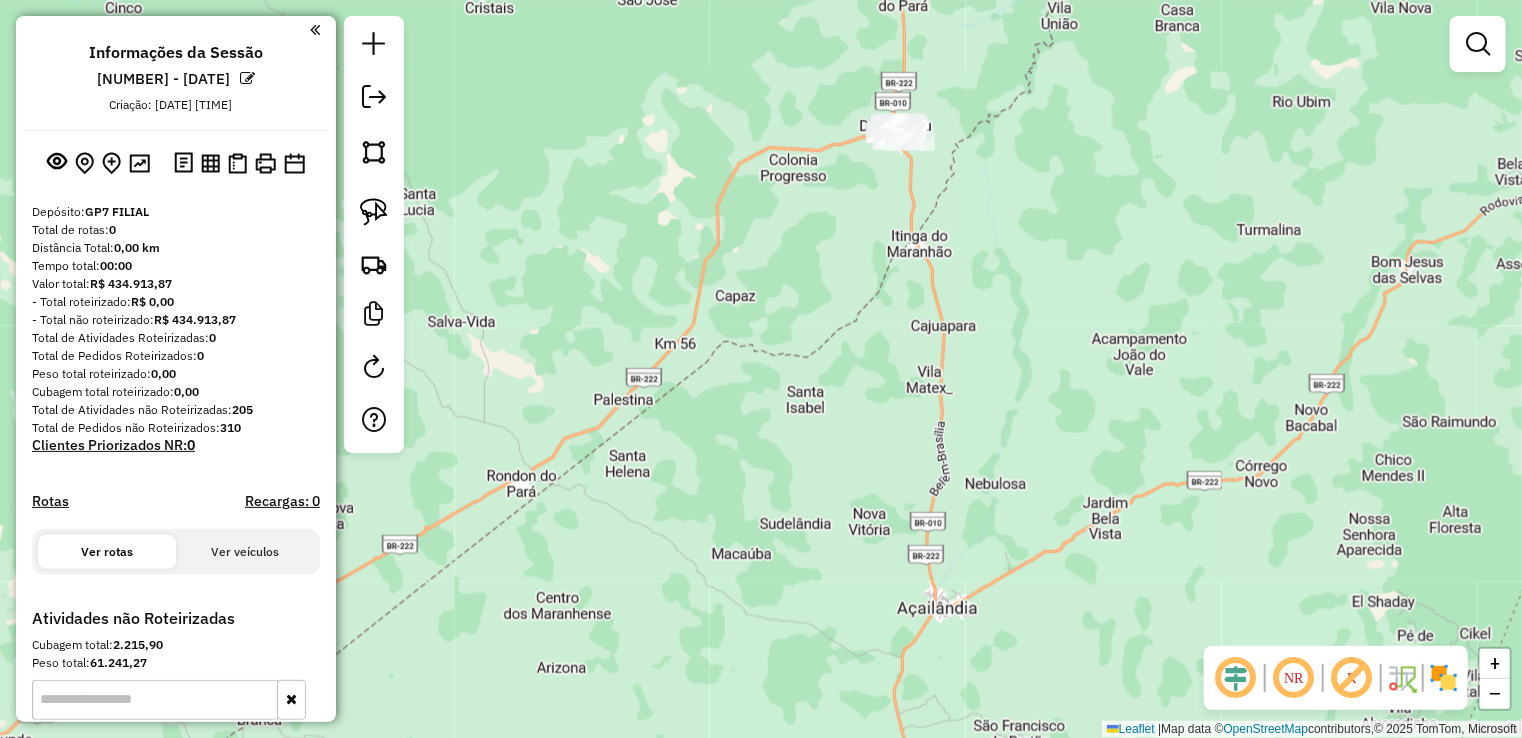 drag, startPoint x: 974, startPoint y: 68, endPoint x: 980, endPoint y: 190, distance: 122.14745 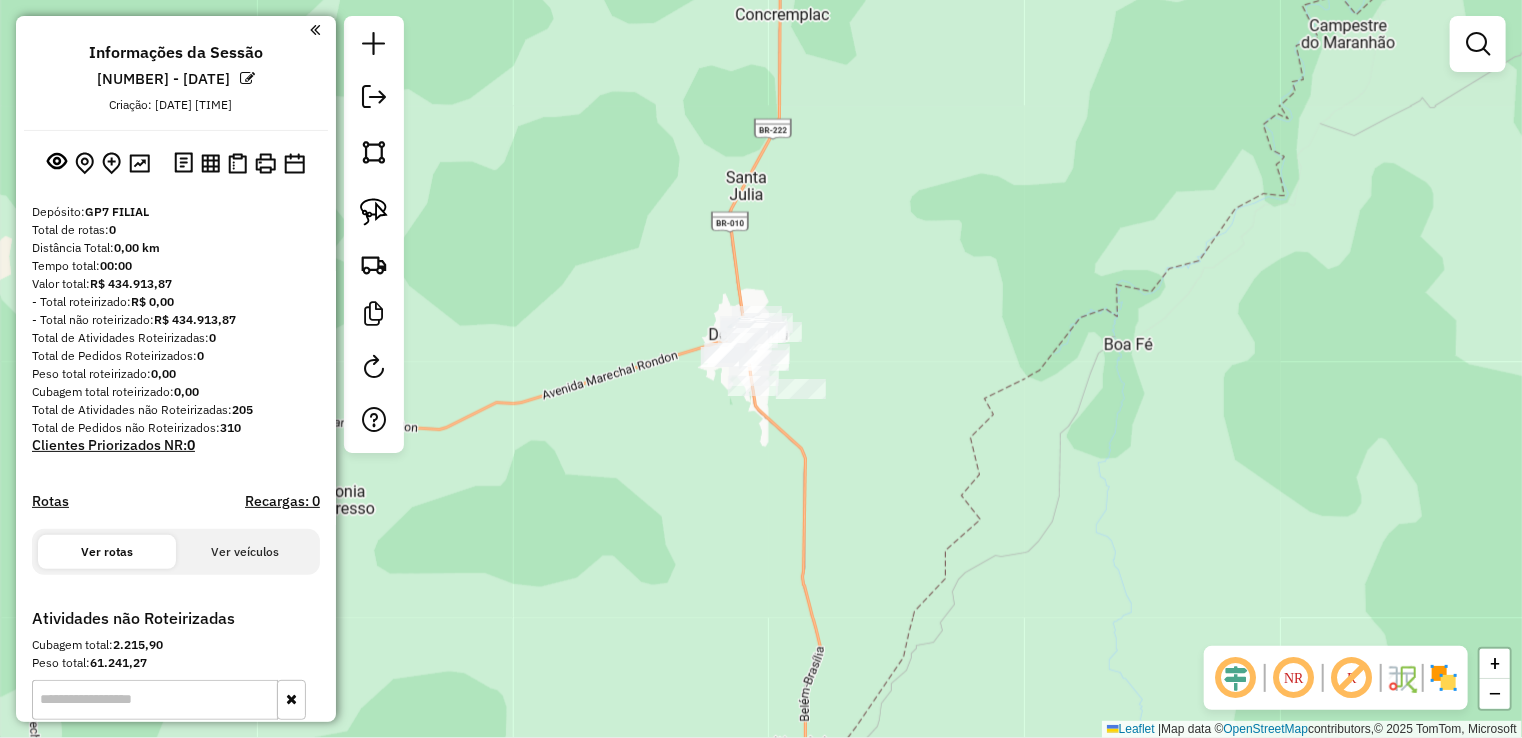 drag, startPoint x: 895, startPoint y: 248, endPoint x: 1000, endPoint y: 246, distance: 105.01904 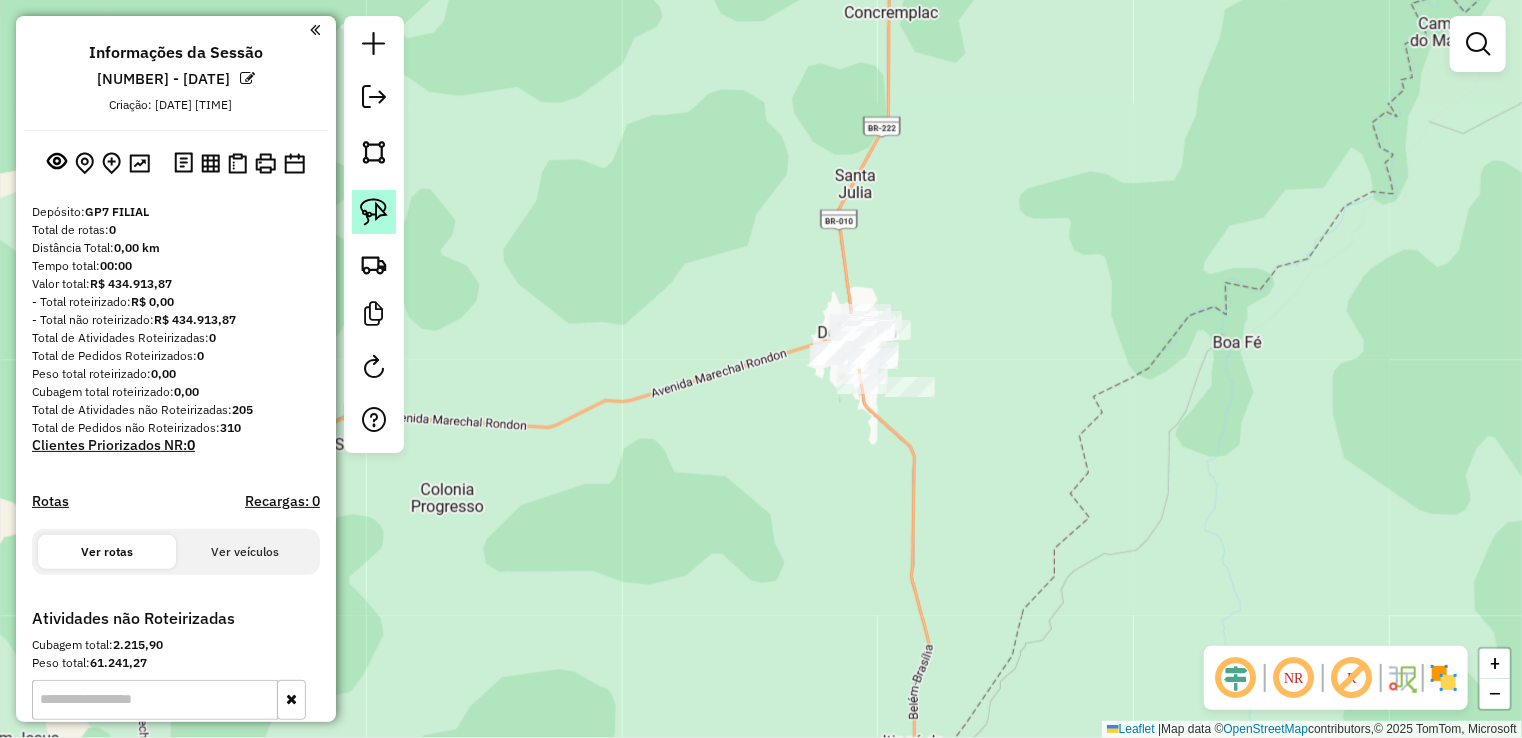 click 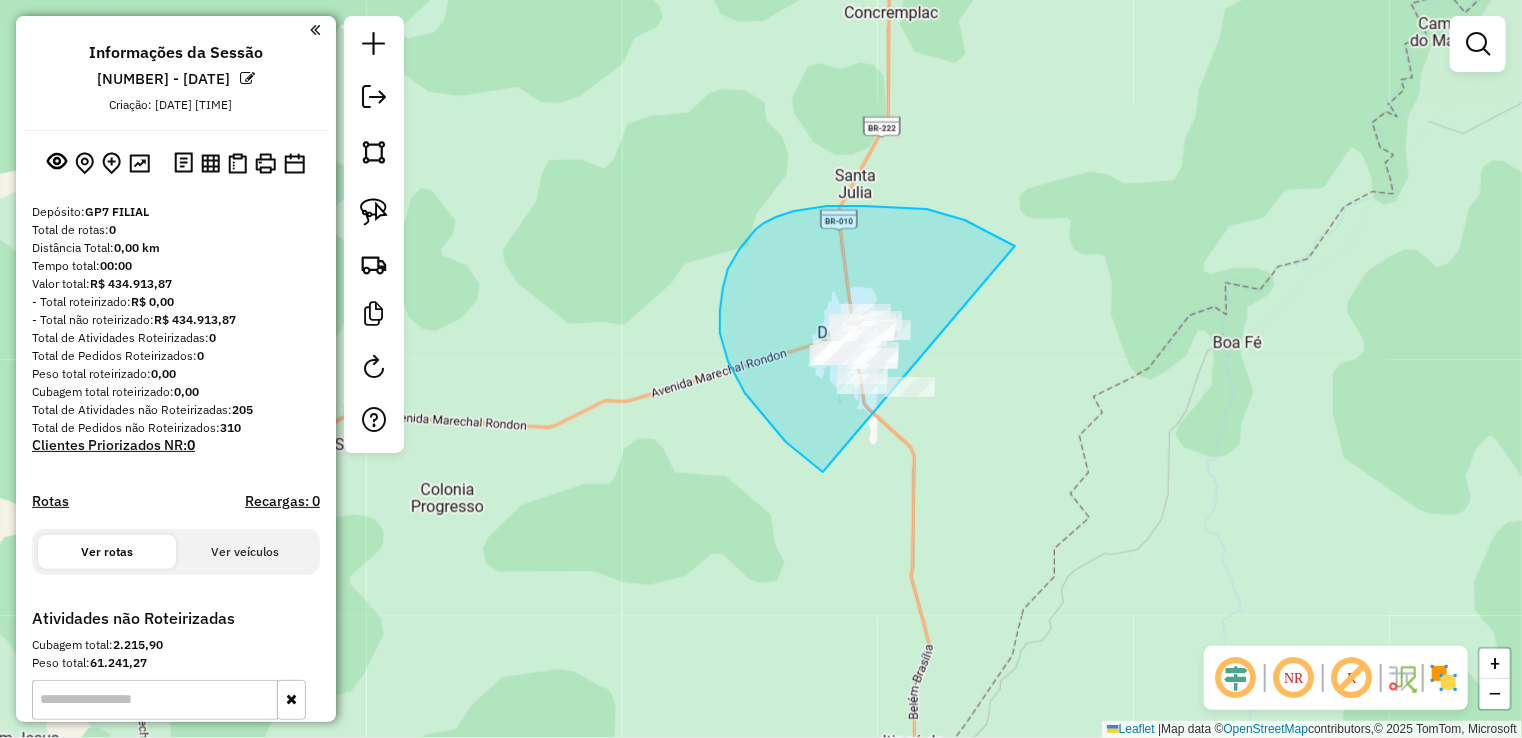drag, startPoint x: 927, startPoint y: 209, endPoint x: 1220, endPoint y: 392, distance: 345.45334 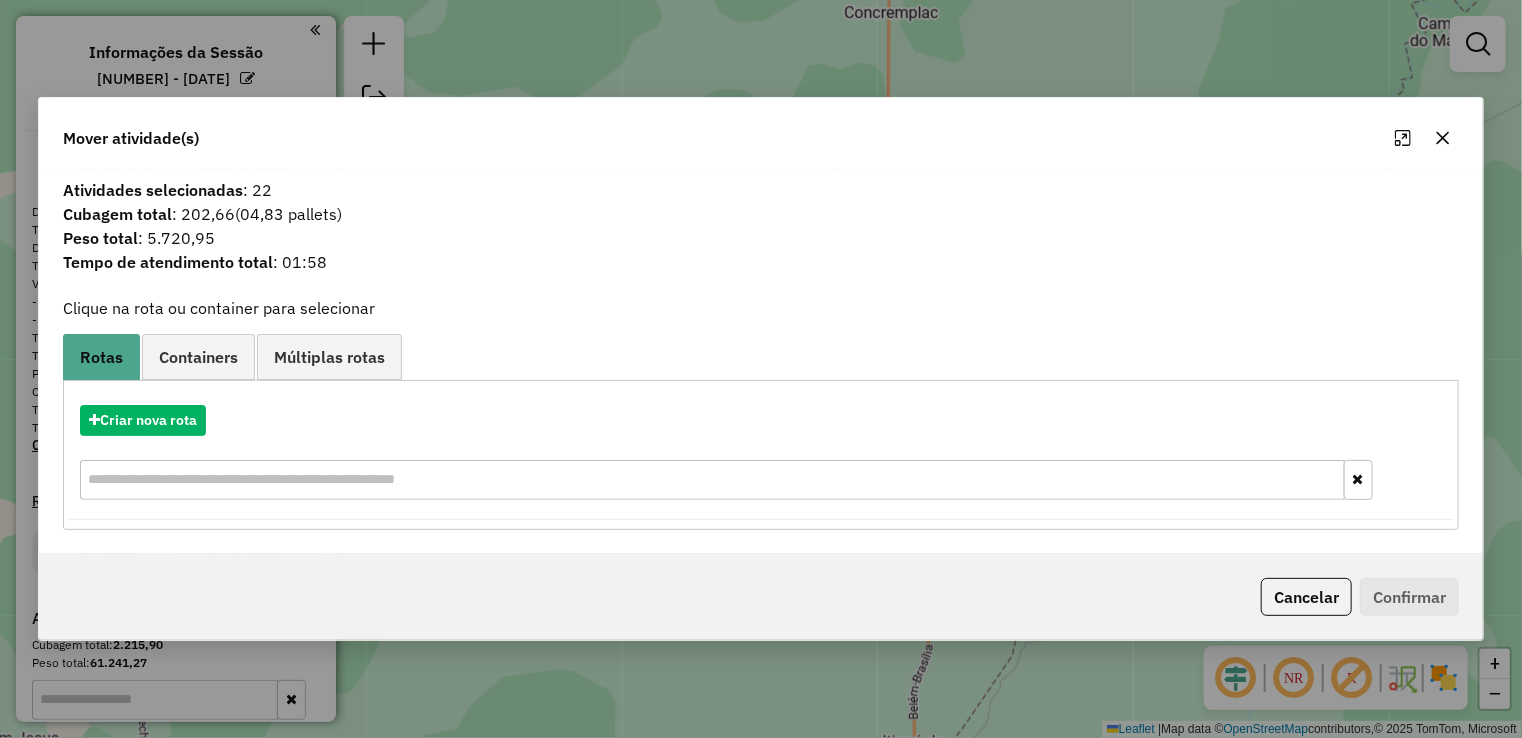 click on "Criar nova rota" at bounding box center [761, 455] 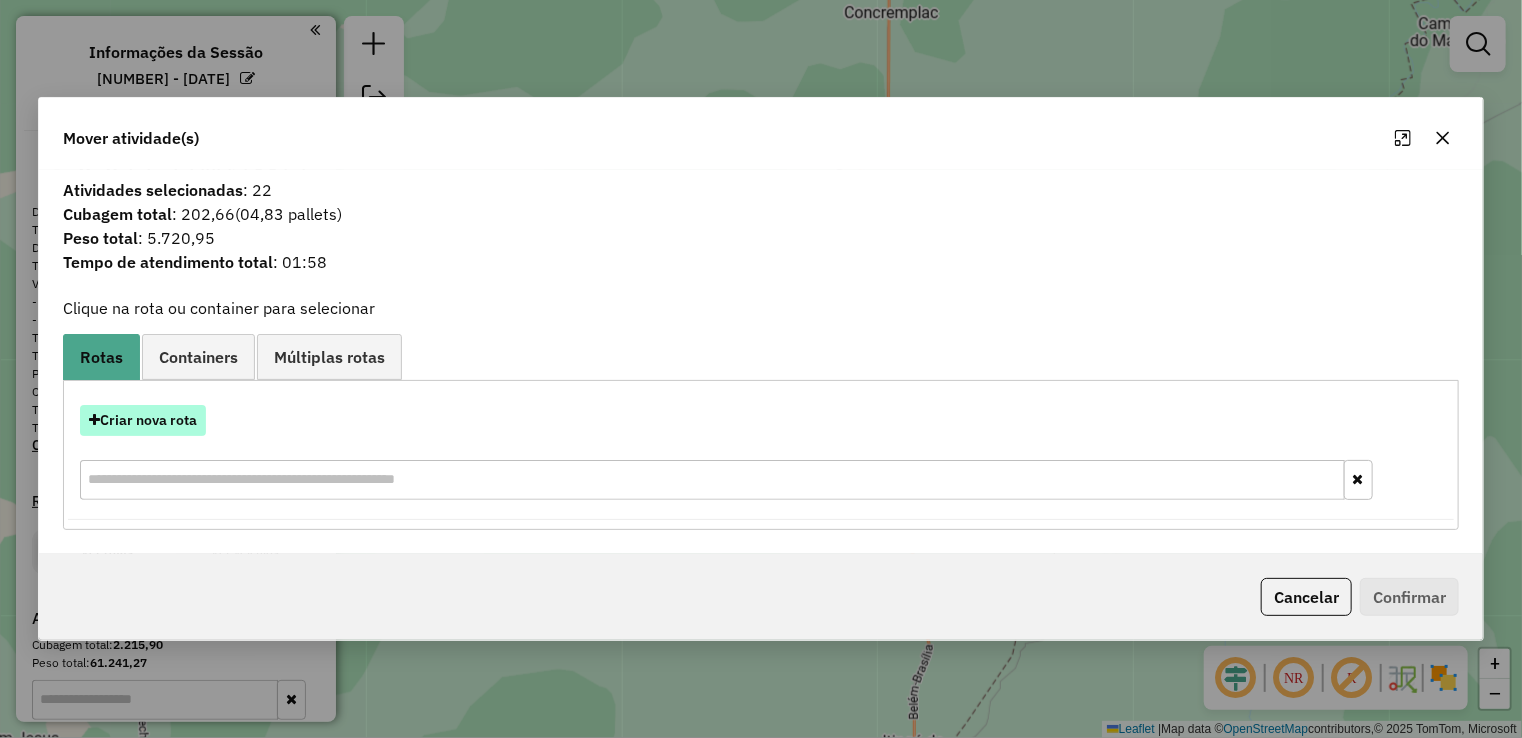click on "Criar nova rota" at bounding box center [143, 420] 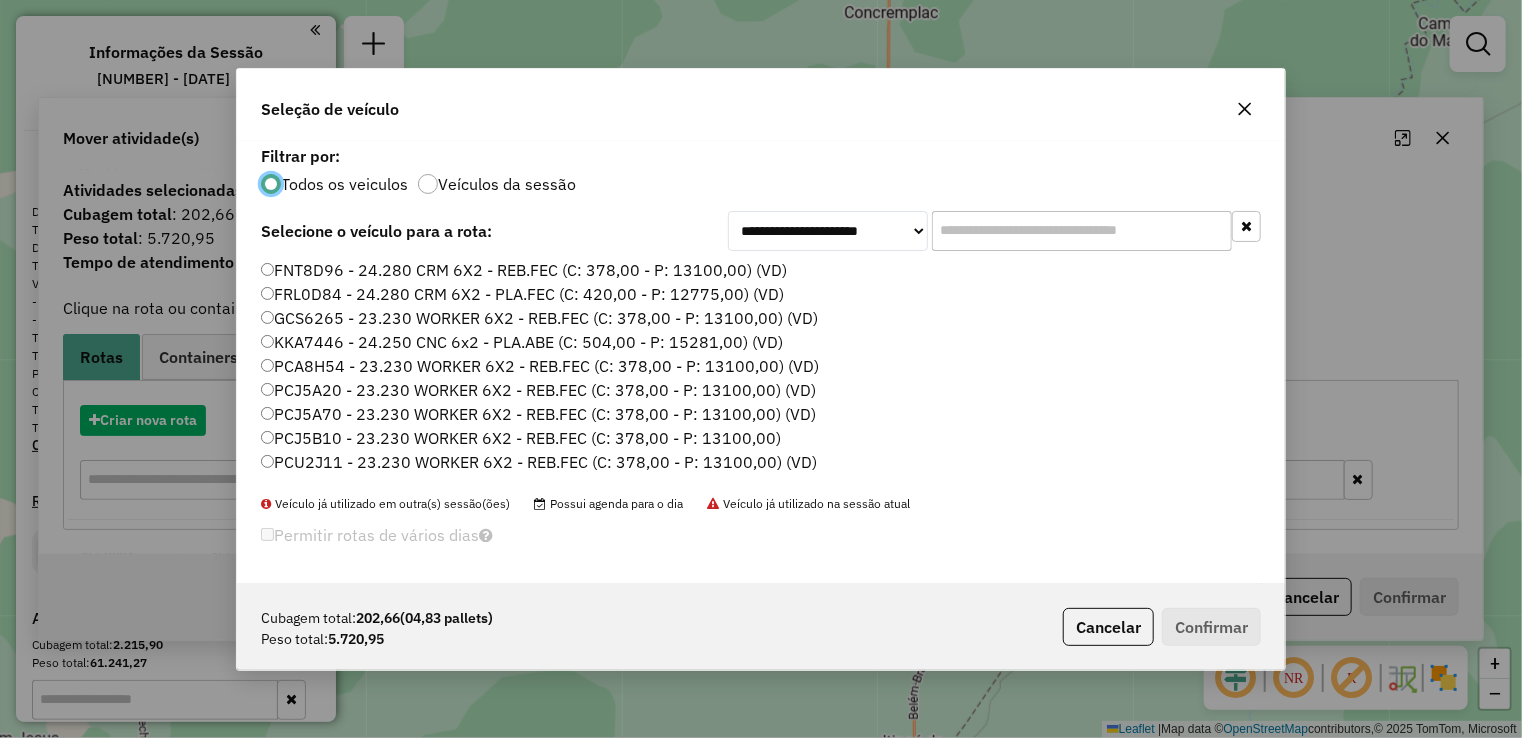 scroll, scrollTop: 10, scrollLeft: 6, axis: both 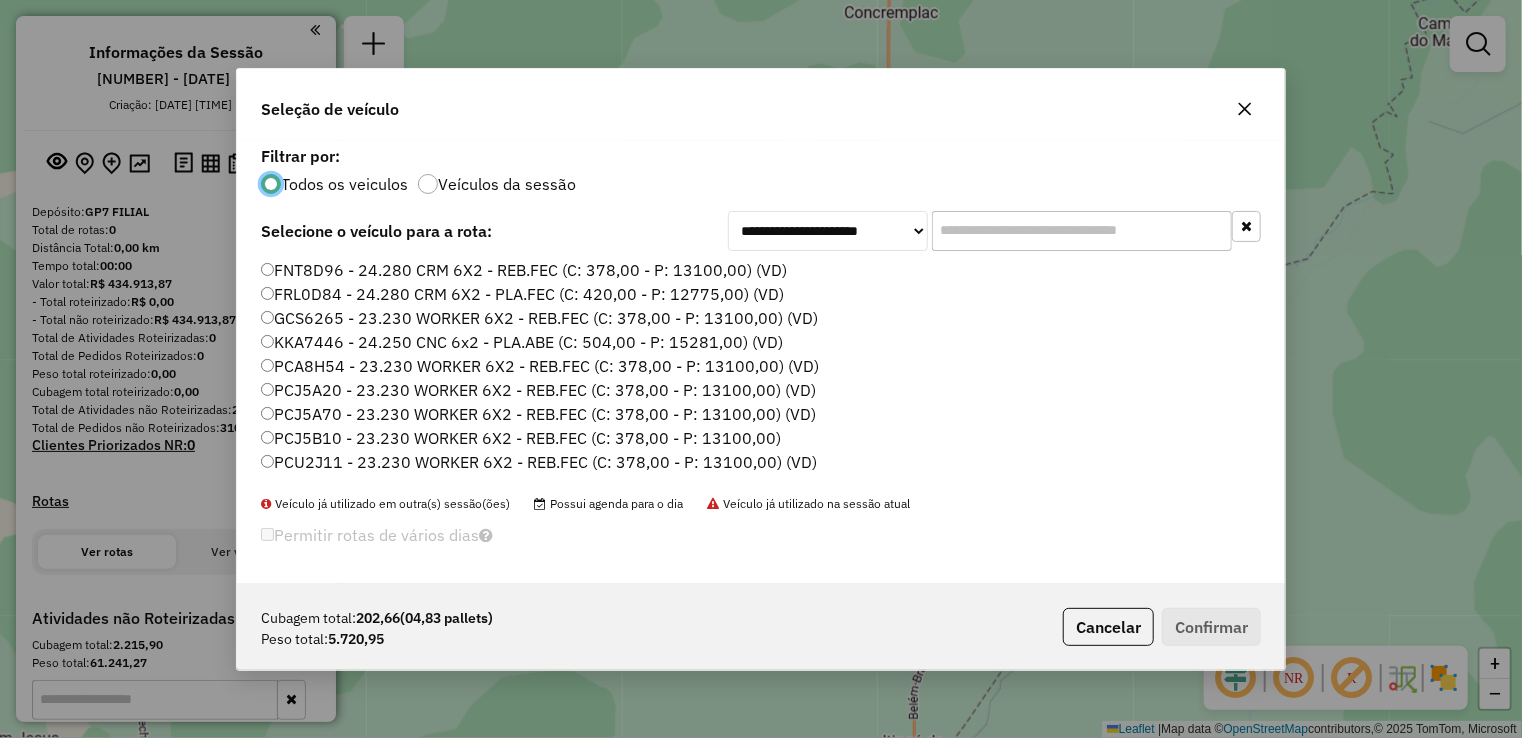 click 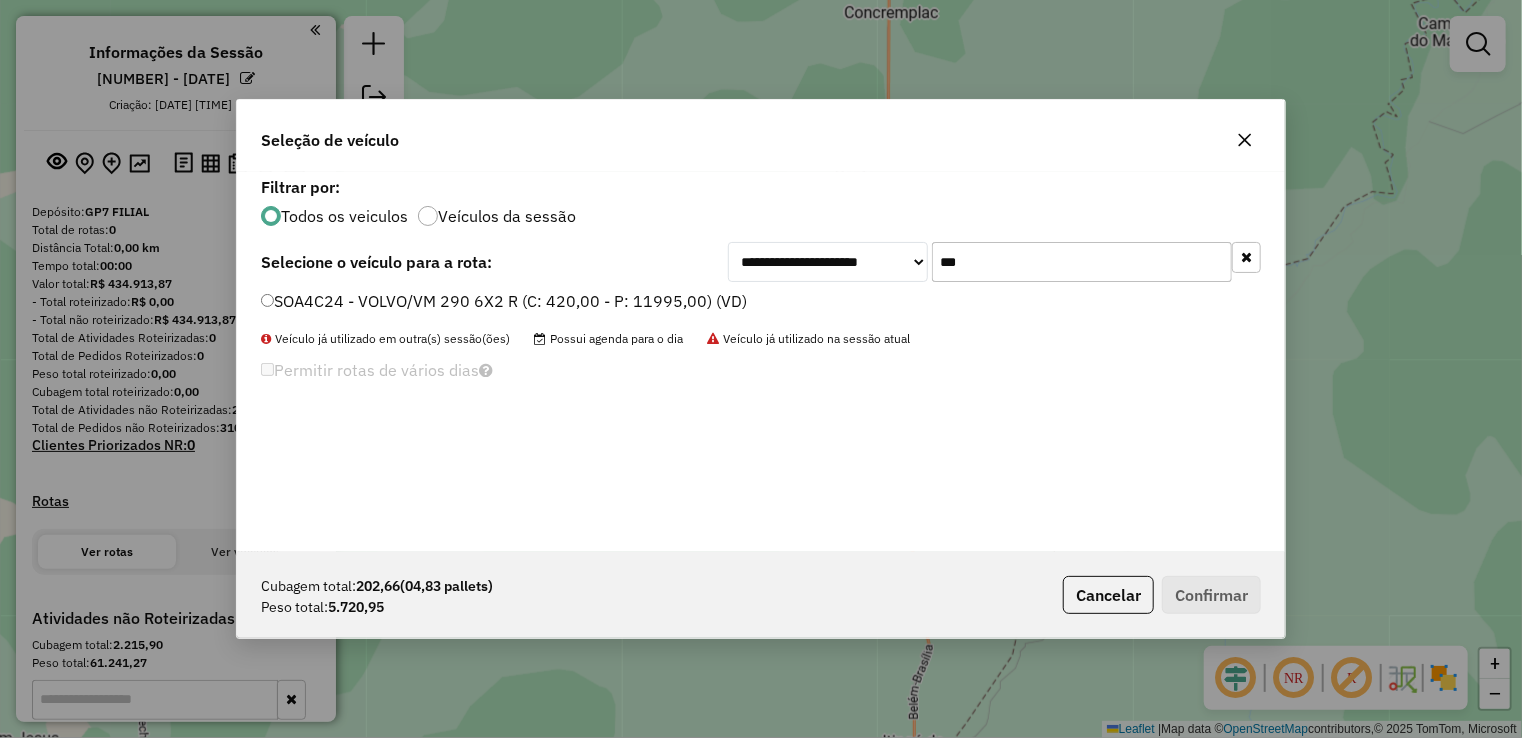 type on "***" 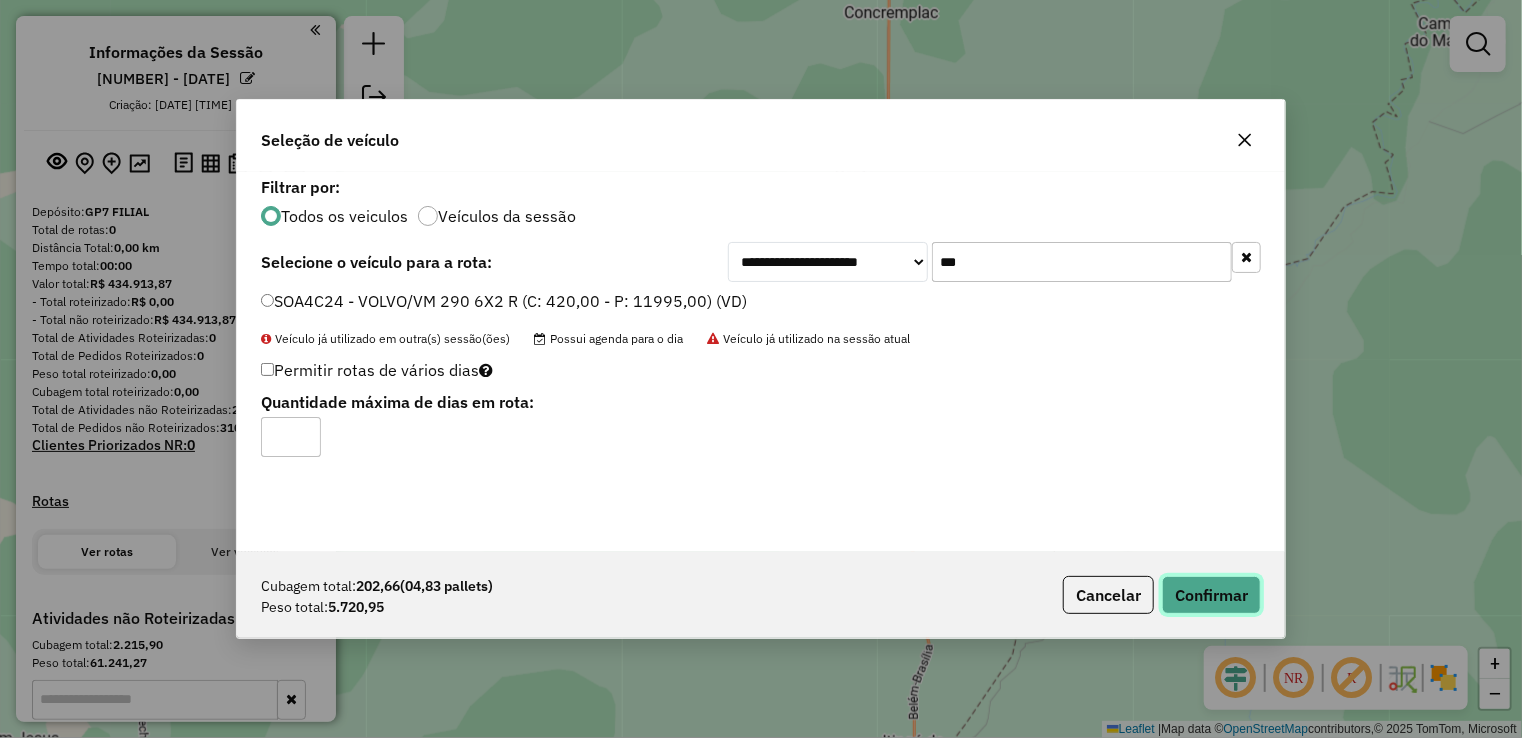 click on "Confirmar" 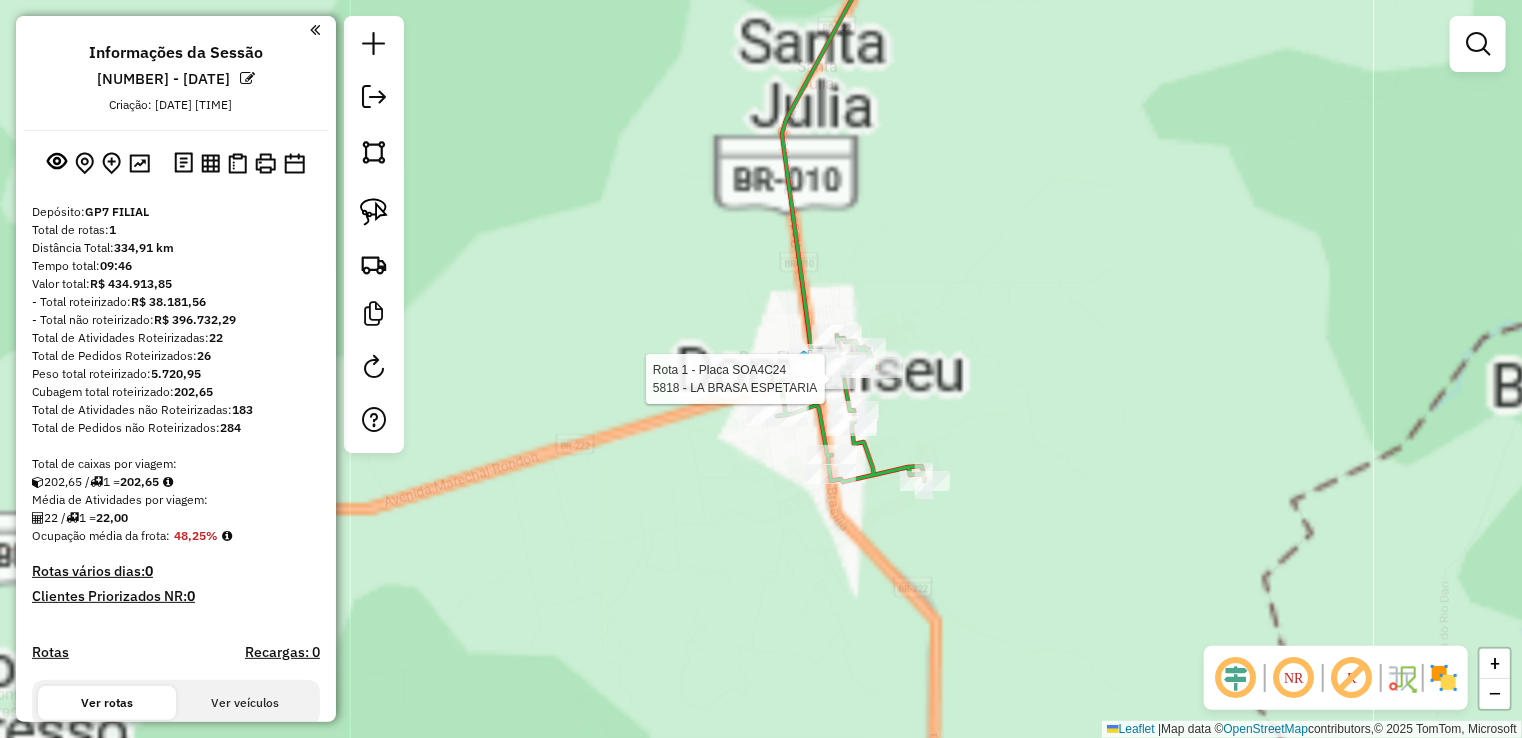 select on "**********" 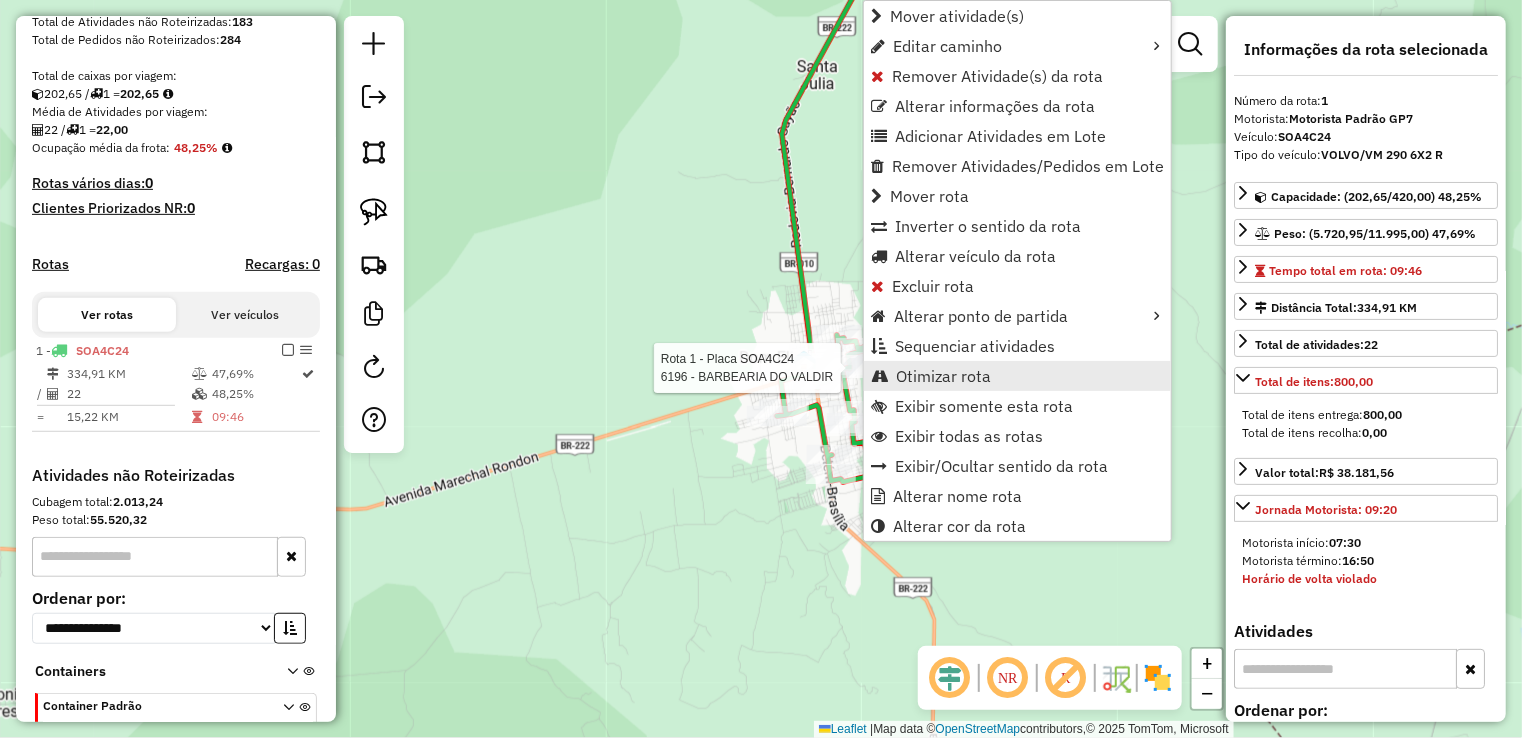 scroll, scrollTop: 490, scrollLeft: 0, axis: vertical 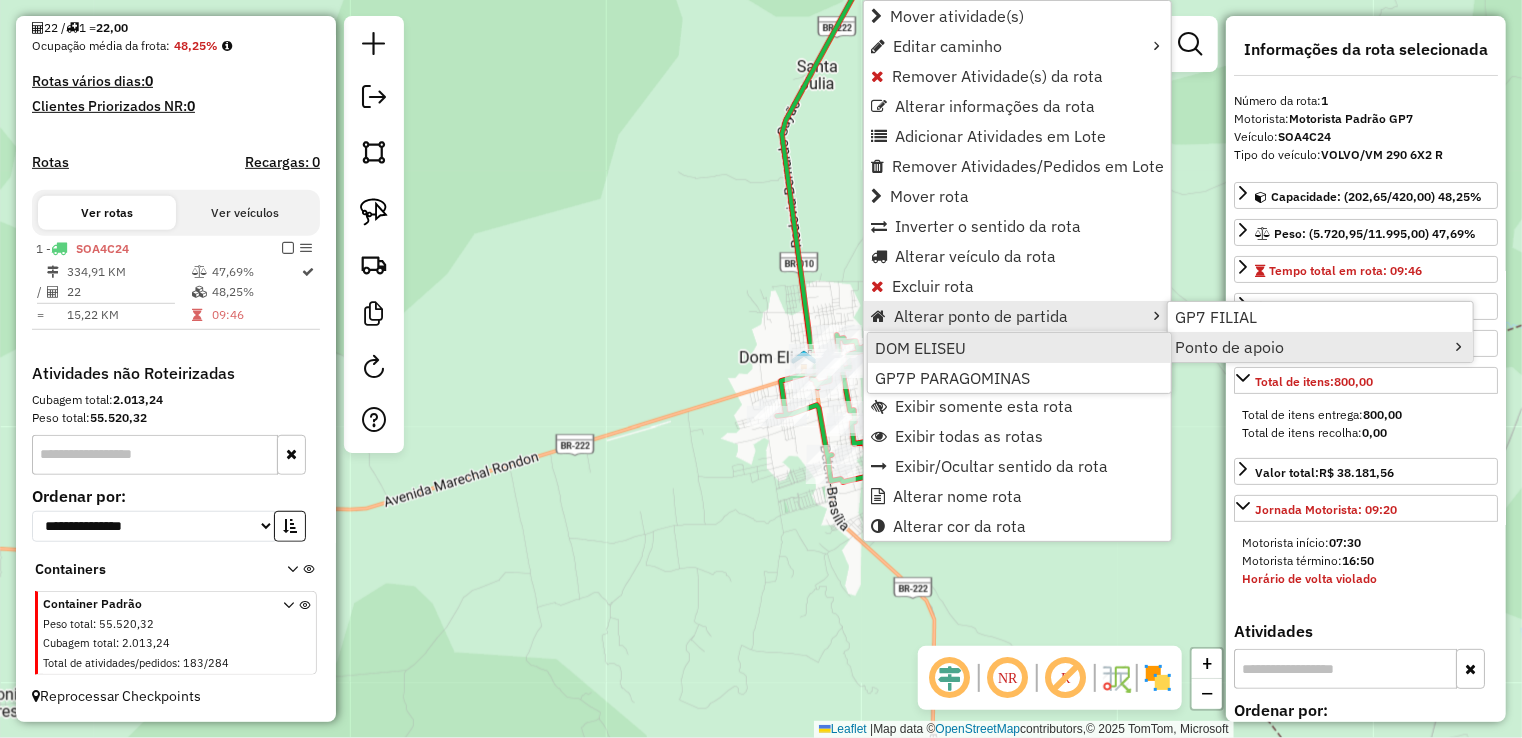 click on "DOM ELISEU" at bounding box center (1019, 348) 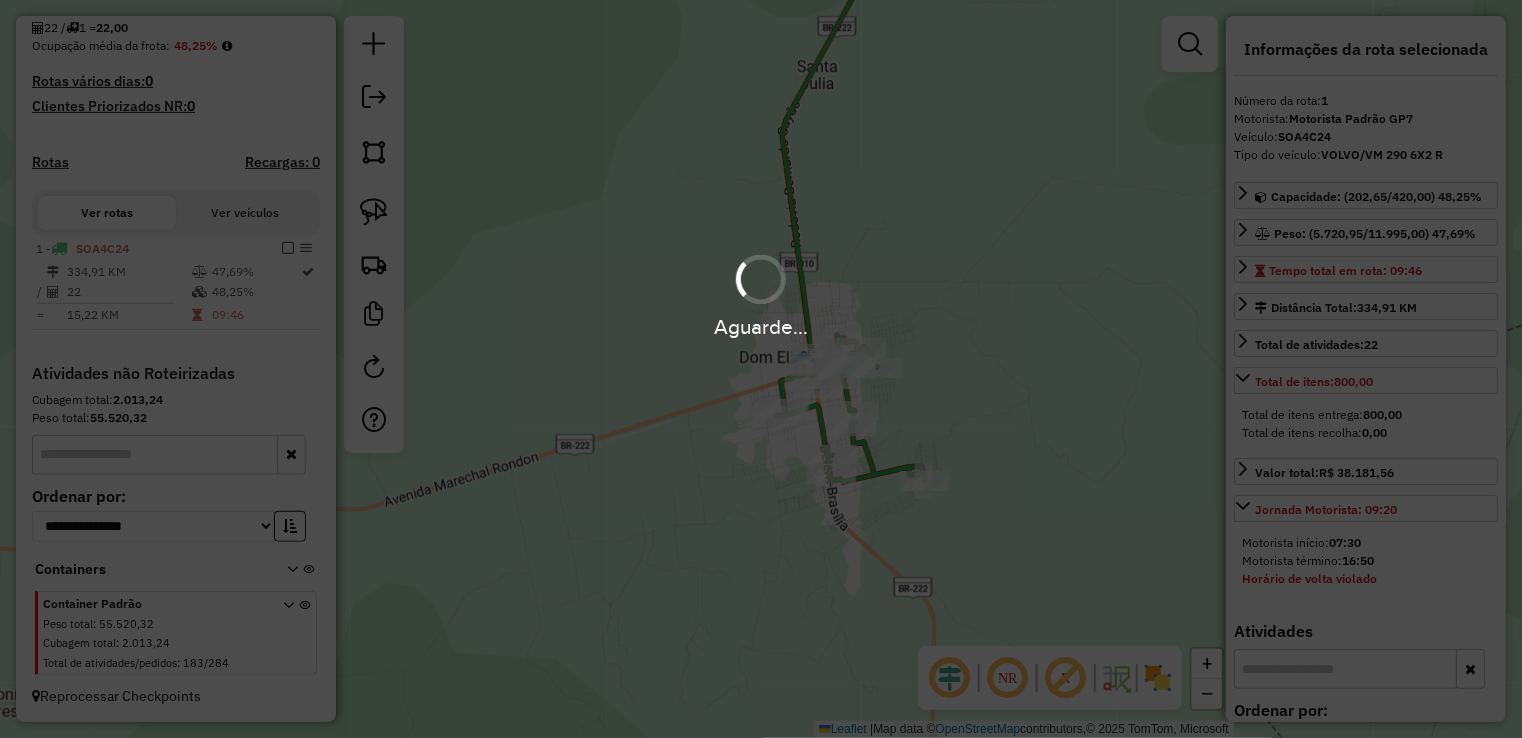 scroll, scrollTop: 515, scrollLeft: 0, axis: vertical 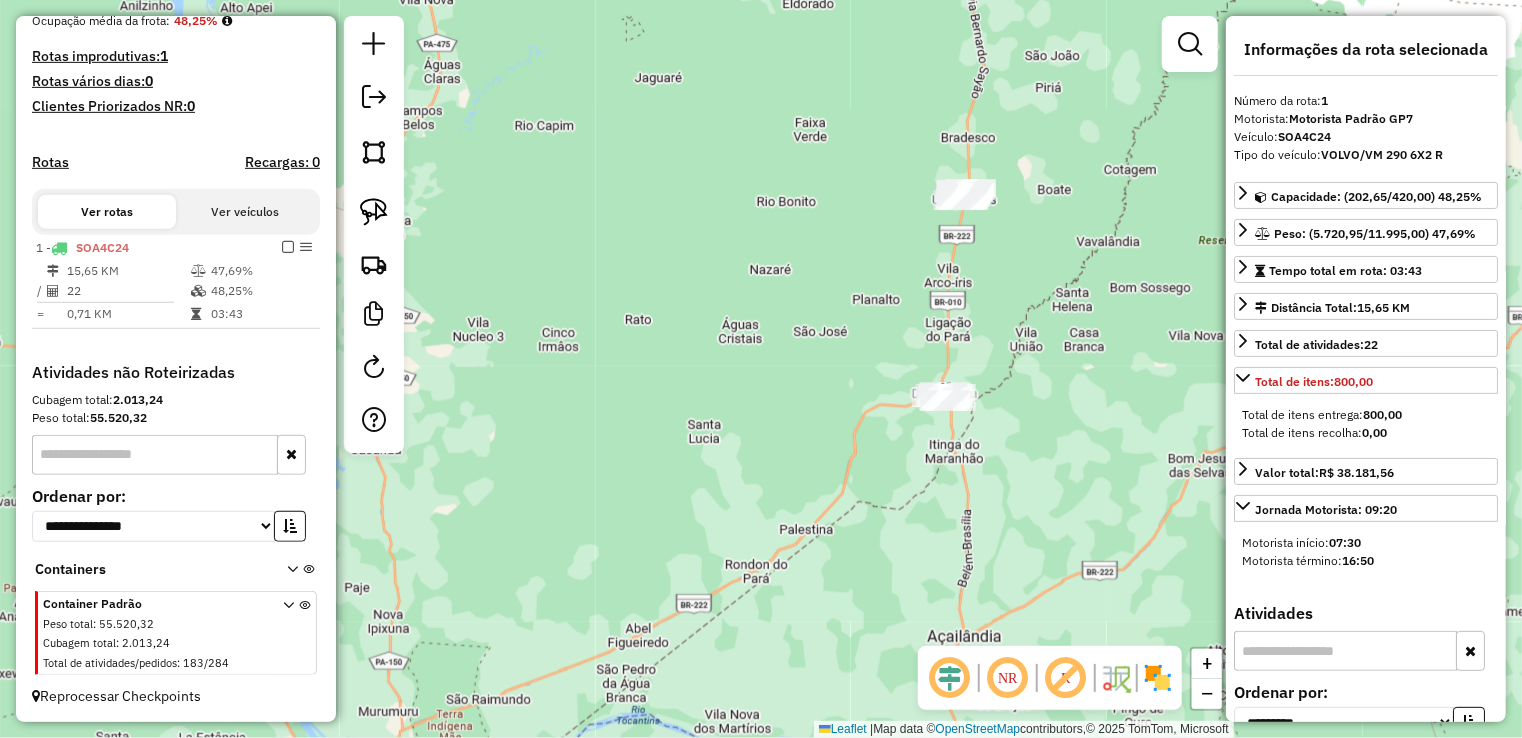 drag, startPoint x: 1017, startPoint y: 284, endPoint x: 988, endPoint y: 452, distance: 170.4846 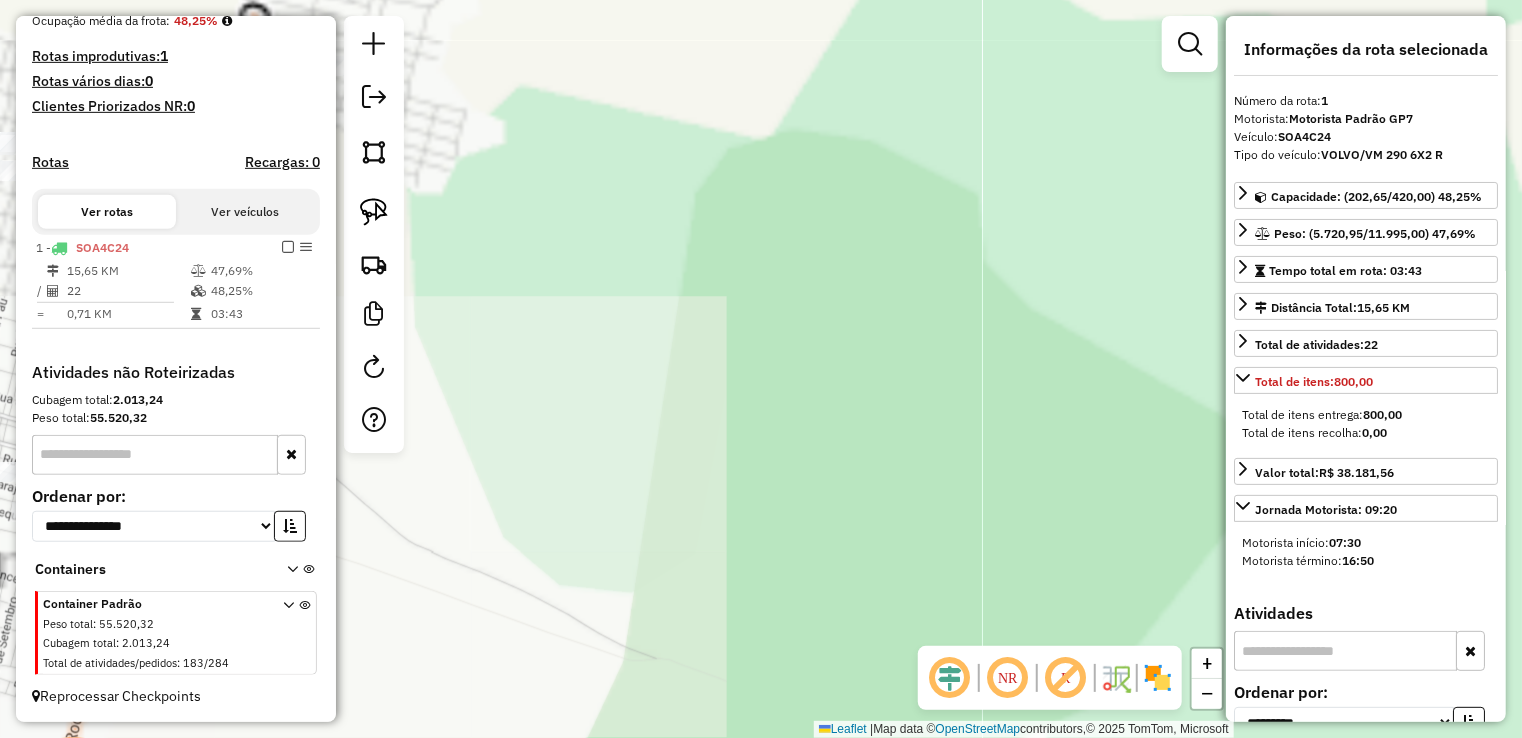 drag, startPoint x: 748, startPoint y: 380, endPoint x: 1098, endPoint y: 419, distance: 352.16617 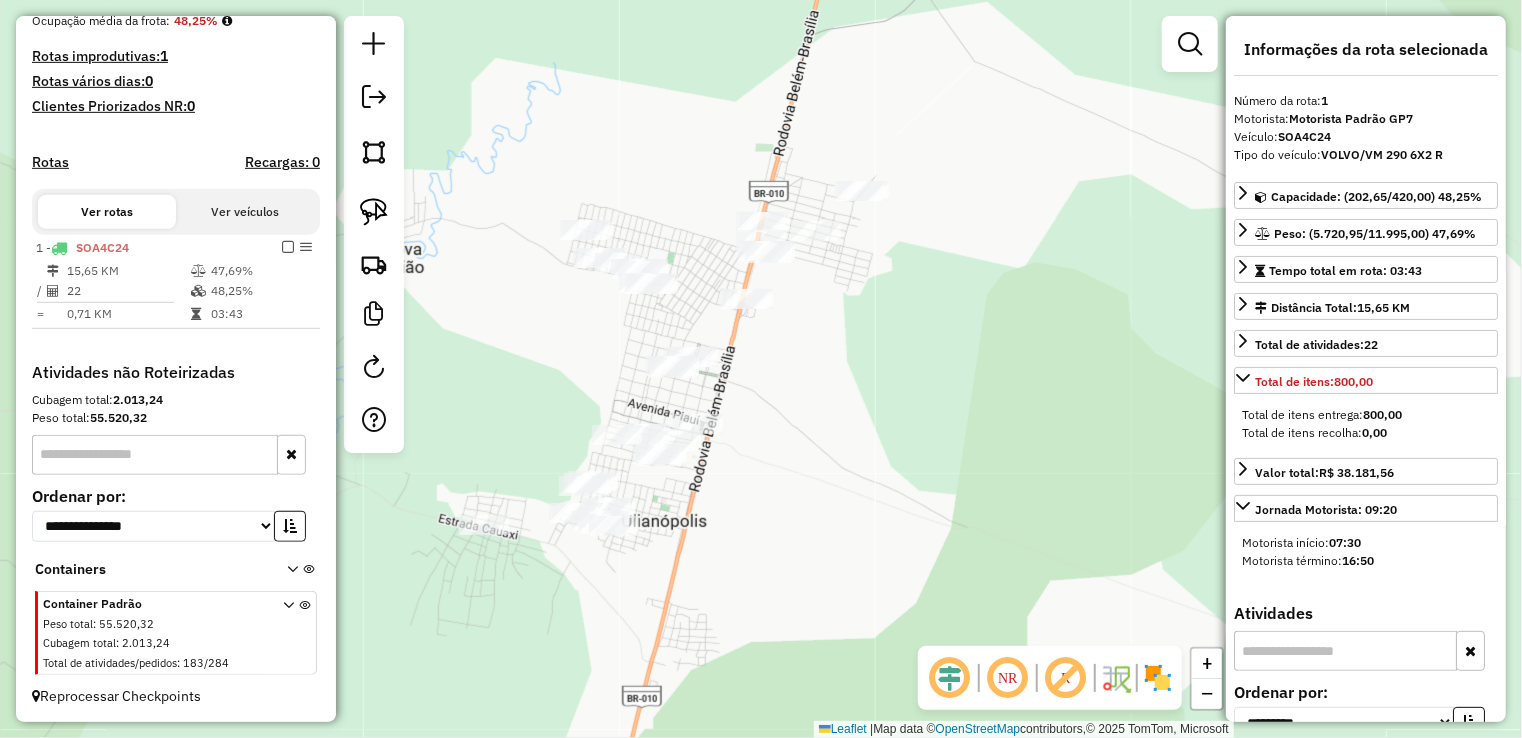 click on "Janela de atendimento Grade de atendimento Capacidade Transportadoras Veículos Cliente Pedidos  Rotas Selecione os dias de semana para filtrar as janelas de atendimento  Seg   Ter   Qua   Qui   Sex   Sáb   Dom  Informe o período da janela de atendimento: De: Até:  Filtrar exatamente a janela do cliente  Considerar janela de atendimento padrão  Selecione os dias de semana para filtrar as grades de atendimento  Seg   Ter   Qua   Qui   Sex   Sáb   Dom   Considerar clientes sem dia de atendimento cadastrado  Clientes fora do dia de atendimento selecionado Filtrar as atividades entre os valores definidos abaixo:  Peso mínimo:   Peso máximo:   Cubagem mínima:   Cubagem máxima:   De:   Até:  Filtrar as atividades entre o tempo de atendimento definido abaixo:  De:   Até:   Considerar capacidade total dos clientes não roteirizados Transportadora: Selecione um ou mais itens Tipo de veículo: Selecione um ou mais itens Veículo: Selecione um ou mais itens Motorista: Selecione um ou mais itens Nome: Rótulo:" 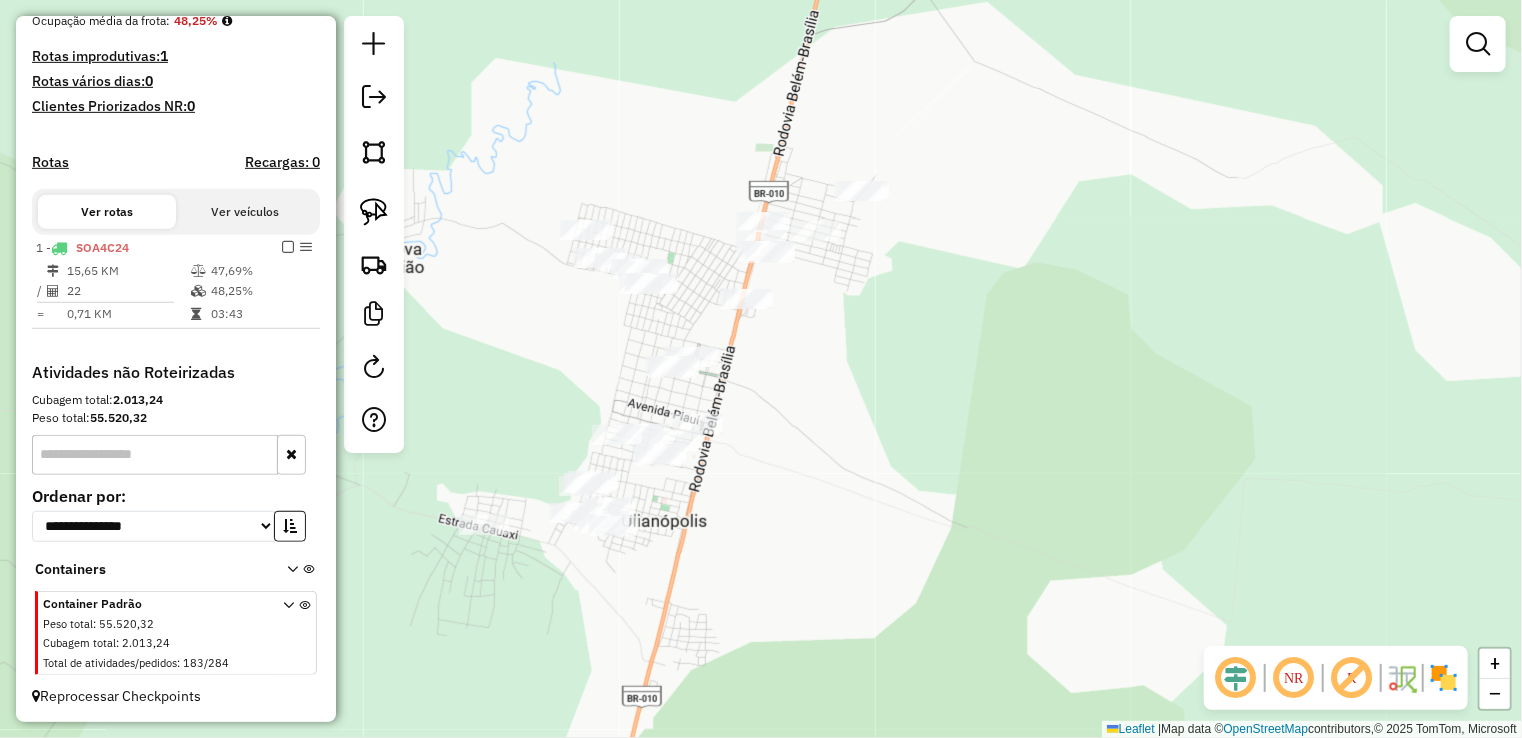click on "Janela de atendimento Grade de atendimento Capacidade Transportadoras Veículos Cliente Pedidos  Rotas Selecione os dias de semana para filtrar as janelas de atendimento  Seg   Ter   Qua   Qui   Sex   Sáb   Dom  Informe o período da janela de atendimento: De: Até:  Filtrar exatamente a janela do cliente  Considerar janela de atendimento padrão  Selecione os dias de semana para filtrar as grades de atendimento  Seg   Ter   Qua   Qui   Sex   Sáb   Dom   Considerar clientes sem dia de atendimento cadastrado  Clientes fora do dia de atendimento selecionado Filtrar as atividades entre os valores definidos abaixo:  Peso mínimo:   Peso máximo:   Cubagem mínima:   Cubagem máxima:   De:   Até:  Filtrar as atividades entre o tempo de atendimento definido abaixo:  De:   Até:   Considerar capacidade total dos clientes não roteirizados Transportadora: Selecione um ou mais itens Tipo de veículo: Selecione um ou mais itens Veículo: Selecione um ou mais itens Motorista: Selecione um ou mais itens Nome: Rótulo:" 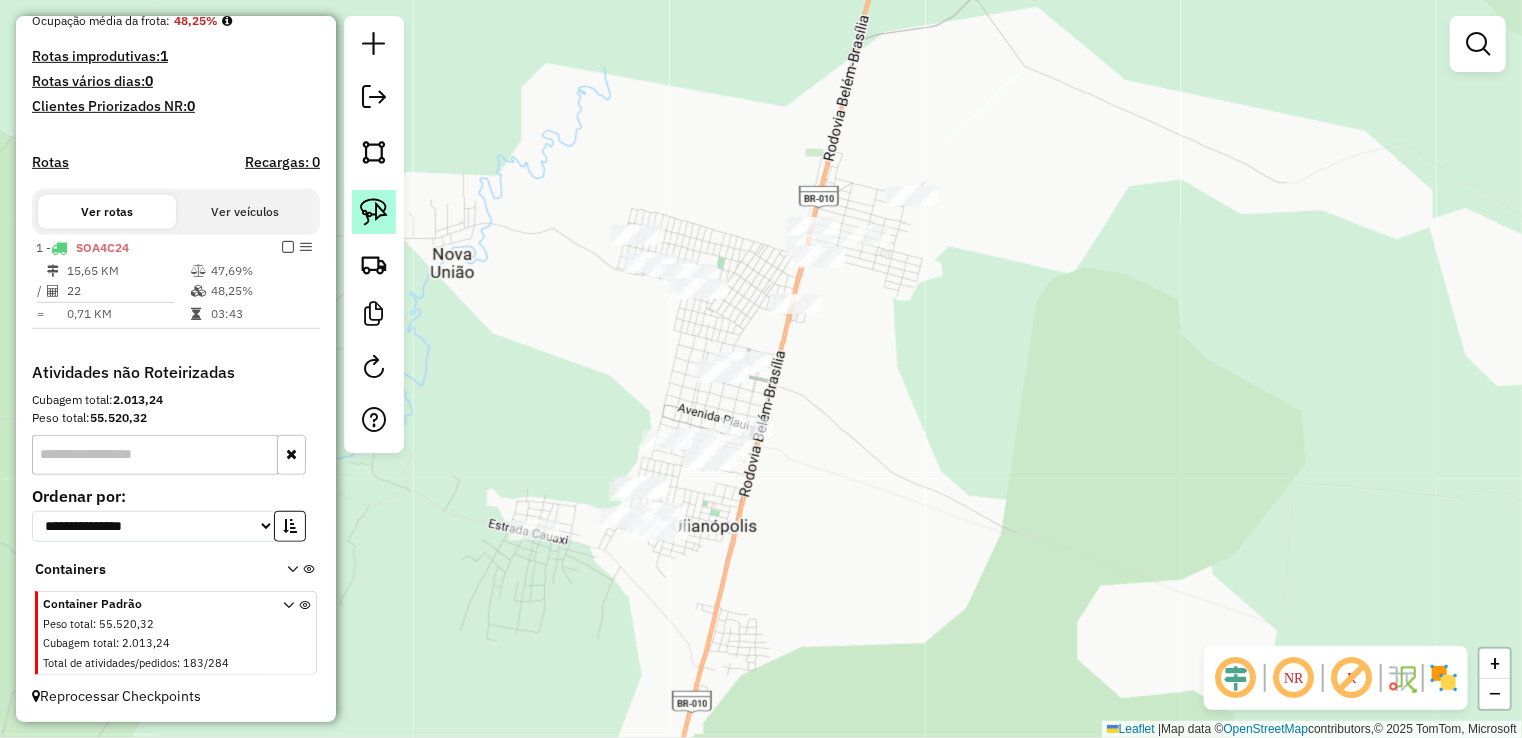 click 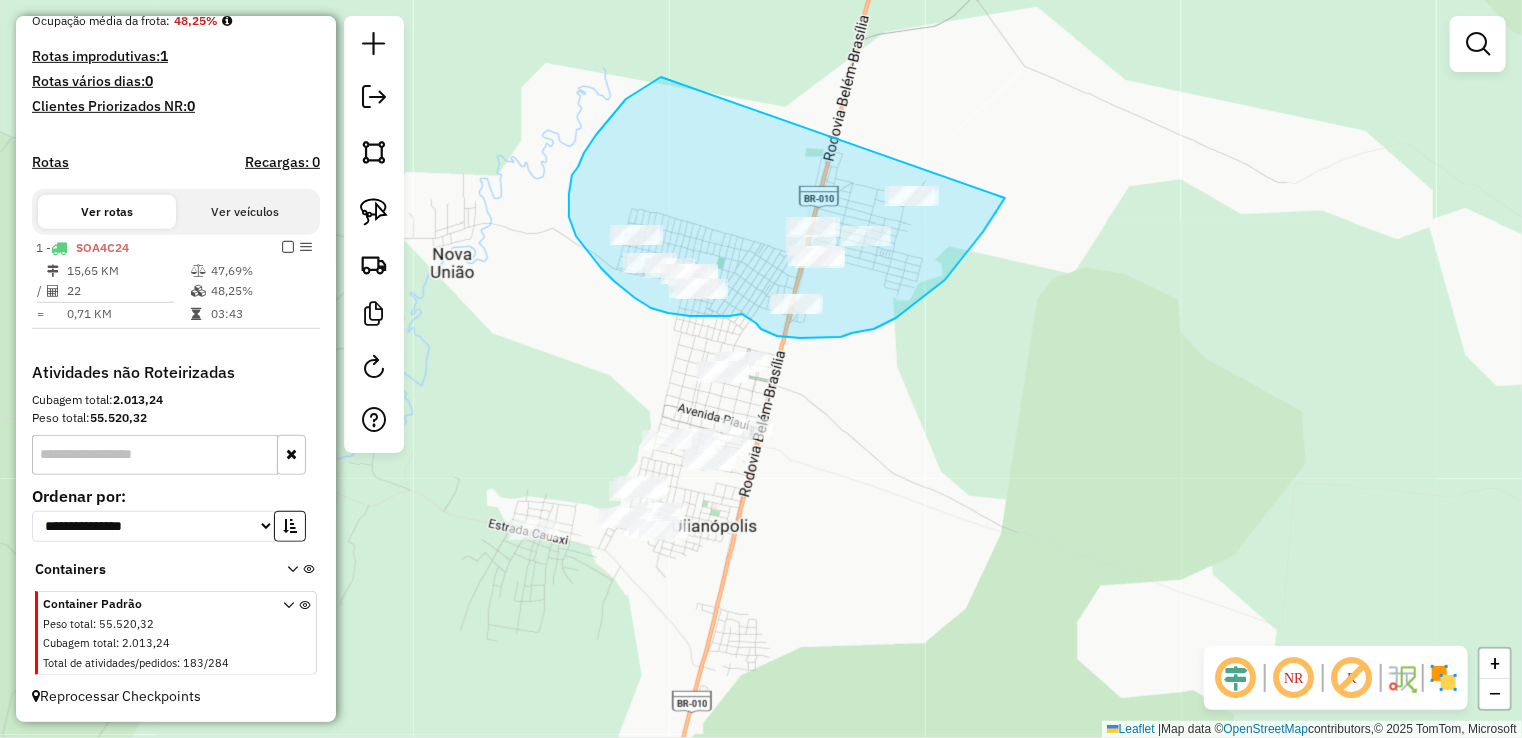 drag, startPoint x: 611, startPoint y: 117, endPoint x: 1048, endPoint y: 117, distance: 437 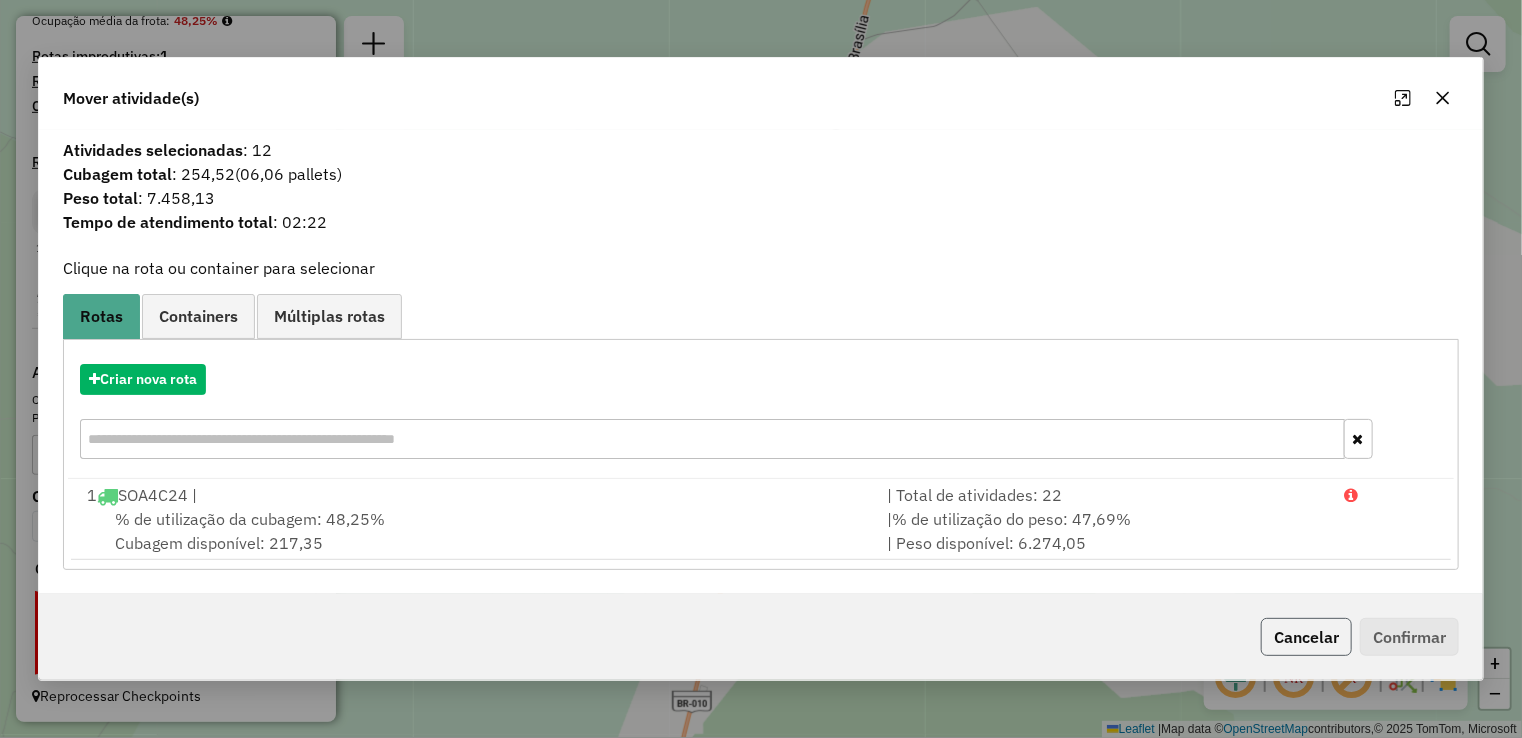 click on "Cancelar" 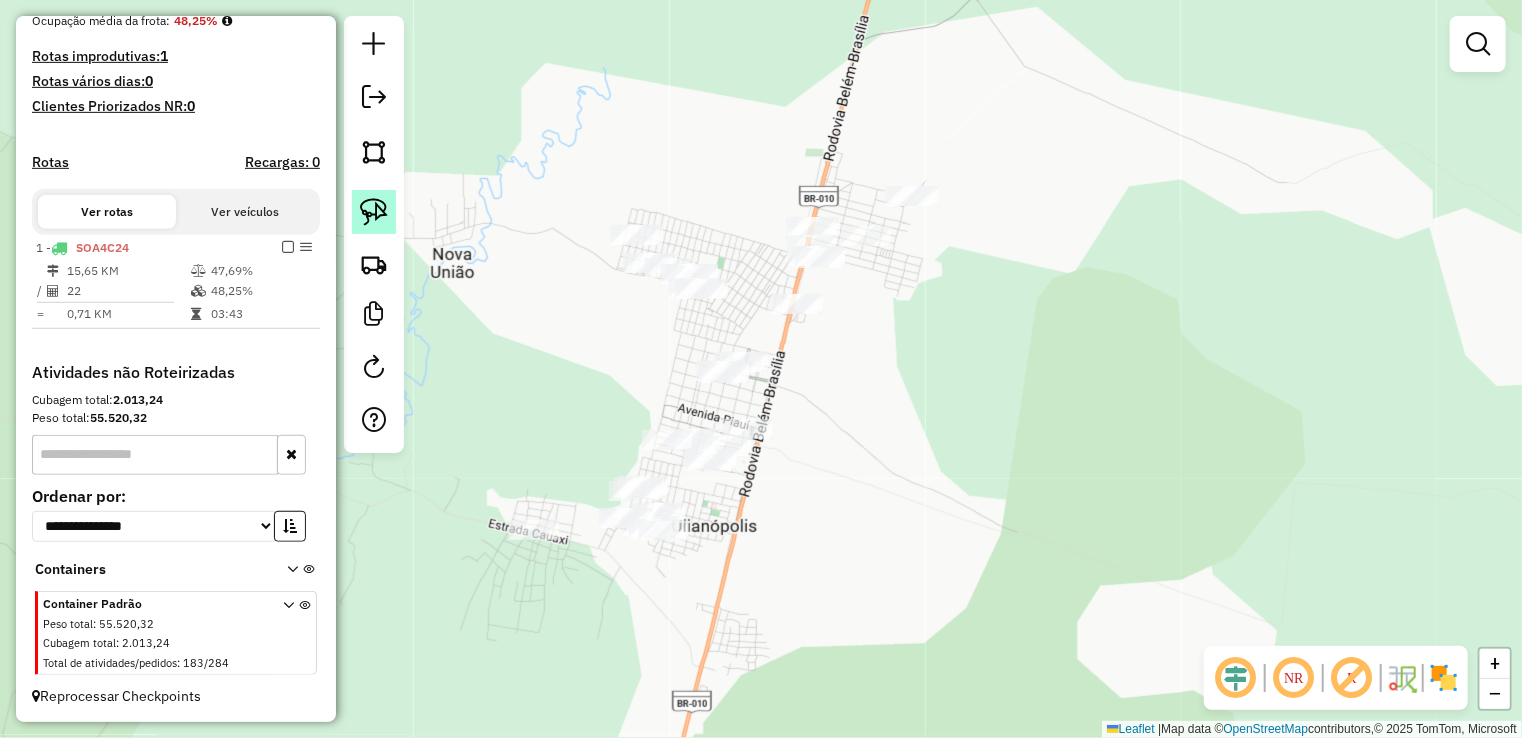 click 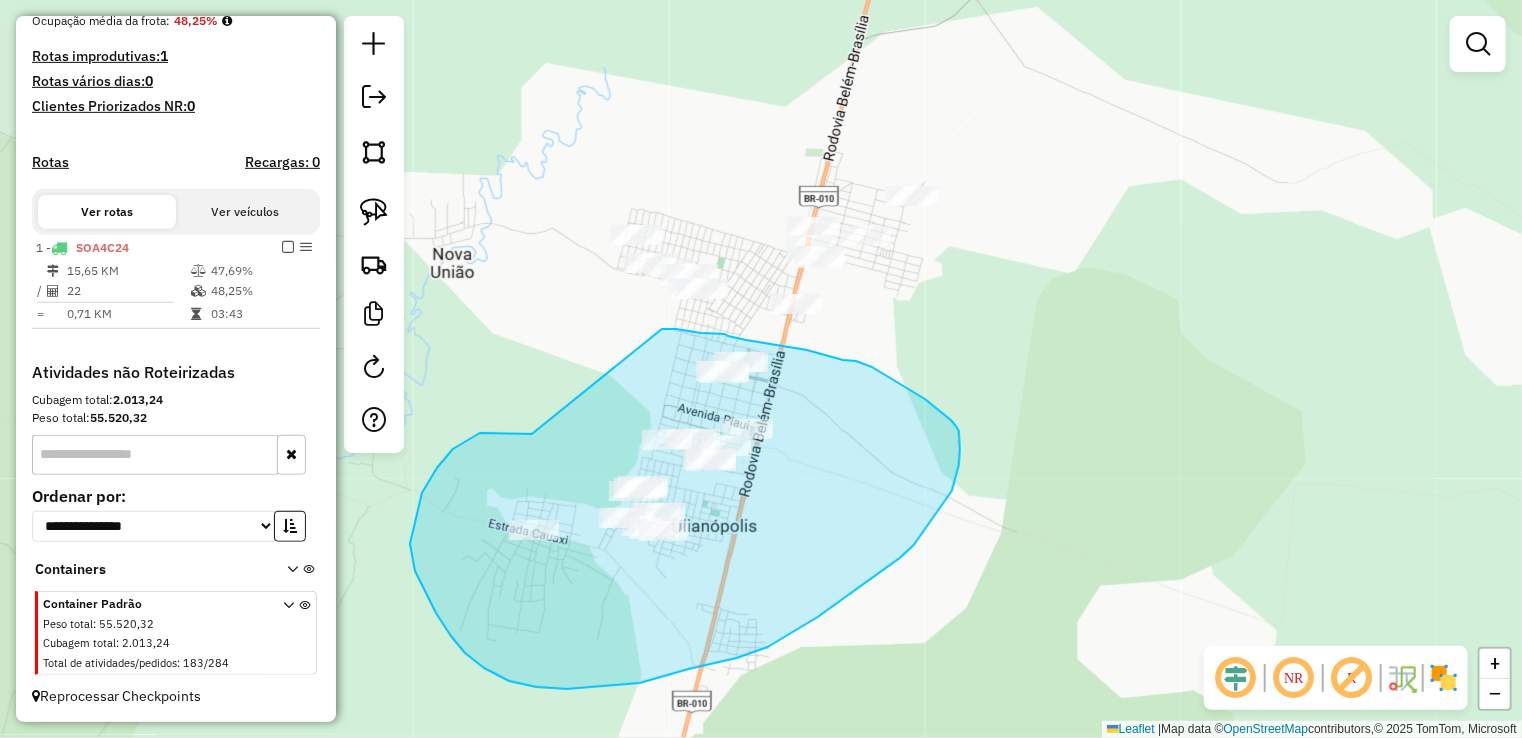 drag, startPoint x: 442, startPoint y: 461, endPoint x: 648, endPoint y: 332, distance: 243.0576 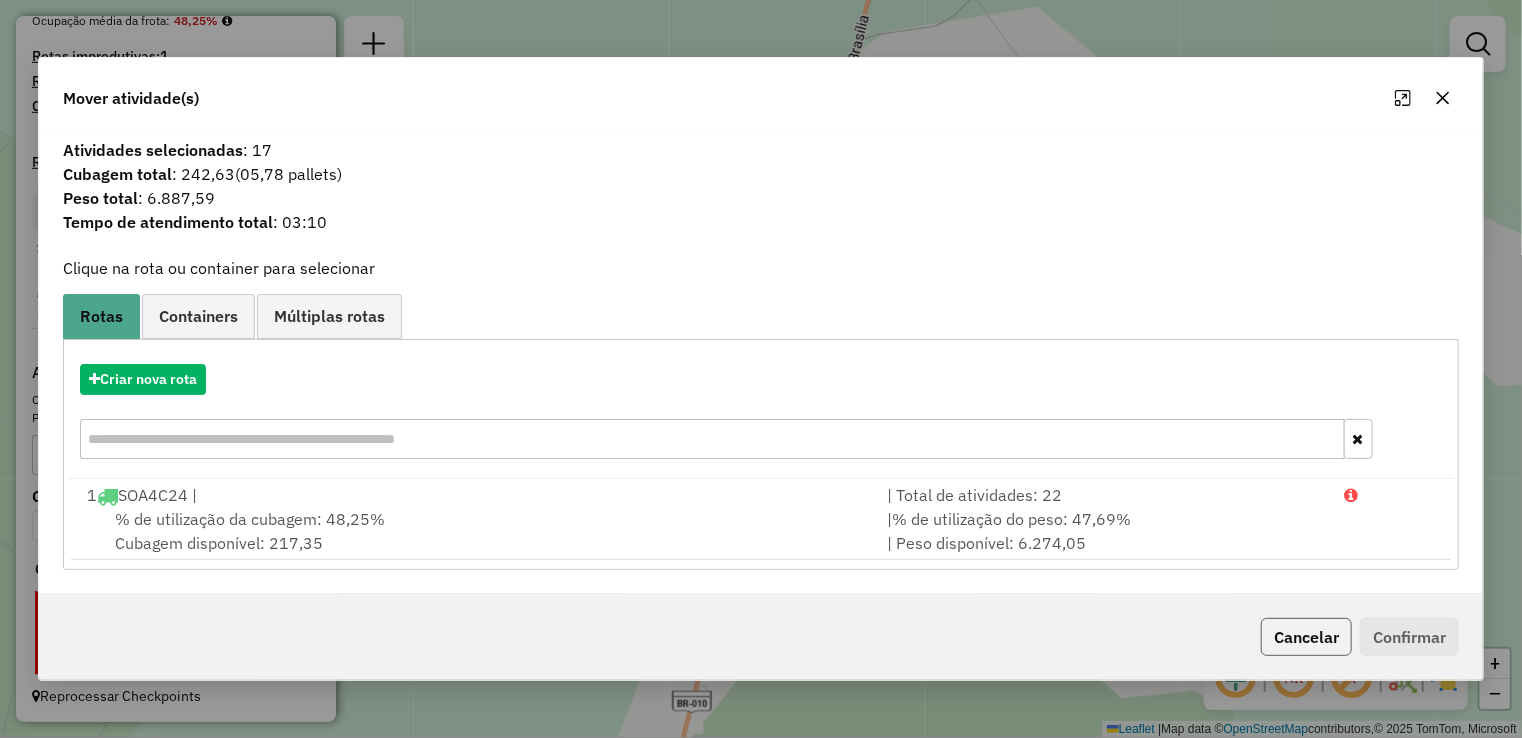 click on "Cancelar" 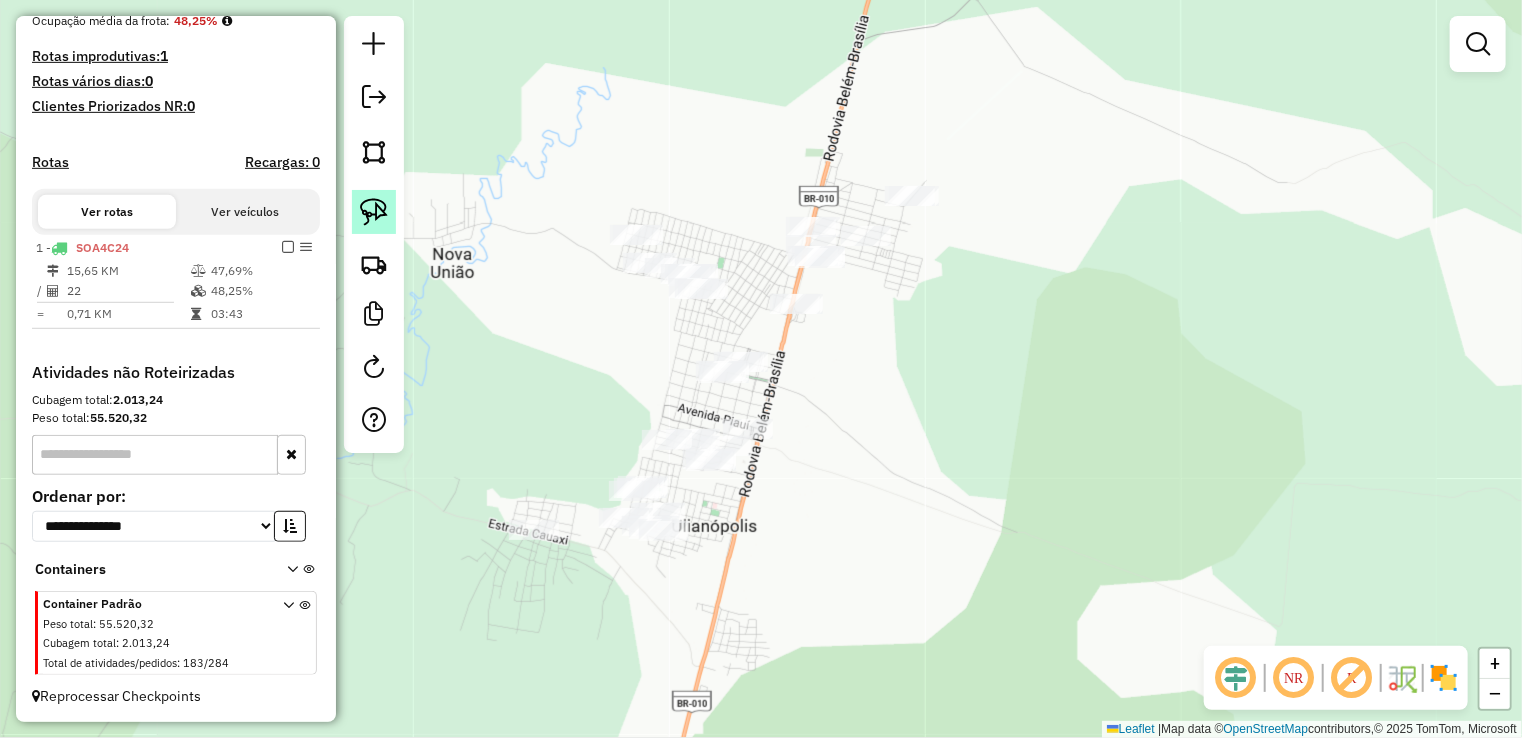 click 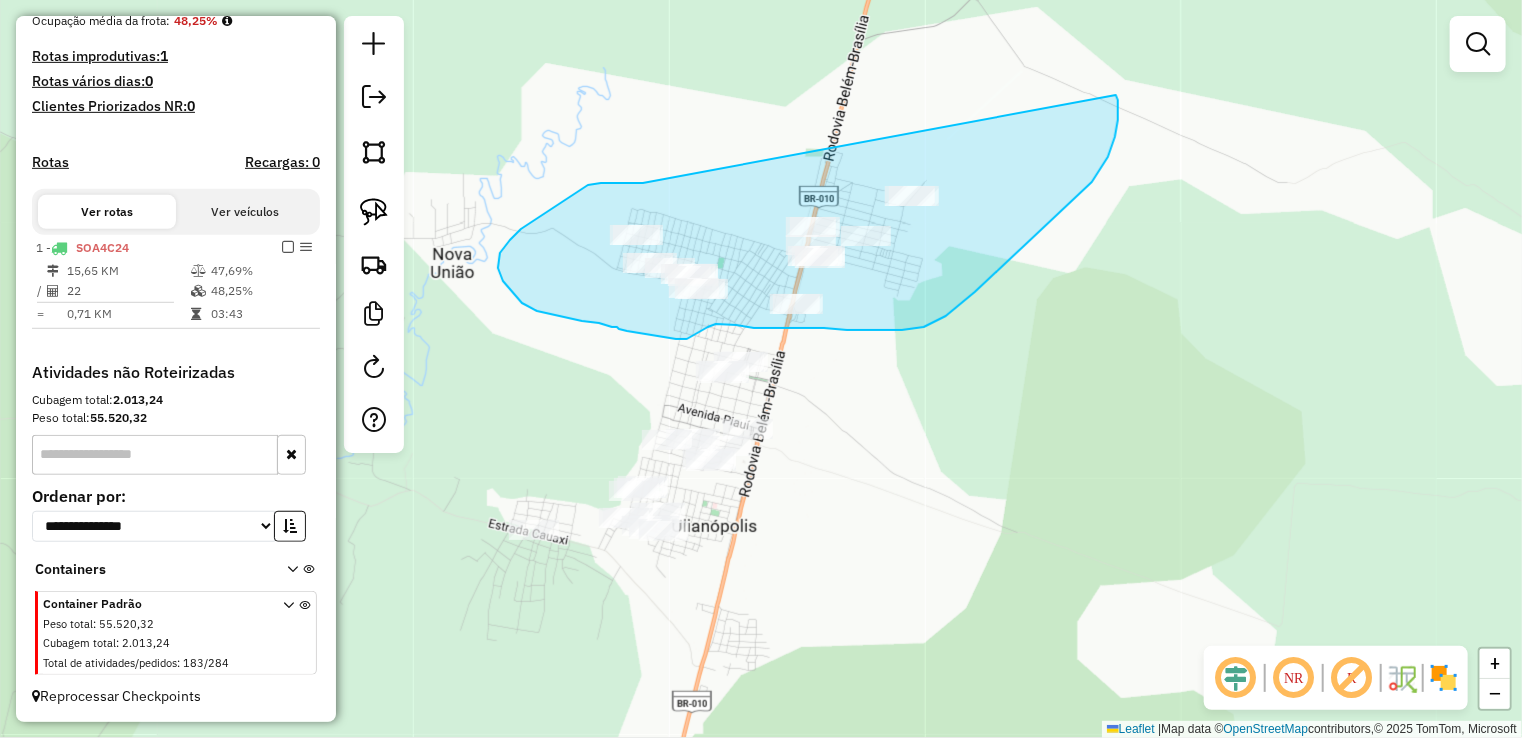 drag, startPoint x: 643, startPoint y: 183, endPoint x: 1050, endPoint y: 77, distance: 420.577 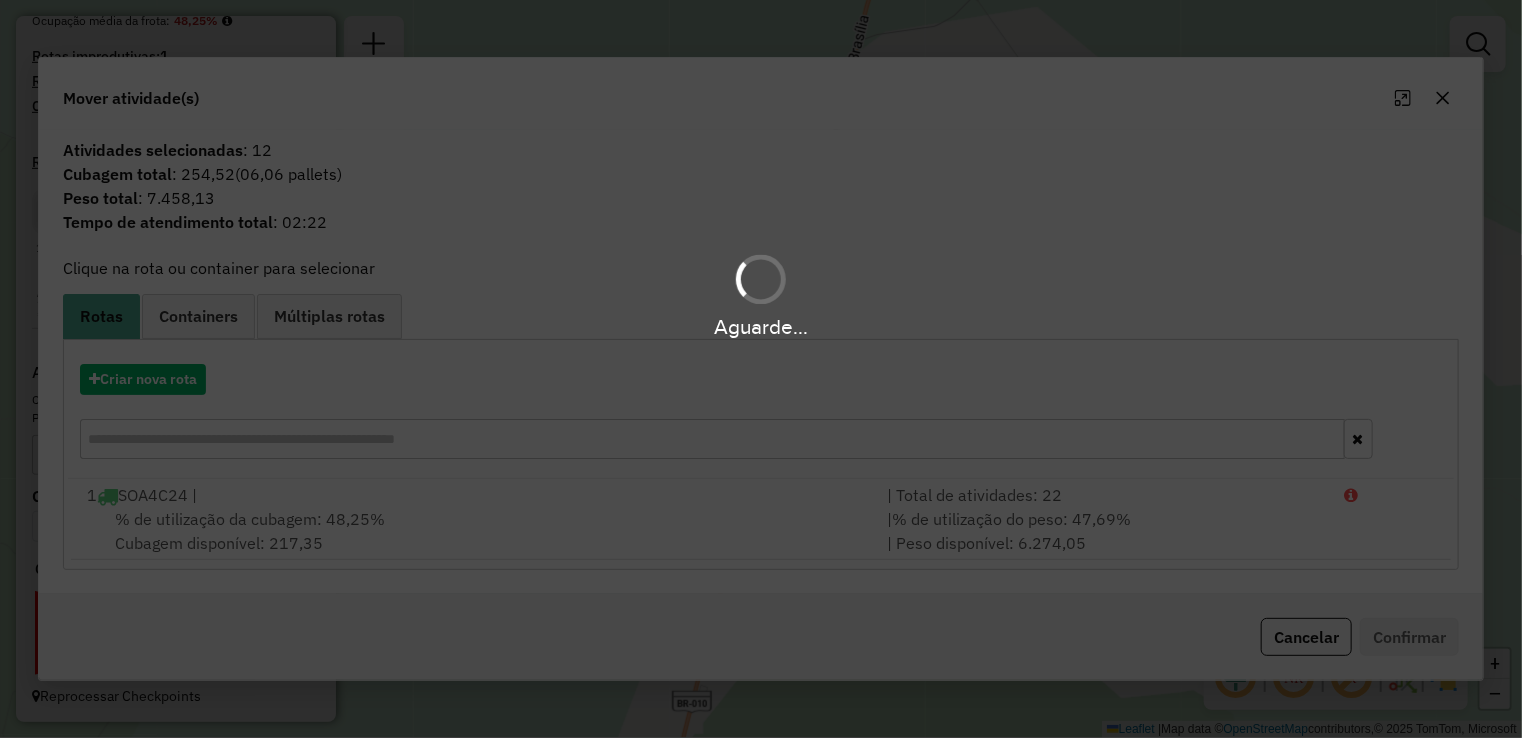 click on "Aguarde...  Pop-up bloqueado!  Seu navegador bloqueou automáticamente a abertura de uma nova janela.   Acesse as configurações e adicione o endereço do sistema a lista de permissão.   Fechar  Informações da Sessão 966321 - 17/07/2025     Criação: 16/07/2025 17:58   Depósito:  GP7 FILIAL  Total de rotas:  1  Distância Total:  15,65 km  Tempo total:  03:43  Valor total:  R$ 434.913,85  - Total roteirizado:  R$ 38.181,56  - Total não roteirizado:  R$ 396.732,29  Total de Atividades Roteirizadas:  22  Total de Pedidos Roteirizados:  26  Peso total roteirizado:  5.720,95  Cubagem total roteirizado:  202,65  Total de Atividades não Roteirizadas:  183  Total de Pedidos não Roteirizados:  284 Total de caixas por viagem:  202,65 /   1 =  202,65 Média de Atividades por viagem:  22 /   1 =  22,00 Ocupação média da frota:  48,25%   Rotas improdutivas:  1  Rotas vários dias:  0  Clientes Priorizados NR:  0 Rotas  Recargas: 0   Ver rotas   Ver veículos   1 -       SOA4C24   15,65 KM   47,69%  /  22" at bounding box center (761, 369) 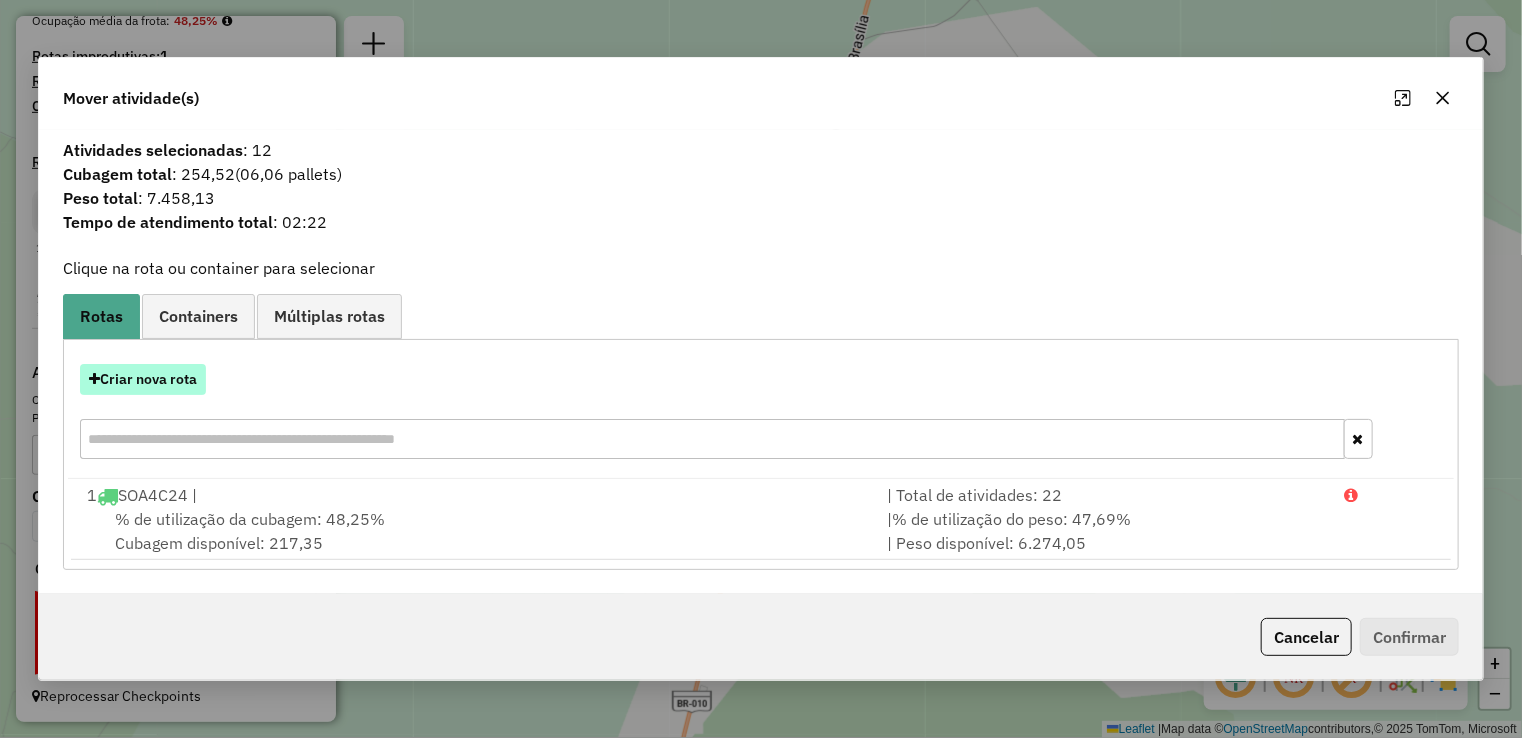 click on "Criar nova rota" at bounding box center (143, 379) 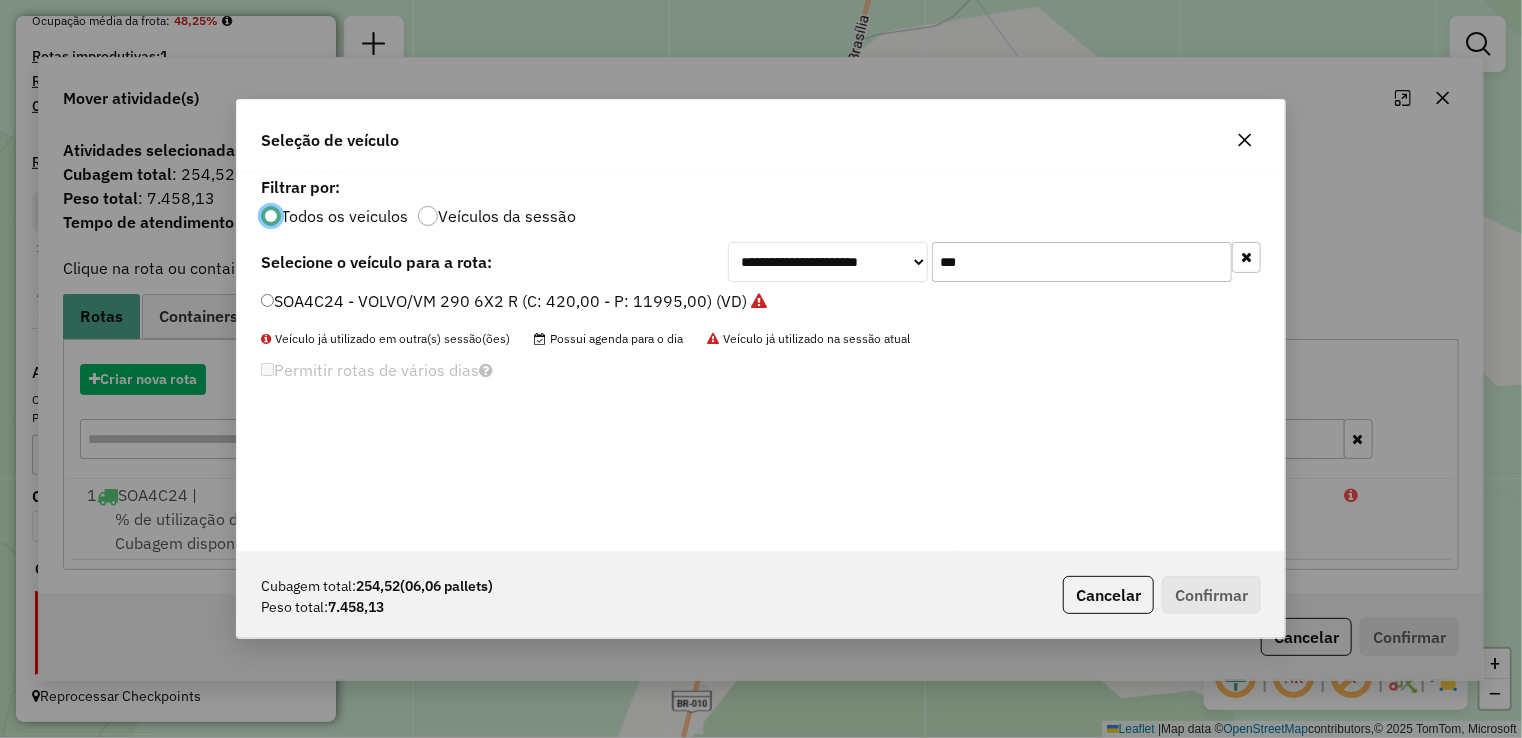 scroll, scrollTop: 10, scrollLeft: 6, axis: both 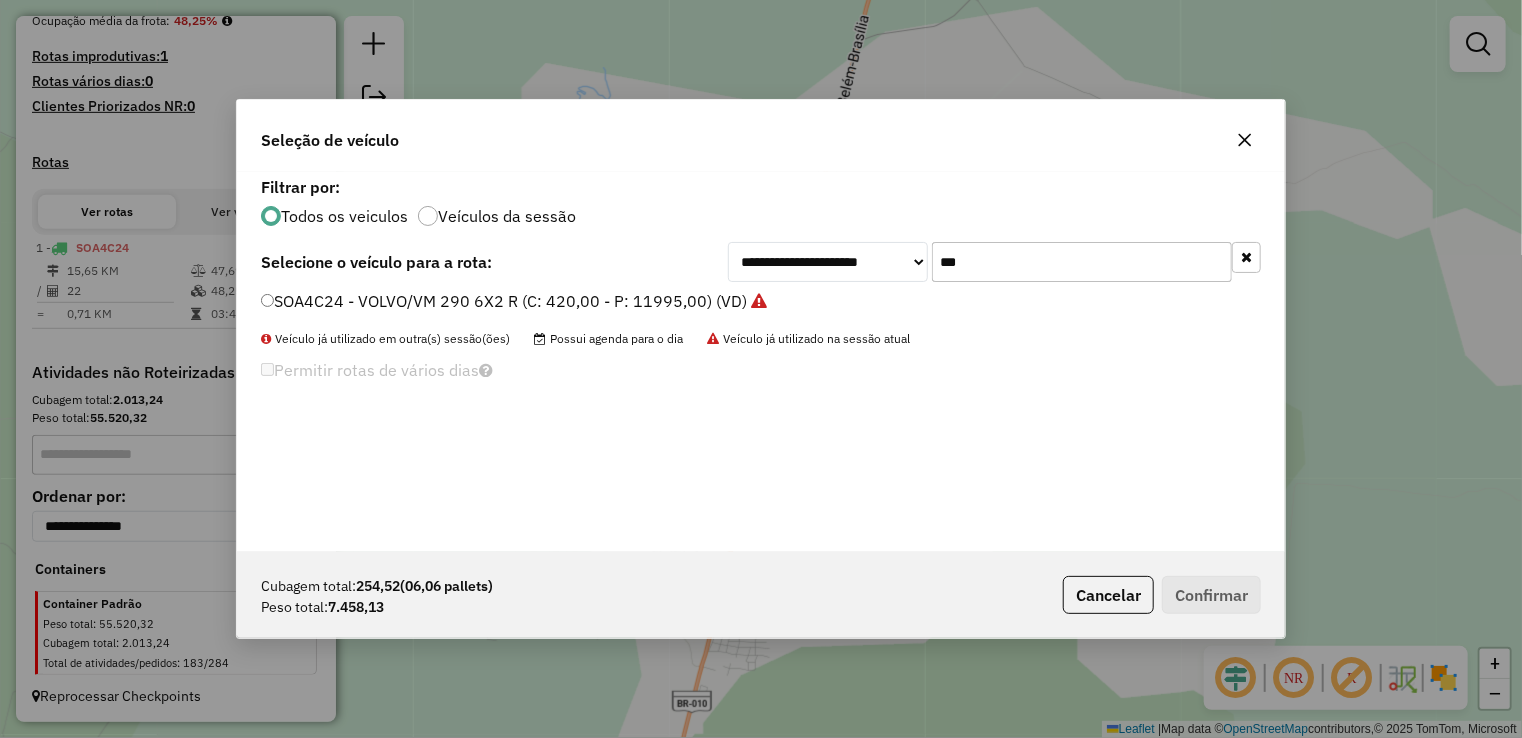 drag, startPoint x: 840, startPoint y: 257, endPoint x: 554, endPoint y: 235, distance: 286.8449 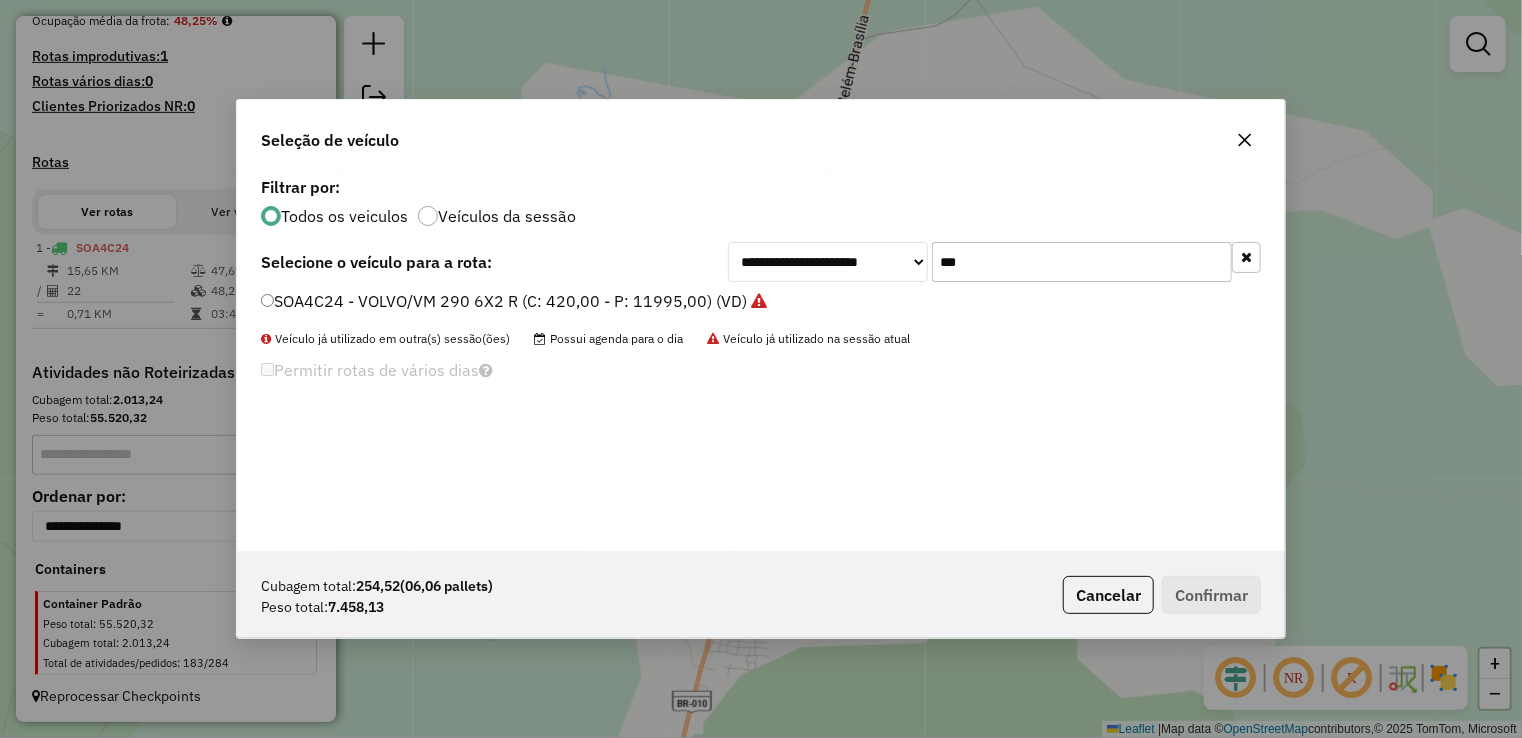click on "**********" 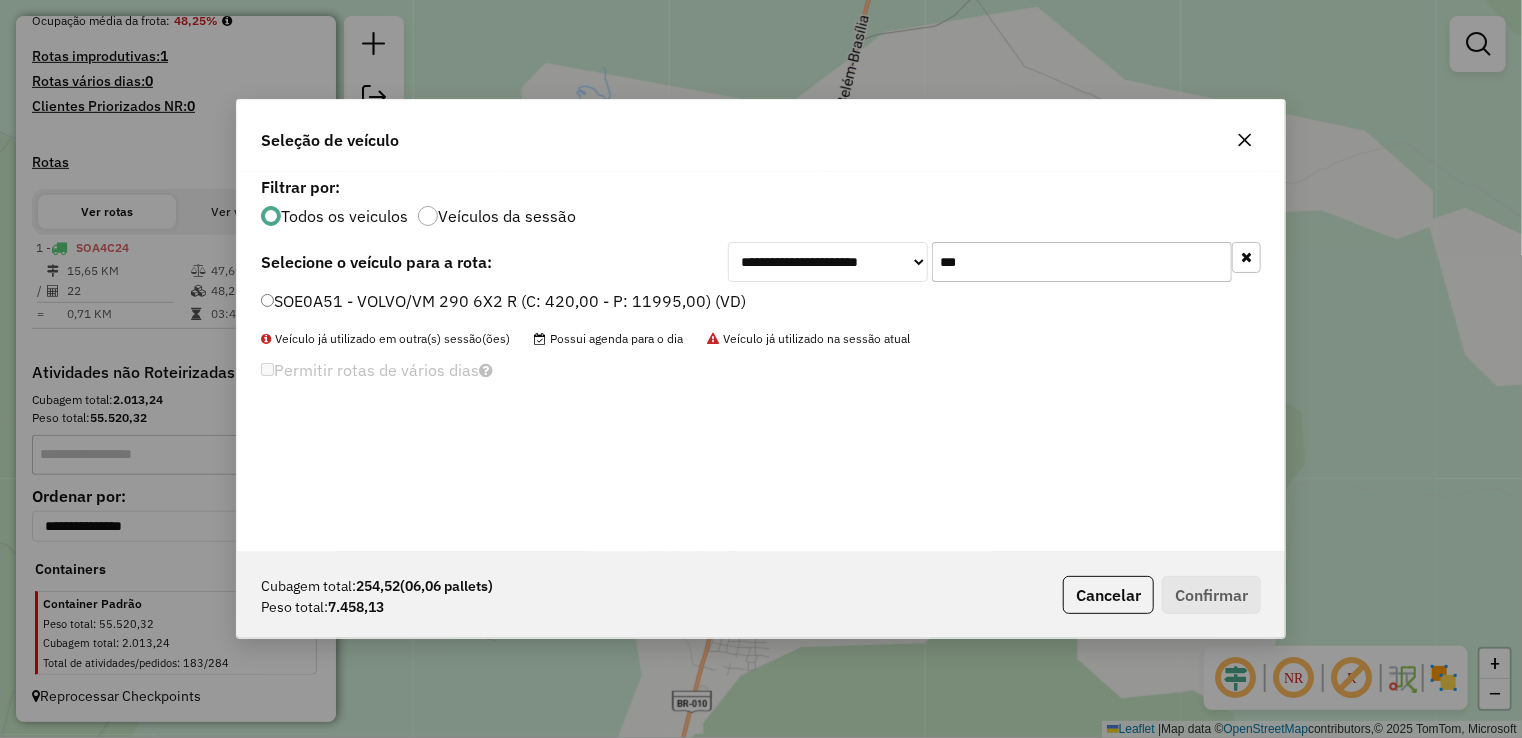 type on "***" 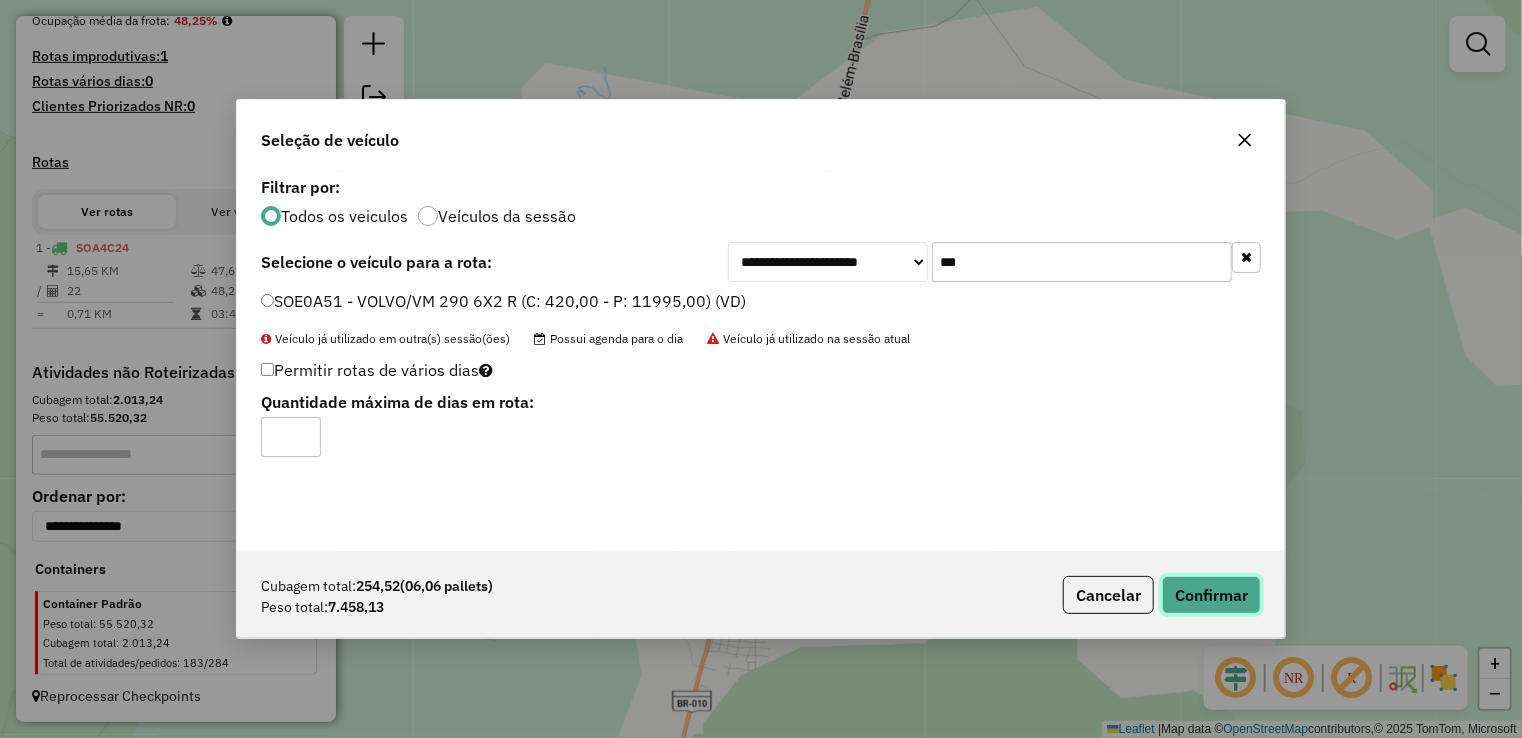 click on "Confirmar" 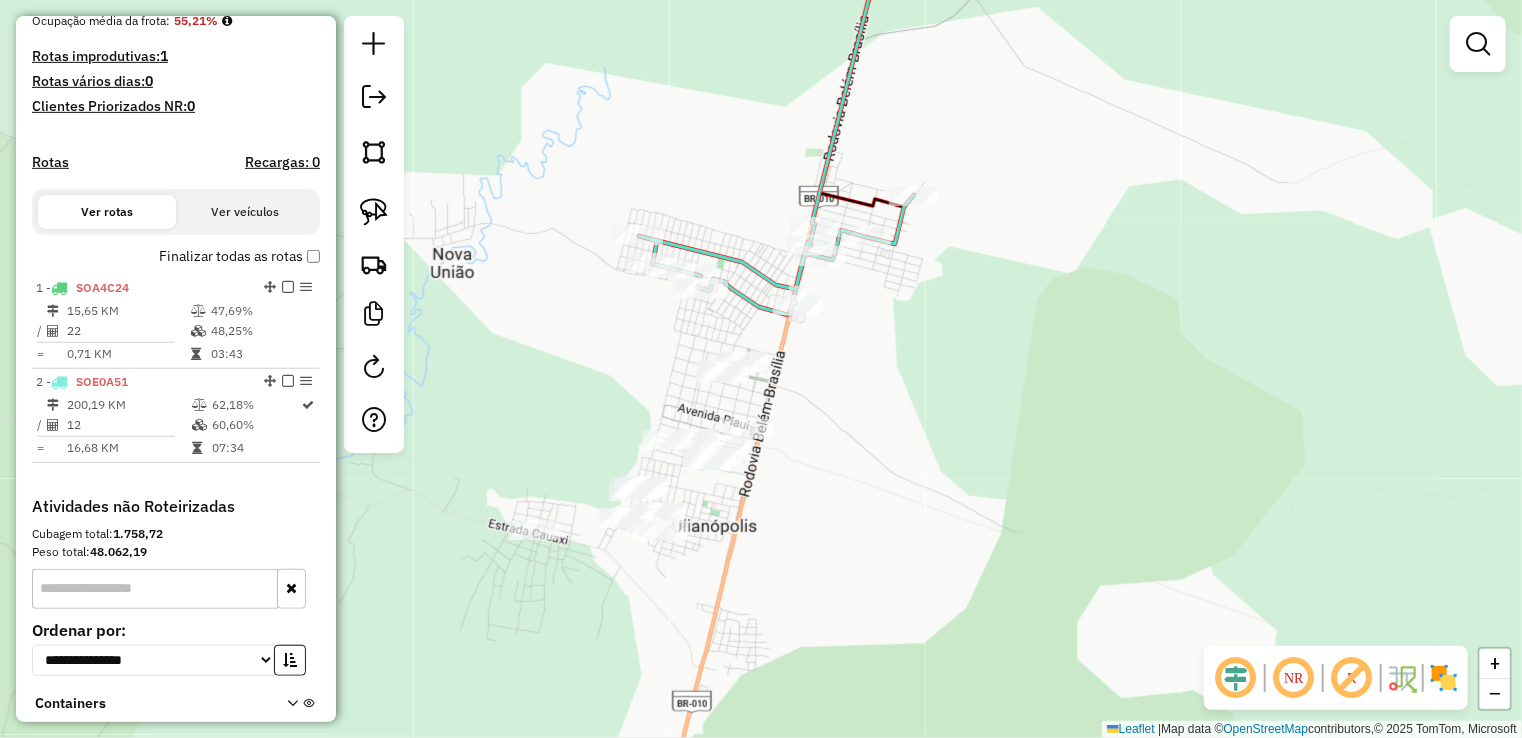 click on "Janela de atendimento Grade de atendimento Capacidade Transportadoras Veículos Cliente Pedidos  Rotas Selecione os dias de semana para filtrar as janelas de atendimento  Seg   Ter   Qua   Qui   Sex   Sáb   Dom  Informe o período da janela de atendimento: De: Até:  Filtrar exatamente a janela do cliente  Considerar janela de atendimento padrão  Selecione os dias de semana para filtrar as grades de atendimento  Seg   Ter   Qua   Qui   Sex   Sáb   Dom   Considerar clientes sem dia de atendimento cadastrado  Clientes fora do dia de atendimento selecionado Filtrar as atividades entre os valores definidos abaixo:  Peso mínimo:   Peso máximo:   Cubagem mínima:   Cubagem máxima:   De:   Até:  Filtrar as atividades entre o tempo de atendimento definido abaixo:  De:   Até:   Considerar capacidade total dos clientes não roteirizados Transportadora: Selecione um ou mais itens Tipo de veículo: Selecione um ou mais itens Veículo: Selecione um ou mais itens Motorista: Selecione um ou mais itens Nome: Rótulo:" 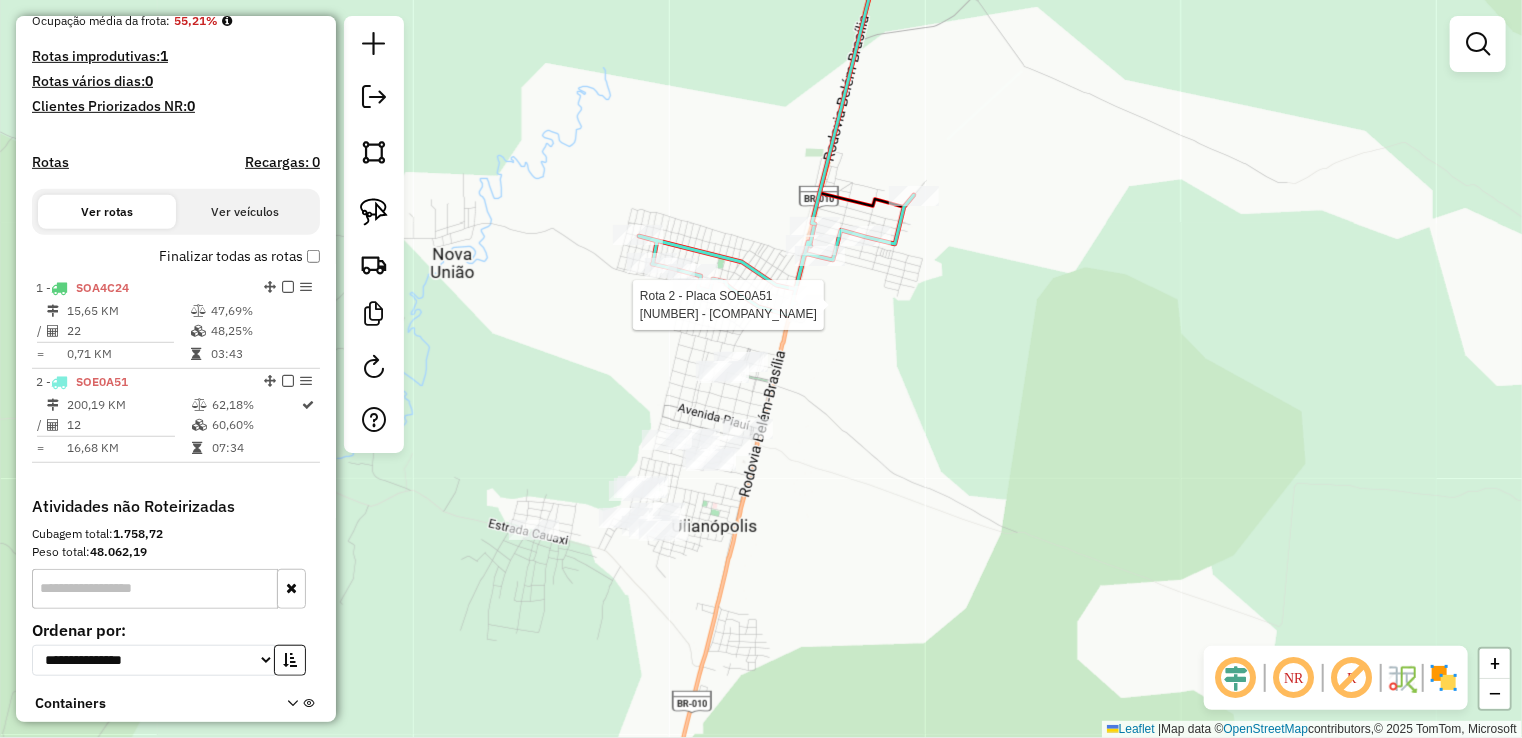 select on "**********" 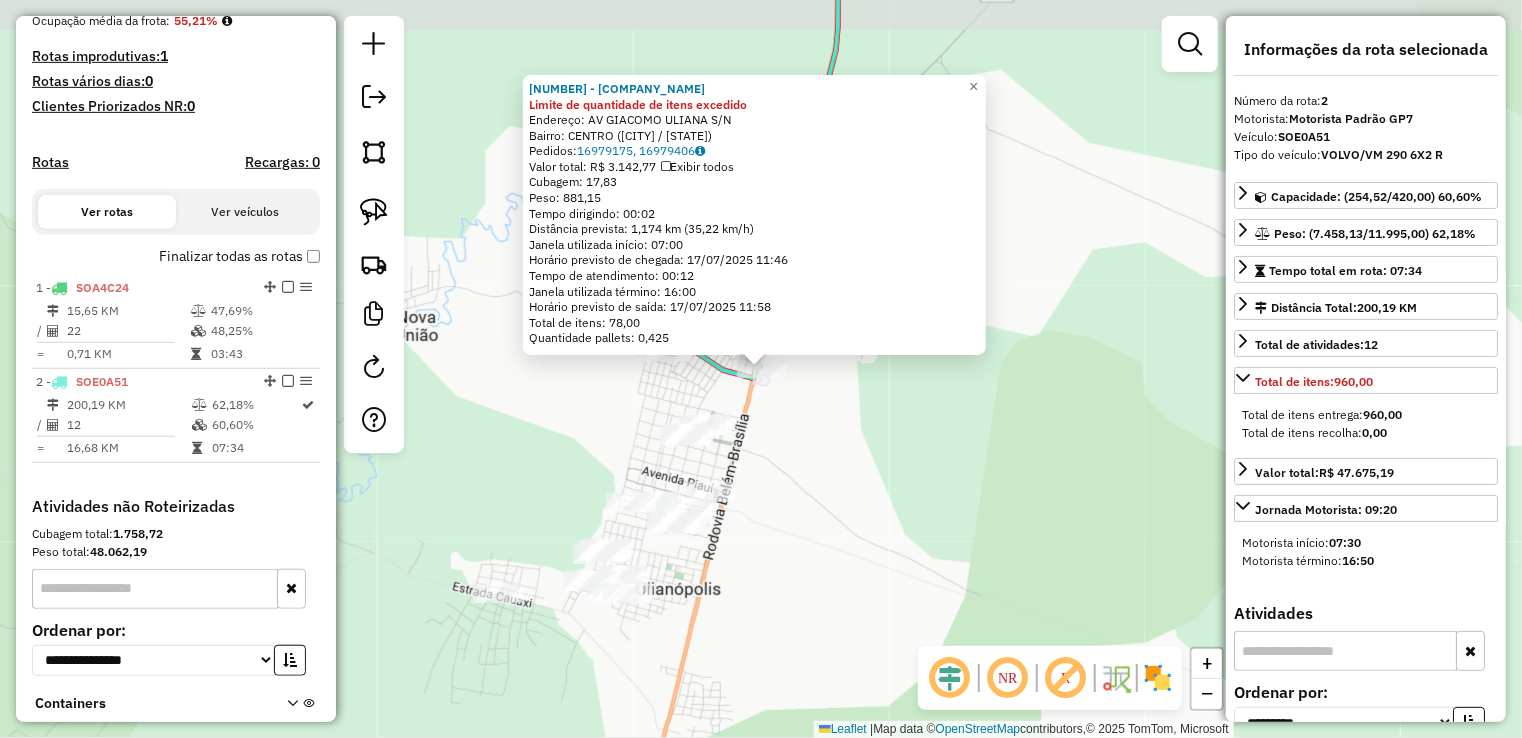 scroll, scrollTop: 648, scrollLeft: 0, axis: vertical 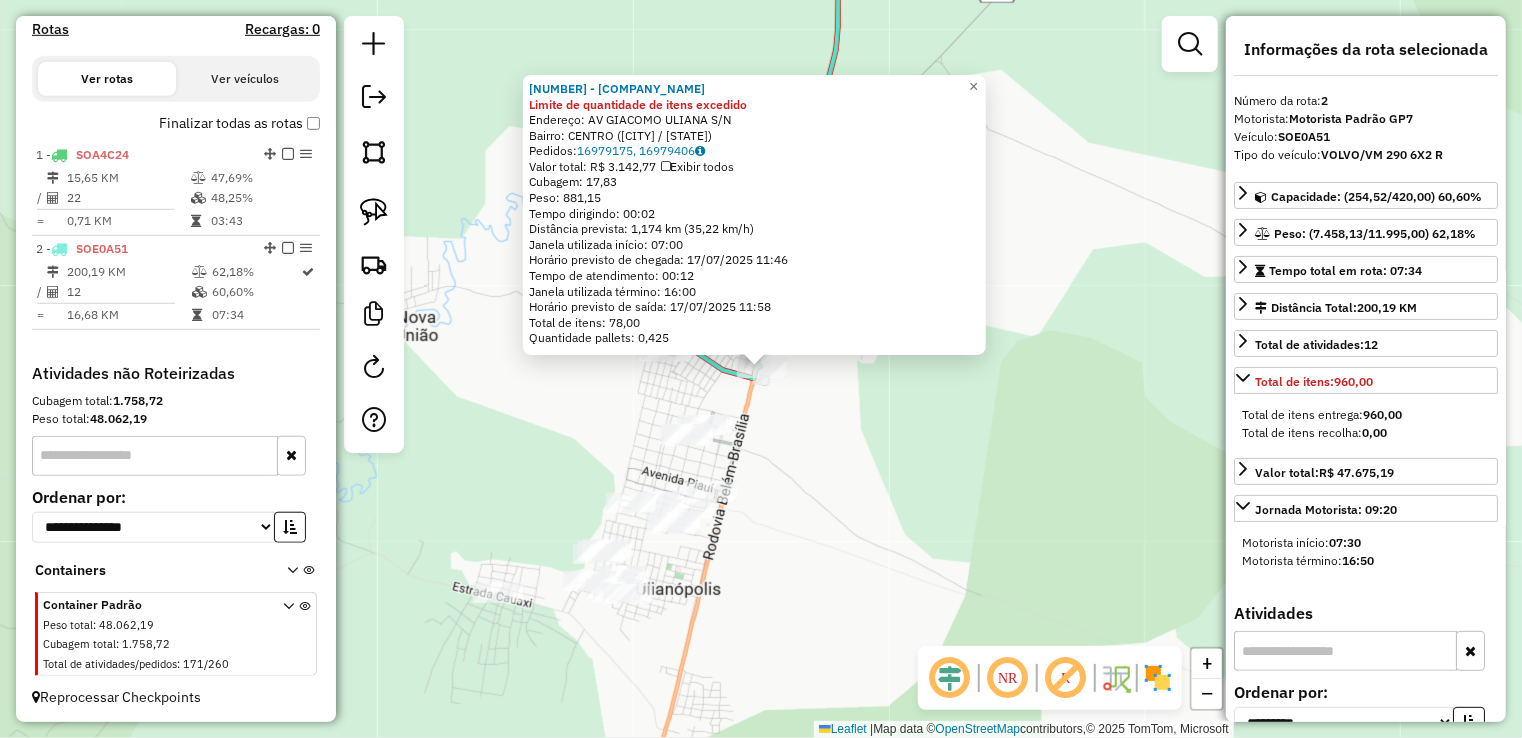drag, startPoint x: 860, startPoint y: 464, endPoint x: 931, endPoint y: 355, distance: 130.0846 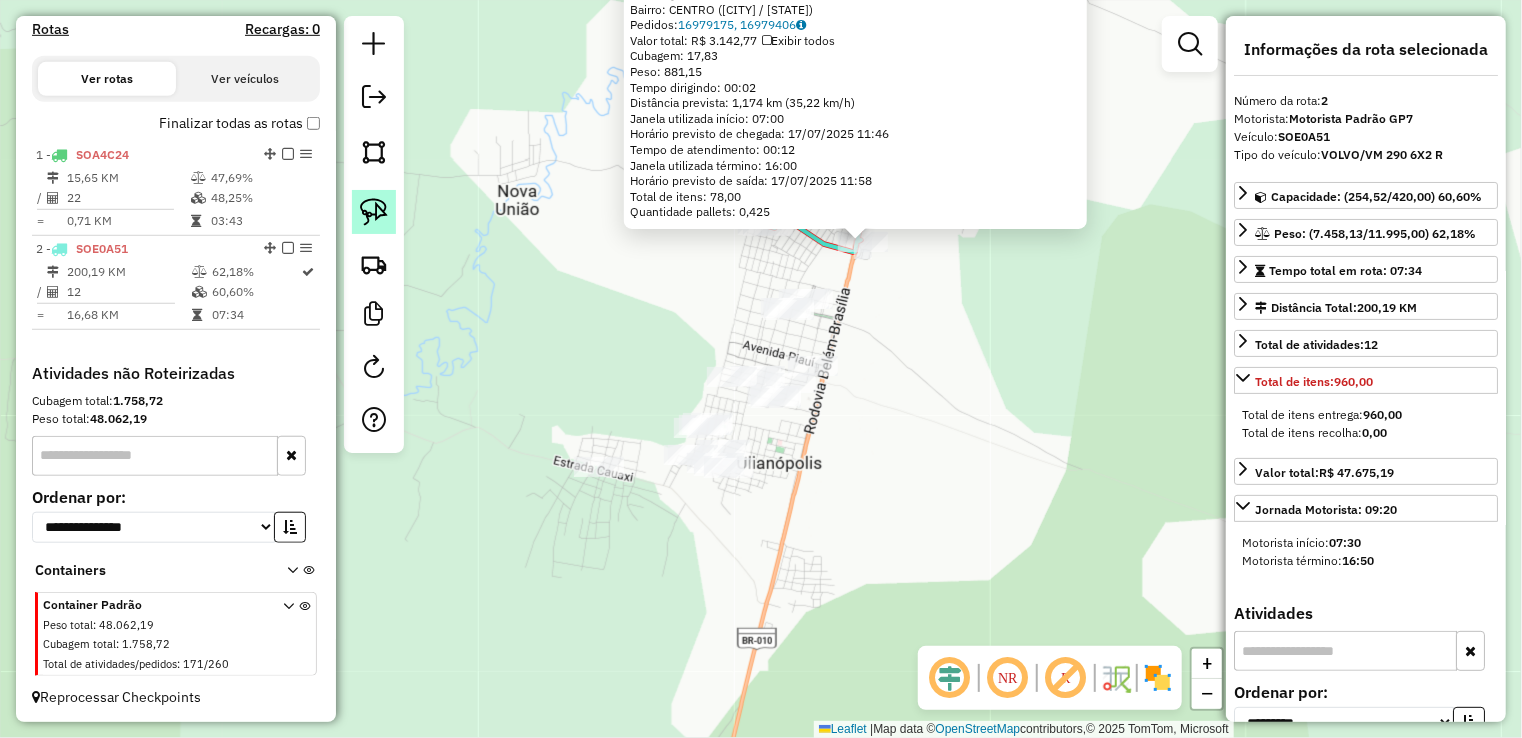 click 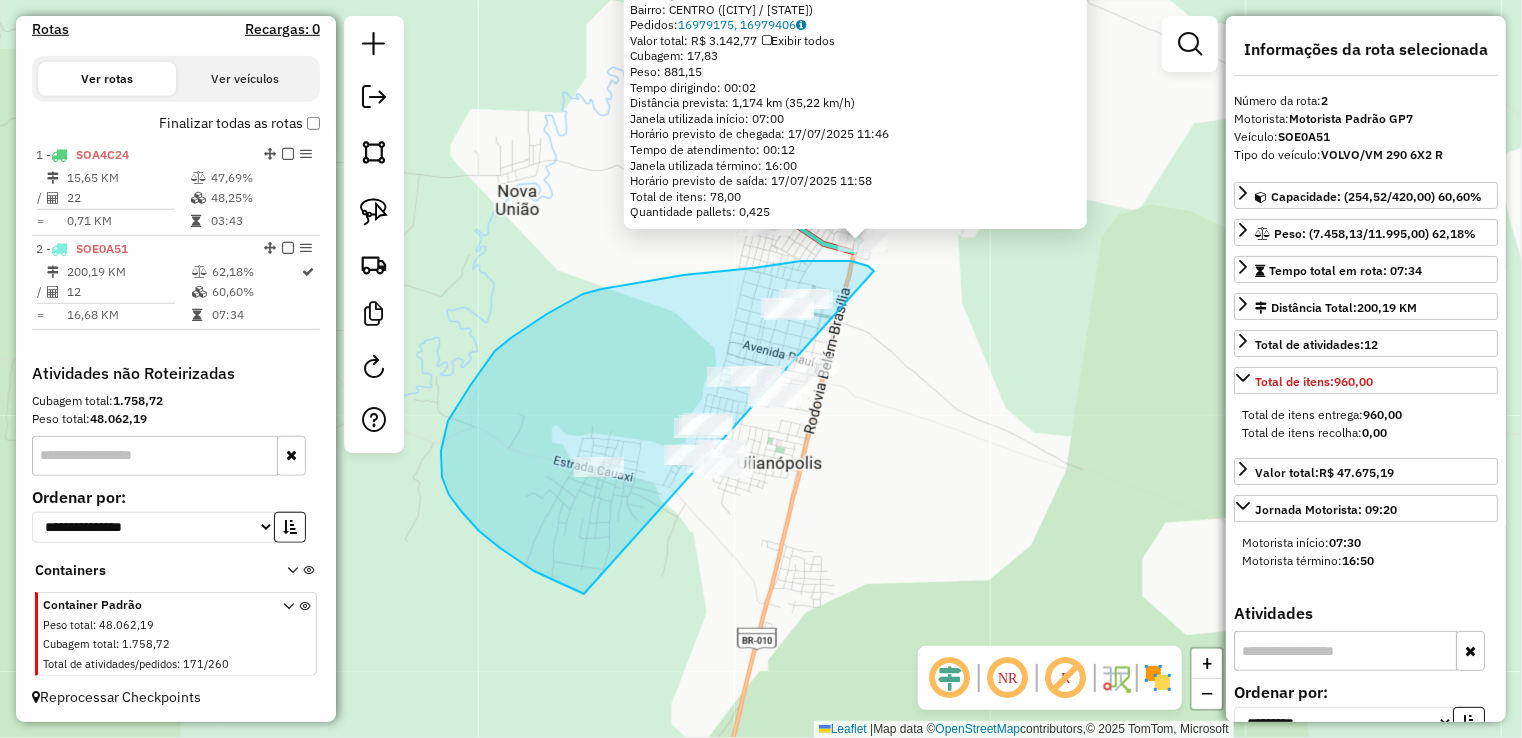 drag, startPoint x: 864, startPoint y: 265, endPoint x: 967, endPoint y: 488, distance: 245.63794 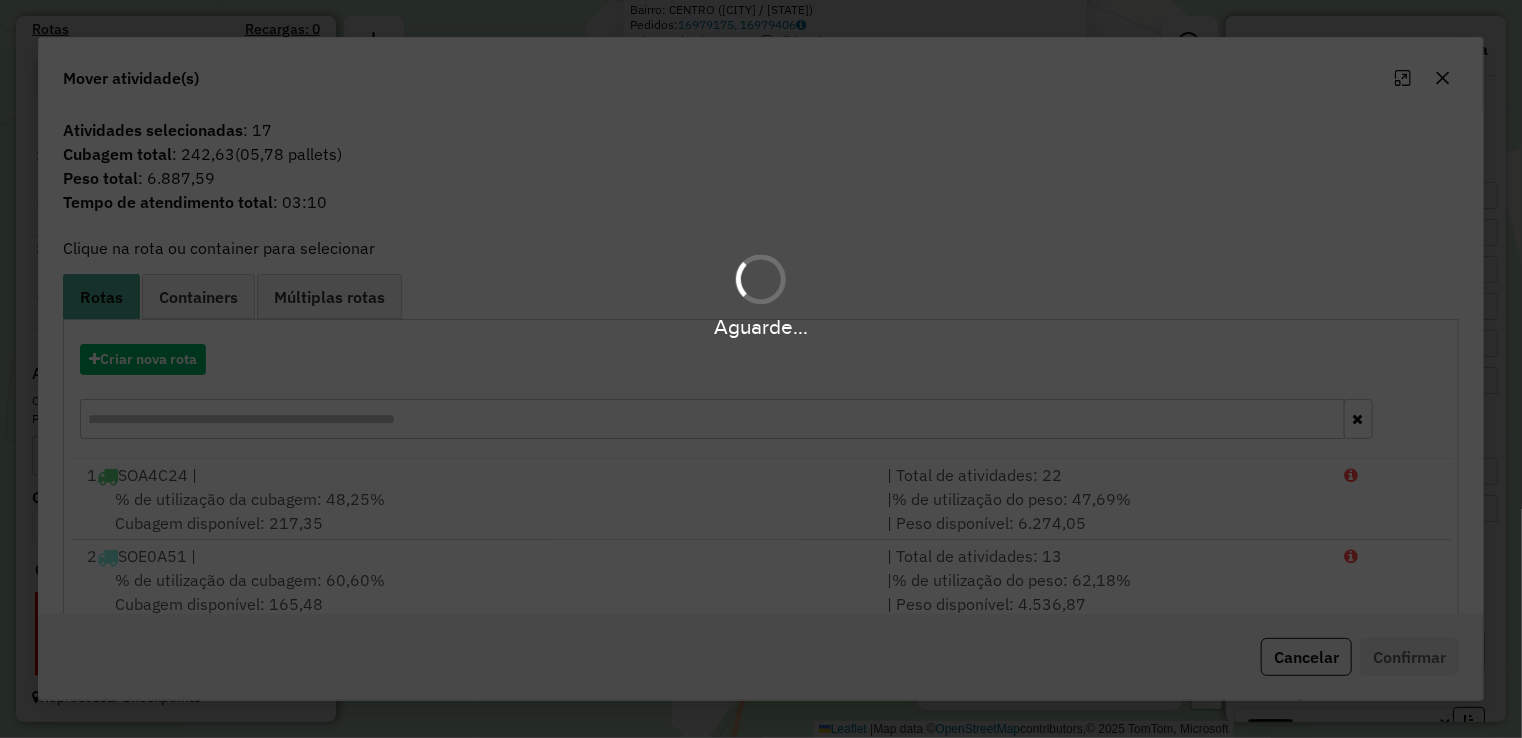 click on "Aguarde..." at bounding box center [761, 369] 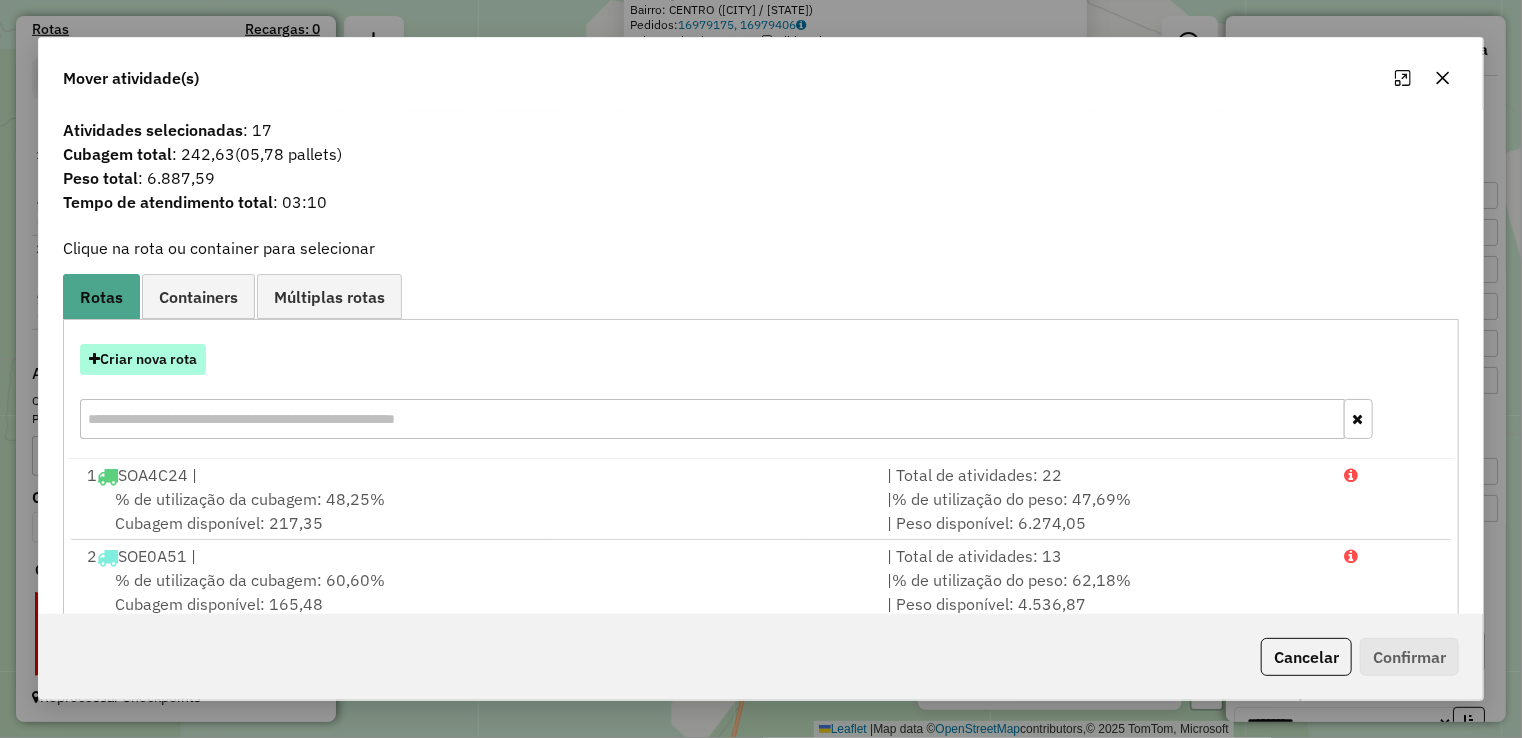 click on "Criar nova rota" at bounding box center (143, 359) 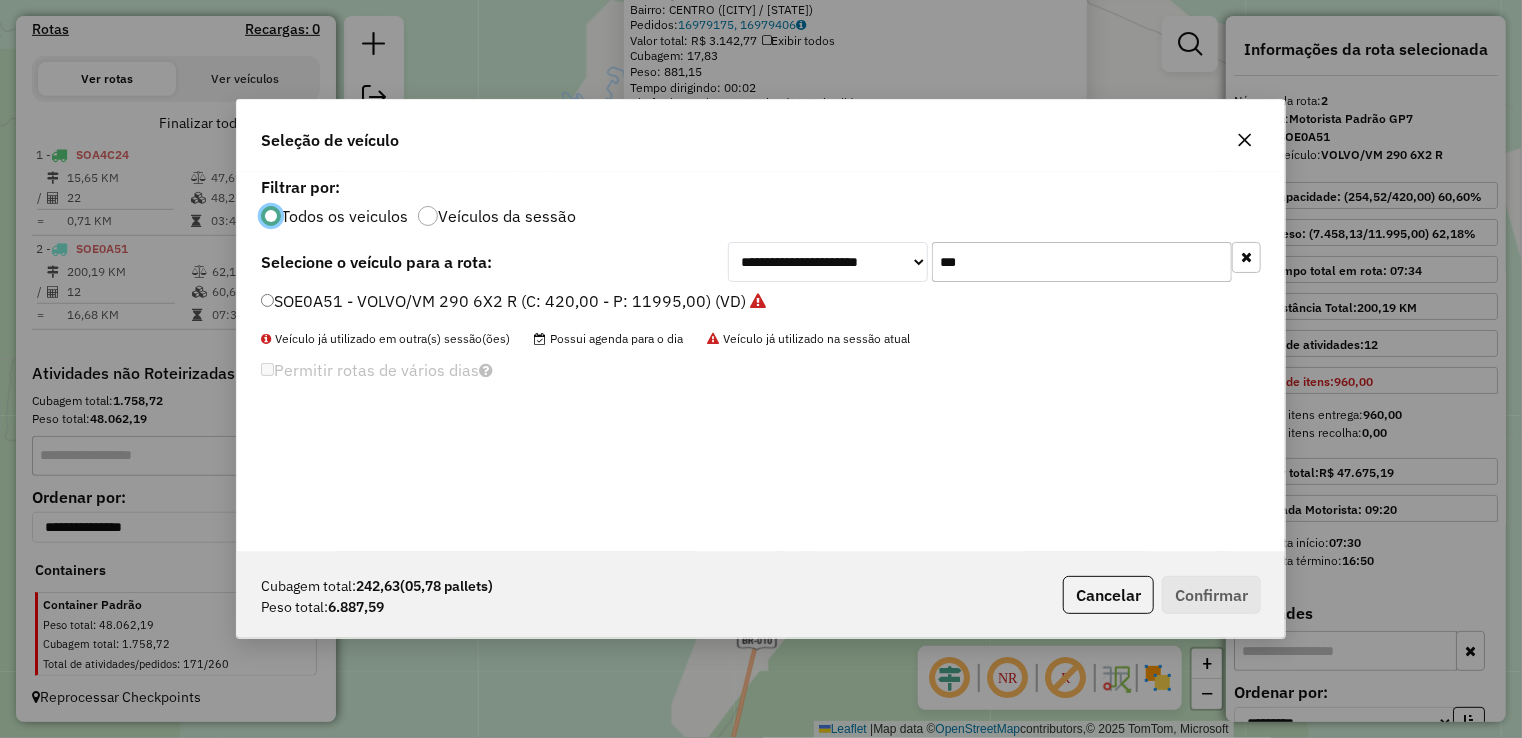 scroll, scrollTop: 10, scrollLeft: 6, axis: both 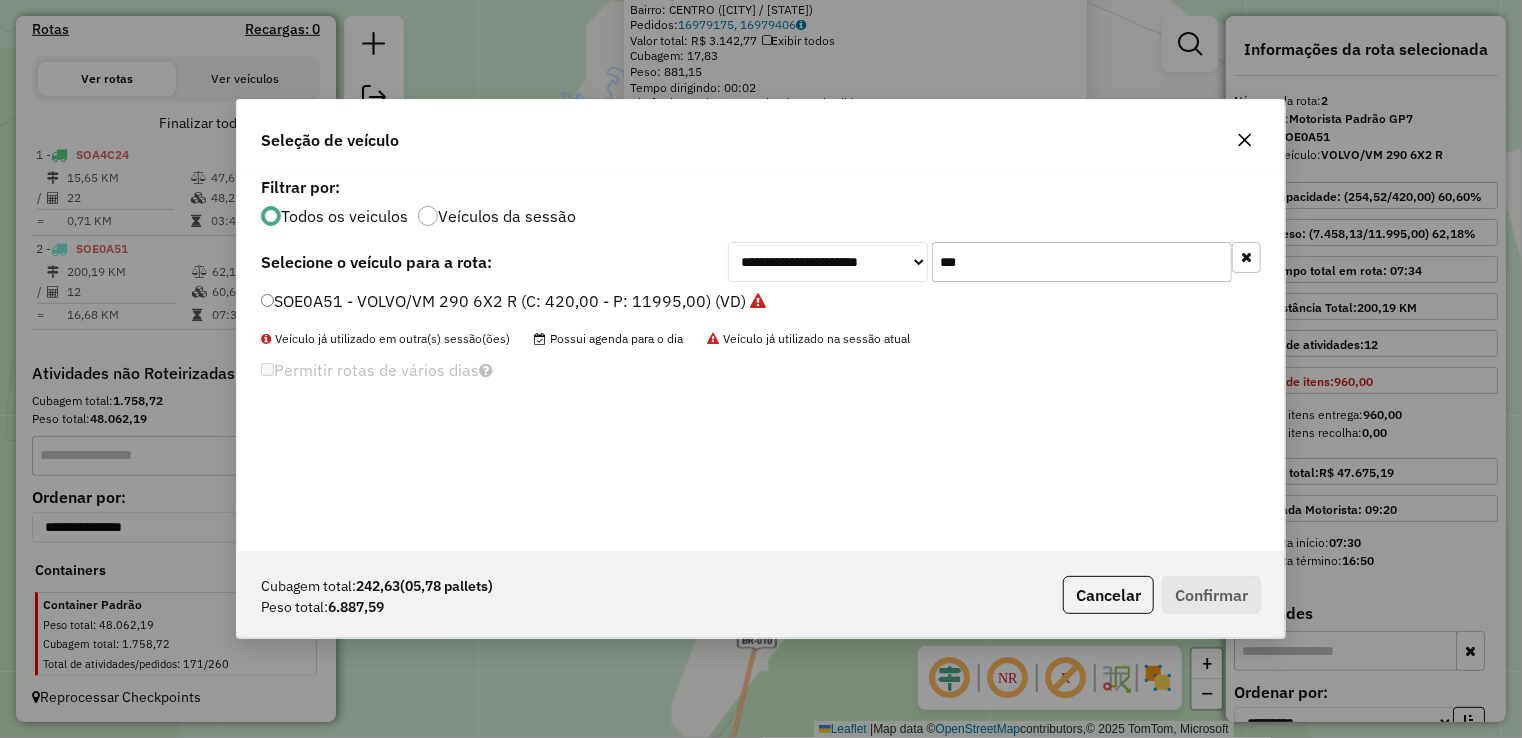 drag, startPoint x: 1012, startPoint y: 260, endPoint x: 701, endPoint y: 255, distance: 311.0402 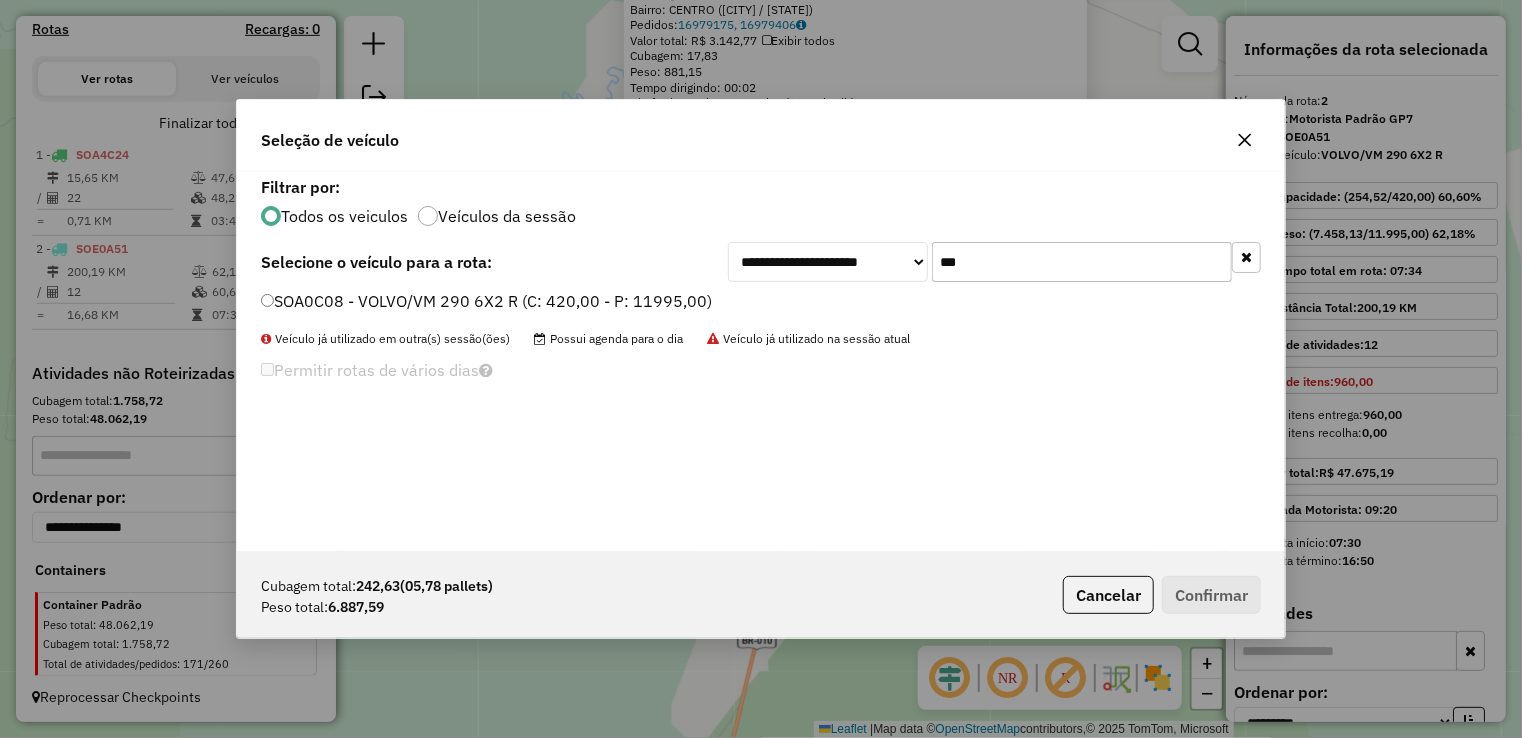 type on "***" 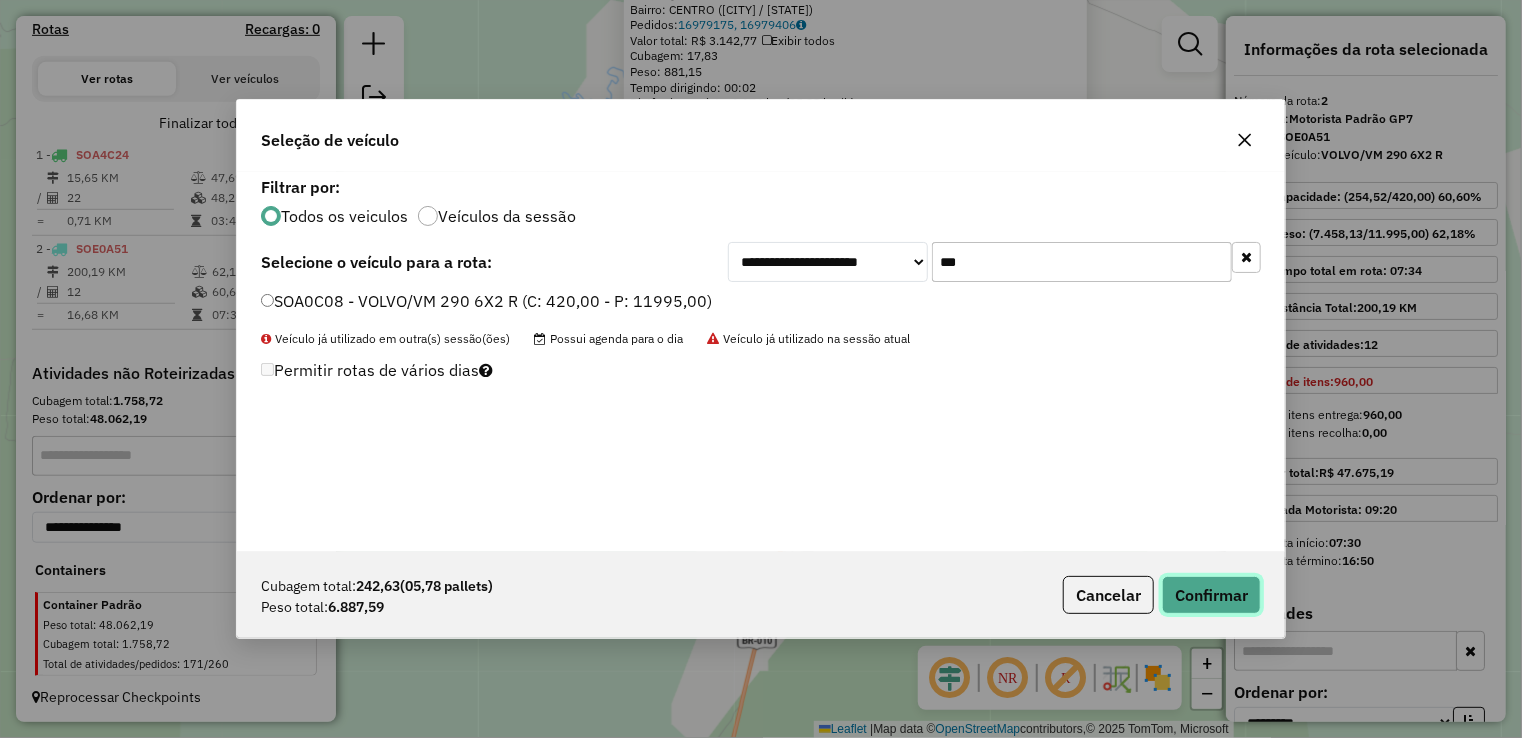 click on "Confirmar" 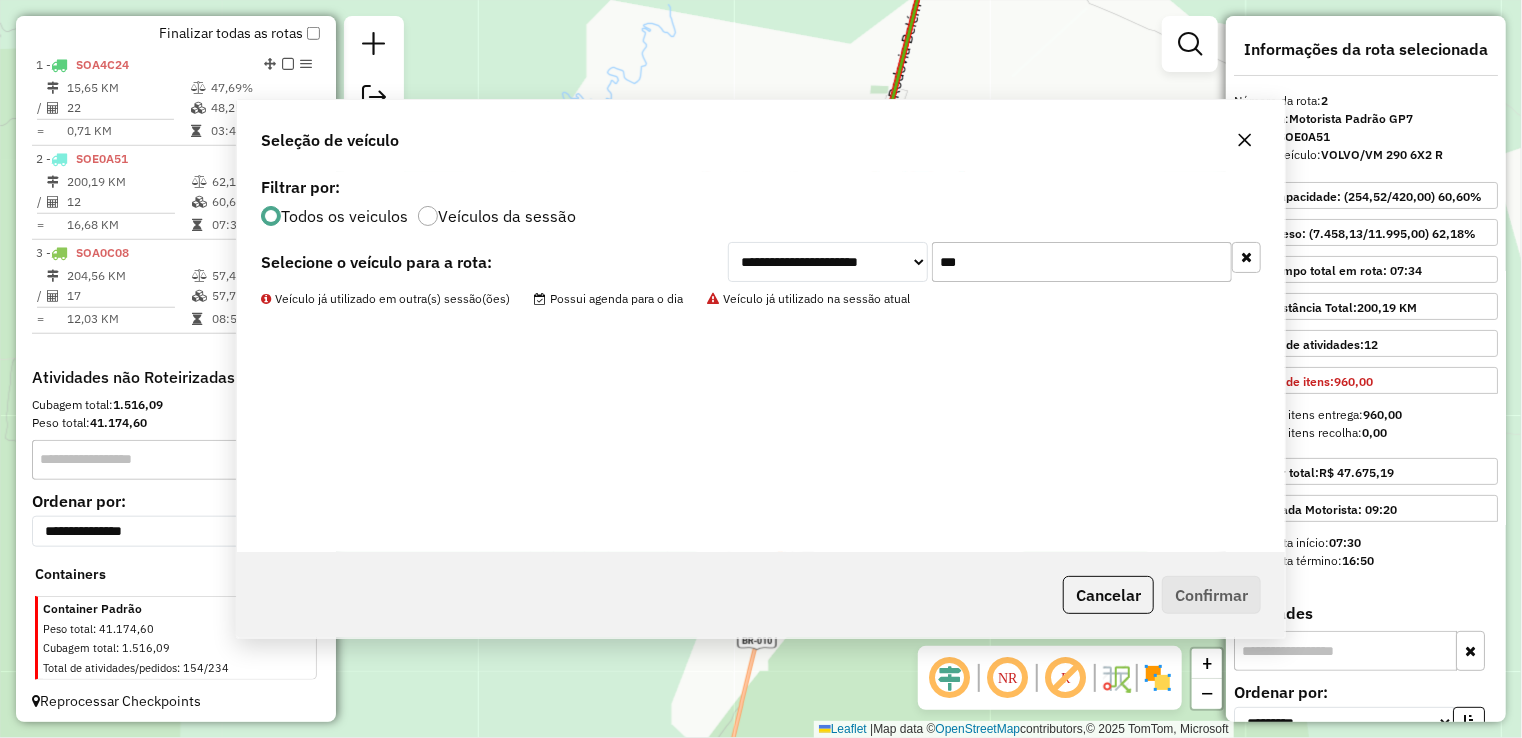 scroll, scrollTop: 742, scrollLeft: 0, axis: vertical 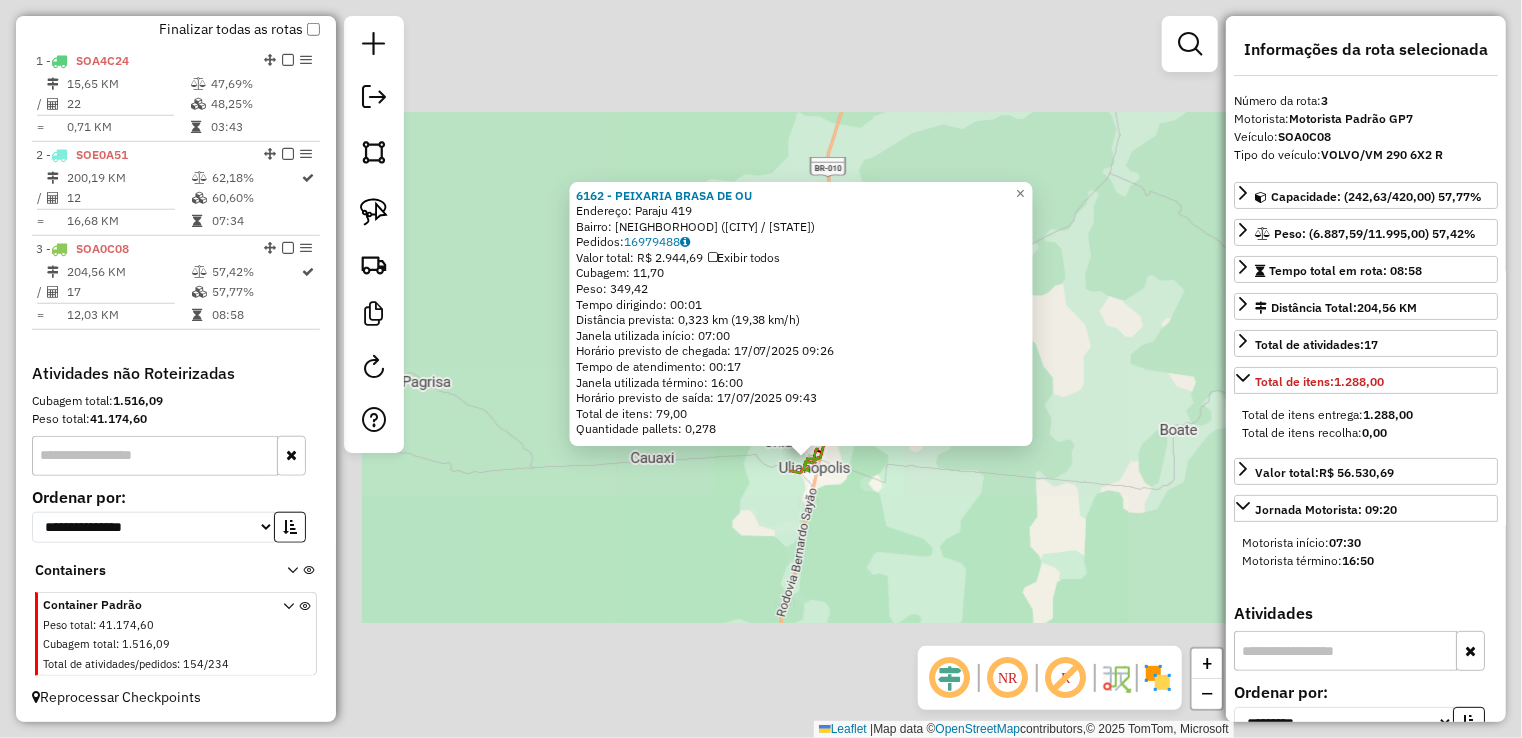 click on "Rota 3 - Placa SOA0C08  6376 - COMERCIAL MIRANDA 6162 - PEIXARIA BRASA DE OU  Endereço:  Paraju 419   Bairro: BOA VISTA (ULIANOPOLIS / PA)   Pedidos:  16979488   Valor total: R$ 2.944,69   Exibir todos   Cubagem: 11,70  Peso: 349,42  Tempo dirigindo: 00:01   Distância prevista: 0,323 km (19,38 km/h)   Janela utilizada início: 07:00   Horário previsto de chegada: 17/07/2025 09:26   Tempo de atendimento: 00:17   Janela utilizada término: 16:00   Horário previsto de saída: 17/07/2025 09:43   Total de itens: 79,00   Quantidade pallets: 0,278  × Janela de atendimento Grade de atendimento Capacidade Transportadoras Veículos Cliente Pedidos  Rotas Selecione os dias de semana para filtrar as janelas de atendimento  Seg   Ter   Qua   Qui   Sex   Sáb   Dom  Informe o período da janela de atendimento: De: Até:  Filtrar exatamente a janela do cliente  Considerar janela de atendimento padrão  Selecione os dias de semana para filtrar as grades de atendimento  Seg   Ter   Qua   Qui   Sex   Sáb   Dom   De:  De:" 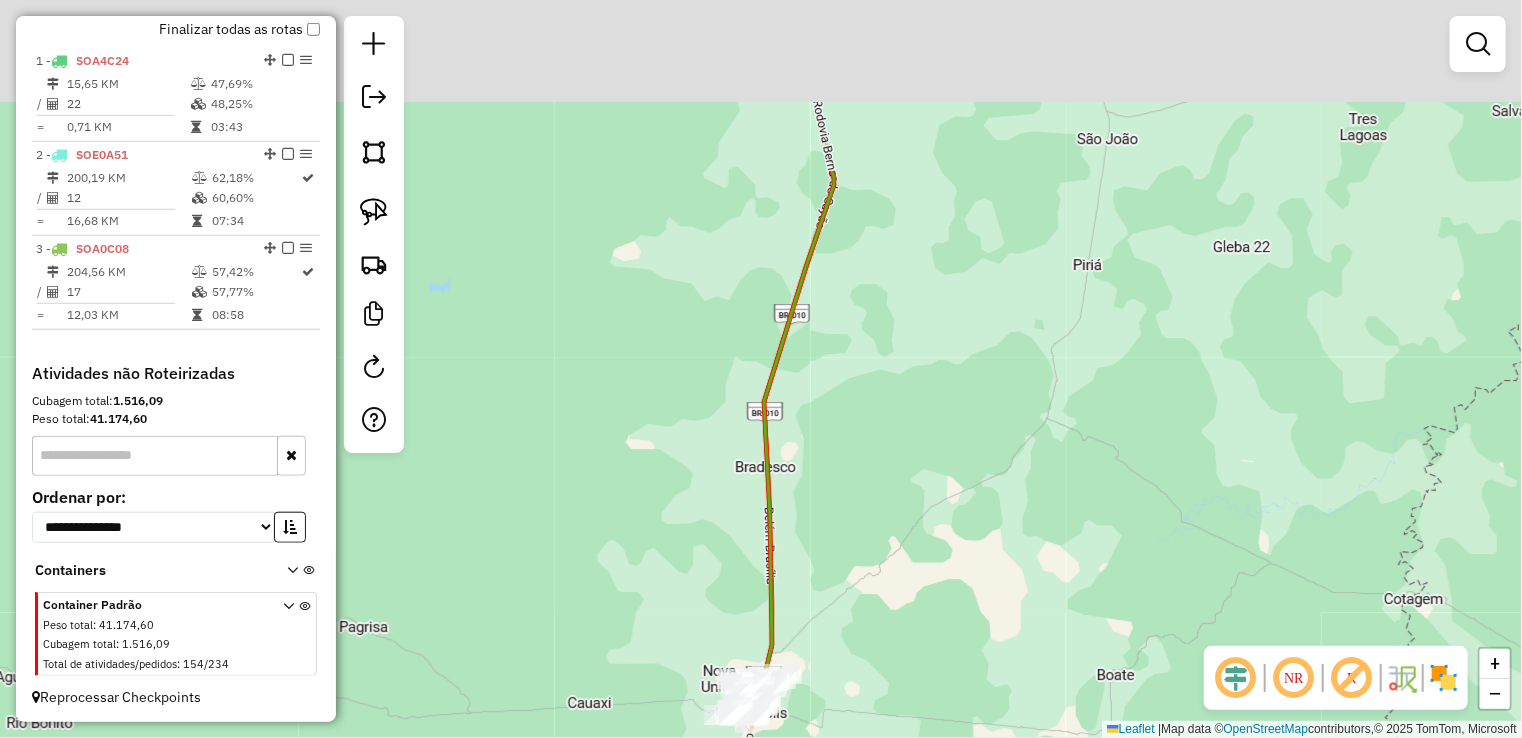 drag, startPoint x: 853, startPoint y: 359, endPoint x: 837, endPoint y: 630, distance: 271.47192 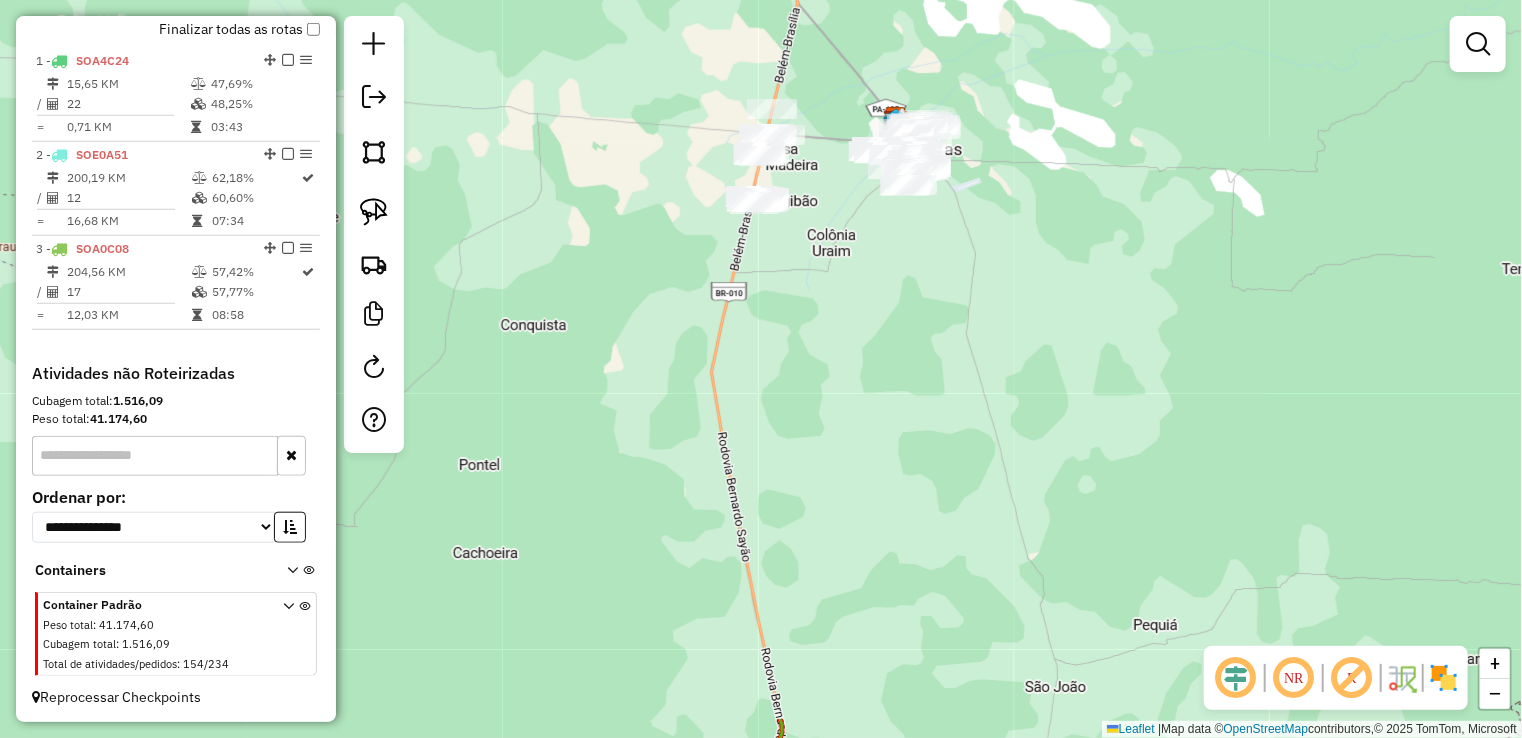 drag, startPoint x: 859, startPoint y: 425, endPoint x: 838, endPoint y: 676, distance: 251.87695 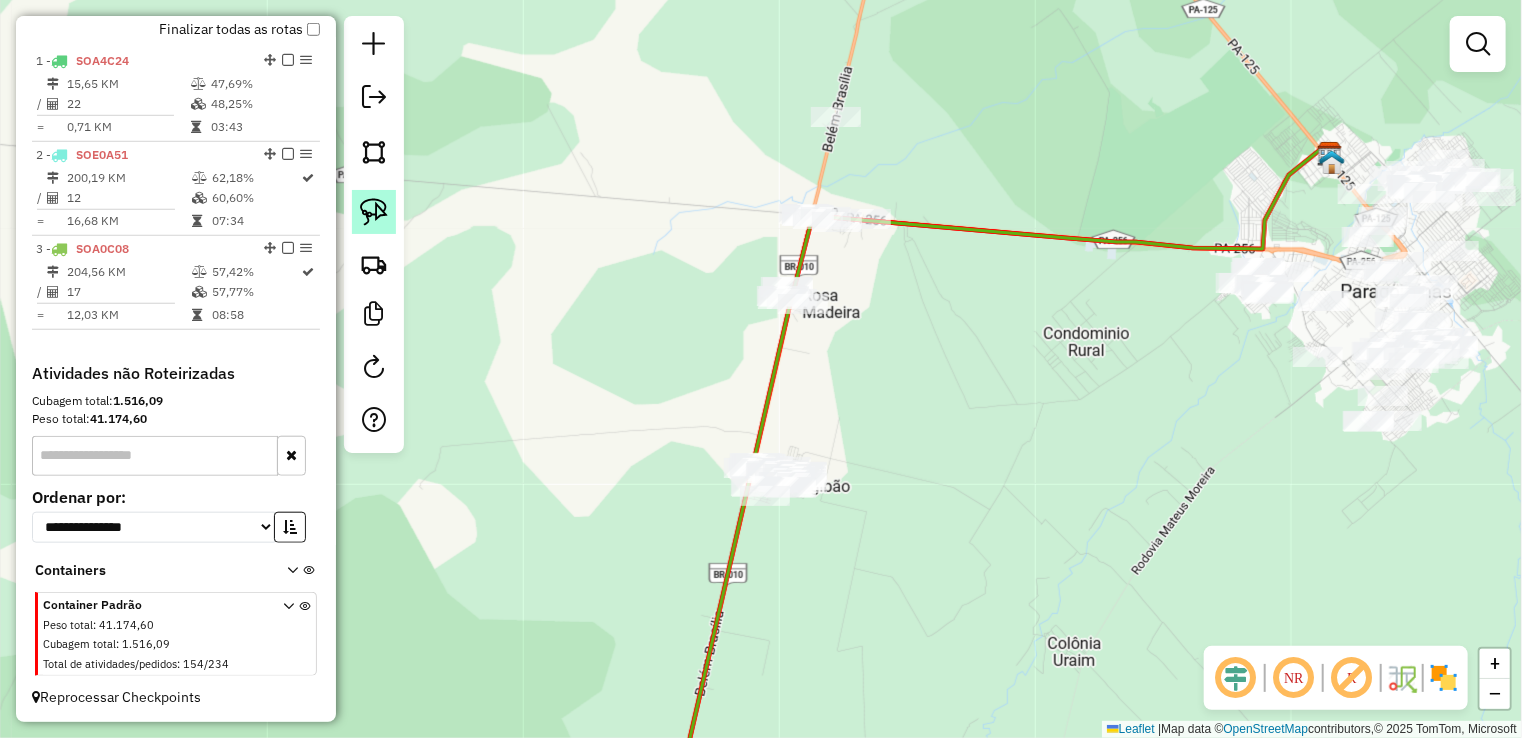 click 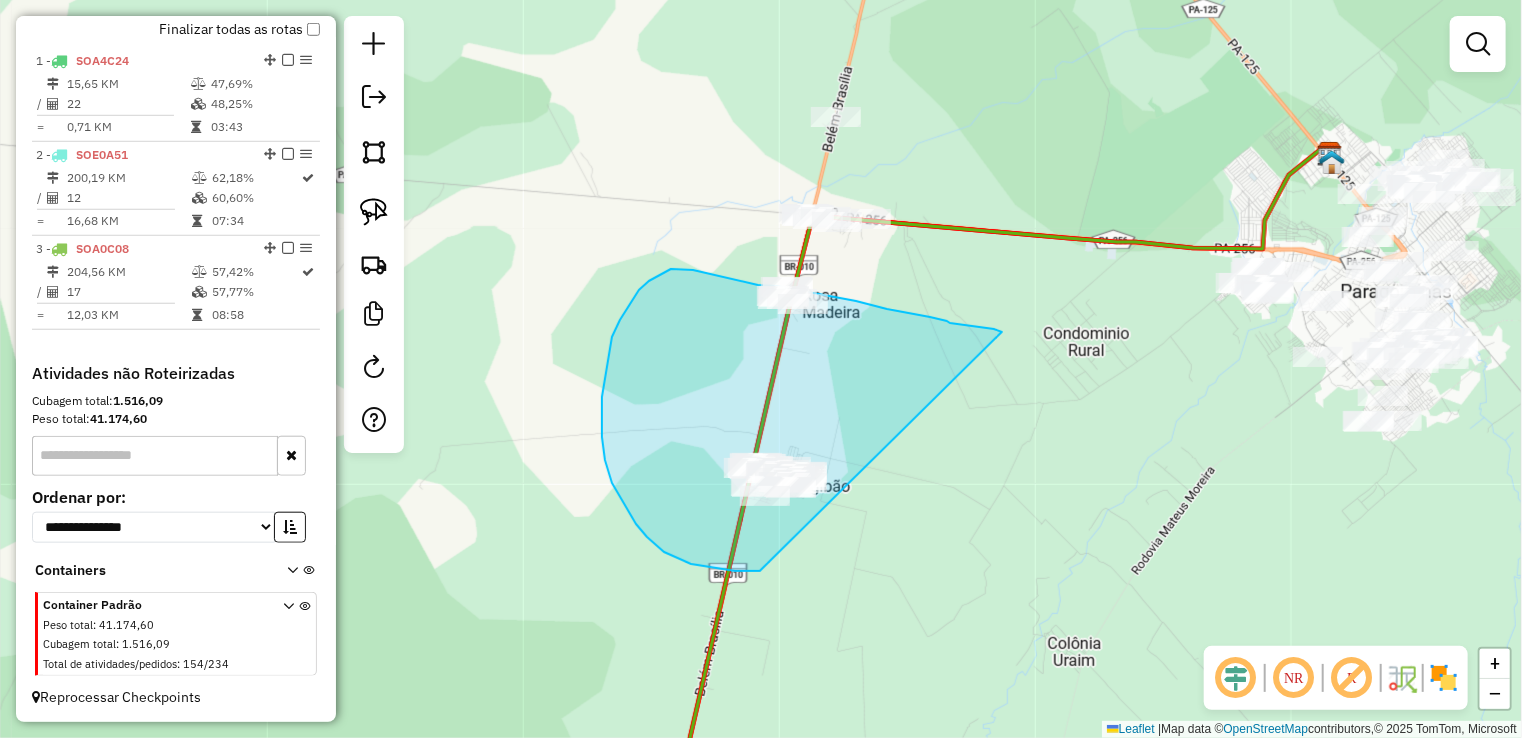 drag, startPoint x: 964, startPoint y: 324, endPoint x: 855, endPoint y: 545, distance: 246.41835 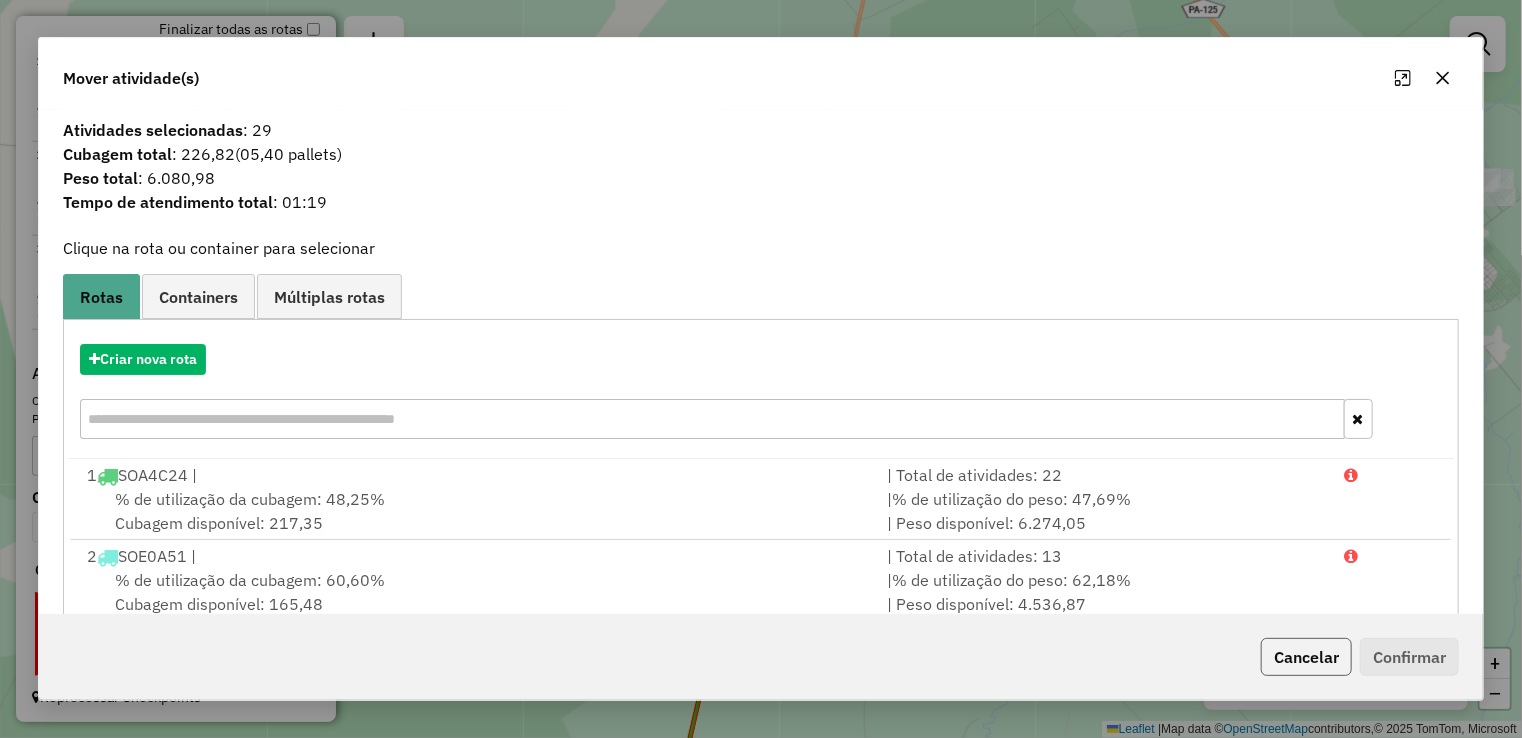 click on "Cancelar" 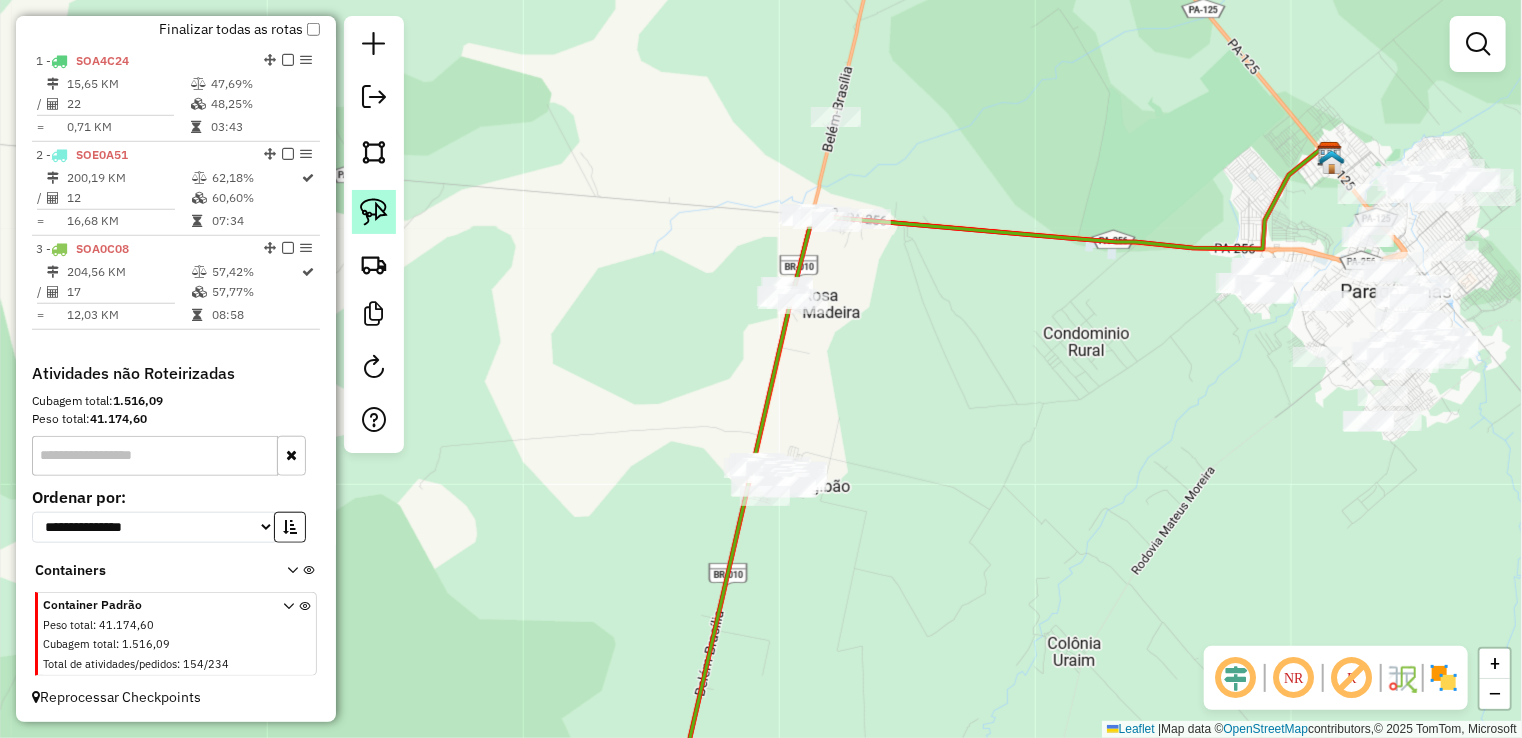 click 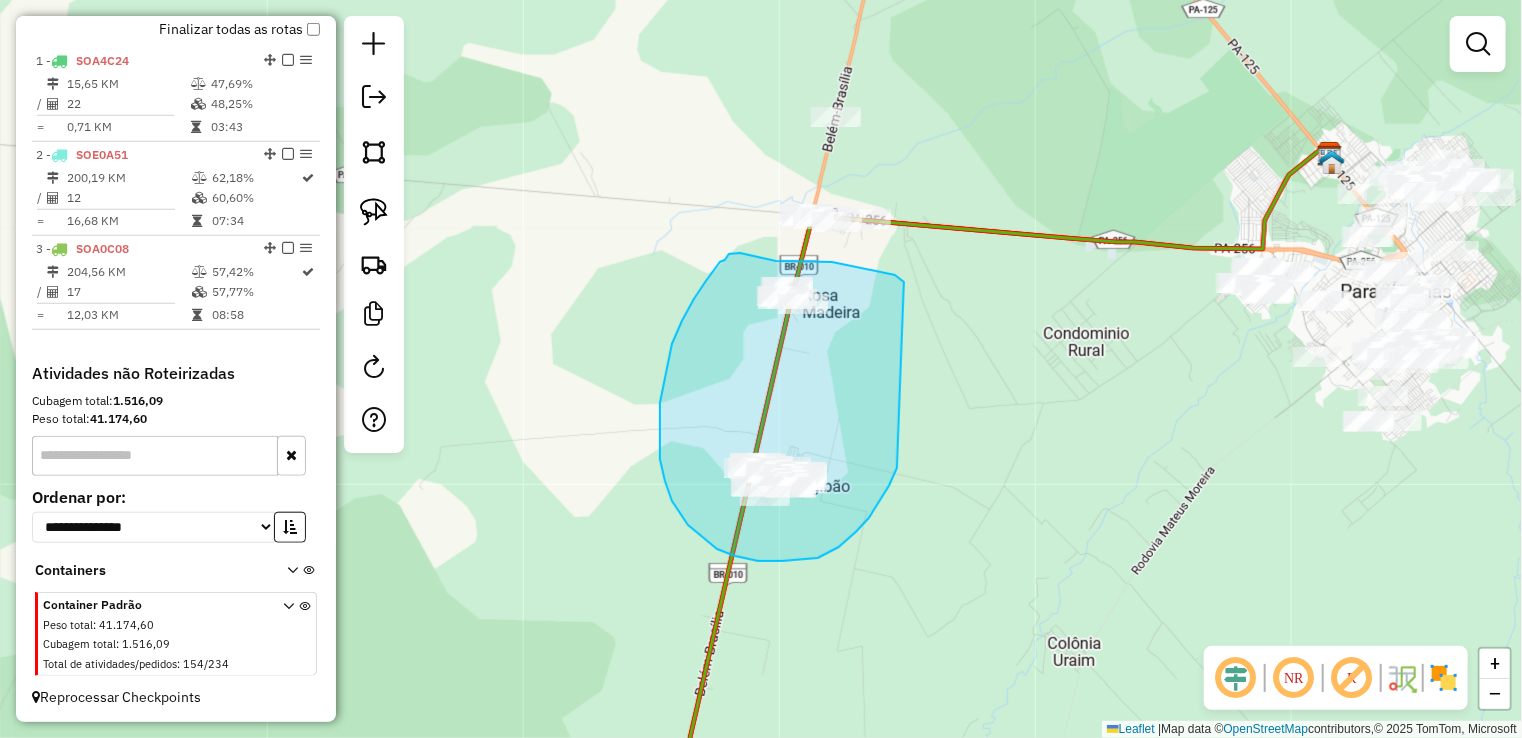 drag, startPoint x: 904, startPoint y: 282, endPoint x: 923, endPoint y: 418, distance: 137.32079 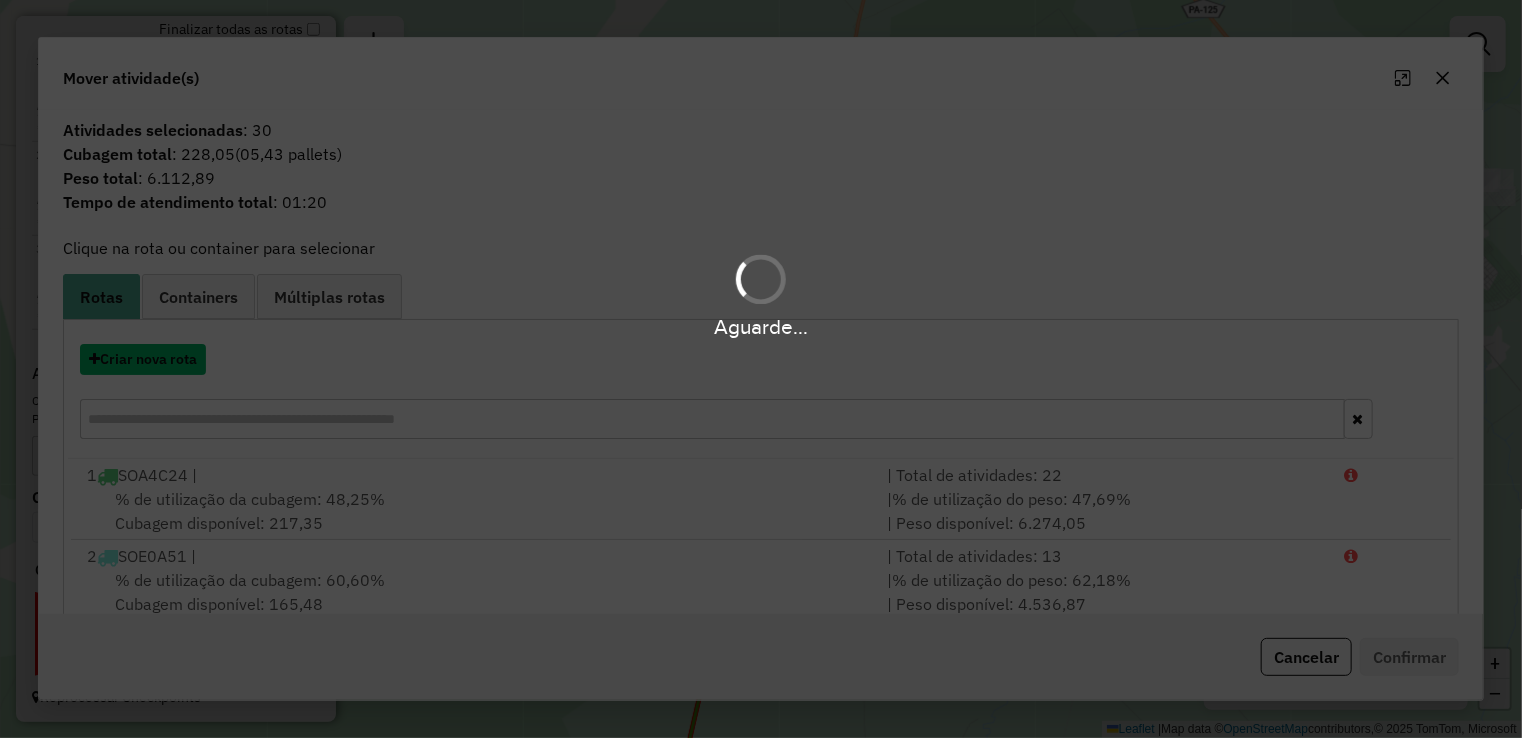 click on "Criar nova rota" at bounding box center (143, 359) 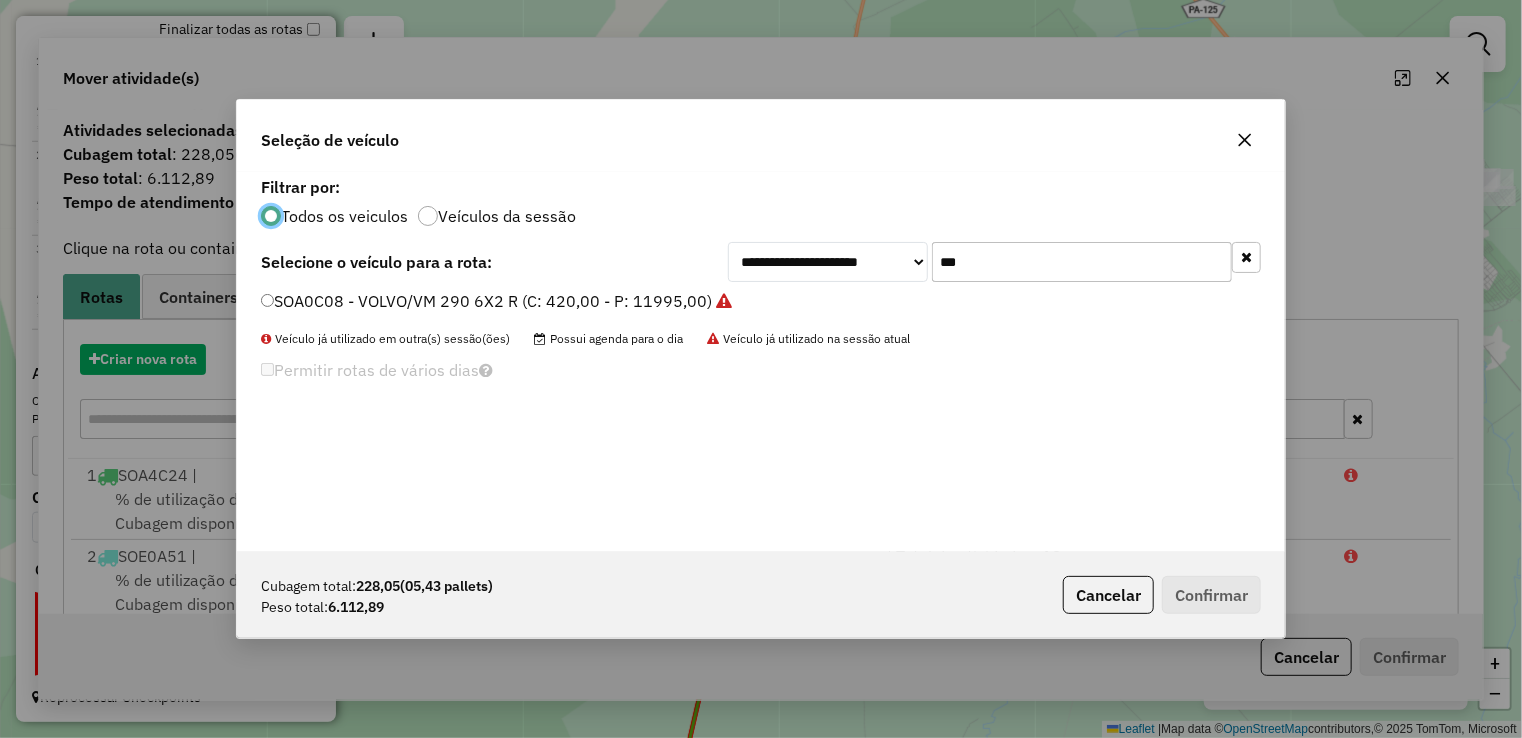 scroll, scrollTop: 10, scrollLeft: 6, axis: both 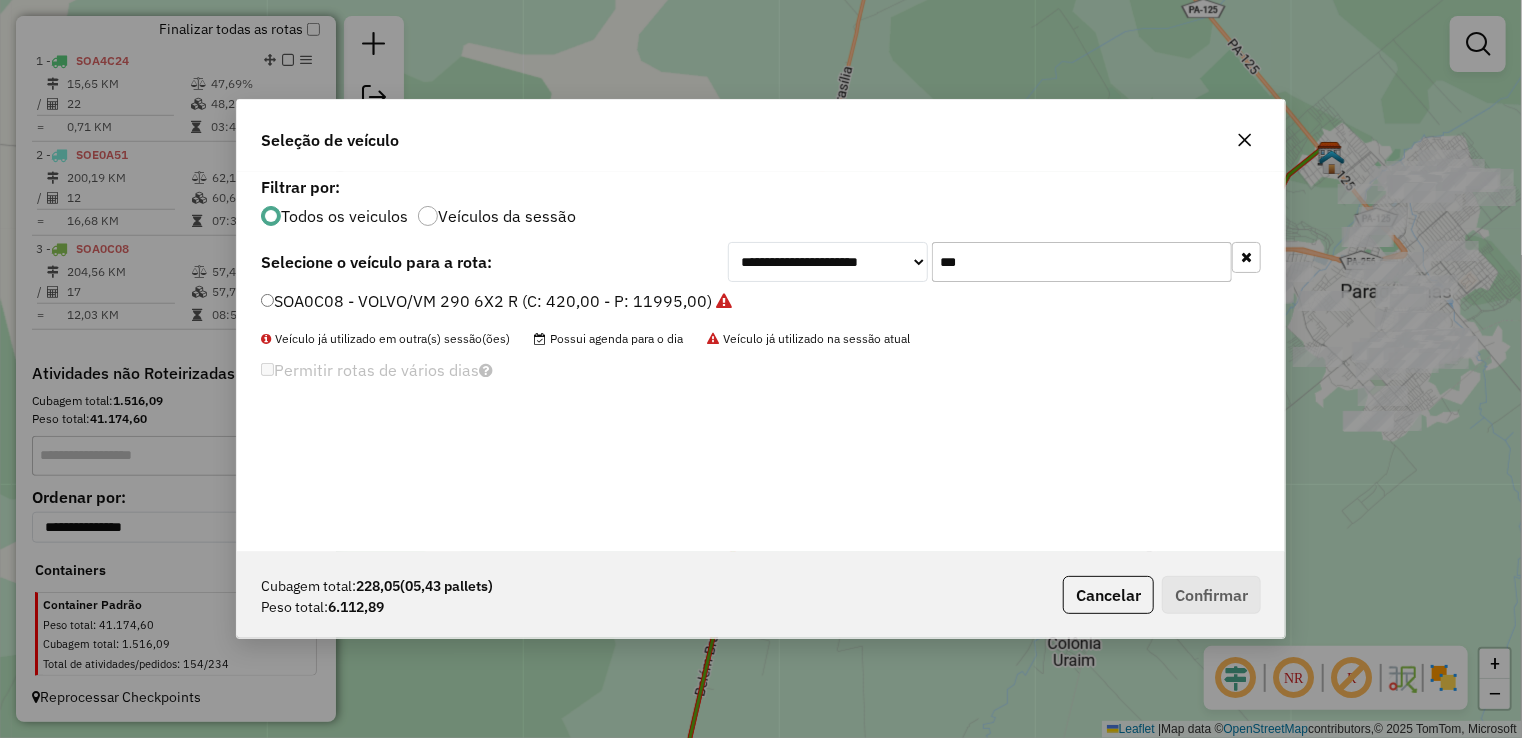drag, startPoint x: 1004, startPoint y: 256, endPoint x: 697, endPoint y: 246, distance: 307.1628 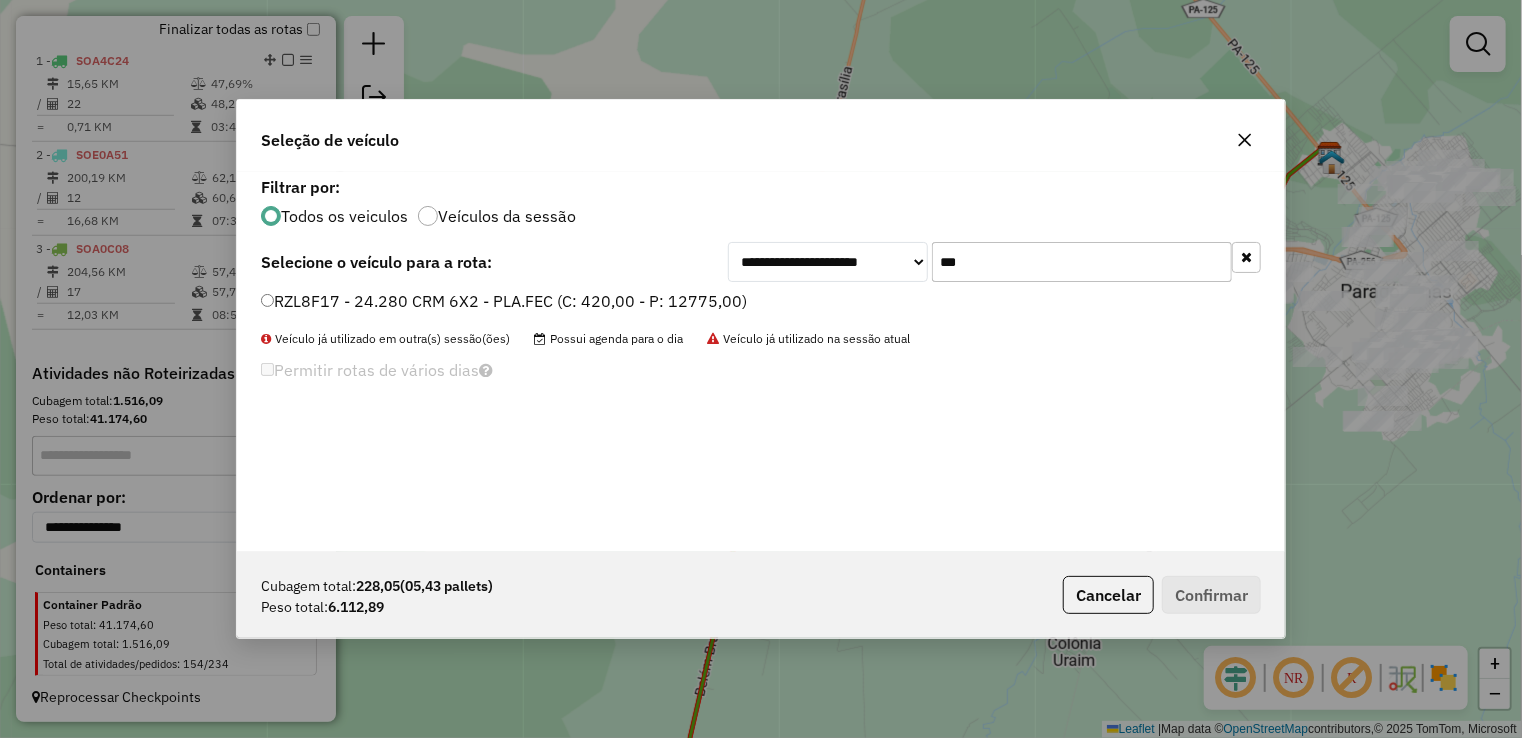 type on "***" 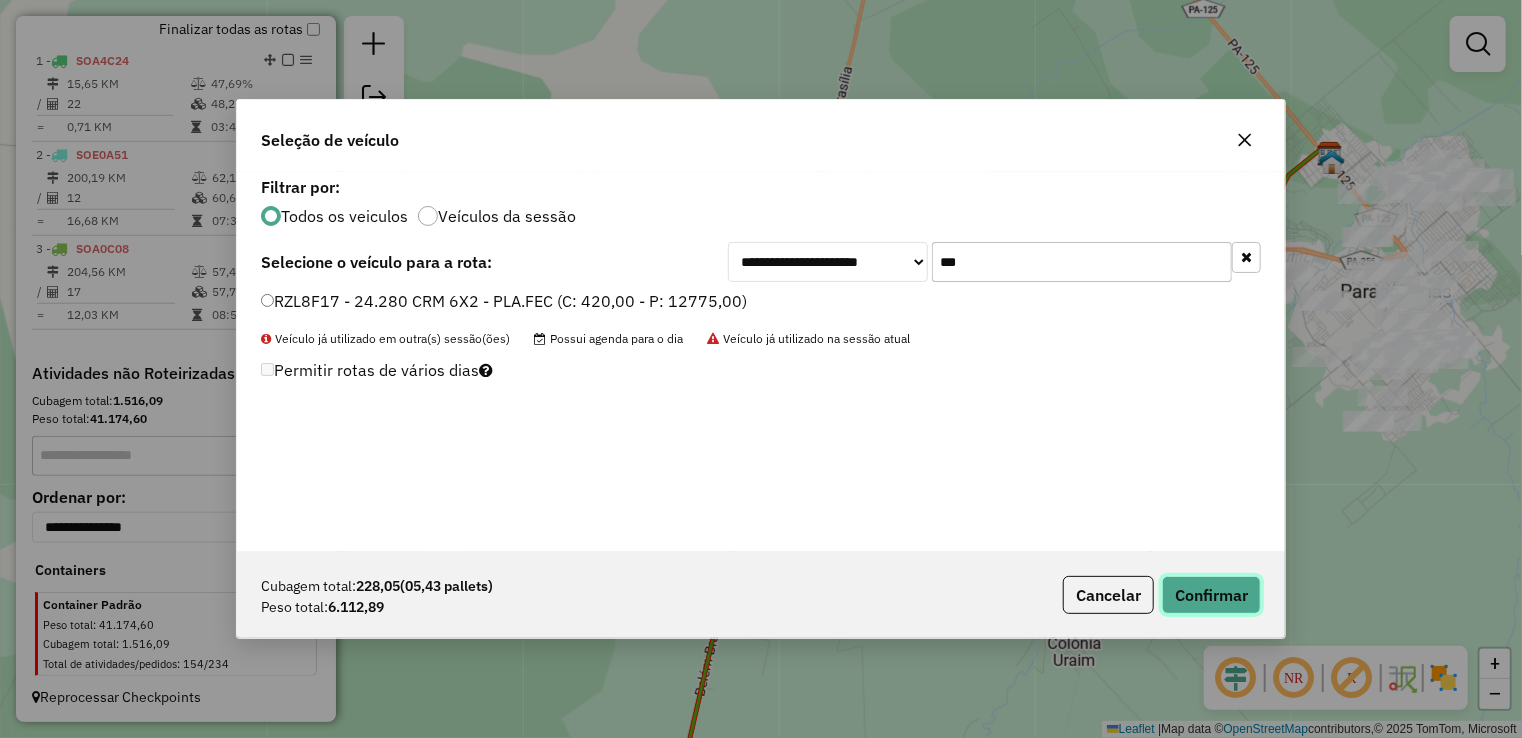 click on "Confirmar" 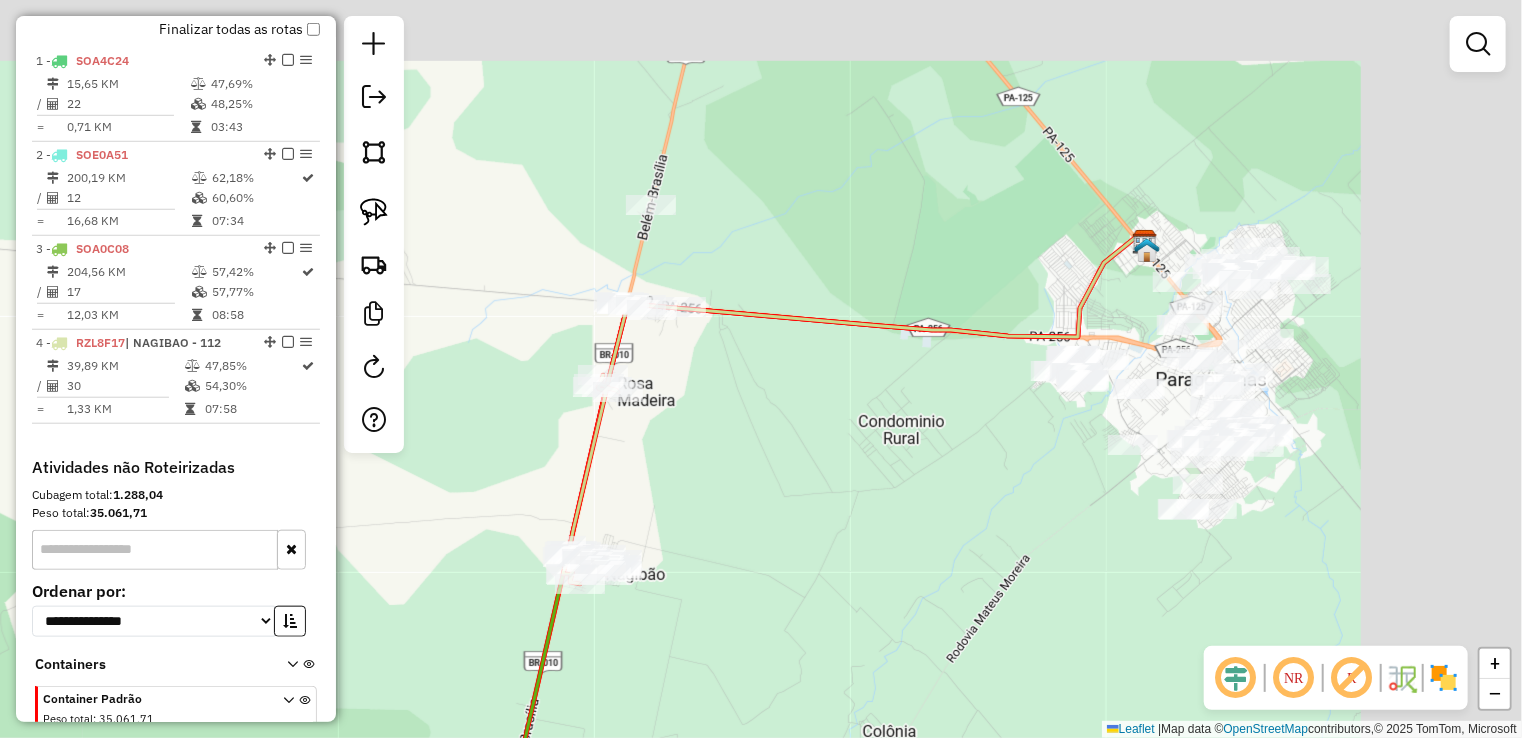 drag, startPoint x: 926, startPoint y: 364, endPoint x: 802, endPoint y: 369, distance: 124.10077 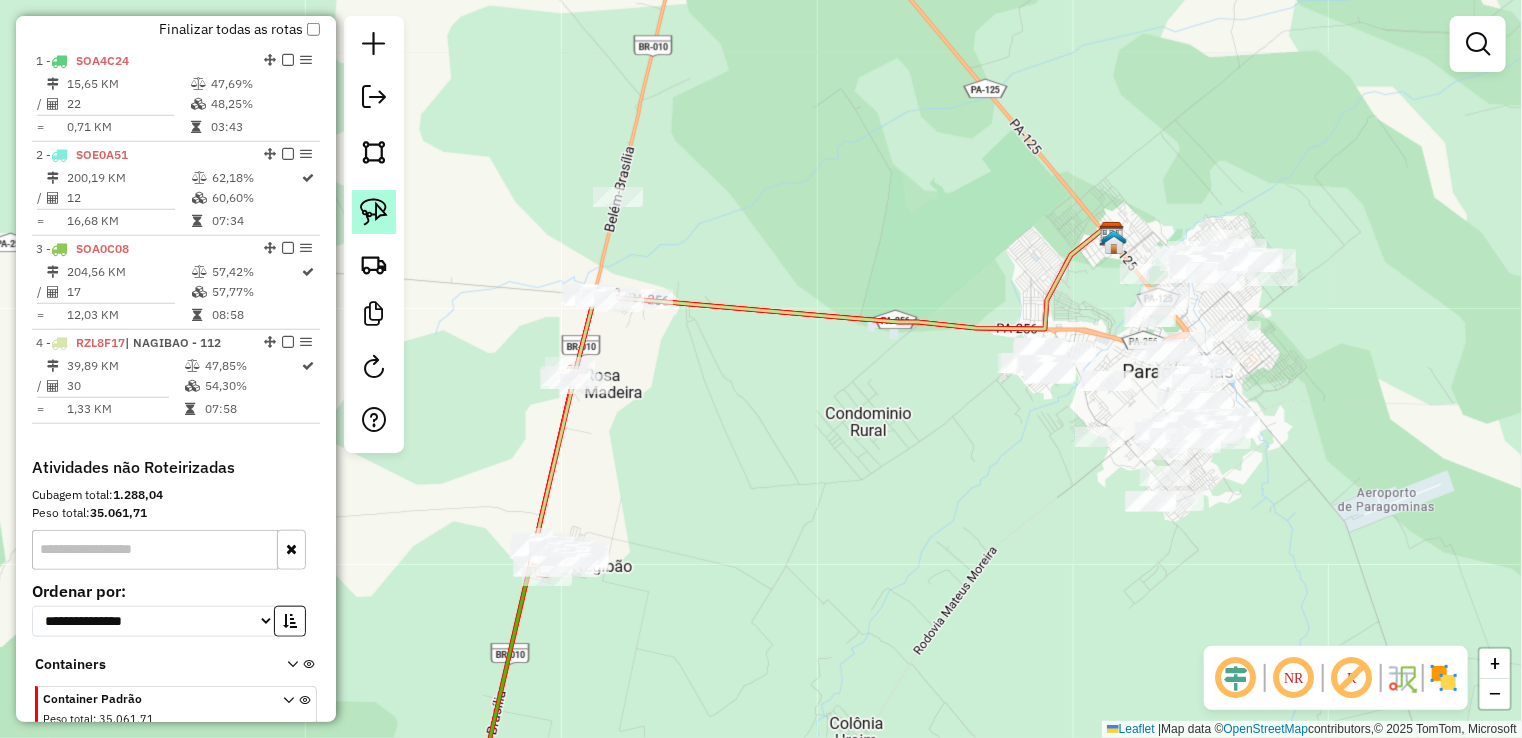 click 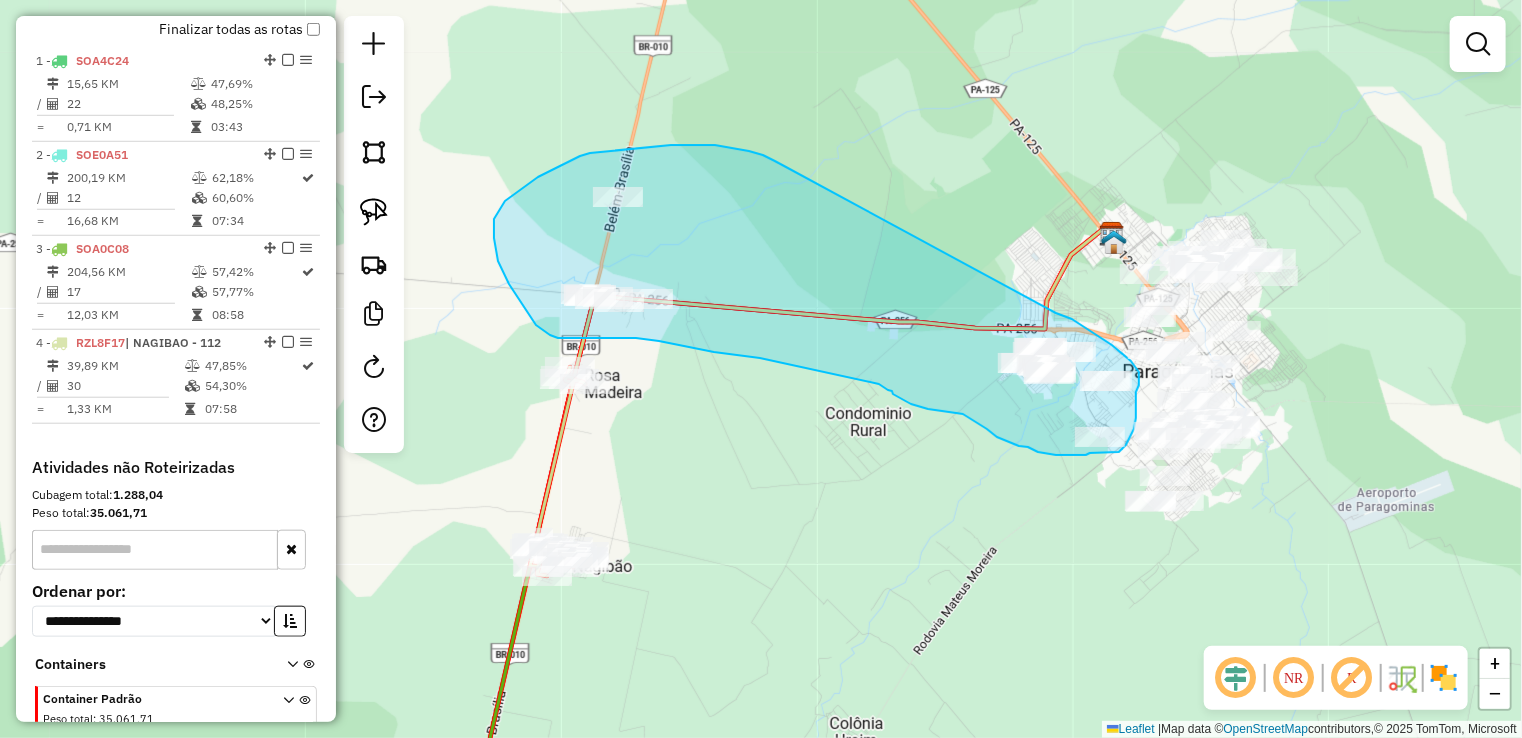 drag, startPoint x: 699, startPoint y: 145, endPoint x: 1056, endPoint y: 313, distance: 394.55417 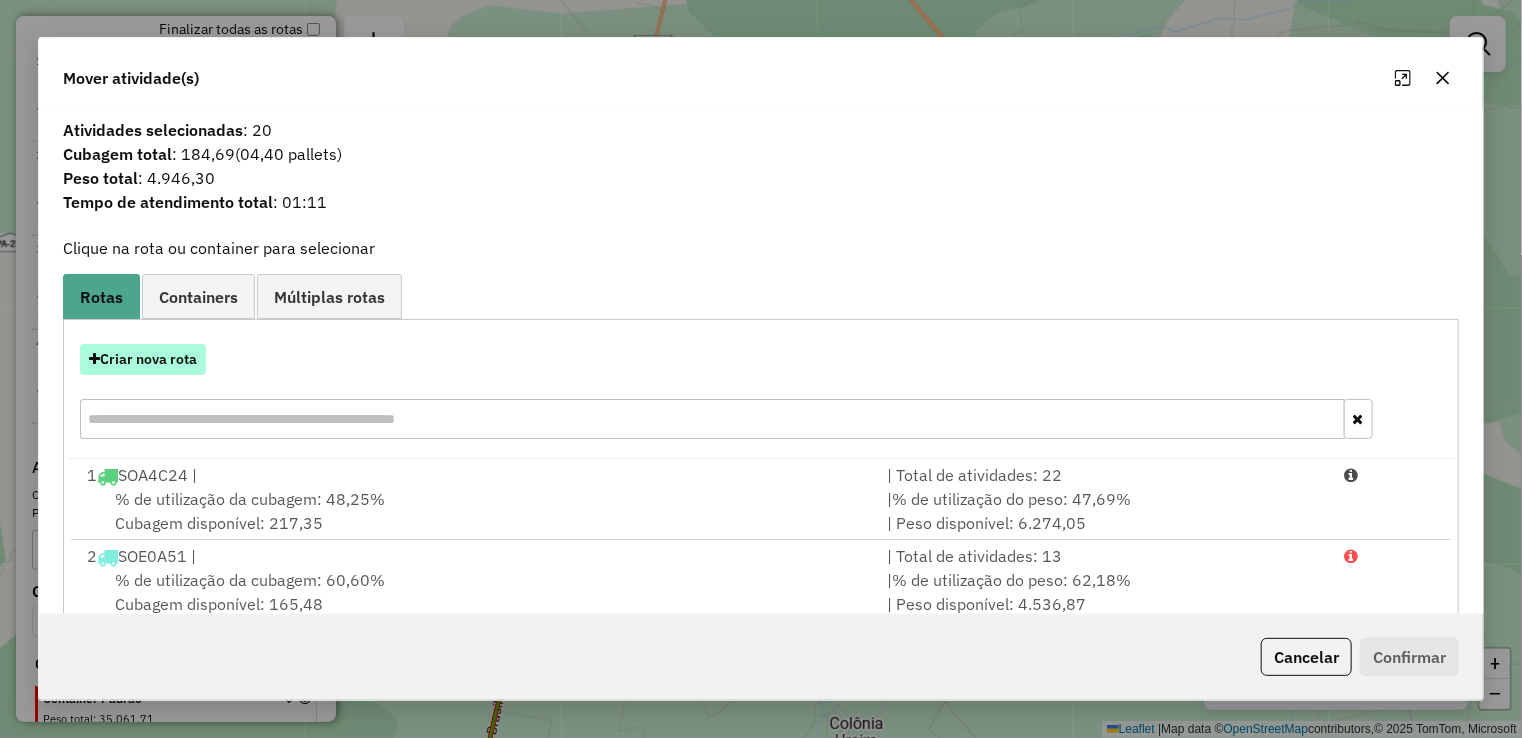 click on "Criar nova rota" at bounding box center [143, 359] 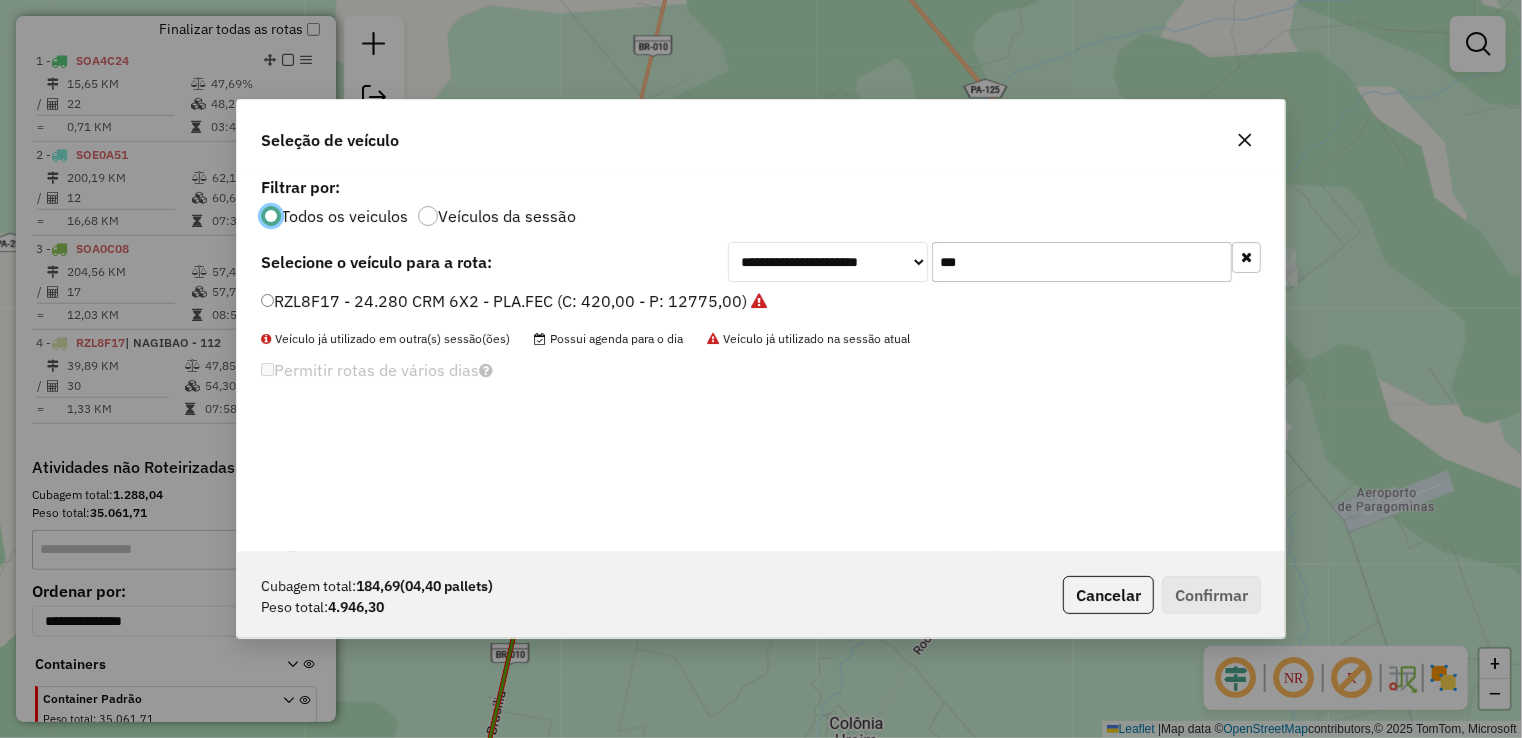 scroll, scrollTop: 10, scrollLeft: 6, axis: both 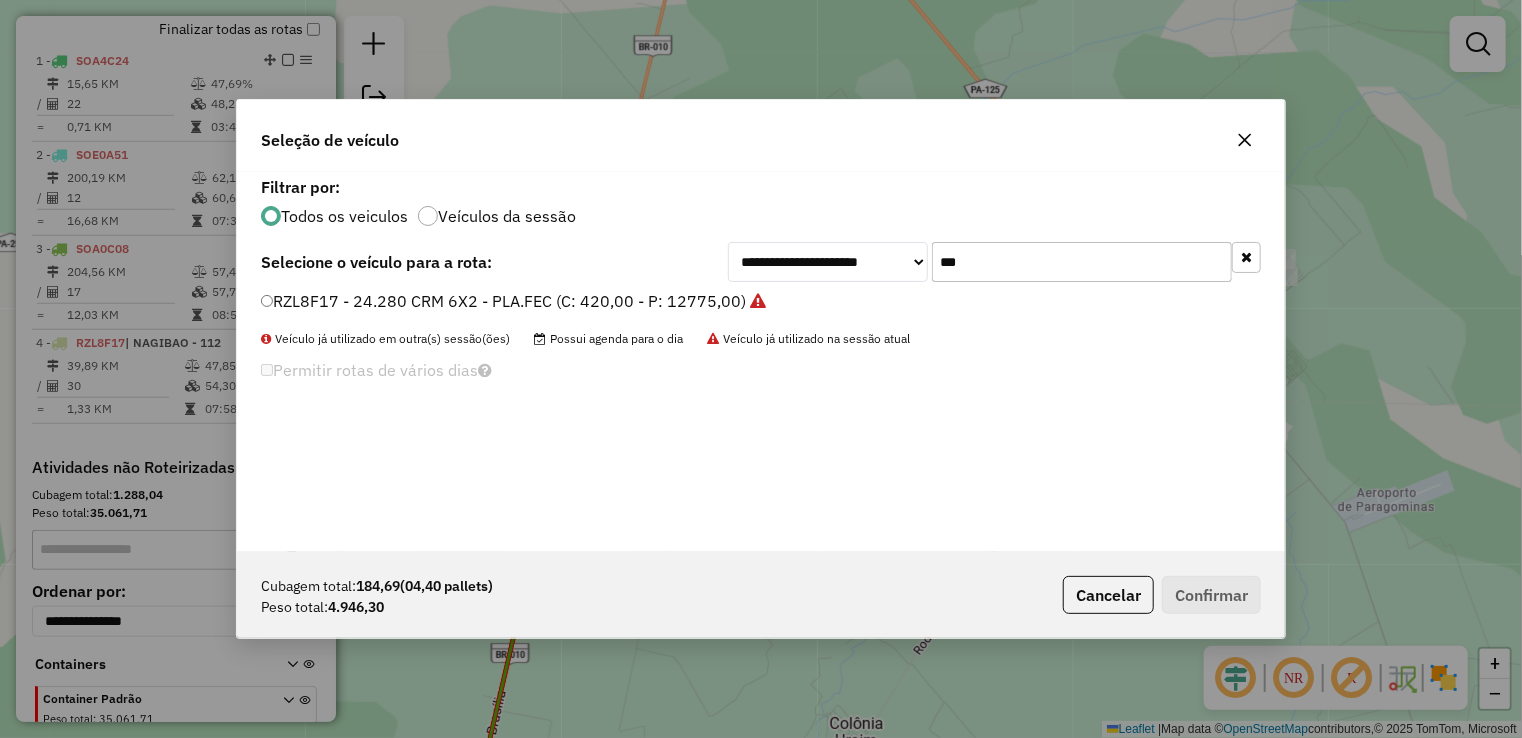 drag, startPoint x: 1056, startPoint y: 265, endPoint x: 772, endPoint y: 259, distance: 284.0634 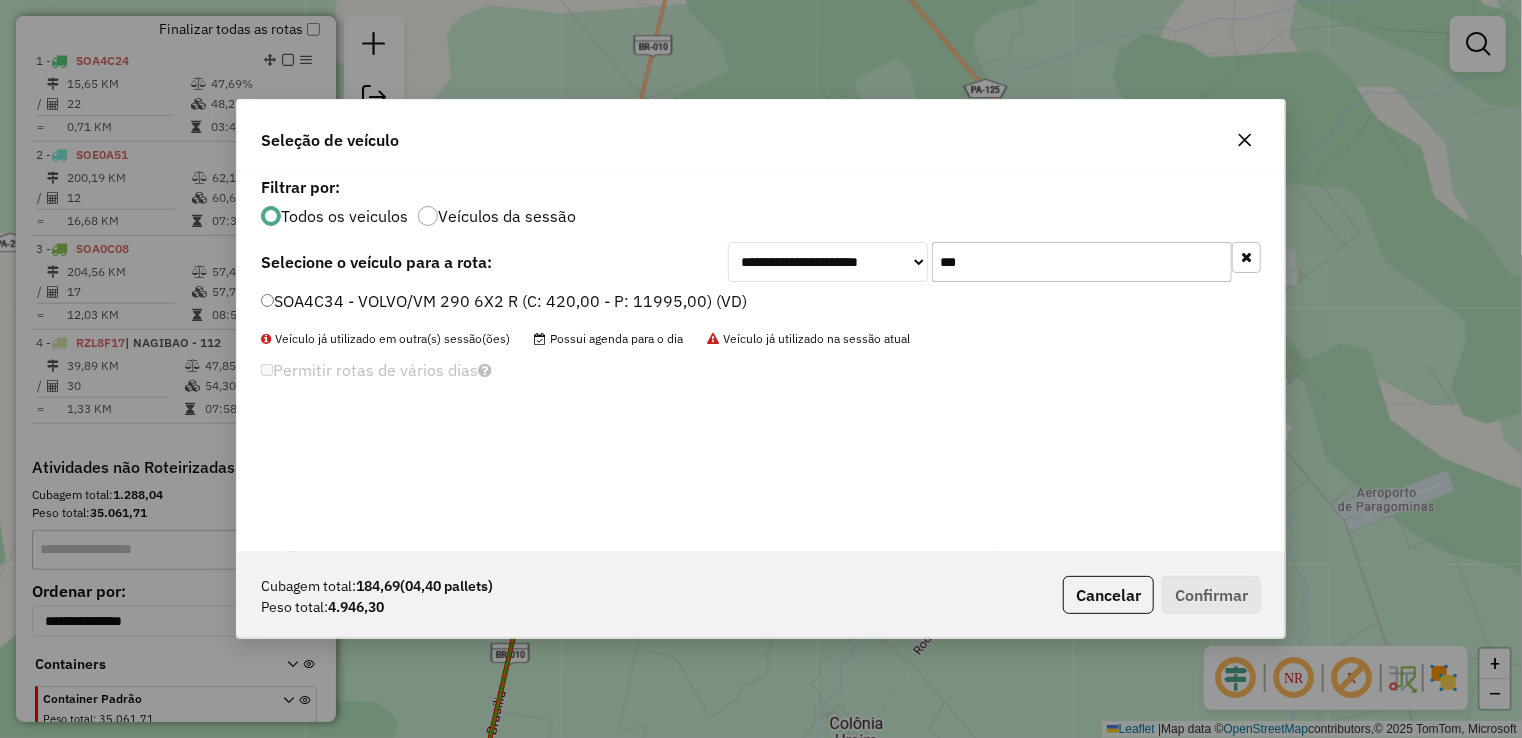 click on "SOA4C34 - VOLVO/VM 290 6X2 R (C: 420,00 - P: 11995,00) (VD)" 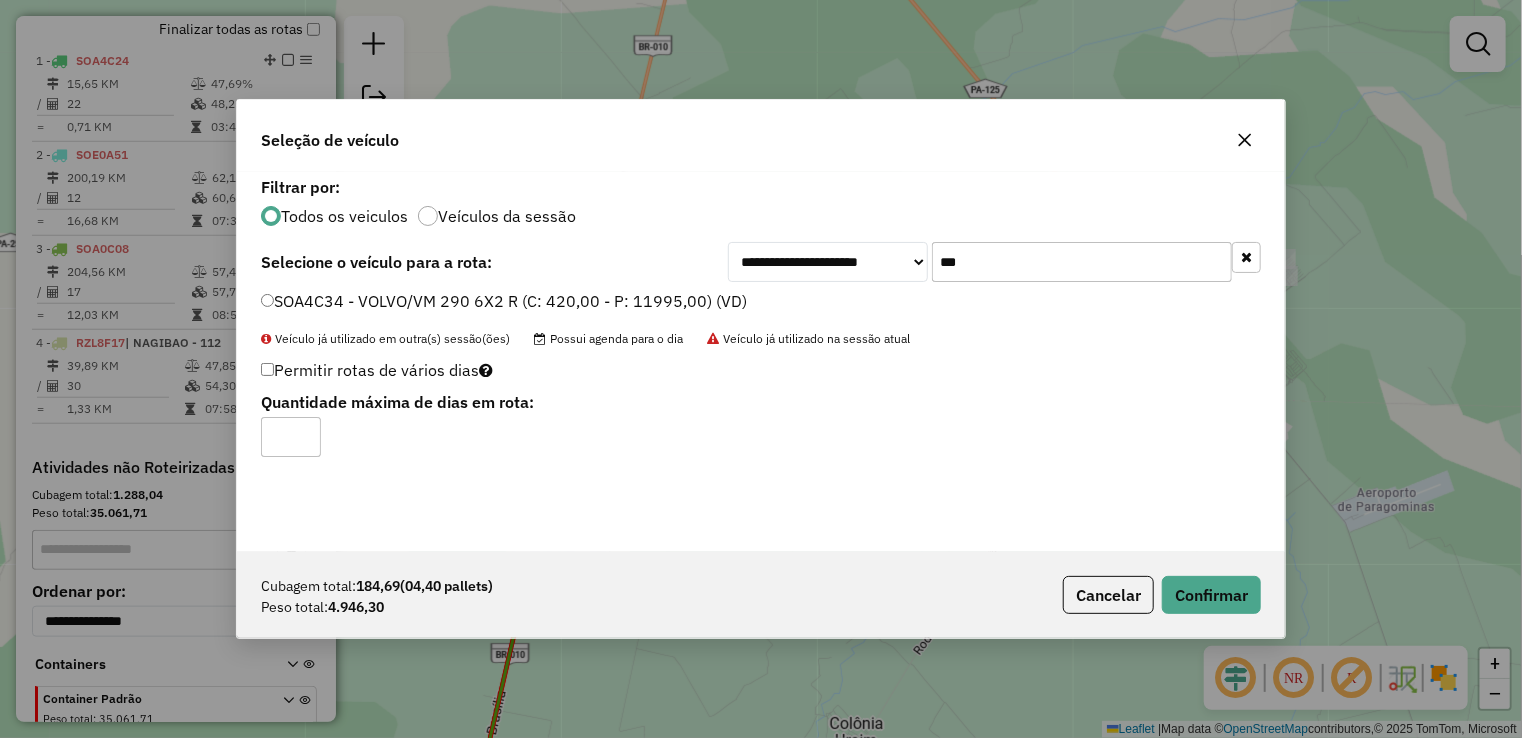 drag, startPoint x: 1028, startPoint y: 258, endPoint x: 705, endPoint y: 266, distance: 323.09906 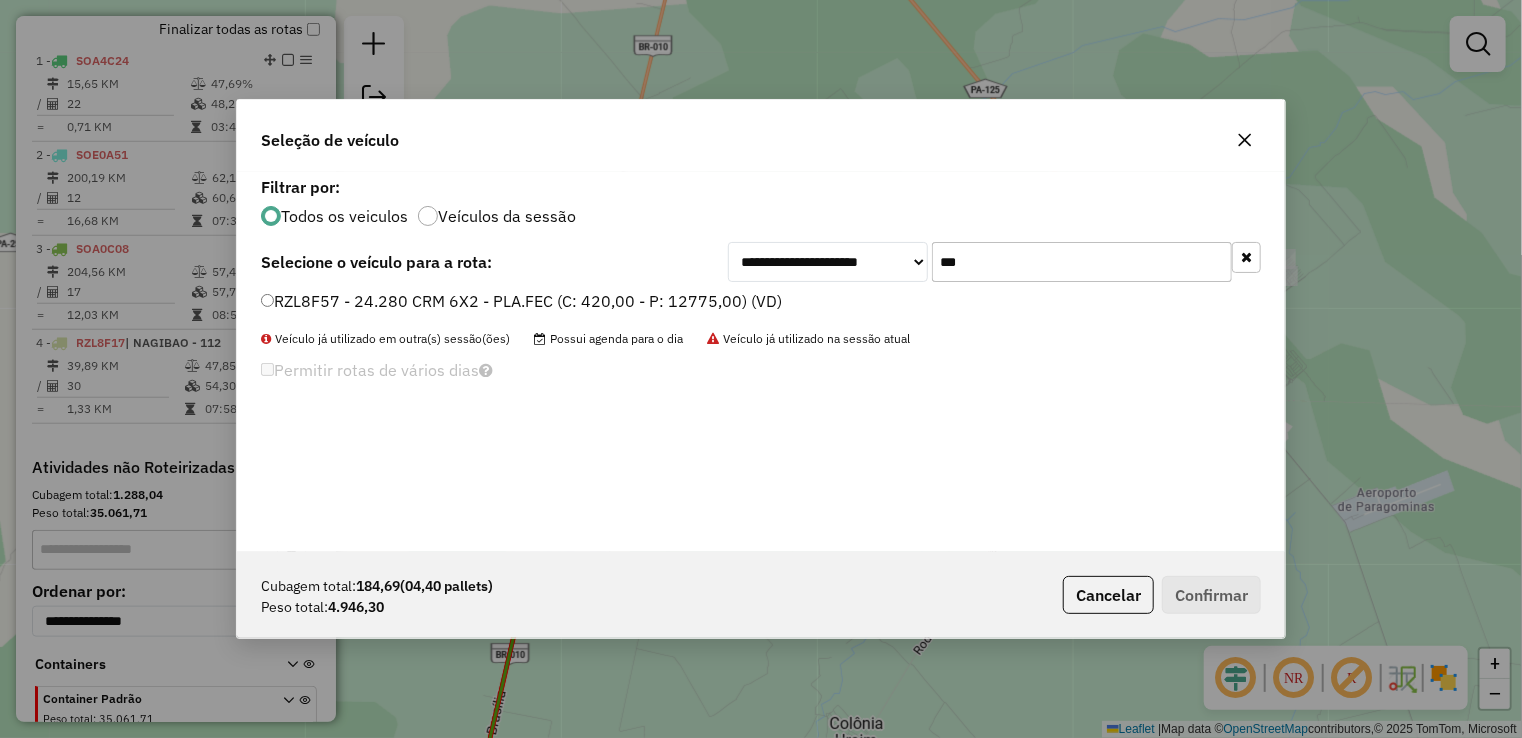 type on "***" 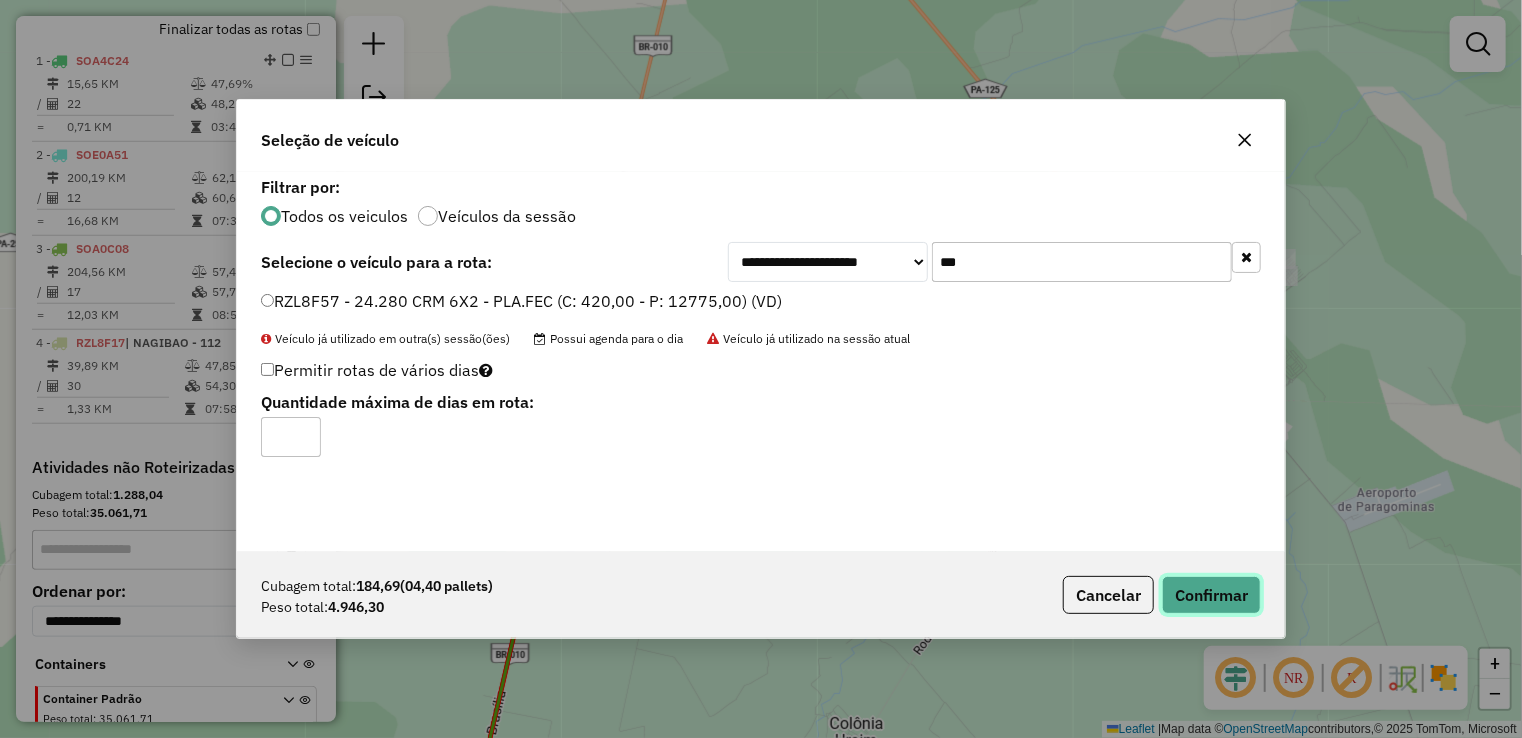 click on "Confirmar" 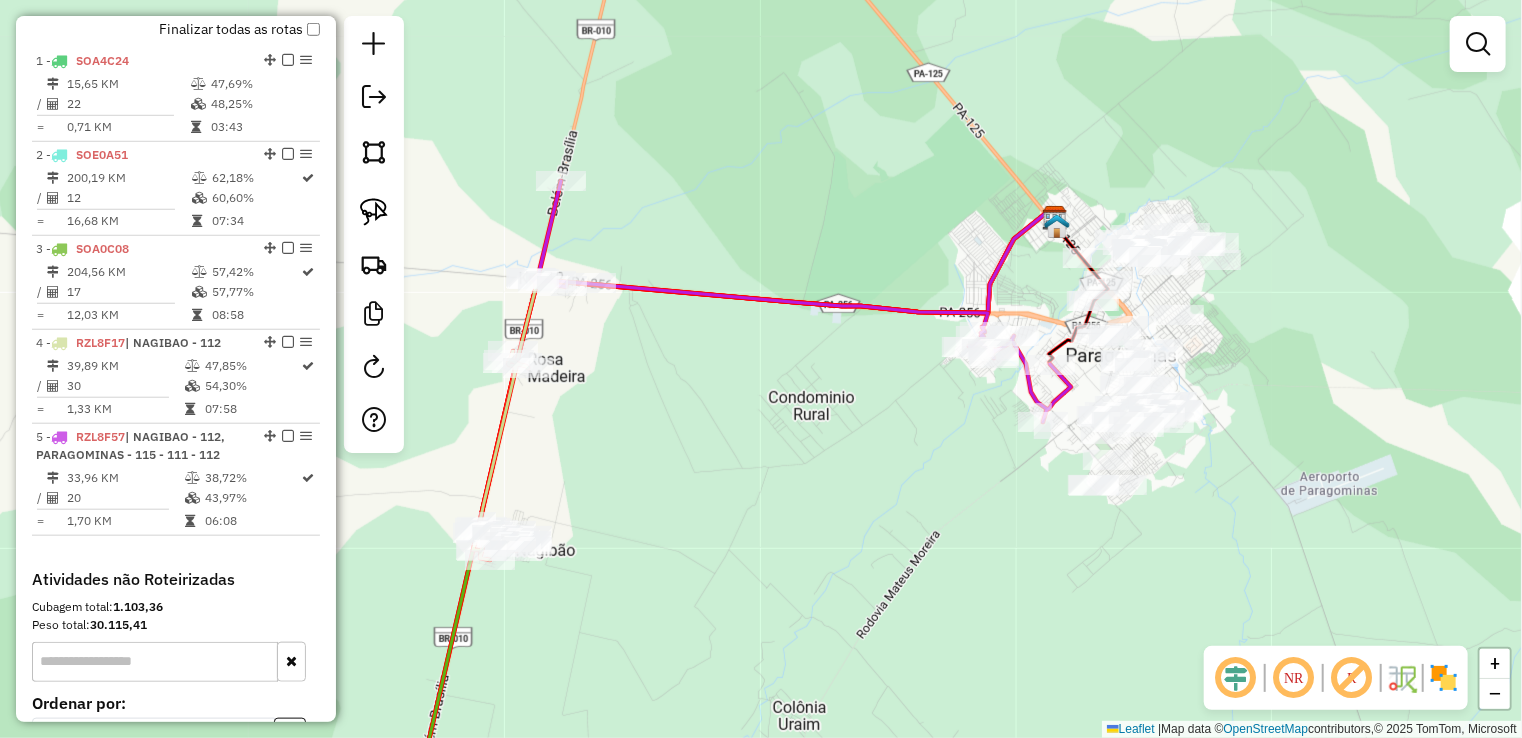 drag, startPoint x: 1373, startPoint y: 393, endPoint x: 1127, endPoint y: 286, distance: 268.26294 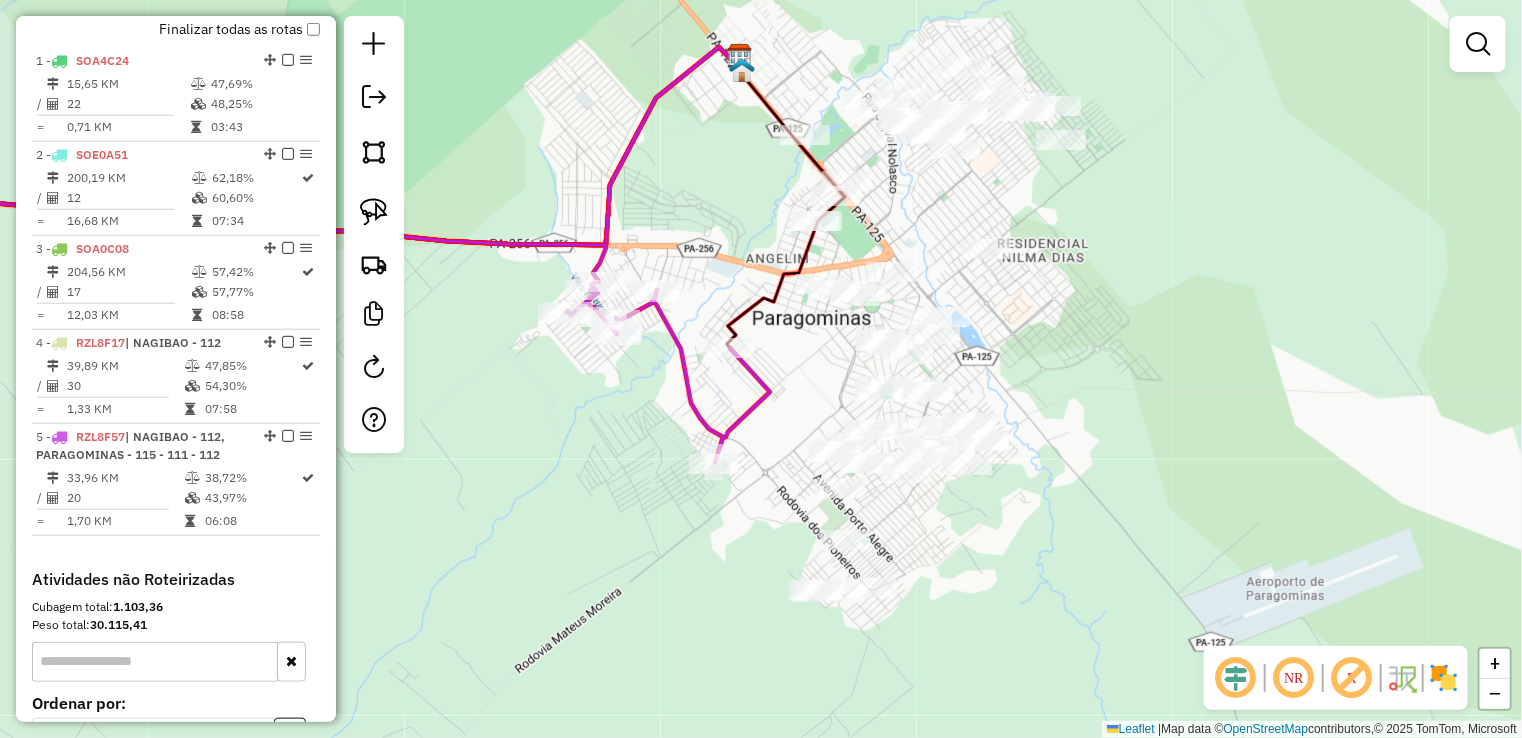 drag, startPoint x: 1044, startPoint y: 273, endPoint x: 1028, endPoint y: 337, distance: 65.96969 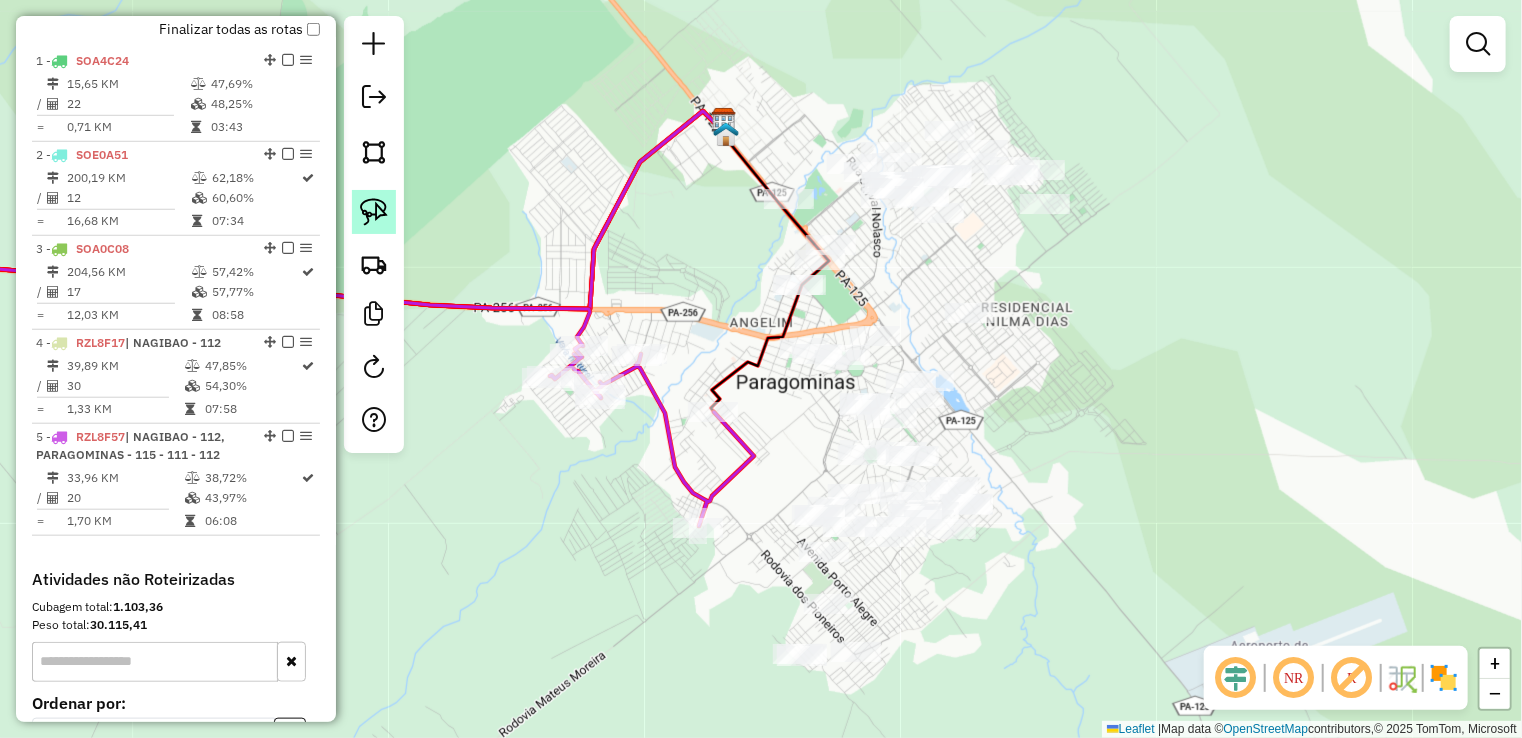 click 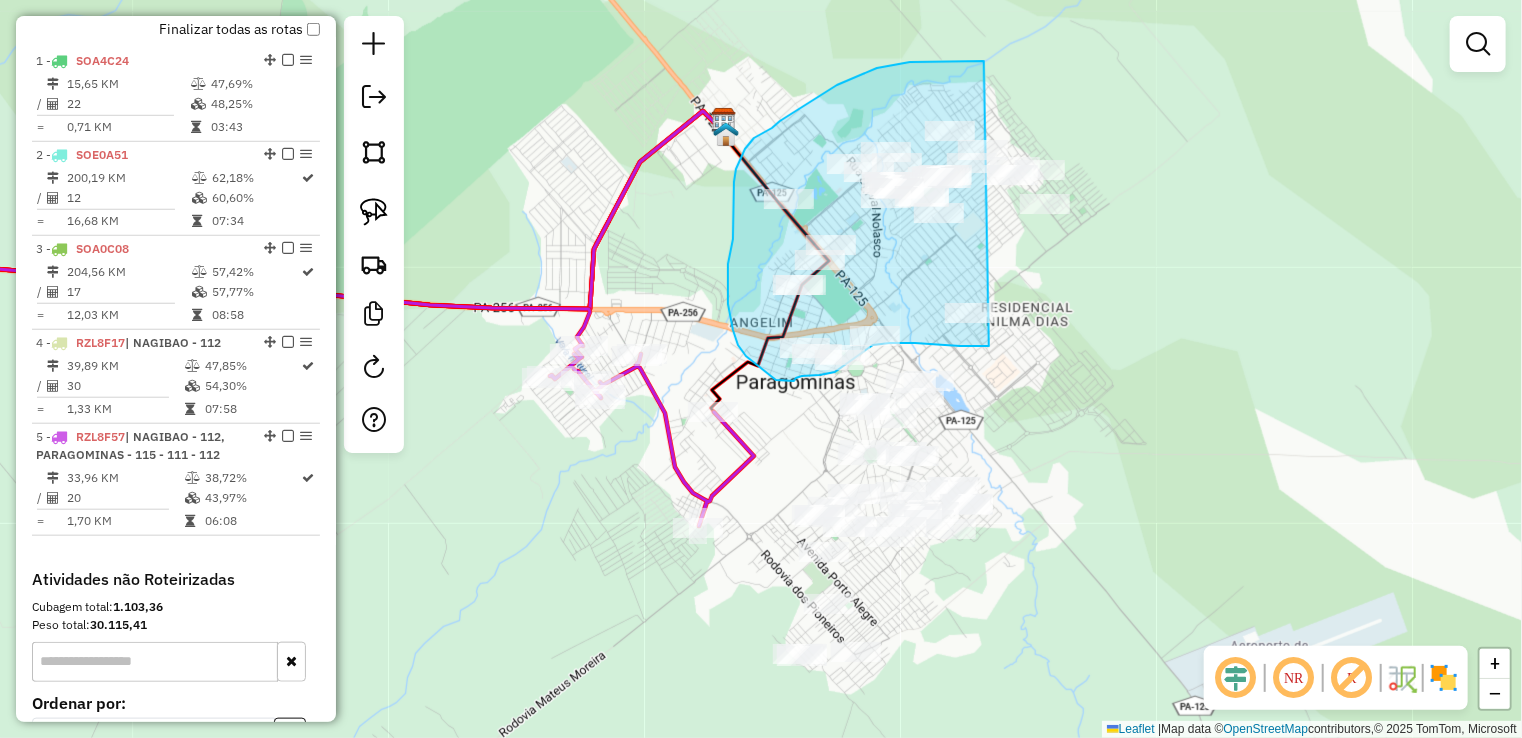 drag, startPoint x: 910, startPoint y: 62, endPoint x: 1172, endPoint y: 216, distance: 303.90787 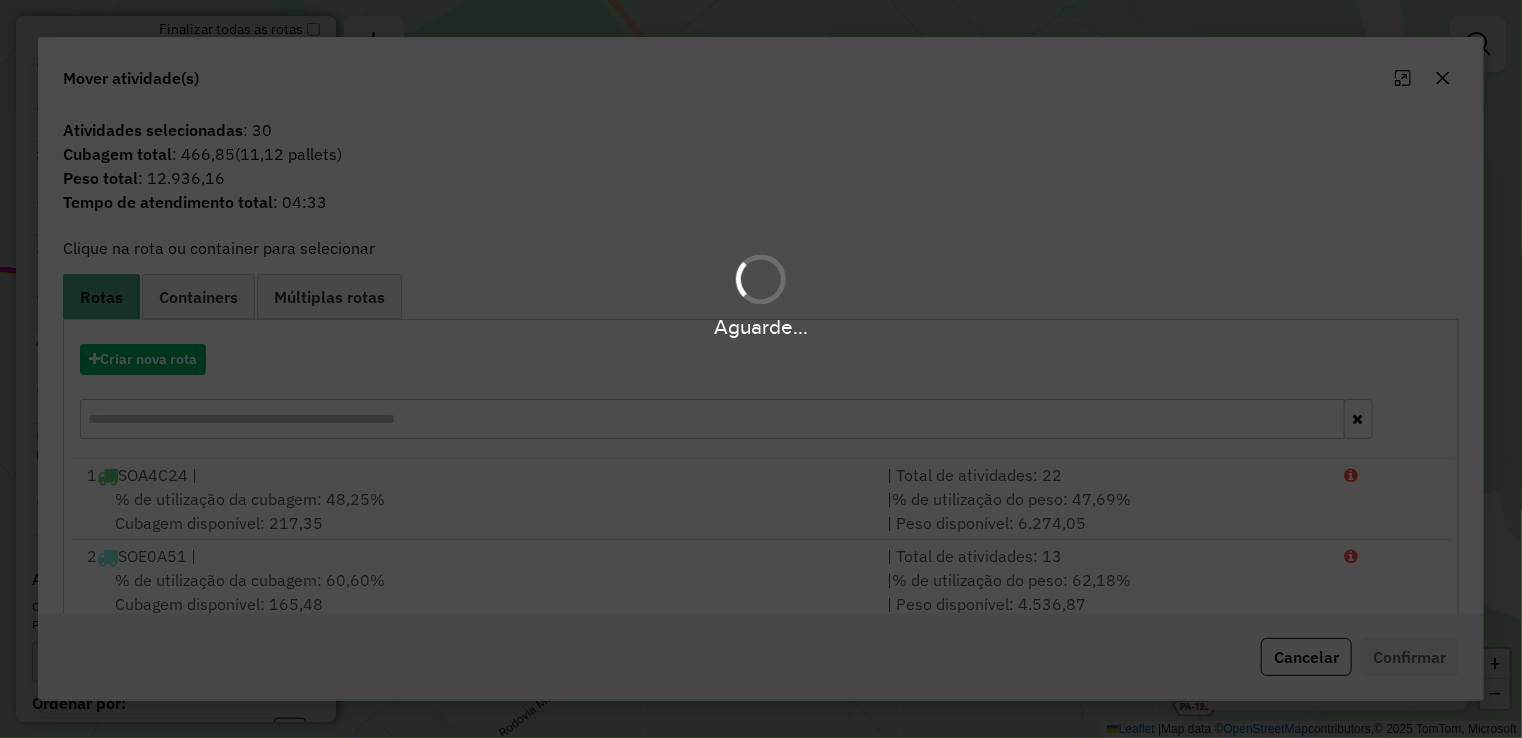 click on "Aguarde..." at bounding box center (761, 369) 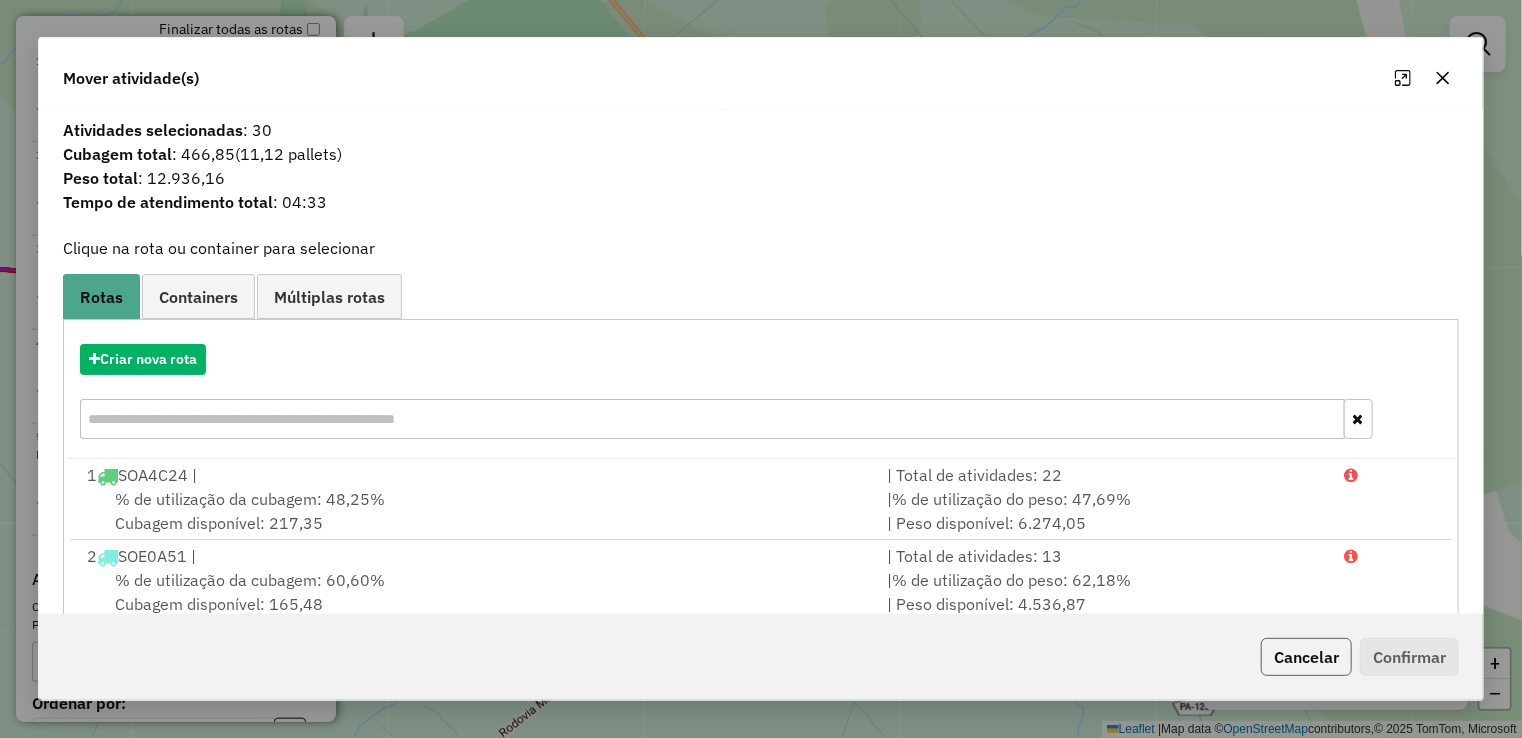 click on "Cancelar" 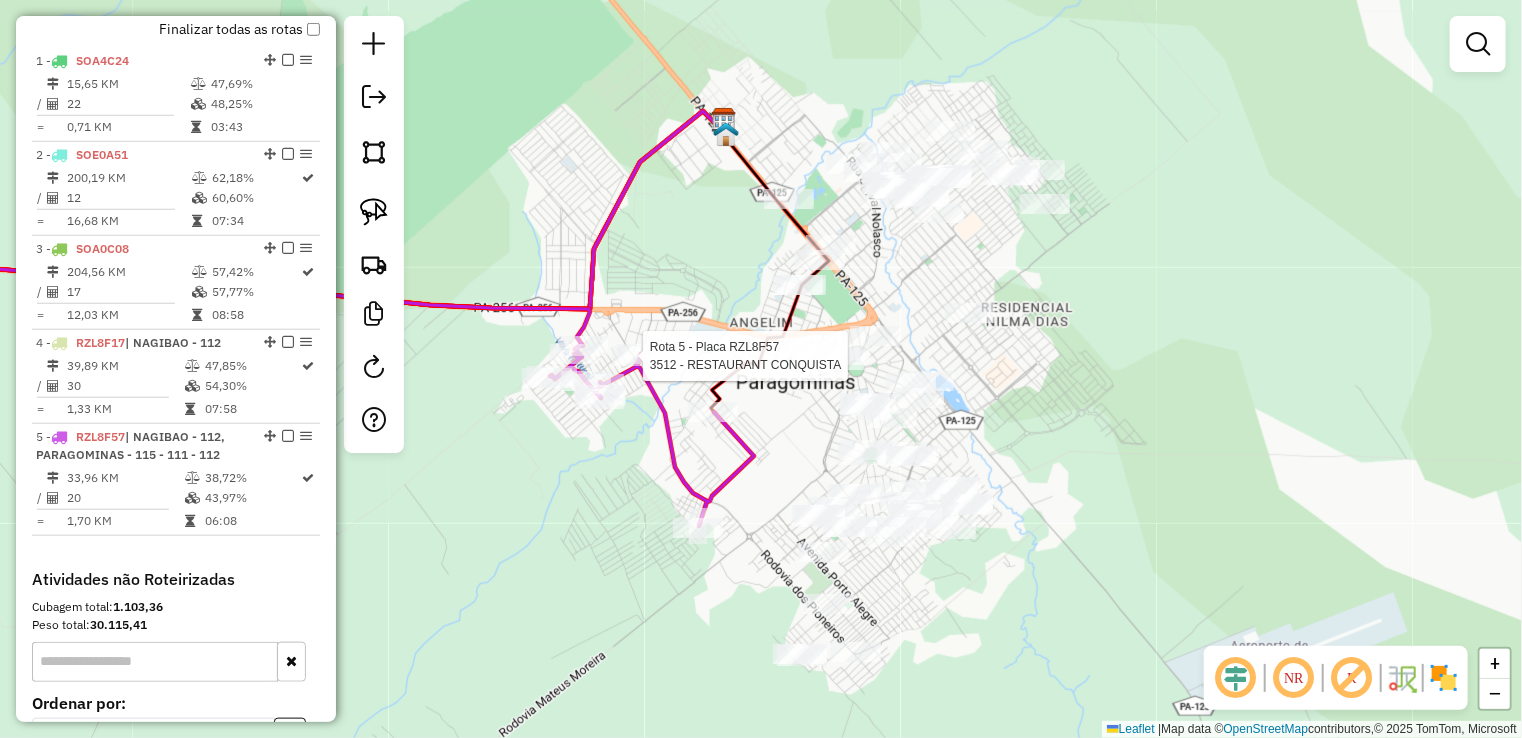 select on "**********" 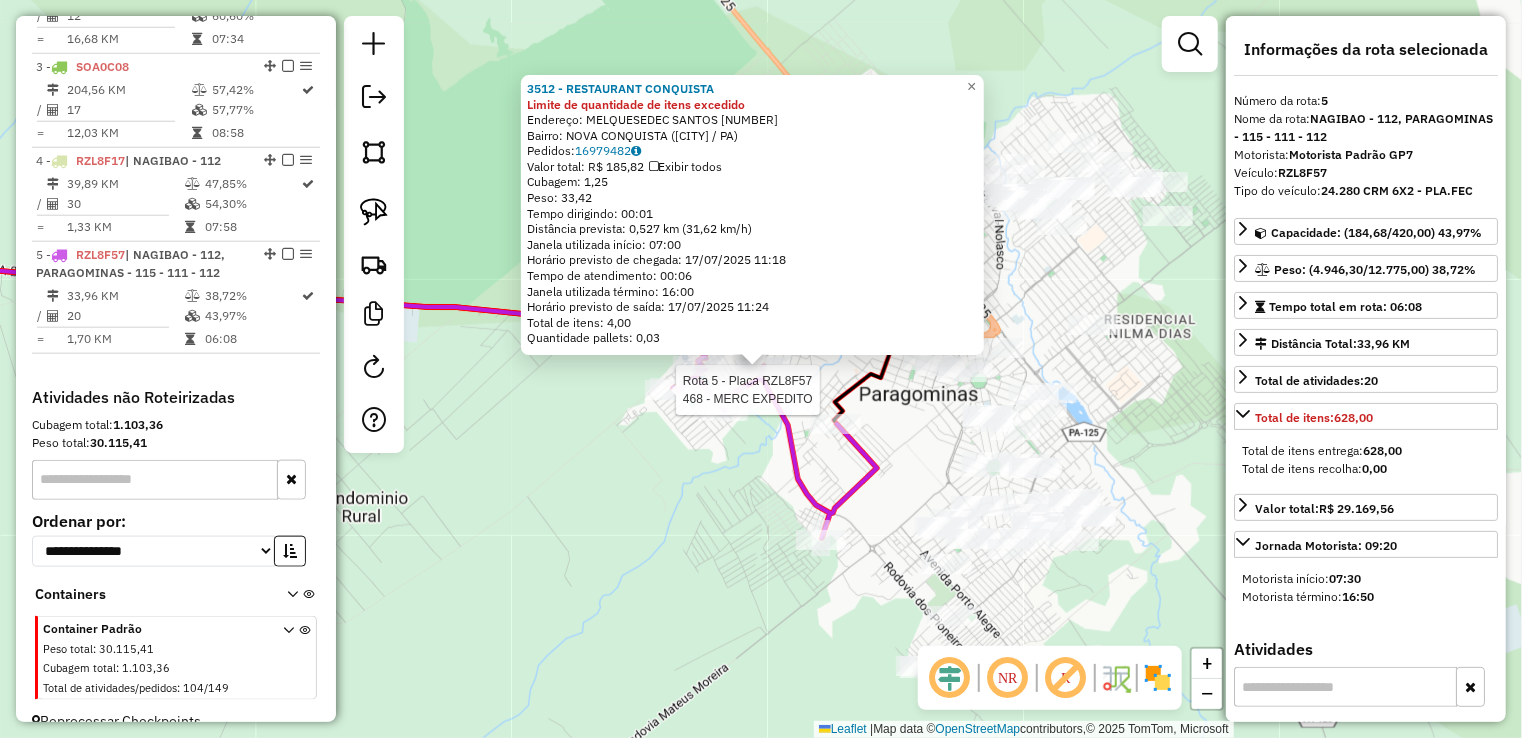 scroll, scrollTop: 948, scrollLeft: 0, axis: vertical 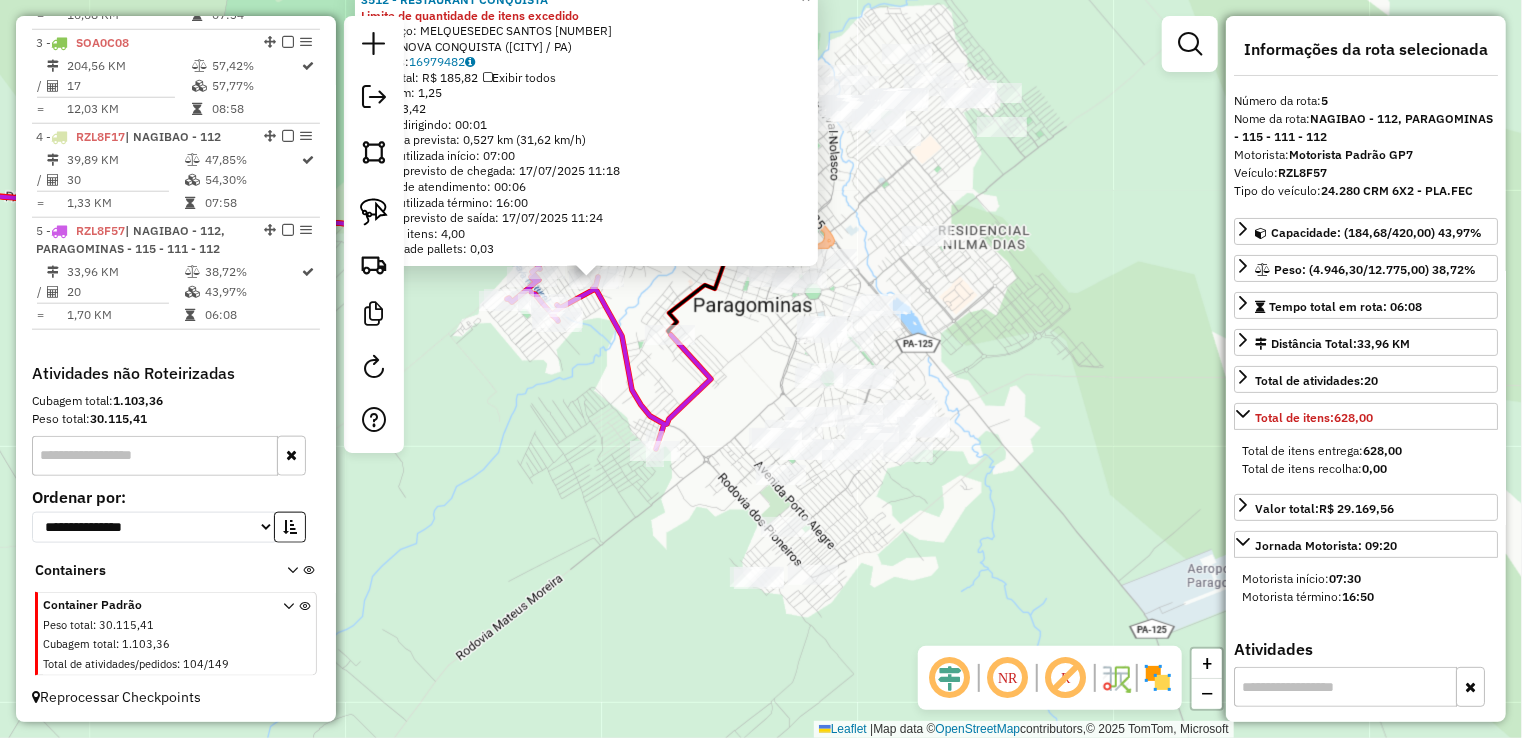 drag, startPoint x: 694, startPoint y: 529, endPoint x: 530, endPoint y: 434, distance: 189.52837 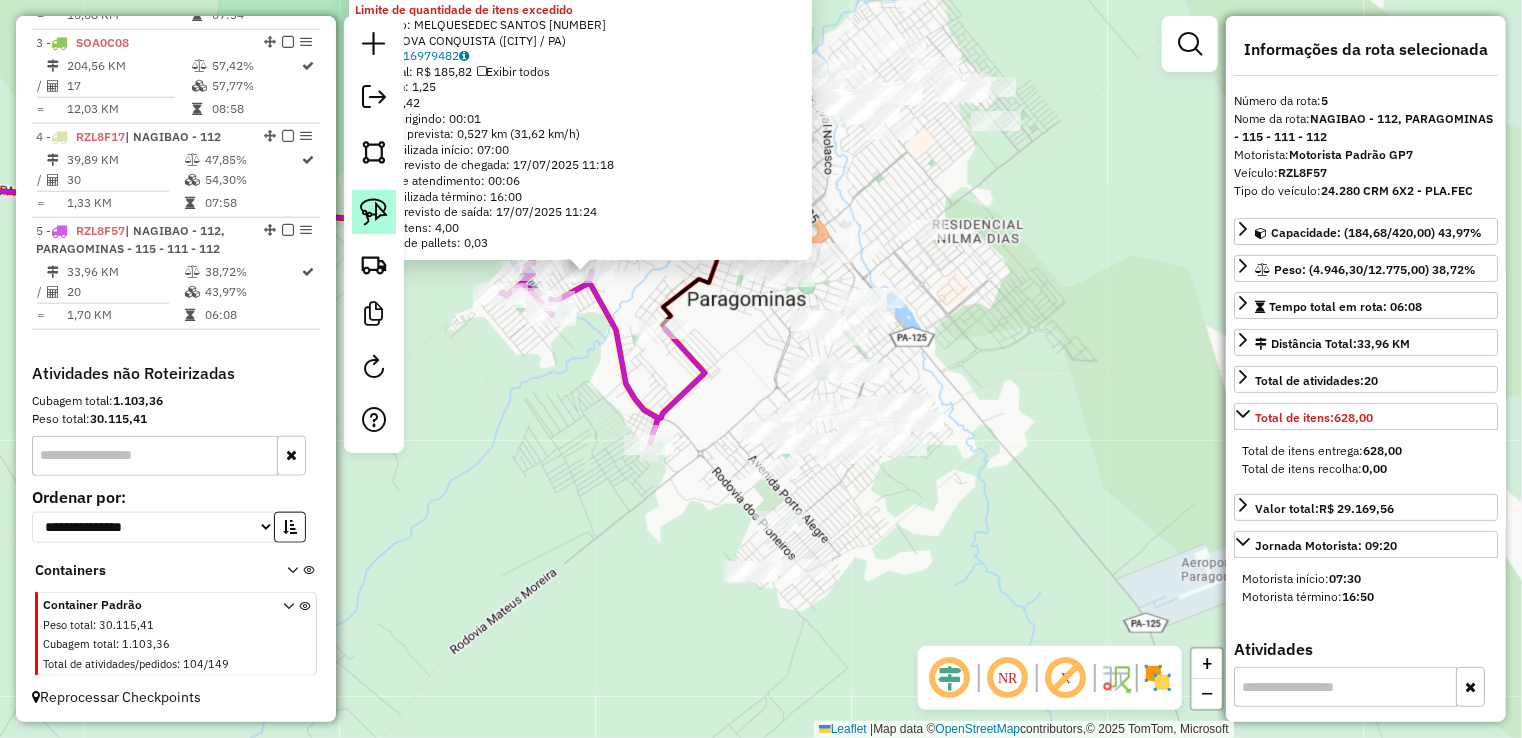 click 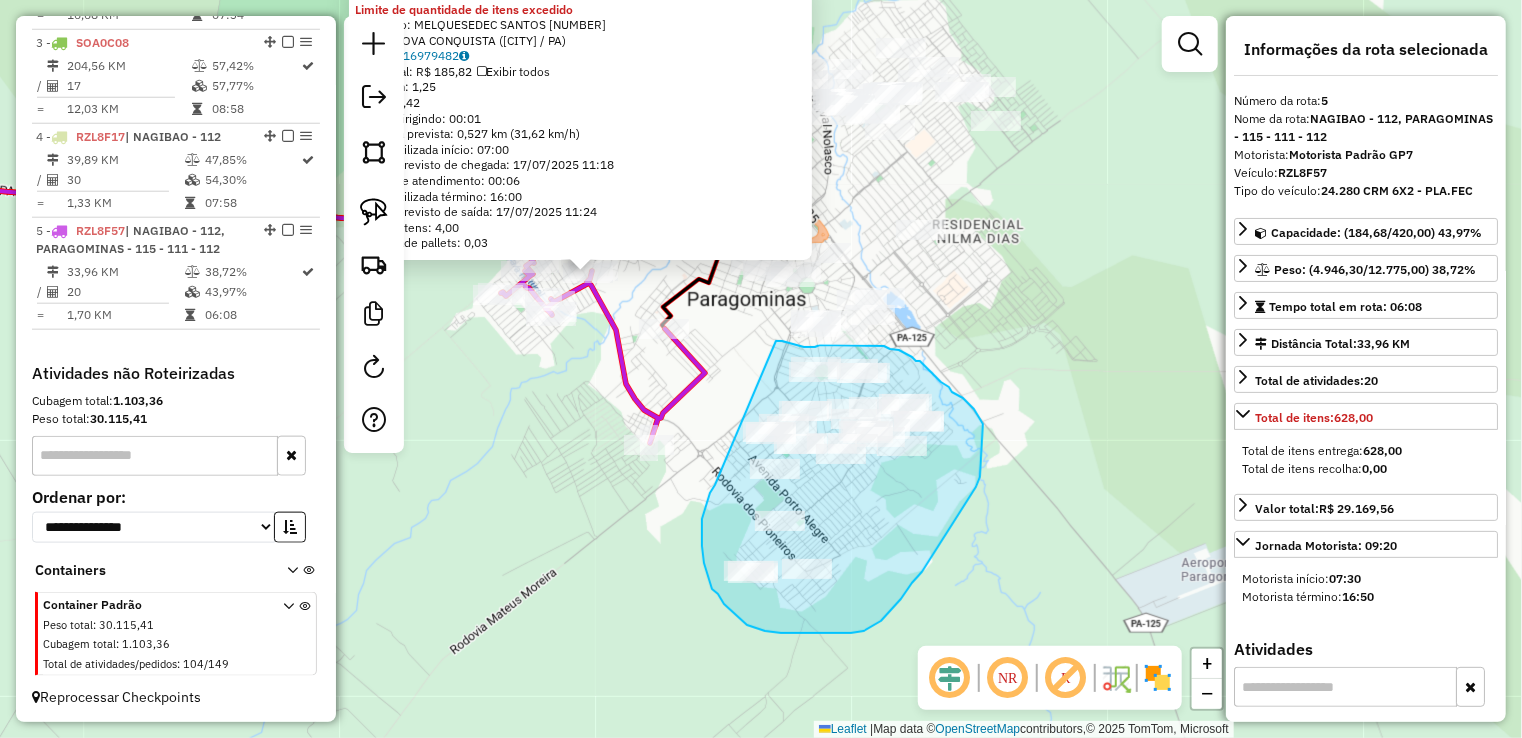 drag, startPoint x: 702, startPoint y: 525, endPoint x: 760, endPoint y: 345, distance: 189.11372 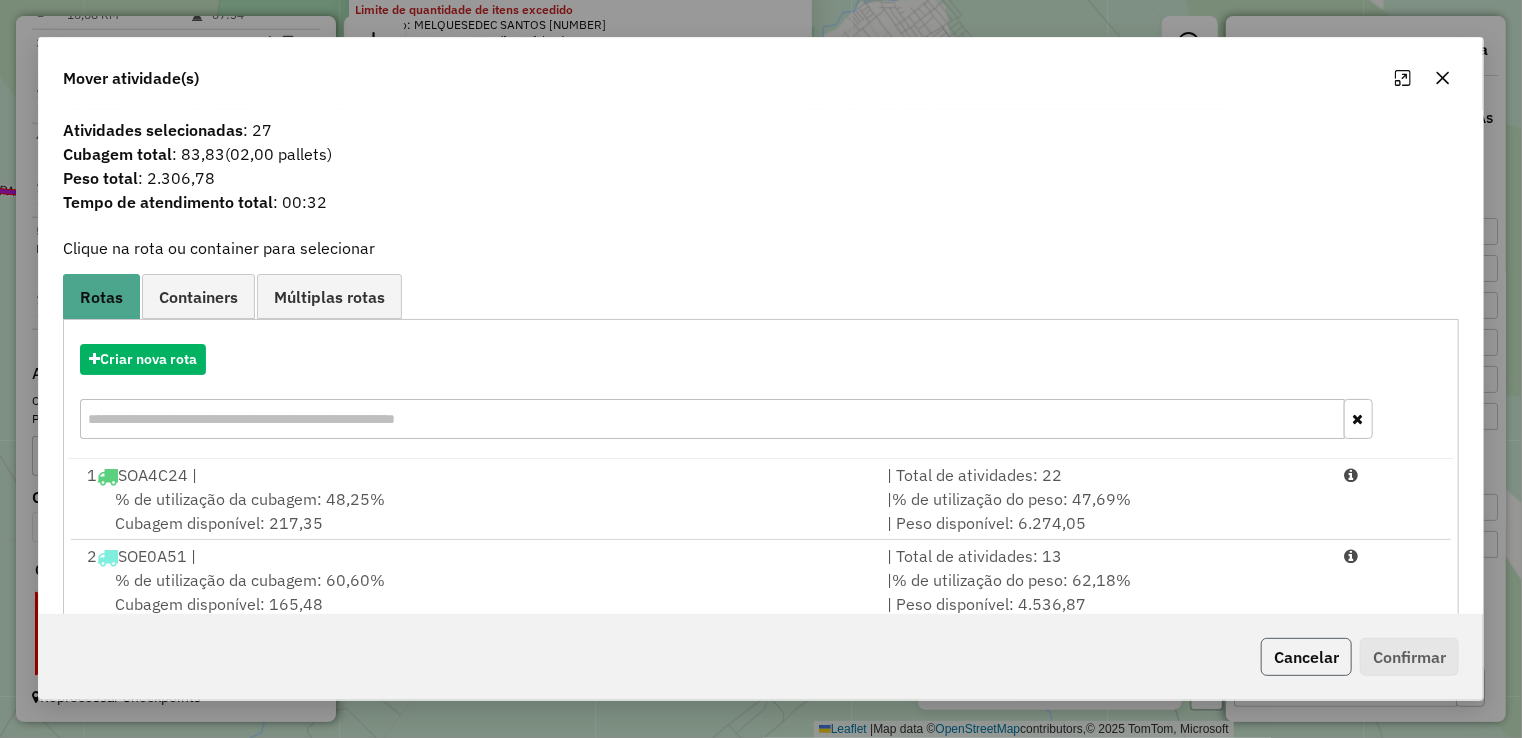 click on "Cancelar" 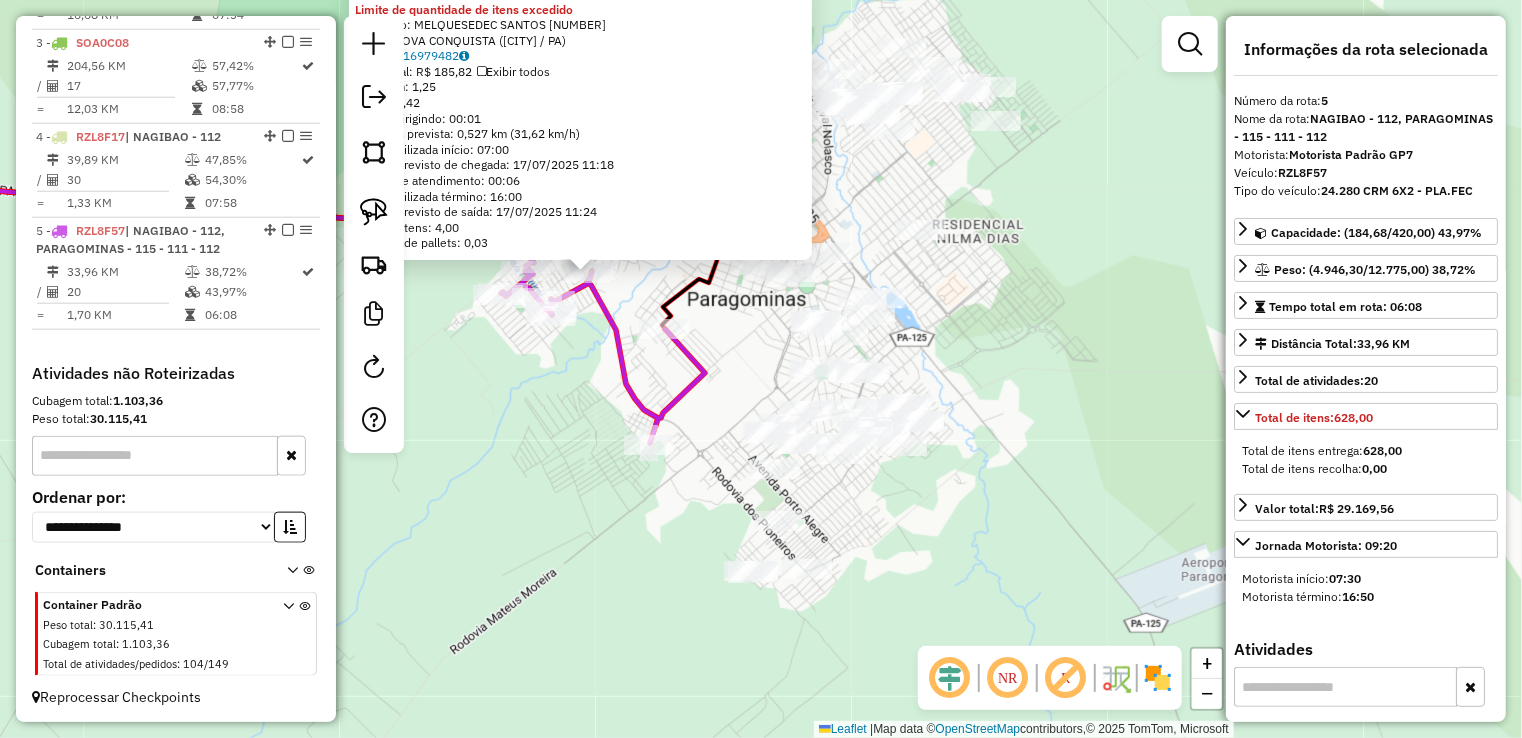 click on "3512 - RESTAURANT CONQUISTA Limite de quantidade de itens excedido  Endereço:  MELQUESEDEC SANTOS 410   Bairro: NOVA CONQUISTA (PARAGOMINAS / PA)   Pedidos:  16979482   Valor total: R$ 185,82   Exibir todos   Cubagem: 1,25  Peso: 33,42  Tempo dirigindo: 00:01   Distância prevista: 0,527 km (31,62 km/h)   Janela utilizada início: 07:00   Horário previsto de chegada: 17/07/2025 11:18   Tempo de atendimento: 00:06   Janela utilizada término: 16:00   Horário previsto de saída: 17/07/2025 11:24   Total de itens: 4,00   Quantidade pallets: 0,03  × Janela de atendimento Grade de atendimento Capacidade Transportadoras Veículos Cliente Pedidos  Rotas Selecione os dias de semana para filtrar as janelas de atendimento  Seg   Ter   Qua   Qui   Sex   Sáb   Dom  Informe o período da janela de atendimento: De: Até:  Filtrar exatamente a janela do cliente  Considerar janela de atendimento padrão  Selecione os dias de semana para filtrar as grades de atendimento  Seg   Ter   Qua   Qui   Sex   Sáb   Dom   De:  +" 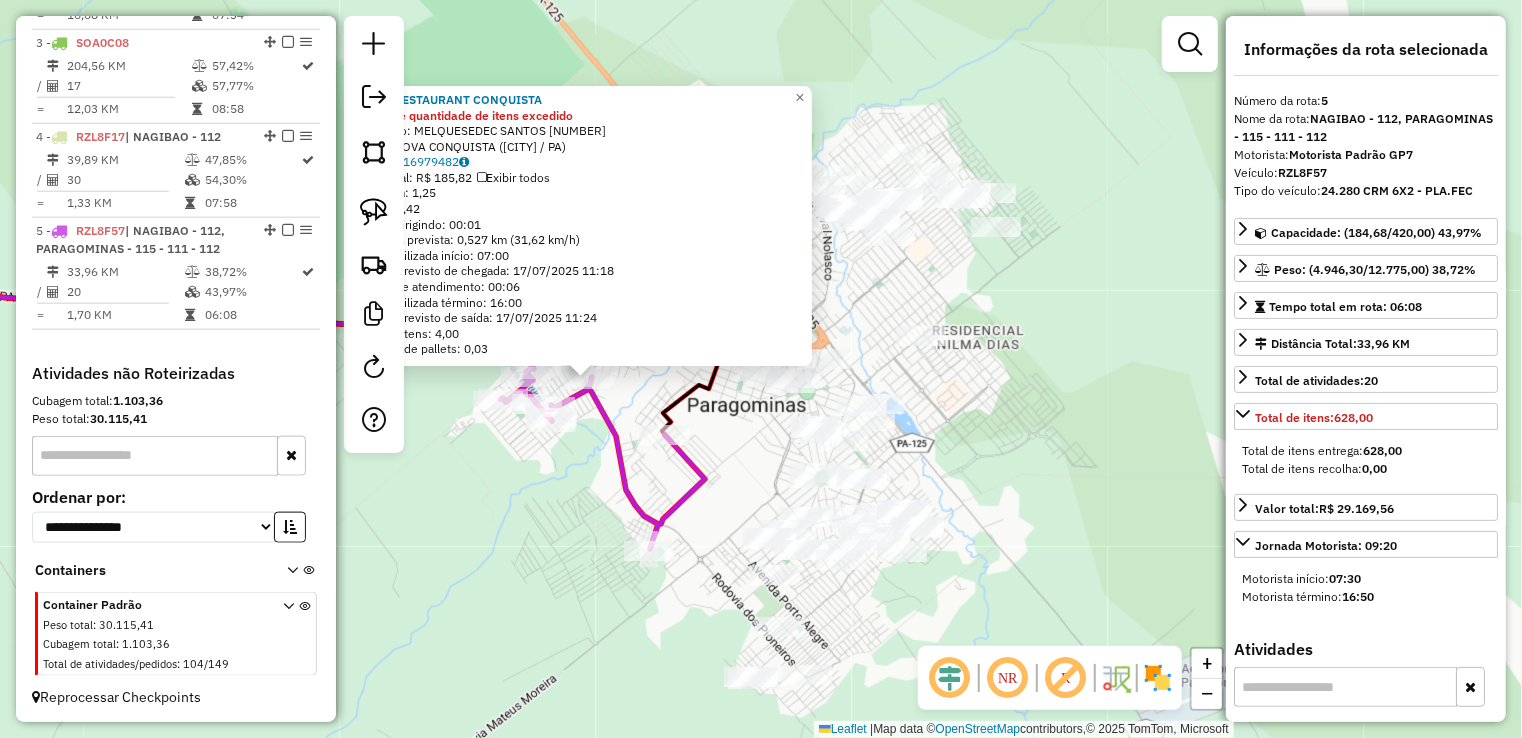click on "3512 - RESTAURANT CONQUISTA Limite de quantidade de itens excedido  Endereço:  MELQUESEDEC SANTOS 410   Bairro: NOVA CONQUISTA (PARAGOMINAS / PA)   Pedidos:  16979482   Valor total: R$ 185,82   Exibir todos   Cubagem: 1,25  Peso: 33,42  Tempo dirigindo: 00:01   Distância prevista: 0,527 km (31,62 km/h)   Janela utilizada início: 07:00   Horário previsto de chegada: 17/07/2025 11:18   Tempo de atendimento: 00:06   Janela utilizada término: 16:00   Horário previsto de saída: 17/07/2025 11:24   Total de itens: 4,00   Quantidade pallets: 0,03  × Janela de atendimento Grade de atendimento Capacidade Transportadoras Veículos Cliente Pedidos  Rotas Selecione os dias de semana para filtrar as janelas de atendimento  Seg   Ter   Qua   Qui   Sex   Sáb   Dom  Informe o período da janela de atendimento: De: Até:  Filtrar exatamente a janela do cliente  Considerar janela de atendimento padrão  Selecione os dias de semana para filtrar as grades de atendimento  Seg   Ter   Qua   Qui   Sex   Sáb   Dom   De:  +" 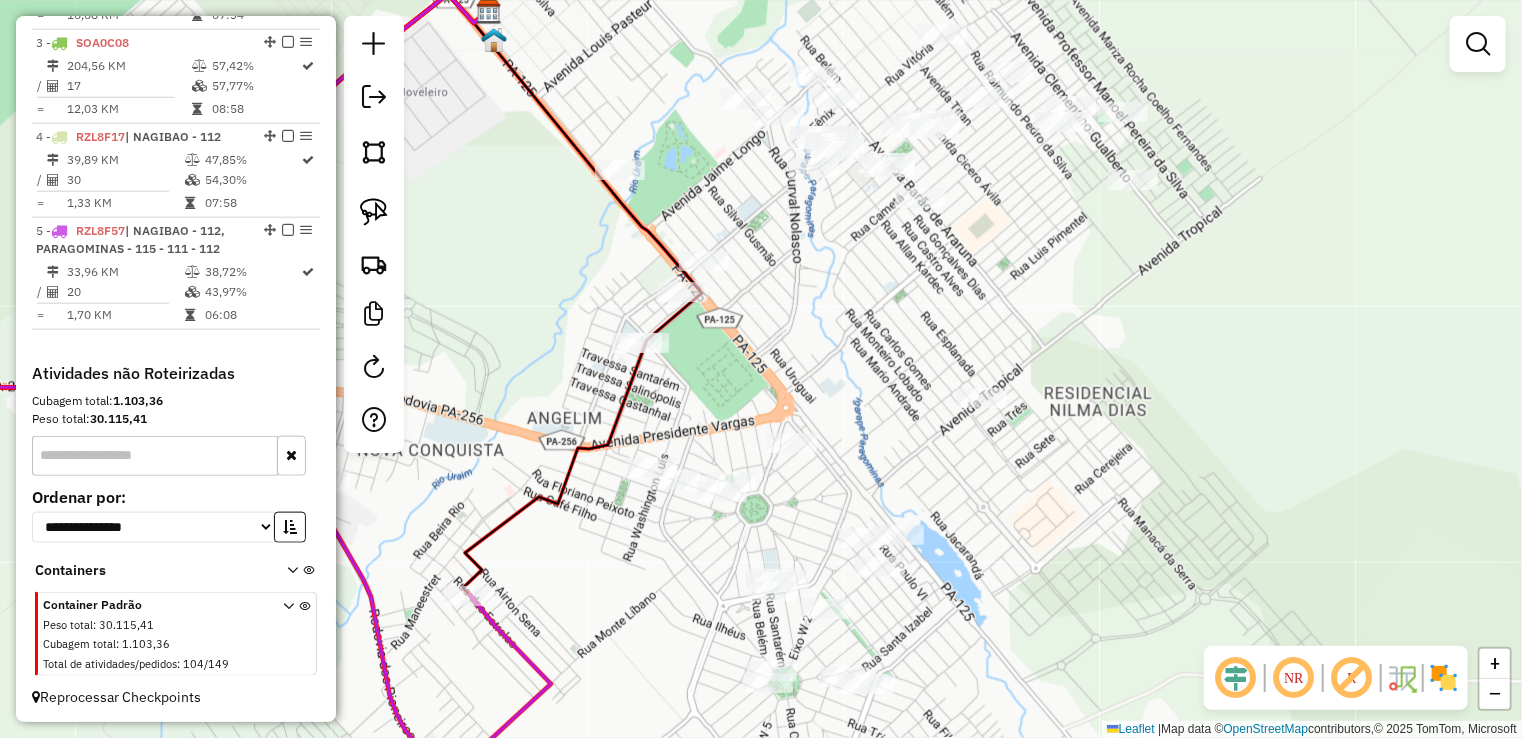 drag, startPoint x: 833, startPoint y: 307, endPoint x: 923, endPoint y: 458, distance: 175.7868 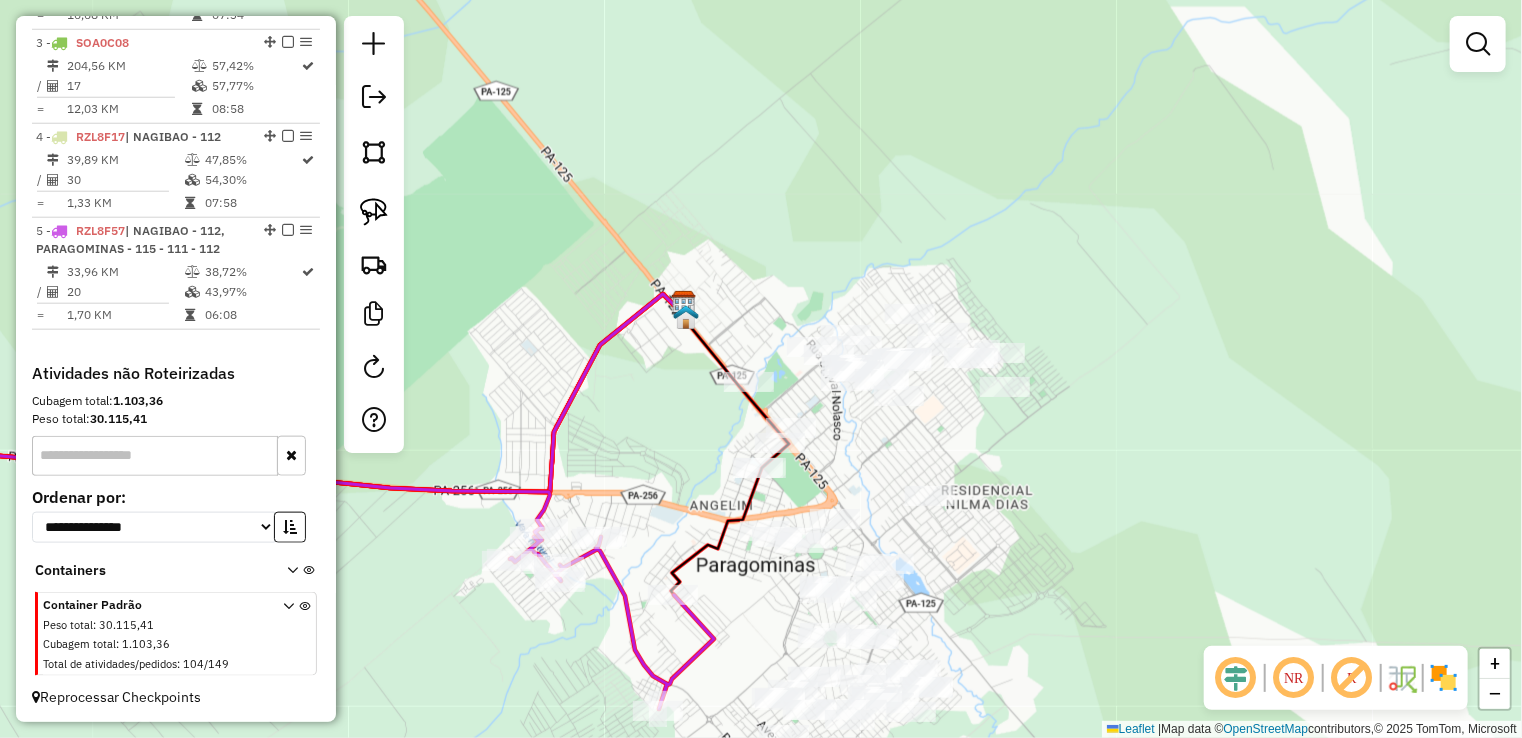 drag, startPoint x: 956, startPoint y: 409, endPoint x: 926, endPoint y: 449, distance: 50 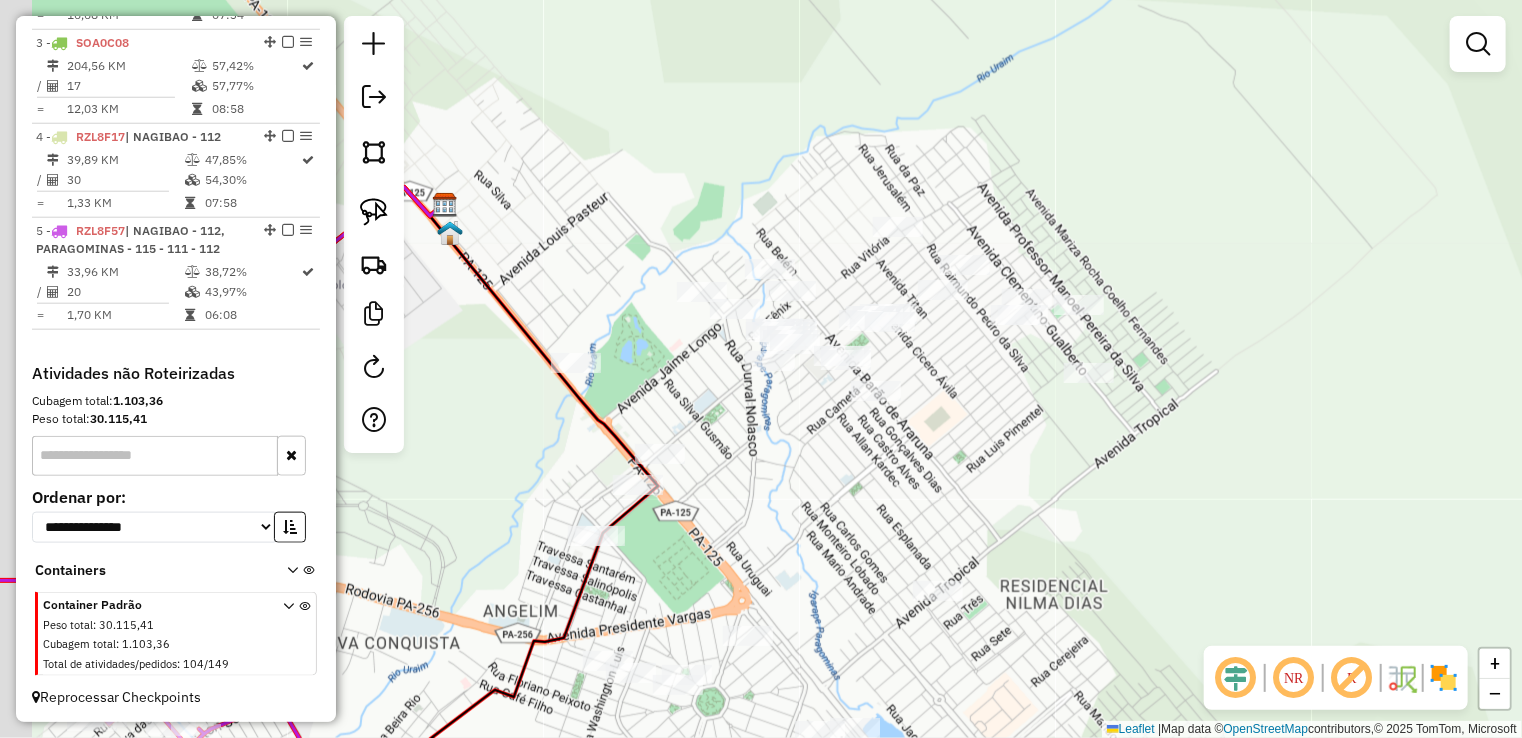 drag, startPoint x: 917, startPoint y: 457, endPoint x: 980, endPoint y: 446, distance: 63.953106 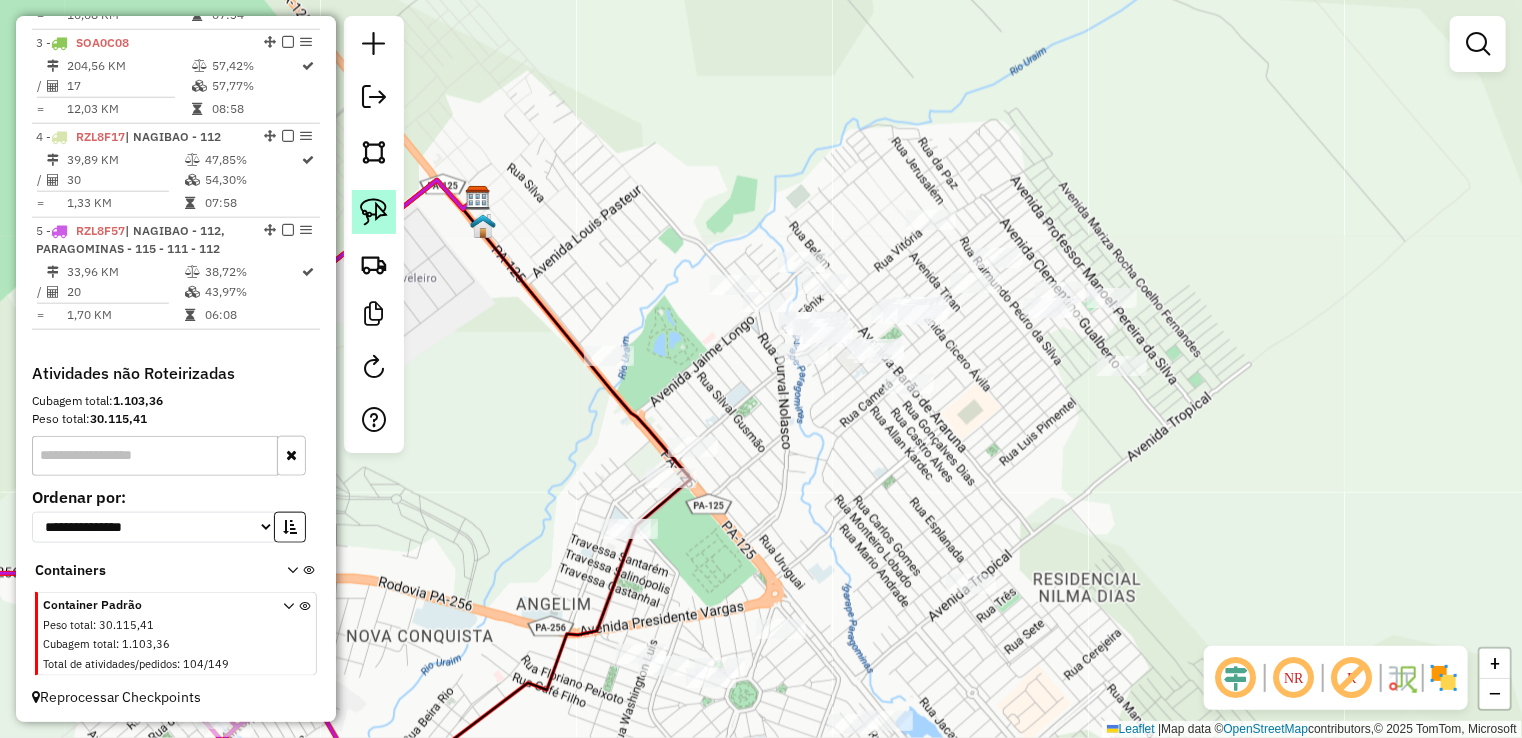 click 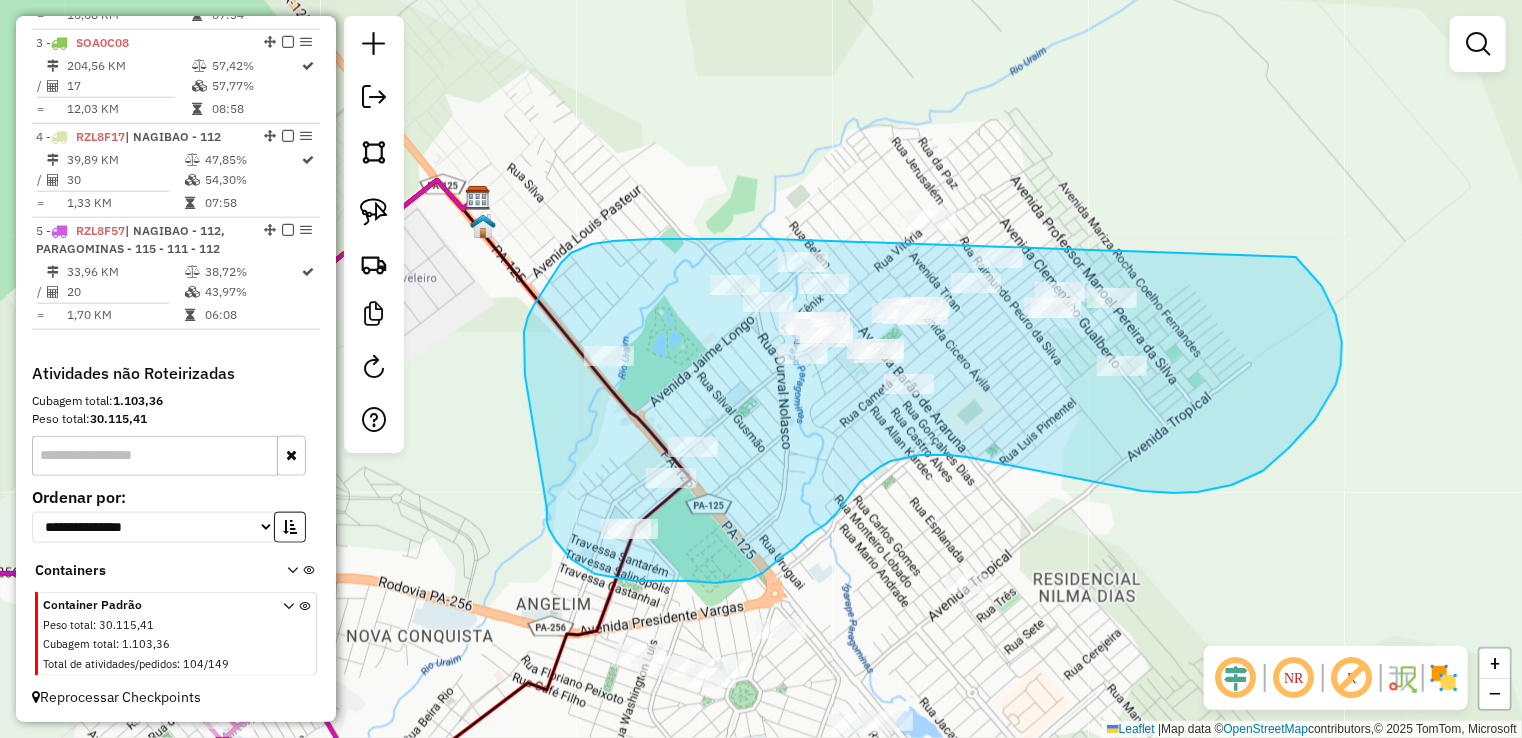 drag, startPoint x: 774, startPoint y: 239, endPoint x: 794, endPoint y: 13, distance: 226.88322 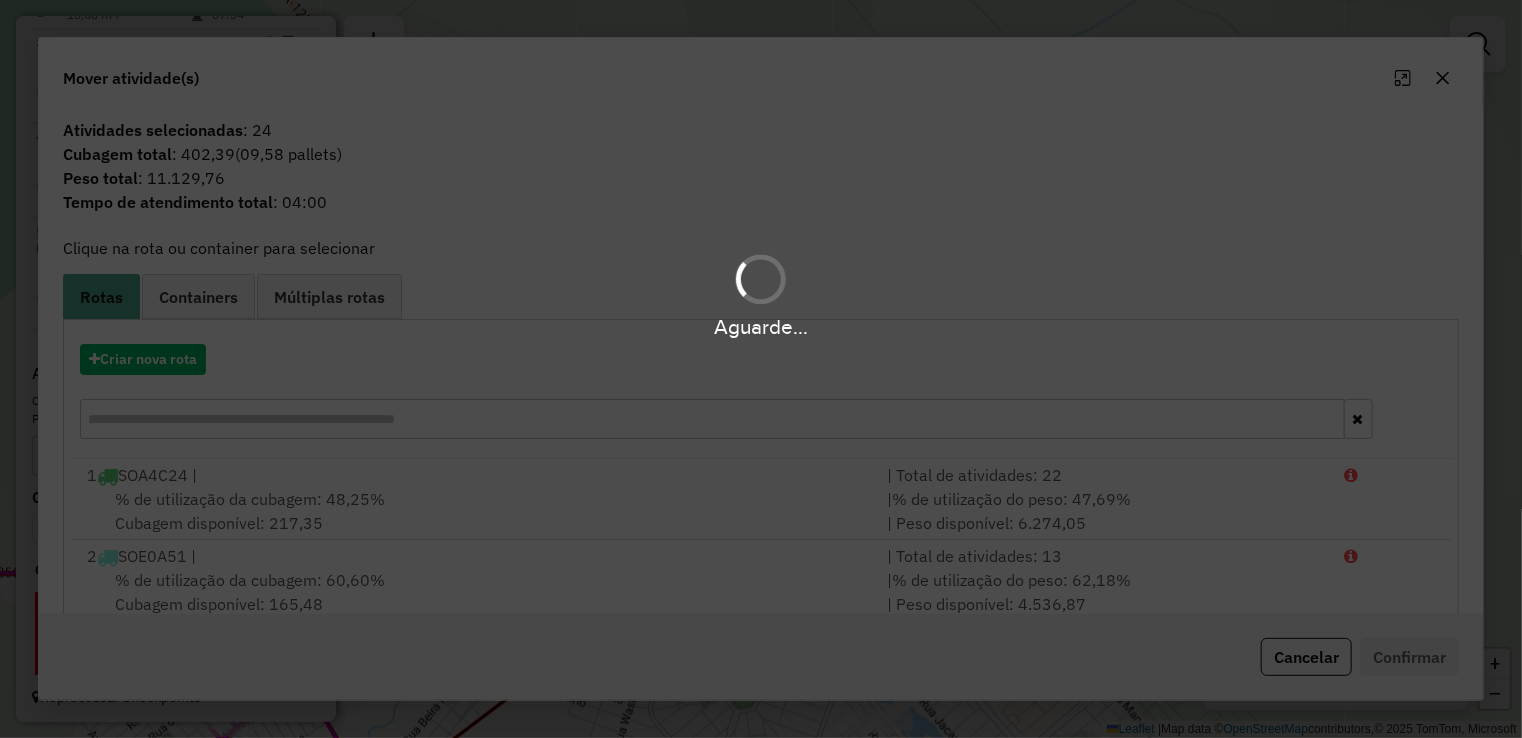 click on "Aguarde...  Pop-up bloqueado!  Seu navegador bloqueou automáticamente a abertura de uma nova janela.   Acesse as configurações e adicione o endereço do sistema a lista de permissão.   Fechar  Informações da Sessão 966321 - 17/07/2025     Criação: 16/07/2025 17:58   Depósito:  GP7 FILIAL  Total de rotas:  5  Distância Total:  494,24 km  Tempo total:  34:21  Valor total:  R$ 434.913,82  - Total roteirizado:  R$ 206.487,52  - Total não roteirizado:  R$ 228.426,30  Total de Atividades Roteirizadas:  101  Total de Pedidos Roteirizados:  161  Peso total roteirizado:  31.125,86  Cubagem total roteirizado:  1.112,53  Total de Atividades não Roteirizadas:  104  Total de Pedidos não Roteirizados:  149 Total de caixas por viagem:  1.112,53 /   5 =  222,51 Média de Atividades por viagem:  101 /   5 =  20,20 Ocupação média da frota:  53,29%   Rotas improdutivas:  1  Rotas vários dias:  0  Clientes Priorizados NR:  0 Rotas  Recargas: 0   Ver rotas   Ver veículos  Finalizar todas as rotas   1 -      /" at bounding box center (761, 369) 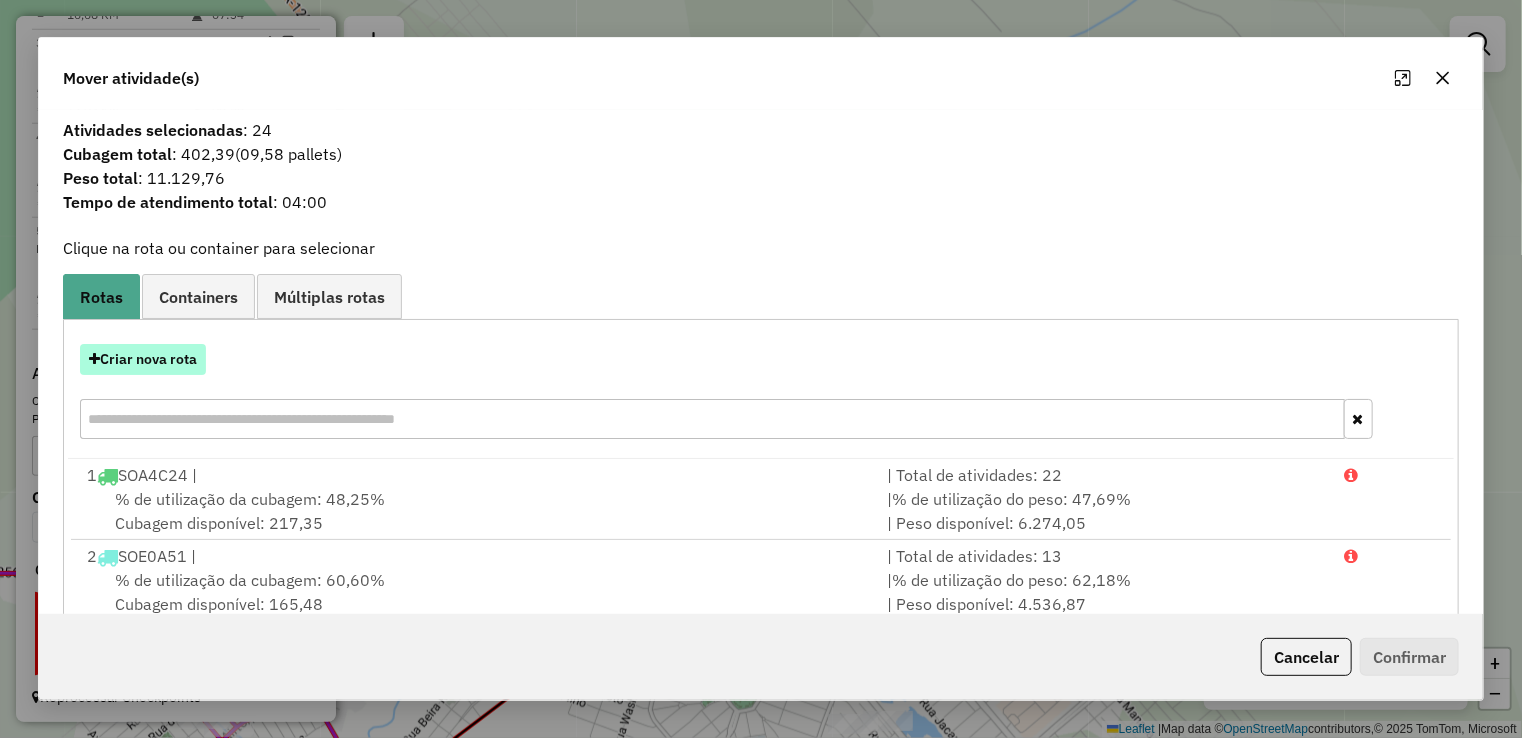 click on "Criar nova rota" at bounding box center [143, 359] 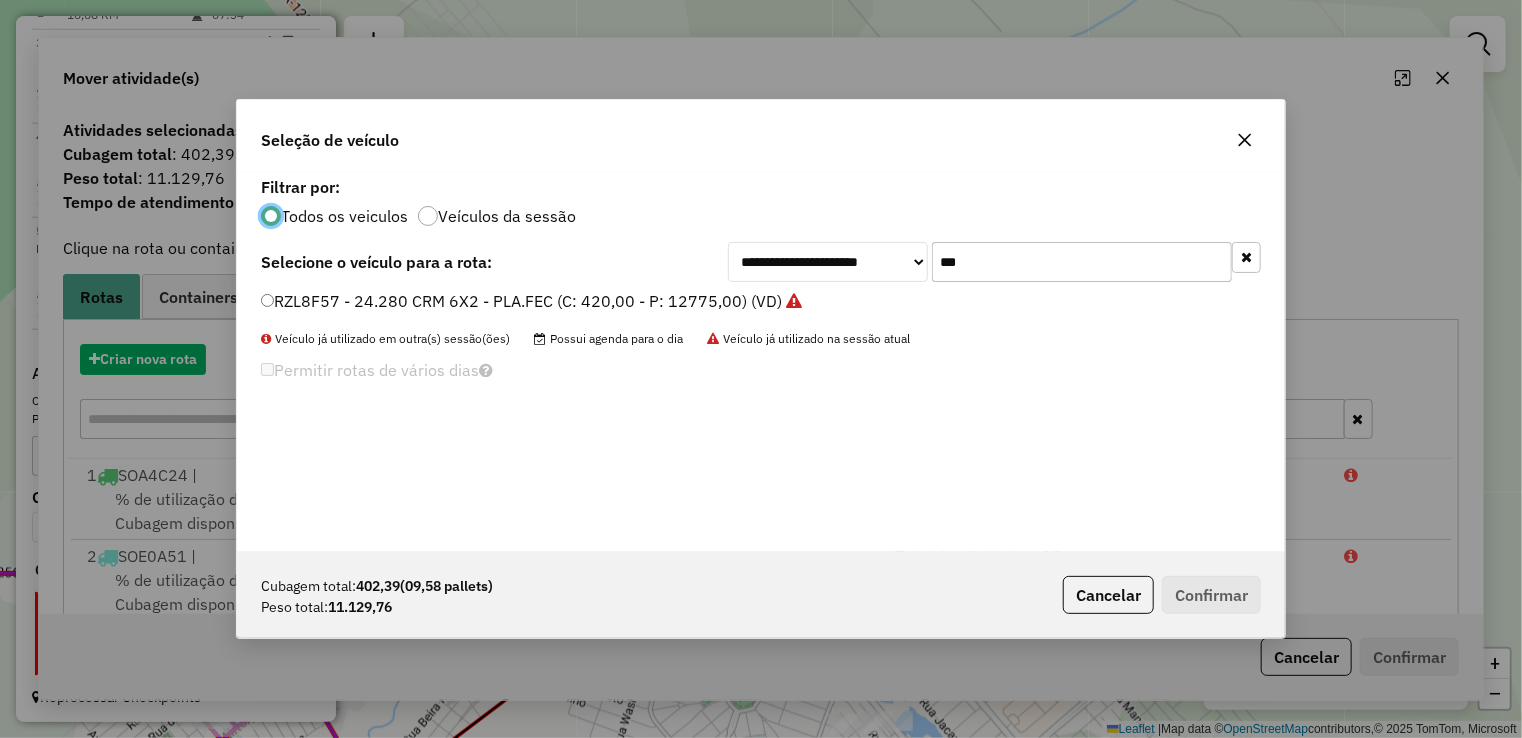 scroll, scrollTop: 10, scrollLeft: 6, axis: both 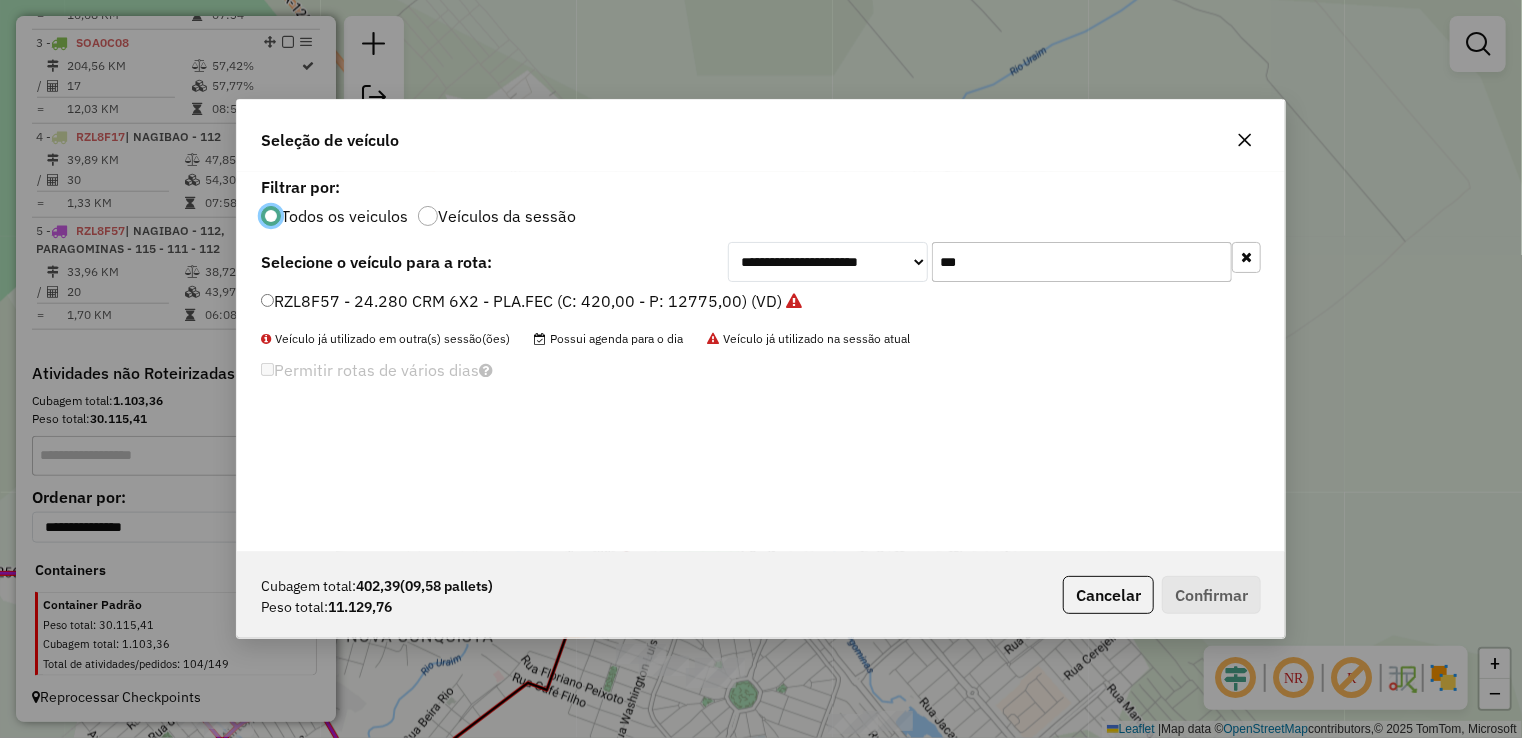drag, startPoint x: 1000, startPoint y: 262, endPoint x: 708, endPoint y: 222, distance: 294.727 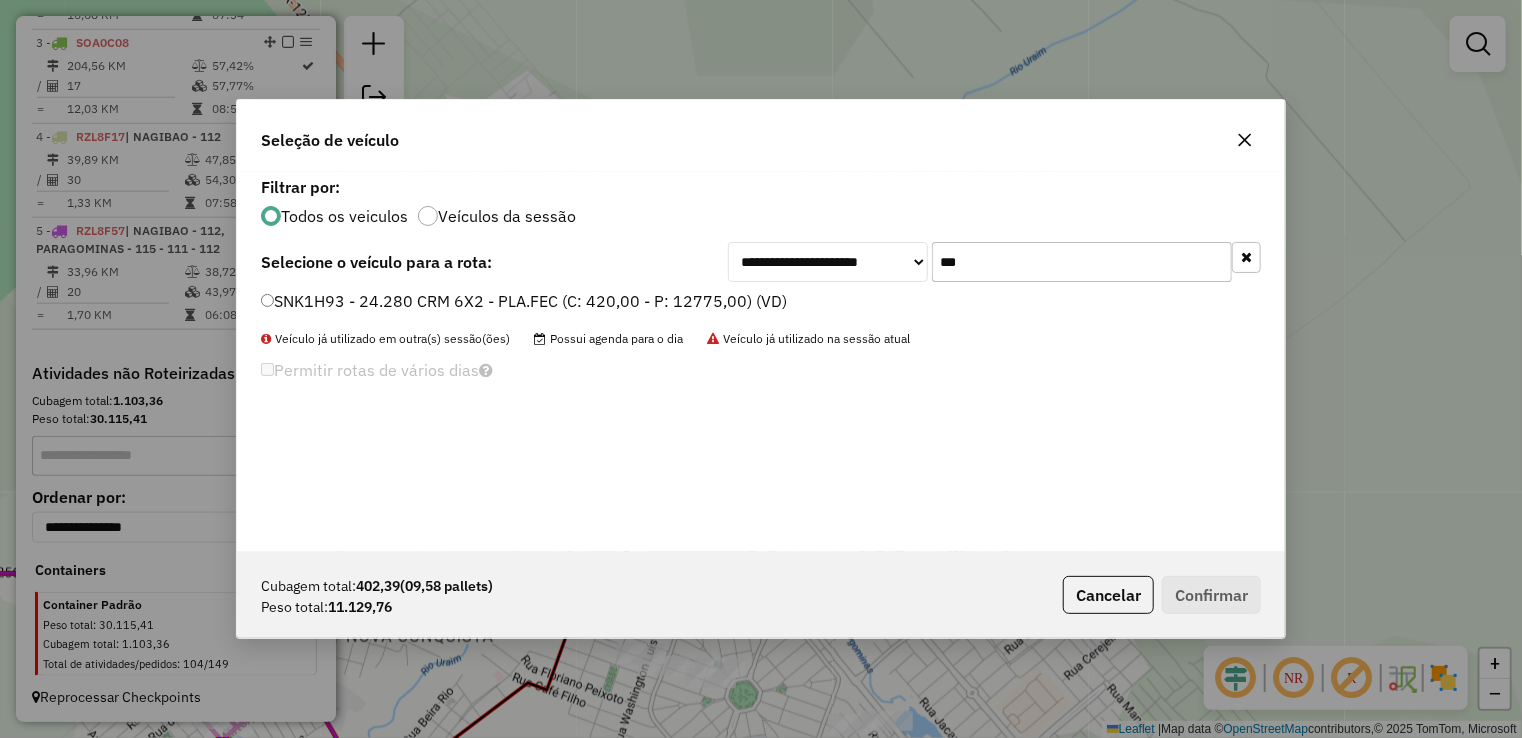 type on "***" 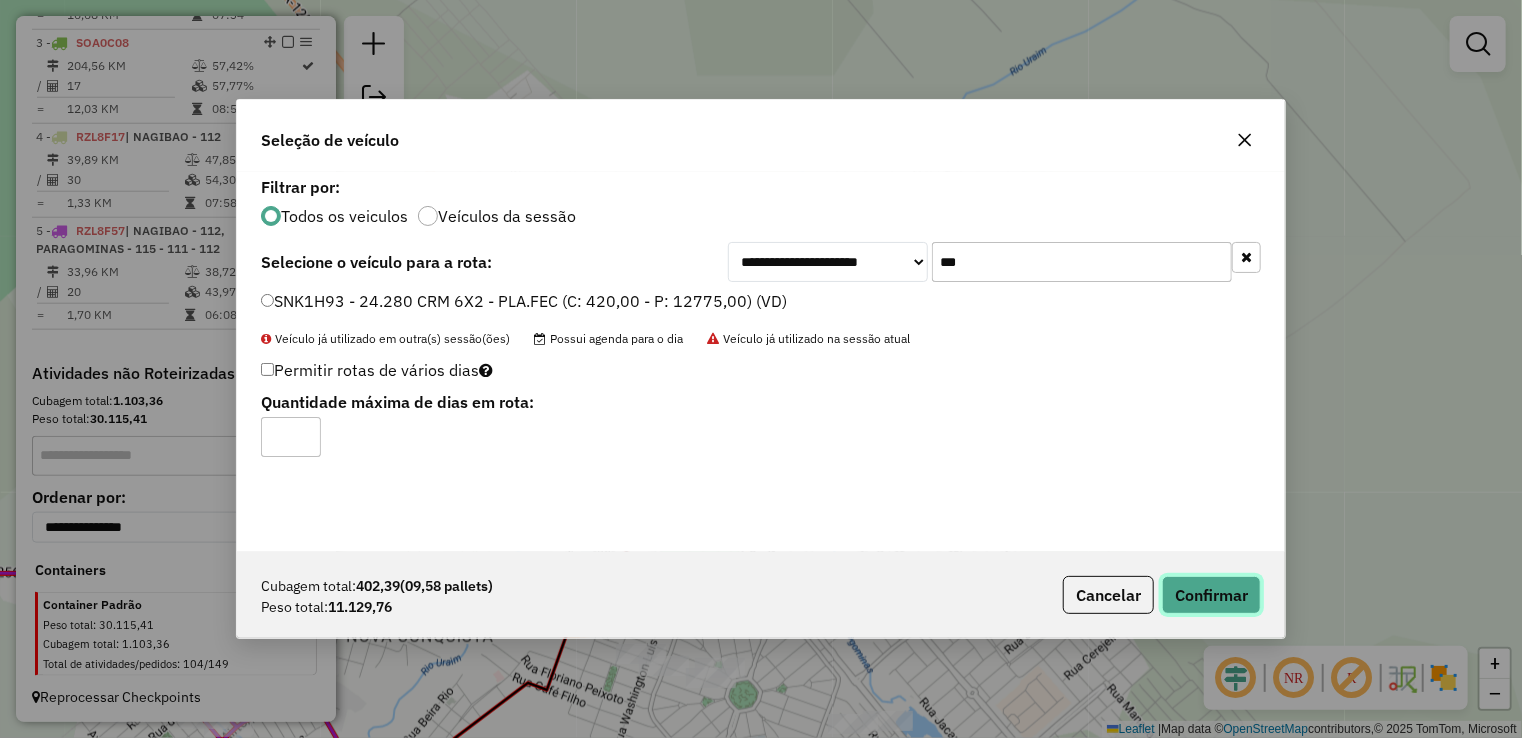 click on "Confirmar" 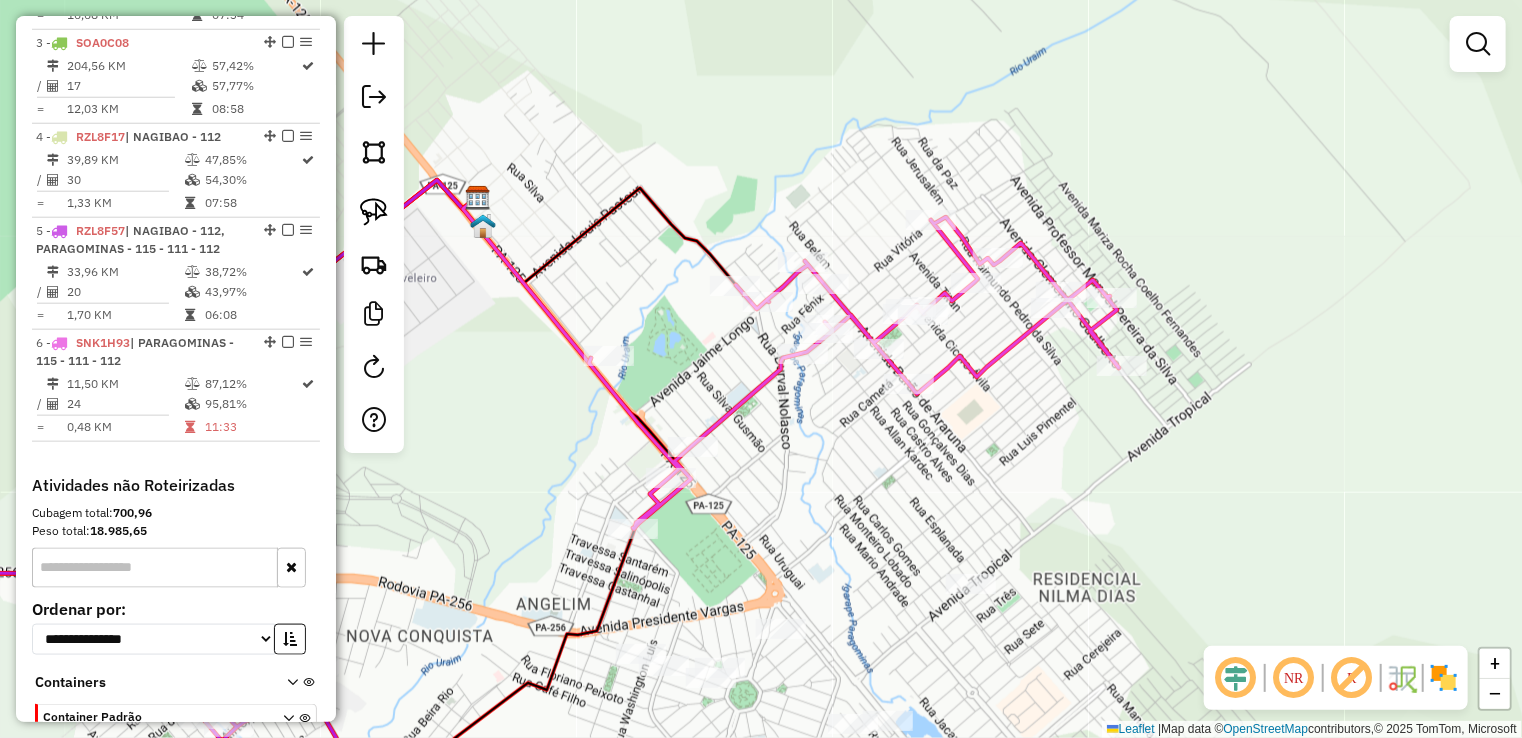 click on "Janela de atendimento Grade de atendimento Capacidade Transportadoras Veículos Cliente Pedidos  Rotas Selecione os dias de semana para filtrar as janelas de atendimento  Seg   Ter   Qua   Qui   Sex   Sáb   Dom  Informe o período da janela de atendimento: De: Até:  Filtrar exatamente a janela do cliente  Considerar janela de atendimento padrão  Selecione os dias de semana para filtrar as grades de atendimento  Seg   Ter   Qua   Qui   Sex   Sáb   Dom   Considerar clientes sem dia de atendimento cadastrado  Clientes fora do dia de atendimento selecionado Filtrar as atividades entre os valores definidos abaixo:  Peso mínimo:   Peso máximo:   Cubagem mínima:   Cubagem máxima:   De:   Até:  Filtrar as atividades entre o tempo de atendimento definido abaixo:  De:   Até:   Considerar capacidade total dos clientes não roteirizados Transportadora: Selecione um ou mais itens Tipo de veículo: Selecione um ou mais itens Veículo: Selecione um ou mais itens Motorista: Selecione um ou mais itens Nome: Rótulo:" 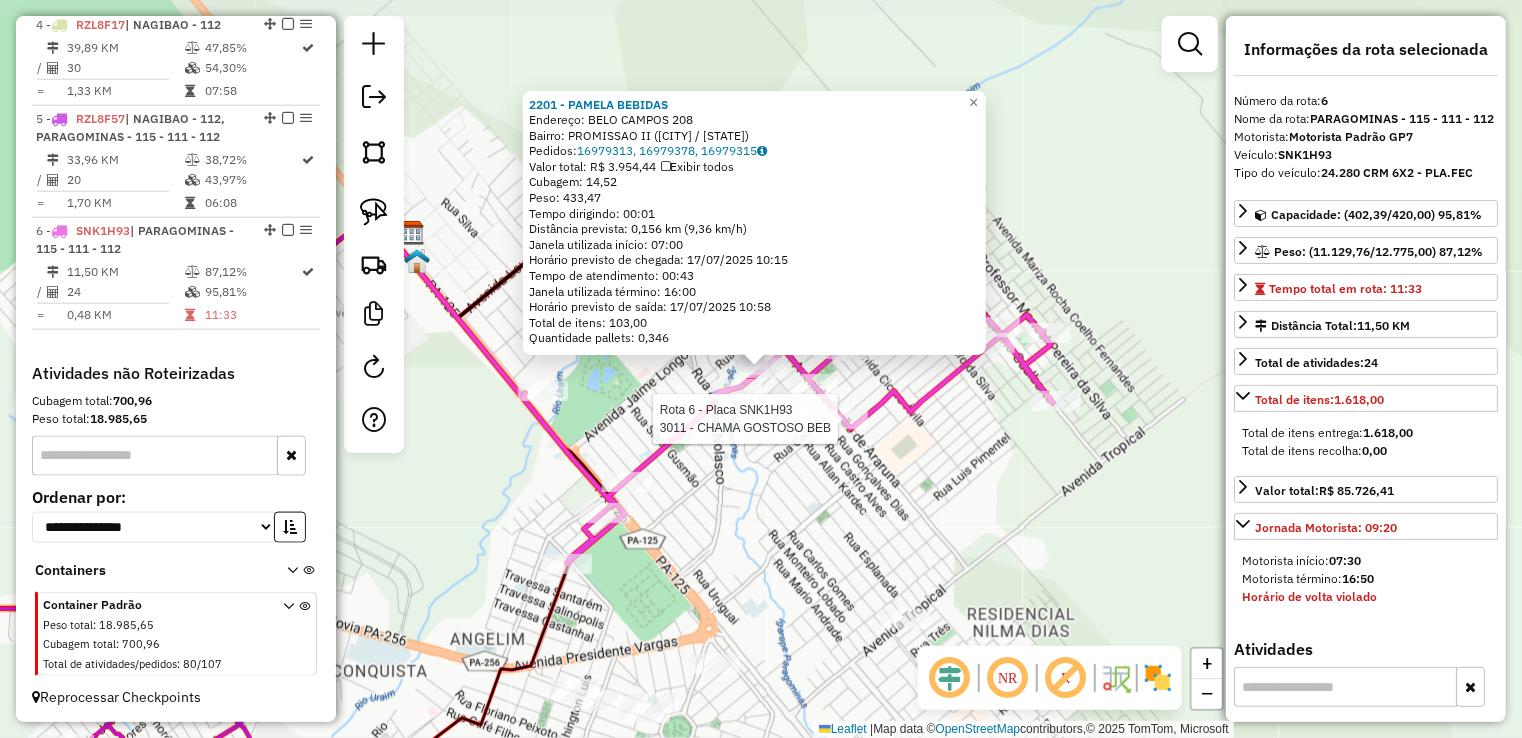 scroll, scrollTop: 1060, scrollLeft: 0, axis: vertical 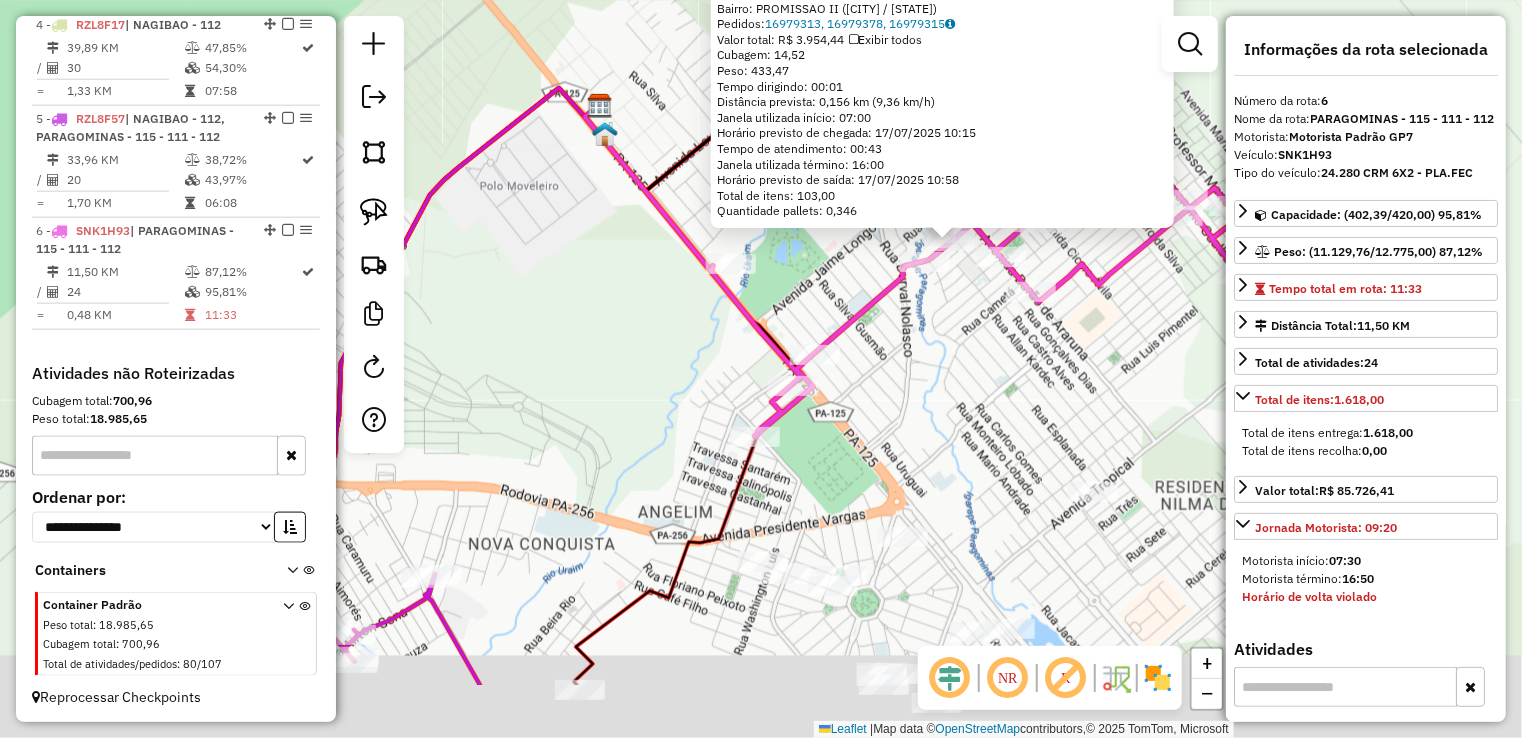 drag, startPoint x: 828, startPoint y: 445, endPoint x: 1056, endPoint y: 289, distance: 276.26074 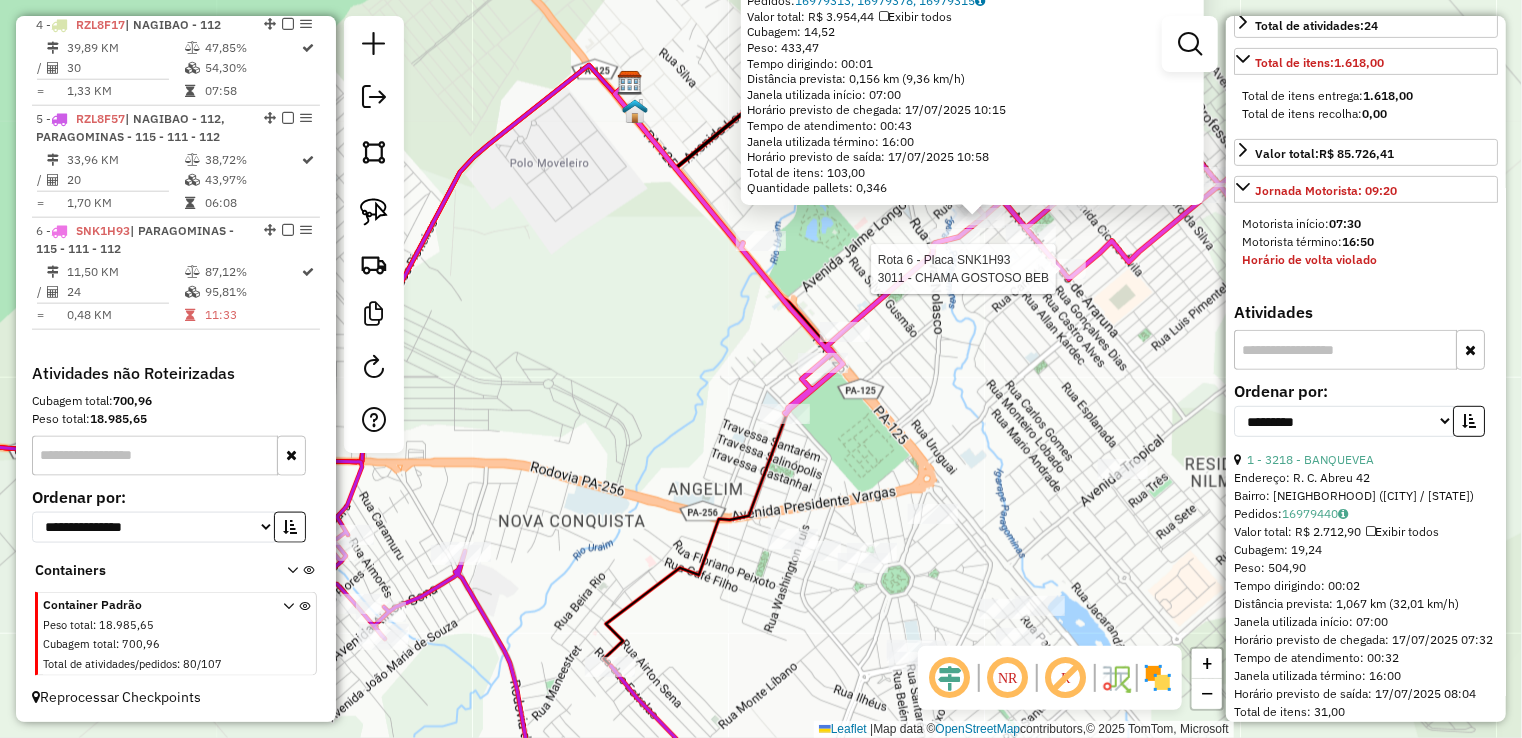 scroll, scrollTop: 600, scrollLeft: 0, axis: vertical 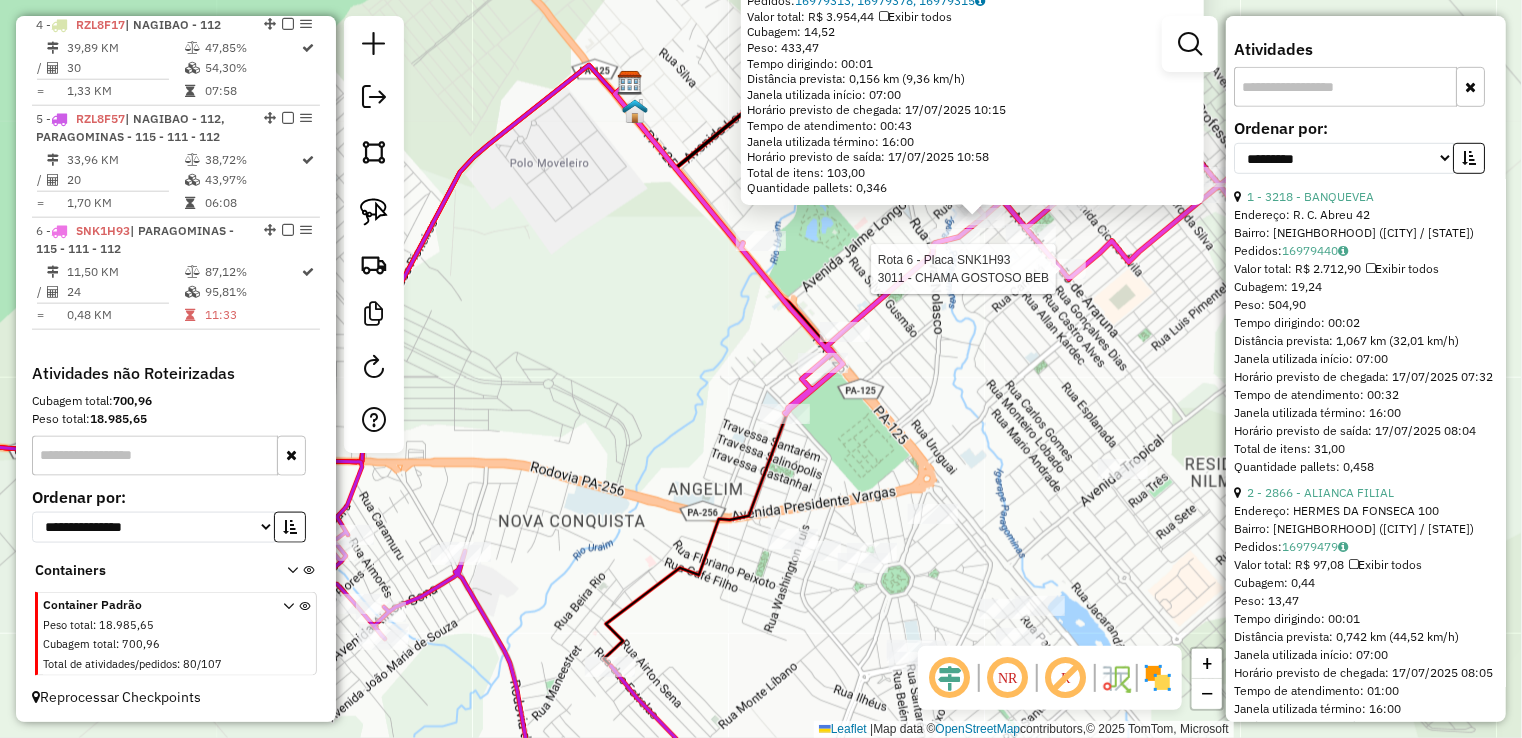 click on "Ordenar por:" at bounding box center [1366, 128] 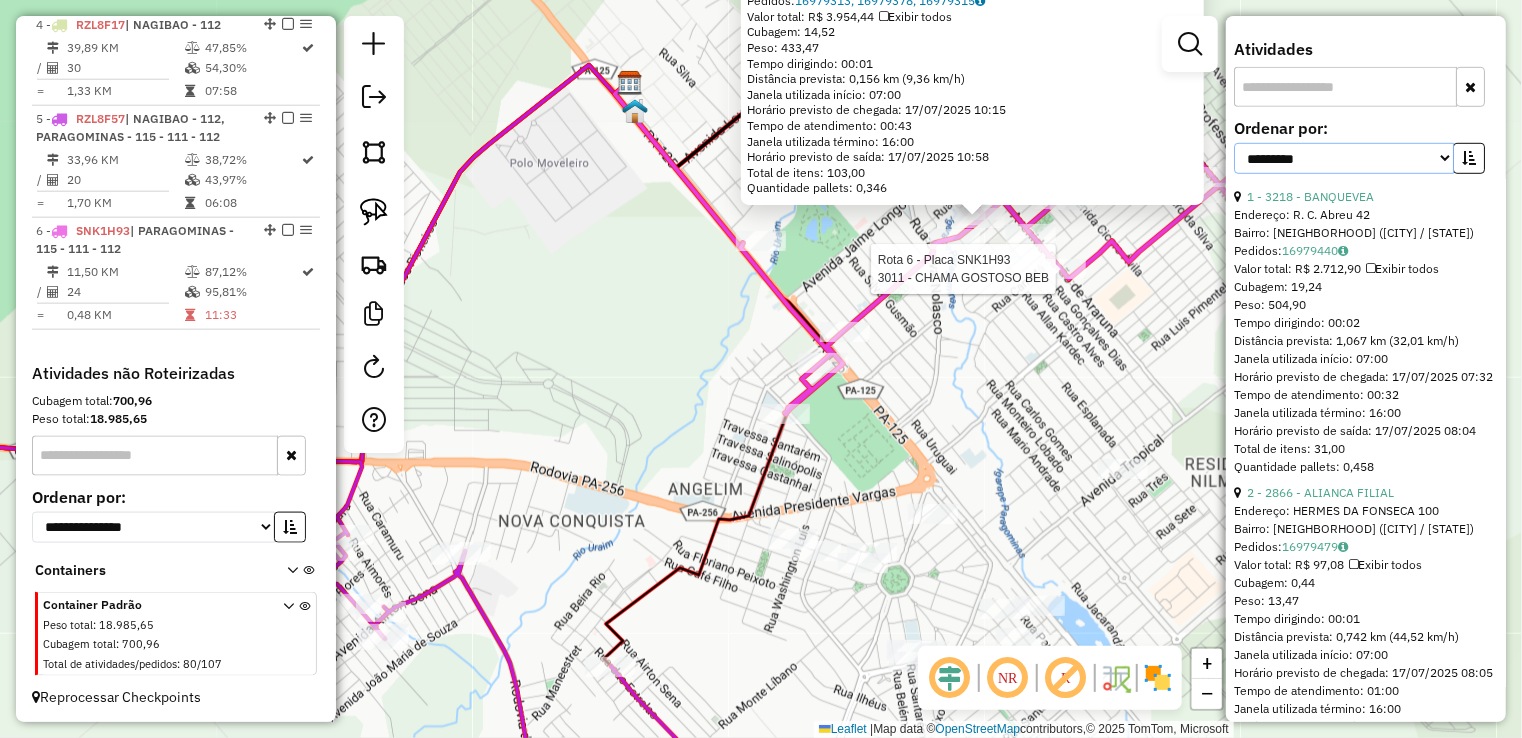 drag, startPoint x: 1372, startPoint y: 165, endPoint x: 1371, endPoint y: 188, distance: 23.021729 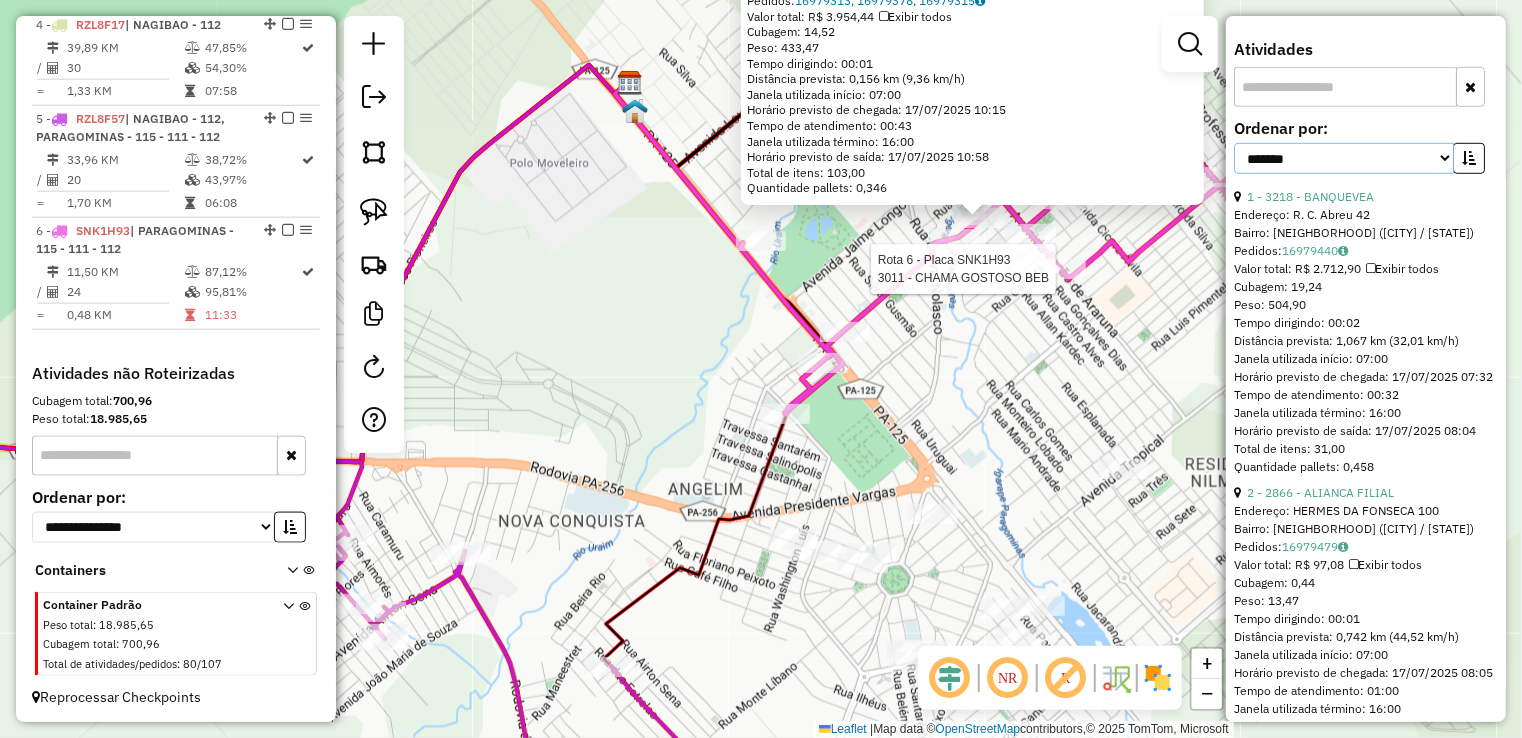 click on "**********" at bounding box center (1344, 158) 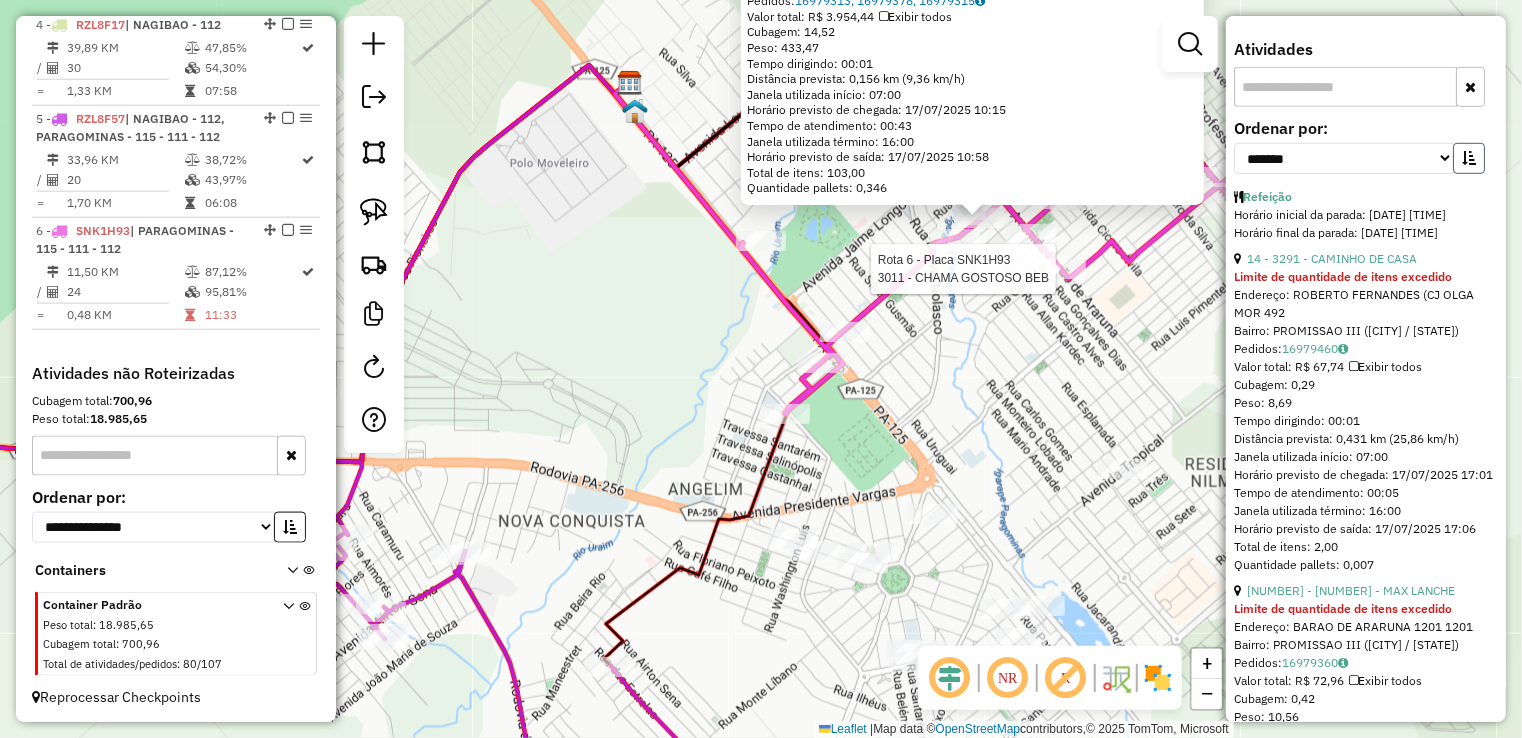 click at bounding box center [1469, 158] 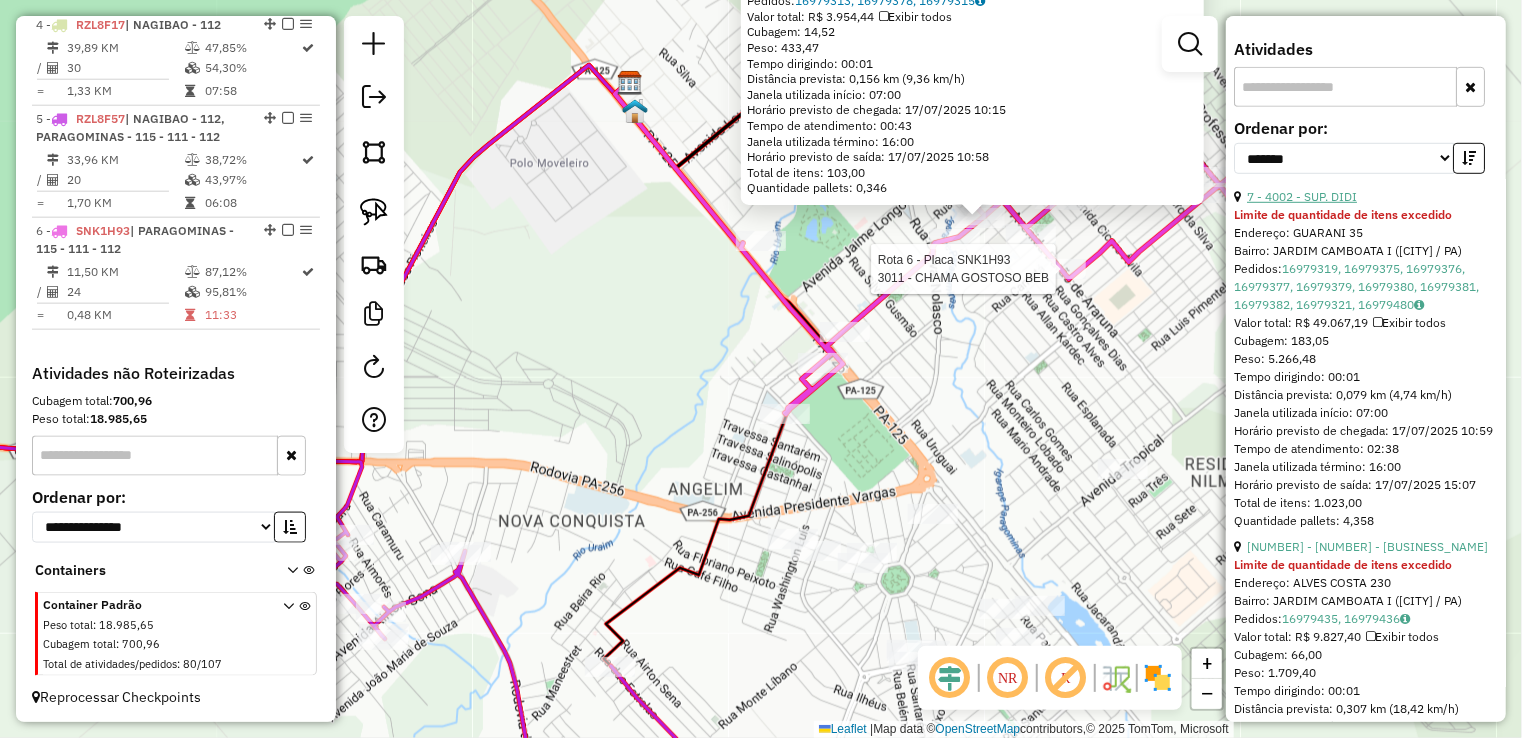 click on "7 - 4002 - SUP. DIDI" at bounding box center (1302, 196) 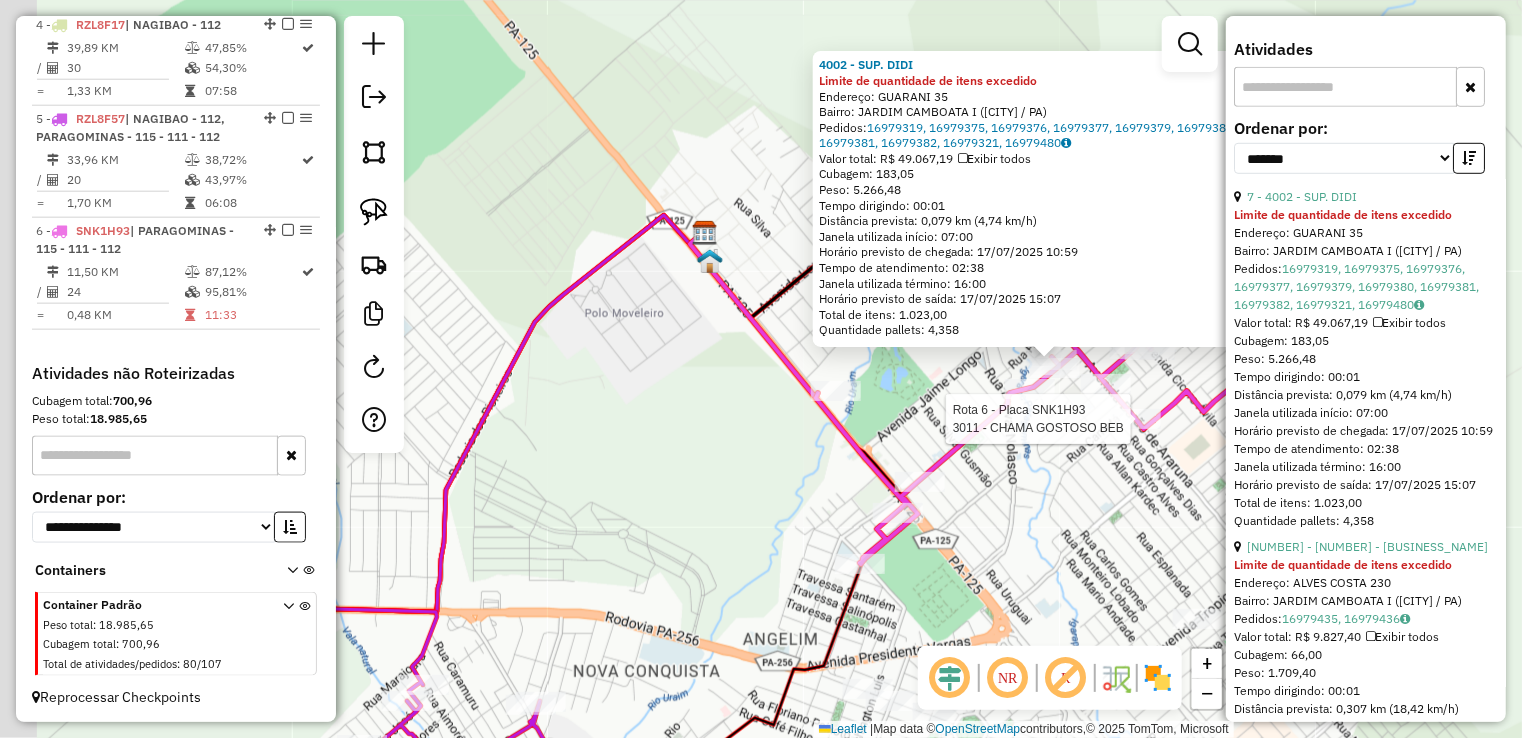 drag, startPoint x: 1043, startPoint y: 533, endPoint x: 1243, endPoint y: 525, distance: 200.15994 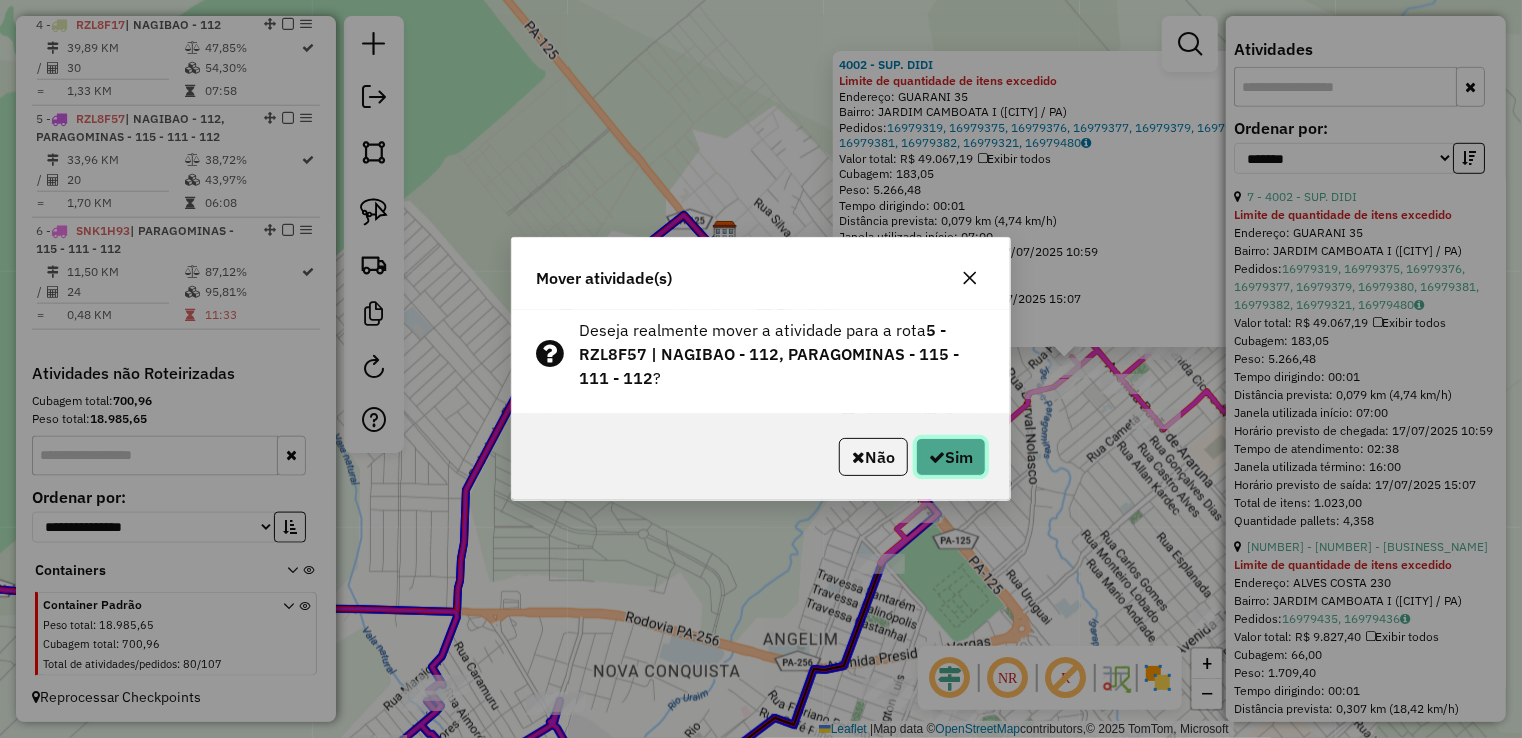 click on "Sim" 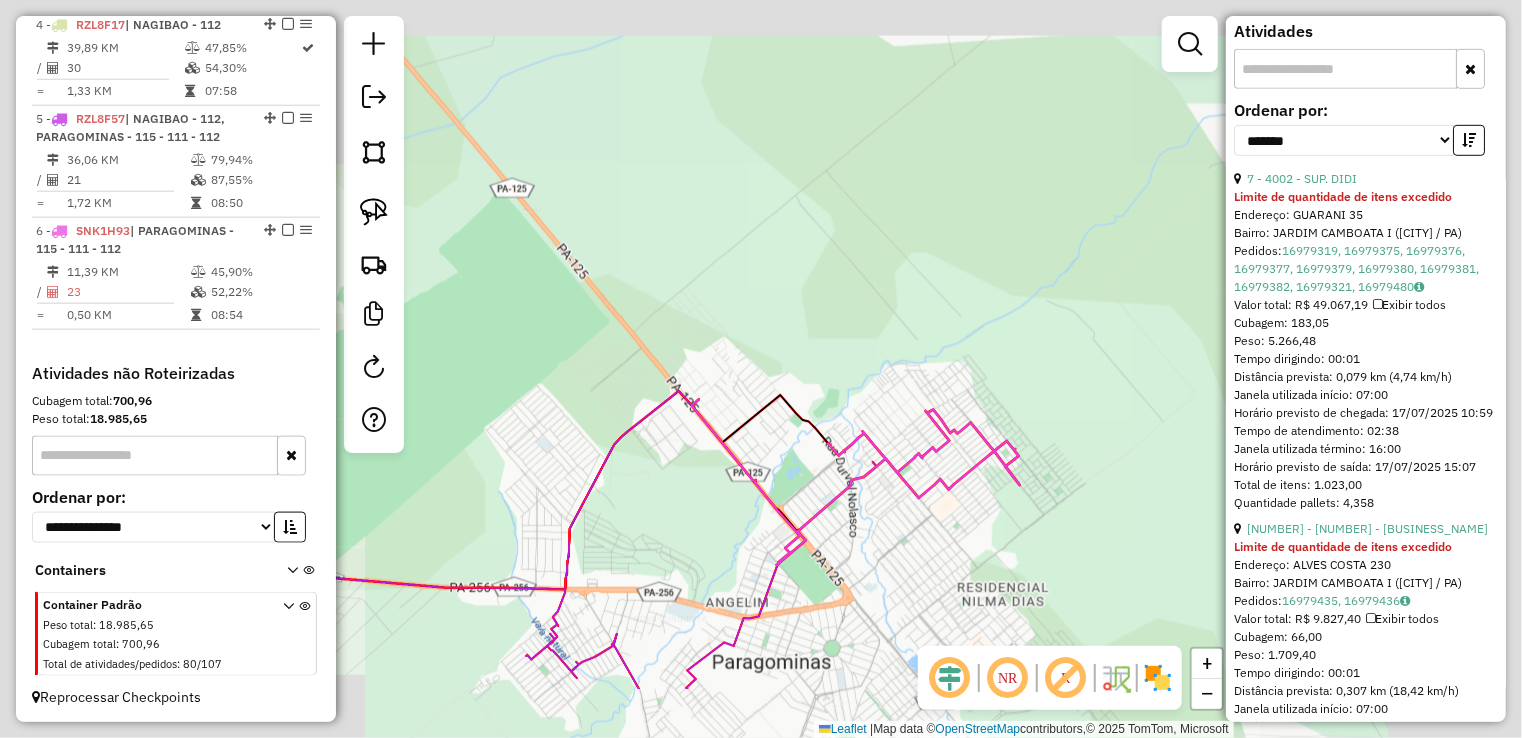 click on "Janela de atendimento Grade de atendimento Capacidade Transportadoras Veículos Cliente Pedidos  Rotas Selecione os dias de semana para filtrar as janelas de atendimento  Seg   Ter   Qua   Qui   Sex   Sáb   Dom  Informe o período da janela de atendimento: De: Até:  Filtrar exatamente a janela do cliente  Considerar janela de atendimento padrão  Selecione os dias de semana para filtrar as grades de atendimento  Seg   Ter   Qua   Qui   Sex   Sáb   Dom   Considerar clientes sem dia de atendimento cadastrado  Clientes fora do dia de atendimento selecionado Filtrar as atividades entre os valores definidos abaixo:  Peso mínimo:   Peso máximo:   Cubagem mínima:   Cubagem máxima:   De:   Até:  Filtrar as atividades entre o tempo de atendimento definido abaixo:  De:   Até:   Considerar capacidade total dos clientes não roteirizados Transportadora: Selecione um ou mais itens Tipo de veículo: Selecione um ou mais itens Veículo: Selecione um ou mais itens Motorista: Selecione um ou mais itens Nome: Rótulo:" 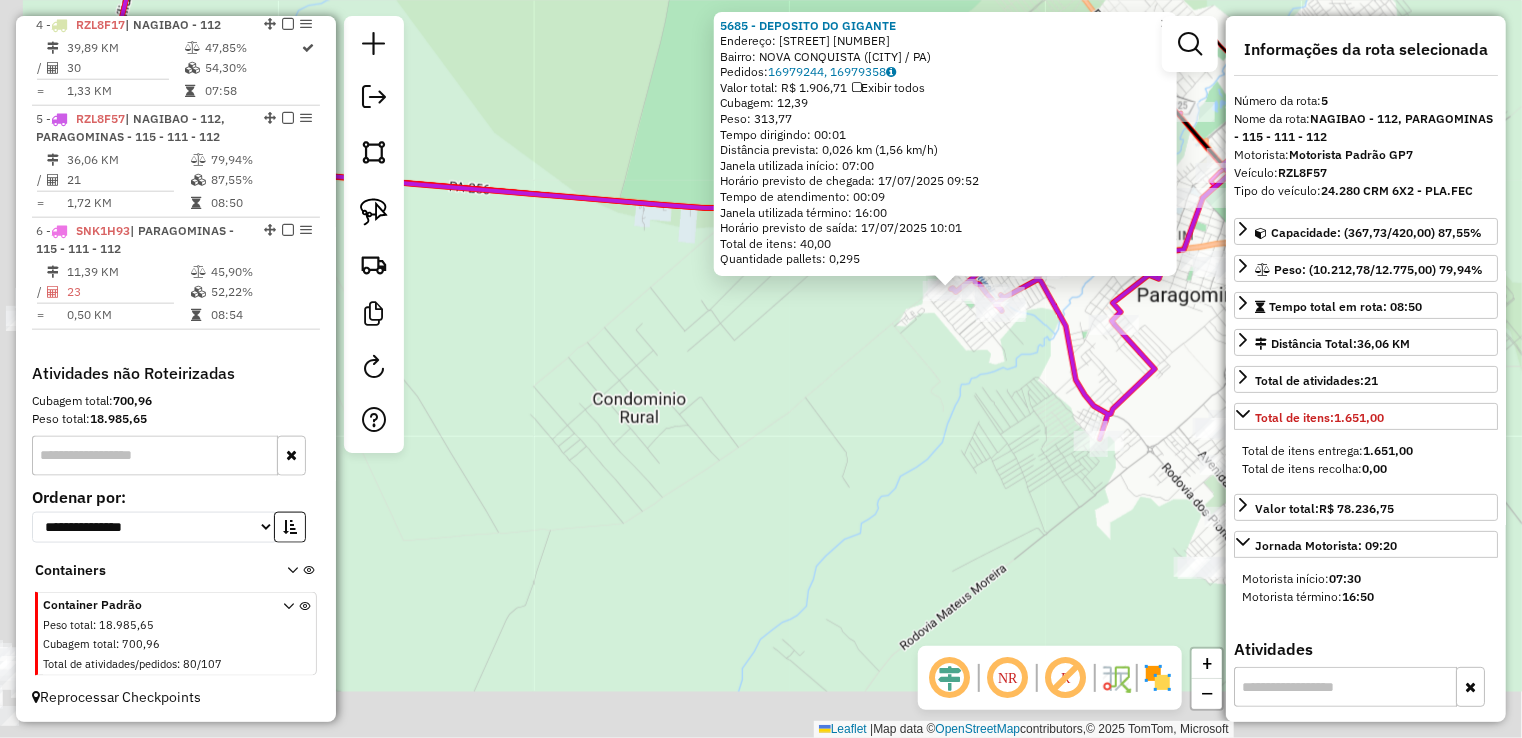 drag, startPoint x: 744, startPoint y: 592, endPoint x: 994, endPoint y: 521, distance: 259.8865 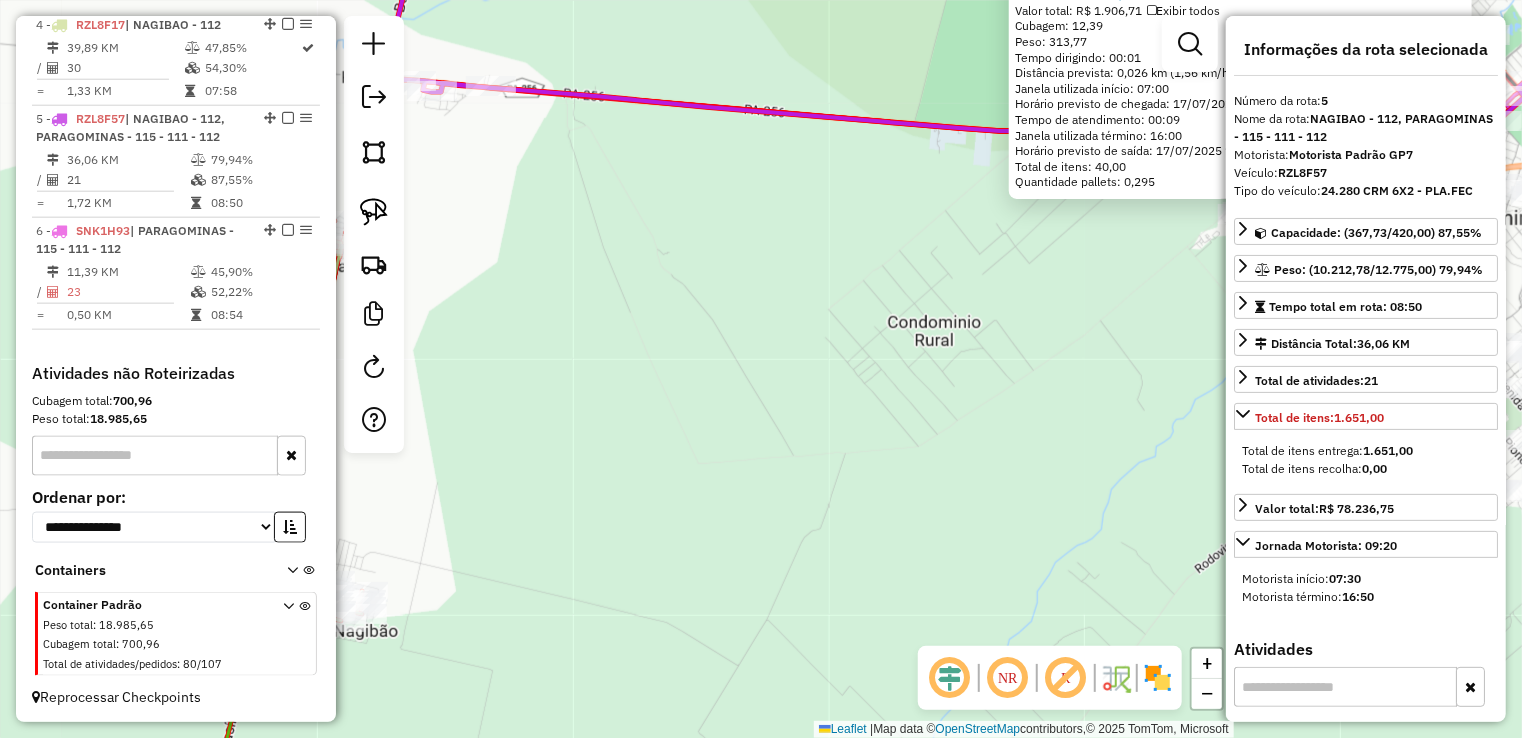 drag, startPoint x: 660, startPoint y: 551, endPoint x: 1003, endPoint y: 445, distance: 359.00558 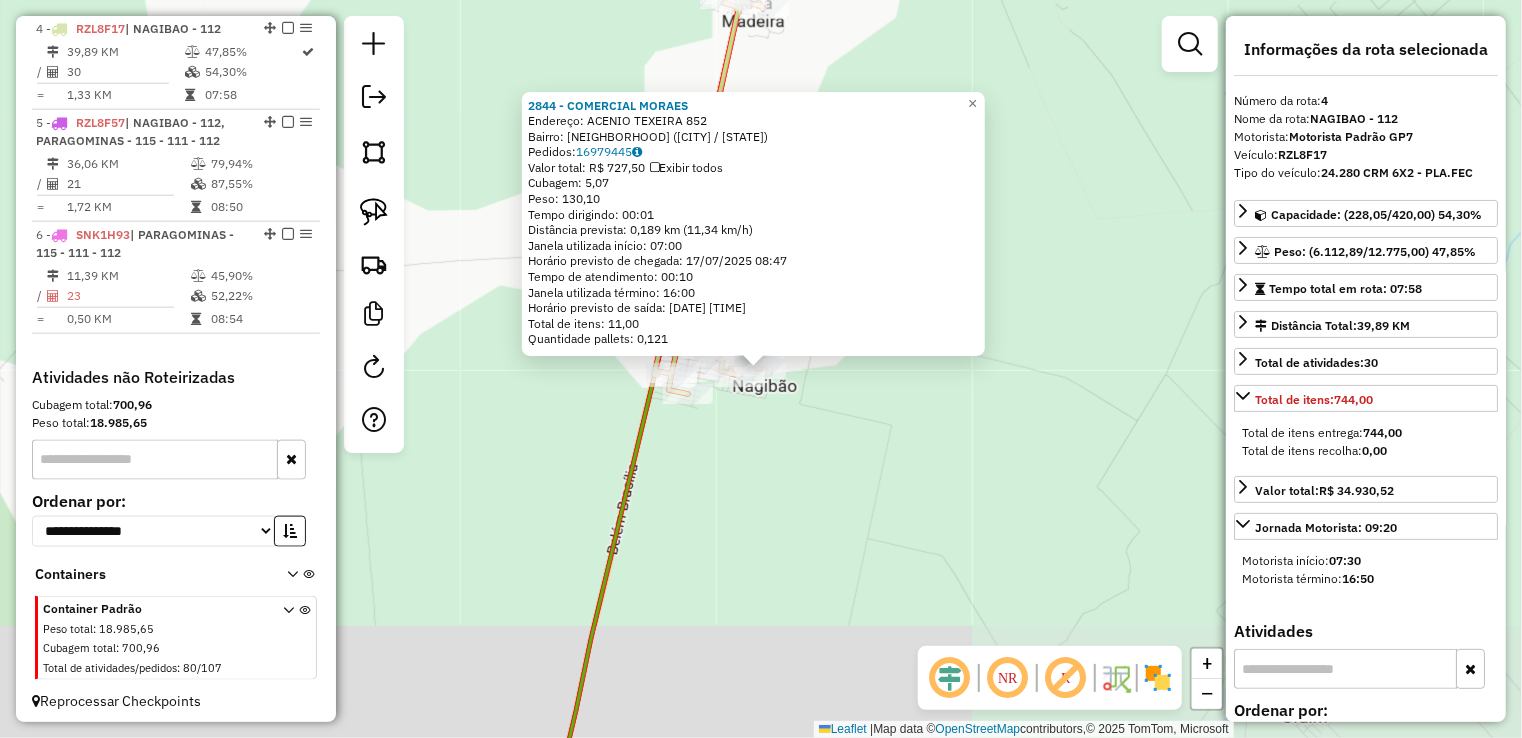 scroll, scrollTop: 1055, scrollLeft: 0, axis: vertical 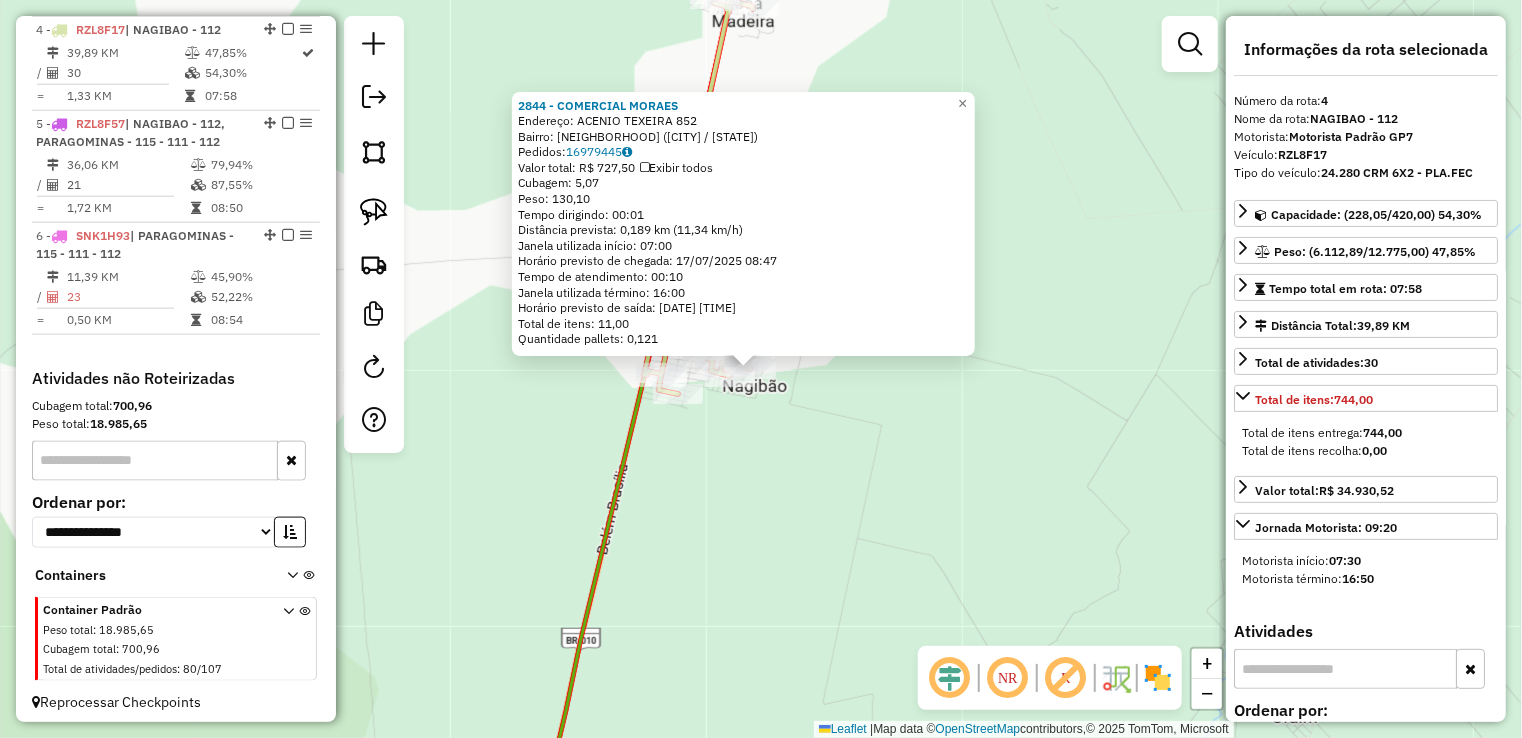 drag, startPoint x: 928, startPoint y: 501, endPoint x: 638, endPoint y: 495, distance: 290.06207 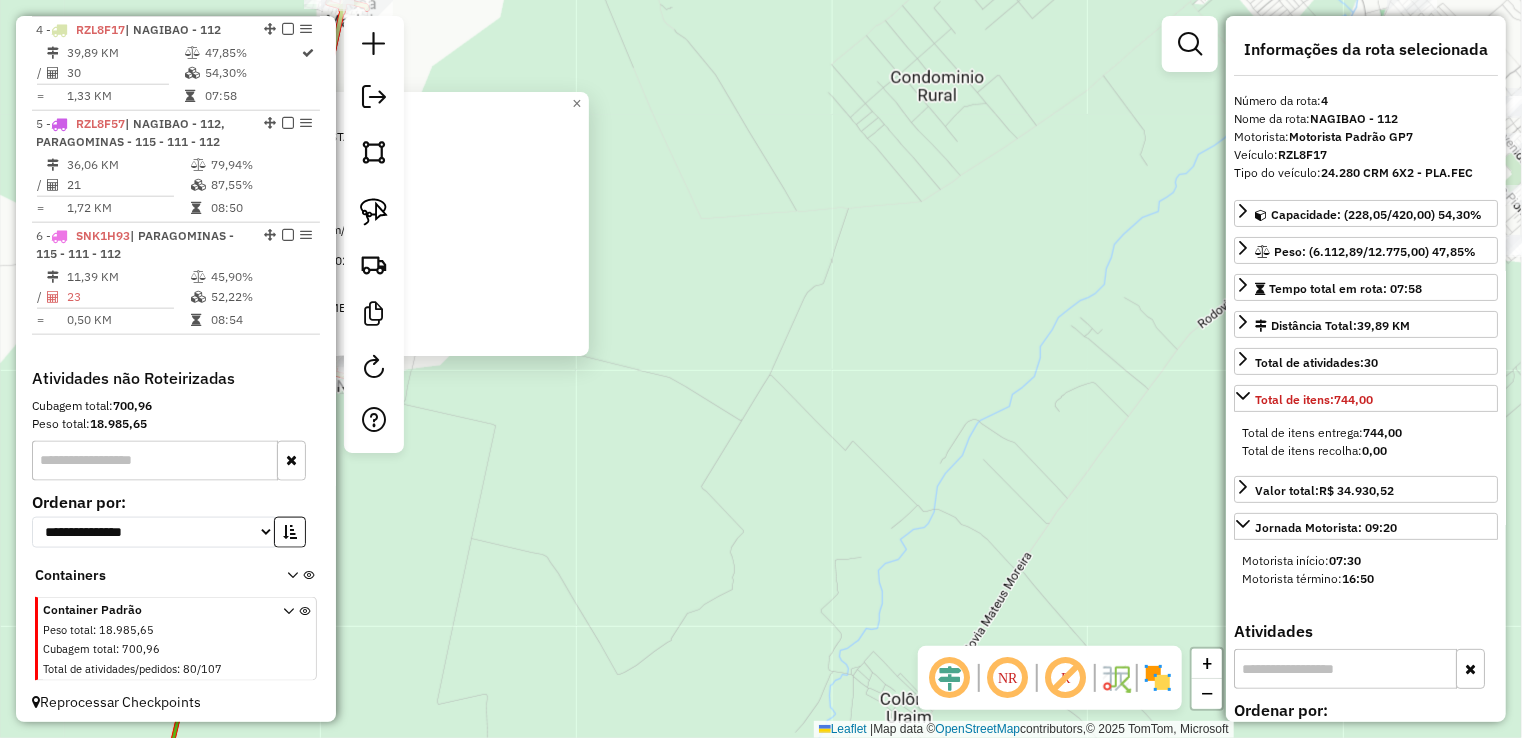 drag, startPoint x: 928, startPoint y: 448, endPoint x: 567, endPoint y: 427, distance: 361.6103 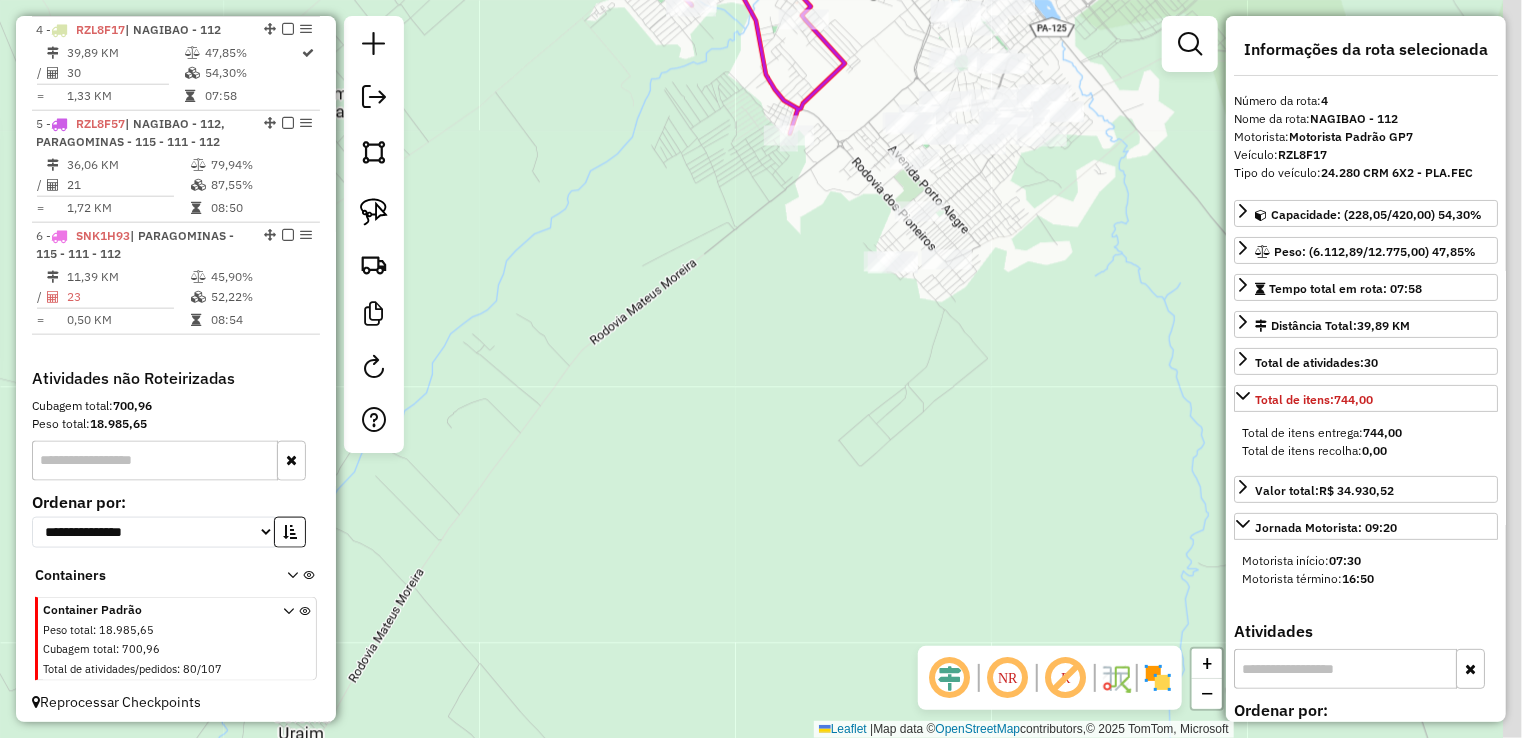 drag, startPoint x: 870, startPoint y: 513, endPoint x: 757, endPoint y: 615, distance: 152.2268 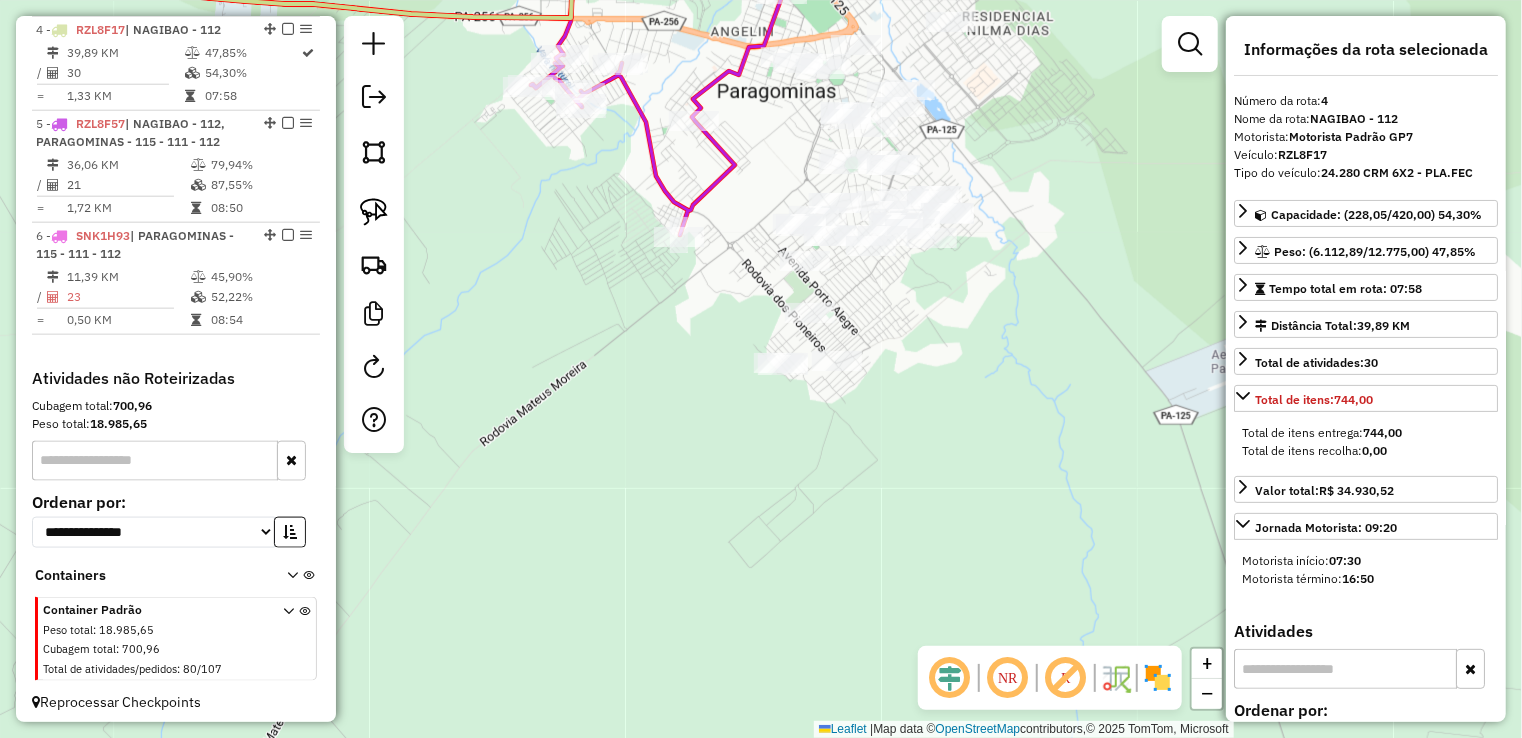 click on "2844 - COMERCIAL MORAES  Endereço:  ACENIO TEXEIRA 852   Bairro: NAGIB DEMACHKI (PARAGOMINAS / PA)   Pedidos:  16979445   Valor total: R$ 727,50   Exibir todos   Cubagem: 5,07  Peso: 130,10  Tempo dirigindo: 00:01   Distância prevista: 0,189 km (11,34 km/h)   Janela utilizada início: 07:00   Horário previsto de chegada: 17/07/2025 08:47   Tempo de atendimento: 00:10   Janela utilizada término: 16:00   Horário previsto de saída: 17/07/2025 08:57   Total de itens: 11,00   Quantidade pallets: 0,121  × Janela de atendimento Grade de atendimento Capacidade Transportadoras Veículos Cliente Pedidos  Rotas Selecione os dias de semana para filtrar as janelas de atendimento  Seg   Ter   Qua   Qui   Sex   Sáb   Dom  Informe o período da janela de atendimento: De: Até:  Filtrar exatamente a janela do cliente  Considerar janela de atendimento padrão  Selecione os dias de semana para filtrar as grades de atendimento  Seg   Ter   Qua   Qui   Sex   Sáb   Dom   Clientes fora do dia de atendimento selecionado De:" 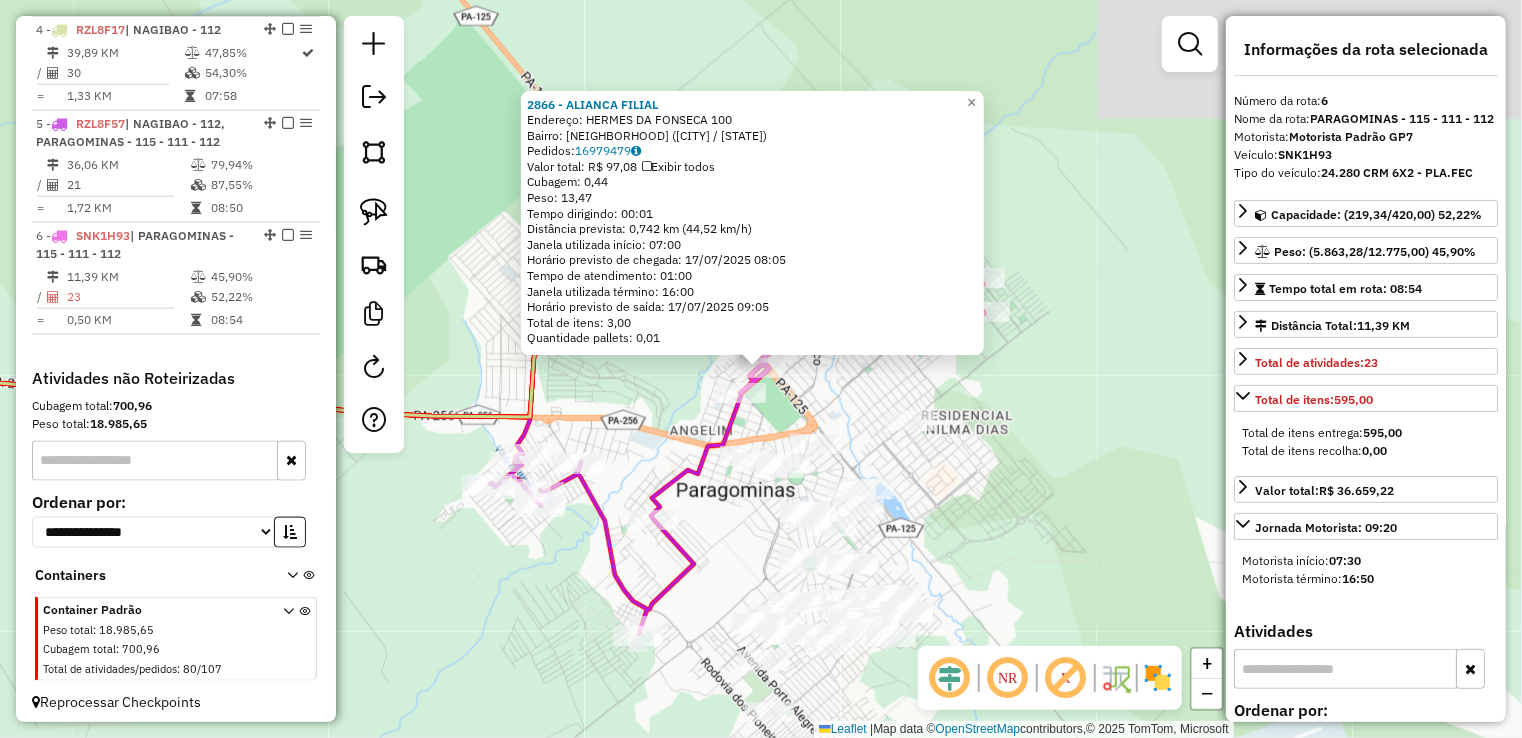 scroll, scrollTop: 1060, scrollLeft: 0, axis: vertical 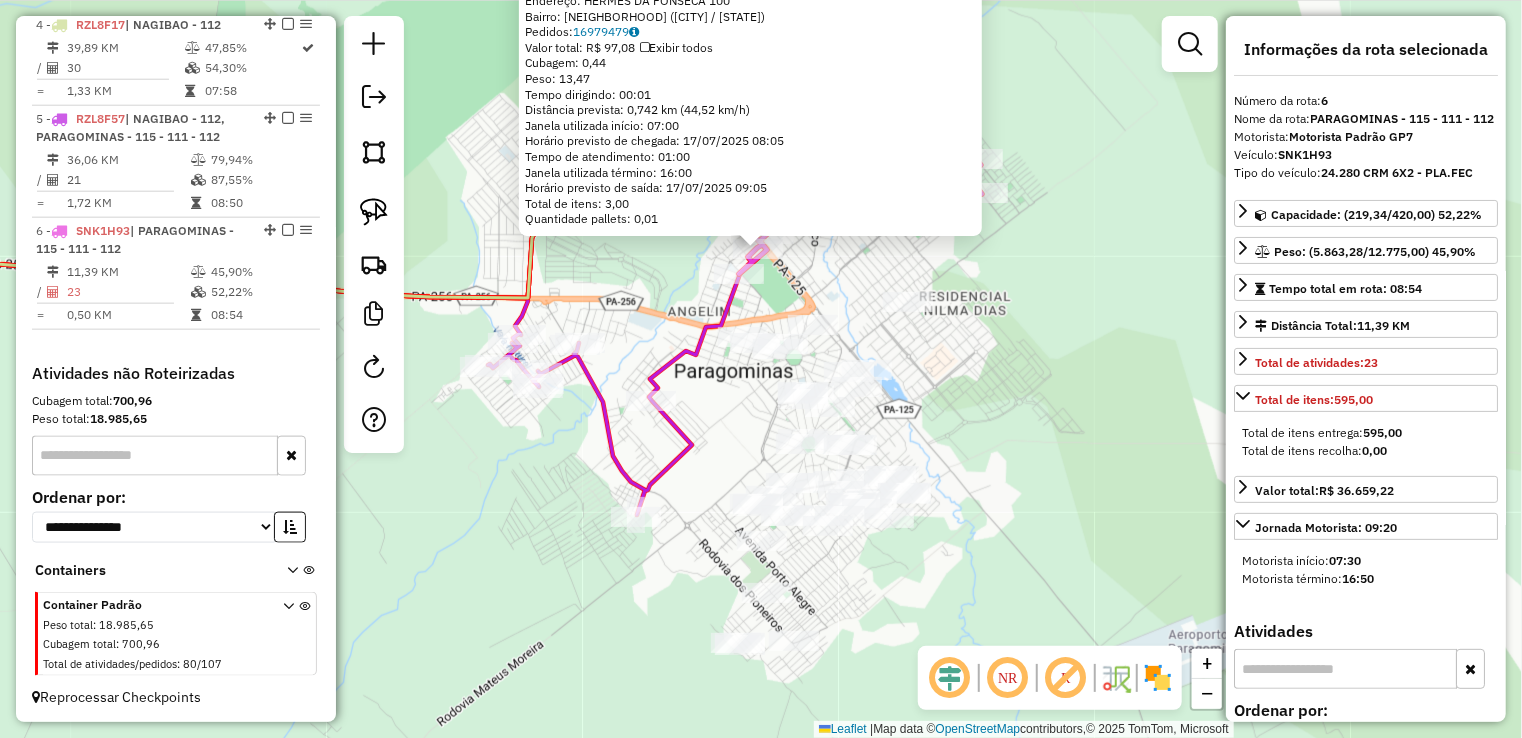 drag, startPoint x: 1000, startPoint y: 469, endPoint x: 989, endPoint y: 197, distance: 272.22232 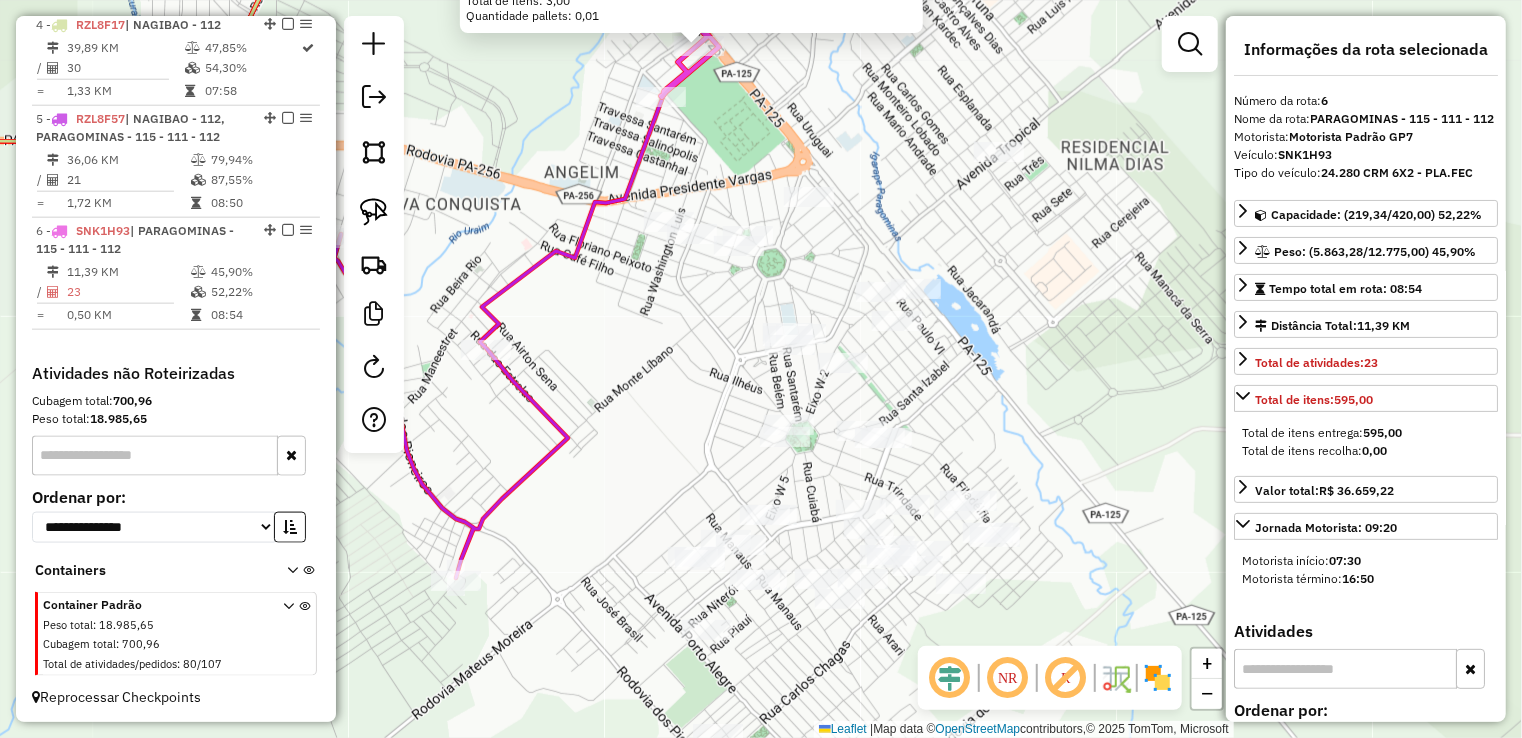 drag, startPoint x: 828, startPoint y: 151, endPoint x: 792, endPoint y: 349, distance: 201.24612 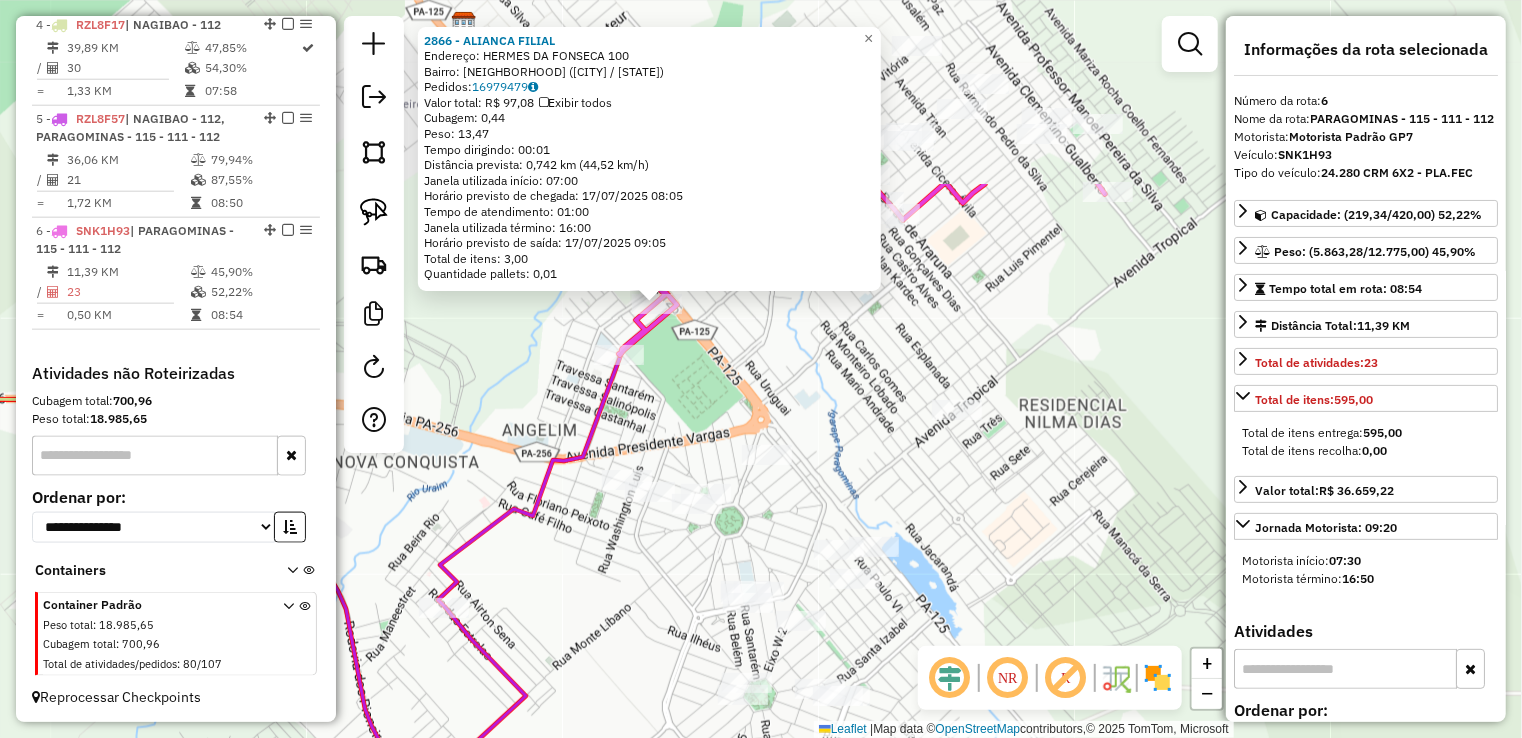 click on "2866 - ALIANCA FILIAL  Endereço:  HERMES DA FONSECA 100   Bairro: ANGELIM (PARAGOMINAS / PA)   Pedidos:  16979479   Valor total: R$ 97,08   Exibir todos   Cubagem: 0,44  Peso: 13,47  Tempo dirigindo: 00:01   Distância prevista: 0,742 km (44,52 km/h)   Janela utilizada início: 07:00   Horário previsto de chegada: 17/07/2025 08:05   Tempo de atendimento: 01:00   Janela utilizada término: 16:00   Horário previsto de saída: 17/07/2025 09:05   Total de itens: 3,00   Quantidade pallets: 0,01  × Janela de atendimento Grade de atendimento Capacidade Transportadoras Veículos Cliente Pedidos  Rotas Selecione os dias de semana para filtrar as janelas de atendimento  Seg   Ter   Qua   Qui   Sex   Sáb   Dom  Informe o período da janela de atendimento: De: Até:  Filtrar exatamente a janela do cliente  Considerar janela de atendimento padrão  Selecione os dias de semana para filtrar as grades de atendimento  Seg   Ter   Qua   Qui   Sex   Sáb   Dom   Considerar clientes sem dia de atendimento cadastrado  De:  +" 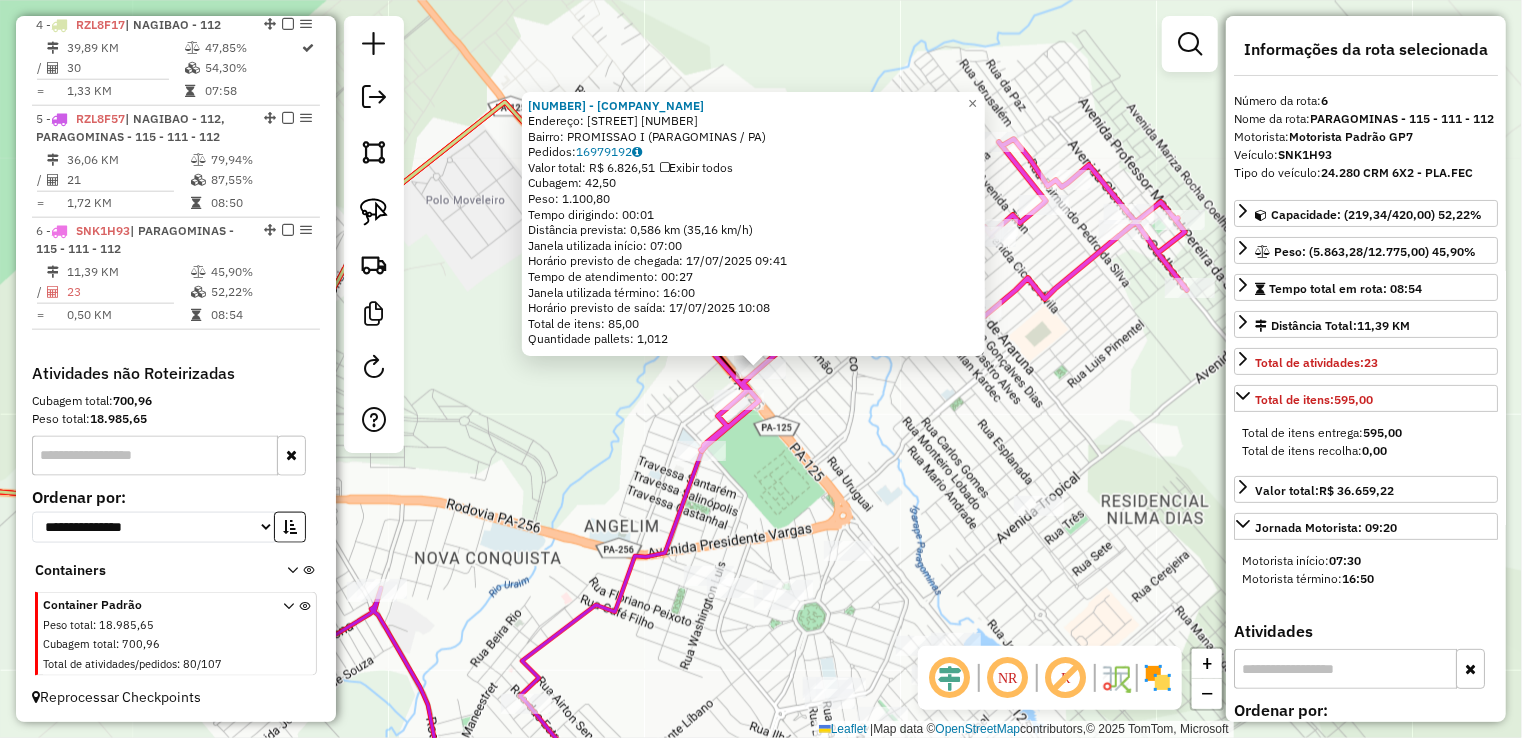 click on "1420 - JEAN BEBIDAS  Endereço:  ANTERO BONIFACIO 71   Bairro: PROMISSAO I (PARAGOMINAS / PA)   Pedidos:  16979192   Valor total: R$ 6.826,51   Exibir todos   Cubagem: 42,50  Peso: 1.100,80  Tempo dirigindo: 00:01   Distância prevista: 0,586 km (35,16 km/h)   Janela utilizada início: 07:00   Horário previsto de chegada: 17/07/2025 09:41   Tempo de atendimento: 00:27   Janela utilizada término: 16:00   Horário previsto de saída: 17/07/2025 10:08   Total de itens: 85,00   Quantidade pallets: 1,012  × Janela de atendimento Grade de atendimento Capacidade Transportadoras Veículos Cliente Pedidos  Rotas Selecione os dias de semana para filtrar as janelas de atendimento  Seg   Ter   Qua   Qui   Sex   Sáb   Dom  Informe o período da janela de atendimento: De: Até:  Filtrar exatamente a janela do cliente  Considerar janela de atendimento padrão  Selecione os dias de semana para filtrar as grades de atendimento  Seg   Ter   Qua   Qui   Sex   Sáb   Dom   Clientes fora do dia de atendimento selecionado De:" 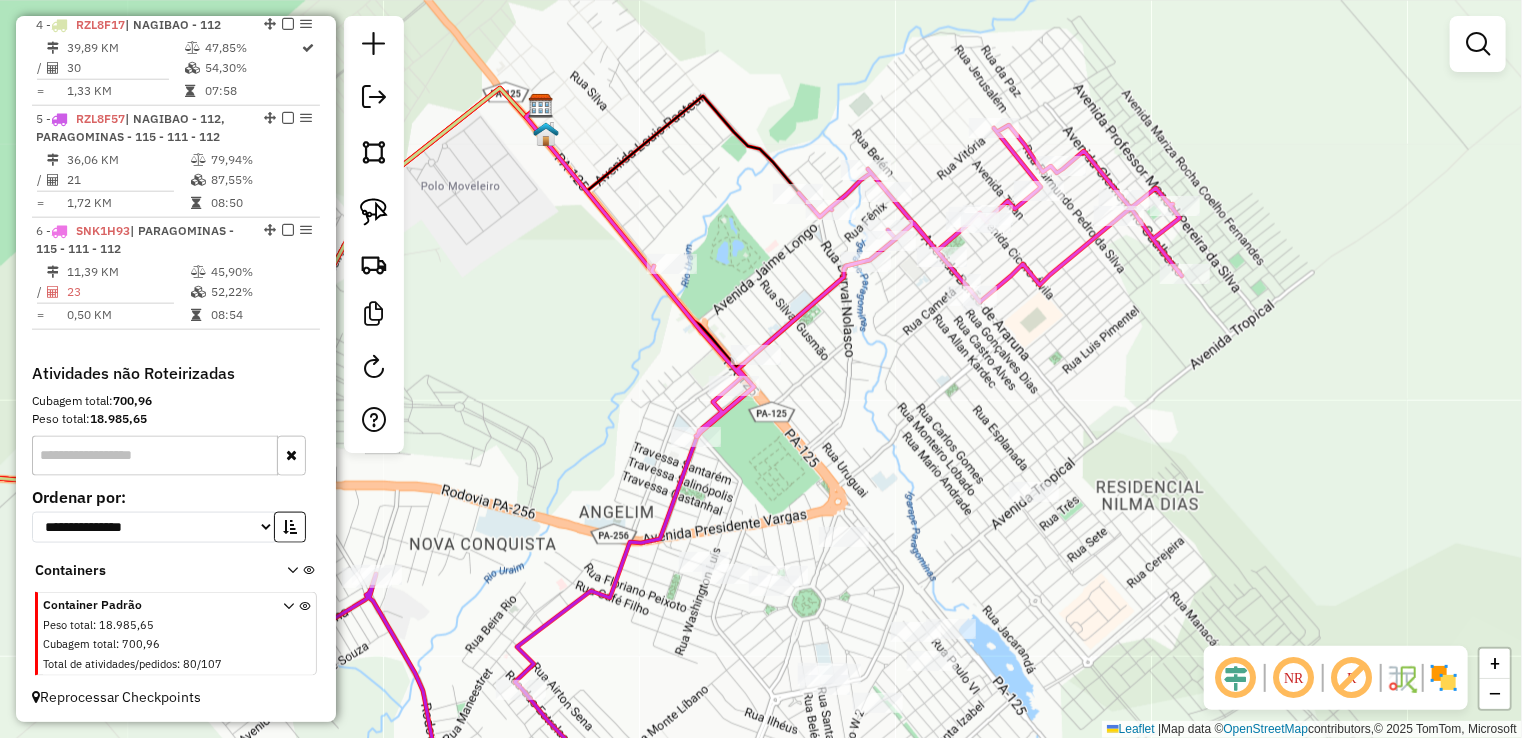 drag, startPoint x: 896, startPoint y: 464, endPoint x: 833, endPoint y: 277, distance: 197.32713 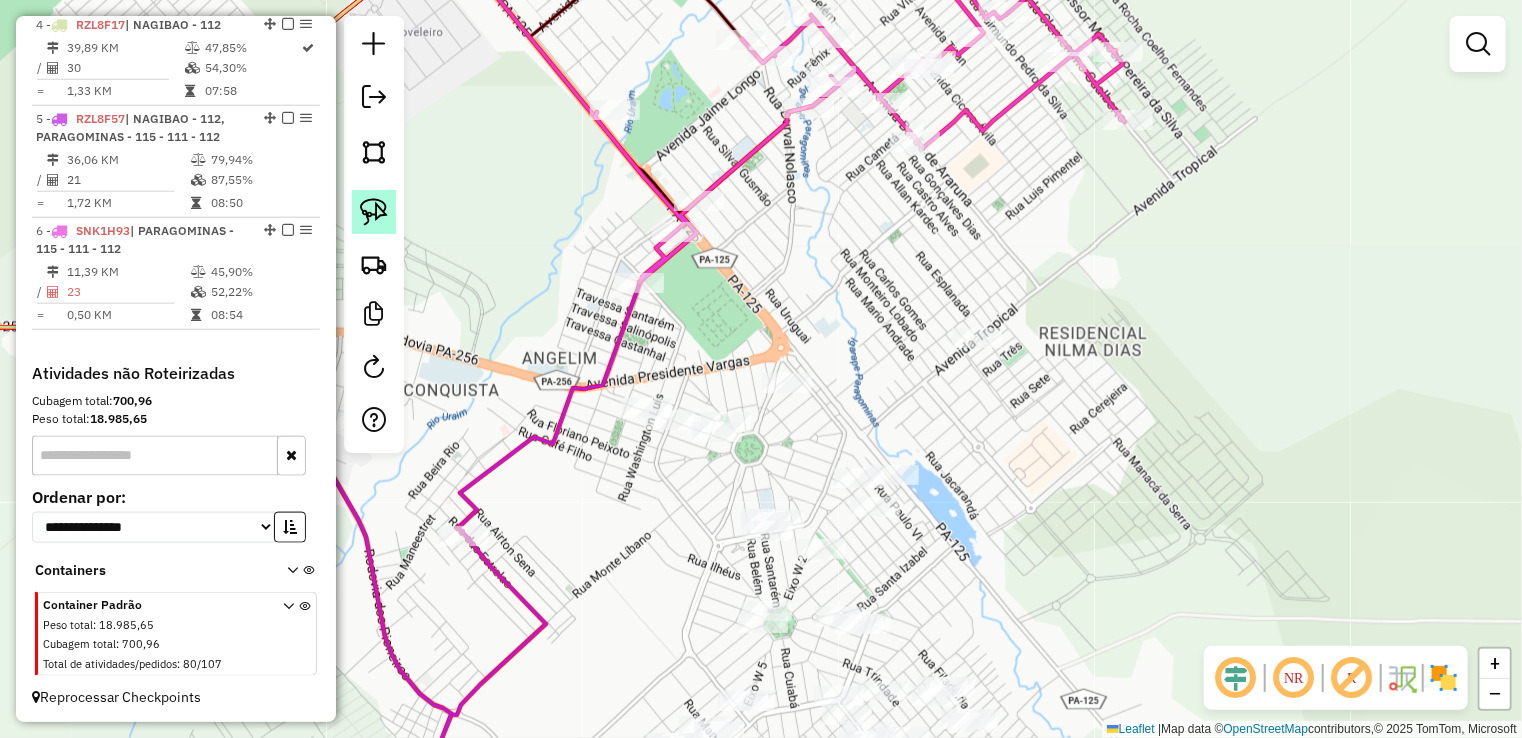 click 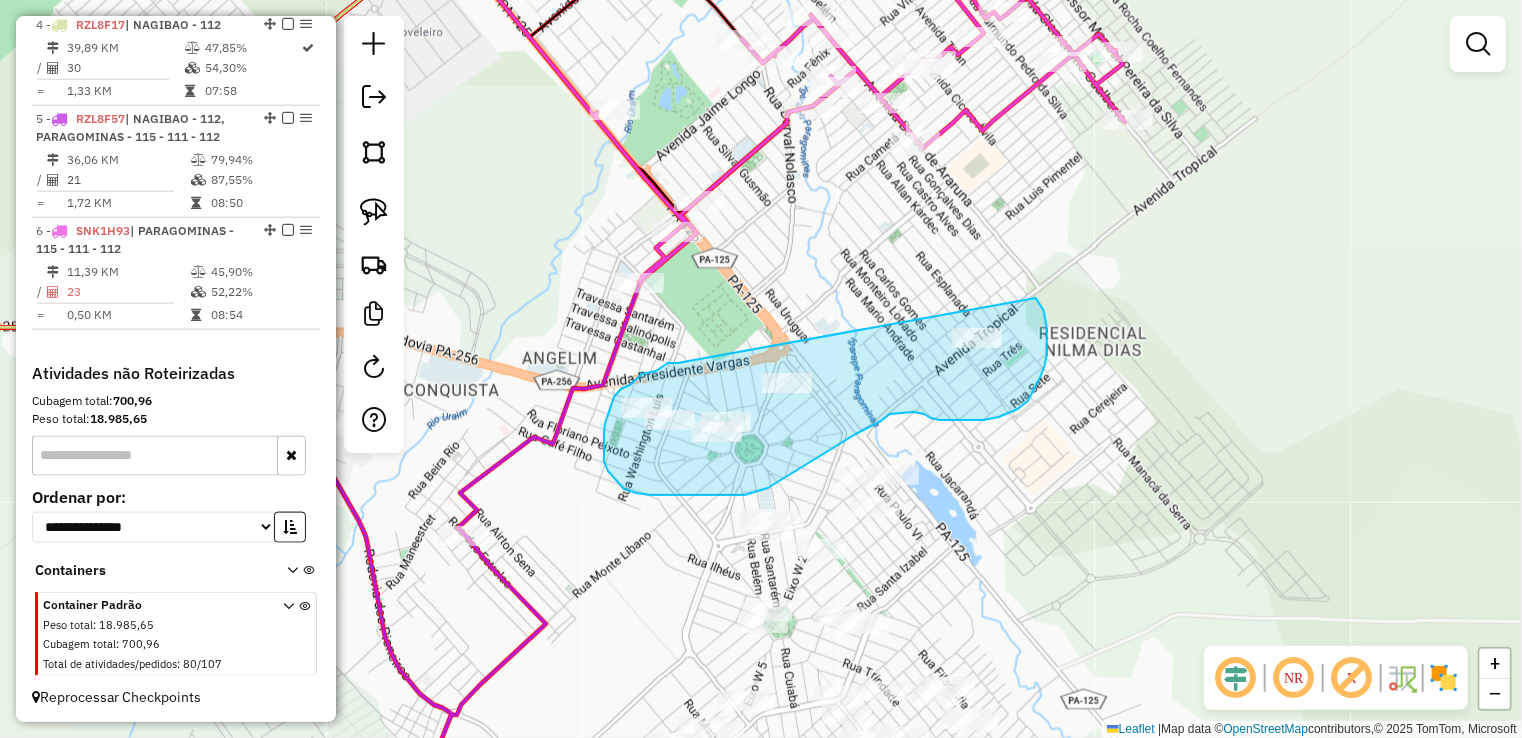 drag, startPoint x: 673, startPoint y: 363, endPoint x: 1000, endPoint y: 285, distance: 336.17407 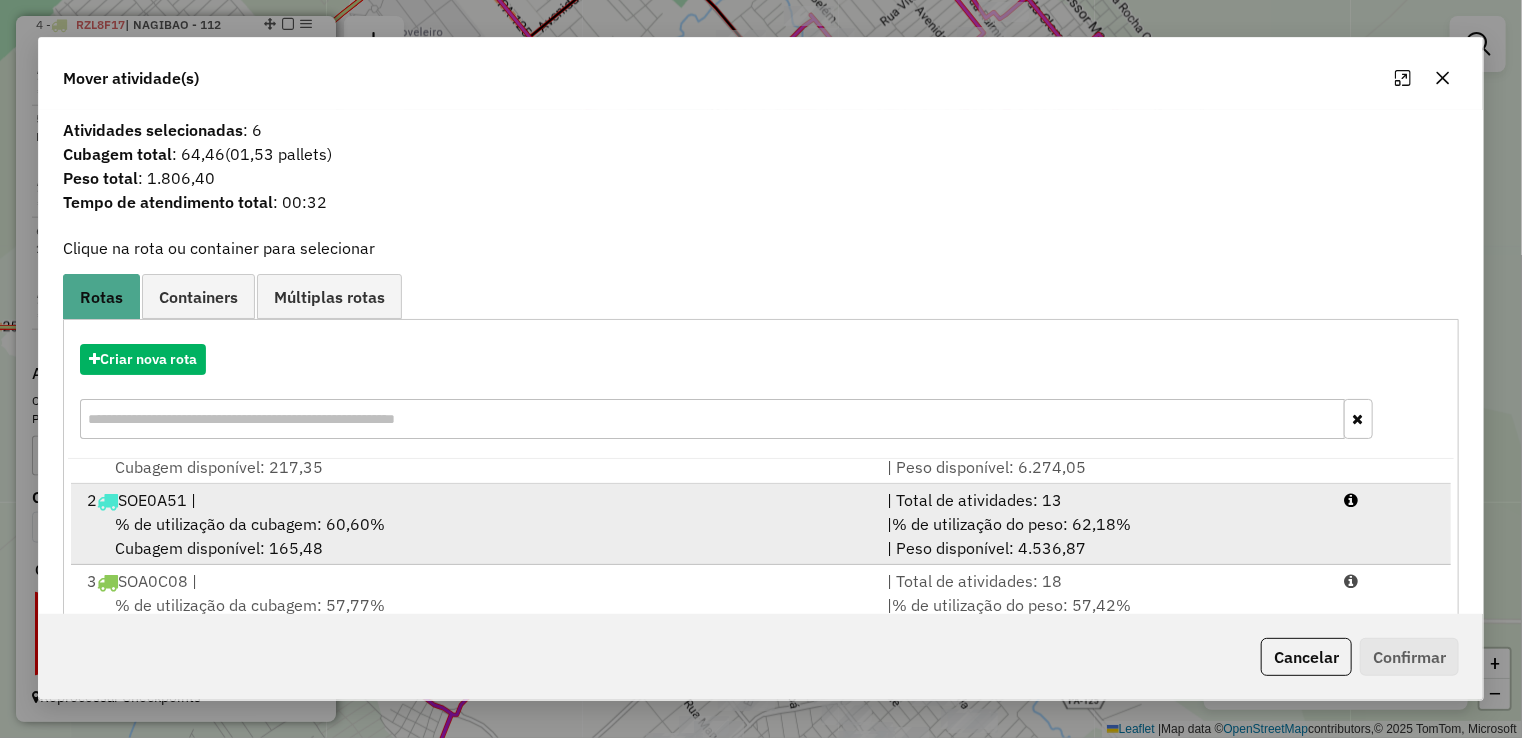 scroll, scrollTop: 84, scrollLeft: 0, axis: vertical 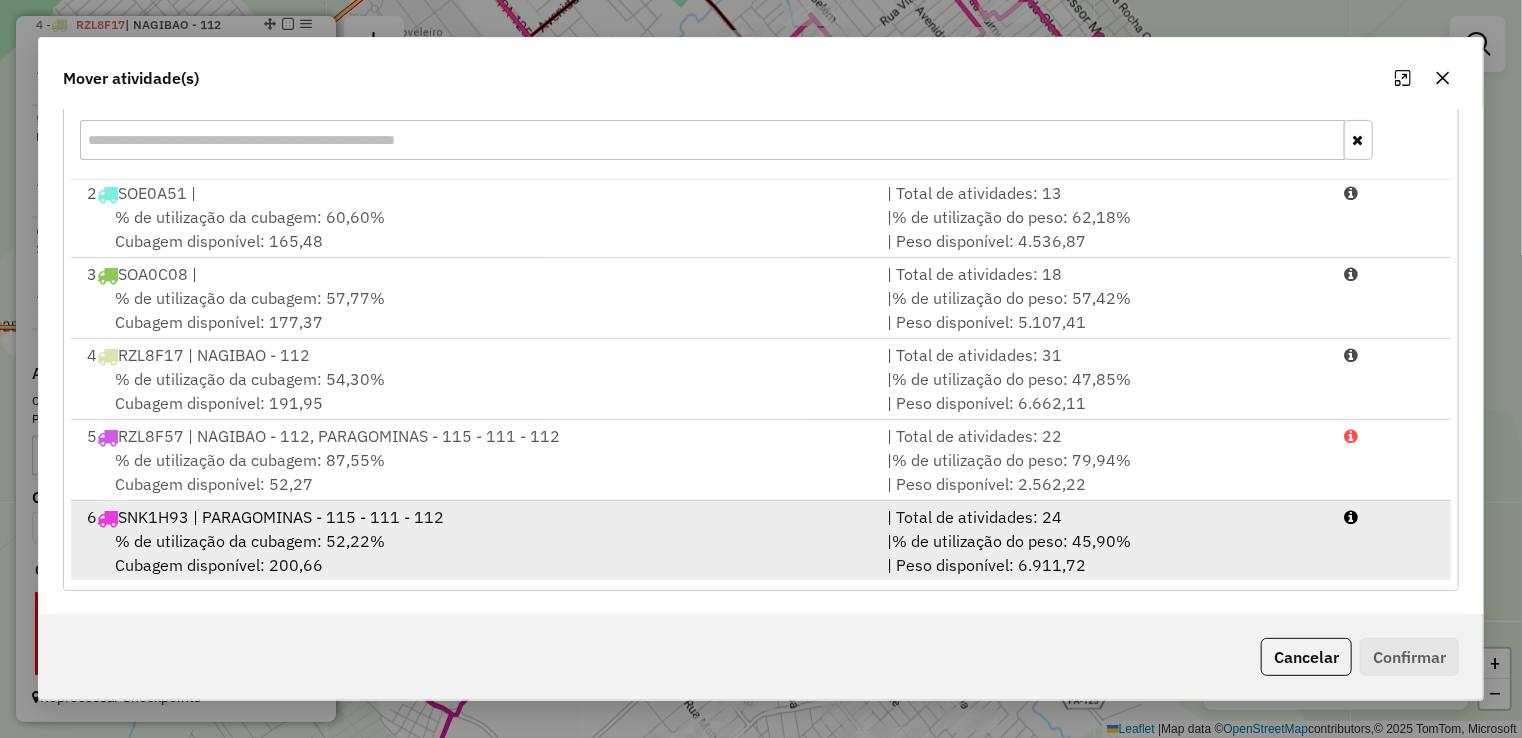click on "6  SNK1H93 | PARAGOMINAS - 115 - 111 - 112" at bounding box center (475, 517) 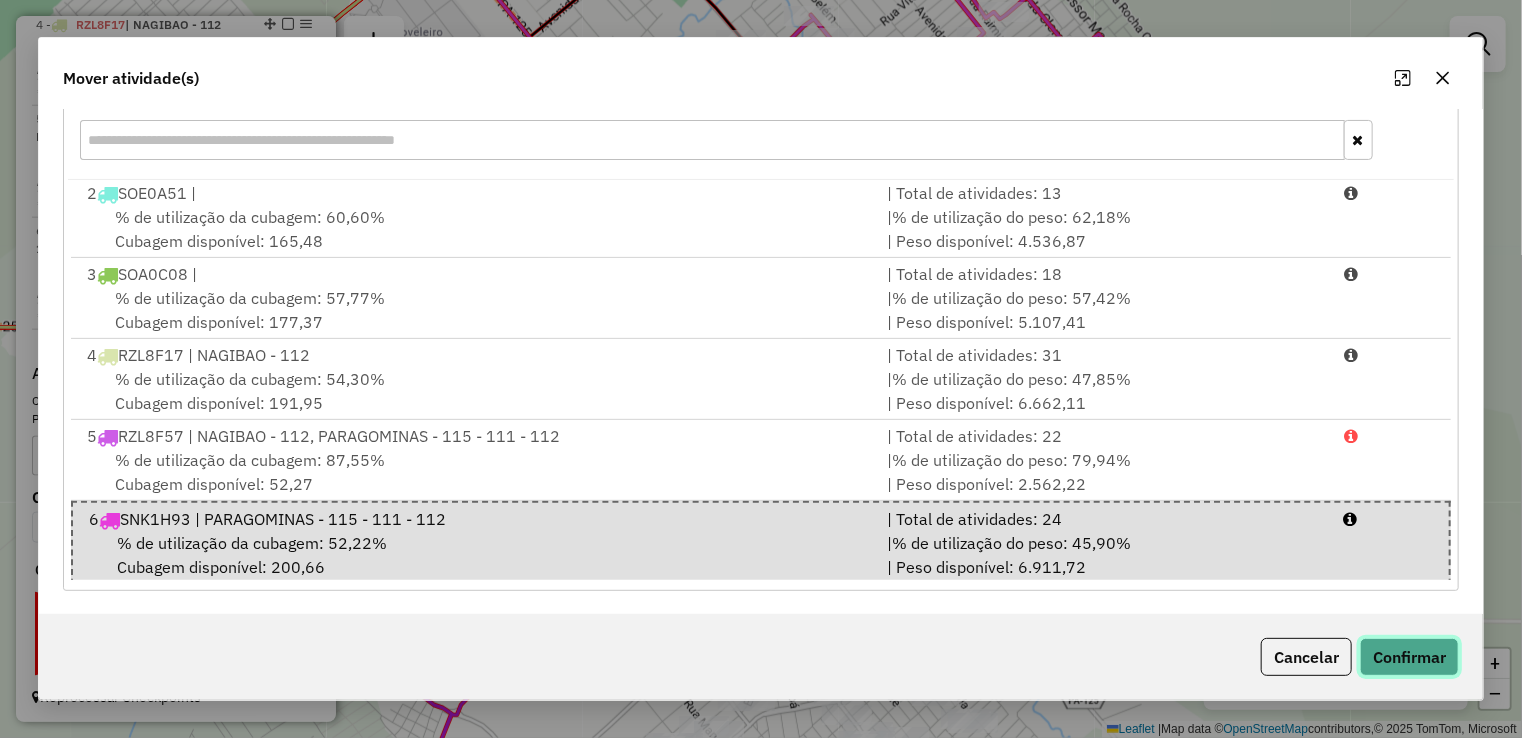 click on "Confirmar" 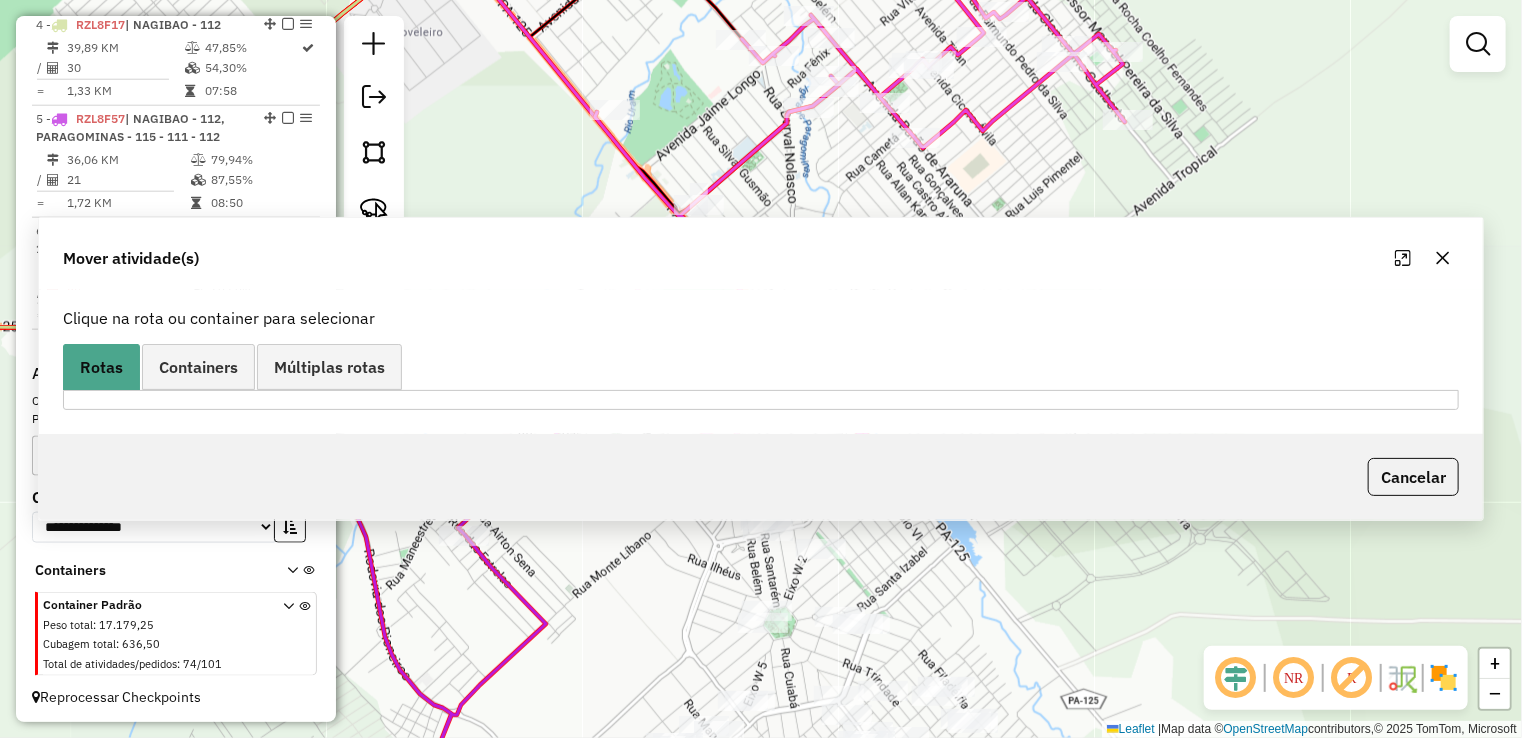 scroll, scrollTop: 0, scrollLeft: 0, axis: both 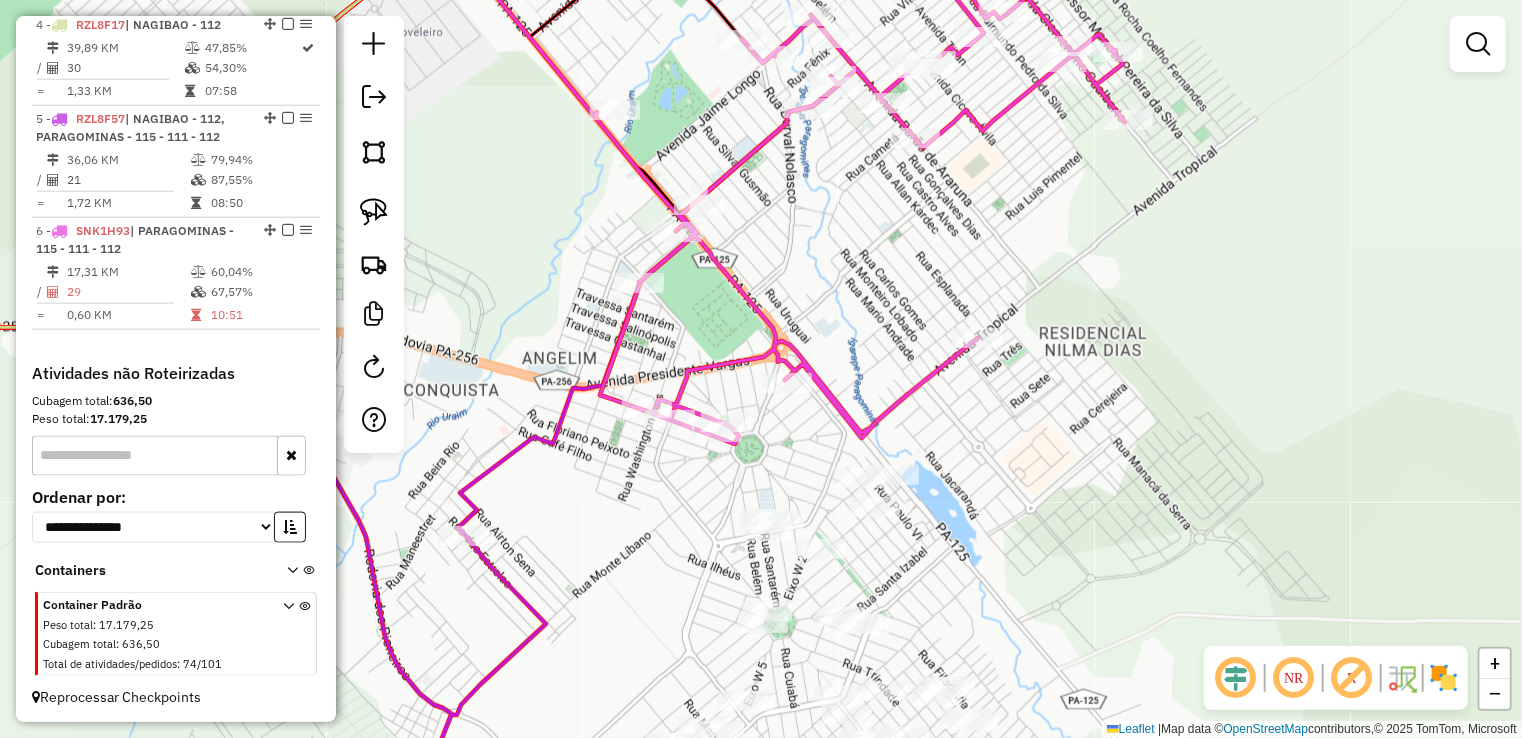 click on "Janela de atendimento Grade de atendimento Capacidade Transportadoras Veículos Cliente Pedidos  Rotas Selecione os dias de semana para filtrar as janelas de atendimento  Seg   Ter   Qua   Qui   Sex   Sáb   Dom  Informe o período da janela de atendimento: De: Até:  Filtrar exatamente a janela do cliente  Considerar janela de atendimento padrão  Selecione os dias de semana para filtrar as grades de atendimento  Seg   Ter   Qua   Qui   Sex   Sáb   Dom   Considerar clientes sem dia de atendimento cadastrado  Clientes fora do dia de atendimento selecionado Filtrar as atividades entre os valores definidos abaixo:  Peso mínimo:   Peso máximo:   Cubagem mínima:   Cubagem máxima:   De:   Até:  Filtrar as atividades entre o tempo de atendimento definido abaixo:  De:   Até:   Considerar capacidade total dos clientes não roteirizados Transportadora: Selecione um ou mais itens Tipo de veículo: Selecione um ou mais itens Veículo: Selecione um ou mais itens Motorista: Selecione um ou mais itens Nome: Rótulo:" 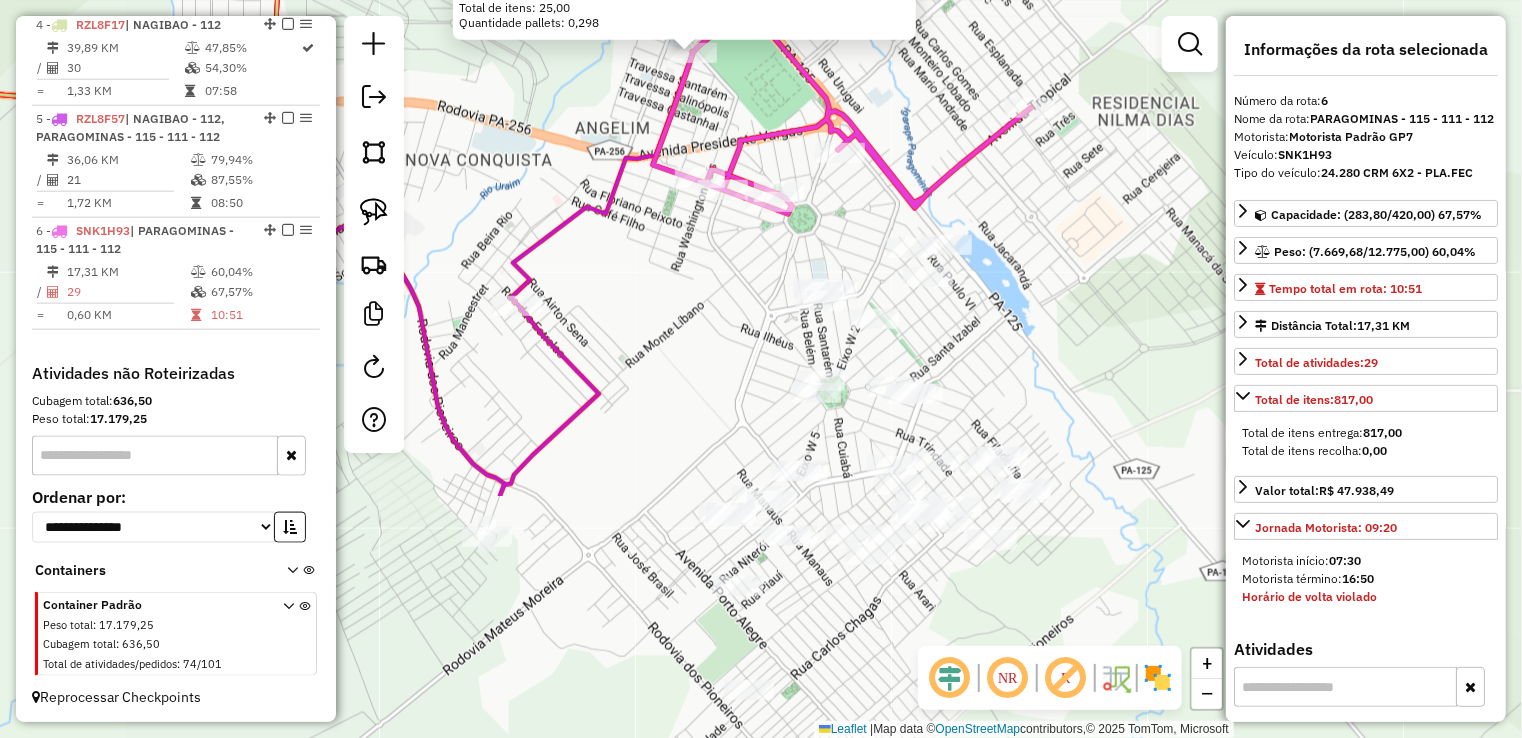 drag, startPoint x: 797, startPoint y: 595, endPoint x: 728, endPoint y: 279, distance: 323.44553 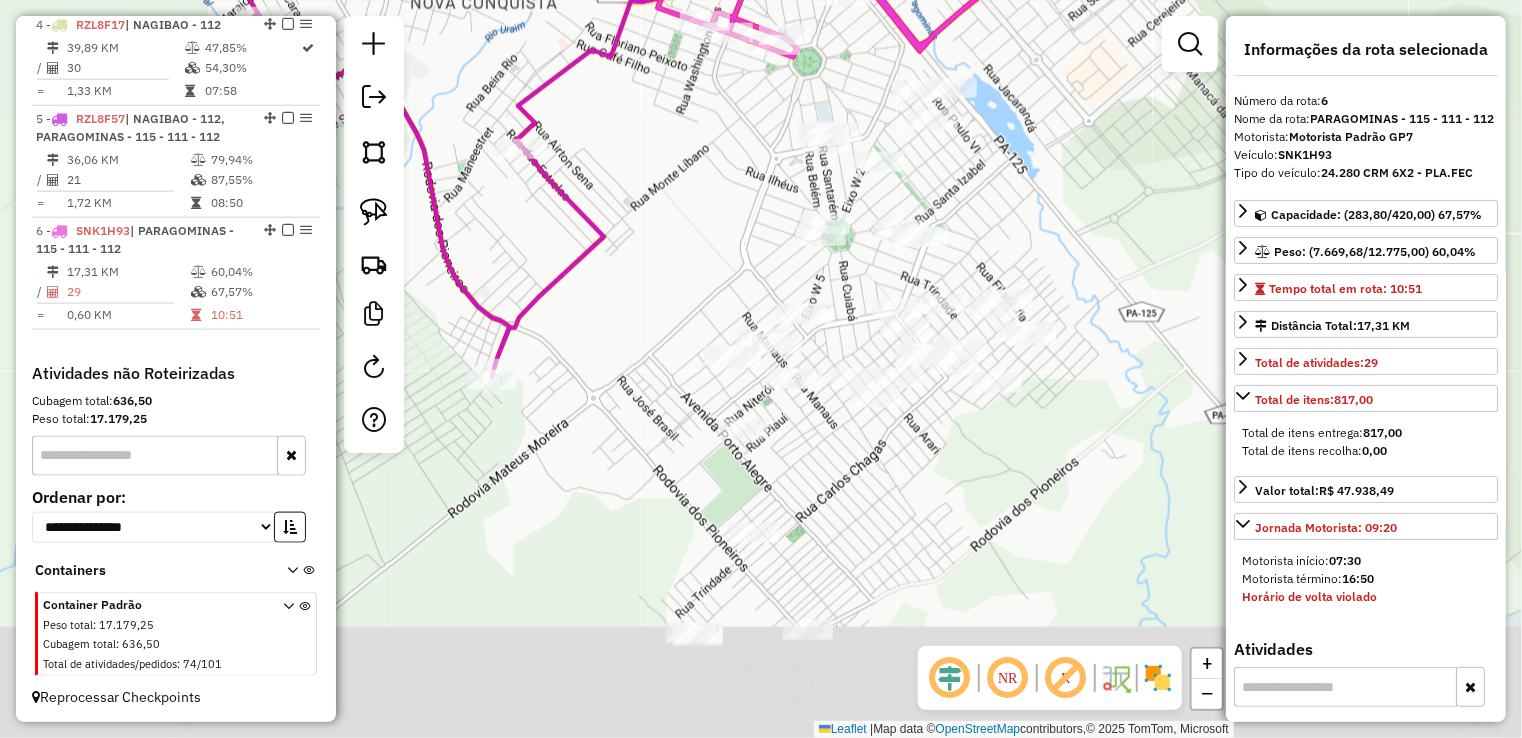 drag, startPoint x: 955, startPoint y: 345, endPoint x: 956, endPoint y: 166, distance: 179.00279 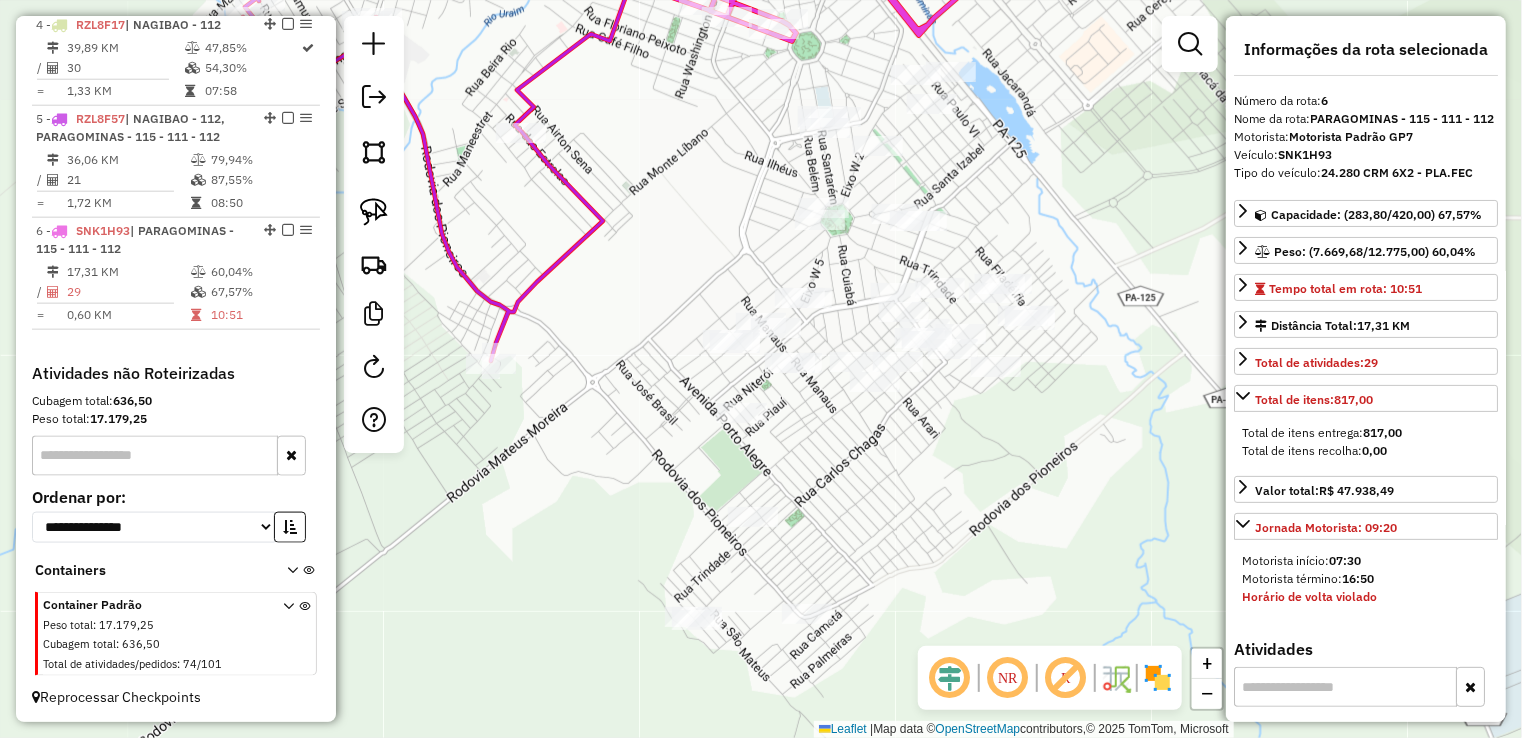 drag, startPoint x: 1020, startPoint y: 200, endPoint x: 999, endPoint y: 325, distance: 126.751724 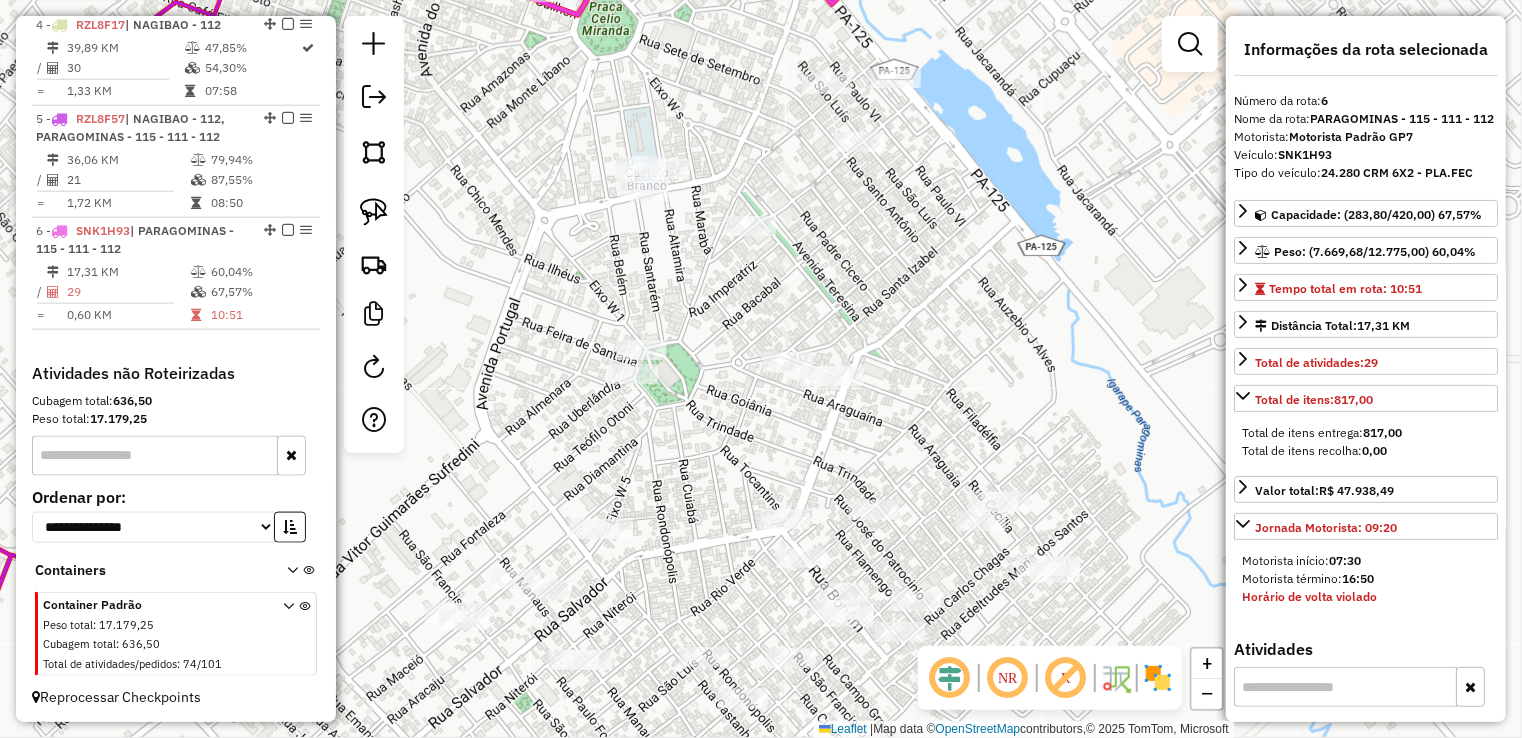drag, startPoint x: 996, startPoint y: 244, endPoint x: 1002, endPoint y: 205, distance: 39.45884 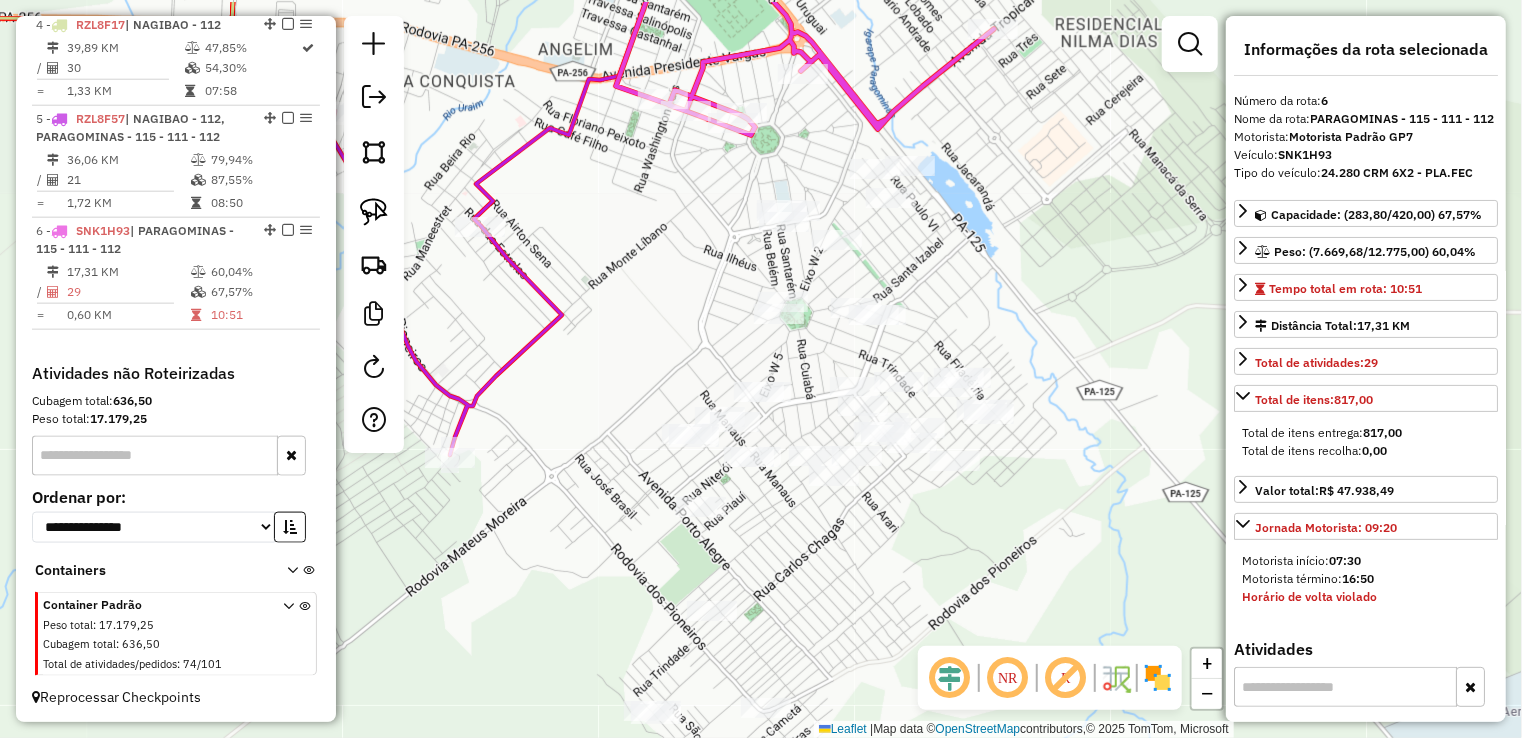 drag, startPoint x: 994, startPoint y: 208, endPoint x: 950, endPoint y: 284, distance: 87.81799 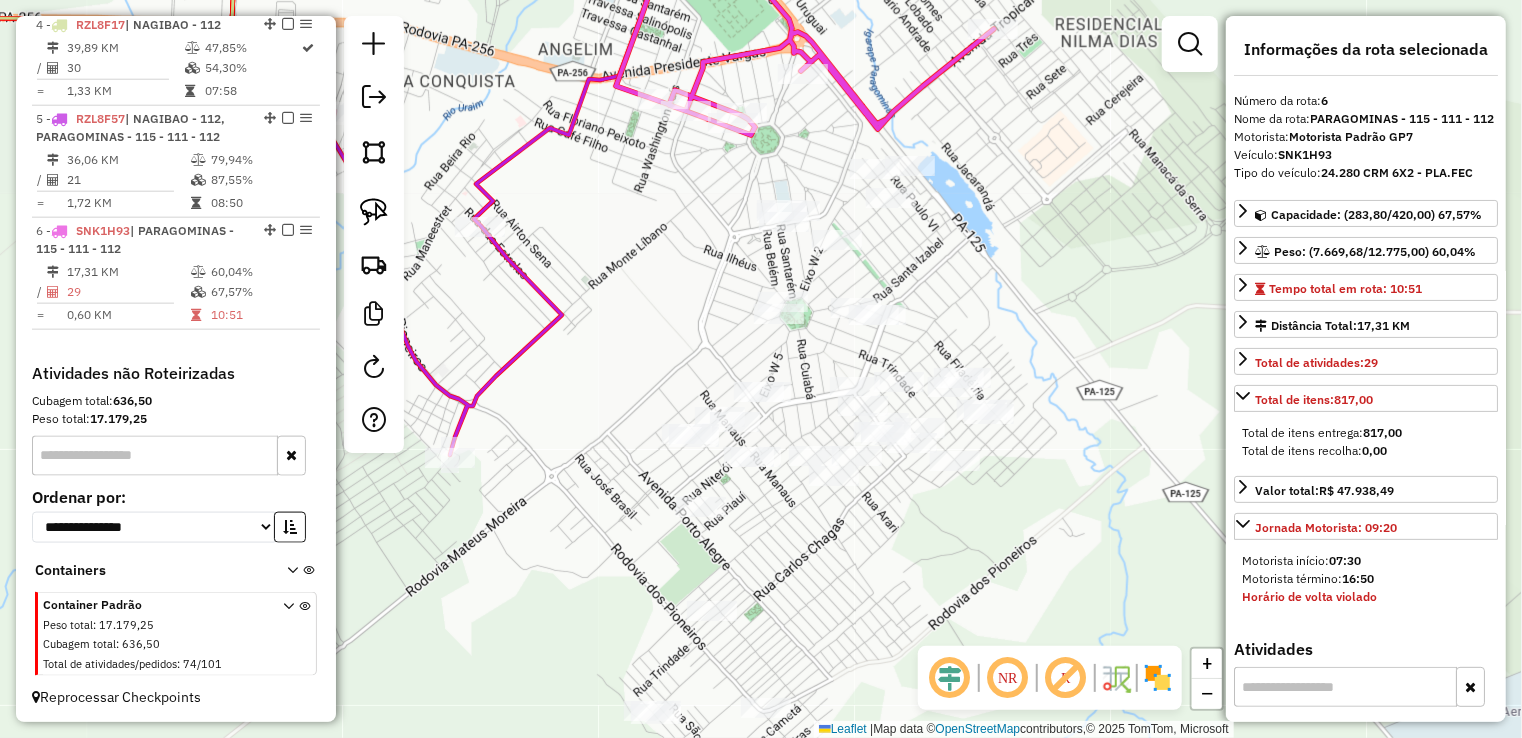 drag, startPoint x: 628, startPoint y: 409, endPoint x: 635, endPoint y: 297, distance: 112.21854 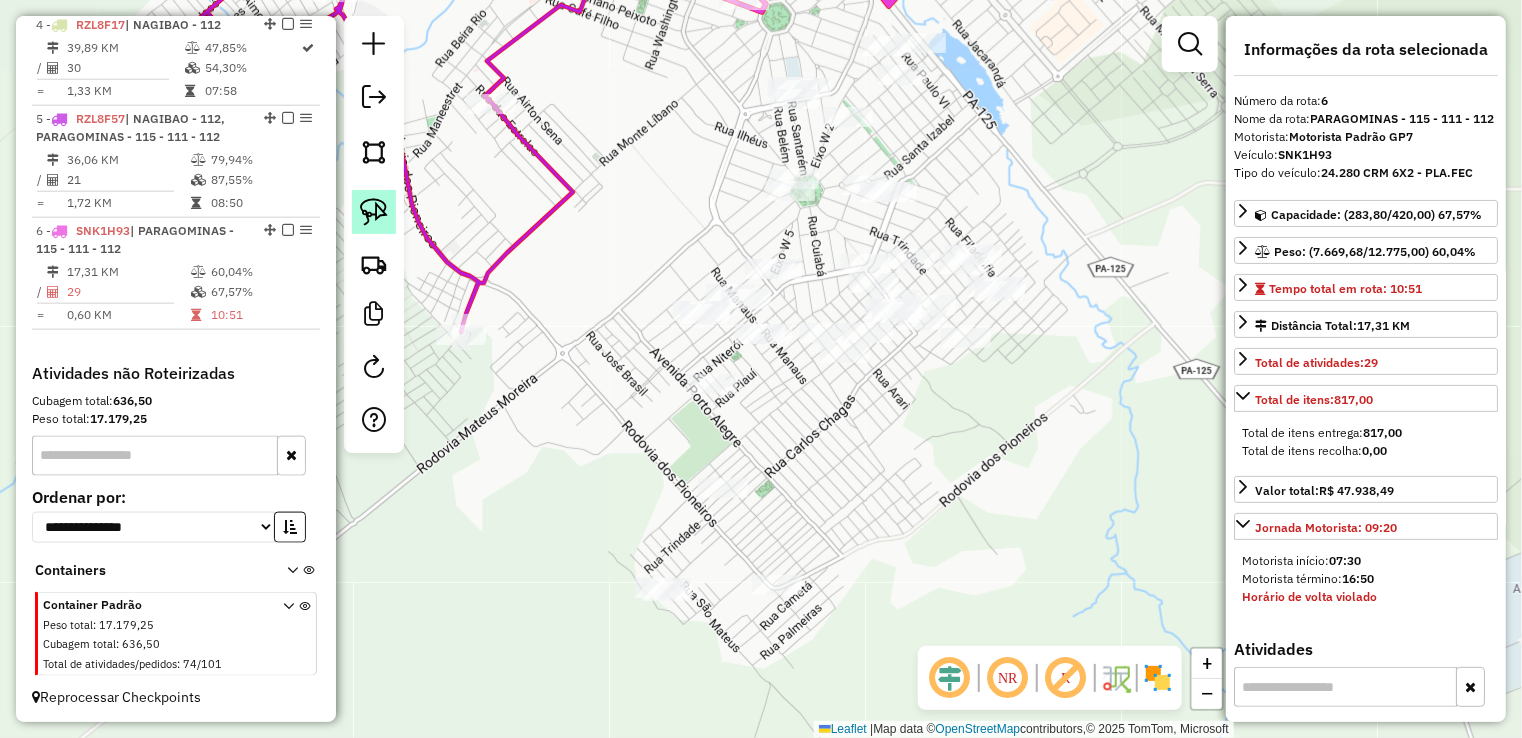 click 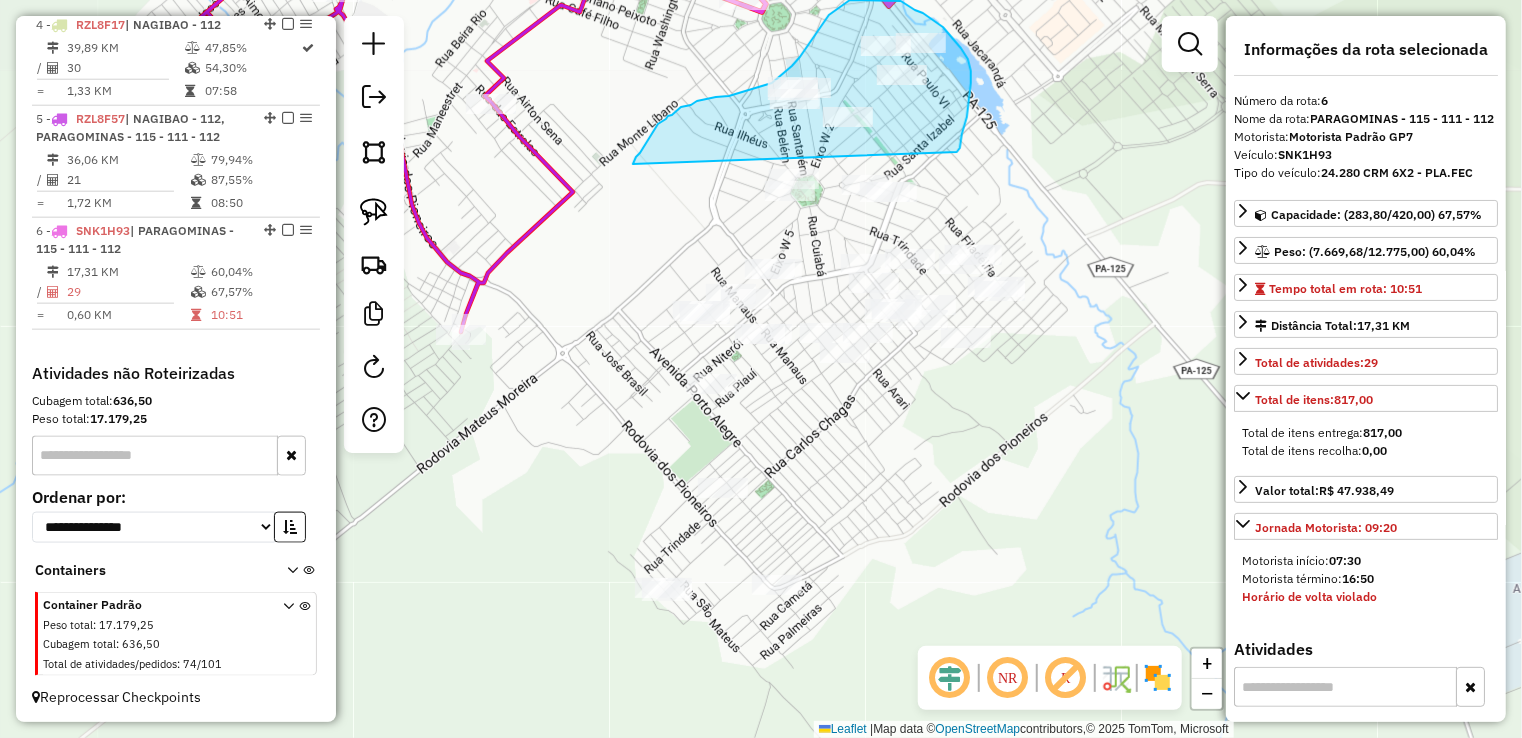 drag, startPoint x: 962, startPoint y: 138, endPoint x: 633, endPoint y: 164, distance: 330.02576 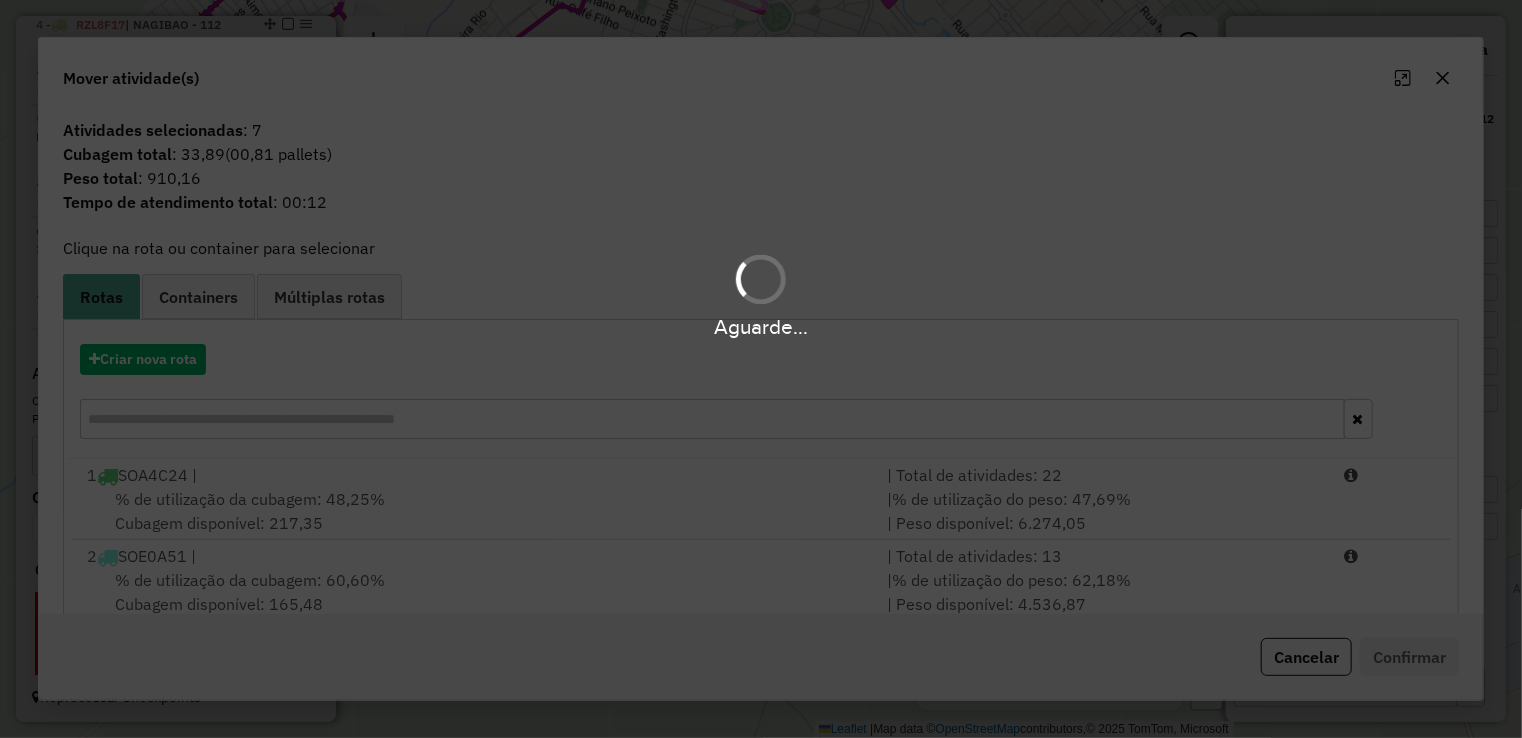 click on "Aguarde..." at bounding box center (761, 369) 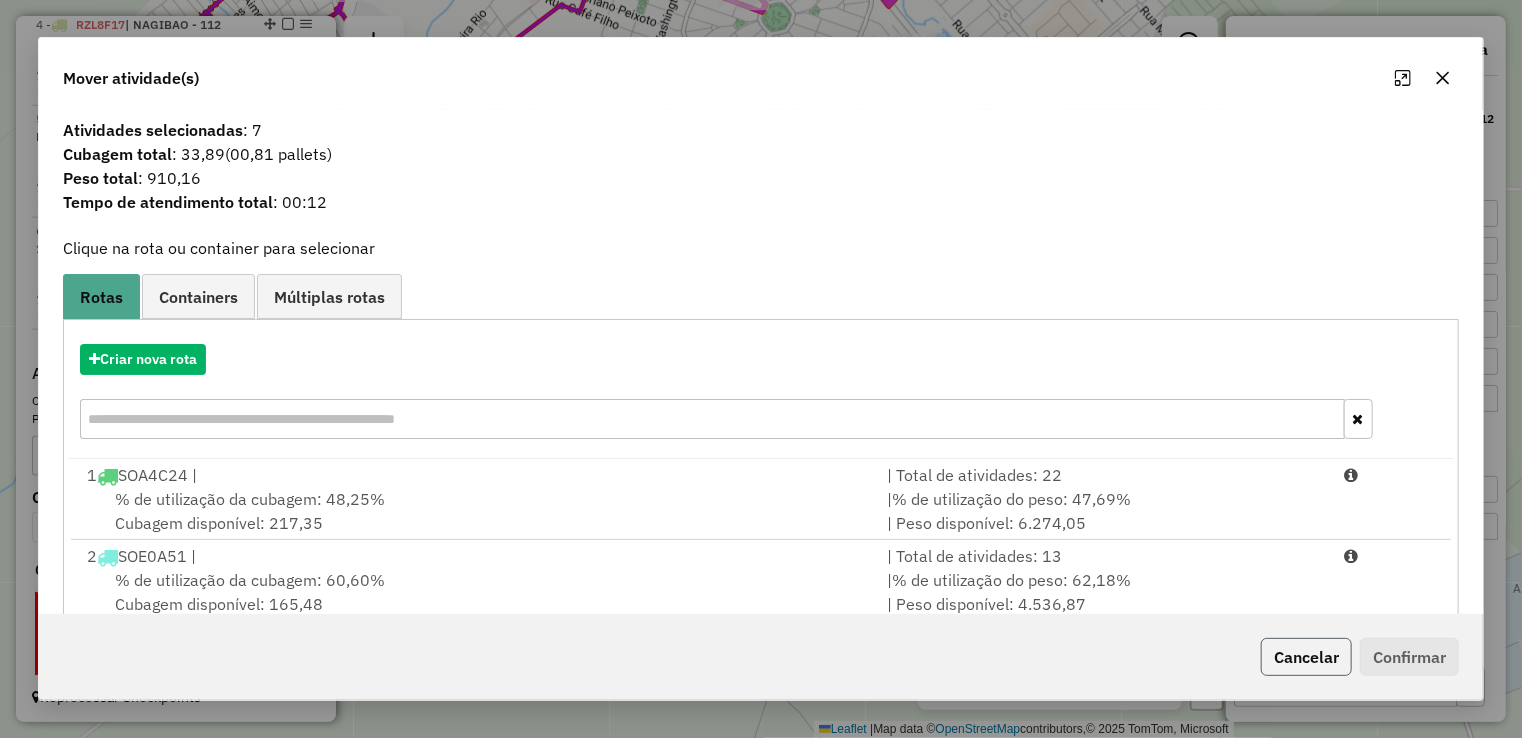 click on "Cancelar" 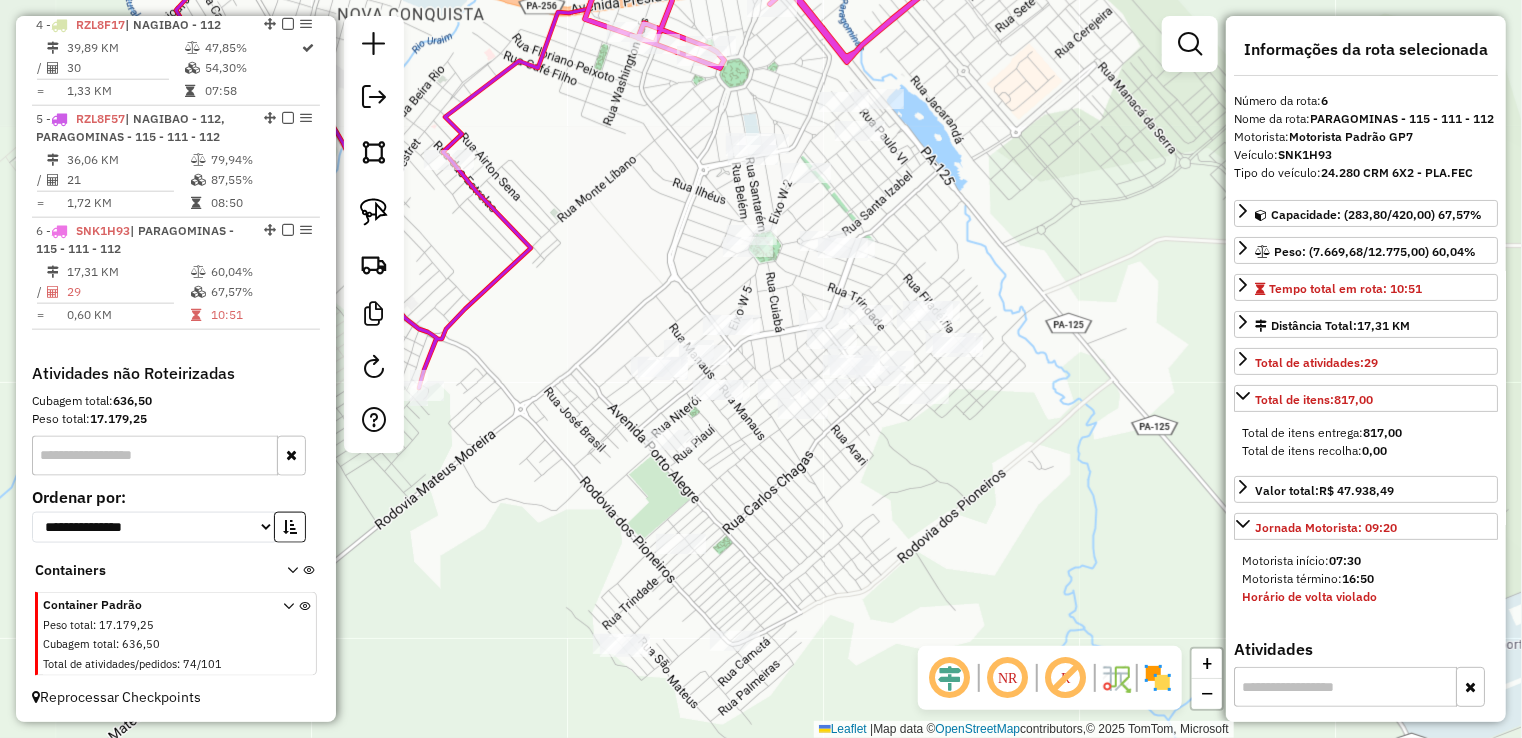 drag, startPoint x: 642, startPoint y: 350, endPoint x: 600, endPoint y: 405, distance: 69.2026 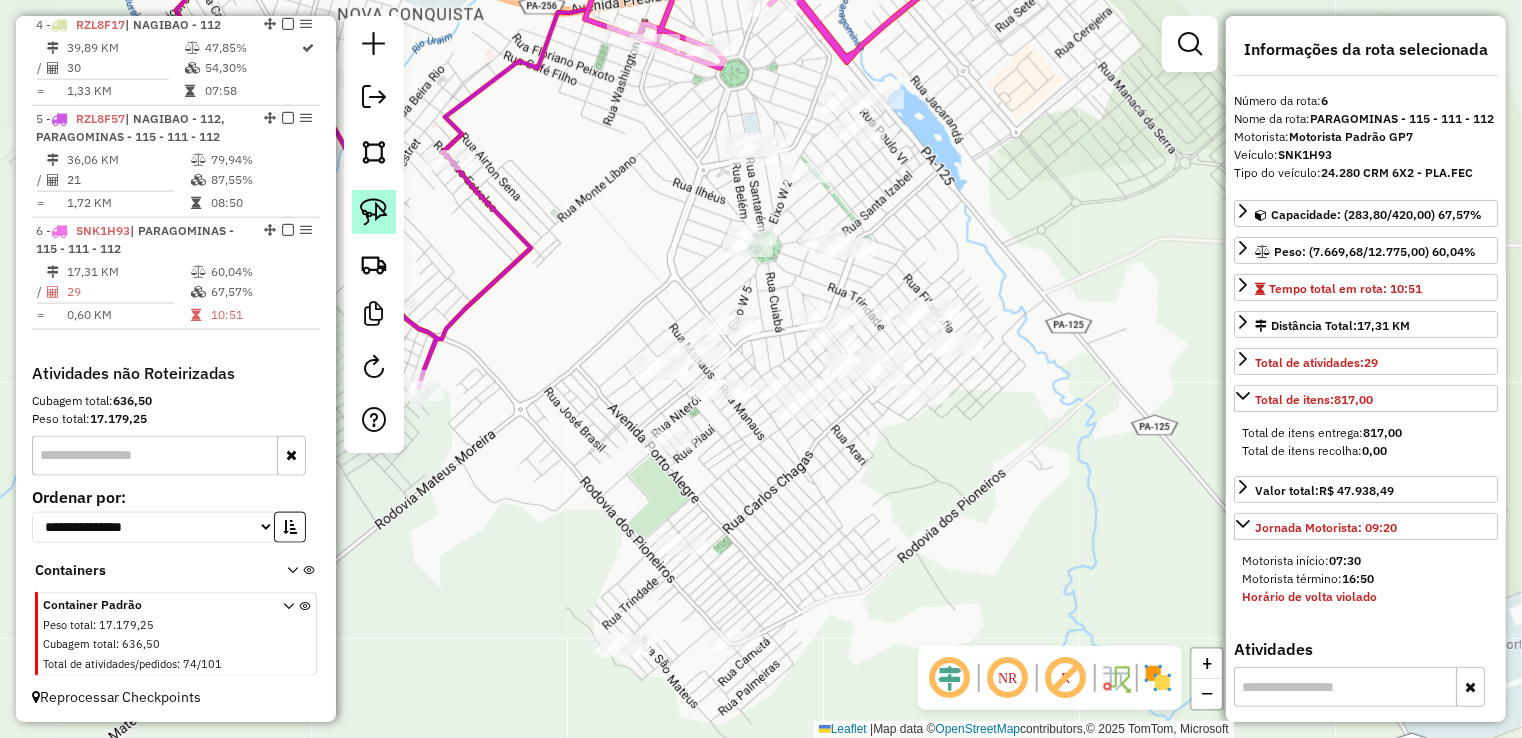 click 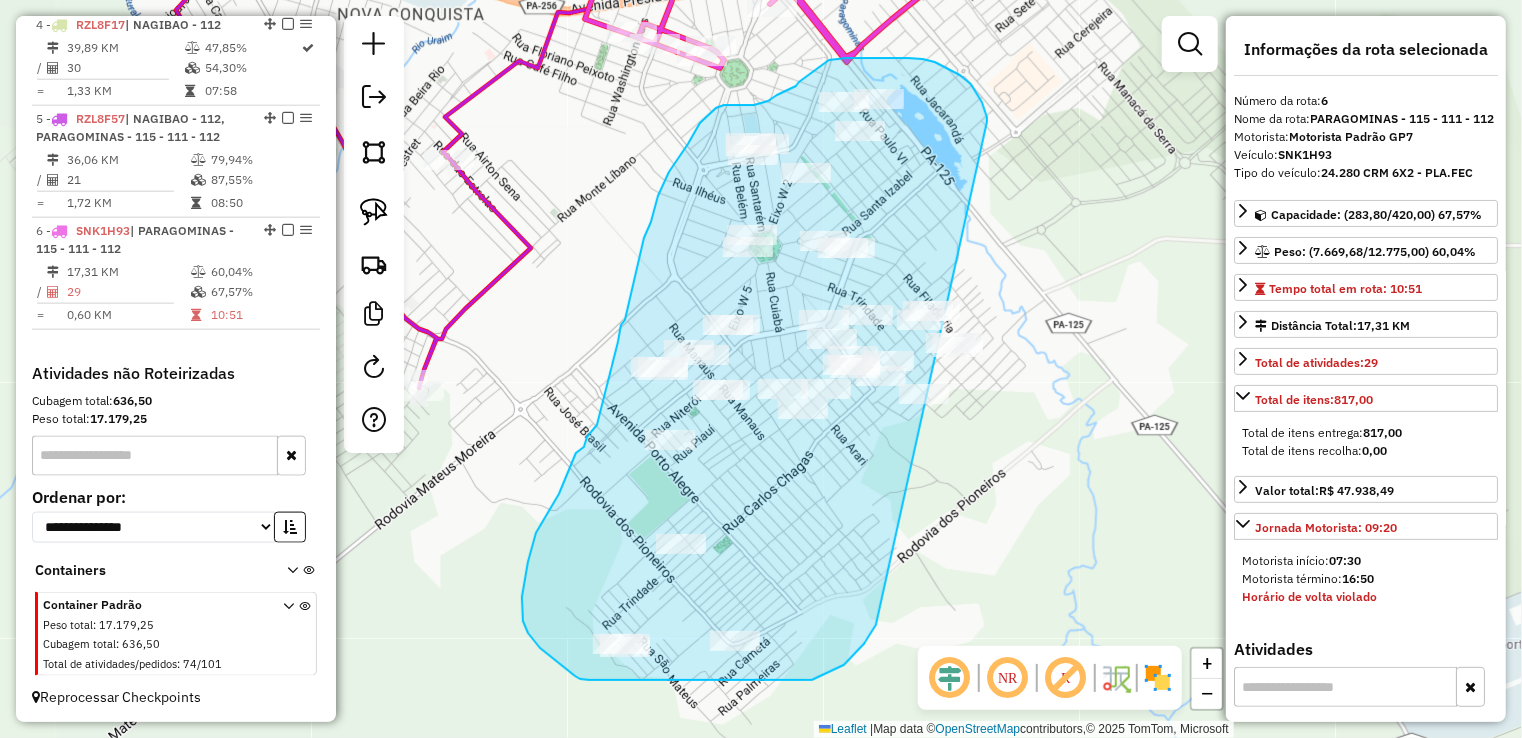 drag, startPoint x: 982, startPoint y: 102, endPoint x: 931, endPoint y: 493, distance: 394.31207 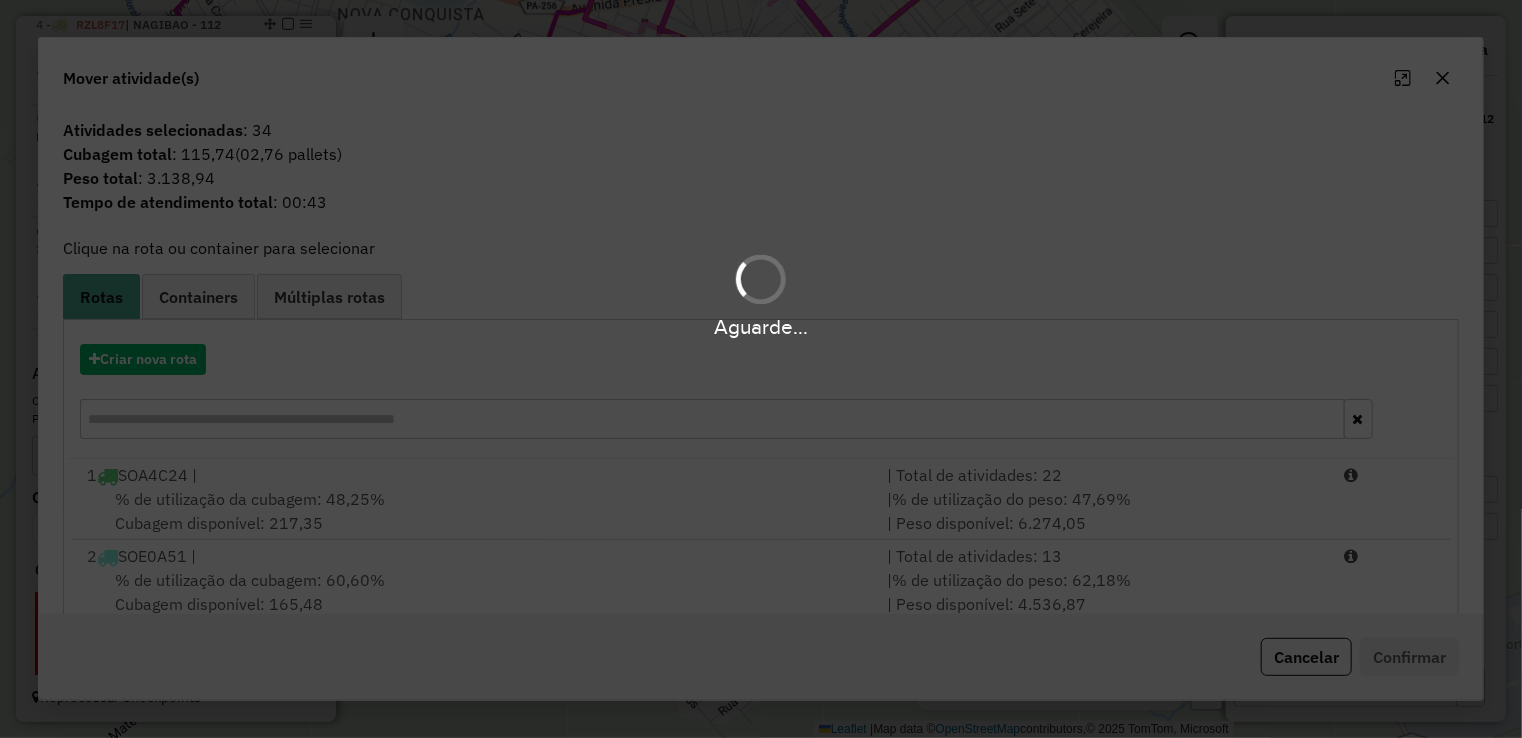 click on "Aguarde..." at bounding box center (761, 369) 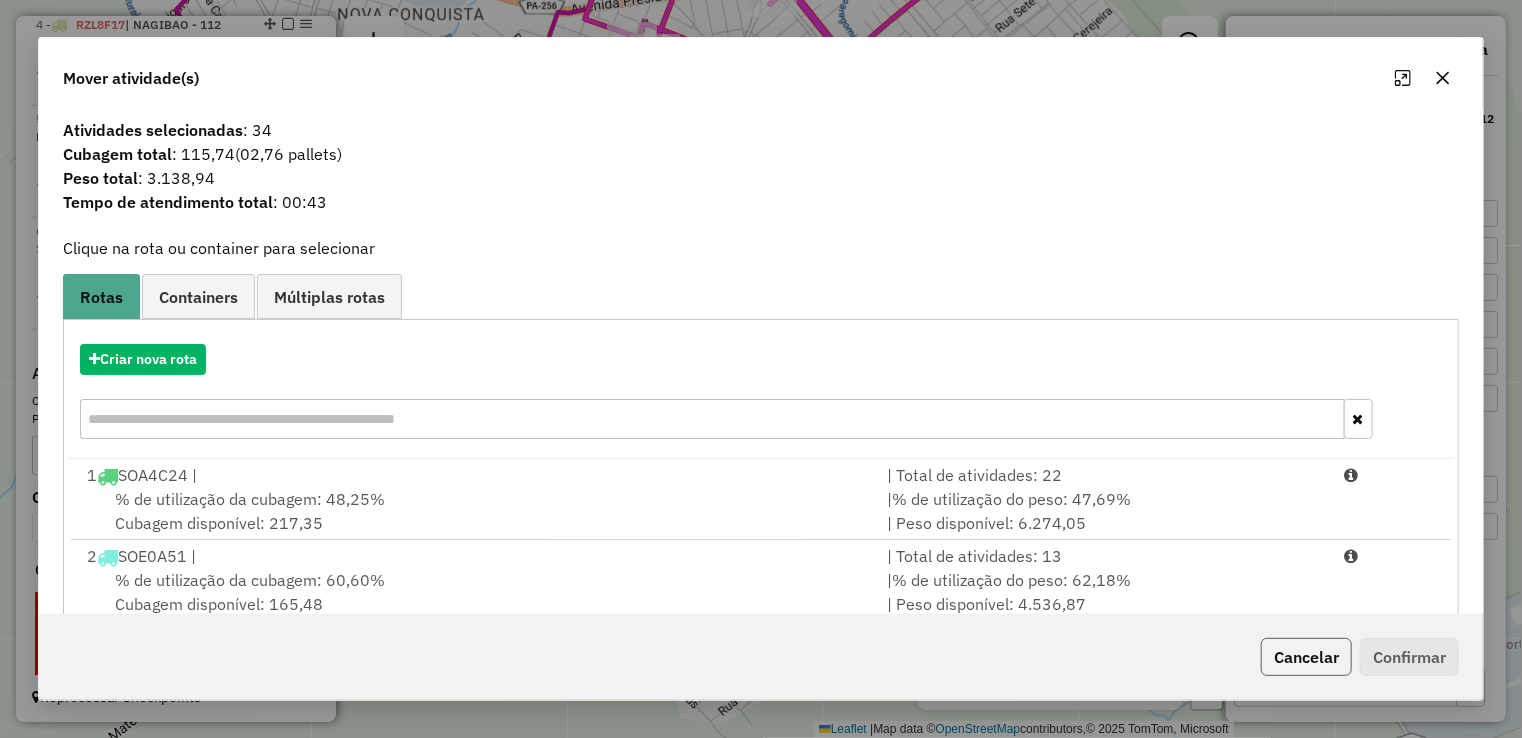 click on "Cancelar" 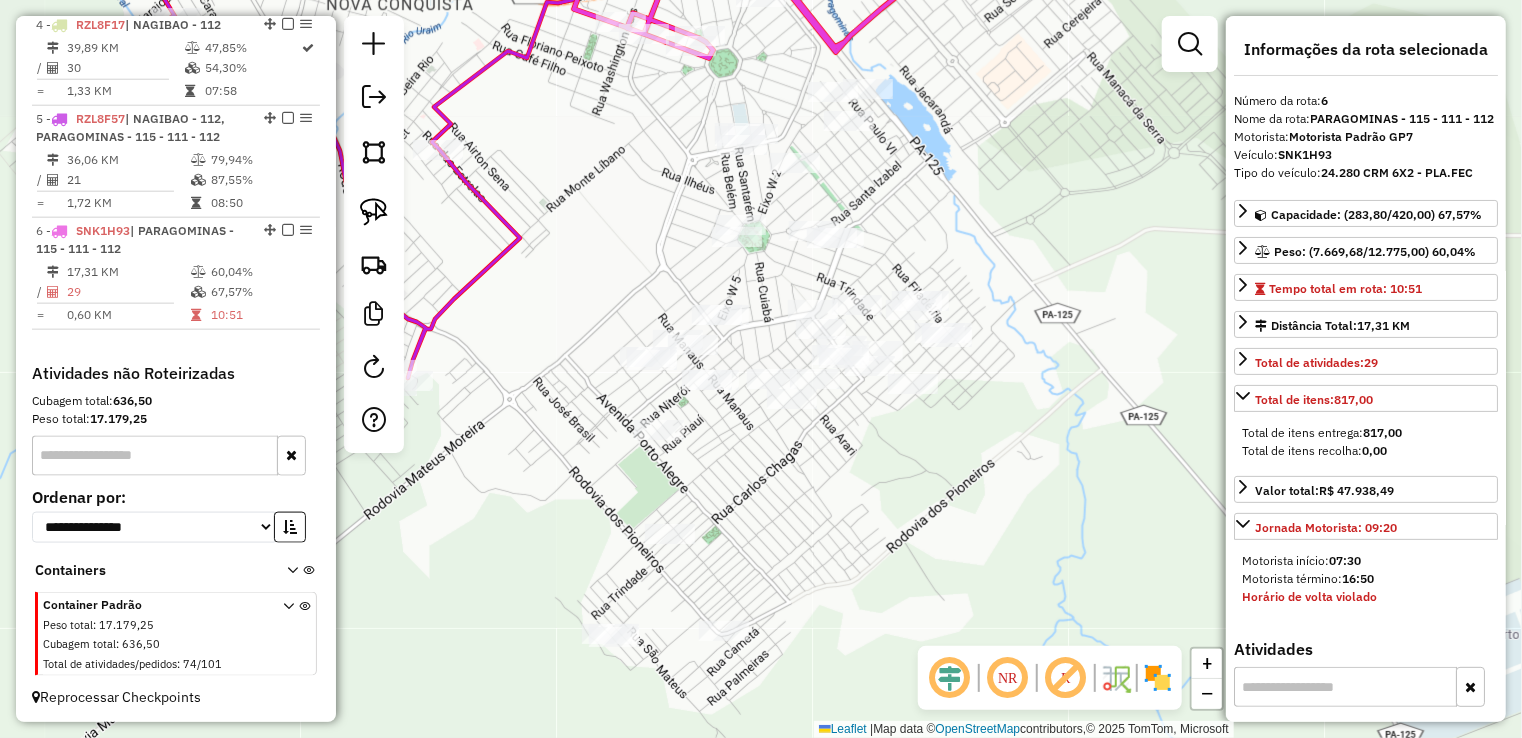 drag, startPoint x: 1103, startPoint y: 590, endPoint x: 1092, endPoint y: 580, distance: 14.866069 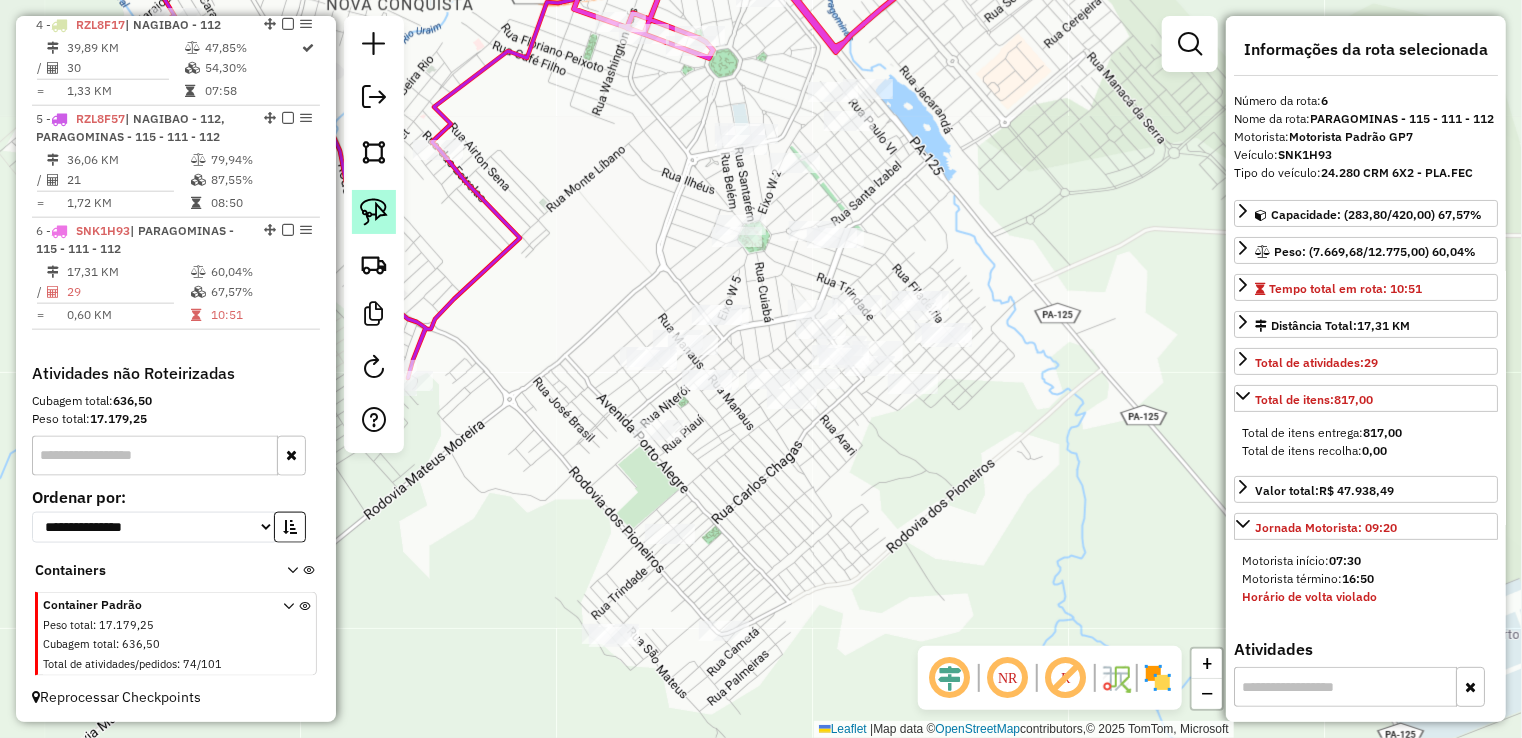click 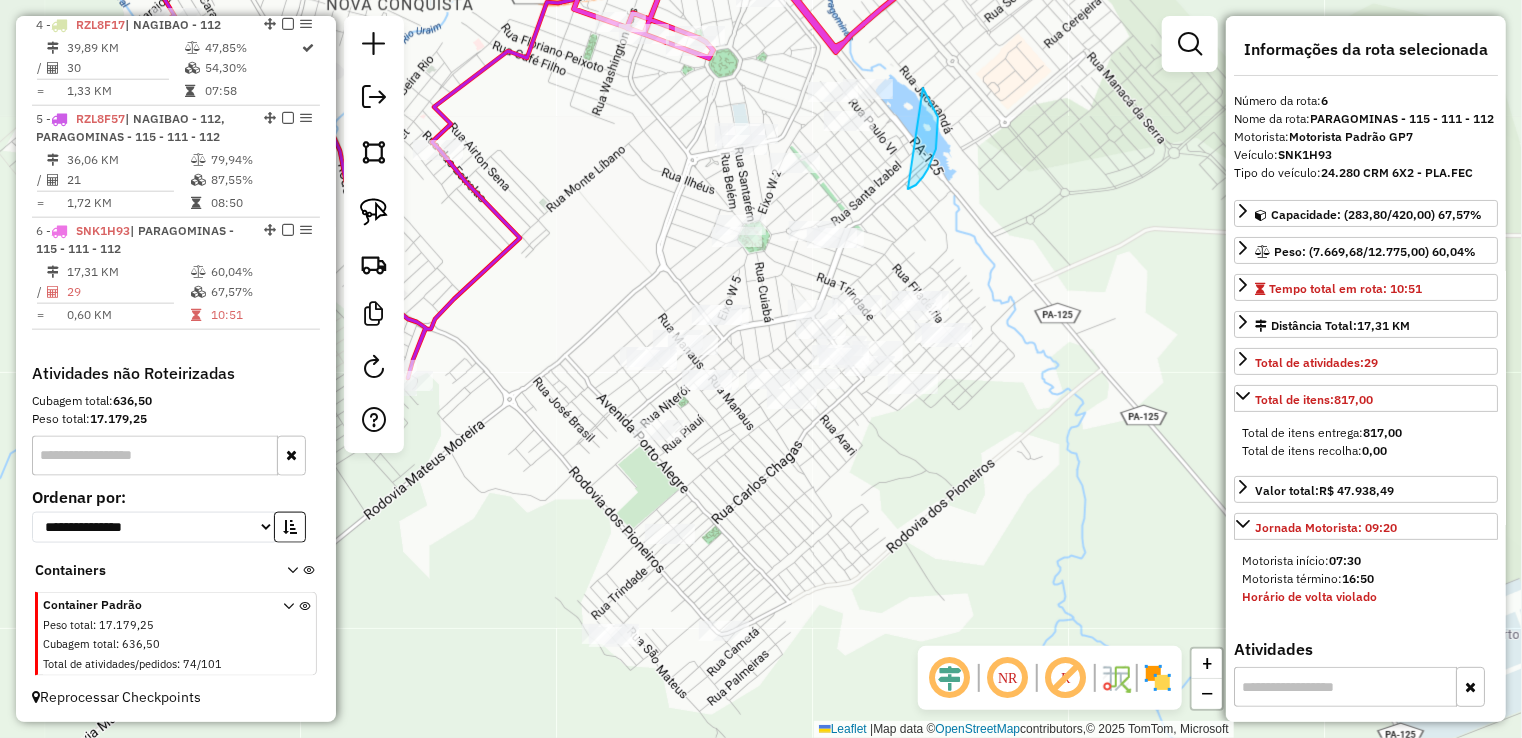 drag, startPoint x: 928, startPoint y: 169, endPoint x: 899, endPoint y: 65, distance: 107.96759 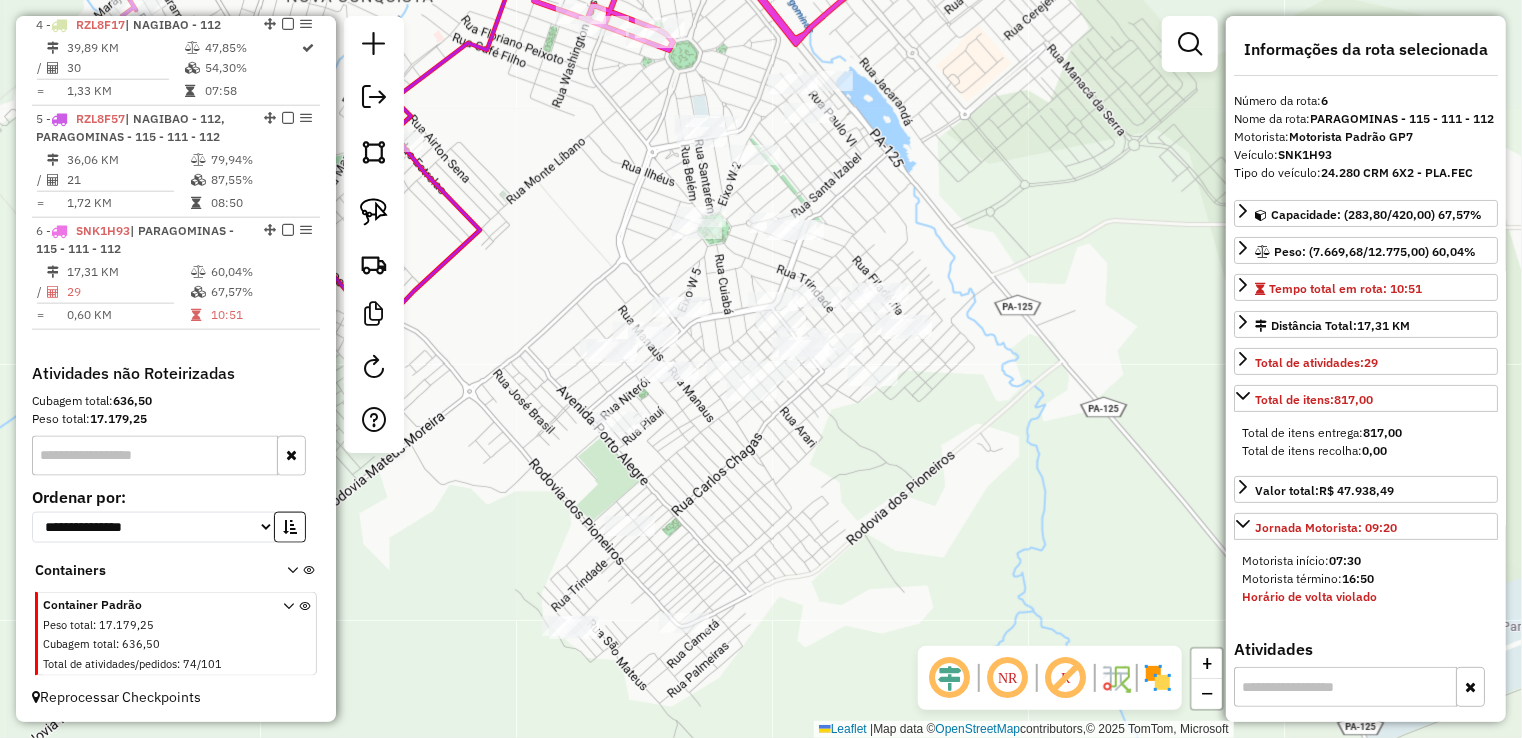 drag, startPoint x: 899, startPoint y: 65, endPoint x: 835, endPoint y: 61, distance: 64.12488 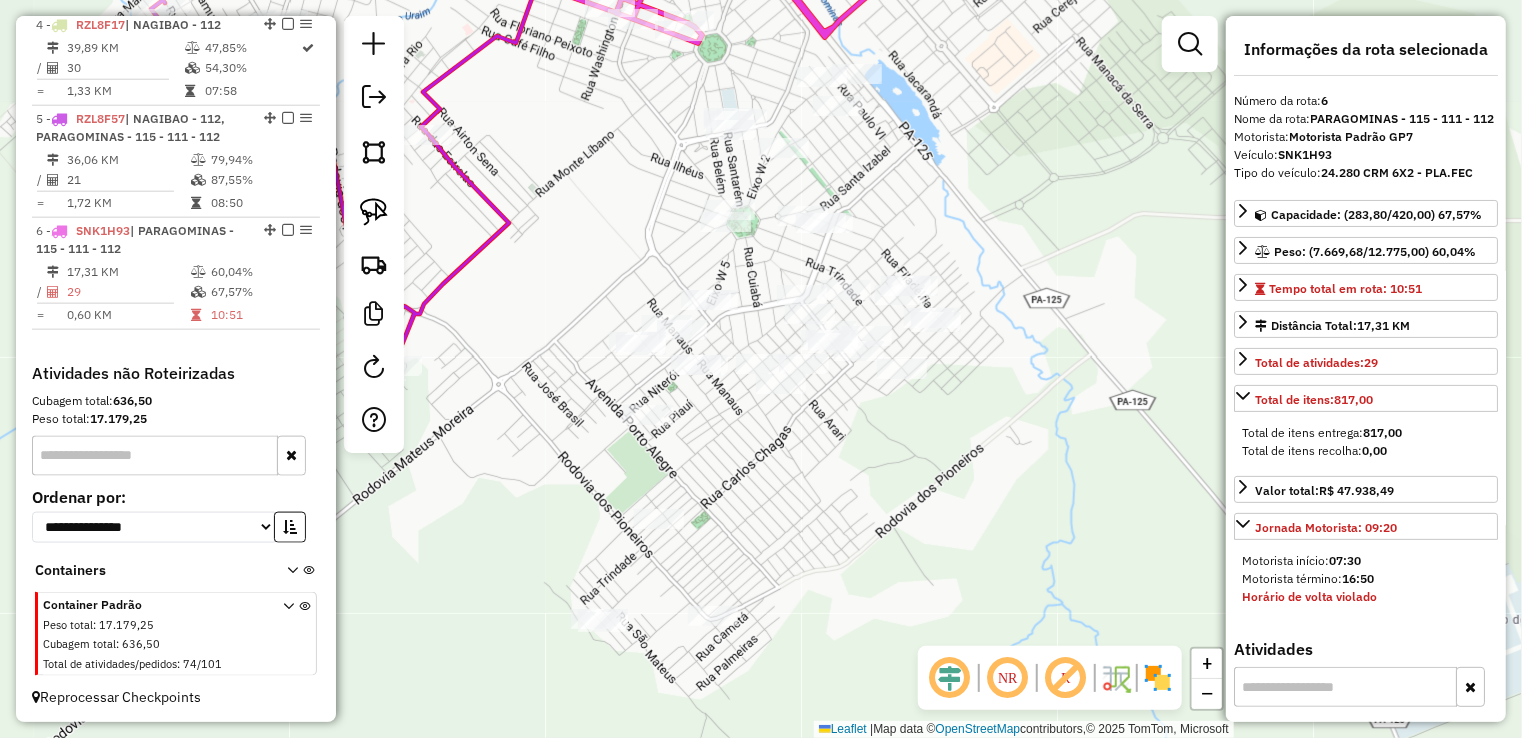 drag, startPoint x: 942, startPoint y: 164, endPoint x: 1006, endPoint y: 157, distance: 64.381676 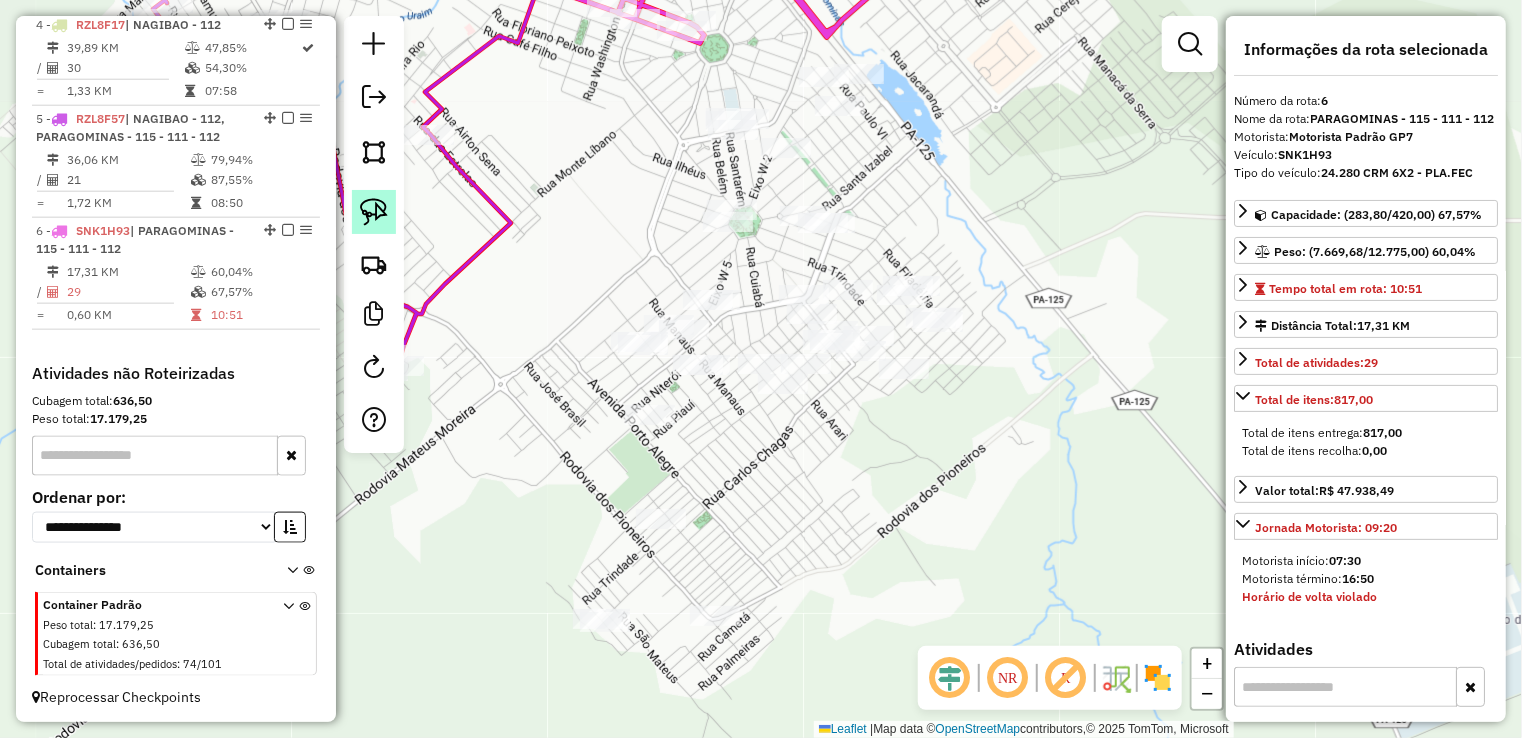 click 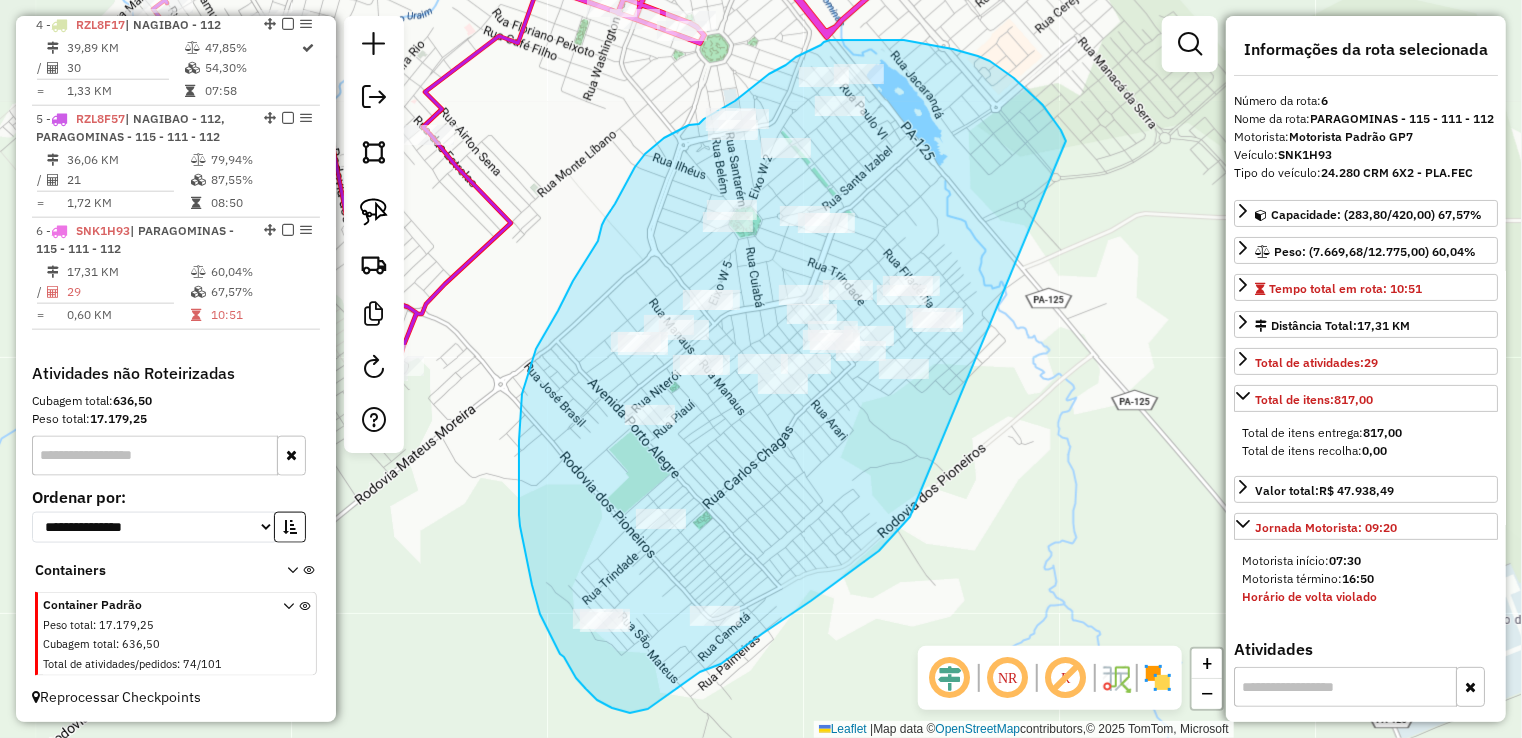 drag, startPoint x: 1066, startPoint y: 141, endPoint x: 920, endPoint y: 513, distance: 399.62482 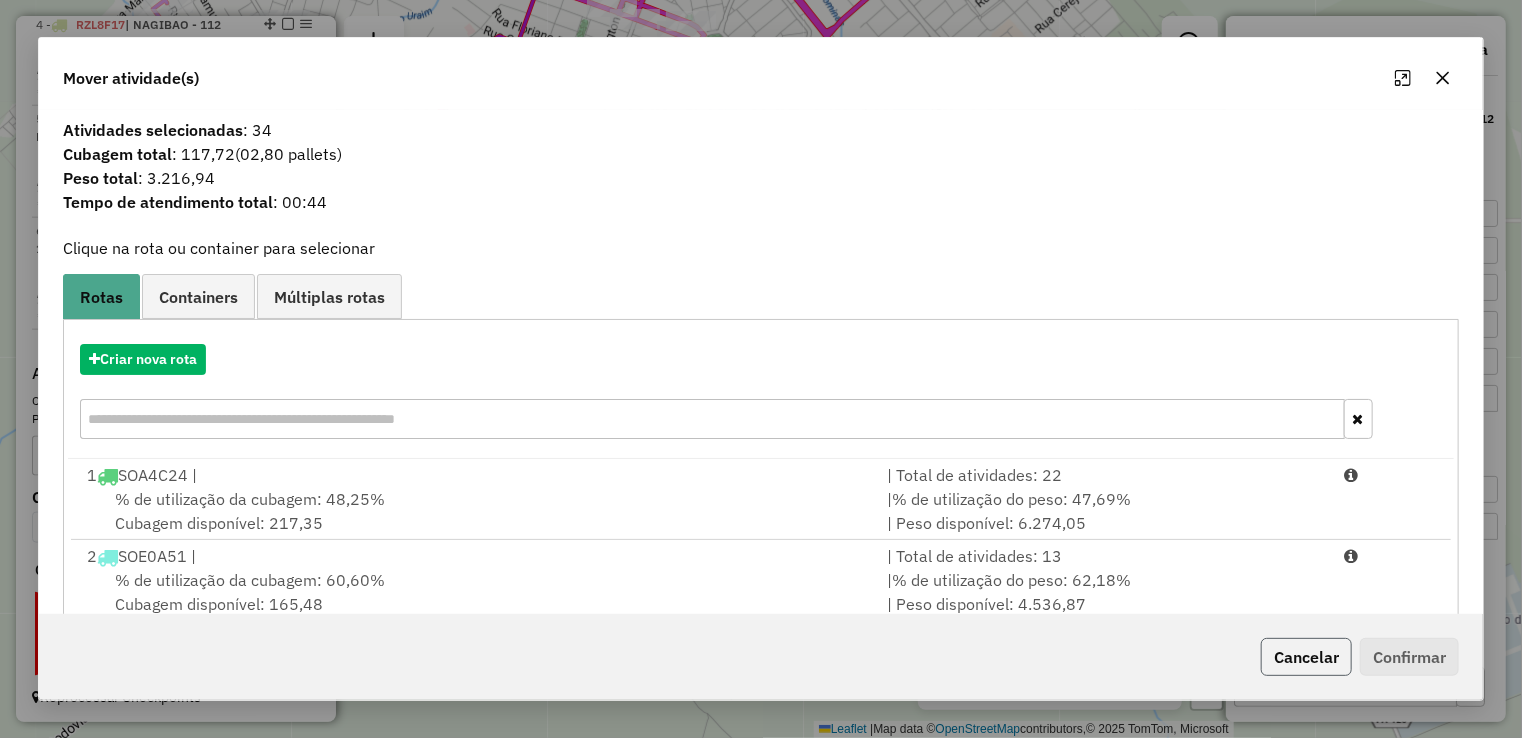 click on "Cancelar" 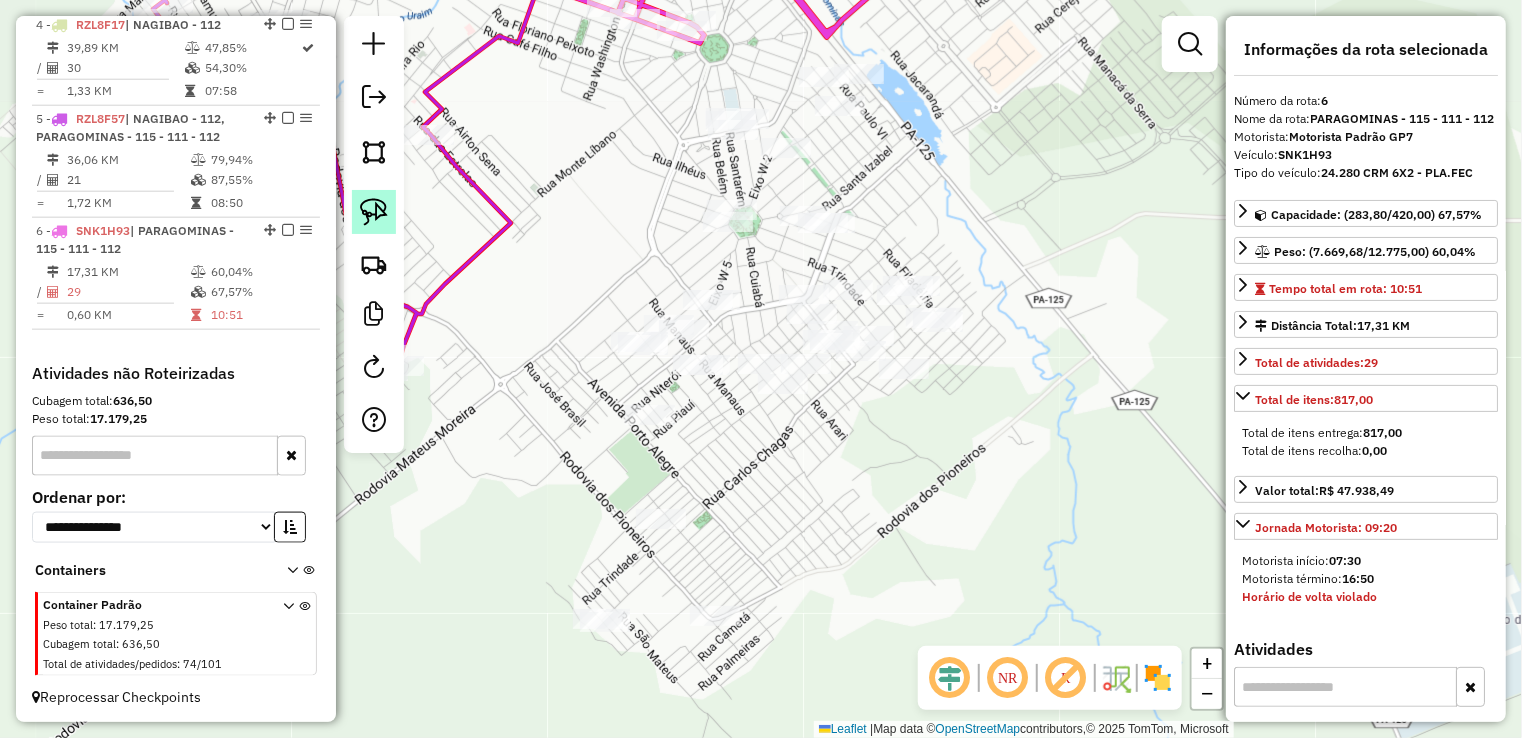 click 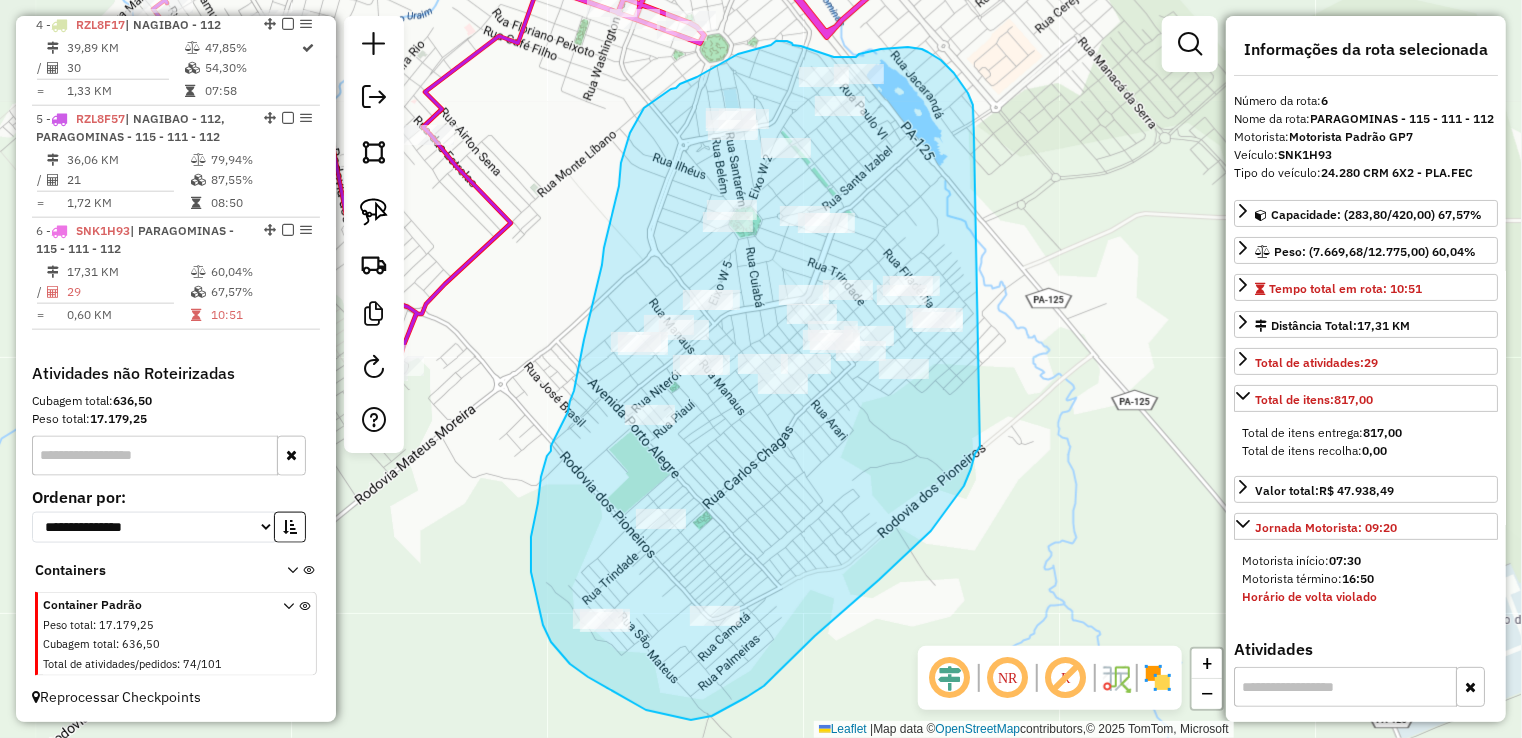 drag, startPoint x: 973, startPoint y: 105, endPoint x: 989, endPoint y: 429, distance: 324.39484 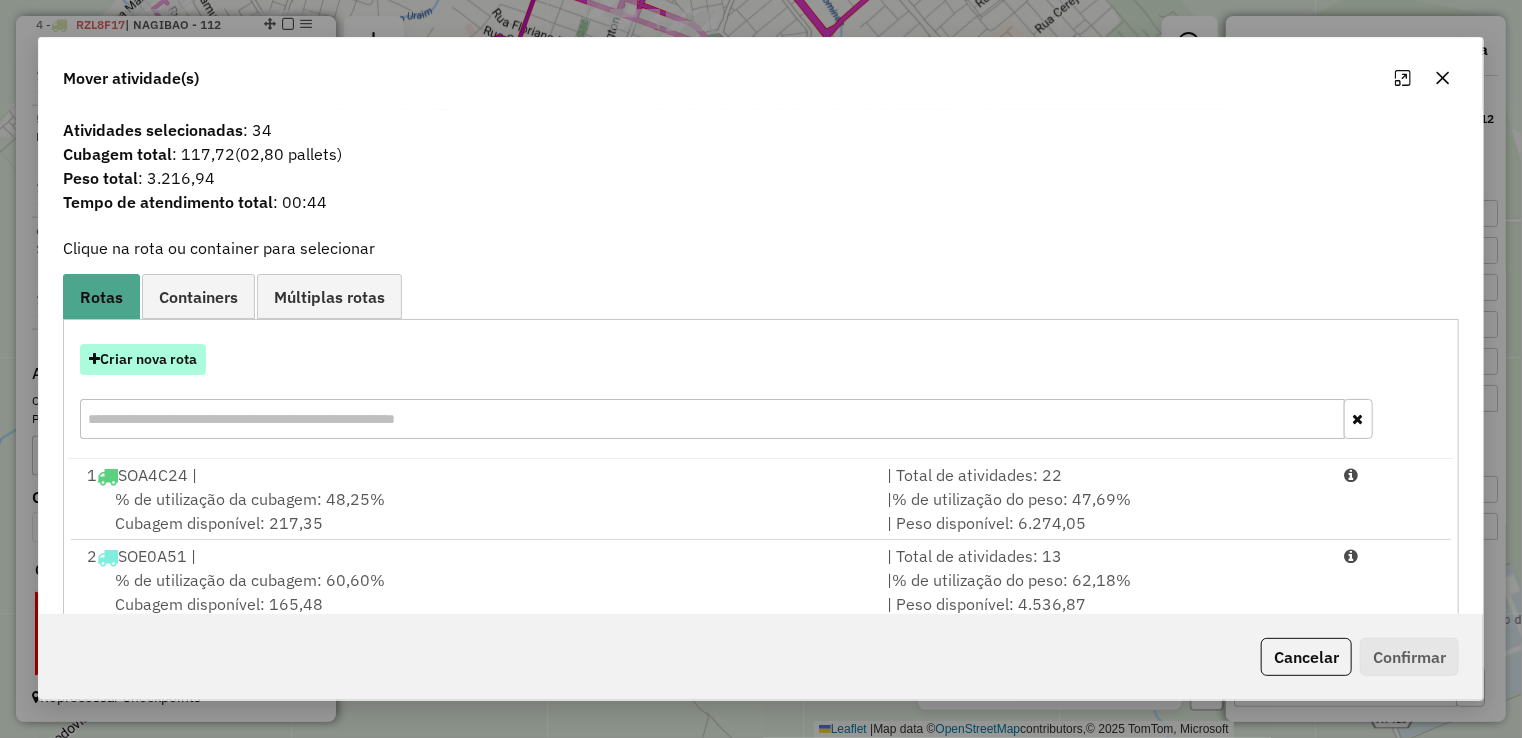 click on "Criar nova rota" at bounding box center [143, 359] 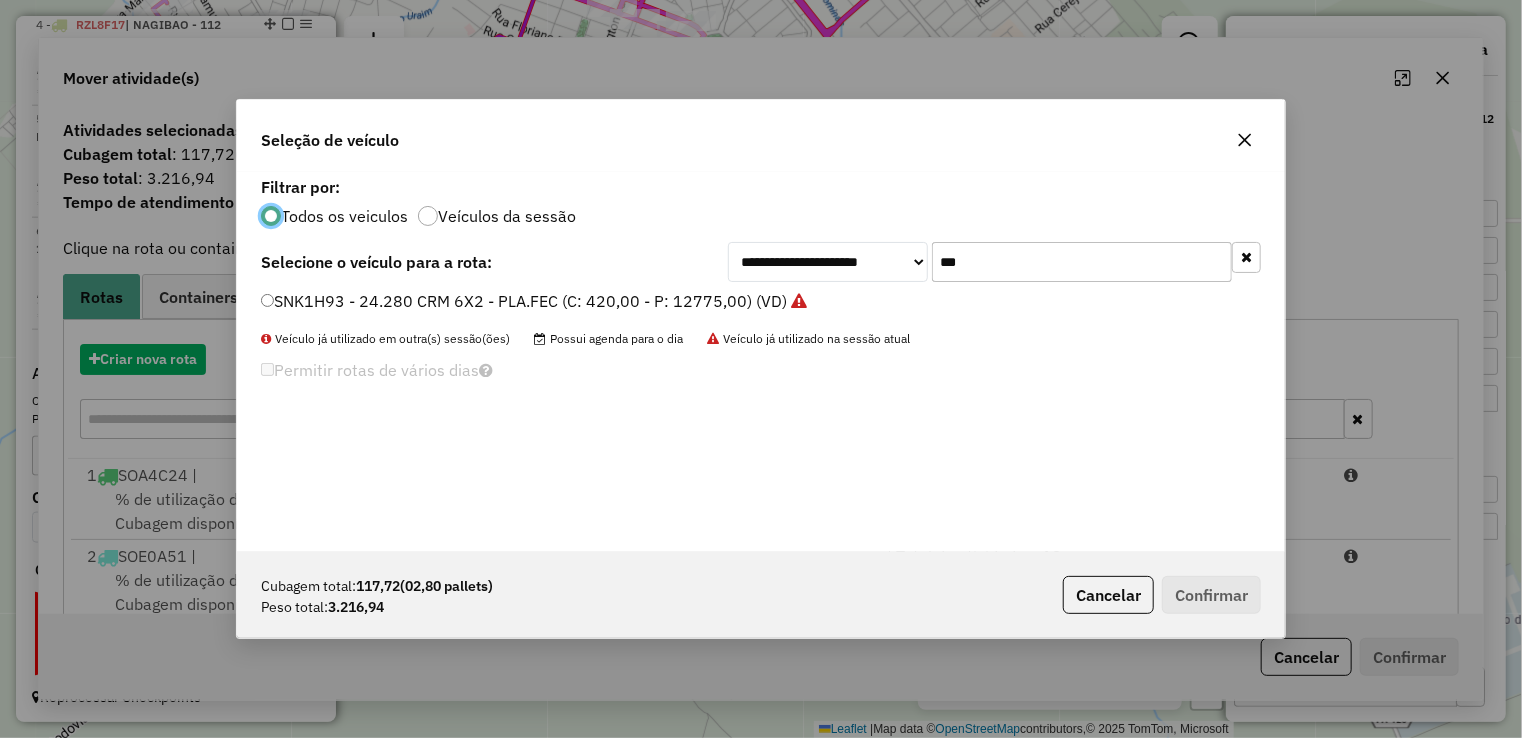 scroll, scrollTop: 10, scrollLeft: 6, axis: both 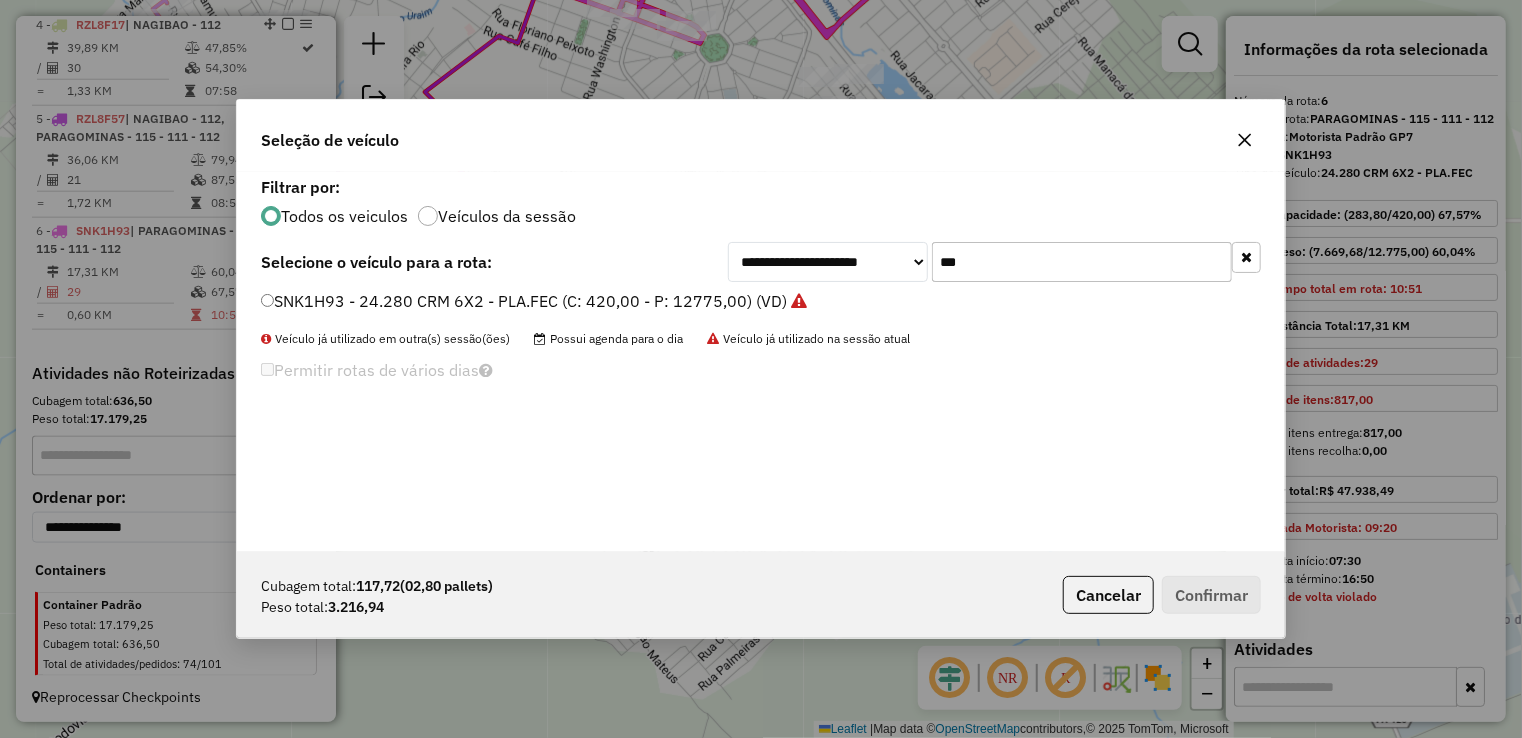drag, startPoint x: 1013, startPoint y: 262, endPoint x: 639, endPoint y: 218, distance: 376.57935 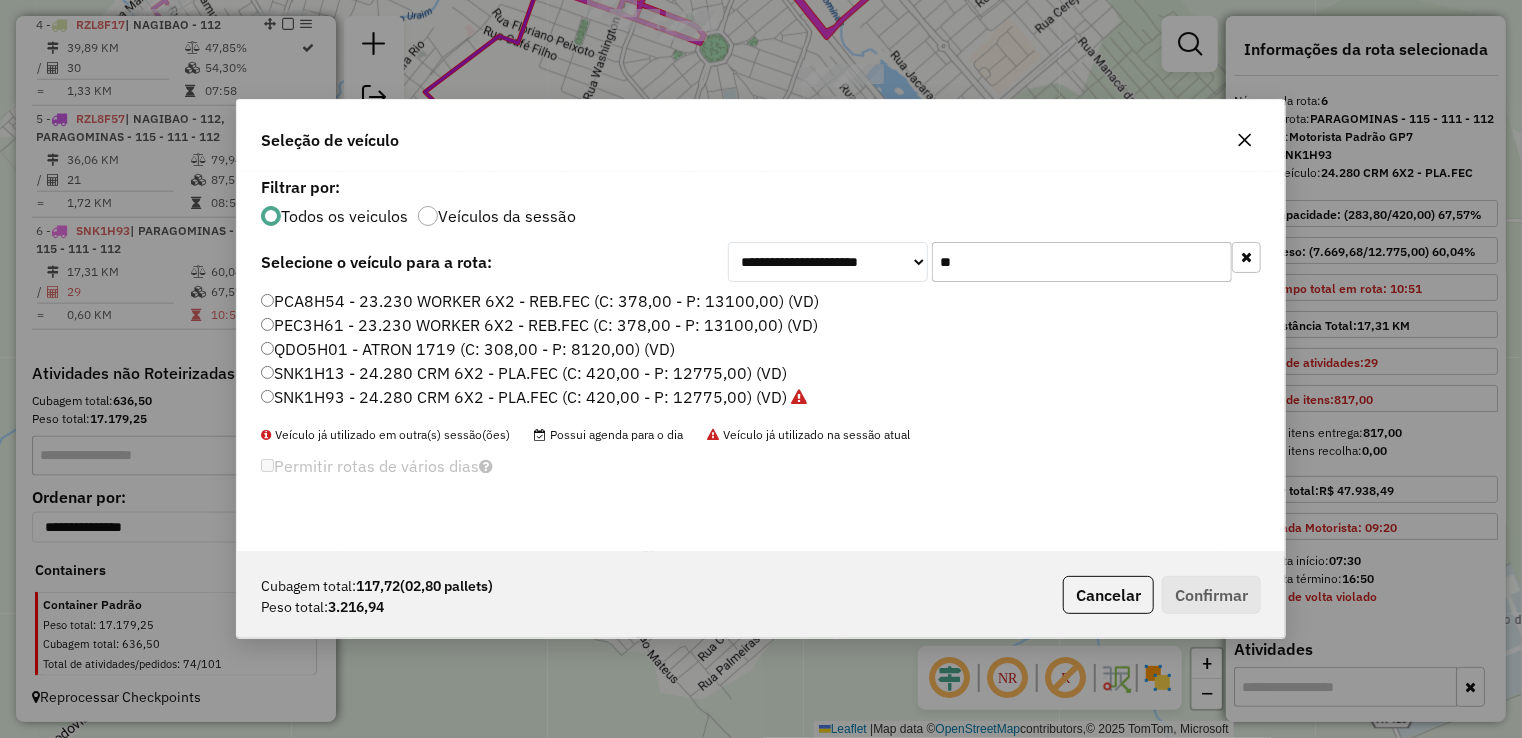 type on "***" 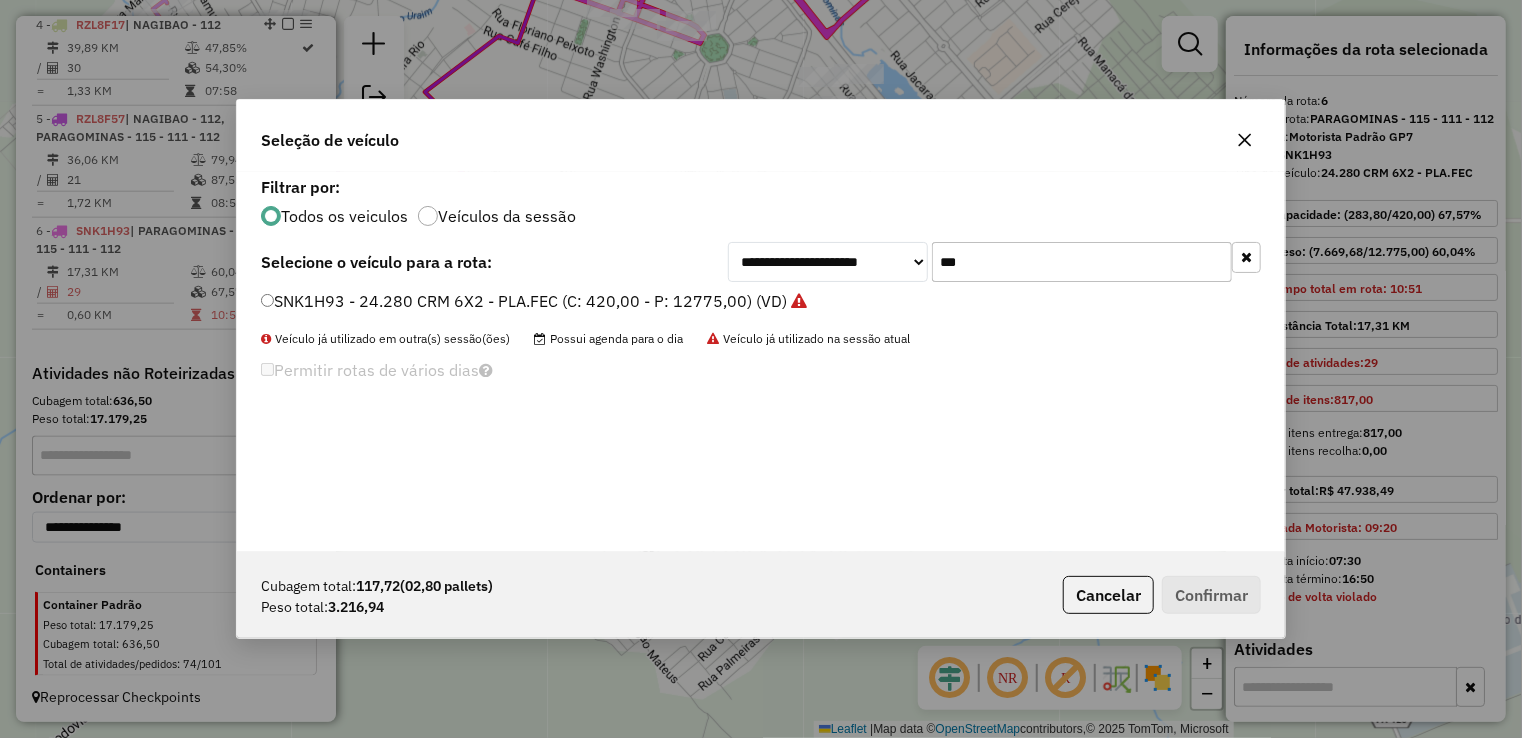 click on "**********" 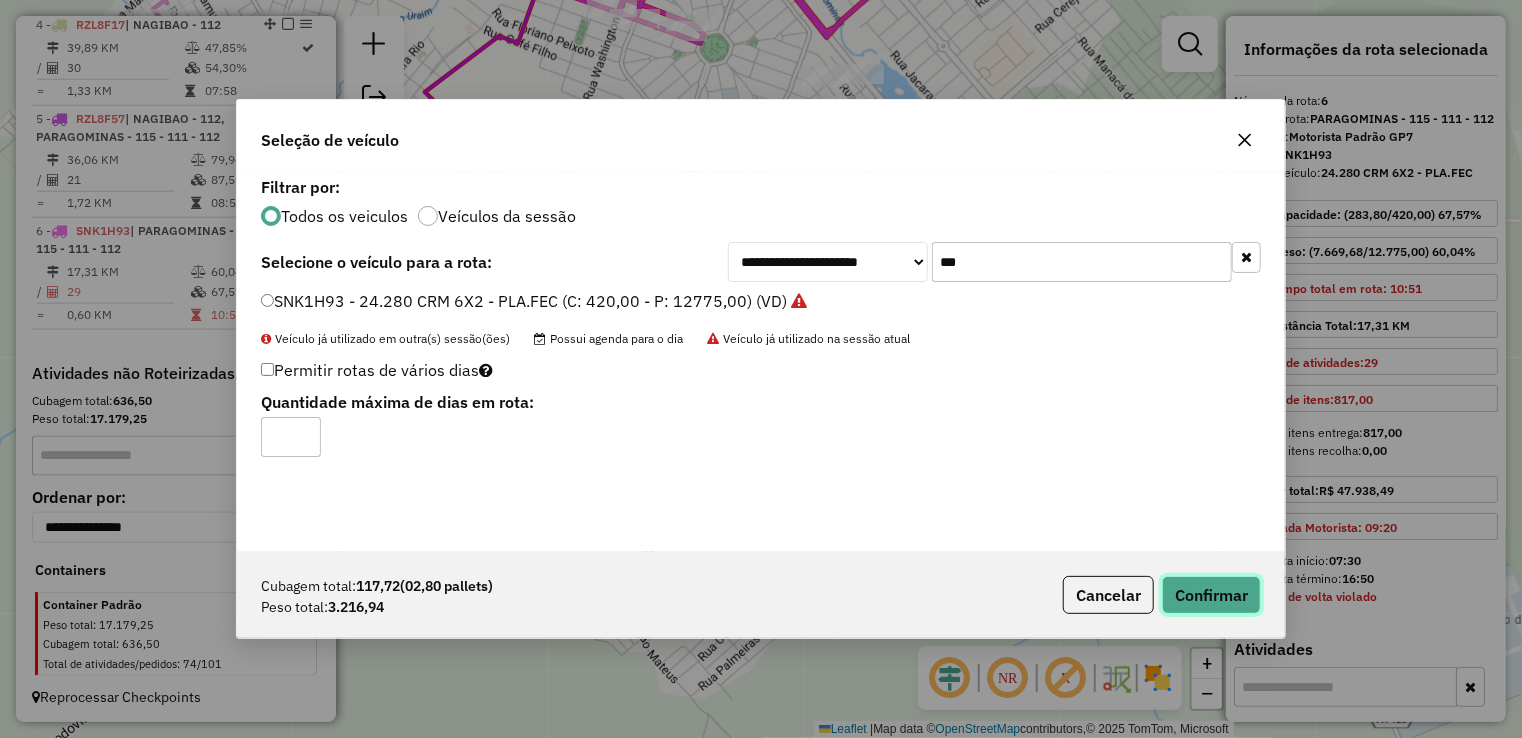 click on "Confirmar" 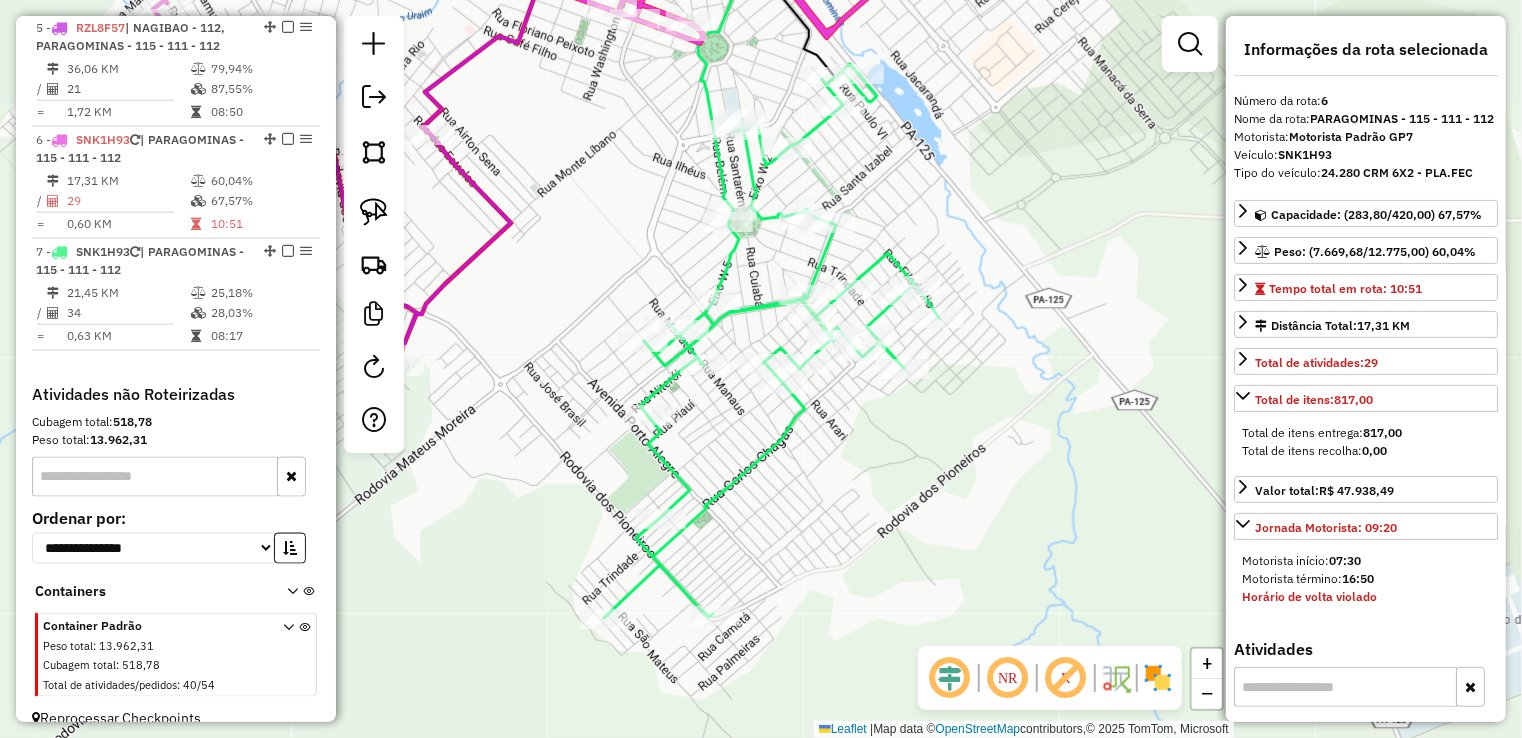 scroll, scrollTop: 1172, scrollLeft: 0, axis: vertical 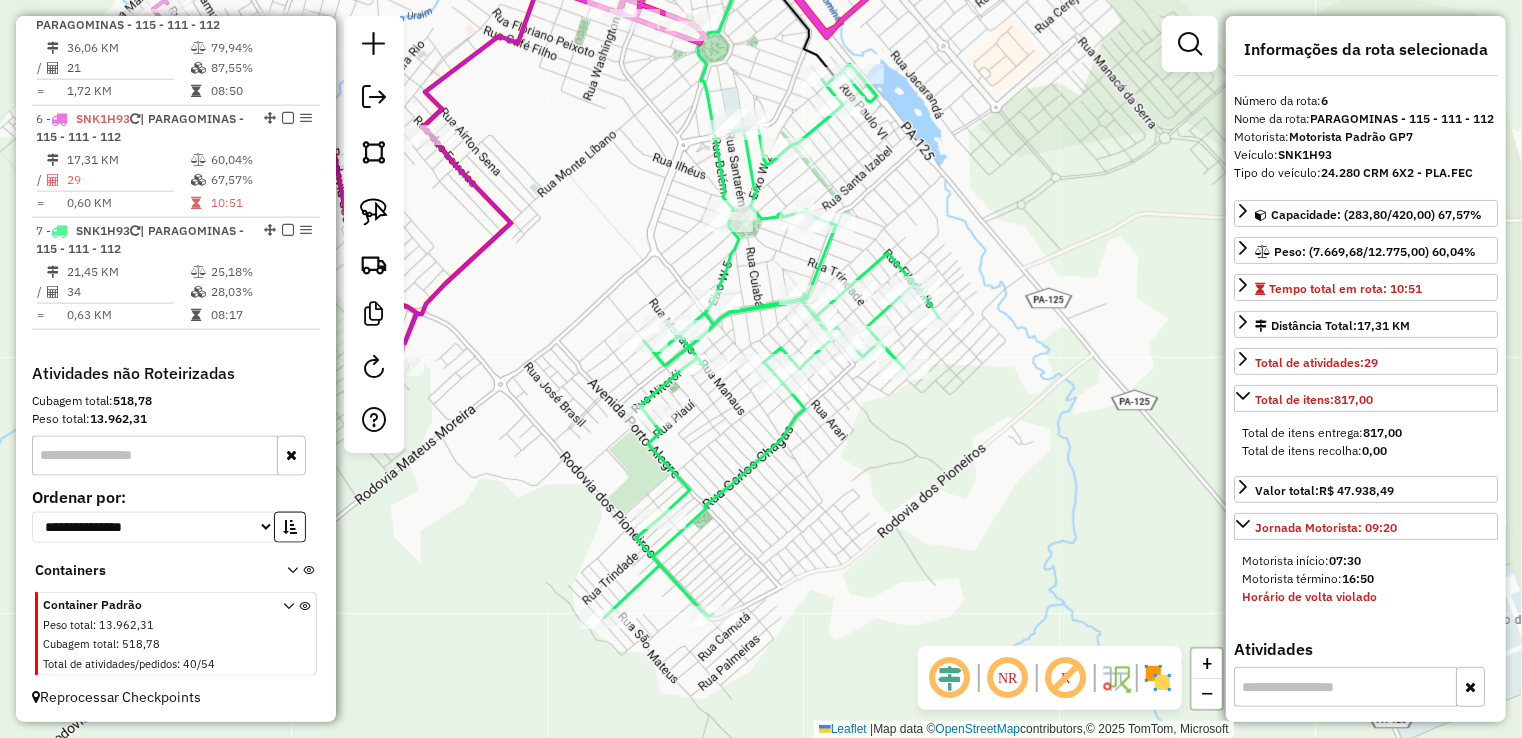 click on "Janela de atendimento Grade de atendimento Capacidade Transportadoras Veículos Cliente Pedidos  Rotas Selecione os dias de semana para filtrar as janelas de atendimento  Seg   Ter   Qua   Qui   Sex   Sáb   Dom  Informe o período da janela de atendimento: De: Até:  Filtrar exatamente a janela do cliente  Considerar janela de atendimento padrão  Selecione os dias de semana para filtrar as grades de atendimento  Seg   Ter   Qua   Qui   Sex   Sáb   Dom   Considerar clientes sem dia de atendimento cadastrado  Clientes fora do dia de atendimento selecionado Filtrar as atividades entre os valores definidos abaixo:  Peso mínimo:   Peso máximo:   Cubagem mínima:   Cubagem máxima:   De:   Até:  Filtrar as atividades entre o tempo de atendimento definido abaixo:  De:   Até:   Considerar capacidade total dos clientes não roteirizados Transportadora: Selecione um ou mais itens Tipo de veículo: Selecione um ou mais itens Veículo: Selecione um ou mais itens Motorista: Selecione um ou mais itens Nome: Rótulo:" 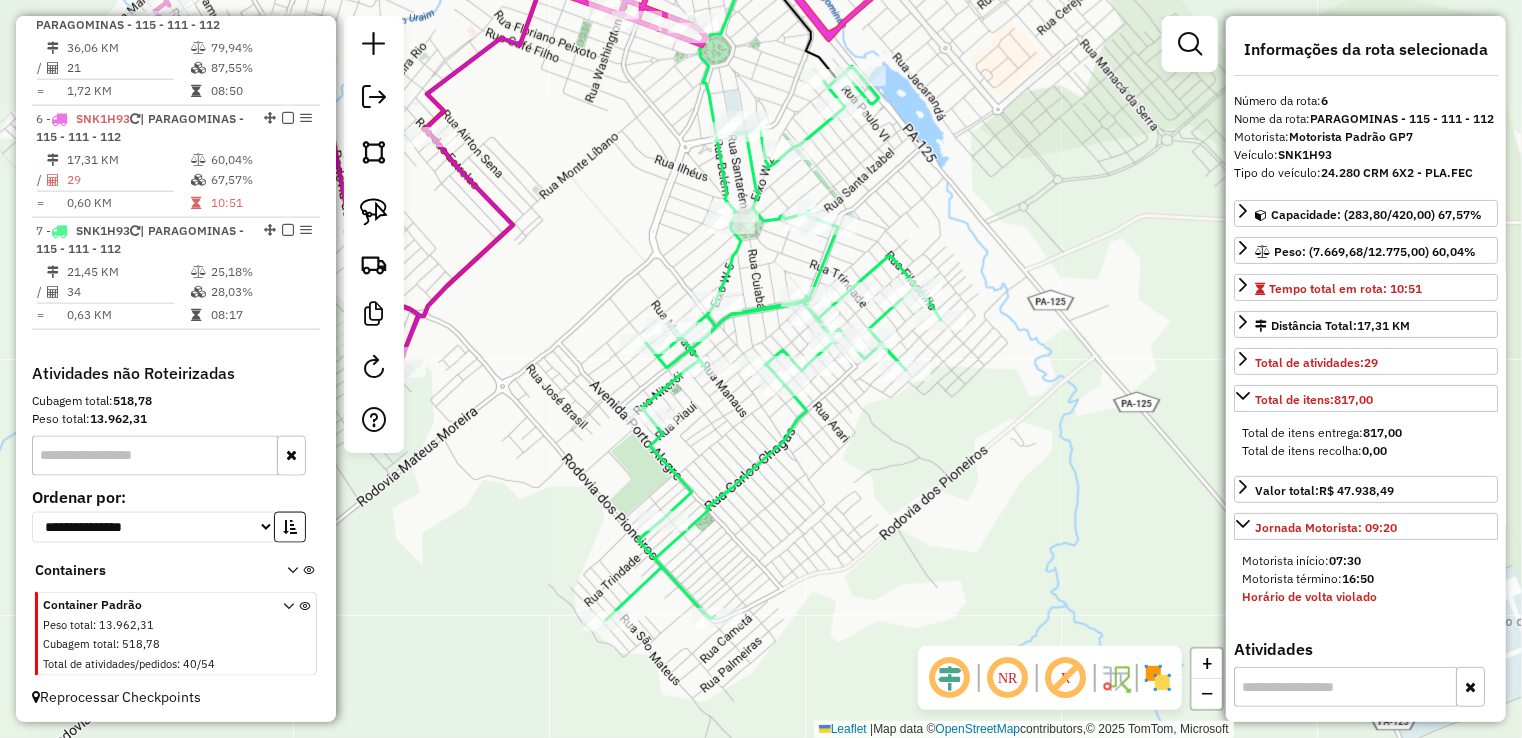 click on "Janela de atendimento Grade de atendimento Capacidade Transportadoras Veículos Cliente Pedidos  Rotas Selecione os dias de semana para filtrar as janelas de atendimento  Seg   Ter   Qua   Qui   Sex   Sáb   Dom  Informe o período da janela de atendimento: De: Até:  Filtrar exatamente a janela do cliente  Considerar janela de atendimento padrão  Selecione os dias de semana para filtrar as grades de atendimento  Seg   Ter   Qua   Qui   Sex   Sáb   Dom   Considerar clientes sem dia de atendimento cadastrado  Clientes fora do dia de atendimento selecionado Filtrar as atividades entre os valores definidos abaixo:  Peso mínimo:   Peso máximo:   Cubagem mínima:   Cubagem máxima:   De:   Até:  Filtrar as atividades entre o tempo de atendimento definido abaixo:  De:   Até:   Considerar capacidade total dos clientes não roteirizados Transportadora: Selecione um ou mais itens Tipo de veículo: Selecione um ou mais itens Veículo: Selecione um ou mais itens Motorista: Selecione um ou mais itens Nome: Rótulo:" 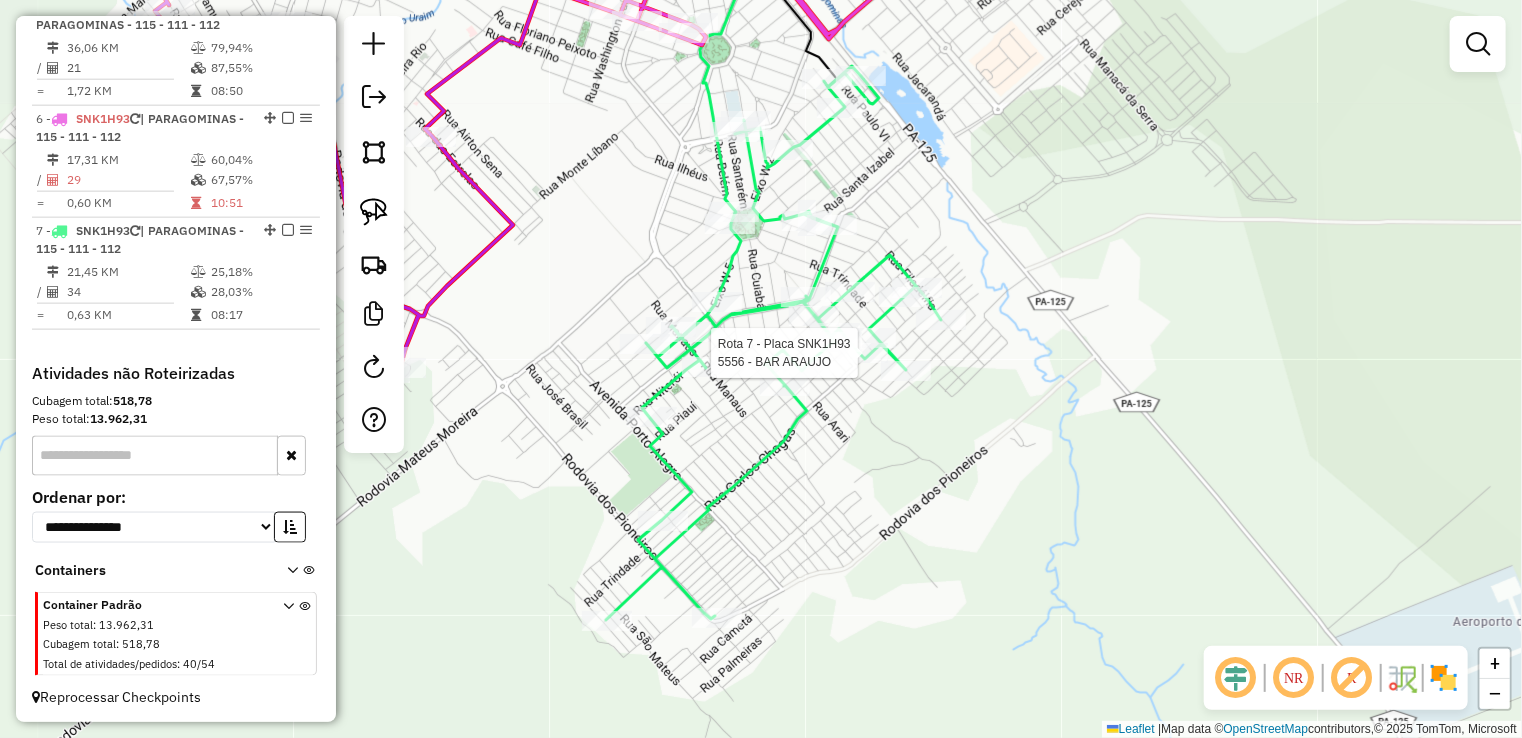 click 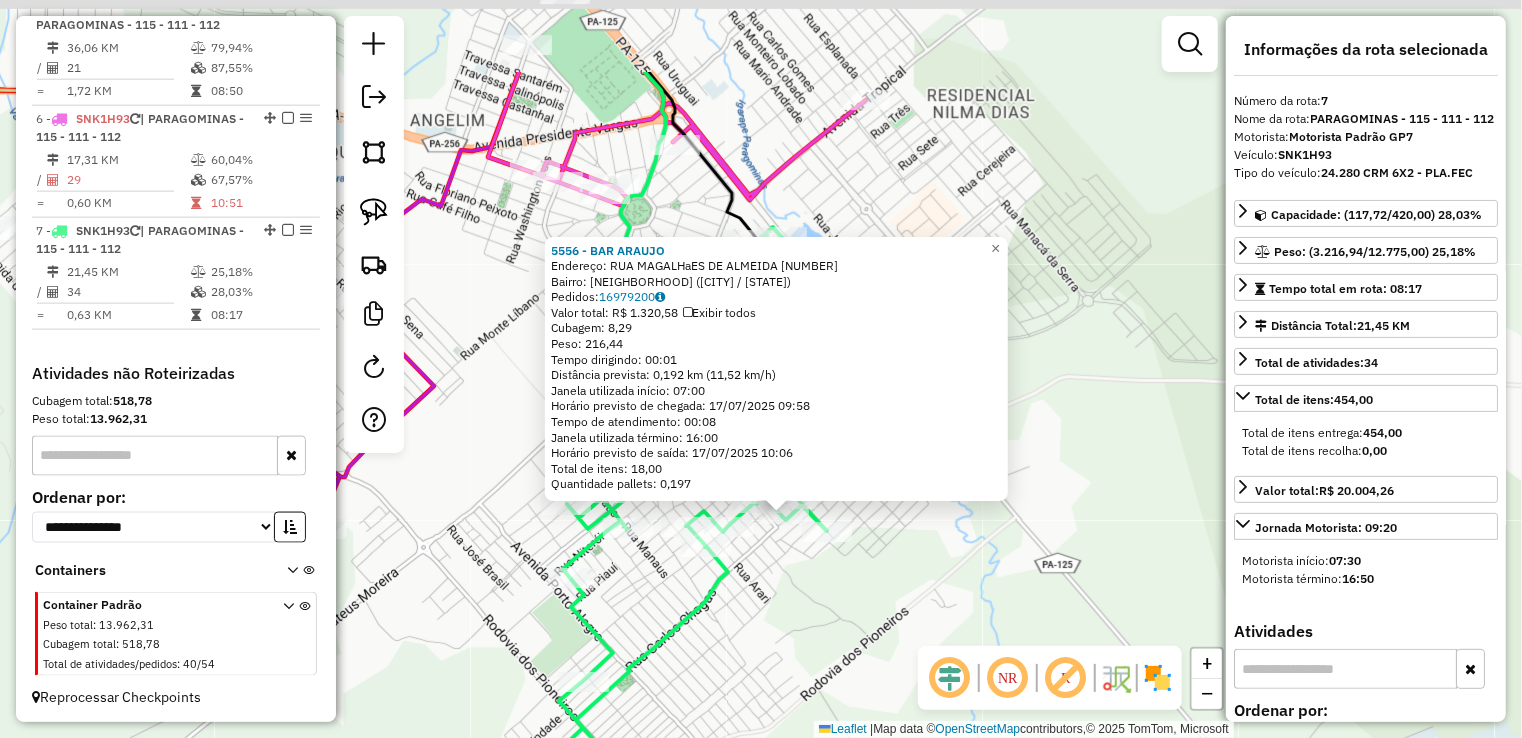 drag, startPoint x: 807, startPoint y: 562, endPoint x: 830, endPoint y: 709, distance: 148.78844 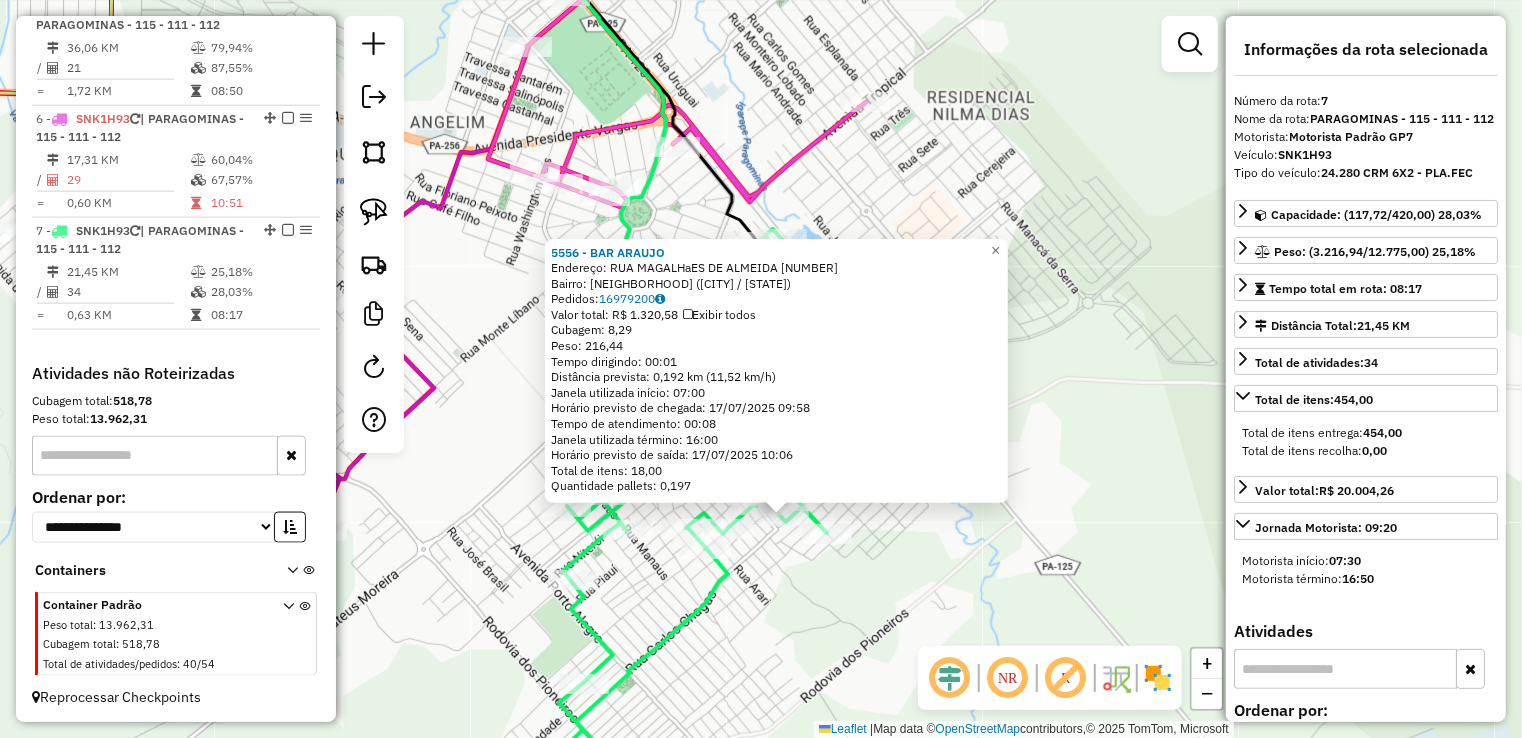 click on "5556 - BAR  ARAUJO  Endereço:  RUA MAGALHaES DE ALMEIDA 540   Bairro: BAIRRO CAMBOATa (PARAGOMINAS / PA)   Pedidos:  16979200   Valor total: R$ 1.320,58   Exibir todos   Cubagem: 8,29  Peso: 216,44  Tempo dirigindo: 00:01   Distância prevista: 0,192 km (11,52 km/h)   Janela utilizada início: 07:00   Horário previsto de chegada: 17/07/2025 09:58   Tempo de atendimento: 00:08   Janela utilizada término: 16:00   Horário previsto de saída: 17/07/2025 10:06   Total de itens: 18,00   Quantidade pallets: 0,197  × Janela de atendimento Grade de atendimento Capacidade Transportadoras Veículos Cliente Pedidos  Rotas Selecione os dias de semana para filtrar as janelas de atendimento  Seg   Ter   Qua   Qui   Sex   Sáb   Dom  Informe o período da janela de atendimento: De: Até:  Filtrar exatamente a janela do cliente  Considerar janela de atendimento padrão  Selecione os dias de semana para filtrar as grades de atendimento  Seg   Ter   Qua   Qui   Sex   Sáb   Dom   Peso mínimo:   Peso máximo:   De:   De:" 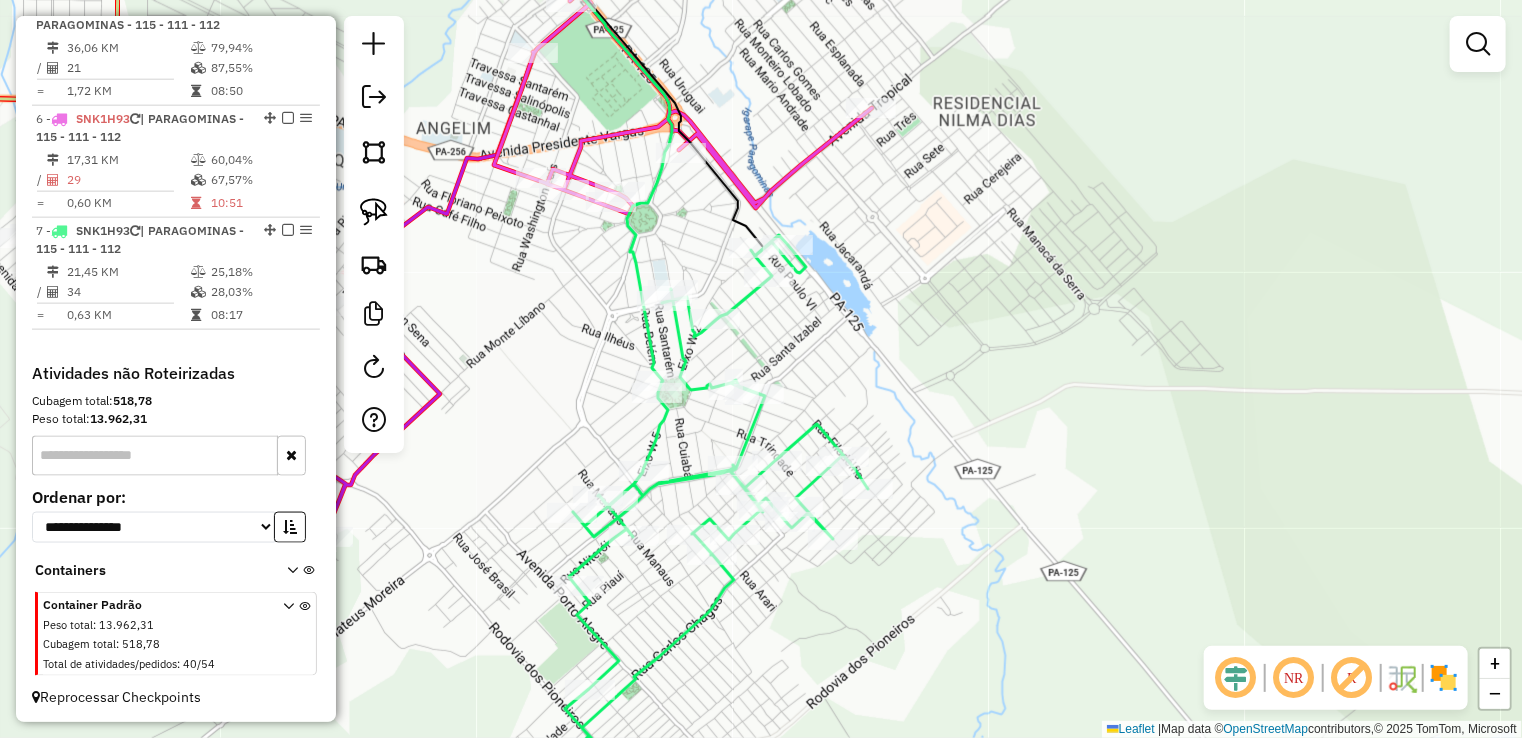 drag, startPoint x: 887, startPoint y: 297, endPoint x: 1074, endPoint y: 600, distance: 356.059 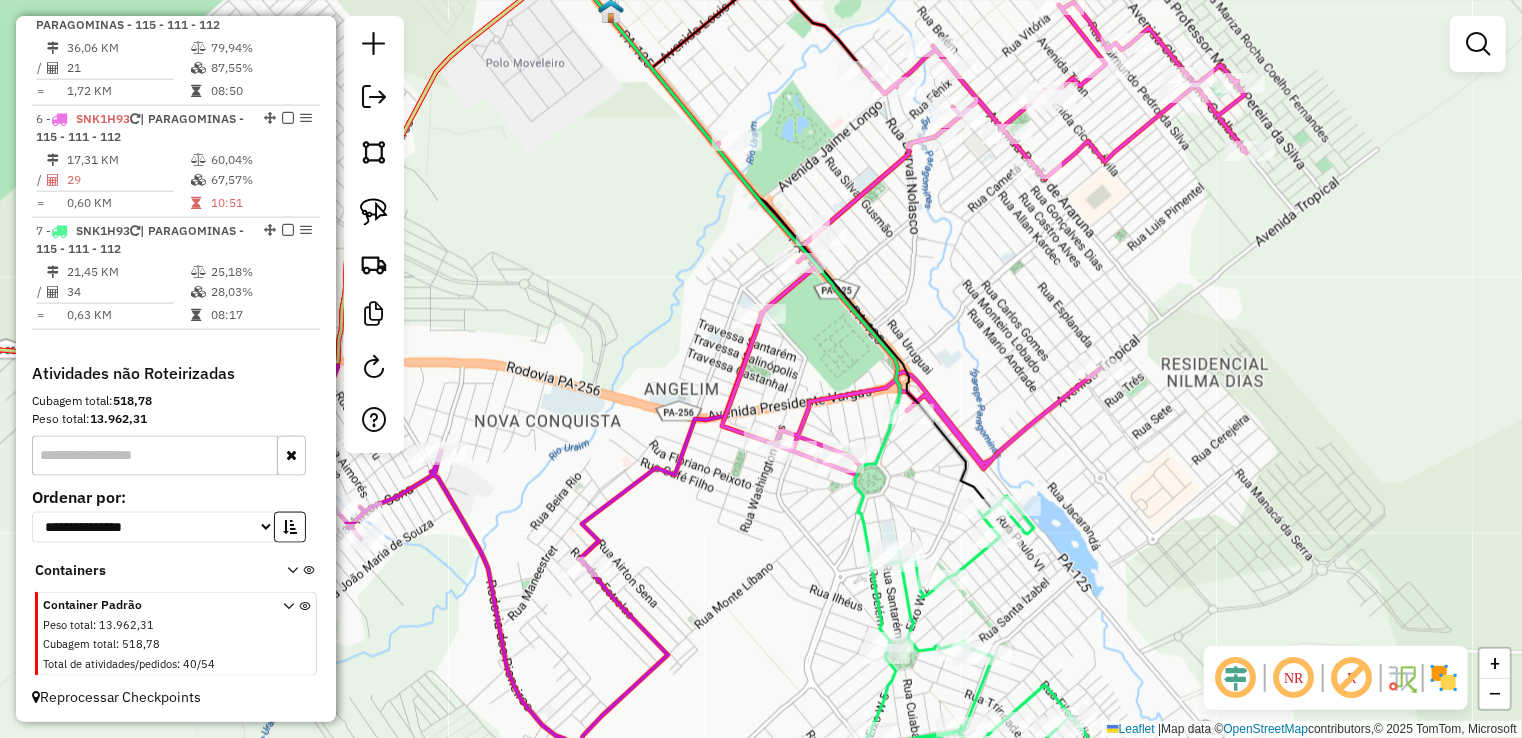 drag, startPoint x: 671, startPoint y: 594, endPoint x: 689, endPoint y: 494, distance: 101.607086 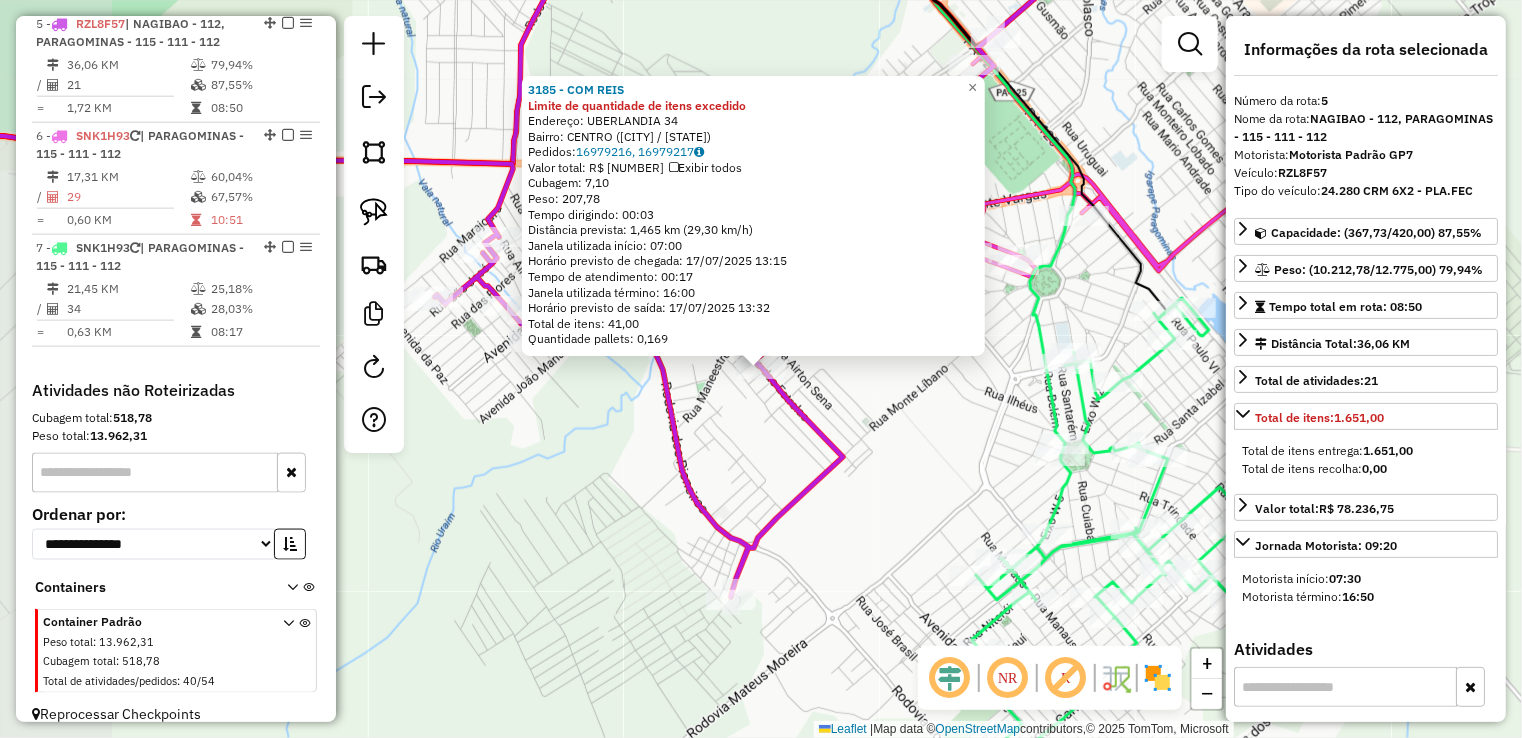 scroll, scrollTop: 1148, scrollLeft: 0, axis: vertical 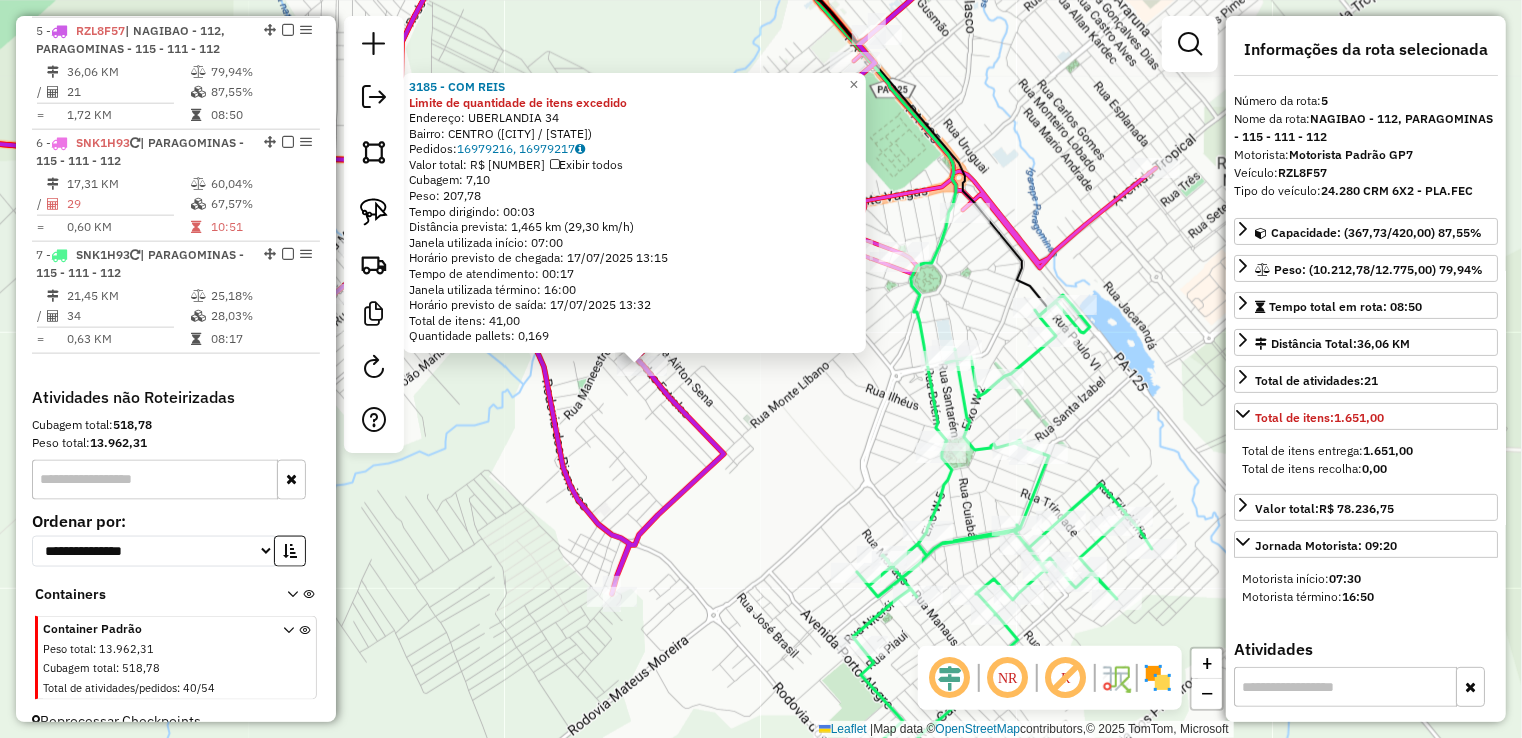 drag, startPoint x: 570, startPoint y: 593, endPoint x: 350, endPoint y: 581, distance: 220.32703 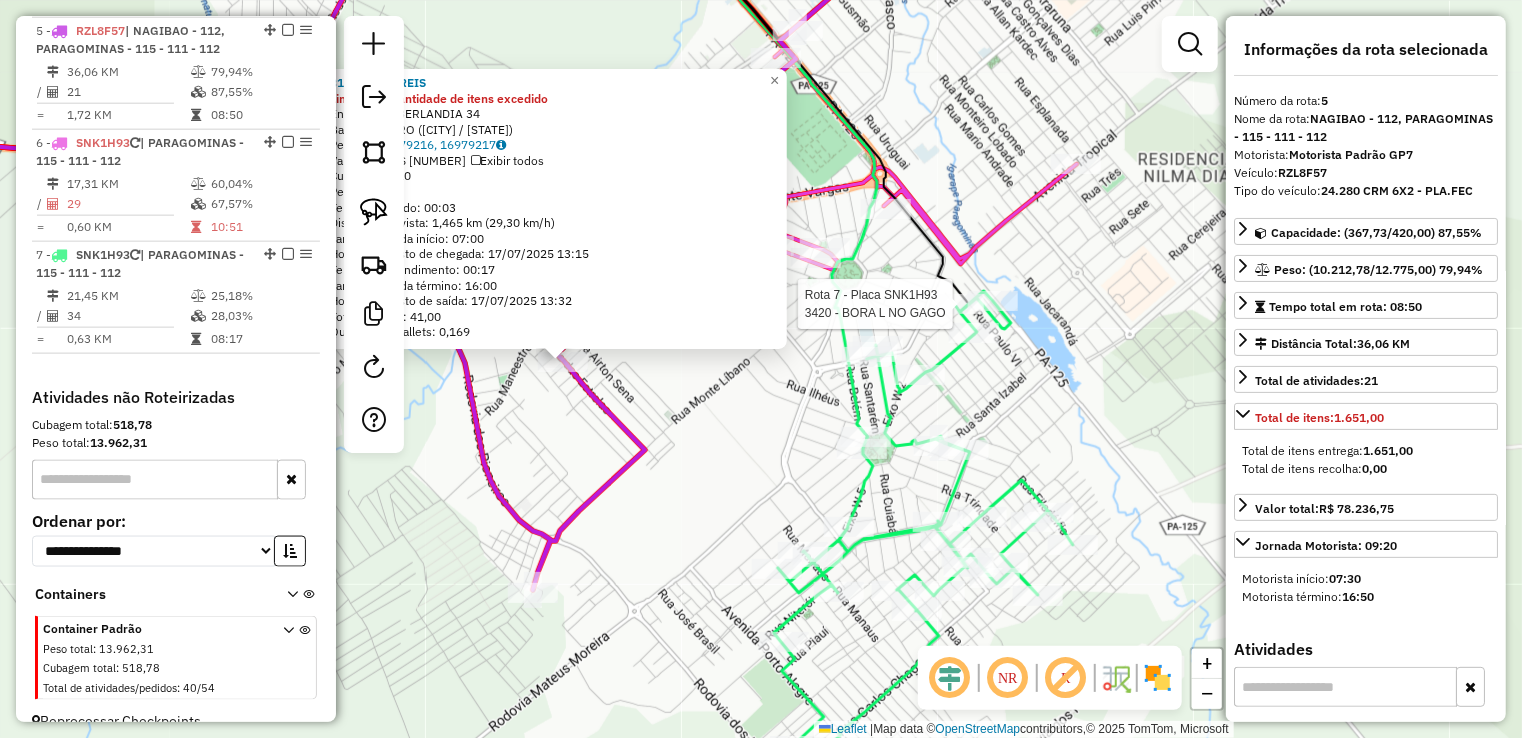 scroll, scrollTop: 1172, scrollLeft: 0, axis: vertical 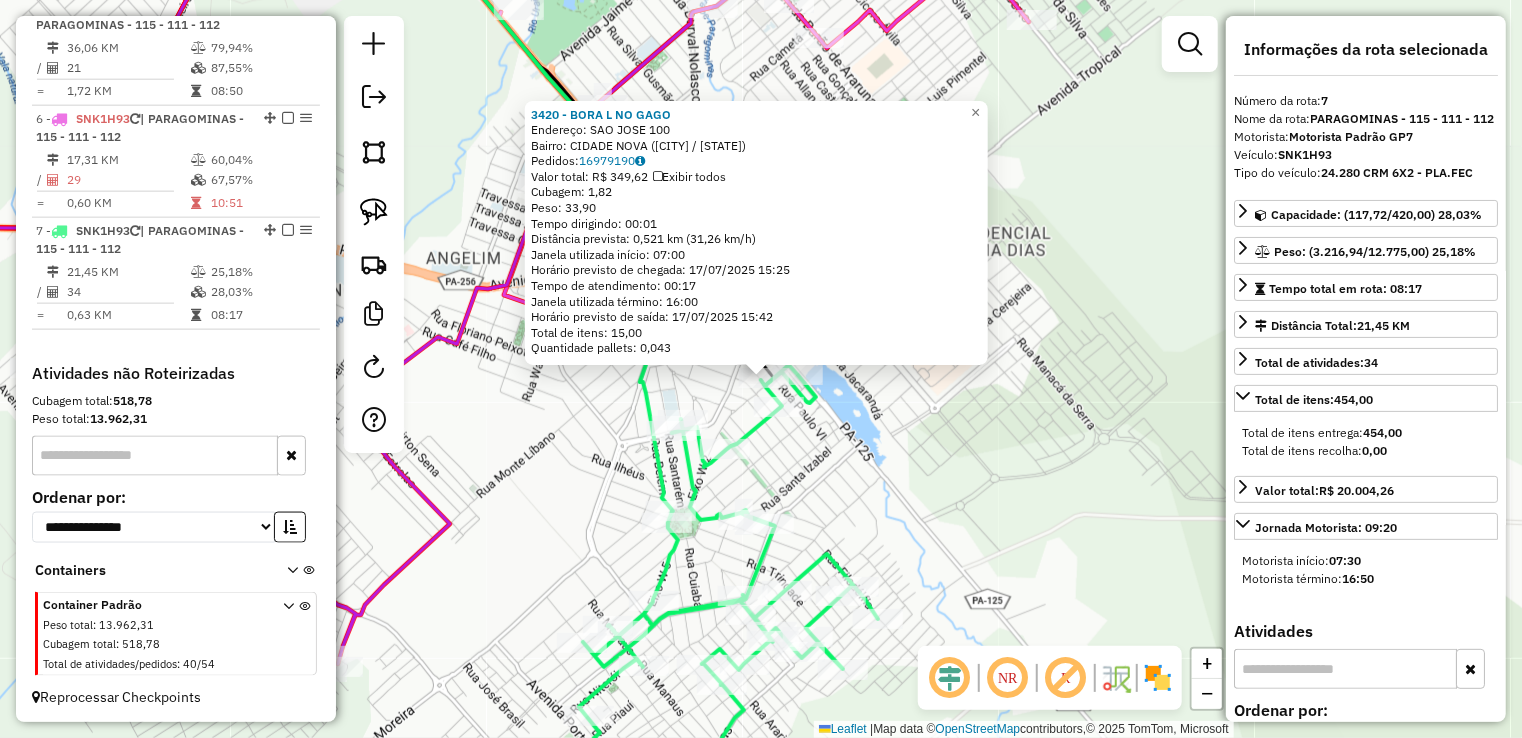 drag, startPoint x: 946, startPoint y: 440, endPoint x: 971, endPoint y: 531, distance: 94.371605 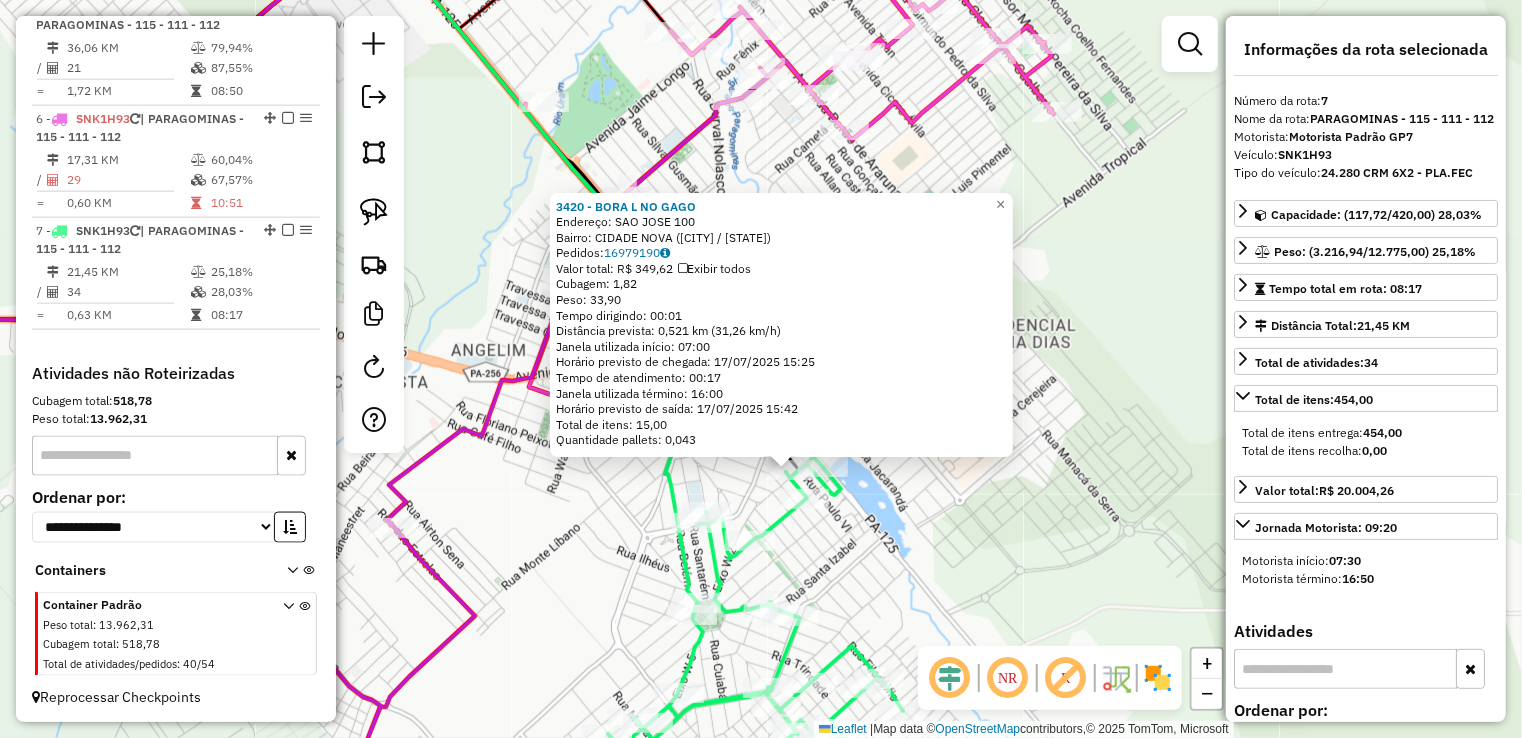 click on "3420 - BORA L  NO GAGO  Endereço:  SAO JOSE 100   Bairro: CIDADE NOVA (PARAGOMINAS / PA)   Pedidos:  16979190   Valor total: R$ 349,62   Exibir todos   Cubagem: 1,82  Peso: 33,90  Tempo dirigindo: 00:01   Distância prevista: 0,521 km (31,26 km/h)   Janela utilizada início: 07:00   Horário previsto de chegada: 17/07/2025 15:25   Tempo de atendimento: 00:17   Janela utilizada término: 16:00   Horário previsto de saída: 17/07/2025 15:42   Total de itens: 15,00   Quantidade pallets: 0,043  × Janela de atendimento Grade de atendimento Capacidade Transportadoras Veículos Cliente Pedidos  Rotas Selecione os dias de semana para filtrar as janelas de atendimento  Seg   Ter   Qua   Qui   Sex   Sáb   Dom  Informe o período da janela de atendimento: De: Até:  Filtrar exatamente a janela do cliente  Considerar janela de atendimento padrão  Selecione os dias de semana para filtrar as grades de atendimento  Seg   Ter   Qua   Qui   Sex   Sáb   Dom   Considerar clientes sem dia de atendimento cadastrado  De:  +" 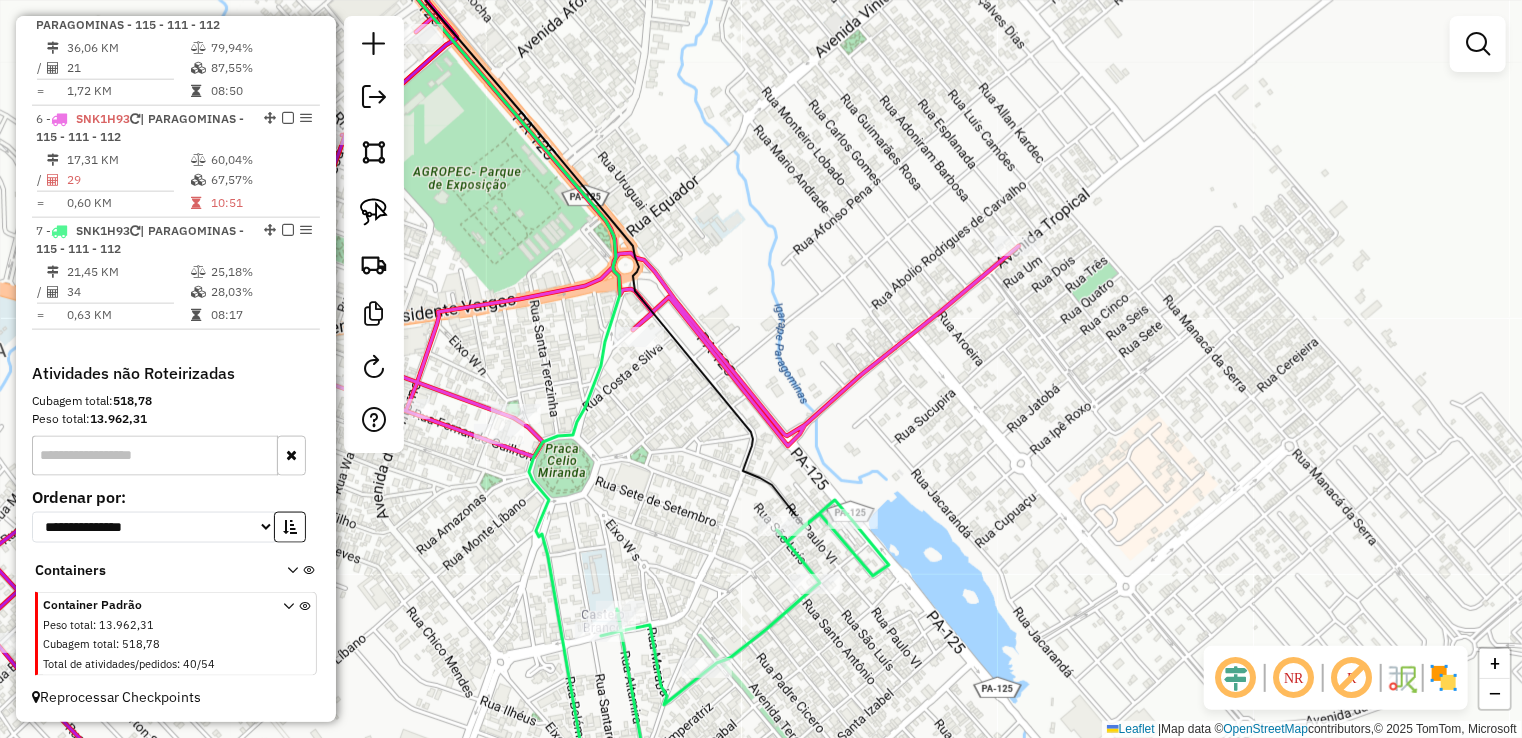 drag, startPoint x: 844, startPoint y: 409, endPoint x: 984, endPoint y: 320, distance: 165.89455 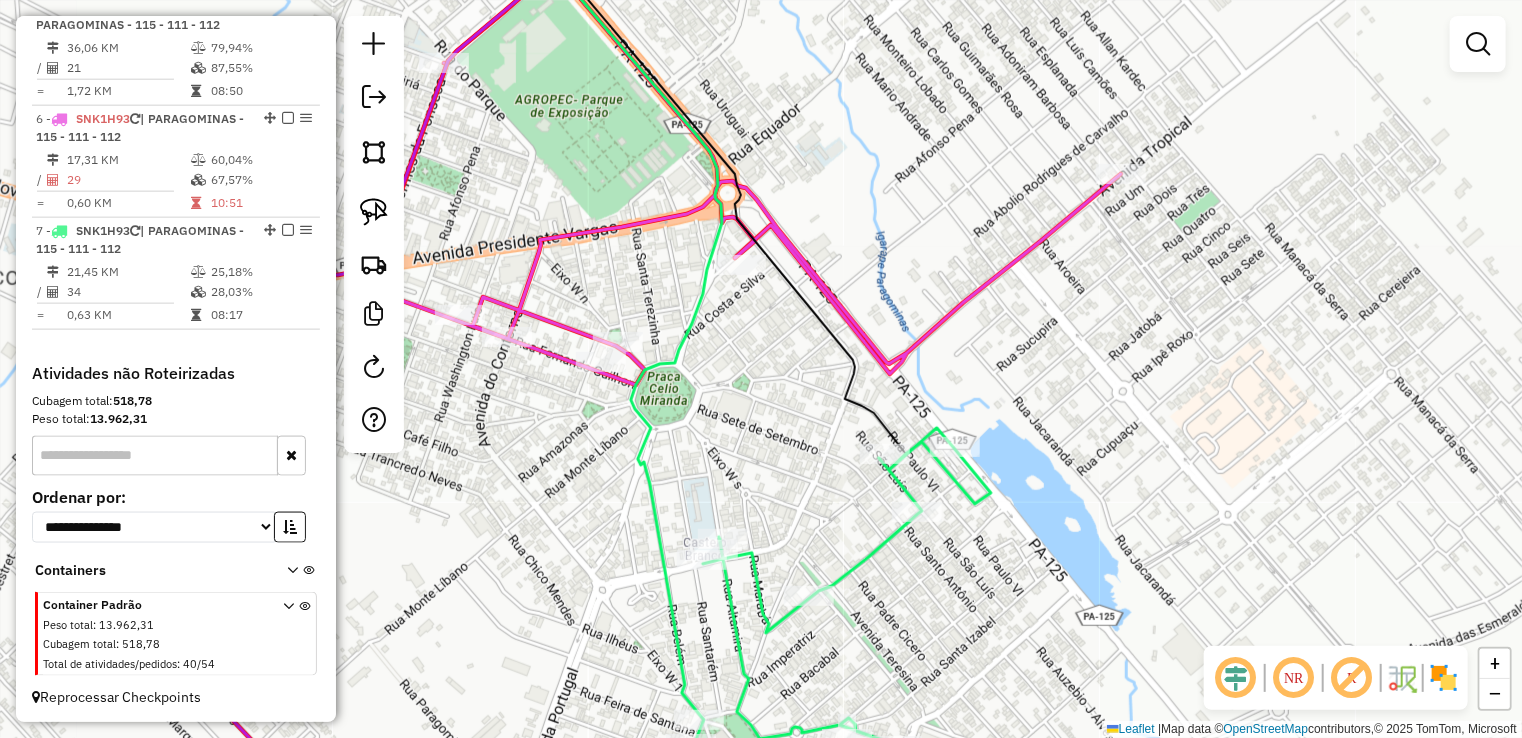 click on "Janela de atendimento Grade de atendimento Capacidade Transportadoras Veículos Cliente Pedidos  Rotas Selecione os dias de semana para filtrar as janelas de atendimento  Seg   Ter   Qua   Qui   Sex   Sáb   Dom  Informe o período da janela de atendimento: De: Até:  Filtrar exatamente a janela do cliente  Considerar janela de atendimento padrão  Selecione os dias de semana para filtrar as grades de atendimento  Seg   Ter   Qua   Qui   Sex   Sáb   Dom   Considerar clientes sem dia de atendimento cadastrado  Clientes fora do dia de atendimento selecionado Filtrar as atividades entre os valores definidos abaixo:  Peso mínimo:   Peso máximo:   Cubagem mínima:   Cubagem máxima:   De:   Até:  Filtrar as atividades entre o tempo de atendimento definido abaixo:  De:   Até:   Considerar capacidade total dos clientes não roteirizados Transportadora: Selecione um ou mais itens Tipo de veículo: Selecione um ou mais itens Veículo: Selecione um ou mais itens Motorista: Selecione um ou mais itens Nome: Rótulo:" 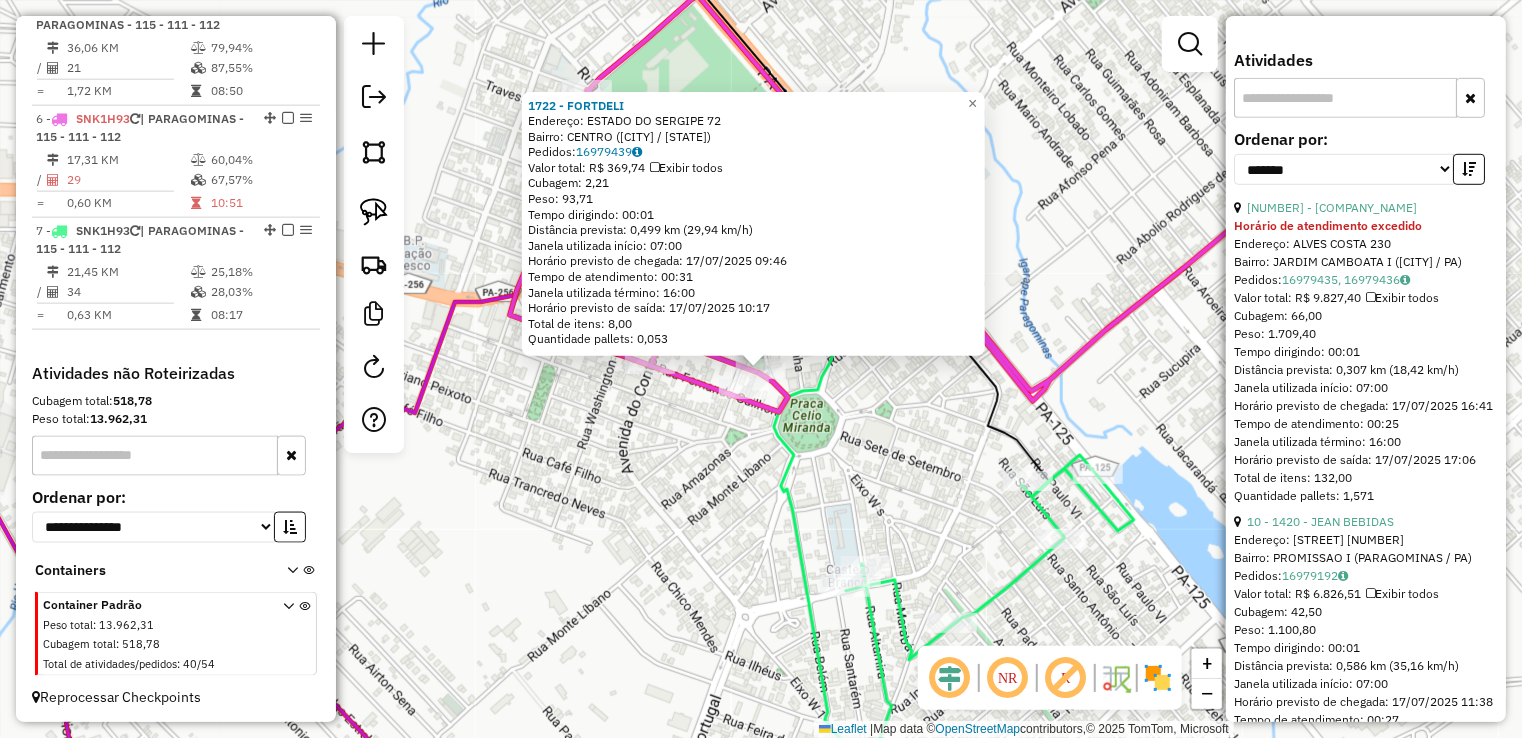 scroll, scrollTop: 600, scrollLeft: 0, axis: vertical 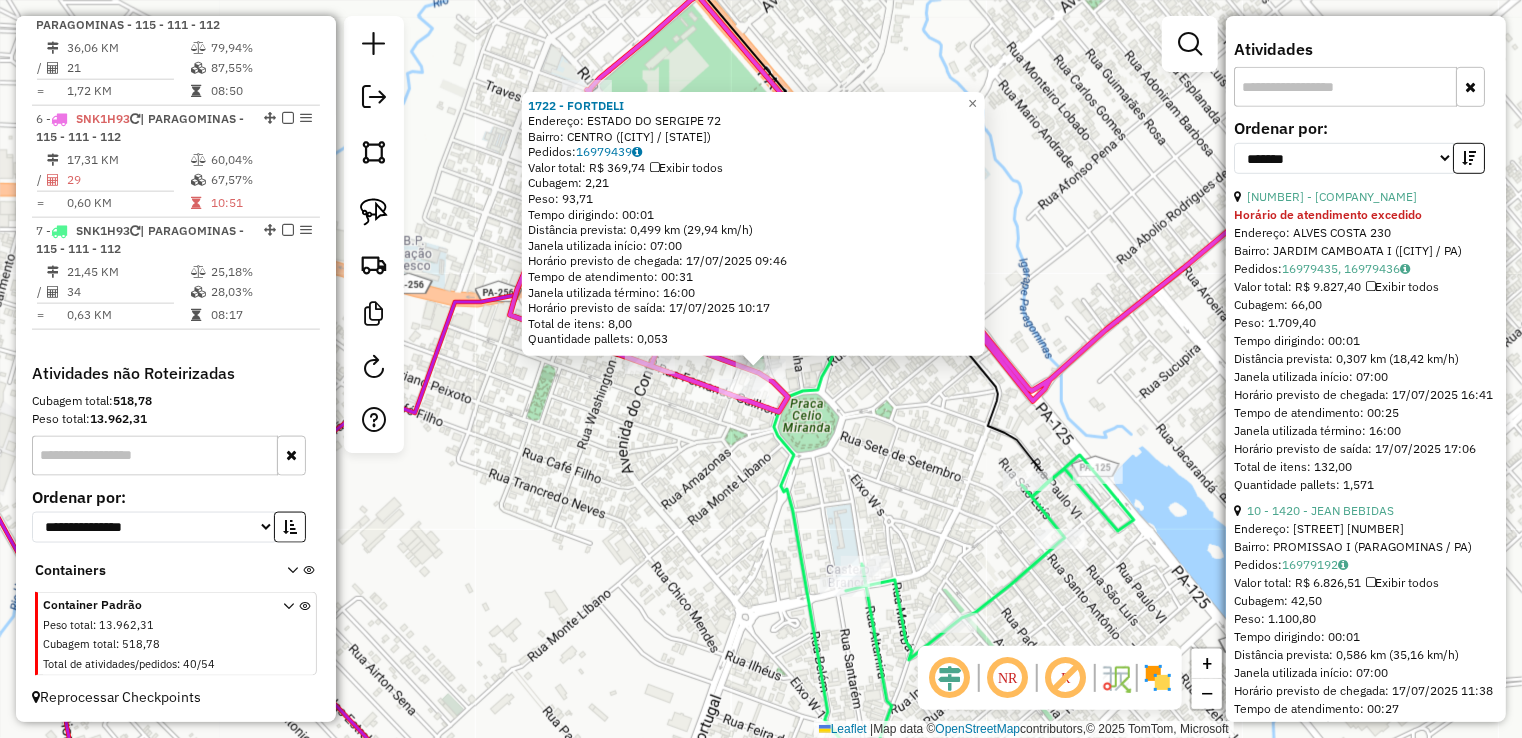 click on "**********" at bounding box center [1366, 154] 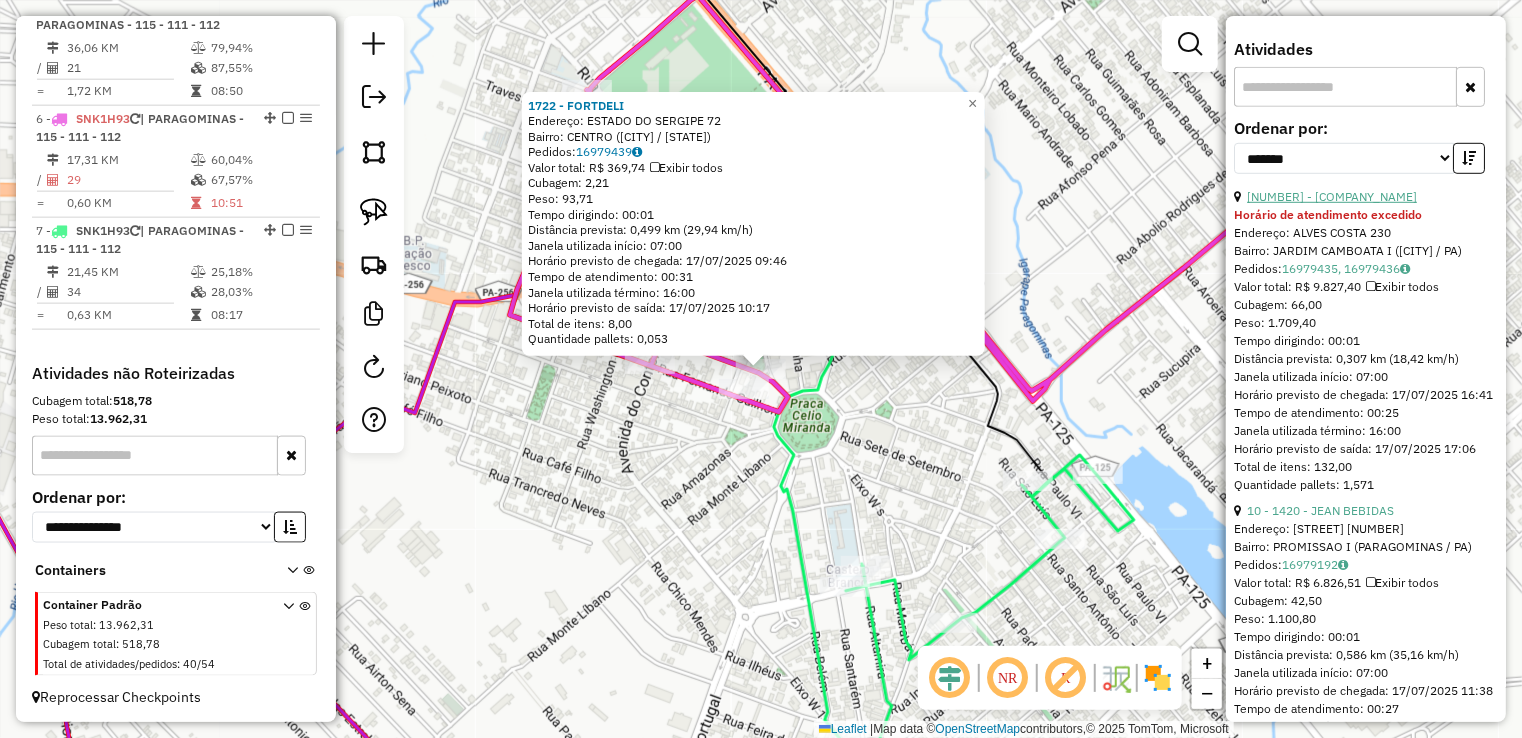 click on "22 - 399 - DEP.JOAO VITOR" at bounding box center [1332, 196] 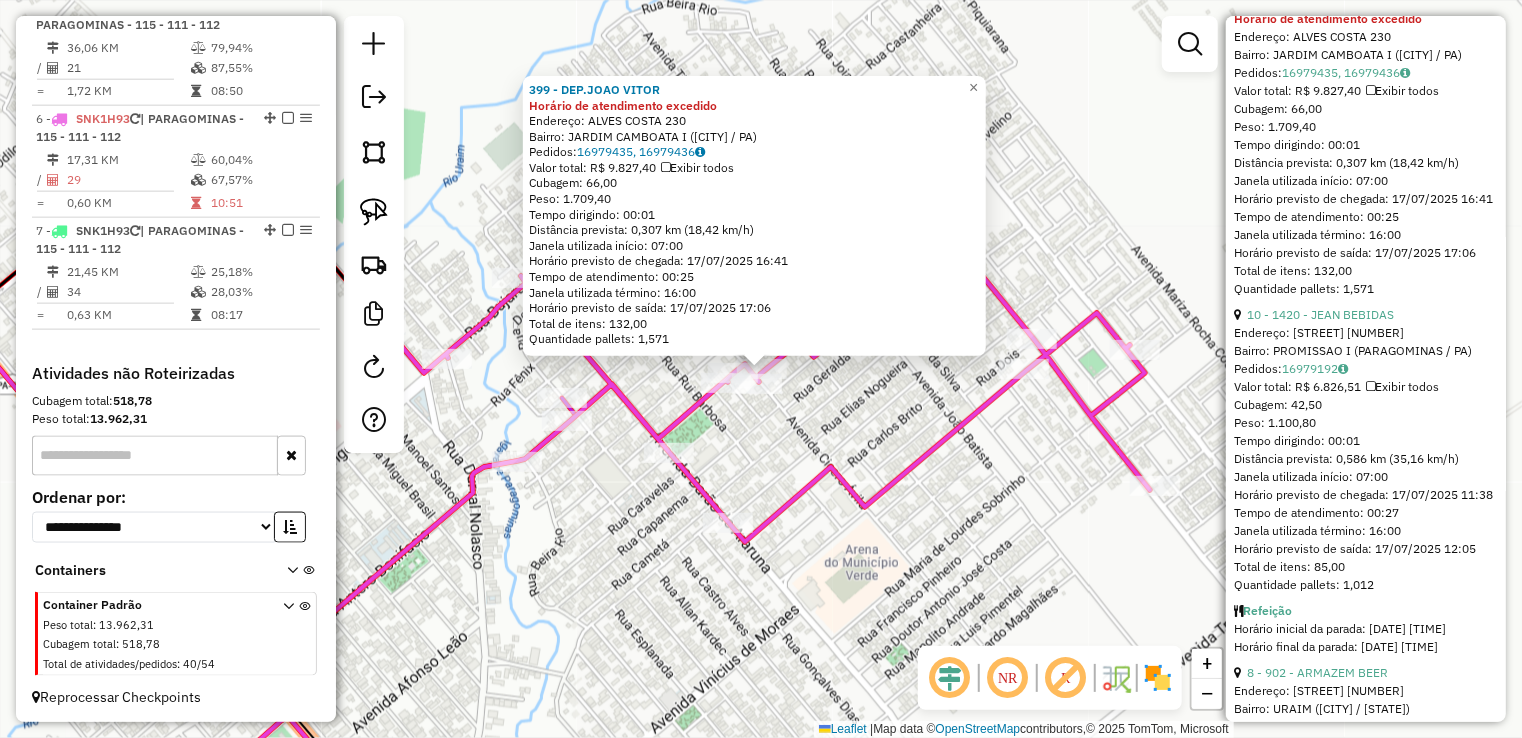 scroll, scrollTop: 800, scrollLeft: 0, axis: vertical 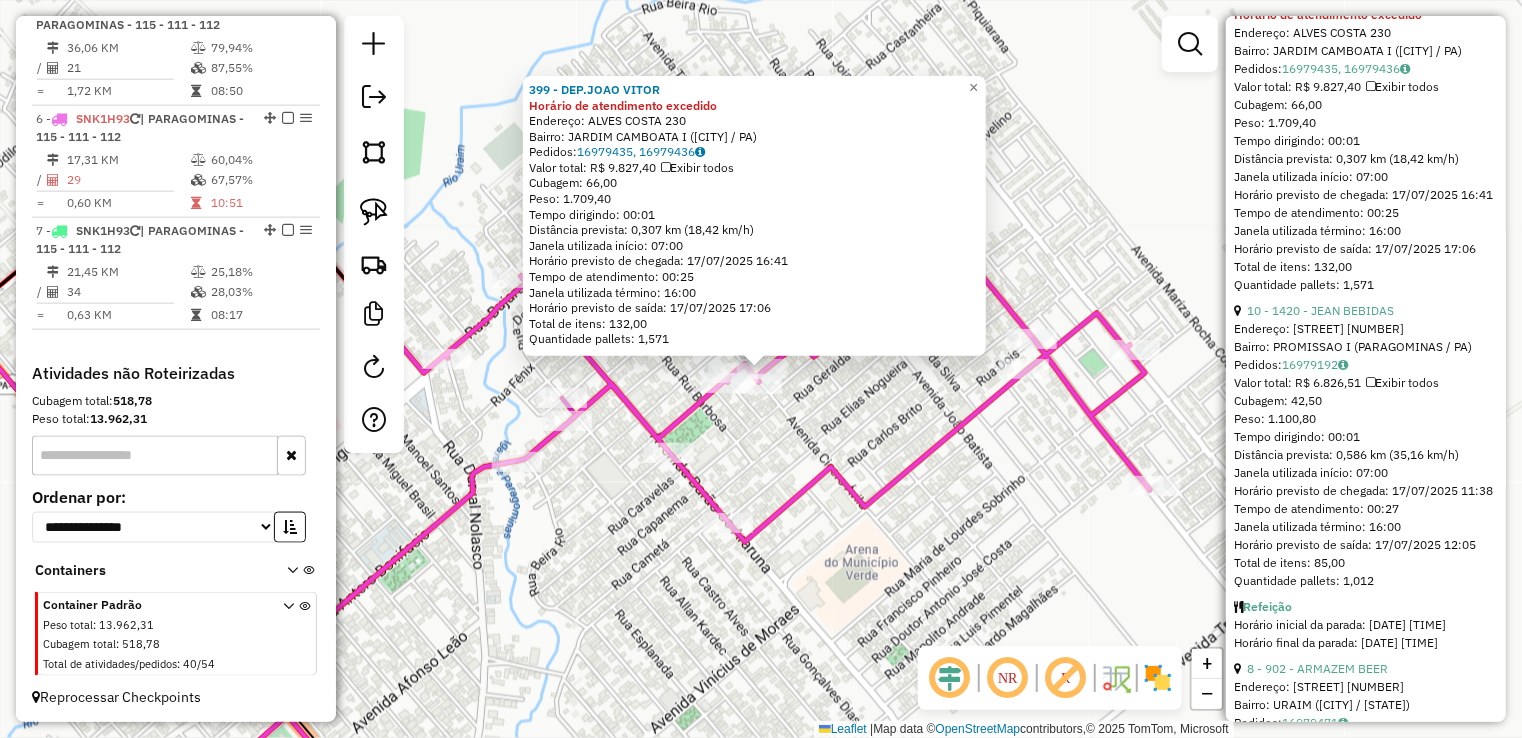 click on "Endereço:  ANTERO BONIFACIO 71" at bounding box center (1366, 329) 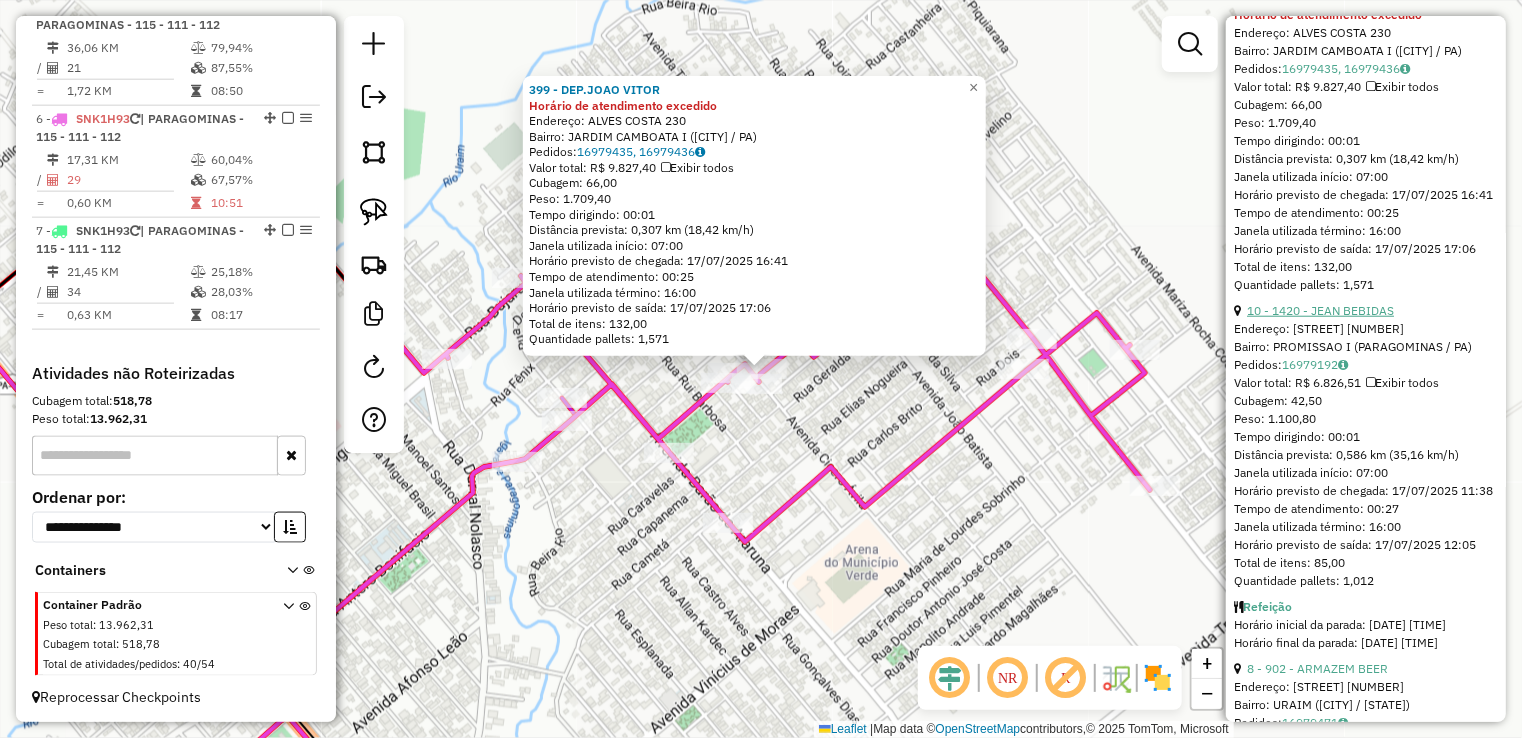 click on "10 - 1420 - JEAN BEBIDAS" at bounding box center (1320, 310) 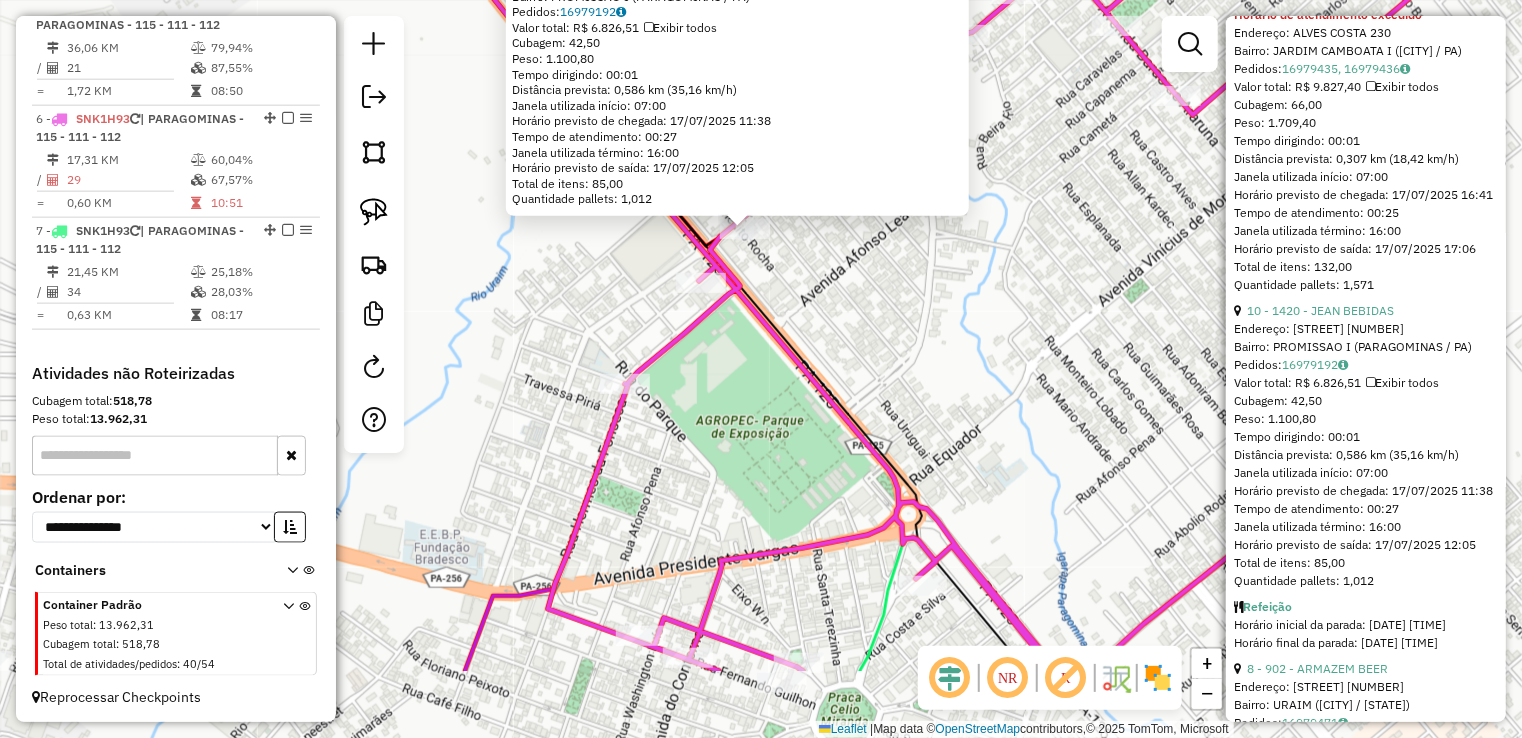 drag, startPoint x: 1065, startPoint y: 396, endPoint x: 1064, endPoint y: 367, distance: 29.017237 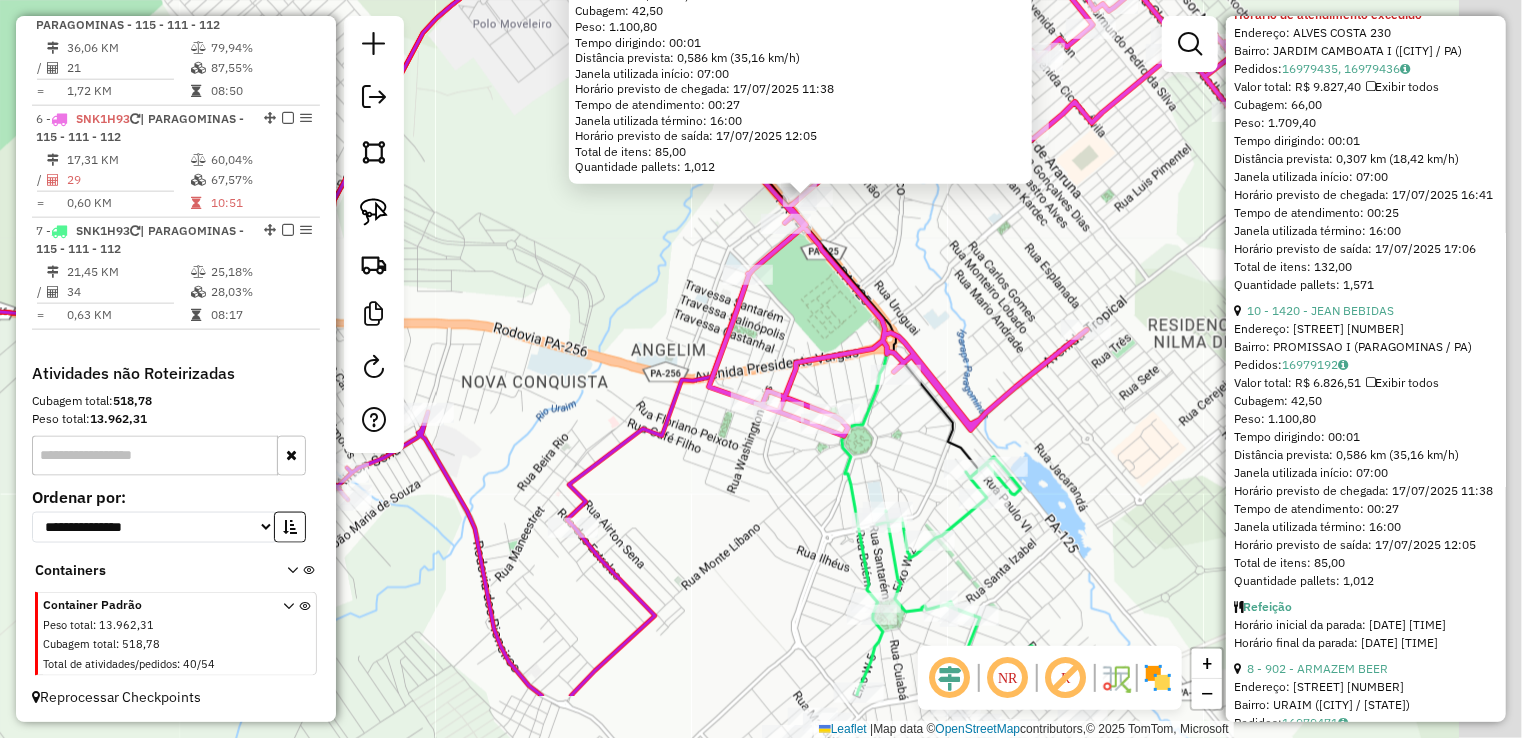 drag, startPoint x: 1017, startPoint y: 400, endPoint x: 932, endPoint y: 252, distance: 170.6722 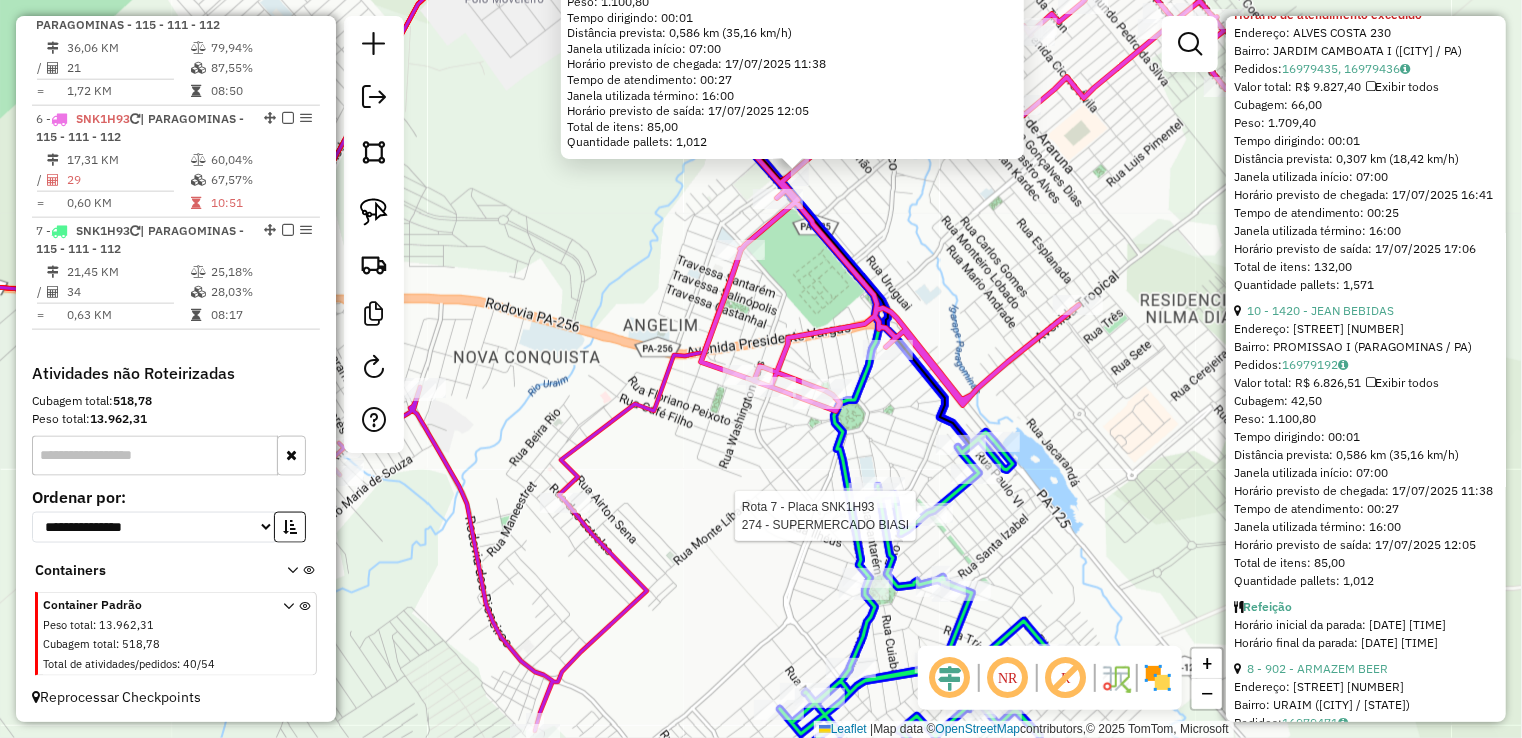 click 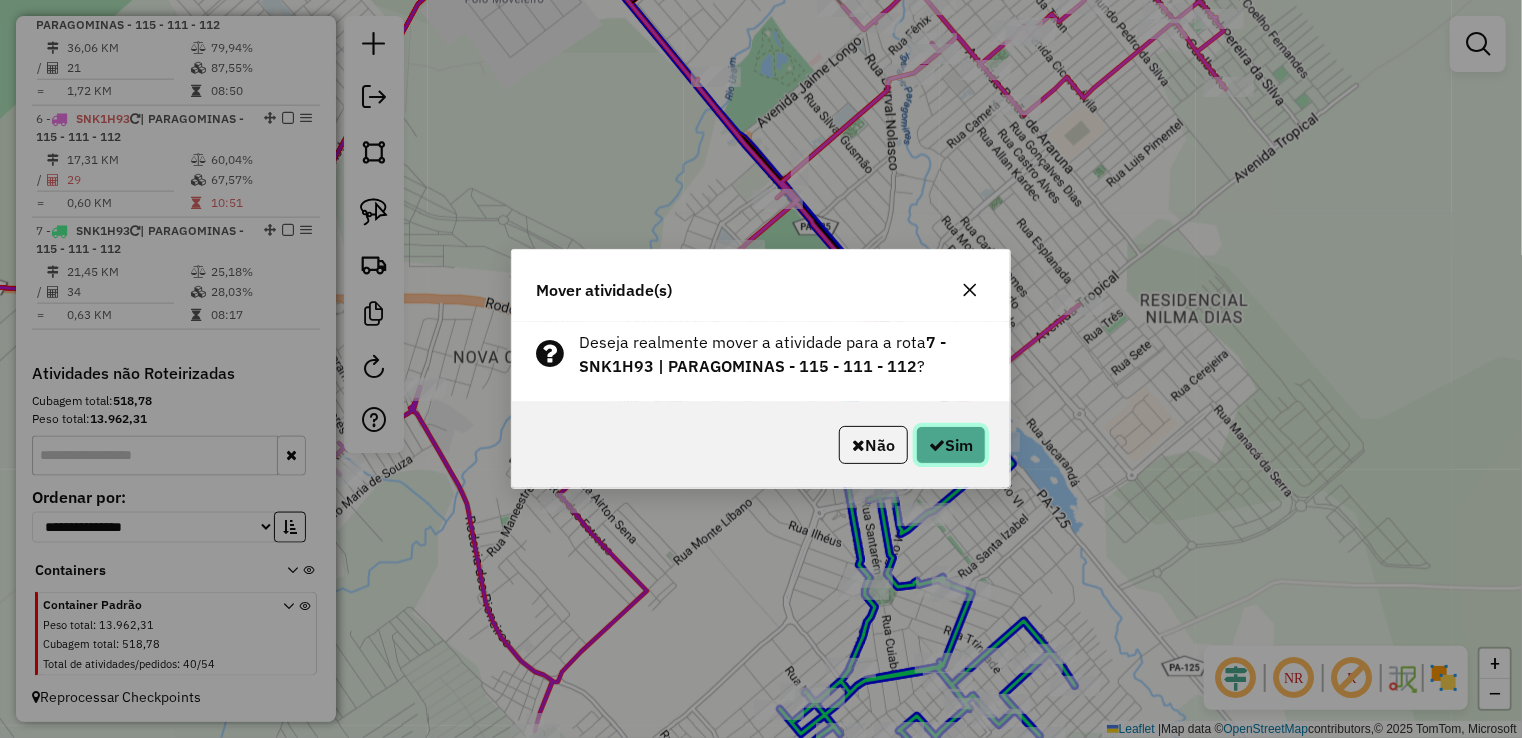 click on "Sim" 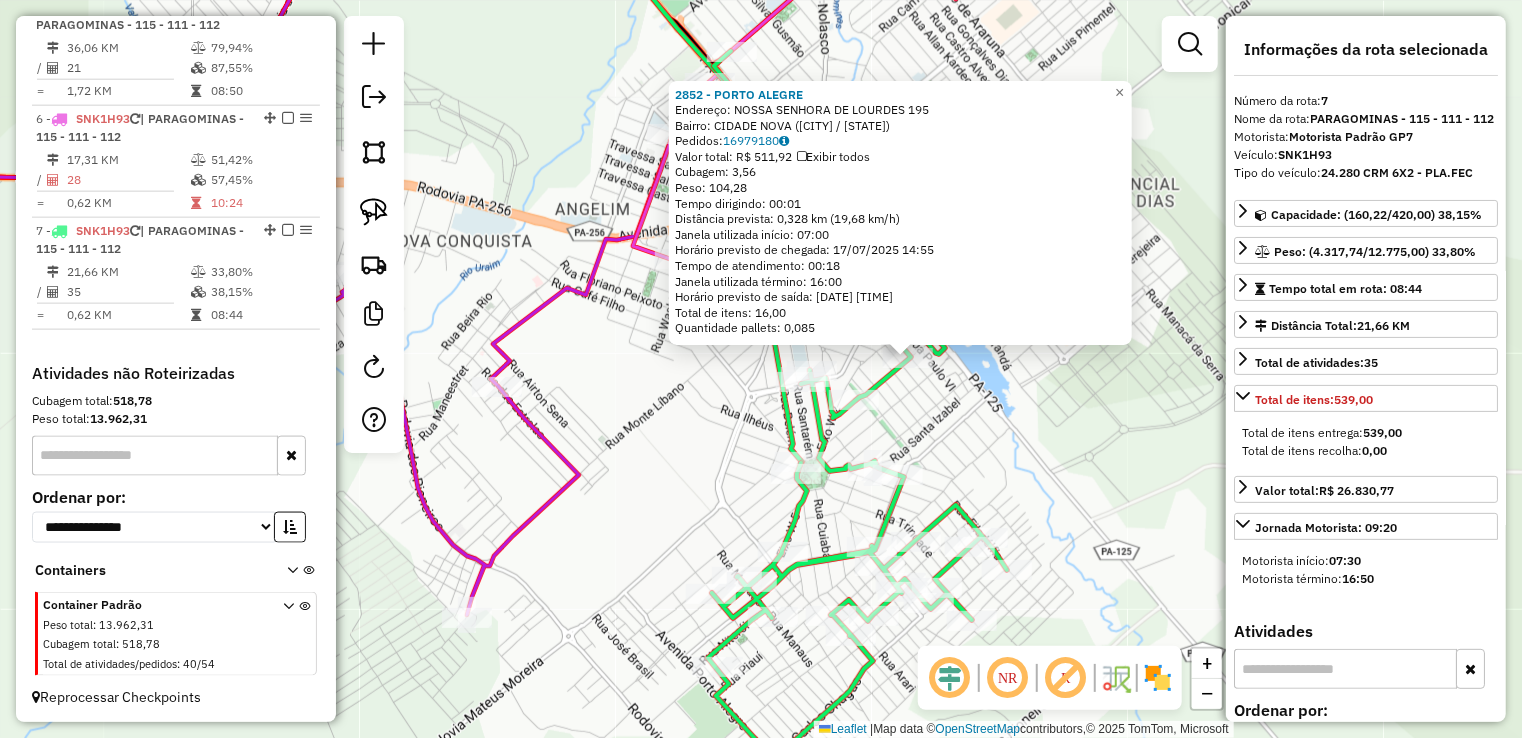 drag, startPoint x: 955, startPoint y: 524, endPoint x: 1102, endPoint y: 513, distance: 147.411 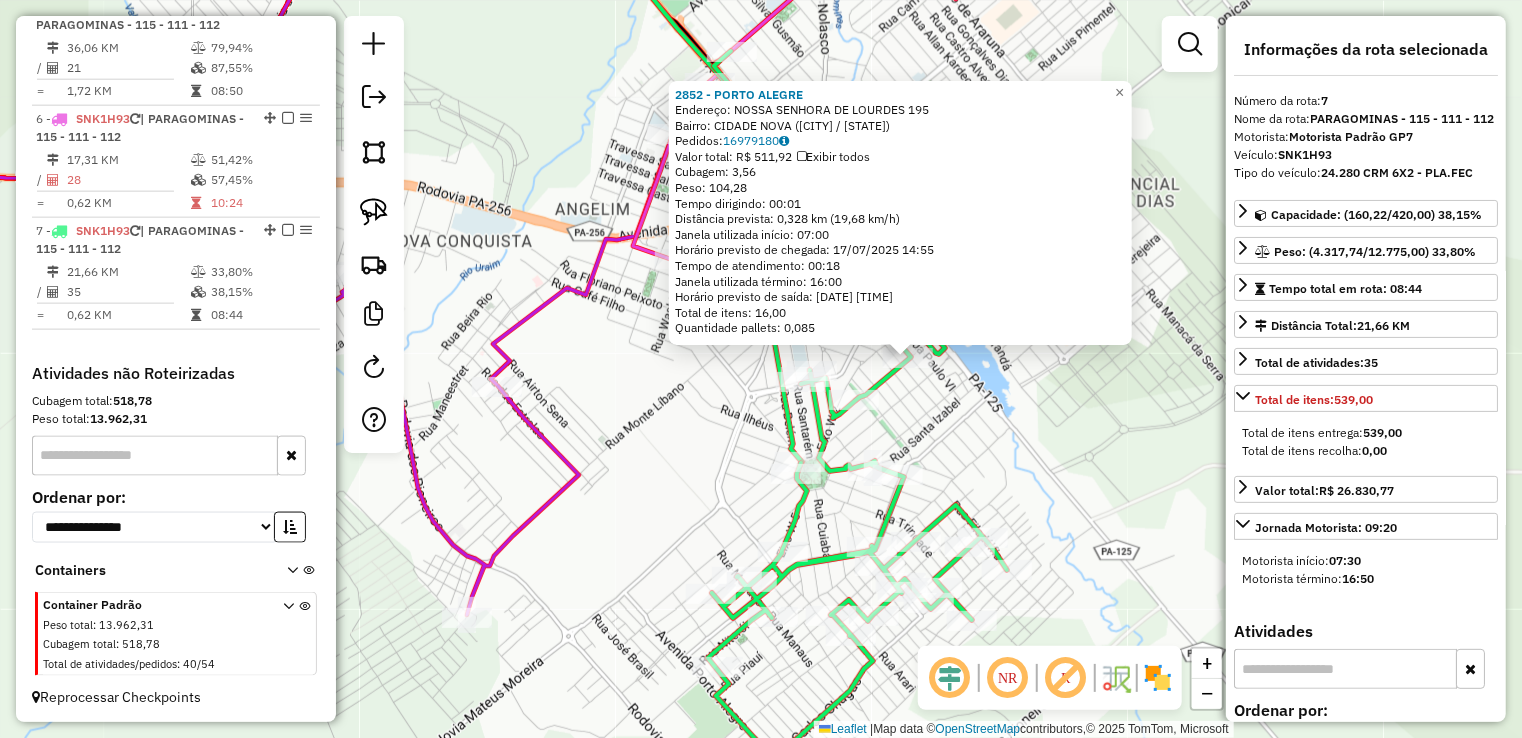 click on "2852 - PORTO ALEGRE  Endereço:  NOSSA SENHORA DE LOURDES 195   Bairro: CIDADE NOVA (PARAGOMINAS / PA)   Pedidos:  16979180   Valor total: R$ 511,92   Exibir todos   Cubagem: 3,56  Peso: 104,28  Tempo dirigindo: 00:01   Distância prevista: 0,328 km (19,68 km/h)   Janela utilizada início: 07:00   Horário previsto de chegada: 17/07/2025 14:55   Tempo de atendimento: 00:18   Janela utilizada término: 16:00   Horário previsto de saída: 17/07/2025 15:13   Total de itens: 16,00   Quantidade pallets: 0,085  × Janela de atendimento Grade de atendimento Capacidade Transportadoras Veículos Cliente Pedidos  Rotas Selecione os dias de semana para filtrar as janelas de atendimento  Seg   Ter   Qua   Qui   Sex   Sáb   Dom  Informe o período da janela de atendimento: De: Até:  Filtrar exatamente a janela do cliente  Considerar janela de atendimento padrão  Selecione os dias de semana para filtrar as grades de atendimento  Seg   Ter   Qua   Qui   Sex   Sáb   Dom   Clientes fora do dia de atendimento selecionado" 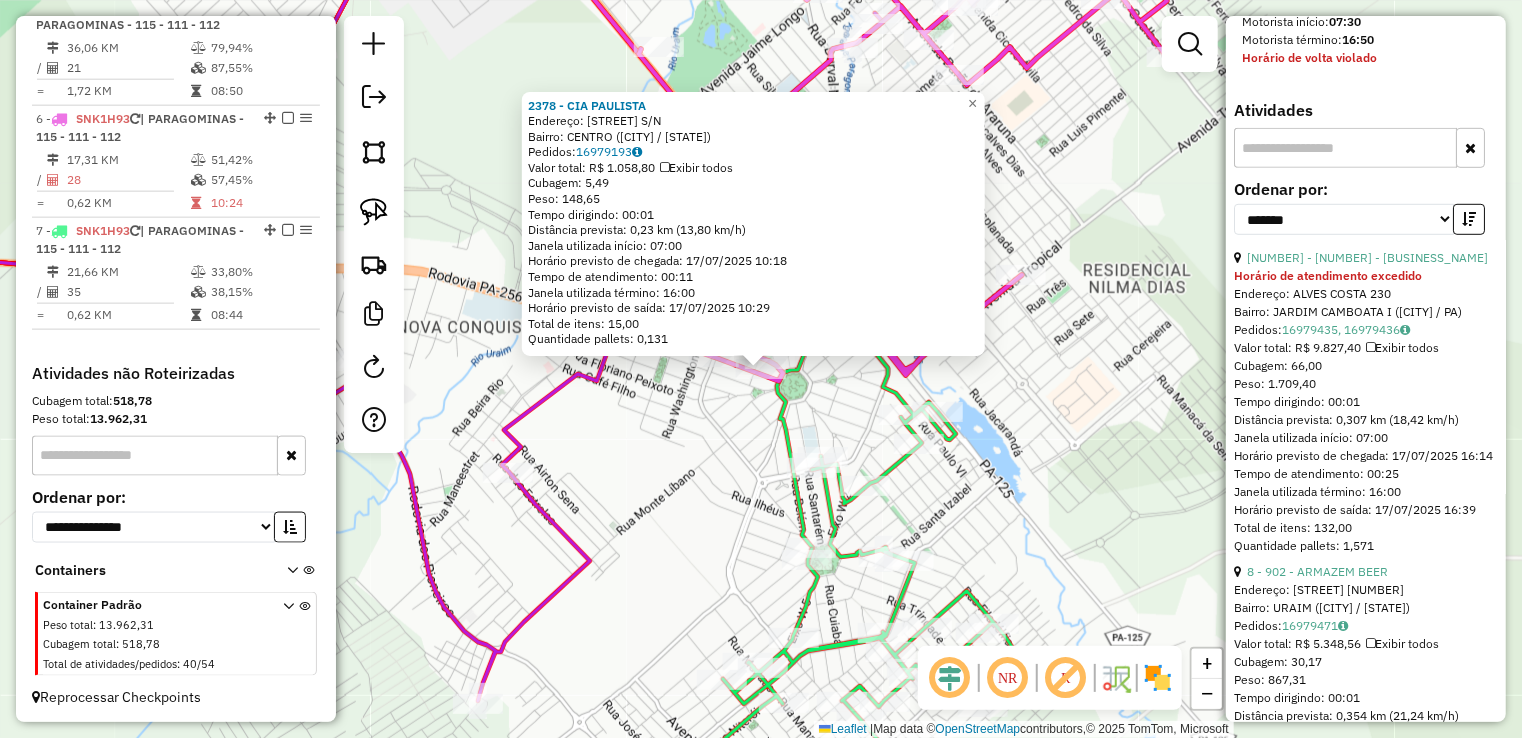 scroll, scrollTop: 600, scrollLeft: 0, axis: vertical 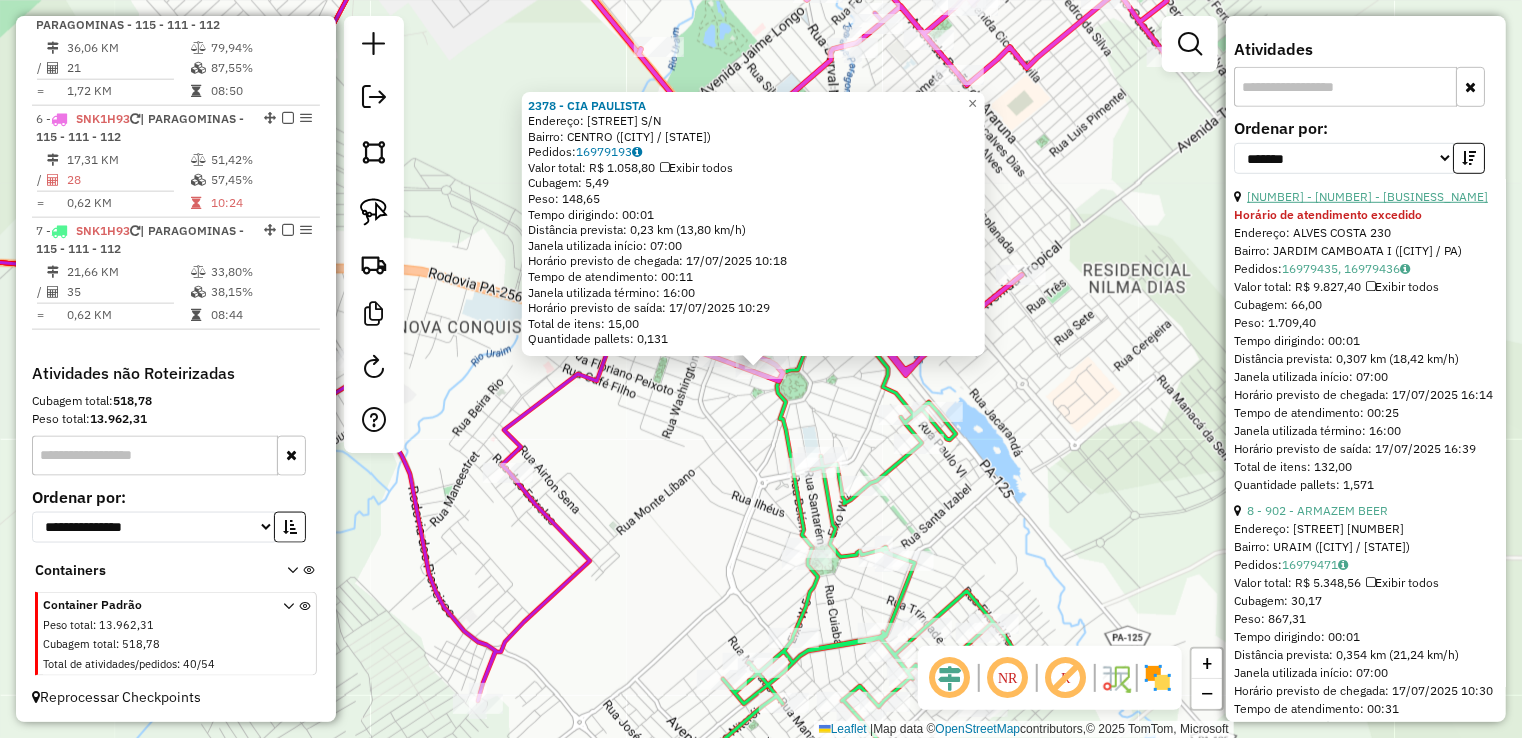 click on "21 - 399 - DEP.JOAO VITOR" at bounding box center (1367, 196) 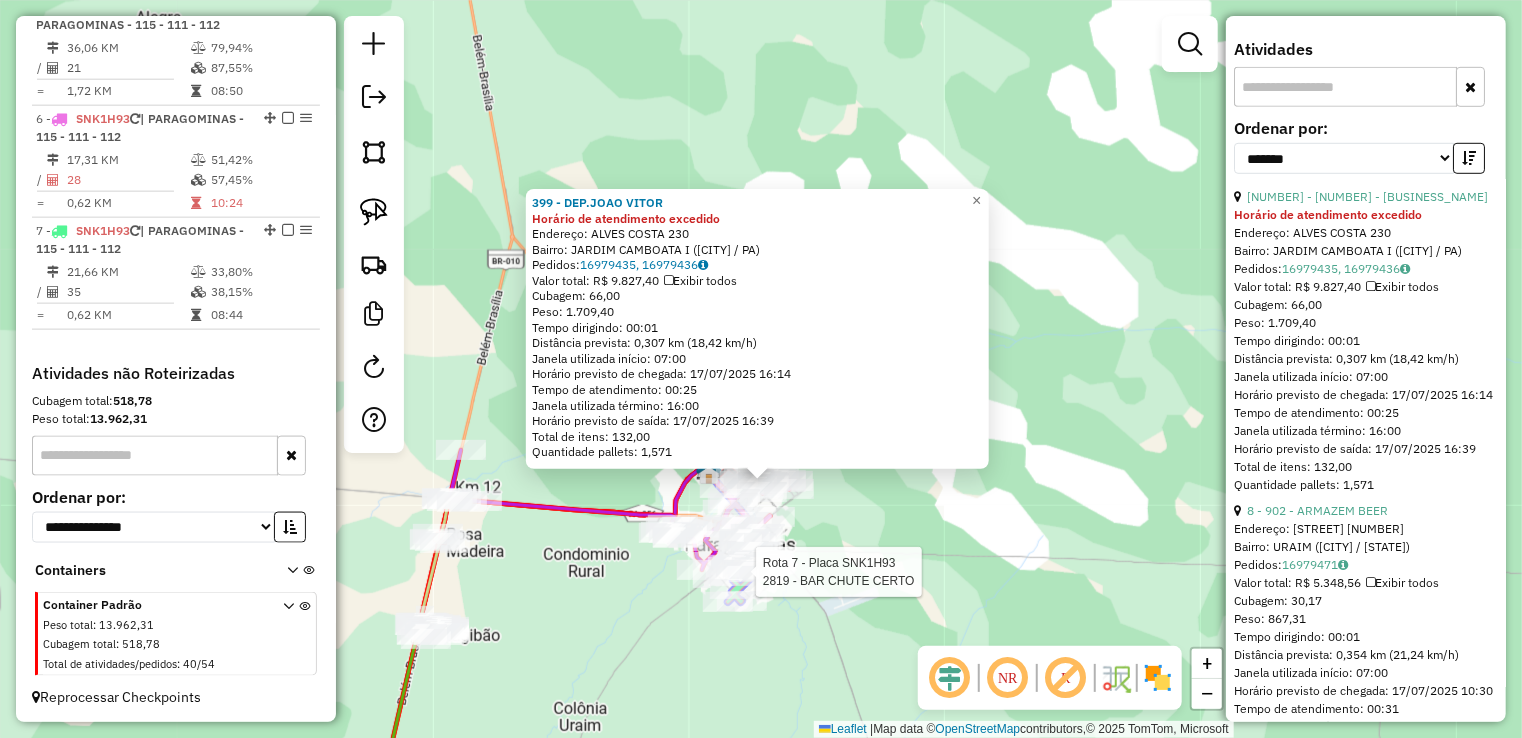 click 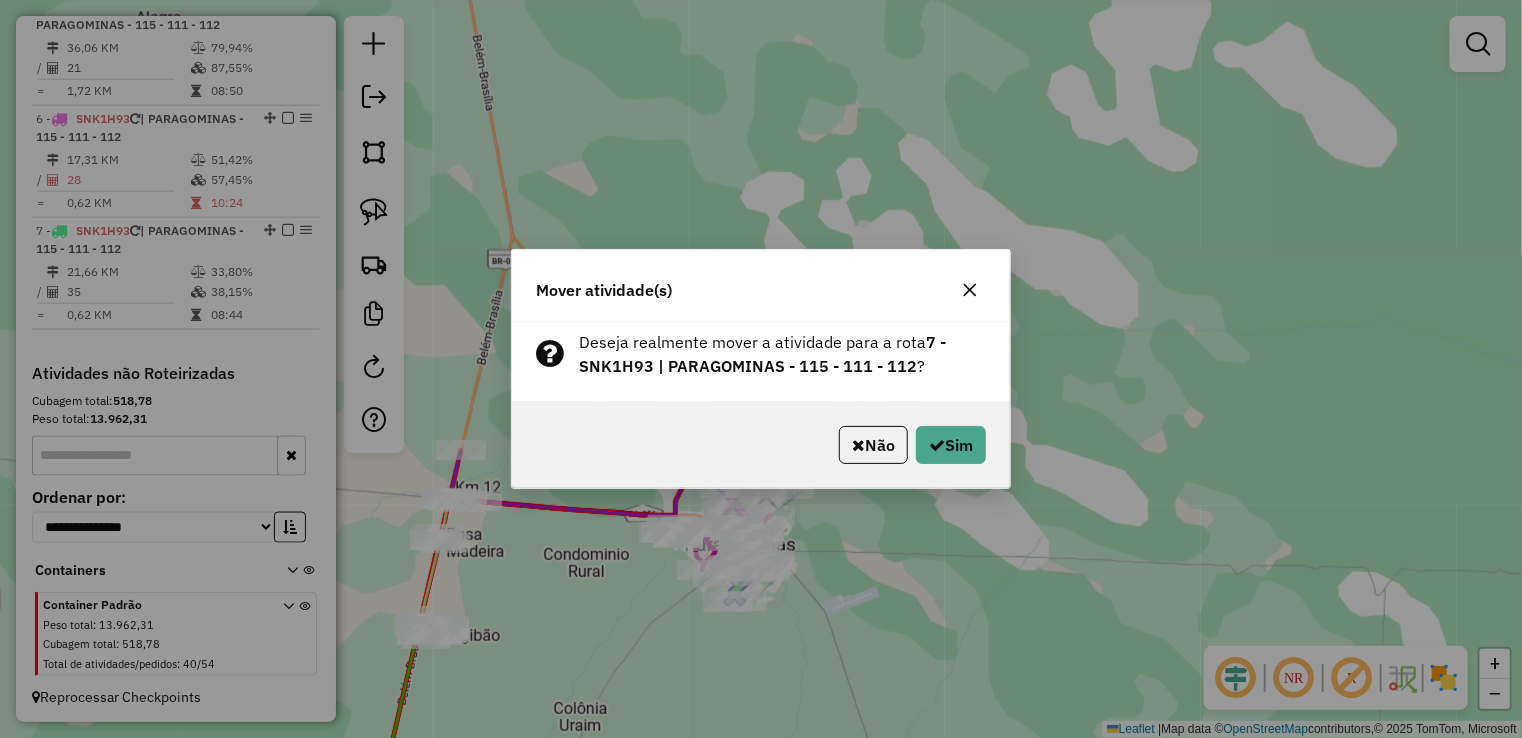 click on "Mover atividade(s) Deseja realmente mover a atividade para a rota  7 - SNK1H93 | PARAGOMINAS - 115 - 111 - 112 ?  Não   Sim" 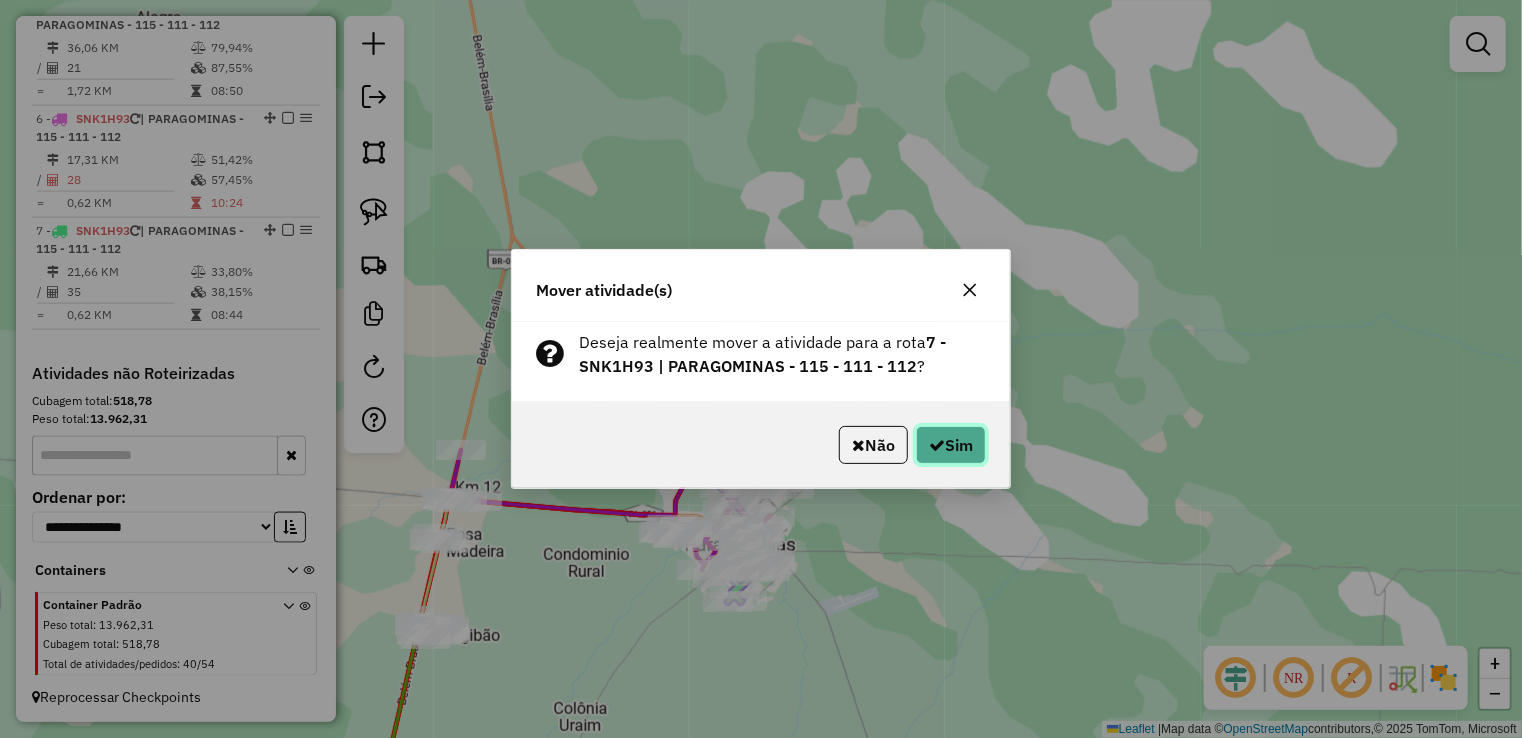 click on "Sim" 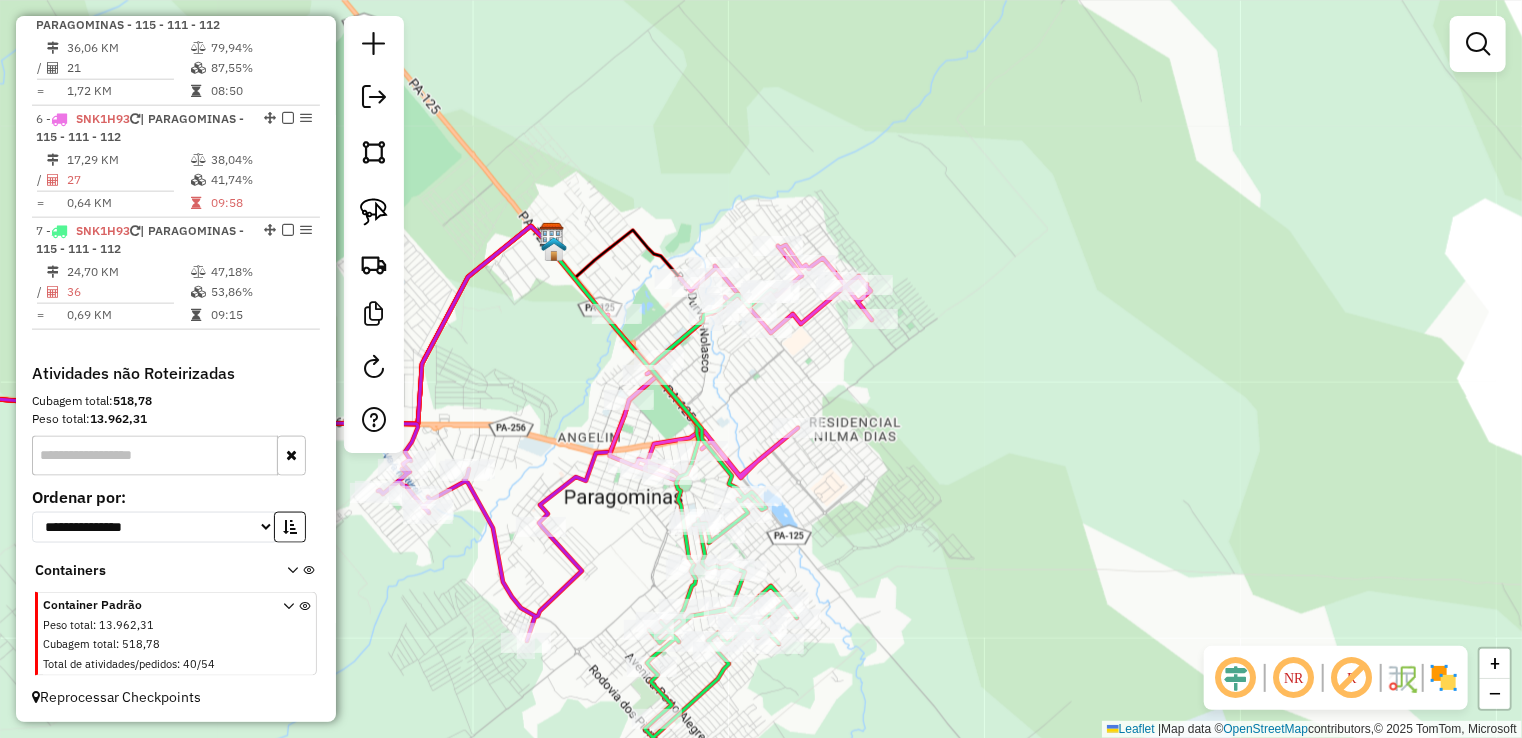 click on "Janela de atendimento Grade de atendimento Capacidade Transportadoras Veículos Cliente Pedidos  Rotas Selecione os dias de semana para filtrar as janelas de atendimento  Seg   Ter   Qua   Qui   Sex   Sáb   Dom  Informe o período da janela de atendimento: De: Até:  Filtrar exatamente a janela do cliente  Considerar janela de atendimento padrão  Selecione os dias de semana para filtrar as grades de atendimento  Seg   Ter   Qua   Qui   Sex   Sáb   Dom   Considerar clientes sem dia de atendimento cadastrado  Clientes fora do dia de atendimento selecionado Filtrar as atividades entre os valores definidos abaixo:  Peso mínimo:   Peso máximo:   Cubagem mínima:   Cubagem máxima:   De:   Até:  Filtrar as atividades entre o tempo de atendimento definido abaixo:  De:   Até:   Considerar capacidade total dos clientes não roteirizados Transportadora: Selecione um ou mais itens Tipo de veículo: Selecione um ou mais itens Veículo: Selecione um ou mais itens Motorista: Selecione um ou mais itens Nome: Rótulo:" 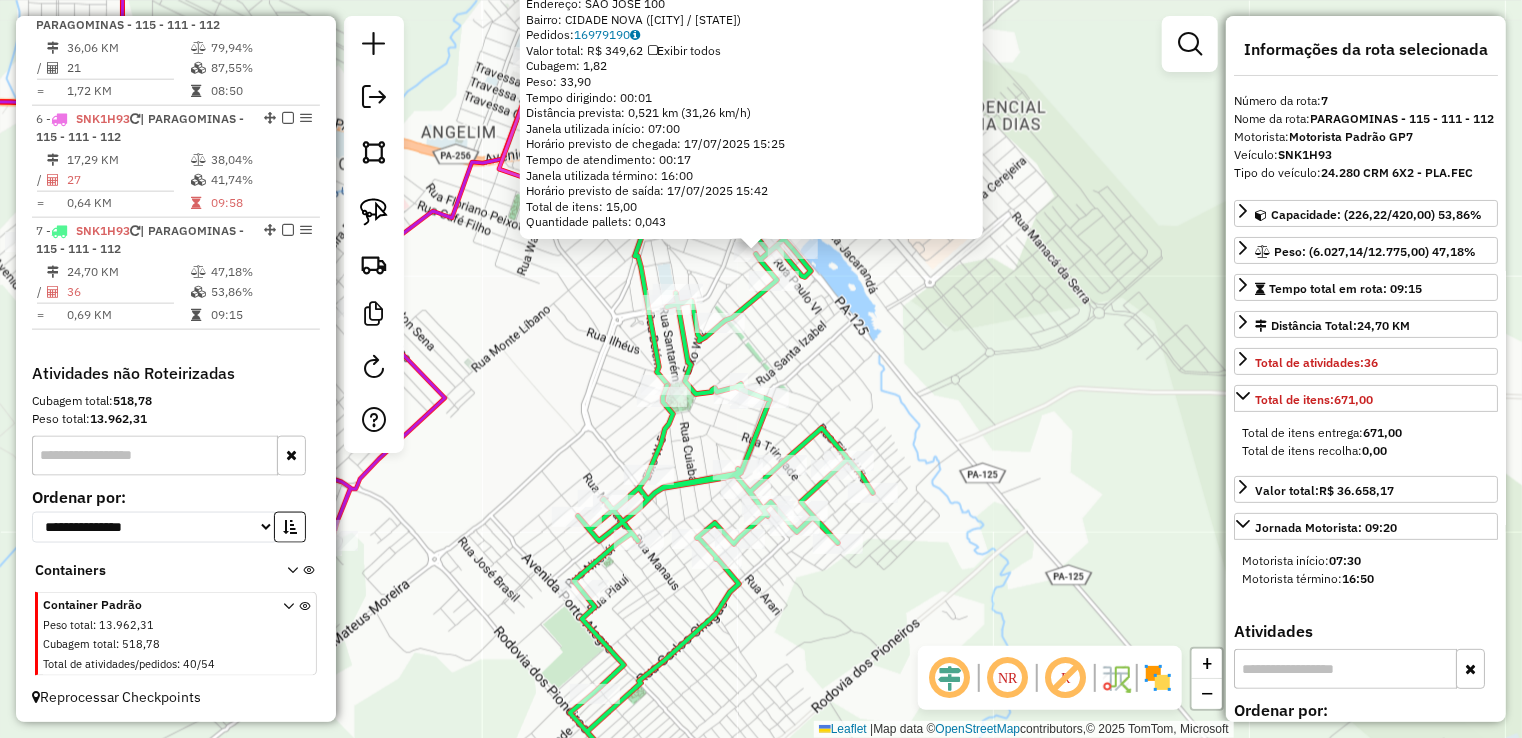click on "3420 - BORA L  NO GAGO  Endereço:  SAO JOSE 100   Bairro: CIDADE NOVA (PARAGOMINAS / PA)   Pedidos:  16979190   Valor total: R$ 349,62   Exibir todos   Cubagem: 1,82  Peso: 33,90  Tempo dirigindo: 00:01   Distância prevista: 0,521 km (31,26 km/h)   Janela utilizada início: 07:00   Horário previsto de chegada: 17/07/2025 15:25   Tempo de atendimento: 00:17   Janela utilizada término: 16:00   Horário previsto de saída: 17/07/2025 15:42   Total de itens: 15,00   Quantidade pallets: 0,043  × Janela de atendimento Grade de atendimento Capacidade Transportadoras Veículos Cliente Pedidos  Rotas Selecione os dias de semana para filtrar as janelas de atendimento  Seg   Ter   Qua   Qui   Sex   Sáb   Dom  Informe o período da janela de atendimento: De: Até:  Filtrar exatamente a janela do cliente  Considerar janela de atendimento padrão  Selecione os dias de semana para filtrar as grades de atendimento  Seg   Ter   Qua   Qui   Sex   Sáb   Dom   Considerar clientes sem dia de atendimento cadastrado  De:  +" 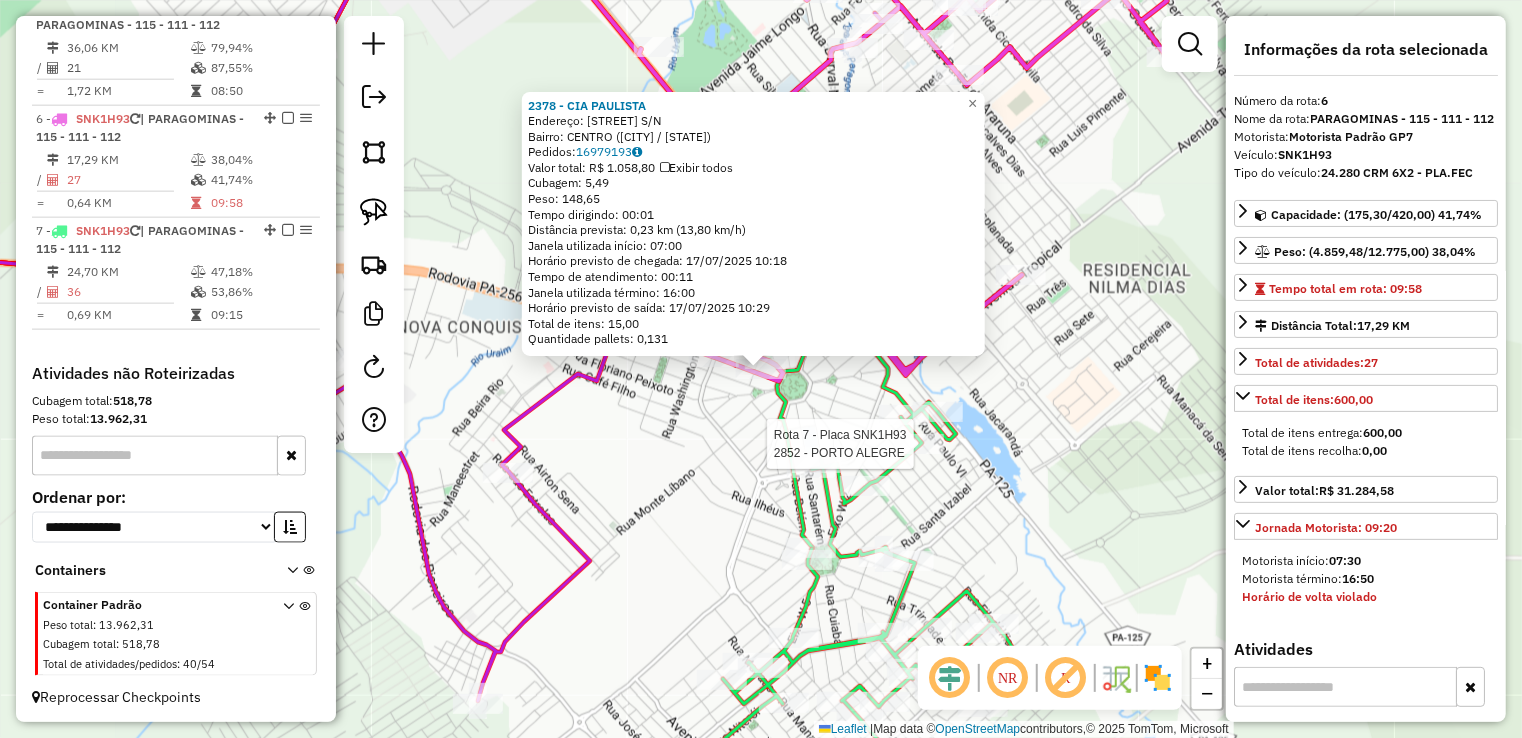 click 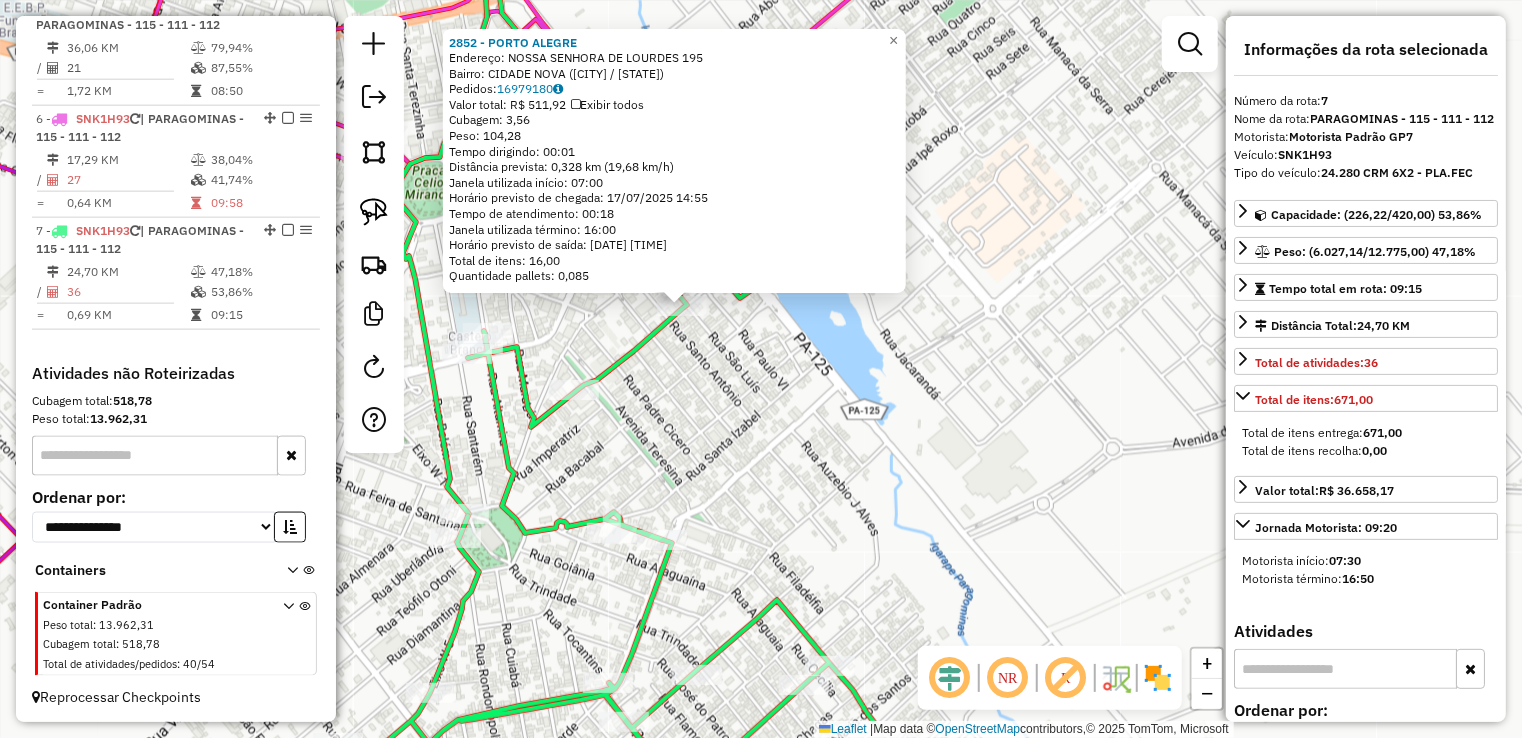 drag, startPoint x: 736, startPoint y: 425, endPoint x: 810, endPoint y: 542, distance: 138.43771 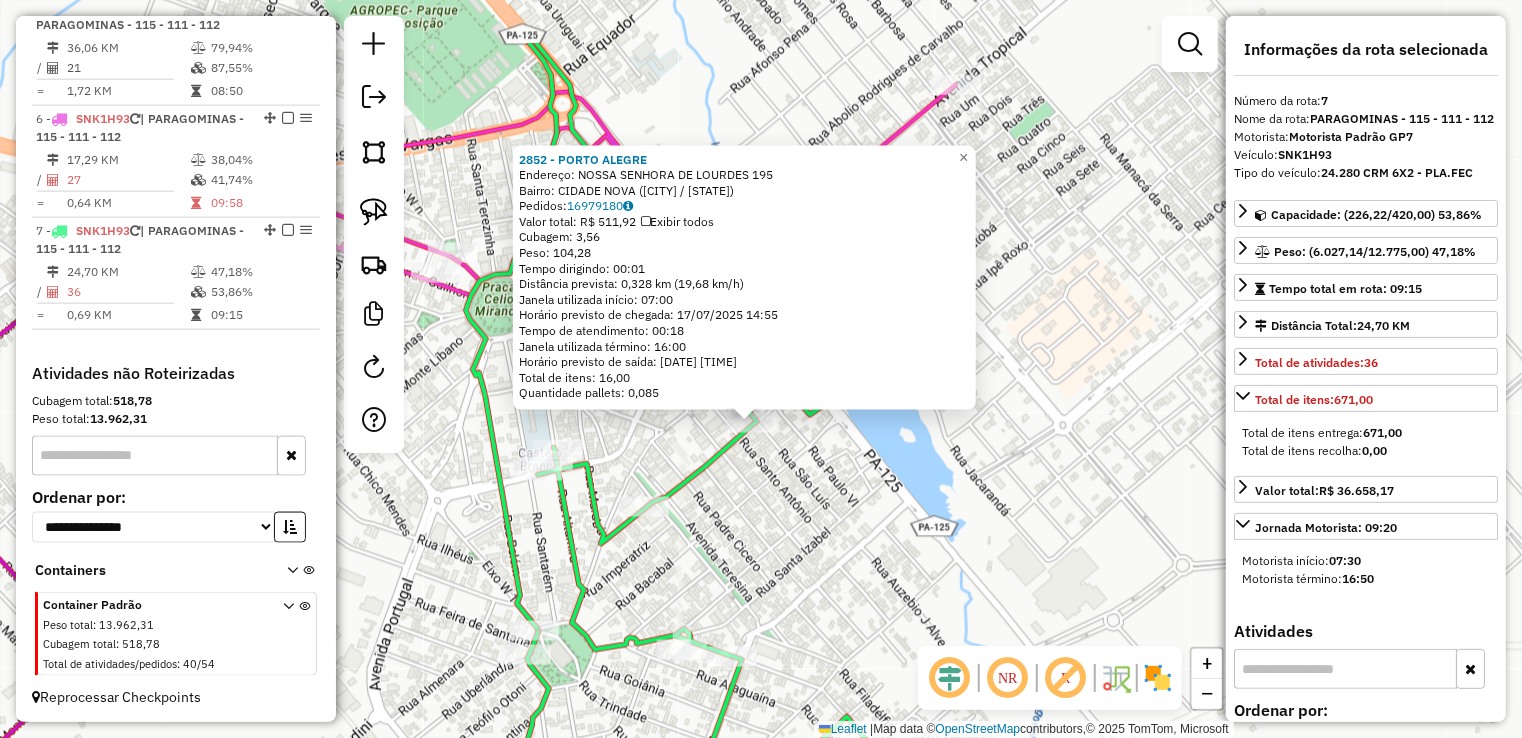 click on "2852 - PORTO ALEGRE  Endereço:  NOSSA SENHORA DE LOURDES 195   Bairro: CIDADE NOVA (PARAGOMINAS / PA)   Pedidos:  16979180   Valor total: R$ 511,92   Exibir todos   Cubagem: 3,56  Peso: 104,28  Tempo dirigindo: 00:01   Distância prevista: 0,328 km (19,68 km/h)   Janela utilizada início: 07:00   Horário previsto de chegada: 17/07/2025 14:55   Tempo de atendimento: 00:18   Janela utilizada término: 16:00   Horário previsto de saída: 17/07/2025 15:13   Total de itens: 16,00   Quantidade pallets: 0,085  × Janela de atendimento Grade de atendimento Capacidade Transportadoras Veículos Cliente Pedidos  Rotas Selecione os dias de semana para filtrar as janelas de atendimento  Seg   Ter   Qua   Qui   Sex   Sáb   Dom  Informe o período da janela de atendimento: De: Até:  Filtrar exatamente a janela do cliente  Considerar janela de atendimento padrão  Selecione os dias de semana para filtrar as grades de atendimento  Seg   Ter   Qua   Qui   Sex   Sáb   Dom   Clientes fora do dia de atendimento selecionado" 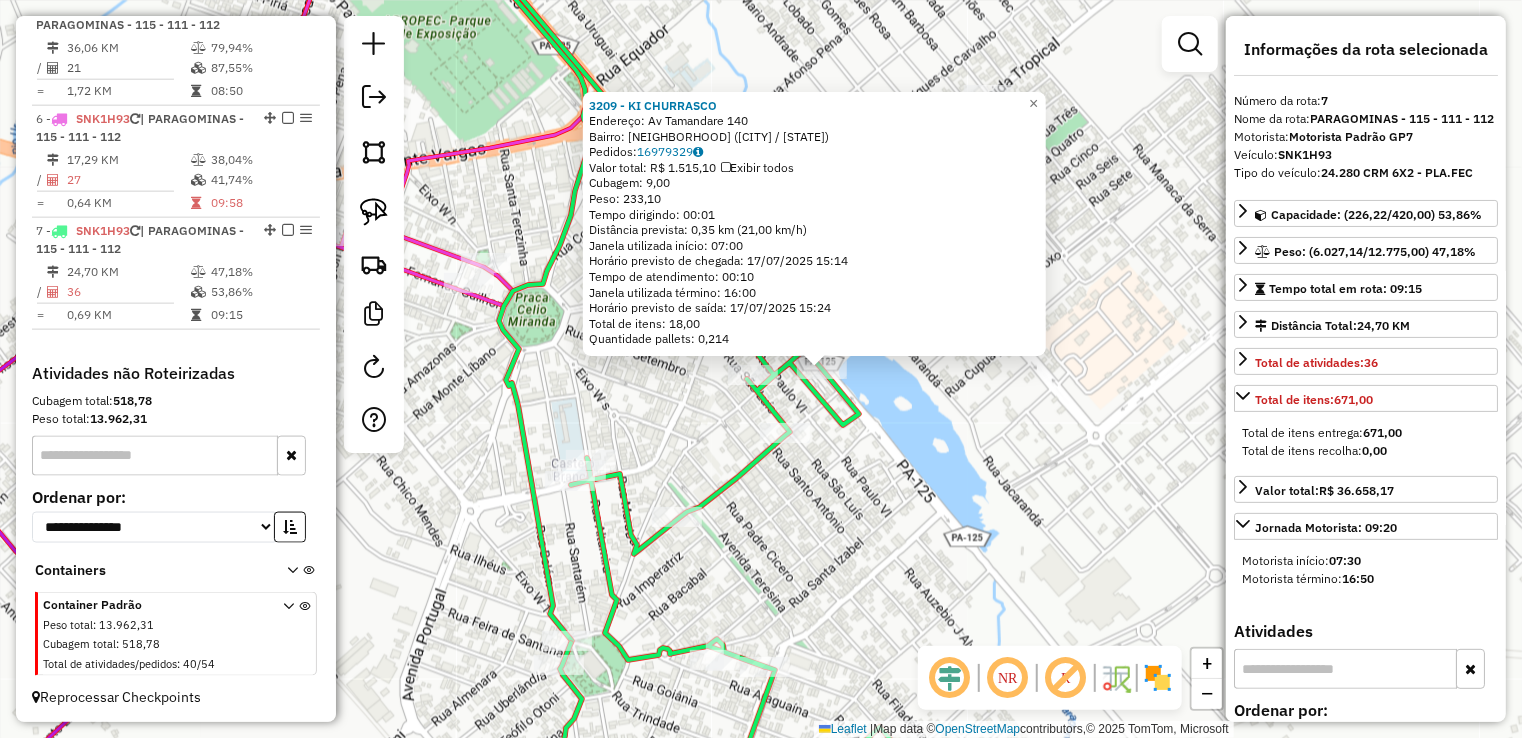 drag, startPoint x: 755, startPoint y: 476, endPoint x: 916, endPoint y: 482, distance: 161.11176 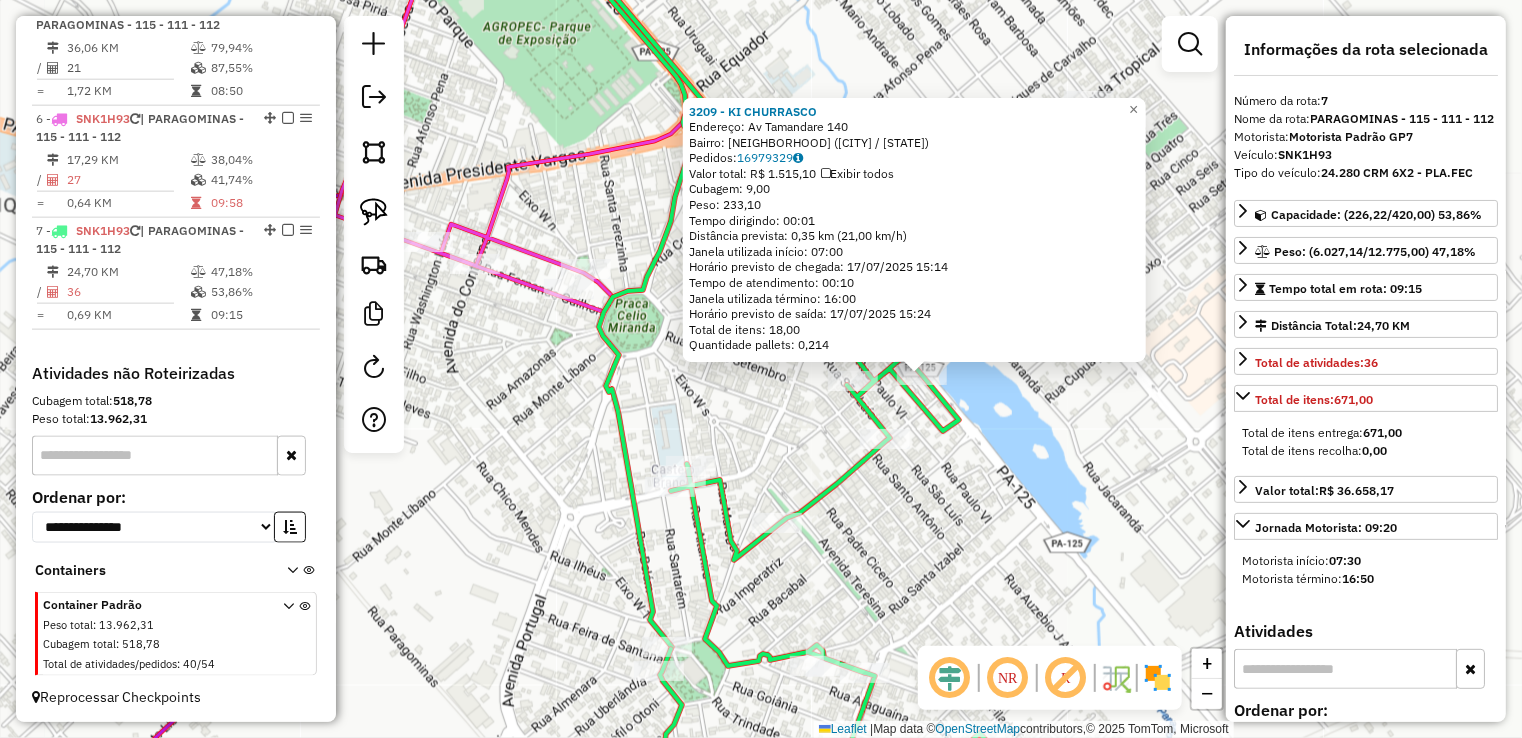 click on "3209 - KI CHURRASCO  Endereço:  Av Tamandare 140   Bairro: CELIO MIRANDA (PARAGOMINAS / PA)   Pedidos:  16979329   Valor total: R$ 1.515,10   Exibir todos   Cubagem: 9,00  Peso: 233,10  Tempo dirigindo: 00:01   Distância prevista: 0,35 km (21,00 km/h)   Janela utilizada início: 07:00   Horário previsto de chegada: 17/07/2025 15:14   Tempo de atendimento: 00:10   Janela utilizada término: 16:00   Horário previsto de saída: 17/07/2025 15:24   Total de itens: 18,00   Quantidade pallets: 0,214  × Janela de atendimento Grade de atendimento Capacidade Transportadoras Veículos Cliente Pedidos  Rotas Selecione os dias de semana para filtrar as janelas de atendimento  Seg   Ter   Qua   Qui   Sex   Sáb   Dom  Informe o período da janela de atendimento: De: Até:  Filtrar exatamente a janela do cliente  Considerar janela de atendimento padrão  Selecione os dias de semana para filtrar as grades de atendimento  Seg   Ter   Qua   Qui   Sex   Sáb   Dom   Considerar clientes sem dia de atendimento cadastrado De:" 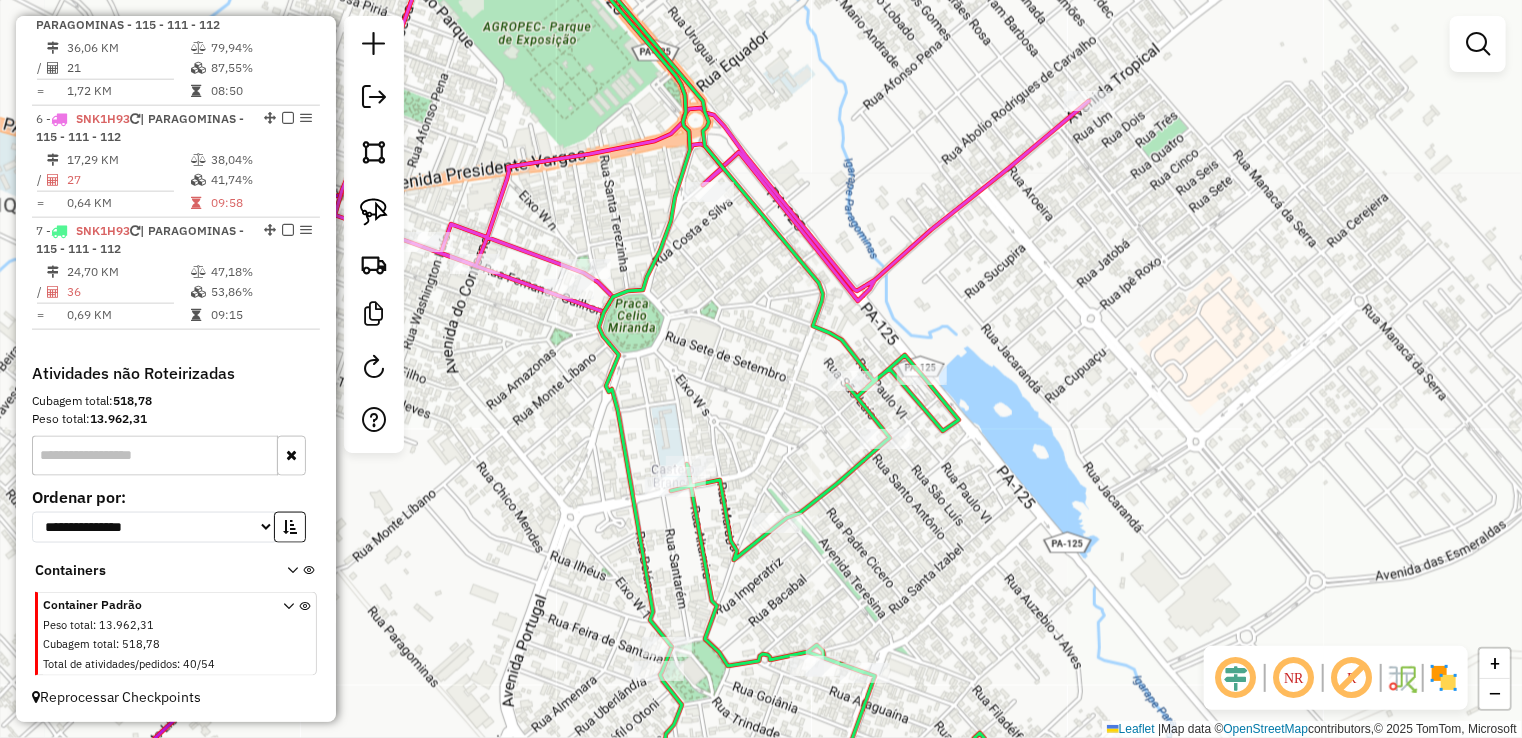 click 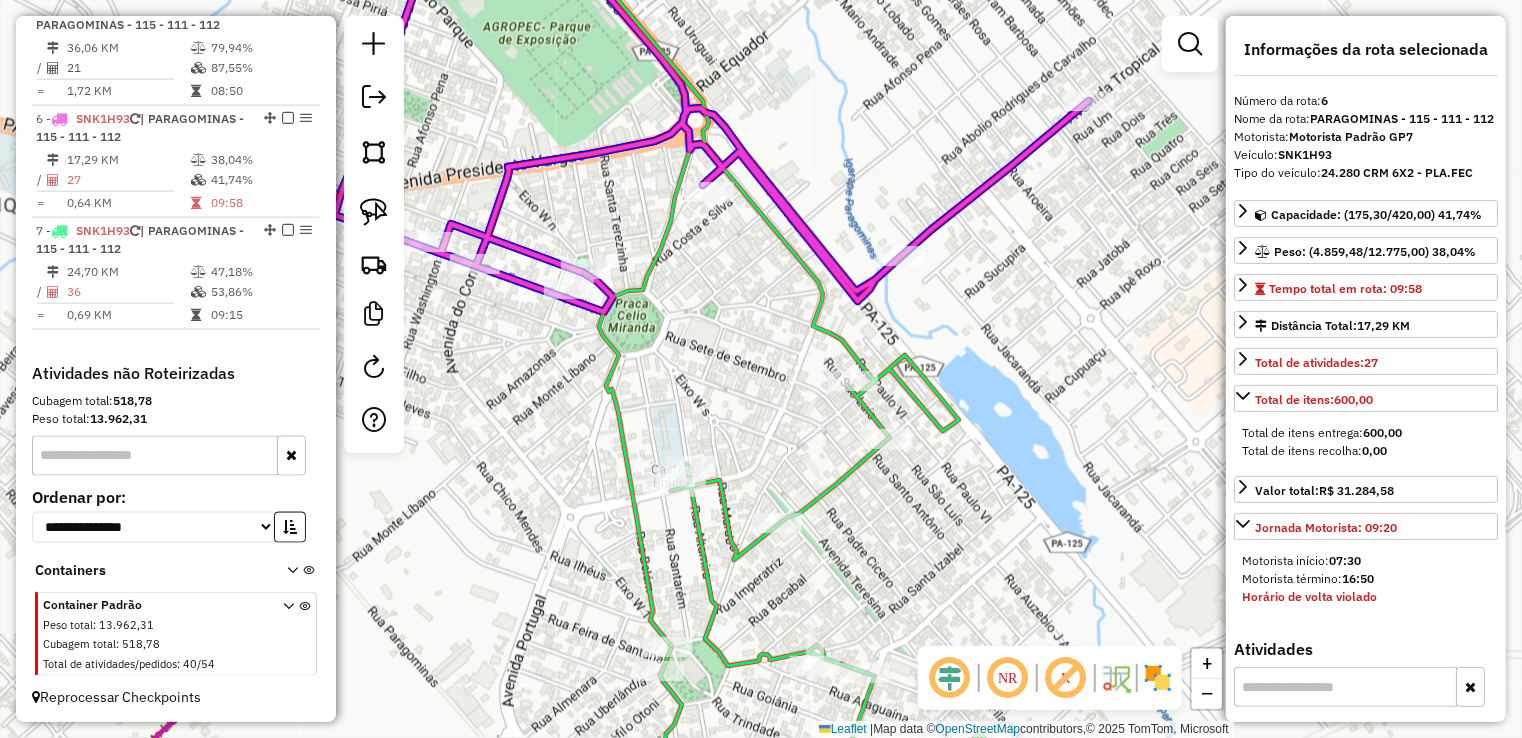 click on "Janela de atendimento Grade de atendimento Capacidade Transportadoras Veículos Cliente Pedidos  Rotas Selecione os dias de semana para filtrar as janelas de atendimento  Seg   Ter   Qua   Qui   Sex   Sáb   Dom  Informe o período da janela de atendimento: De: Até:  Filtrar exatamente a janela do cliente  Considerar janela de atendimento padrão  Selecione os dias de semana para filtrar as grades de atendimento  Seg   Ter   Qua   Qui   Sex   Sáb   Dom   Considerar clientes sem dia de atendimento cadastrado  Clientes fora do dia de atendimento selecionado Filtrar as atividades entre os valores definidos abaixo:  Peso mínimo:   Peso máximo:   Cubagem mínima:   Cubagem máxima:   De:   Até:  Filtrar as atividades entre o tempo de atendimento definido abaixo:  De:   Até:   Considerar capacidade total dos clientes não roteirizados Transportadora: Selecione um ou mais itens Tipo de veículo: Selecione um ou mais itens Veículo: Selecione um ou mais itens Motorista: Selecione um ou mais itens Nome: Rótulo:" 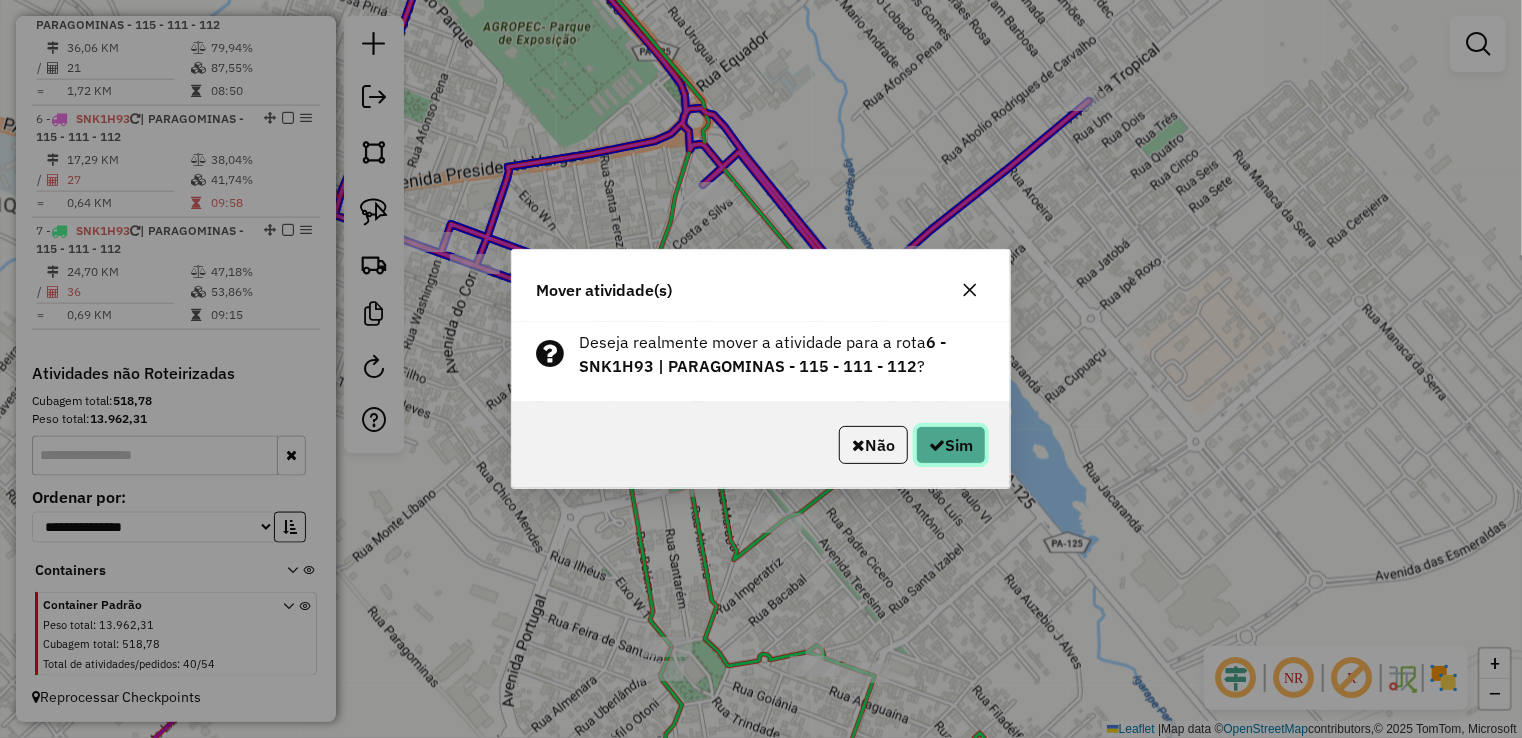 click on "Sim" 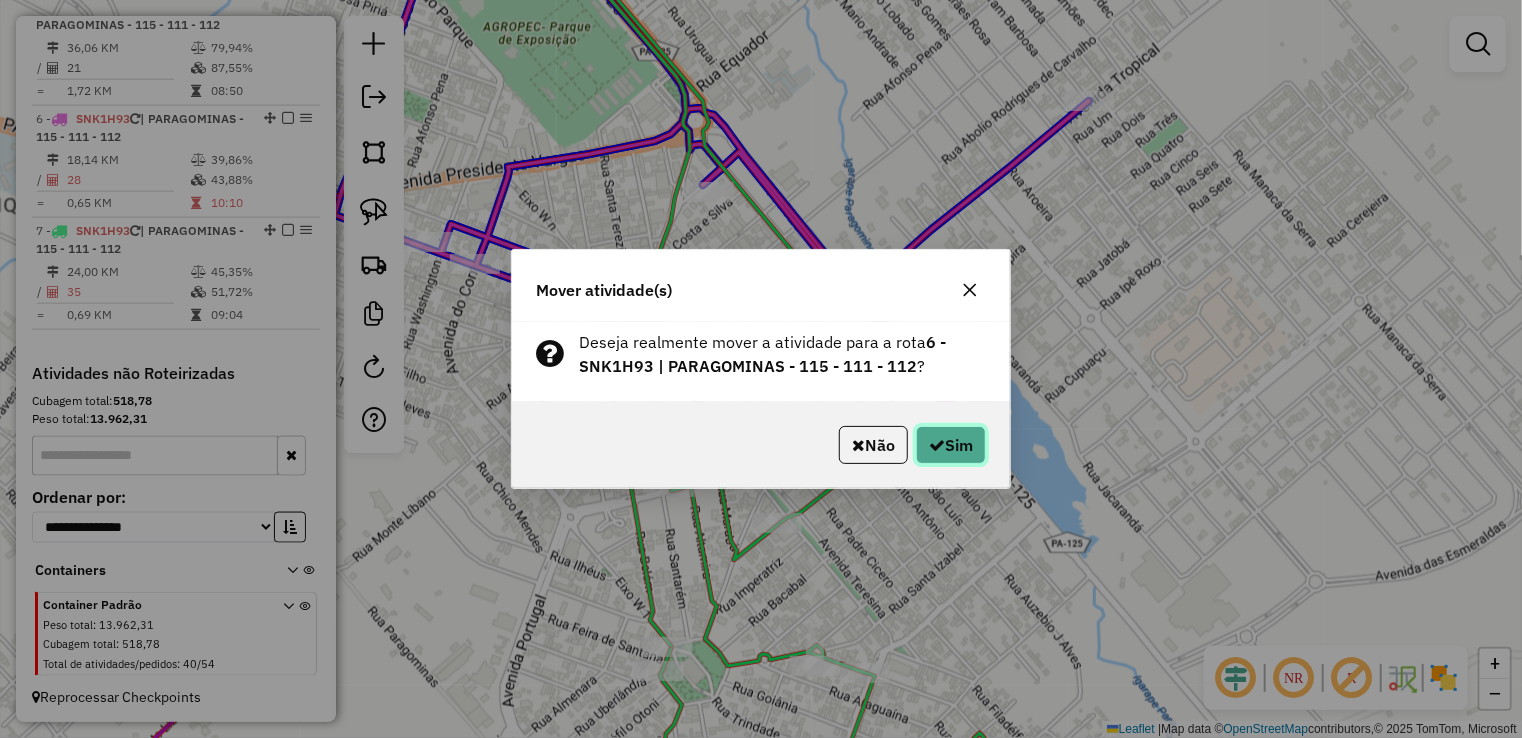 click on "Sim" 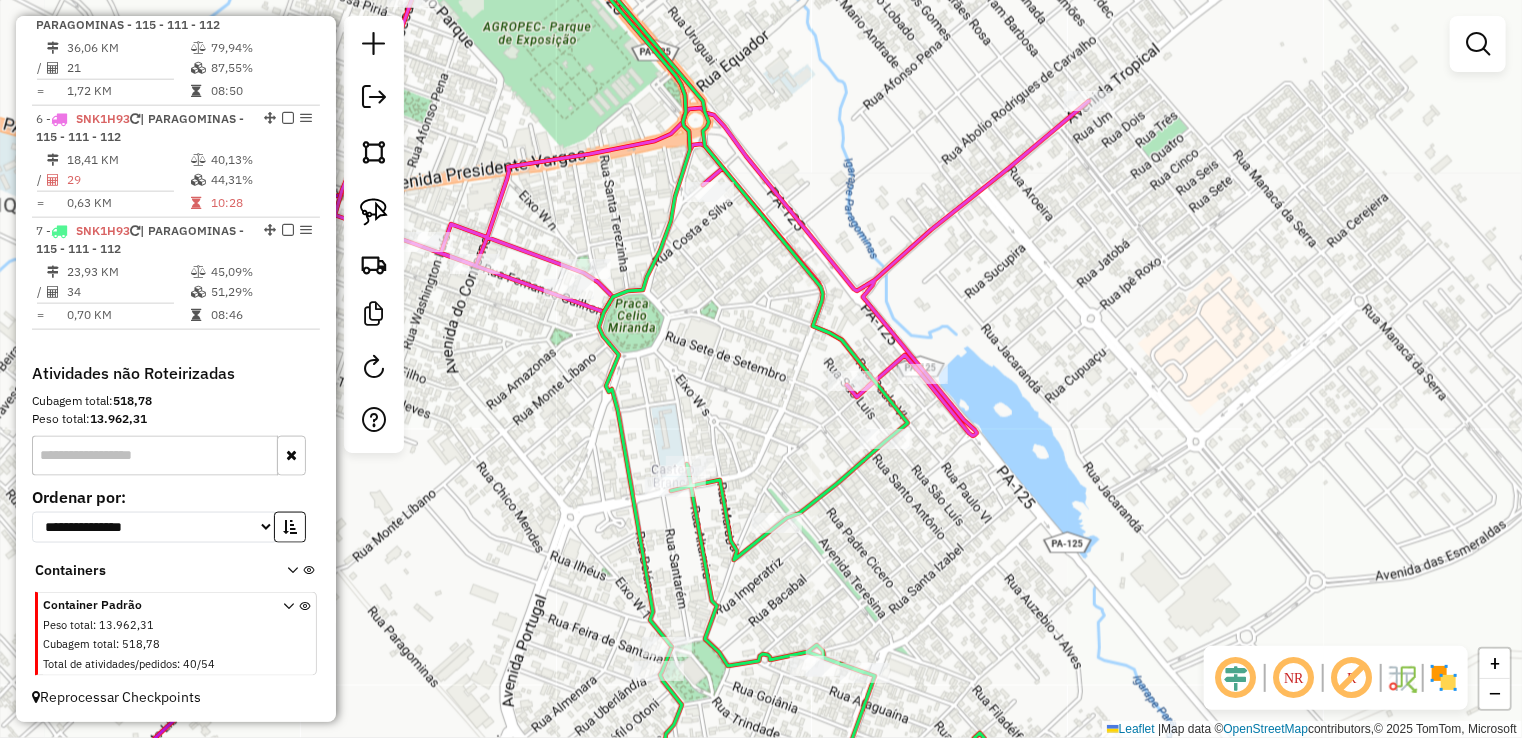 click on "Rota 6 - Placa SNK1H93  5198 - ABSOLUTA BEBIDAS   E Janela de atendimento Grade de atendimento Capacidade Transportadoras Veículos Cliente Pedidos  Rotas Selecione os dias de semana para filtrar as janelas de atendimento  Seg   Ter   Qua   Qui   Sex   Sáb   Dom  Informe o período da janela de atendimento: De: Até:  Filtrar exatamente a janela do cliente  Considerar janela de atendimento padrão  Selecione os dias de semana para filtrar as grades de atendimento  Seg   Ter   Qua   Qui   Sex   Sáb   Dom   Considerar clientes sem dia de atendimento cadastrado  Clientes fora do dia de atendimento selecionado Filtrar as atividades entre os valores definidos abaixo:  Peso mínimo:   Peso máximo:   Cubagem mínima:   Cubagem máxima:   De:   Até:  Filtrar as atividades entre o tempo de atendimento definido abaixo:  De:   Até:   Considerar capacidade total dos clientes não roteirizados Transportadora: Selecione um ou mais itens Tipo de veículo: Selecione um ou mais itens Veículo: Selecione um ou mais itens" 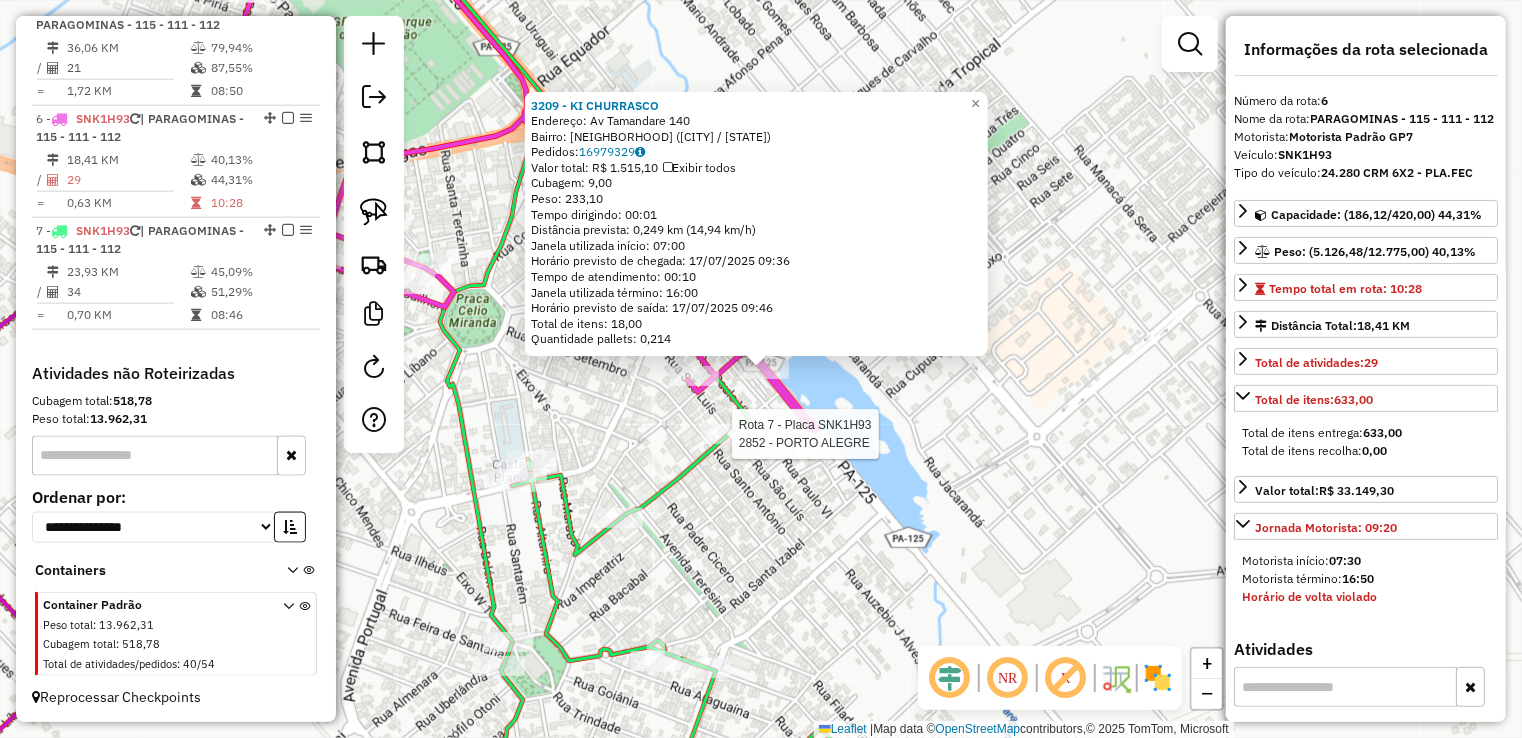 click 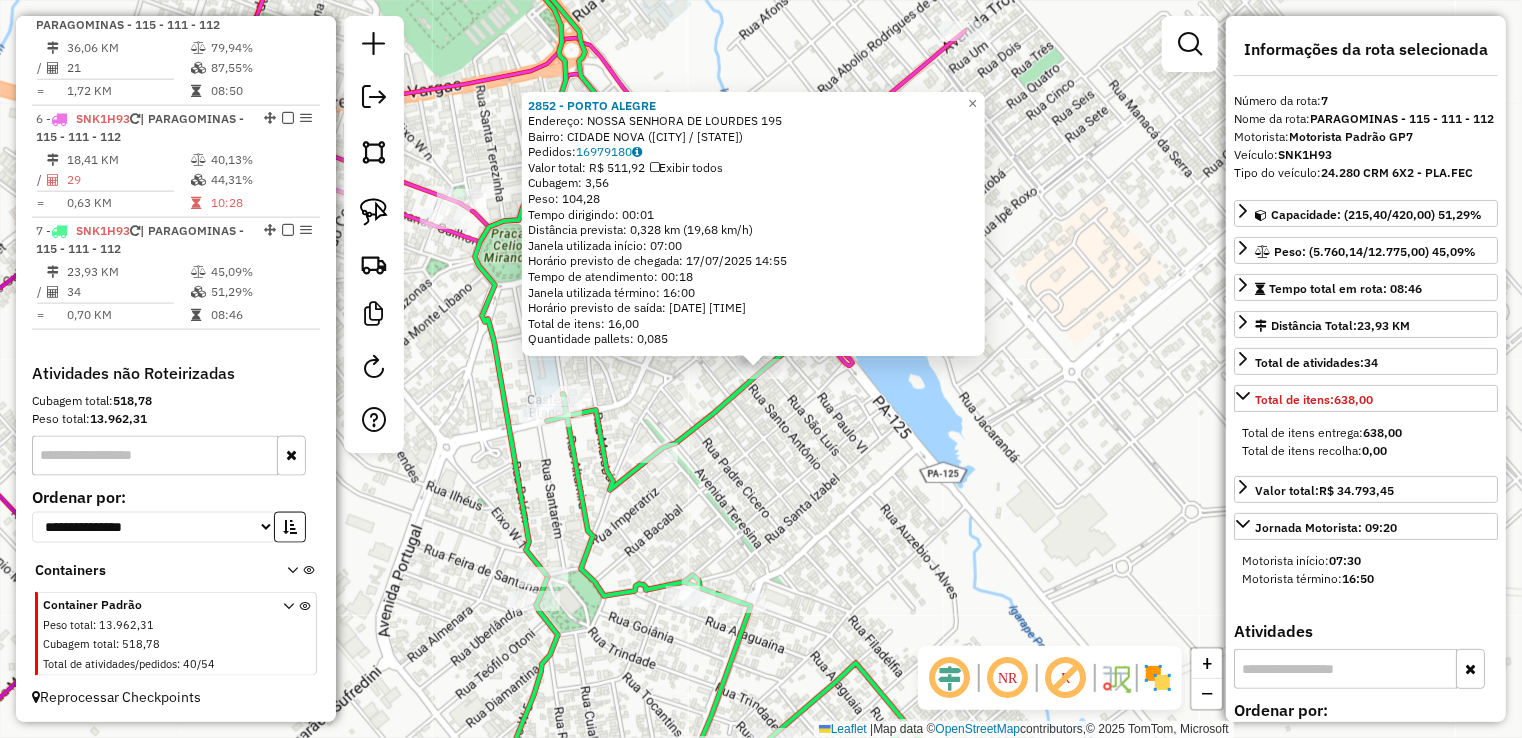 click on "2852 - PORTO ALEGRE  Endereço:  NOSSA SENHORA DE LOURDES 195   Bairro: CIDADE NOVA (PARAGOMINAS / PA)   Pedidos:  16979180   Valor total: R$ 511,92   Exibir todos   Cubagem: 3,56  Peso: 104,28  Tempo dirigindo: 00:01   Distância prevista: 0,328 km (19,68 km/h)   Janela utilizada início: 07:00   Horário previsto de chegada: 17/07/2025 14:55   Tempo de atendimento: 00:18   Janela utilizada término: 16:00   Horário previsto de saída: 17/07/2025 15:13   Total de itens: 16,00   Quantidade pallets: 0,085  × Janela de atendimento Grade de atendimento Capacidade Transportadoras Veículos Cliente Pedidos  Rotas Selecione os dias de semana para filtrar as janelas de atendimento  Seg   Ter   Qua   Qui   Sex   Sáb   Dom  Informe o período da janela de atendimento: De: Até:  Filtrar exatamente a janela do cliente  Considerar janela de atendimento padrão  Selecione os dias de semana para filtrar as grades de atendimento  Seg   Ter   Qua   Qui   Sex   Sáb   Dom   Clientes fora do dia de atendimento selecionado" 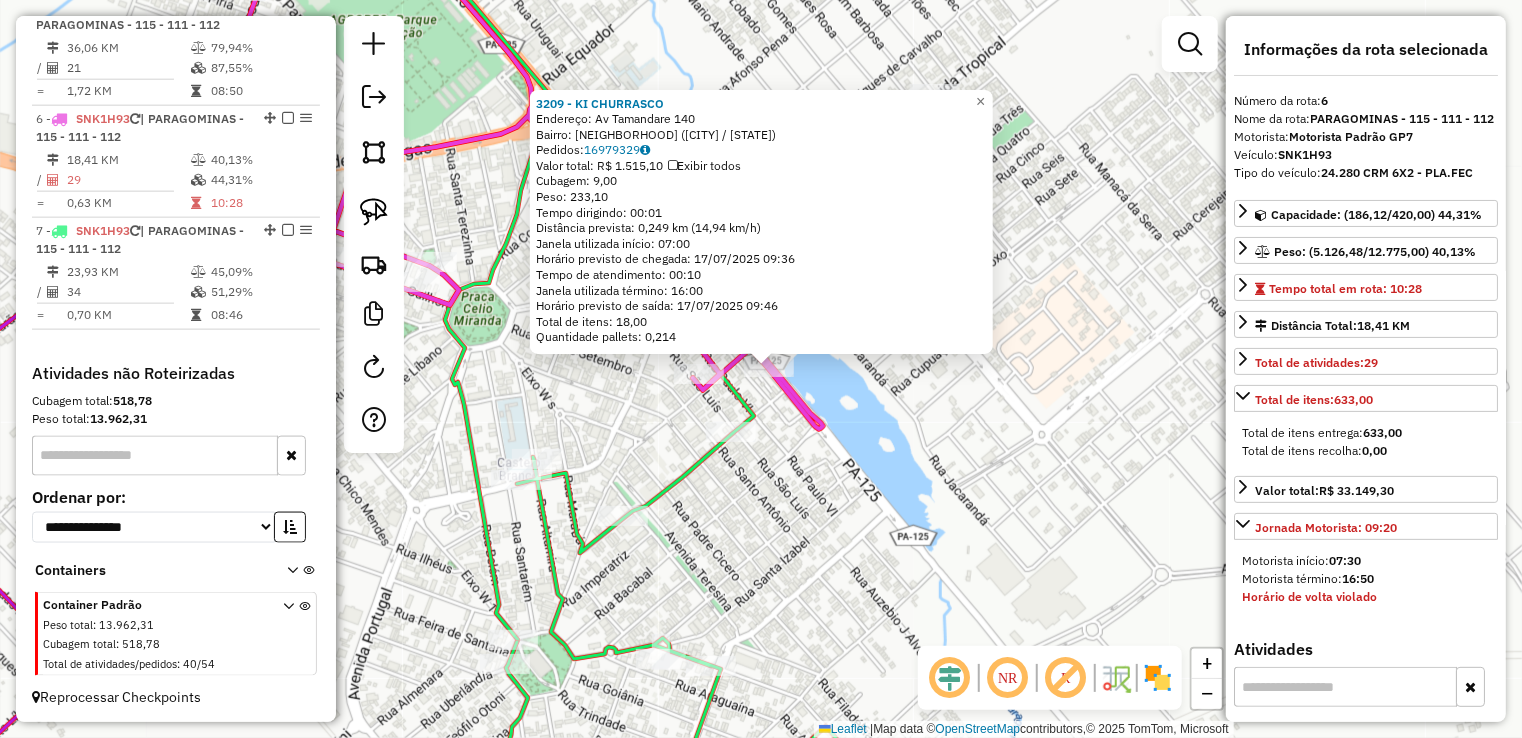 drag, startPoint x: 764, startPoint y: 485, endPoint x: 930, endPoint y: 362, distance: 206.60349 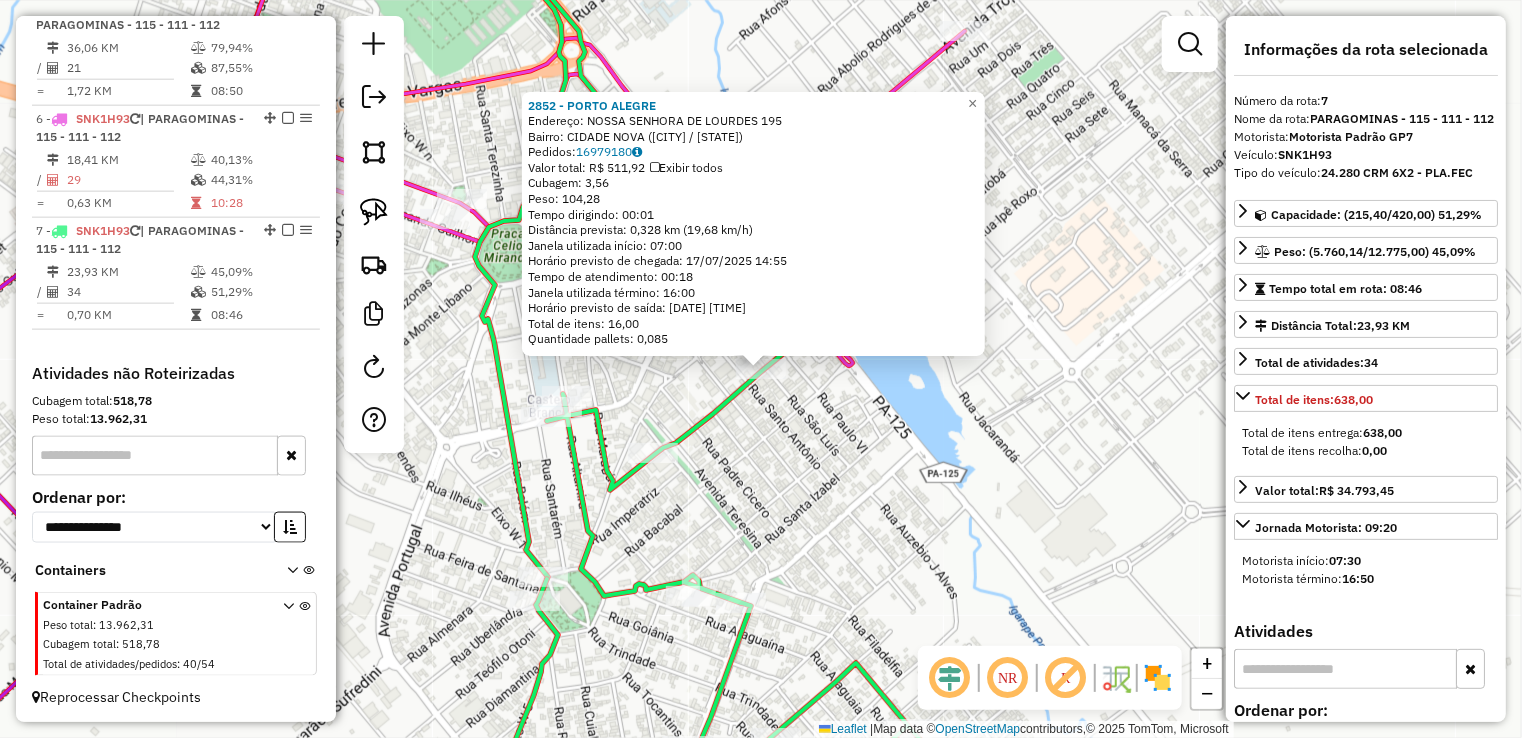 drag, startPoint x: 892, startPoint y: 401, endPoint x: 888, endPoint y: 425, distance: 24.33105 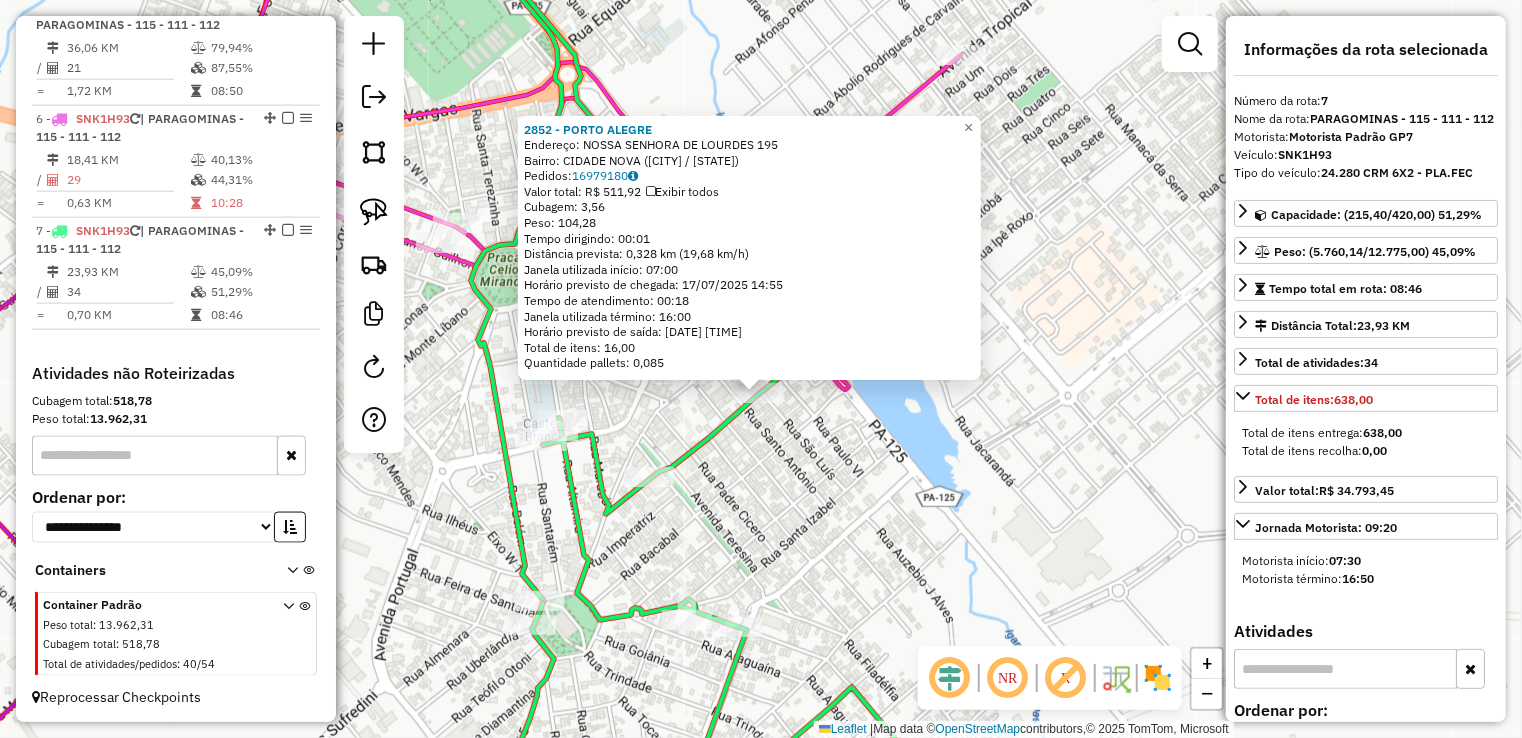 drag, startPoint x: 872, startPoint y: 498, endPoint x: 856, endPoint y: 521, distance: 28.01785 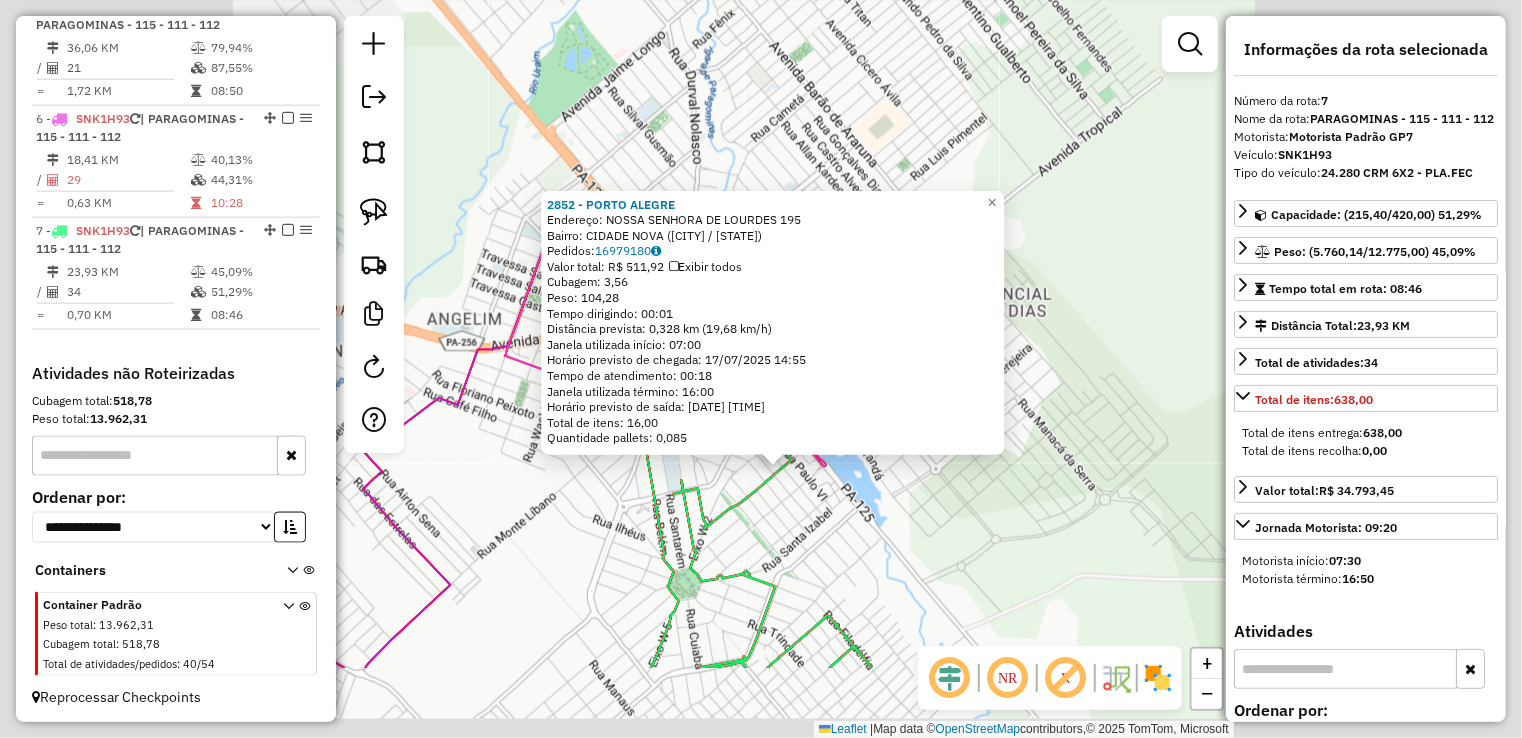 click on "2852 - PORTO ALEGRE  Endereço:  NOSSA SENHORA DE LOURDES 195   Bairro: CIDADE NOVA (PARAGOMINAS / PA)   Pedidos:  16979180   Valor total: R$ 511,92   Exibir todos   Cubagem: 3,56  Peso: 104,28  Tempo dirigindo: 00:01   Distância prevista: 0,328 km (19,68 km/h)   Janela utilizada início: 07:00   Horário previsto de chegada: 17/07/2025 14:55   Tempo de atendimento: 00:18   Janela utilizada término: 16:00   Horário previsto de saída: 17/07/2025 15:13   Total de itens: 16,00   Quantidade pallets: 0,085  × Janela de atendimento Grade de atendimento Capacidade Transportadoras Veículos Cliente Pedidos  Rotas Selecione os dias de semana para filtrar as janelas de atendimento  Seg   Ter   Qua   Qui   Sex   Sáb   Dom  Informe o período da janela de atendimento: De: Até:  Filtrar exatamente a janela do cliente  Considerar janela de atendimento padrão  Selecione os dias de semana para filtrar as grades de atendimento  Seg   Ter   Qua   Qui   Sex   Sáb   Dom   Clientes fora do dia de atendimento selecionado" 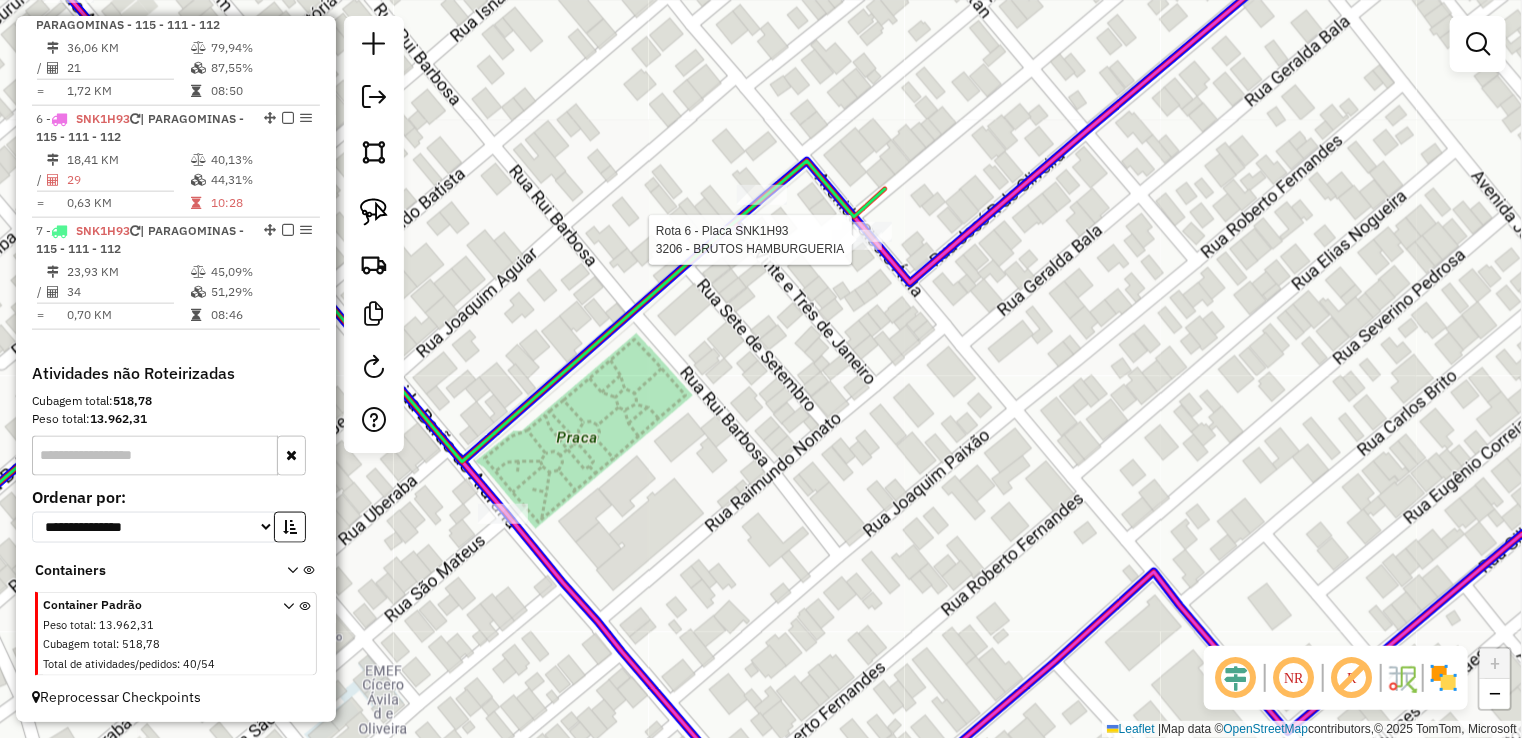 click 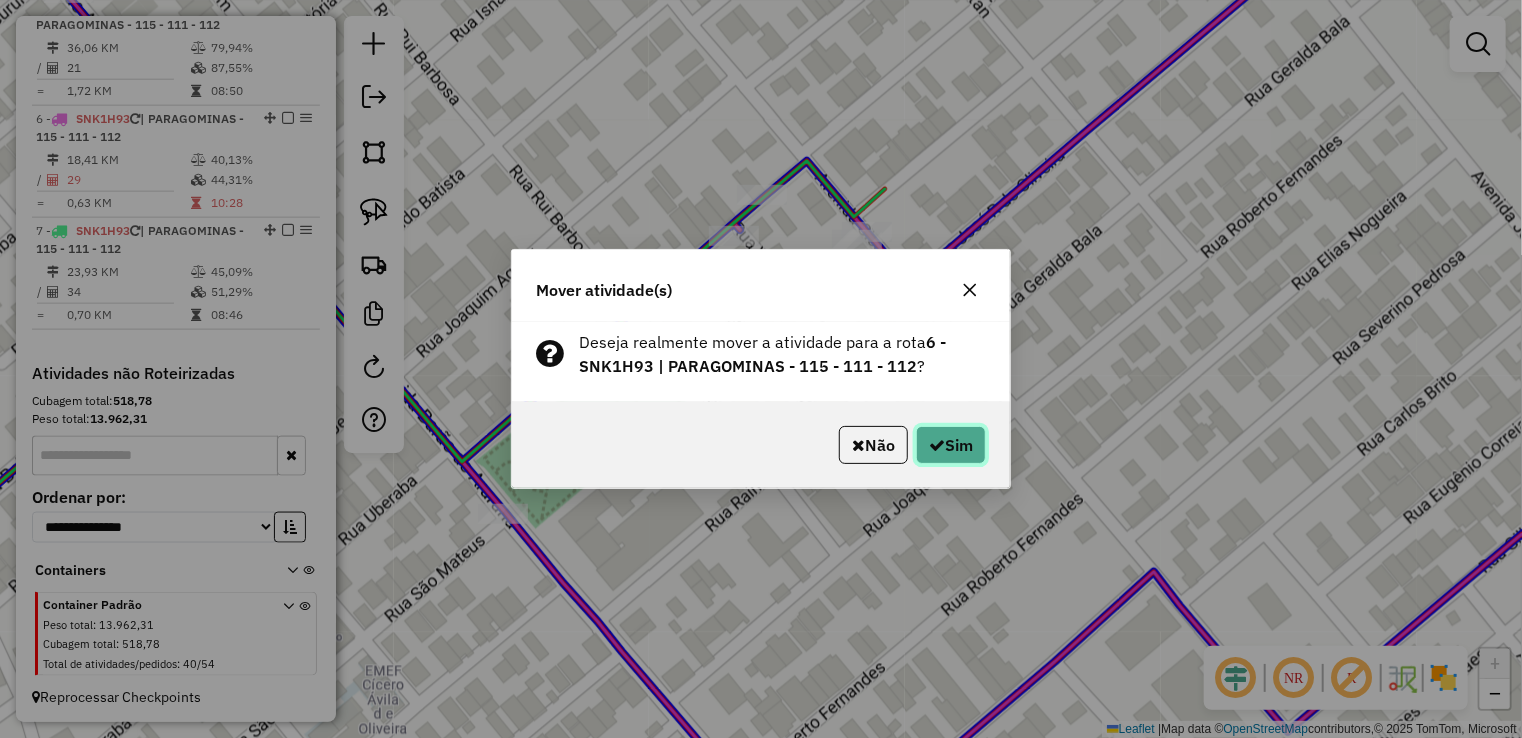 click 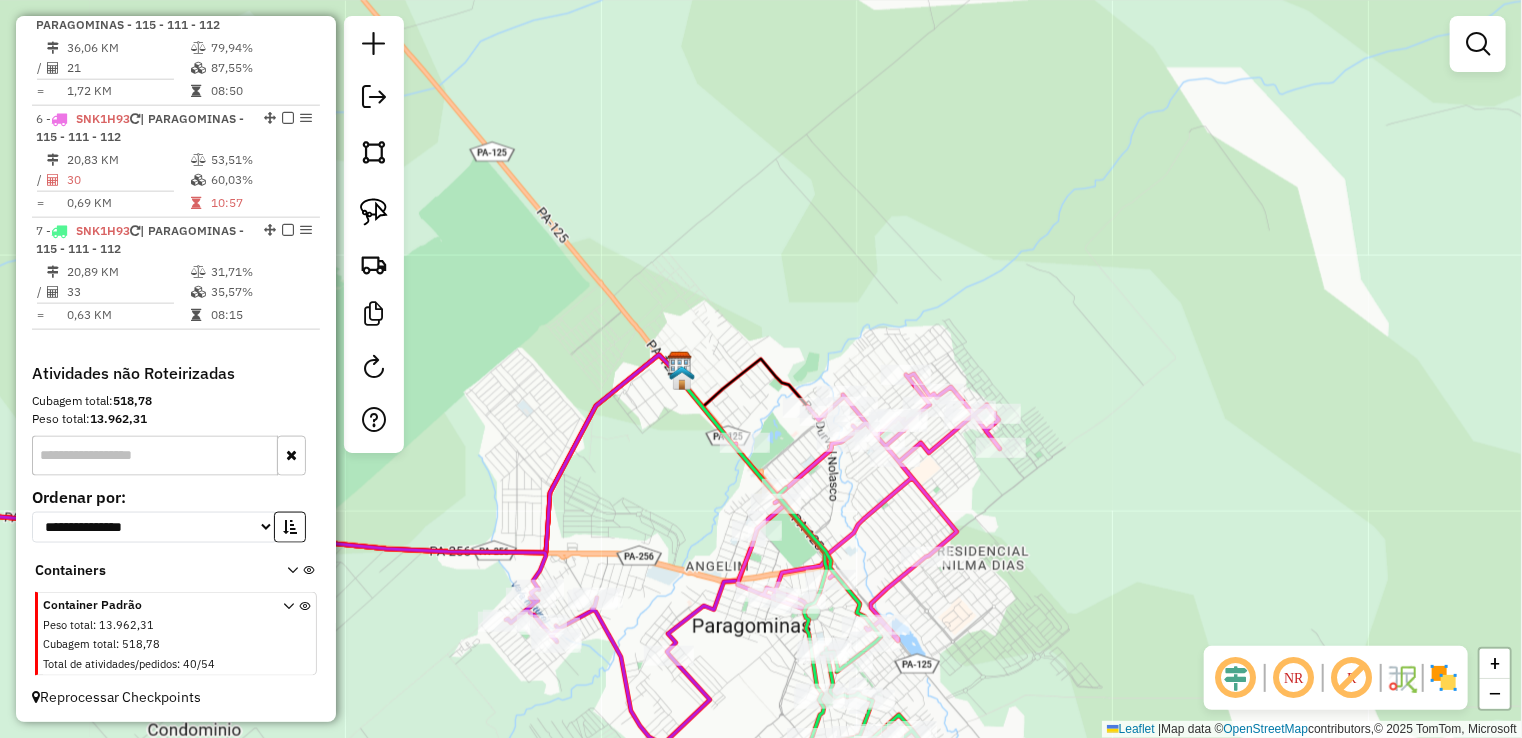 drag, startPoint x: 830, startPoint y: 504, endPoint x: 856, endPoint y: 320, distance: 185.82788 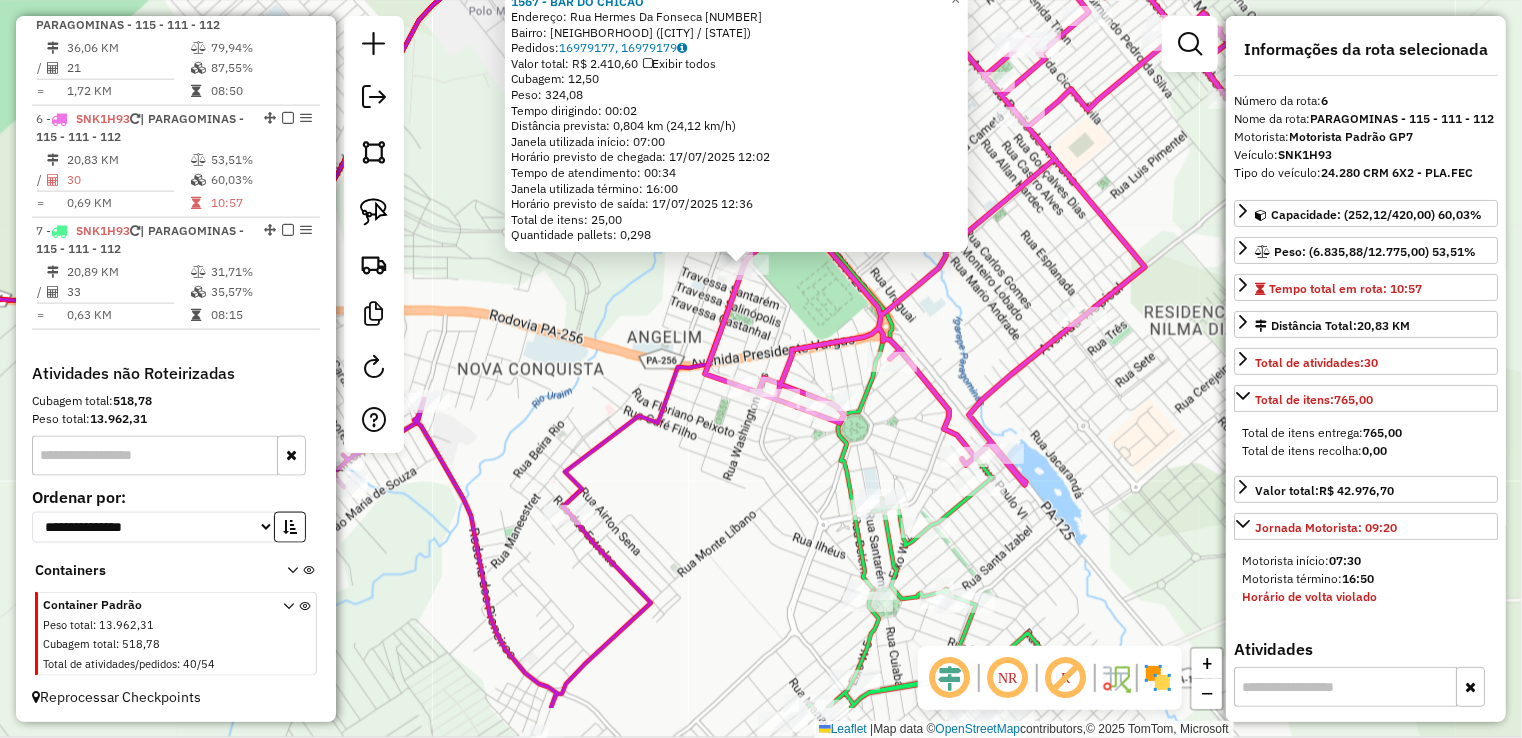 drag, startPoint x: 820, startPoint y: 412, endPoint x: 774, endPoint y: 223, distance: 194.51735 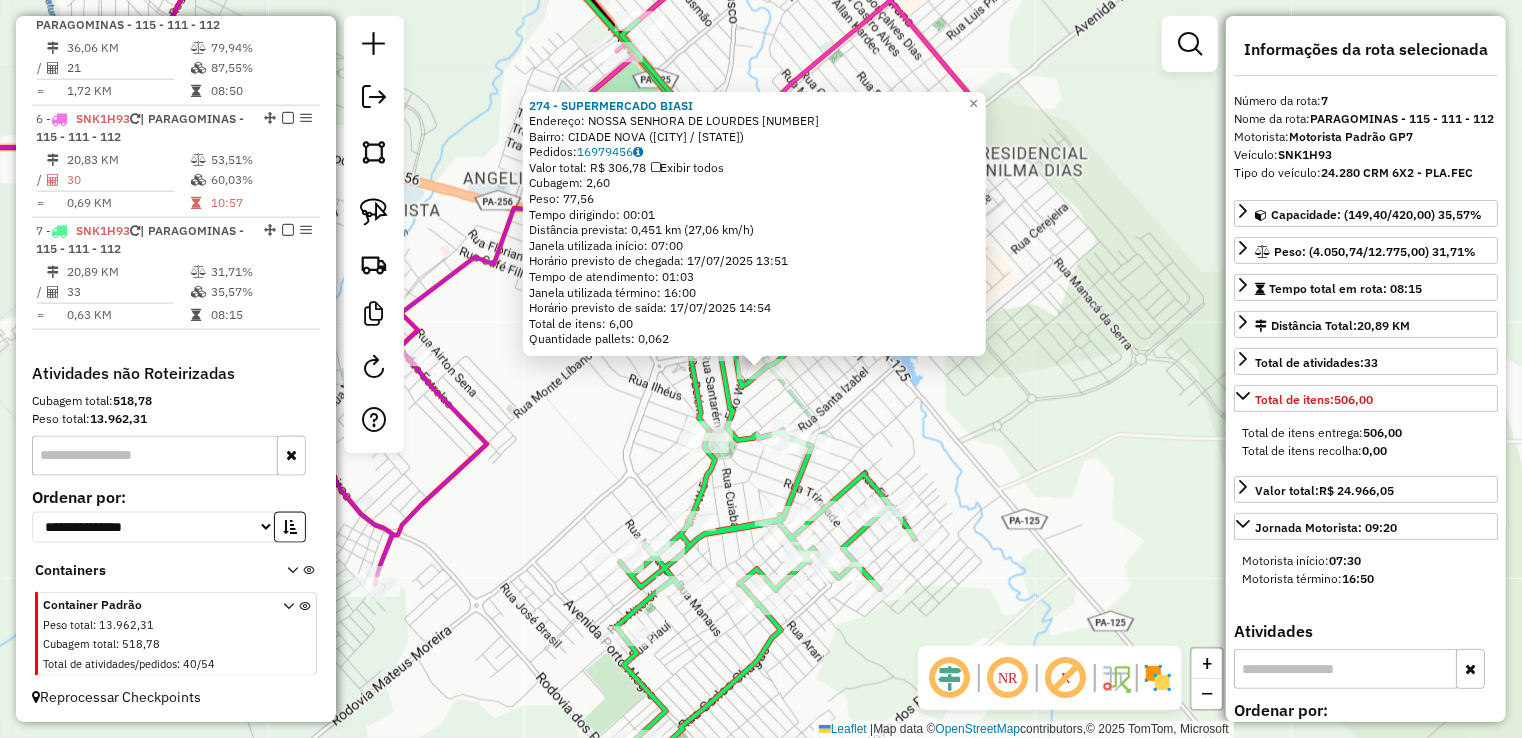 click on "274 - SUPERMERCADO BIASI  Endereço:  NOSSA SENHORA DE LOURDES 8   Bairro: CIDADE NOVA (PARAGOMINAS / PA)   Pedidos:  16979456   Valor total: R$ 306,78   Exibir todos   Cubagem: 2,60  Peso: 77,56  Tempo dirigindo: 00:01   Distância prevista: 0,451 km (27,06 km/h)   Janela utilizada início: 07:00   Horário previsto de chegada: 17/07/2025 13:51   Tempo de atendimento: 01:03   Janela utilizada término: 16:00   Horário previsto de saída: 17/07/2025 14:54   Total de itens: 6,00   Quantidade pallets: 0,062  × Janela de atendimento Grade de atendimento Capacidade Transportadoras Veículos Cliente Pedidos  Rotas Selecione os dias de semana para filtrar as janelas de atendimento  Seg   Ter   Qua   Qui   Sex   Sáb   Dom  Informe o período da janela de atendimento: De: Até:  Filtrar exatamente a janela do cliente  Considerar janela de atendimento padrão  Selecione os dias de semana para filtrar as grades de atendimento  Seg   Ter   Qua   Qui   Sex   Sáb   Dom   Clientes fora do dia de atendimento selecionado" 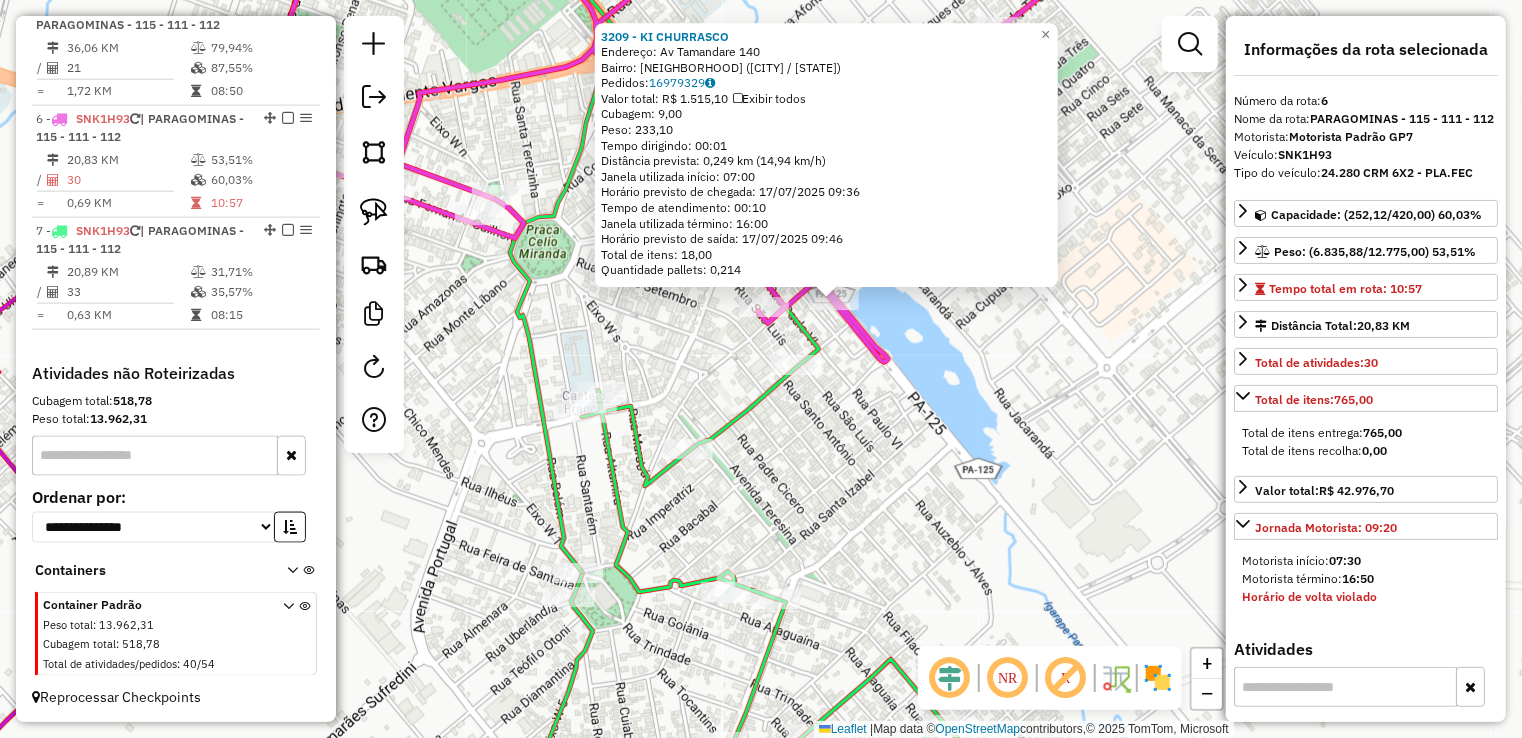 drag, startPoint x: 816, startPoint y: 475, endPoint x: 977, endPoint y: 348, distance: 205.06097 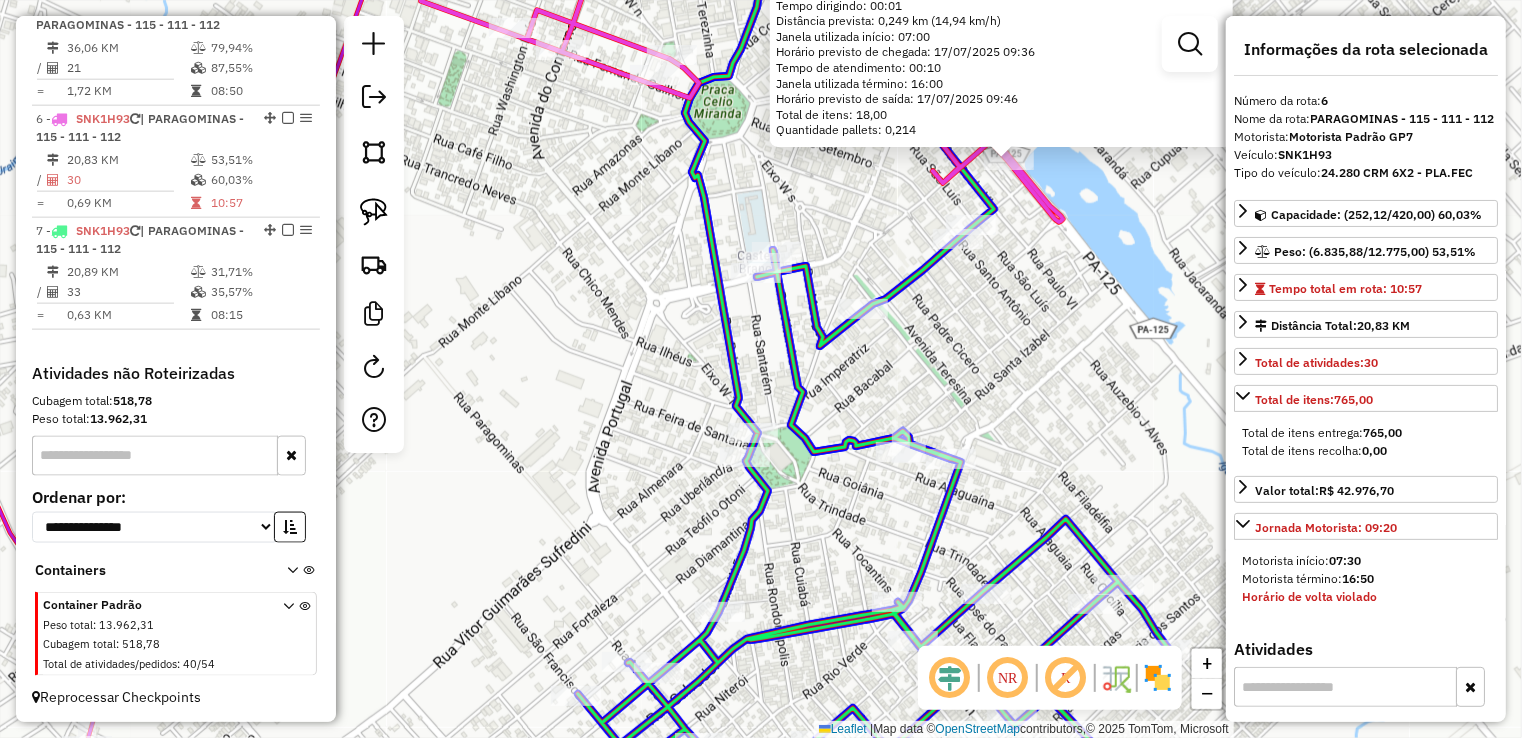 drag, startPoint x: 936, startPoint y: 177, endPoint x: 958, endPoint y: 257, distance: 82.96987 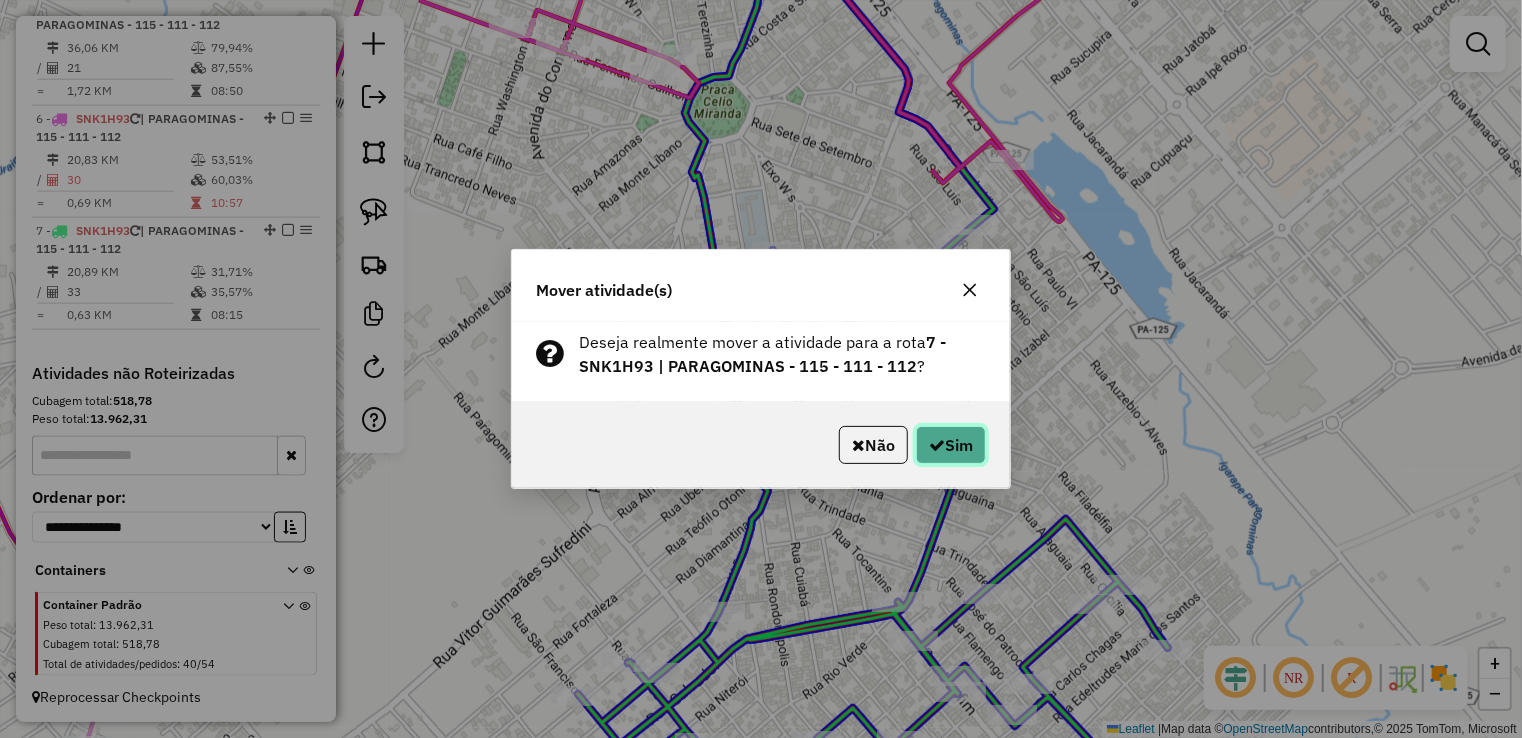 click on "Sim" 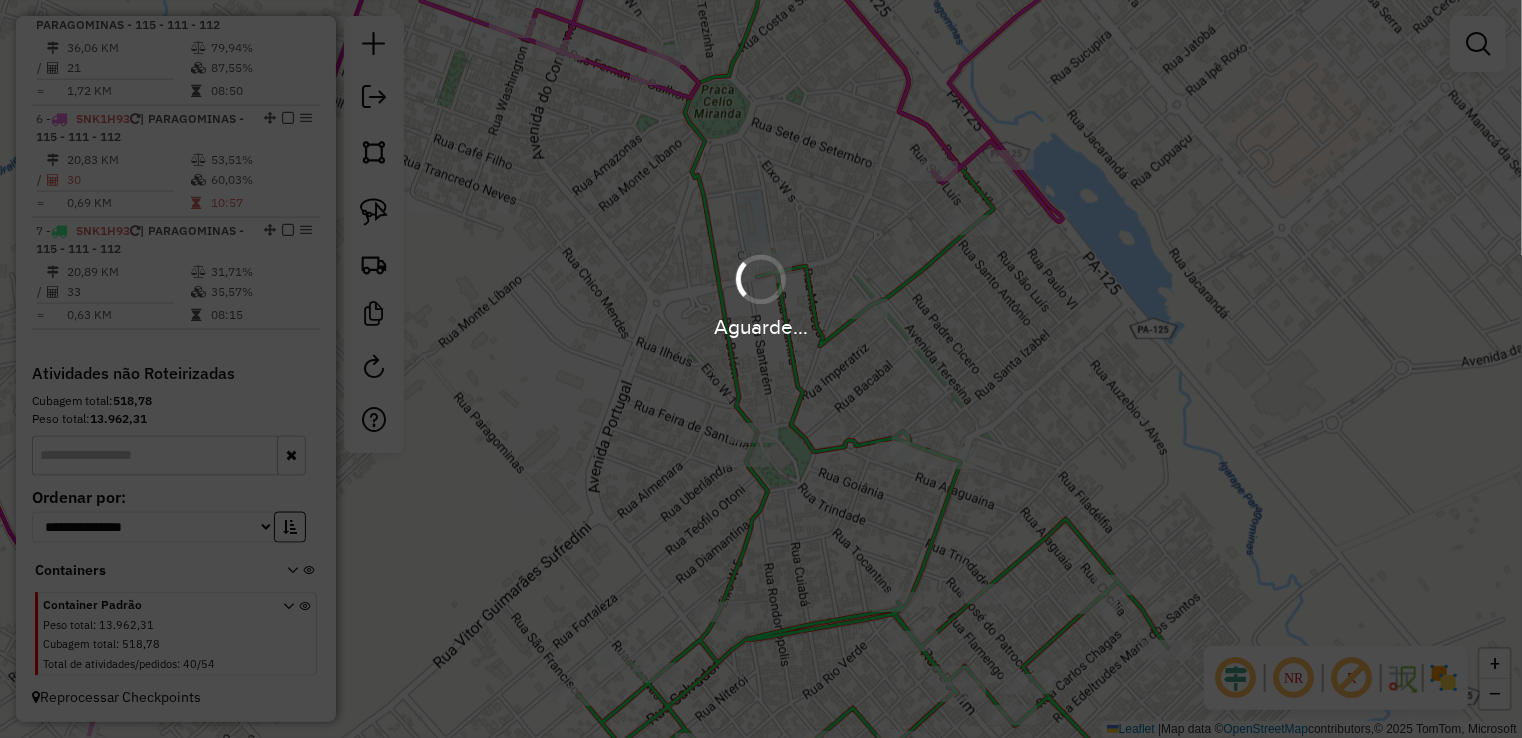 click on "Aguarde..." at bounding box center [761, 295] 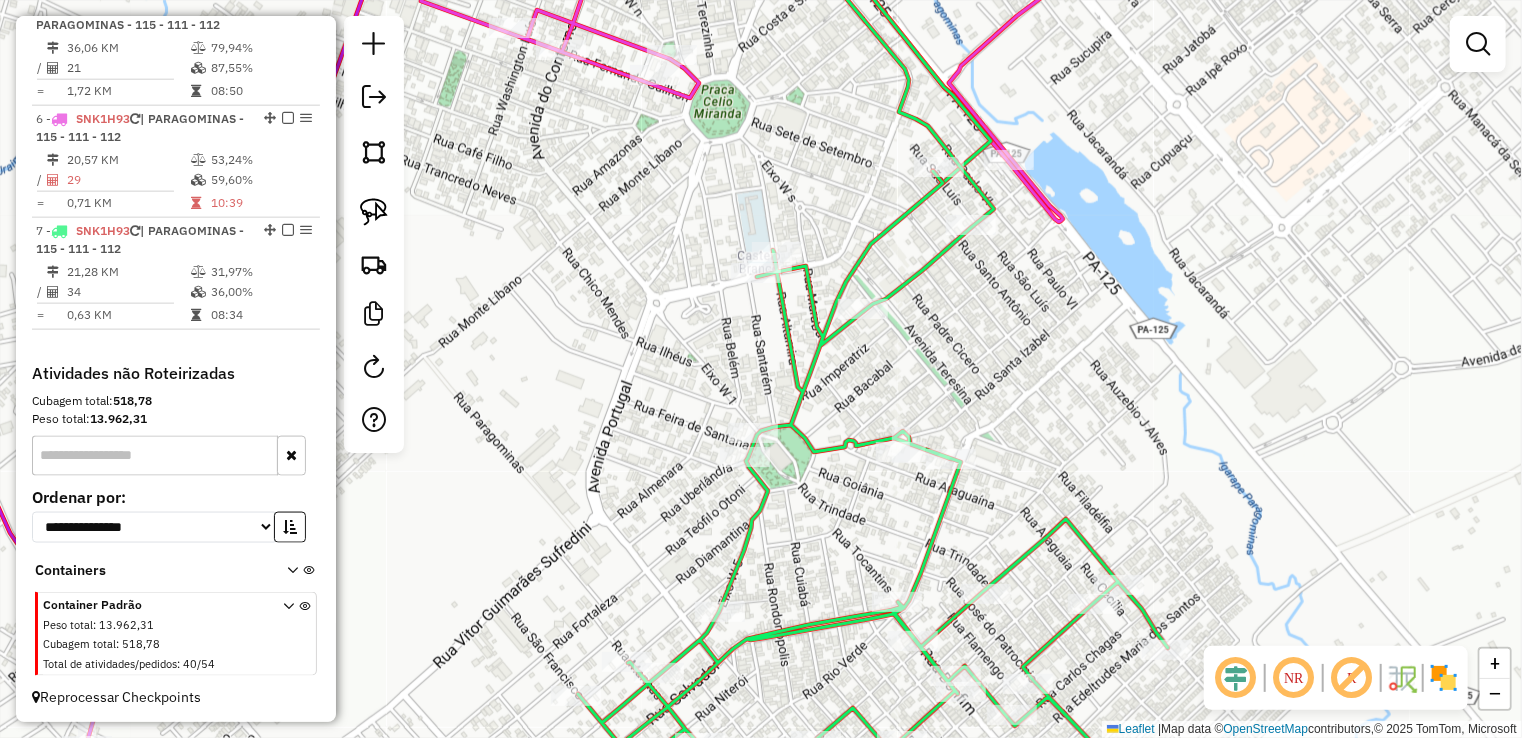 click on "Janela de atendimento Grade de atendimento Capacidade Transportadoras Veículos Cliente Pedidos  Rotas Selecione os dias de semana para filtrar as janelas de atendimento  Seg   Ter   Qua   Qui   Sex   Sáb   Dom  Informe o período da janela de atendimento: De: Até:  Filtrar exatamente a janela do cliente  Considerar janela de atendimento padrão  Selecione os dias de semana para filtrar as grades de atendimento  Seg   Ter   Qua   Qui   Sex   Sáb   Dom   Considerar clientes sem dia de atendimento cadastrado  Clientes fora do dia de atendimento selecionado Filtrar as atividades entre os valores definidos abaixo:  Peso mínimo:   Peso máximo:   Cubagem mínima:   Cubagem máxima:   De:   Até:  Filtrar as atividades entre o tempo de atendimento definido abaixo:  De:   Até:   Considerar capacidade total dos clientes não roteirizados Transportadora: Selecione um ou mais itens Tipo de veículo: Selecione um ou mais itens Veículo: Selecione um ou mais itens Motorista: Selecione um ou mais itens Nome: Rótulo:" 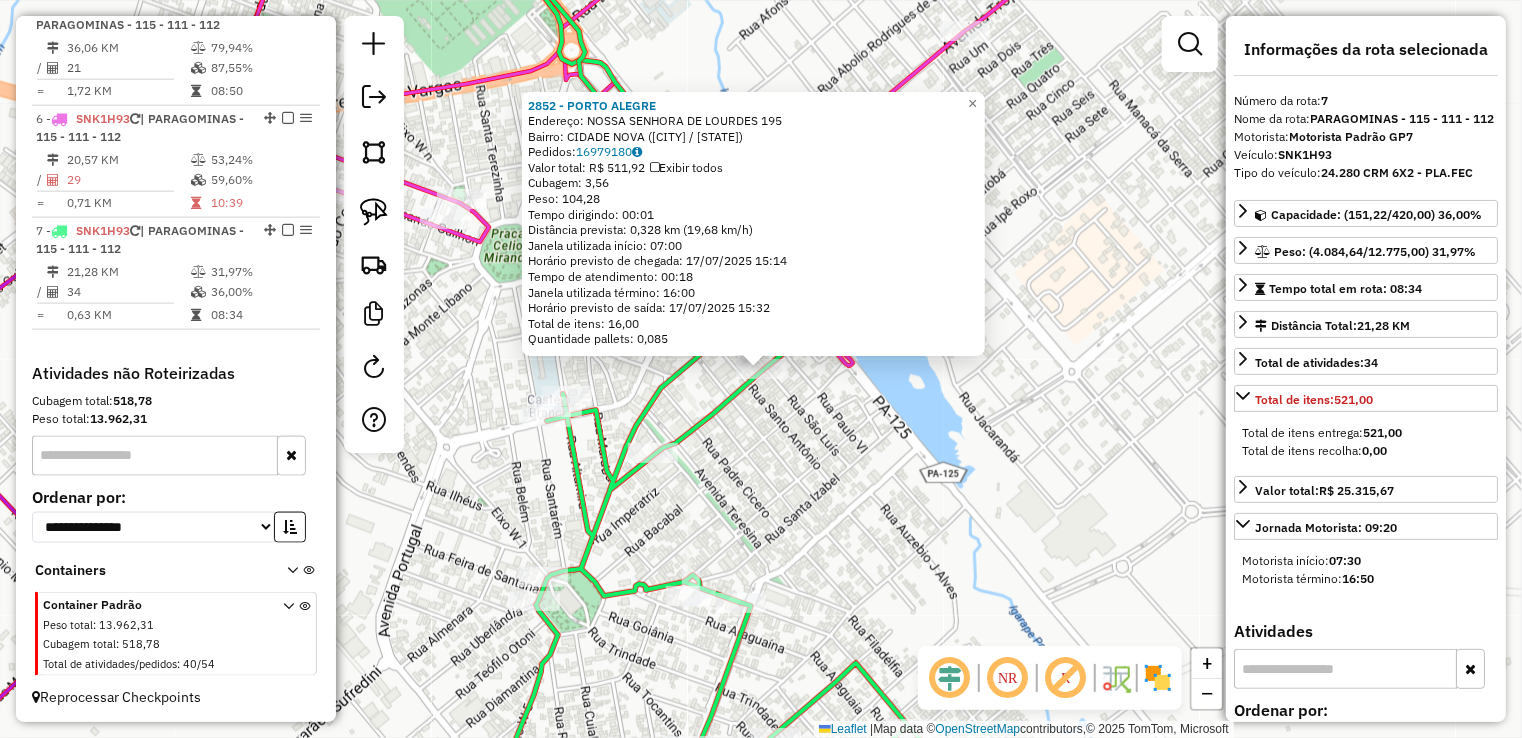 click on "2852 - PORTO ALEGRE  Endereço:  NOSSA SENHORA DE LOURDES 195   Bairro: CIDADE NOVA (PARAGOMINAS / PA)   Pedidos:  16979180   Valor total: R$ 511,92   Exibir todos   Cubagem: 3,56  Peso: 104,28  Tempo dirigindo: 00:01   Distância prevista: 0,328 km (19,68 km/h)   Janela utilizada início: 07:00   Horário previsto de chegada: 17/07/2025 15:14   Tempo de atendimento: 00:18   Janela utilizada término: 16:00   Horário previsto de saída: 17/07/2025 15:32   Total de itens: 16,00   Quantidade pallets: 0,085  × Janela de atendimento Grade de atendimento Capacidade Transportadoras Veículos Cliente Pedidos  Rotas Selecione os dias de semana para filtrar as janelas de atendimento  Seg   Ter   Qua   Qui   Sex   Sáb   Dom  Informe o período da janela de atendimento: De: Até:  Filtrar exatamente a janela do cliente  Considerar janela de atendimento padrão  Selecione os dias de semana para filtrar as grades de atendimento  Seg   Ter   Qua   Qui   Sex   Sáb   Dom   Clientes fora do dia de atendimento selecionado" 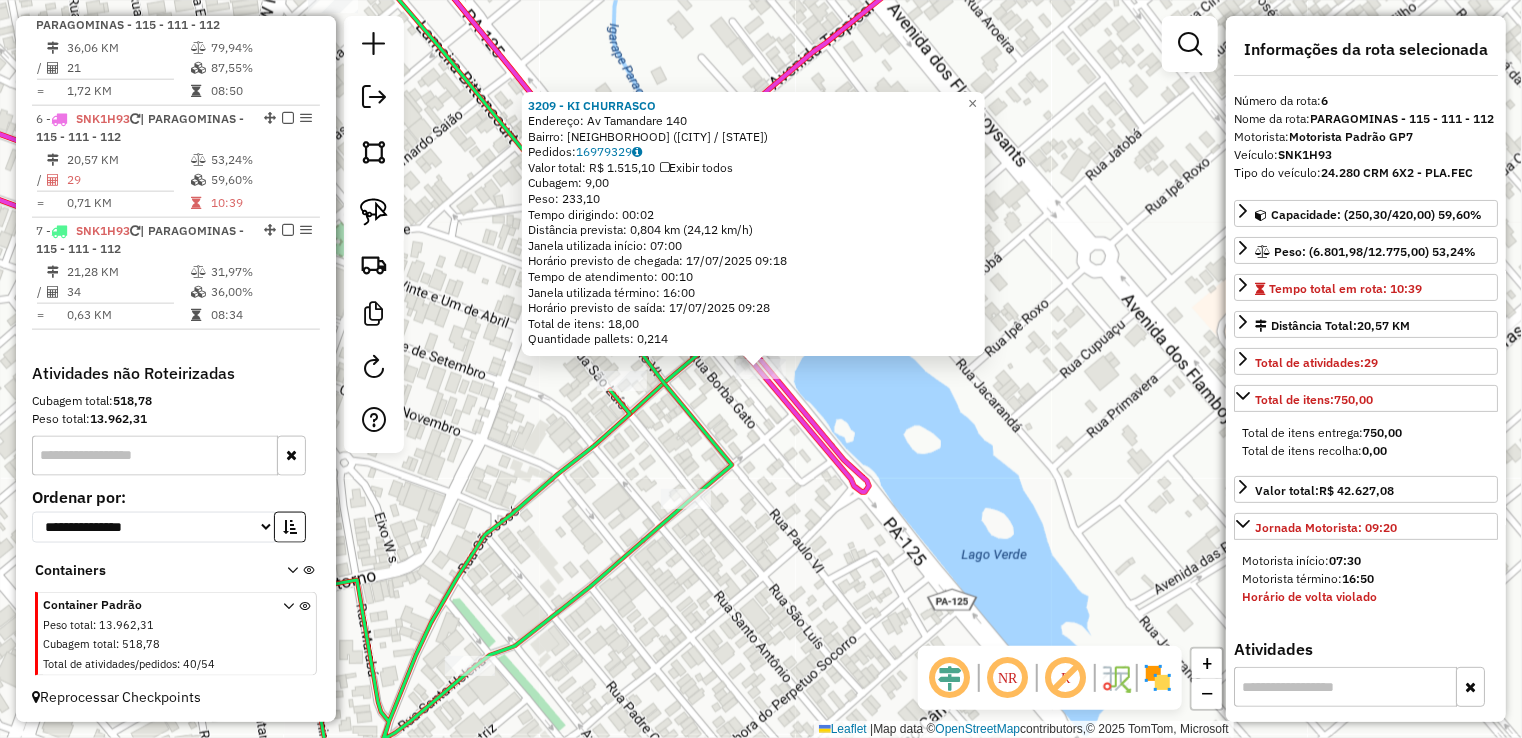 drag, startPoint x: 668, startPoint y: 519, endPoint x: 865, endPoint y: 464, distance: 204.53362 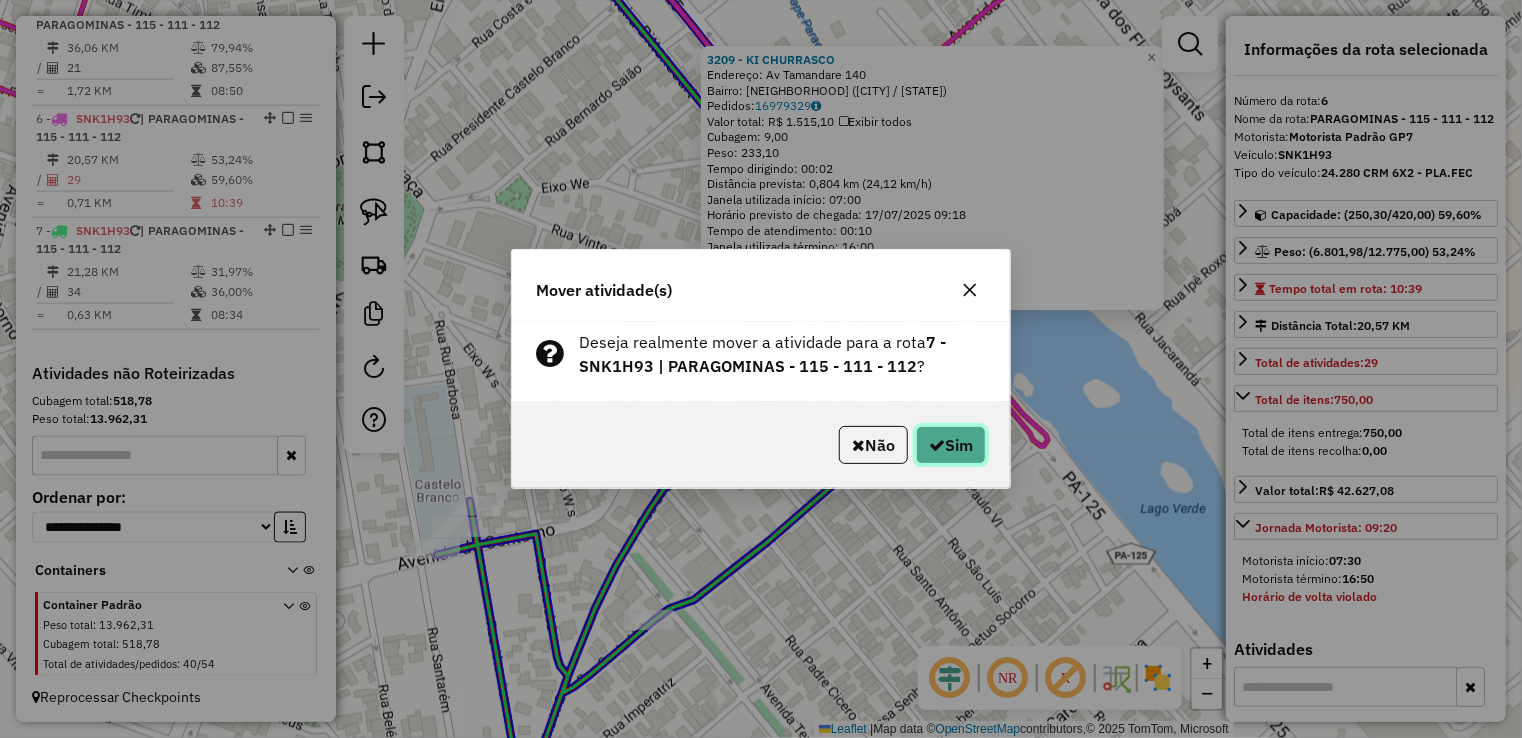click on "Sim" 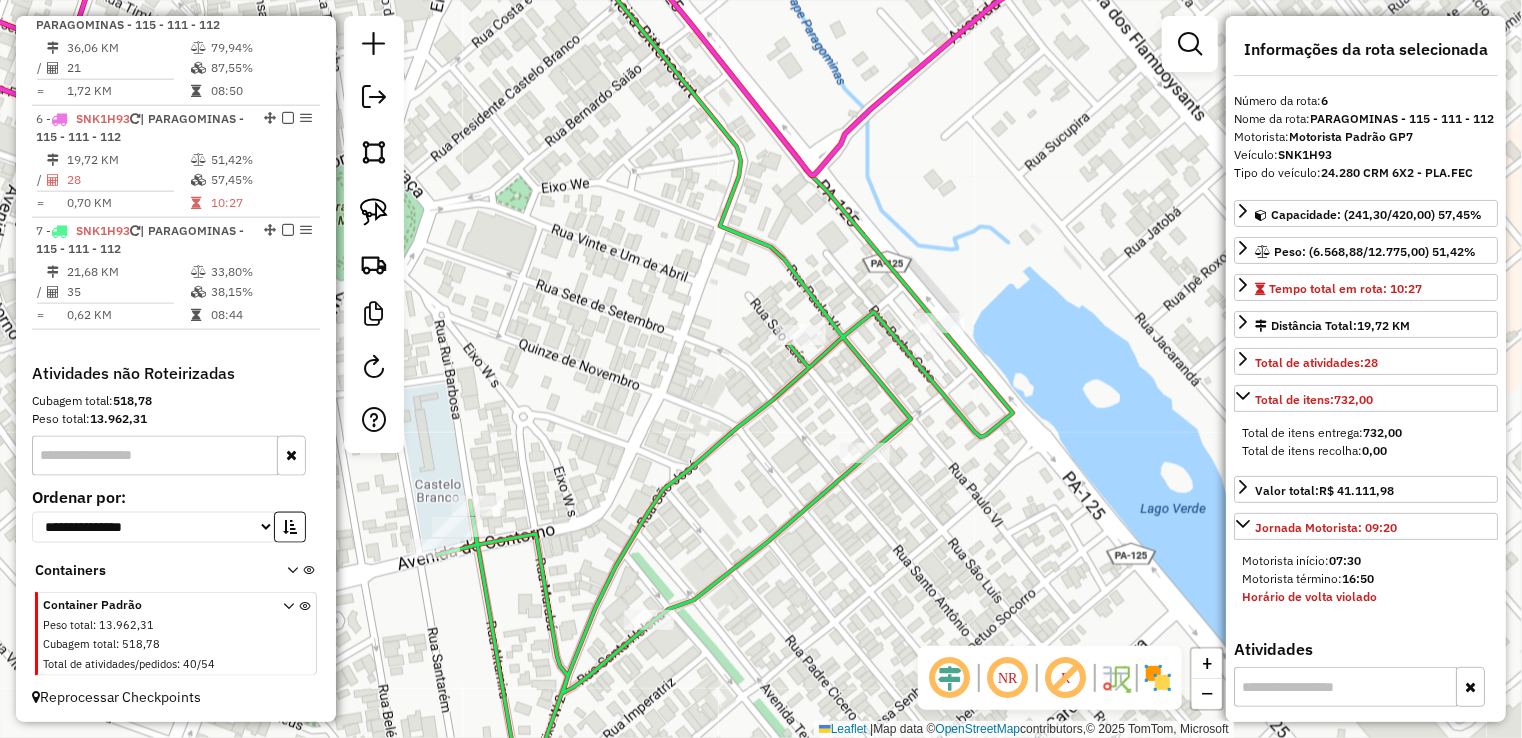 click on "Janela de atendimento Grade de atendimento Capacidade Transportadoras Veículos Cliente Pedidos  Rotas Selecione os dias de semana para filtrar as janelas de atendimento  Seg   Ter   Qua   Qui   Sex   Sáb   Dom  Informe o período da janela de atendimento: De: Até:  Filtrar exatamente a janela do cliente  Considerar janela de atendimento padrão  Selecione os dias de semana para filtrar as grades de atendimento  Seg   Ter   Qua   Qui   Sex   Sáb   Dom   Considerar clientes sem dia de atendimento cadastrado  Clientes fora do dia de atendimento selecionado Filtrar as atividades entre os valores definidos abaixo:  Peso mínimo:   Peso máximo:   Cubagem mínima:   Cubagem máxima:   De:   Até:  Filtrar as atividades entre o tempo de atendimento definido abaixo:  De:   Até:   Considerar capacidade total dos clientes não roteirizados Transportadora: Selecione um ou mais itens Tipo de veículo: Selecione um ou mais itens Veículo: Selecione um ou mais itens Motorista: Selecione um ou mais itens Nome: Rótulo:" 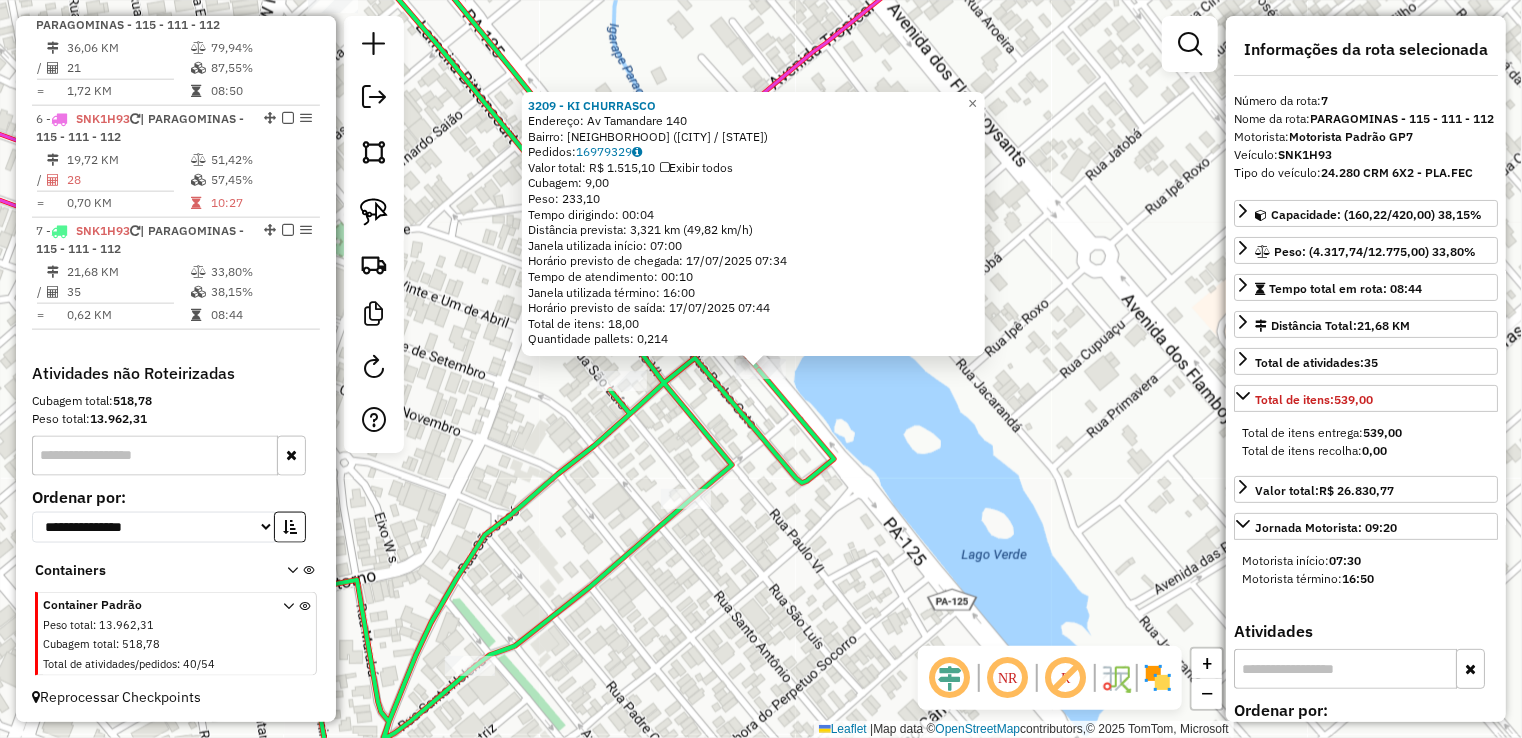 click on "3209 - KI CHURRASCO  Endereço:  Av Tamandare 140   Bairro: CELIO MIRANDA (PARAGOMINAS / PA)   Pedidos:  16979329   Valor total: R$ 1.515,10   Exibir todos   Cubagem: 9,00  Peso: 233,10  Tempo dirigindo: 00:04   Distância prevista: 3,321 km (49,82 km/h)   Janela utilizada início: 07:00   Horário previsto de chegada: 17/07/2025 07:34   Tempo de atendimento: 00:10   Janela utilizada término: 16:00   Horário previsto de saída: 17/07/2025 07:44   Total de itens: 18,00   Quantidade pallets: 0,214  × Janela de atendimento Grade de atendimento Capacidade Transportadoras Veículos Cliente Pedidos  Rotas Selecione os dias de semana para filtrar as janelas de atendimento  Seg   Ter   Qua   Qui   Sex   Sáb   Dom  Informe o período da janela de atendimento: De: Até:  Filtrar exatamente a janela do cliente  Considerar janela de atendimento padrão  Selecione os dias de semana para filtrar as grades de atendimento  Seg   Ter   Qua   Qui   Sex   Sáb   Dom   Considerar clientes sem dia de atendimento cadastrado +" 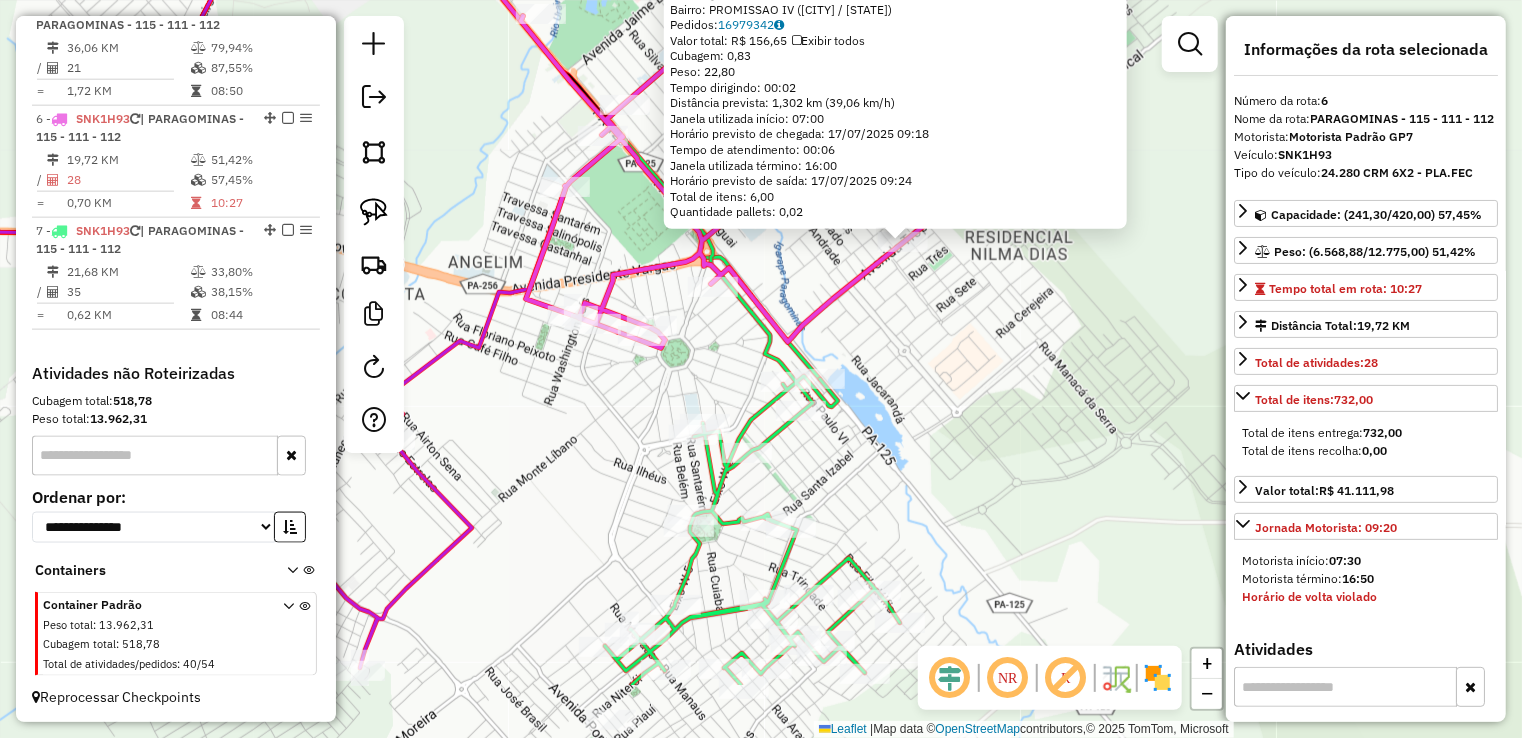 drag, startPoint x: 874, startPoint y: 455, endPoint x: 1075, endPoint y: 287, distance: 261.96375 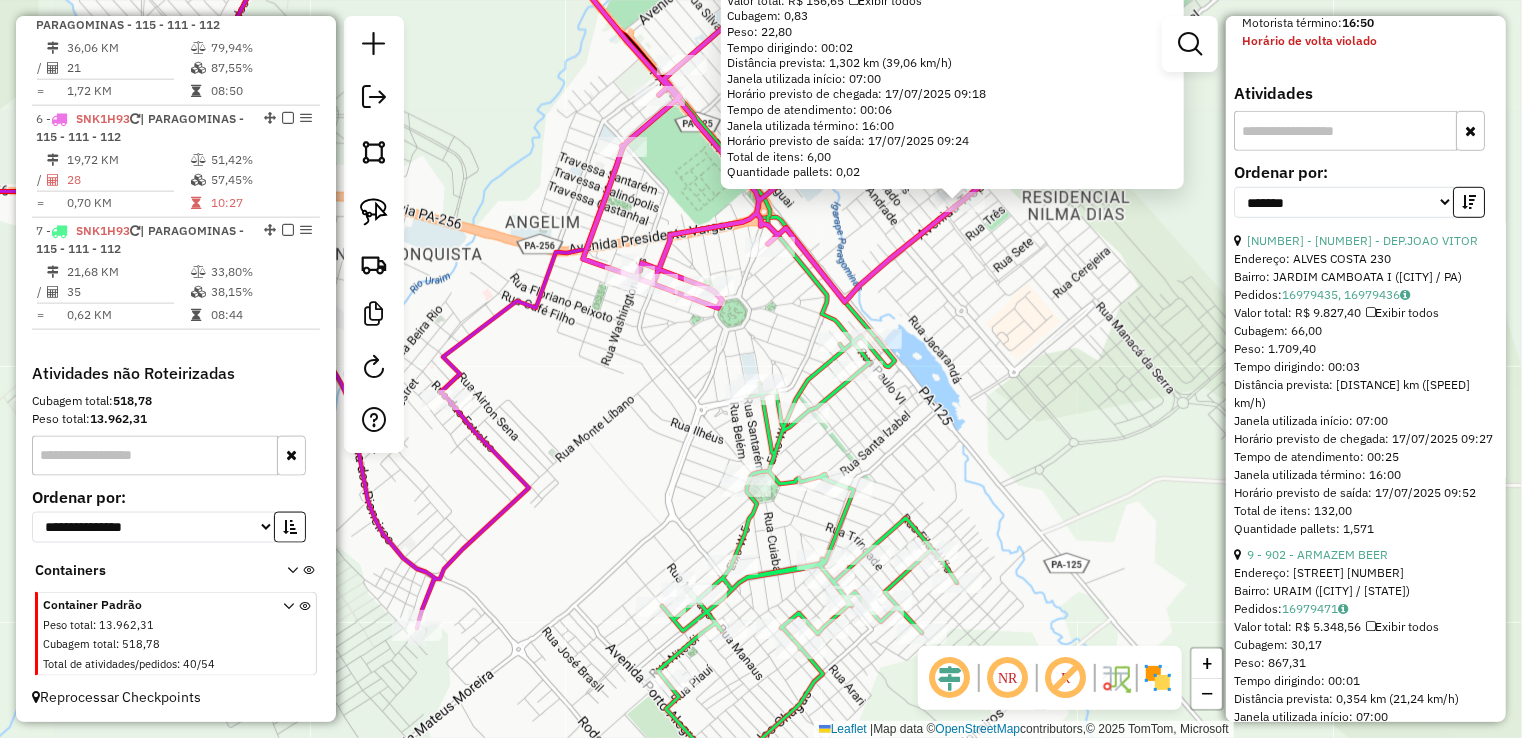 scroll, scrollTop: 600, scrollLeft: 0, axis: vertical 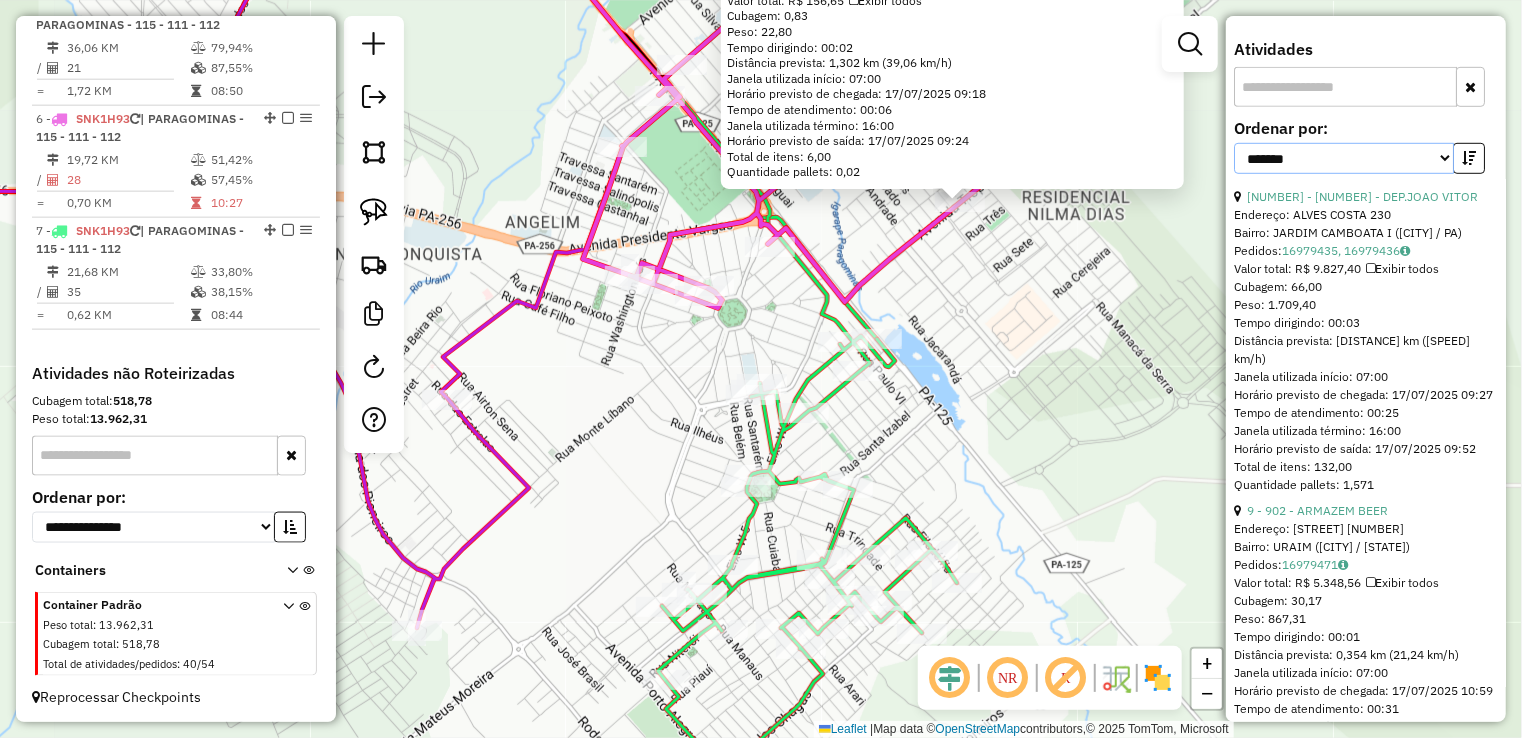 click on "**********" at bounding box center [1344, 158] 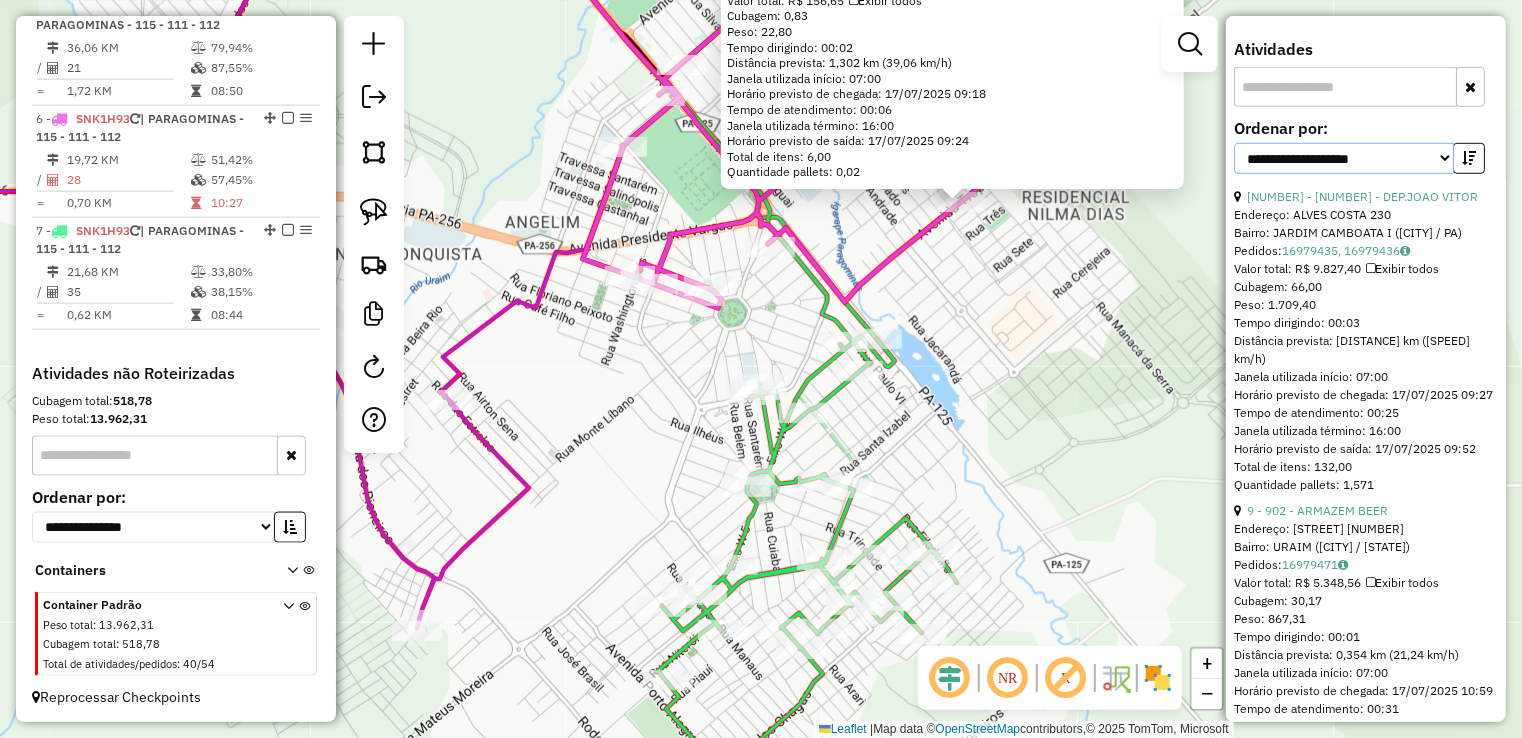 click on "**********" at bounding box center (1344, 158) 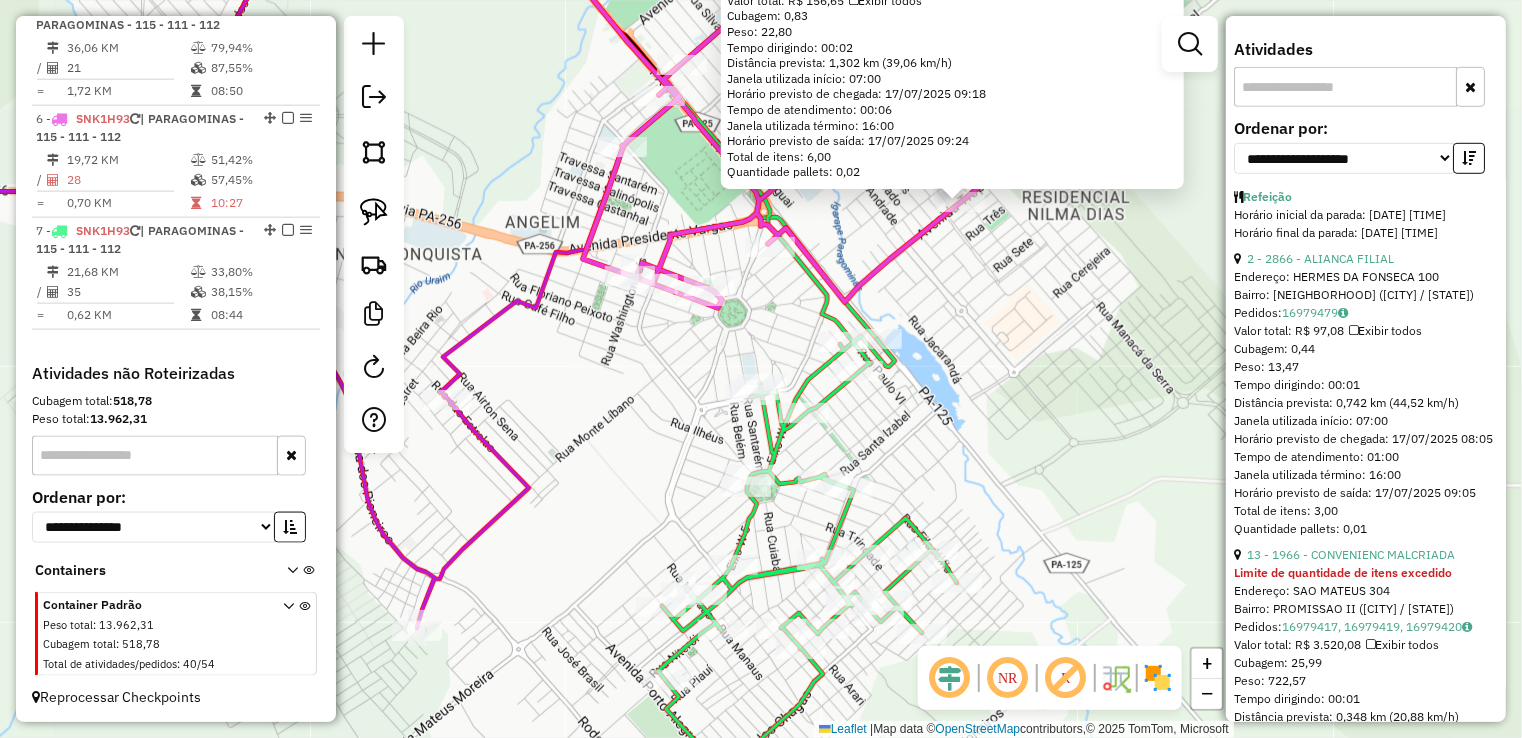 click on "5198 - ABSOLUTA BEBIDAS   E  Endereço:  TROPICAL 19   Bairro: PROMISSAO IV (PARAGOMINAS / PA)   Pedidos:  16979342   Valor total: R$ 156,65   Exibir todos   Cubagem: 0,83  Peso: 22,80  Tempo dirigindo: 00:02   Distância prevista: 1,302 km (39,06 km/h)   Janela utilizada início: 07:00   Horário previsto de chegada: 17/07/2025 09:18   Tempo de atendimento: 00:06   Janela utilizada término: 16:00   Horário previsto de saída: 17/07/2025 09:24   Total de itens: 6,00   Quantidade pallets: 0,02  × Janela de atendimento Grade de atendimento Capacidade Transportadoras Veículos Cliente Pedidos  Rotas Selecione os dias de semana para filtrar as janelas de atendimento  Seg   Ter   Qua   Qui   Sex   Sáb   Dom  Informe o período da janela de atendimento: De: Até:  Filtrar exatamente a janela do cliente  Considerar janela de atendimento padrão  Selecione os dias de semana para filtrar as grades de atendimento  Seg   Ter   Qua   Qui   Sex   Sáb   Dom   Considerar clientes sem dia de atendimento cadastrado  De:" 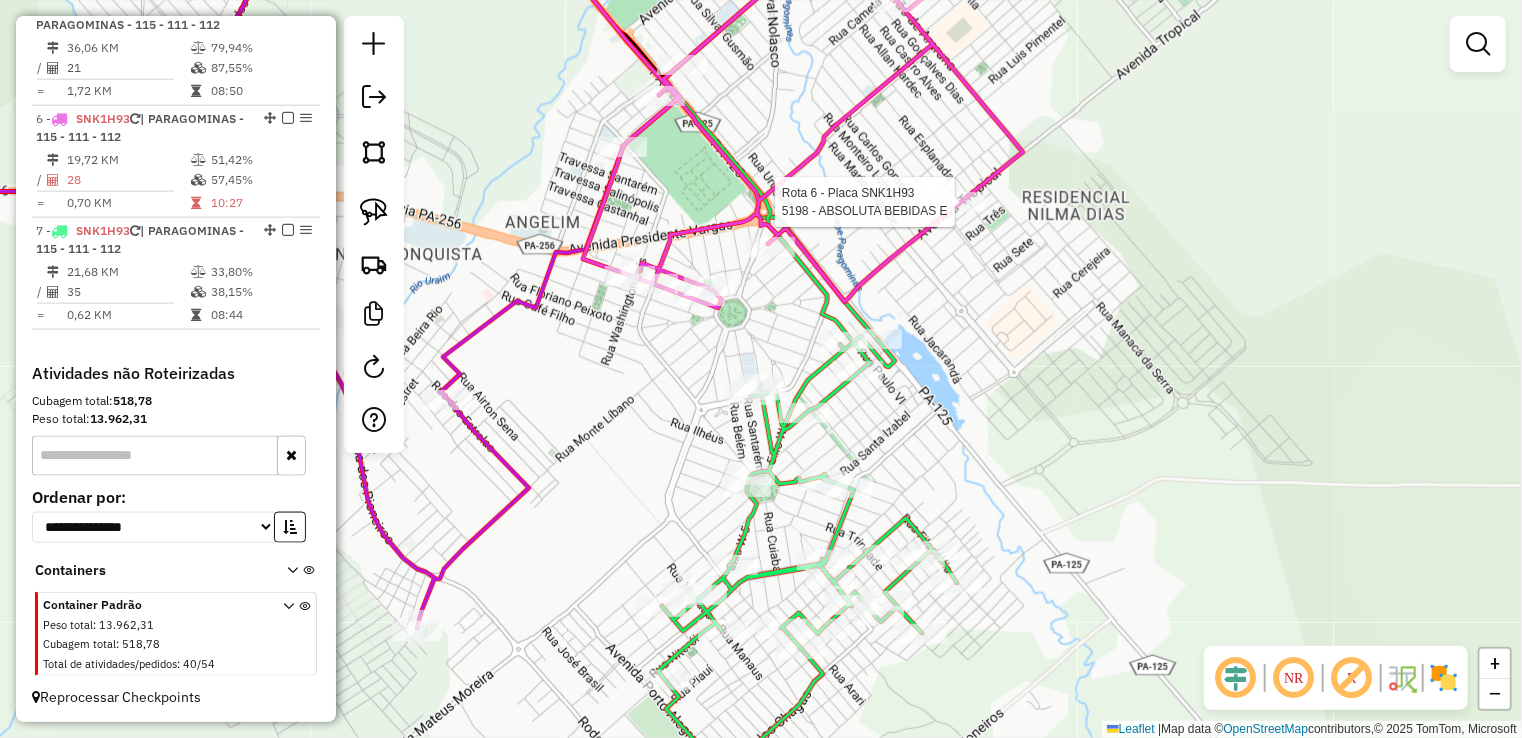 select on "**********" 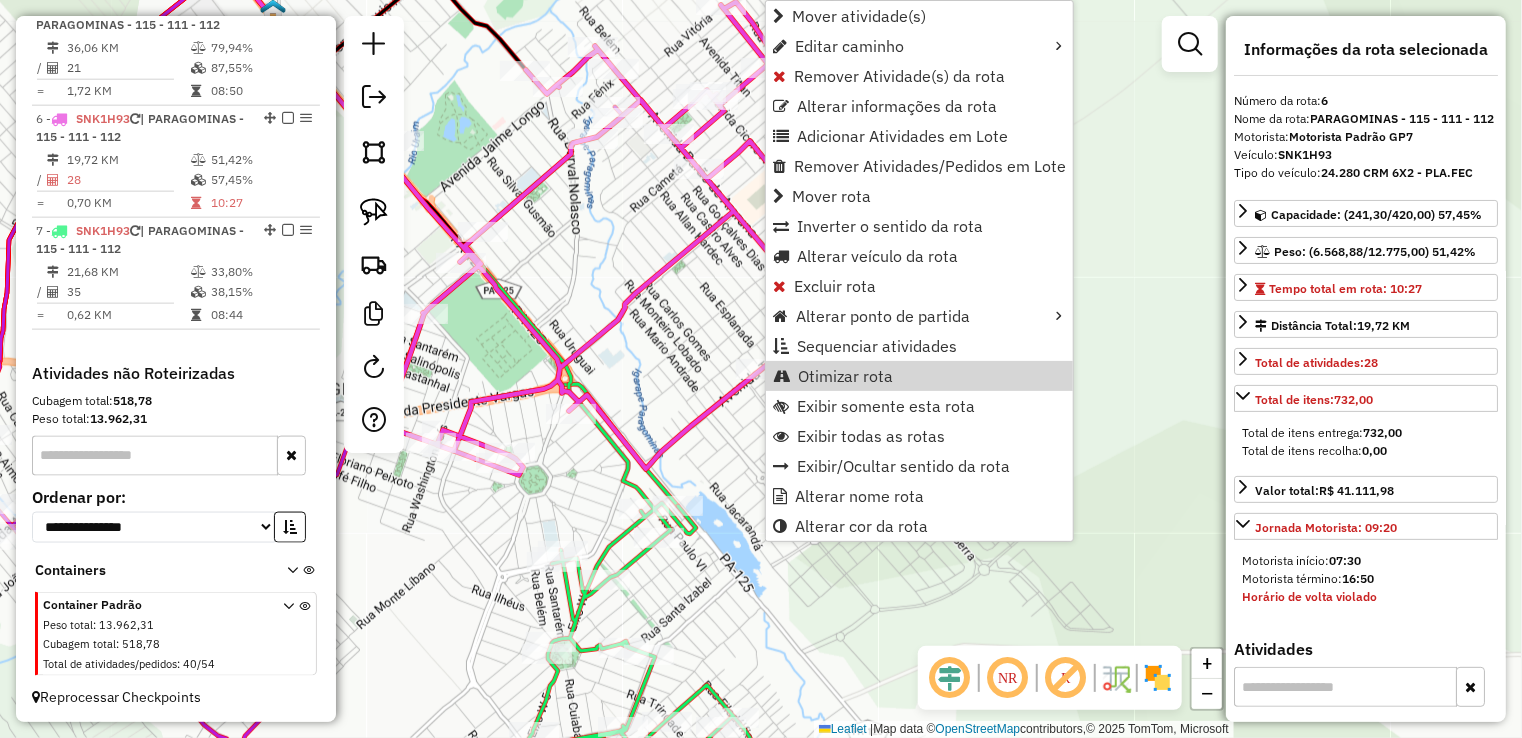 scroll, scrollTop: 600, scrollLeft: 0, axis: vertical 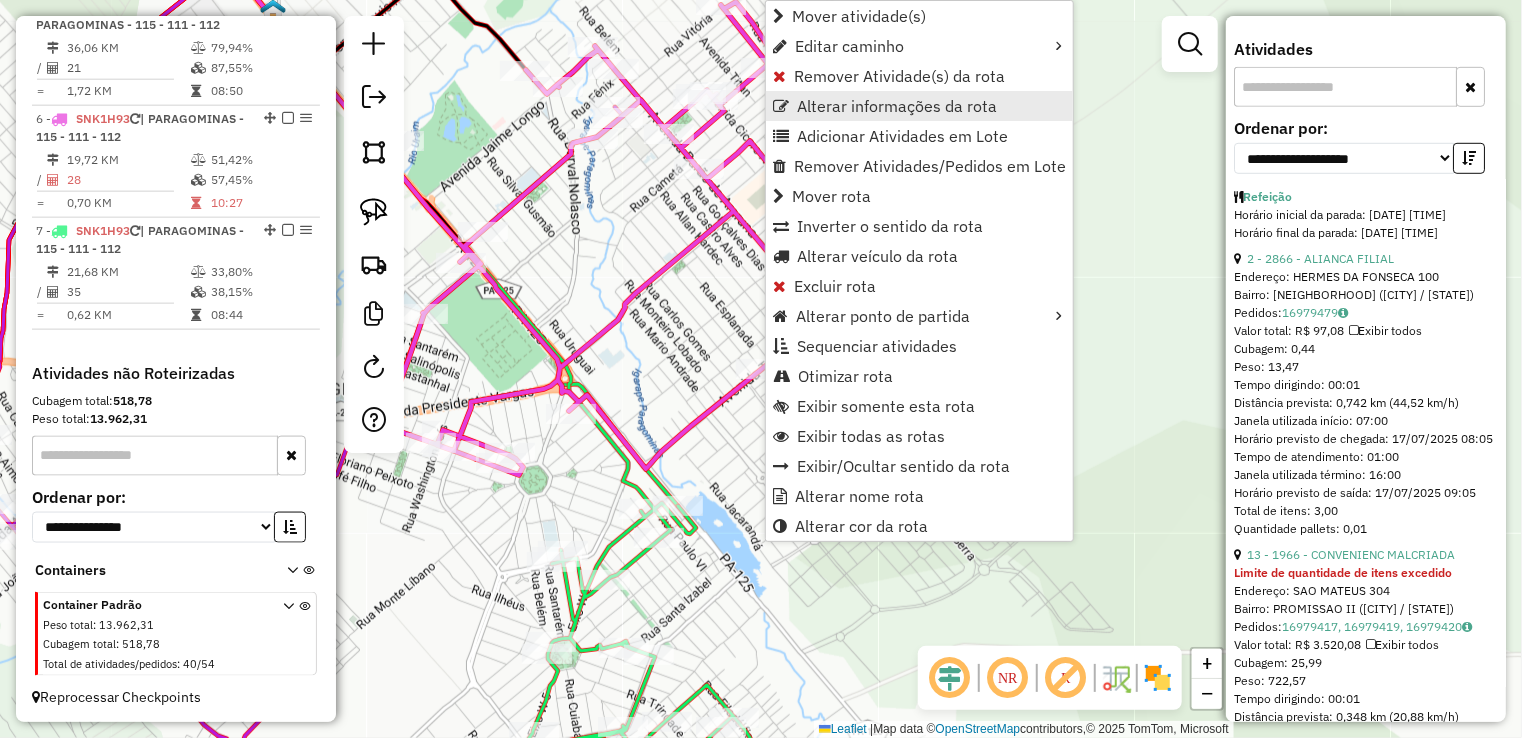click on "Alterar informações da rota" at bounding box center (897, 106) 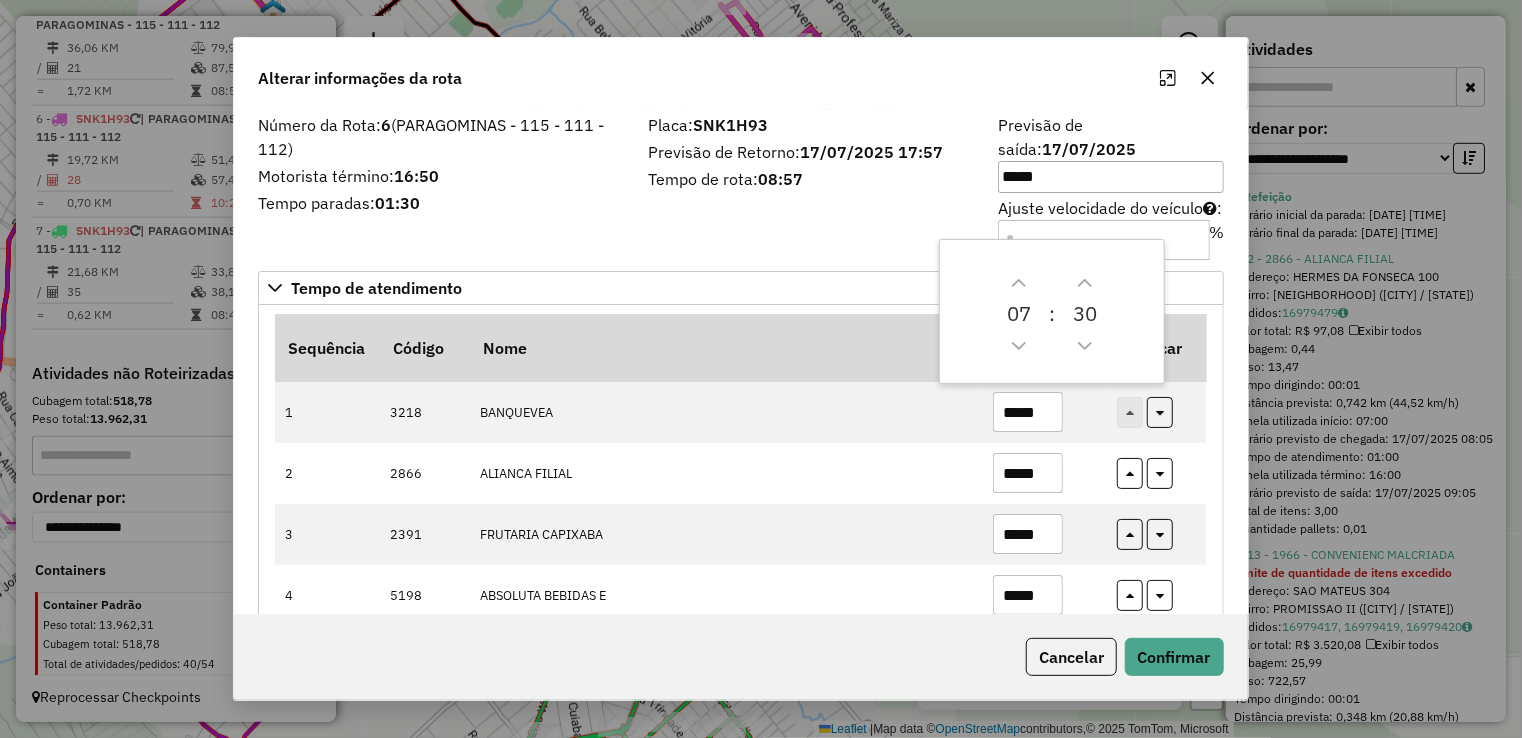 drag, startPoint x: 936, startPoint y: 76, endPoint x: 829, endPoint y: 61, distance: 108.04629 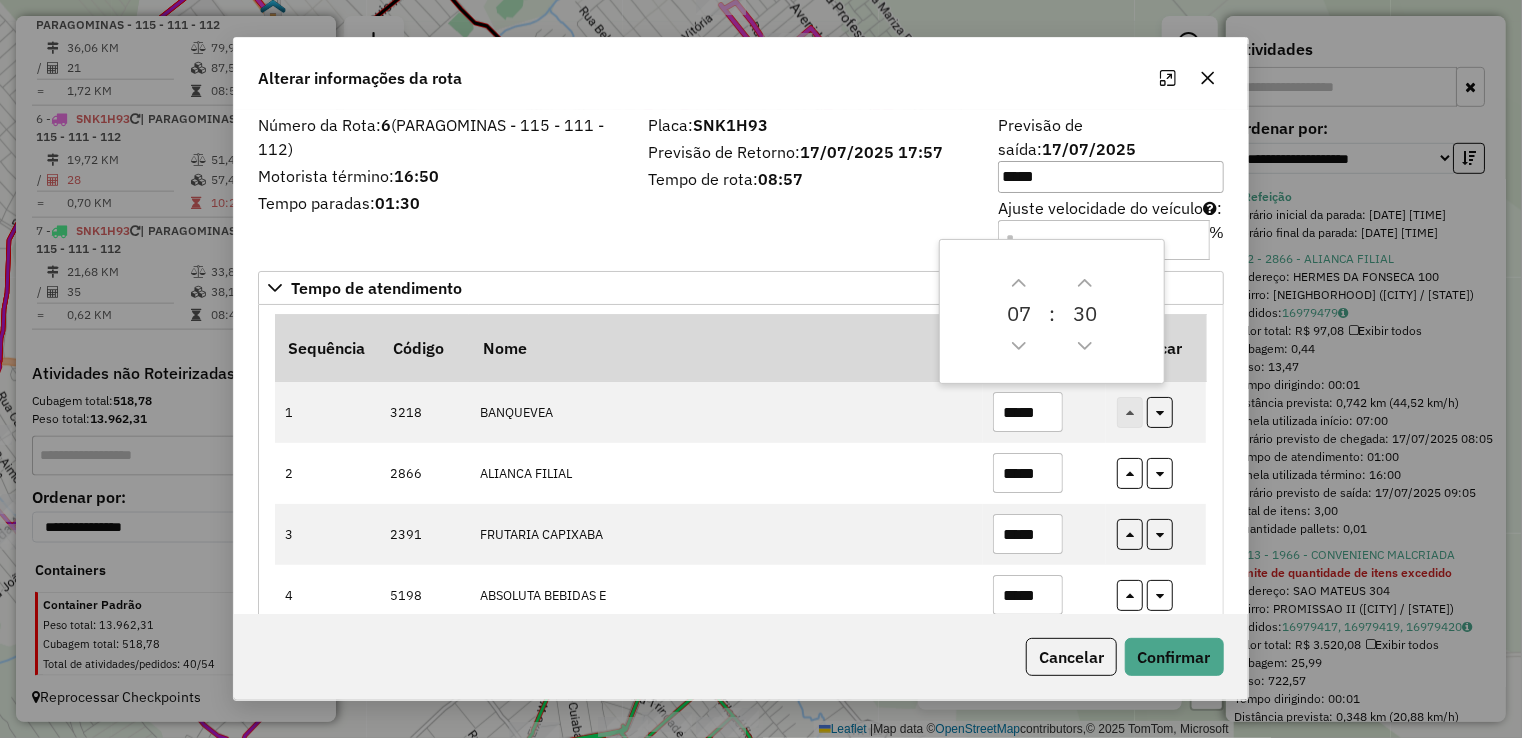 click on "Alterar informações da rota" 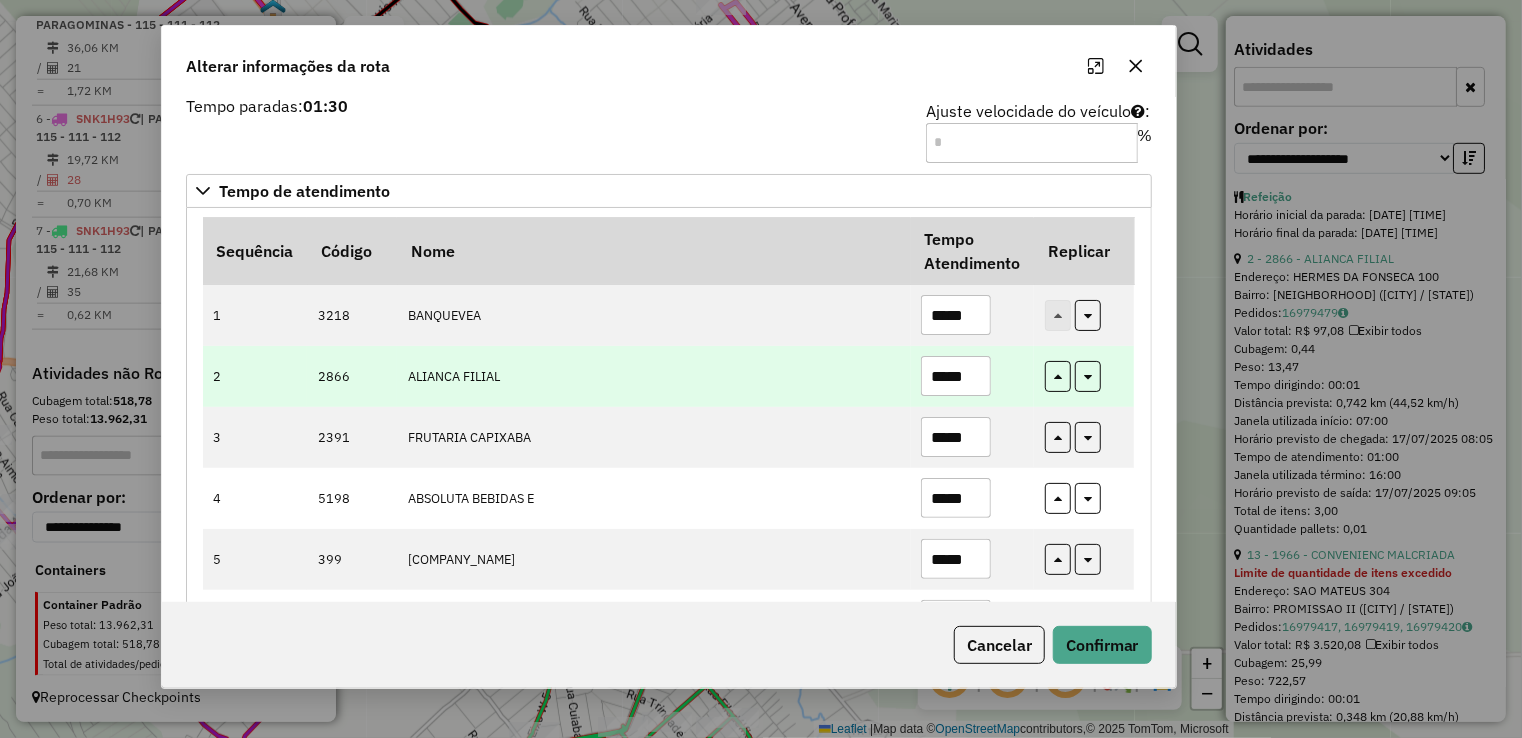 scroll, scrollTop: 100, scrollLeft: 0, axis: vertical 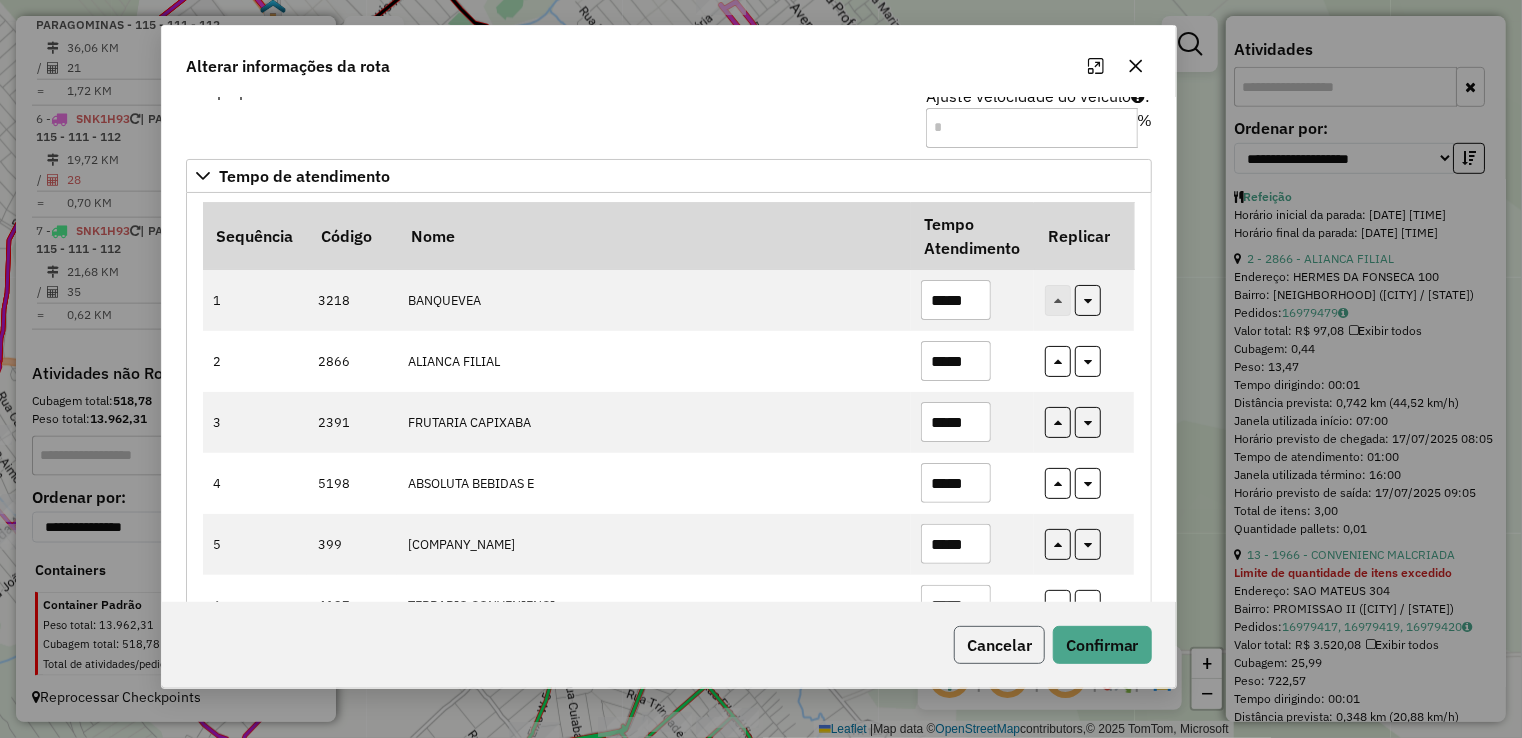 click on "Cancelar" 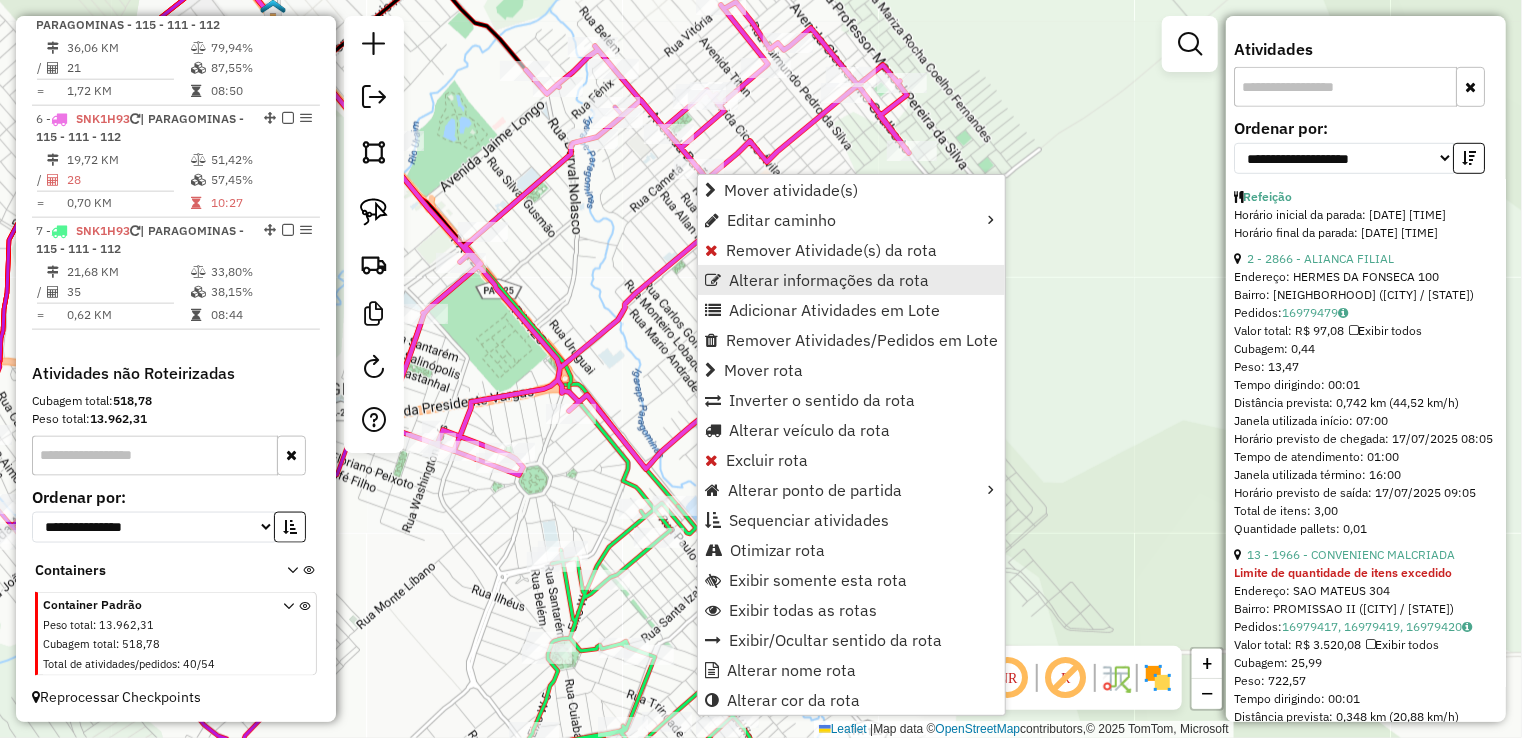 click on "Alterar informações da rota" at bounding box center (829, 280) 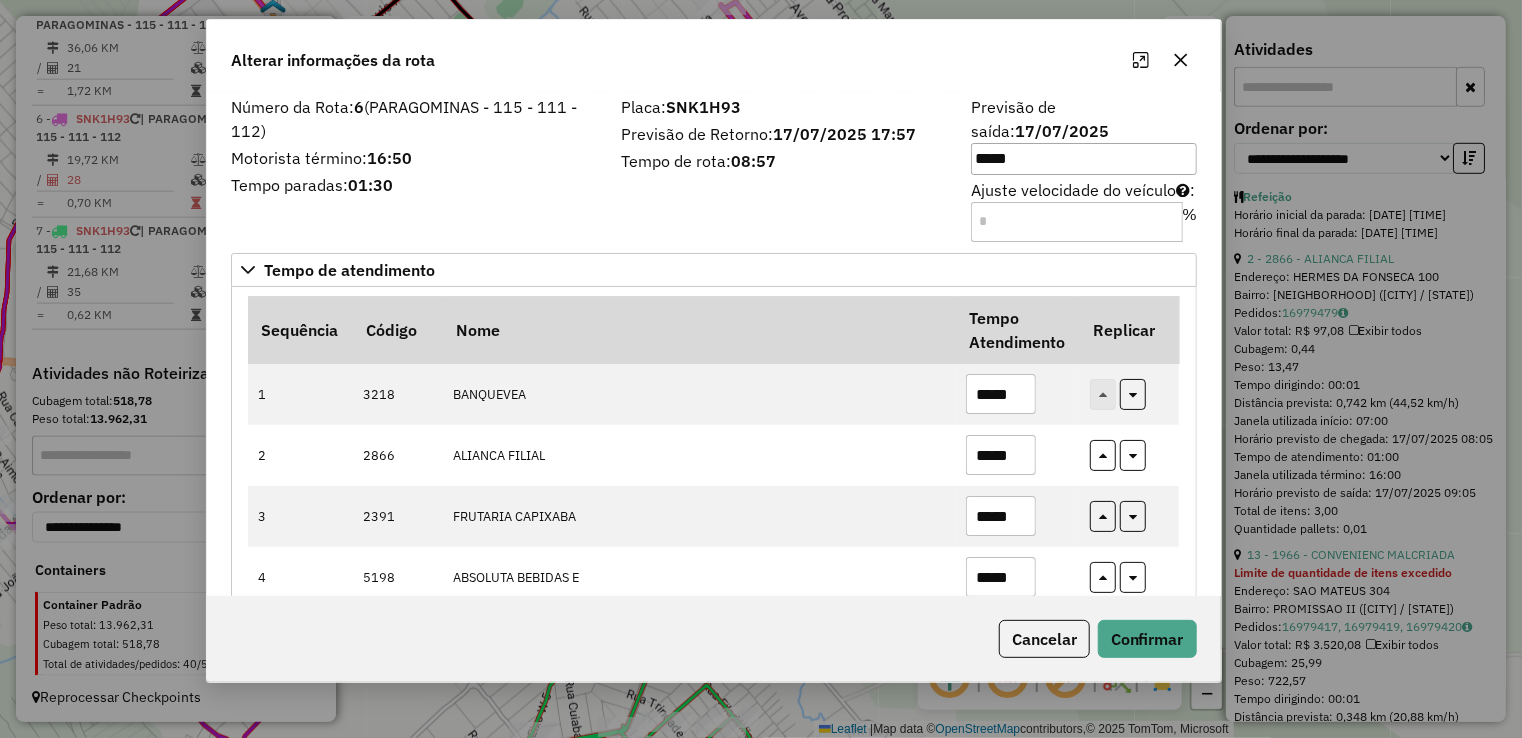 drag, startPoint x: 891, startPoint y: 90, endPoint x: 835, endPoint y: 65, distance: 61.326992 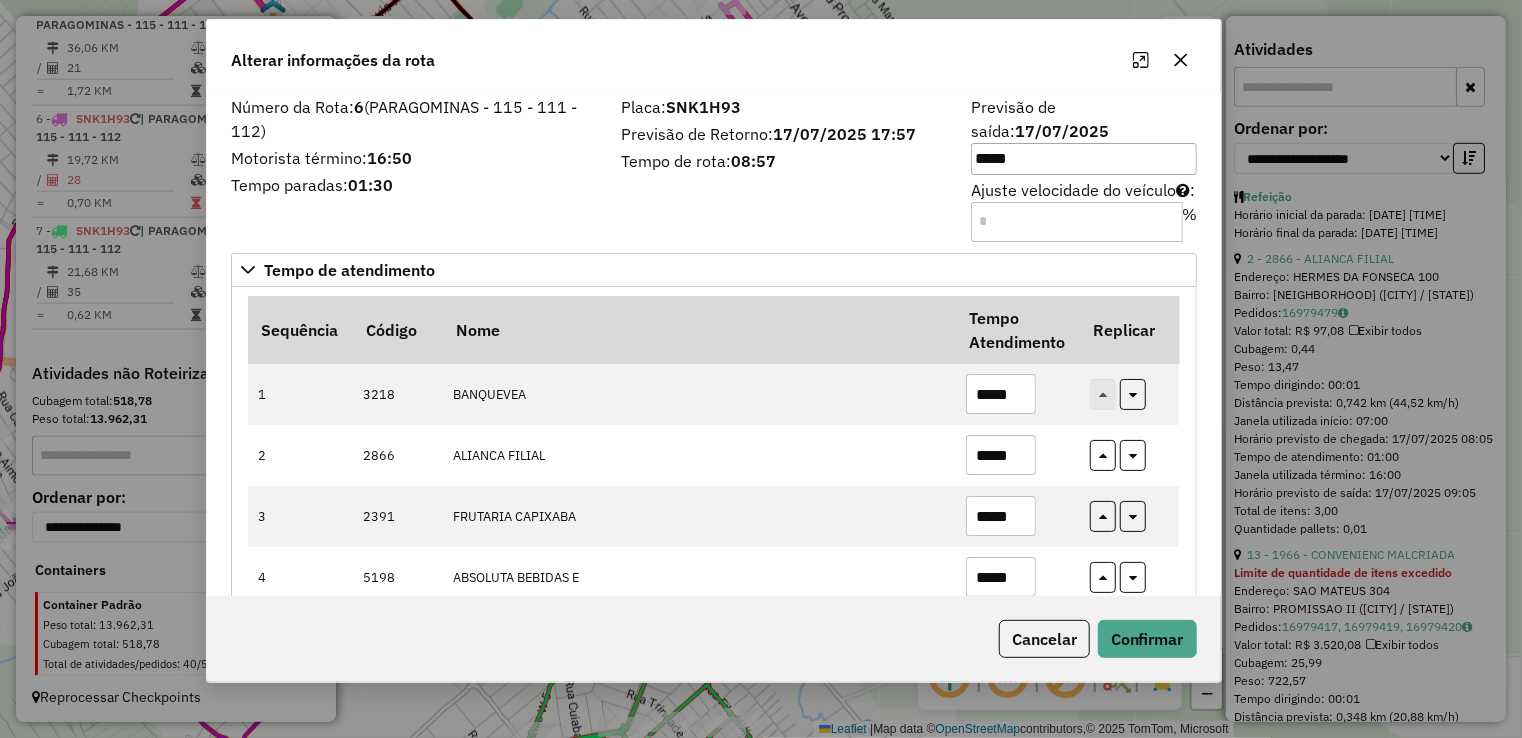 click on "Alterar informações da rota" 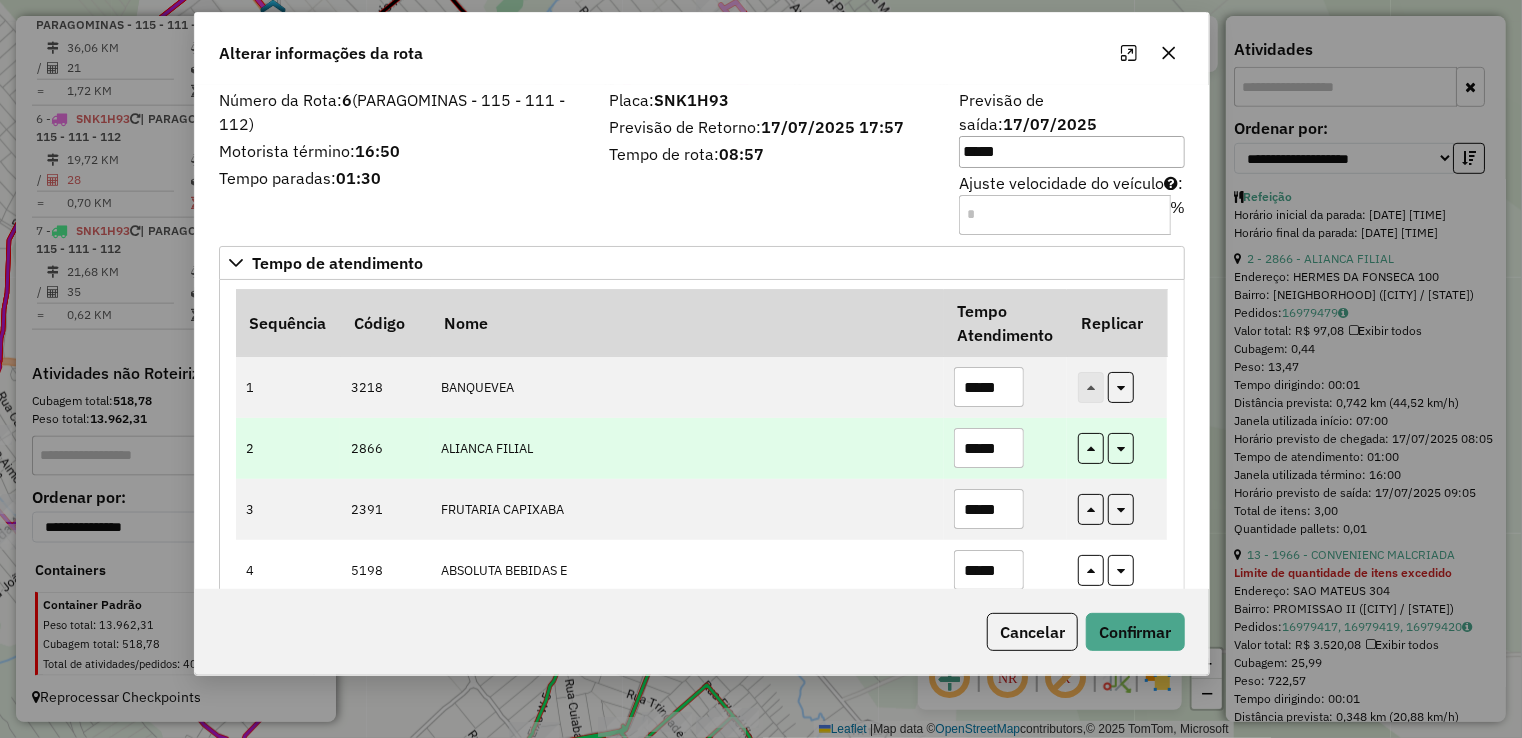 click on "2 2866 ALIANCA FILIAL *****" at bounding box center [702, 448] 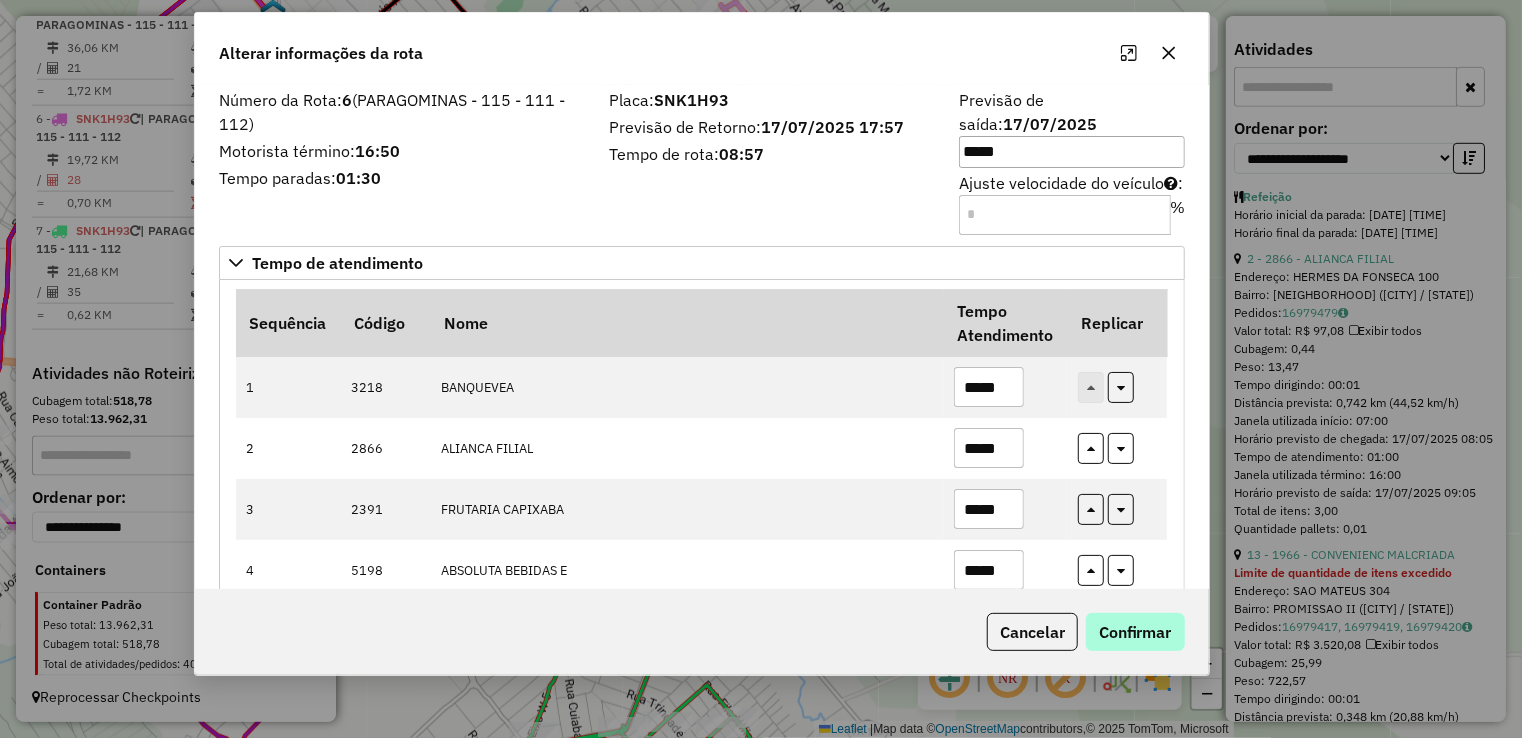 type on "*****" 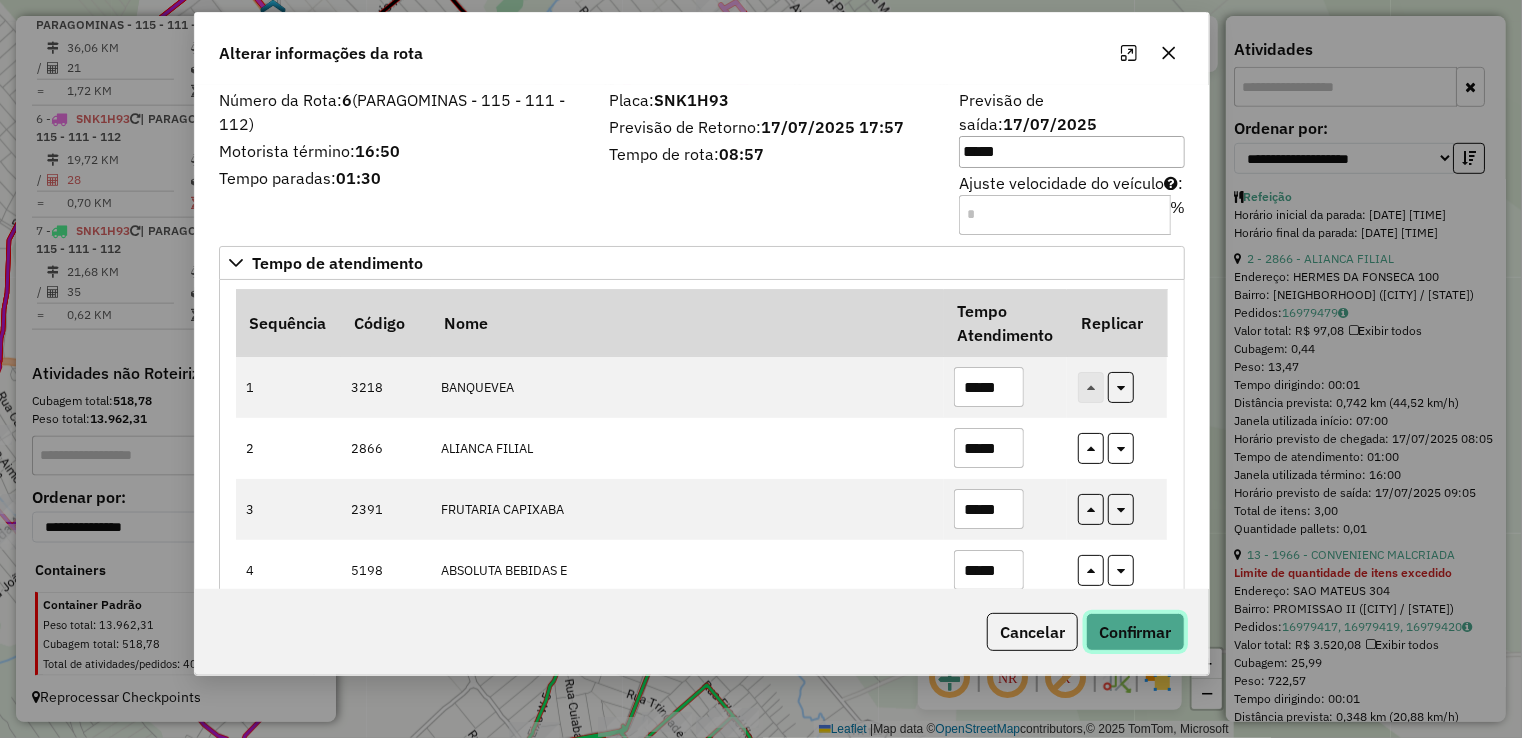 click on "Confirmar" 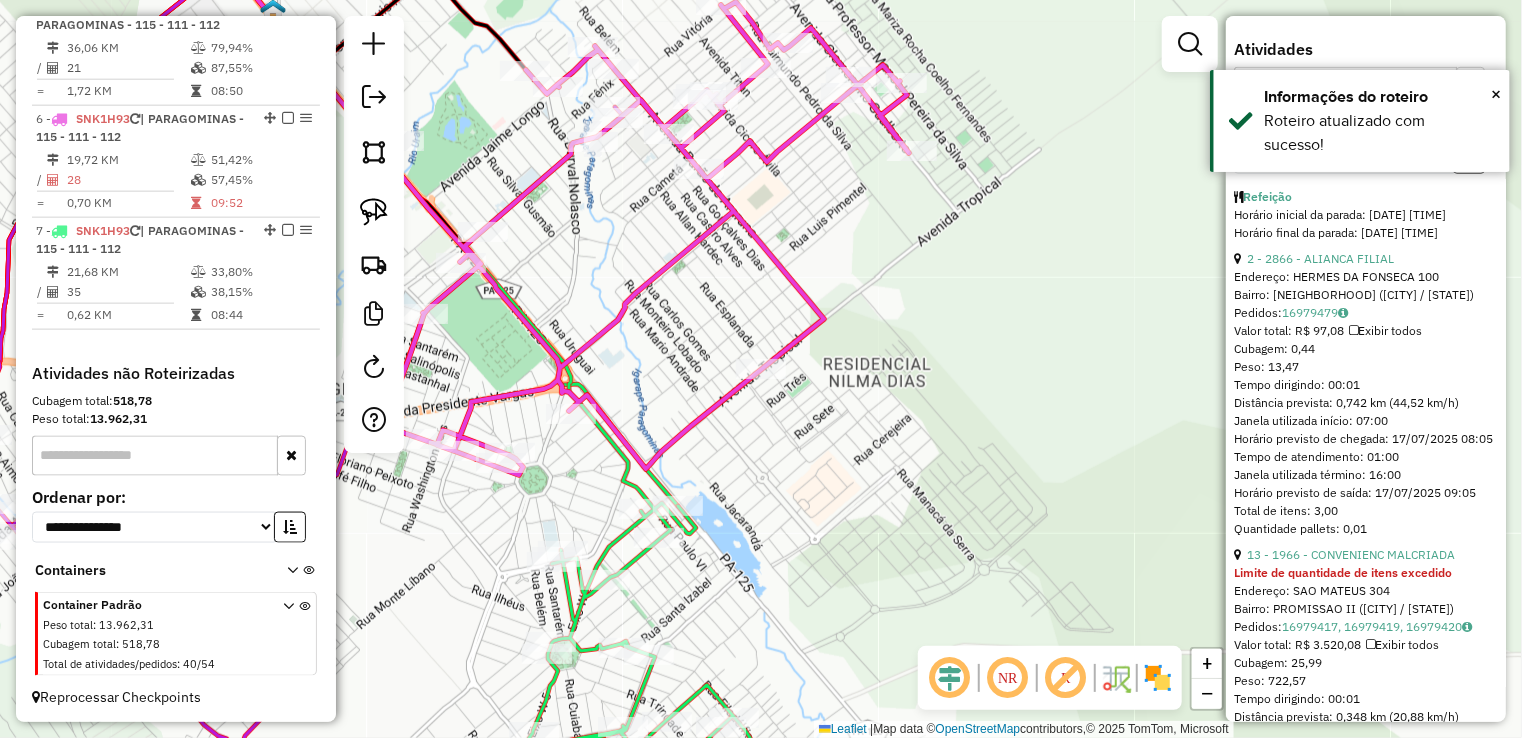 click on "Janela de atendimento Grade de atendimento Capacidade Transportadoras Veículos Cliente Pedidos  Rotas Selecione os dias de semana para filtrar as janelas de atendimento  Seg   Ter   Qua   Qui   Sex   Sáb   Dom  Informe o período da janela de atendimento: De: Até:  Filtrar exatamente a janela do cliente  Considerar janela de atendimento padrão  Selecione os dias de semana para filtrar as grades de atendimento  Seg   Ter   Qua   Qui   Sex   Sáb   Dom   Considerar clientes sem dia de atendimento cadastrado  Clientes fora do dia de atendimento selecionado Filtrar as atividades entre os valores definidos abaixo:  Peso mínimo:   Peso máximo:   Cubagem mínima:   Cubagem máxima:   De:   Até:  Filtrar as atividades entre o tempo de atendimento definido abaixo:  De:   Até:   Considerar capacidade total dos clientes não roteirizados Transportadora: Selecione um ou mais itens Tipo de veículo: Selecione um ou mais itens Veículo: Selecione um ou mais itens Motorista: Selecione um ou mais itens Nome: Rótulo:" 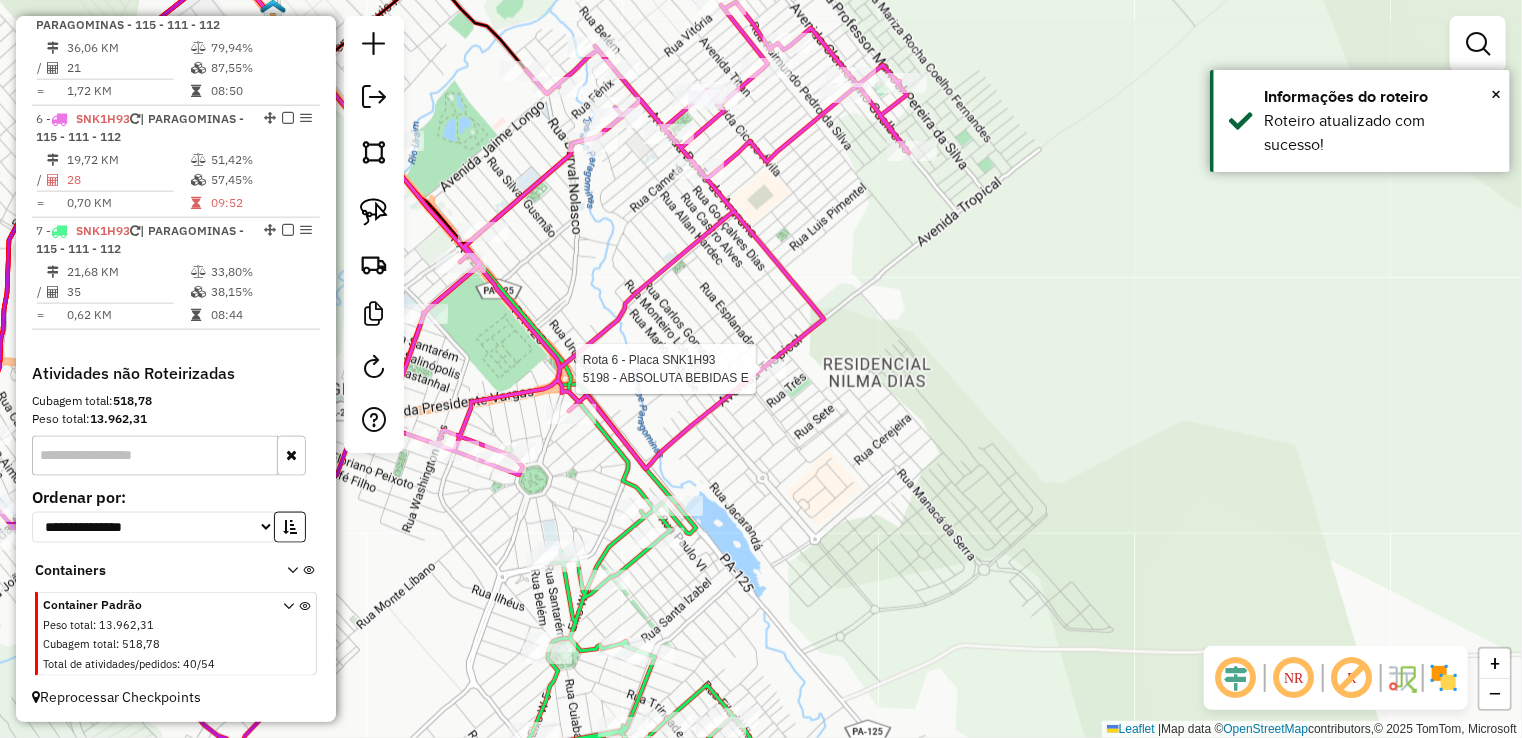 select on "**********" 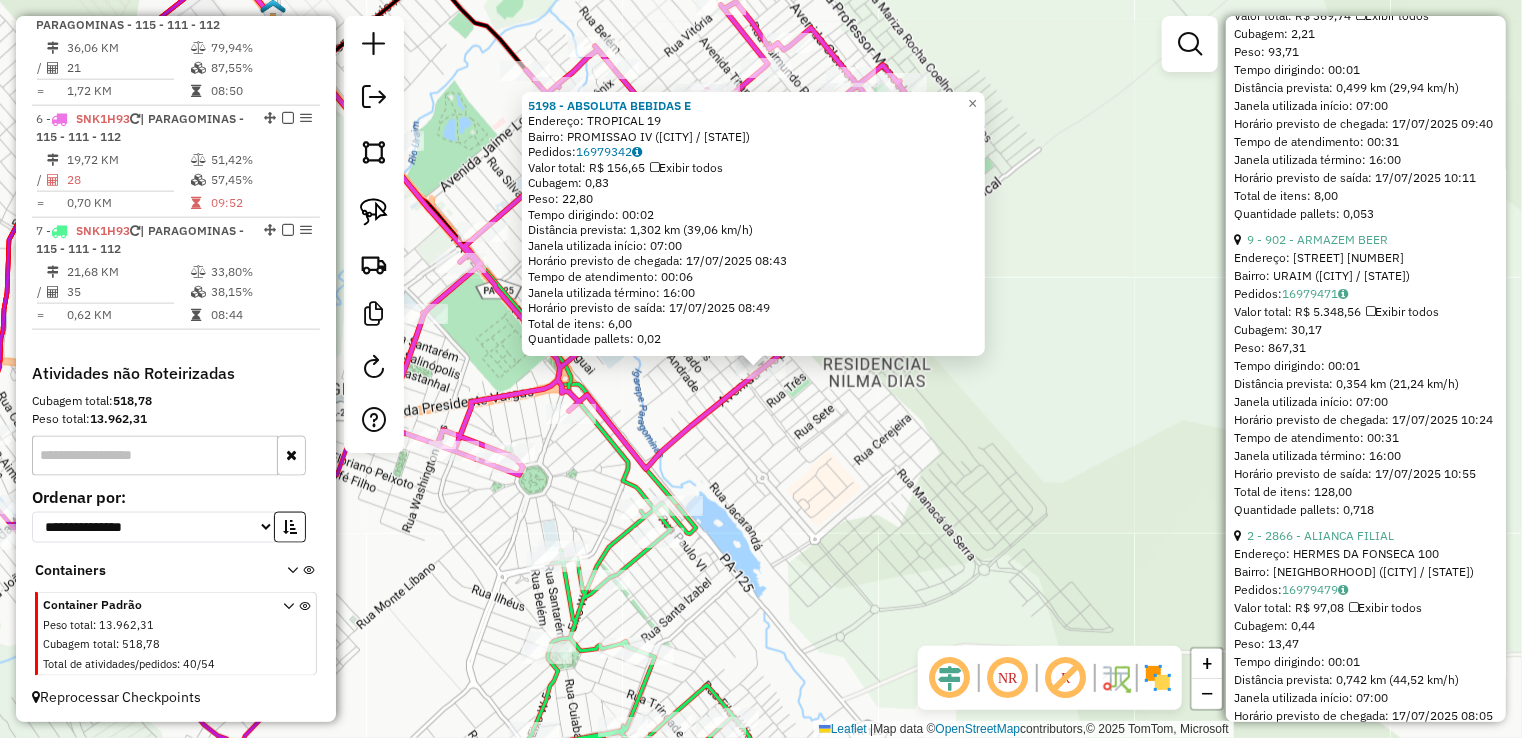 scroll, scrollTop: 2100, scrollLeft: 0, axis: vertical 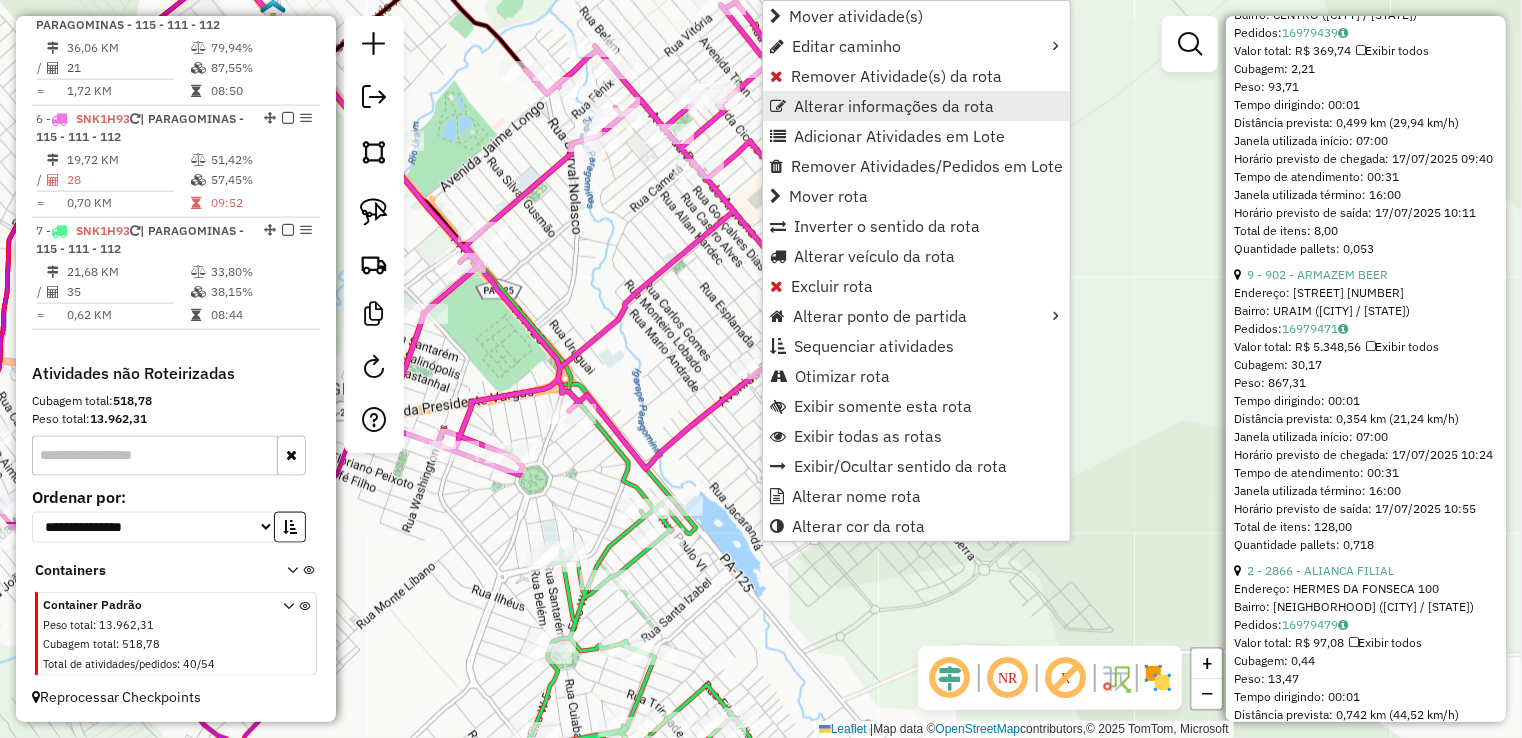 click on "Alterar informações da rota" at bounding box center [894, 106] 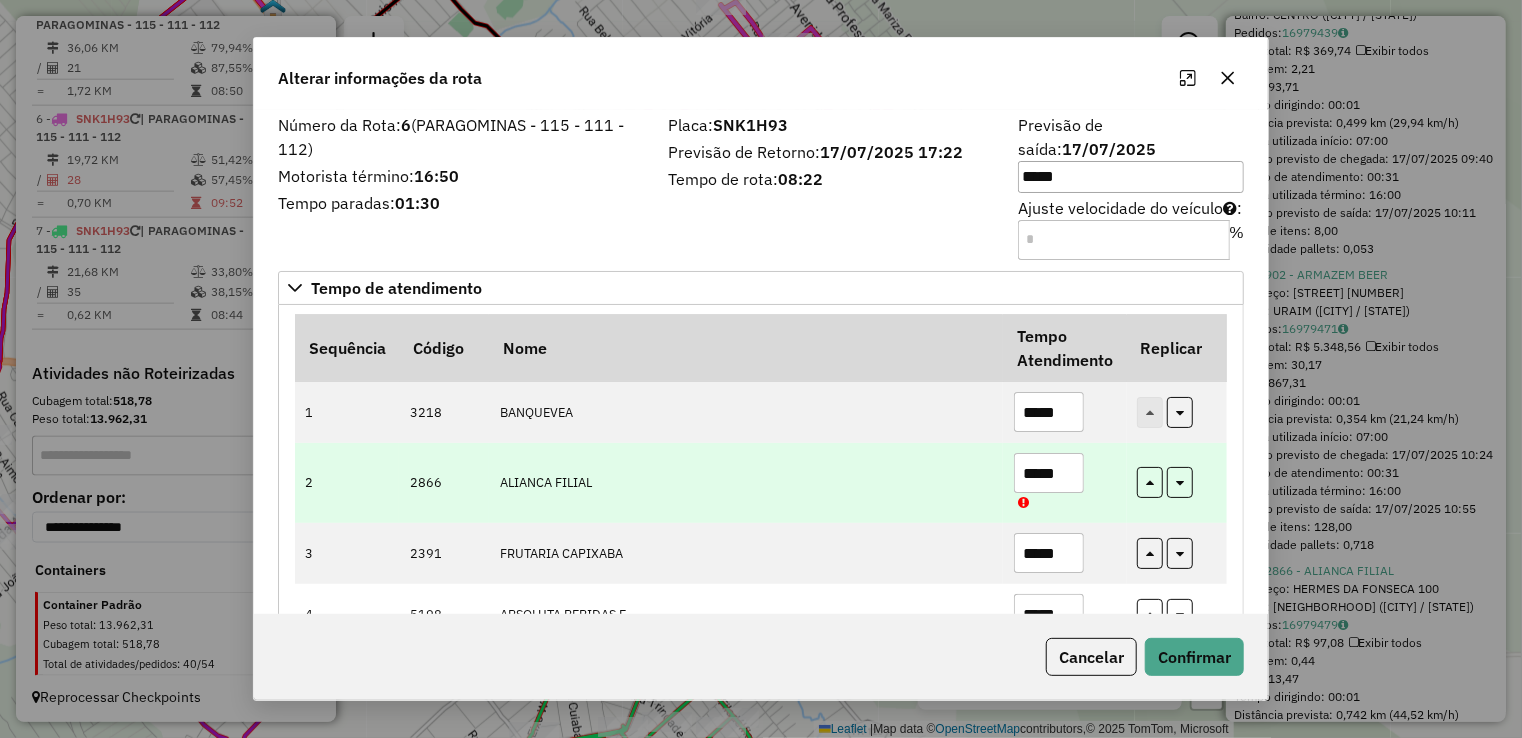 drag, startPoint x: 1071, startPoint y: 443, endPoint x: 1050, endPoint y: 441, distance: 21.095022 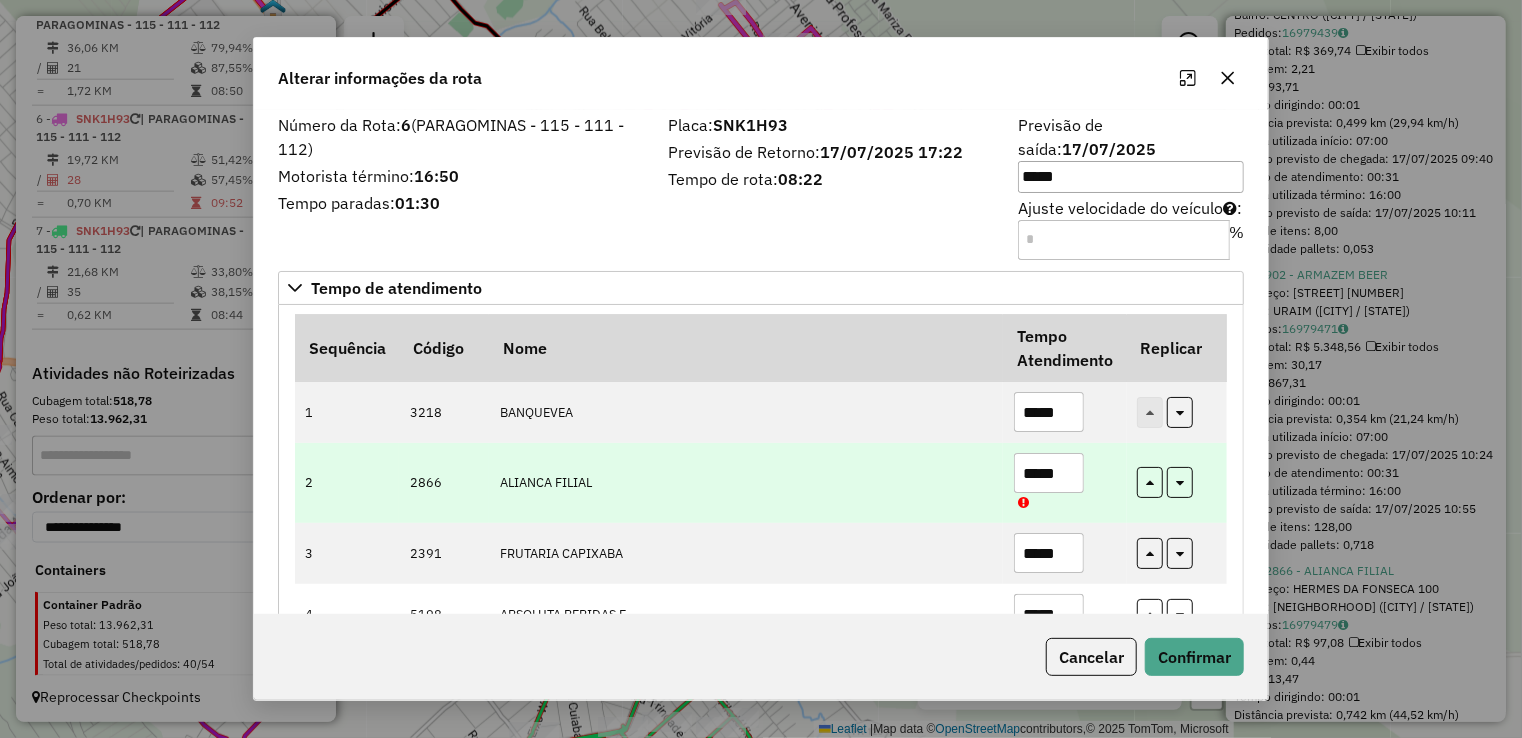 click on "*****" at bounding box center (1049, 473) 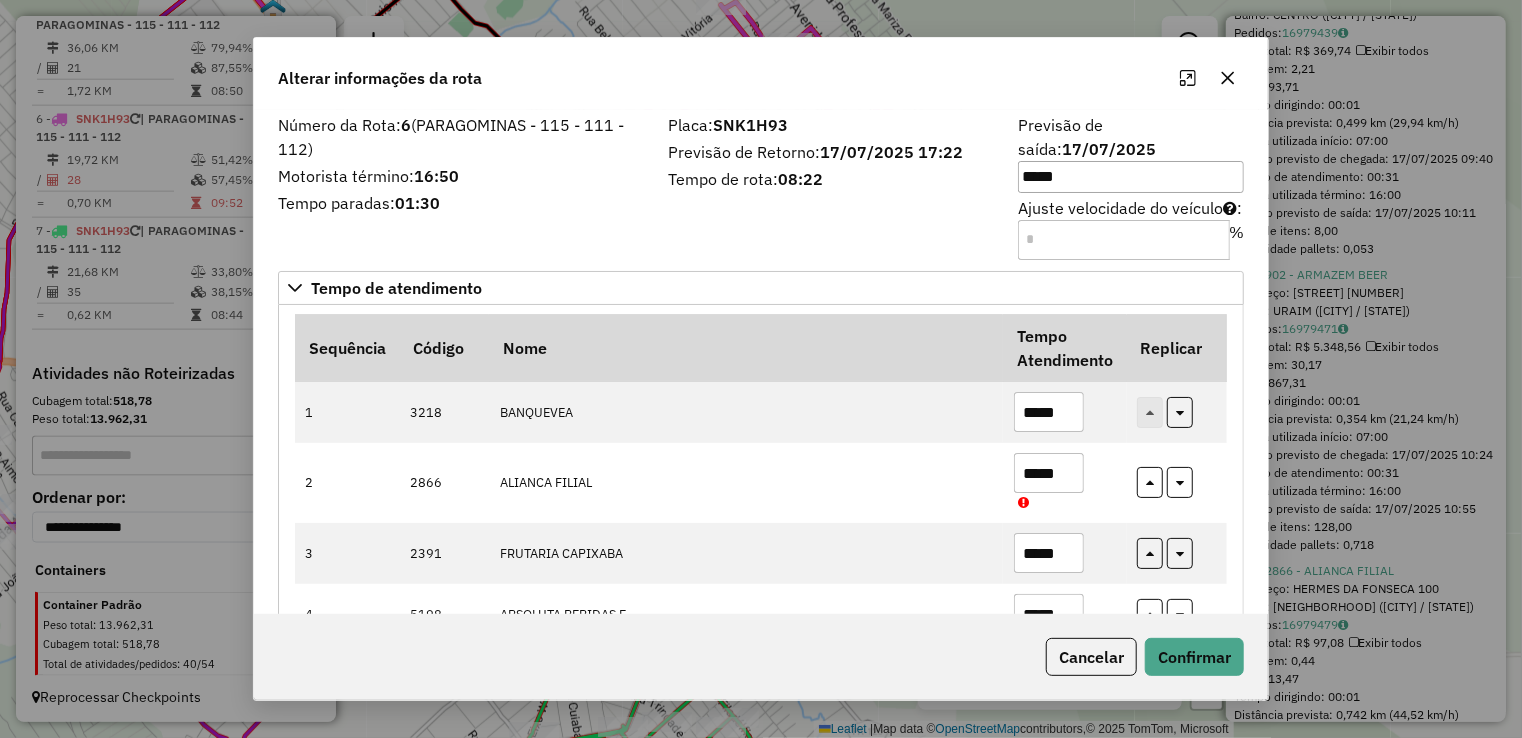 type on "*****" 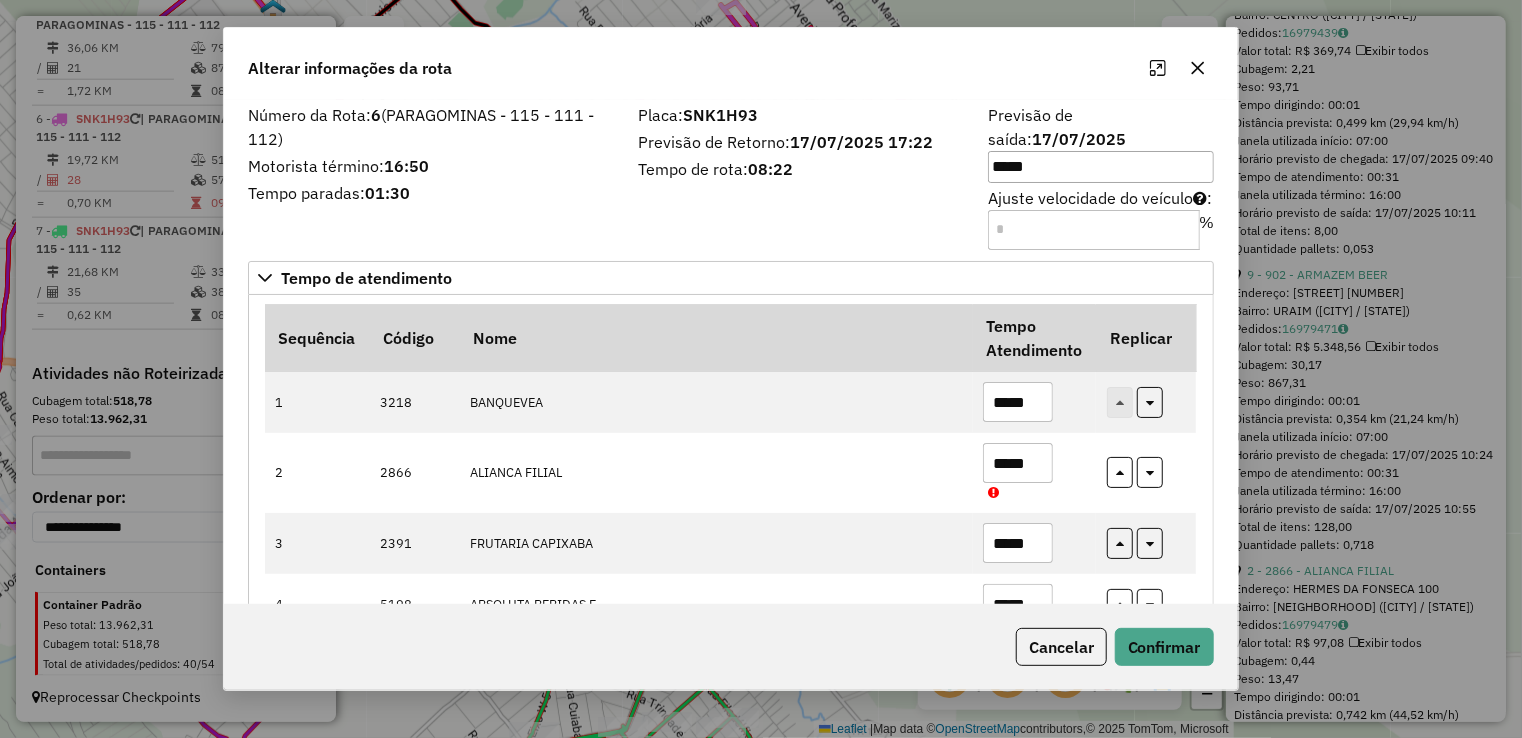 drag, startPoint x: 917, startPoint y: 80, endPoint x: 847, endPoint y: 47, distance: 77.388626 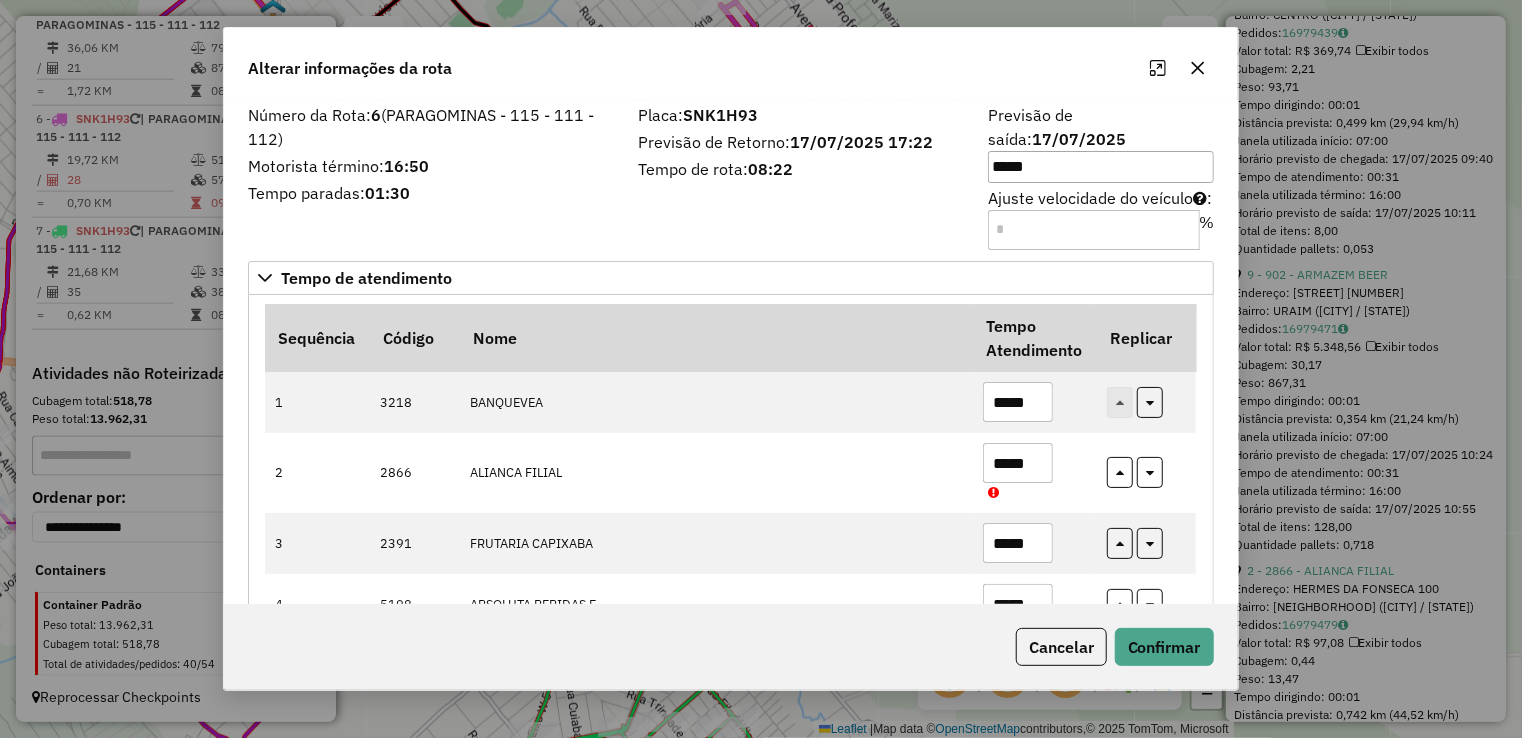 click on "Alterar informações da rota" 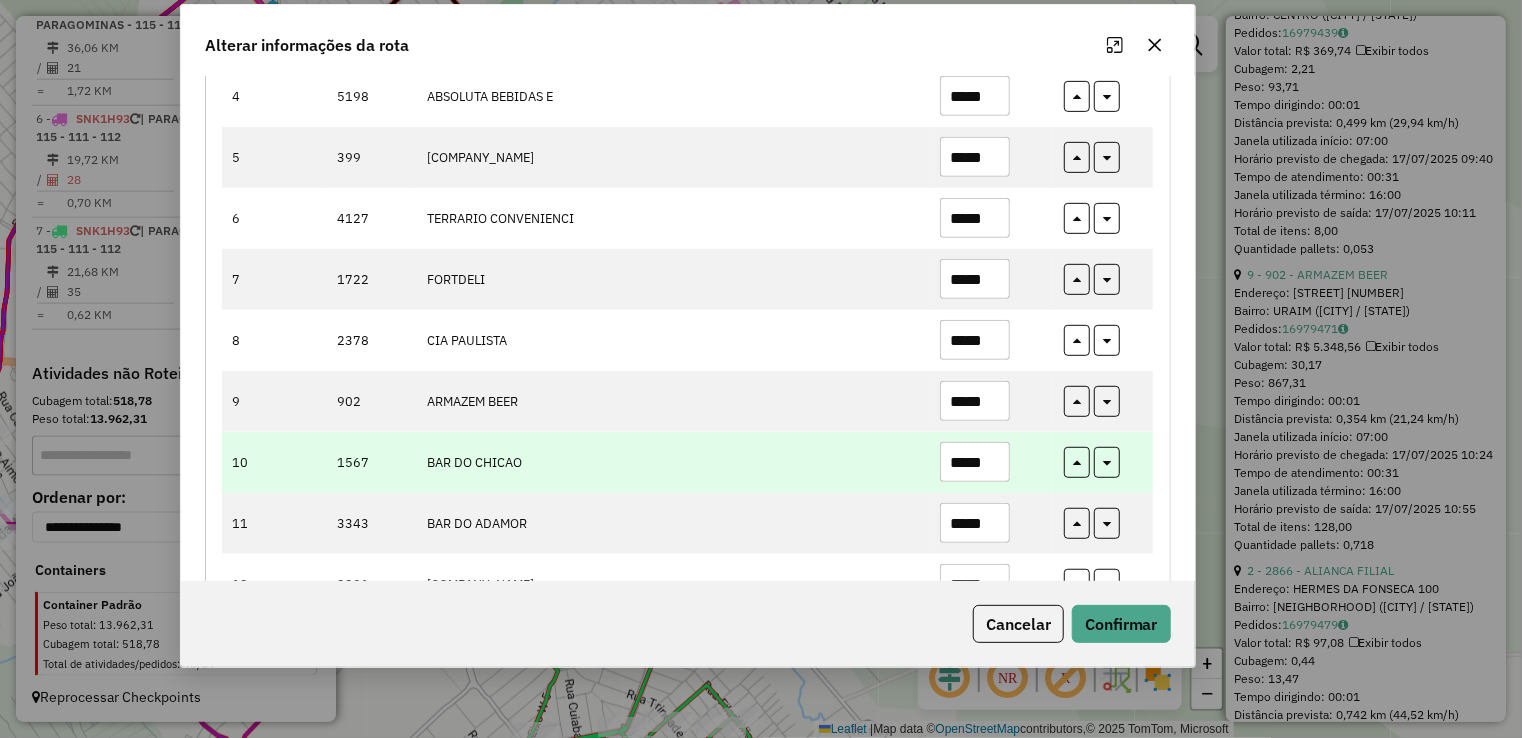 scroll, scrollTop: 500, scrollLeft: 0, axis: vertical 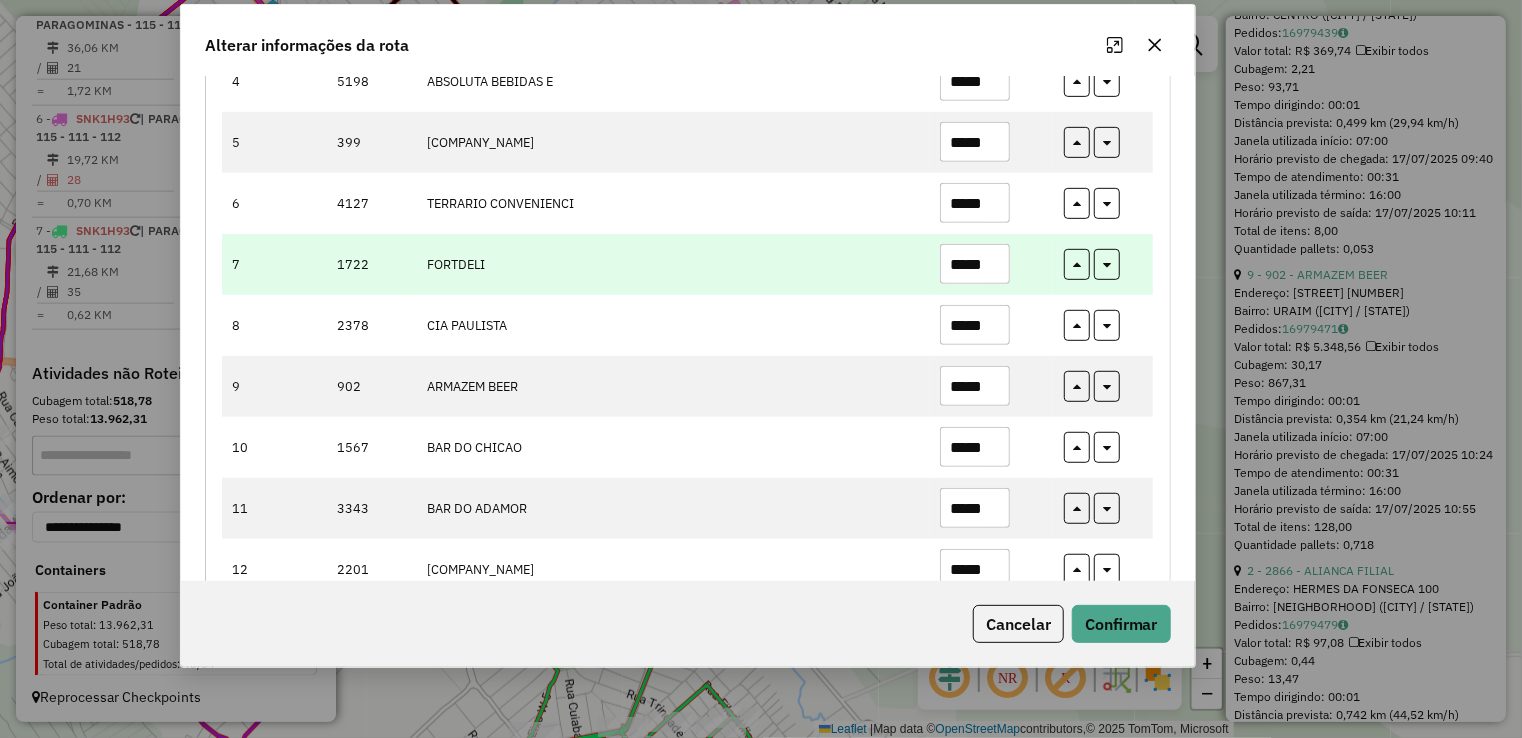 click on "*****" at bounding box center (975, 264) 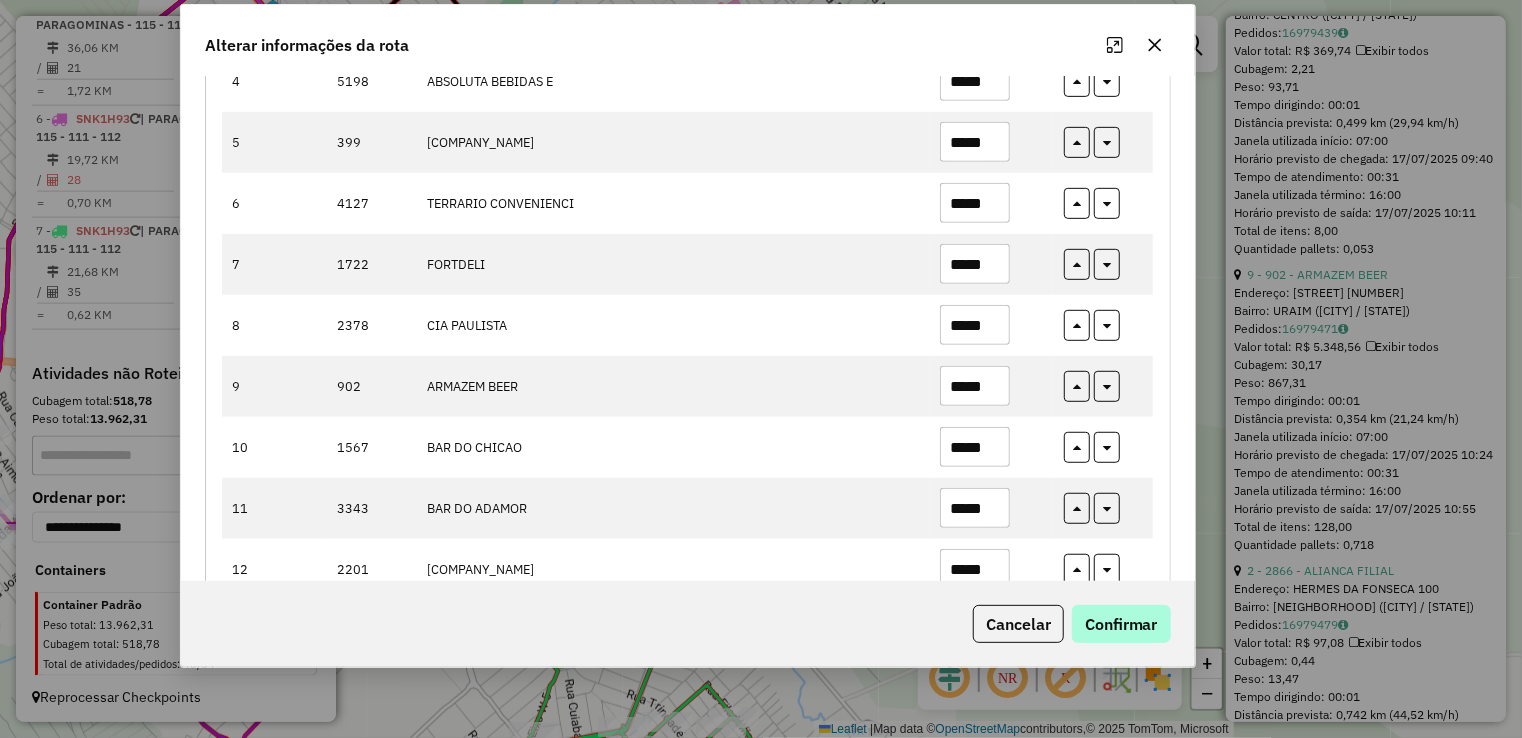 type on "*****" 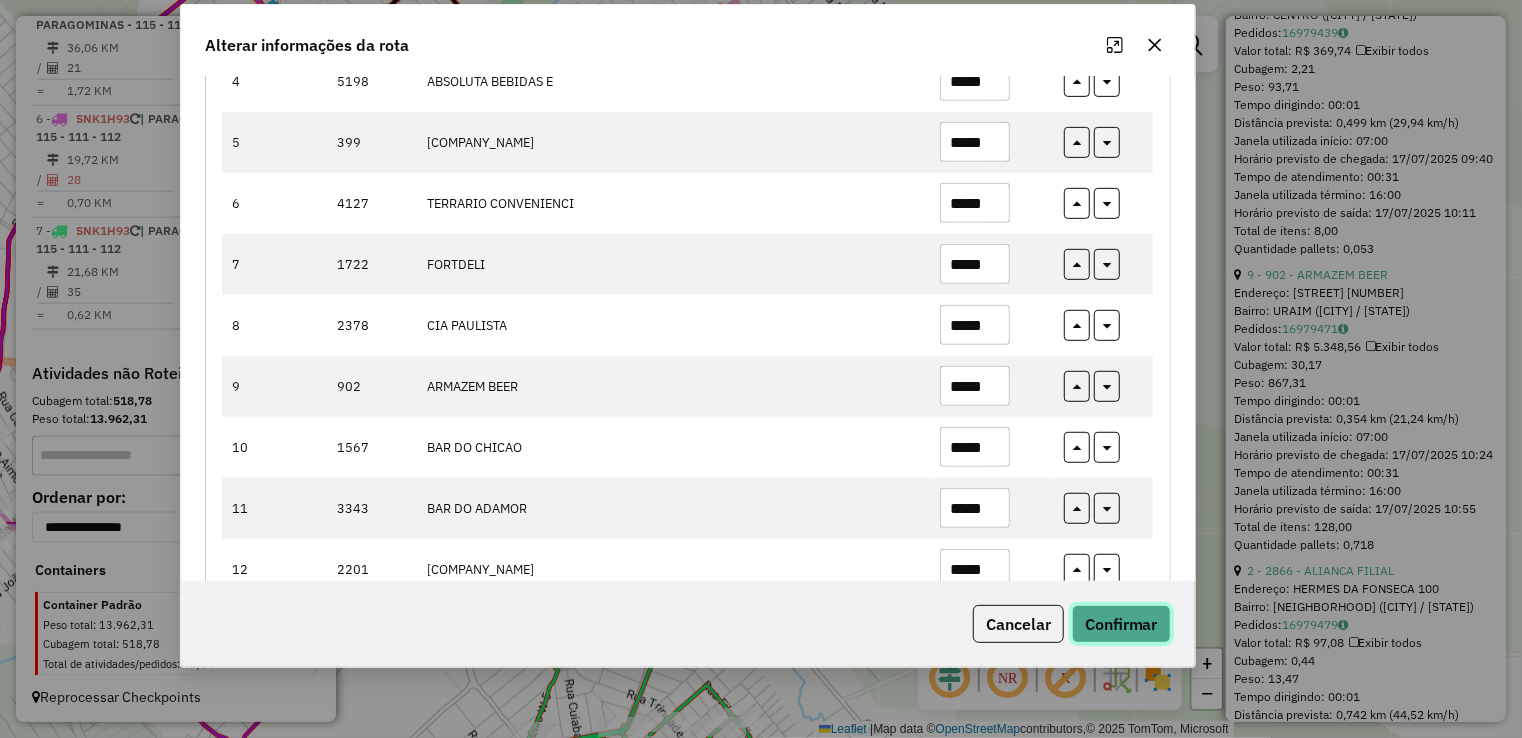 click on "Confirmar" 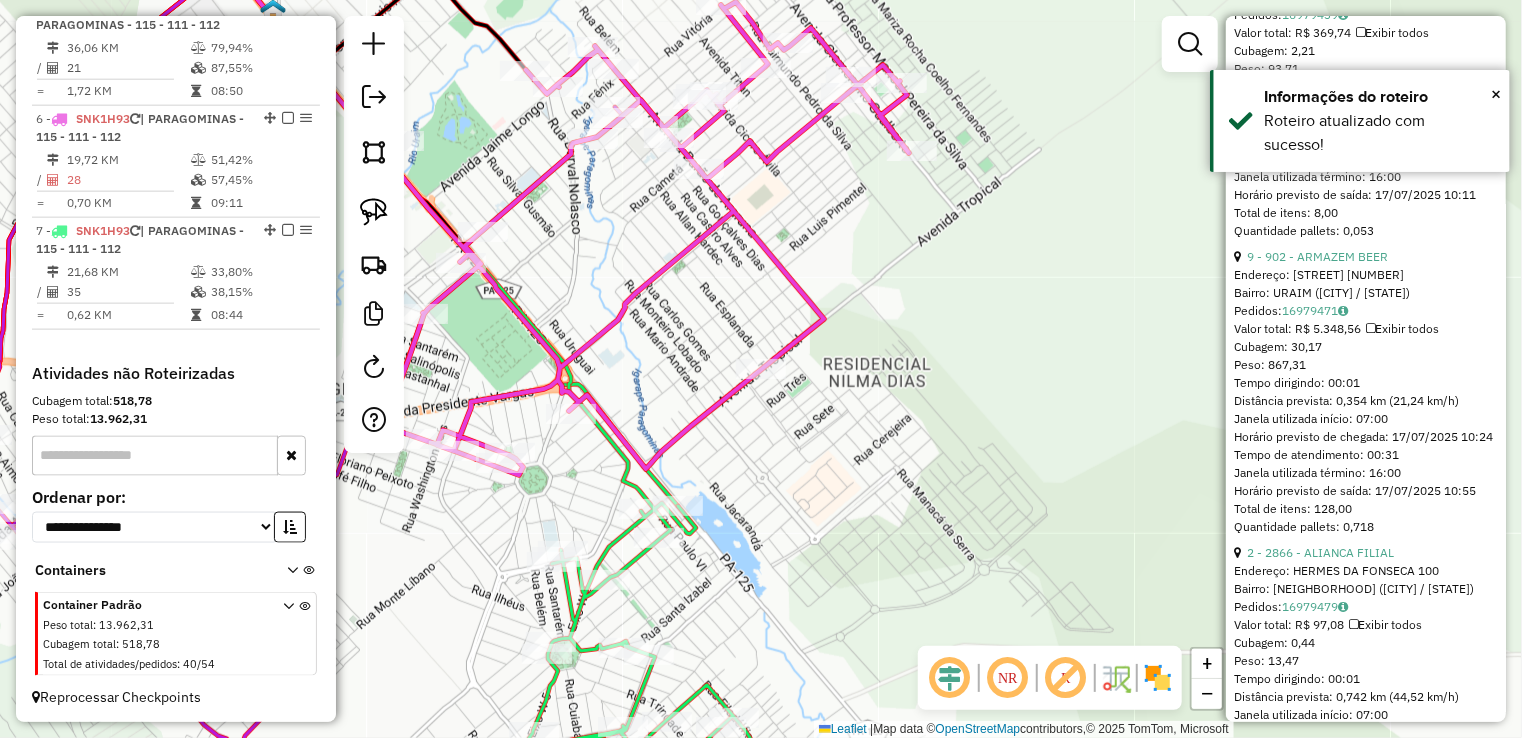 scroll, scrollTop: 2082, scrollLeft: 0, axis: vertical 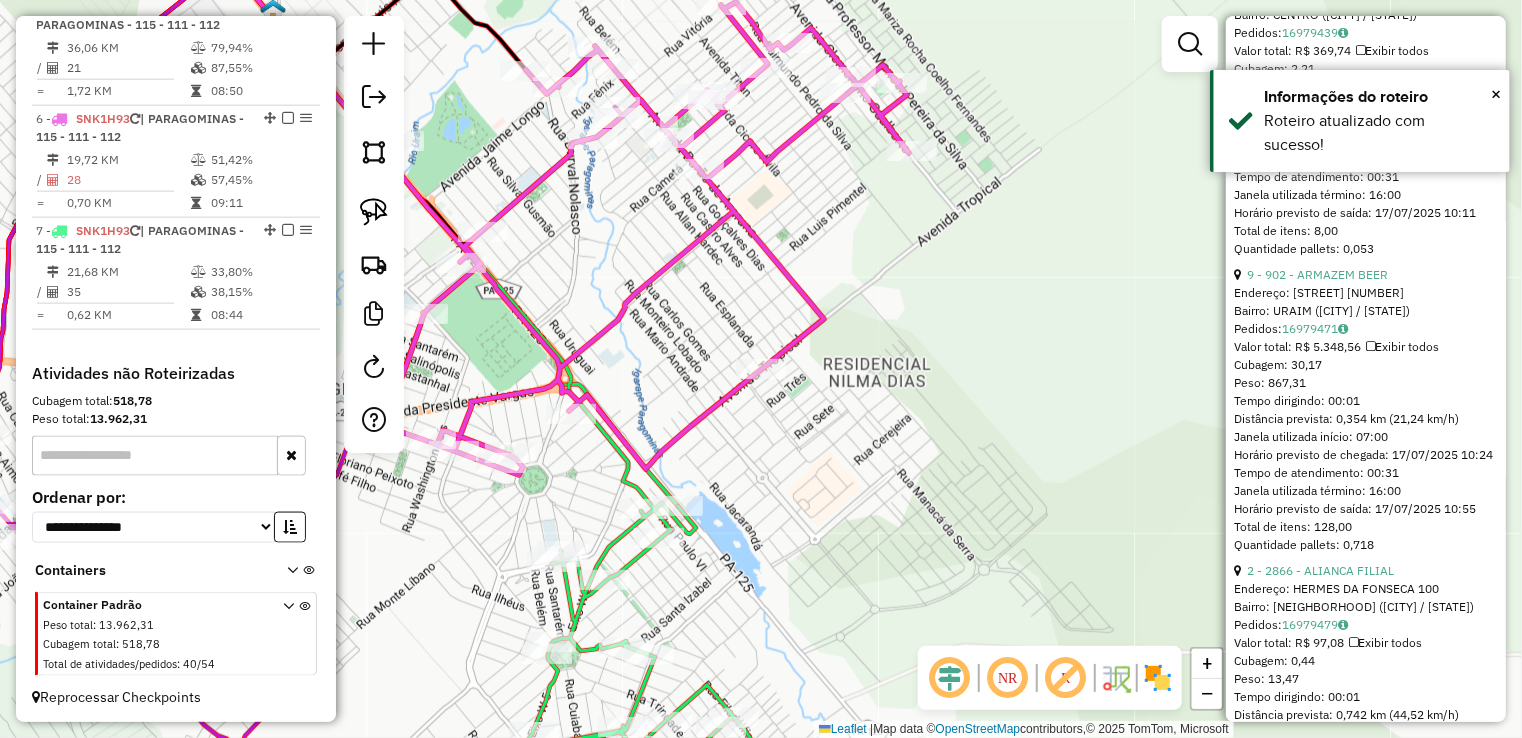 click on "Janela de atendimento Grade de atendimento Capacidade Transportadoras Veículos Cliente Pedidos  Rotas Selecione os dias de semana para filtrar as janelas de atendimento  Seg   Ter   Qua   Qui   Sex   Sáb   Dom  Informe o período da janela de atendimento: De: Até:  Filtrar exatamente a janela do cliente  Considerar janela de atendimento padrão  Selecione os dias de semana para filtrar as grades de atendimento  Seg   Ter   Qua   Qui   Sex   Sáb   Dom   Considerar clientes sem dia de atendimento cadastrado  Clientes fora do dia de atendimento selecionado Filtrar as atividades entre os valores definidos abaixo:  Peso mínimo:   Peso máximo:   Cubagem mínima:   Cubagem máxima:   De:   Até:  Filtrar as atividades entre o tempo de atendimento definido abaixo:  De:   Até:   Considerar capacidade total dos clientes não roteirizados Transportadora: Selecione um ou mais itens Tipo de veículo: Selecione um ou mais itens Veículo: Selecione um ou mais itens Motorista: Selecione um ou mais itens Nome: Rótulo:" 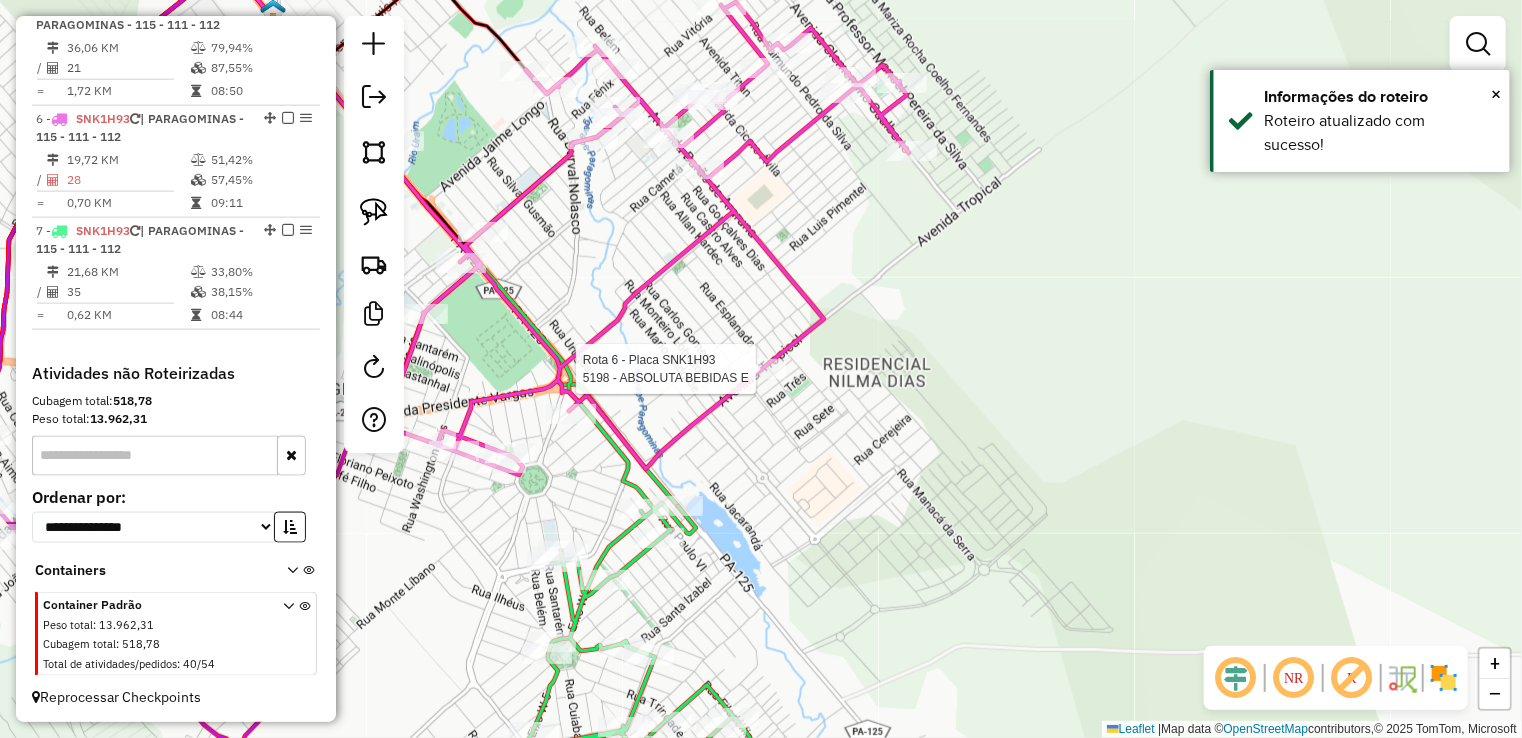 select on "**********" 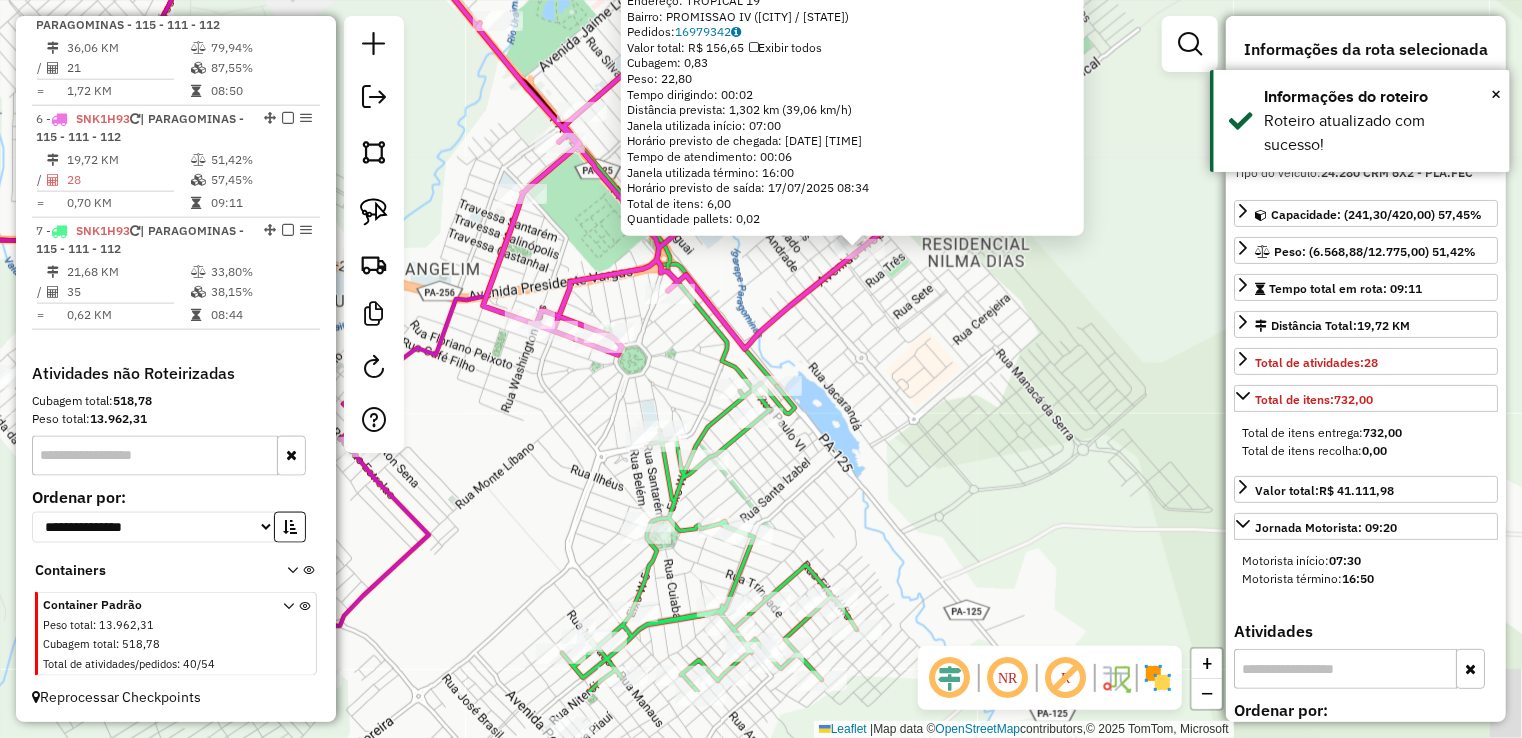 drag, startPoint x: 826, startPoint y: 519, endPoint x: 958, endPoint y: 340, distance: 222.40729 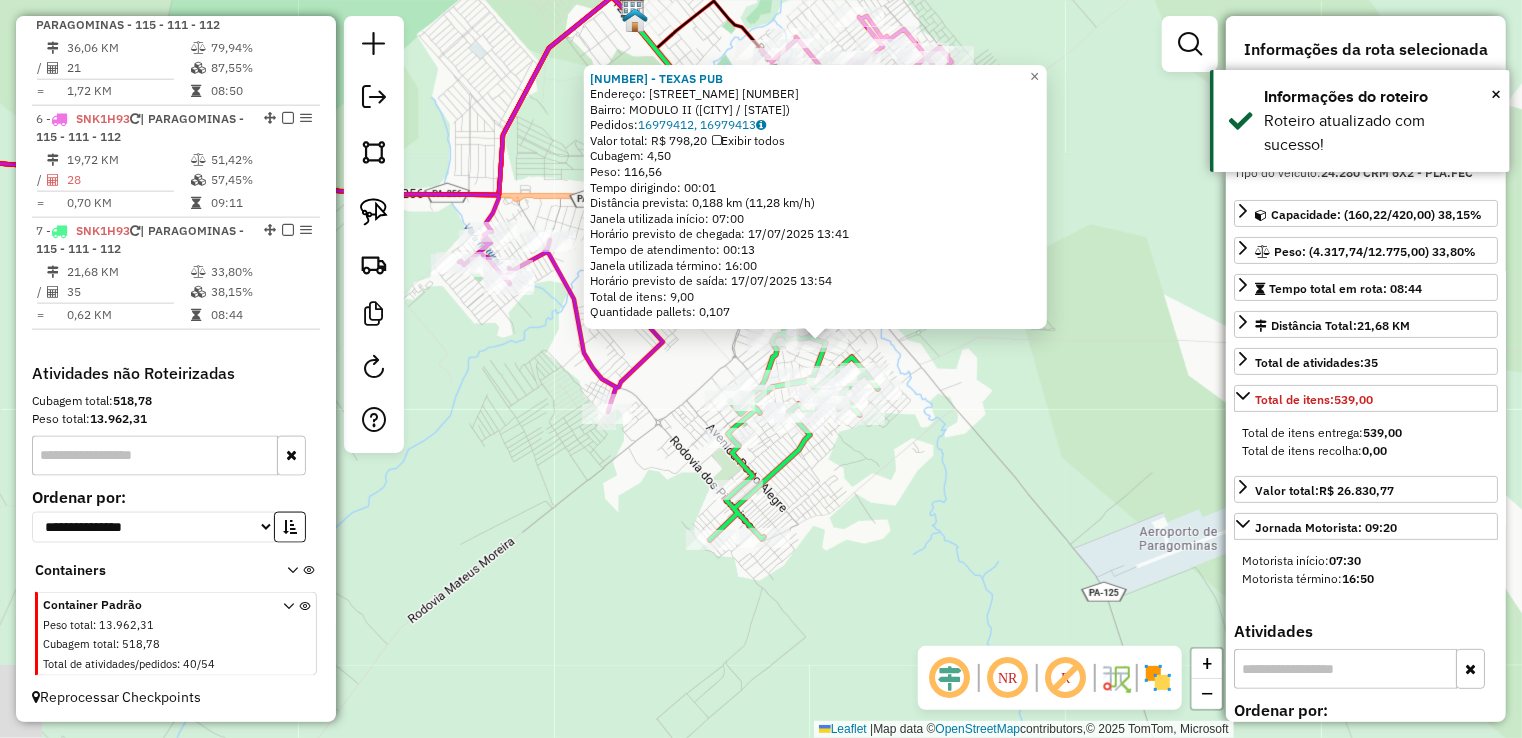 drag, startPoint x: 856, startPoint y: 488, endPoint x: 1150, endPoint y: 401, distance: 306.60236 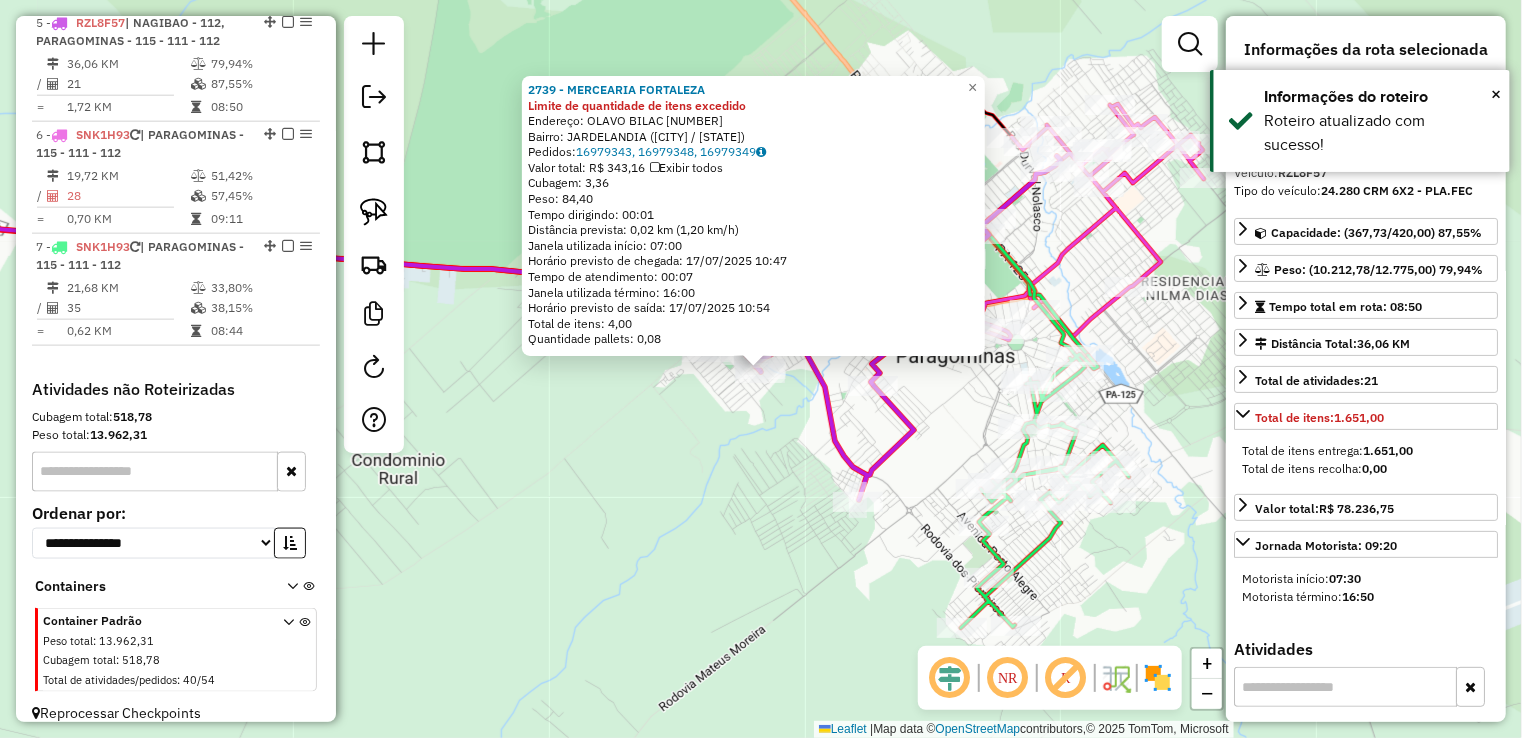 scroll, scrollTop: 1148, scrollLeft: 0, axis: vertical 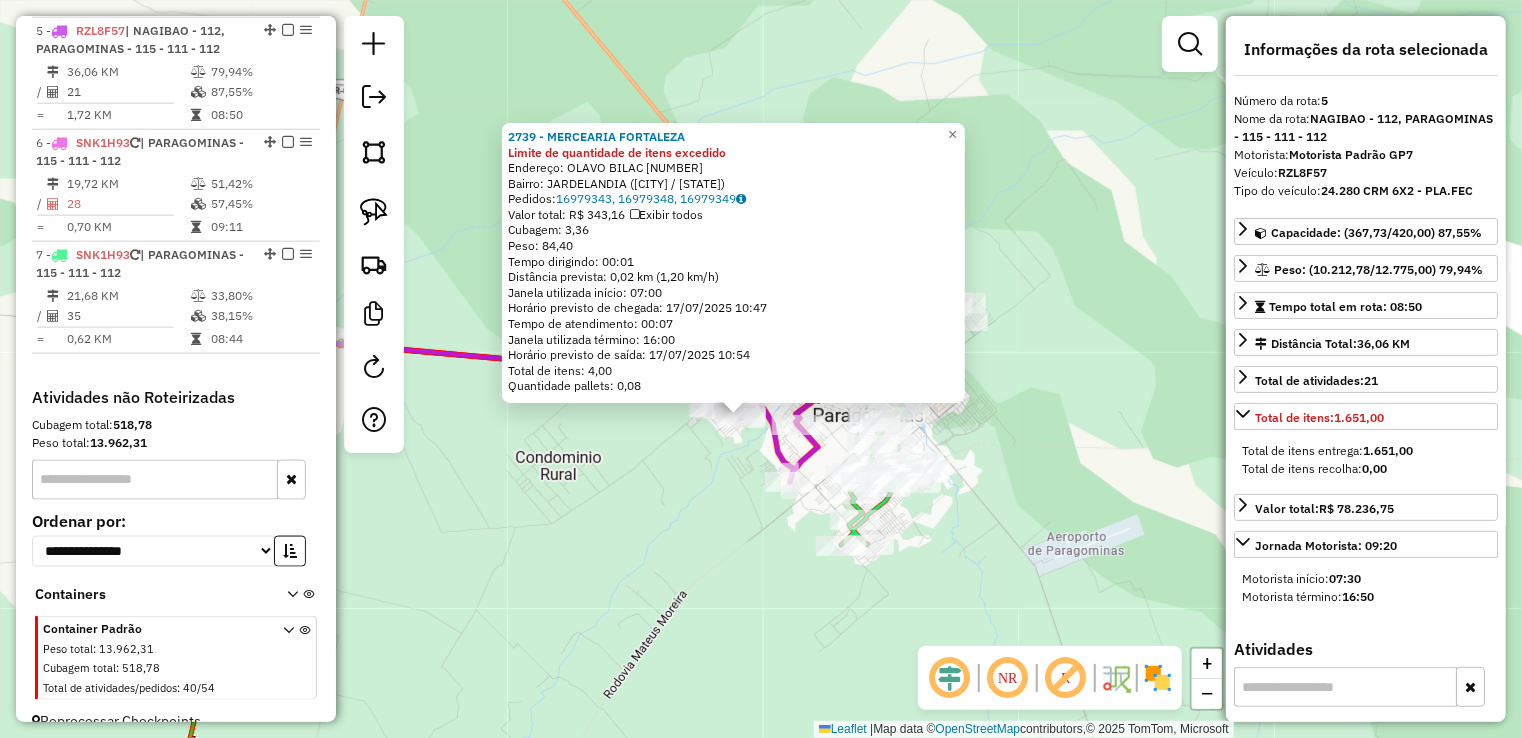 drag, startPoint x: 688, startPoint y: 541, endPoint x: 916, endPoint y: 393, distance: 271.8235 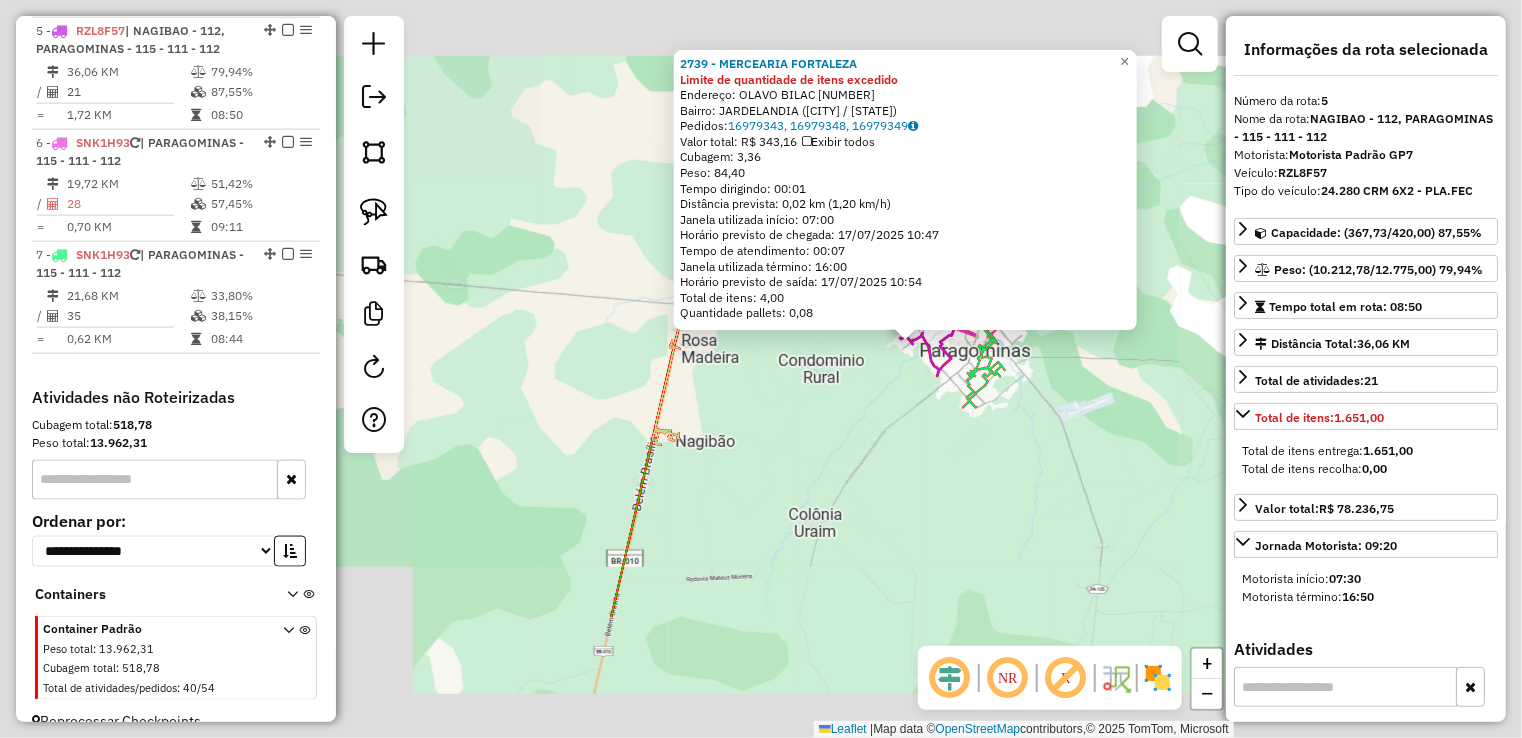 click on "2739 - MERCEARIA FORTALEZA Limite de quantidade de itens excedido  Endereço:  OLAVO BILAC 571   Bairro: JARDELANDIA (PARAGOMINAS / PA)   Pedidos:  16979343, 16979348, 16979349   Valor total: R$ 343,16   Exibir todos   Cubagem: 3,36  Peso: 84,40  Tempo dirigindo: 00:01   Distância prevista: 0,02 km (1,20 km/h)   Janela utilizada início: 07:00   Horário previsto de chegada: 17/07/2025 10:47   Tempo de atendimento: 00:07   Janela utilizada término: 16:00   Horário previsto de saída: 17/07/2025 10:54   Total de itens: 4,00   Quantidade pallets: 0,08  × Janela de atendimento Grade de atendimento Capacidade Transportadoras Veículos Cliente Pedidos  Rotas Selecione os dias de semana para filtrar as janelas de atendimento  Seg   Ter   Qua   Qui   Sex   Sáb   Dom  Informe o período da janela de atendimento: De: Até:  Filtrar exatamente a janela do cliente  Considerar janela de atendimento padrão  Selecione os dias de semana para filtrar as grades de atendimento  Seg   Ter   Qua   Qui   Sex   Sáb   Dom  +" 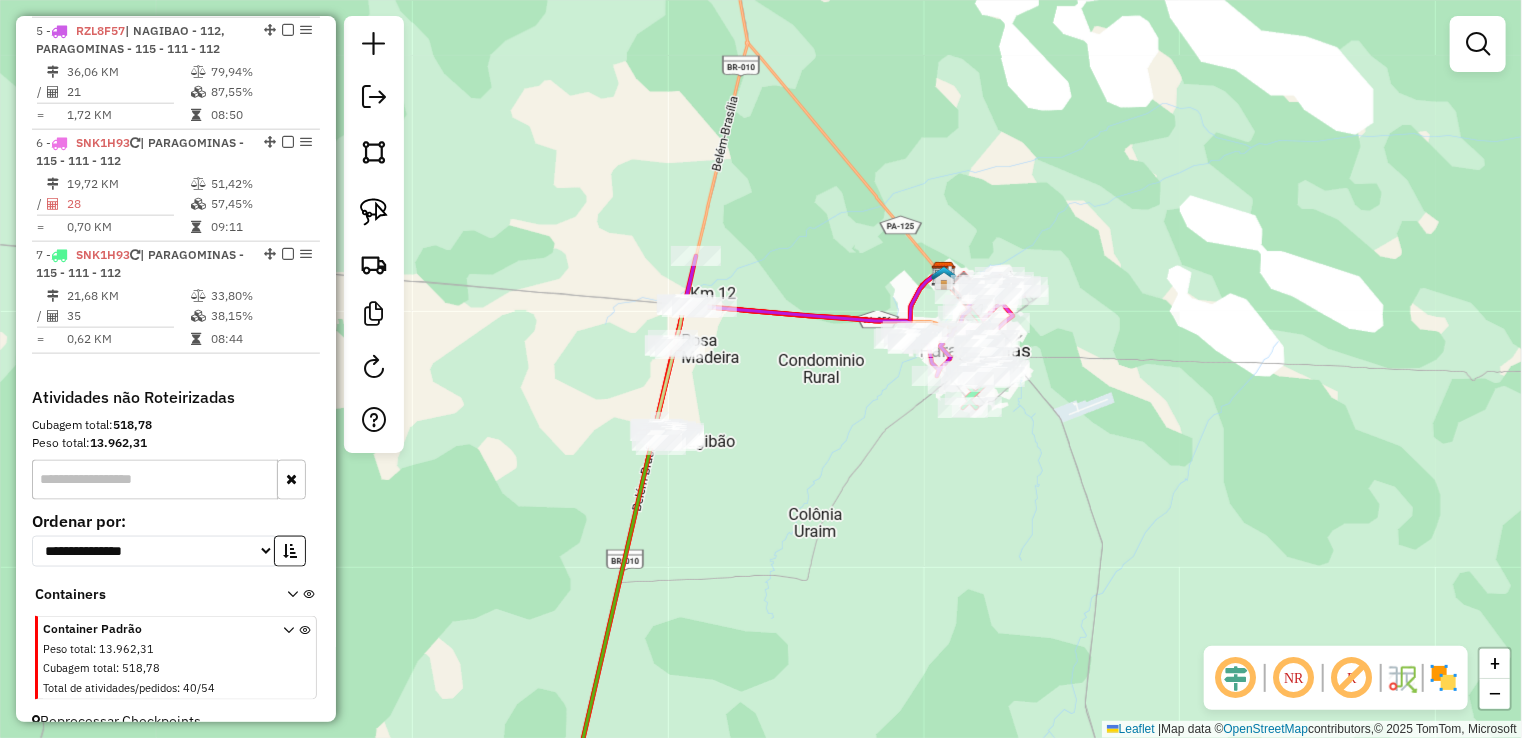 select on "**********" 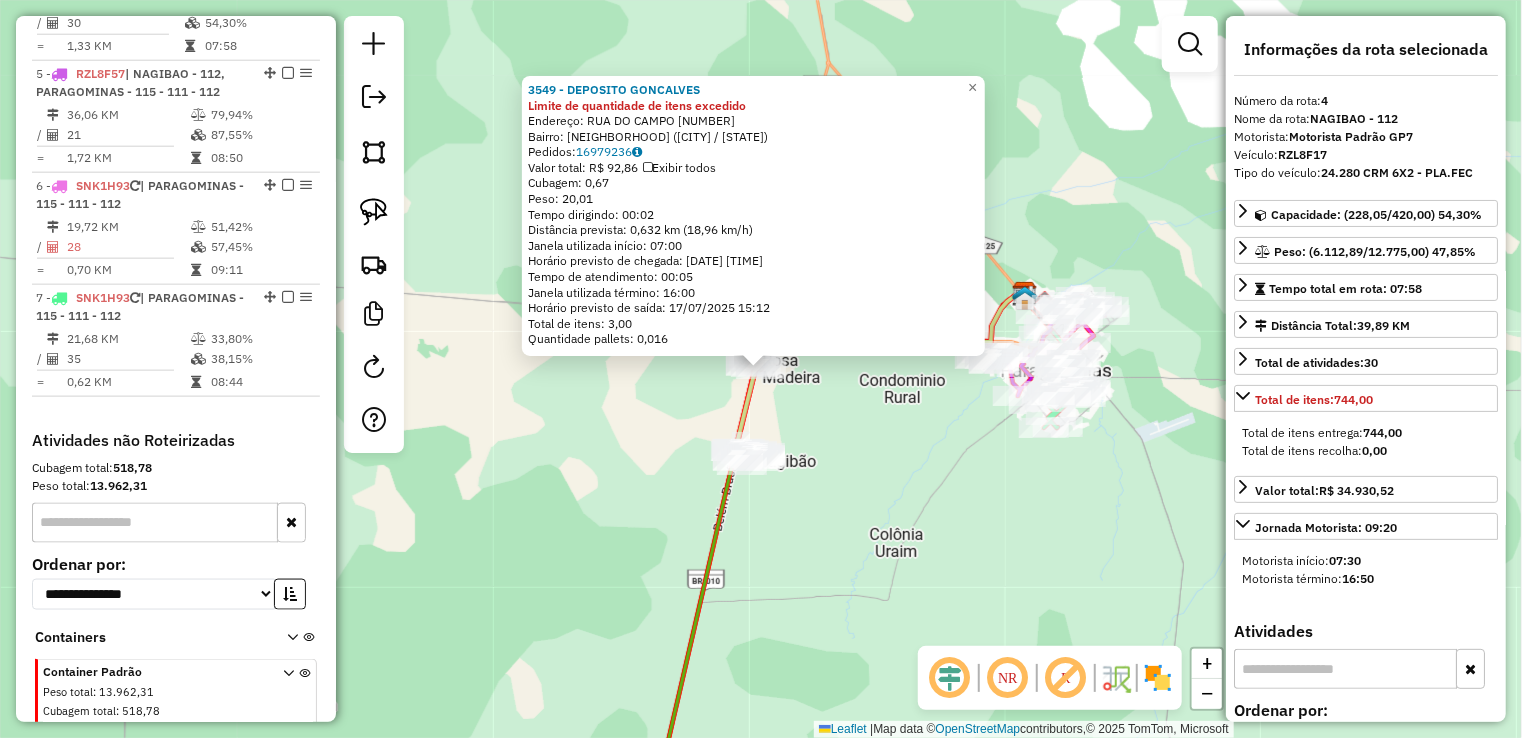 scroll, scrollTop: 1055, scrollLeft: 0, axis: vertical 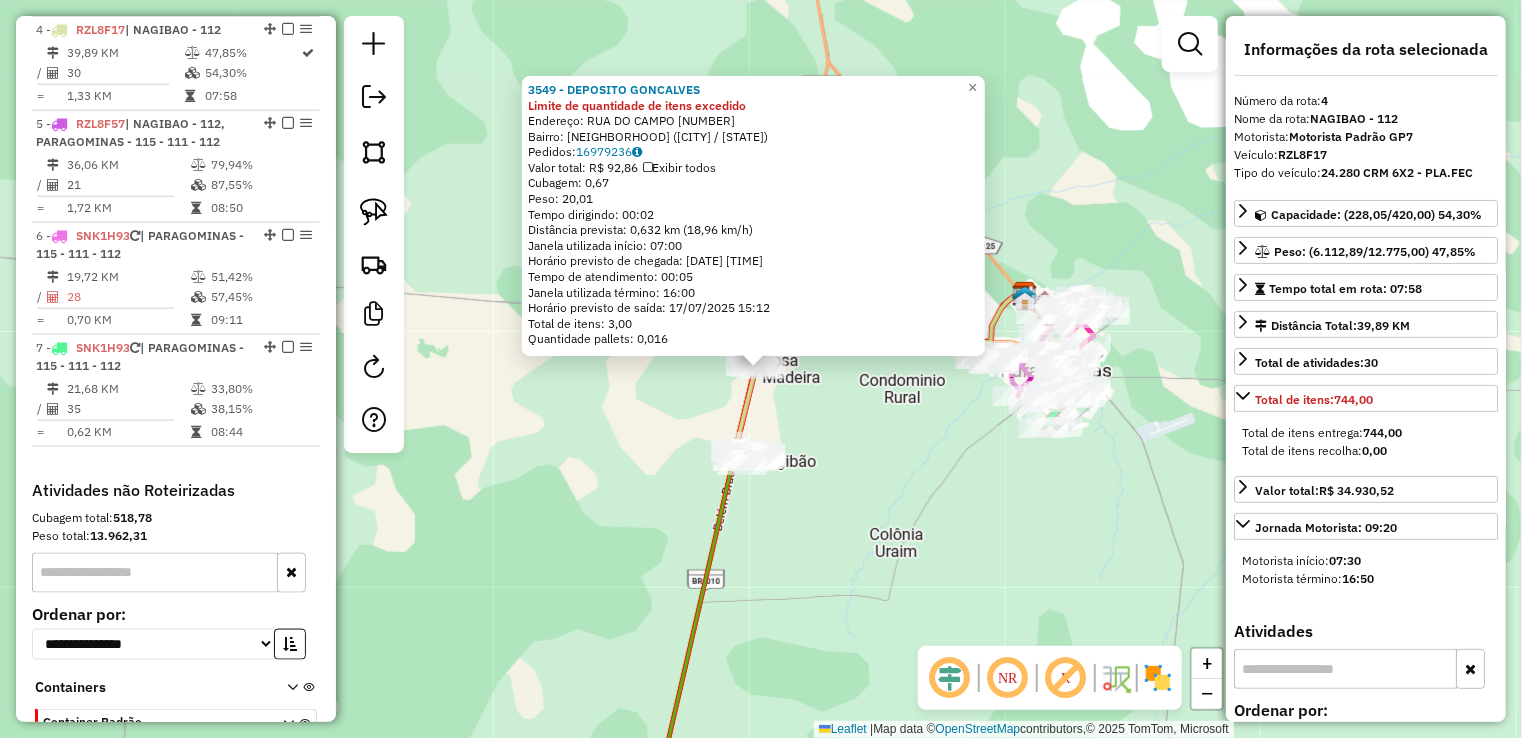 click on "3549 - DEPOSITO GONCALVES Limite de quantidade de itens excedido  Endereço:  RUA DO CAMPO 12   Bairro: NAGIB DEMACHKI (PARAGOMINAS / PA)   Pedidos:  16979236   Valor total: R$ 92,86   Exibir todos   Cubagem: 0,67  Peso: 20,01  Tempo dirigindo: 00:02   Distância prevista: 0,632 km (18,96 km/h)   Janela utilizada início: 07:00   Horário previsto de chegada: 17/07/2025 15:07   Tempo de atendimento: 00:05   Janela utilizada término: 16:00   Horário previsto de saída: 17/07/2025 15:12   Total de itens: 3,00   Quantidade pallets: 0,016  × Janela de atendimento Grade de atendimento Capacidade Transportadoras Veículos Cliente Pedidos  Rotas Selecione os dias de semana para filtrar as janelas de atendimento  Seg   Ter   Qua   Qui   Sex   Sáb   Dom  Informe o período da janela de atendimento: De: Até:  Filtrar exatamente a janela do cliente  Considerar janela de atendimento padrão  Selecione os dias de semana para filtrar as grades de atendimento  Seg   Ter   Qua   Qui   Sex   Sáb   Dom   Peso mínimo:  +" 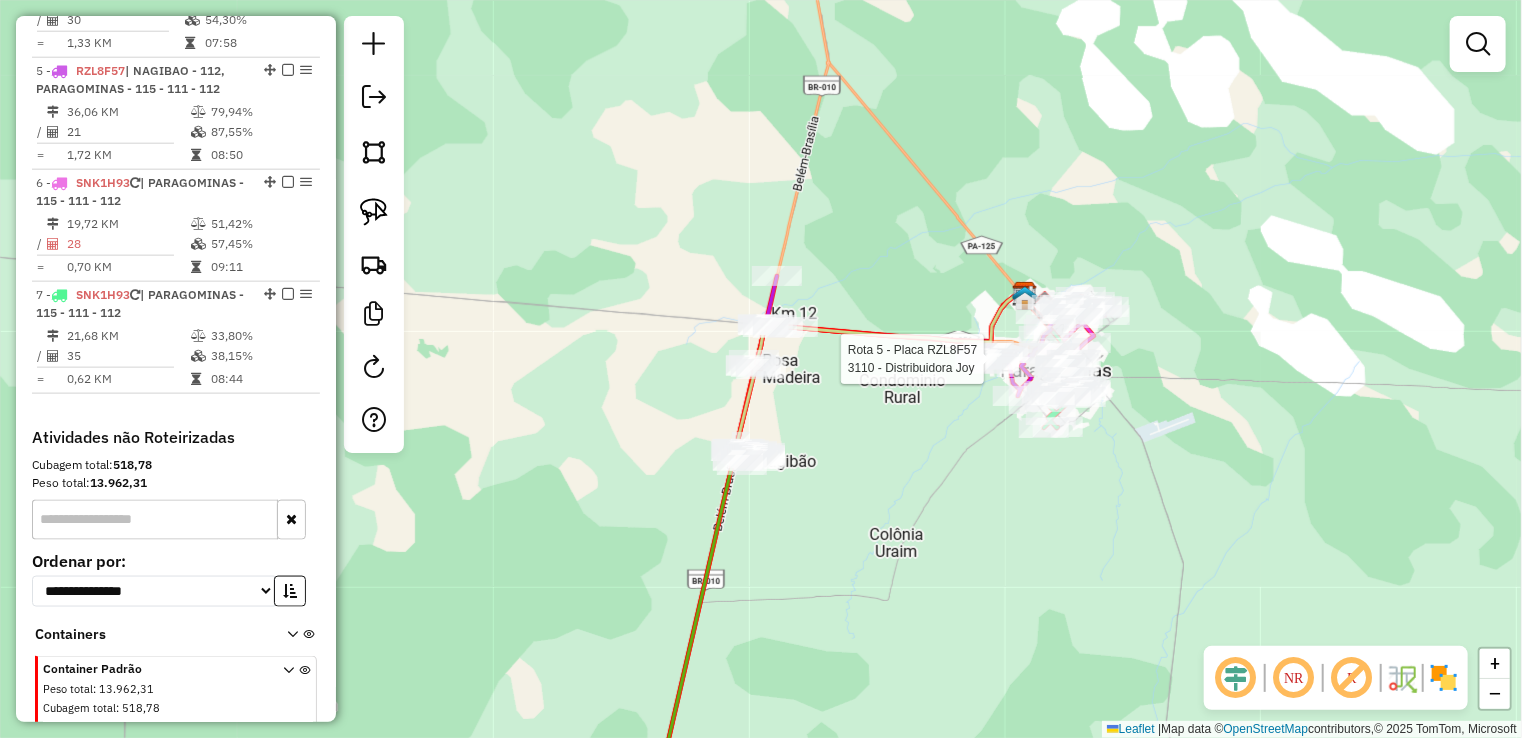 select on "**********" 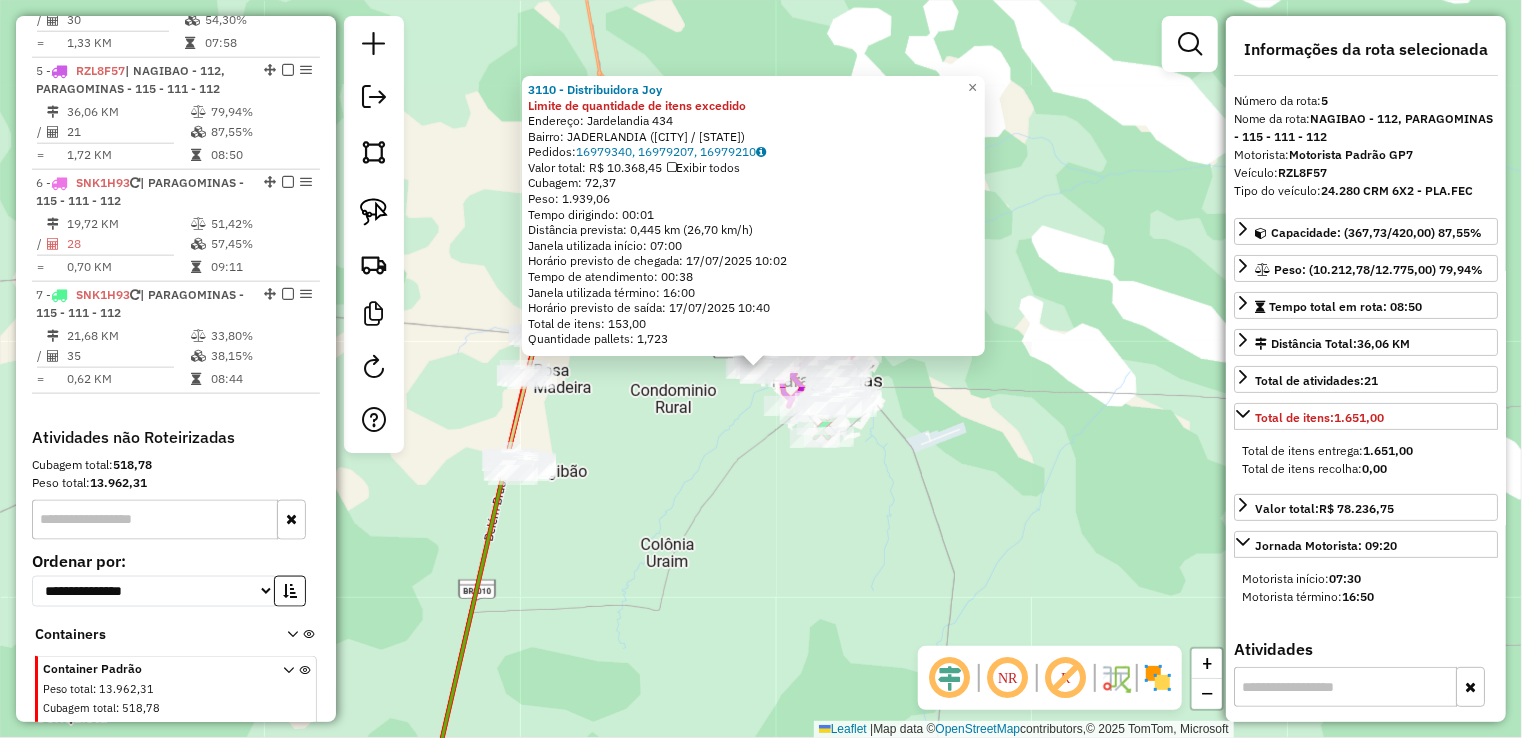 scroll, scrollTop: 1148, scrollLeft: 0, axis: vertical 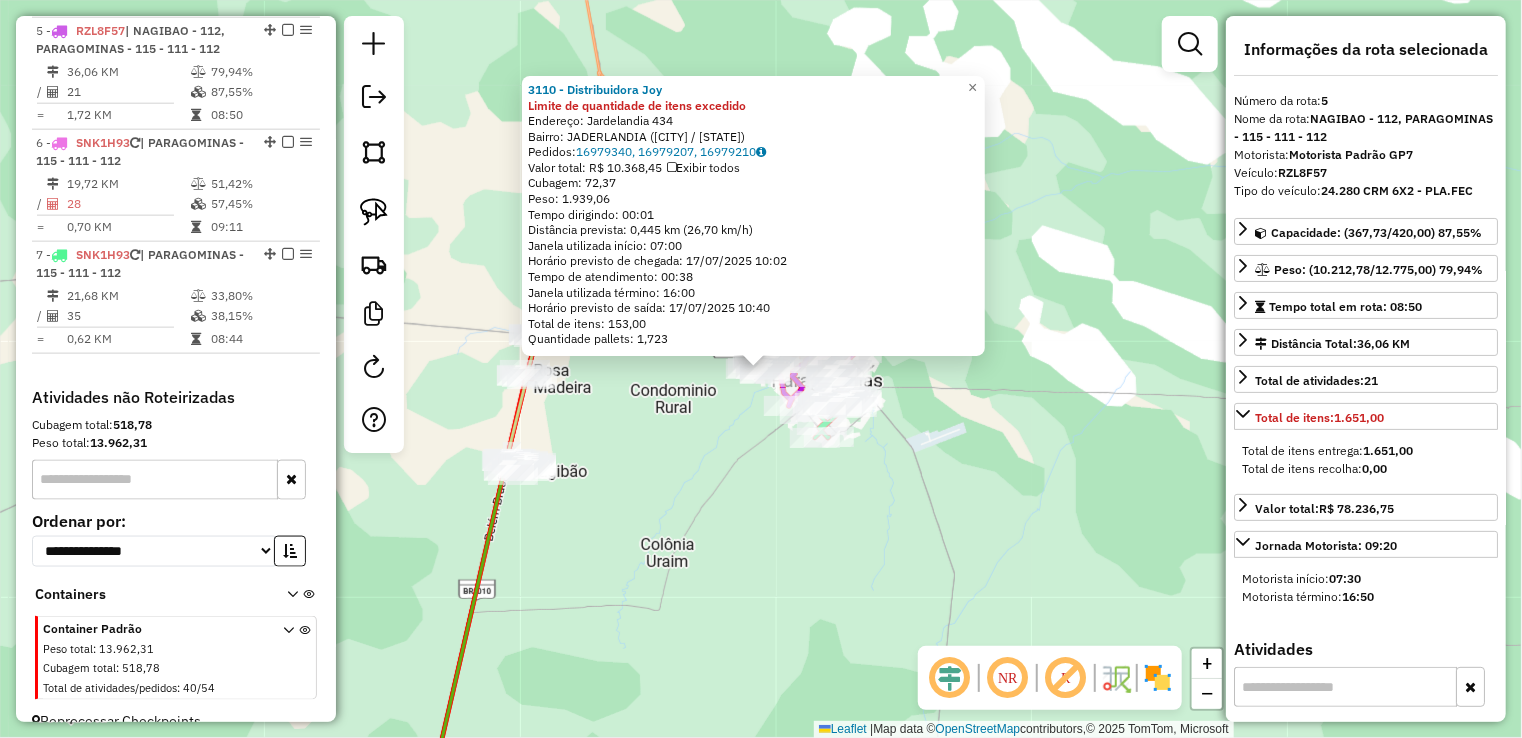 click on "3110 - Distribuidora  Joy Limite de quantidade de itens excedido  Endereço:  Jardelandia 434   Bairro: JADERLANDIA (PARAGOMINAS / PA)   Pedidos:  16979340, 16979207, 16979210   Valor total: R$ 10.368,45   Exibir todos   Cubagem: 72,37  Peso: 1.939,06  Tempo dirigindo: 00:01   Distância prevista: 0,445 km (26,70 km/h)   Janela utilizada início: 07:00   Horário previsto de chegada: 17/07/2025 10:02   Tempo de atendimento: 00:38   Janela utilizada término: 16:00   Horário previsto de saída: 17/07/2025 10:40   Total de itens: 153,00   Quantidade pallets: 1,723  × Janela de atendimento Grade de atendimento Capacidade Transportadoras Veículos Cliente Pedidos  Rotas Selecione os dias de semana para filtrar as janelas de atendimento  Seg   Ter   Qua   Qui   Sex   Sáb   Dom  Informe o período da janela de atendimento: De: Até:  Filtrar exatamente a janela do cliente  Considerar janela de atendimento padrão  Selecione os dias de semana para filtrar as grades de atendimento  Seg   Ter   Qua   Qui   Sex  De:" 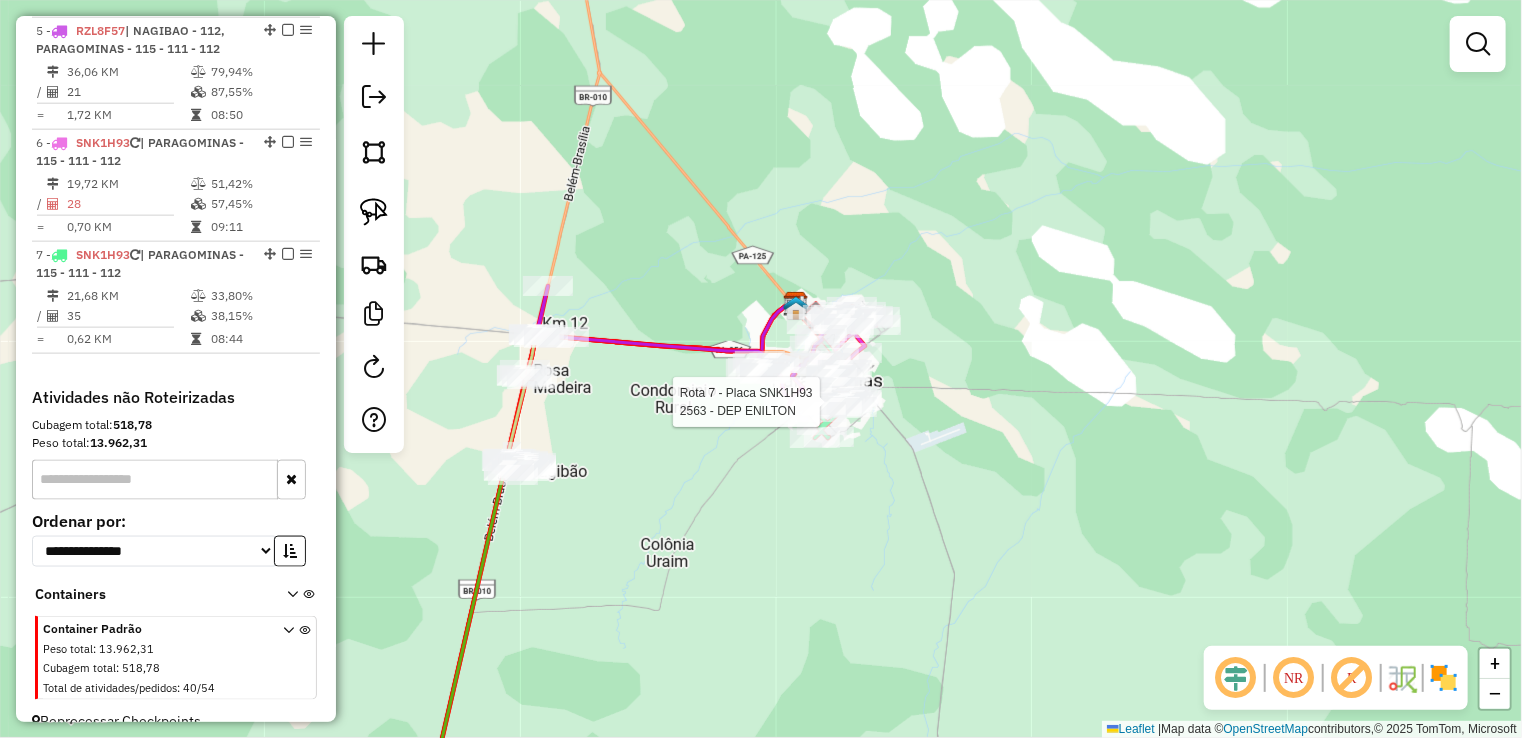 select on "**********" 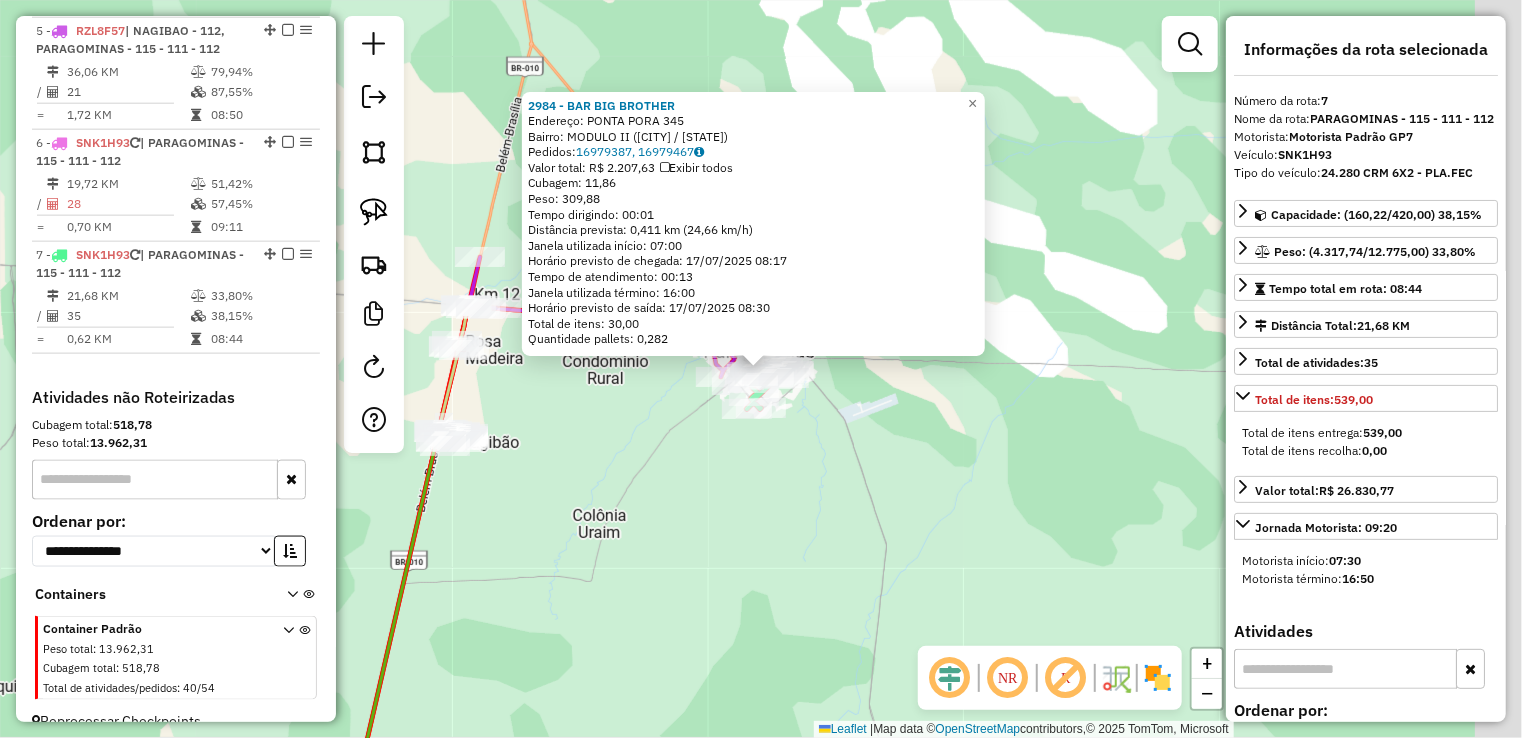 scroll, scrollTop: 1172, scrollLeft: 0, axis: vertical 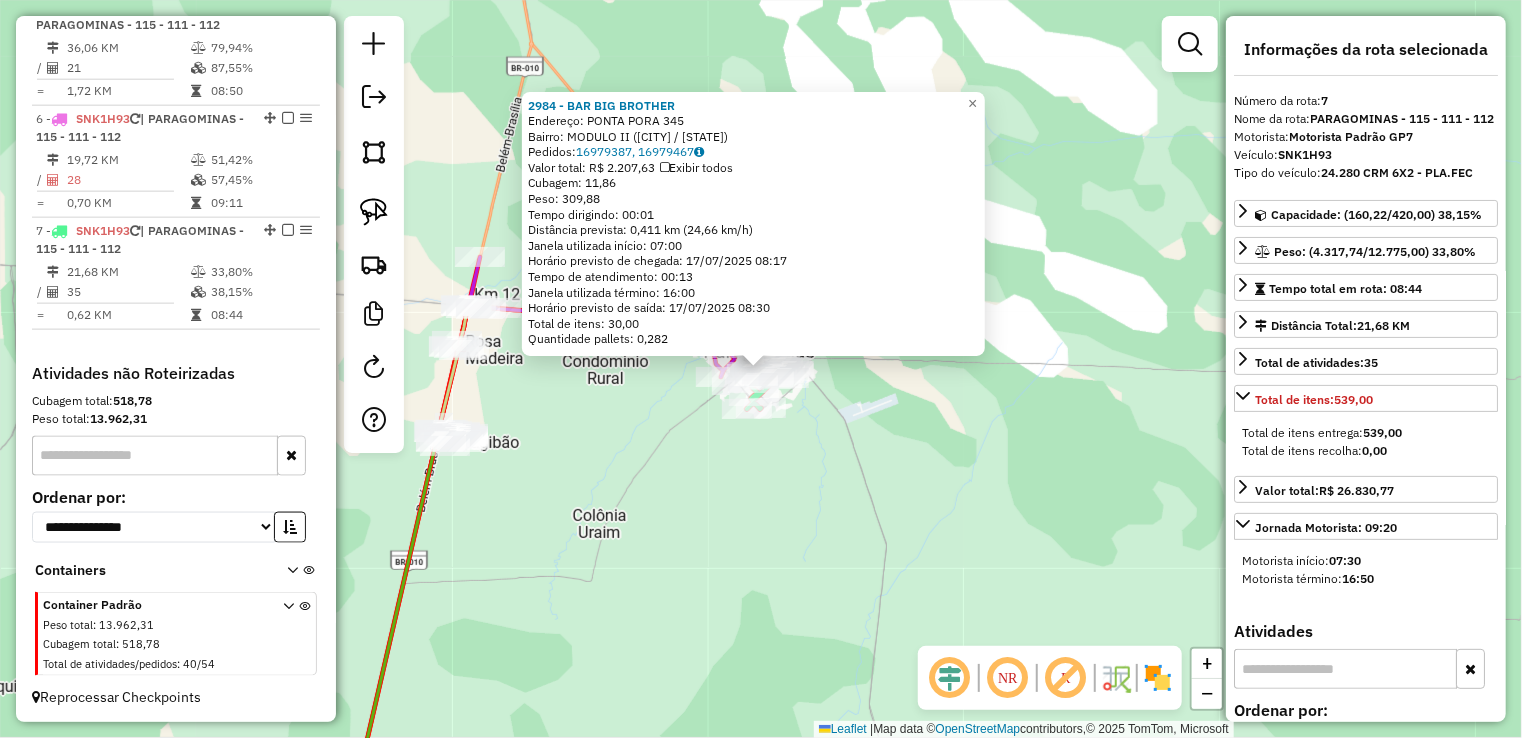 click on "2984 - BAR BIG BROTHER  Endereço:  PONTA PORA 345   Bairro: MODULO II (PARAGOMINAS / PA)   Pedidos:  16979387, 16979467   Valor total: R$ 2.207,63   Exibir todos   Cubagem: 11,86  Peso: 309,88  Tempo dirigindo: 00:01   Distância prevista: 0,411 km (24,66 km/h)   Janela utilizada início: 07:00   Horário previsto de chegada: 17/07/2025 08:17   Tempo de atendimento: 00:13   Janela utilizada término: 16:00   Horário previsto de saída: 17/07/2025 08:30   Total de itens: 30,00   Quantidade pallets: 0,282  × Janela de atendimento Grade de atendimento Capacidade Transportadoras Veículos Cliente Pedidos  Rotas Selecione os dias de semana para filtrar as janelas de atendimento  Seg   Ter   Qua   Qui   Sex   Sáb   Dom  Informe o período da janela de atendimento: De: Até:  Filtrar exatamente a janela do cliente  Considerar janela de atendimento padrão  Selecione os dias de semana para filtrar as grades de atendimento  Seg   Ter   Qua   Qui   Sex   Sáb   Dom   Clientes fora do dia de atendimento selecionado" 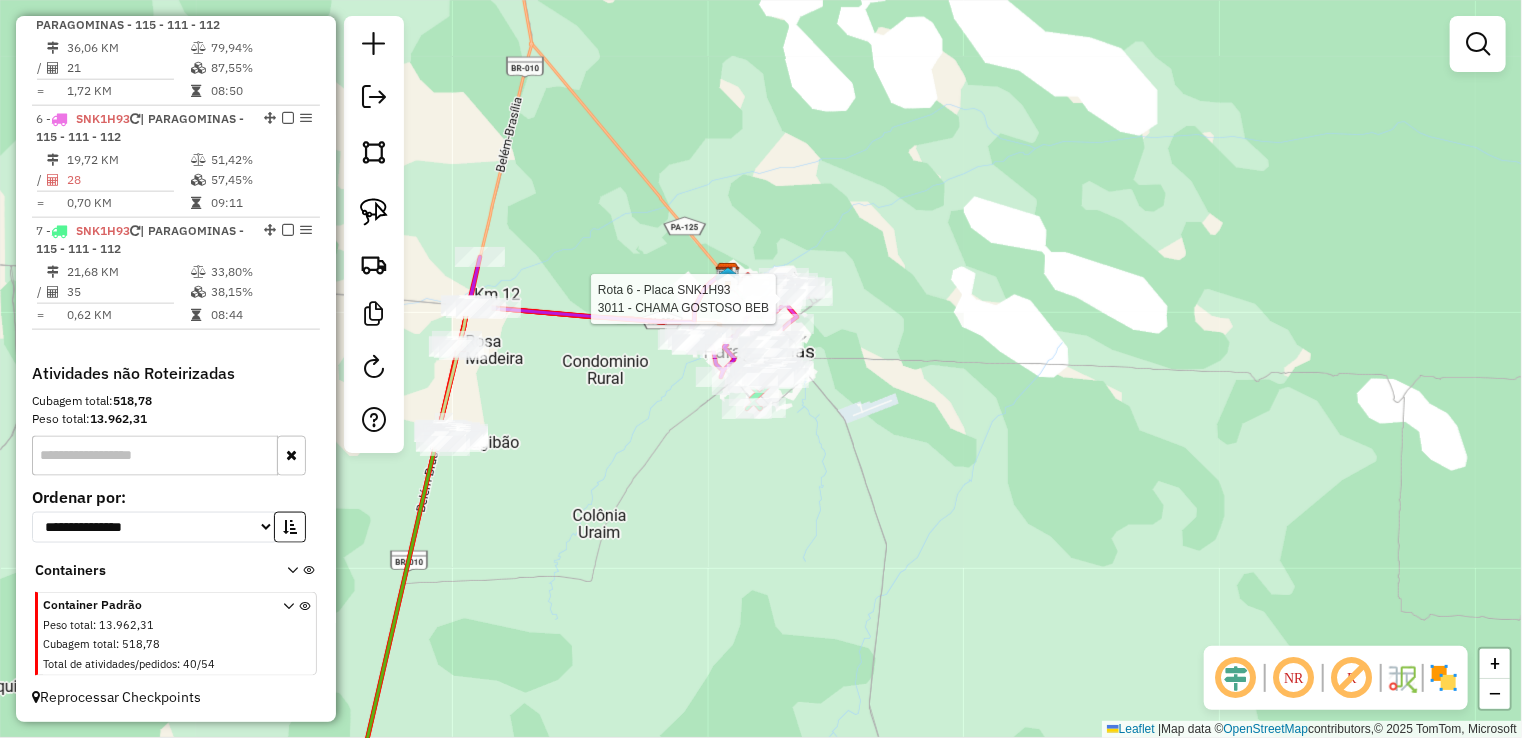select on "**********" 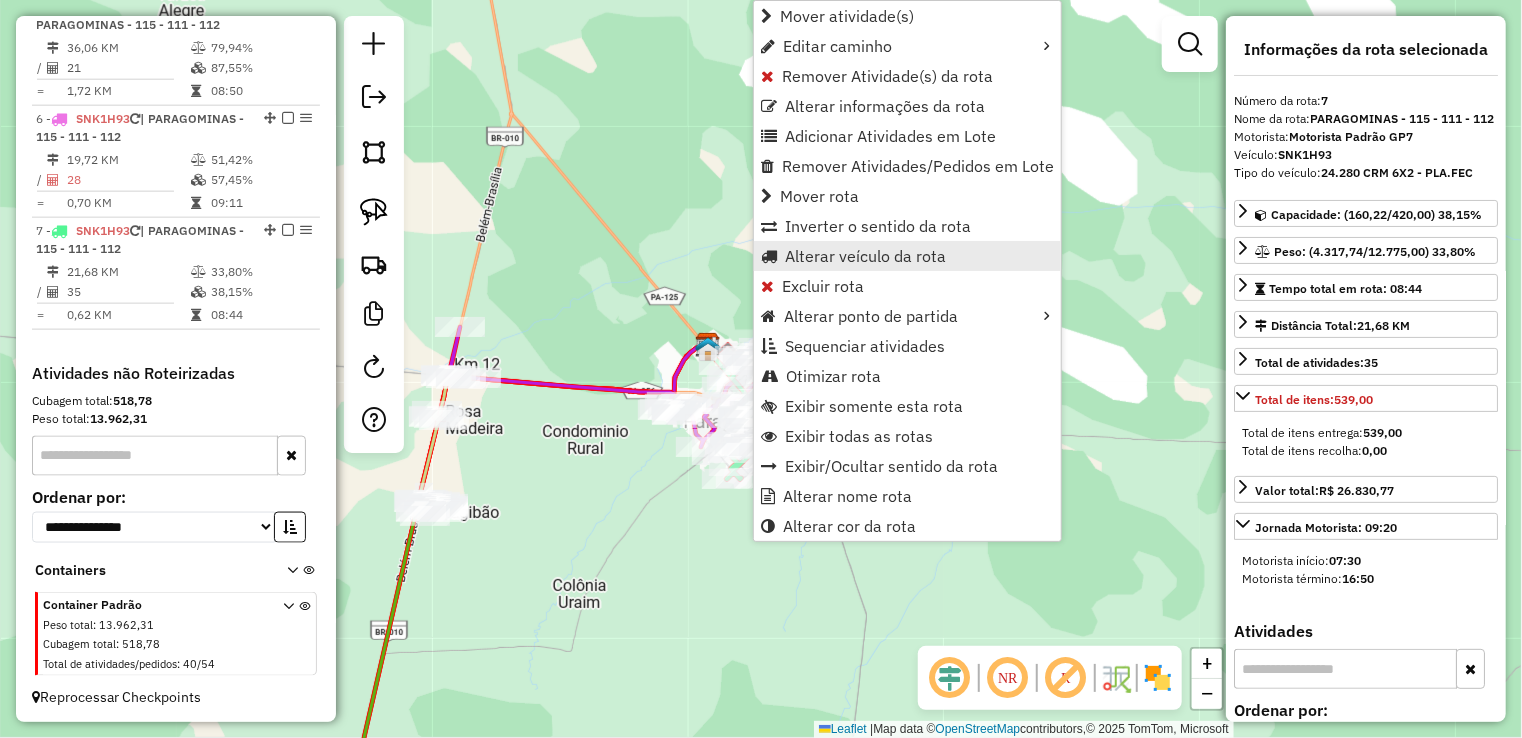 click on "Alterar veículo da rota" at bounding box center [865, 256] 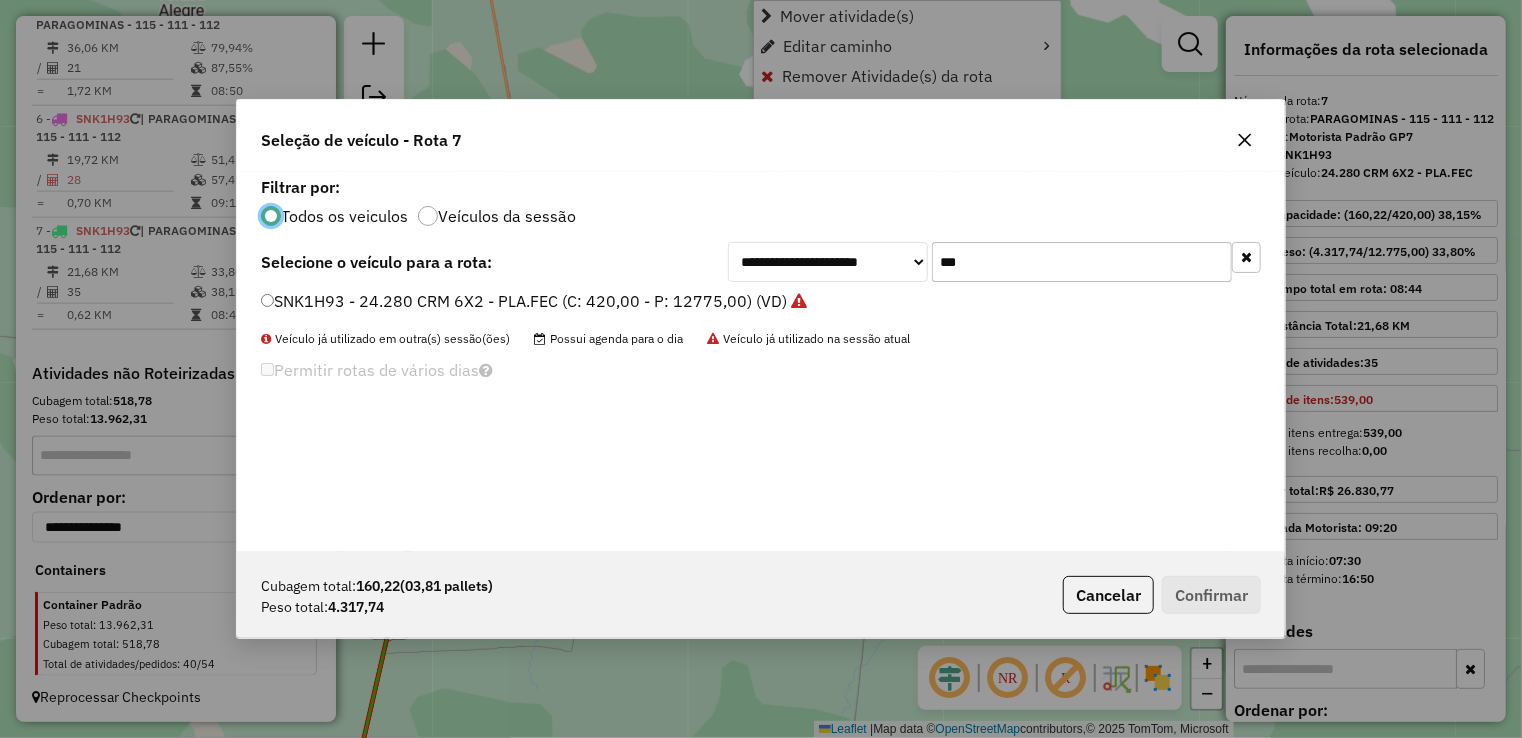 scroll, scrollTop: 10, scrollLeft: 6, axis: both 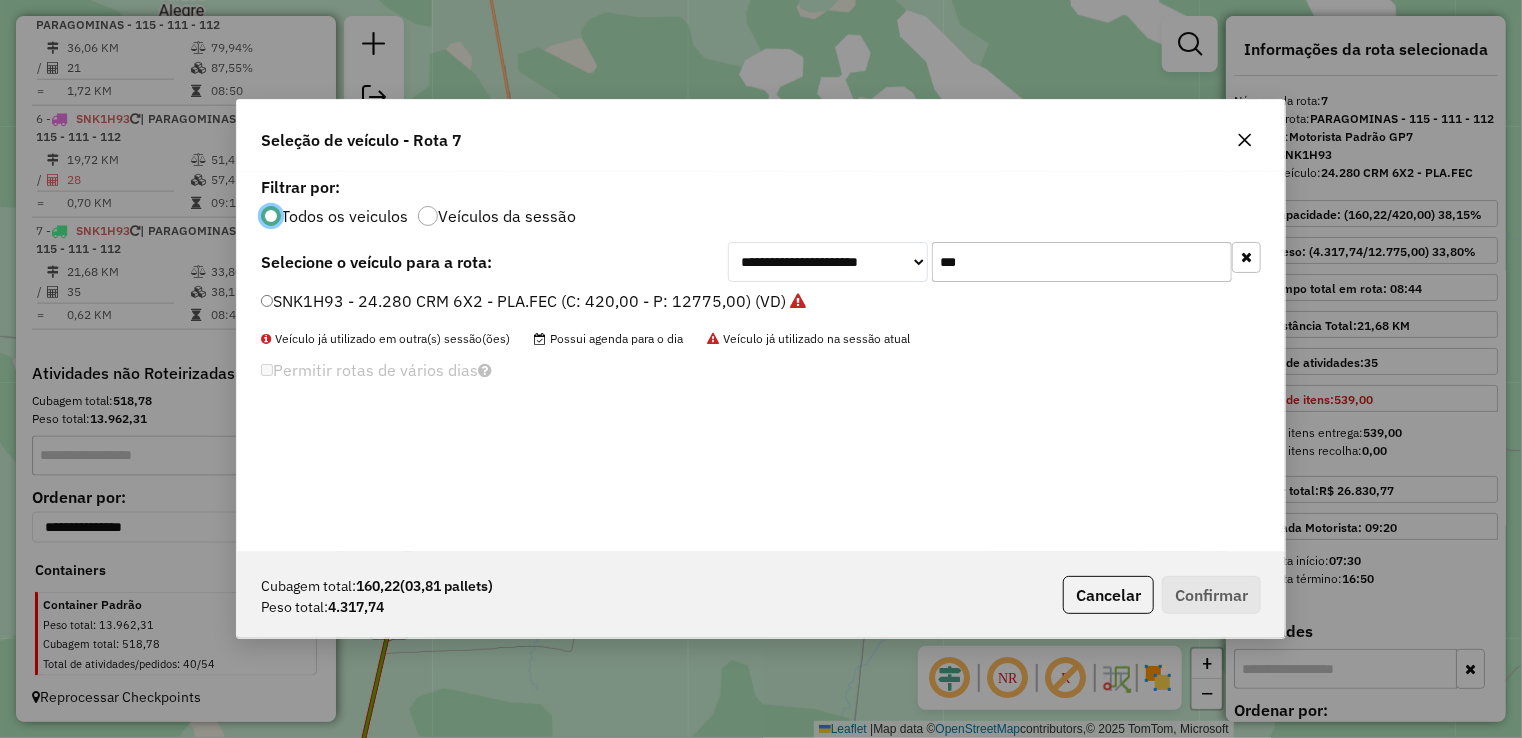 click on "**********" 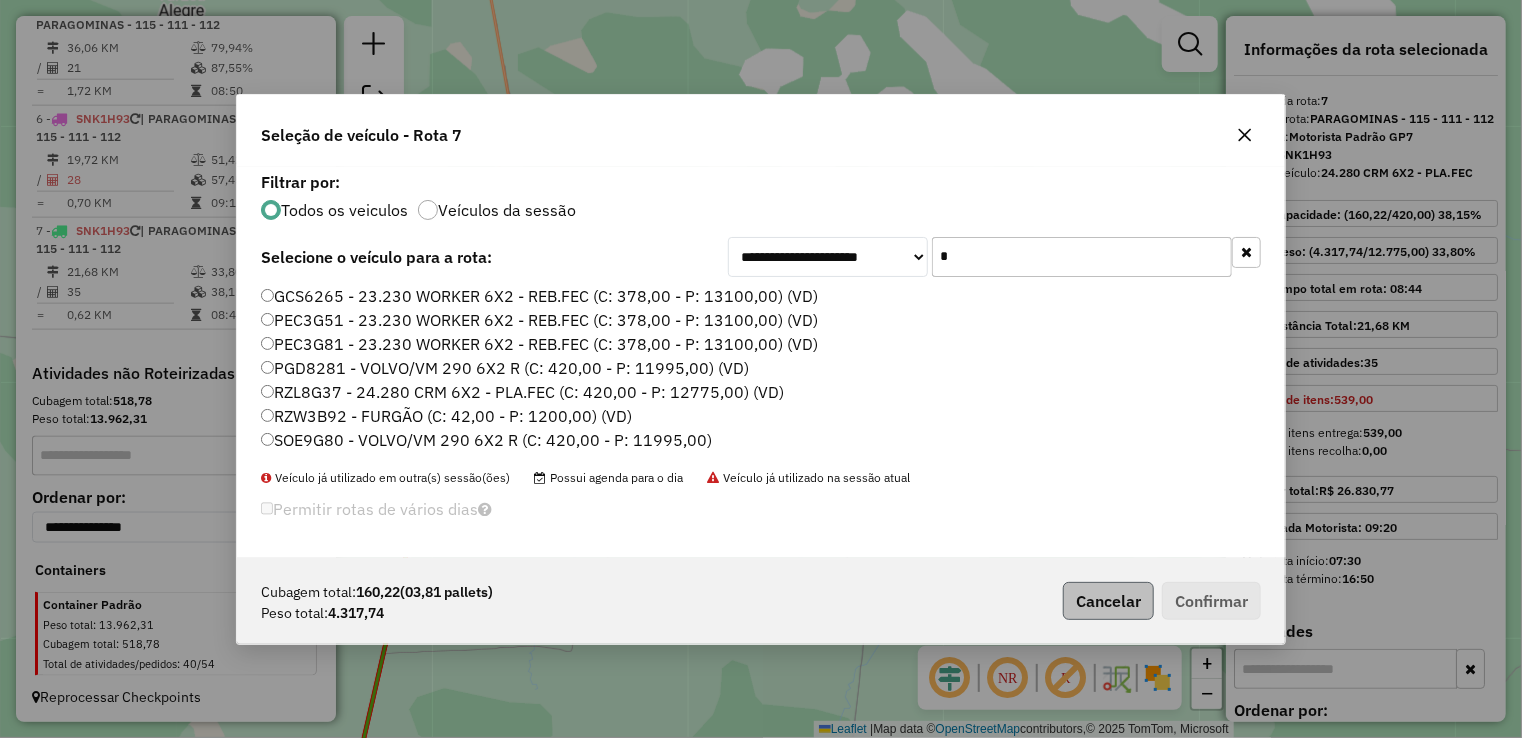 type on "*" 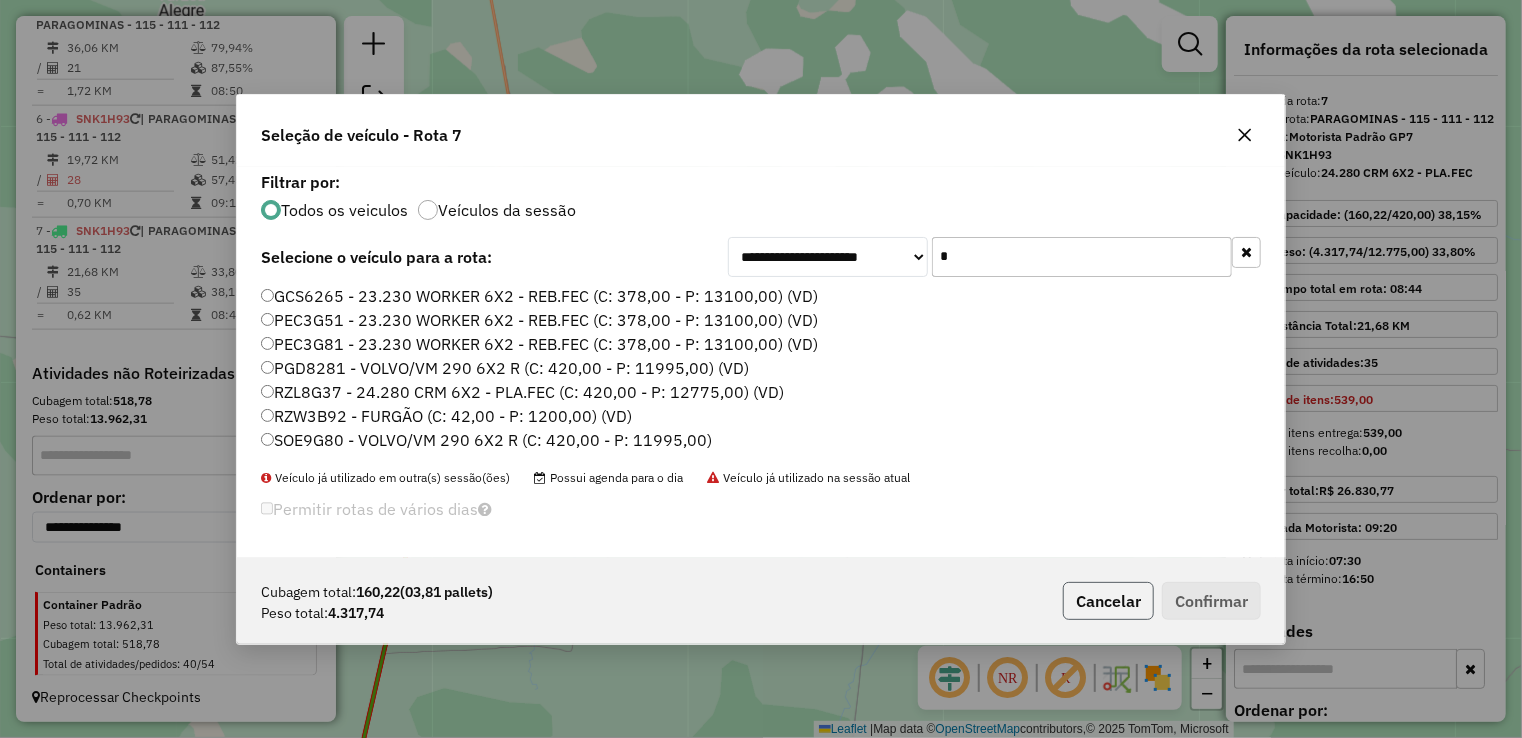click on "Cancelar" 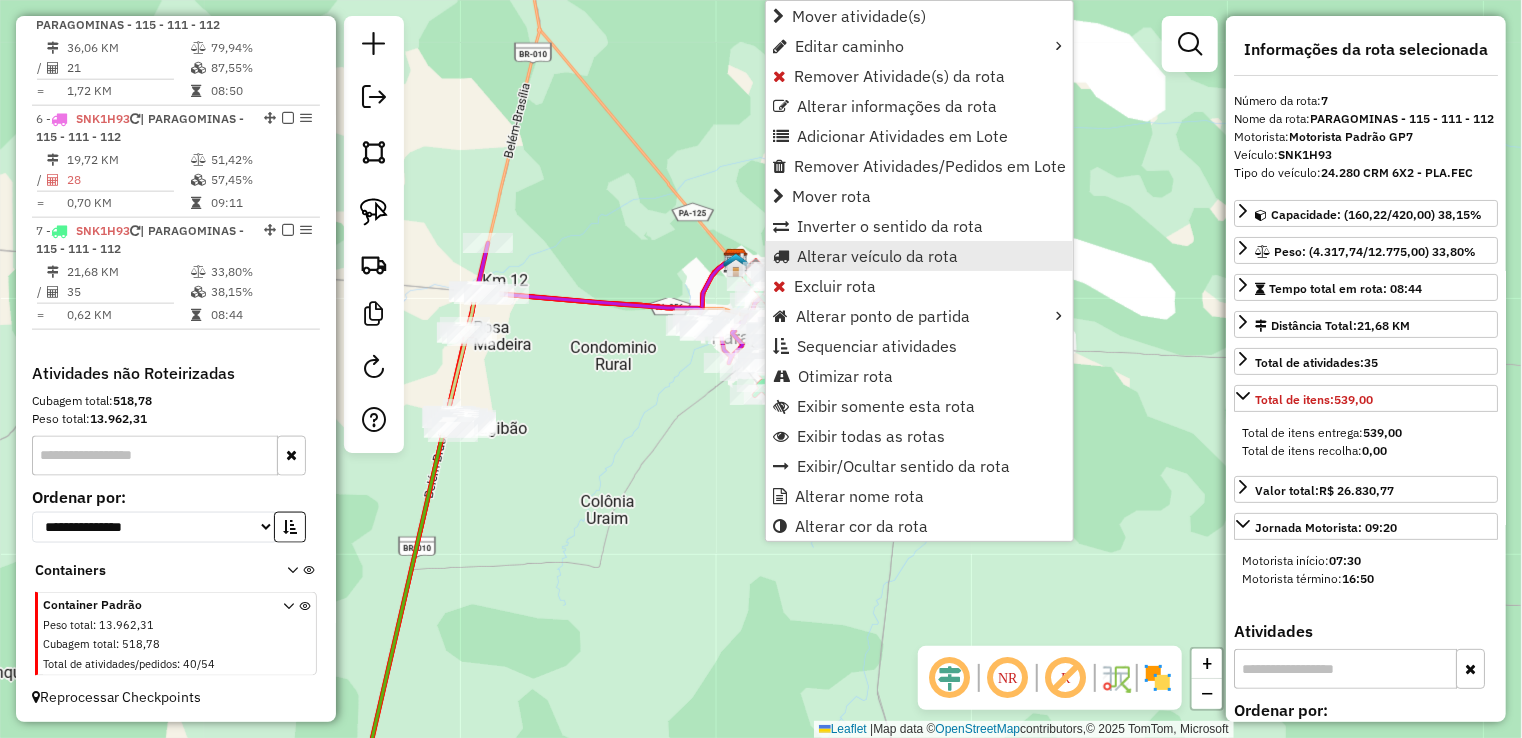 click on "Alterar veículo da rota" at bounding box center [877, 256] 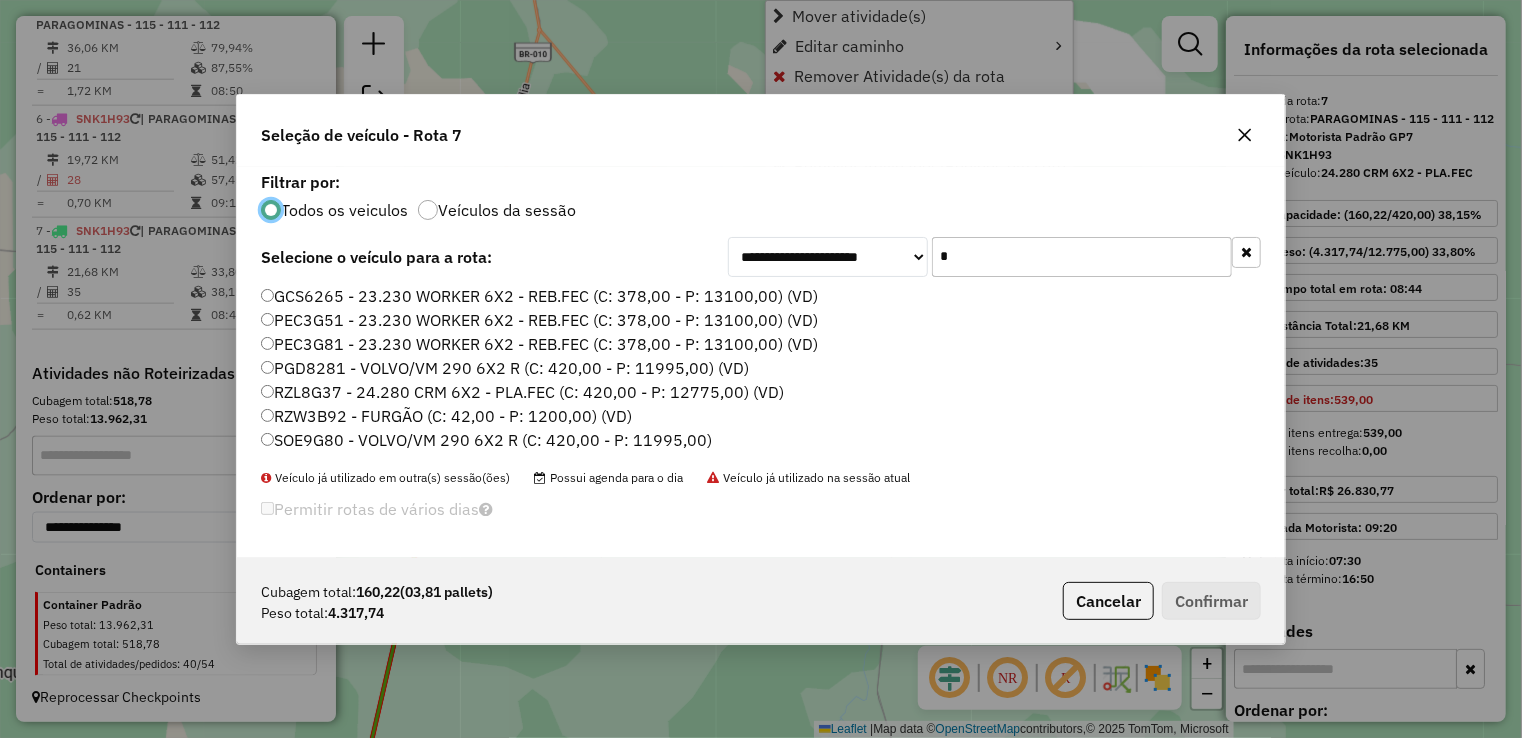 scroll, scrollTop: 10, scrollLeft: 6, axis: both 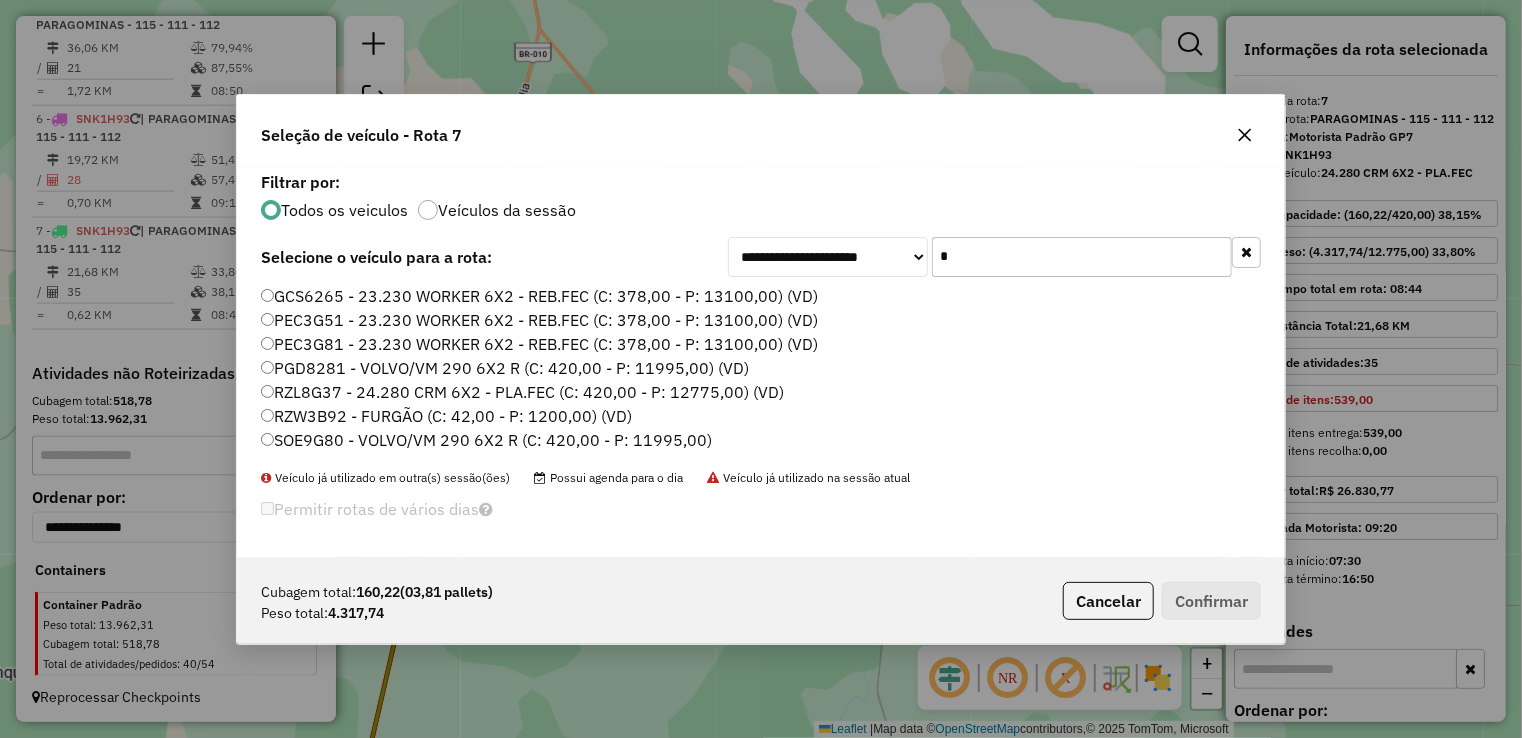 drag, startPoint x: 956, startPoint y: 260, endPoint x: 728, endPoint y: 229, distance: 230.09781 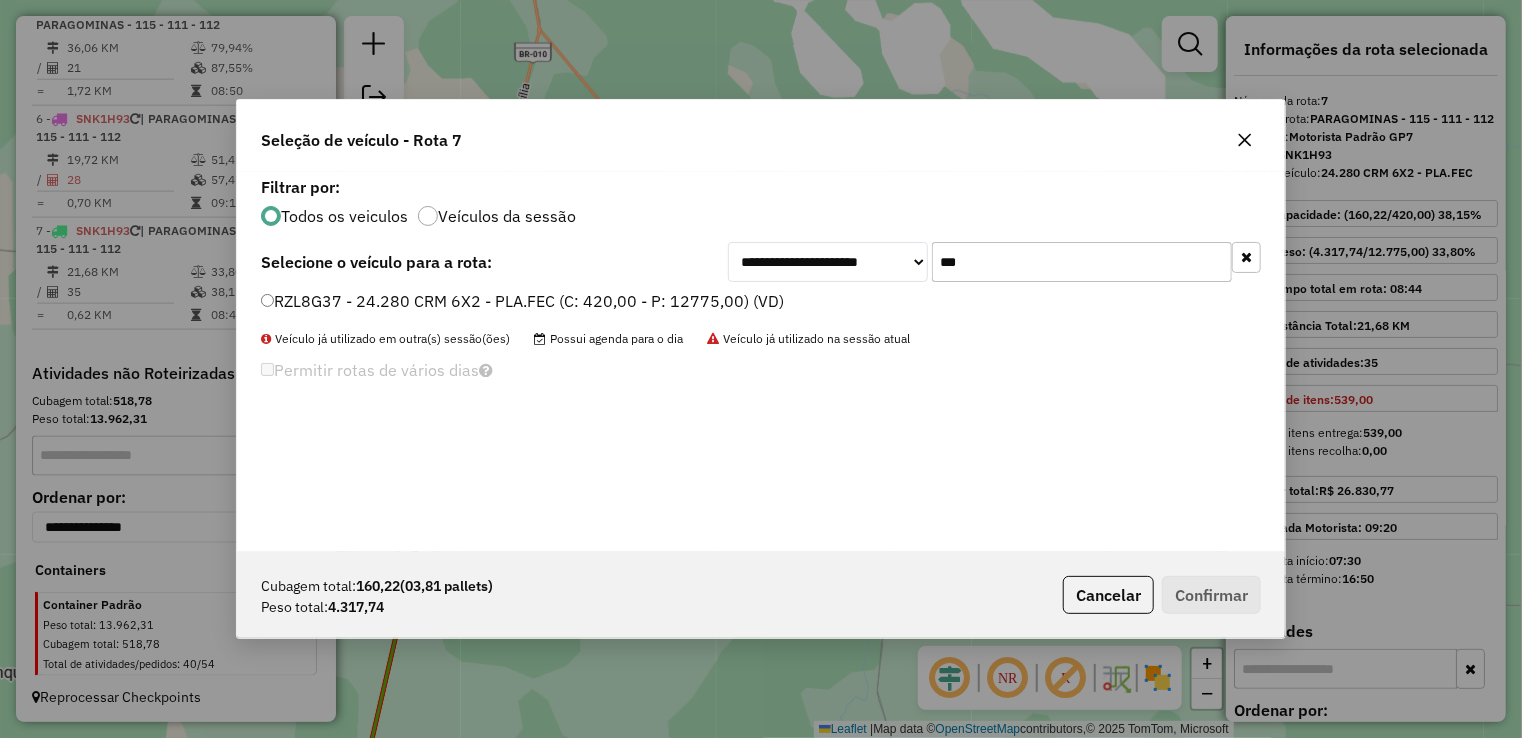 type on "***" 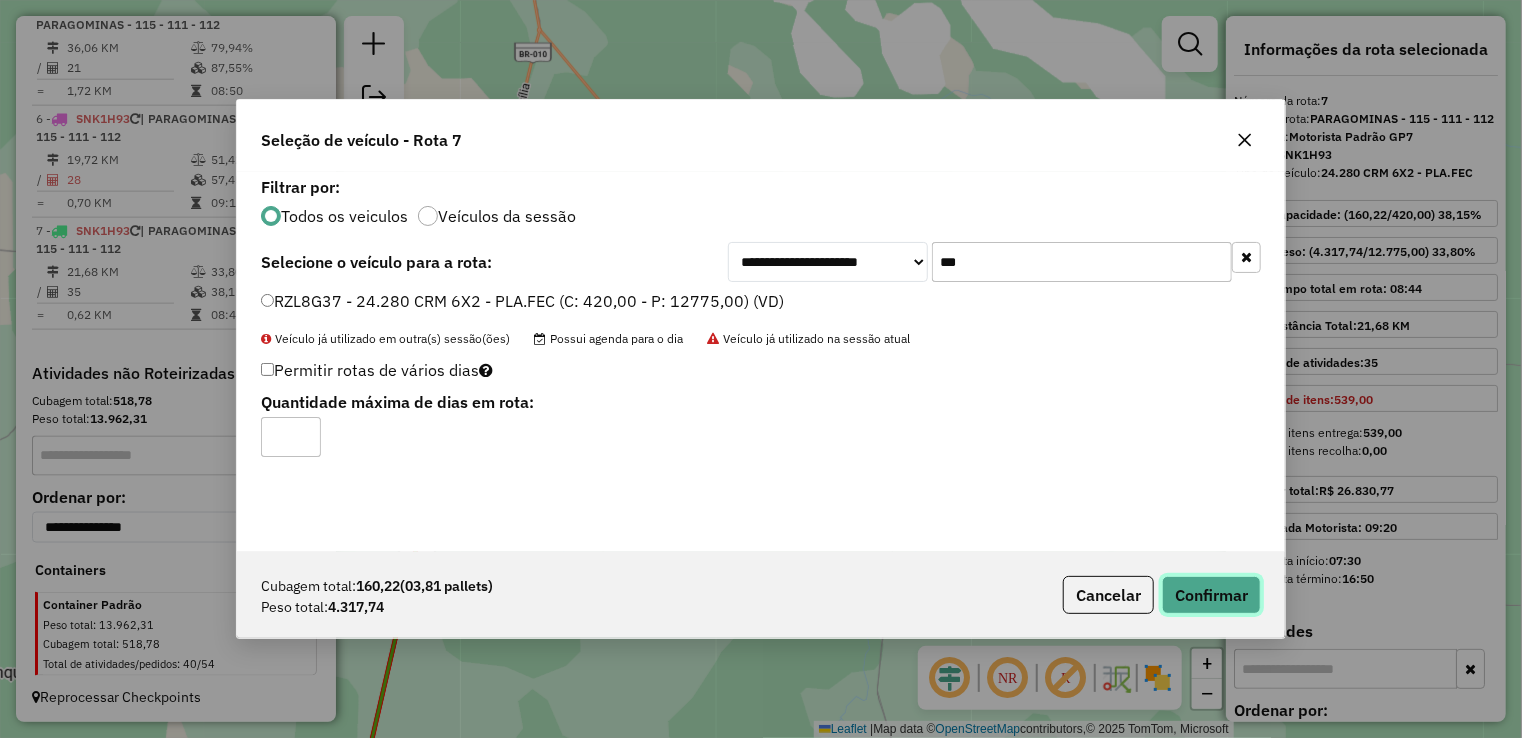 click on "Confirmar" 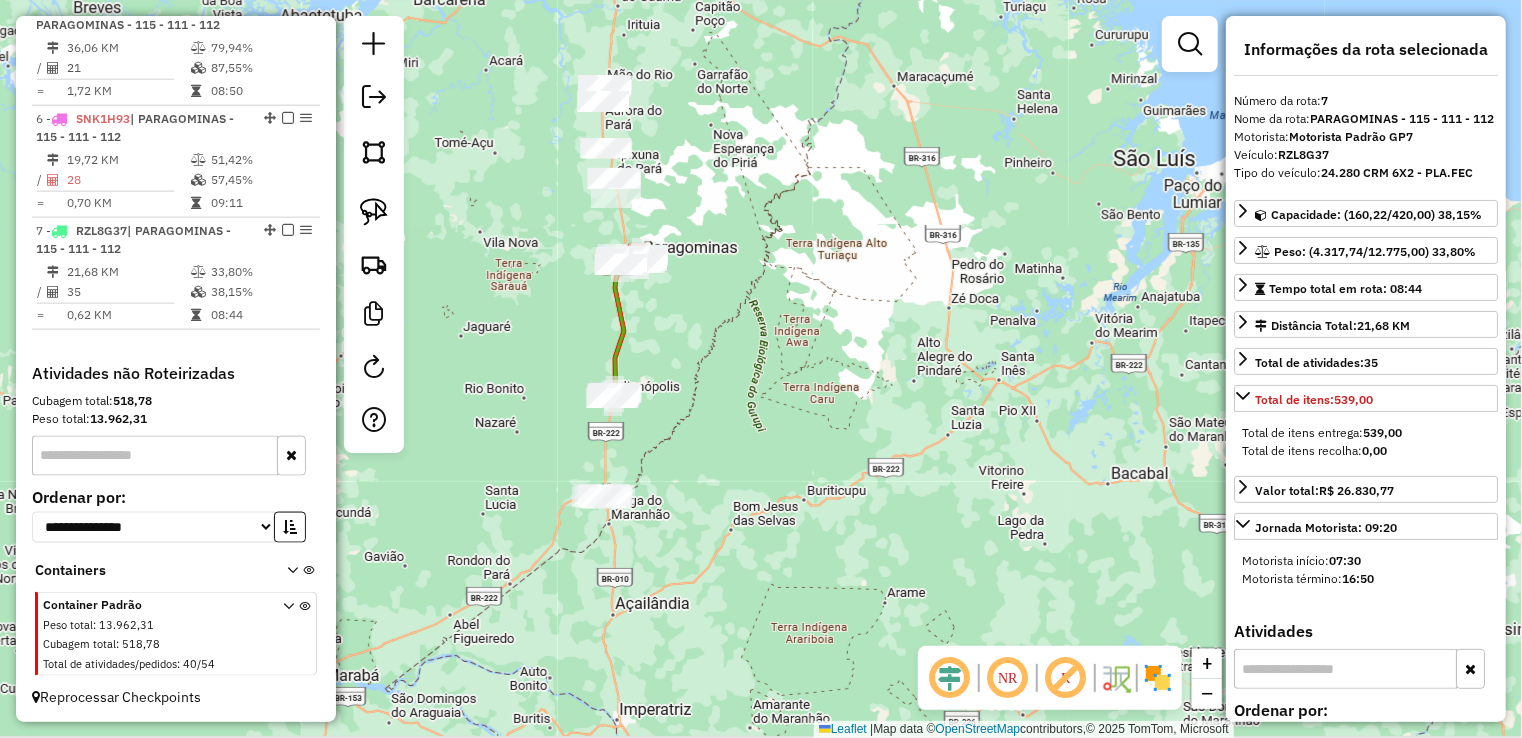 drag, startPoint x: 639, startPoint y: 191, endPoint x: 644, endPoint y: 335, distance: 144.08678 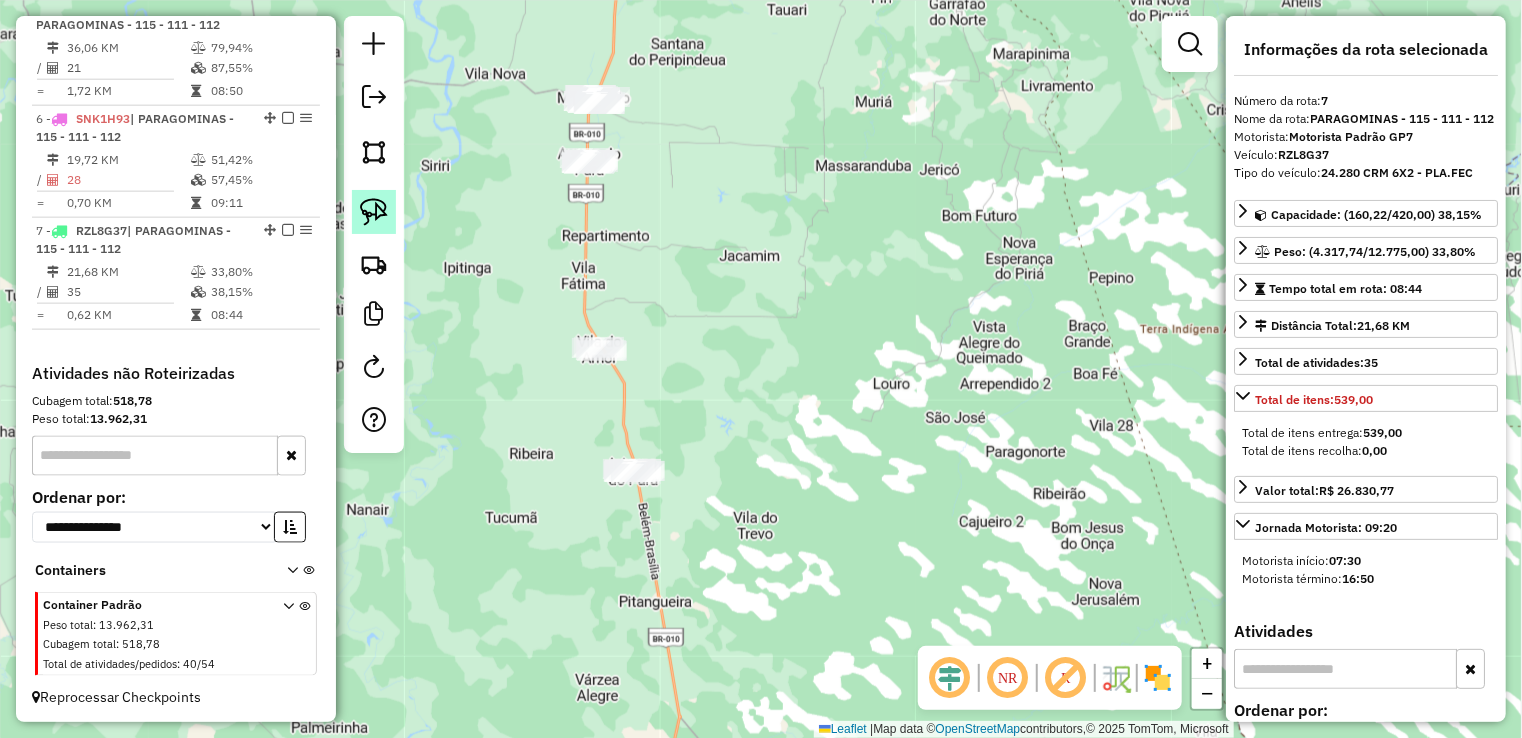 click 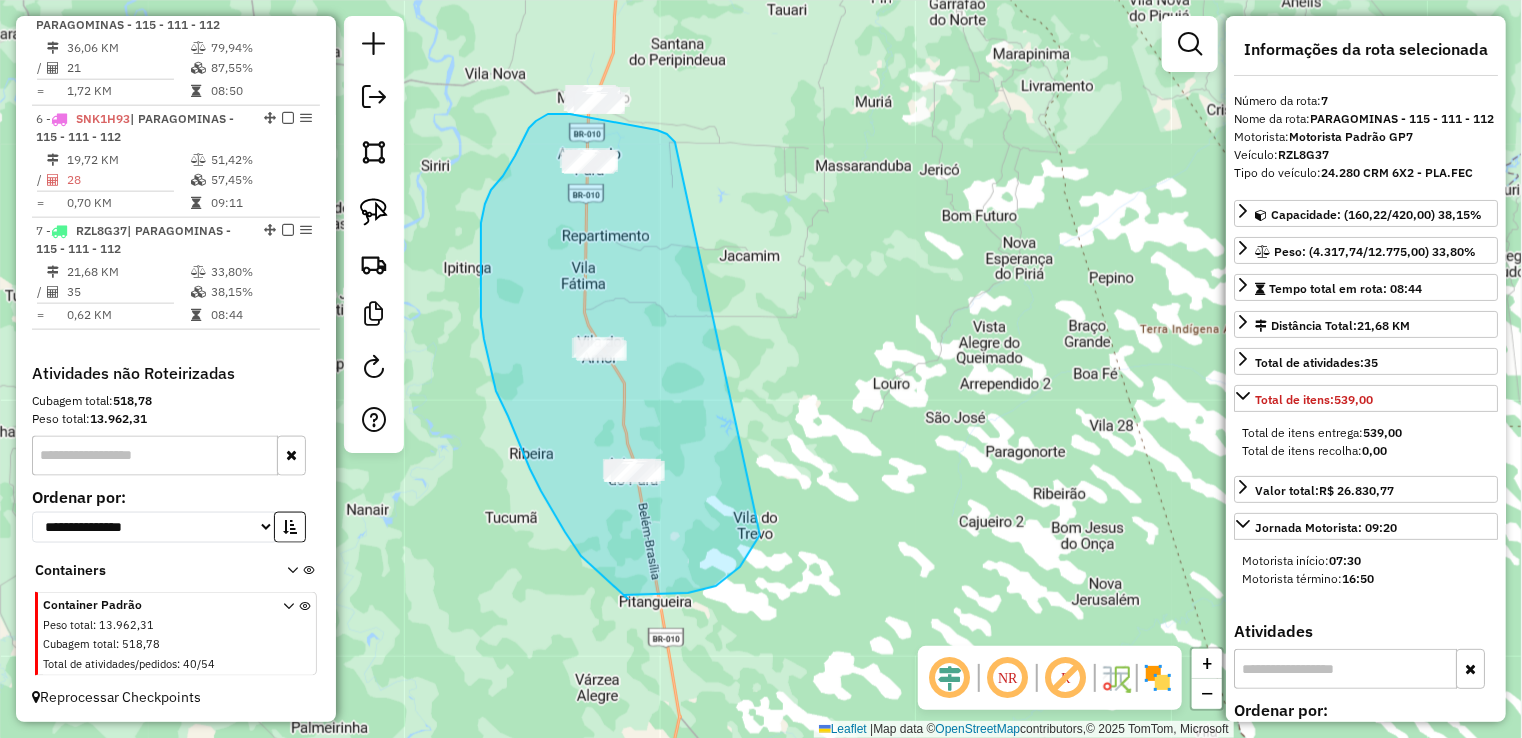 drag, startPoint x: 642, startPoint y: 127, endPoint x: 795, endPoint y: 308, distance: 237.0021 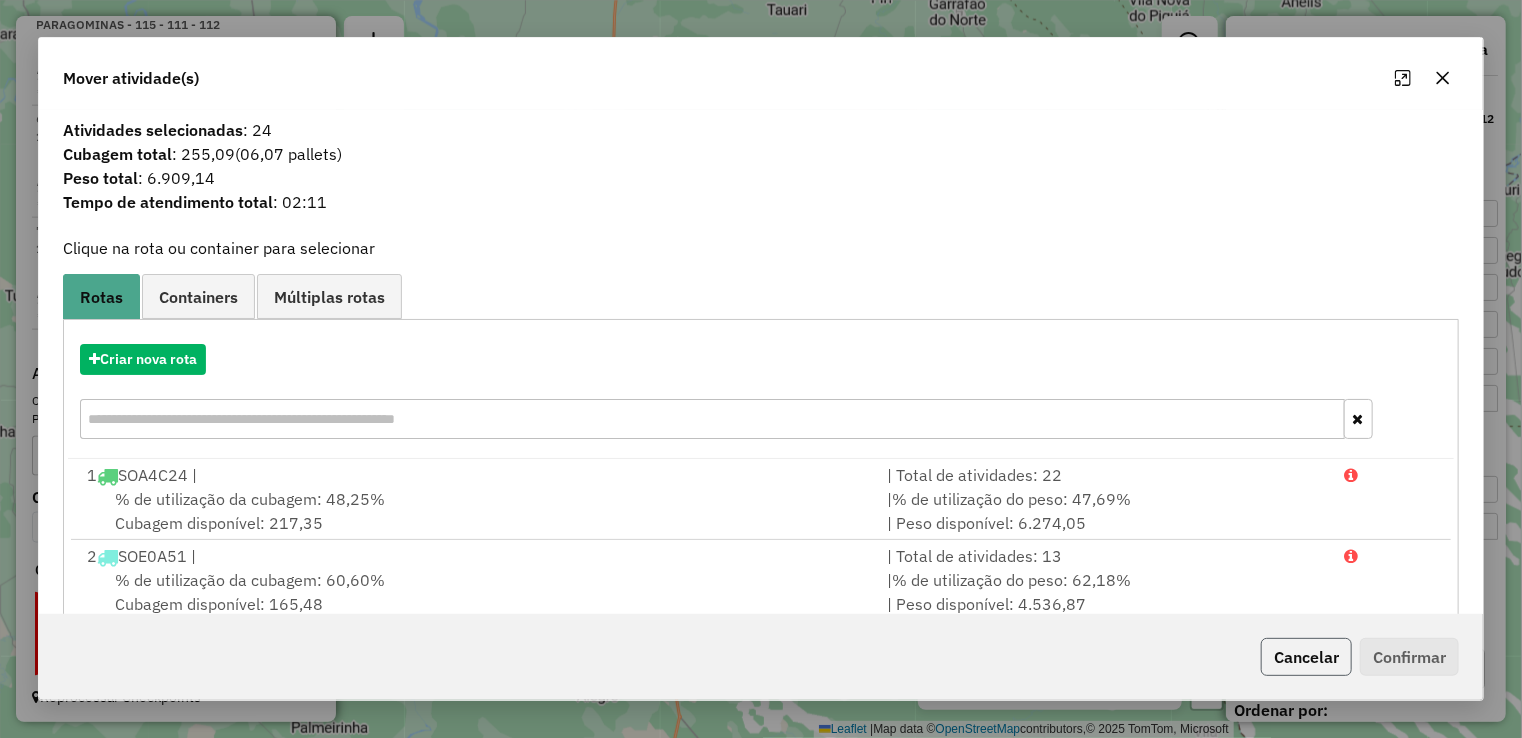 click on "Cancelar" 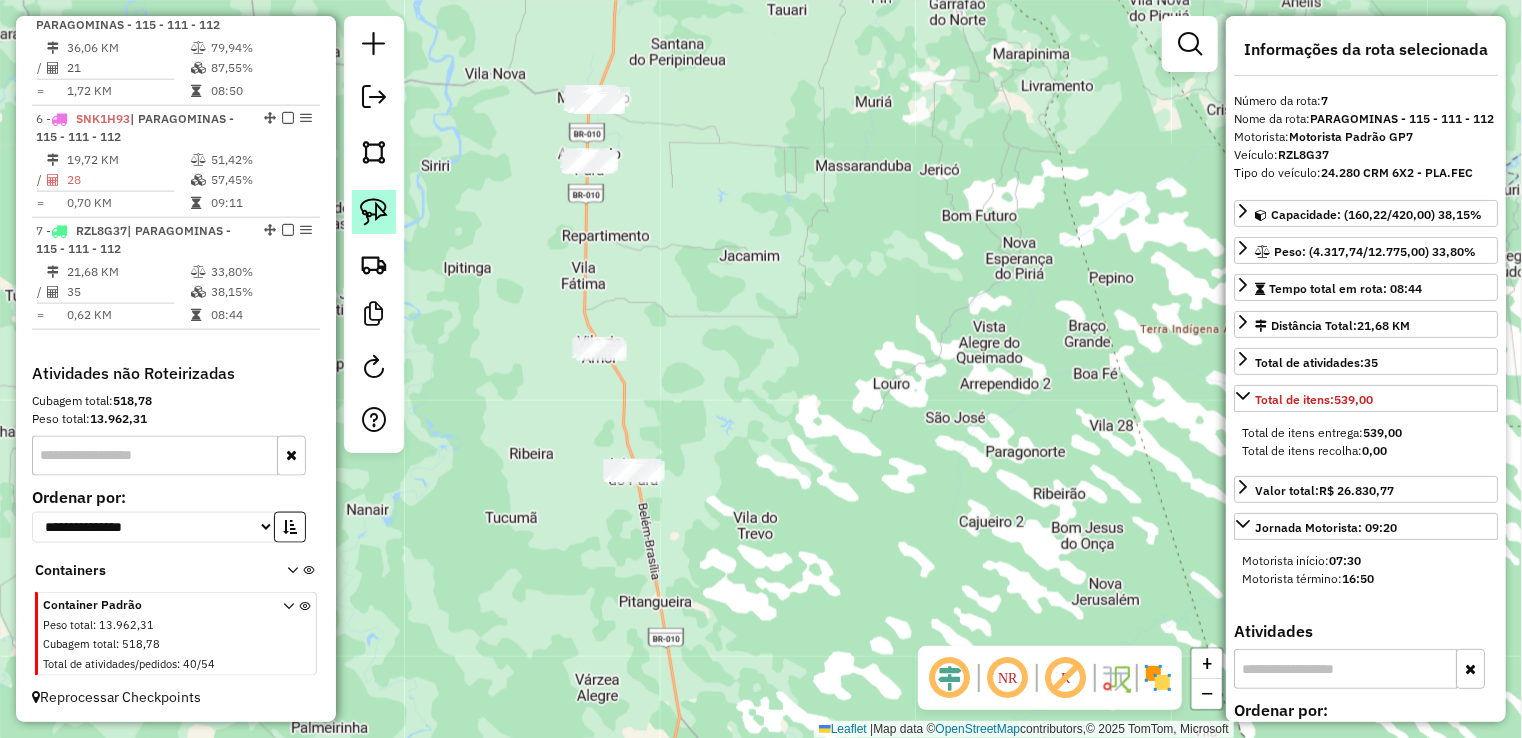 click 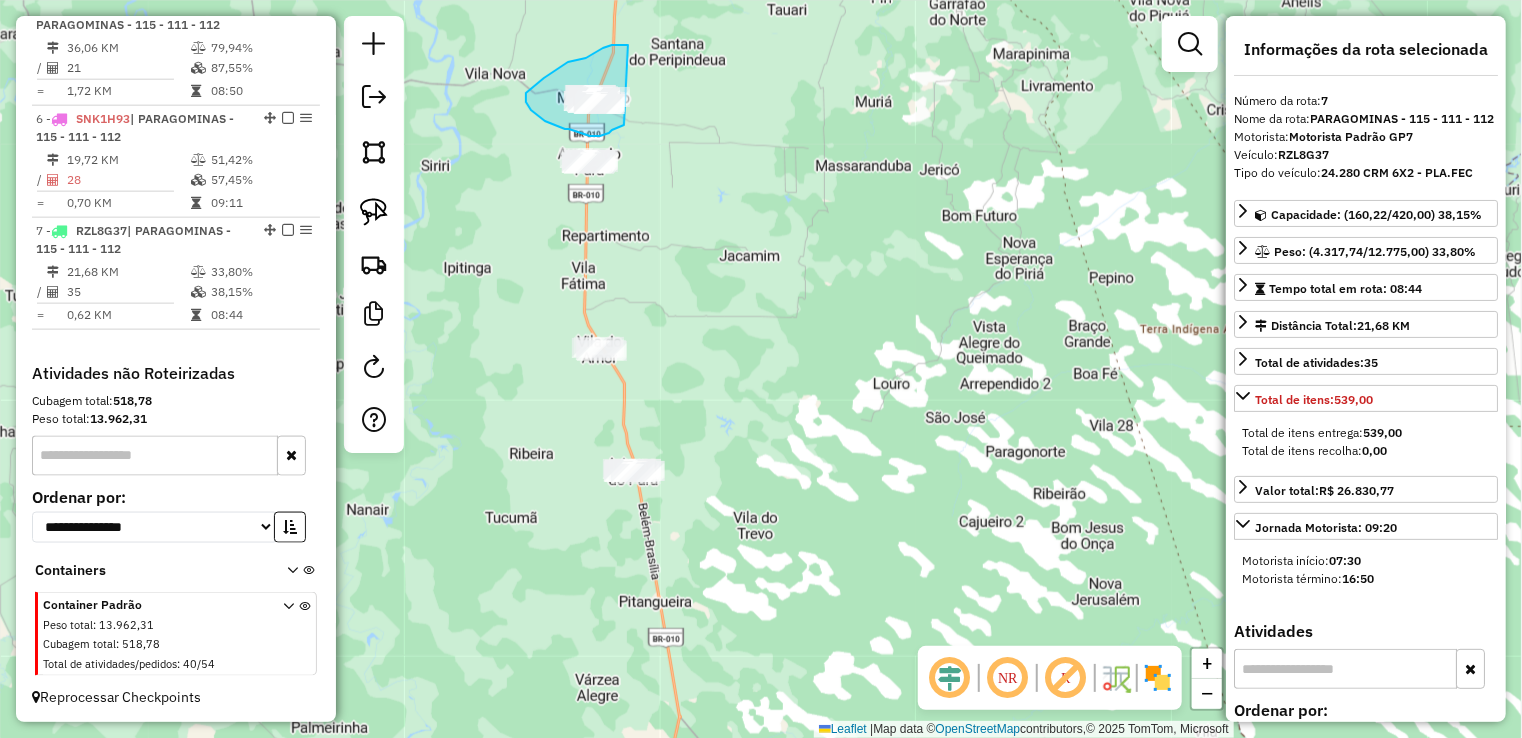 drag, startPoint x: 623, startPoint y: 45, endPoint x: 684, endPoint y: 81, distance: 70.83079 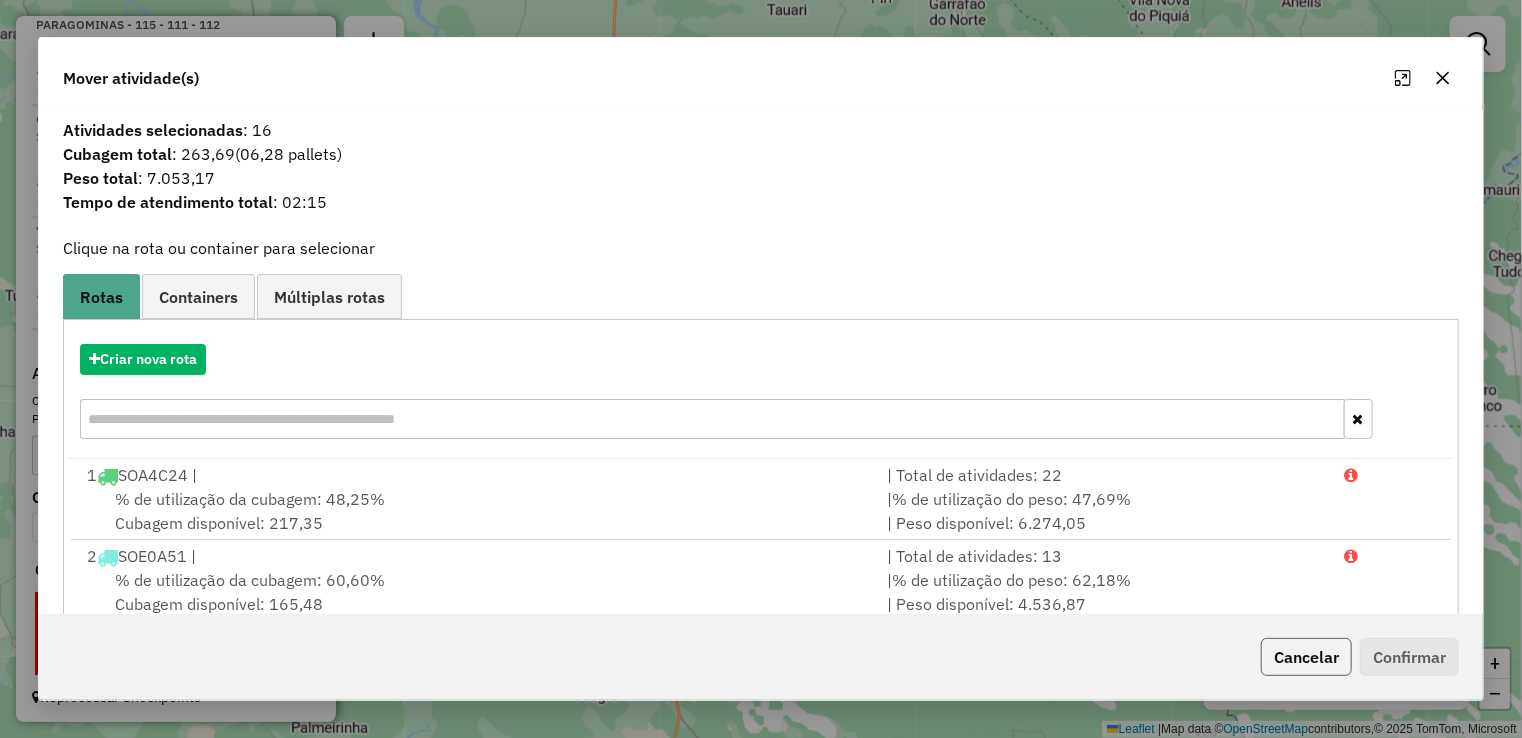 click on "Cancelar" 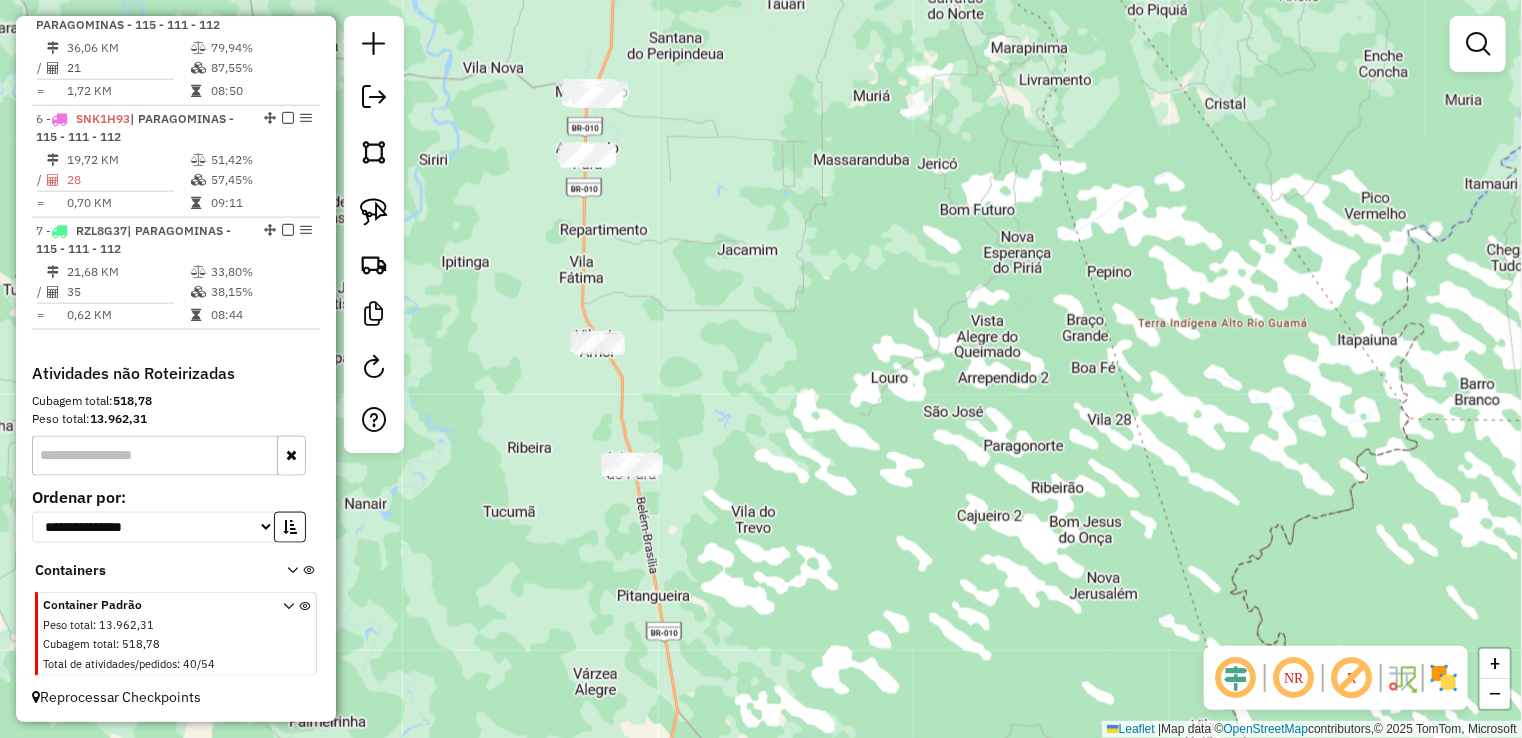 click on "Janela de atendimento Grade de atendimento Capacidade Transportadoras Veículos Cliente Pedidos  Rotas Selecione os dias de semana para filtrar as janelas de atendimento  Seg   Ter   Qua   Qui   Sex   Sáb   Dom  Informe o período da janela de atendimento: De: Até:  Filtrar exatamente a janela do cliente  Considerar janela de atendimento padrão  Selecione os dias de semana para filtrar as grades de atendimento  Seg   Ter   Qua   Qui   Sex   Sáb   Dom   Considerar clientes sem dia de atendimento cadastrado  Clientes fora do dia de atendimento selecionado Filtrar as atividades entre os valores definidos abaixo:  Peso mínimo:   Peso máximo:   Cubagem mínima:   Cubagem máxima:   De:   Até:  Filtrar as atividades entre o tempo de atendimento definido abaixo:  De:   Até:   Considerar capacidade total dos clientes não roteirizados Transportadora: Selecione um ou mais itens Tipo de veículo: Selecione um ou mais itens Veículo: Selecione um ou mais itens Motorista: Selecione um ou mais itens Nome: Rótulo:" 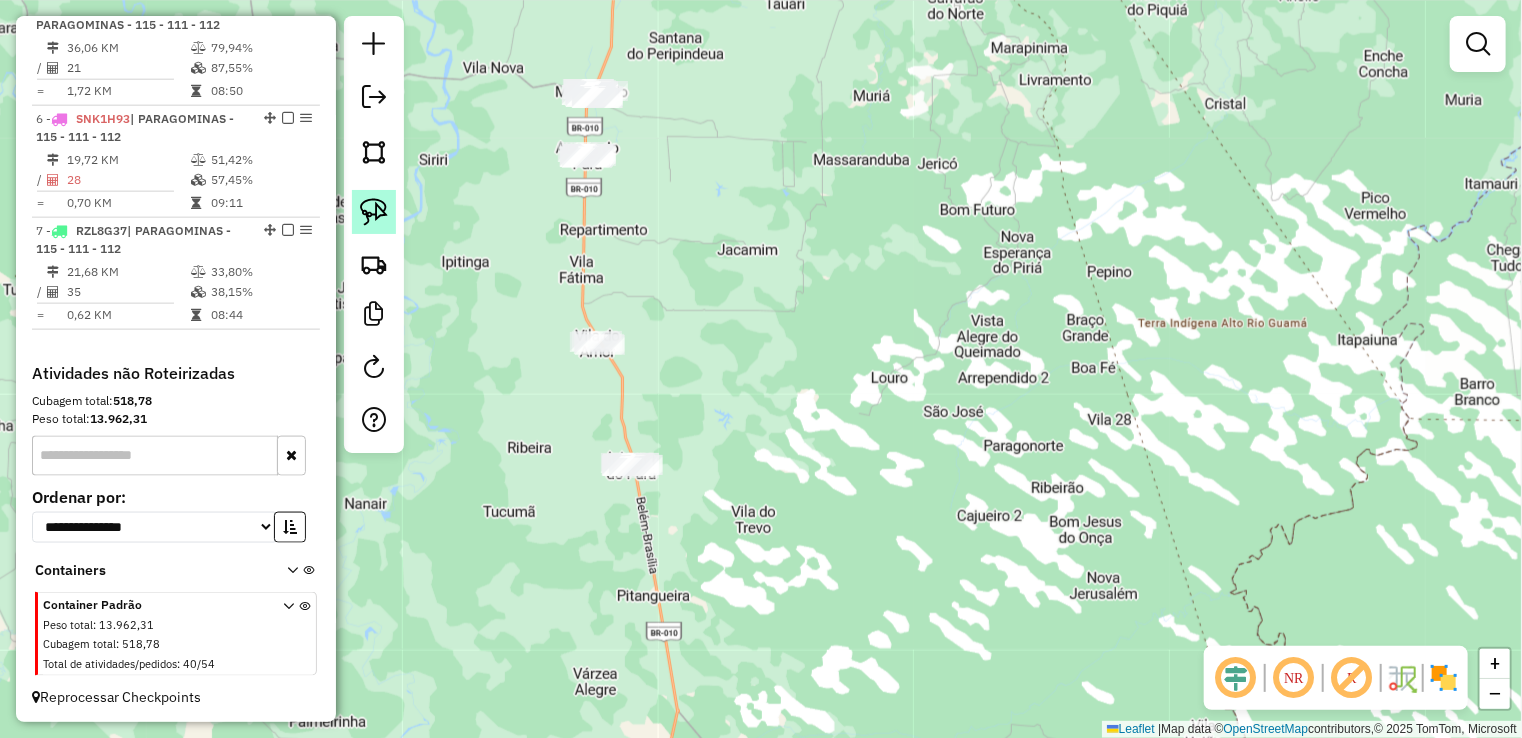 click 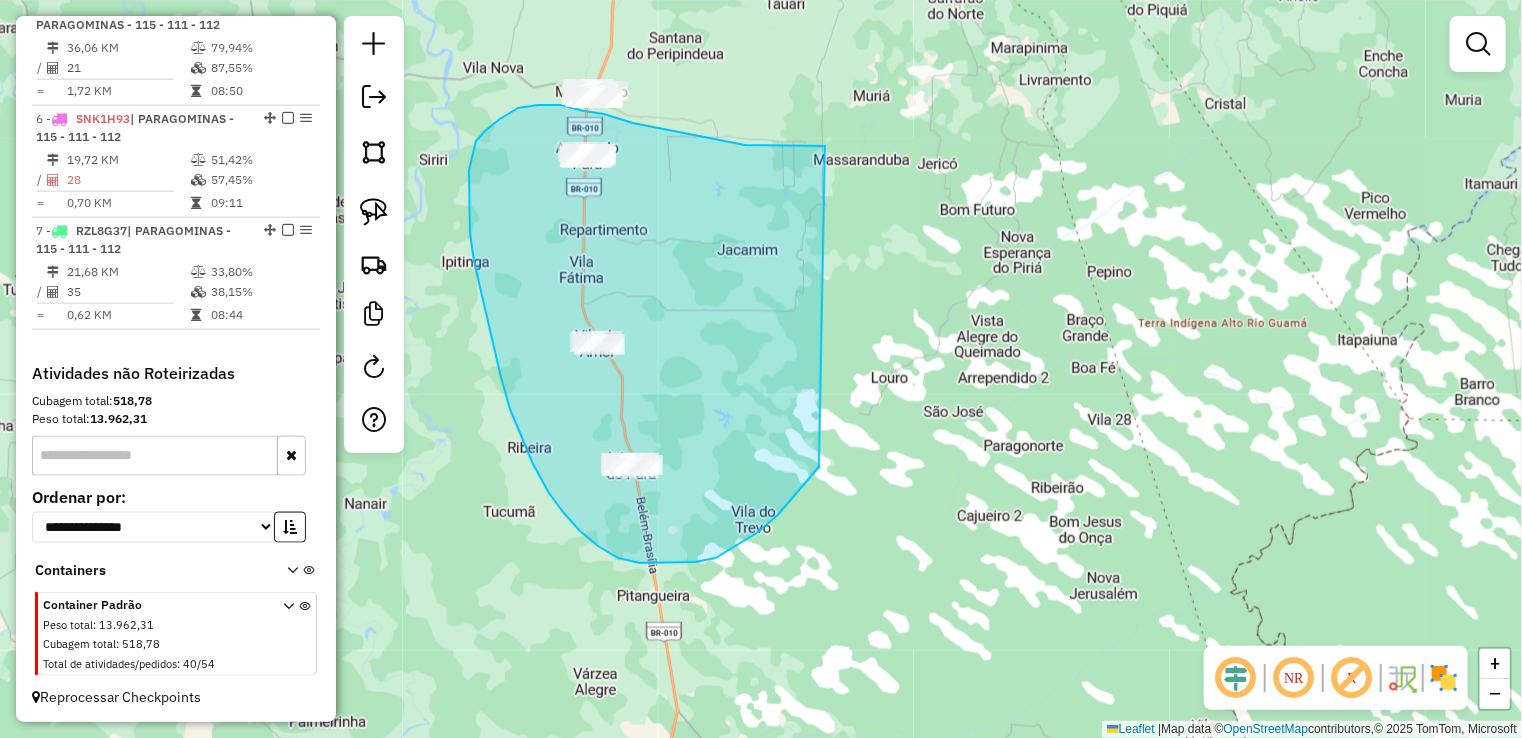 drag, startPoint x: 820, startPoint y: 146, endPoint x: 848, endPoint y: 418, distance: 273.43738 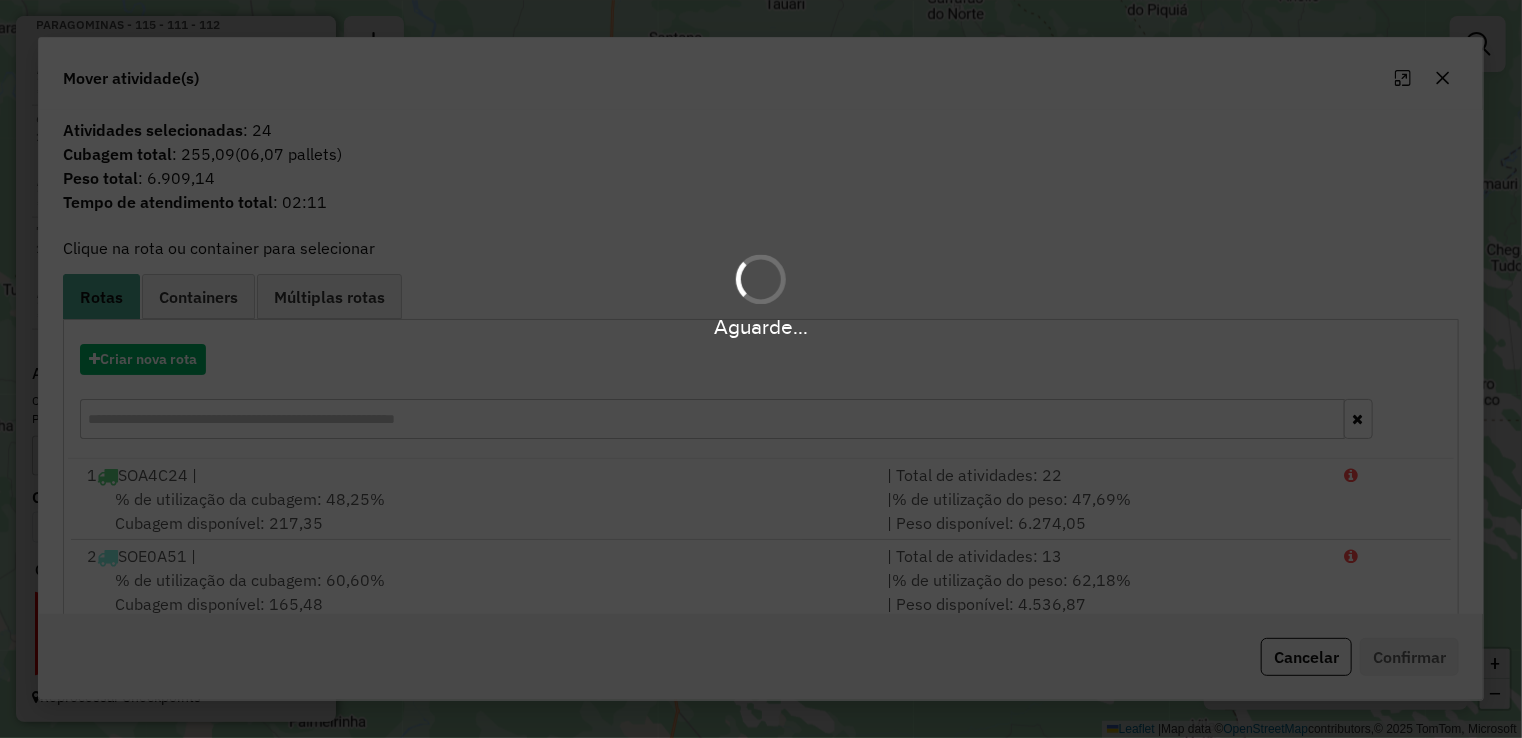 click on "Aguarde..." at bounding box center (761, 369) 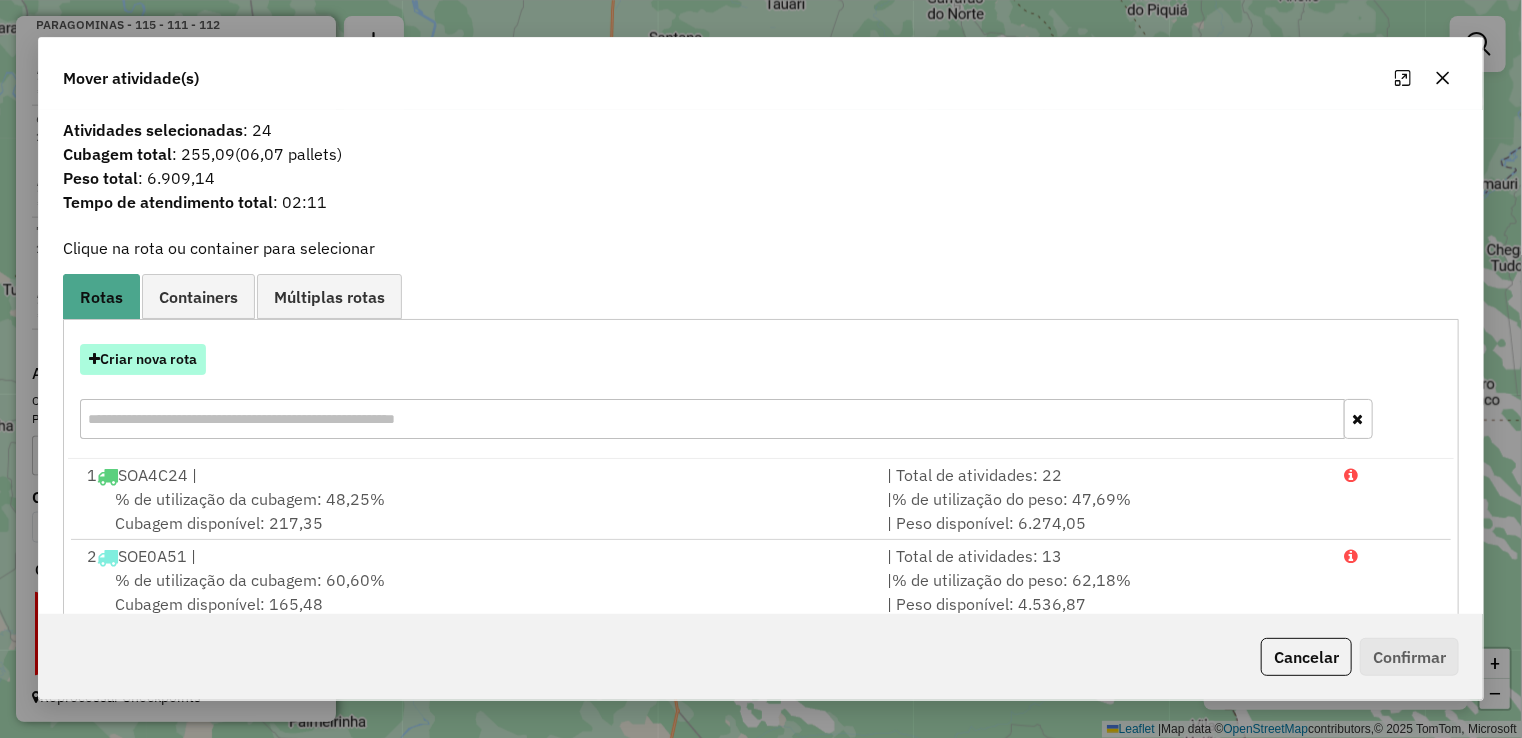 click on "Criar nova rota" at bounding box center [143, 359] 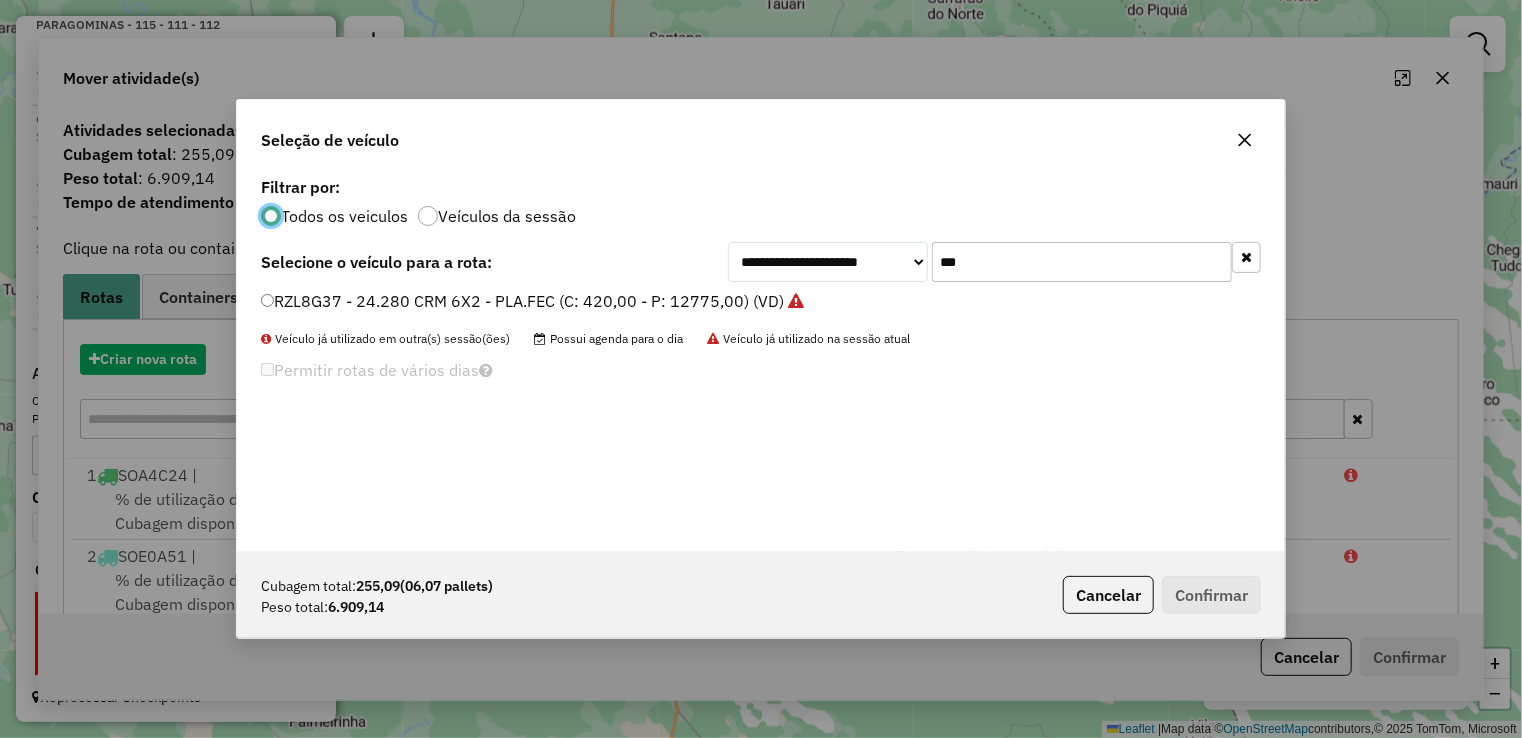 scroll, scrollTop: 10, scrollLeft: 6, axis: both 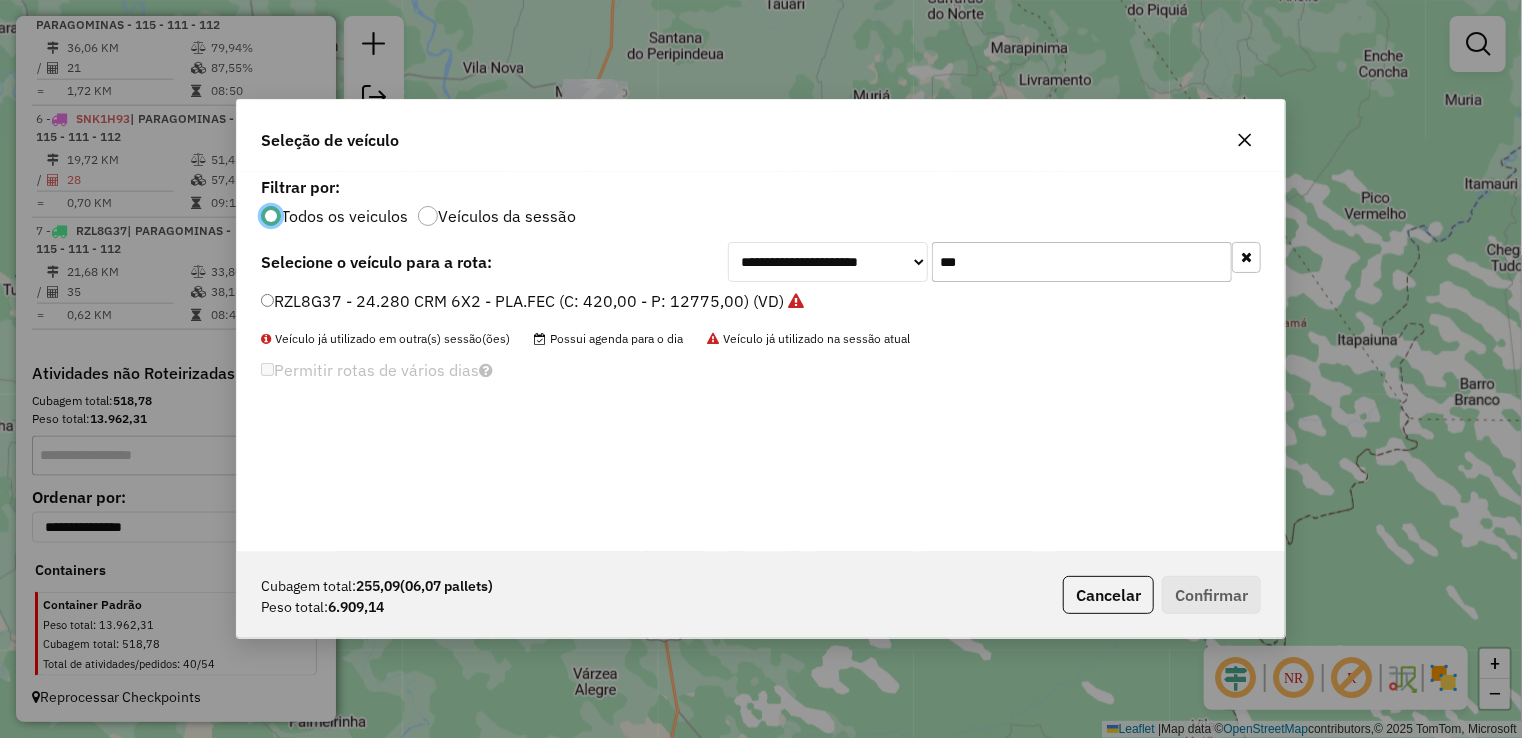 drag, startPoint x: 1004, startPoint y: 260, endPoint x: 685, endPoint y: 204, distance: 323.87805 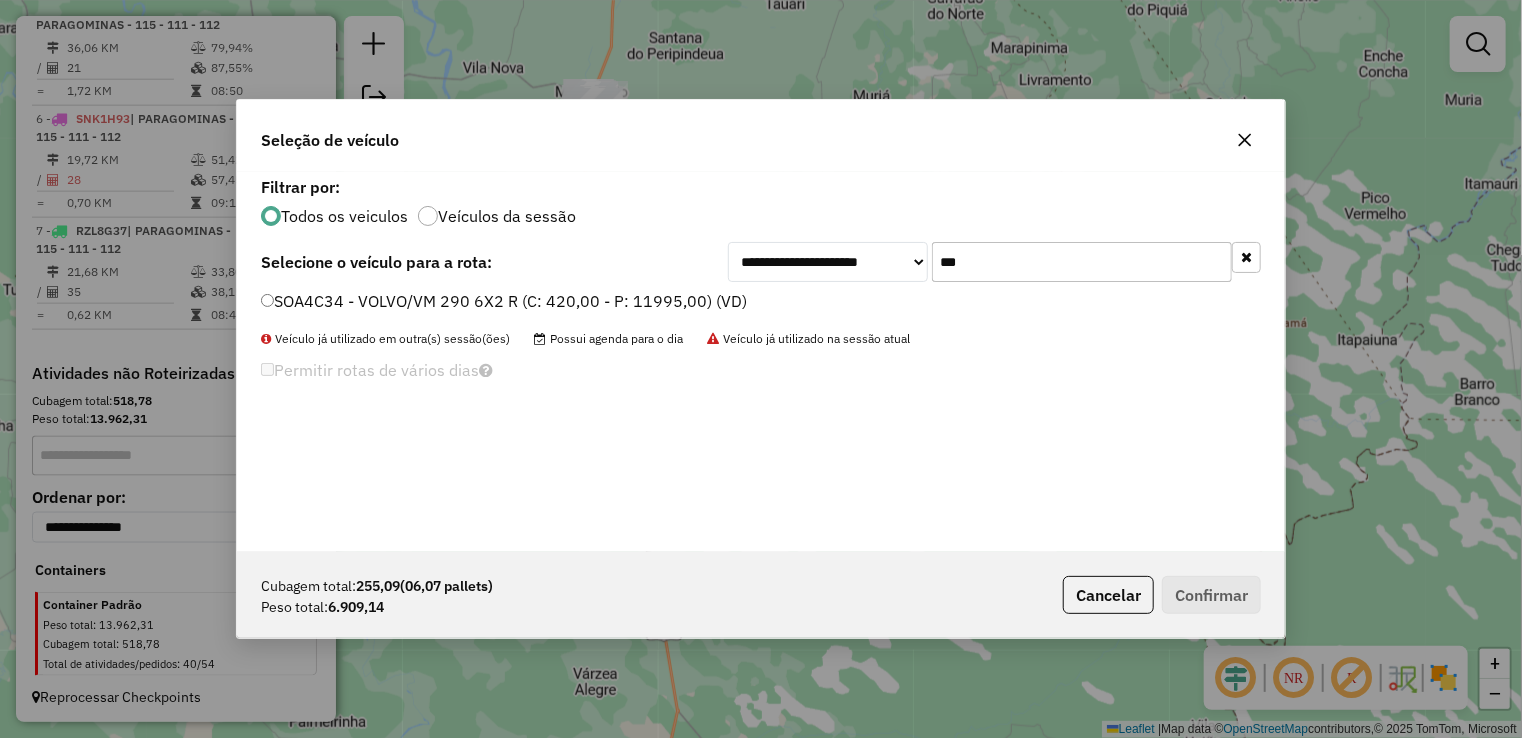 type on "***" 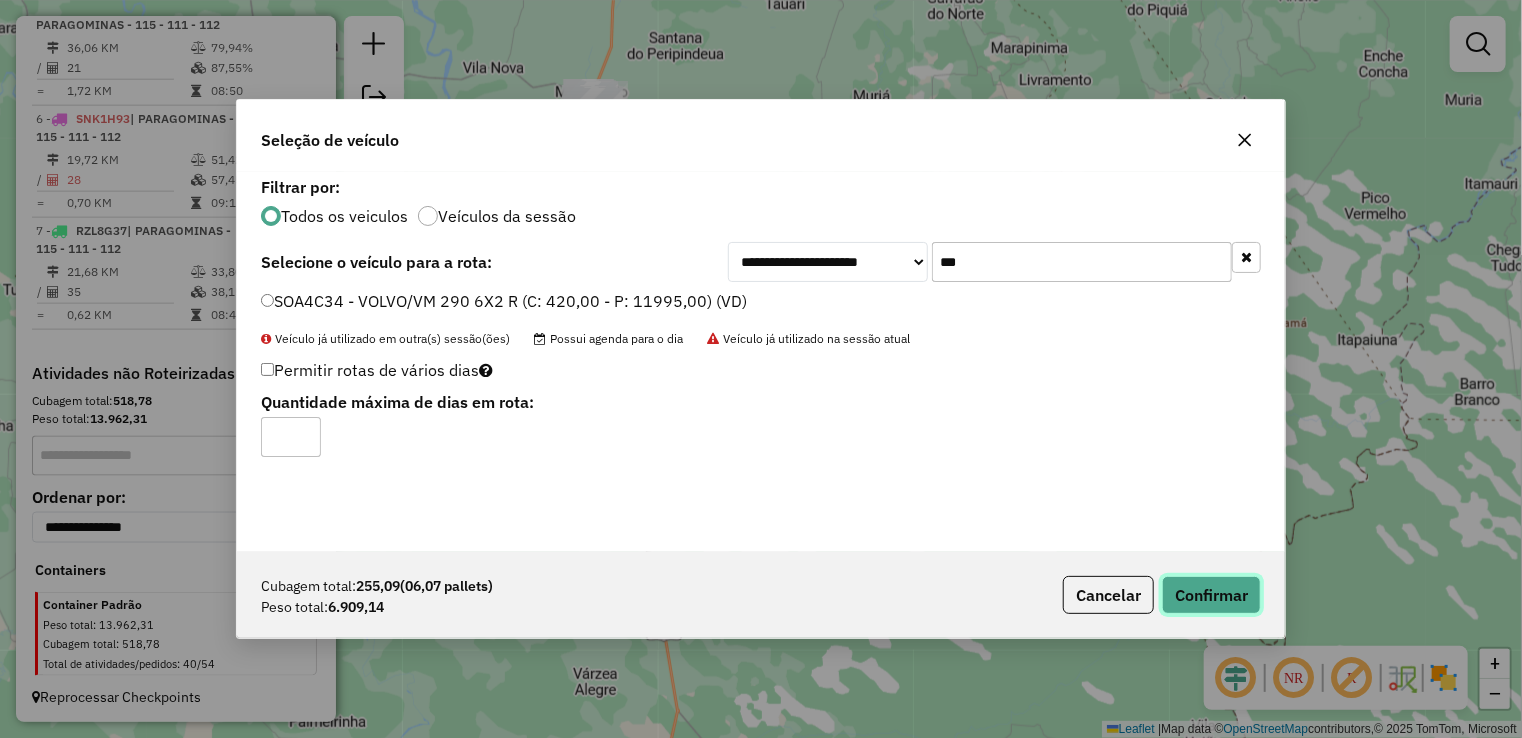 click on "Confirmar" 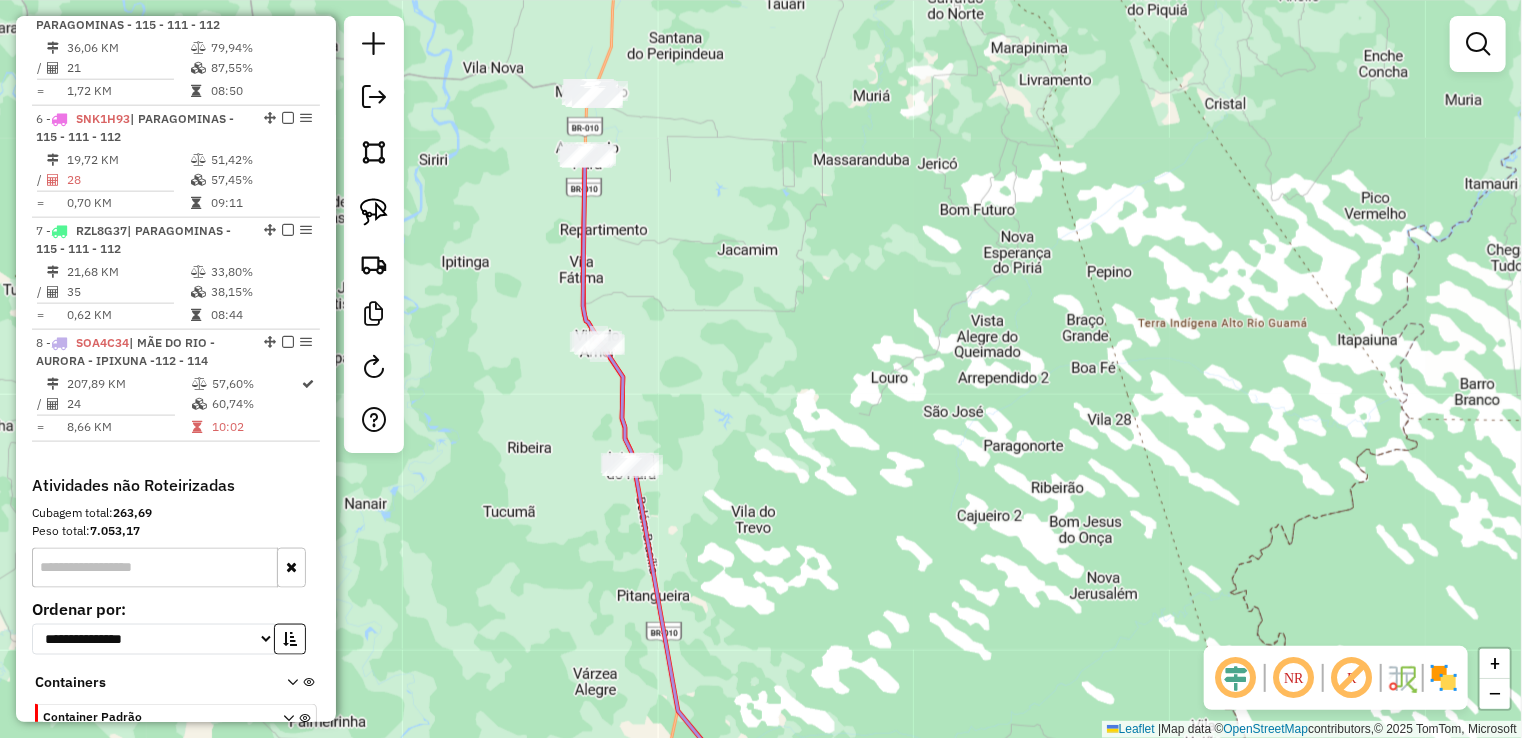 click on "Janela de atendimento Grade de atendimento Capacidade Transportadoras Veículos Cliente Pedidos  Rotas Selecione os dias de semana para filtrar as janelas de atendimento  Seg   Ter   Qua   Qui   Sex   Sáb   Dom  Informe o período da janela de atendimento: De: Até:  Filtrar exatamente a janela do cliente  Considerar janela de atendimento padrão  Selecione os dias de semana para filtrar as grades de atendimento  Seg   Ter   Qua   Qui   Sex   Sáb   Dom   Considerar clientes sem dia de atendimento cadastrado  Clientes fora do dia de atendimento selecionado Filtrar as atividades entre os valores definidos abaixo:  Peso mínimo:   Peso máximo:   Cubagem mínima:   Cubagem máxima:   De:   Até:  Filtrar as atividades entre o tempo de atendimento definido abaixo:  De:   Até:   Considerar capacidade total dos clientes não roteirizados Transportadora: Selecione um ou mais itens Tipo de veículo: Selecione um ou mais itens Veículo: Selecione um ou mais itens Motorista: Selecione um ou mais itens Nome: Rótulo:" 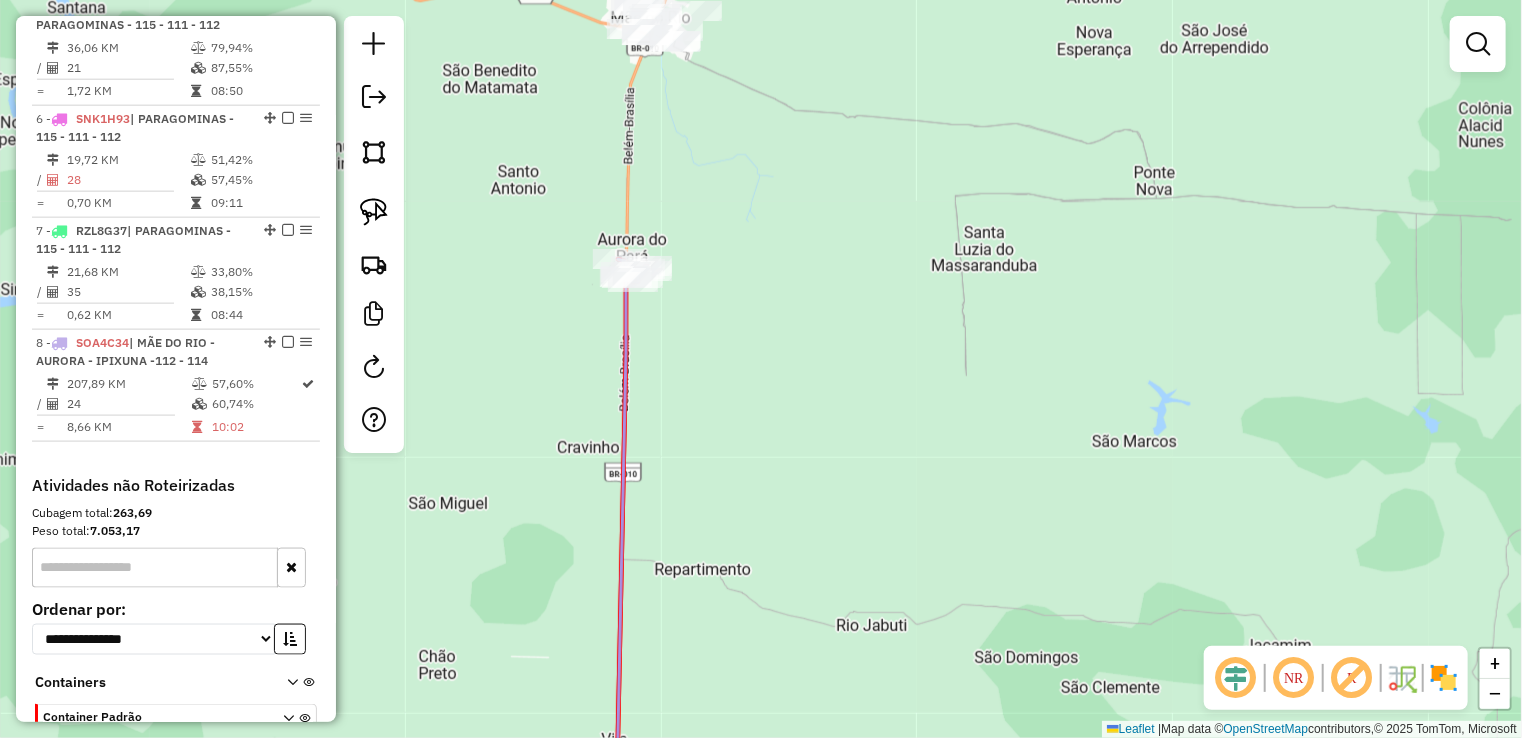 drag, startPoint x: 661, startPoint y: 182, endPoint x: 690, endPoint y: 382, distance: 202.09157 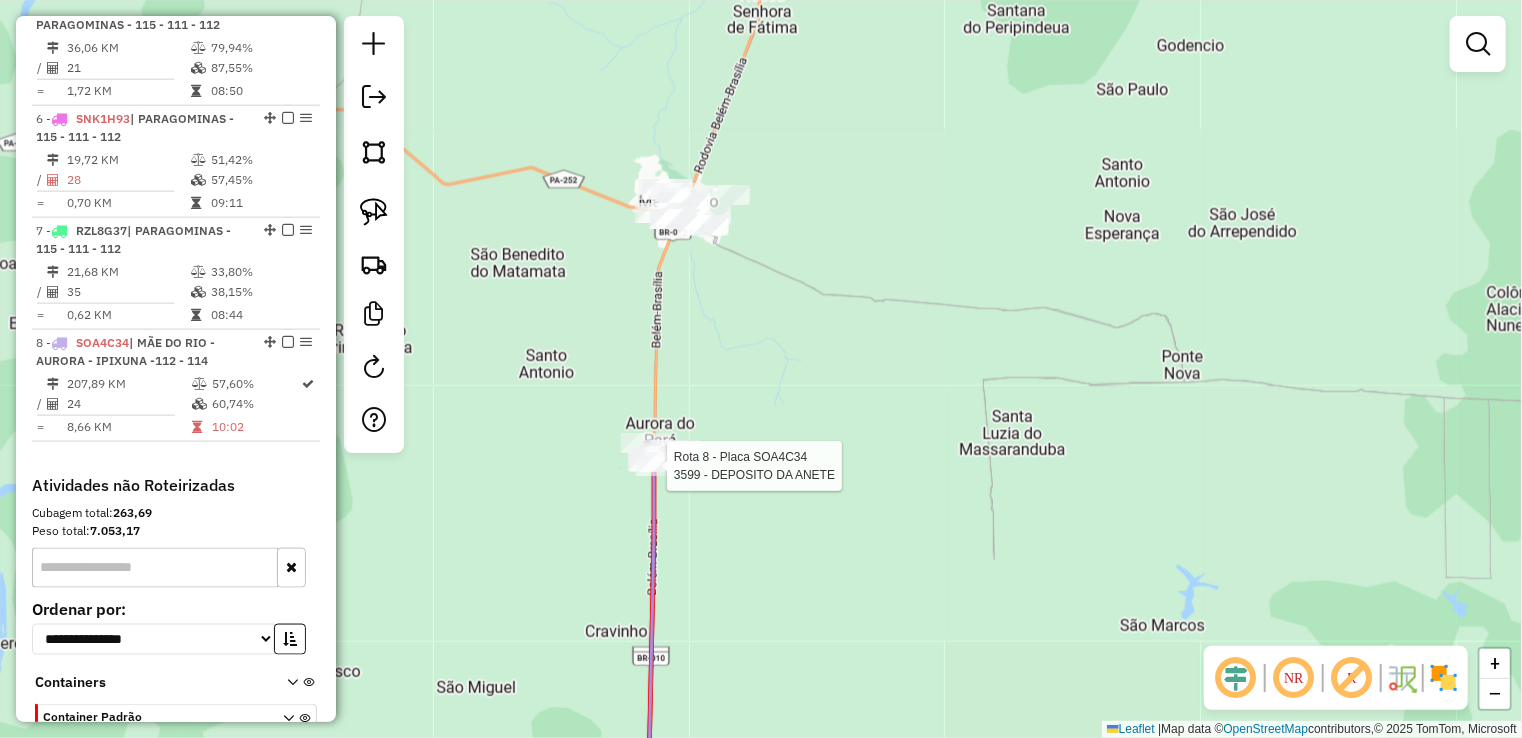 select on "**********" 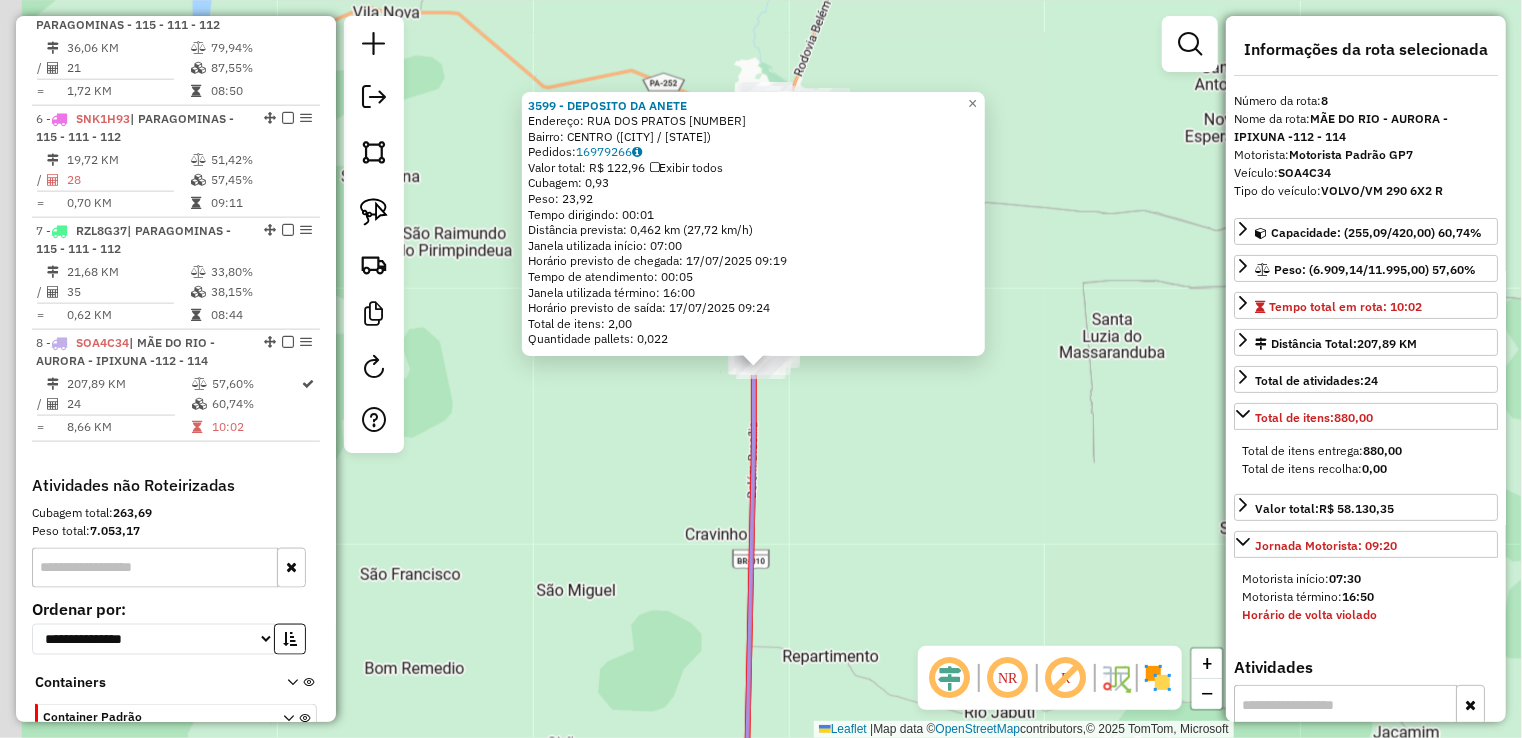 scroll, scrollTop: 1284, scrollLeft: 0, axis: vertical 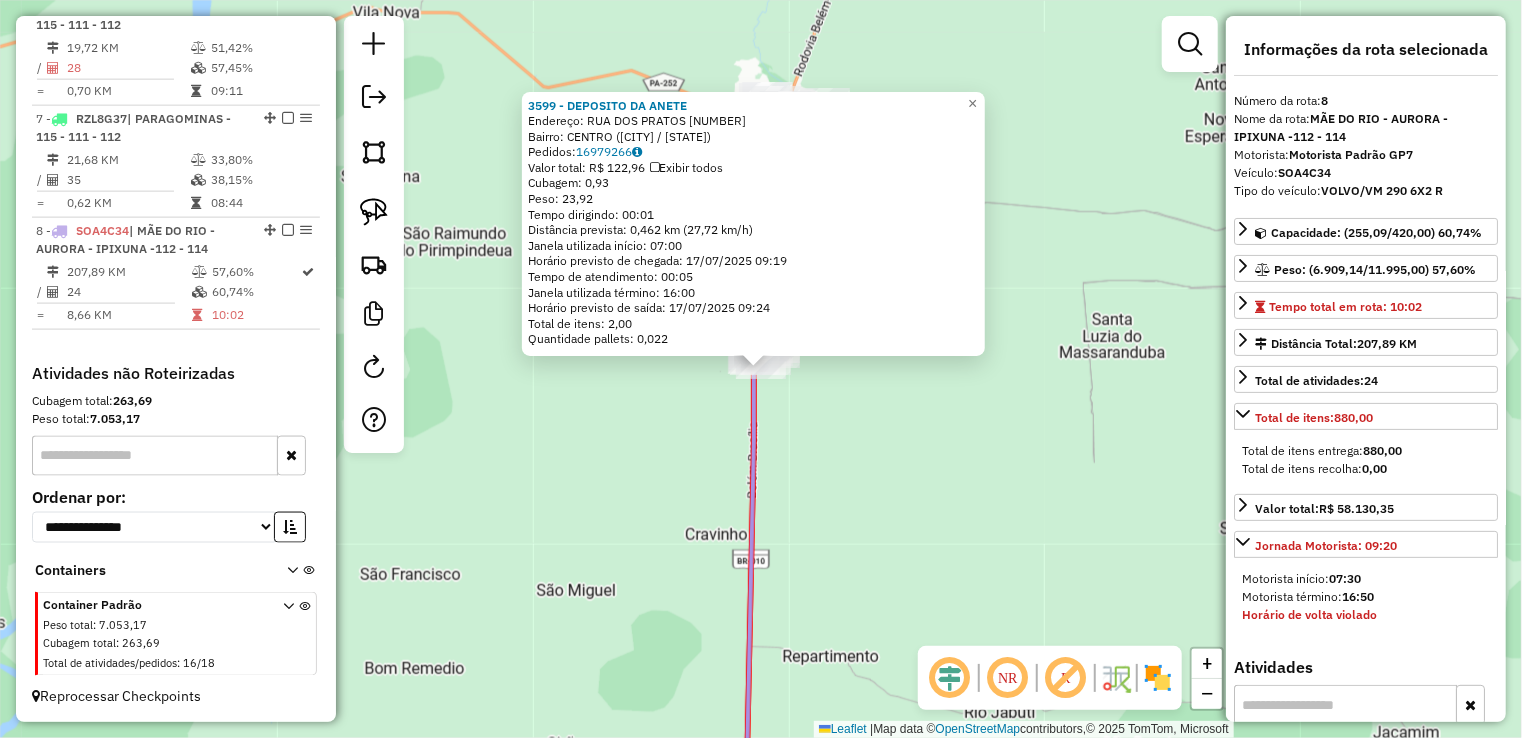 click on "3599 - DEPOSITO DA ANETE  Endereço:  RUA DOS PRATOS 41   Bairro: CENTRO (AURORA DO PARA / PA)   Pedidos:  16979266   Valor total: R$ 122,96   Exibir todos   Cubagem: 0,93  Peso: 23,92  Tempo dirigindo: 00:01   Distância prevista: 0,462 km (27,72 km/h)   Janela utilizada início: 07:00   Horário previsto de chegada: 17/07/2025 09:19   Tempo de atendimento: 00:05   Janela utilizada término: 16:00   Horário previsto de saída: 17/07/2025 09:24   Total de itens: 2,00   Quantidade pallets: 0,022  × Janela de atendimento Grade de atendimento Capacidade Transportadoras Veículos Cliente Pedidos  Rotas Selecione os dias de semana para filtrar as janelas de atendimento  Seg   Ter   Qua   Qui   Sex   Sáb   Dom  Informe o período da janela de atendimento: De: Até:  Filtrar exatamente a janela do cliente  Considerar janela de atendimento padrão  Selecione os dias de semana para filtrar as grades de atendimento  Seg   Ter   Qua   Qui   Sex   Sáb   Dom   Considerar clientes sem dia de atendimento cadastrado De:" 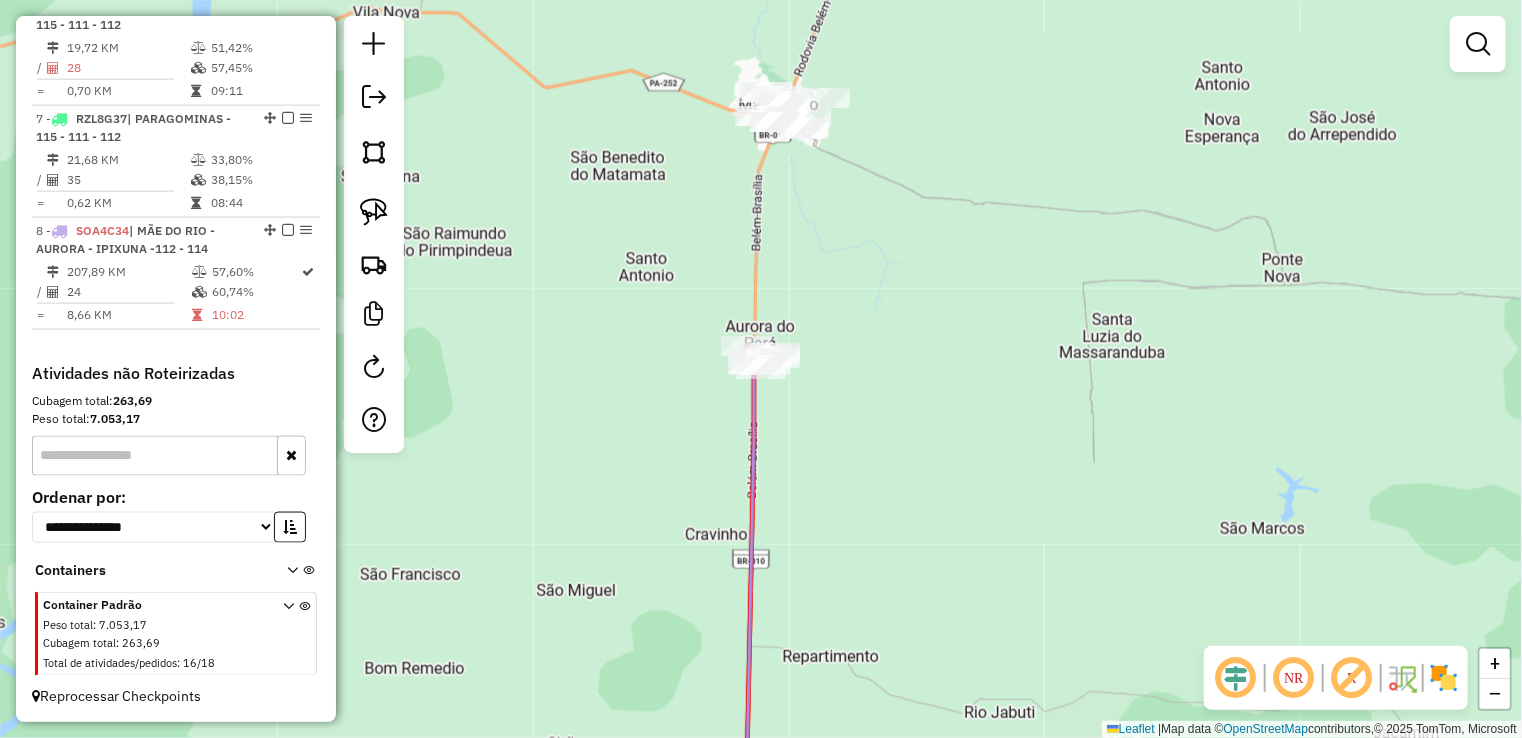 drag, startPoint x: 837, startPoint y: 461, endPoint x: 828, endPoint y: 552, distance: 91.44397 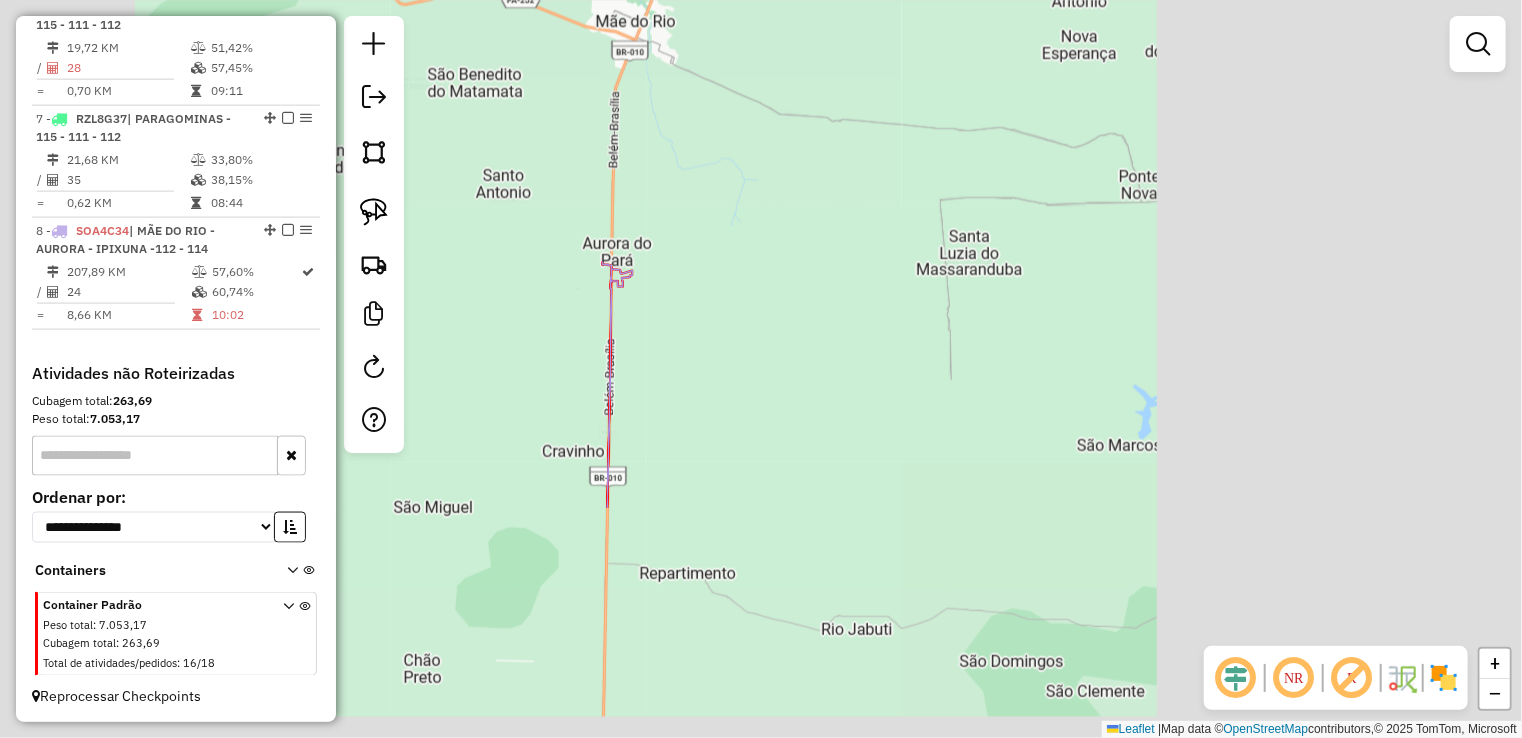 click on "Janela de atendimento Grade de atendimento Capacidade Transportadoras Veículos Cliente Pedidos  Rotas Selecione os dias de semana para filtrar as janelas de atendimento  Seg   Ter   Qua   Qui   Sex   Sáb   Dom  Informe o período da janela de atendimento: De: Até:  Filtrar exatamente a janela do cliente  Considerar janela de atendimento padrão  Selecione os dias de semana para filtrar as grades de atendimento  Seg   Ter   Qua   Qui   Sex   Sáb   Dom   Considerar clientes sem dia de atendimento cadastrado  Clientes fora do dia de atendimento selecionado Filtrar as atividades entre os valores definidos abaixo:  Peso mínimo:   Peso máximo:   Cubagem mínima:   Cubagem máxima:   De:   Até:  Filtrar as atividades entre o tempo de atendimento definido abaixo:  De:   Até:   Considerar capacidade total dos clientes não roteirizados Transportadora: Selecione um ou mais itens Tipo de veículo: Selecione um ou mais itens Veículo: Selecione um ou mais itens Motorista: Selecione um ou mais itens Nome: Rótulo:" 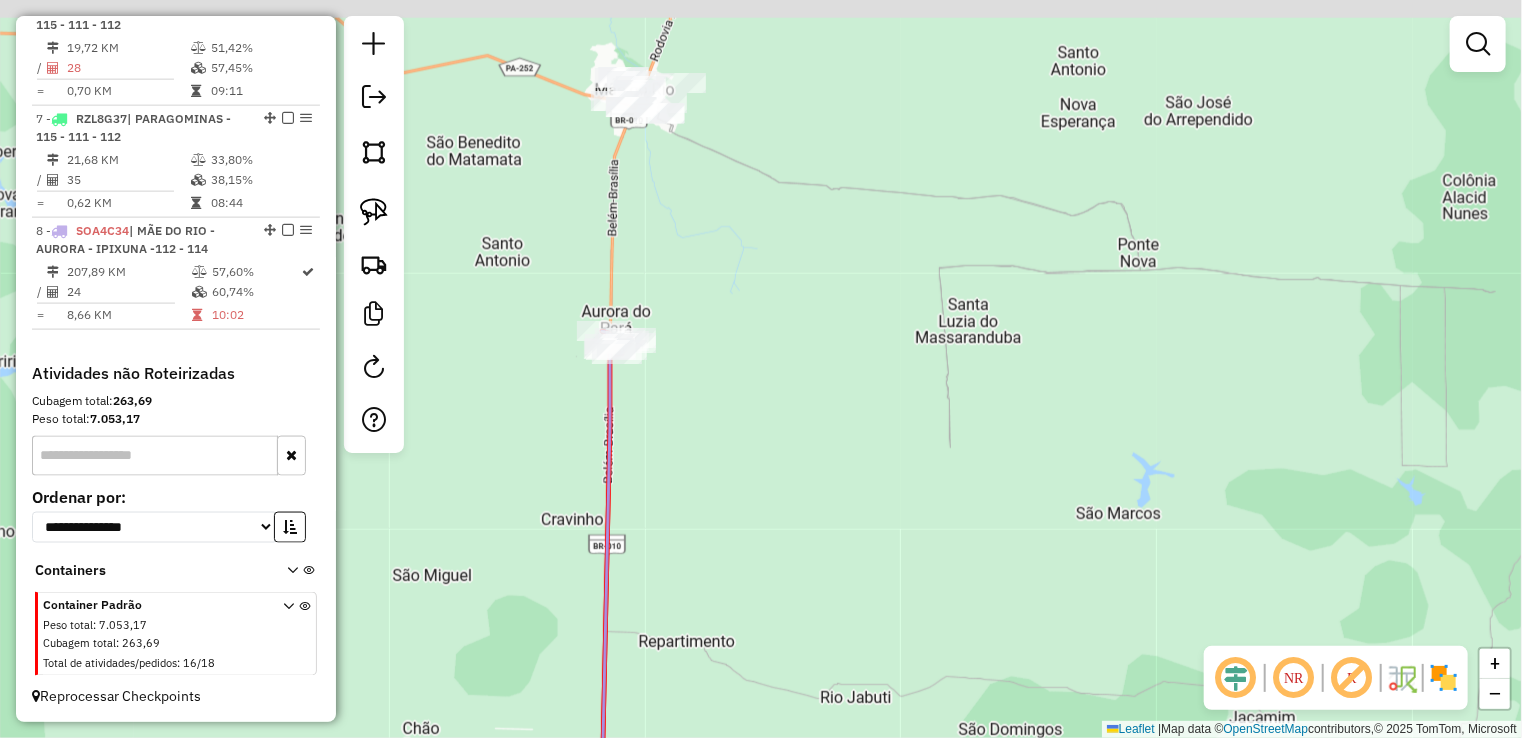 drag, startPoint x: 636, startPoint y: 179, endPoint x: 528, endPoint y: 357, distance: 208.20183 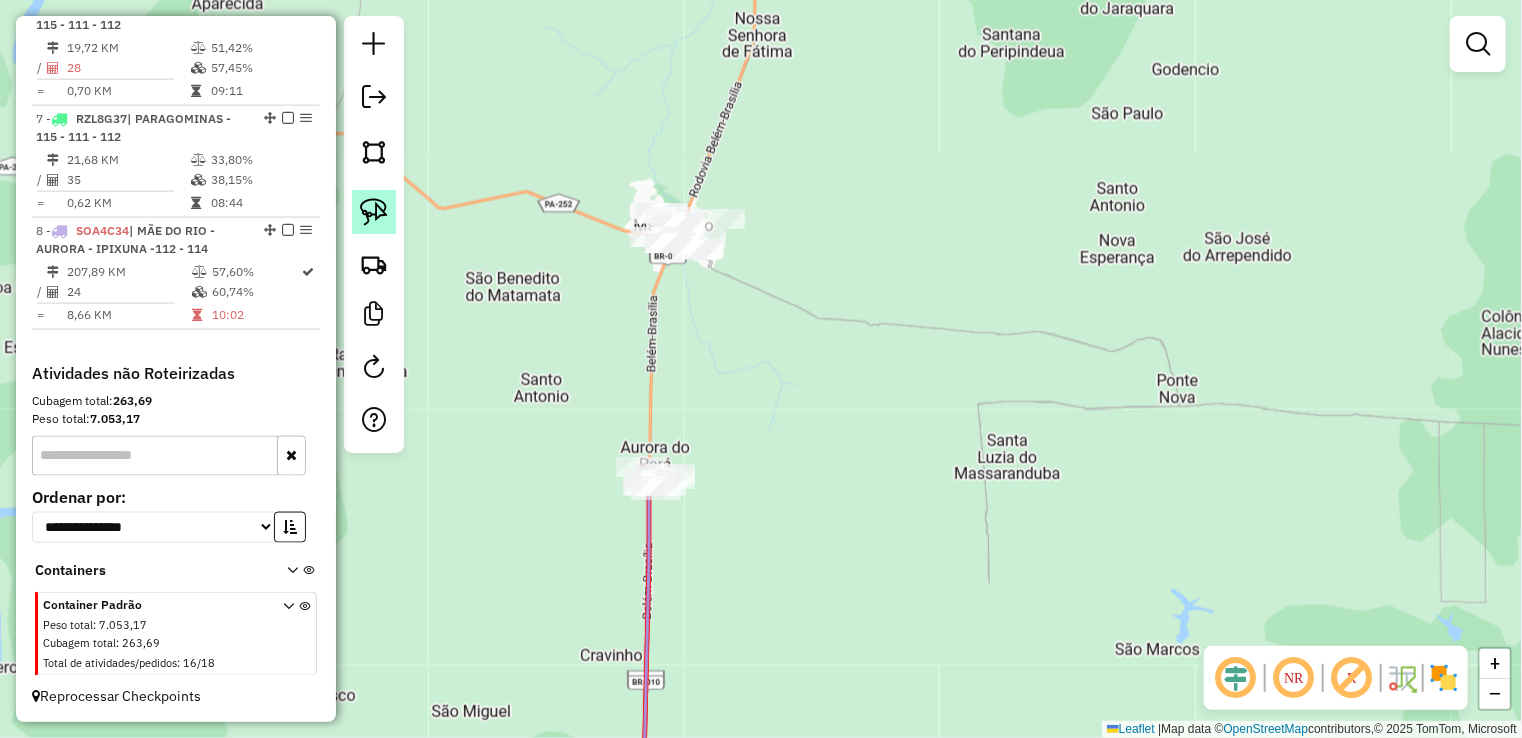 click 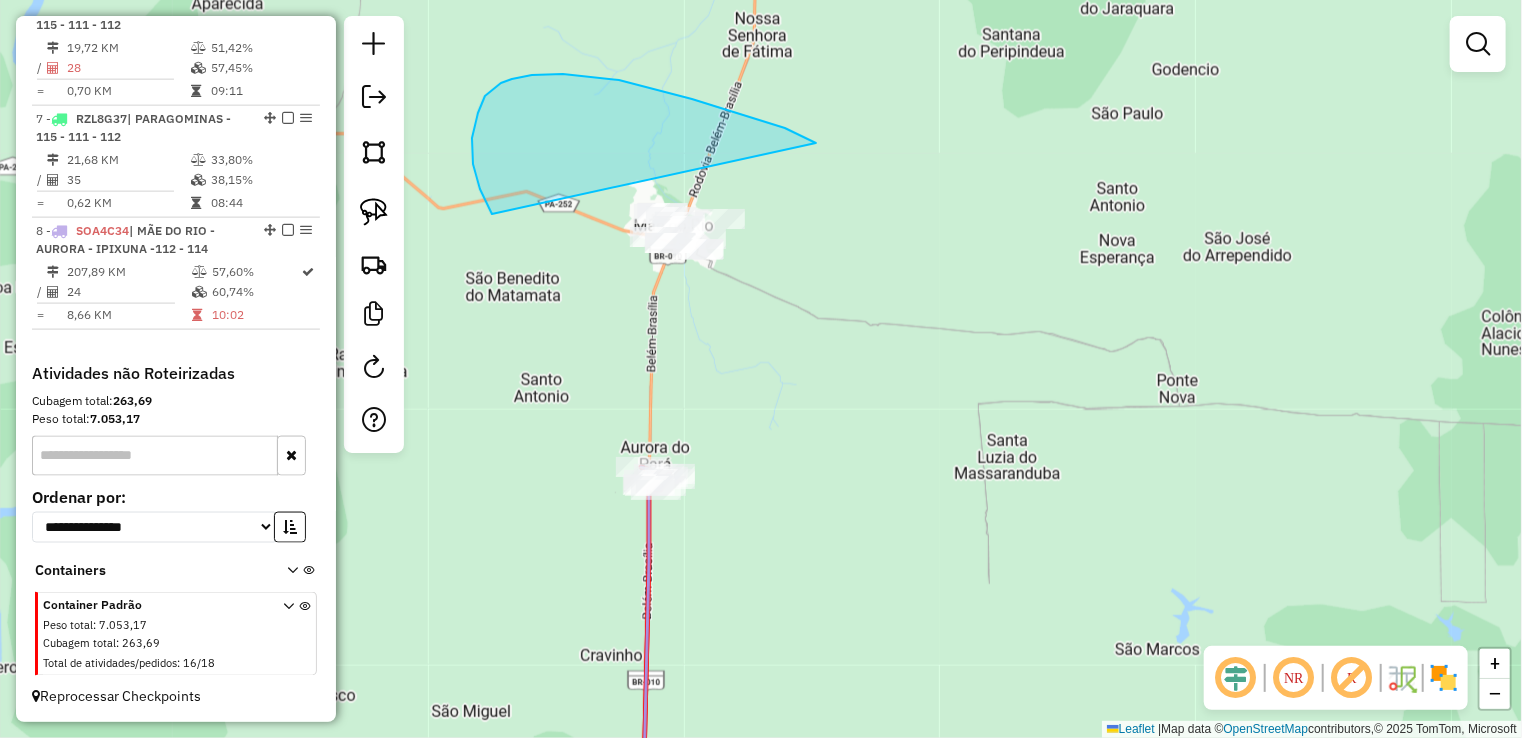 drag, startPoint x: 785, startPoint y: 128, endPoint x: 1066, endPoint y: 124, distance: 281.02847 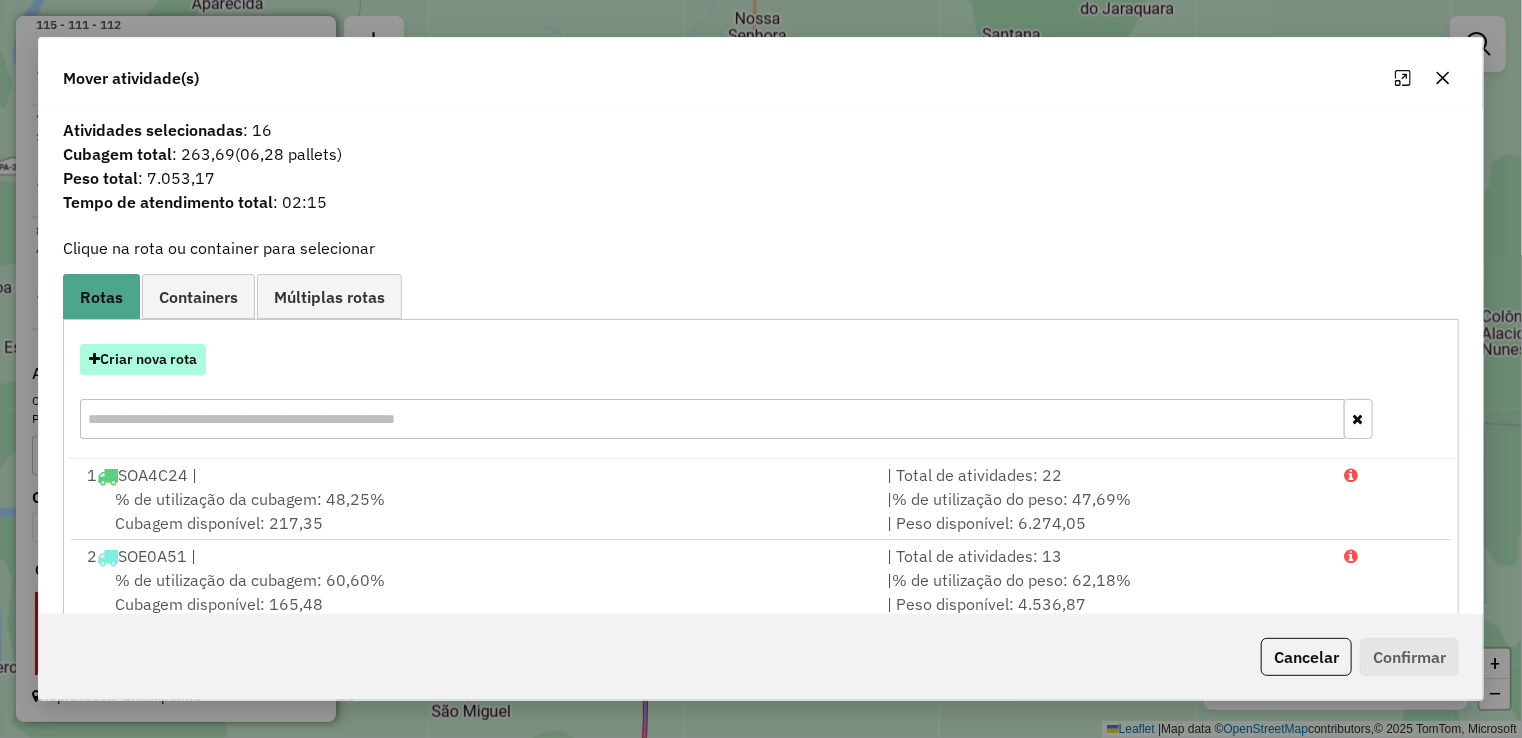 click on "Criar nova rota" at bounding box center (143, 359) 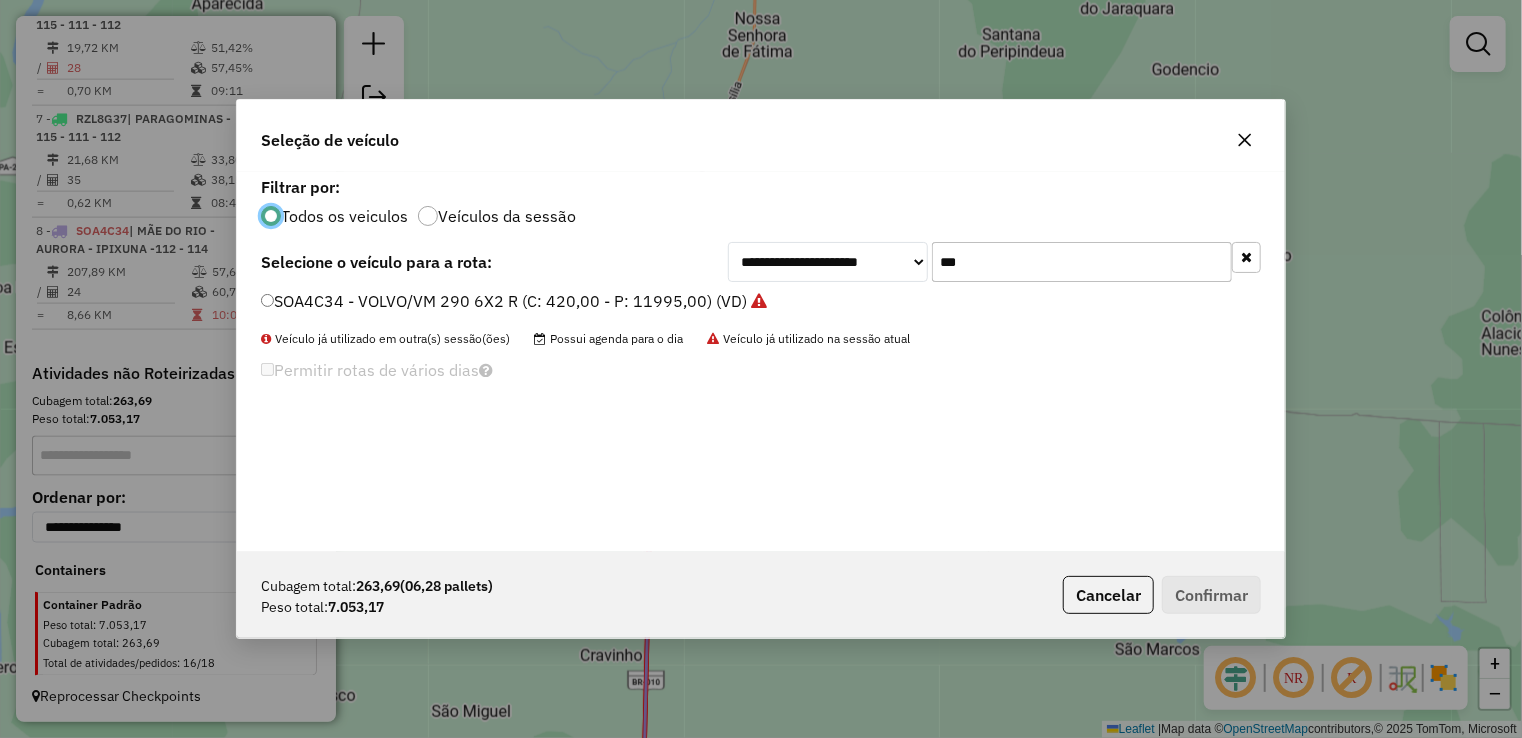 click on "**********" 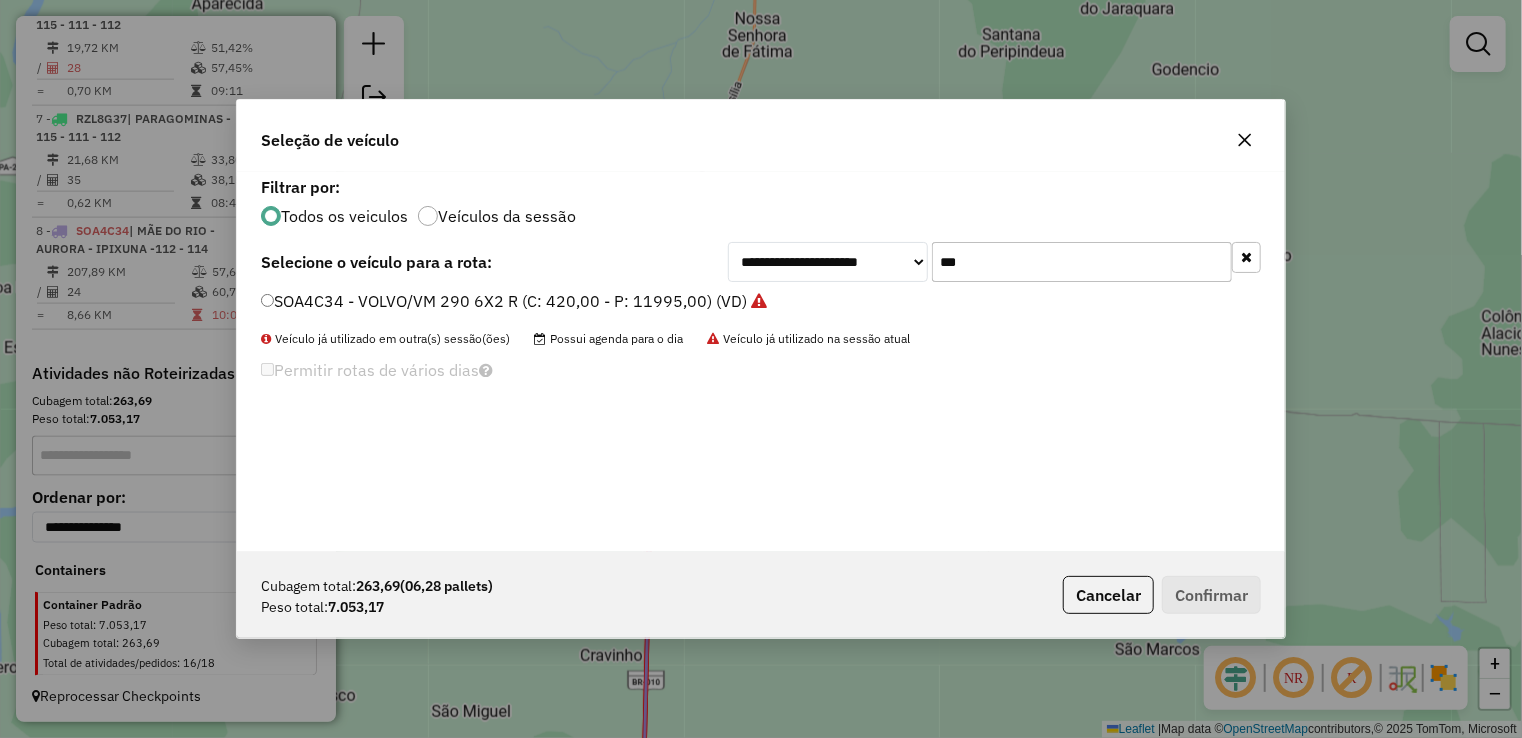drag, startPoint x: 992, startPoint y: 256, endPoint x: 694, endPoint y: 242, distance: 298.32867 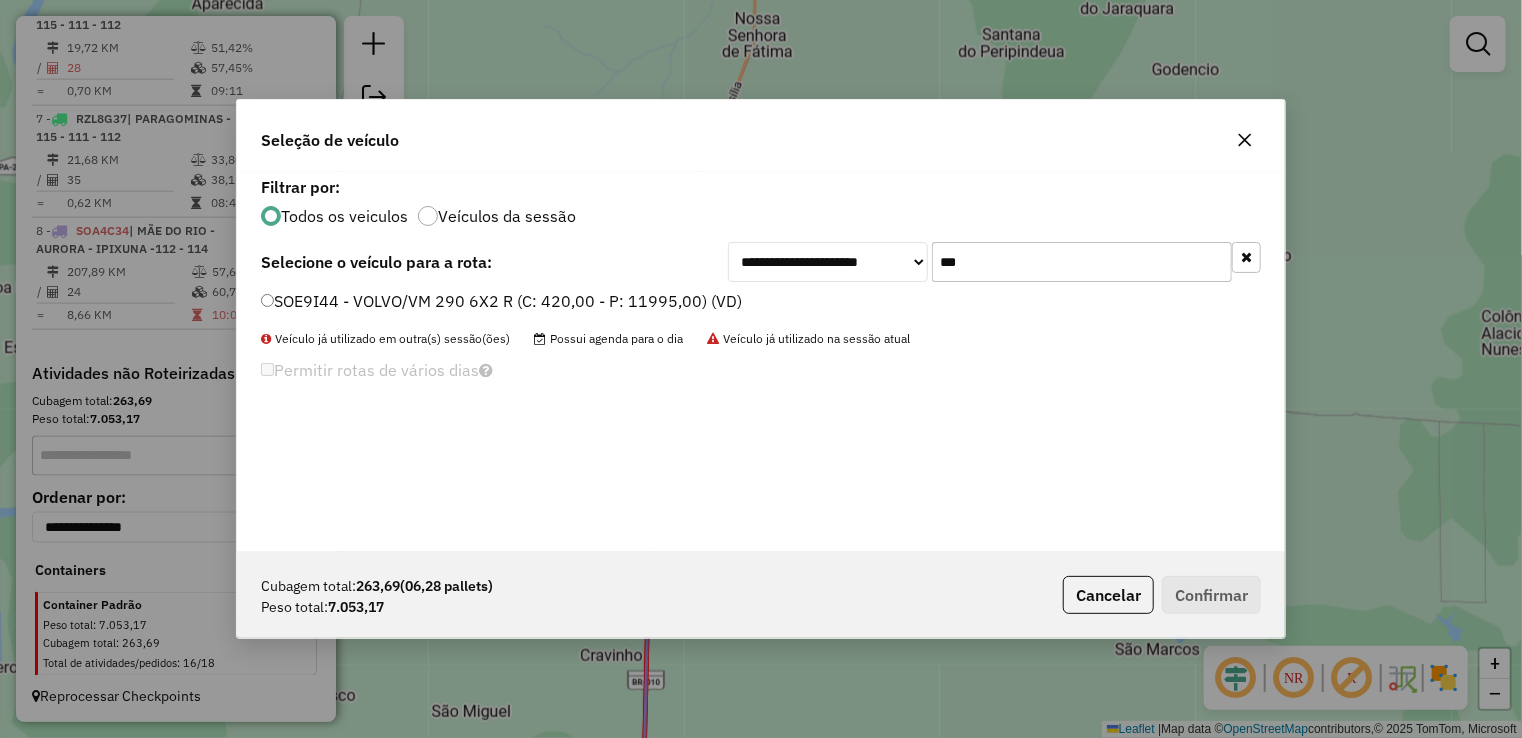 type on "***" 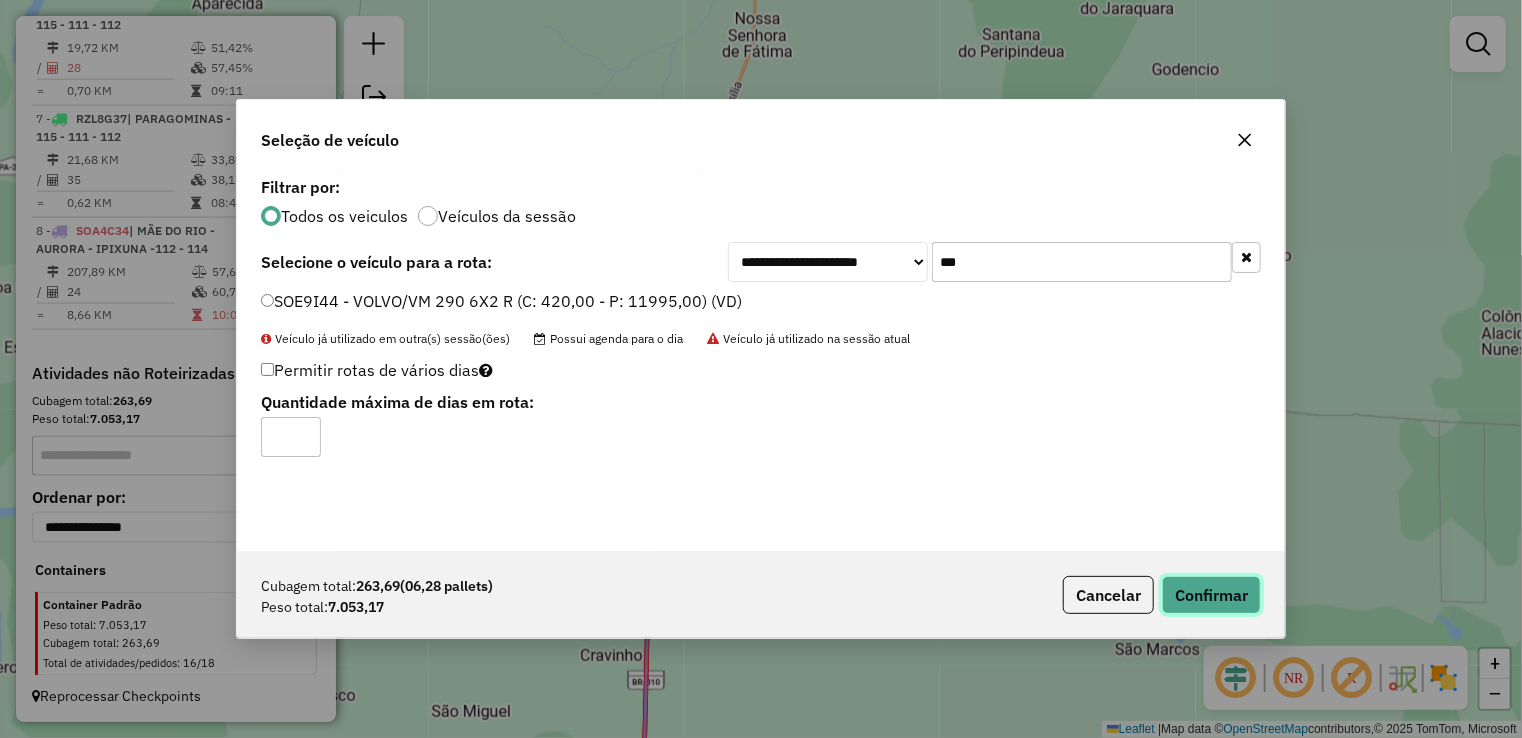 click on "Confirmar" 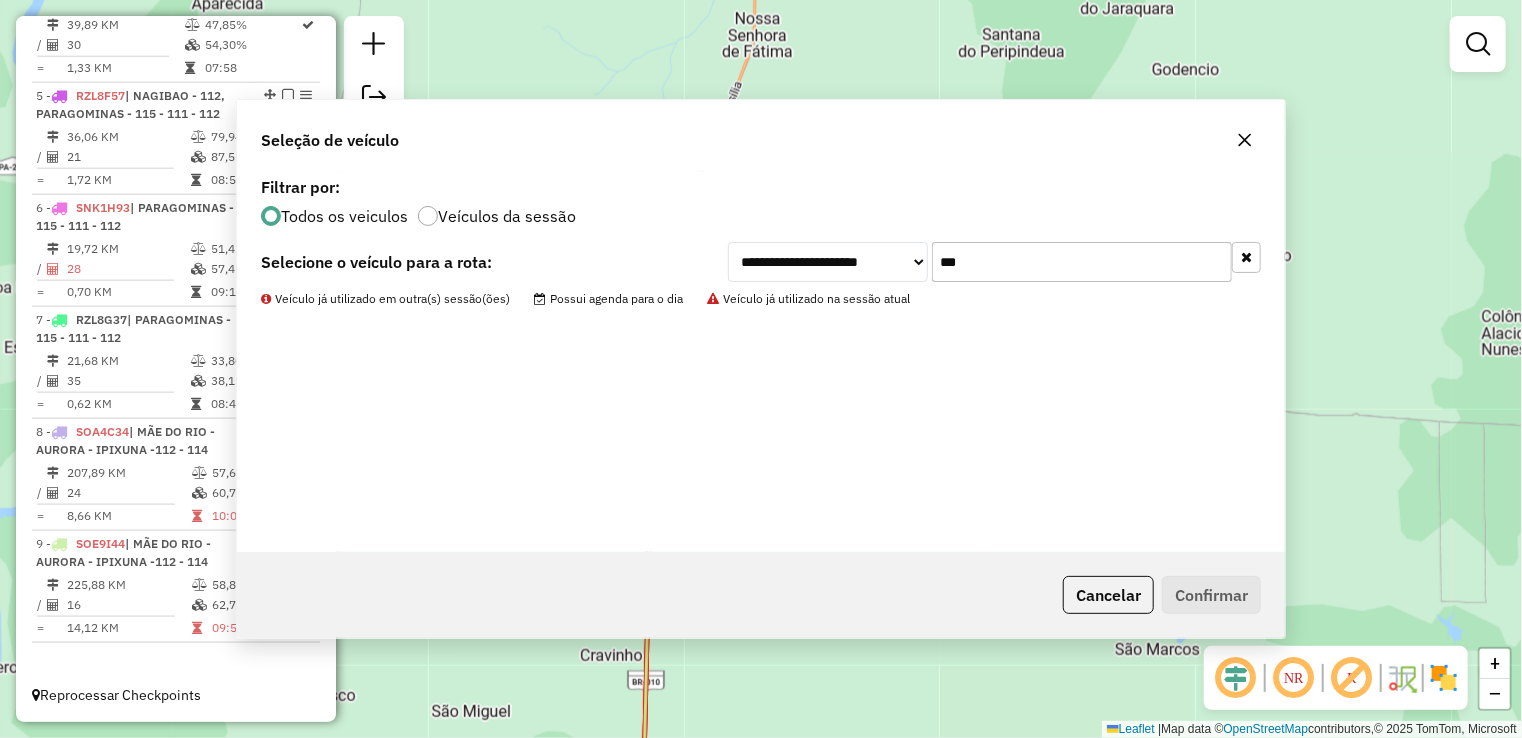 scroll, scrollTop: 1081, scrollLeft: 0, axis: vertical 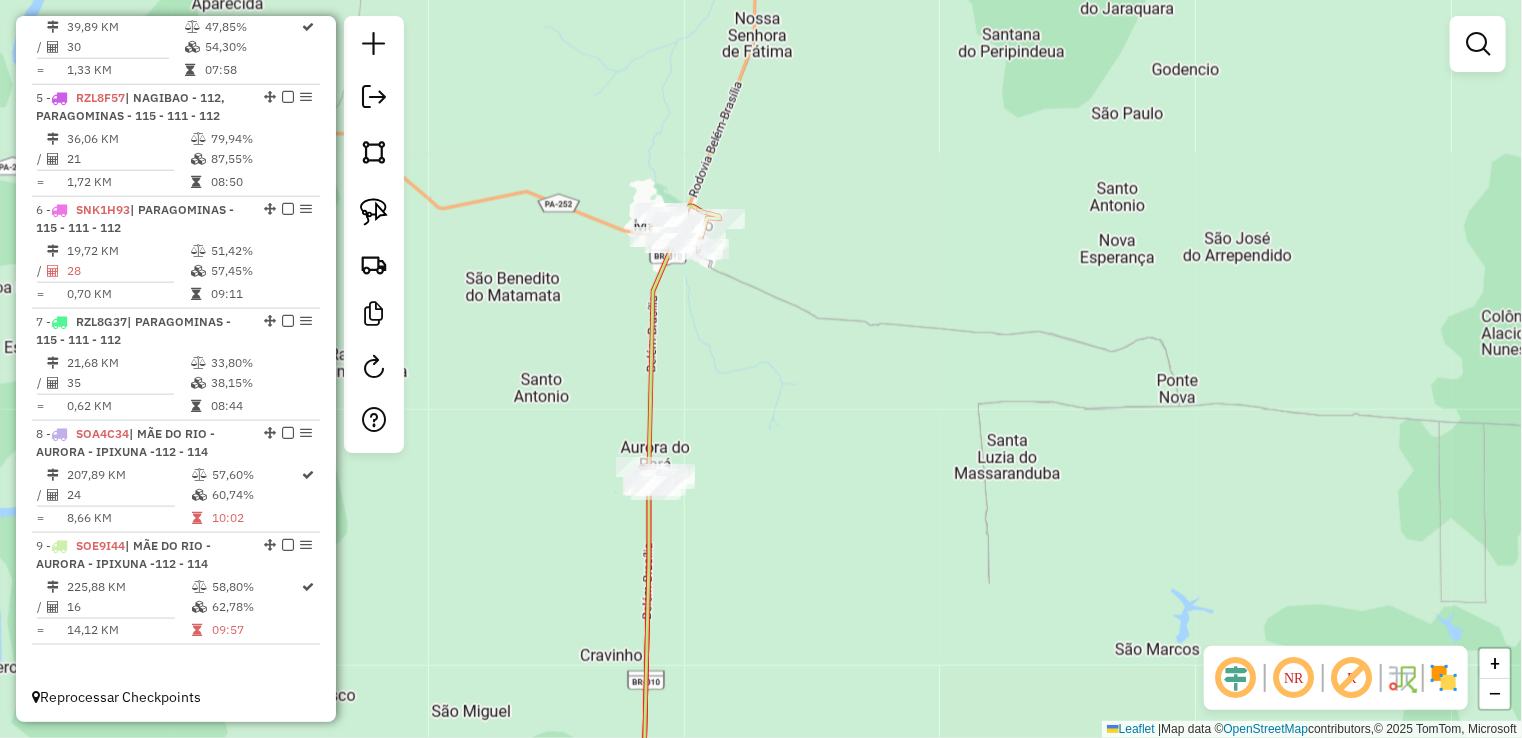 click on "Janela de atendimento Grade de atendimento Capacidade Transportadoras Veículos Cliente Pedidos  Rotas Selecione os dias de semana para filtrar as janelas de atendimento  Seg   Ter   Qua   Qui   Sex   Sáb   Dom  Informe o período da janela de atendimento: De: Até:  Filtrar exatamente a janela do cliente  Considerar janela de atendimento padrão  Selecione os dias de semana para filtrar as grades de atendimento  Seg   Ter   Qua   Qui   Sex   Sáb   Dom   Considerar clientes sem dia de atendimento cadastrado  Clientes fora do dia de atendimento selecionado Filtrar as atividades entre os valores definidos abaixo:  Peso mínimo:   Peso máximo:   Cubagem mínima:   Cubagem máxima:   De:   Até:  Filtrar as atividades entre o tempo de atendimento definido abaixo:  De:   Até:   Considerar capacidade total dos clientes não roteirizados Transportadora: Selecione um ou mais itens Tipo de veículo: Selecione um ou mais itens Veículo: Selecione um ou mais itens Motorista: Selecione um ou mais itens Nome: Rótulo:" 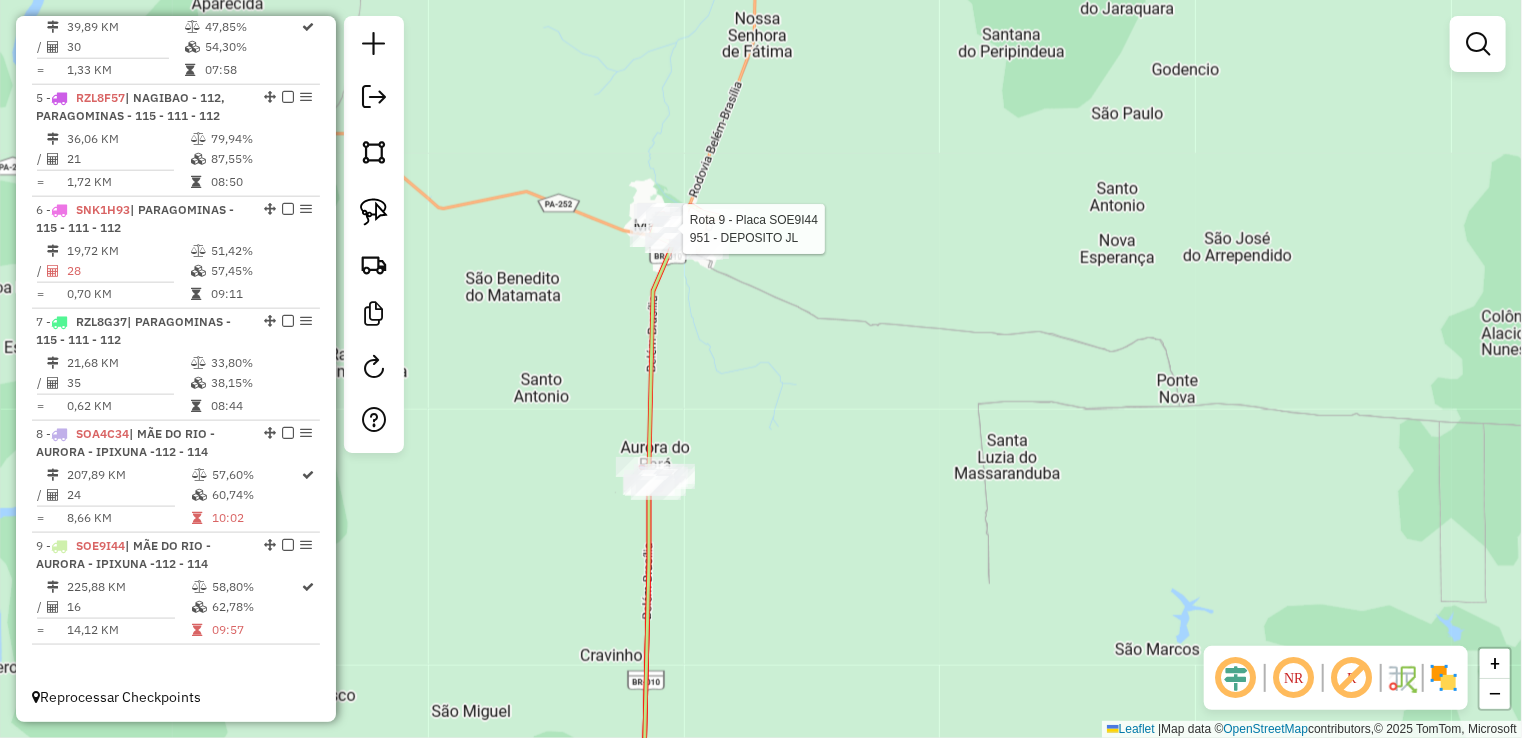 select on "**********" 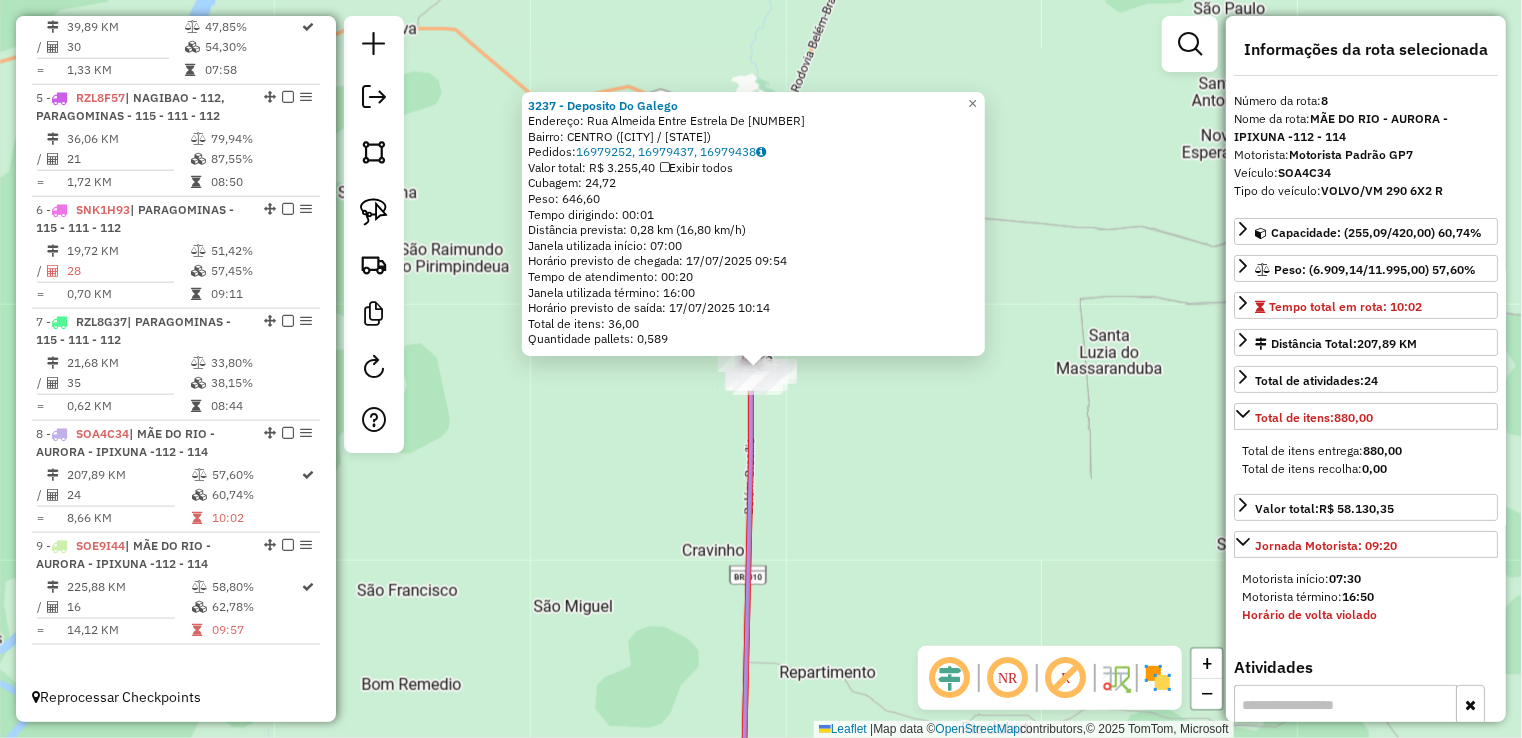 click on "3237 - Deposito Do Galego  Endereço:  Rua Almeida  Entre Estrela De 21   Bairro: CENTRO (AURORA DO PARA / PA)   Pedidos:  16979252, 16979437, 16979438   Valor total: R$ 3.255,40   Exibir todos   Cubagem: 24,72  Peso: 646,60  Tempo dirigindo: 00:01   Distância prevista: 0,28 km (16,80 km/h)   Janela utilizada início: 07:00   Horário previsto de chegada: 17/07/2025 09:54   Tempo de atendimento: 00:20   Janela utilizada término: 16:00   Horário previsto de saída: 17/07/2025 10:14   Total de itens: 36,00   Quantidade pallets: 0,589  × Janela de atendimento Grade de atendimento Capacidade Transportadoras Veículos Cliente Pedidos  Rotas Selecione os dias de semana para filtrar as janelas de atendimento  Seg   Ter   Qua   Qui   Sex   Sáb   Dom  Informe o período da janela de atendimento: De: Até:  Filtrar exatamente a janela do cliente  Considerar janela de atendimento padrão  Selecione os dias de semana para filtrar as grades de atendimento  Seg   Ter   Qua   Qui   Sex   Sáb   Dom   Peso mínimo:  De:" 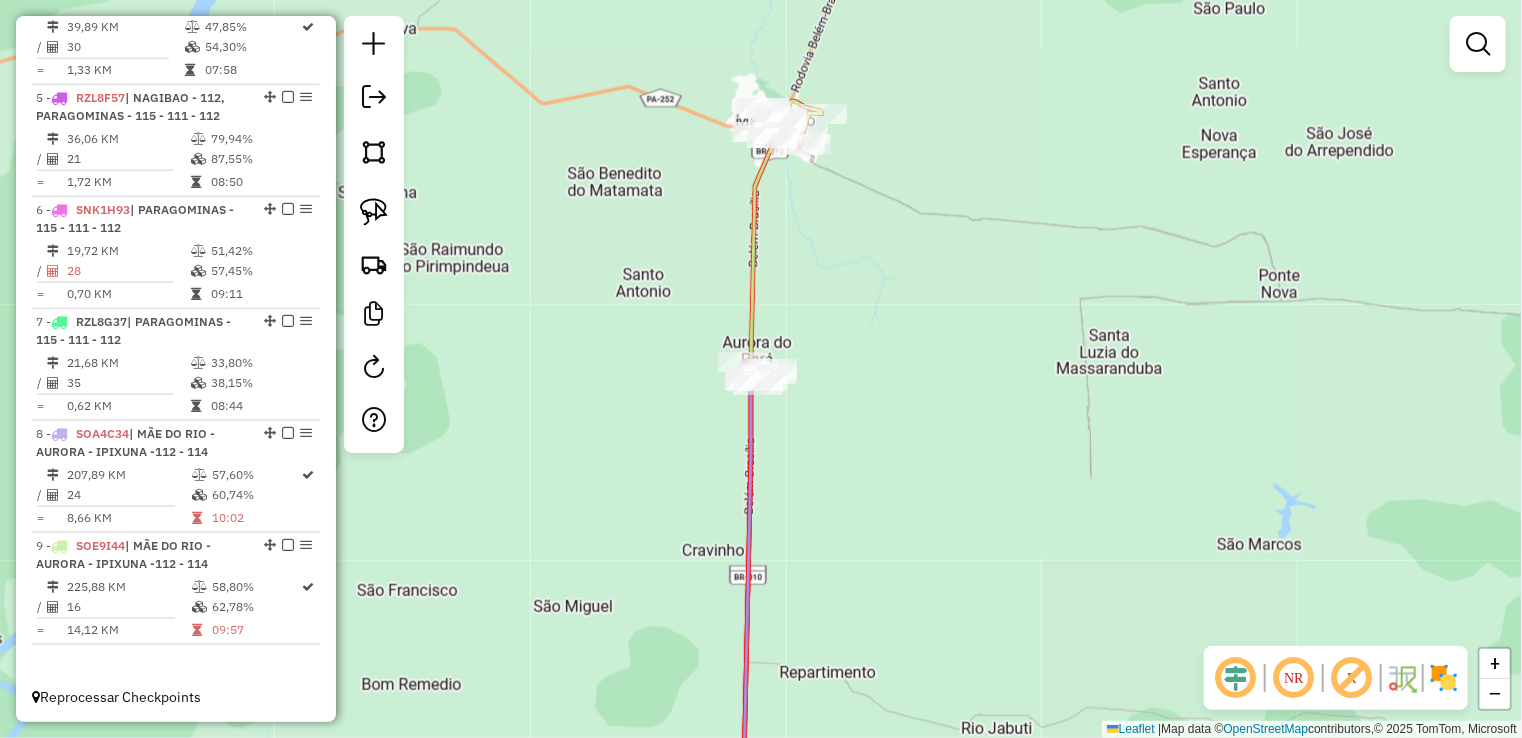 click 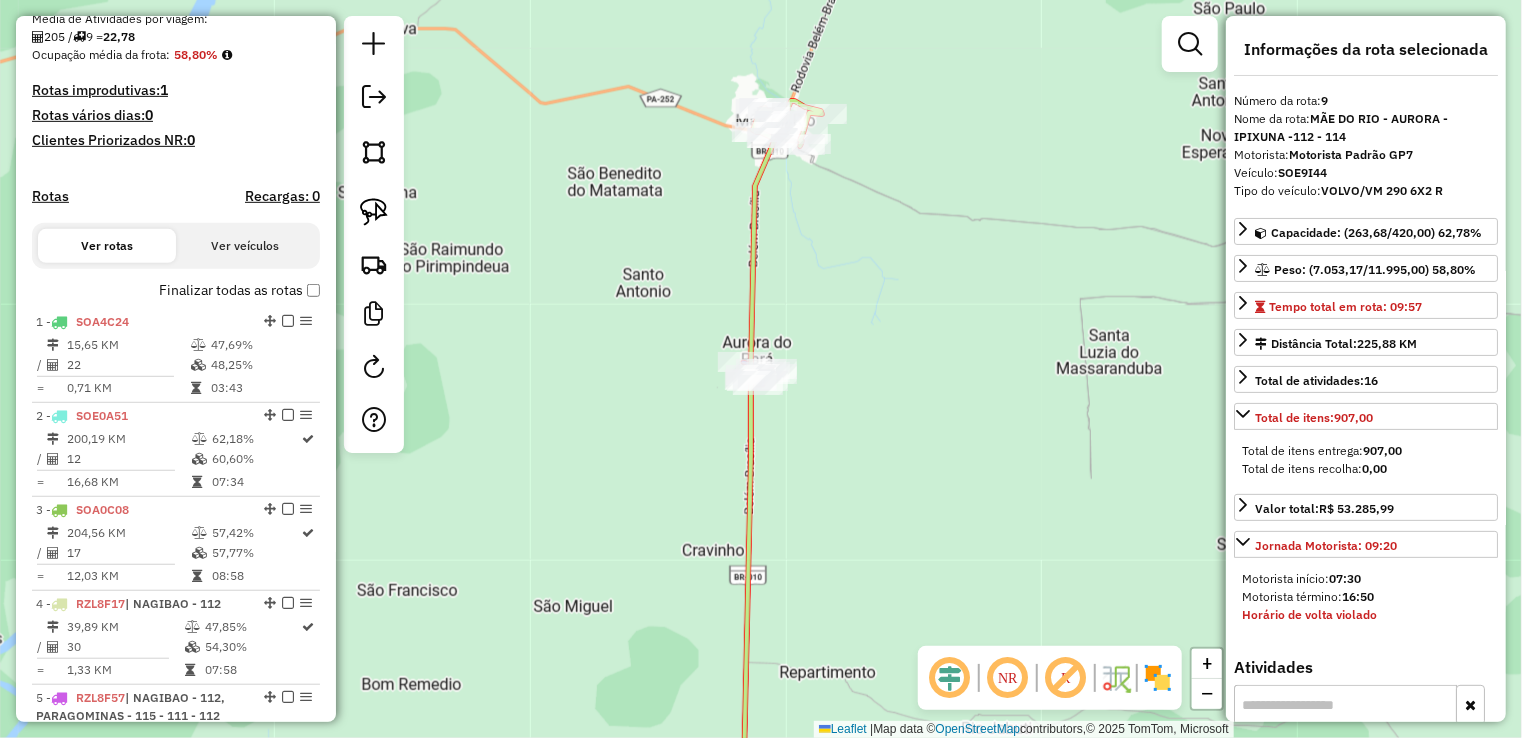 scroll, scrollTop: 0, scrollLeft: 0, axis: both 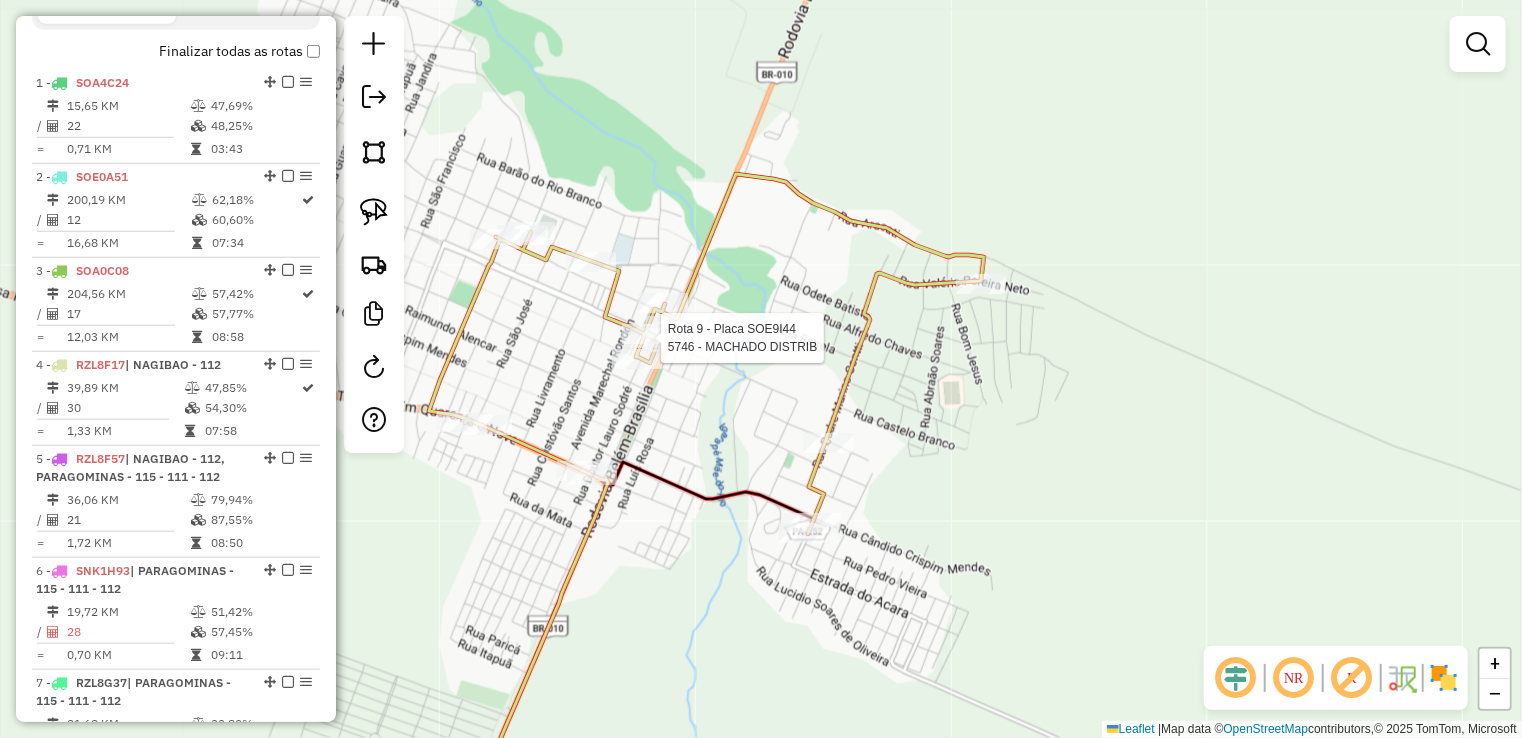 select on "**********" 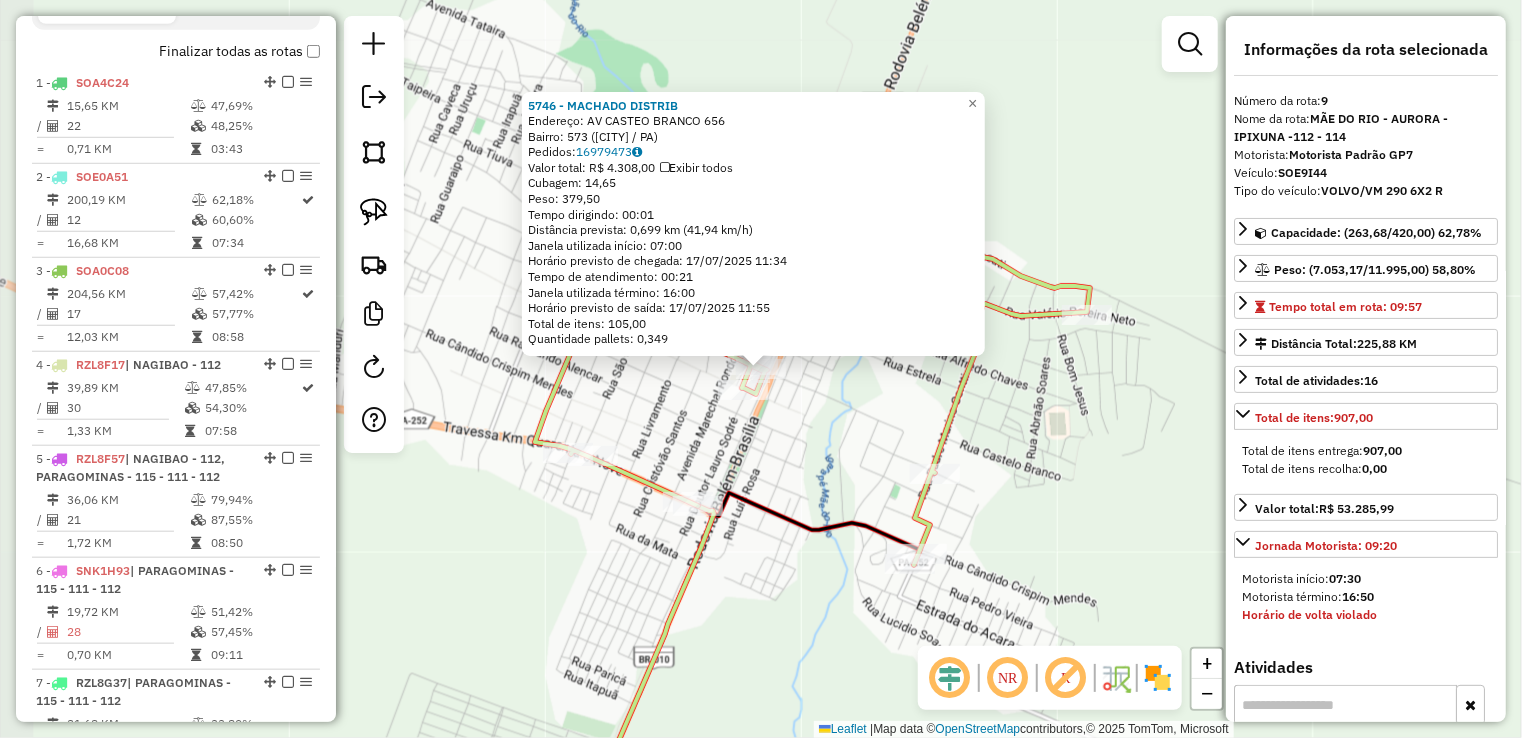 scroll, scrollTop: 1081, scrollLeft: 0, axis: vertical 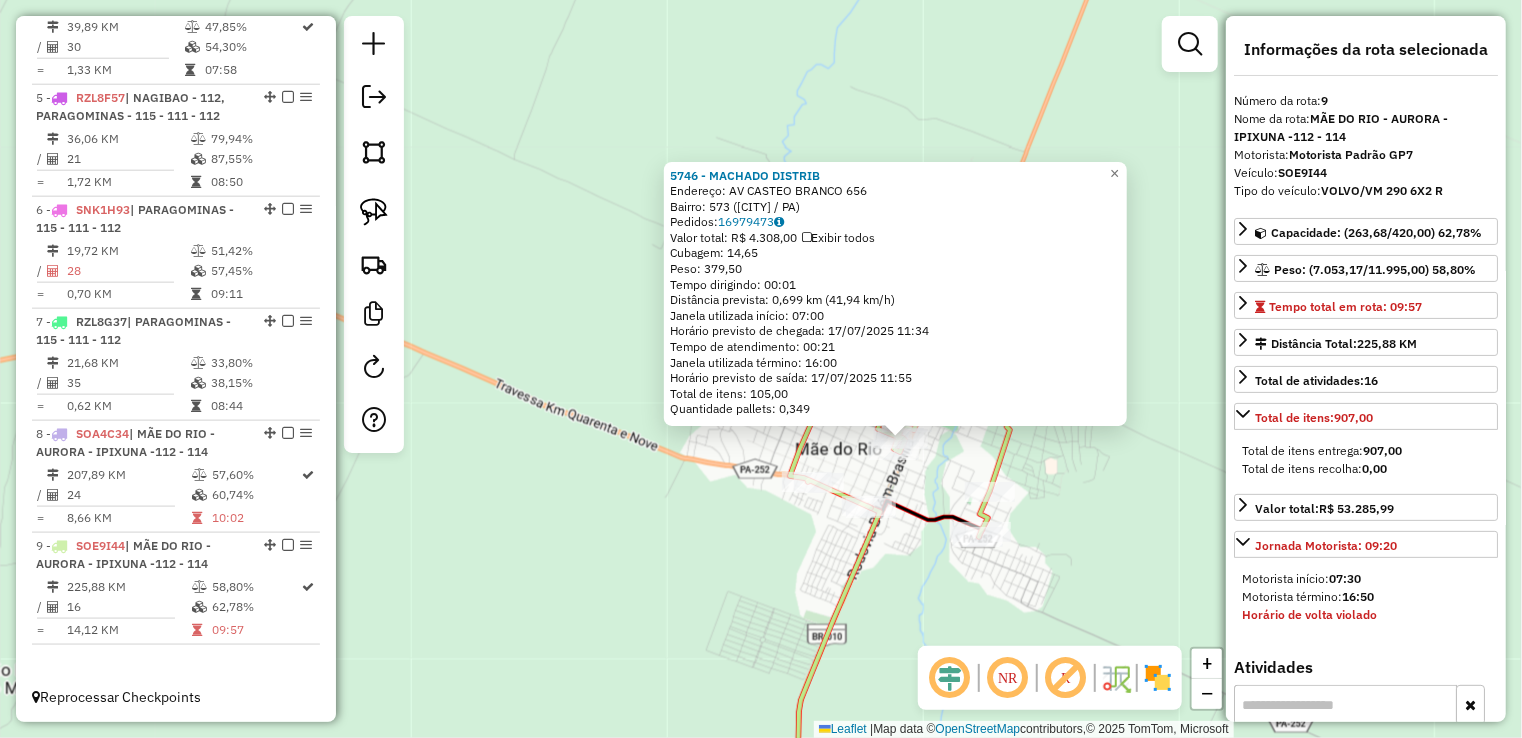 drag, startPoint x: 1099, startPoint y: 499, endPoint x: 944, endPoint y: 408, distance: 179.7387 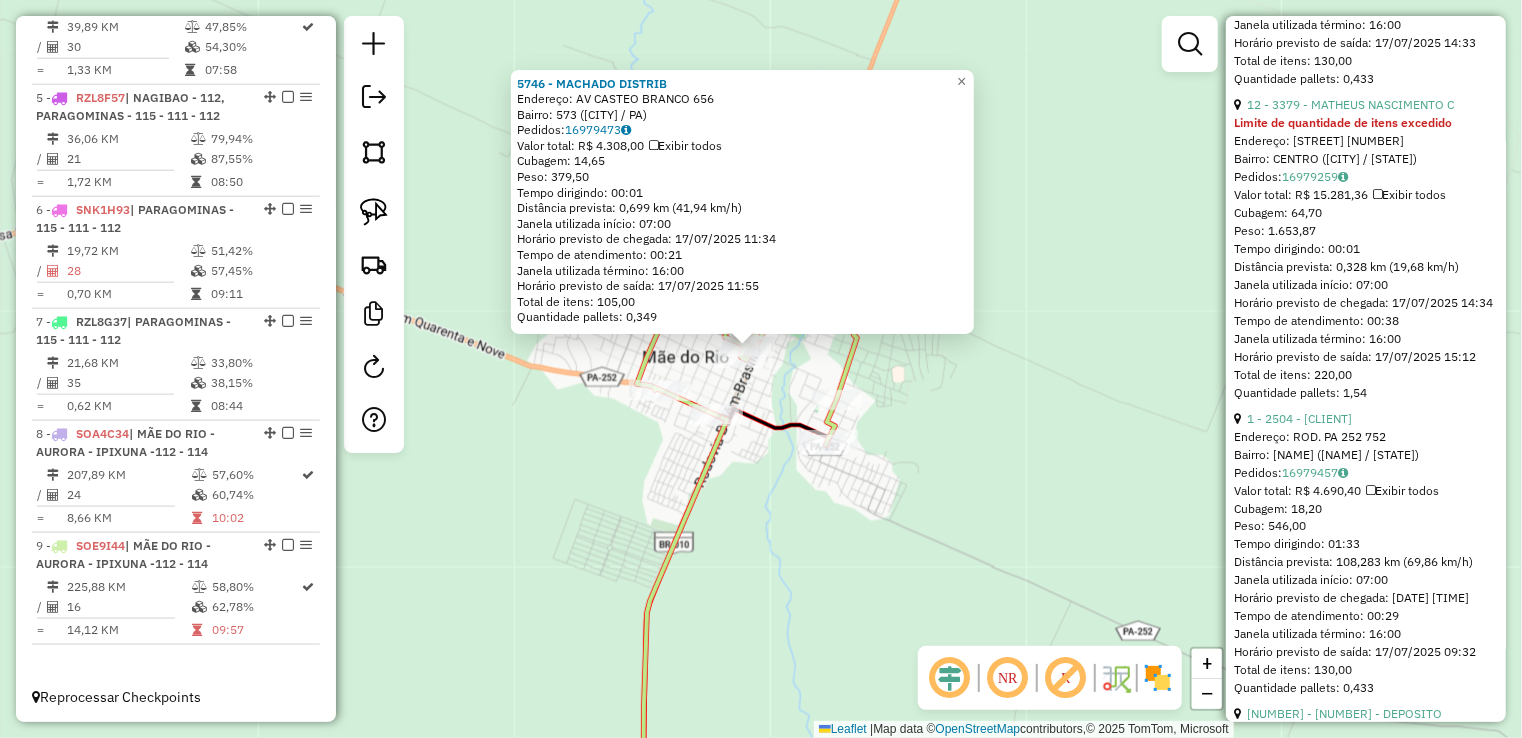 scroll, scrollTop: 1500, scrollLeft: 0, axis: vertical 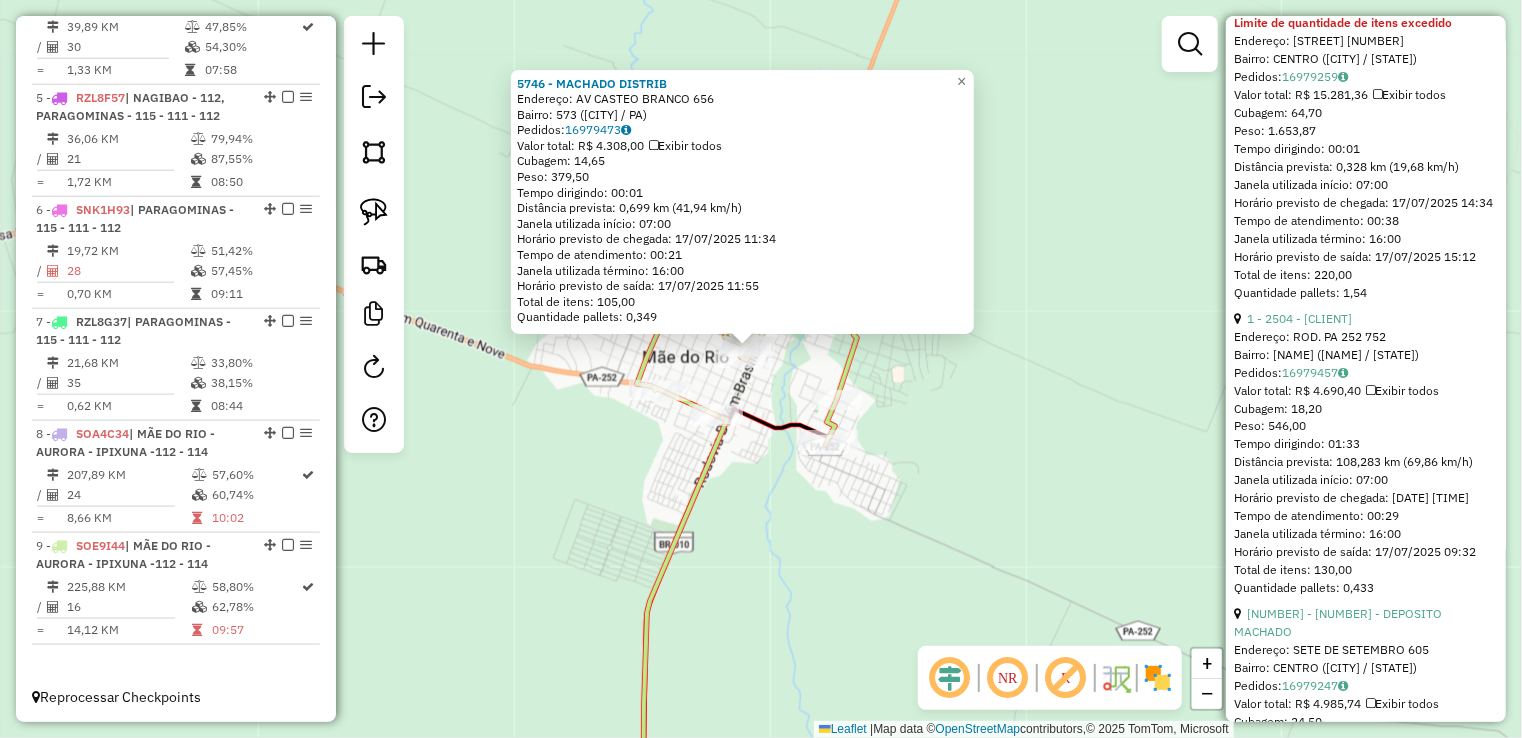 click on "5746 - MACHADO DISTRIB  Endereço:  AV CASTEO BRANCO 656   Bairro: 573 (MAE DO RIO / PA)   Pedidos:  16979473   Valor total: R$ 4.308,00   Exibir todos   Cubagem: 14,65  Peso: 379,50  Tempo dirigindo: 00:01   Distância prevista: 0,699 km (41,94 km/h)   Janela utilizada início: 07:00   Horário previsto de chegada: 17/07/2025 11:34   Tempo de atendimento: 00:21   Janela utilizada término: 16:00   Horário previsto de saída: 17/07/2025 11:55   Total de itens: 105,00   Quantidade pallets: 0,349  × Janela de atendimento Grade de atendimento Capacidade Transportadoras Veículos Cliente Pedidos  Rotas Selecione os dias de semana para filtrar as janelas de atendimento  Seg   Ter   Qua   Qui   Sex   Sáb   Dom  Informe o período da janela de atendimento: De: Até:  Filtrar exatamente a janela do cliente  Considerar janela de atendimento padrão  Selecione os dias de semana para filtrar as grades de atendimento  Seg   Ter   Qua   Qui   Sex   Sáb   Dom   Considerar clientes sem dia de atendimento cadastrado De:" 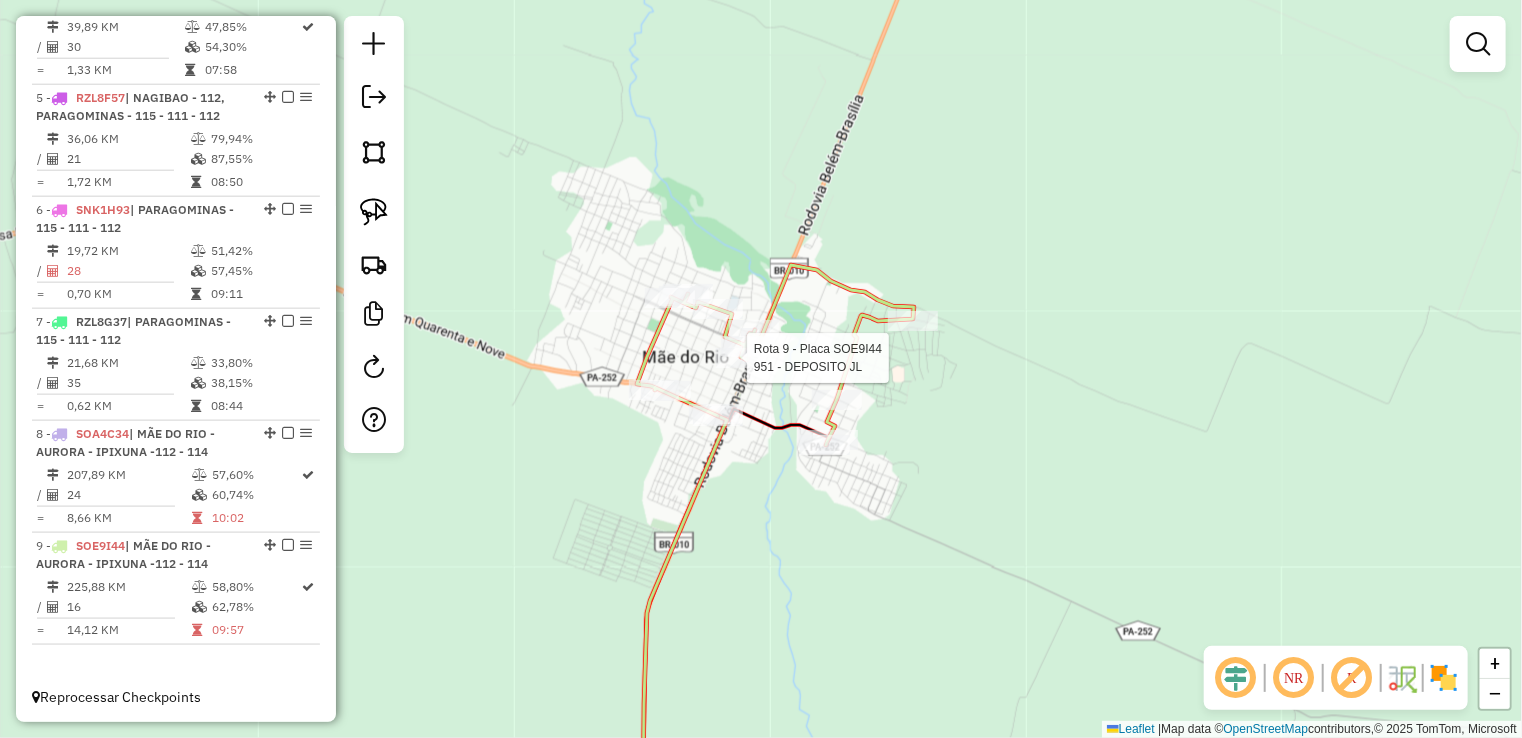 select on "**********" 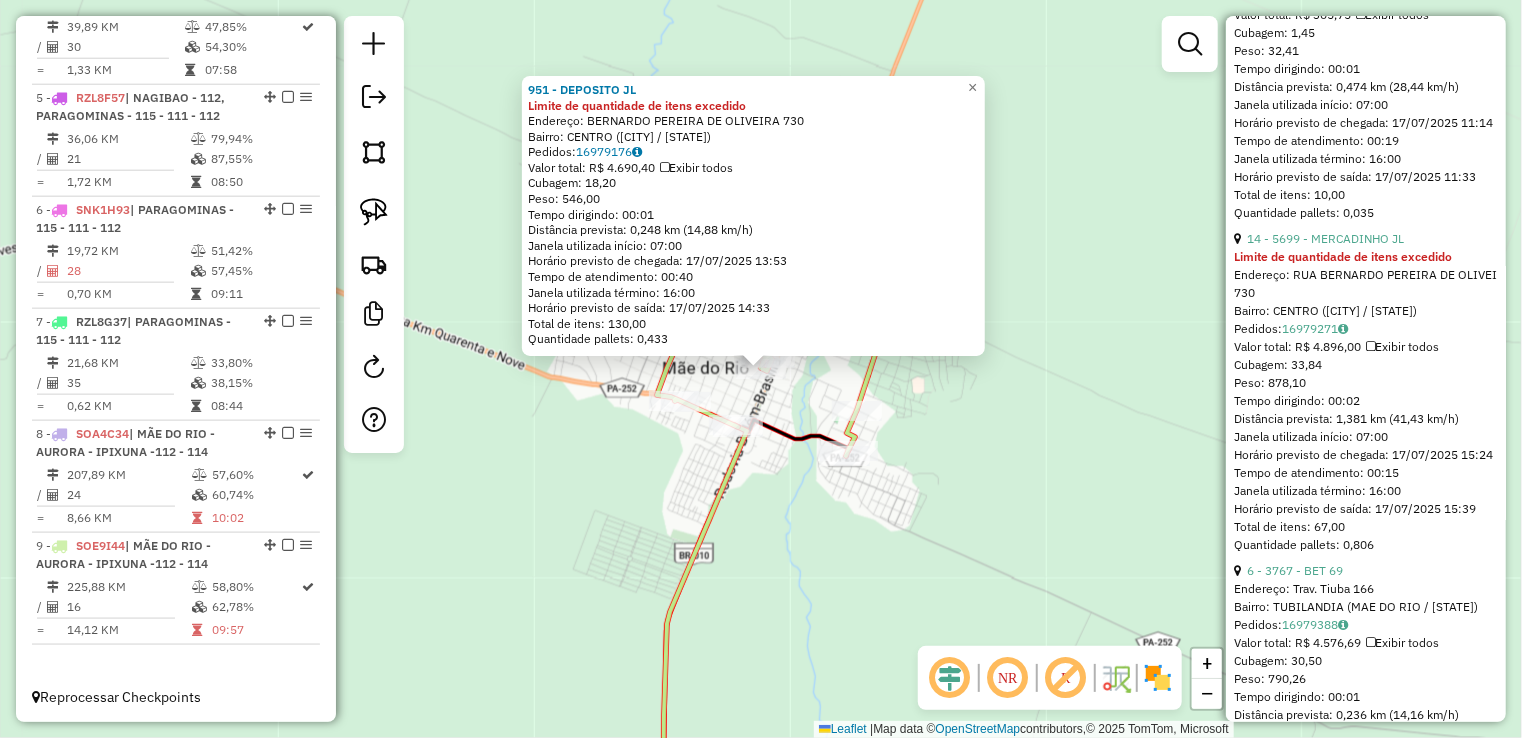 scroll, scrollTop: 2700, scrollLeft: 0, axis: vertical 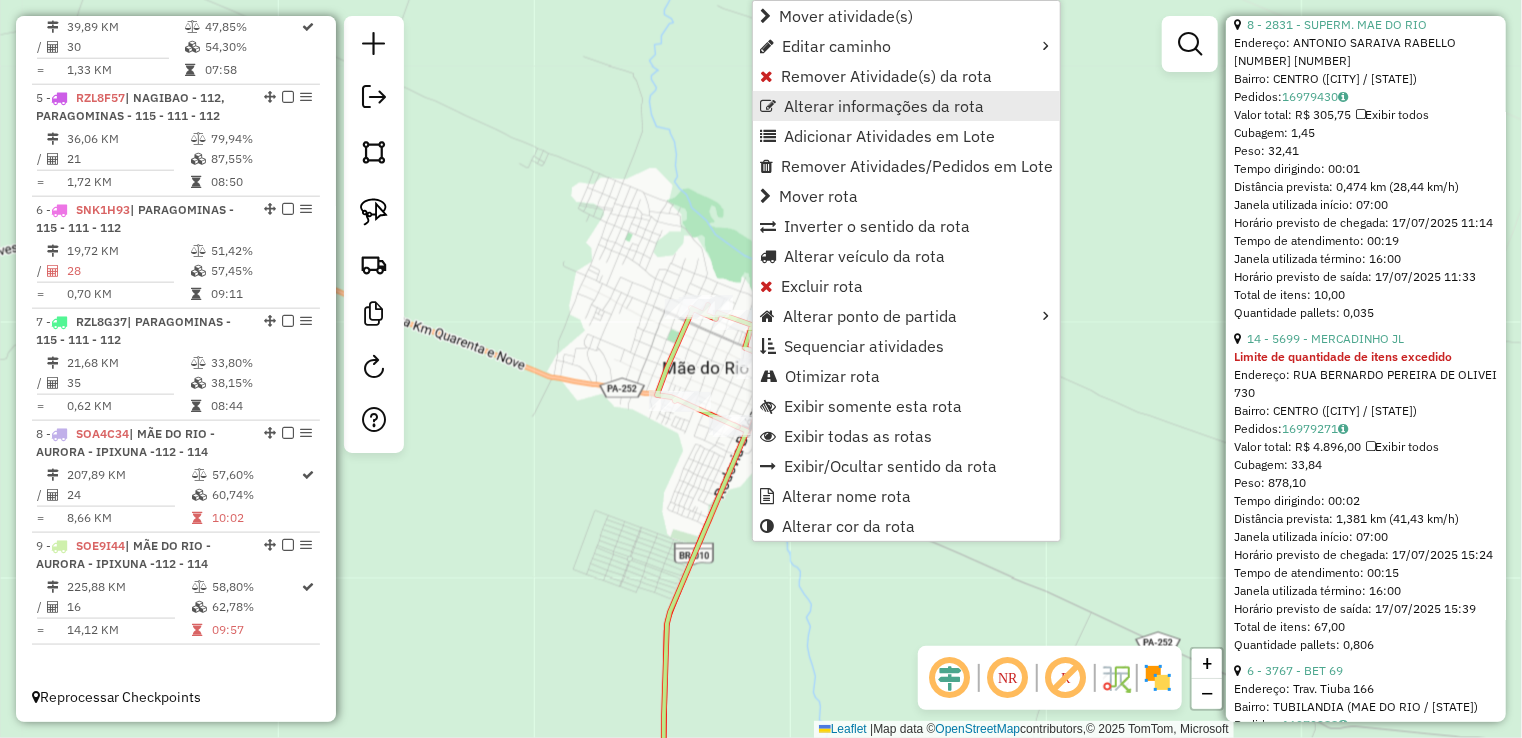 click on "Alterar informações da rota" at bounding box center (884, 106) 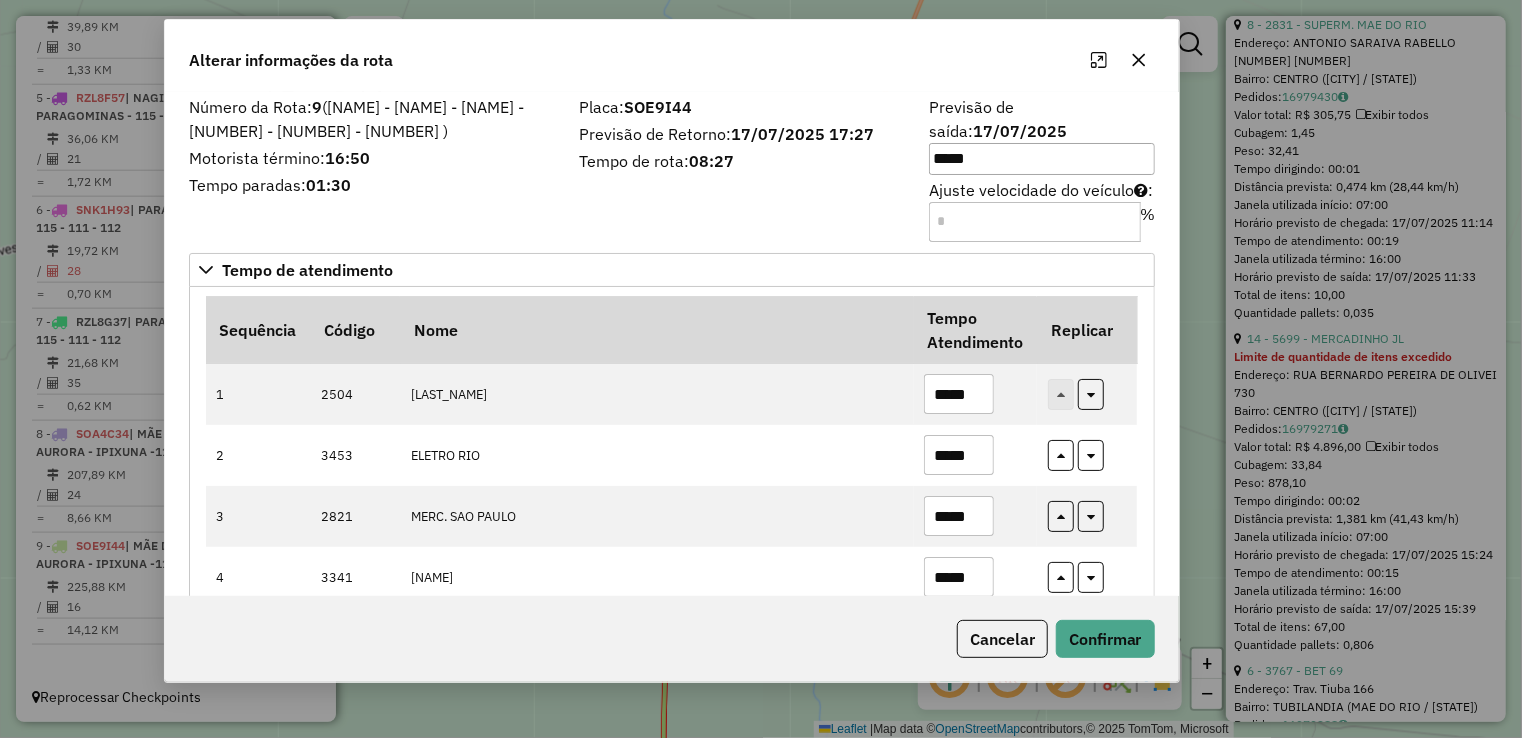 drag, startPoint x: 838, startPoint y: 74, endPoint x: 728, endPoint y: 47, distance: 113.265175 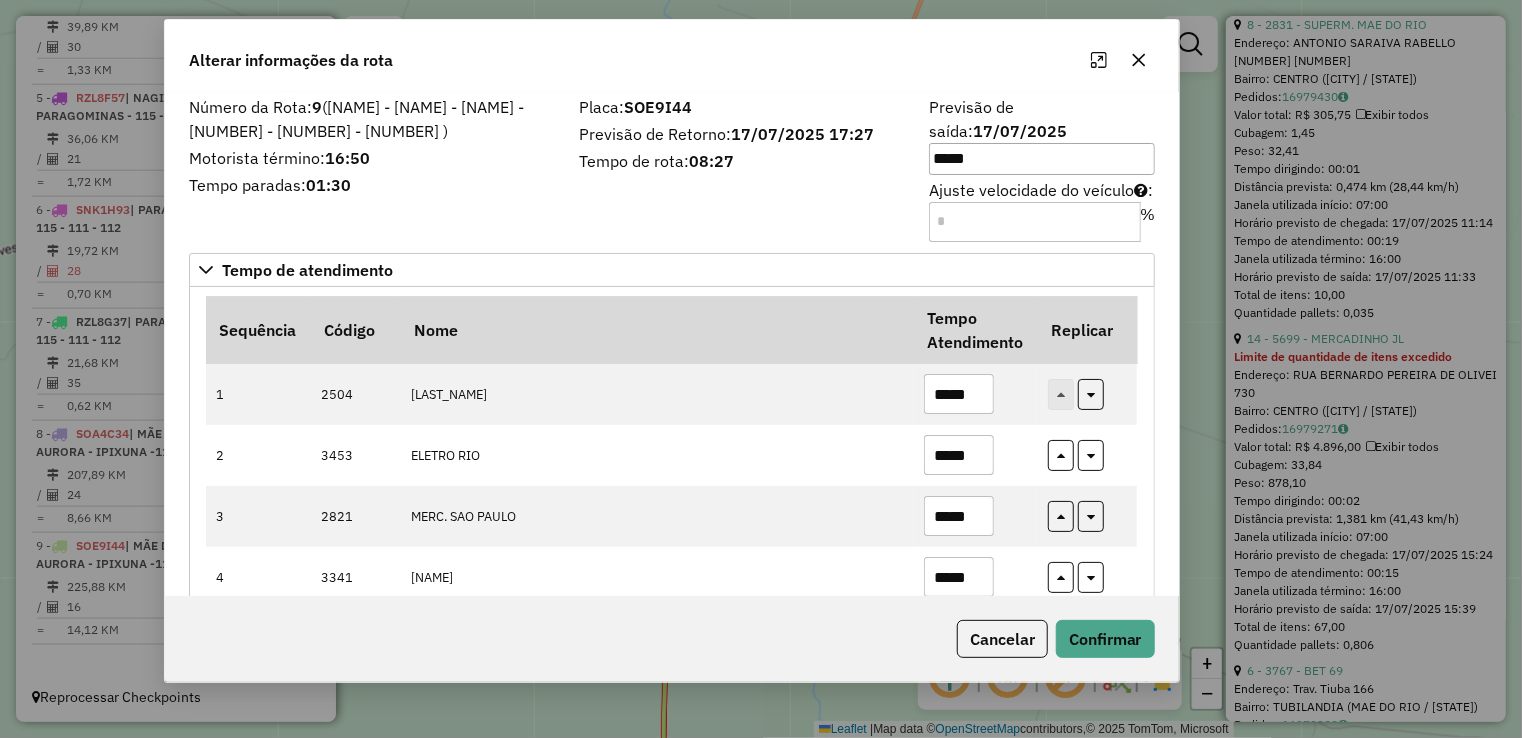 click on "Alterar informações da rota" 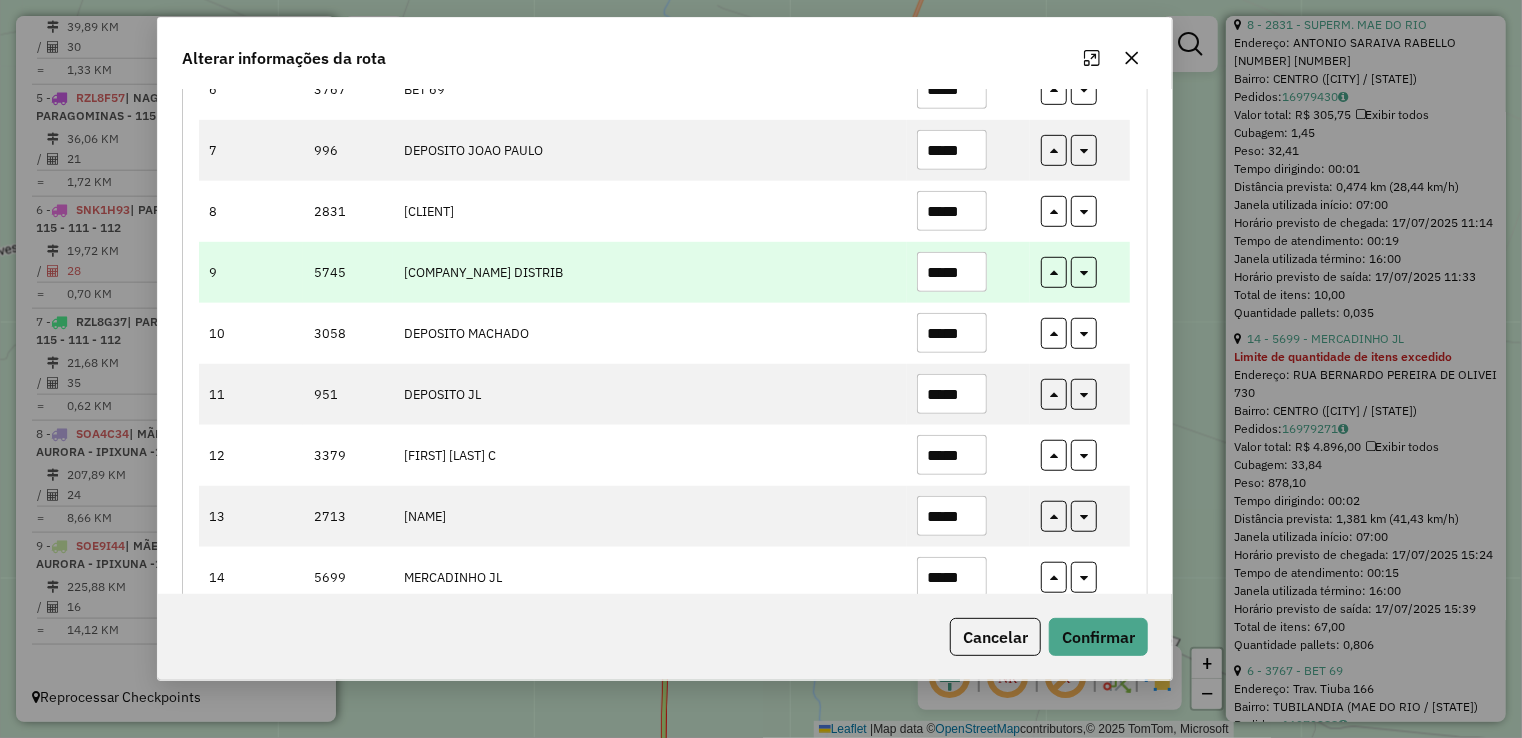 scroll, scrollTop: 500, scrollLeft: 0, axis: vertical 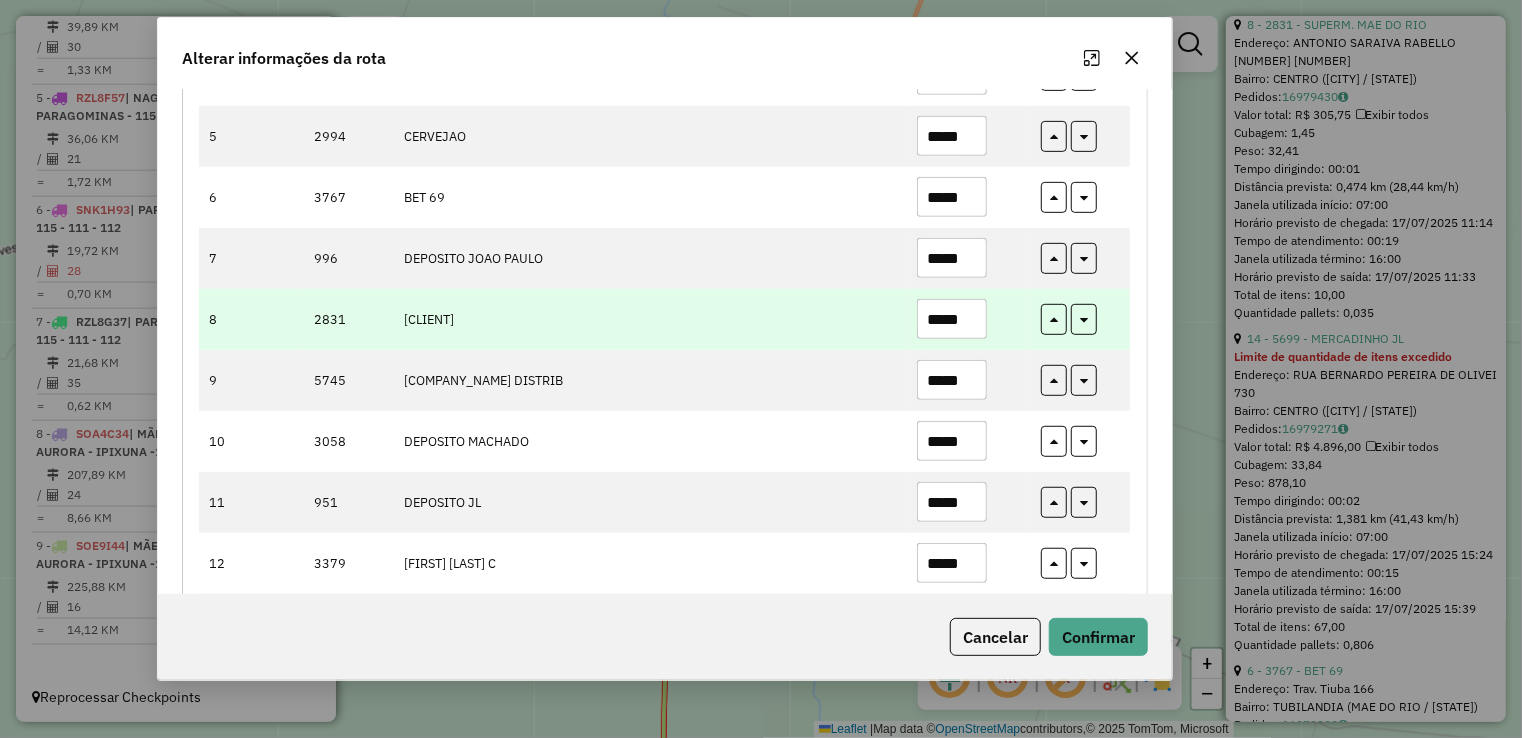 click on "*****" at bounding box center (952, 319) 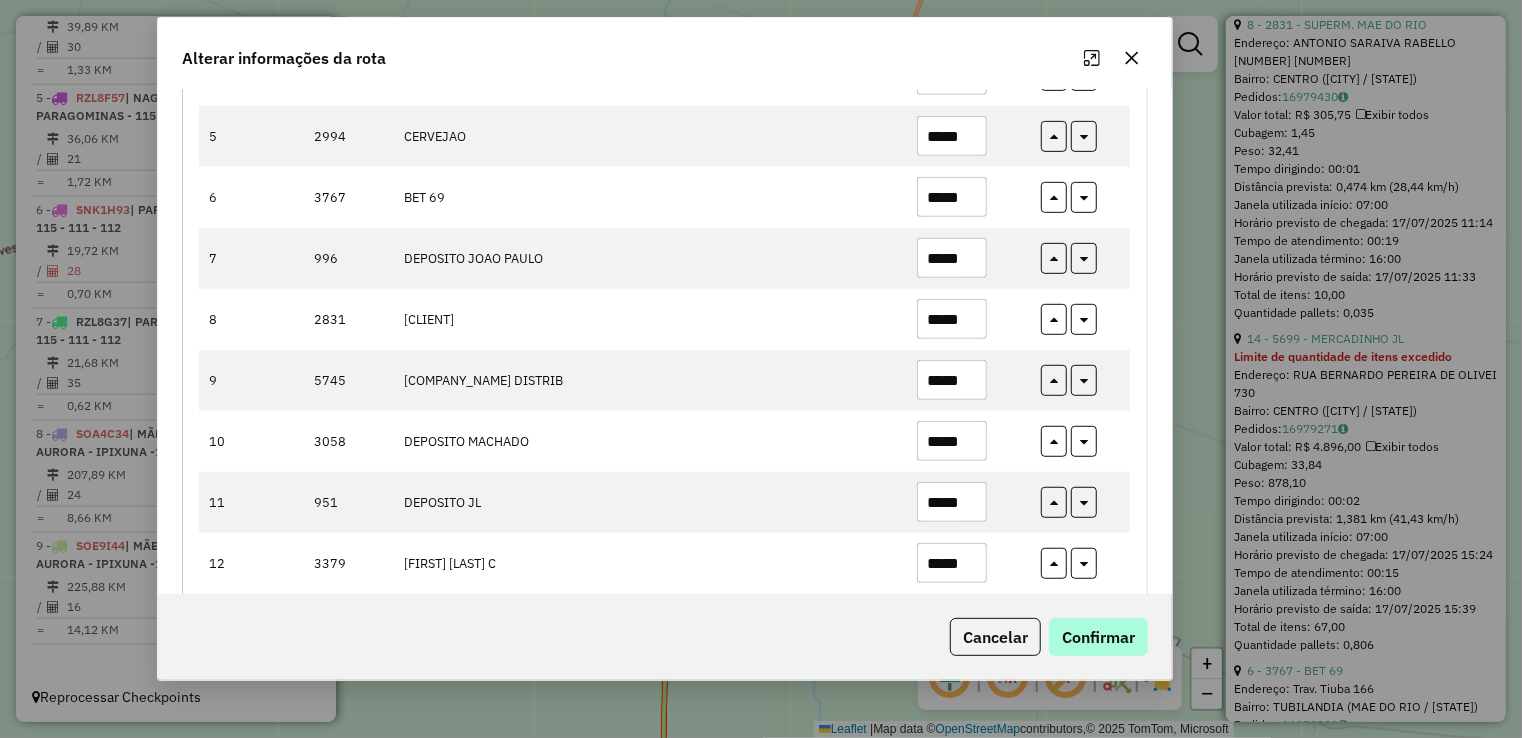 type on "*****" 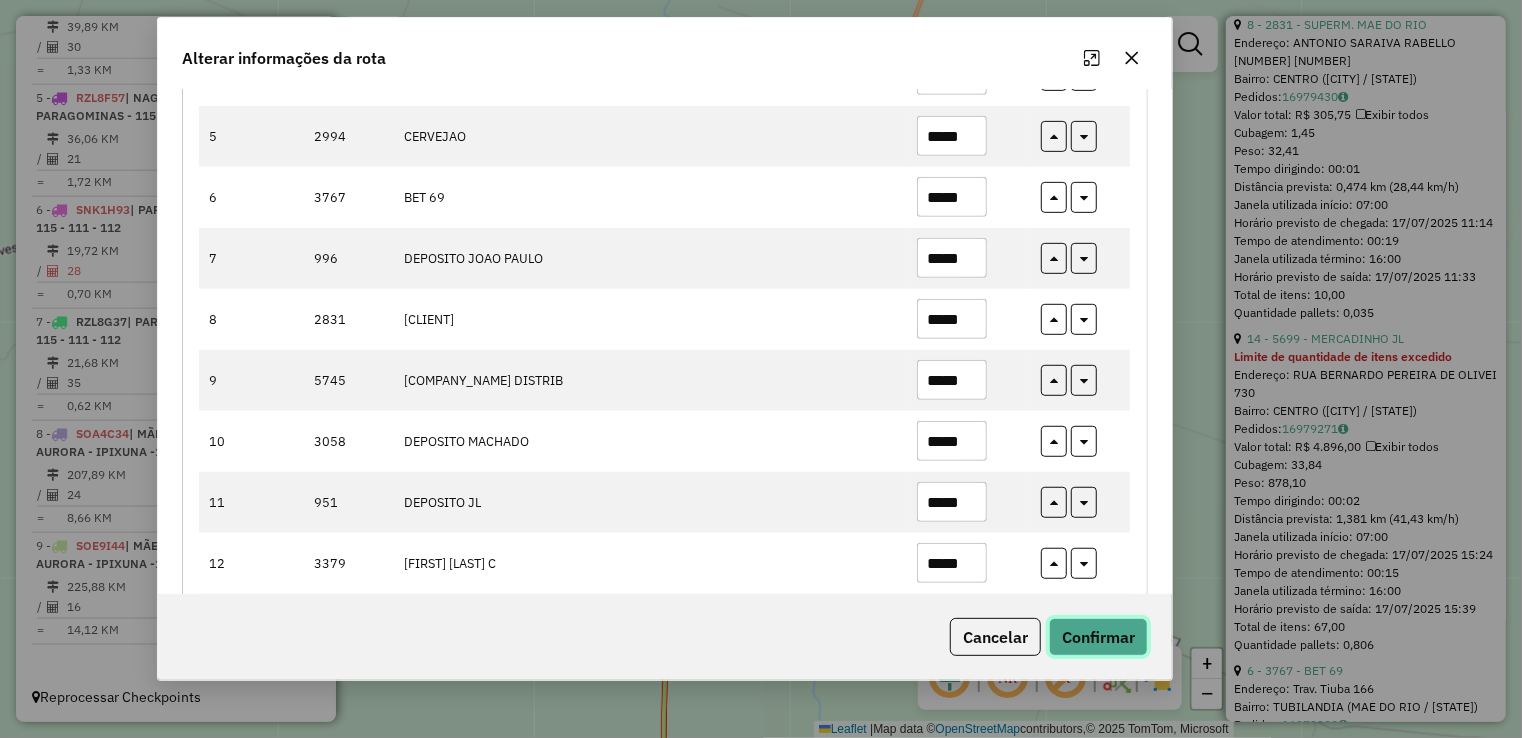 click on "Confirmar" 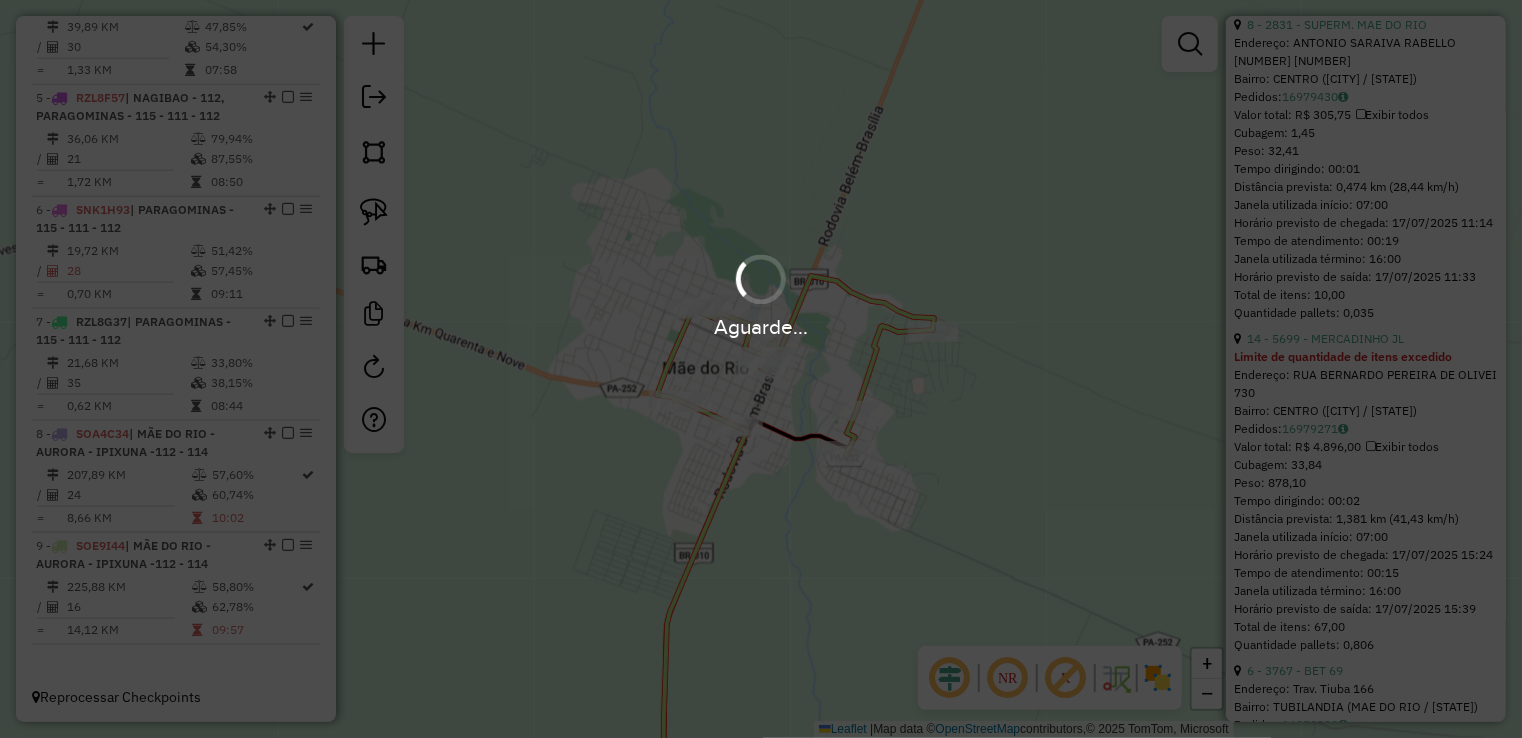 click on "Aguarde..." at bounding box center [761, 369] 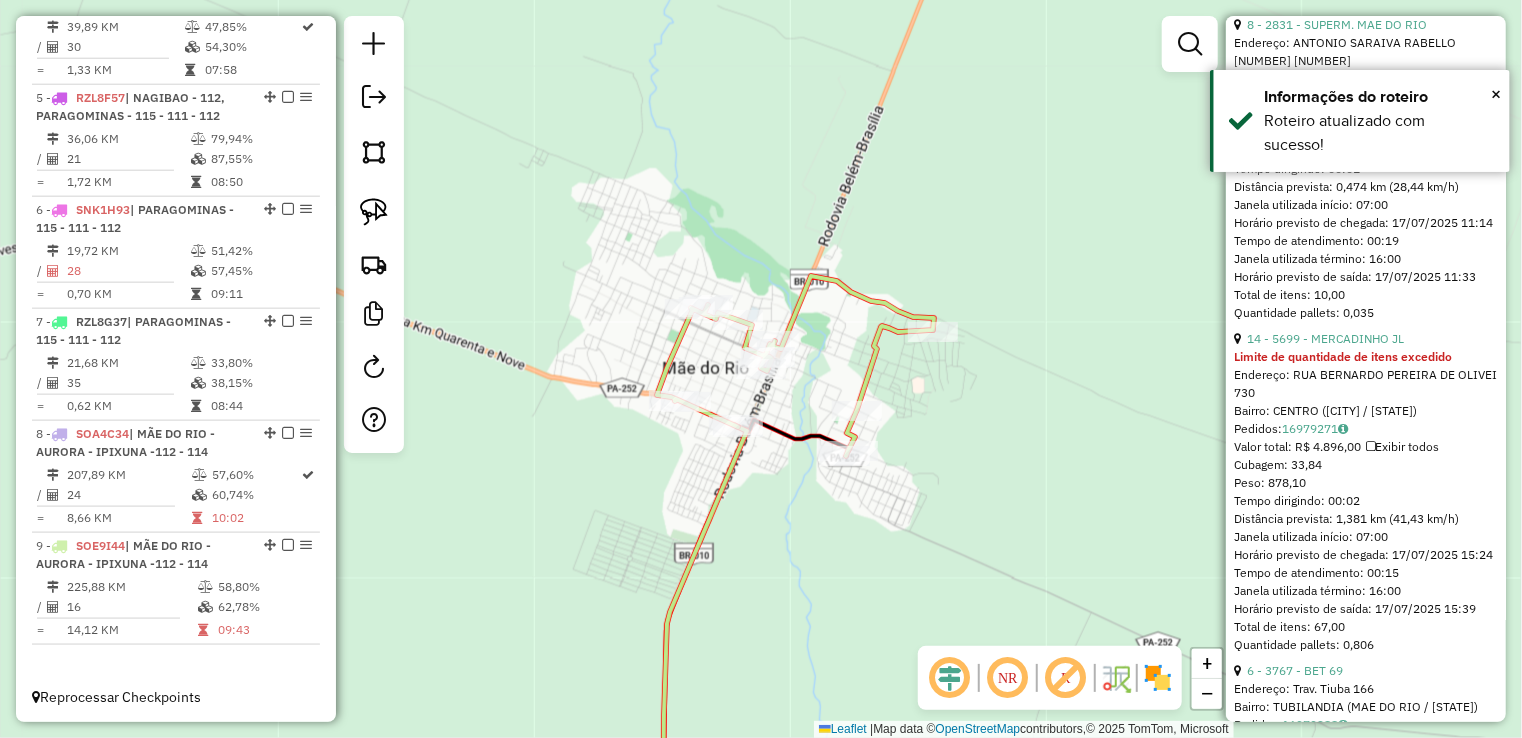 click on "Janela de atendimento Grade de atendimento Capacidade Transportadoras Veículos Cliente Pedidos  Rotas Selecione os dias de semana para filtrar as janelas de atendimento  Seg   Ter   Qua   Qui   Sex   Sáb   Dom  Informe o período da janela de atendimento: De: Até:  Filtrar exatamente a janela do cliente  Considerar janela de atendimento padrão  Selecione os dias de semana para filtrar as grades de atendimento  Seg   Ter   Qua   Qui   Sex   Sáb   Dom   Considerar clientes sem dia de atendimento cadastrado  Clientes fora do dia de atendimento selecionado Filtrar as atividades entre os valores definidos abaixo:  Peso mínimo:   Peso máximo:   Cubagem mínima:   Cubagem máxima:   De:   Até:  Filtrar as atividades entre o tempo de atendimento definido abaixo:  De:   Até:   Considerar capacidade total dos clientes não roteirizados Transportadora: Selecione um ou mais itens Tipo de veículo: Selecione um ou mais itens Veículo: Selecione um ou mais itens Motorista: Selecione um ou mais itens Nome: Rótulo:" 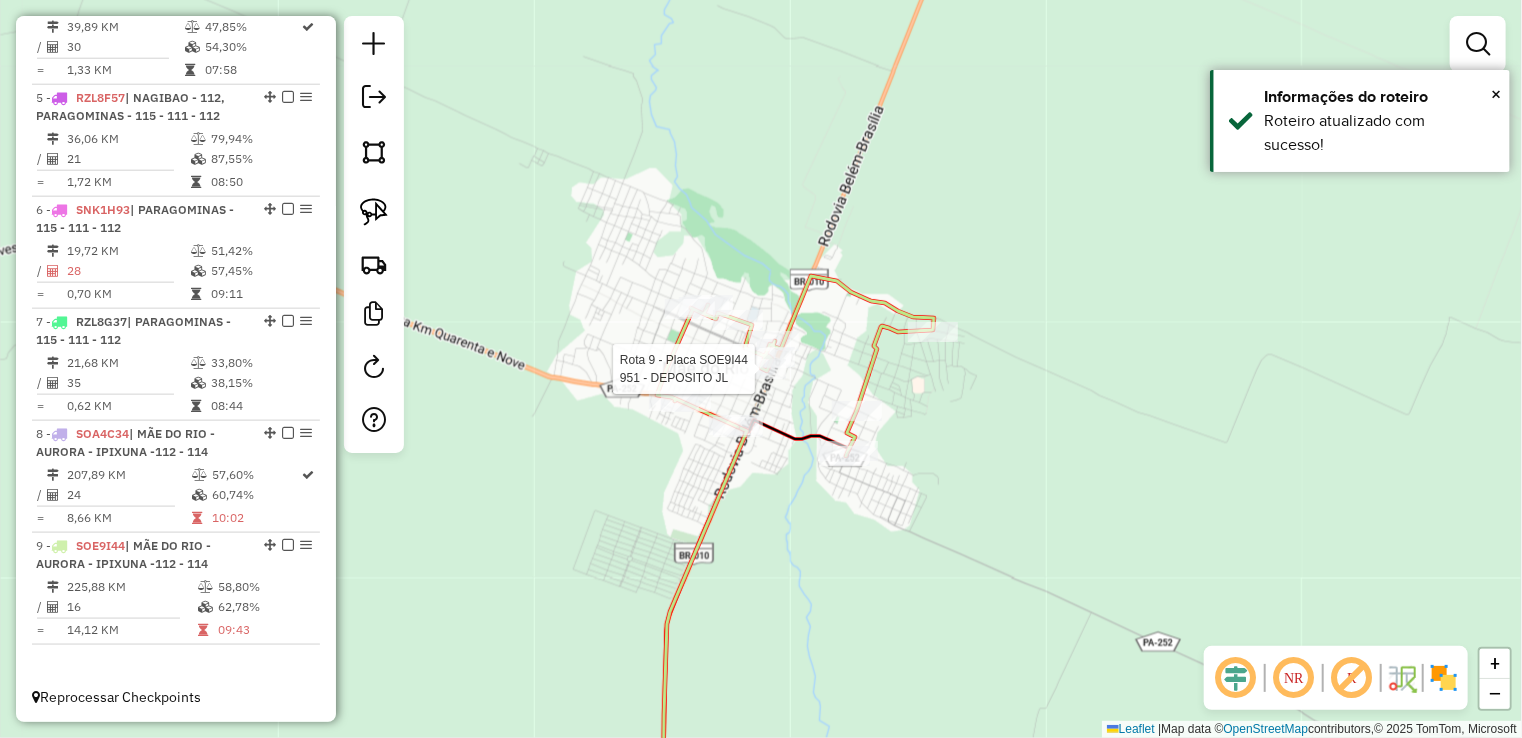 select on "**********" 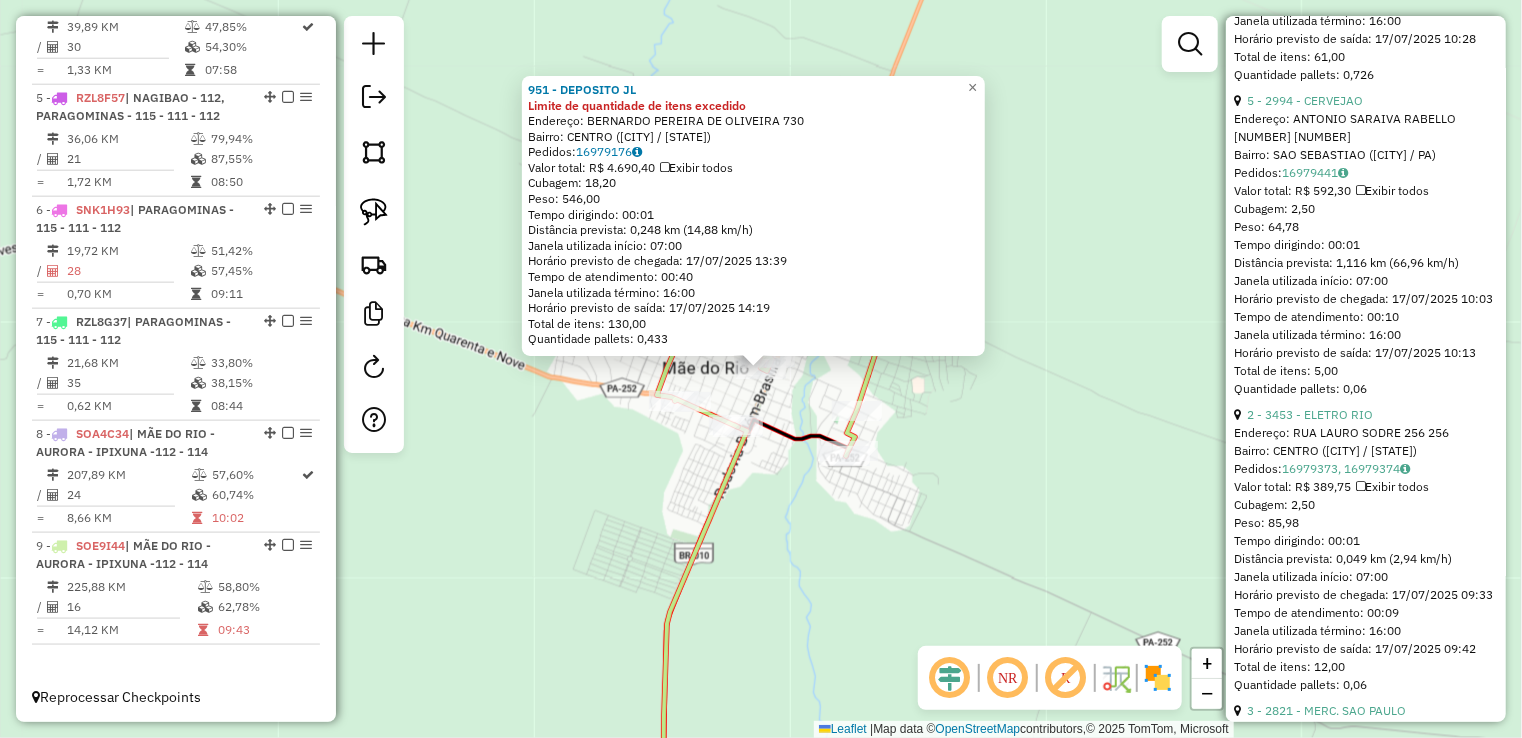 scroll, scrollTop: 3400, scrollLeft: 0, axis: vertical 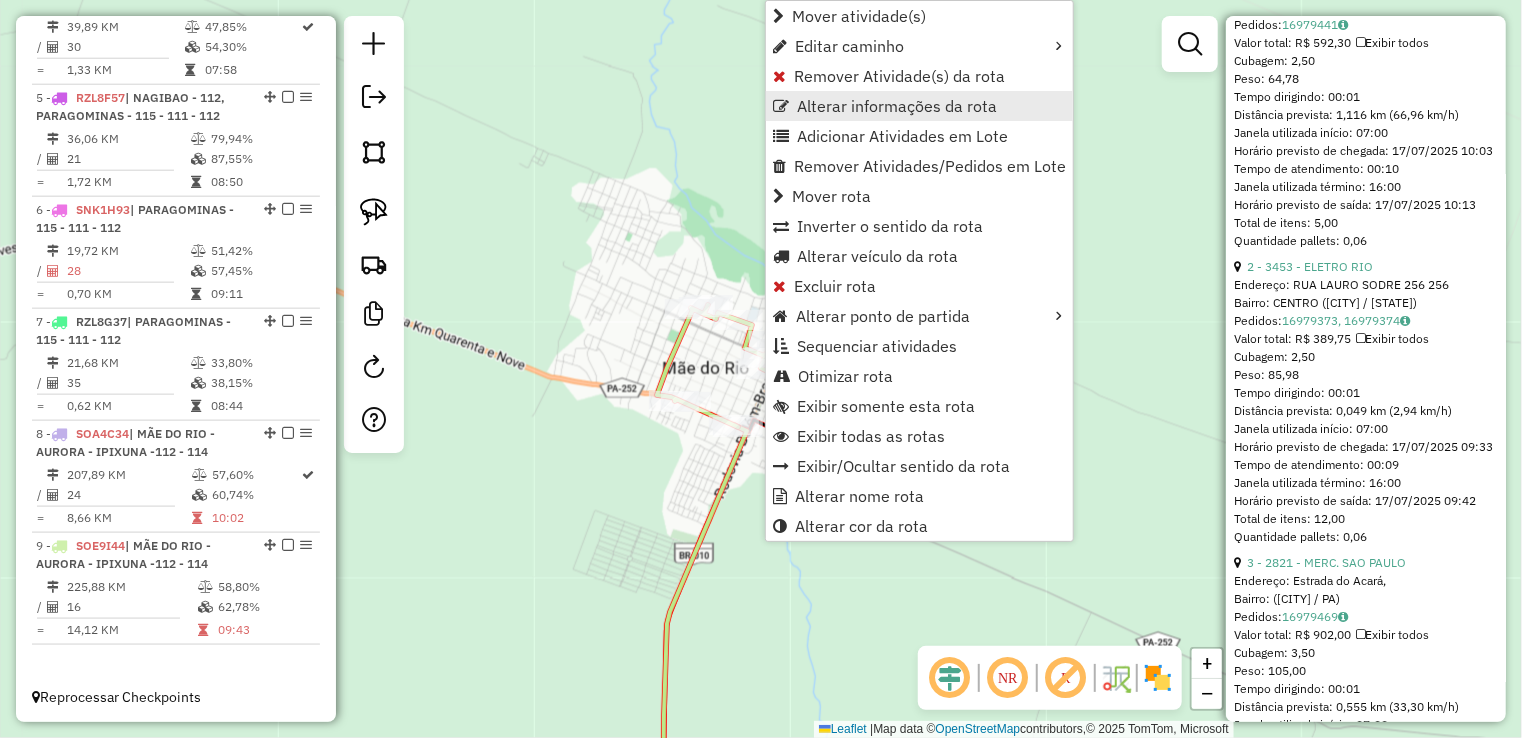 click on "Alterar informações da rota" at bounding box center [897, 106] 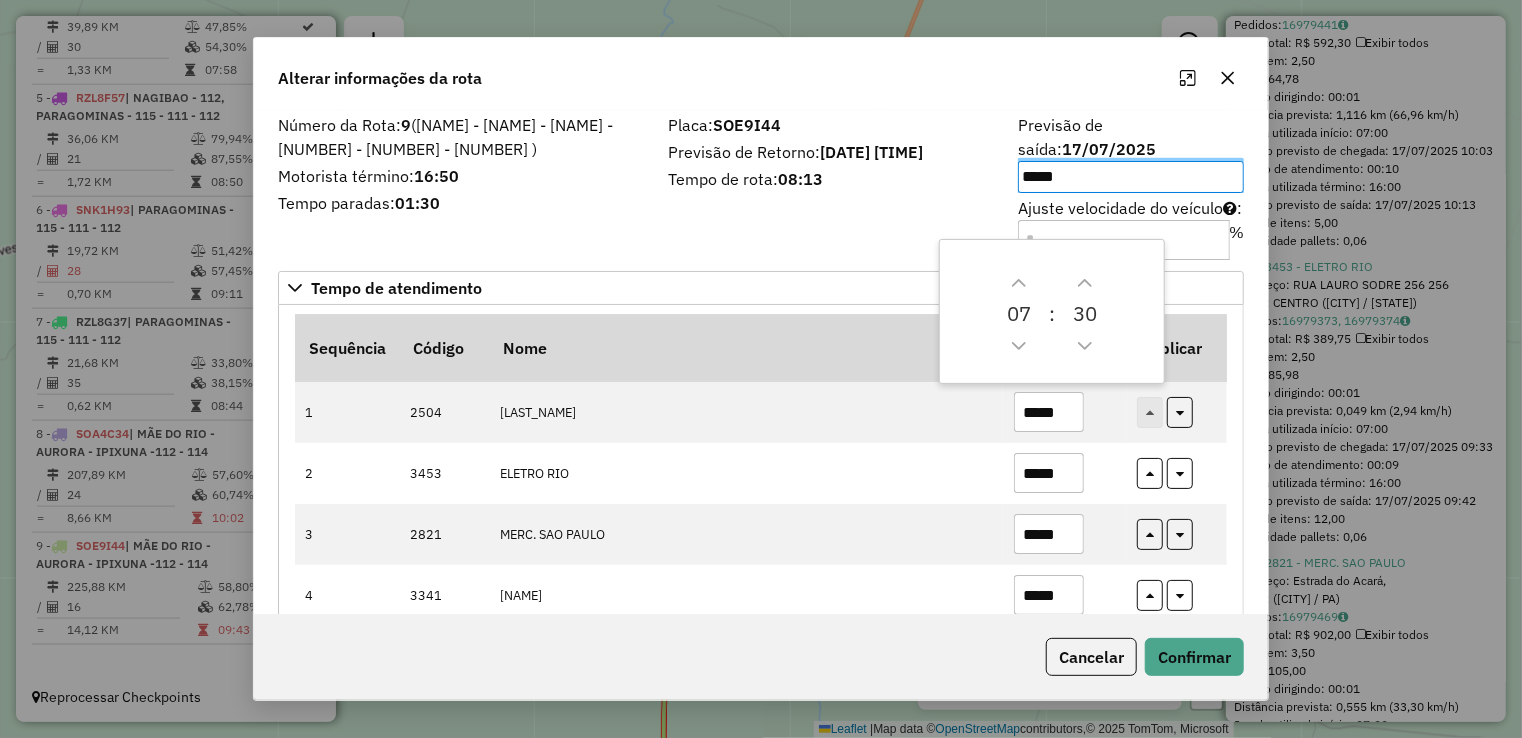 drag, startPoint x: 872, startPoint y: 86, endPoint x: 793, endPoint y: 61, distance: 82.86133 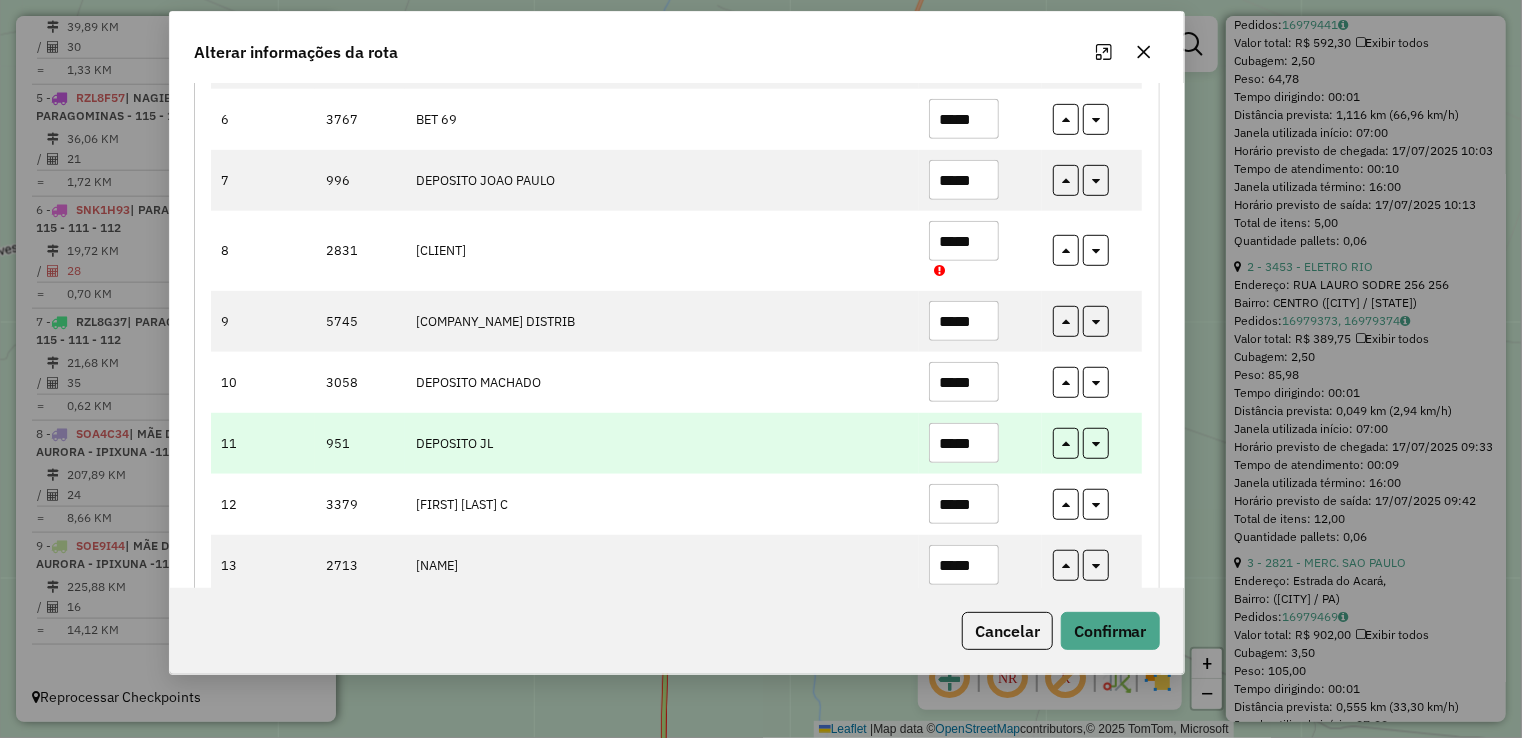 scroll, scrollTop: 272, scrollLeft: 0, axis: vertical 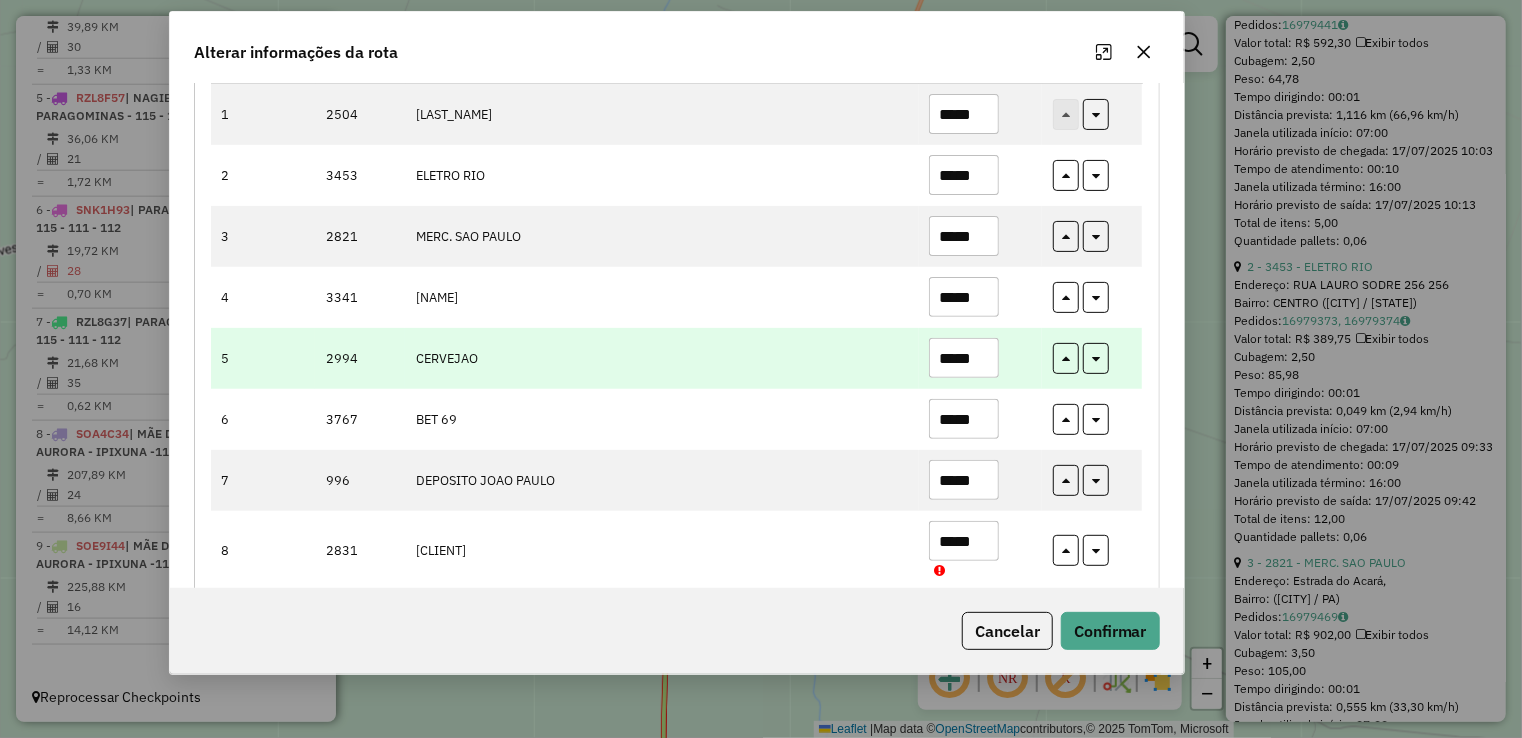 click on "*****" at bounding box center [964, 358] 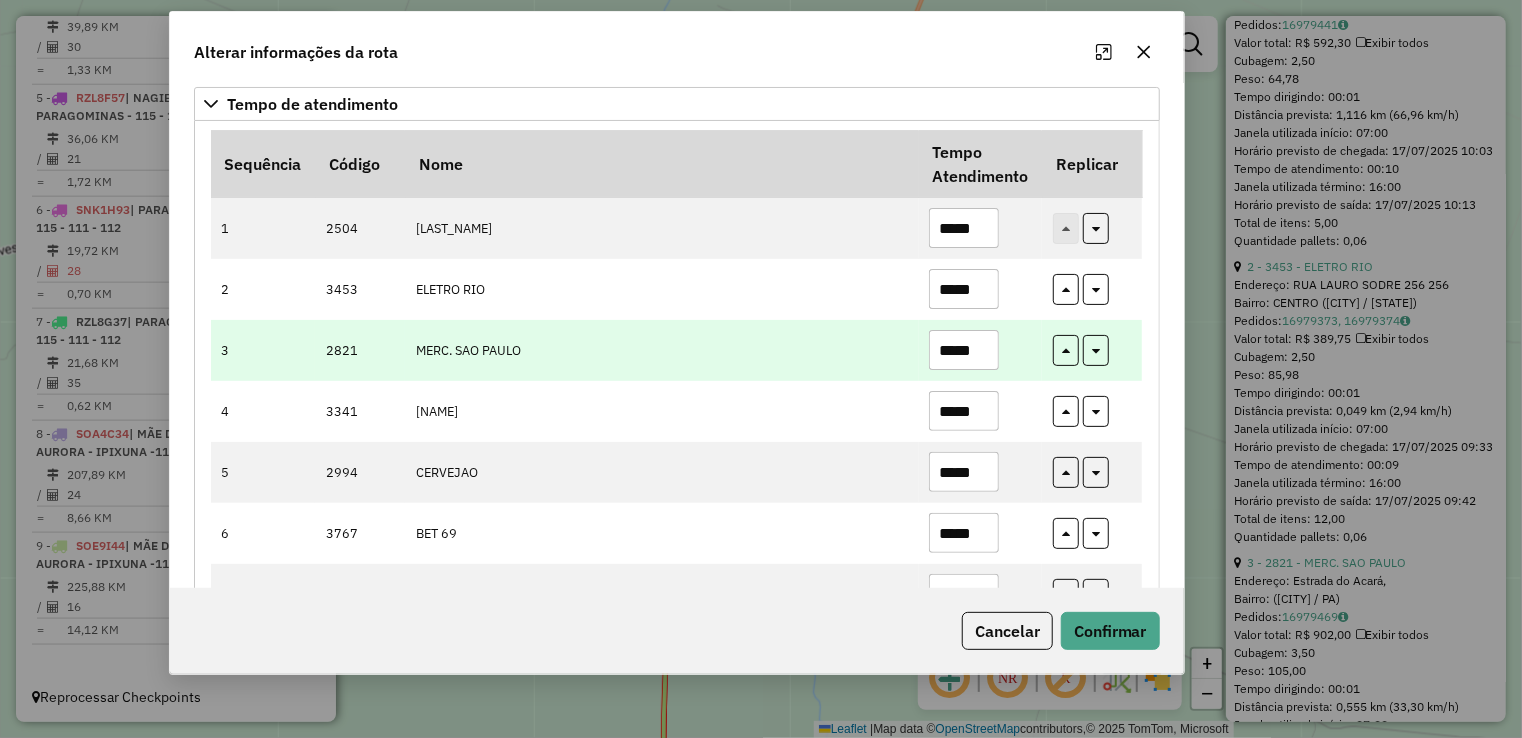 scroll, scrollTop: 72, scrollLeft: 0, axis: vertical 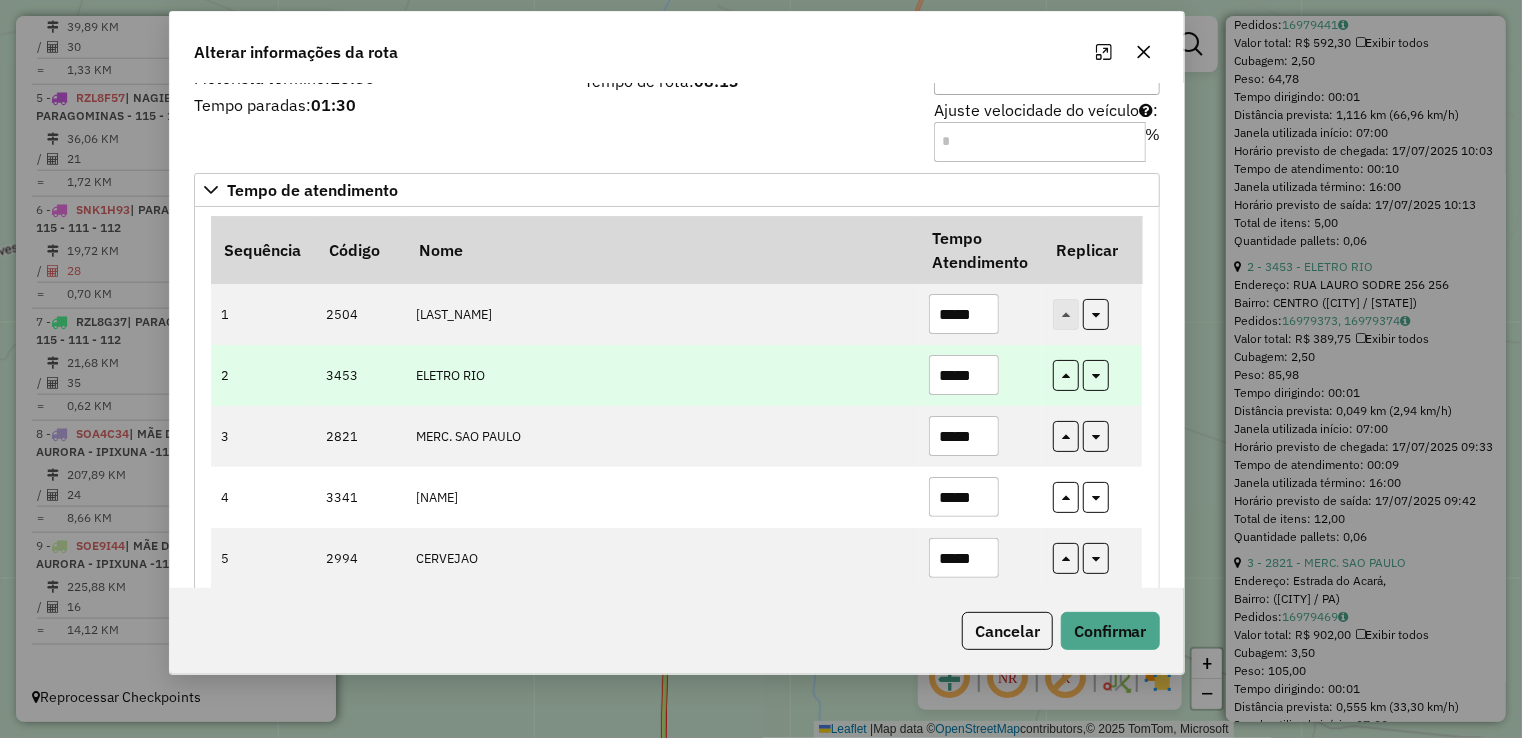 type on "*****" 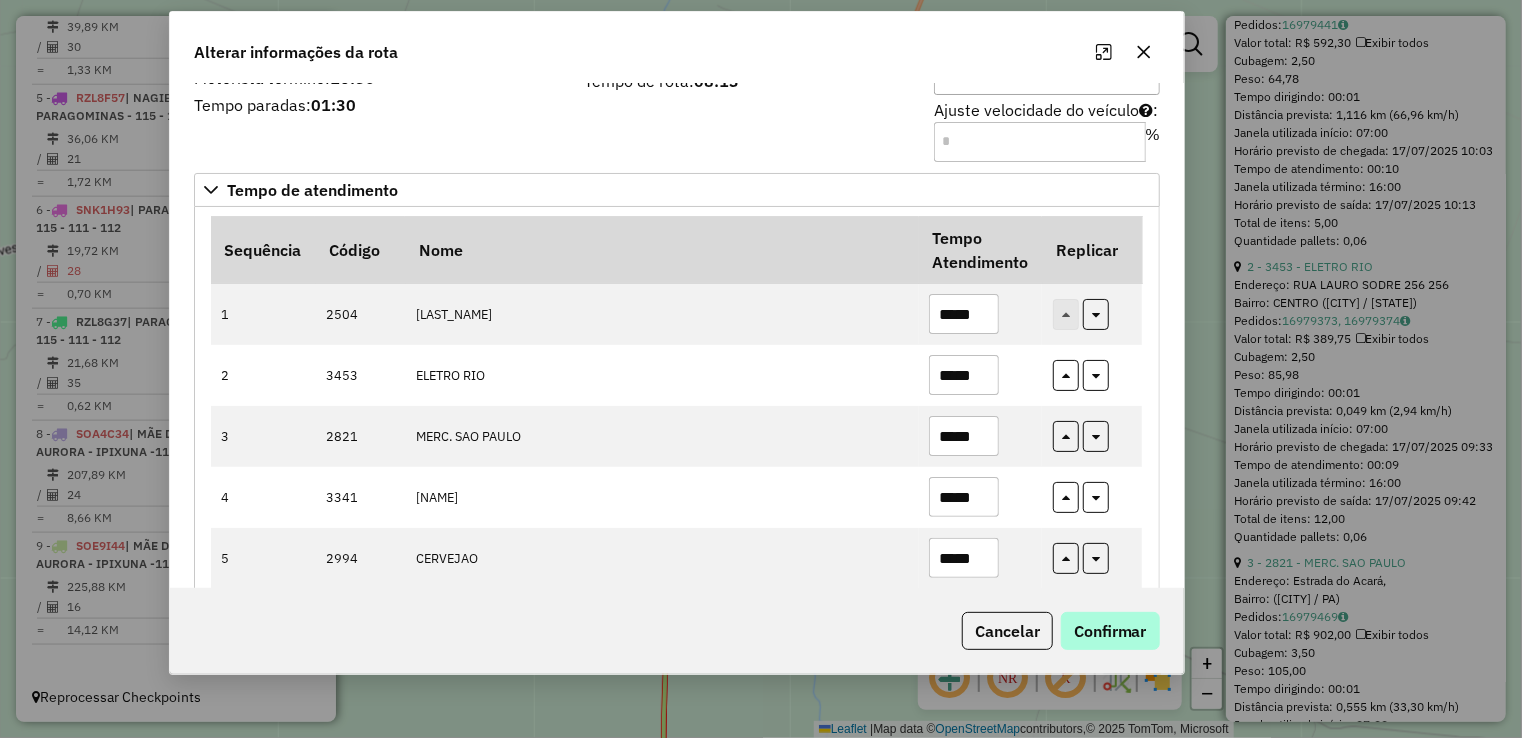 type on "*****" 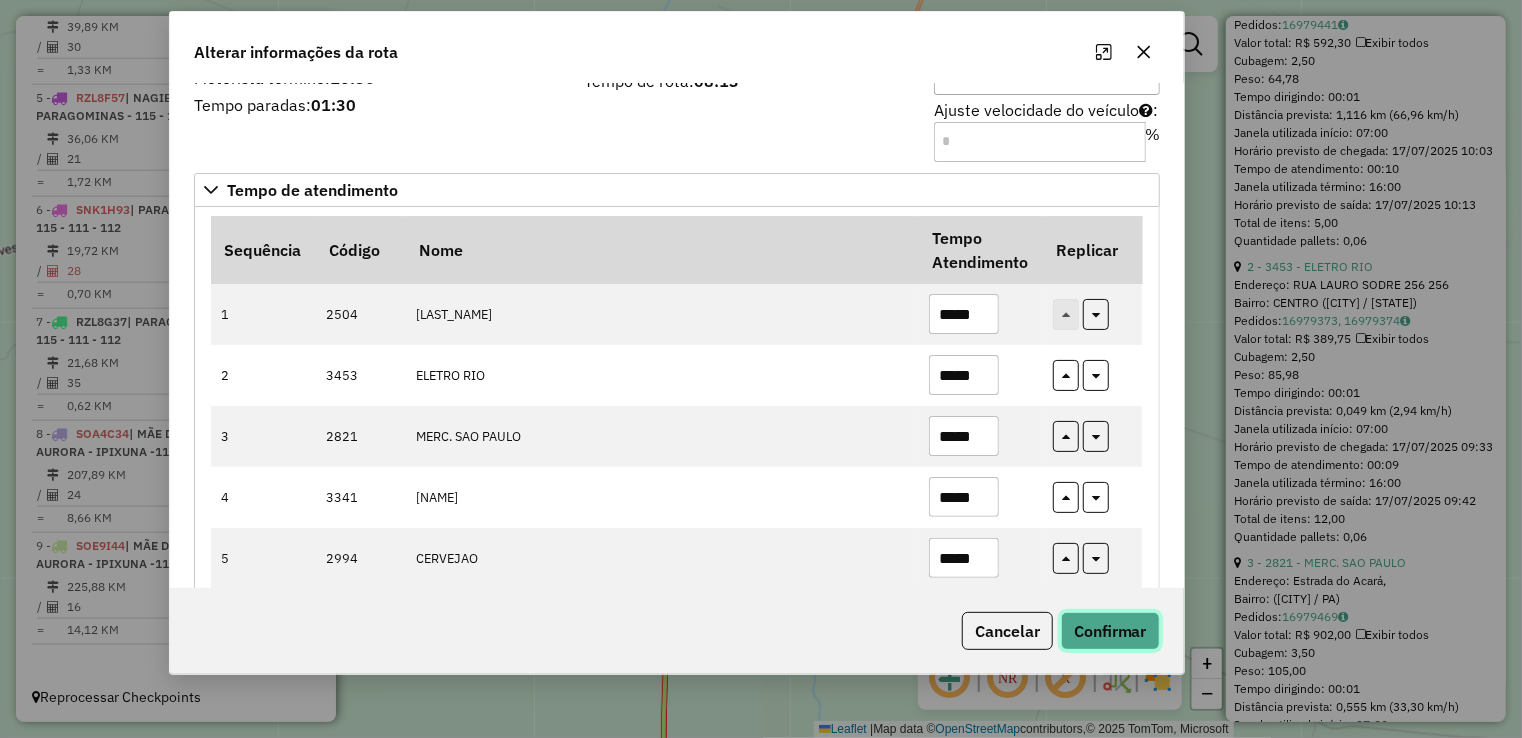 click on "Confirmar" 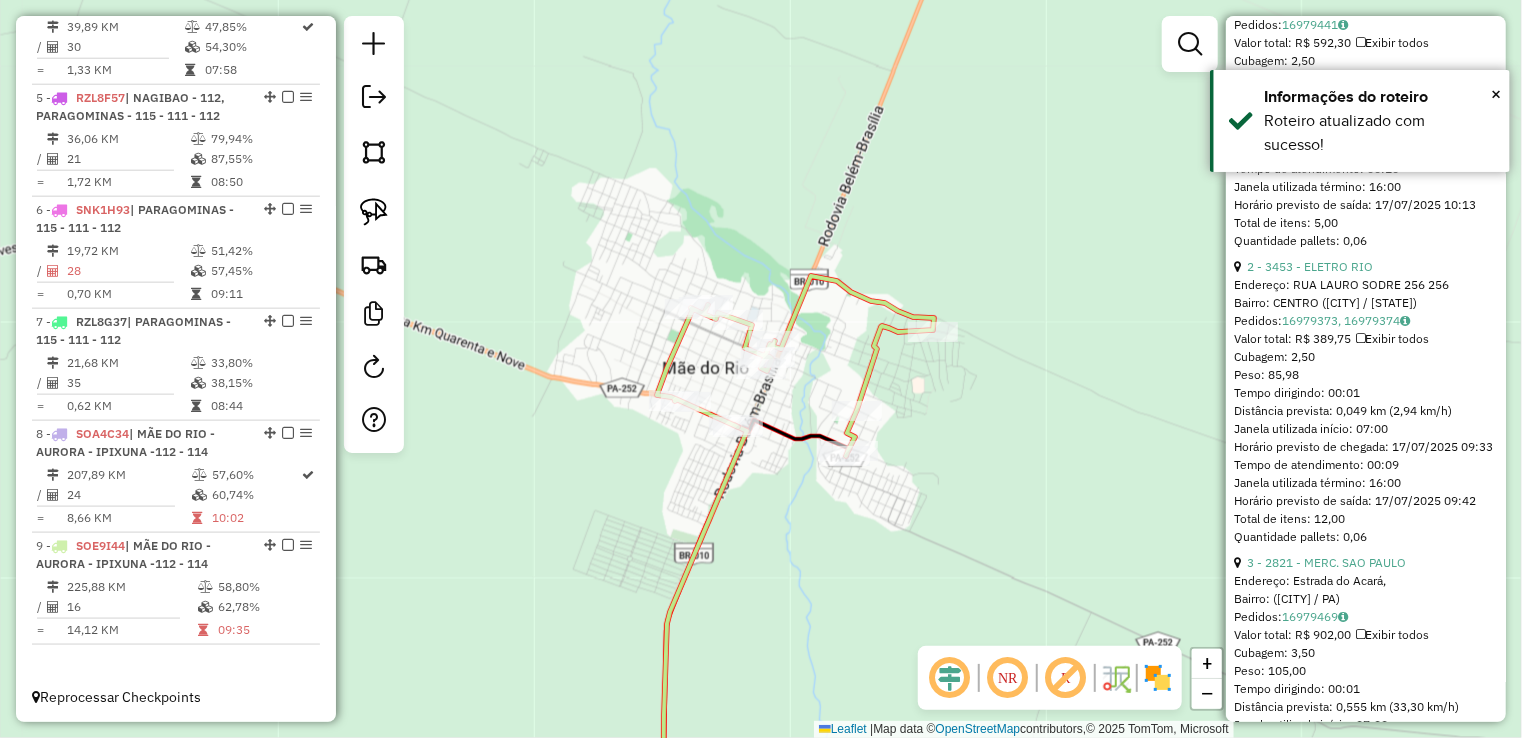 click on "Rota 9 - Placa SOE9I44  5699 - MERCADINHO JL Janela de atendimento Grade de atendimento Capacidade Transportadoras Veículos Cliente Pedidos  Rotas Selecione os dias de semana para filtrar as janelas de atendimento  Seg   Ter   Qua   Qui   Sex   Sáb   Dom  Informe o período da janela de atendimento: De: Até:  Filtrar exatamente a janela do cliente  Considerar janela de atendimento padrão  Selecione os dias de semana para filtrar as grades de atendimento  Seg   Ter   Qua   Qui   Sex   Sáb   Dom   Considerar clientes sem dia de atendimento cadastrado  Clientes fora do dia de atendimento selecionado Filtrar as atividades entre os valores definidos abaixo:  Peso mínimo:   Peso máximo:   Cubagem mínima:   Cubagem máxima:   De:   Até:  Filtrar as atividades entre o tempo de atendimento definido abaixo:  De:   Até:   Considerar capacidade total dos clientes não roteirizados Transportadora: Selecione um ou mais itens Tipo de veículo: Selecione um ou mais itens Veículo: Selecione um ou mais itens Nome: +" 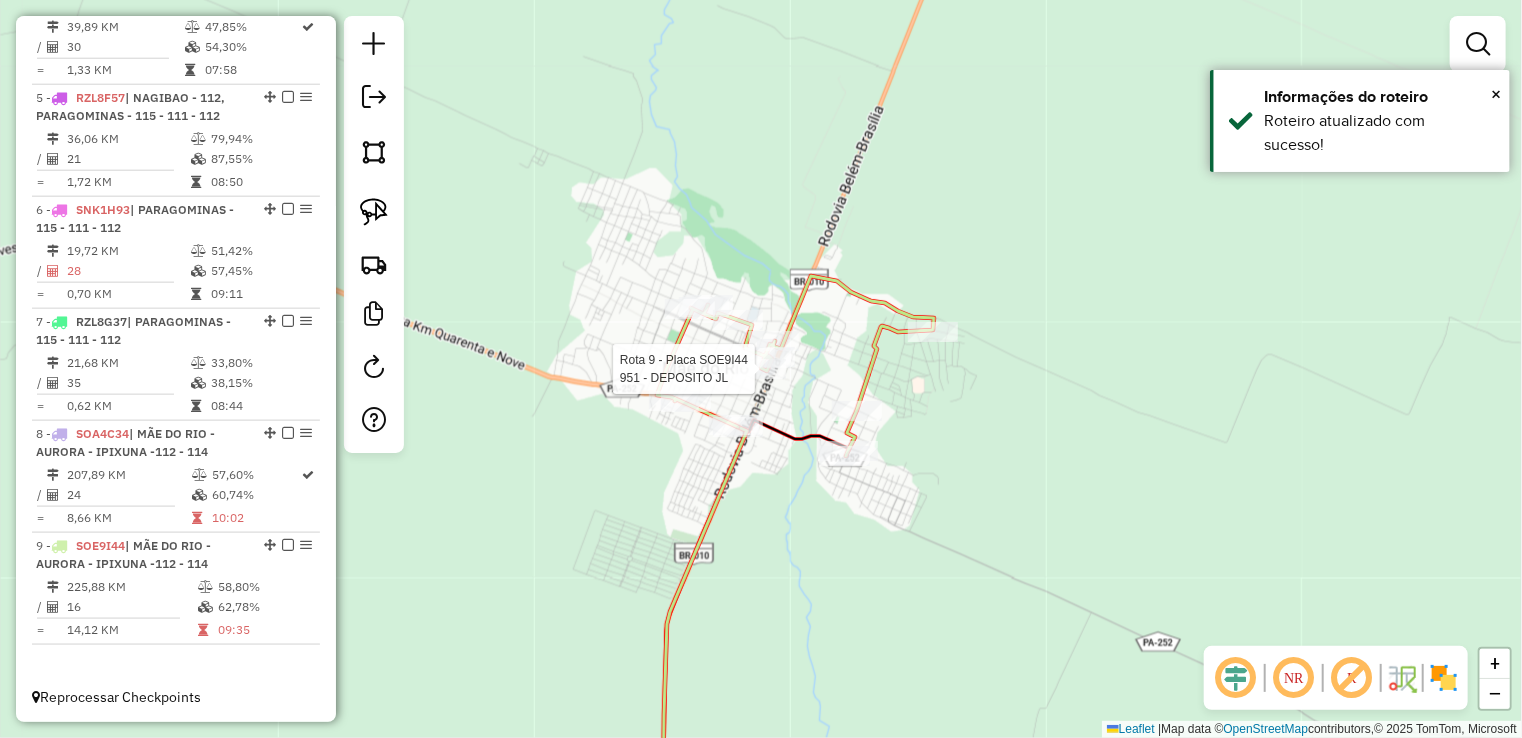 select on "**********" 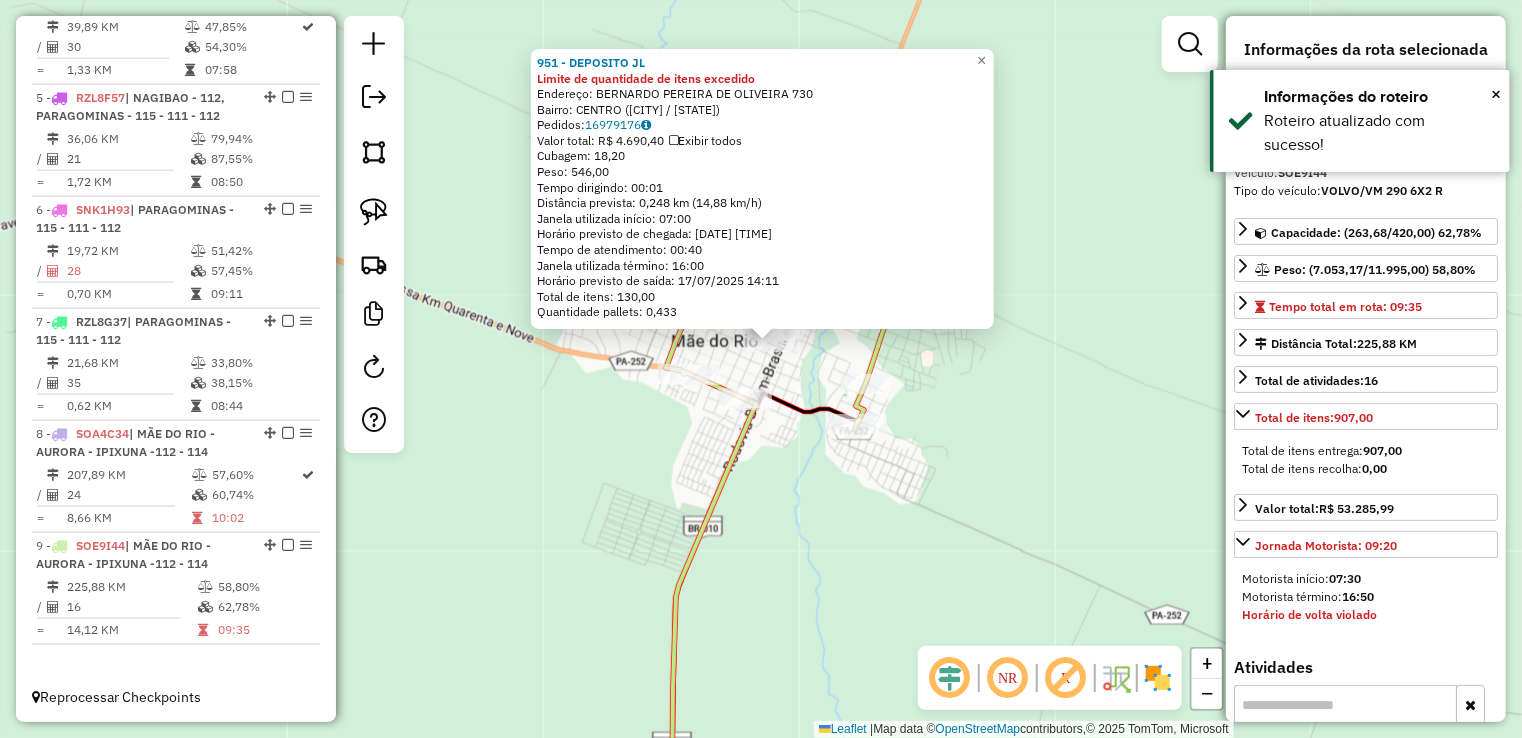 drag, startPoint x: 953, startPoint y: 477, endPoint x: 993, endPoint y: 368, distance: 116.10771 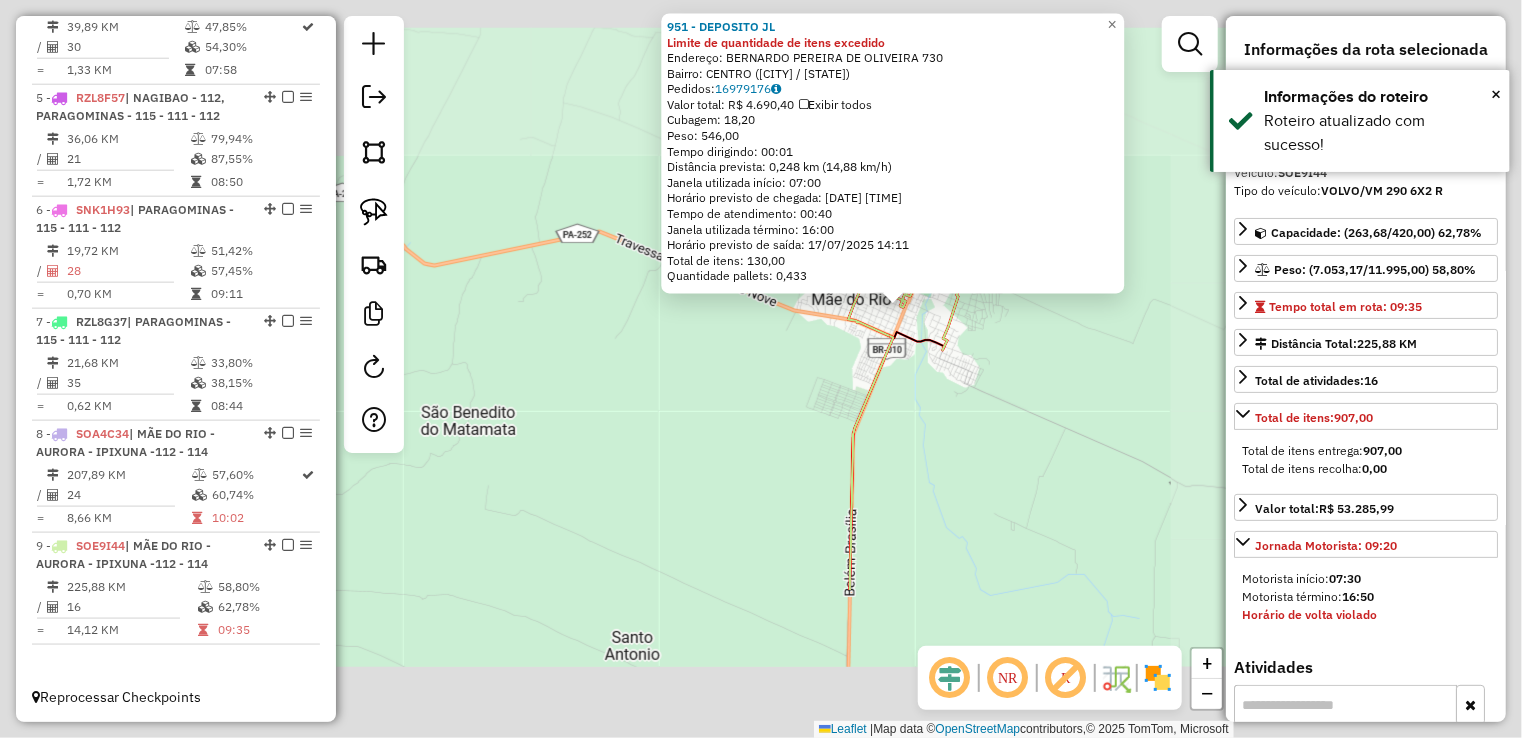 click on "951 - DEPOSITO JL Limite de quantidade de itens excedido  Endereço:  BERNARDO PEREIRA DE OLIVEIRA 730   Bairro: CENTRO (MAE DO RIO / PA)   Pedidos:  16979176   Valor total: R$ 4.690,40   Exibir todos   Cubagem: 18,20  Peso: 546,00  Tempo dirigindo: 00:01   Distância prevista: 0,248 km (14,88 km/h)   Janela utilizada início: 07:00   Horário previsto de chegada: 17/07/2025 13:31   Tempo de atendimento: 00:40   Janela utilizada término: 16:00   Horário previsto de saída: 17/07/2025 14:11   Total de itens: 130,00   Quantidade pallets: 0,433  × Janela de atendimento Grade de atendimento Capacidade Transportadoras Veículos Cliente Pedidos  Rotas Selecione os dias de semana para filtrar as janelas de atendimento  Seg   Ter   Qua   Qui   Sex   Sáb   Dom  Informe o período da janela de atendimento: De: Até:  Filtrar exatamente a janela do cliente  Considerar janela de atendimento padrão  Selecione os dias de semana para filtrar as grades de atendimento  Seg   Ter   Qua   Qui   Sex   Sáb   Dom   De:  De:" 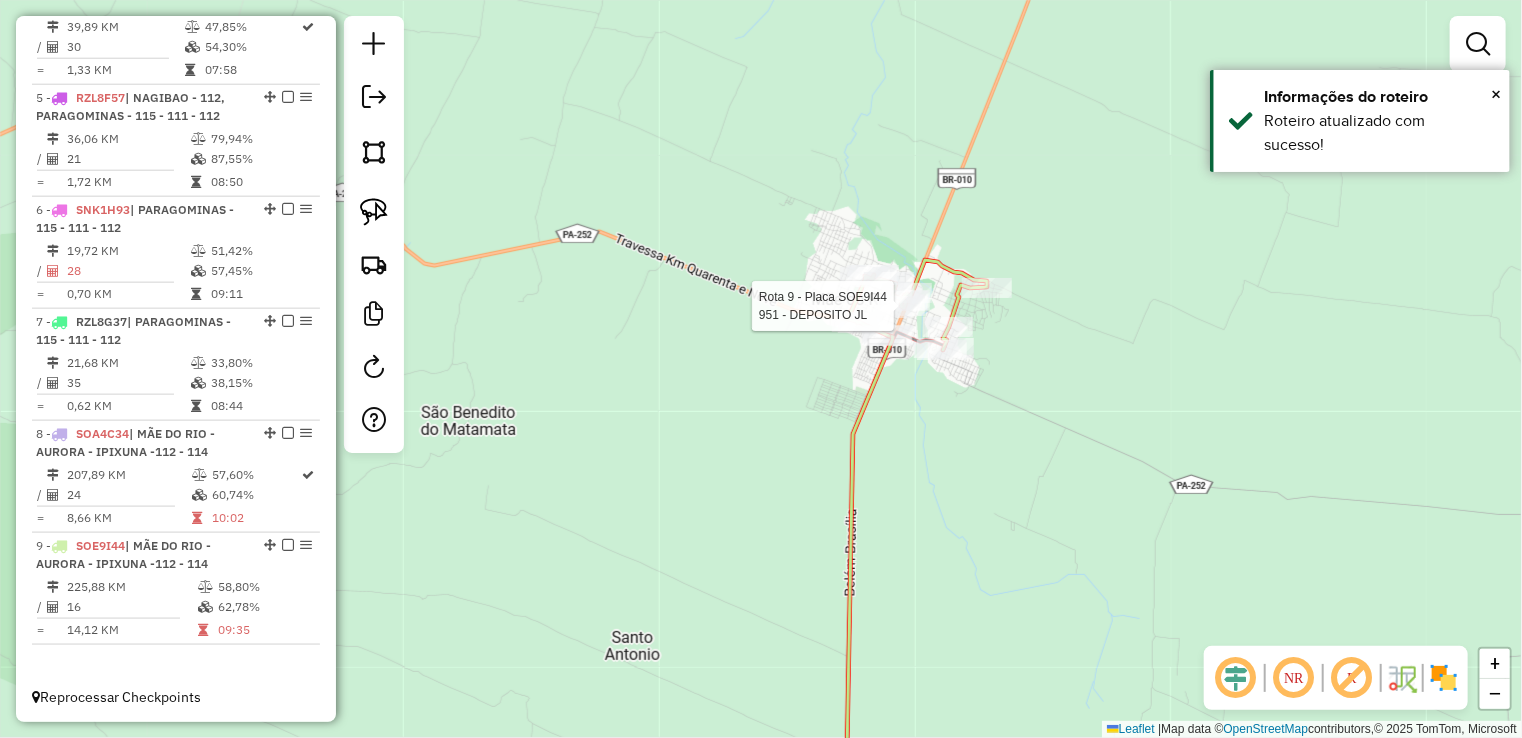 select on "**********" 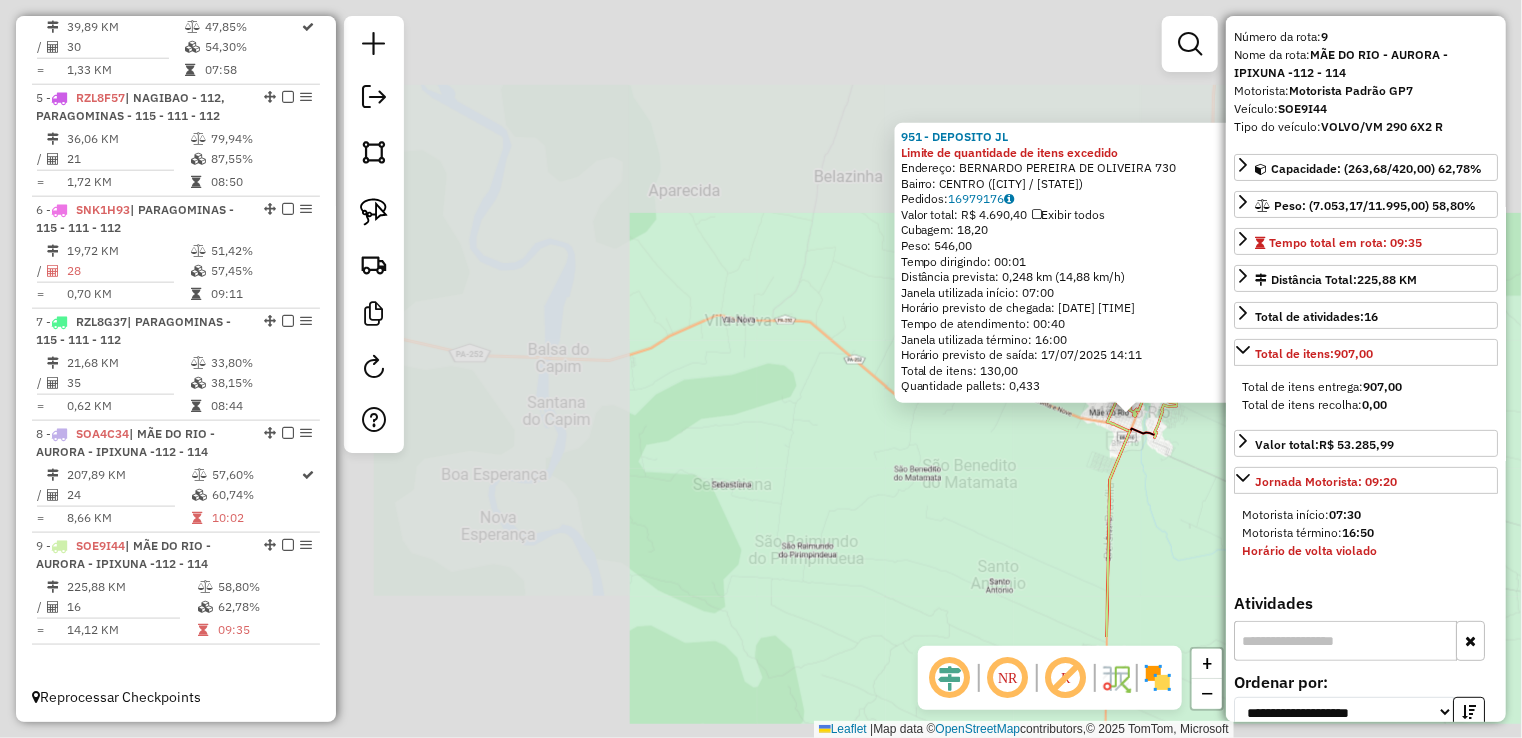 scroll, scrollTop: 100, scrollLeft: 0, axis: vertical 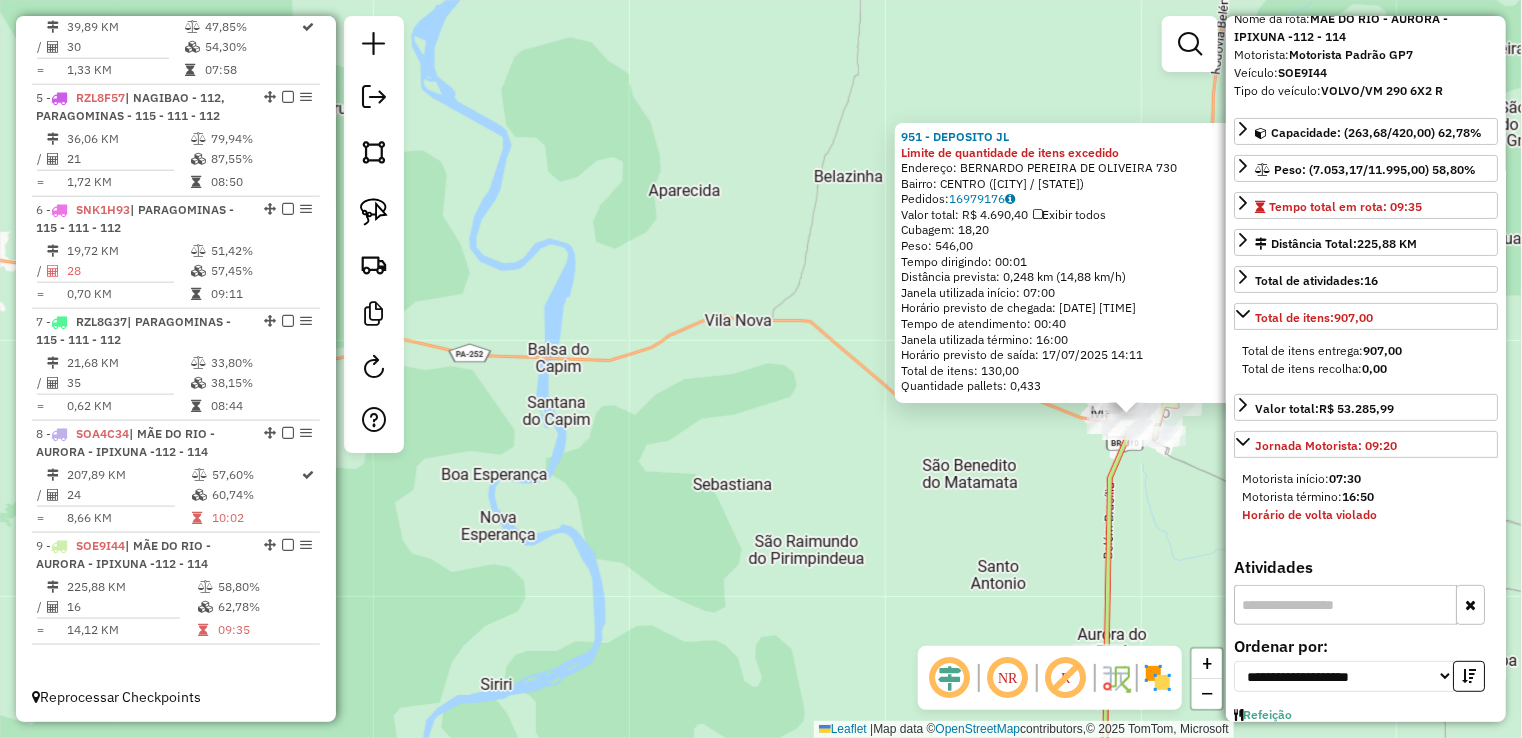 drag, startPoint x: 984, startPoint y: 475, endPoint x: 808, endPoint y: 469, distance: 176.10225 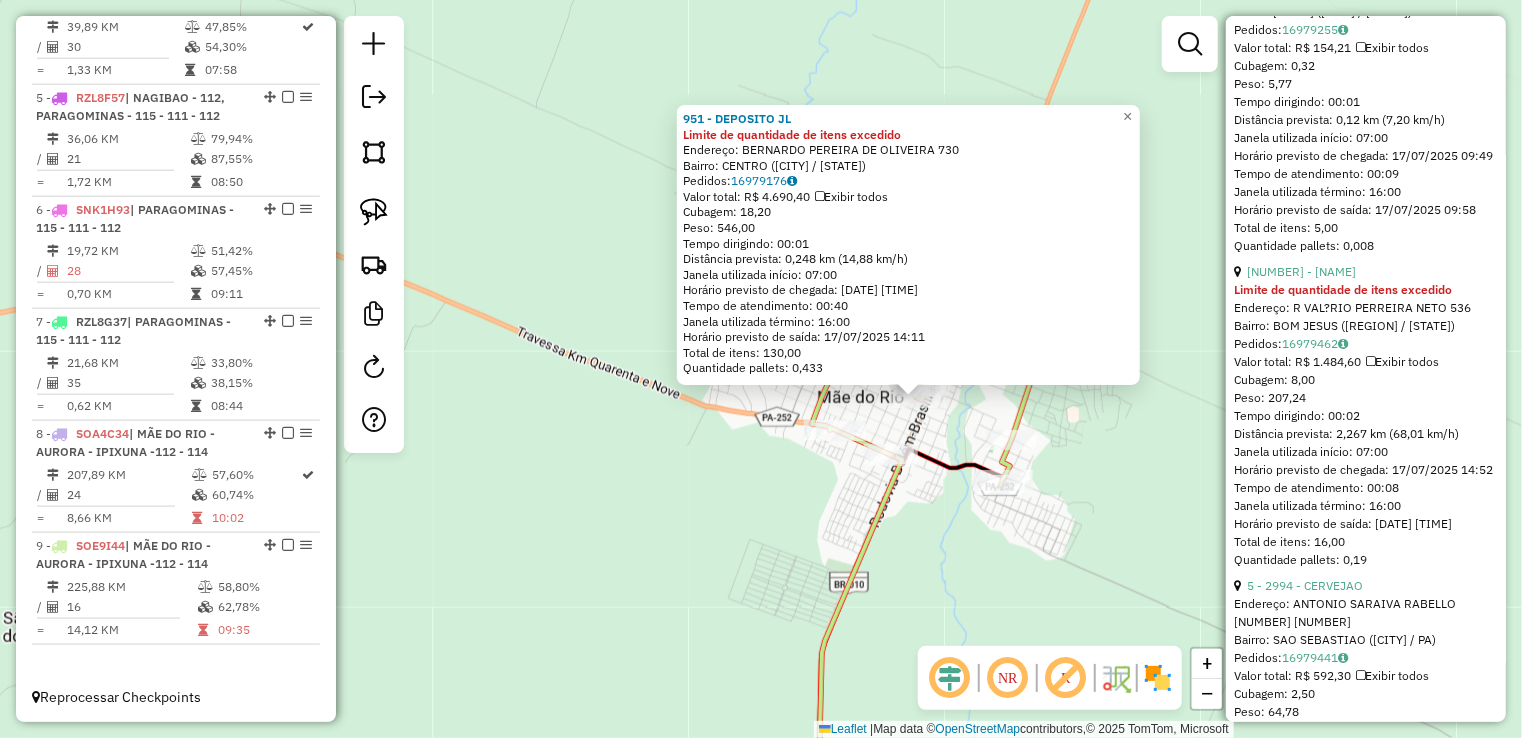 scroll, scrollTop: 3700, scrollLeft: 0, axis: vertical 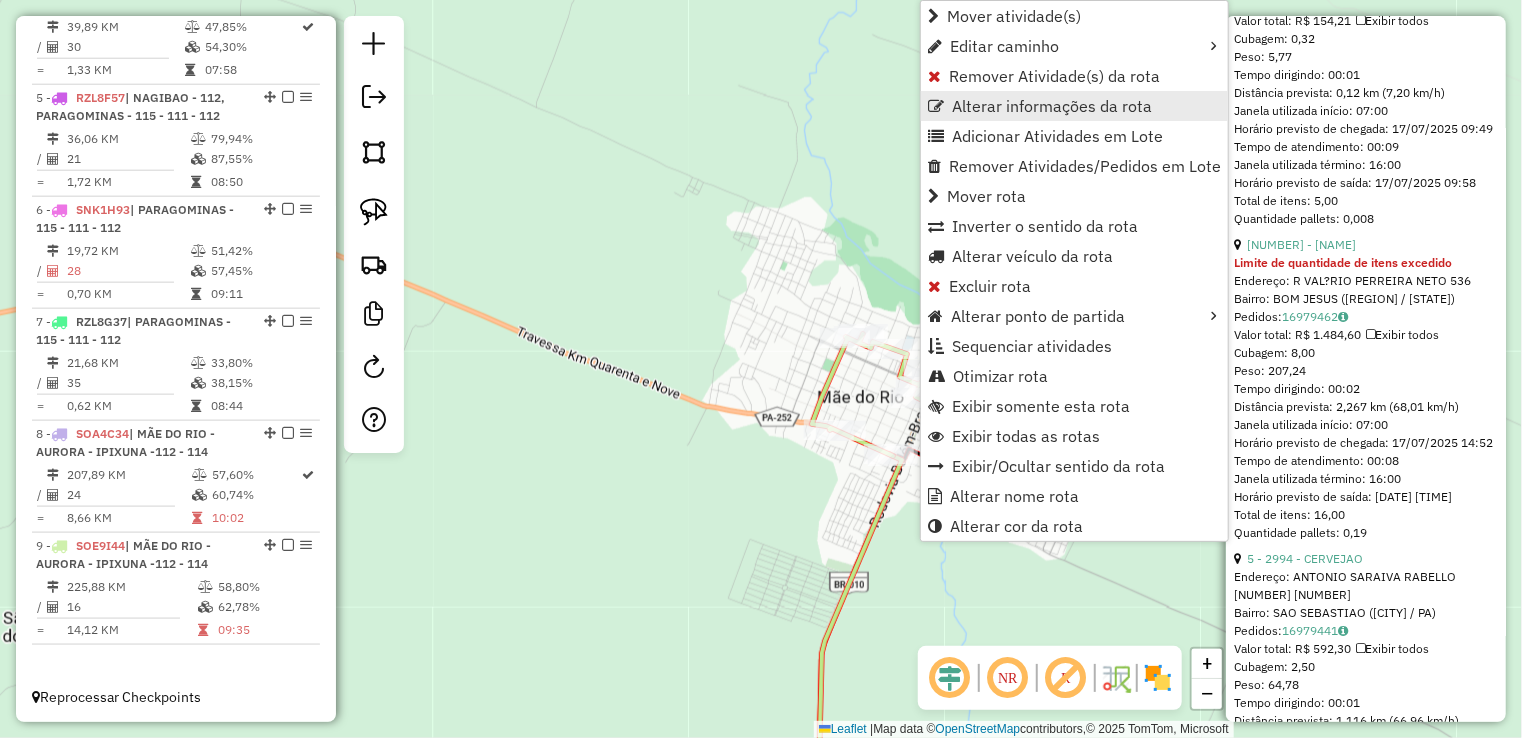 click on "Alterar informações da rota" at bounding box center [1052, 106] 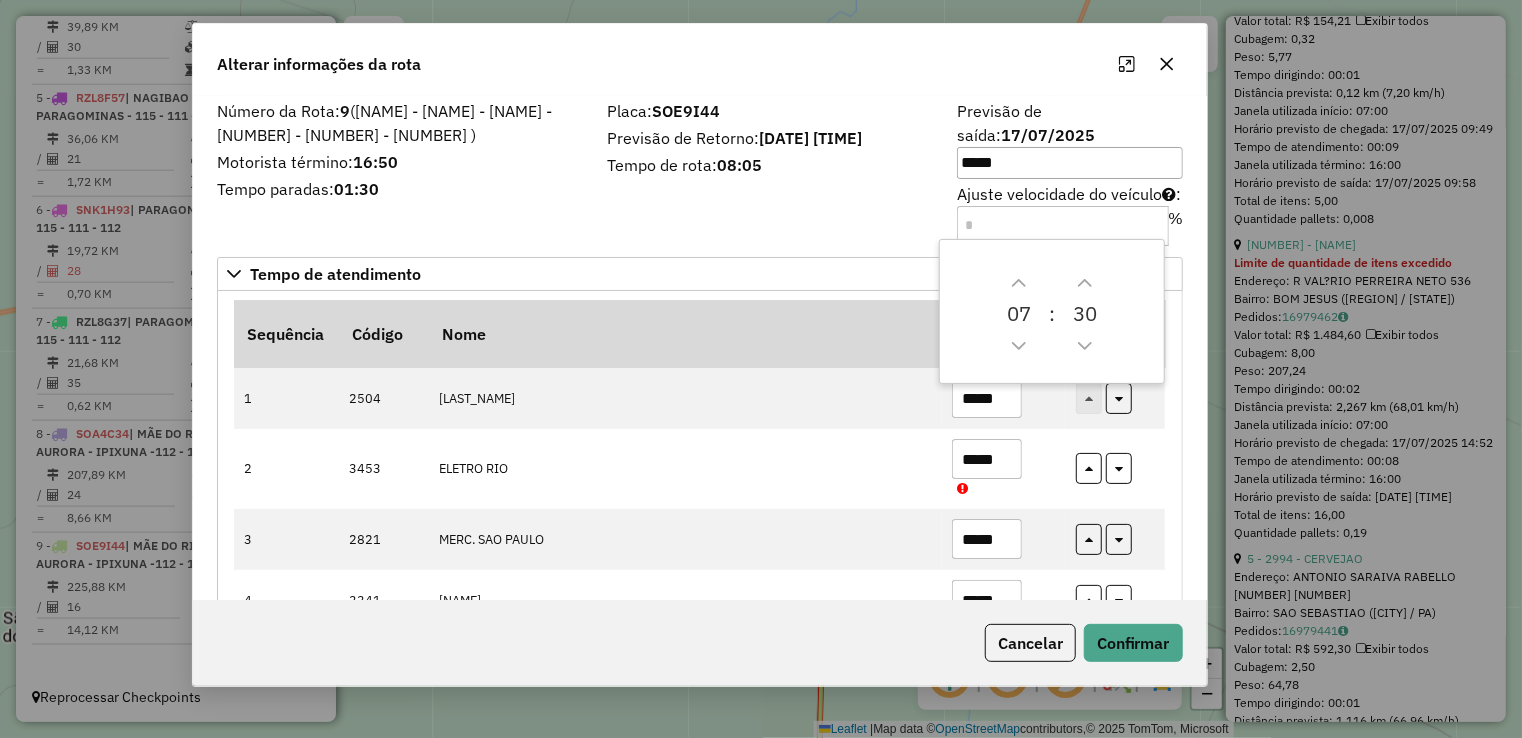 drag, startPoint x: 950, startPoint y: 65, endPoint x: 843, endPoint y: 45, distance: 108.85311 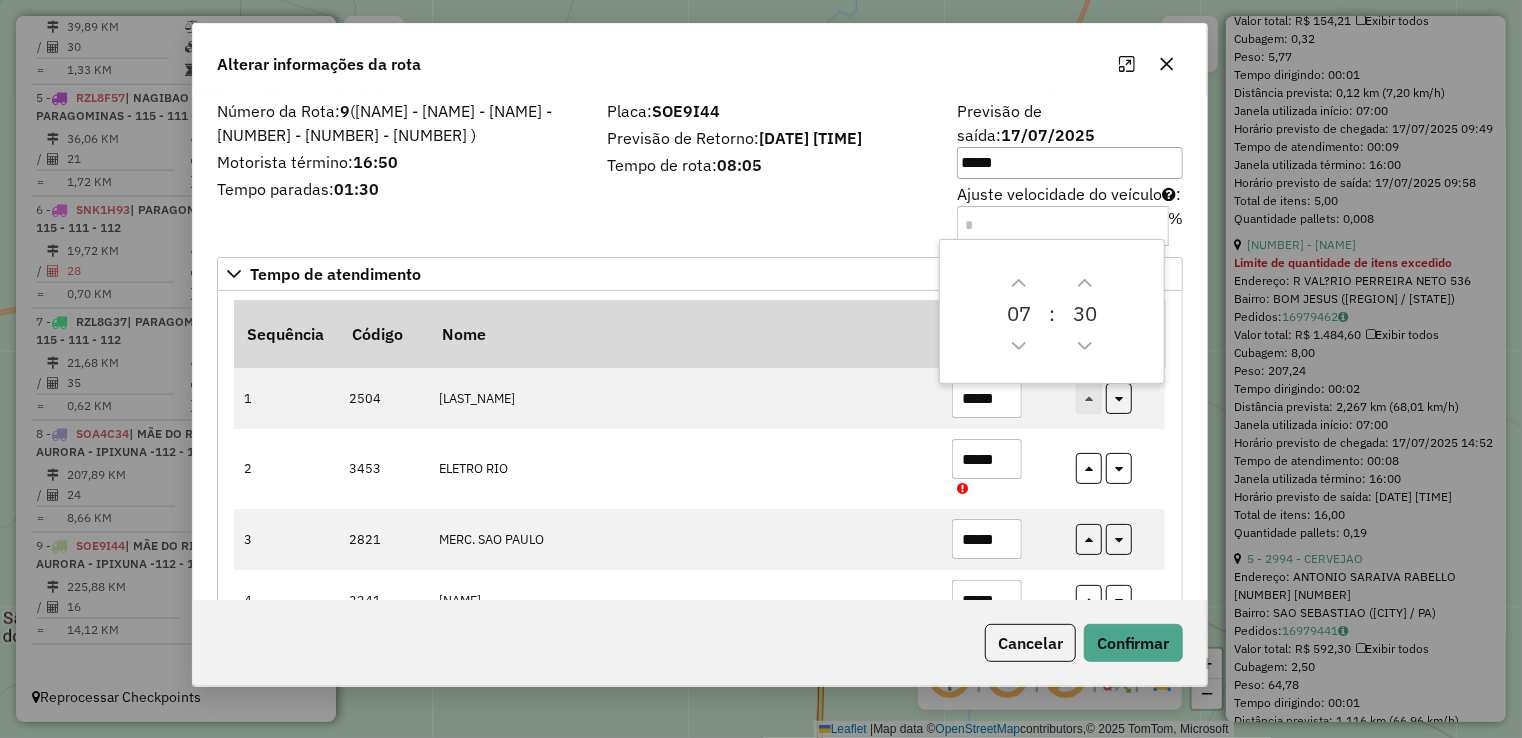 click on "Alterar informações da rota" 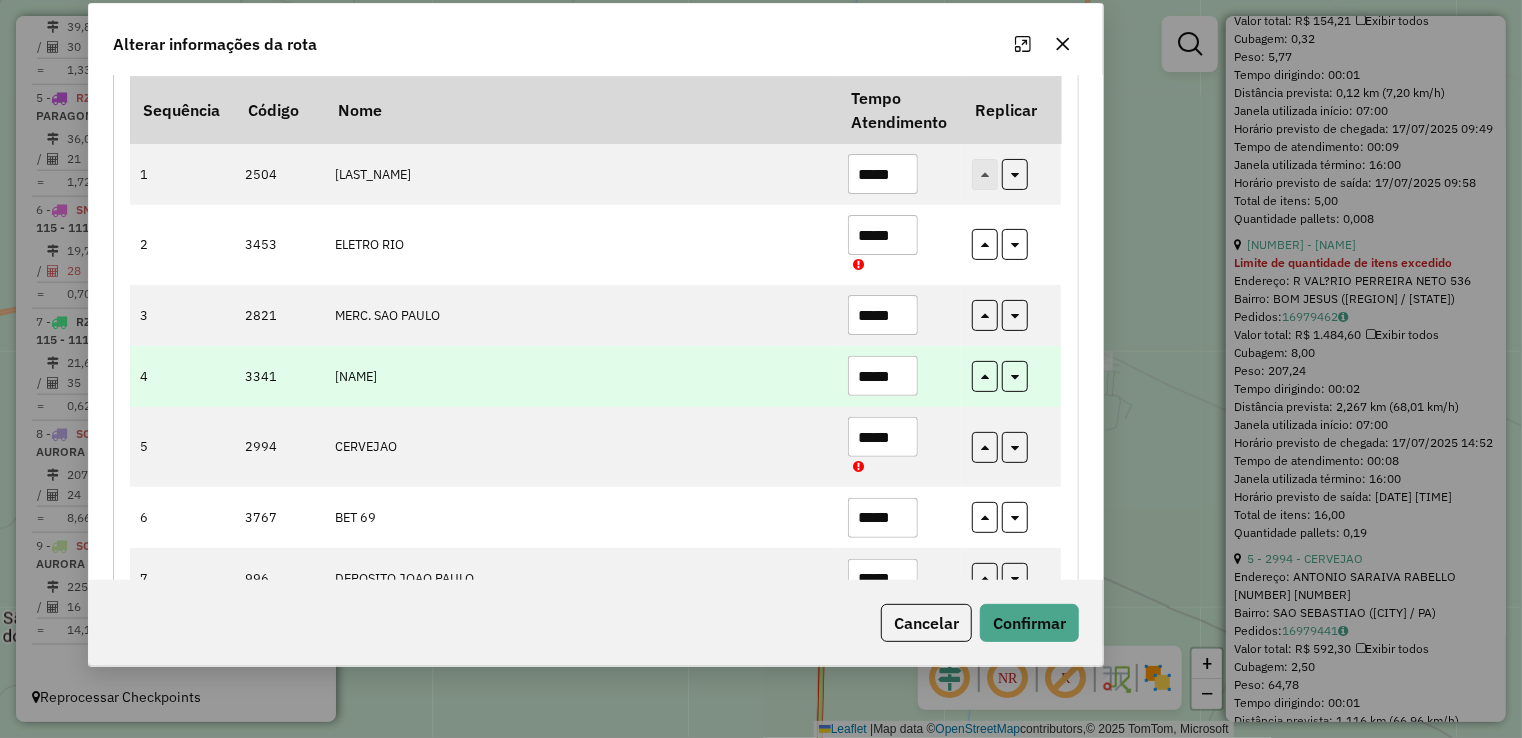 scroll, scrollTop: 200, scrollLeft: 0, axis: vertical 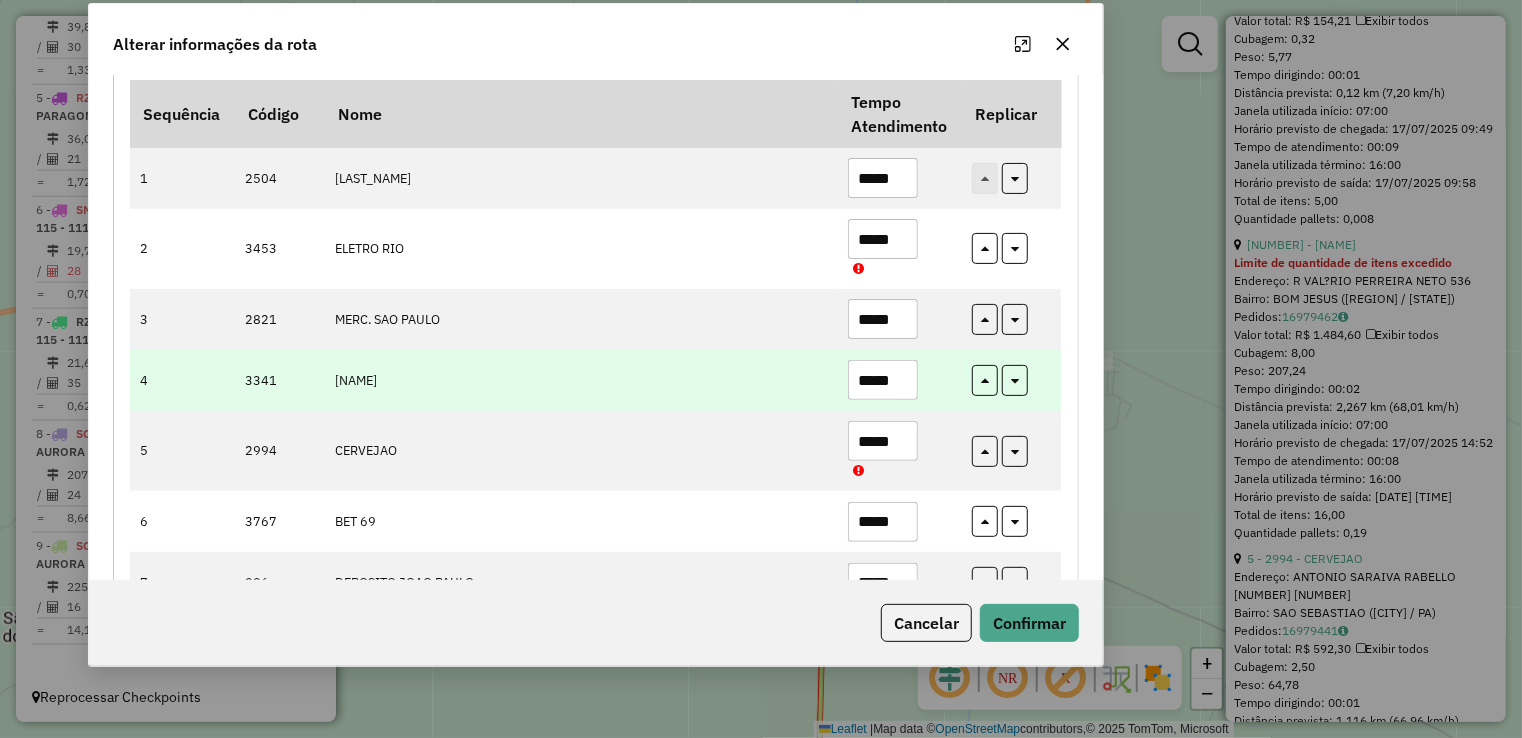 click on "*****" at bounding box center [883, 380] 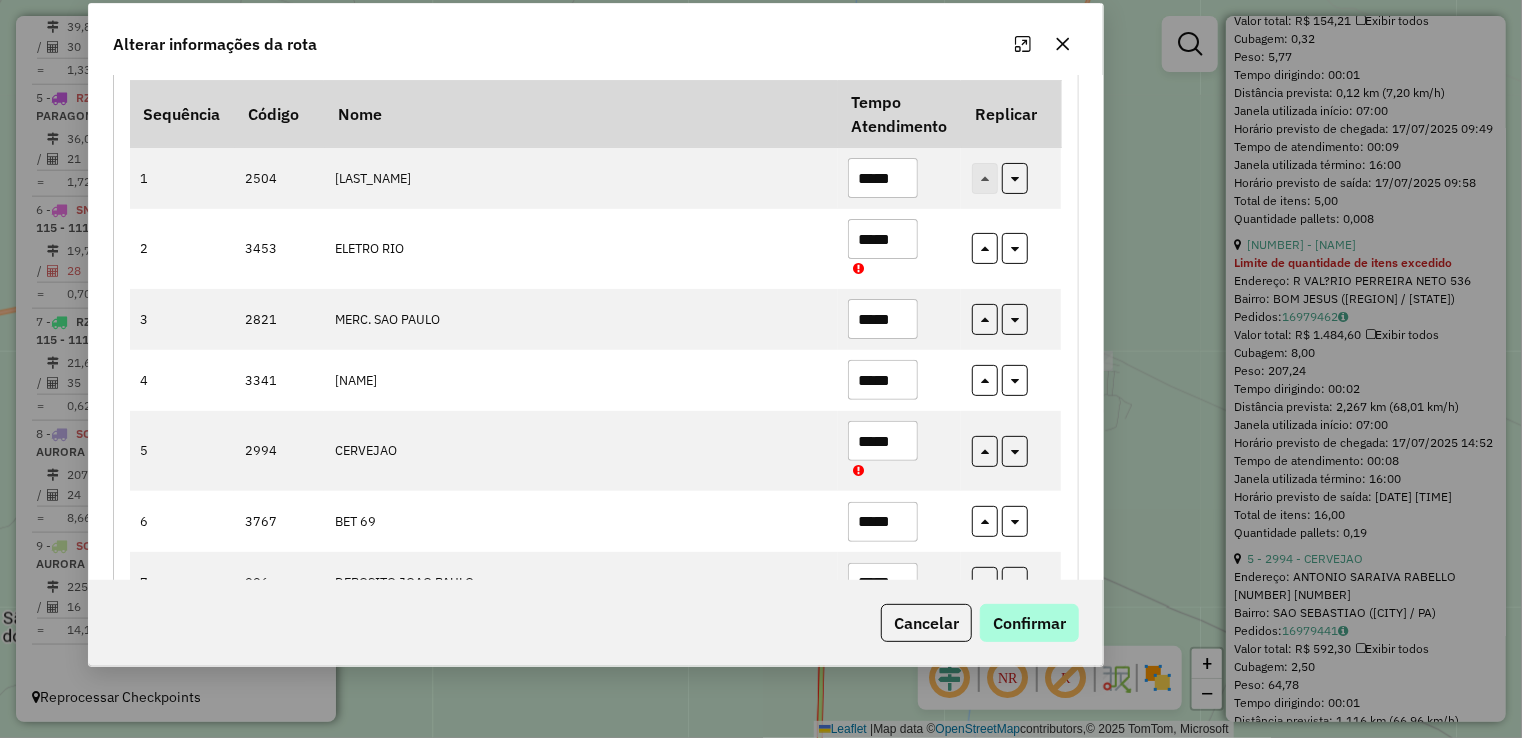 type on "*****" 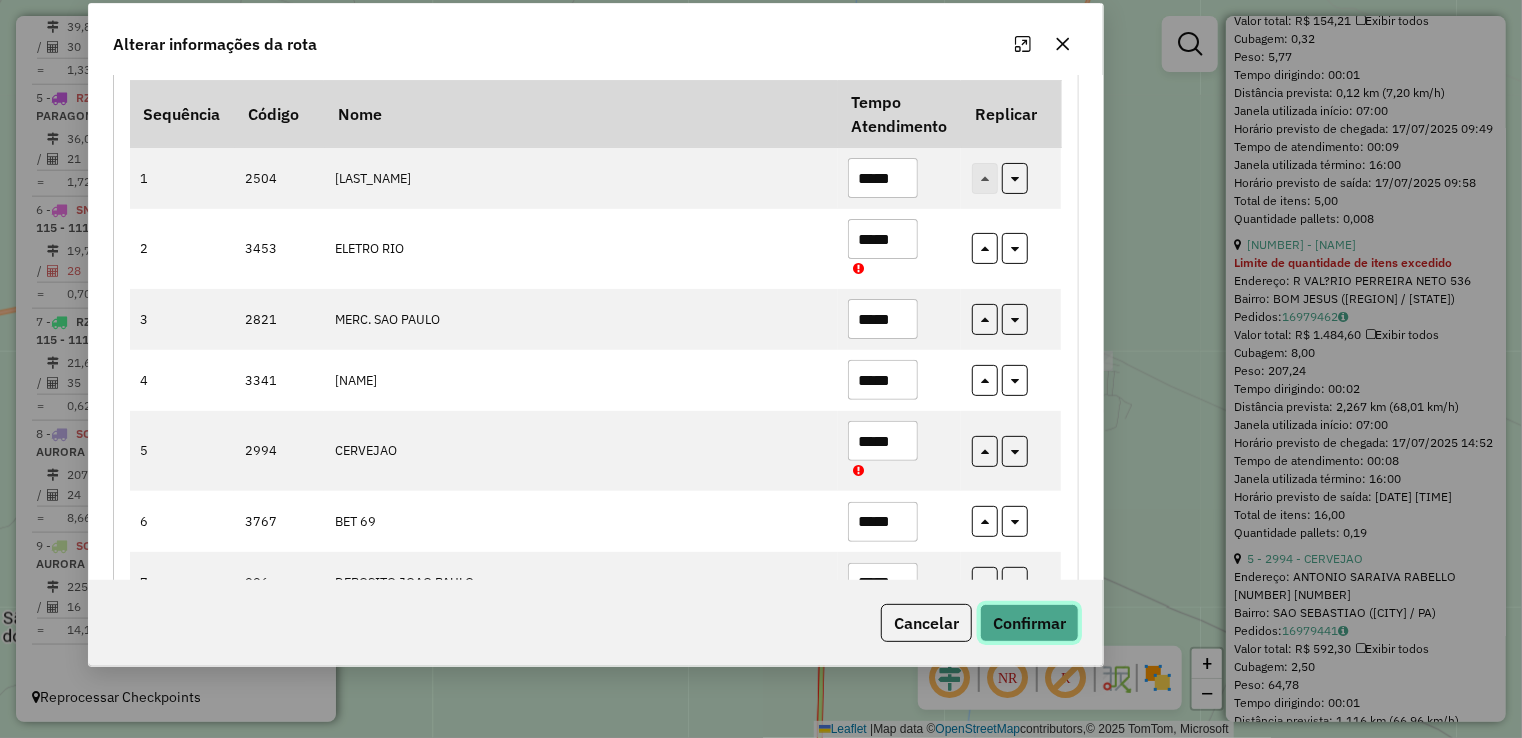 click on "Confirmar" 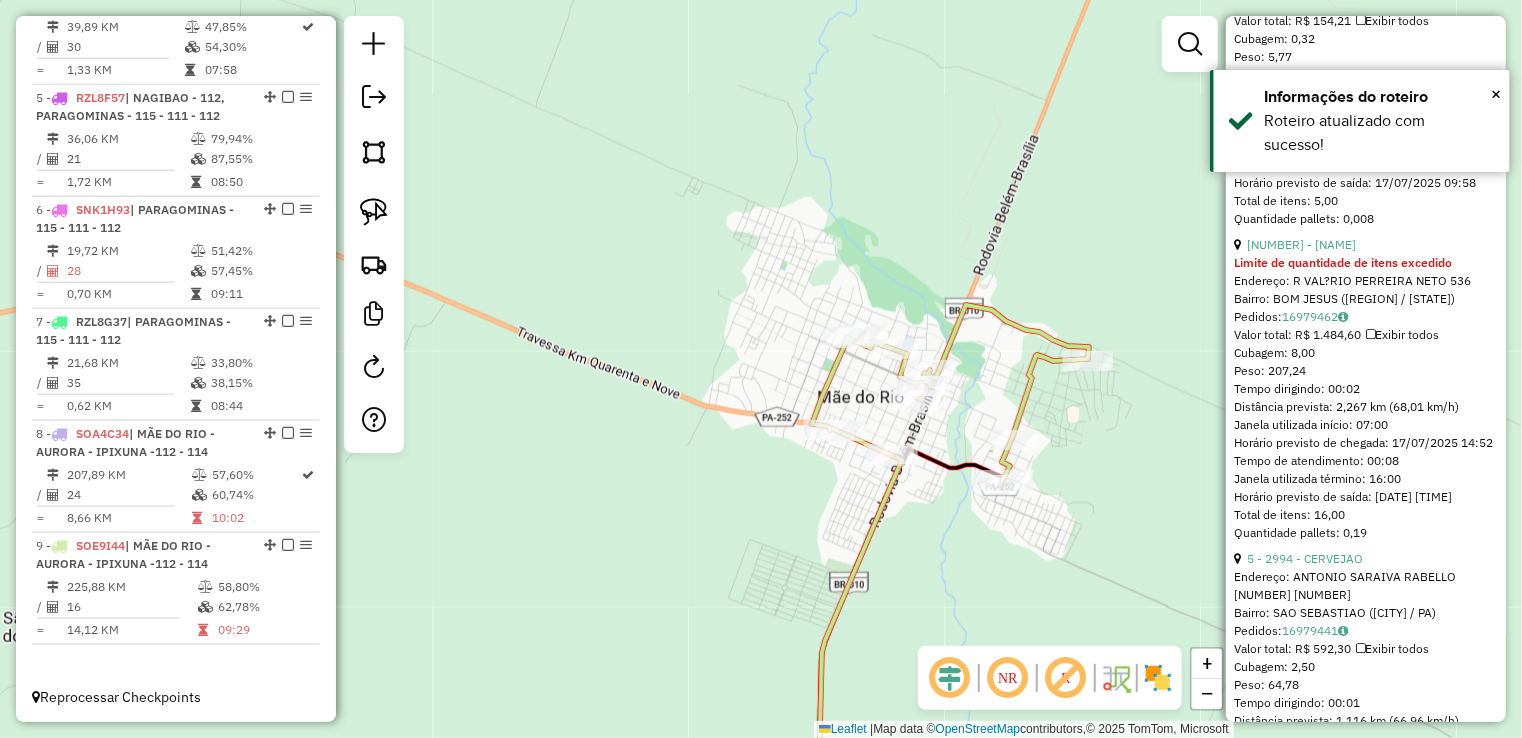 click on "Janela de atendimento Grade de atendimento Capacidade Transportadoras Veículos Cliente Pedidos  Rotas Selecione os dias de semana para filtrar as janelas de atendimento  Seg   Ter   Qua   Qui   Sex   Sáb   Dom  Informe o período da janela de atendimento: De: Até:  Filtrar exatamente a janela do cliente  Considerar janela de atendimento padrão  Selecione os dias de semana para filtrar as grades de atendimento  Seg   Ter   Qua   Qui   Sex   Sáb   Dom   Considerar clientes sem dia de atendimento cadastrado  Clientes fora do dia de atendimento selecionado Filtrar as atividades entre os valores definidos abaixo:  Peso mínimo:   Peso máximo:   Cubagem mínima:   Cubagem máxima:   De:   Até:  Filtrar as atividades entre o tempo de atendimento definido abaixo:  De:   Até:   Considerar capacidade total dos clientes não roteirizados Transportadora: Selecione um ou mais itens Tipo de veículo: Selecione um ou mais itens Veículo: Selecione um ou mais itens Motorista: Selecione um ou mais itens Nome: Rótulo:" 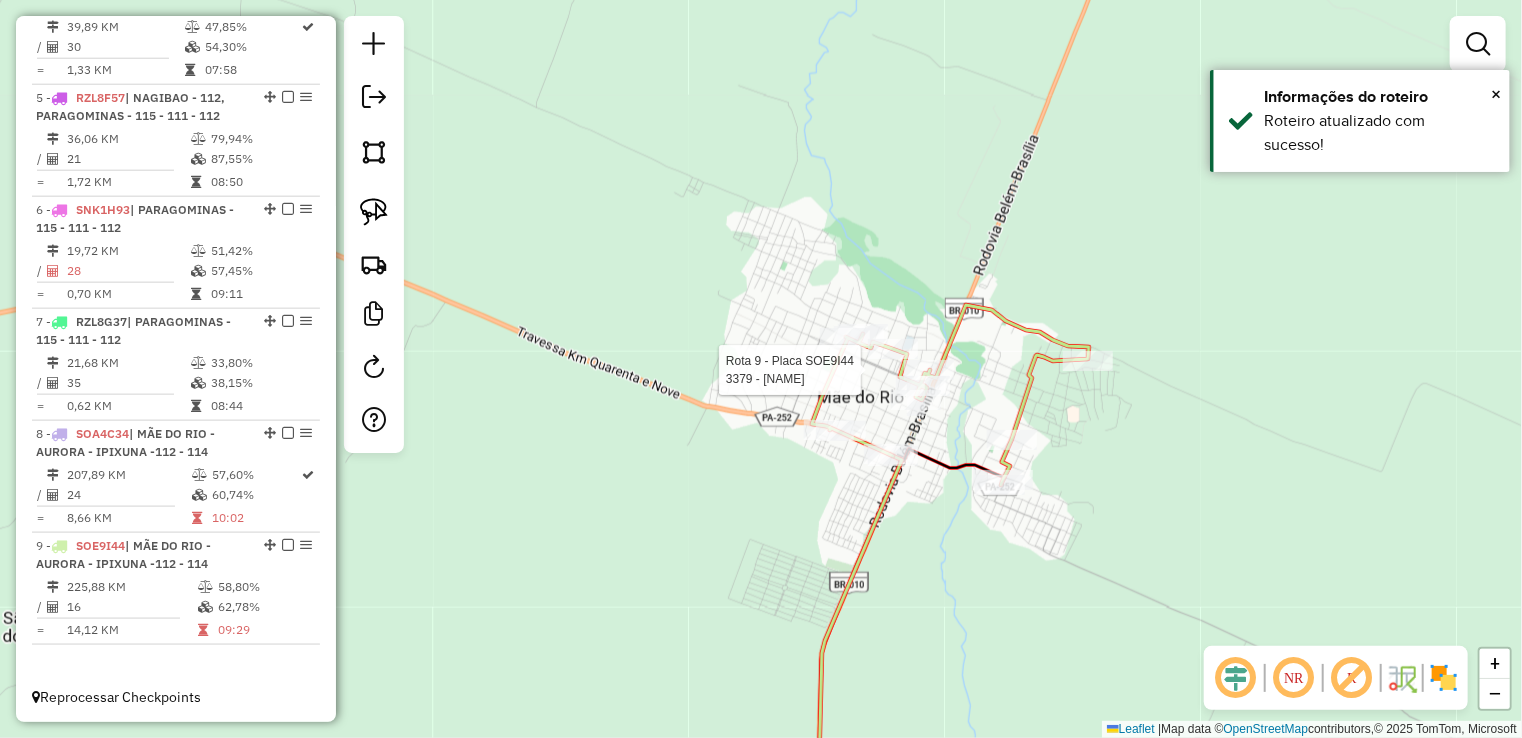 select on "**********" 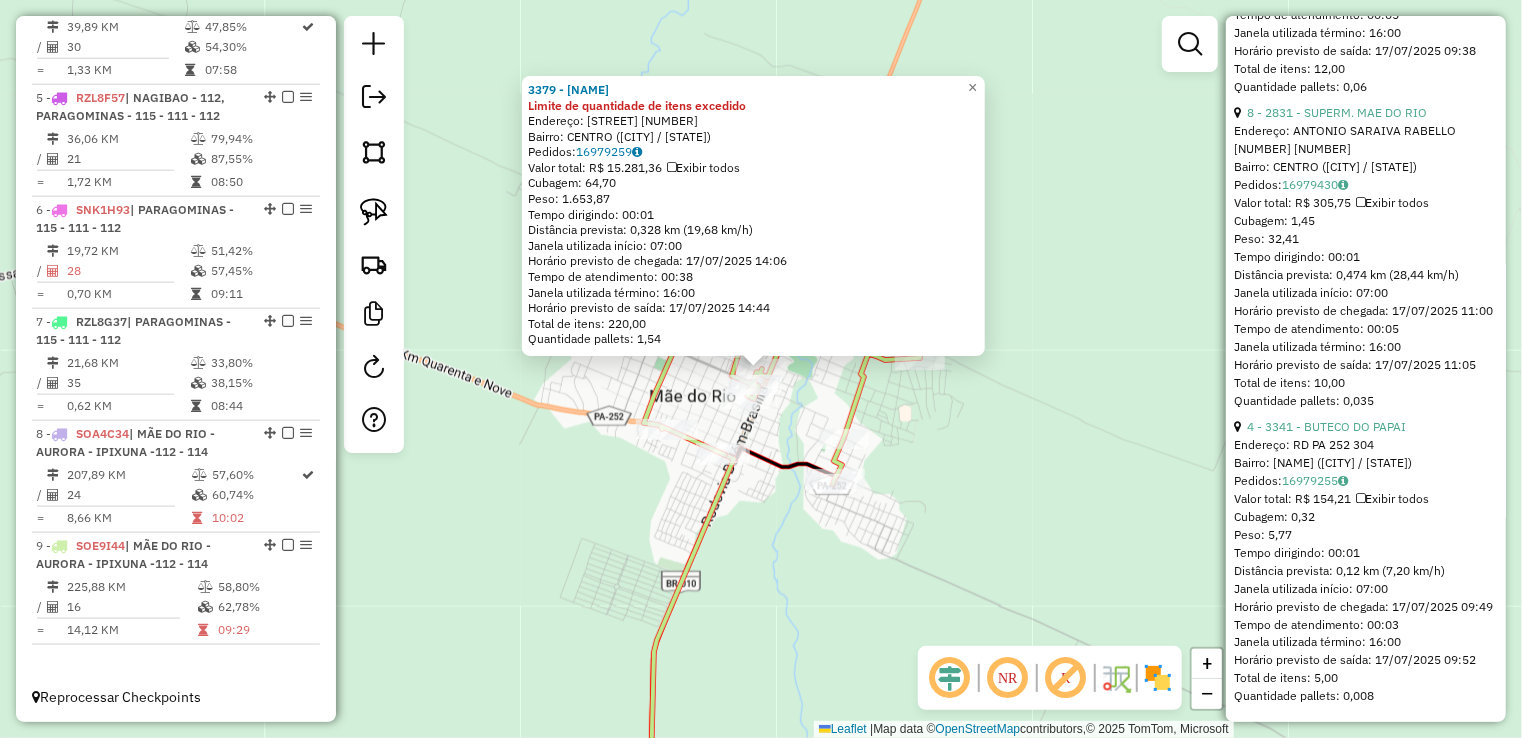 scroll, scrollTop: 5392, scrollLeft: 0, axis: vertical 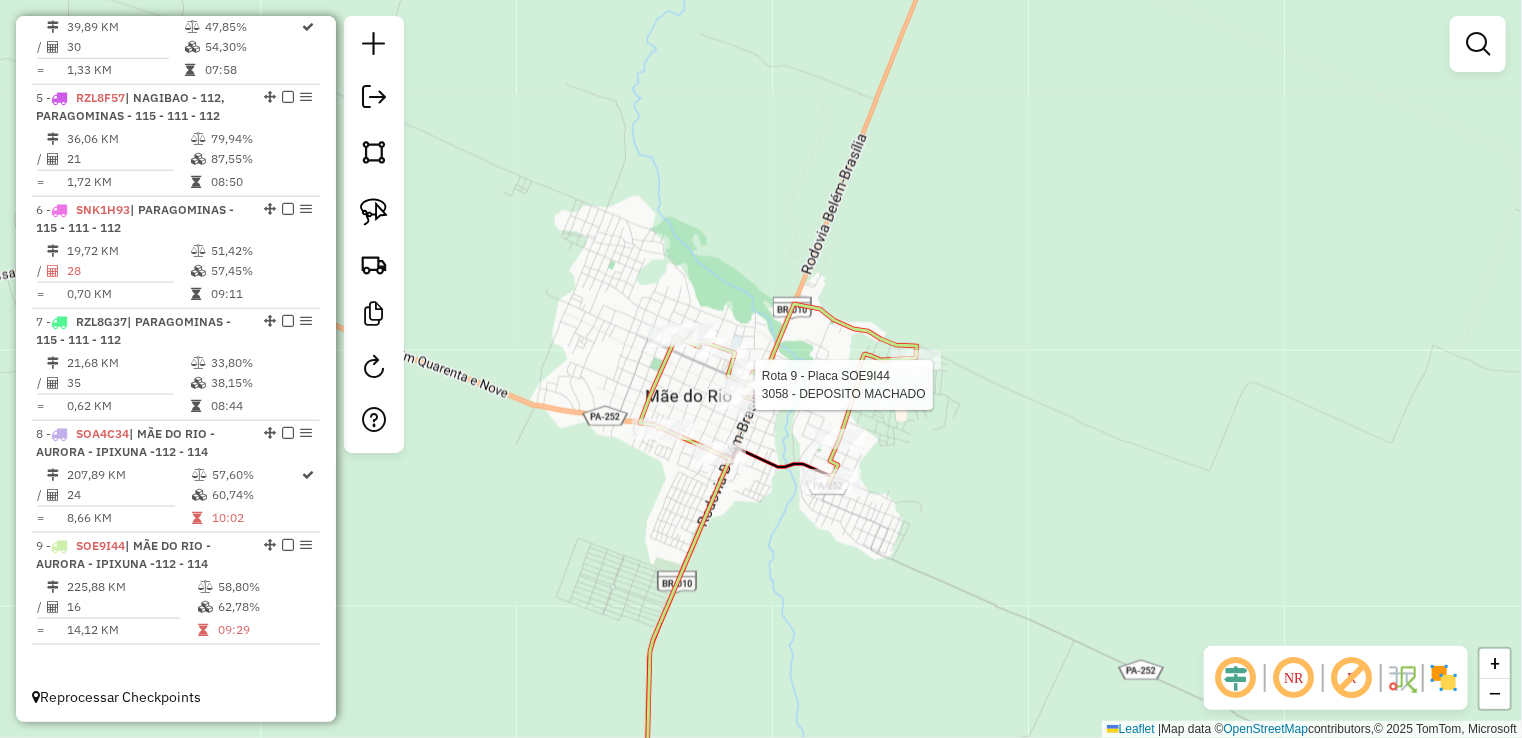 select on "**********" 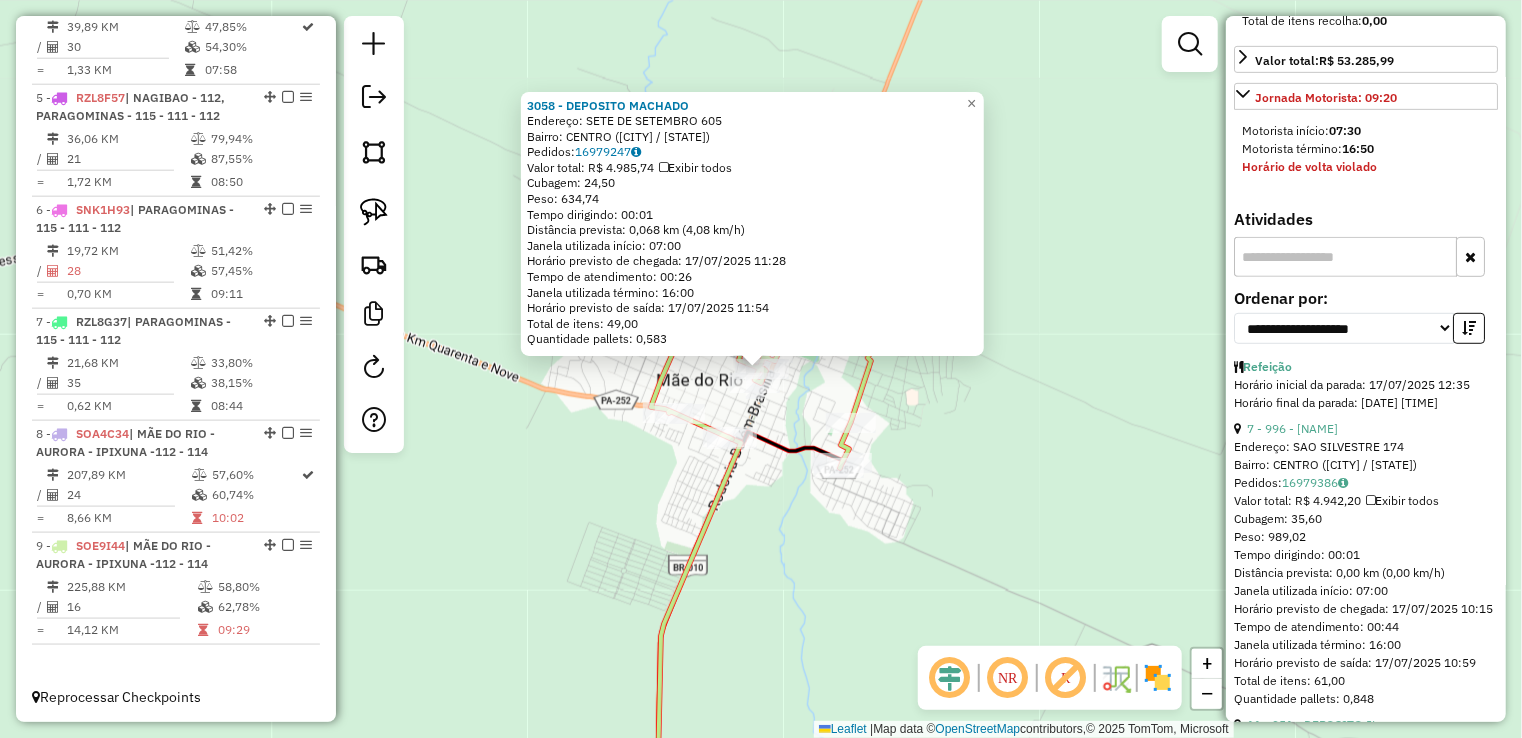 scroll, scrollTop: 500, scrollLeft: 0, axis: vertical 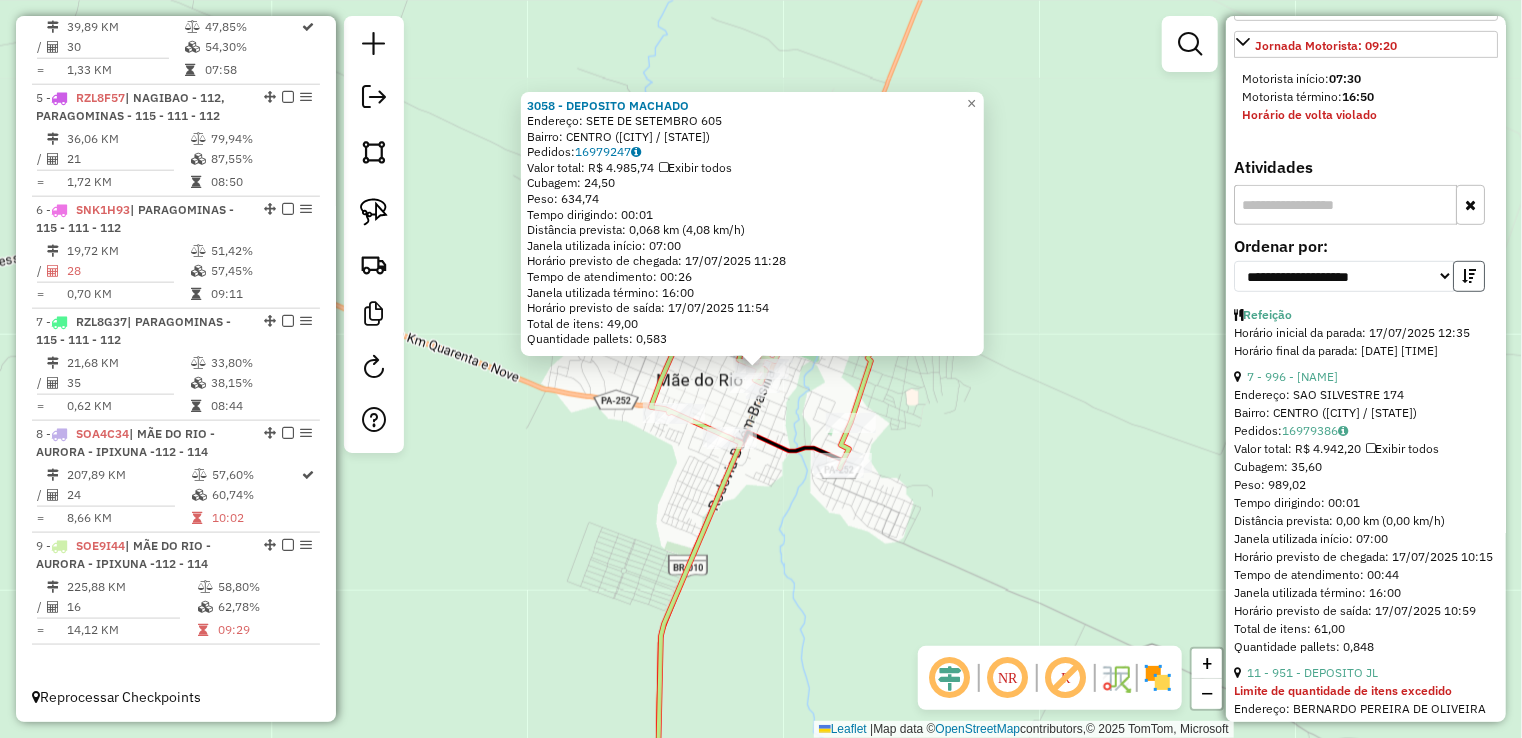 click at bounding box center [1469, 276] 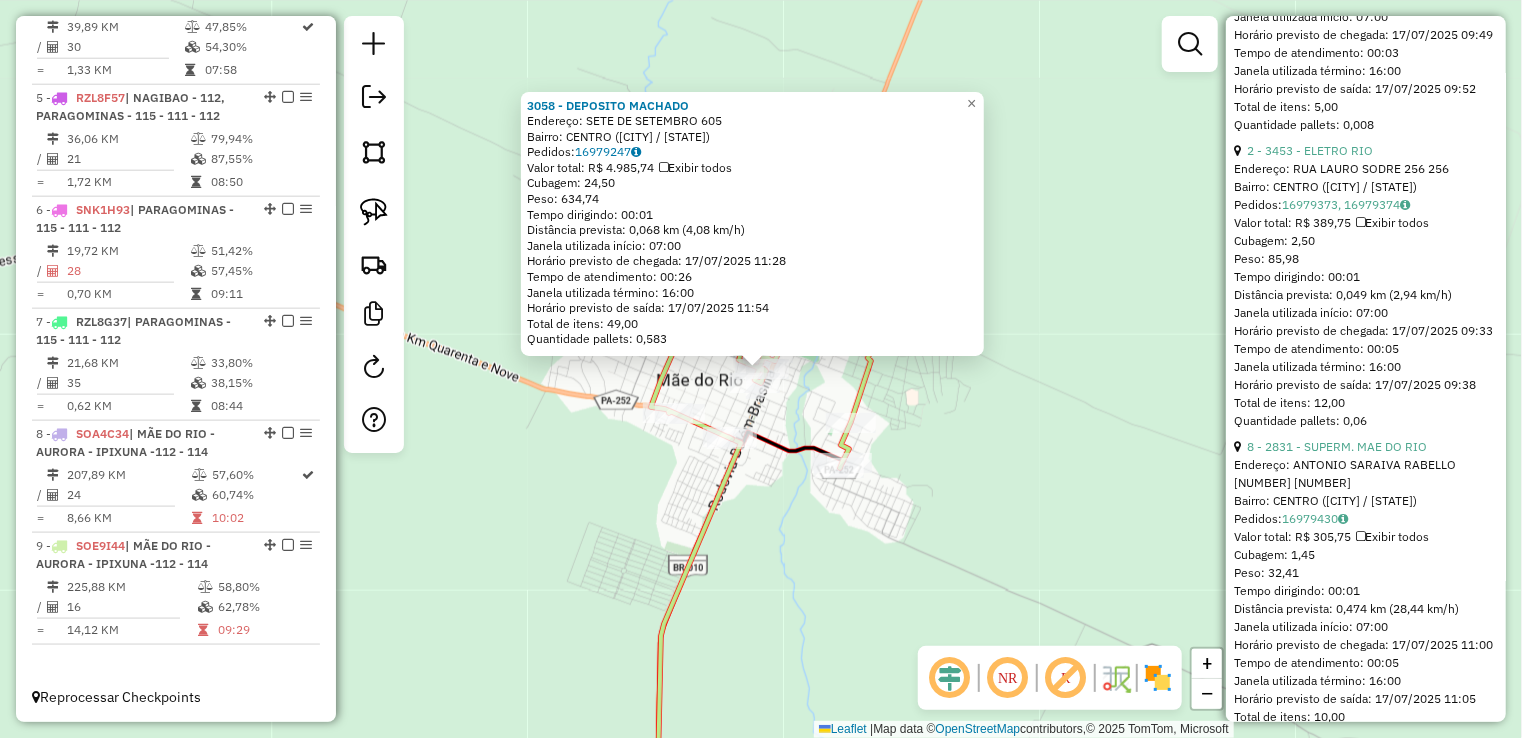 scroll, scrollTop: 1000, scrollLeft: 0, axis: vertical 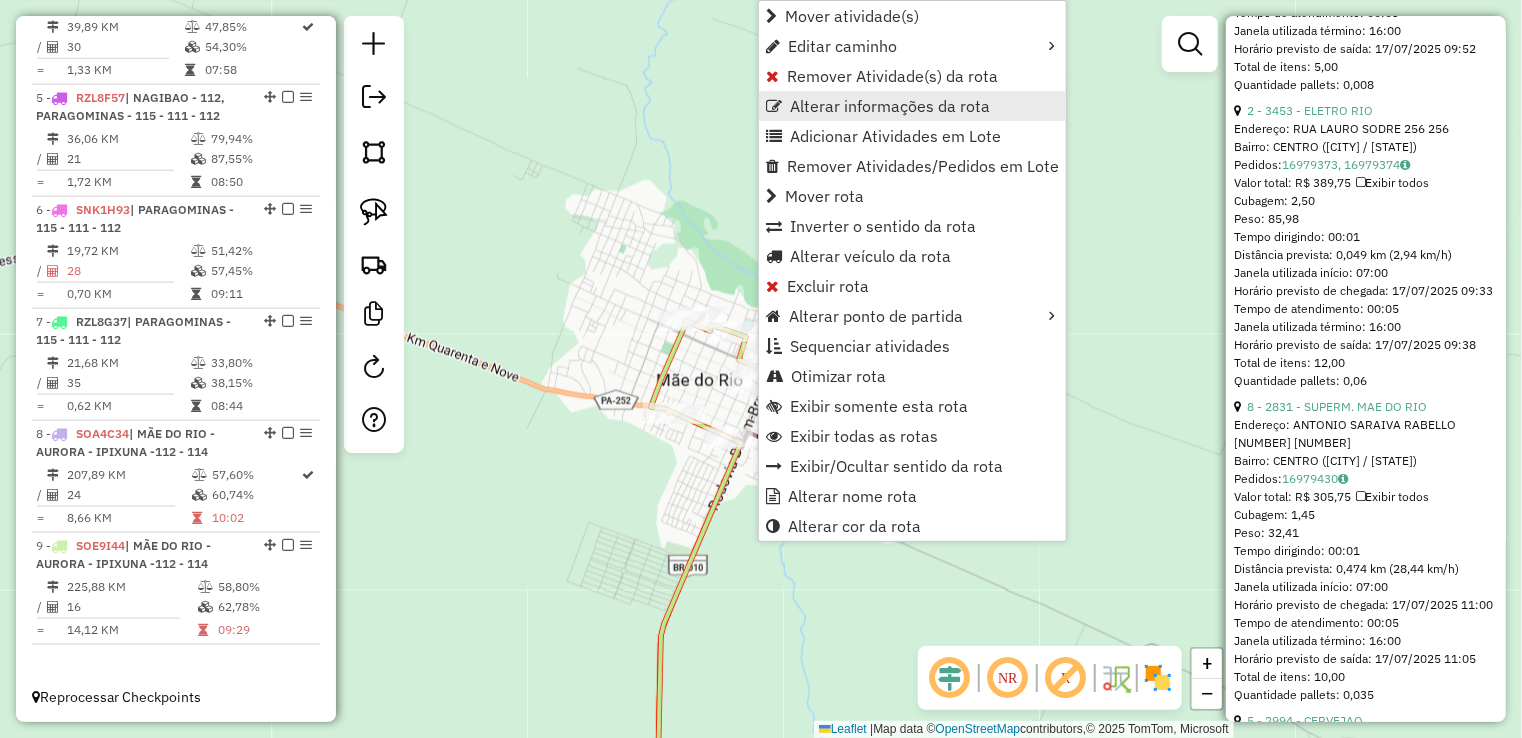 click on "Alterar informações da rota" at bounding box center [890, 106] 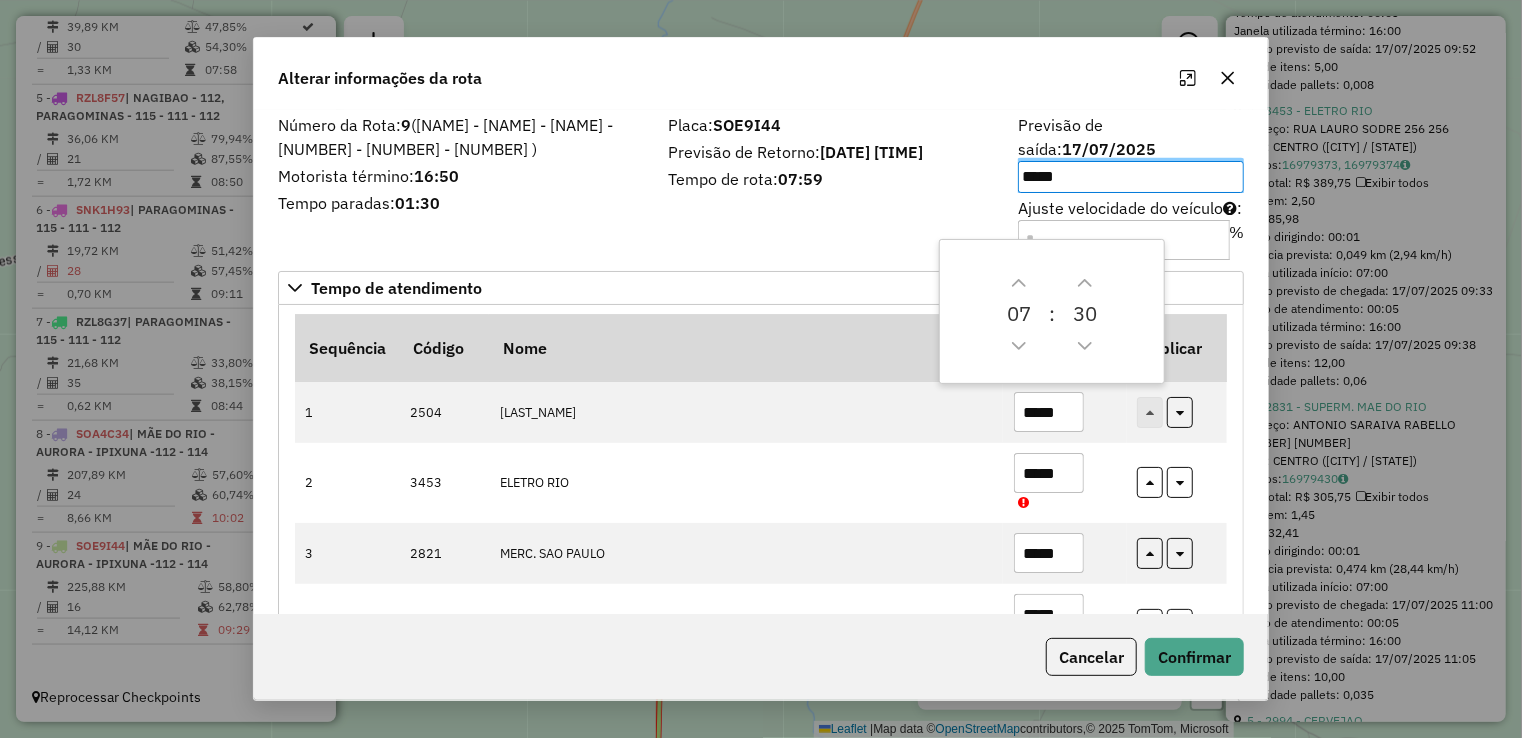 drag, startPoint x: 894, startPoint y: 89, endPoint x: 757, endPoint y: 60, distance: 140.0357 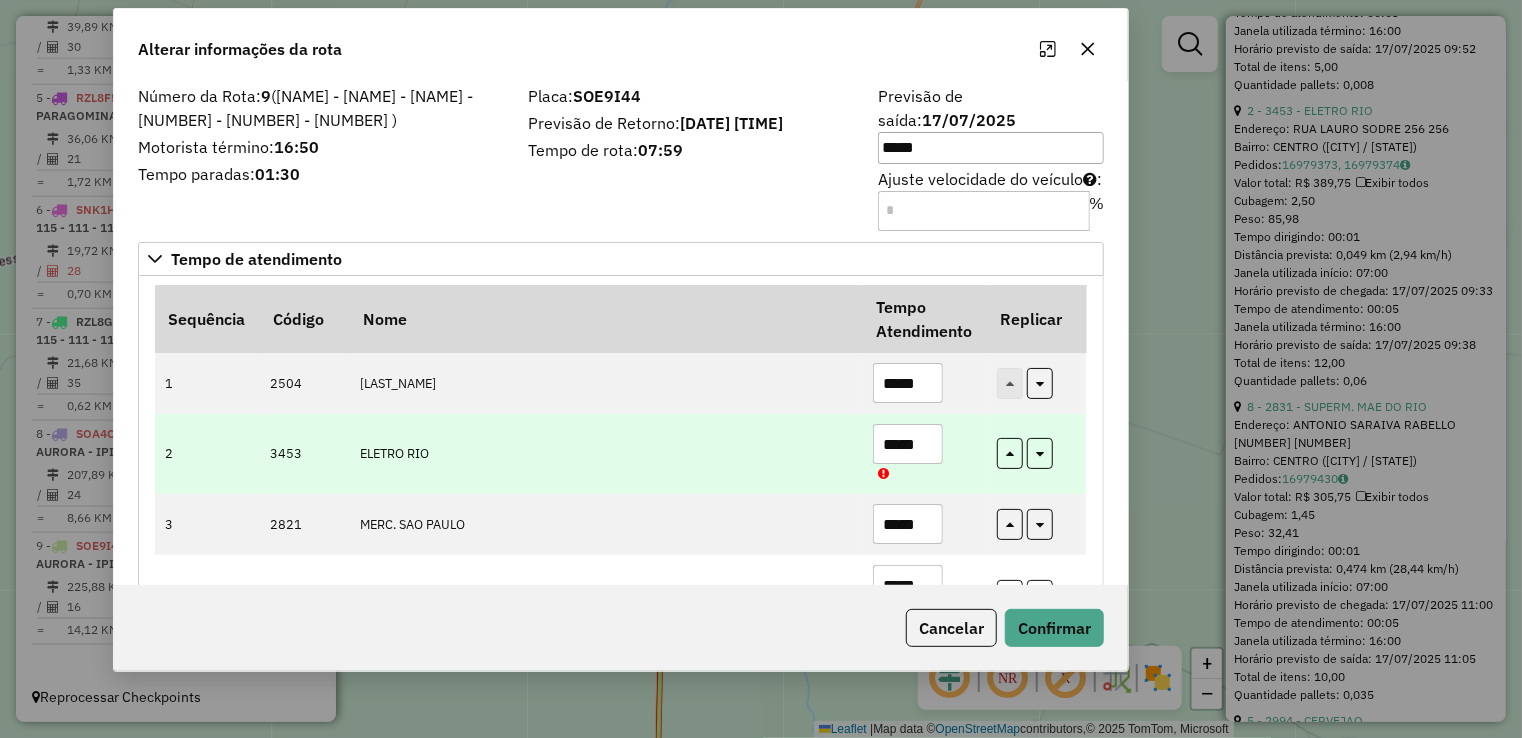 click on "*****" at bounding box center (908, 444) 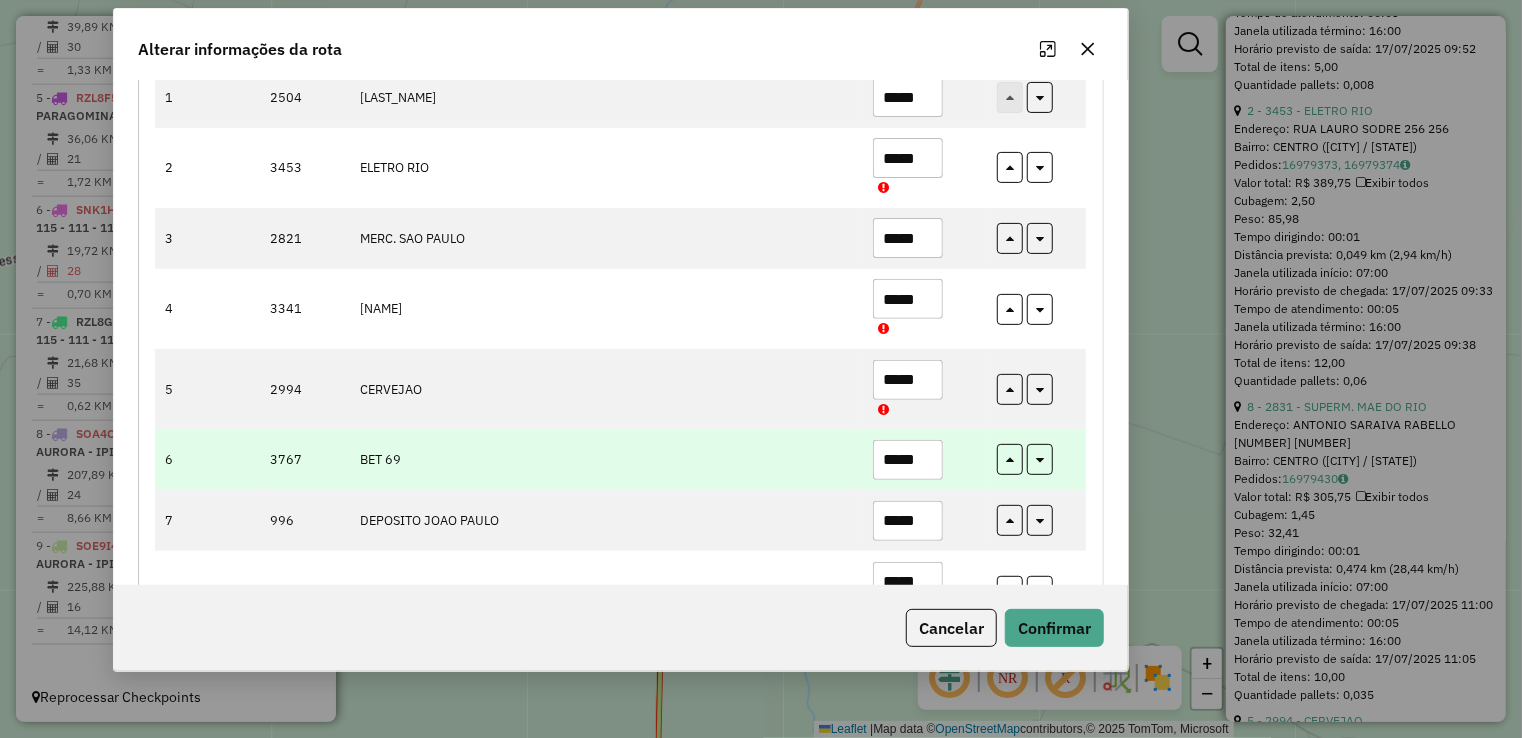 scroll, scrollTop: 400, scrollLeft: 0, axis: vertical 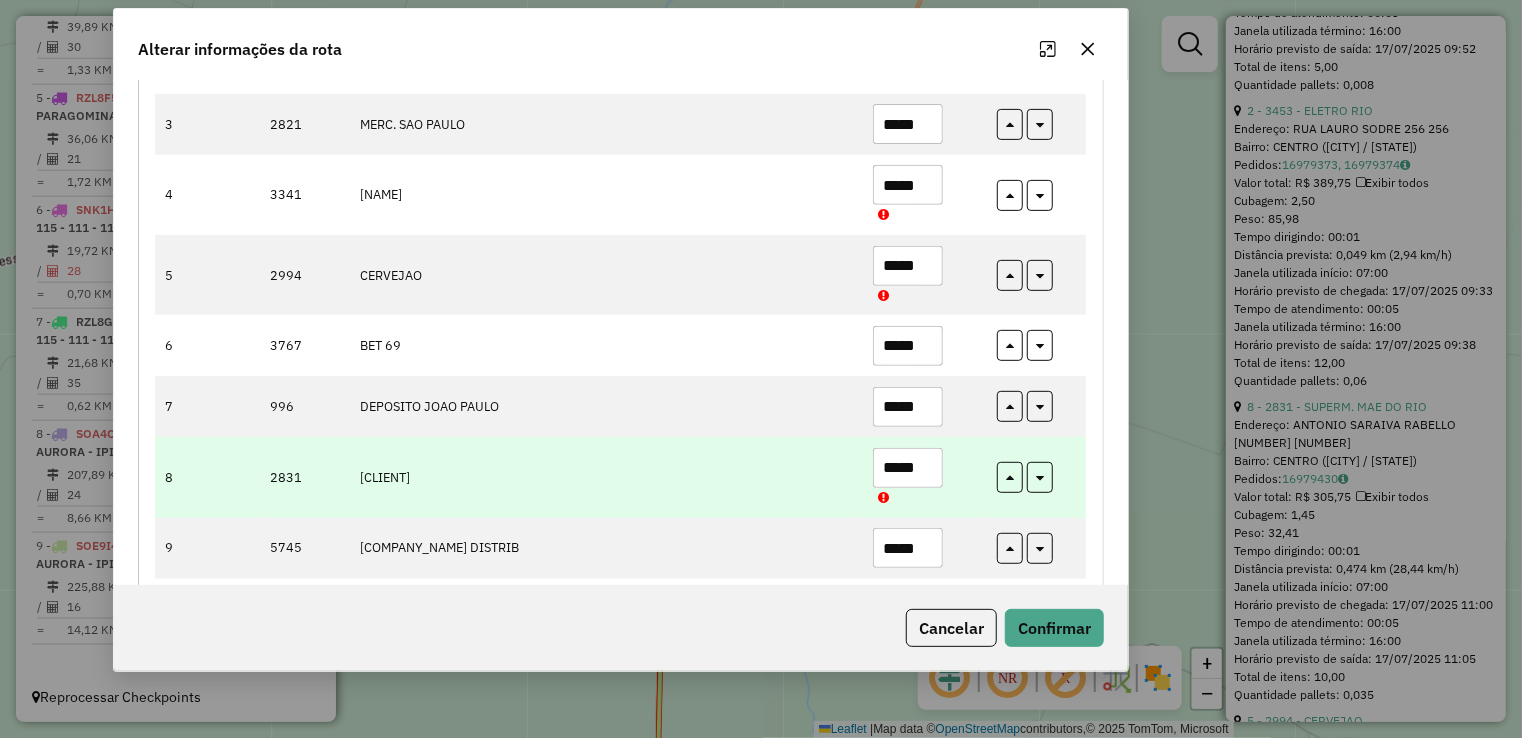 type on "*****" 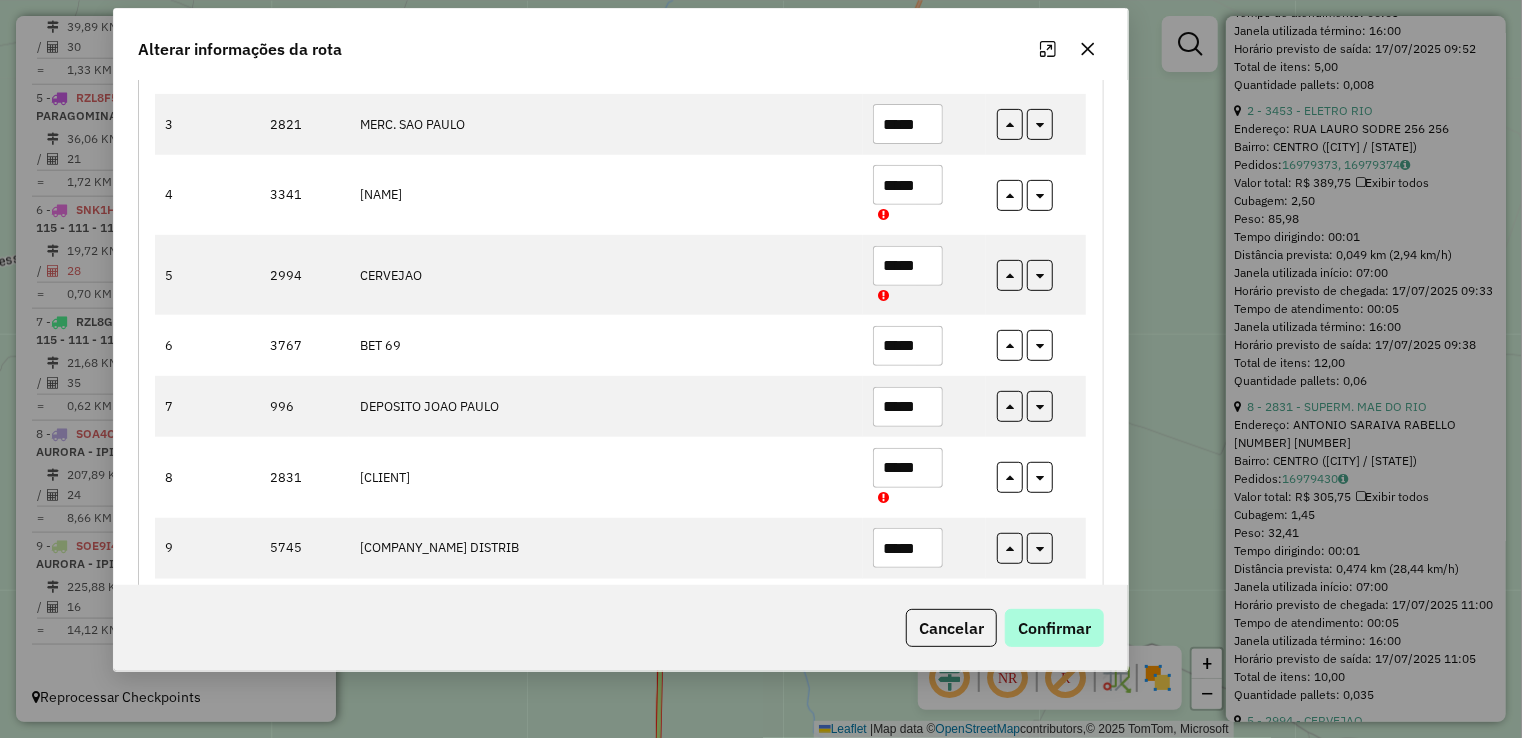 type on "*****" 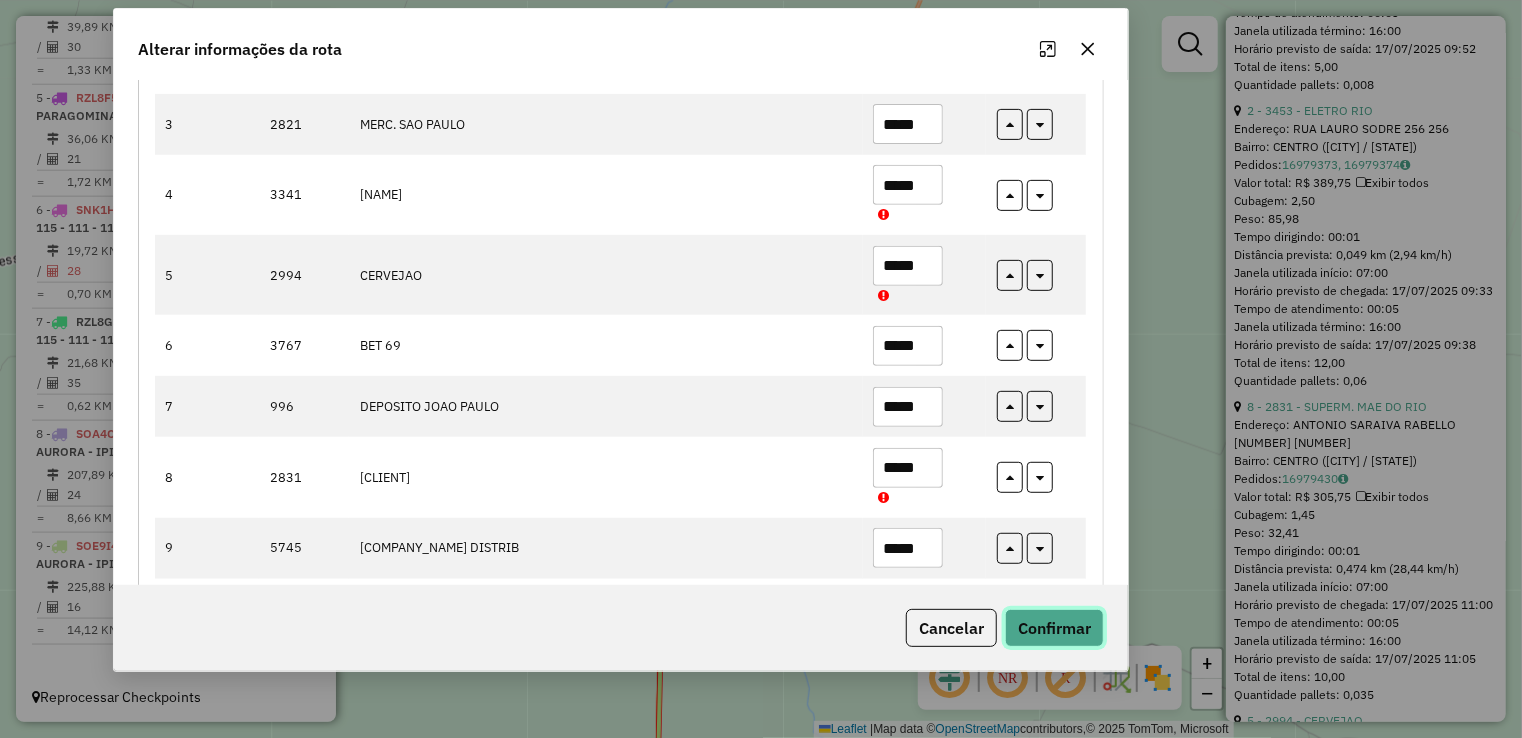 click on "Confirmar" 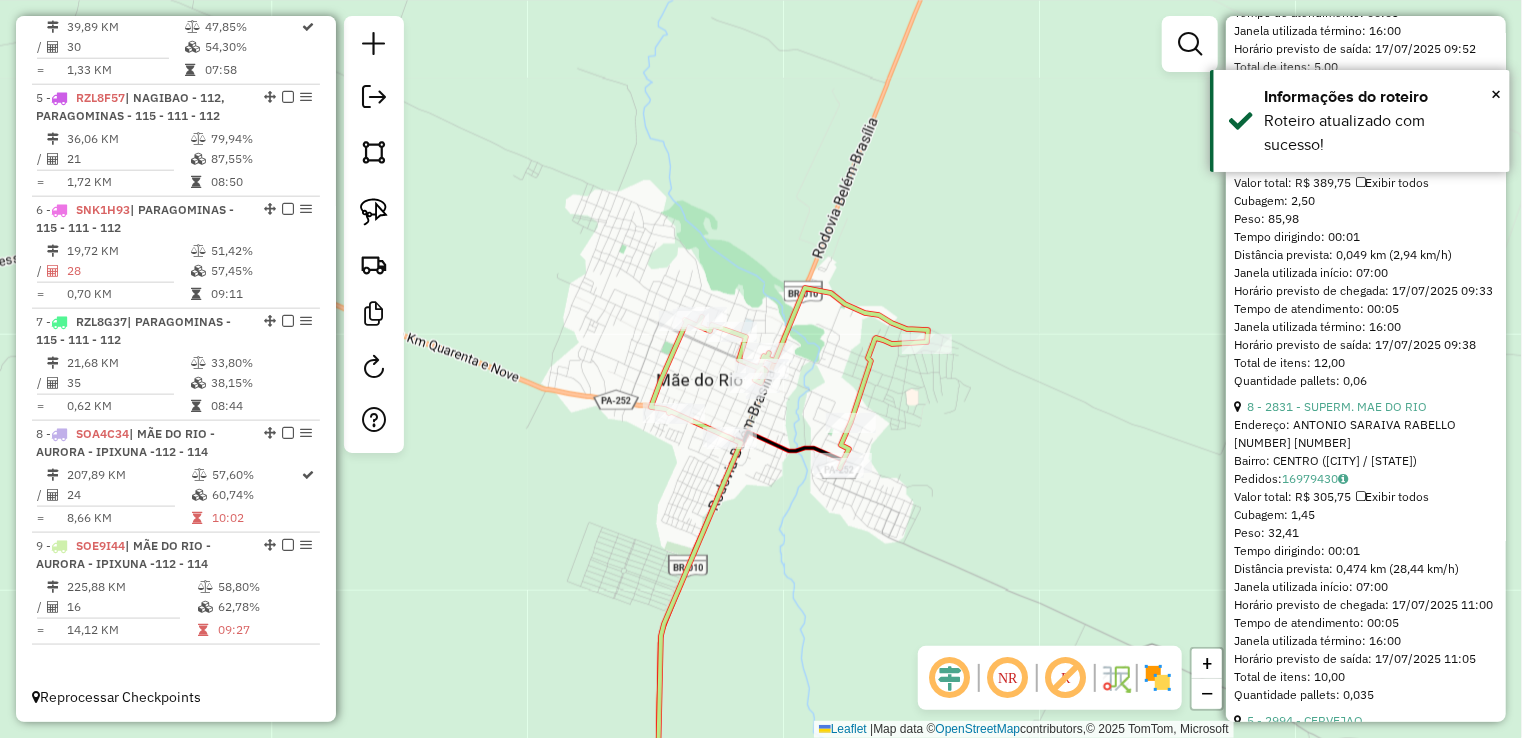 click on "Janela de atendimento Grade de atendimento Capacidade Transportadoras Veículos Cliente Pedidos  Rotas Selecione os dias de semana para filtrar as janelas de atendimento  Seg   Ter   Qua   Qui   Sex   Sáb   Dom  Informe o período da janela de atendimento: De: Até:  Filtrar exatamente a janela do cliente  Considerar janela de atendimento padrão  Selecione os dias de semana para filtrar as grades de atendimento  Seg   Ter   Qua   Qui   Sex   Sáb   Dom   Considerar clientes sem dia de atendimento cadastrado  Clientes fora do dia de atendimento selecionado Filtrar as atividades entre os valores definidos abaixo:  Peso mínimo:   Peso máximo:   Cubagem mínima:   Cubagem máxima:   De:   Até:  Filtrar as atividades entre o tempo de atendimento definido abaixo:  De:   Até:   Considerar capacidade total dos clientes não roteirizados Transportadora: Selecione um ou mais itens Tipo de veículo: Selecione um ou mais itens Veículo: Selecione um ou mais itens Motorista: Selecione um ou mais itens Nome: Rótulo:" 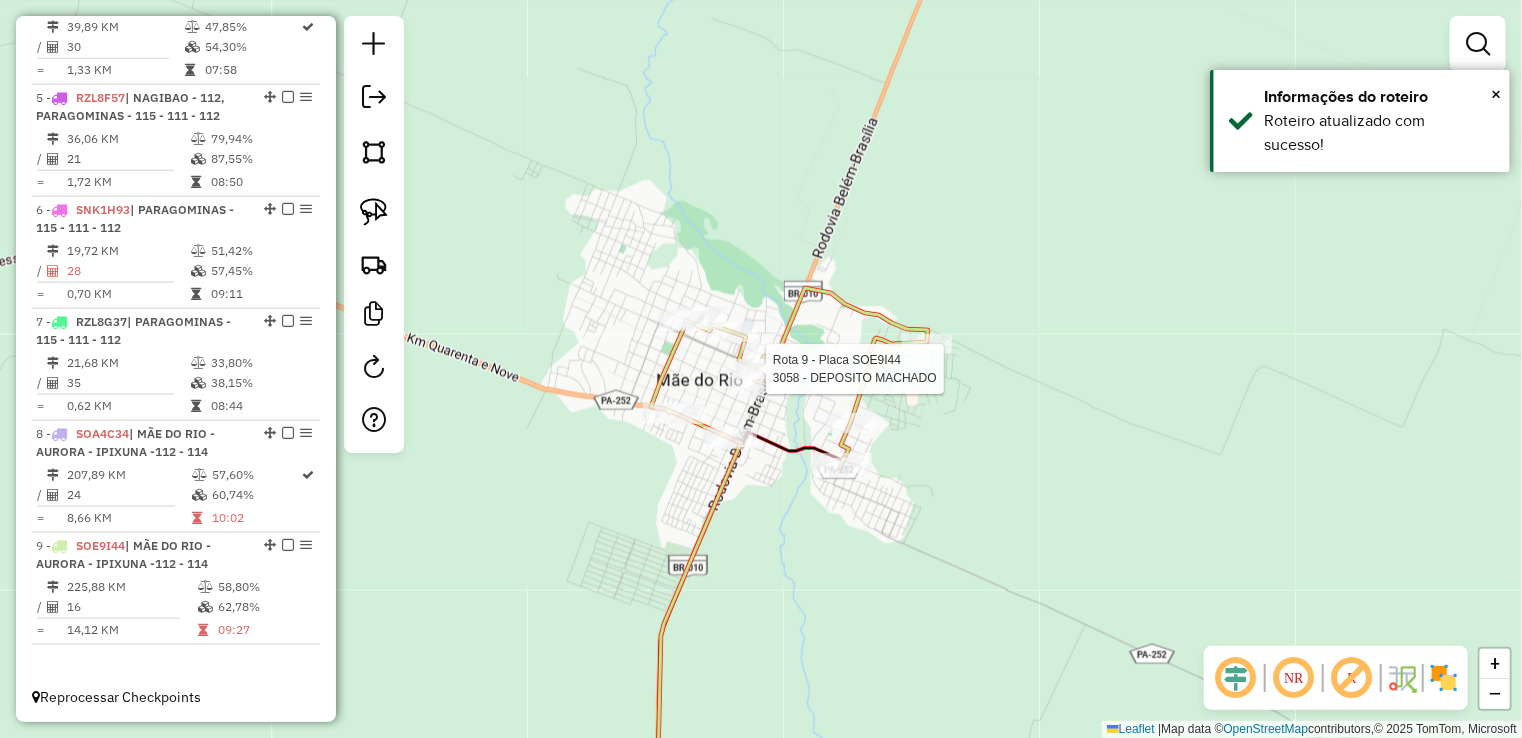 select on "**********" 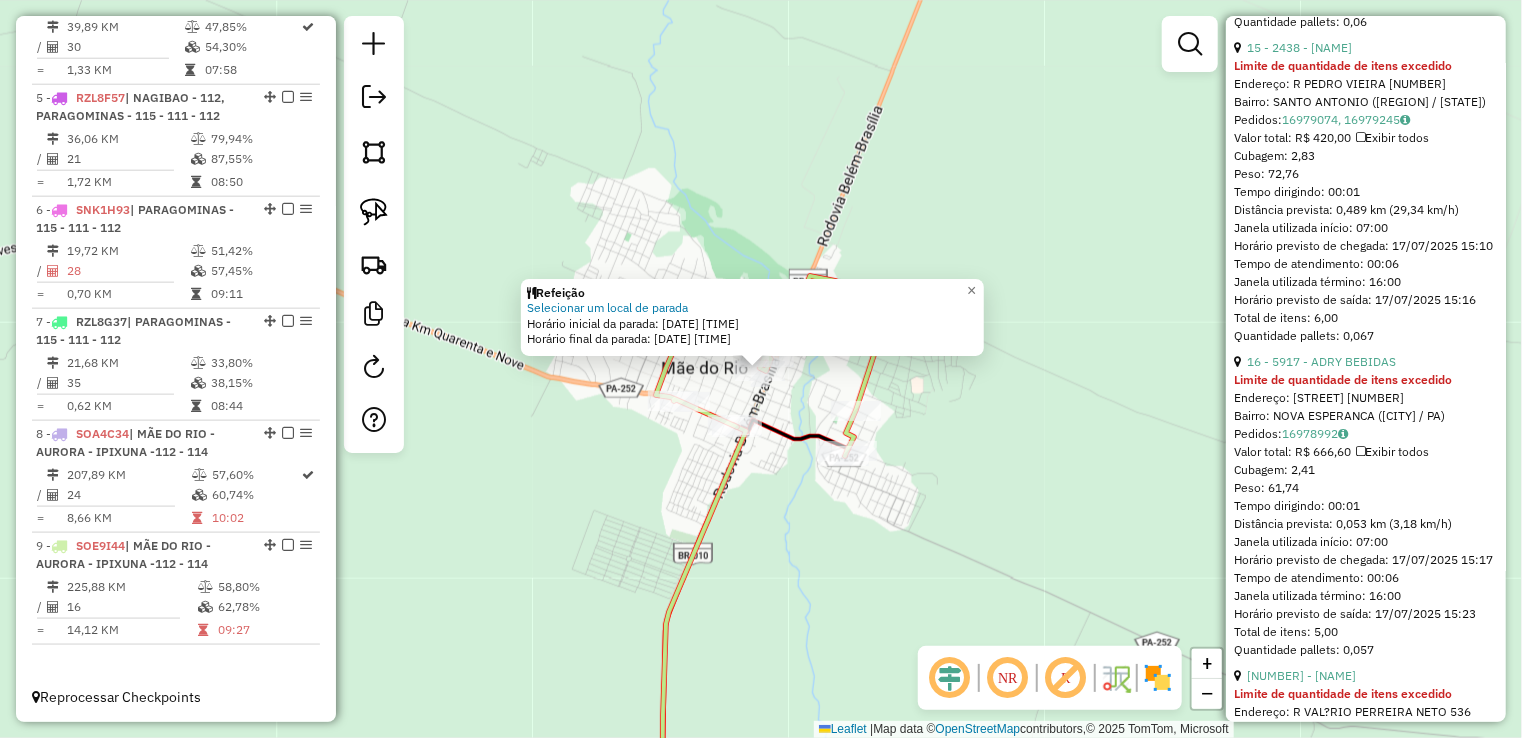 scroll, scrollTop: 2000, scrollLeft: 0, axis: vertical 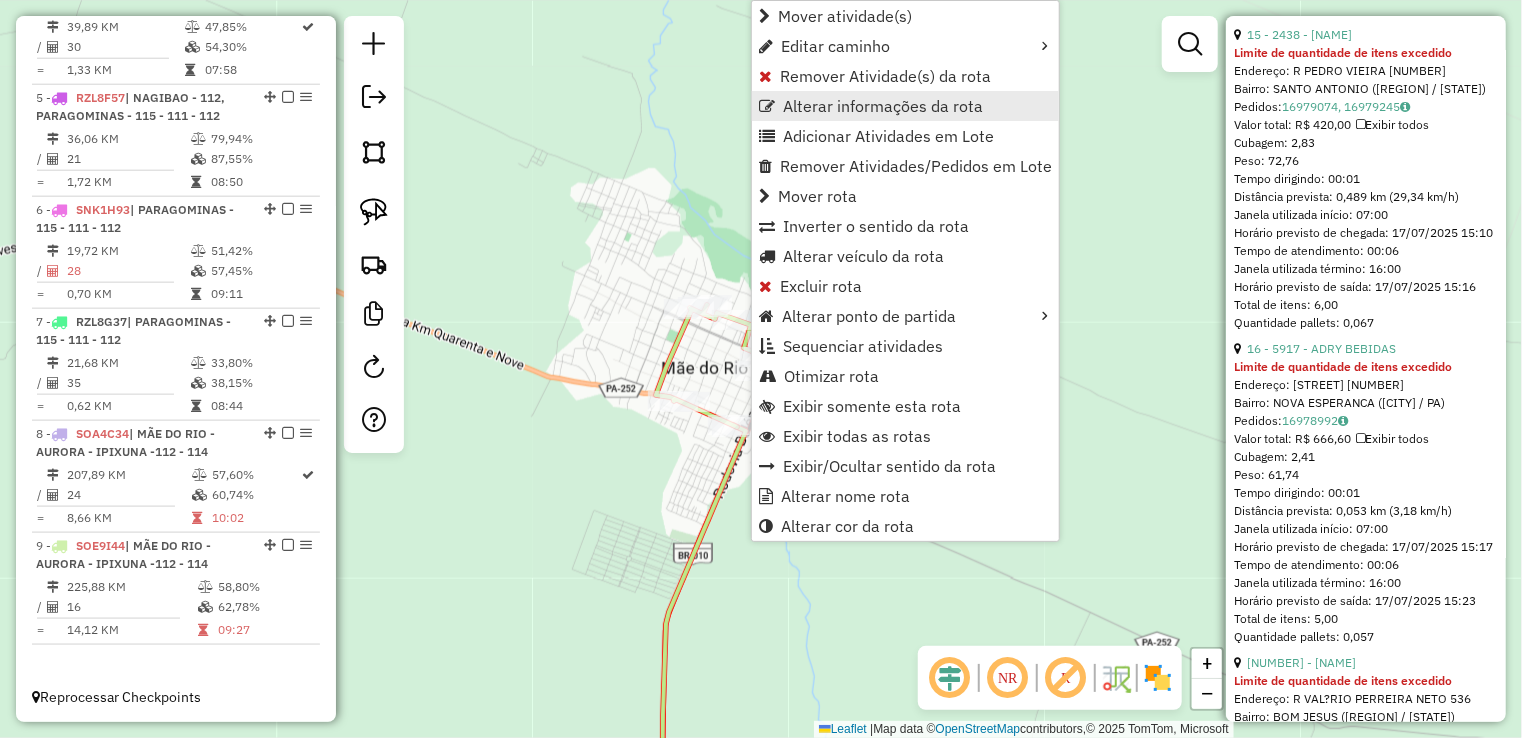 click on "Alterar informações da rota" at bounding box center [883, 106] 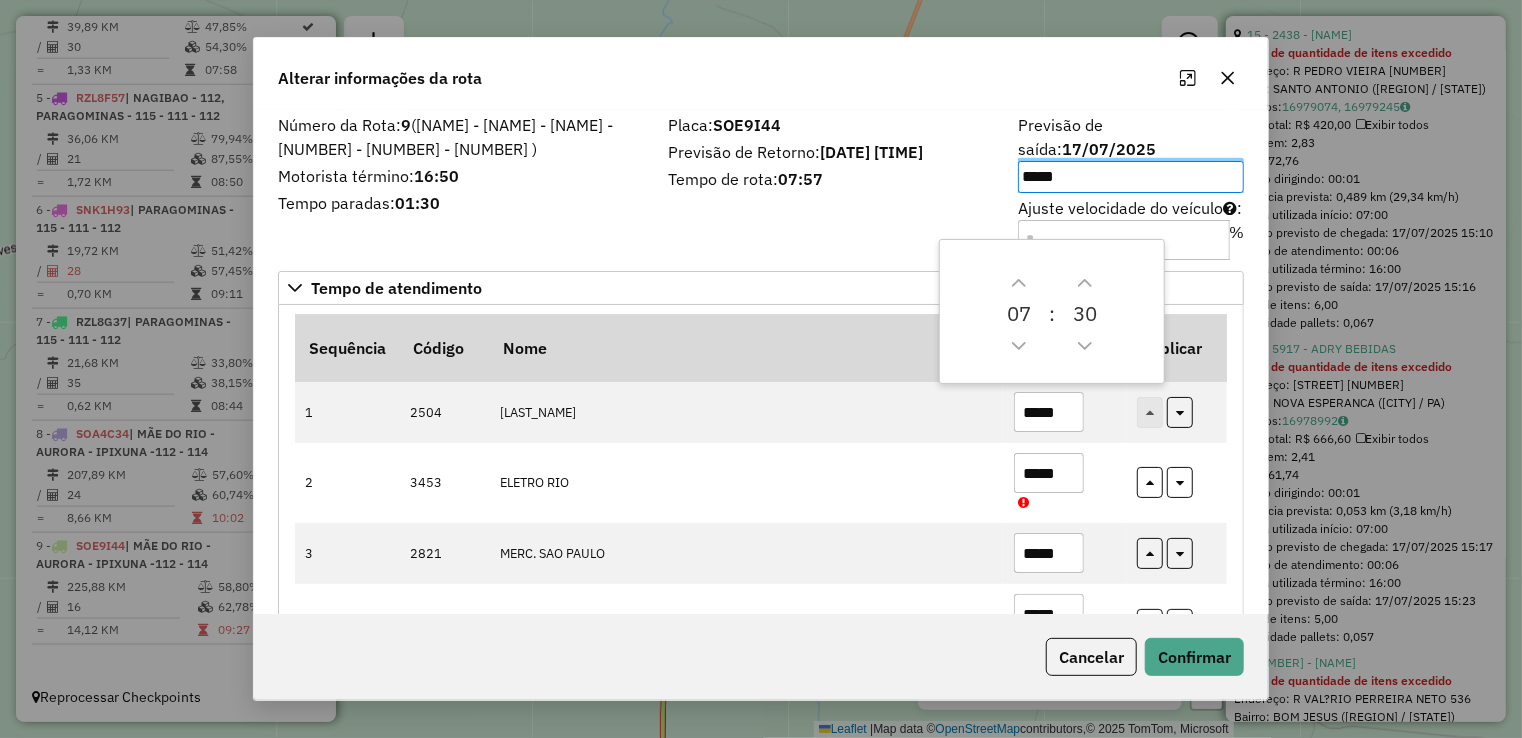 drag, startPoint x: 907, startPoint y: 92, endPoint x: 760, endPoint y: 58, distance: 150.88075 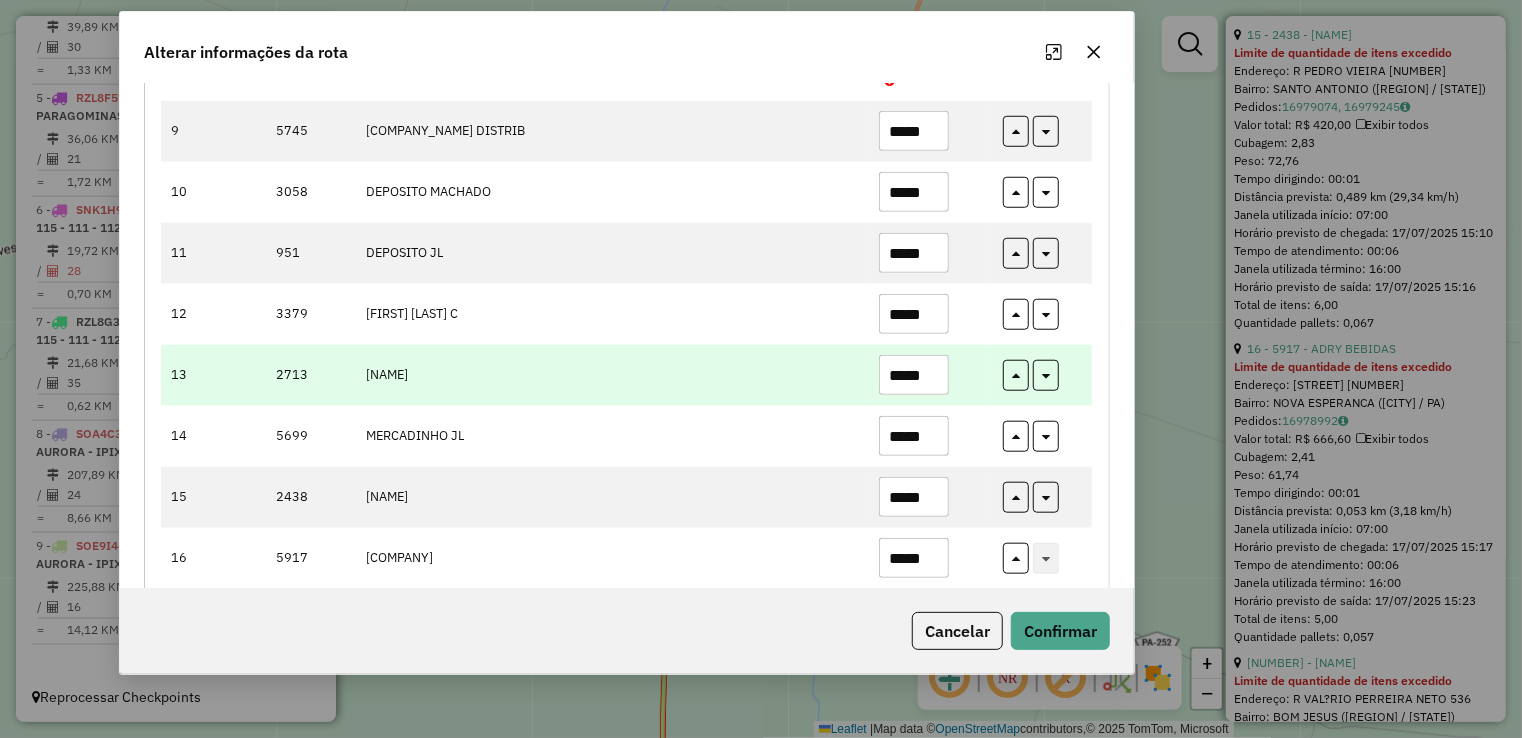 scroll, scrollTop: 829, scrollLeft: 0, axis: vertical 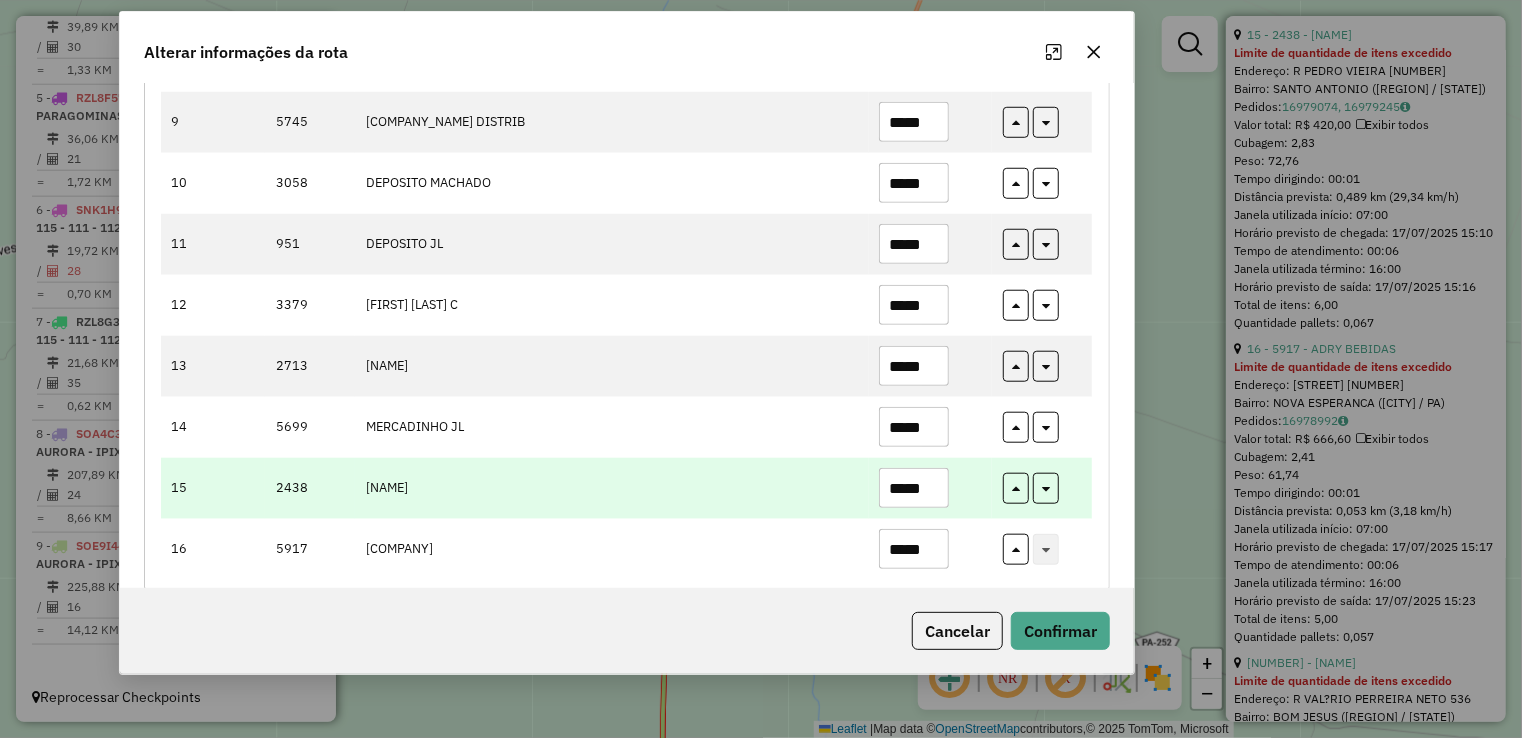 click on "*****" at bounding box center [914, 488] 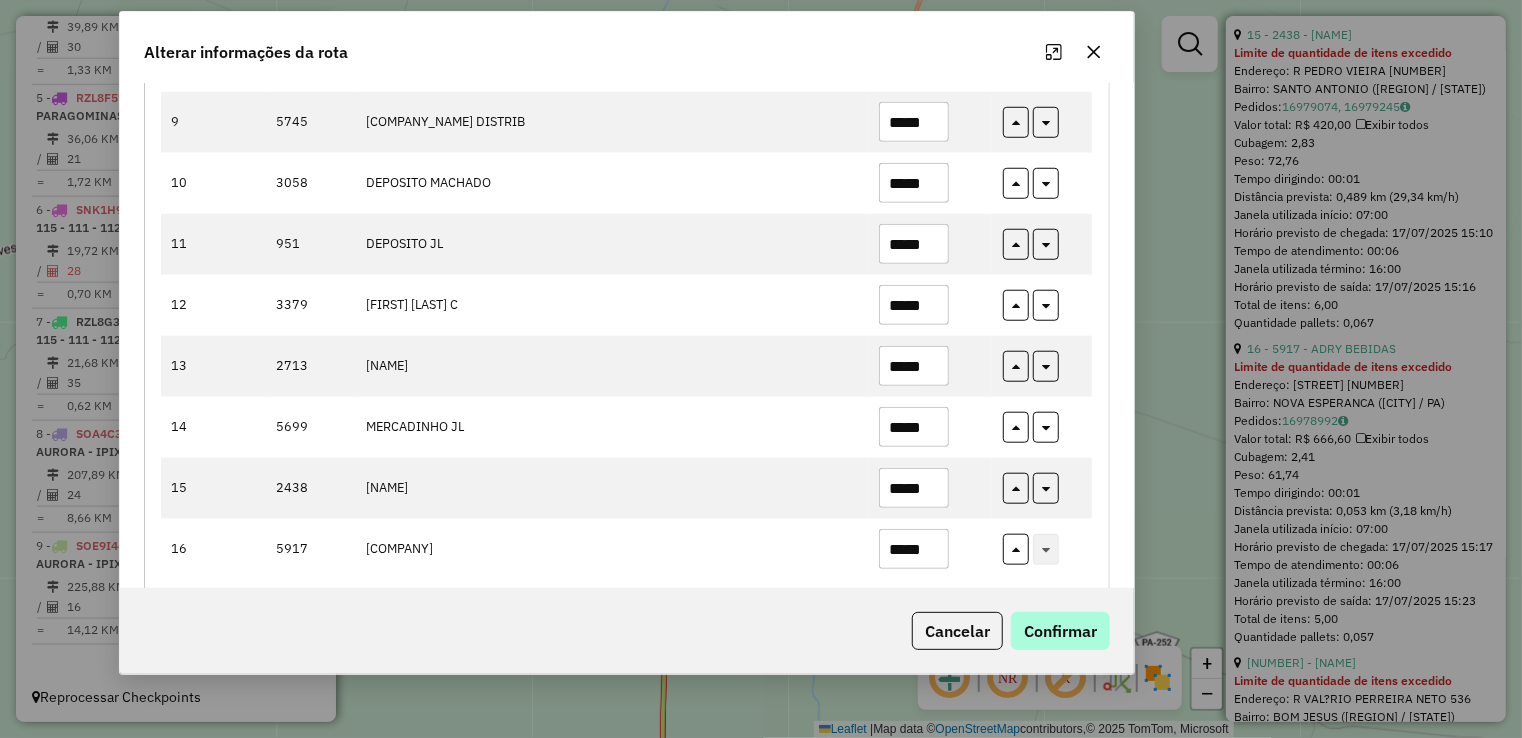 type on "*****" 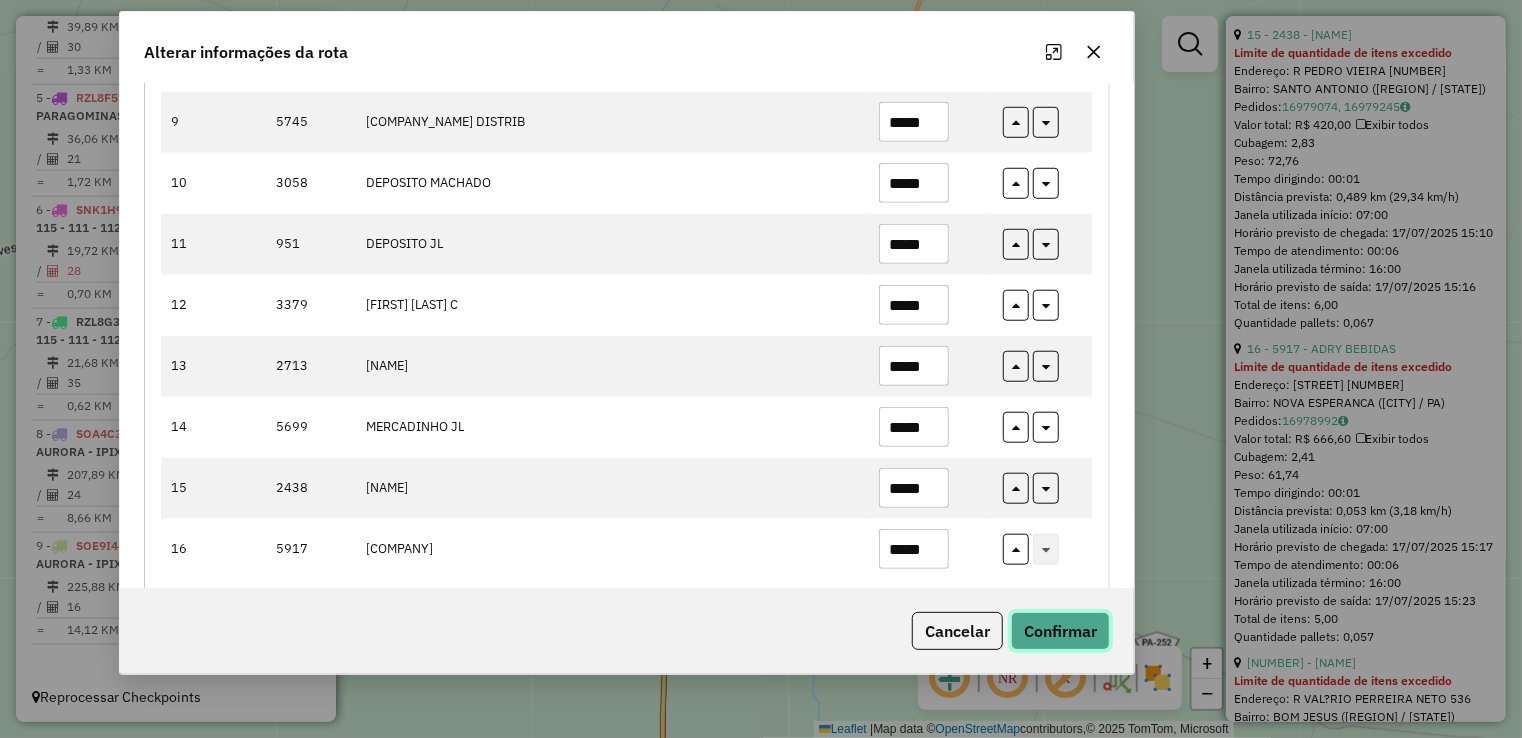 click on "Confirmar" 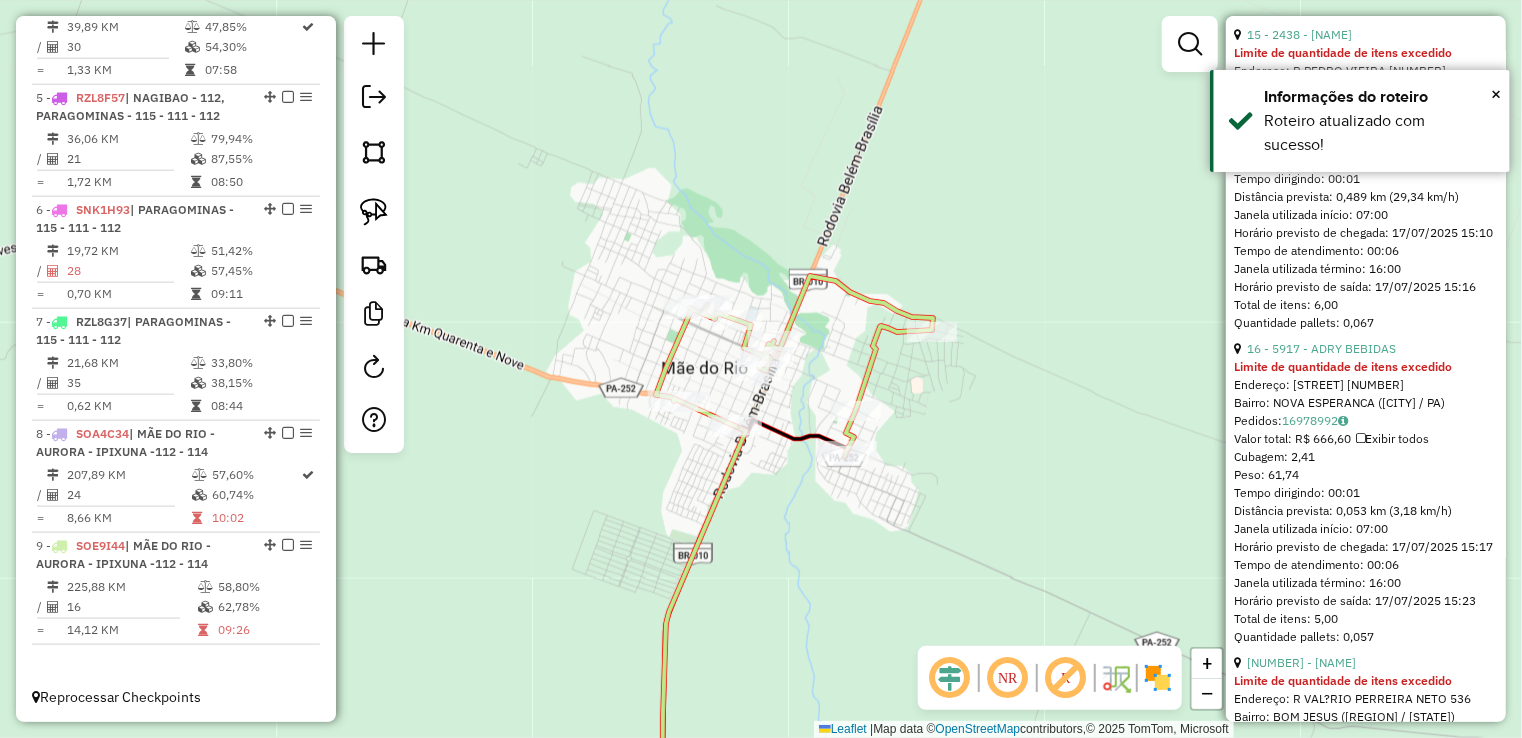 click on "Janela de atendimento Grade de atendimento Capacidade Transportadoras Veículos Cliente Pedidos  Rotas Selecione os dias de semana para filtrar as janelas de atendimento  Seg   Ter   Qua   Qui   Sex   Sáb   Dom  Informe o período da janela de atendimento: De: Até:  Filtrar exatamente a janela do cliente  Considerar janela de atendimento padrão  Selecione os dias de semana para filtrar as grades de atendimento  Seg   Ter   Qua   Qui   Sex   Sáb   Dom   Considerar clientes sem dia de atendimento cadastrado  Clientes fora do dia de atendimento selecionado Filtrar as atividades entre os valores definidos abaixo:  Peso mínimo:   Peso máximo:   Cubagem mínima:   Cubagem máxima:   De:   Até:  Filtrar as atividades entre o tempo de atendimento definido abaixo:  De:   Até:   Considerar capacidade total dos clientes não roteirizados Transportadora: Selecione um ou mais itens Tipo de veículo: Selecione um ou mais itens Veículo: Selecione um ou mais itens Motorista: Selecione um ou mais itens Nome: Rótulo:" 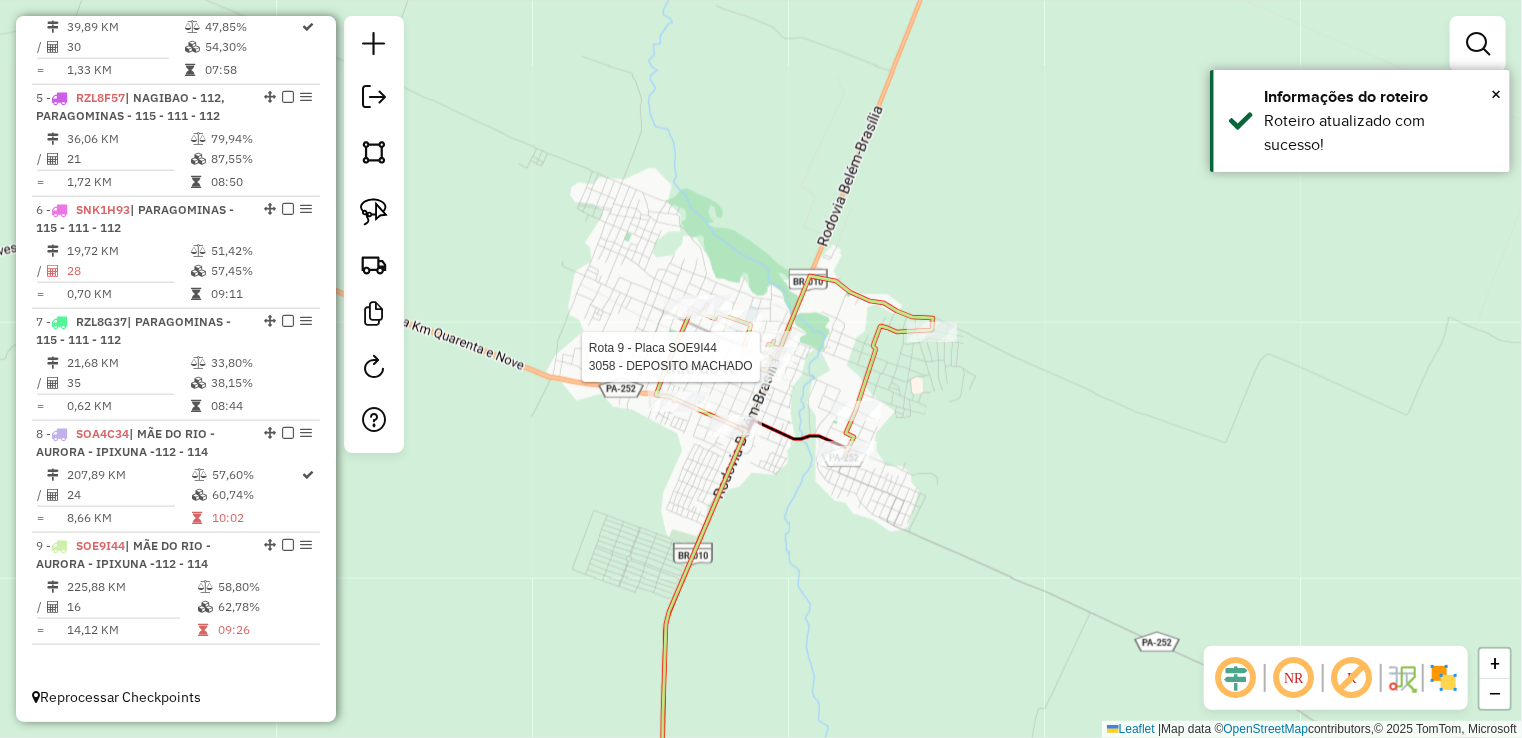 select on "**********" 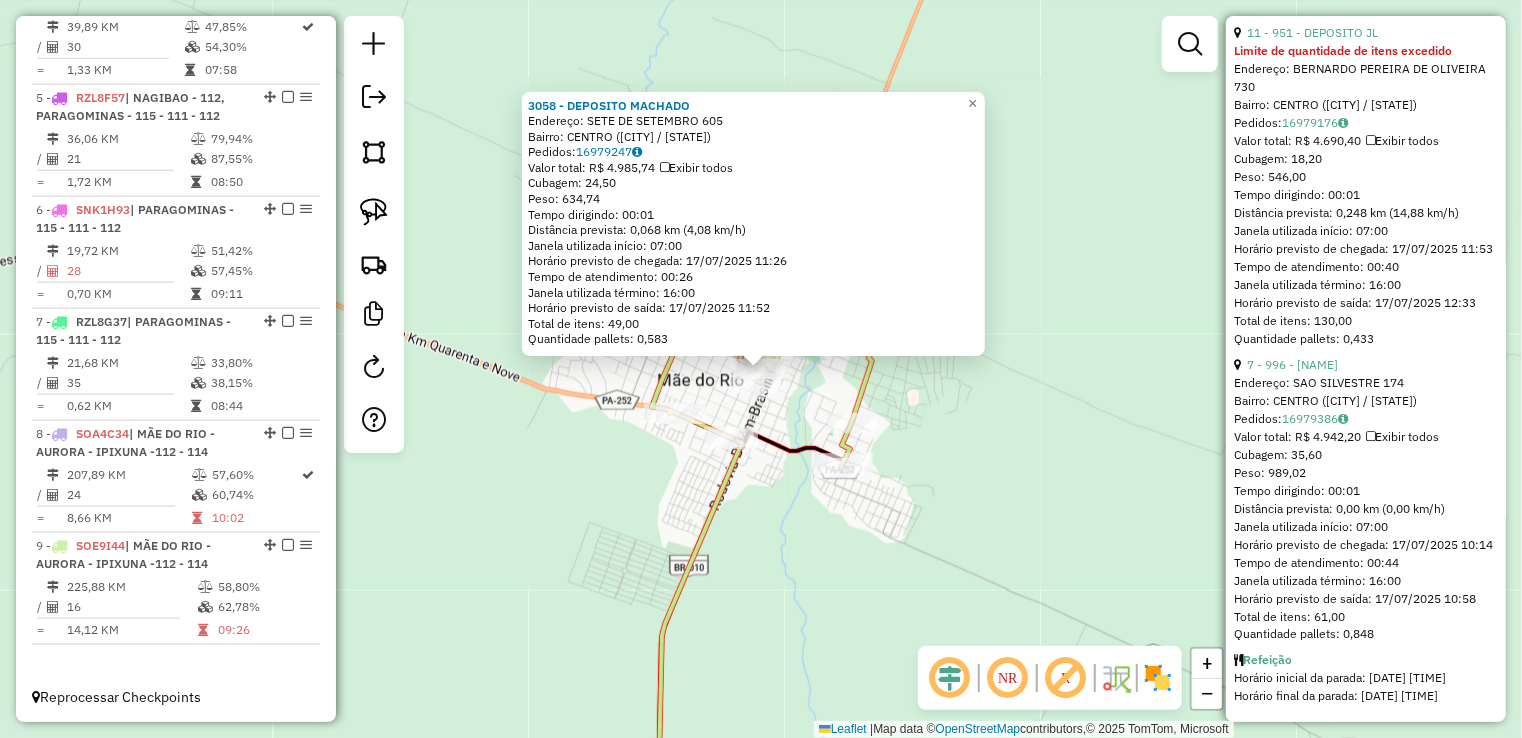 scroll, scrollTop: 5392, scrollLeft: 0, axis: vertical 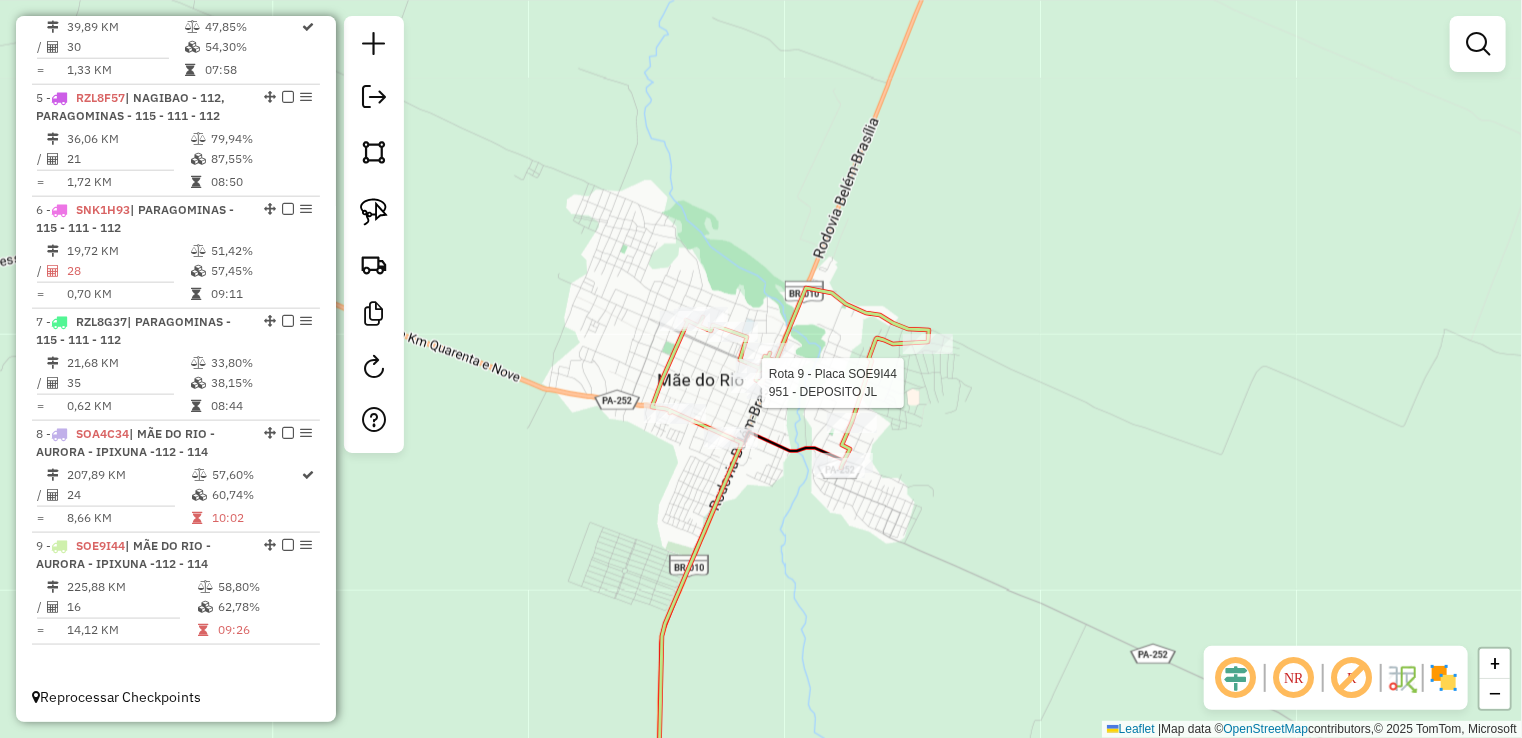 select on "**********" 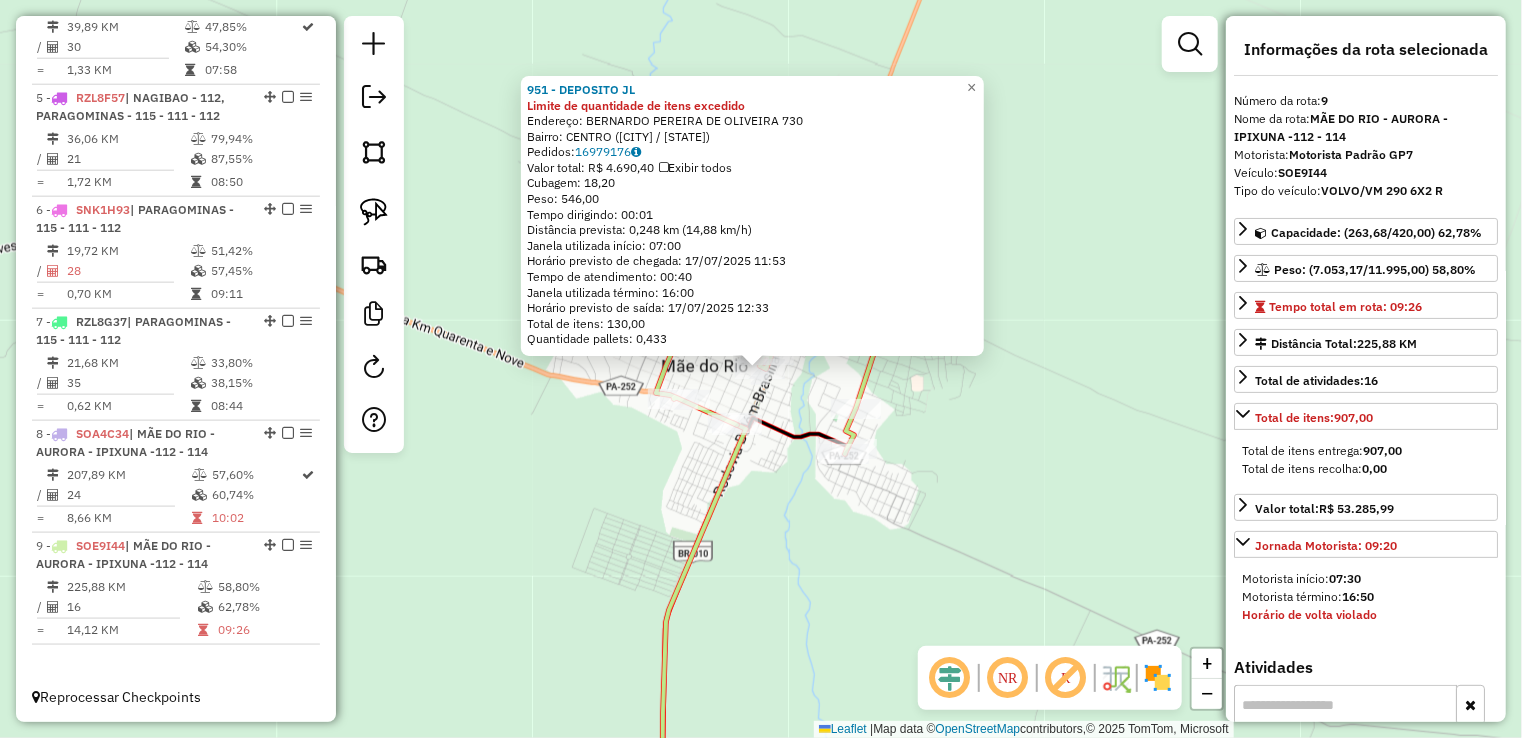 scroll, scrollTop: 400, scrollLeft: 0, axis: vertical 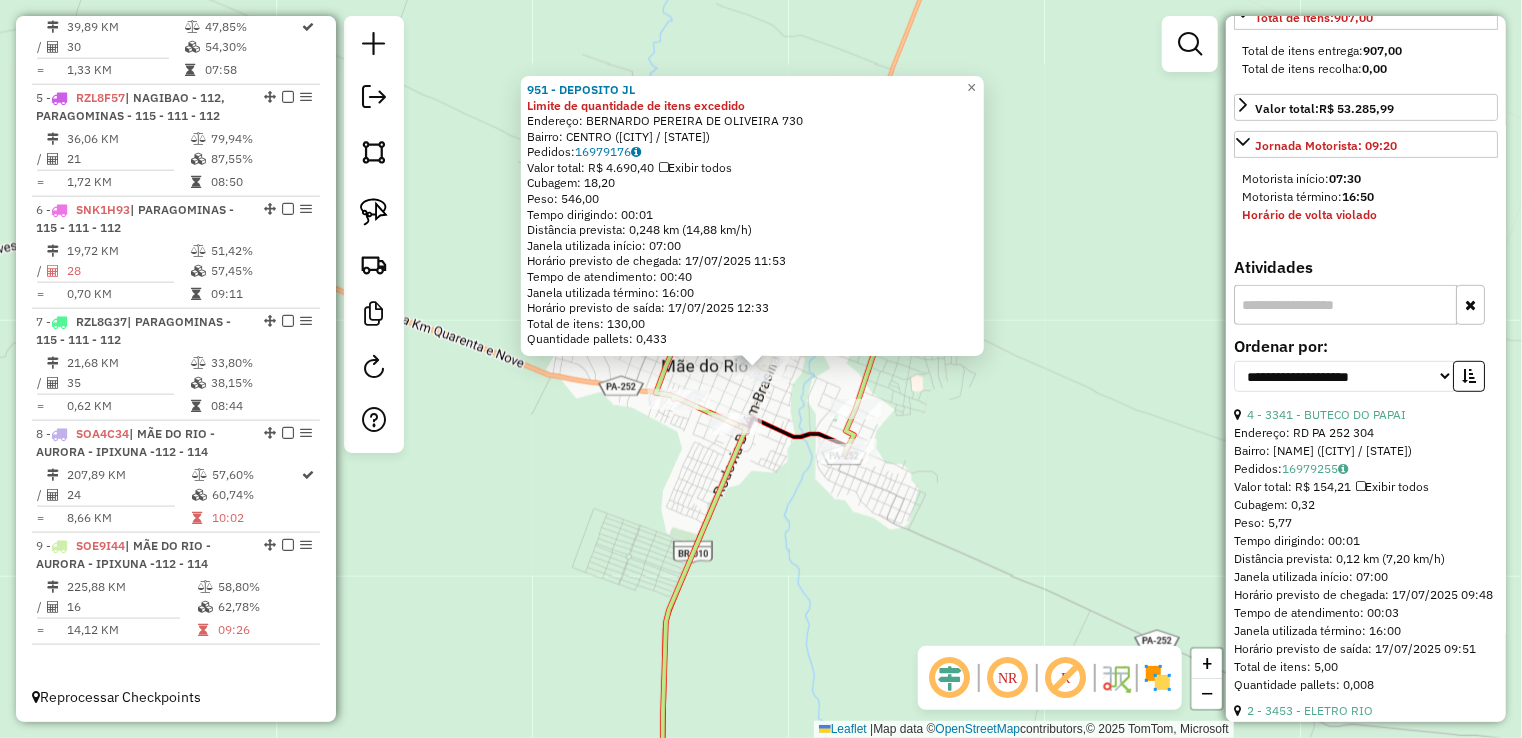 click on "**********" at bounding box center [1366, 372] 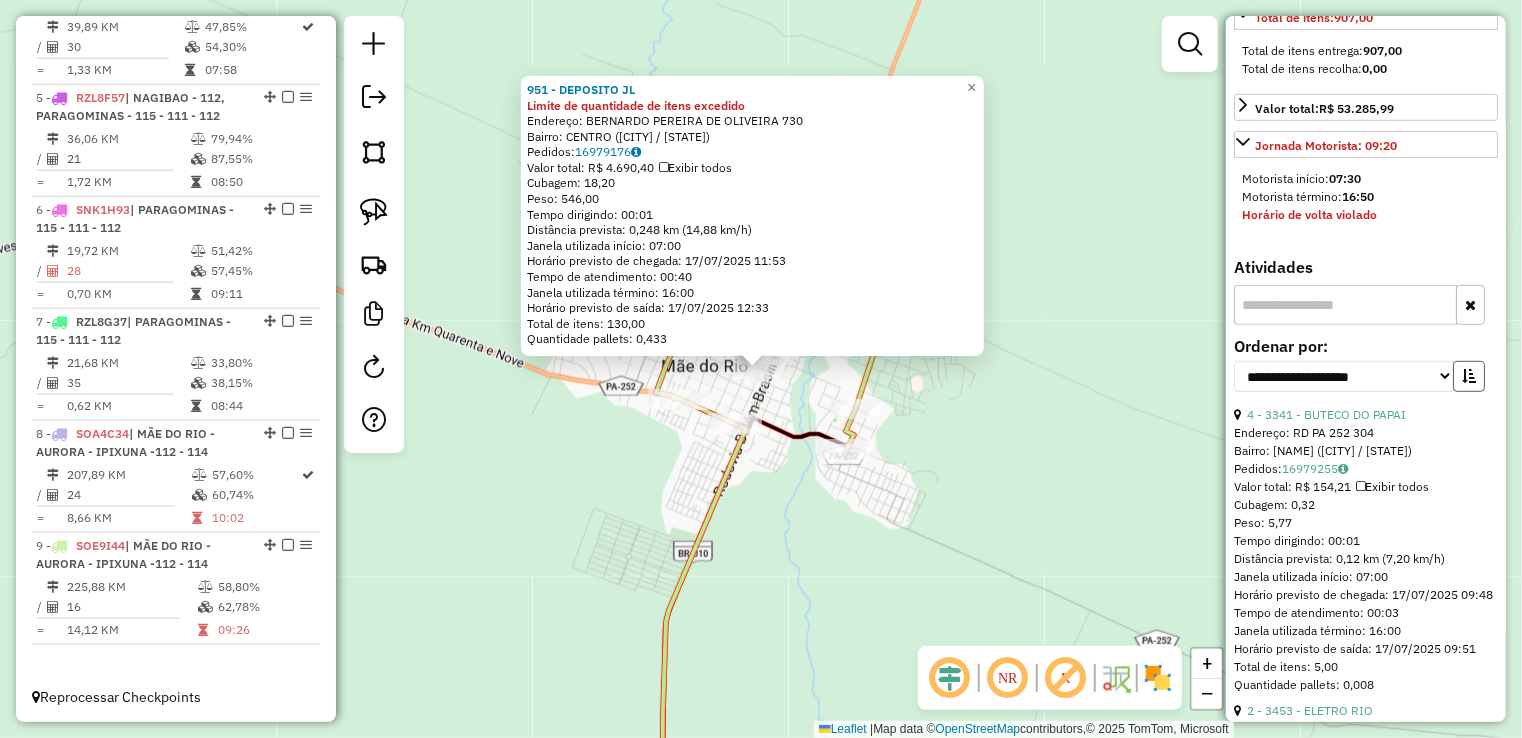 click at bounding box center (1469, 376) 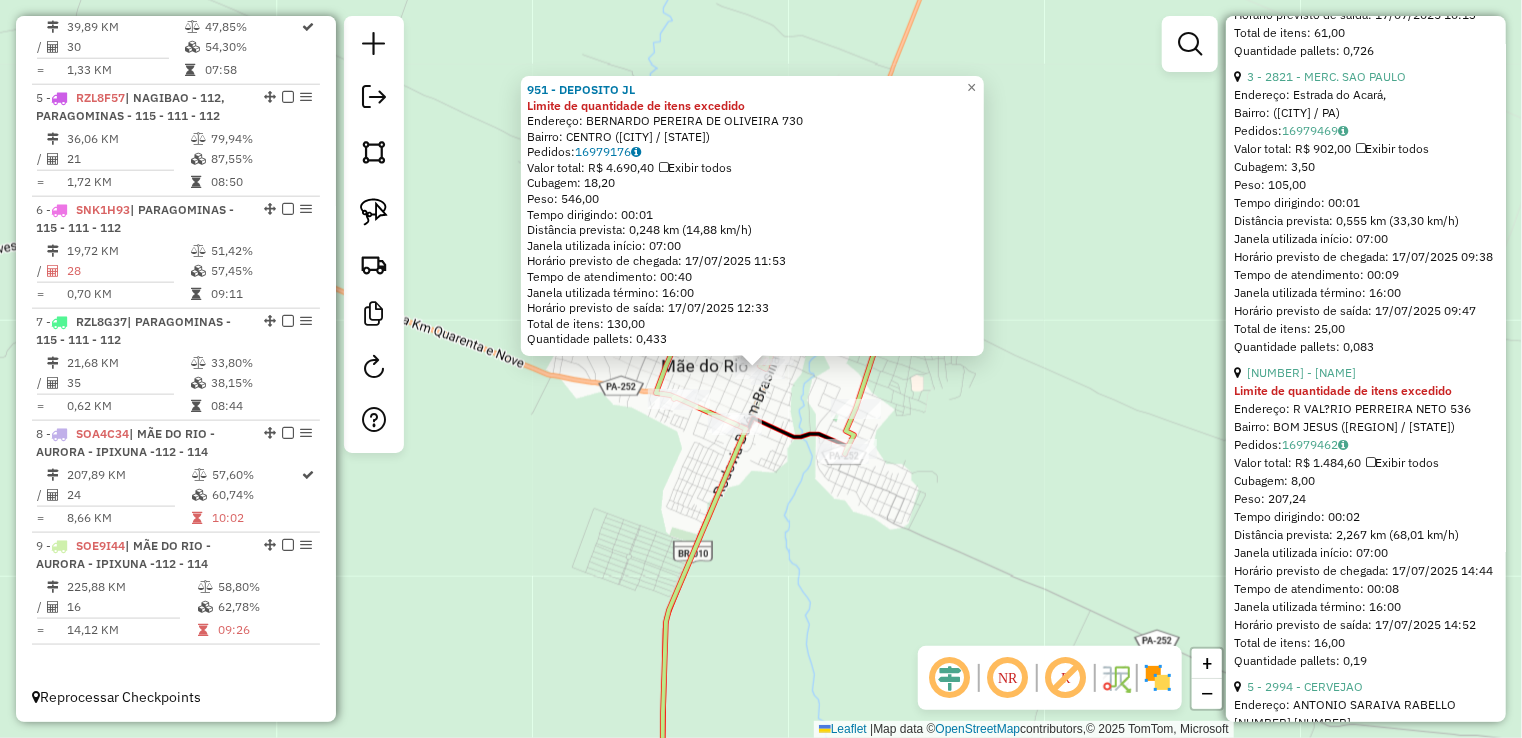 scroll, scrollTop: 3300, scrollLeft: 0, axis: vertical 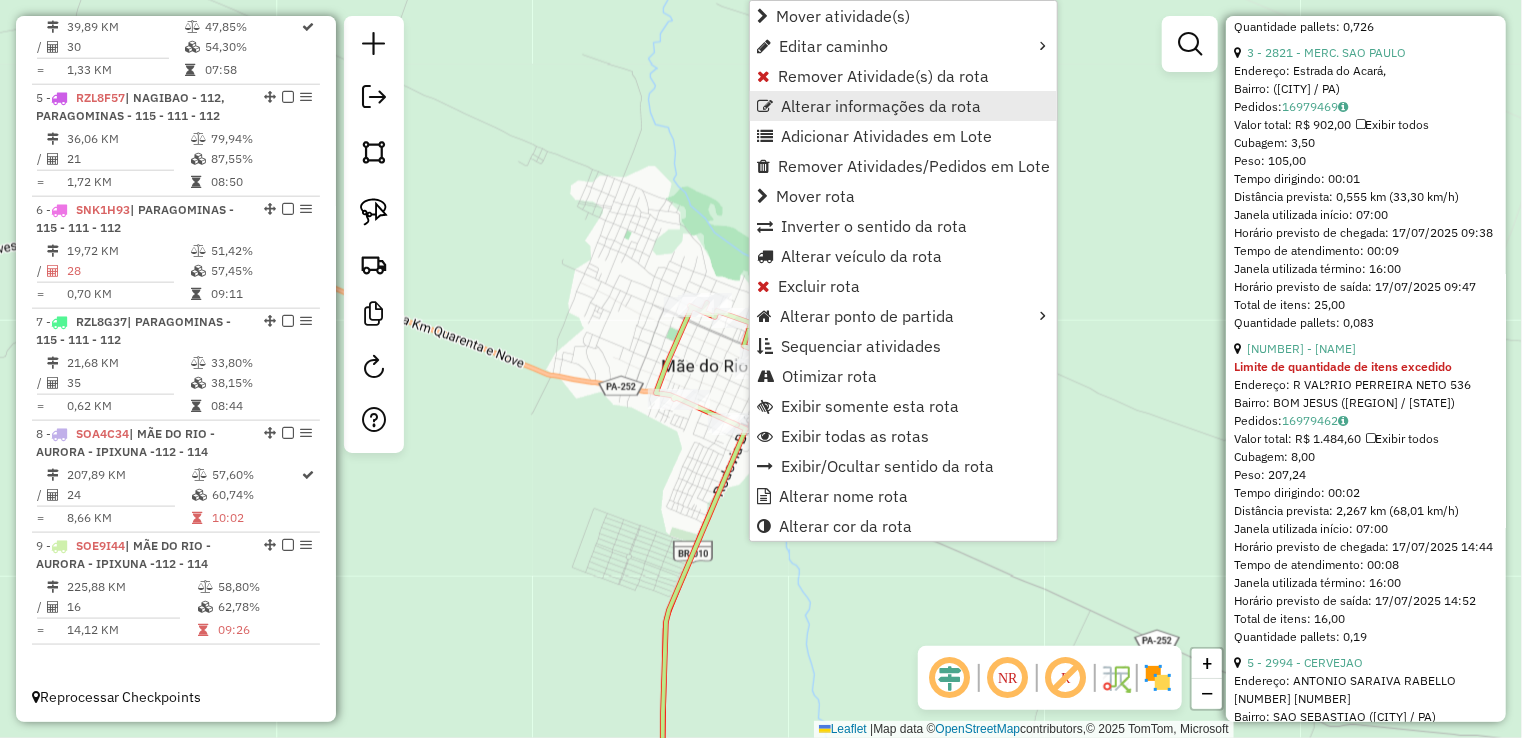 click on "Alterar informações da rota" at bounding box center (881, 106) 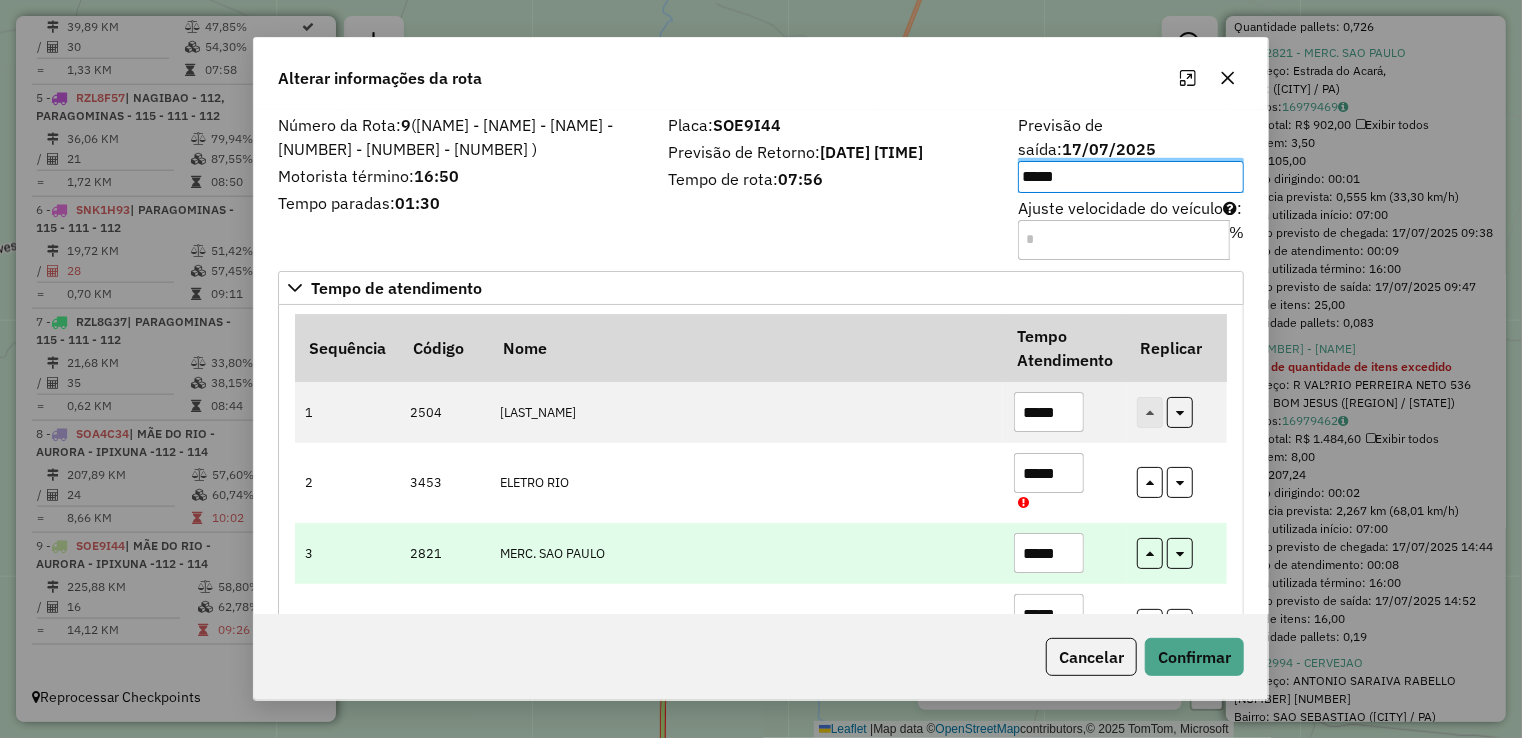 click on "*****" at bounding box center (1049, 553) 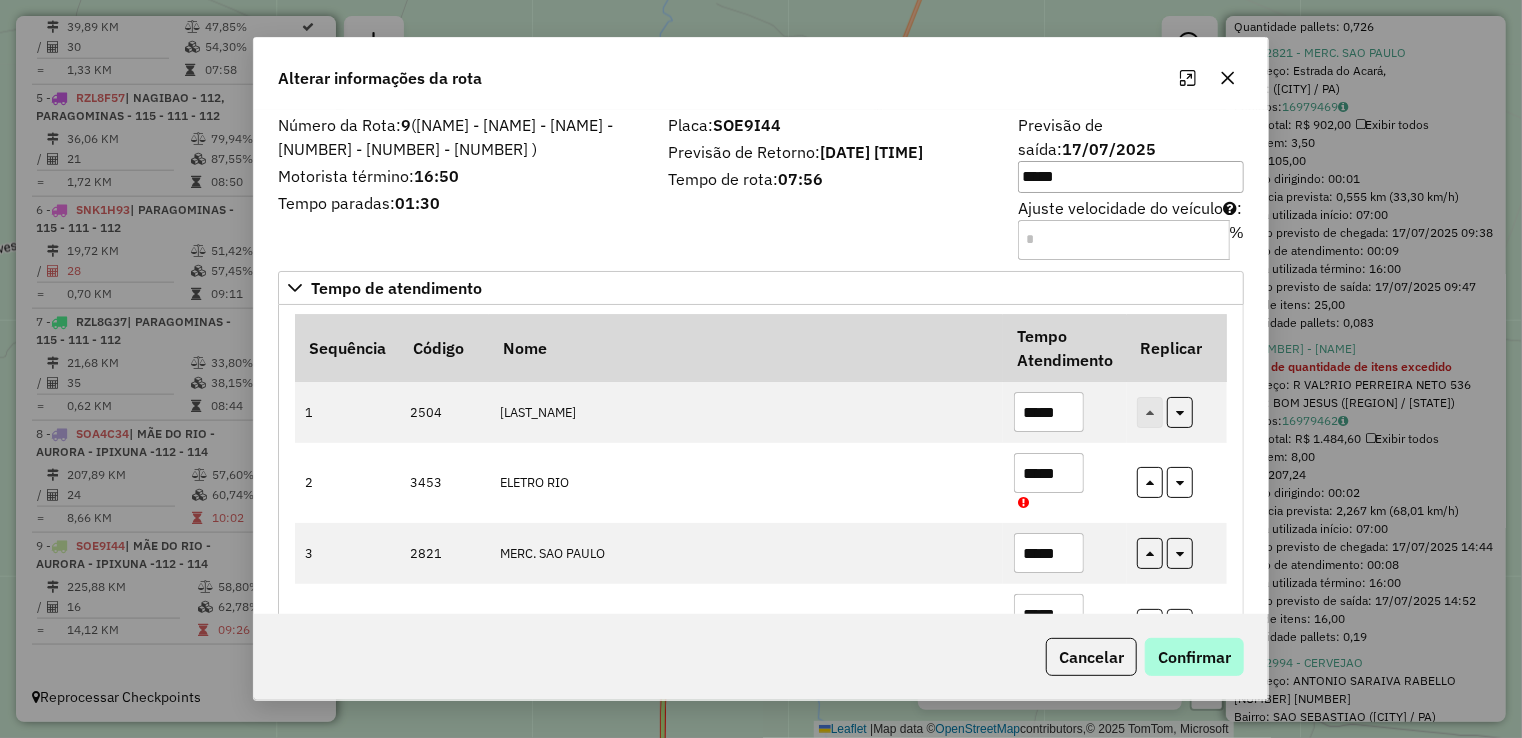 type on "*****" 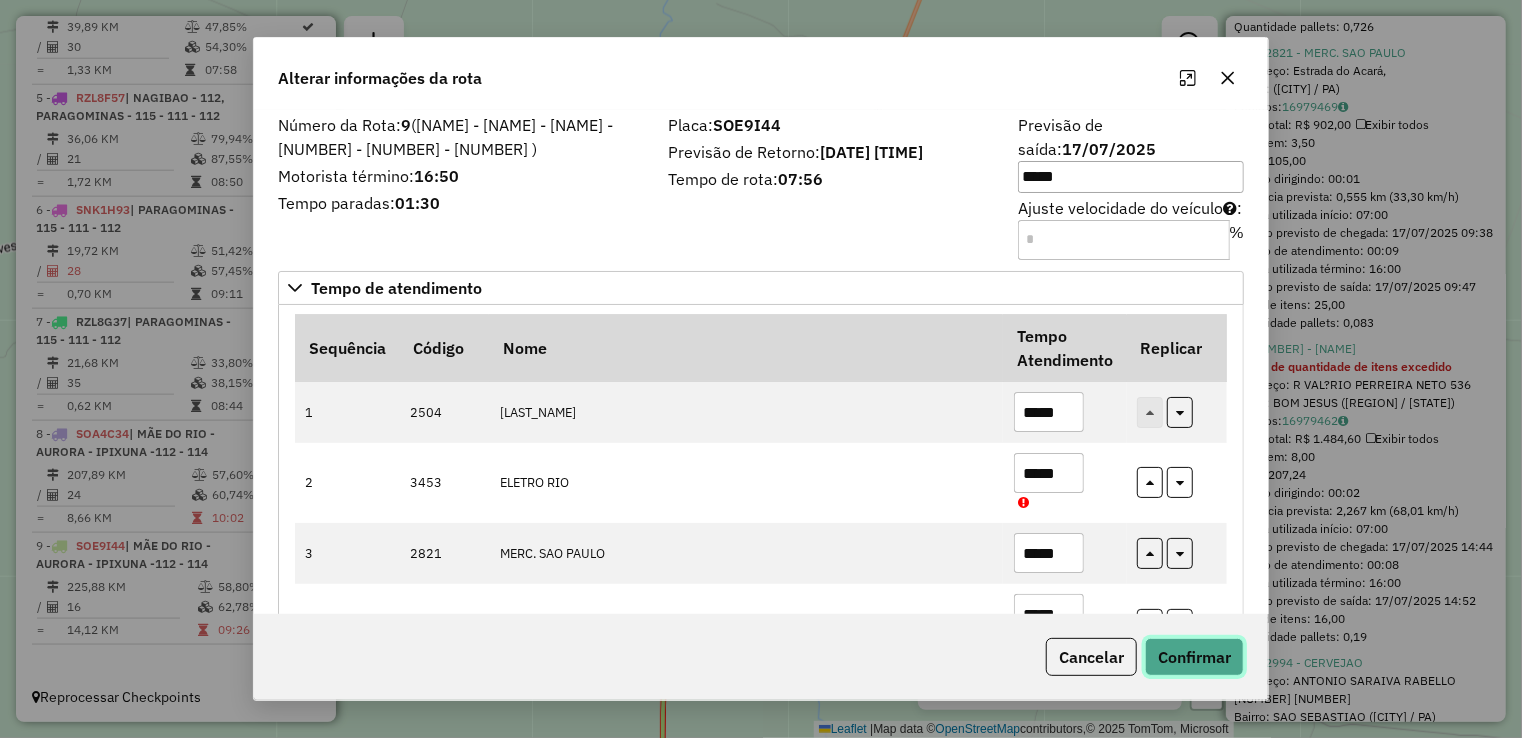 click on "Confirmar" 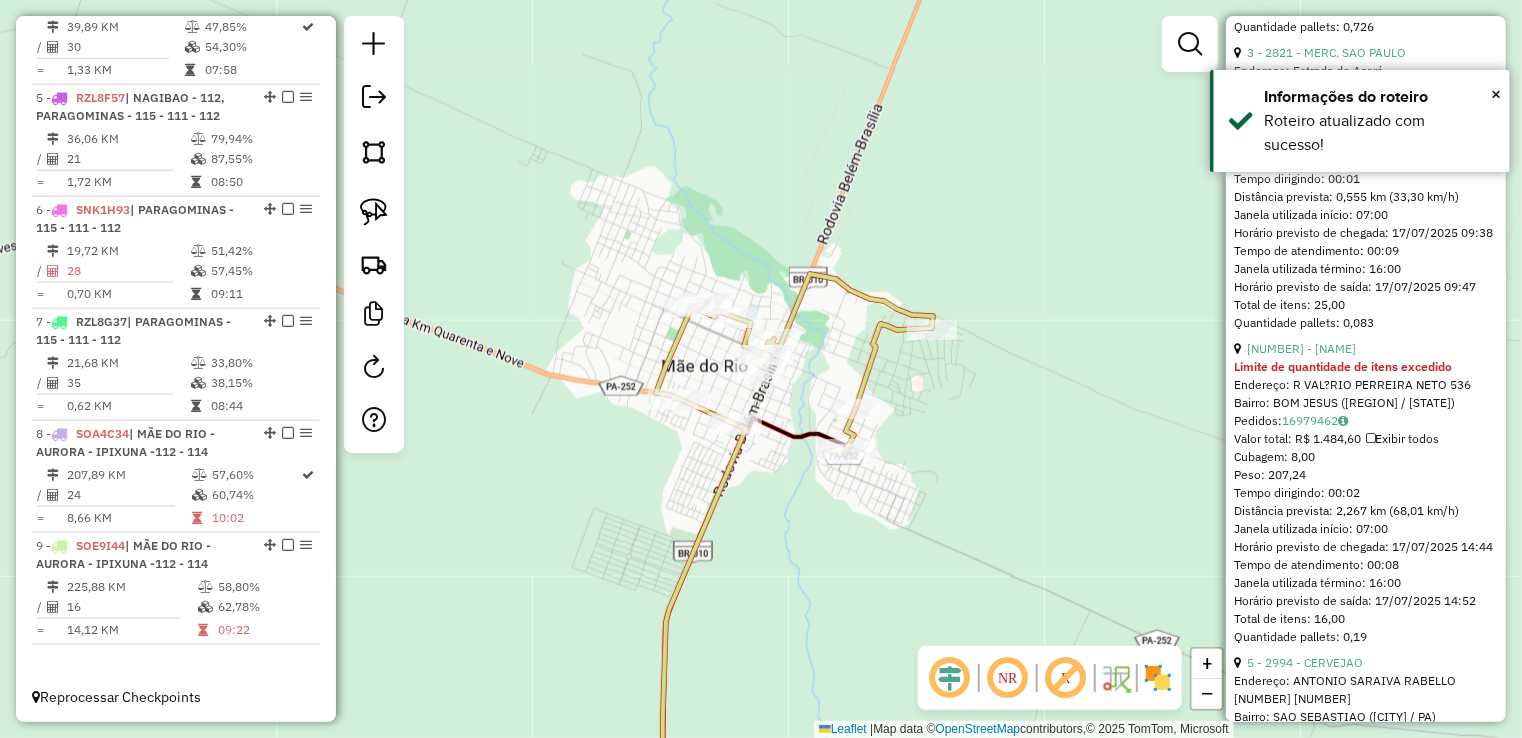 click on "Janela de atendimento Grade de atendimento Capacidade Transportadoras Veículos Cliente Pedidos  Rotas Selecione os dias de semana para filtrar as janelas de atendimento  Seg   Ter   Qua   Qui   Sex   Sáb   Dom  Informe o período da janela de atendimento: De: Até:  Filtrar exatamente a janela do cliente  Considerar janela de atendimento padrão  Selecione os dias de semana para filtrar as grades de atendimento  Seg   Ter   Qua   Qui   Sex   Sáb   Dom   Considerar clientes sem dia de atendimento cadastrado  Clientes fora do dia de atendimento selecionado Filtrar as atividades entre os valores definidos abaixo:  Peso mínimo:   Peso máximo:   Cubagem mínima:   Cubagem máxima:   De:   Até:  Filtrar as atividades entre o tempo de atendimento definido abaixo:  De:   Até:   Considerar capacidade total dos clientes não roteirizados Transportadora: Selecione um ou mais itens Tipo de veículo: Selecione um ou mais itens Veículo: Selecione um ou mais itens Motorista: Selecione um ou mais itens Nome: Rótulo:" 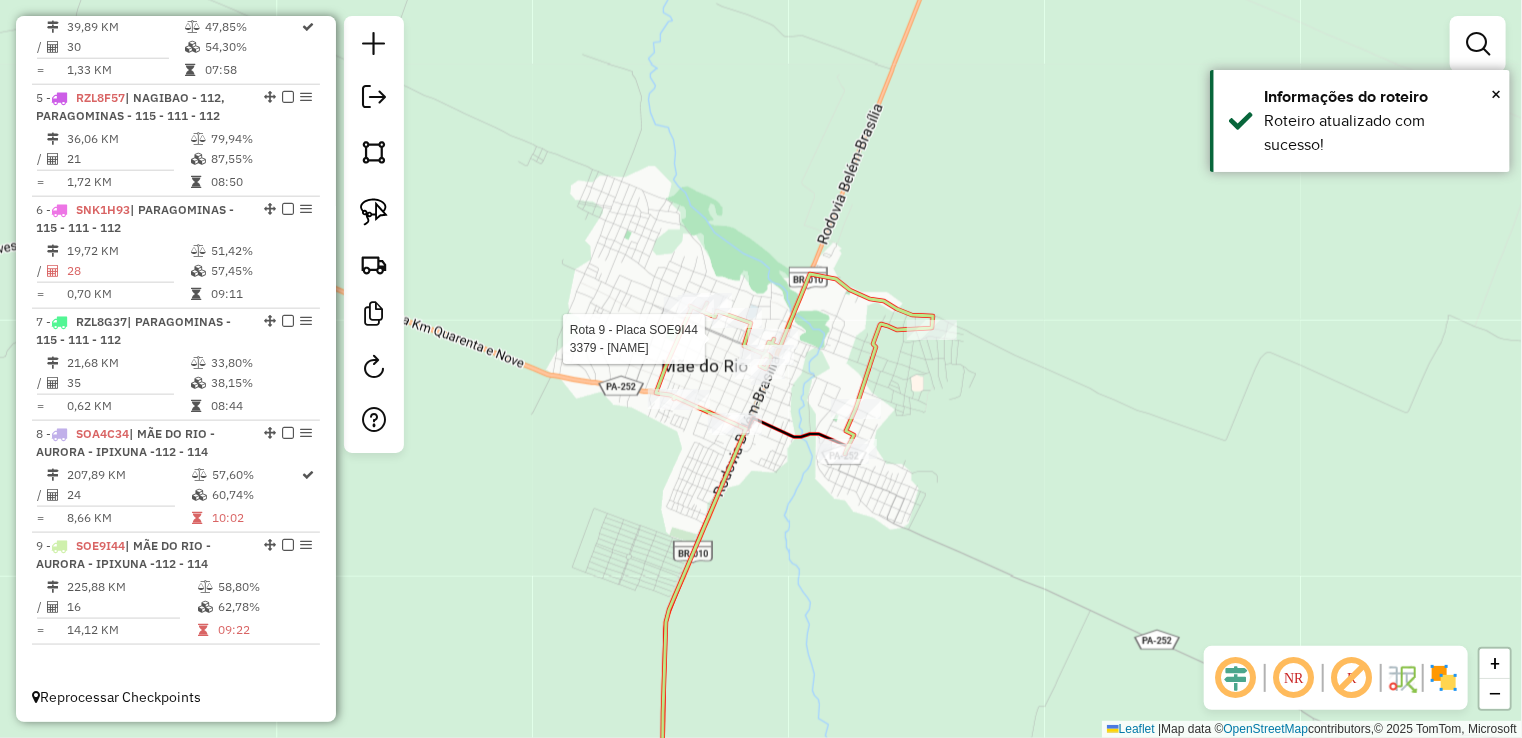 select on "**********" 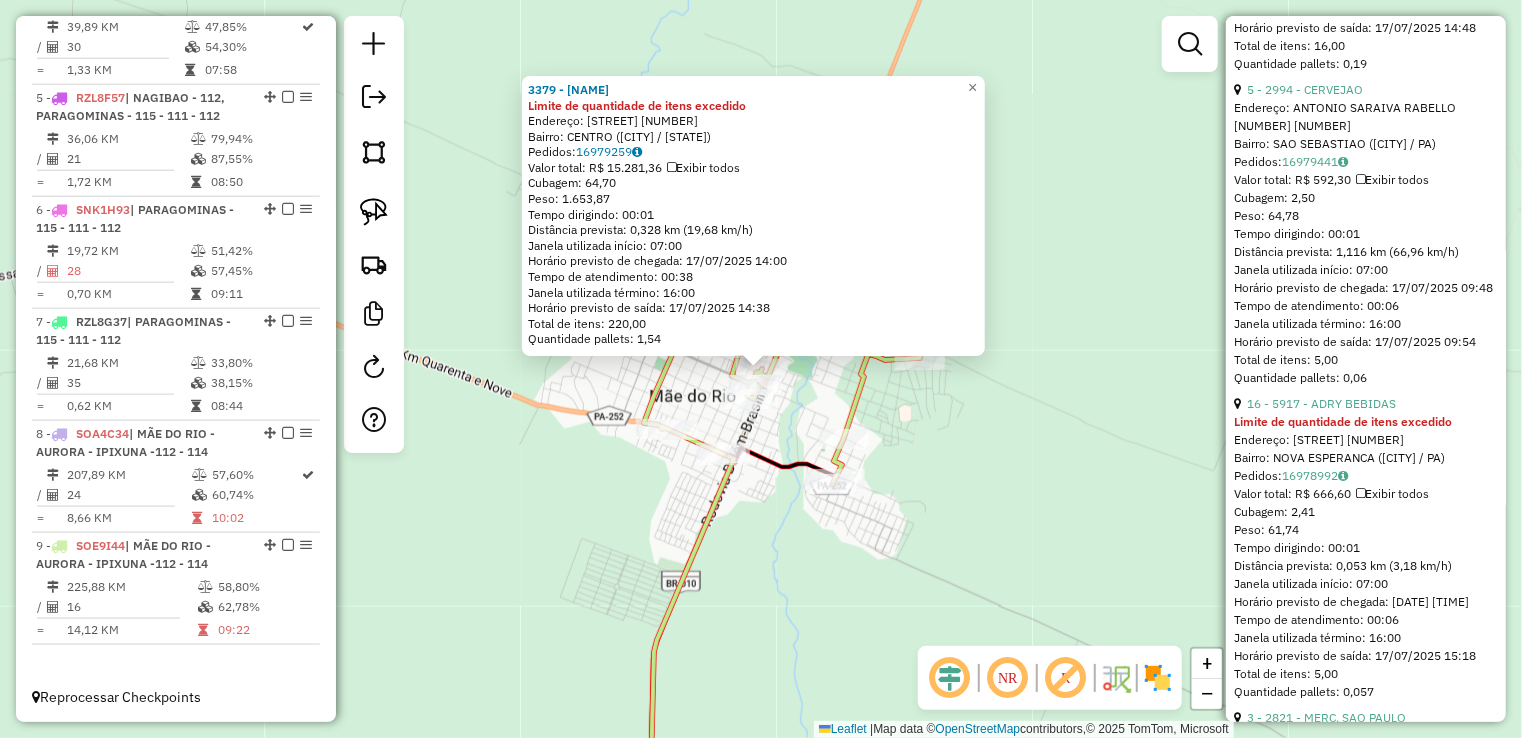 scroll, scrollTop: 3600, scrollLeft: 0, axis: vertical 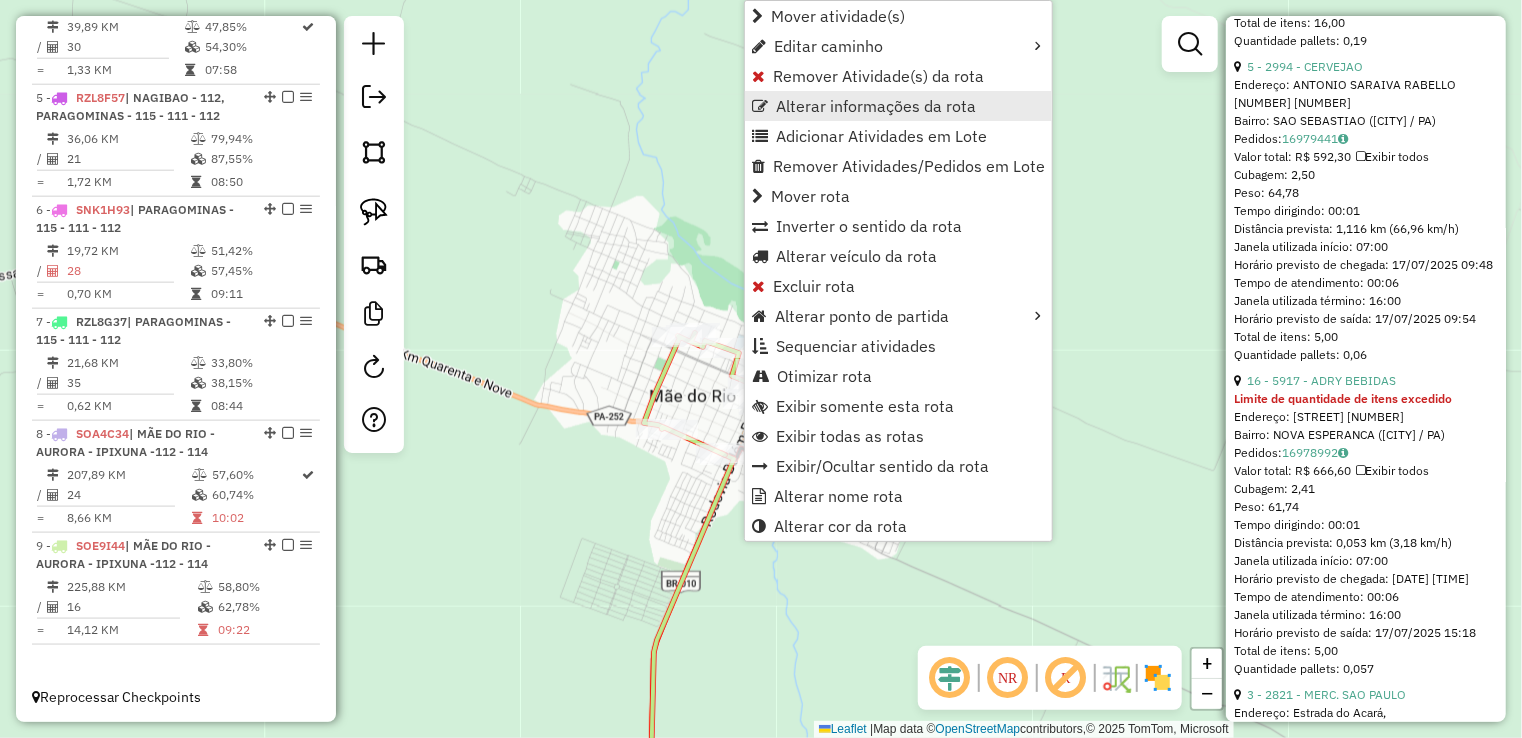 click on "Alterar informações da rota" at bounding box center [876, 106] 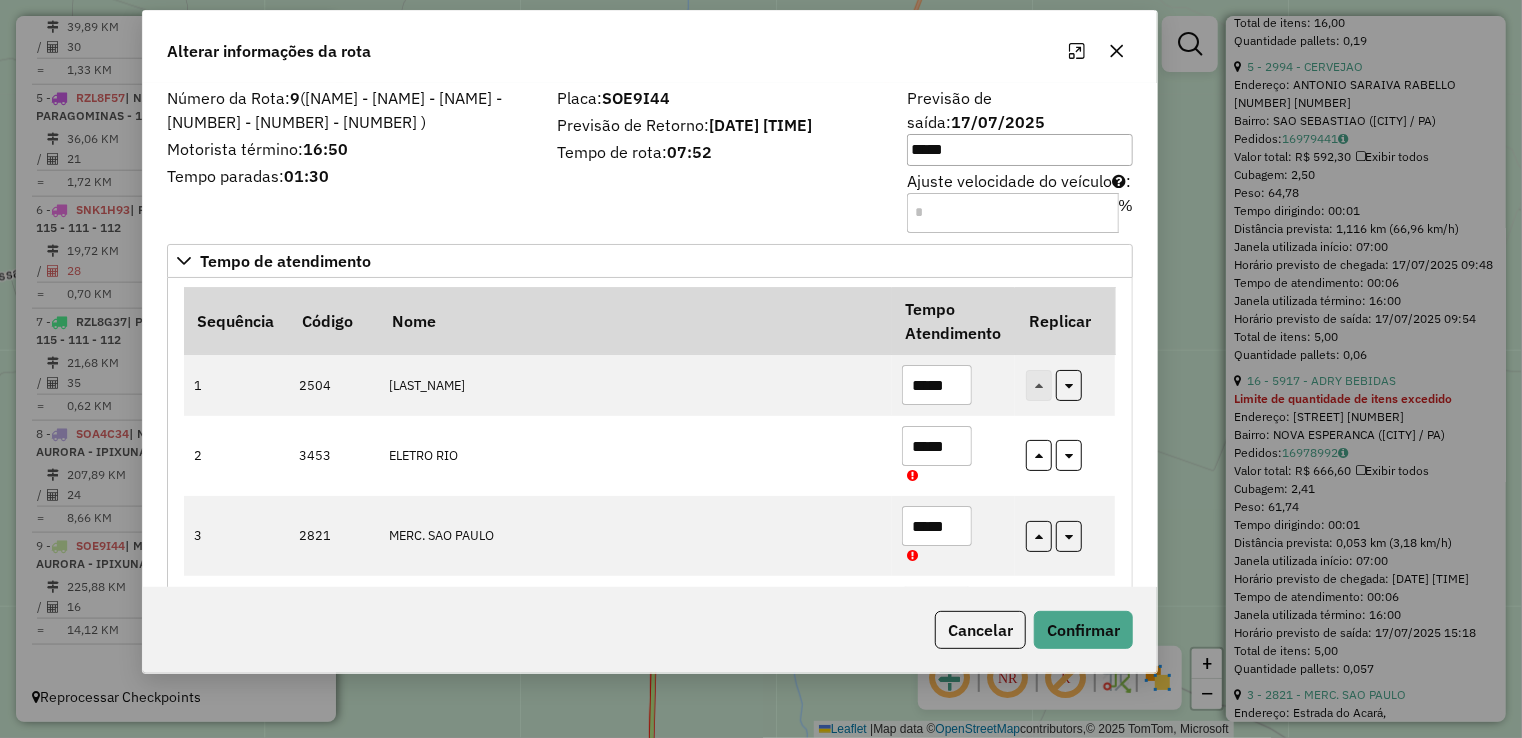 drag, startPoint x: 824, startPoint y: 97, endPoint x: 693, endPoint y: 69, distance: 133.95895 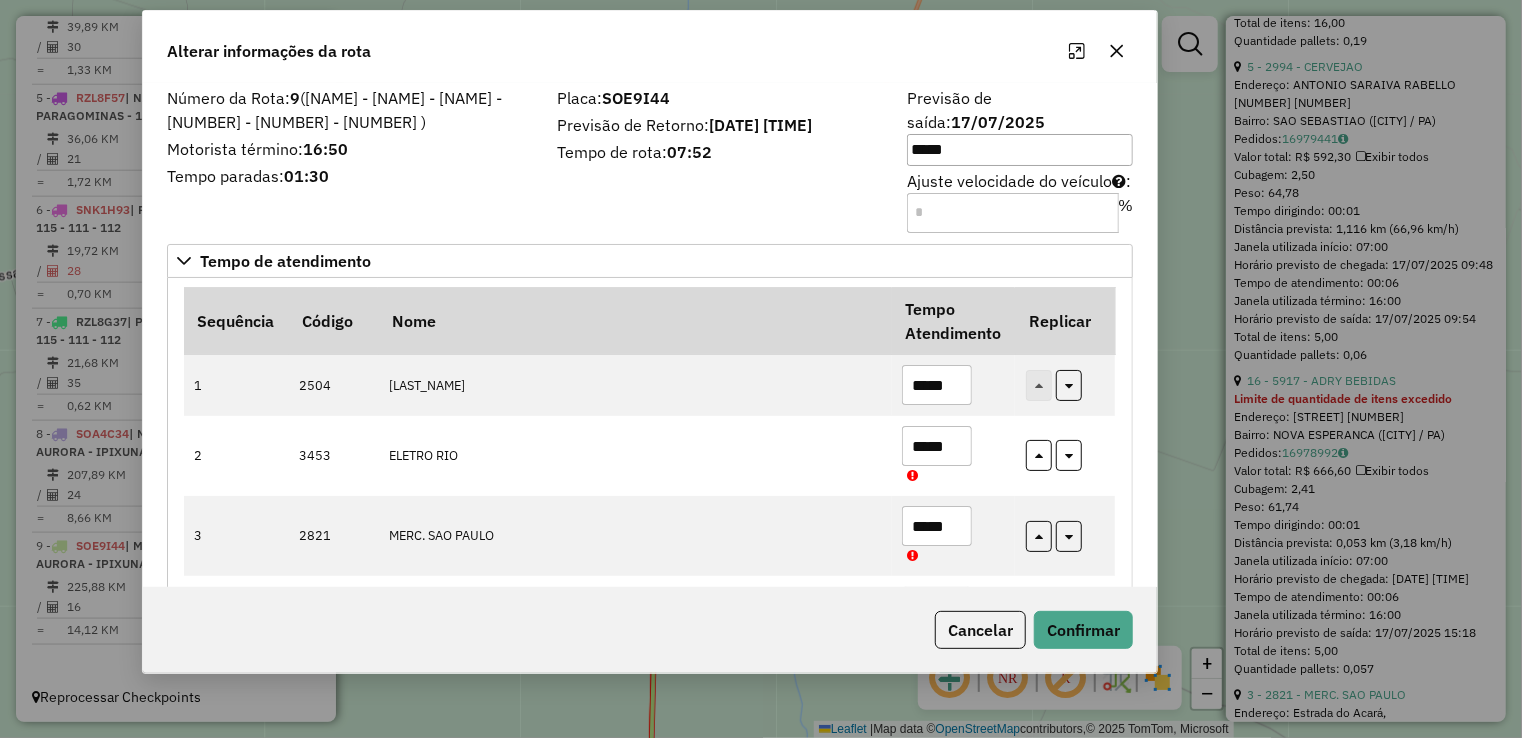 click on "Alterar informações da rota" 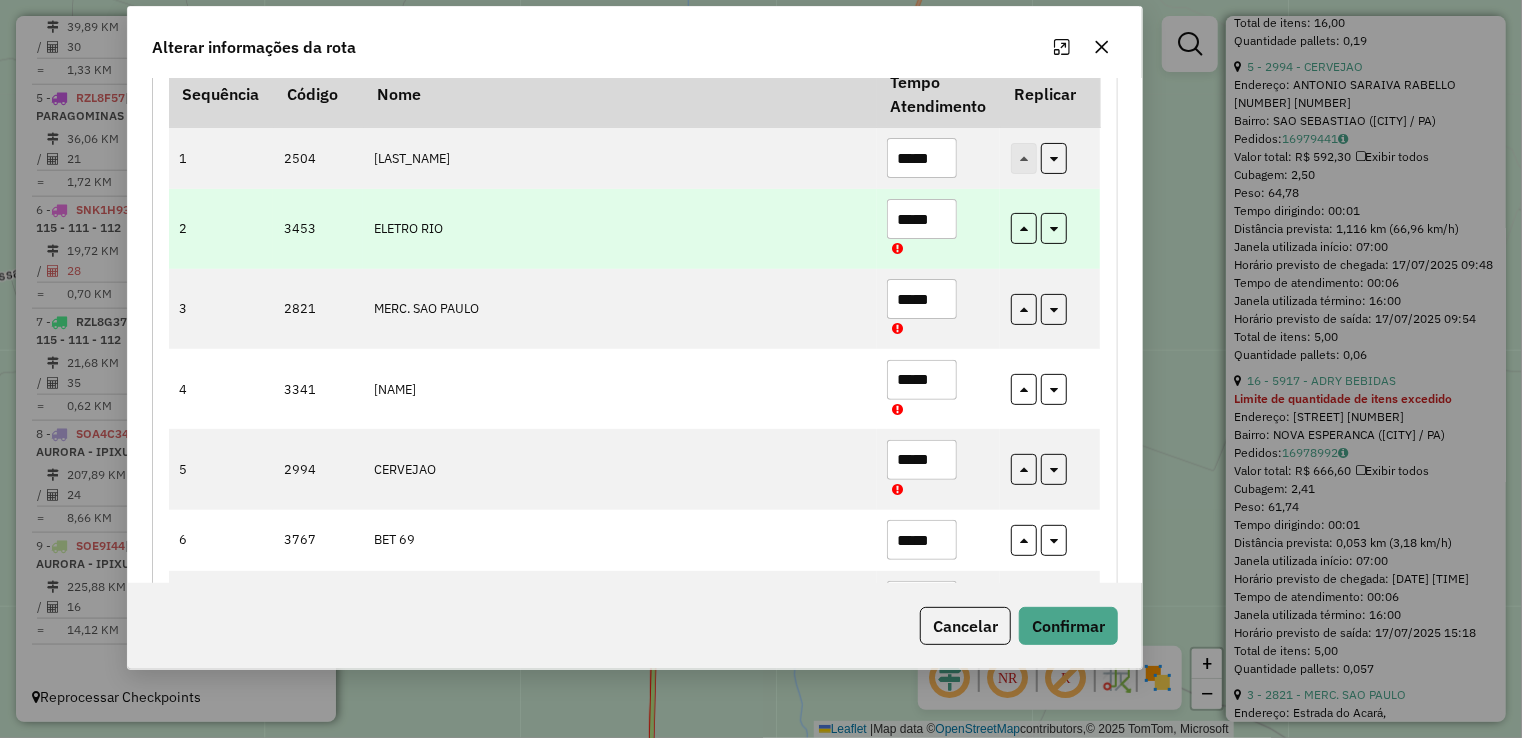 scroll, scrollTop: 400, scrollLeft: 0, axis: vertical 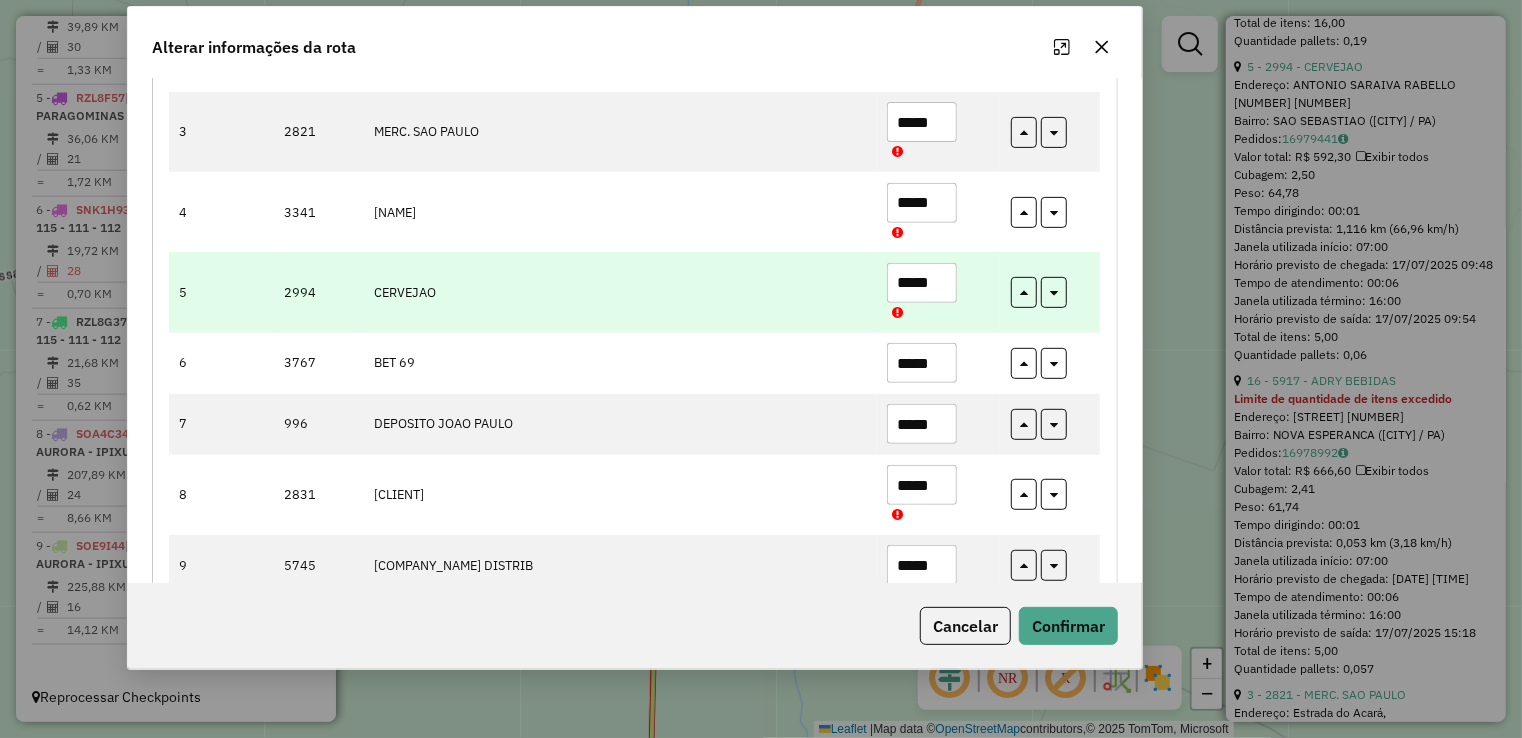 click on "*****" at bounding box center (922, 283) 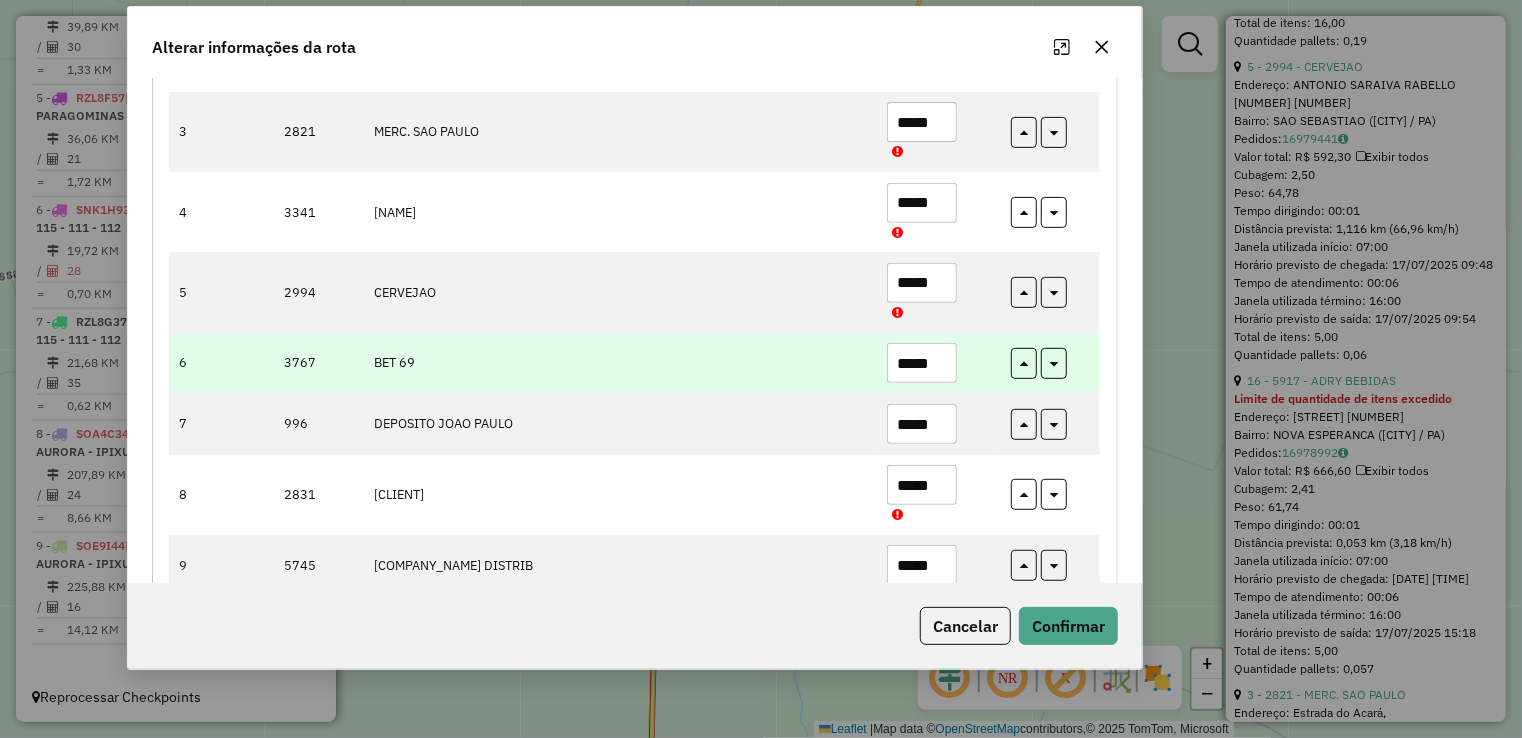 scroll, scrollTop: 868, scrollLeft: 0, axis: vertical 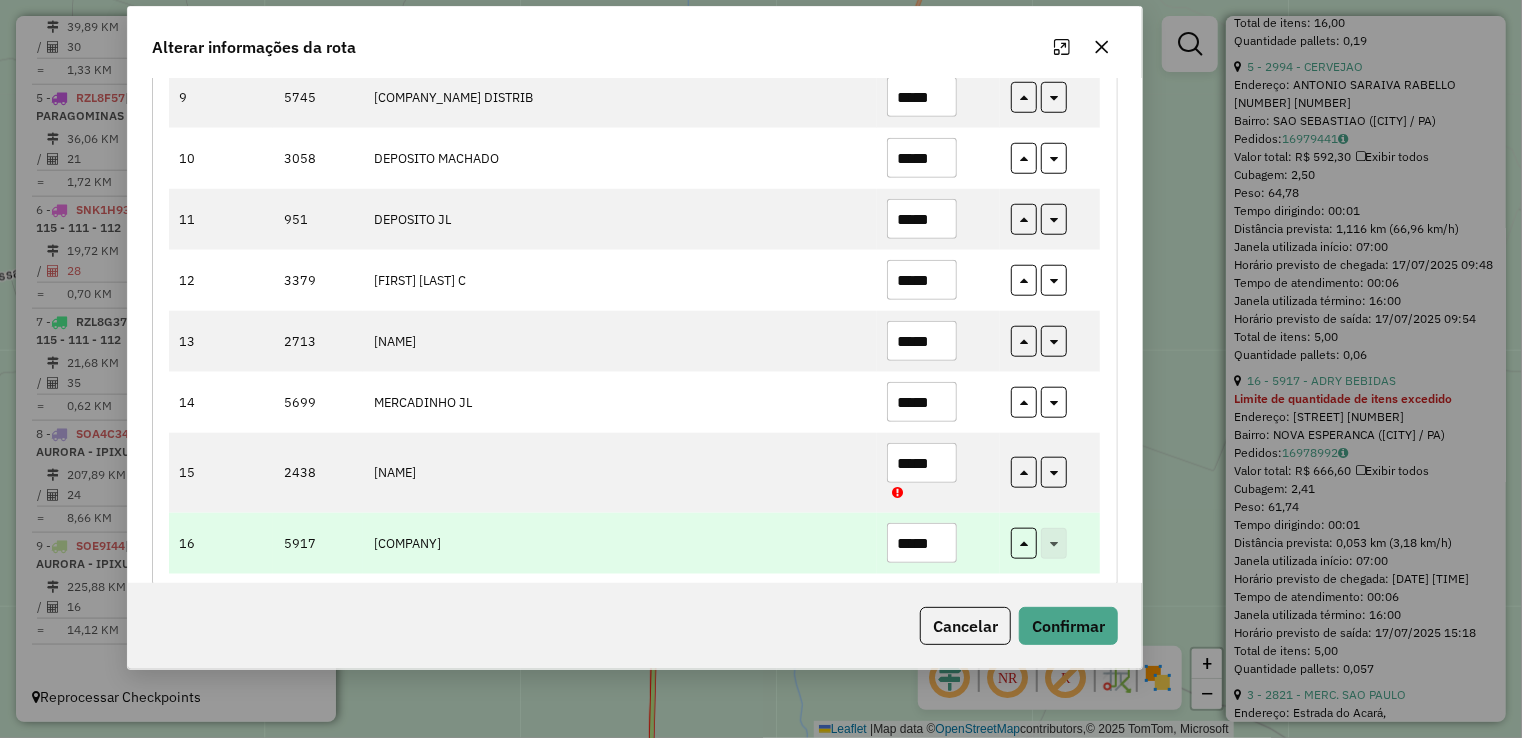 type on "*****" 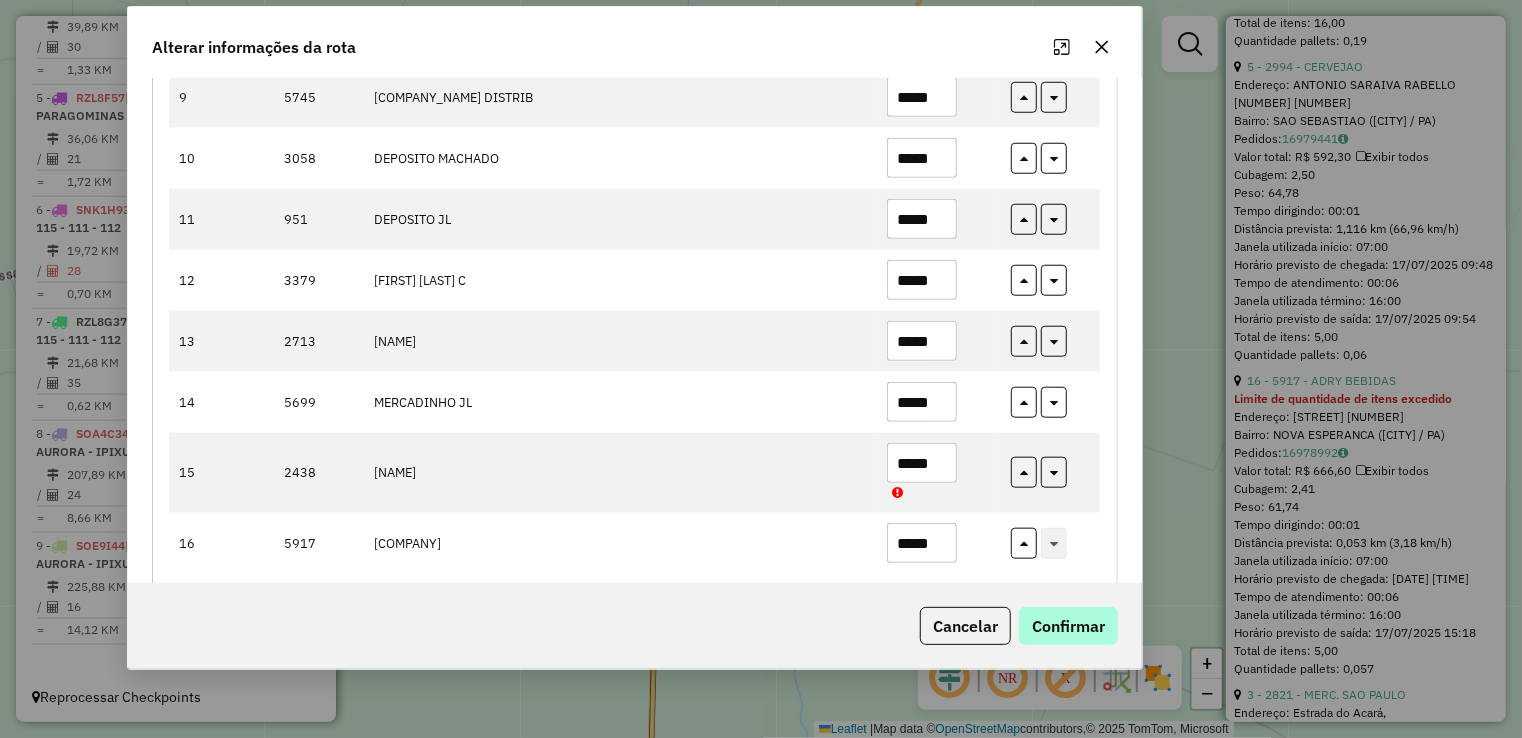 type on "*****" 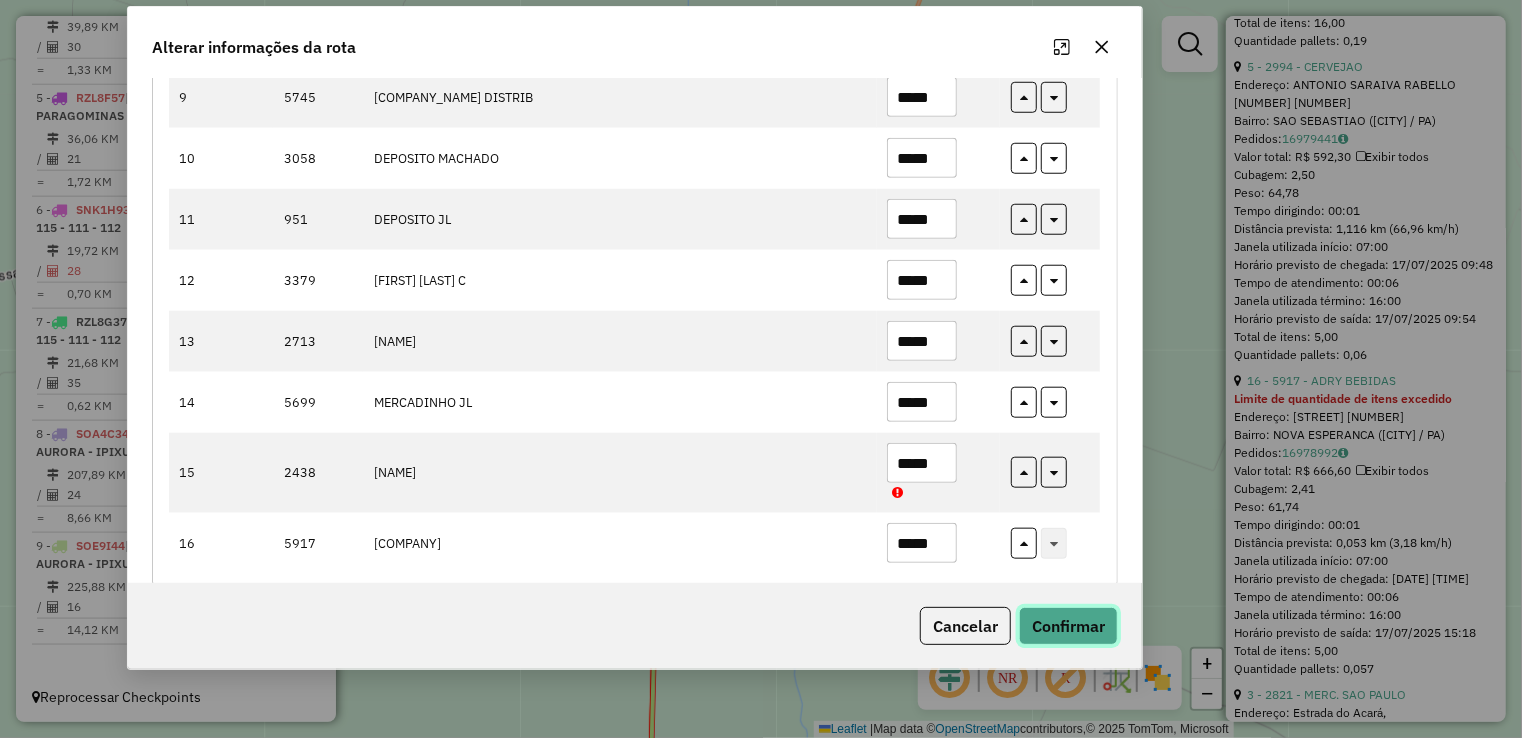click on "Confirmar" 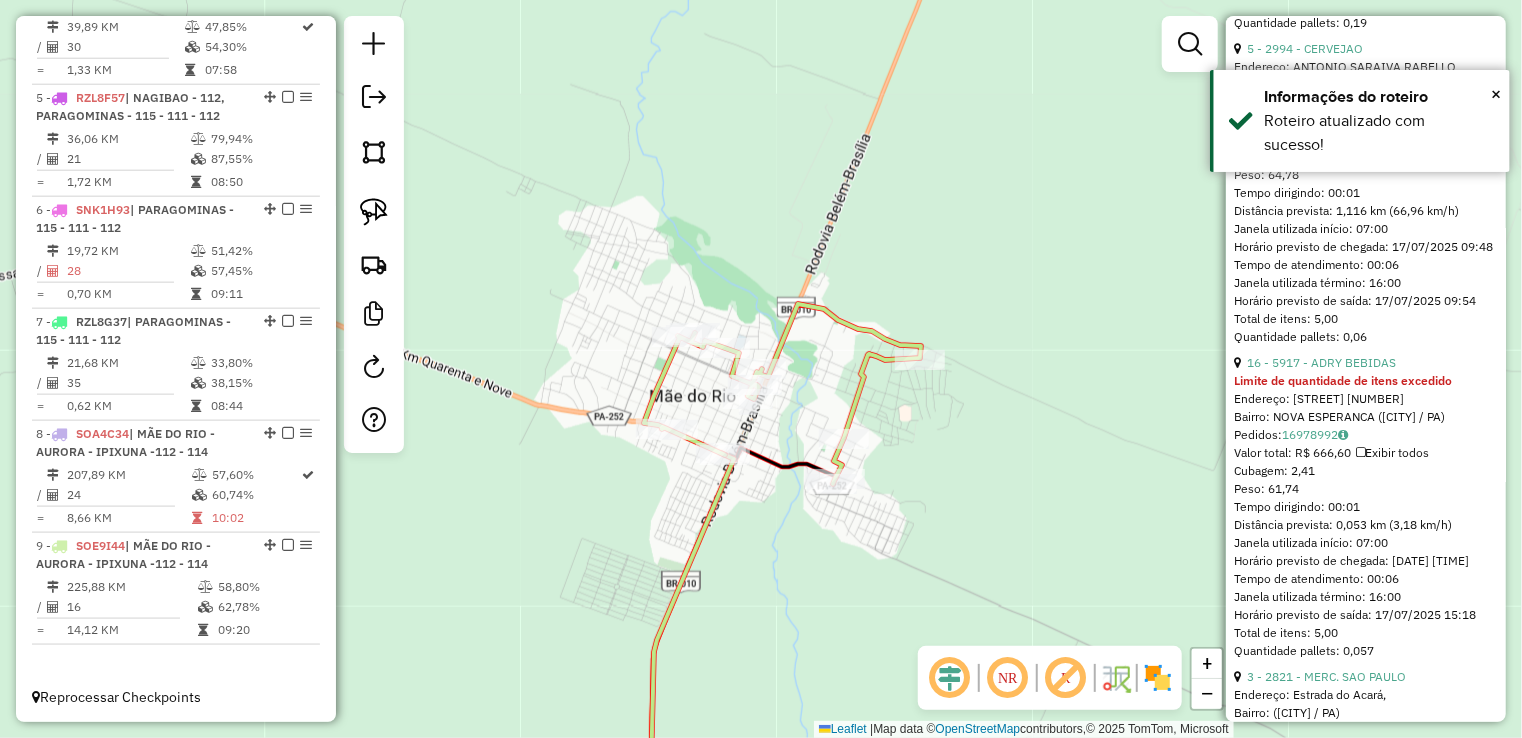 scroll, scrollTop: 3582, scrollLeft: 0, axis: vertical 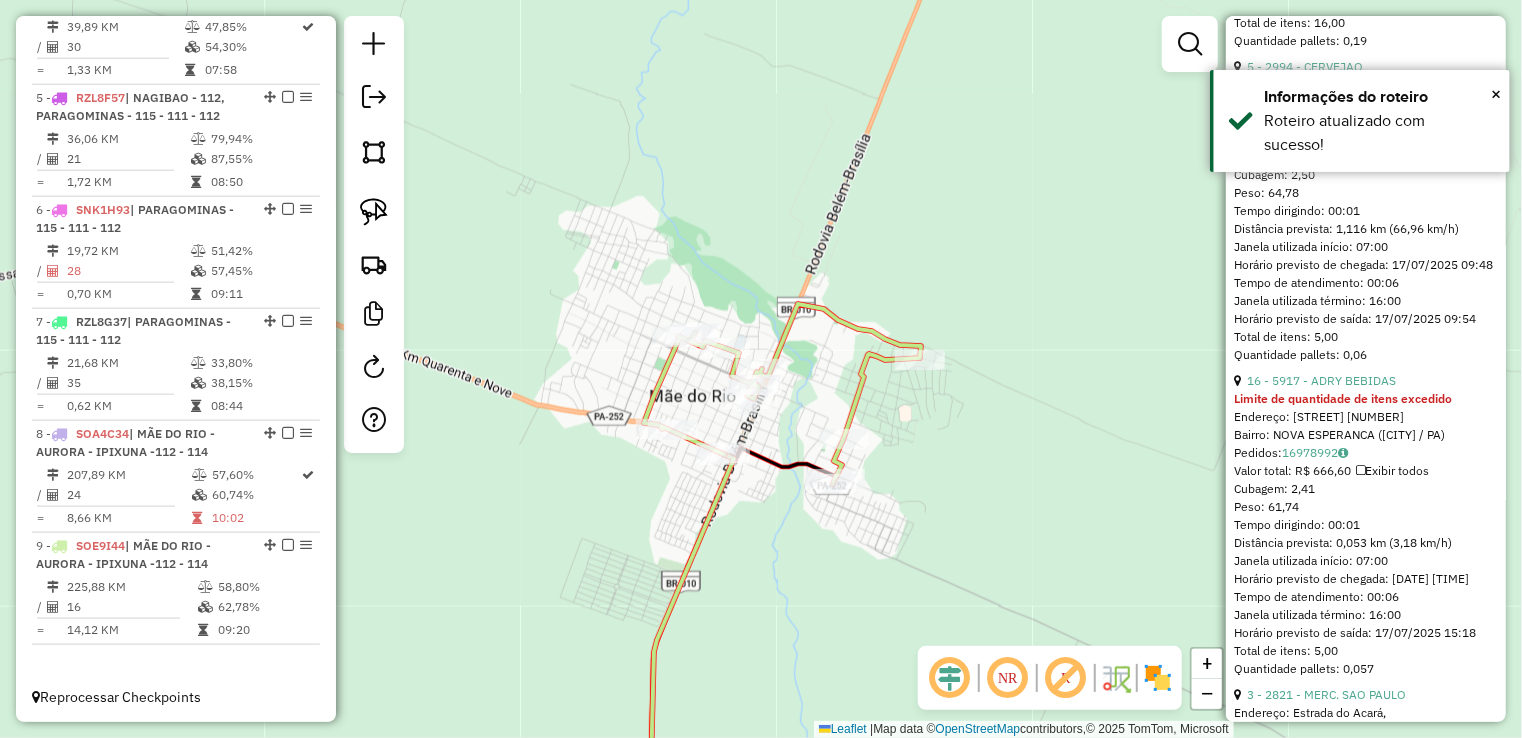 click on "Janela de atendimento Grade de atendimento Capacidade Transportadoras Veículos Cliente Pedidos  Rotas Selecione os dias de semana para filtrar as janelas de atendimento  Seg   Ter   Qua   Qui   Sex   Sáb   Dom  Informe o período da janela de atendimento: De: Até:  Filtrar exatamente a janela do cliente  Considerar janela de atendimento padrão  Selecione os dias de semana para filtrar as grades de atendimento  Seg   Ter   Qua   Qui   Sex   Sáb   Dom   Considerar clientes sem dia de atendimento cadastrado  Clientes fora do dia de atendimento selecionado Filtrar as atividades entre os valores definidos abaixo:  Peso mínimo:   Peso máximo:   Cubagem mínima:   Cubagem máxima:   De:   Até:  Filtrar as atividades entre o tempo de atendimento definido abaixo:  De:   Até:   Considerar capacidade total dos clientes não roteirizados Transportadora: Selecione um ou mais itens Tipo de veículo: Selecione um ou mais itens Veículo: Selecione um ou mais itens Motorista: Selecione um ou mais itens Nome: Rótulo:" 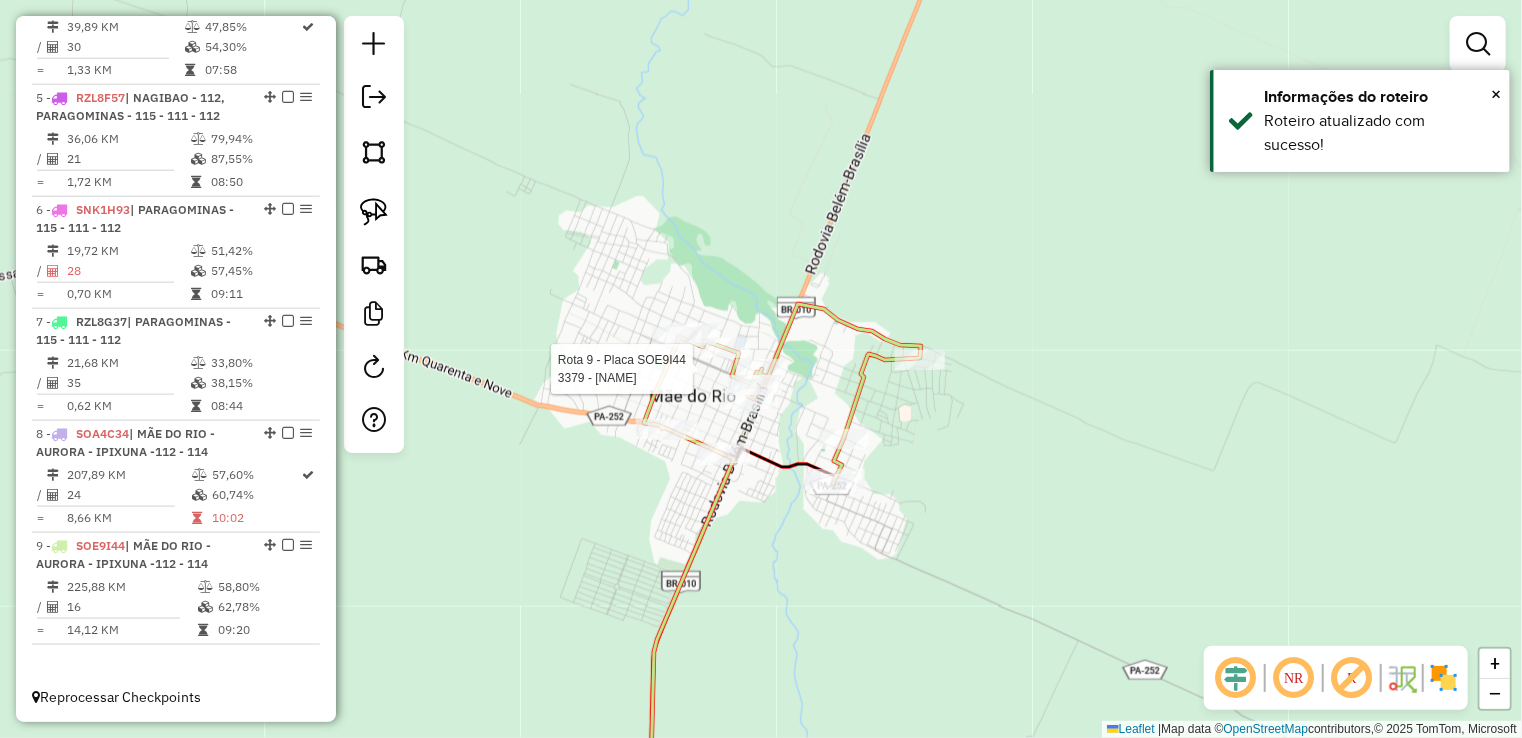 select on "**********" 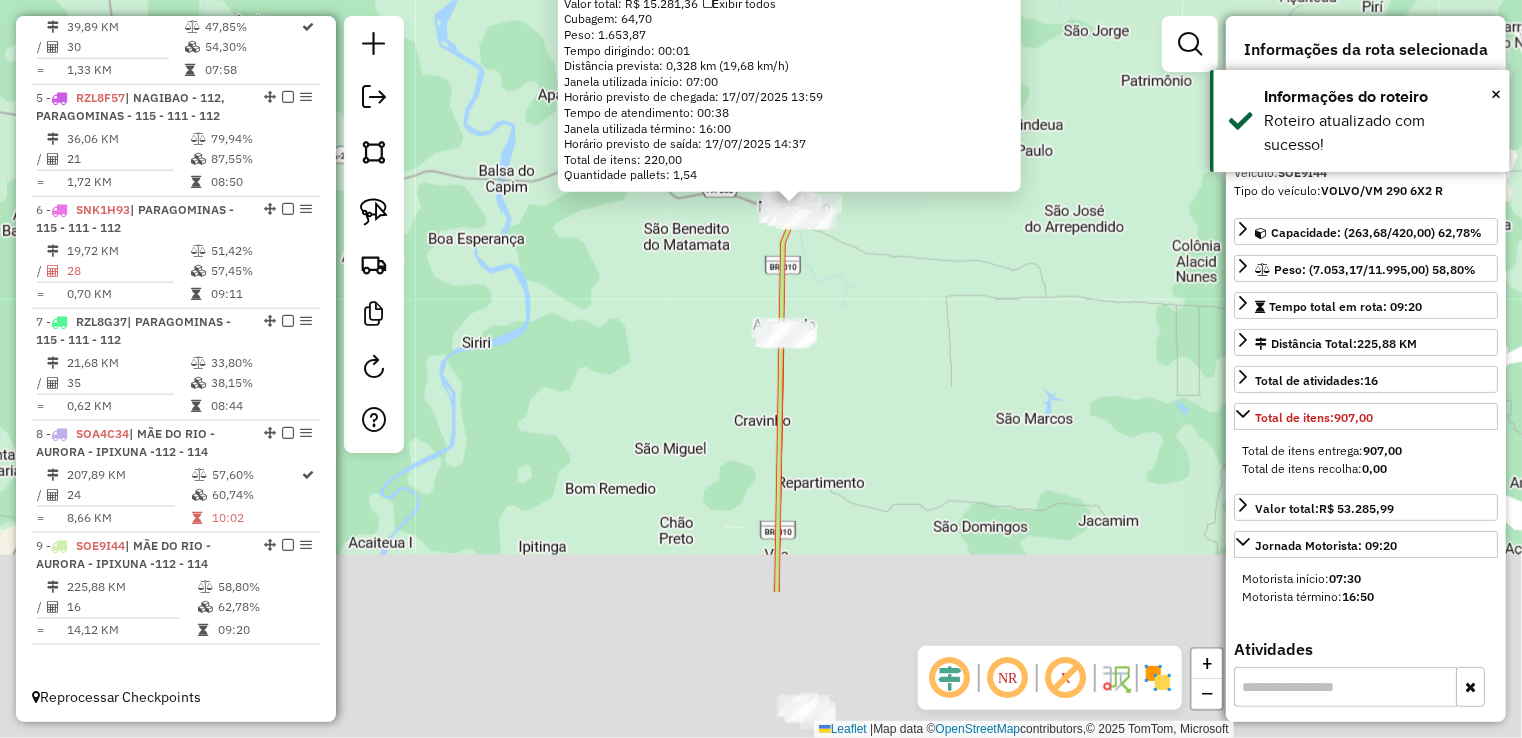 drag, startPoint x: 862, startPoint y: 544, endPoint x: 871, endPoint y: 156, distance: 388.10437 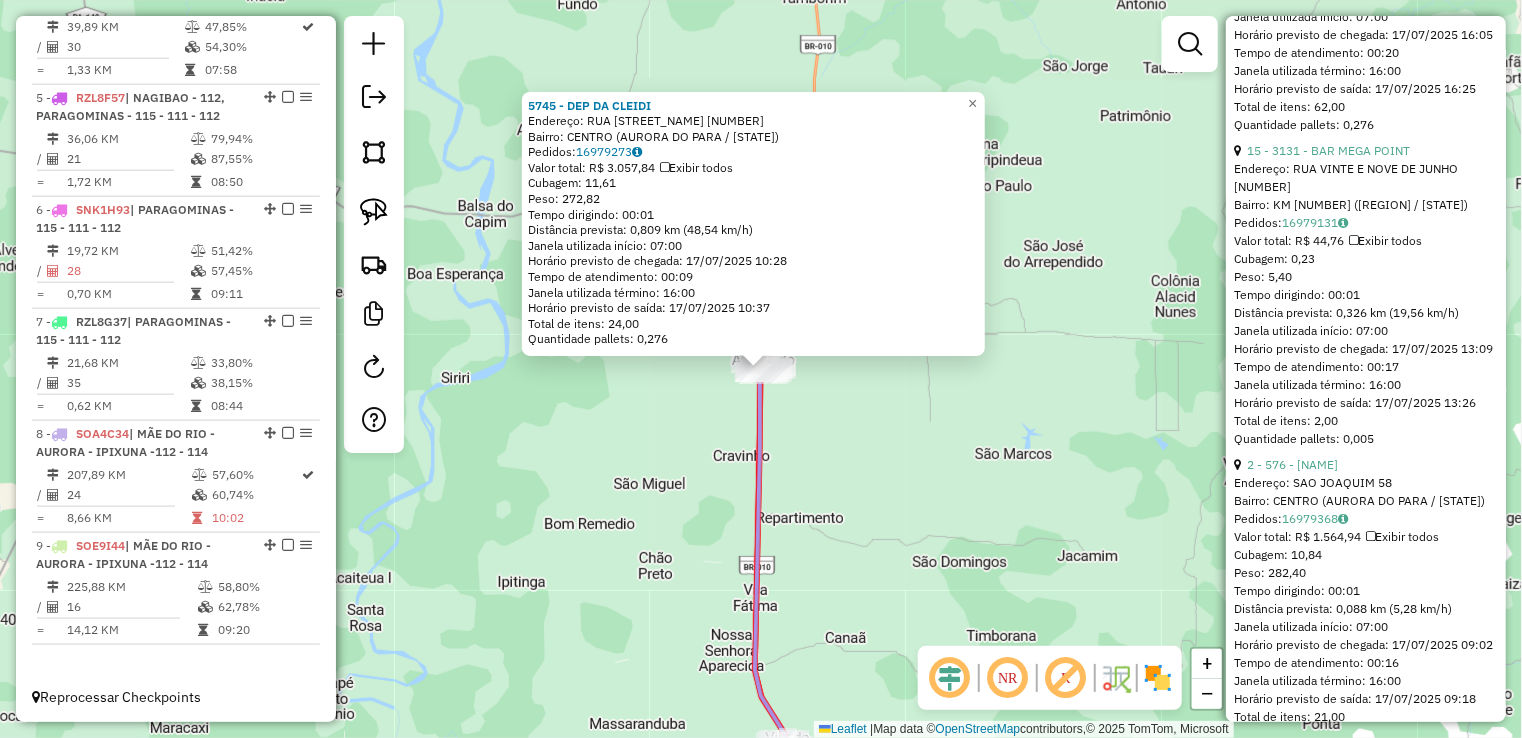 scroll, scrollTop: 2100, scrollLeft: 0, axis: vertical 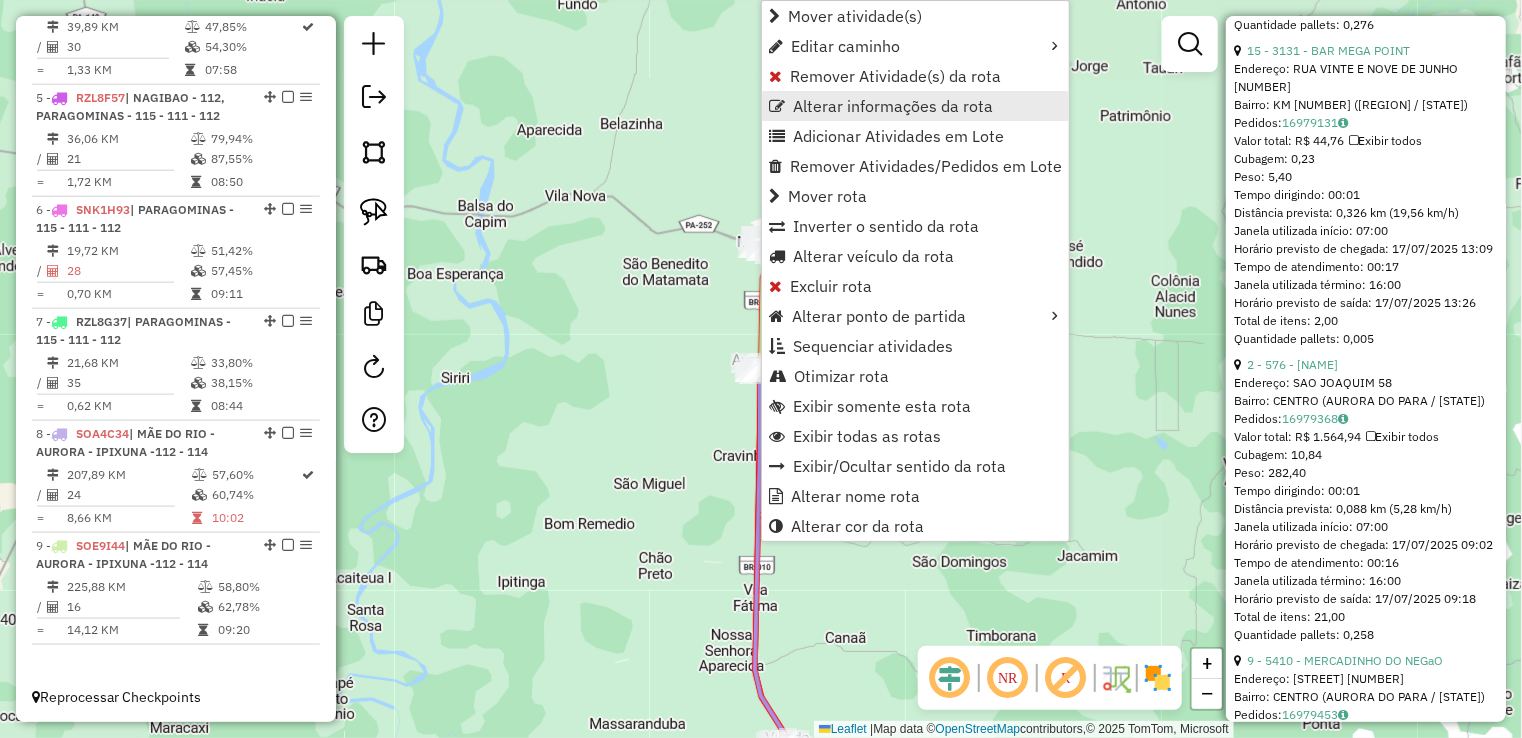 click on "Alterar informações da rota" at bounding box center [893, 106] 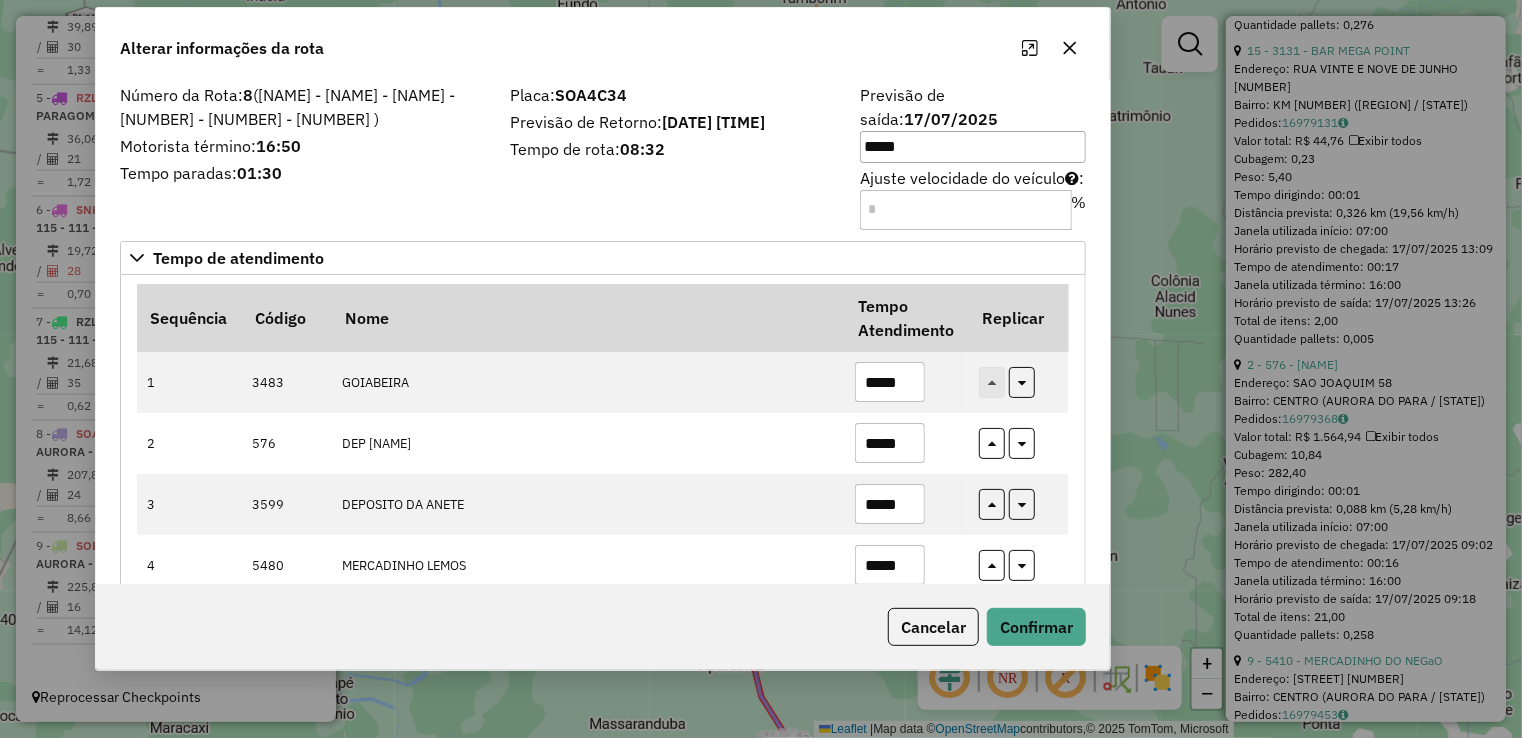 drag, startPoint x: 923, startPoint y: 77, endPoint x: 754, endPoint y: 53, distance: 170.69563 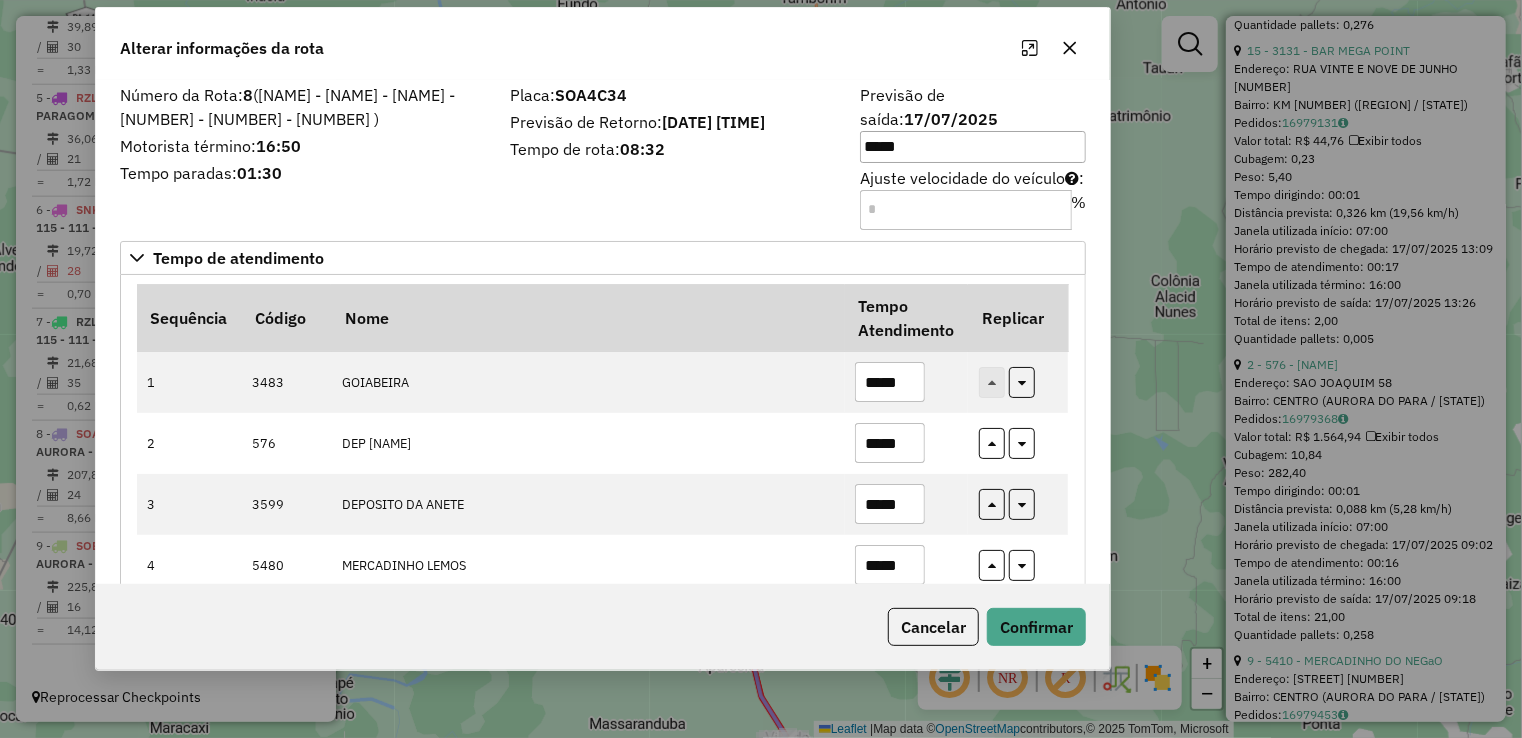 click on "Alterar informações da rota" 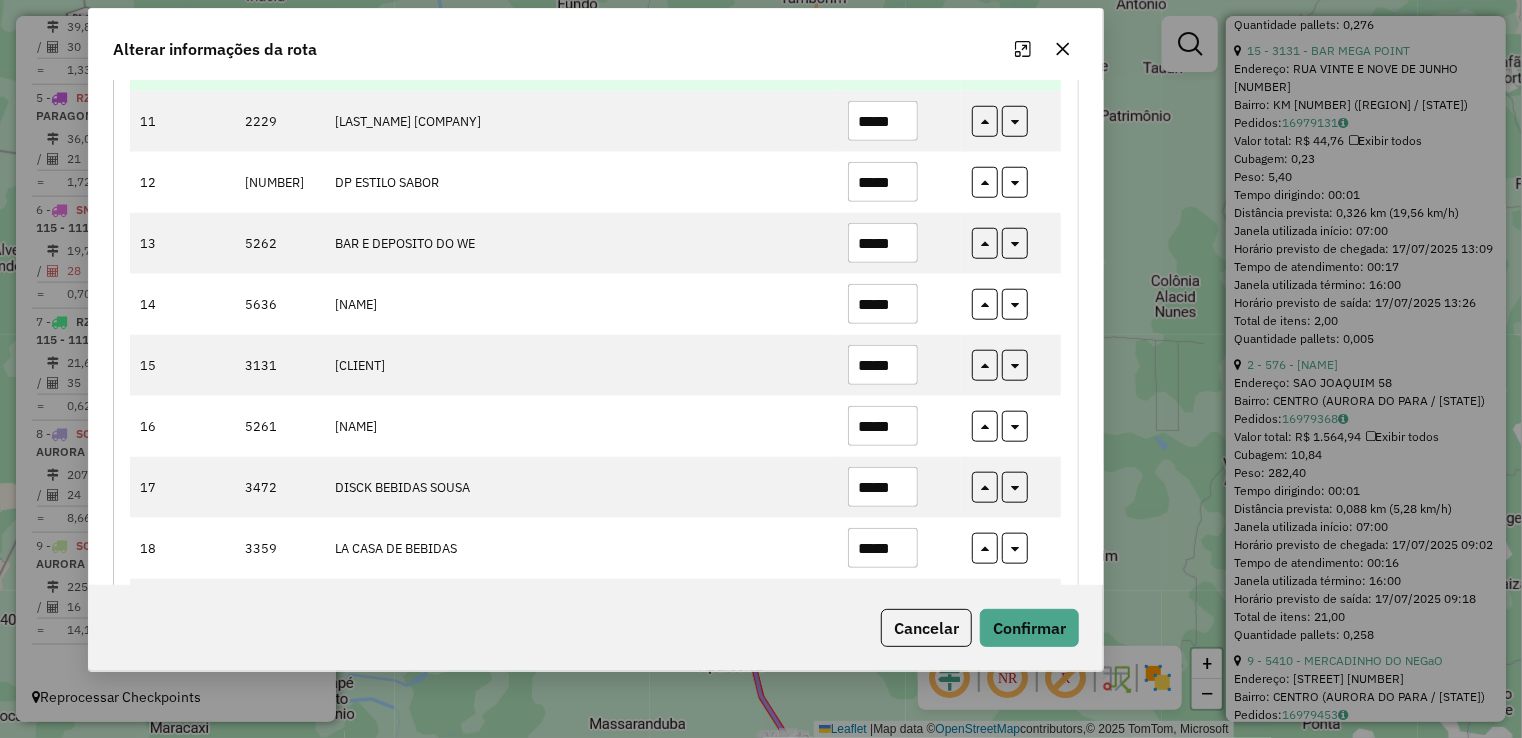 scroll, scrollTop: 900, scrollLeft: 0, axis: vertical 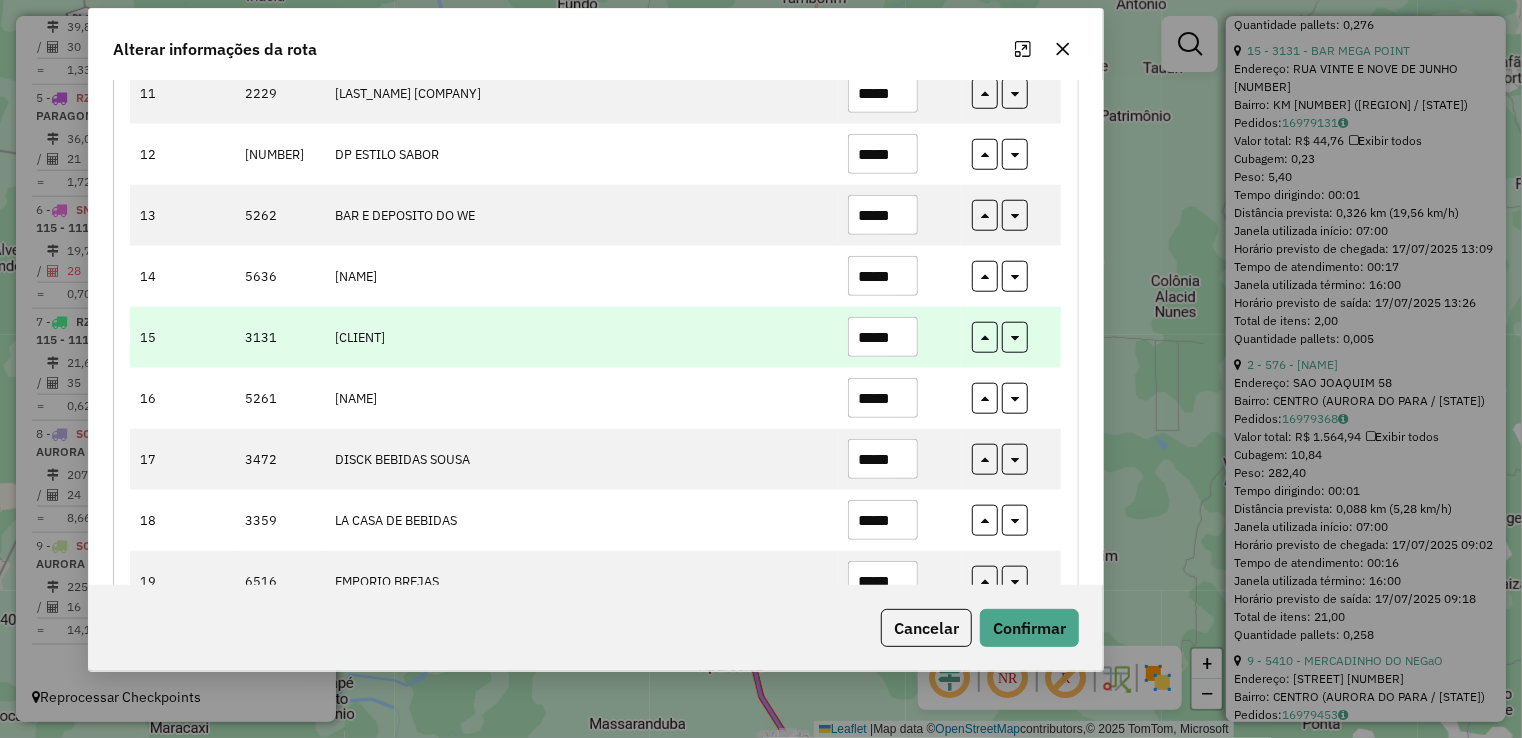 click on "*****" at bounding box center (883, 337) 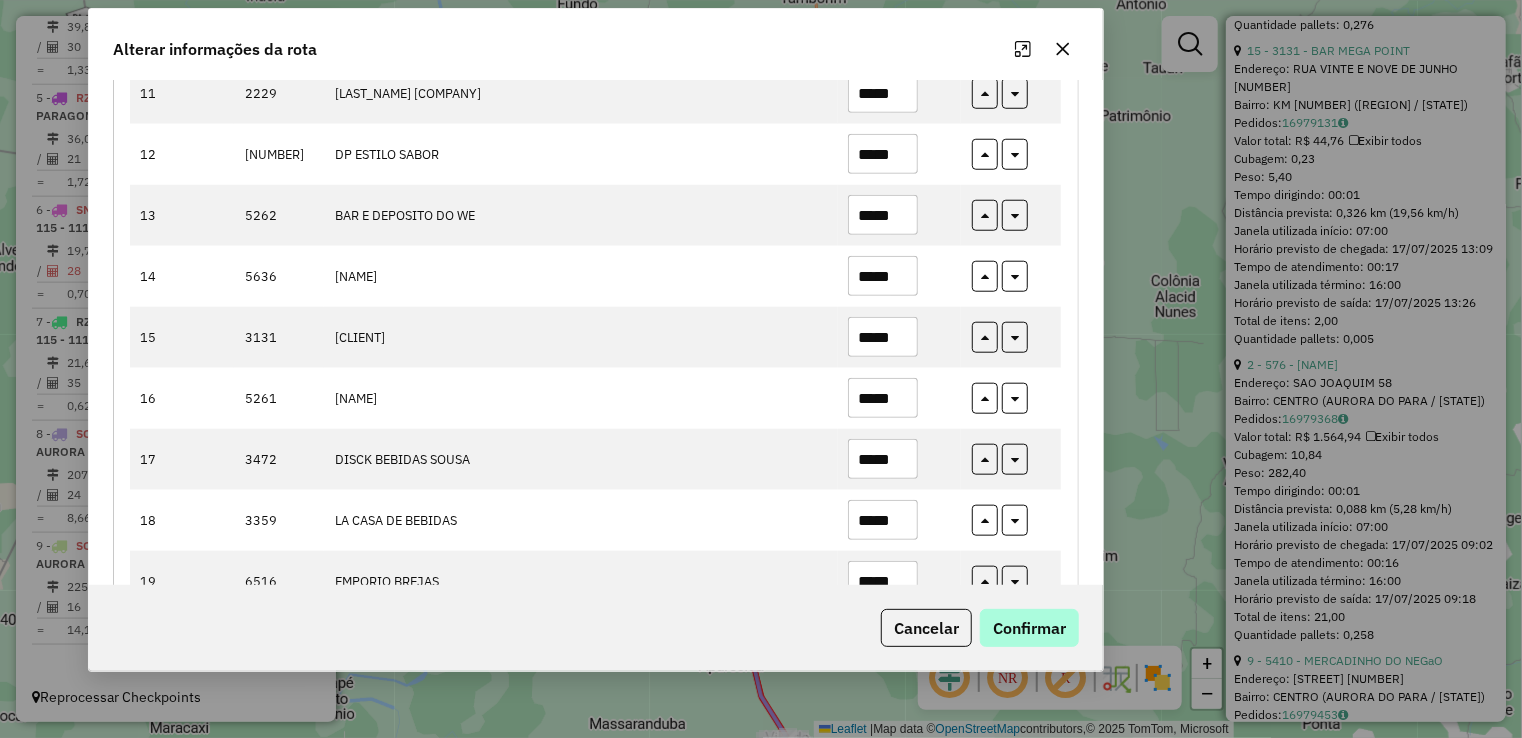 type on "*****" 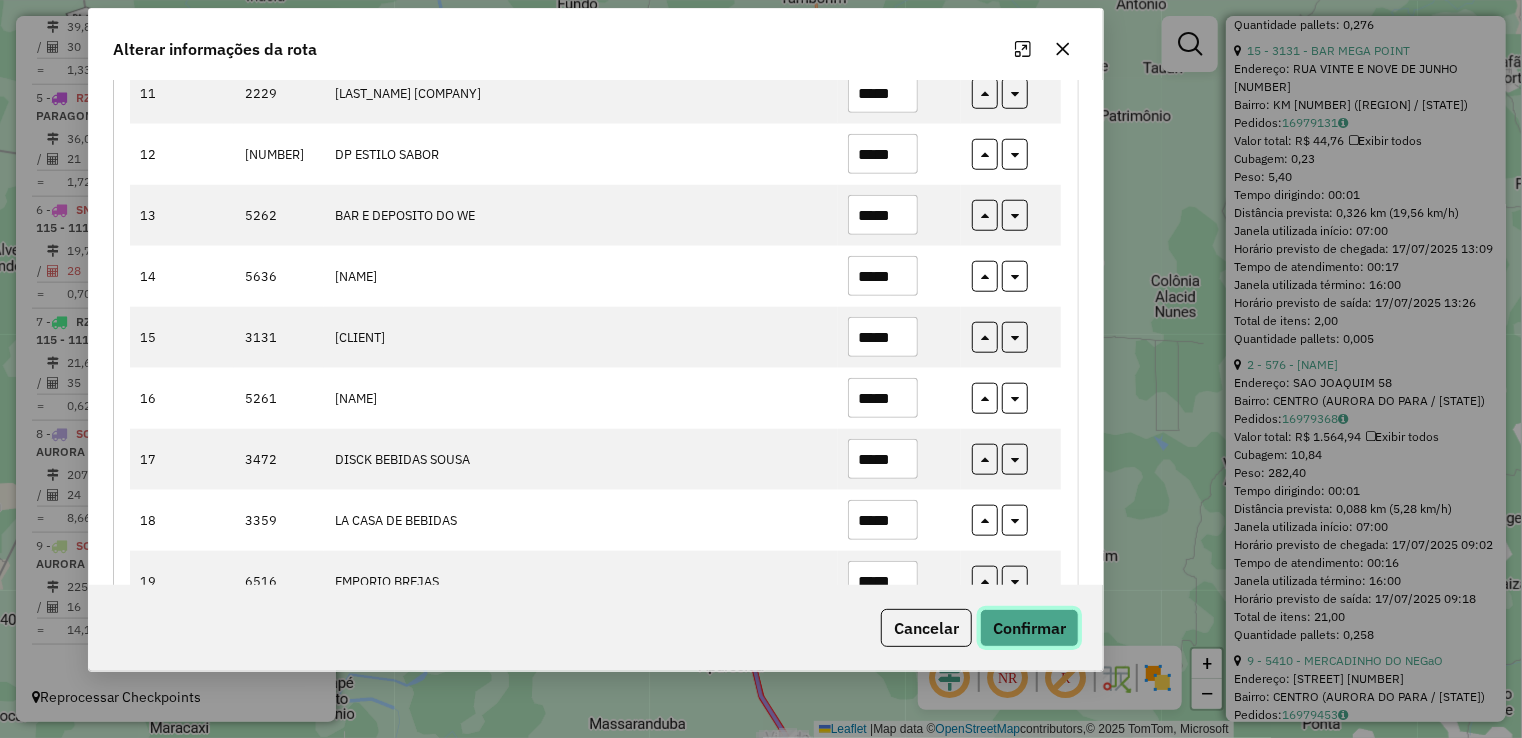 click on "Confirmar" 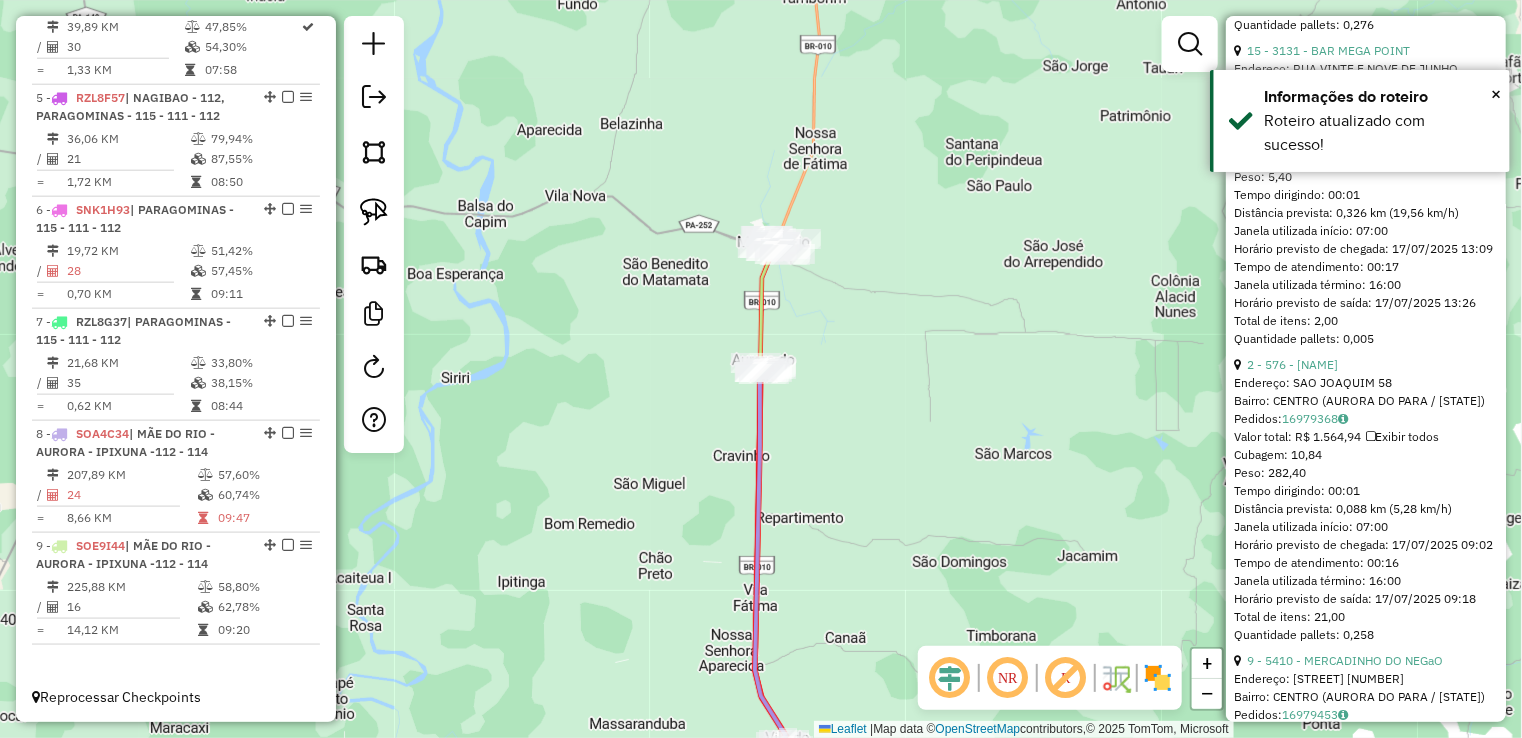 click on "Janela de atendimento Grade de atendimento Capacidade Transportadoras Veículos Cliente Pedidos  Rotas Selecione os dias de semana para filtrar as janelas de atendimento  Seg   Ter   Qua   Qui   Sex   Sáb   Dom  Informe o período da janela de atendimento: De: Até:  Filtrar exatamente a janela do cliente  Considerar janela de atendimento padrão  Selecione os dias de semana para filtrar as grades de atendimento  Seg   Ter   Qua   Qui   Sex   Sáb   Dom   Considerar clientes sem dia de atendimento cadastrado  Clientes fora do dia de atendimento selecionado Filtrar as atividades entre os valores definidos abaixo:  Peso mínimo:   Peso máximo:   Cubagem mínima:   Cubagem máxima:   De:   Até:  Filtrar as atividades entre o tempo de atendimento definido abaixo:  De:   Até:   Considerar capacidade total dos clientes não roteirizados Transportadora: Selecione um ou mais itens Tipo de veículo: Selecione um ou mais itens Veículo: Selecione um ou mais itens Motorista: Selecione um ou mais itens Nome: Rótulo:" 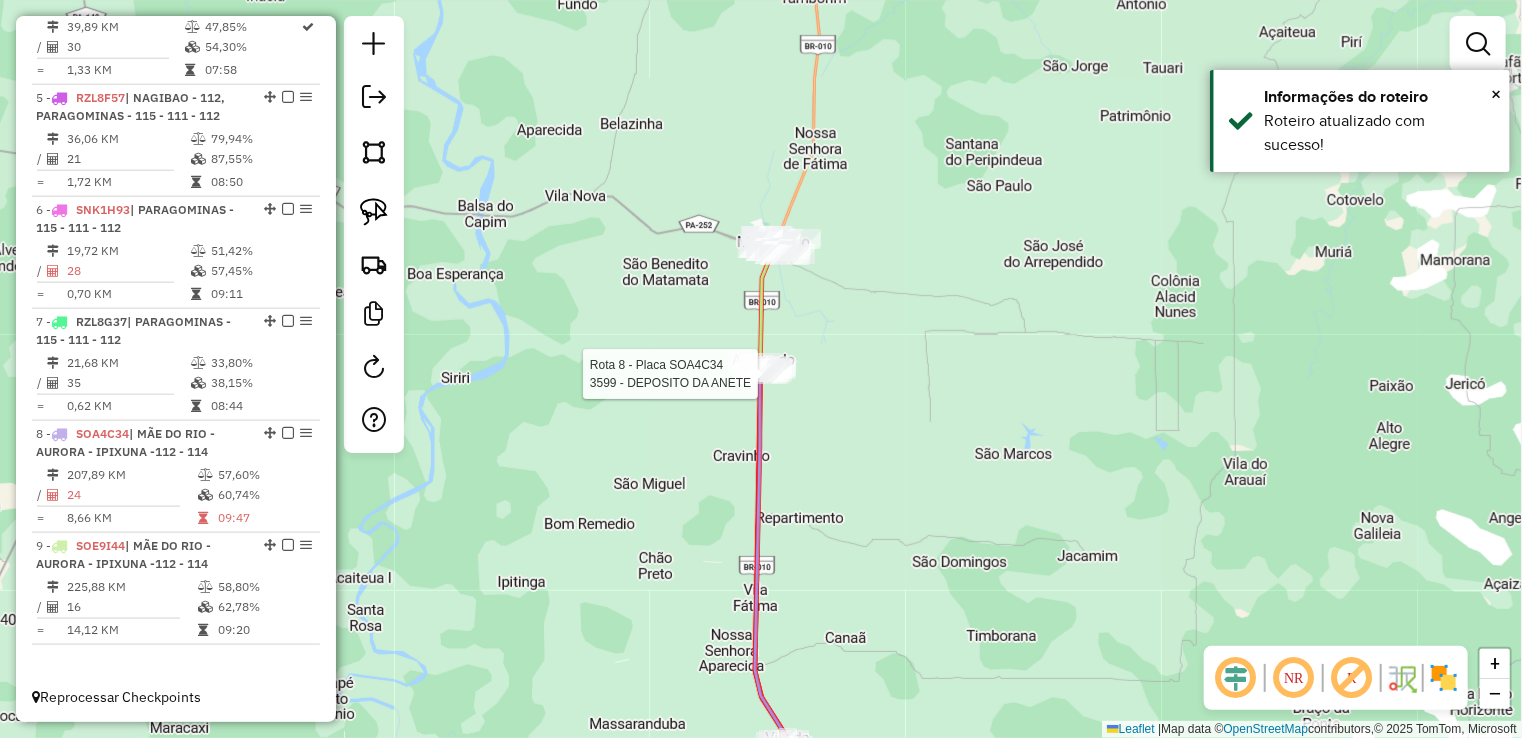 select on "**********" 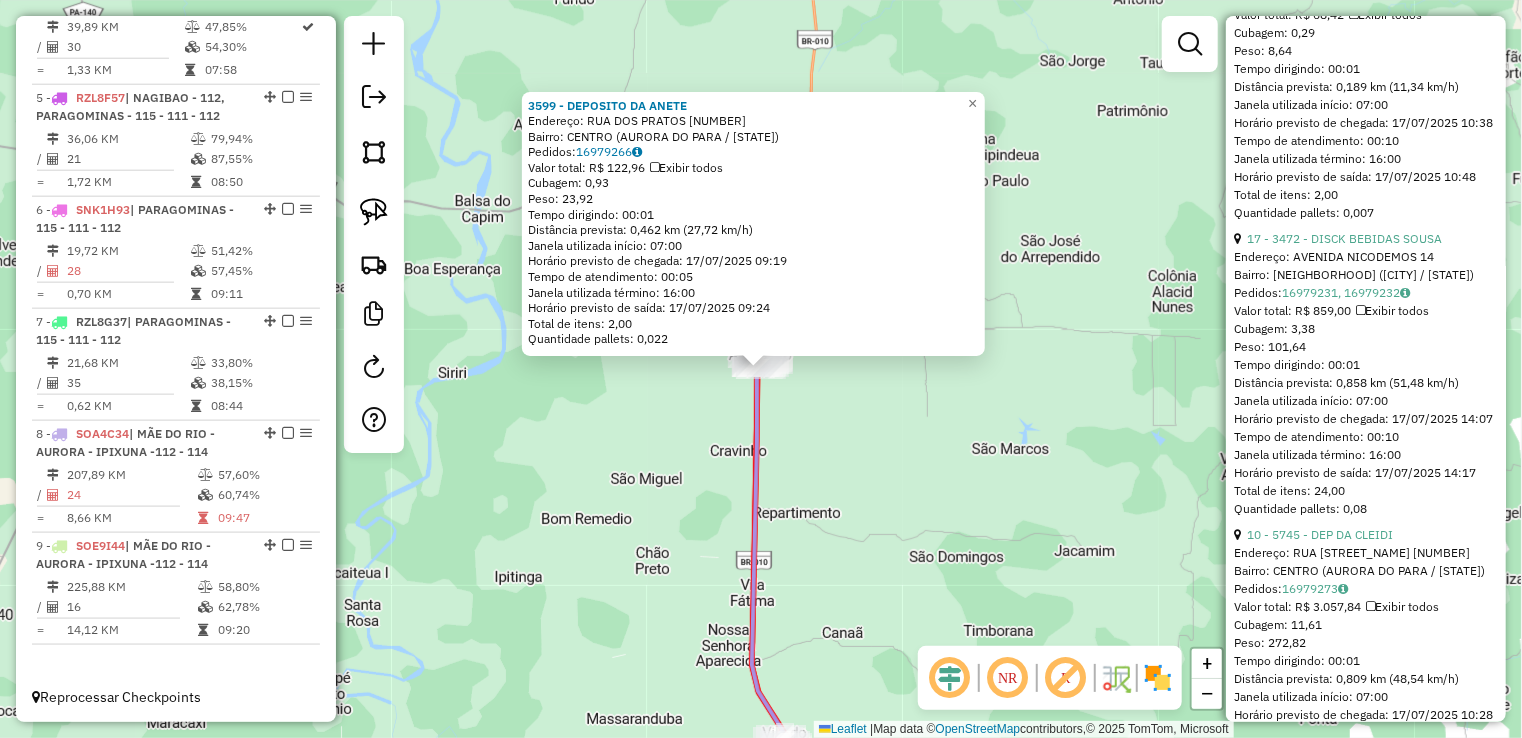 scroll, scrollTop: 2700, scrollLeft: 0, axis: vertical 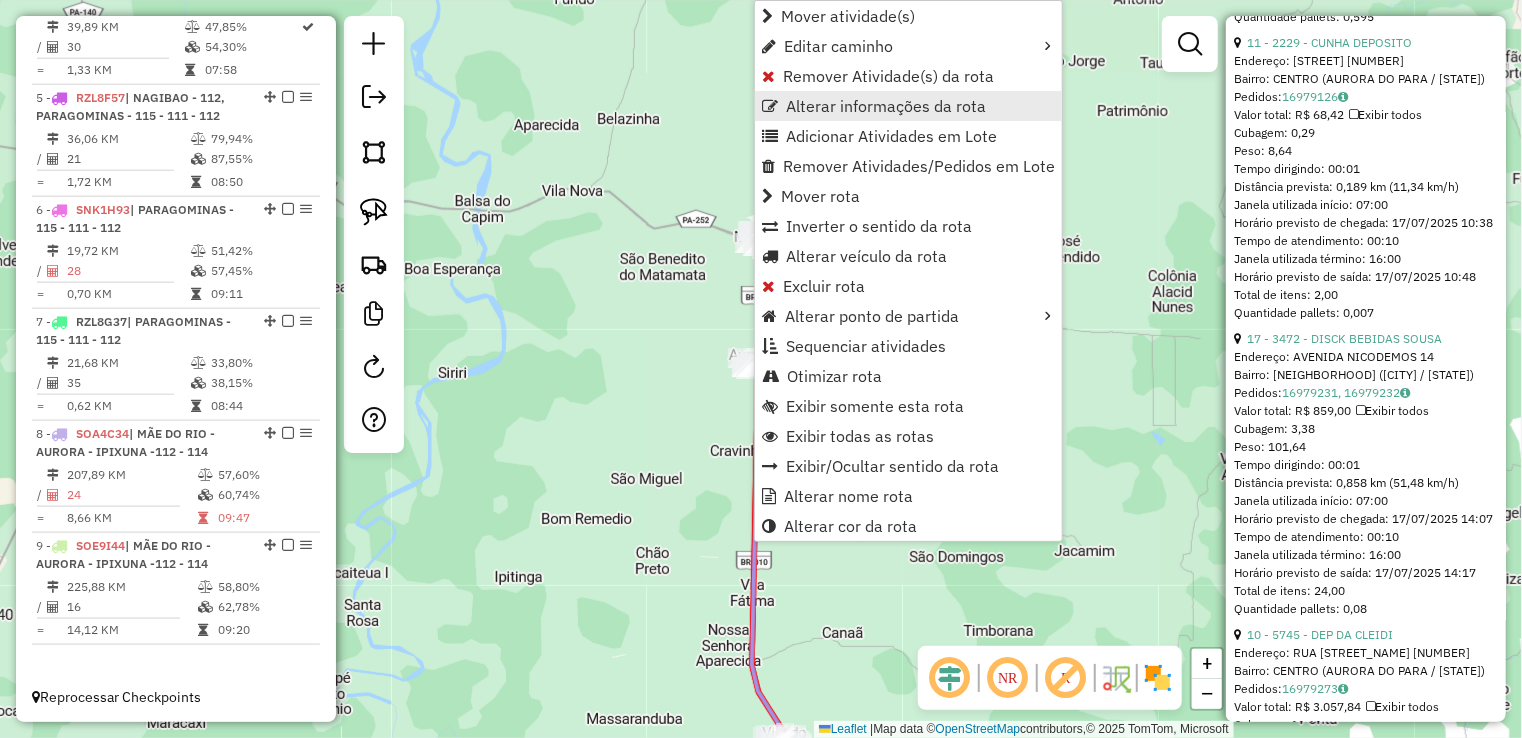 click on "Alterar informações da rota" at bounding box center (886, 106) 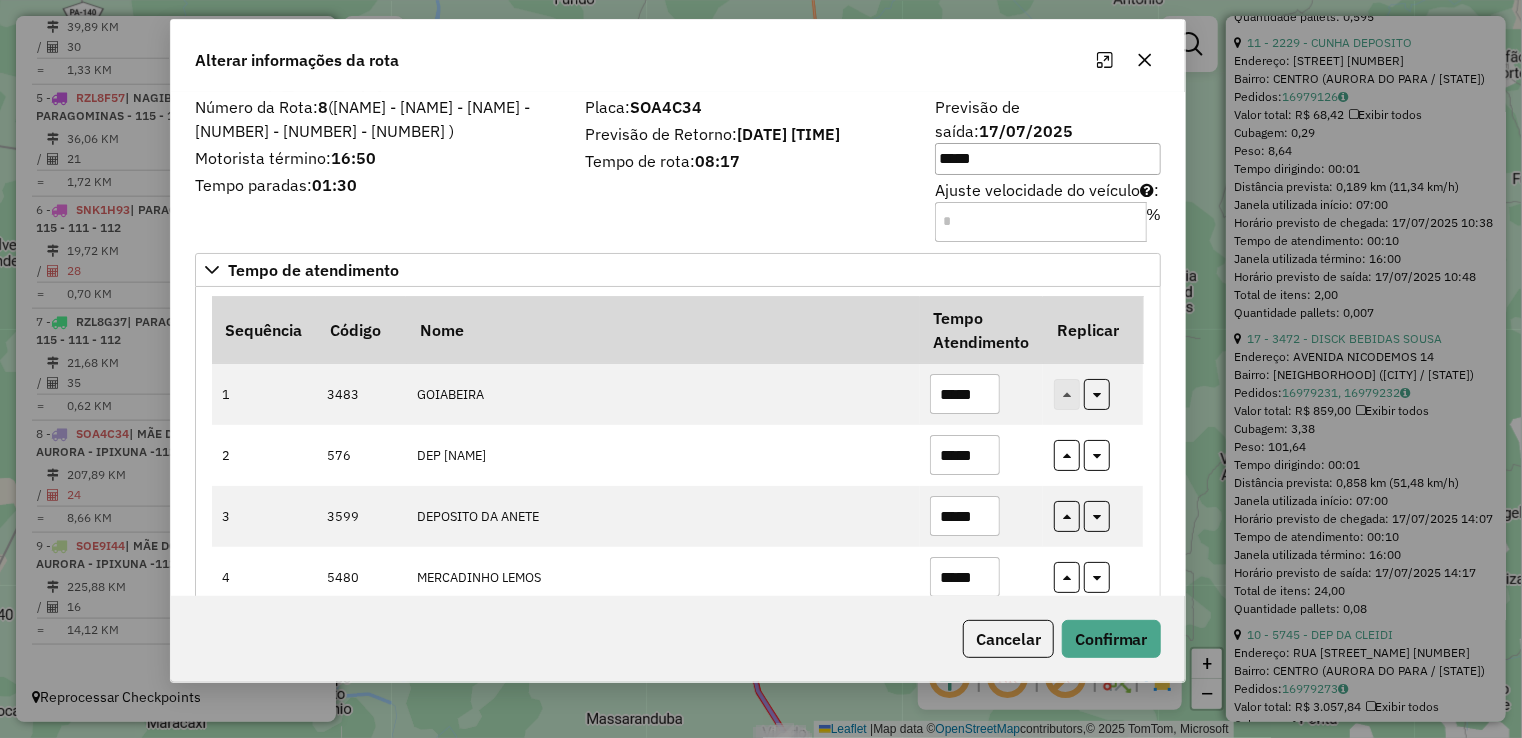 drag, startPoint x: 900, startPoint y: 96, endPoint x: 799, endPoint y: 74, distance: 103.36827 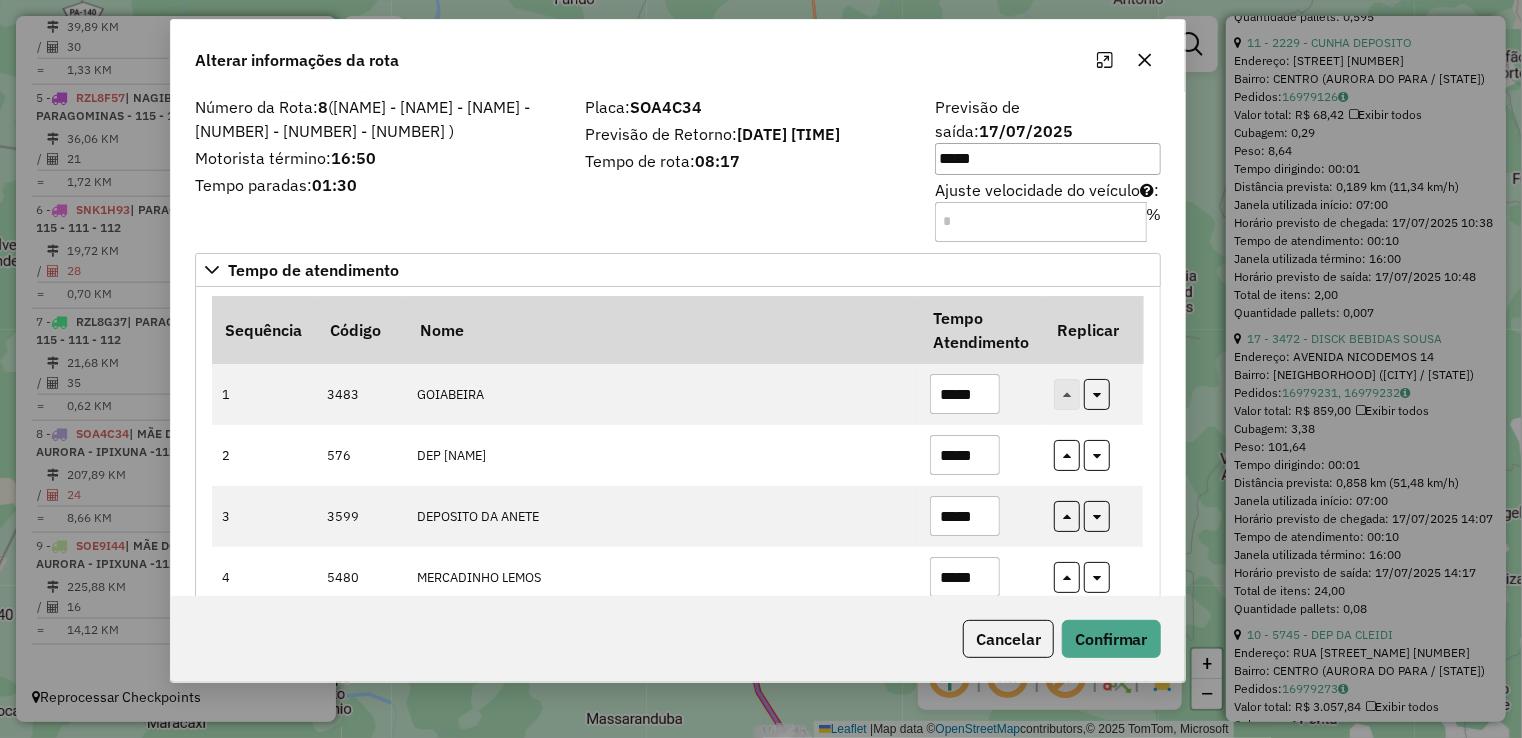 click on "Alterar informações da rota" 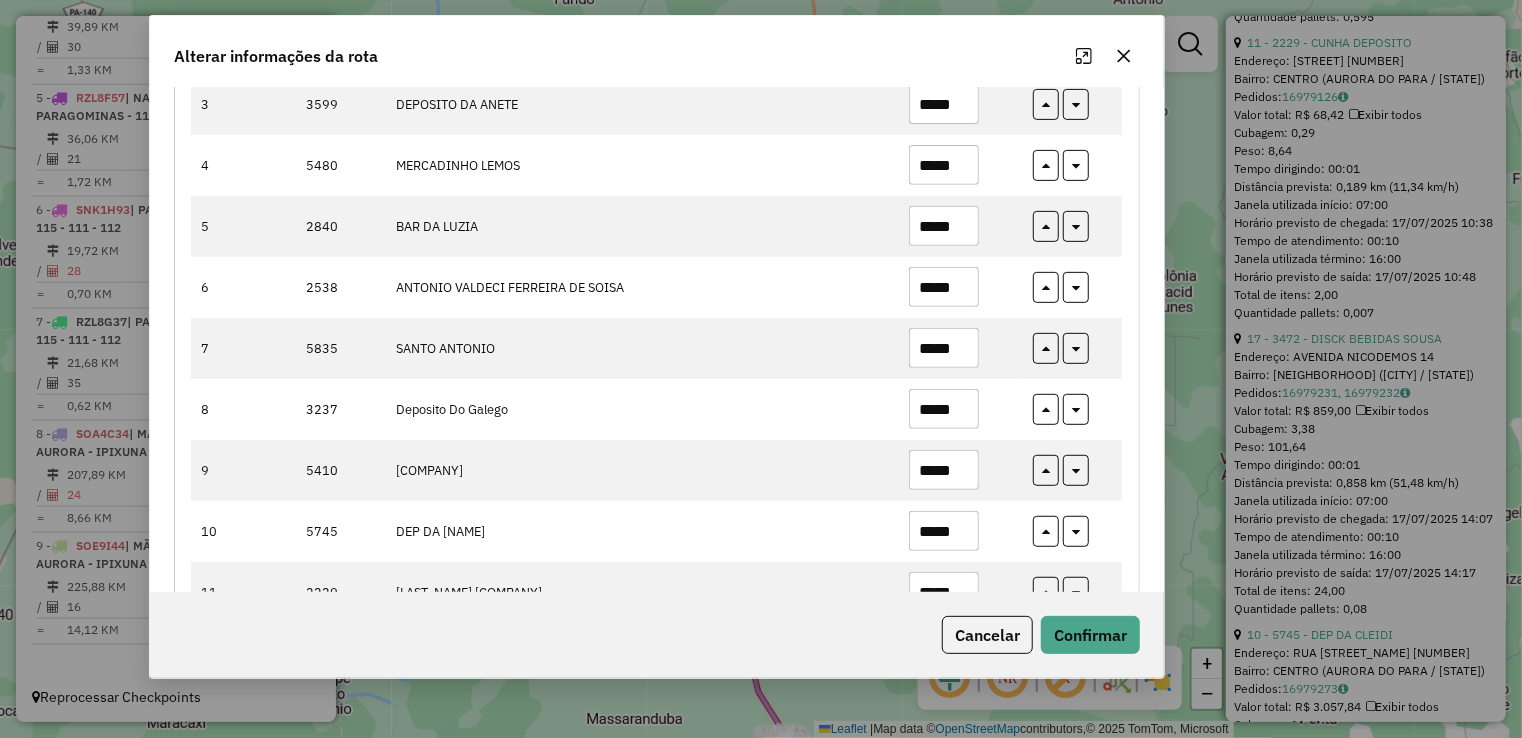 scroll, scrollTop: 600, scrollLeft: 0, axis: vertical 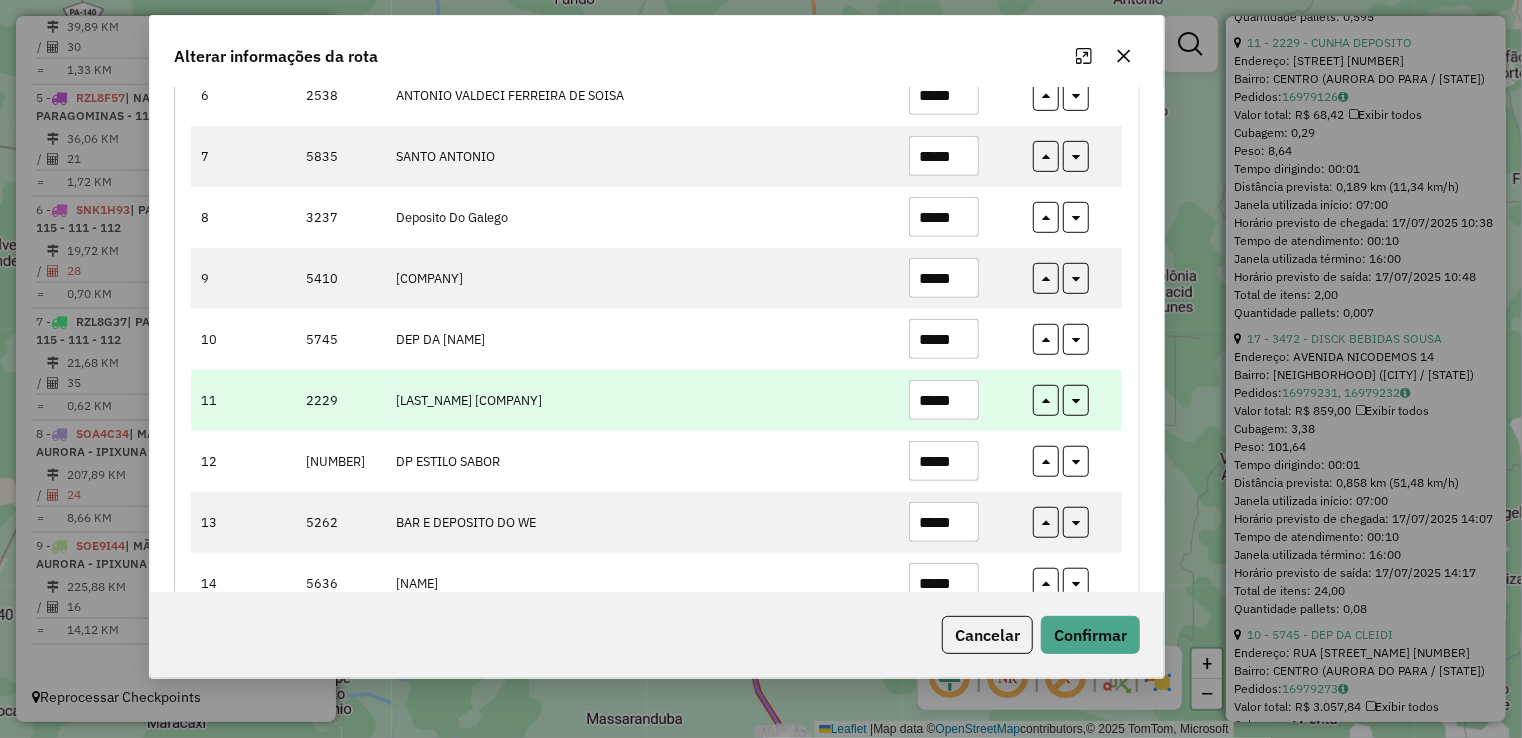 click on "*****" at bounding box center (944, 400) 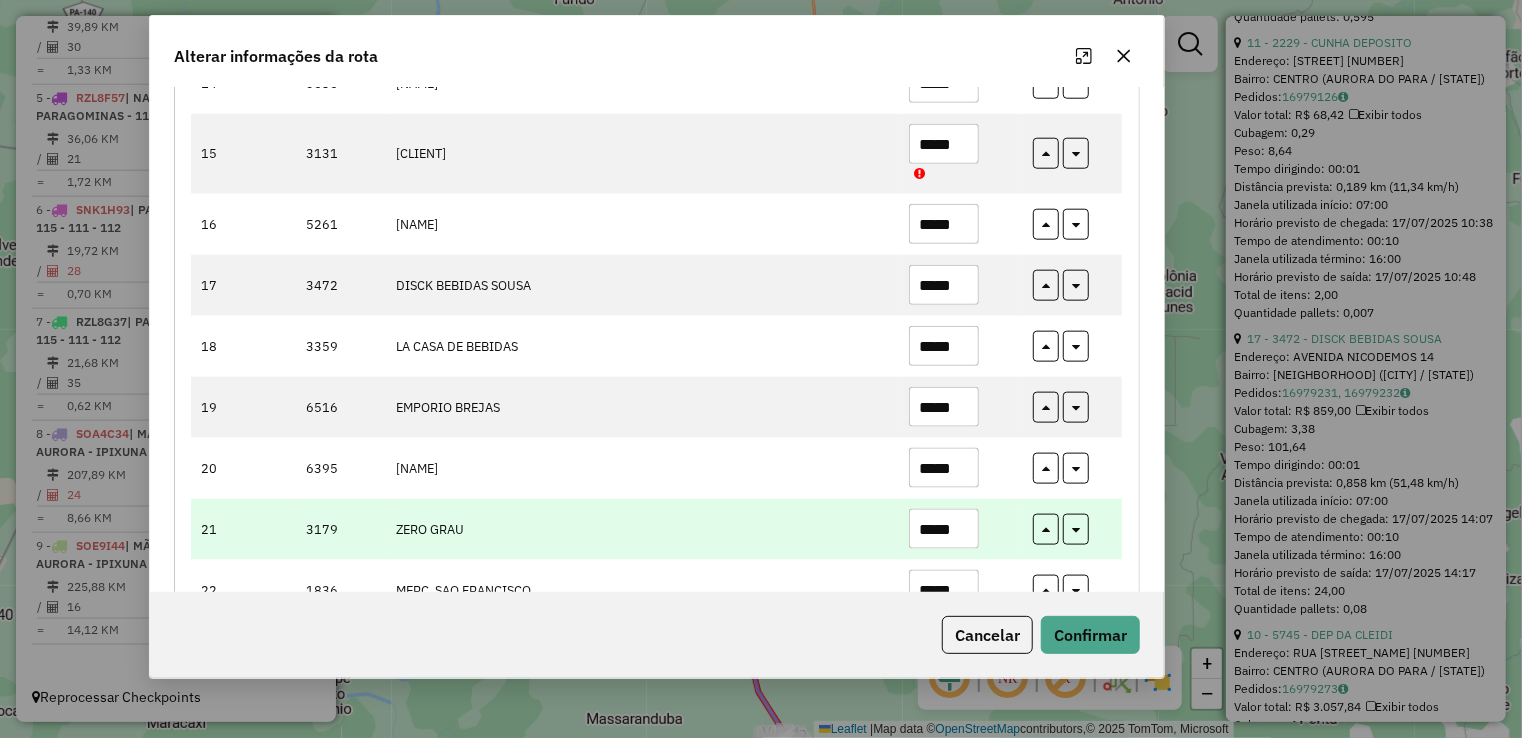 scroll, scrollTop: 1200, scrollLeft: 0, axis: vertical 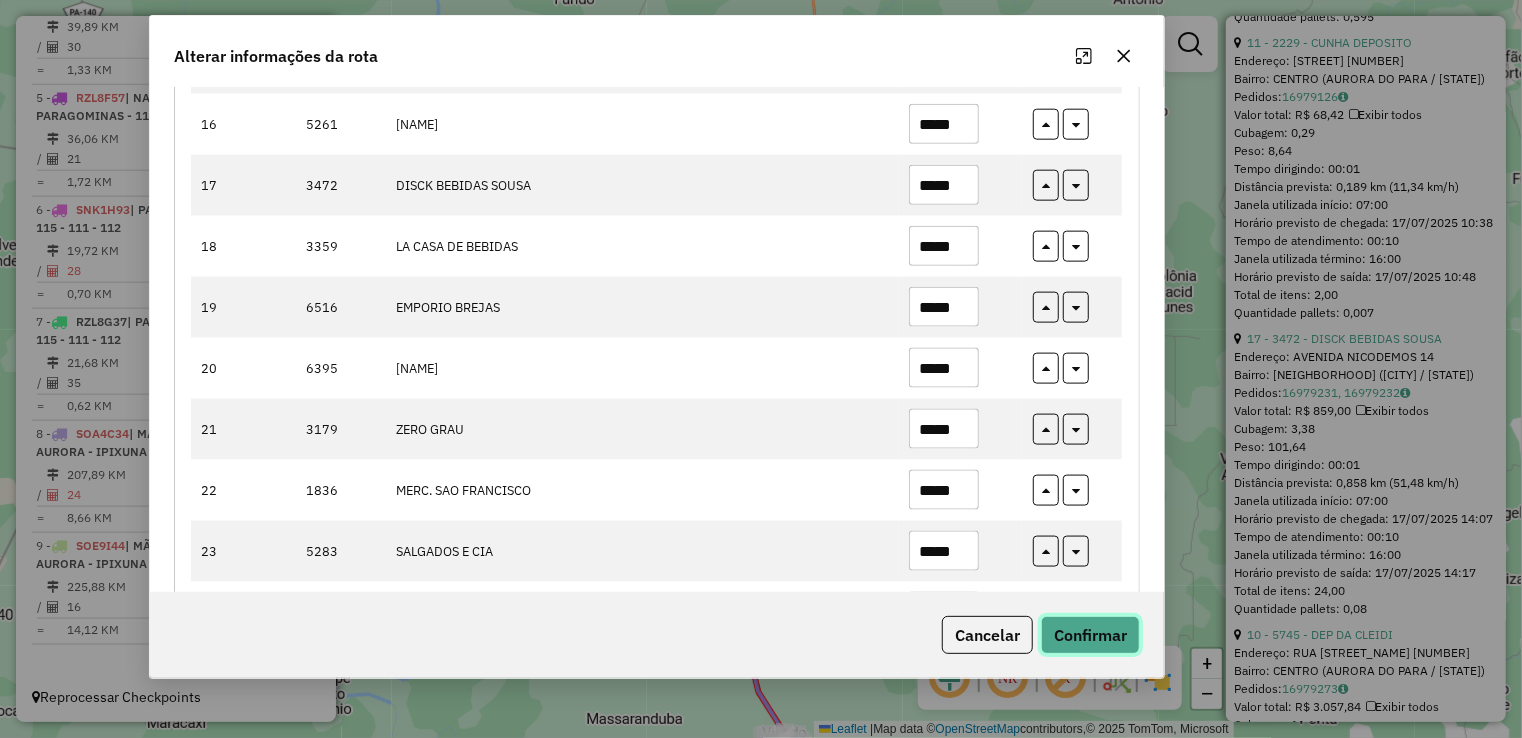 click on "Confirmar" 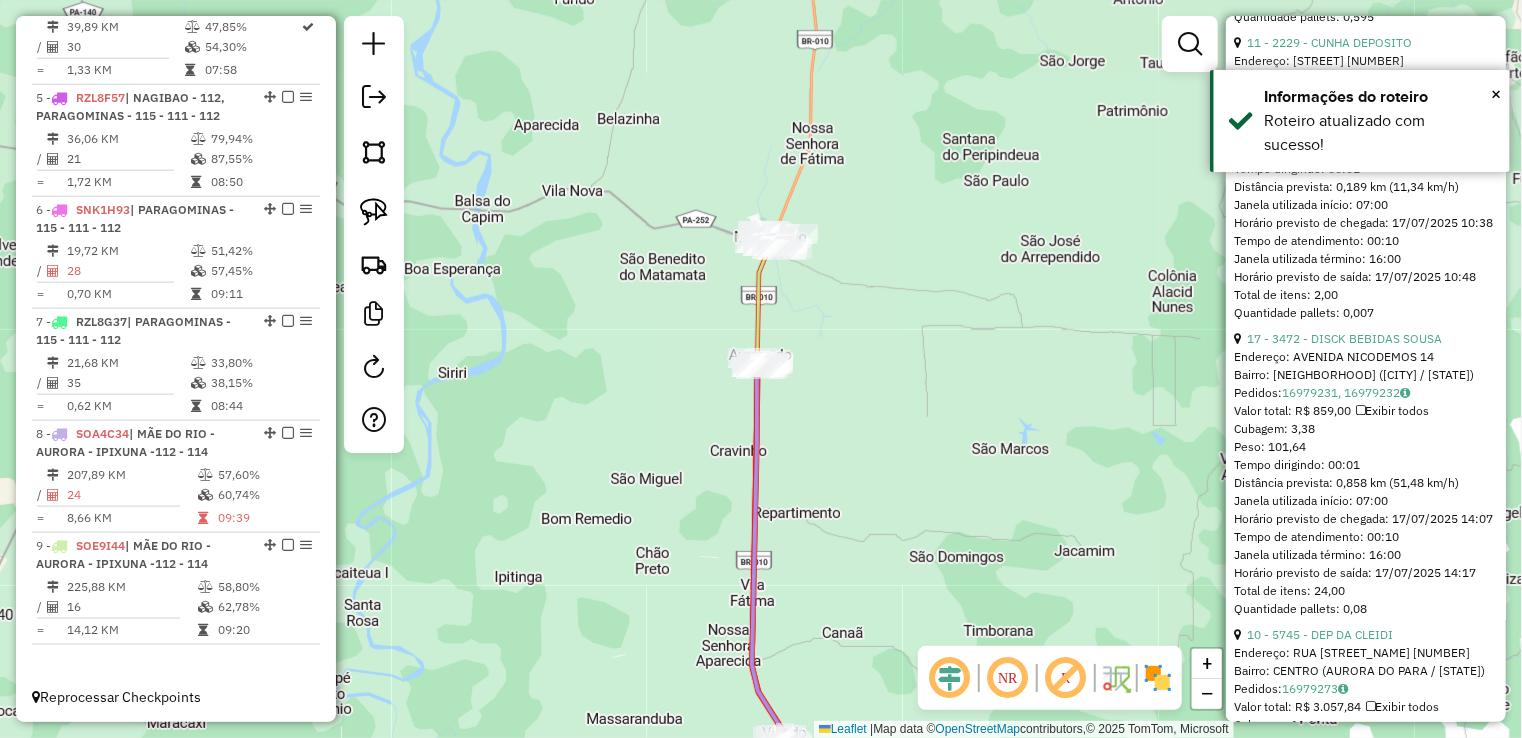 click on "Janela de atendimento Grade de atendimento Capacidade Transportadoras Veículos Cliente Pedidos  Rotas Selecione os dias de semana para filtrar as janelas de atendimento  Seg   Ter   Qua   Qui   Sex   Sáb   Dom  Informe o período da janela de atendimento: De: Até:  Filtrar exatamente a janela do cliente  Considerar janela de atendimento padrão  Selecione os dias de semana para filtrar as grades de atendimento  Seg   Ter   Qua   Qui   Sex   Sáb   Dom   Considerar clientes sem dia de atendimento cadastrado  Clientes fora do dia de atendimento selecionado Filtrar as atividades entre os valores definidos abaixo:  Peso mínimo:   Peso máximo:   Cubagem mínima:   Cubagem máxima:   De:   Até:  Filtrar as atividades entre o tempo de atendimento definido abaixo:  De:   Até:   Considerar capacidade total dos clientes não roteirizados Transportadora: Selecione um ou mais itens Tipo de veículo: Selecione um ou mais itens Veículo: Selecione um ou mais itens Motorista: Selecione um ou mais itens Nome: Rótulo:" 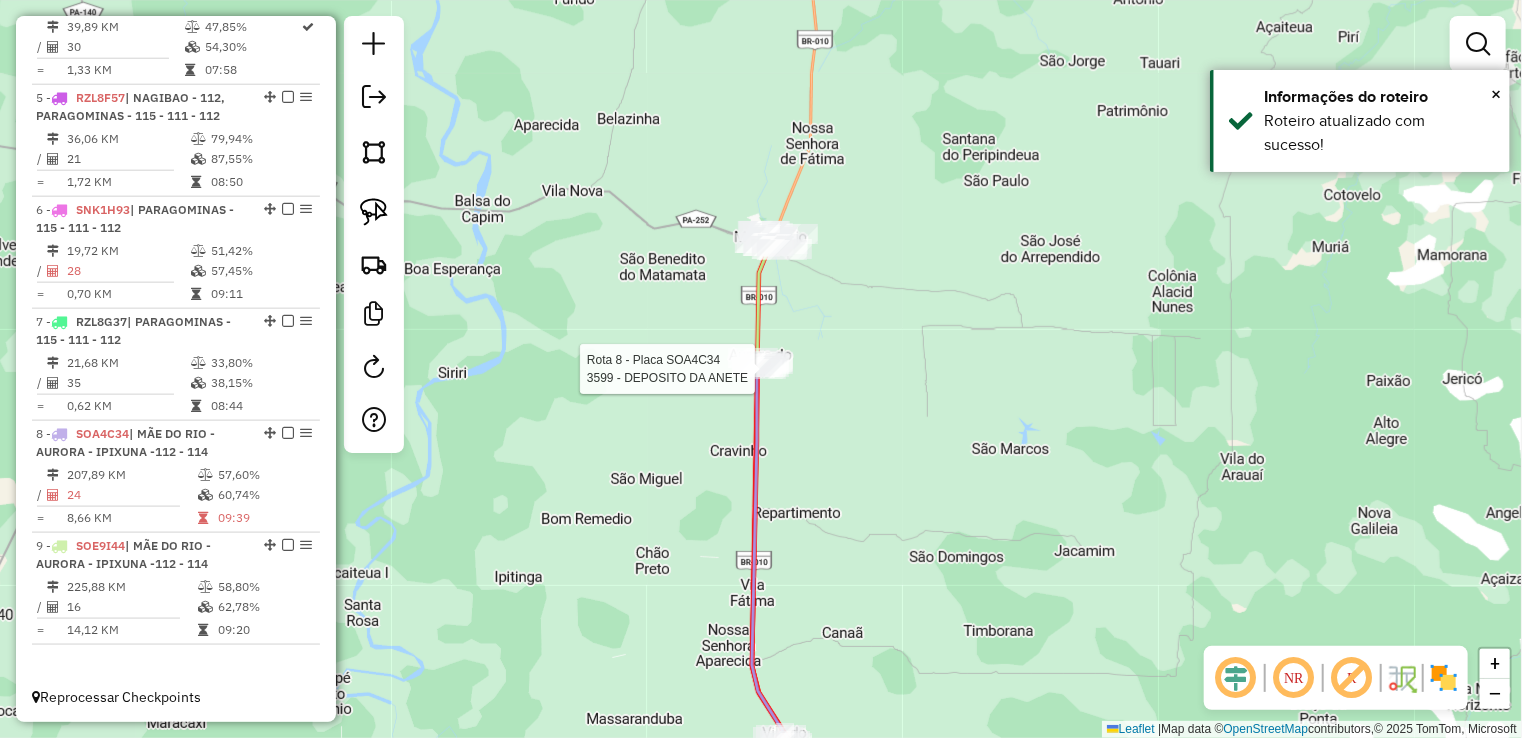 select on "**********" 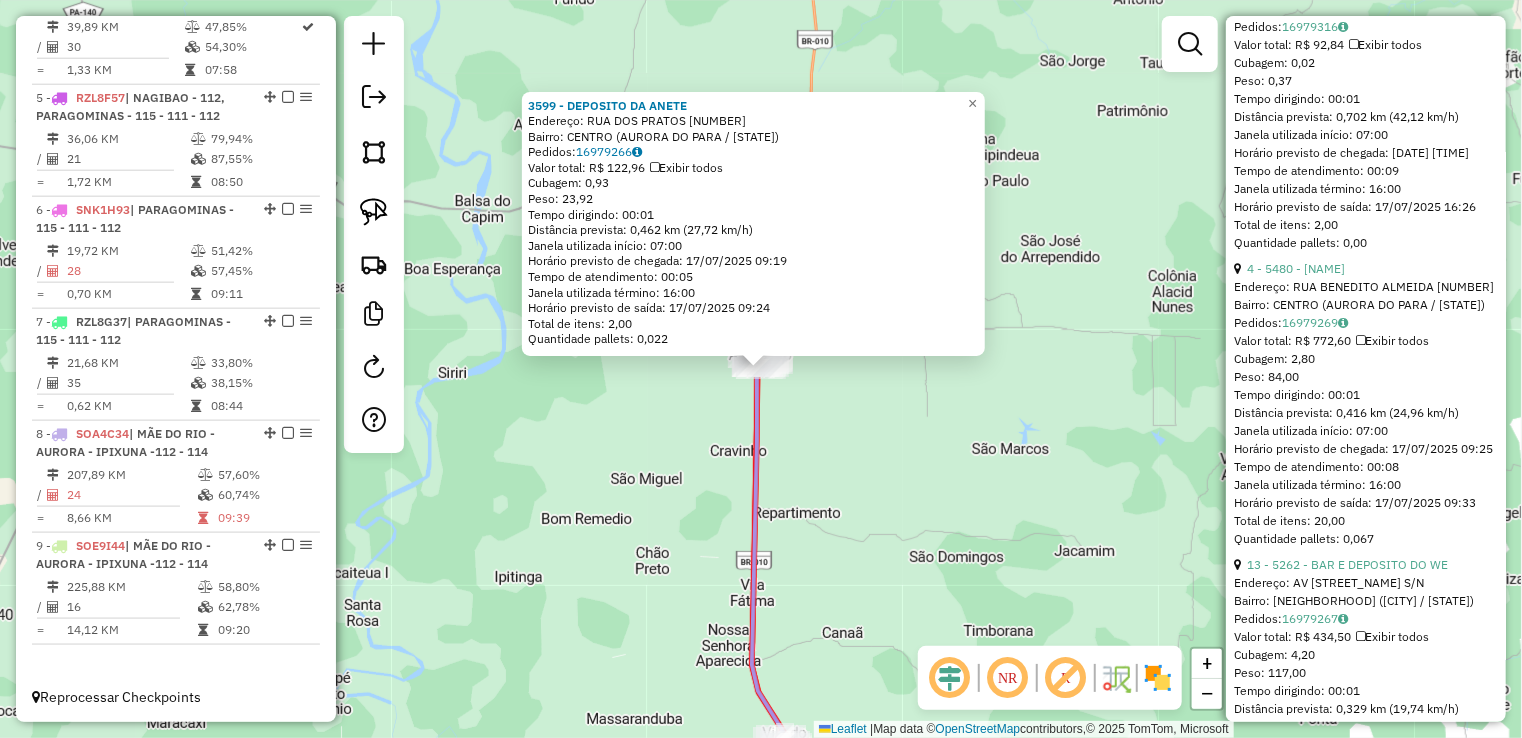 scroll, scrollTop: 3700, scrollLeft: 0, axis: vertical 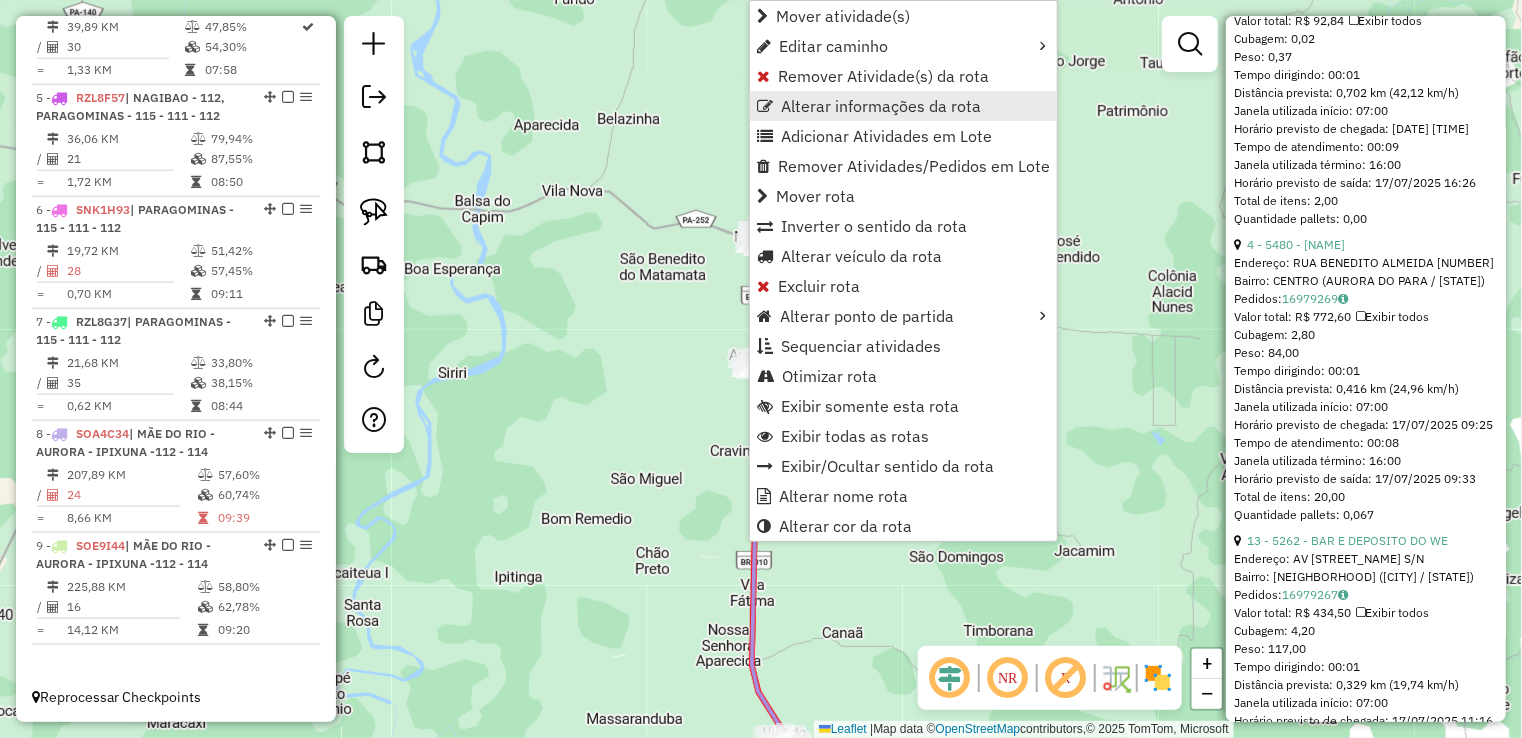 click on "Alterar informações da rota" at bounding box center [881, 106] 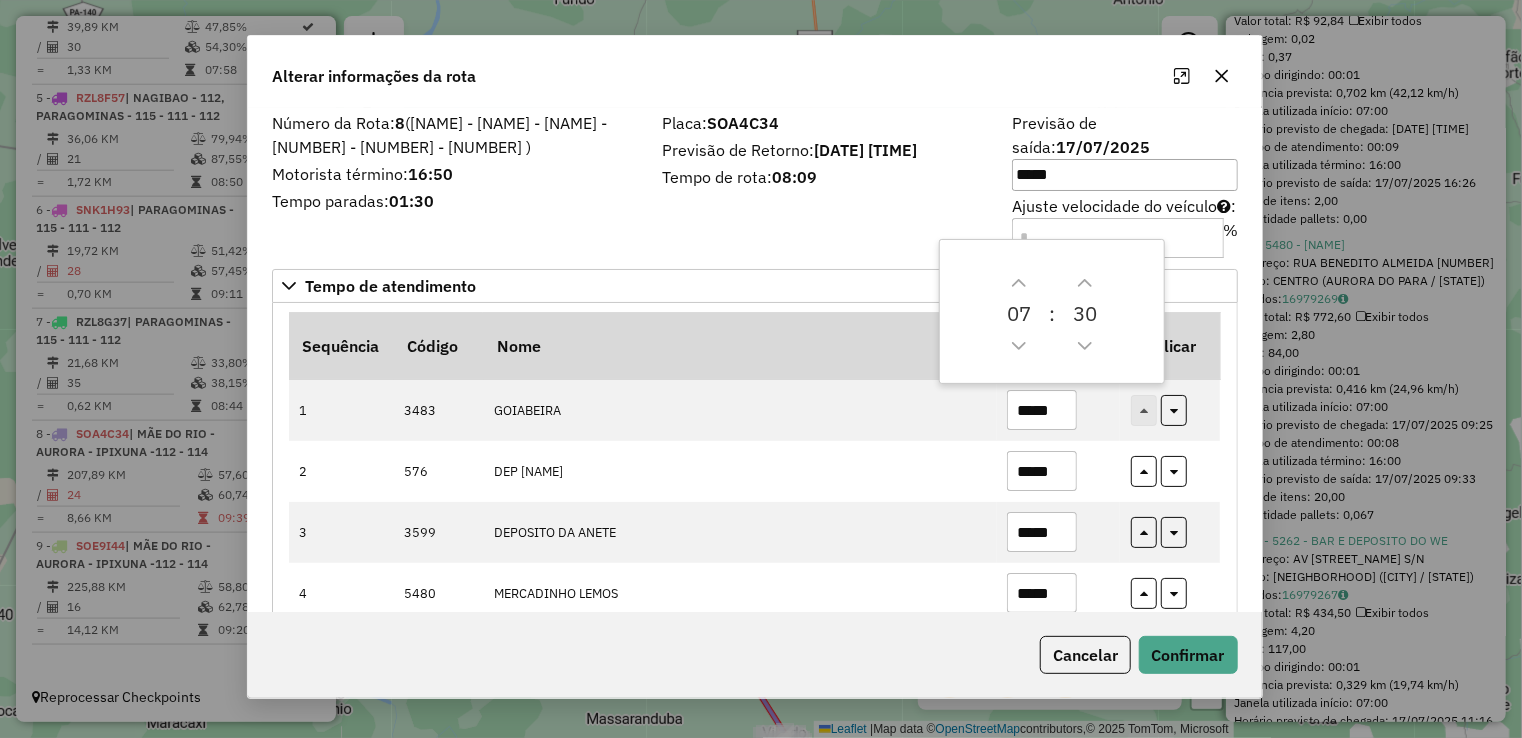 drag, startPoint x: 858, startPoint y: 101, endPoint x: 727, endPoint y: 73, distance: 133.95895 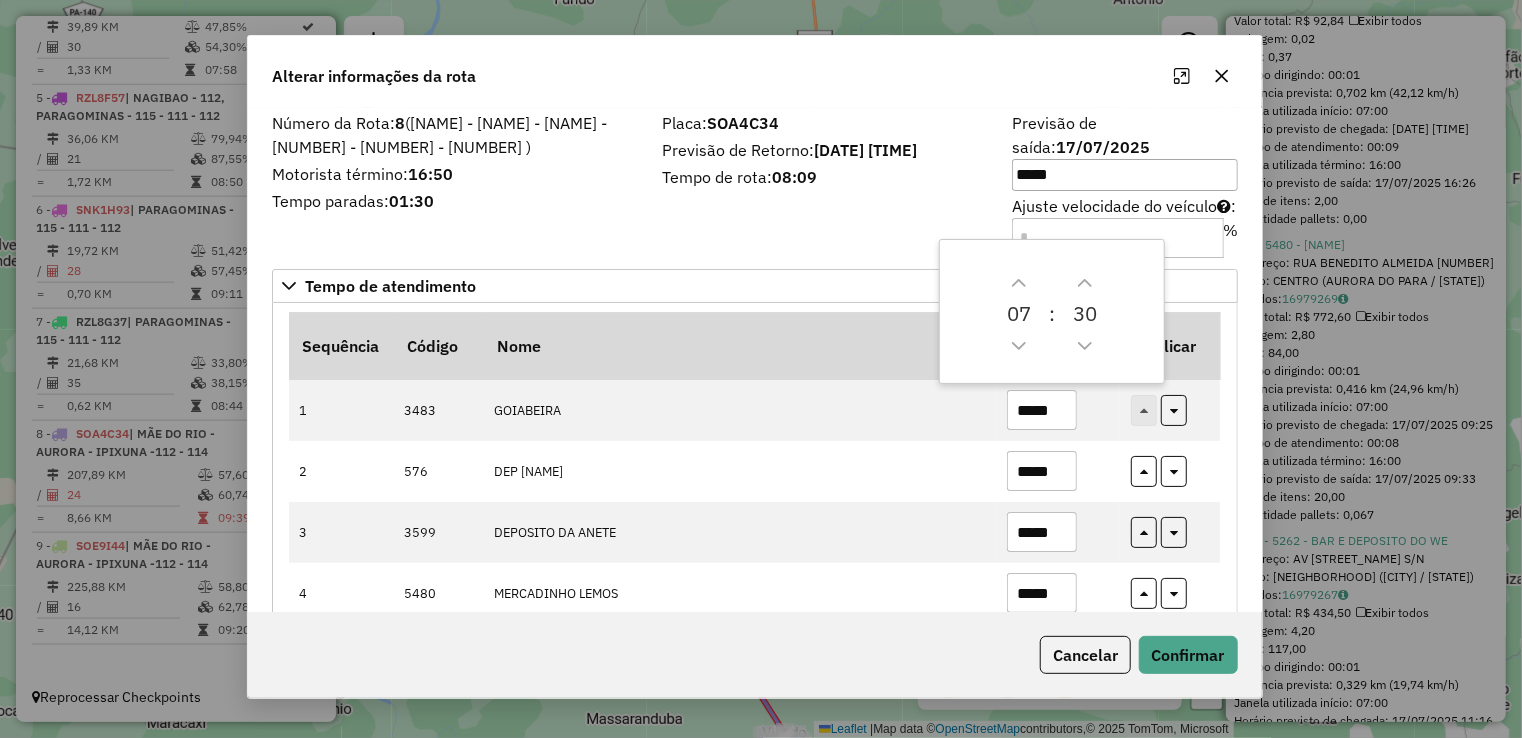 click on "Alterar informações da rota" 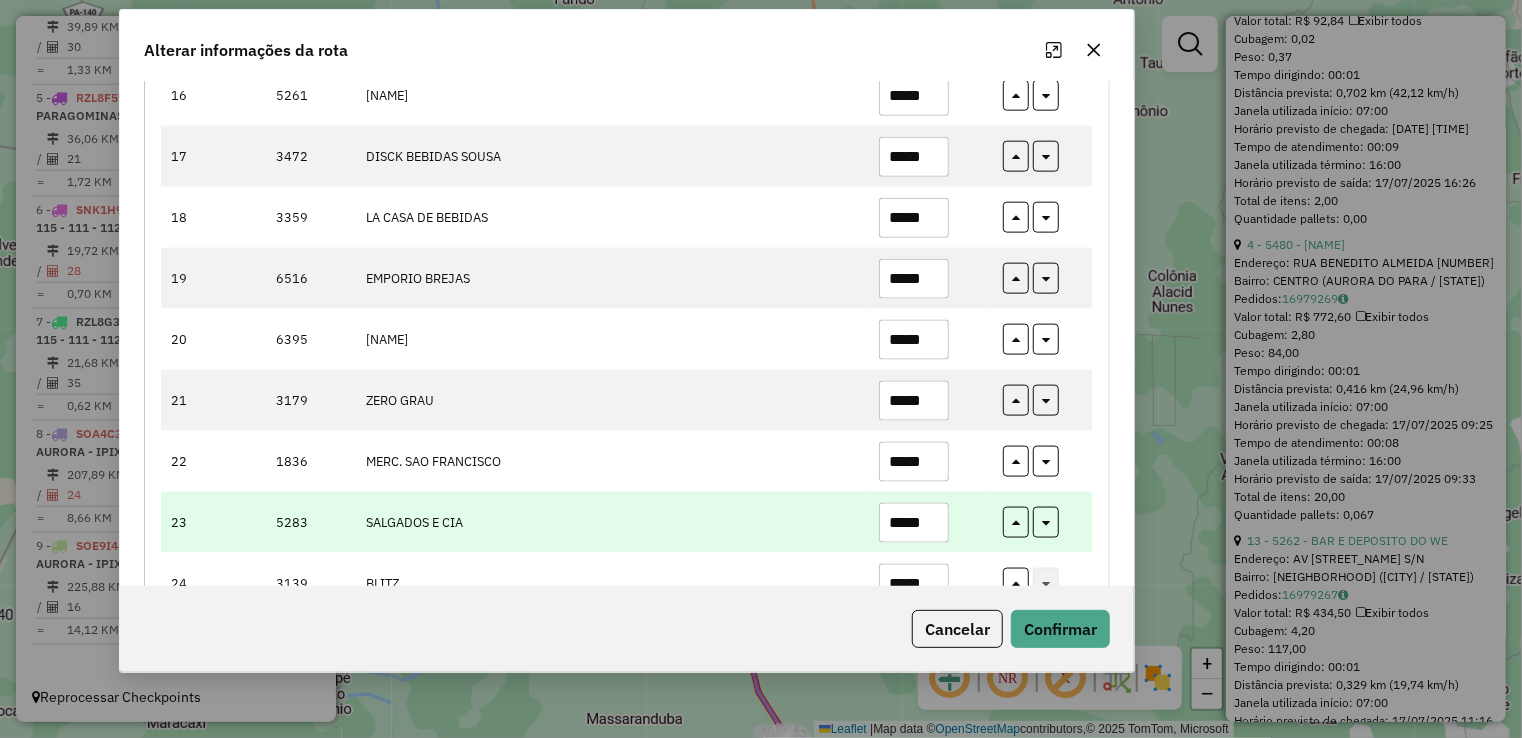 scroll, scrollTop: 1277, scrollLeft: 0, axis: vertical 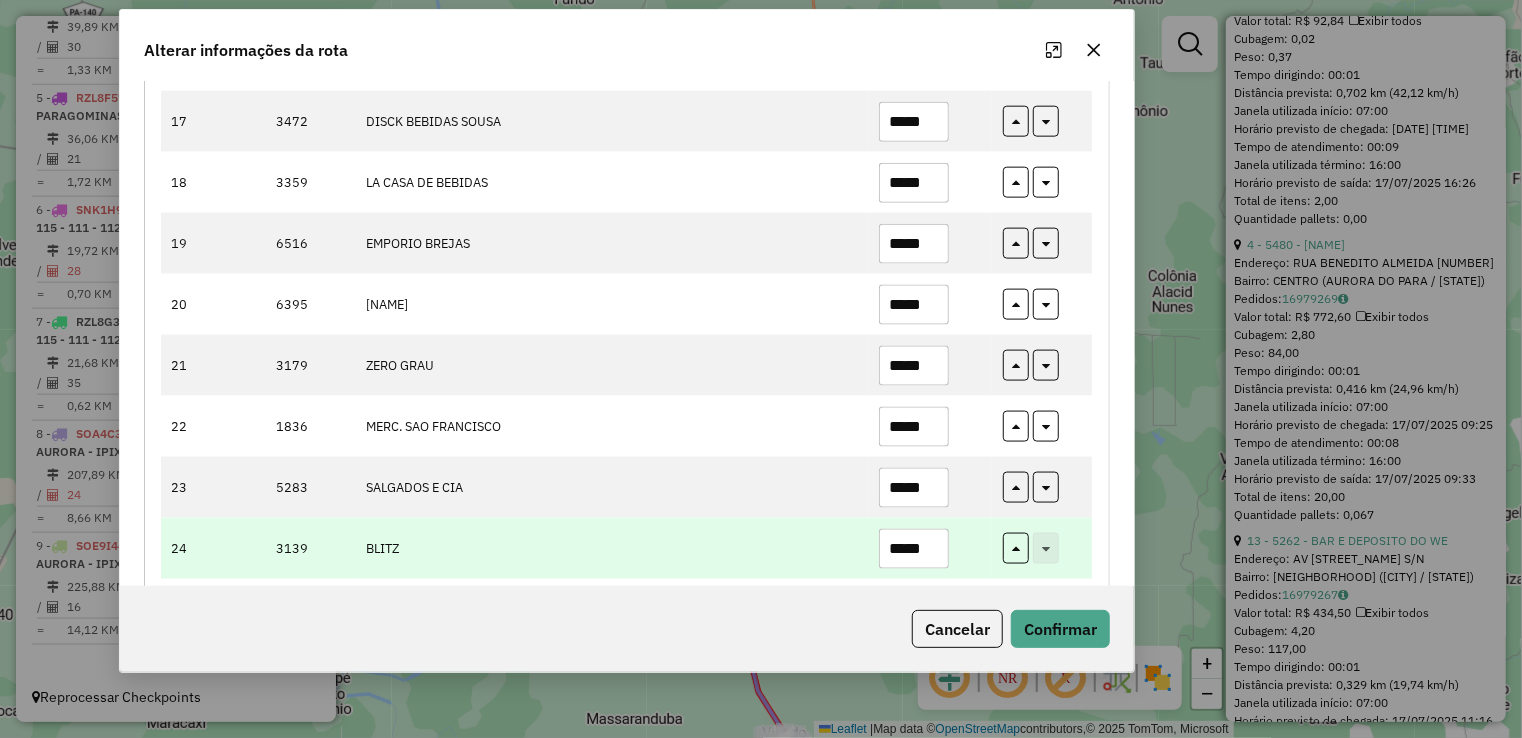 click on "*****" at bounding box center [914, 549] 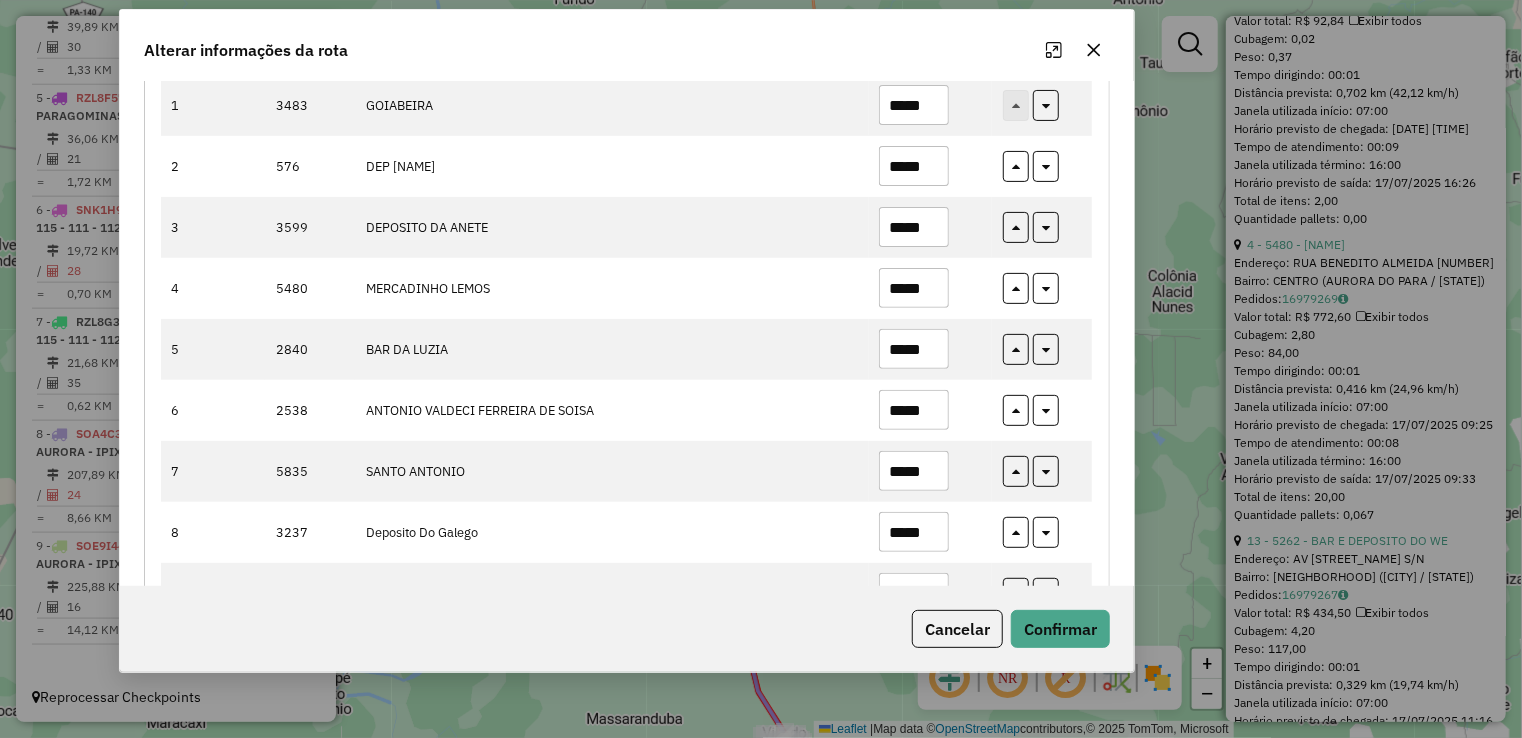 scroll, scrollTop: 277, scrollLeft: 0, axis: vertical 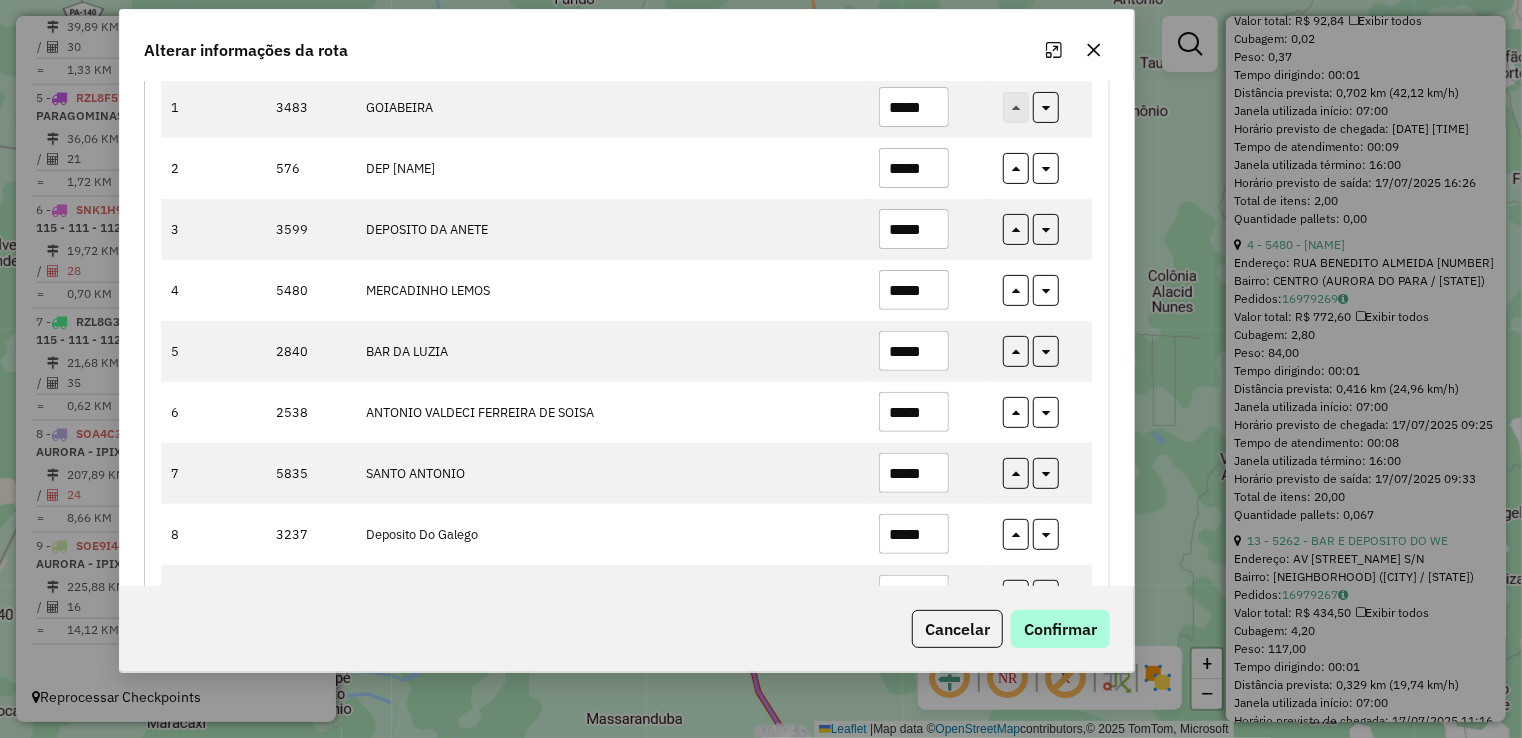 type on "*****" 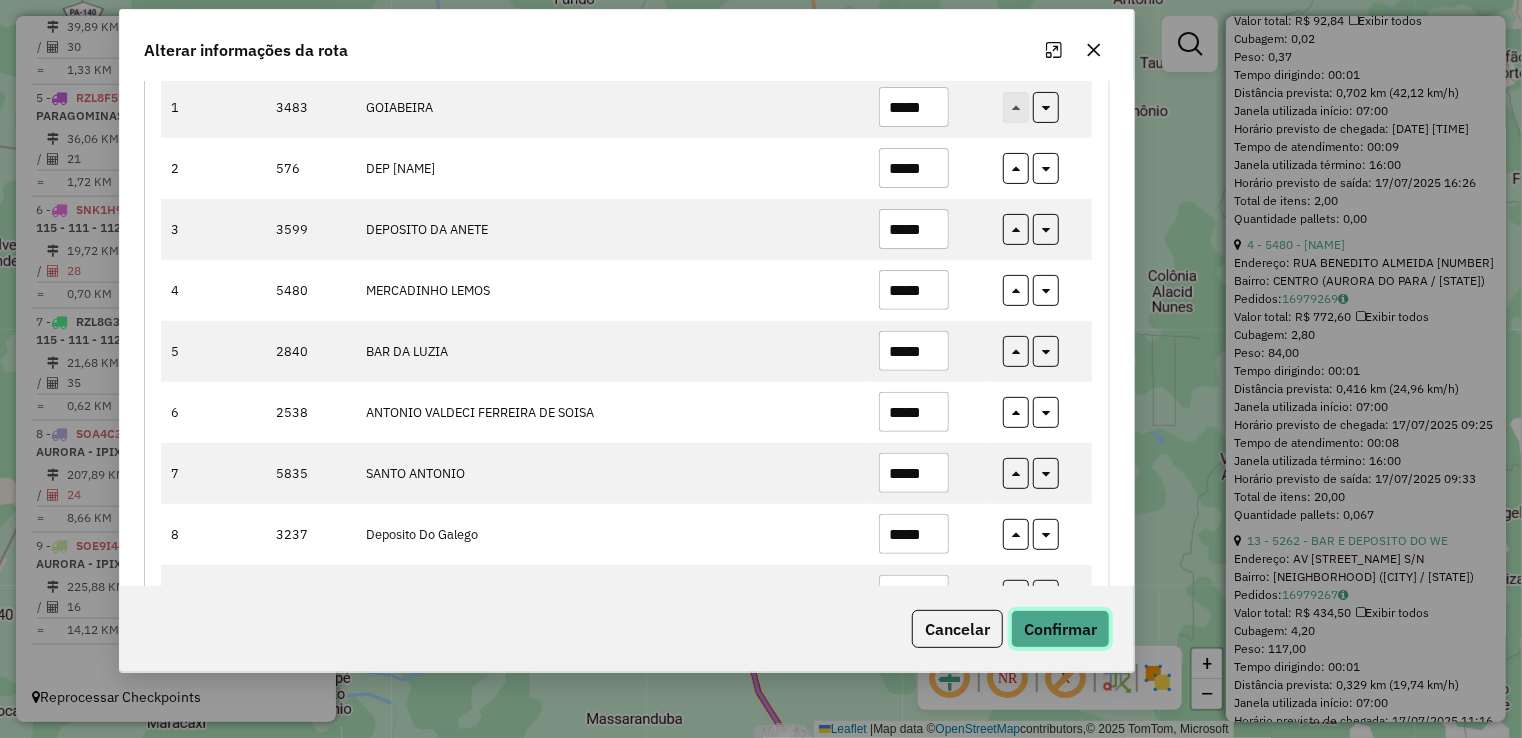 click on "Confirmar" 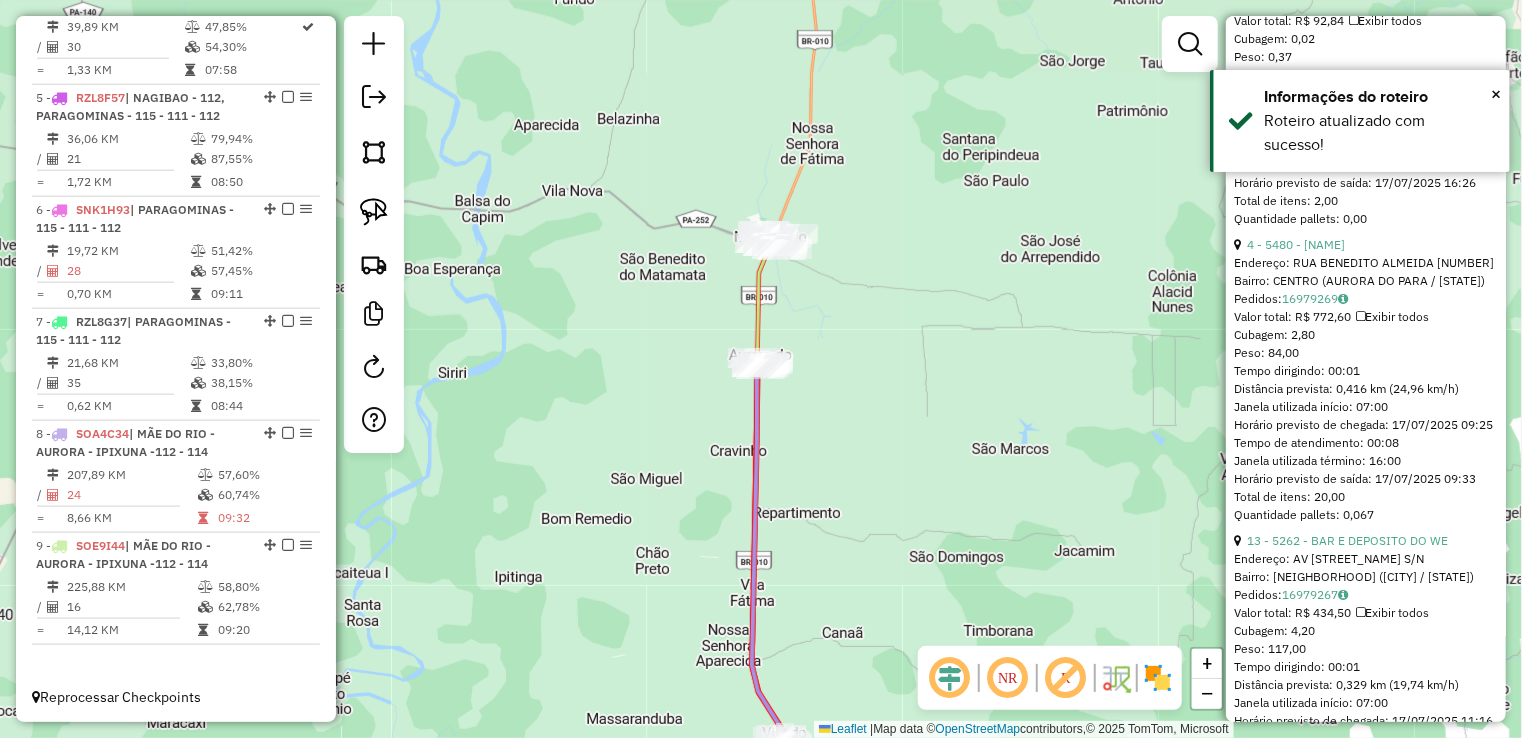 click on "Janela de atendimento Grade de atendimento Capacidade Transportadoras Veículos Cliente Pedidos  Rotas Selecione os dias de semana para filtrar as janelas de atendimento  Seg   Ter   Qua   Qui   Sex   Sáb   Dom  Informe o período da janela de atendimento: De: Até:  Filtrar exatamente a janela do cliente  Considerar janela de atendimento padrão  Selecione os dias de semana para filtrar as grades de atendimento  Seg   Ter   Qua   Qui   Sex   Sáb   Dom   Considerar clientes sem dia de atendimento cadastrado  Clientes fora do dia de atendimento selecionado Filtrar as atividades entre os valores definidos abaixo:  Peso mínimo:   Peso máximo:   Cubagem mínima:   Cubagem máxima:   De:   Até:  Filtrar as atividades entre o tempo de atendimento definido abaixo:  De:   Até:   Considerar capacidade total dos clientes não roteirizados Transportadora: Selecione um ou mais itens Tipo de veículo: Selecione um ou mais itens Veículo: Selecione um ou mais itens Motorista: Selecione um ou mais itens Nome: Rótulo:" 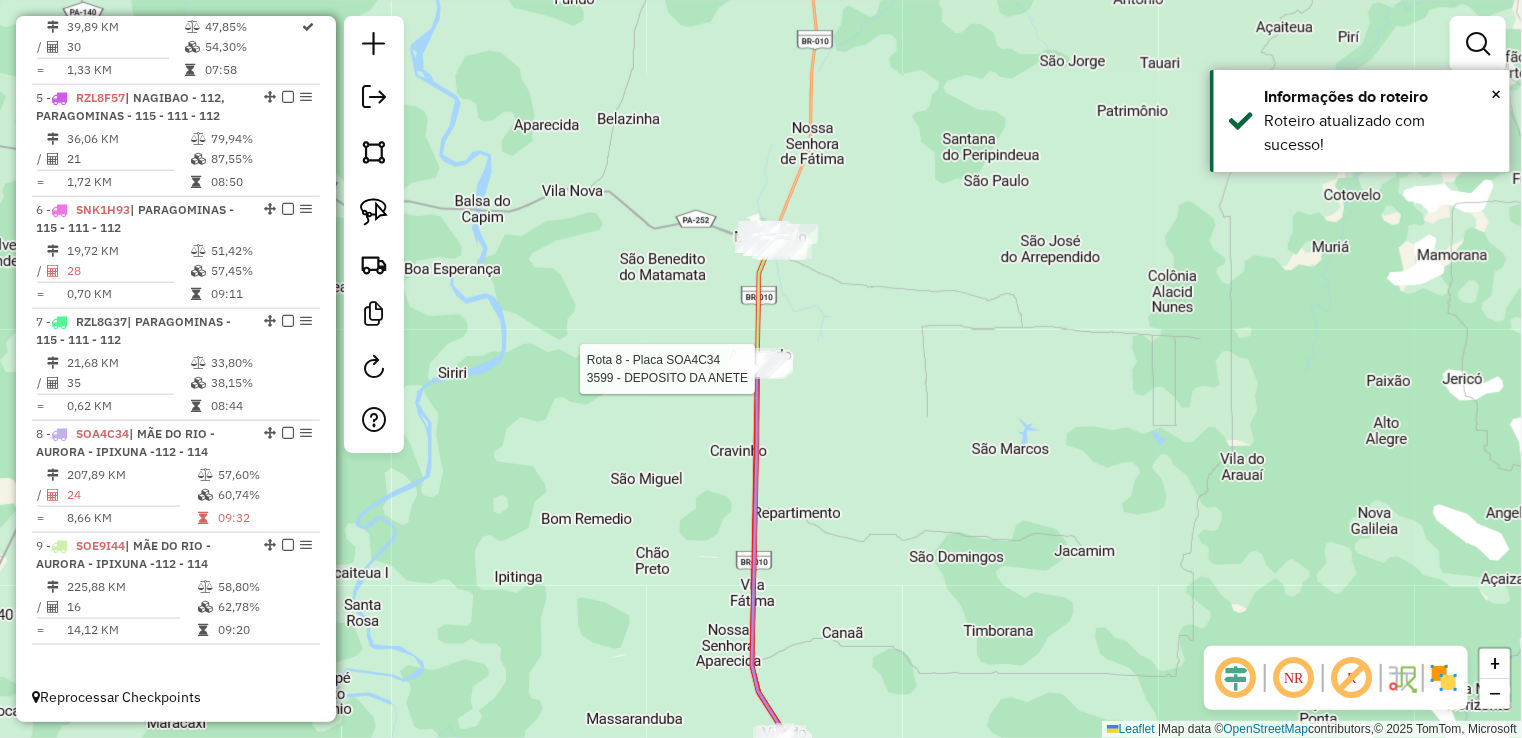 select on "**********" 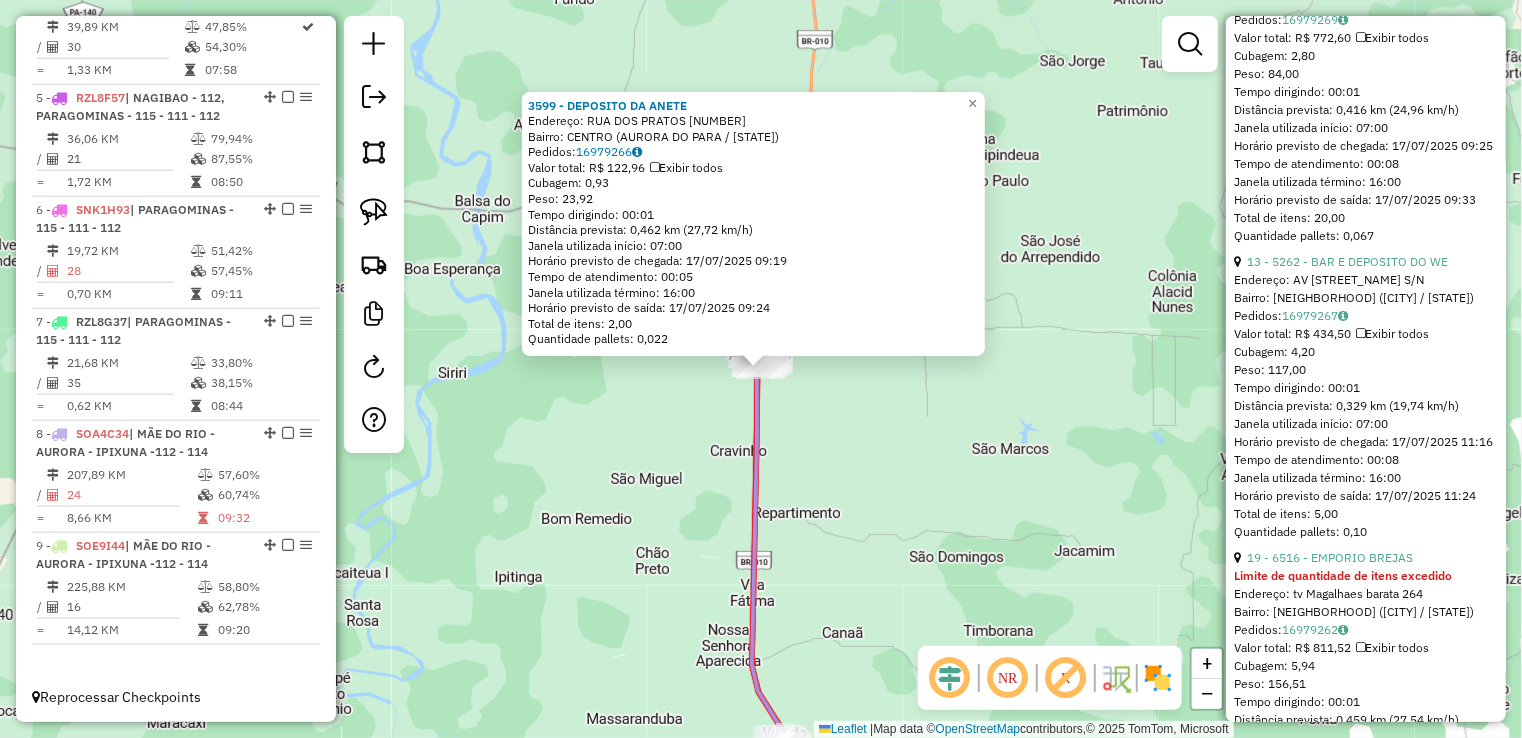 scroll, scrollTop: 3400, scrollLeft: 0, axis: vertical 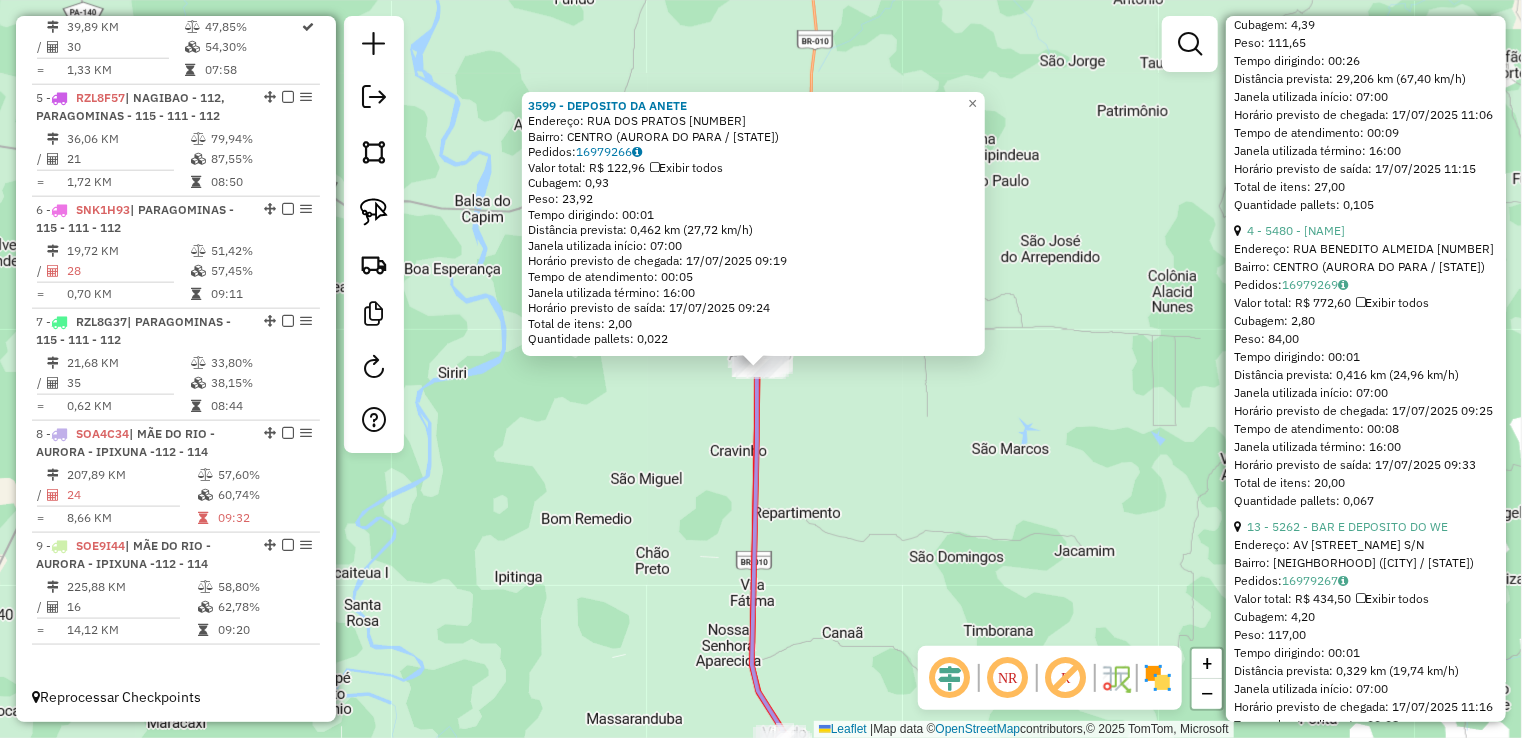 click on "3599 - DEPOSITO DA ANETE  Endereço:  RUA DOS PRATOS 41   Bairro: CENTRO (AURORA DO PARA / PA)   Pedidos:  16979266   Valor total: R$ 122,96   Exibir todos   Cubagem: 0,93  Peso: 23,92  Tempo dirigindo: 00:01   Distância prevista: 0,462 km (27,72 km/h)   Janela utilizada início: 07:00   Horário previsto de chegada: 17/07/2025 09:19   Tempo de atendimento: 00:05   Janela utilizada término: 16:00   Horário previsto de saída: 17/07/2025 09:24   Total de itens: 2,00   Quantidade pallets: 0,022  × Janela de atendimento Grade de atendimento Capacidade Transportadoras Veículos Cliente Pedidos  Rotas Selecione os dias de semana para filtrar as janelas de atendimento  Seg   Ter   Qua   Qui   Sex   Sáb   Dom  Informe o período da janela de atendimento: De: Até:  Filtrar exatamente a janela do cliente  Considerar janela de atendimento padrão  Selecione os dias de semana para filtrar as grades de atendimento  Seg   Ter   Qua   Qui   Sex   Sáb   Dom   Considerar clientes sem dia de atendimento cadastrado De:" 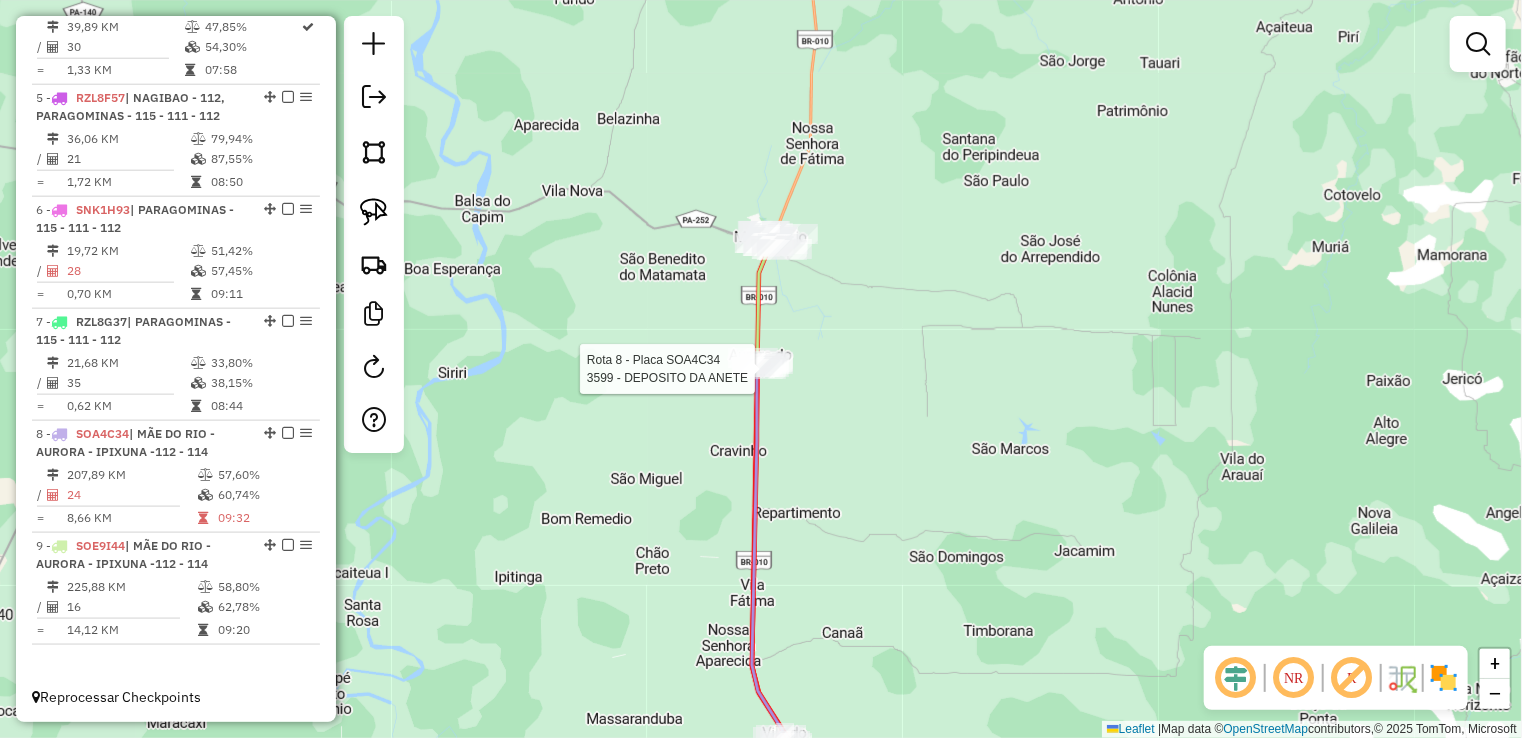 select on "**********" 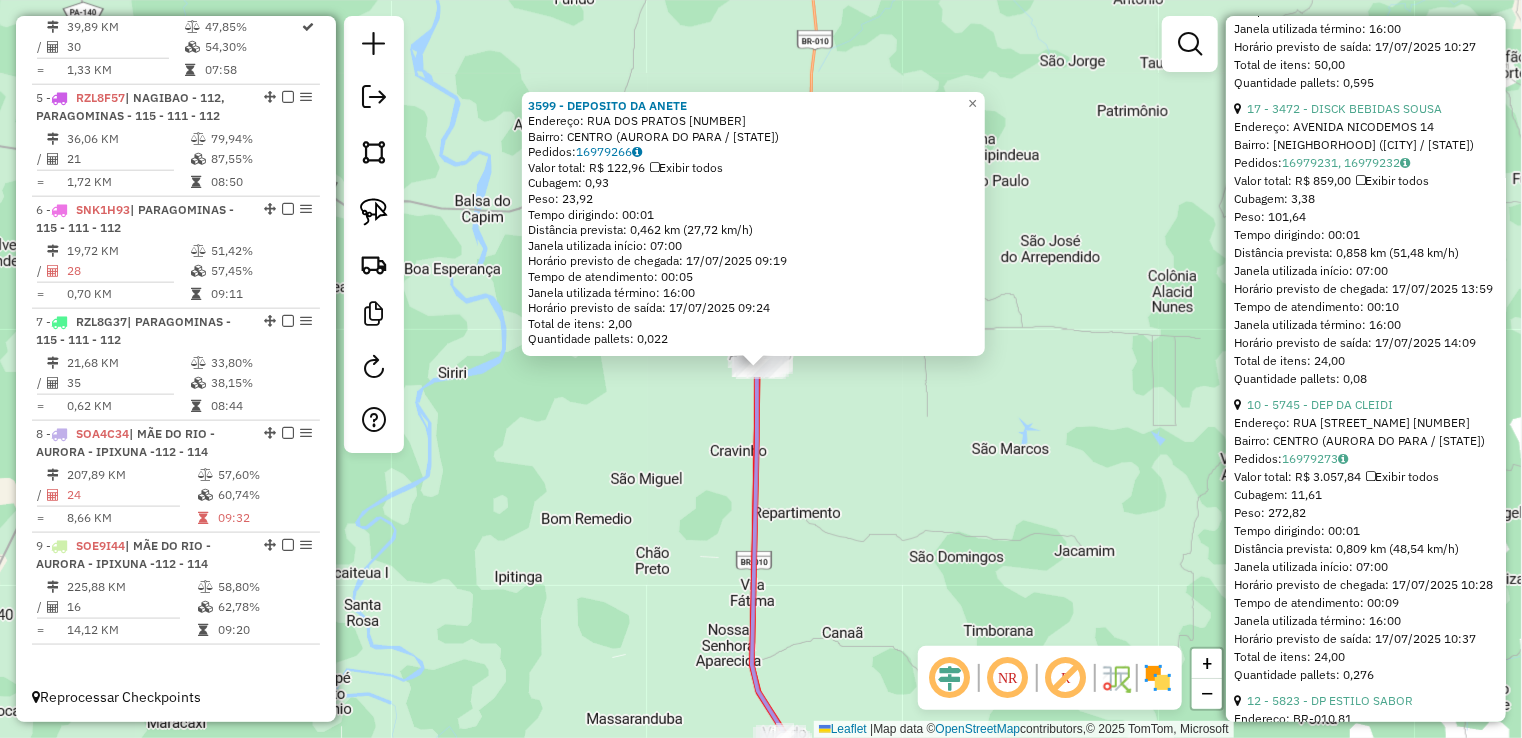scroll, scrollTop: 2600, scrollLeft: 0, axis: vertical 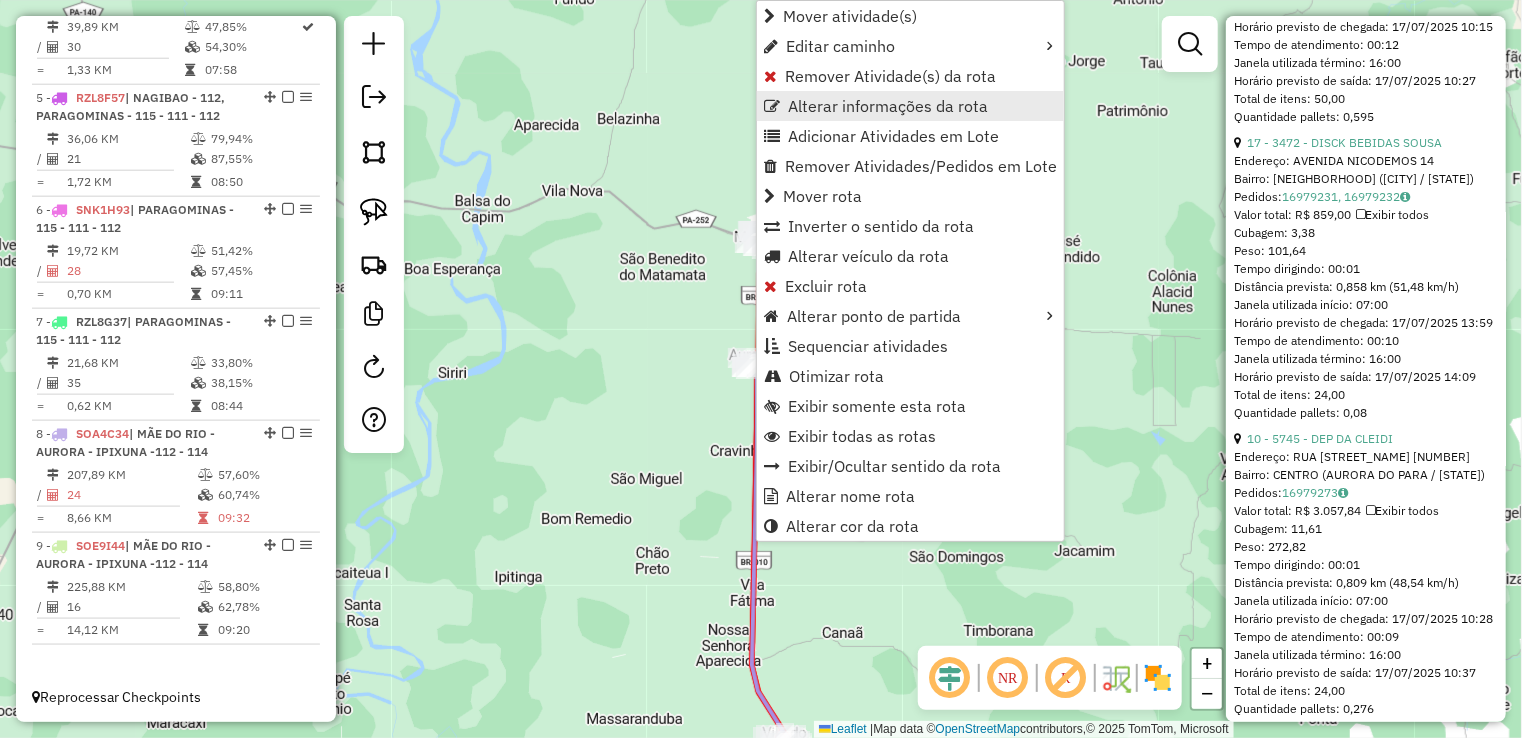 click on "Alterar informações da rota" at bounding box center [888, 106] 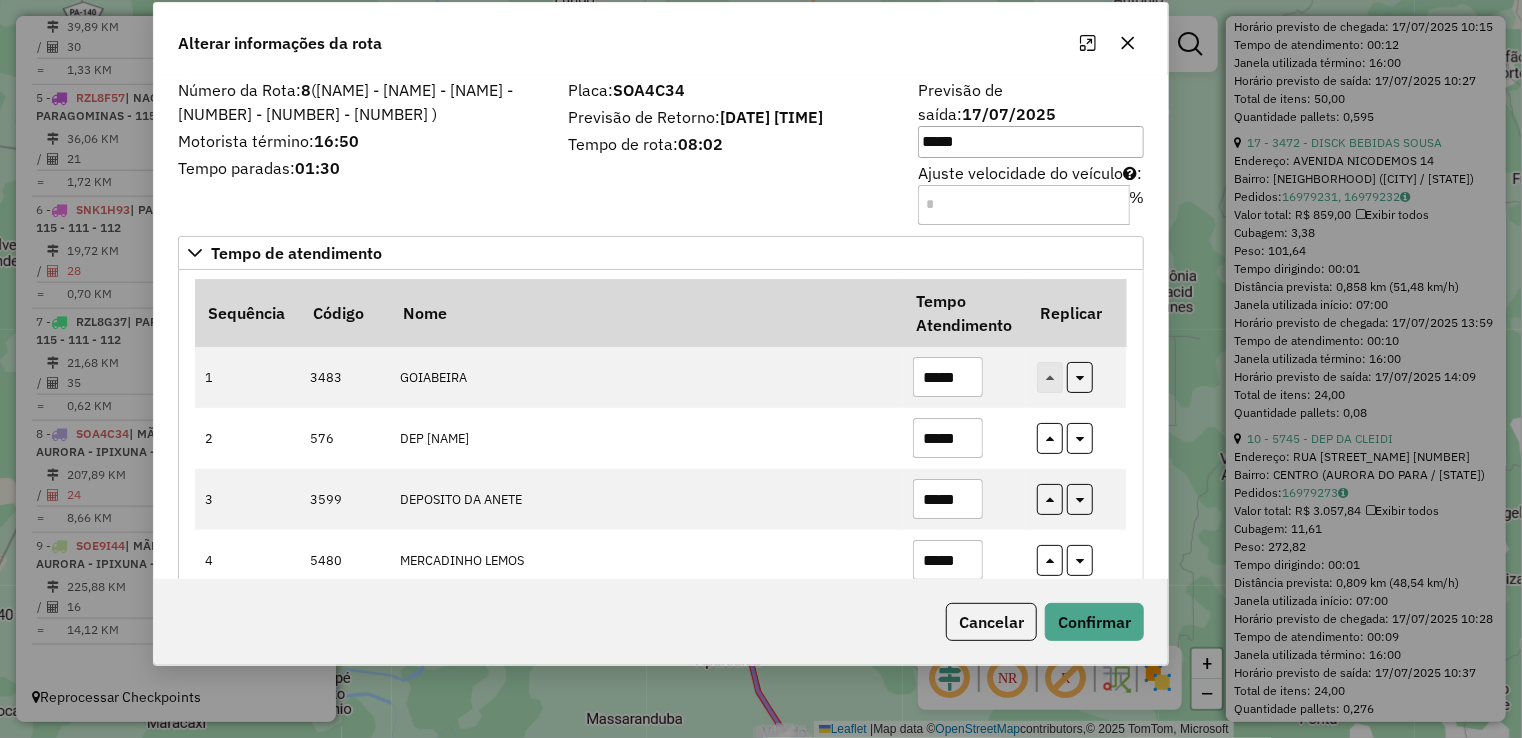drag, startPoint x: 990, startPoint y: 86, endPoint x: 890, endPoint y: 41, distance: 109.65856 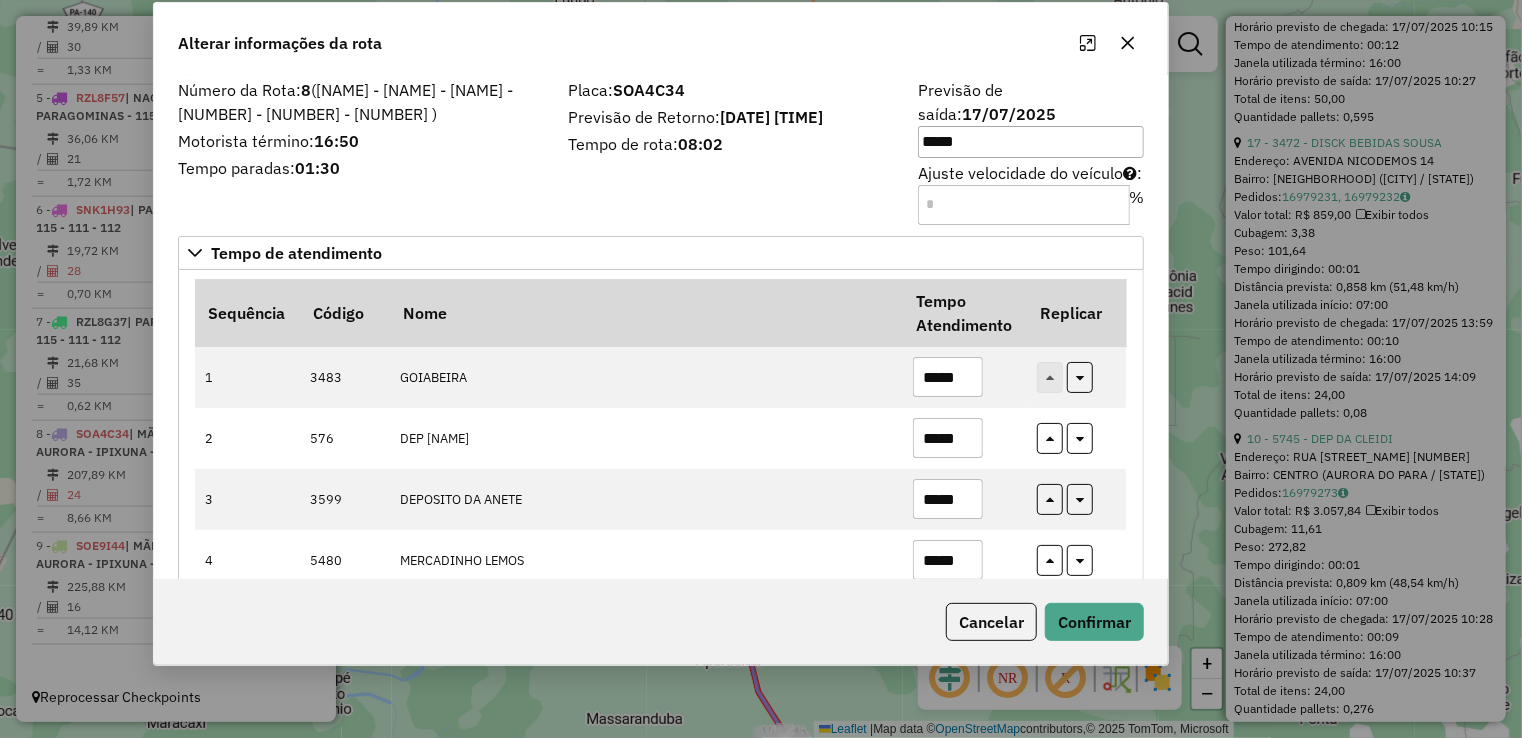 click on "Alterar informações da rota" 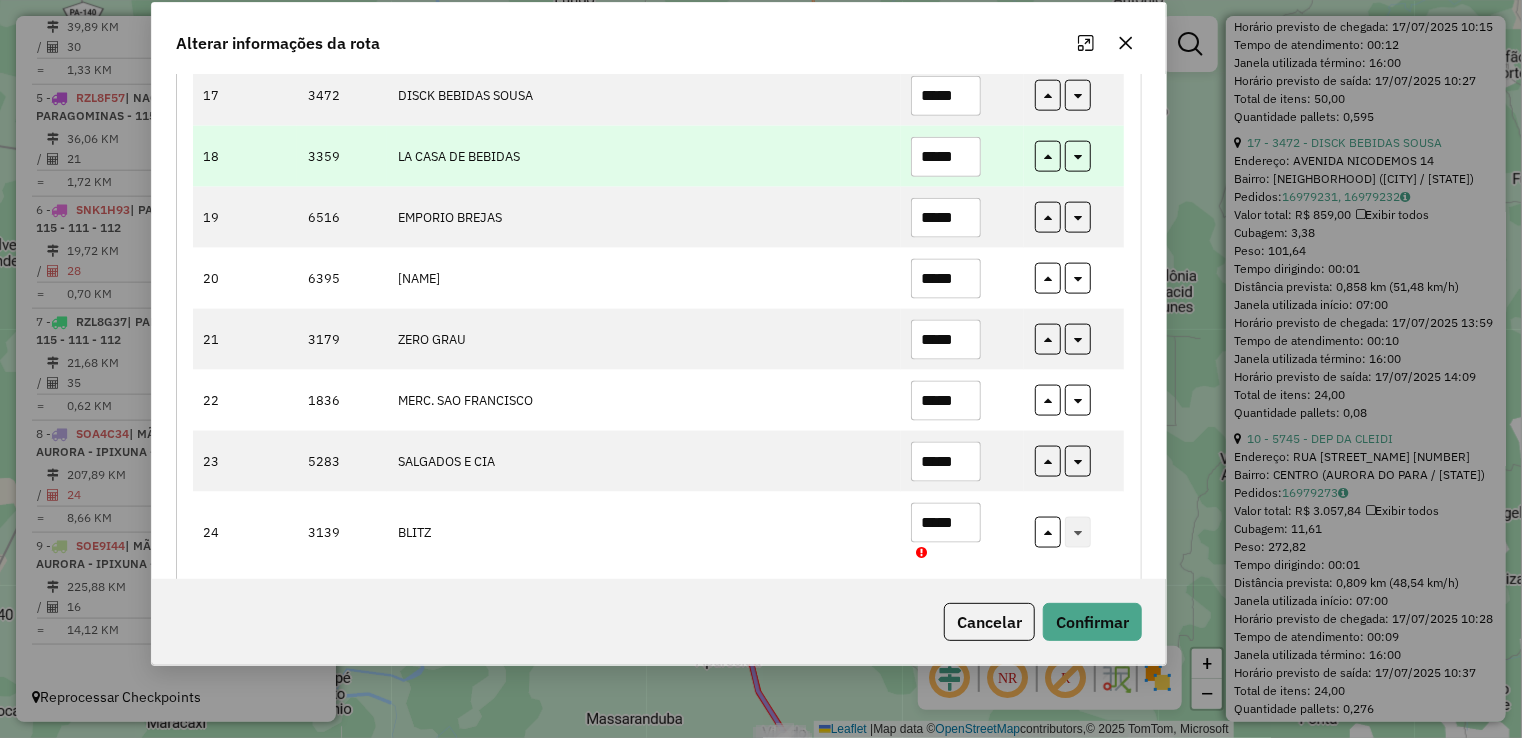scroll, scrollTop: 1196, scrollLeft: 0, axis: vertical 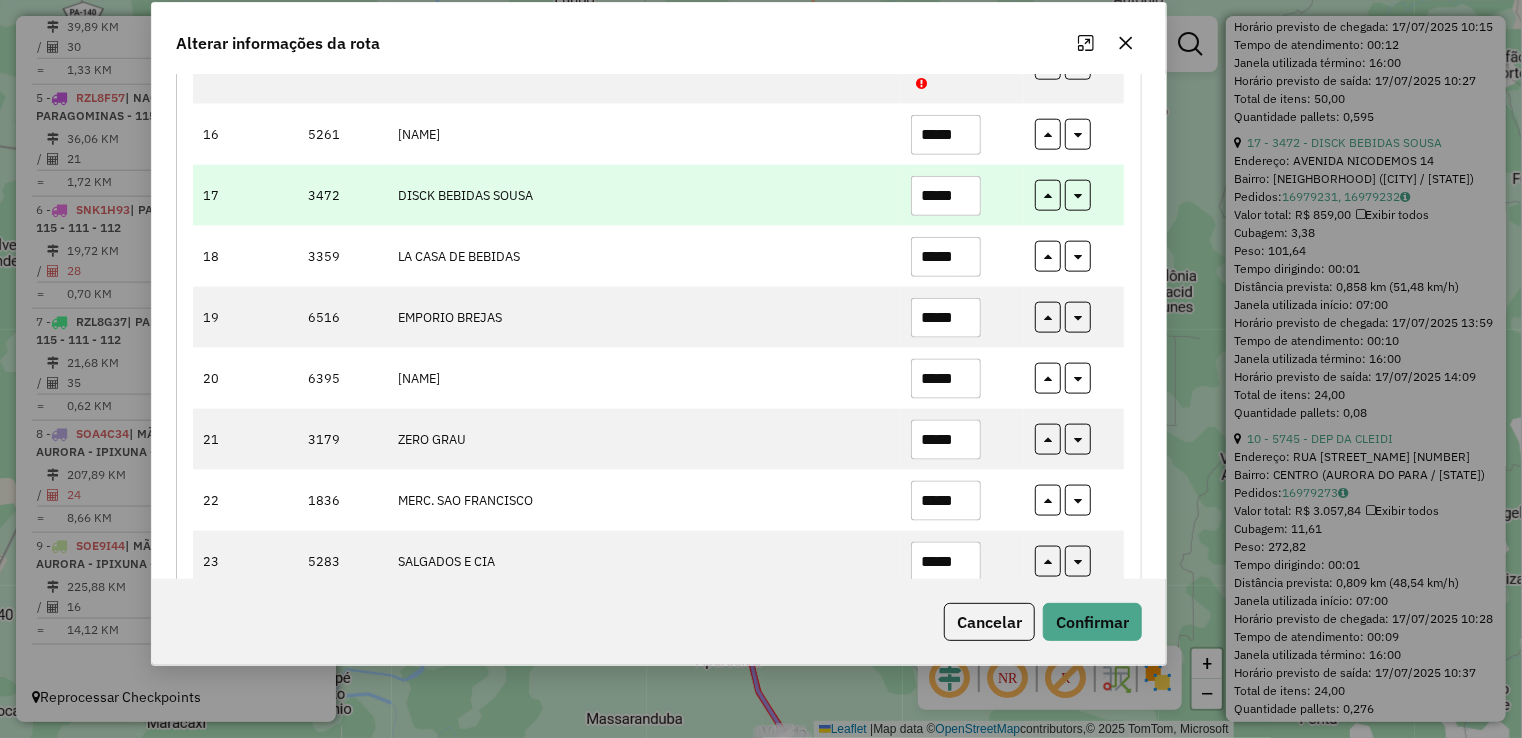 click on "*****" at bounding box center (946, 196) 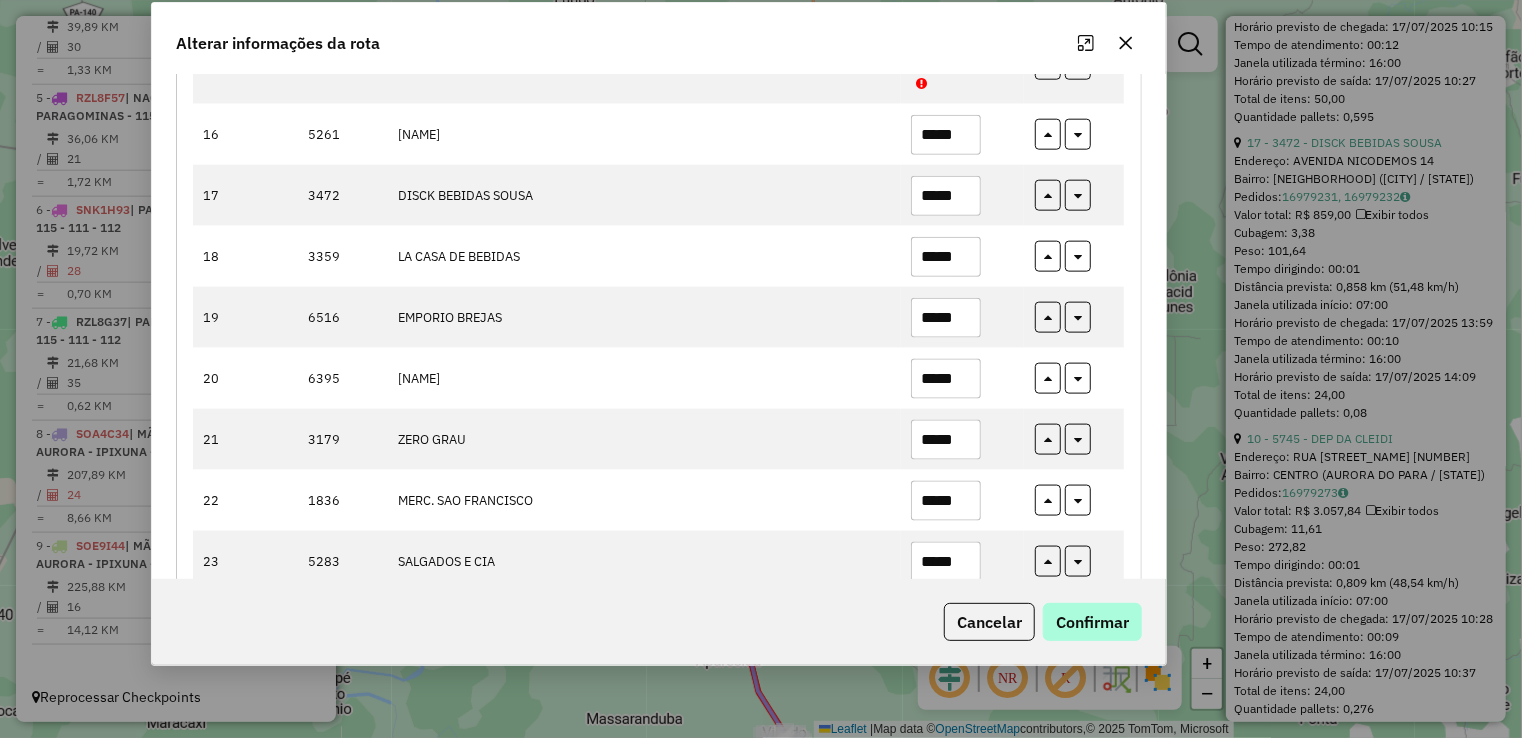 type on "*****" 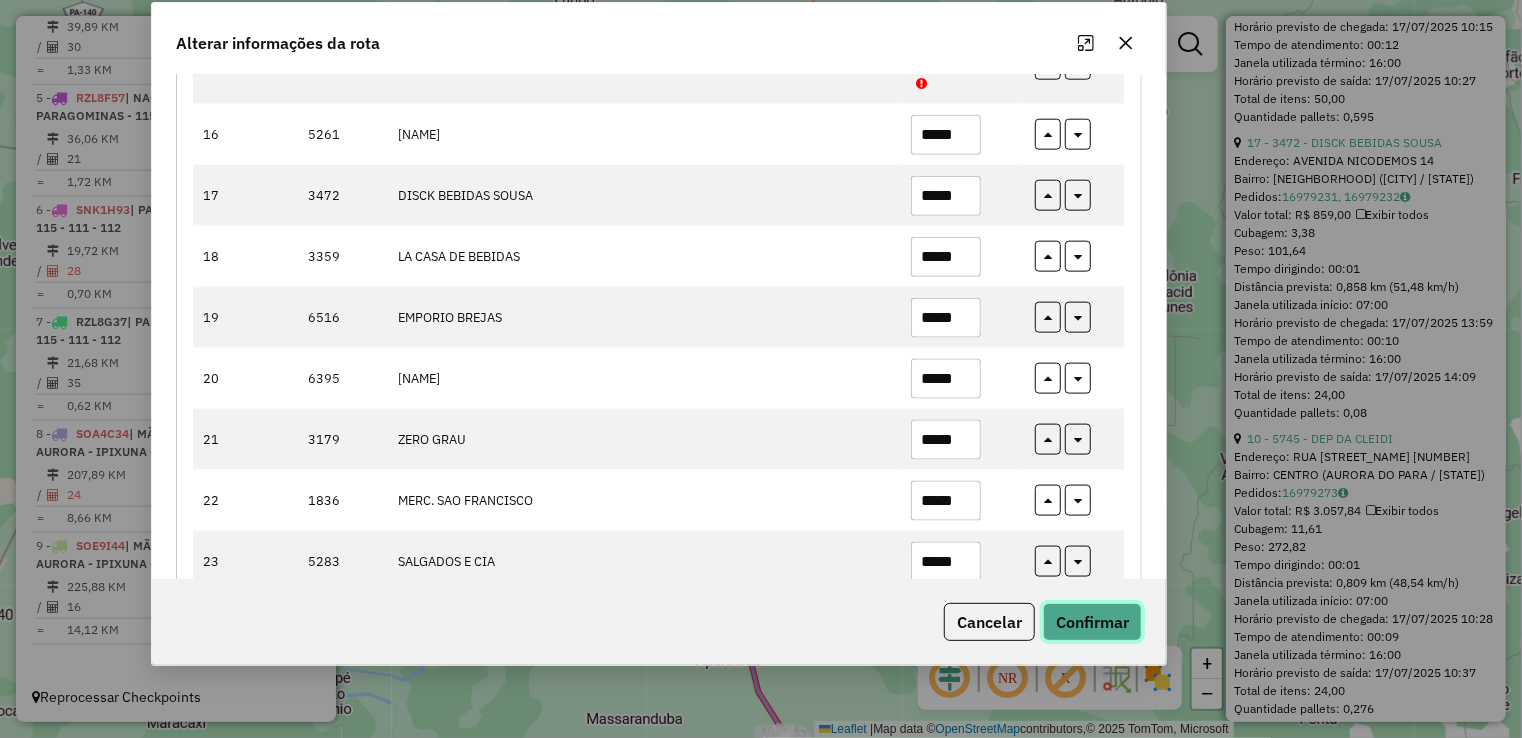 click on "Confirmar" 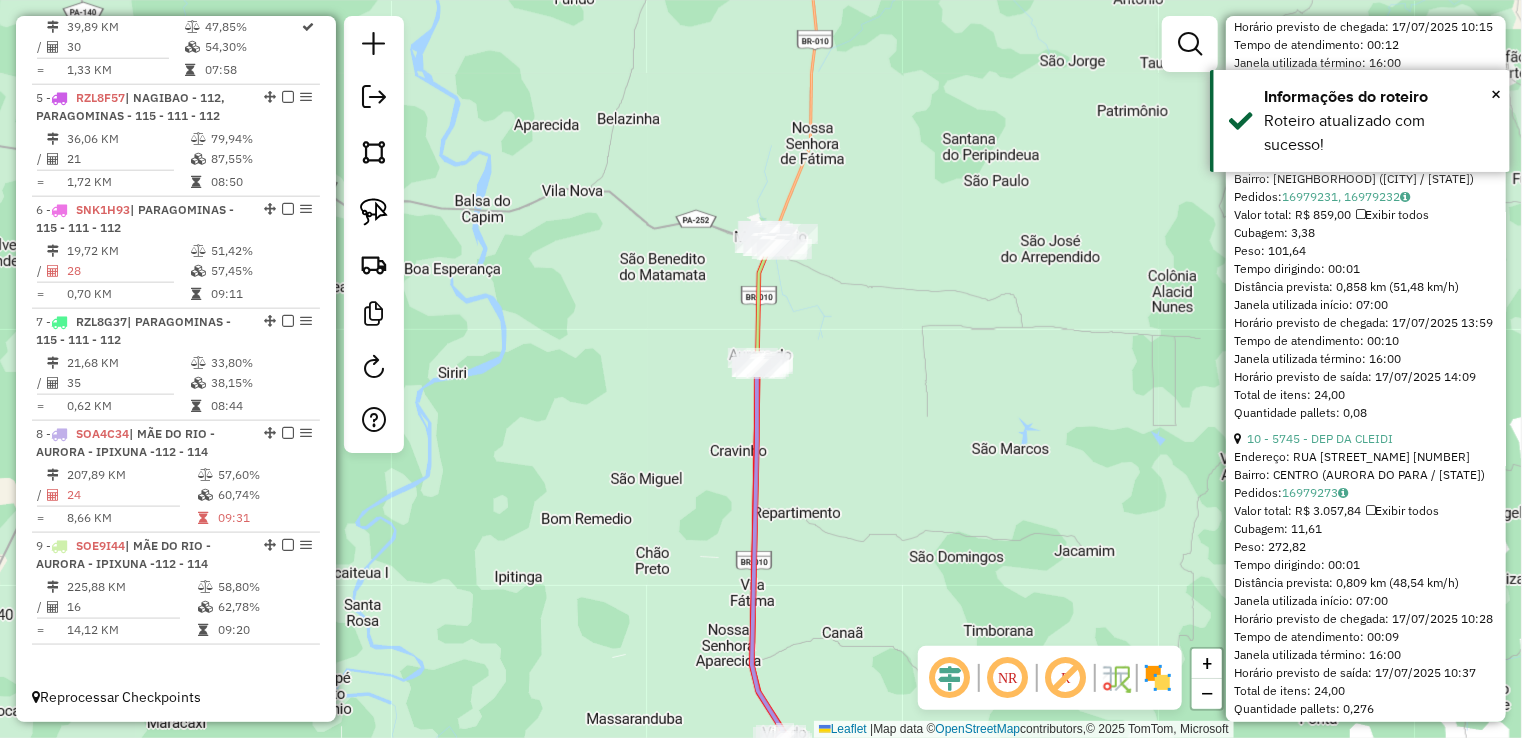 click on "Janela de atendimento Grade de atendimento Capacidade Transportadoras Veículos Cliente Pedidos  Rotas Selecione os dias de semana para filtrar as janelas de atendimento  Seg   Ter   Qua   Qui   Sex   Sáb   Dom  Informe o período da janela de atendimento: De: Até:  Filtrar exatamente a janela do cliente  Considerar janela de atendimento padrão  Selecione os dias de semana para filtrar as grades de atendimento  Seg   Ter   Qua   Qui   Sex   Sáb   Dom   Considerar clientes sem dia de atendimento cadastrado  Clientes fora do dia de atendimento selecionado Filtrar as atividades entre os valores definidos abaixo:  Peso mínimo:   Peso máximo:   Cubagem mínima:   Cubagem máxima:   De:   Até:  Filtrar as atividades entre o tempo de atendimento definido abaixo:  De:   Até:   Considerar capacidade total dos clientes não roteirizados Transportadora: Selecione um ou mais itens Tipo de veículo: Selecione um ou mais itens Veículo: Selecione um ou mais itens Motorista: Selecione um ou mais itens Nome: Rótulo:" 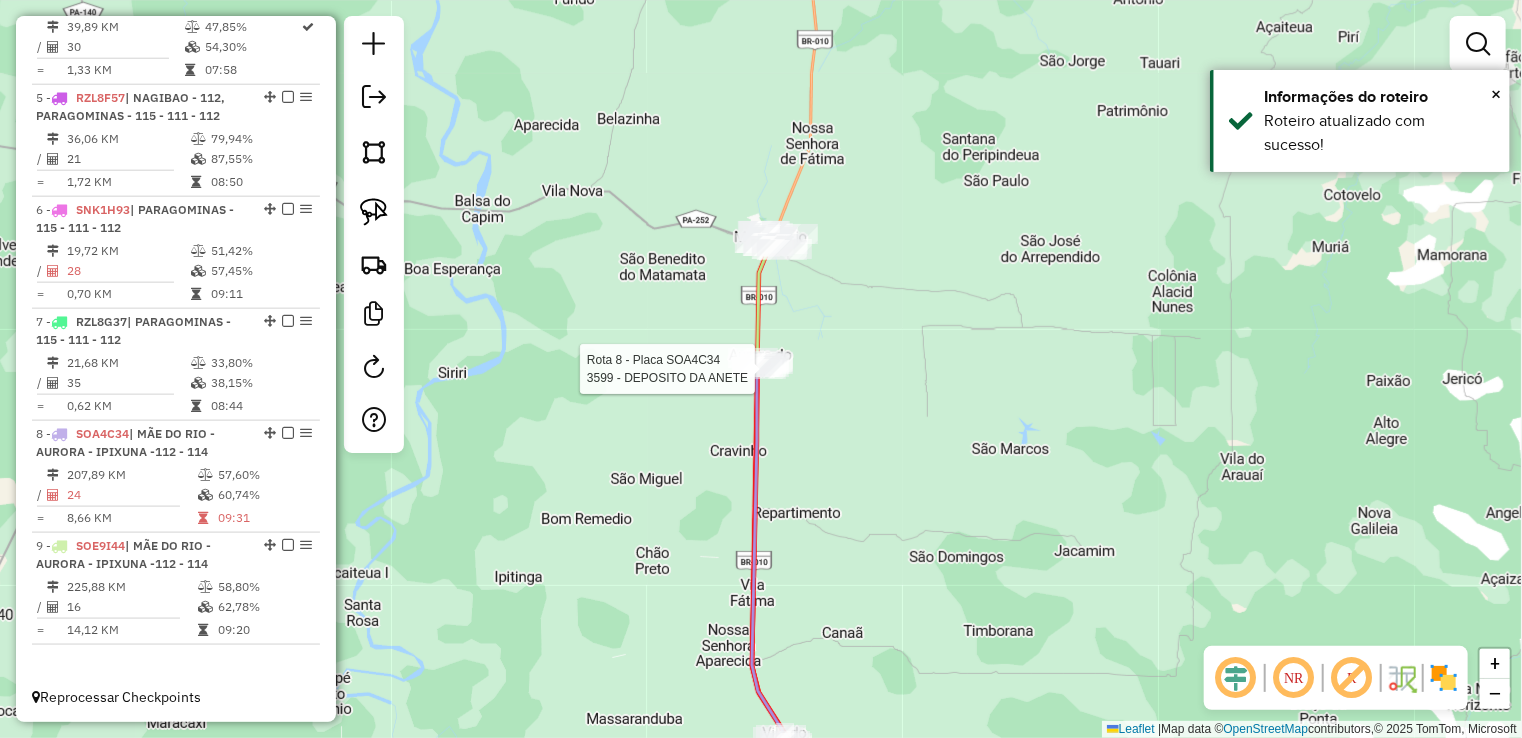 select on "**********" 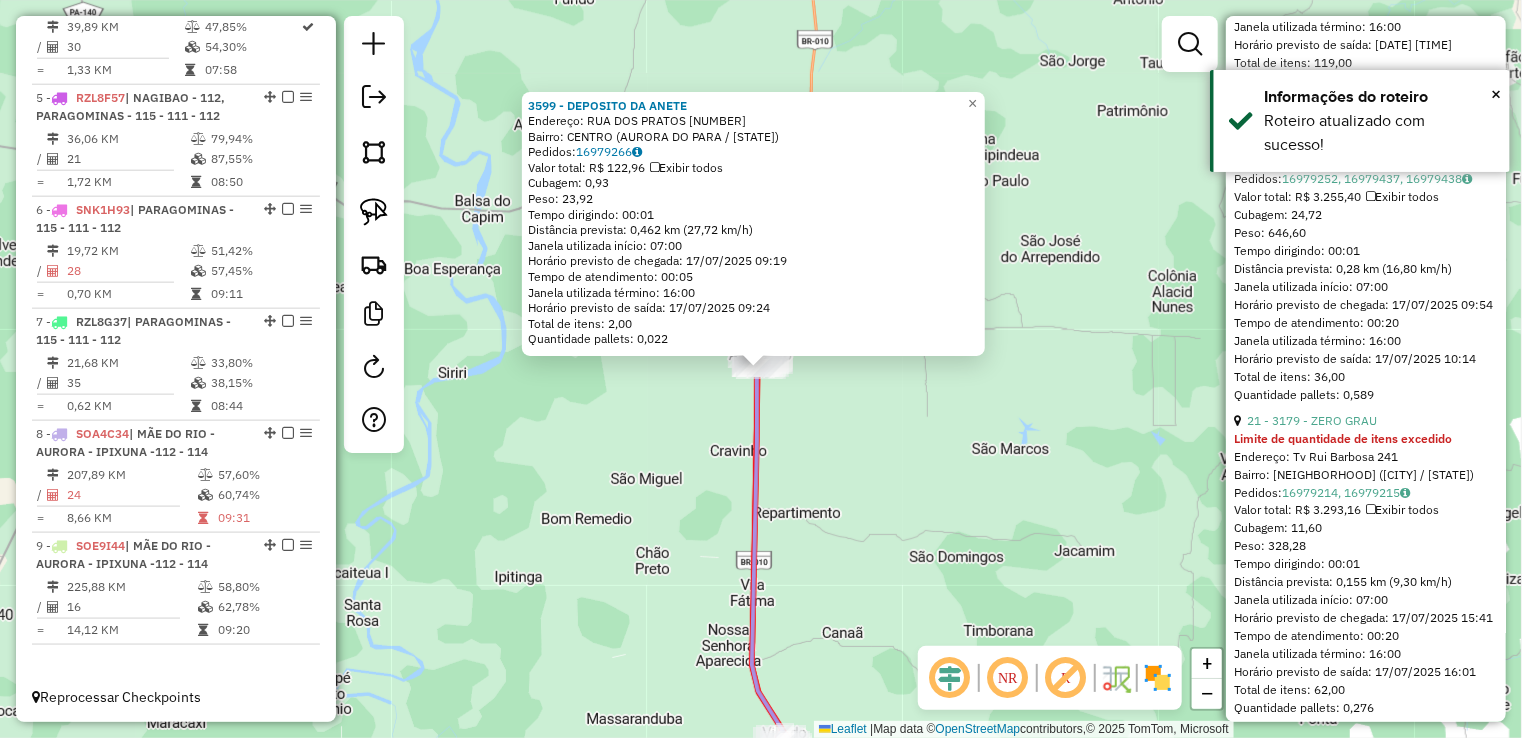 scroll, scrollTop: 1600, scrollLeft: 0, axis: vertical 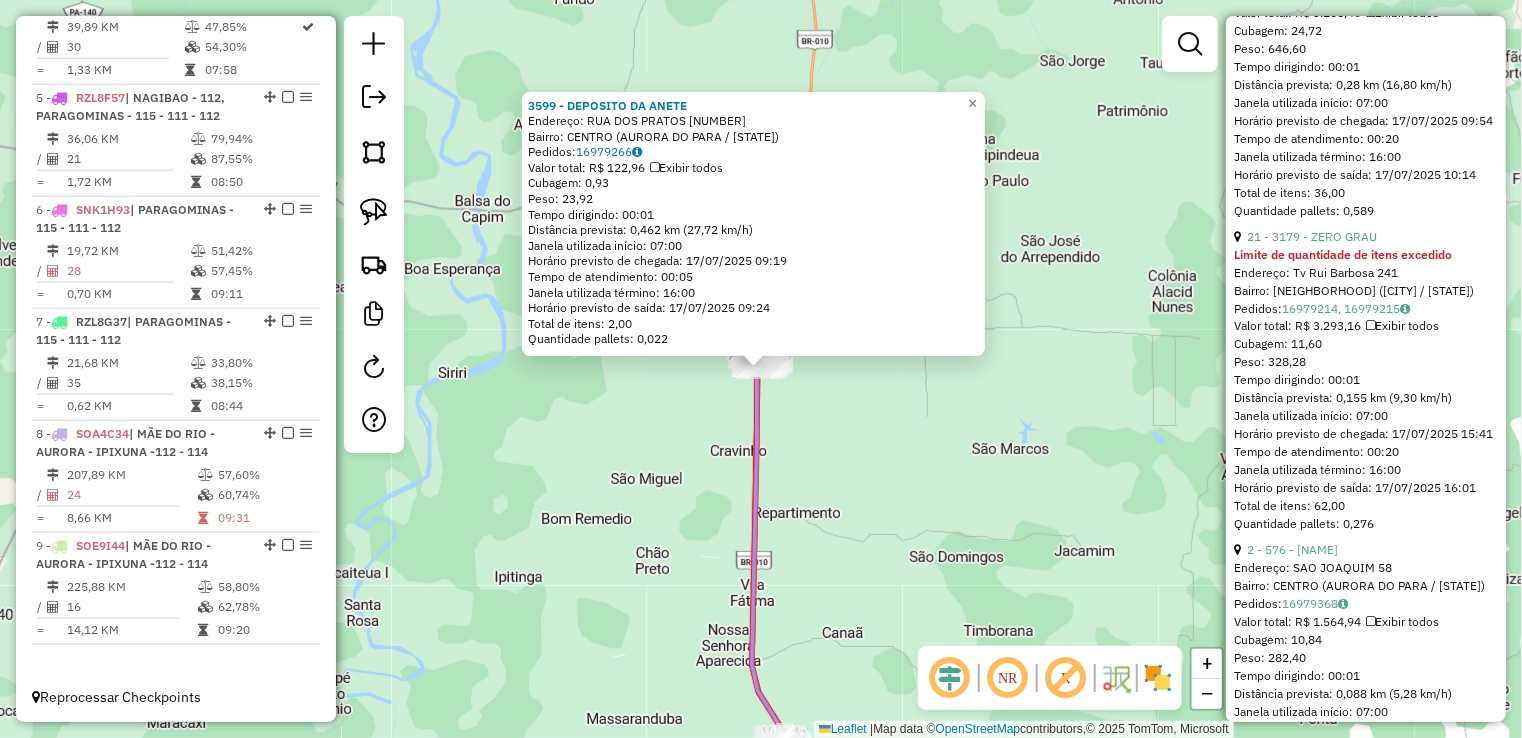 click on "3599 - DEPOSITO DA ANETE  Endereço:  RUA DOS PRATOS 41   Bairro: CENTRO (AURORA DO PARA / PA)   Pedidos:  16979266   Valor total: R$ 122,96   Exibir todos   Cubagem: 0,93  Peso: 23,92  Tempo dirigindo: 00:01   Distância prevista: 0,462 km (27,72 km/h)   Janela utilizada início: 07:00   Horário previsto de chegada: 17/07/2025 09:19   Tempo de atendimento: 00:05   Janela utilizada término: 16:00   Horário previsto de saída: 17/07/2025 09:24   Total de itens: 2,00   Quantidade pallets: 0,022  × Janela de atendimento Grade de atendimento Capacidade Transportadoras Veículos Cliente Pedidos  Rotas Selecione os dias de semana para filtrar as janelas de atendimento  Seg   Ter   Qua   Qui   Sex   Sáb   Dom  Informe o período da janela de atendimento: De: Até:  Filtrar exatamente a janela do cliente  Considerar janela de atendimento padrão  Selecione os dias de semana para filtrar as grades de atendimento  Seg   Ter   Qua   Qui   Sex   Sáb   Dom   Considerar clientes sem dia de atendimento cadastrado De:" 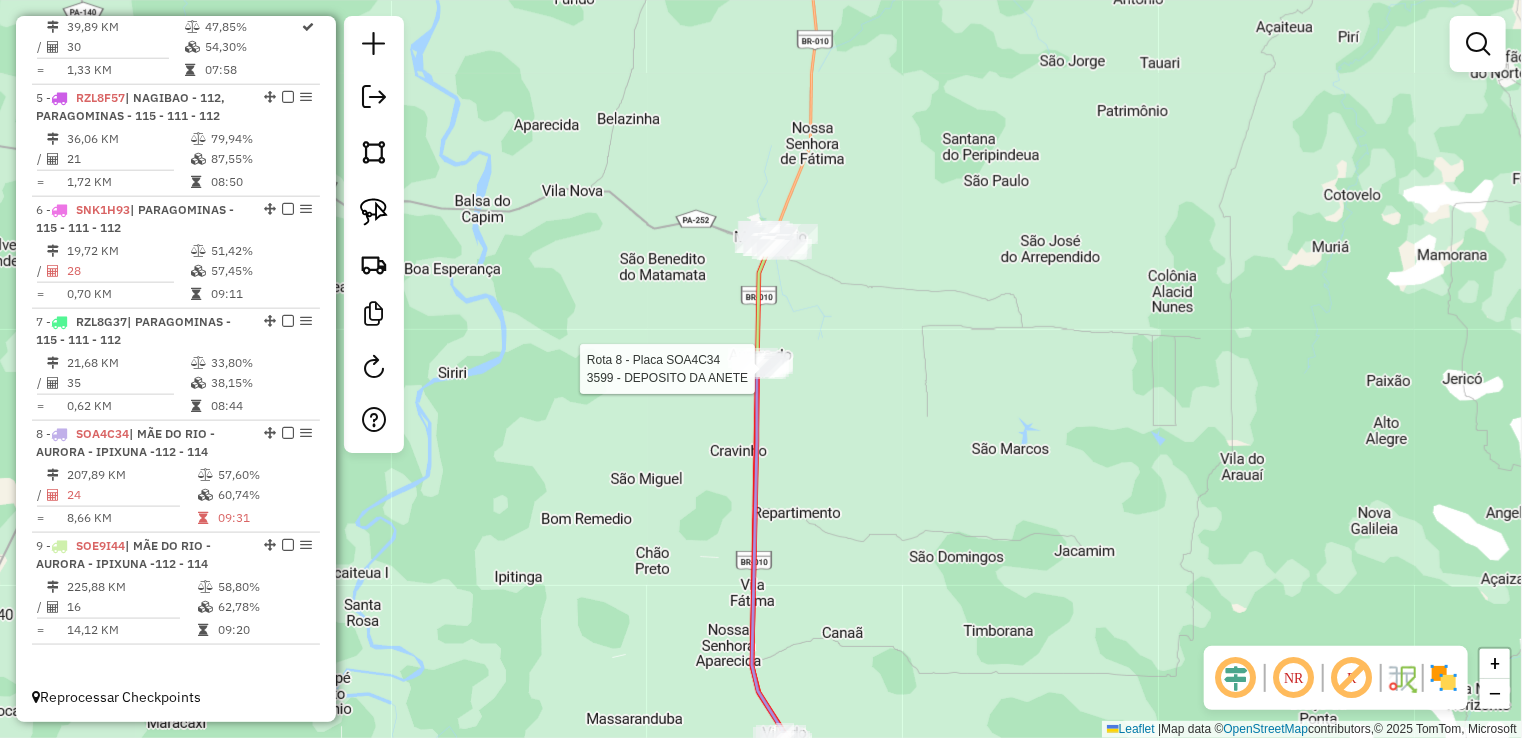 select on "**********" 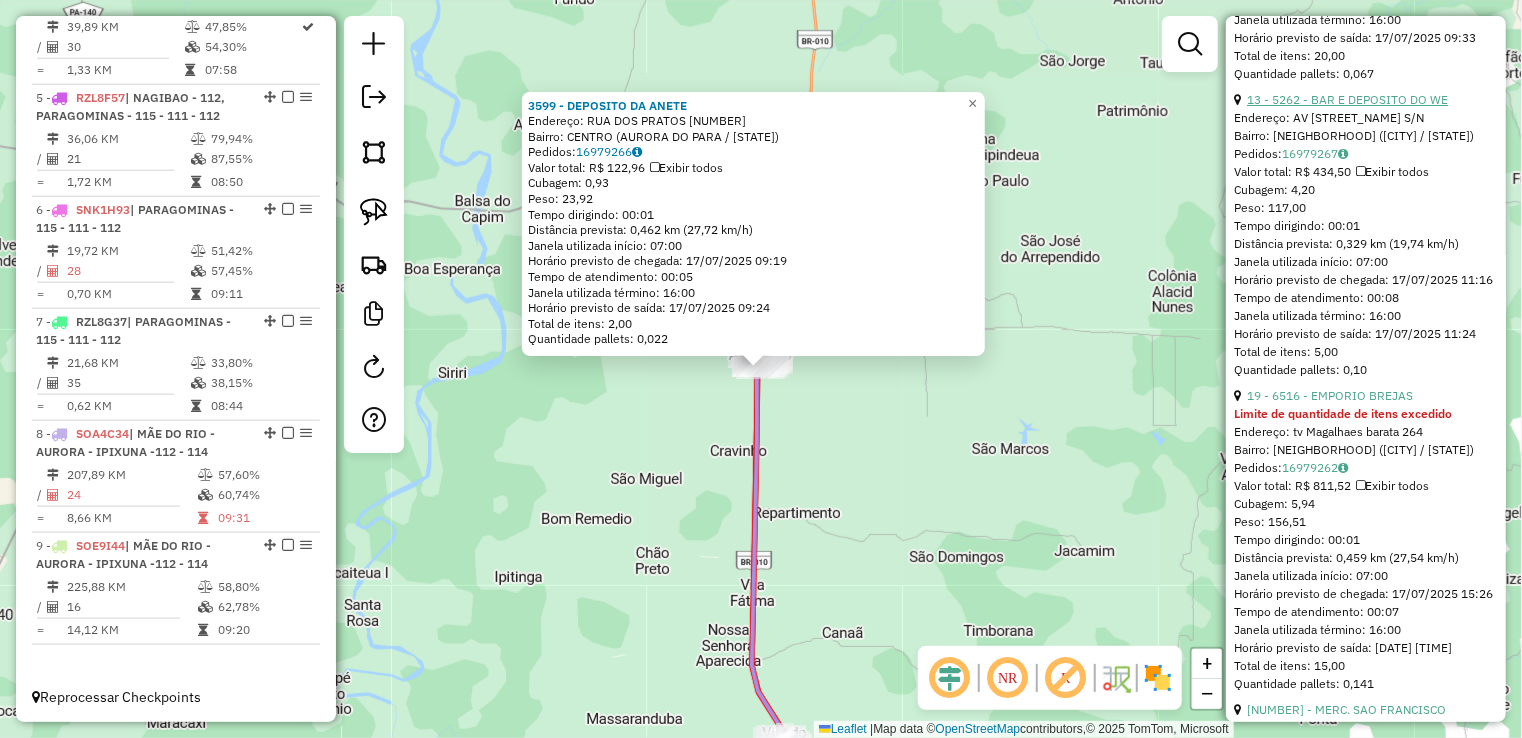 scroll, scrollTop: 3800, scrollLeft: 0, axis: vertical 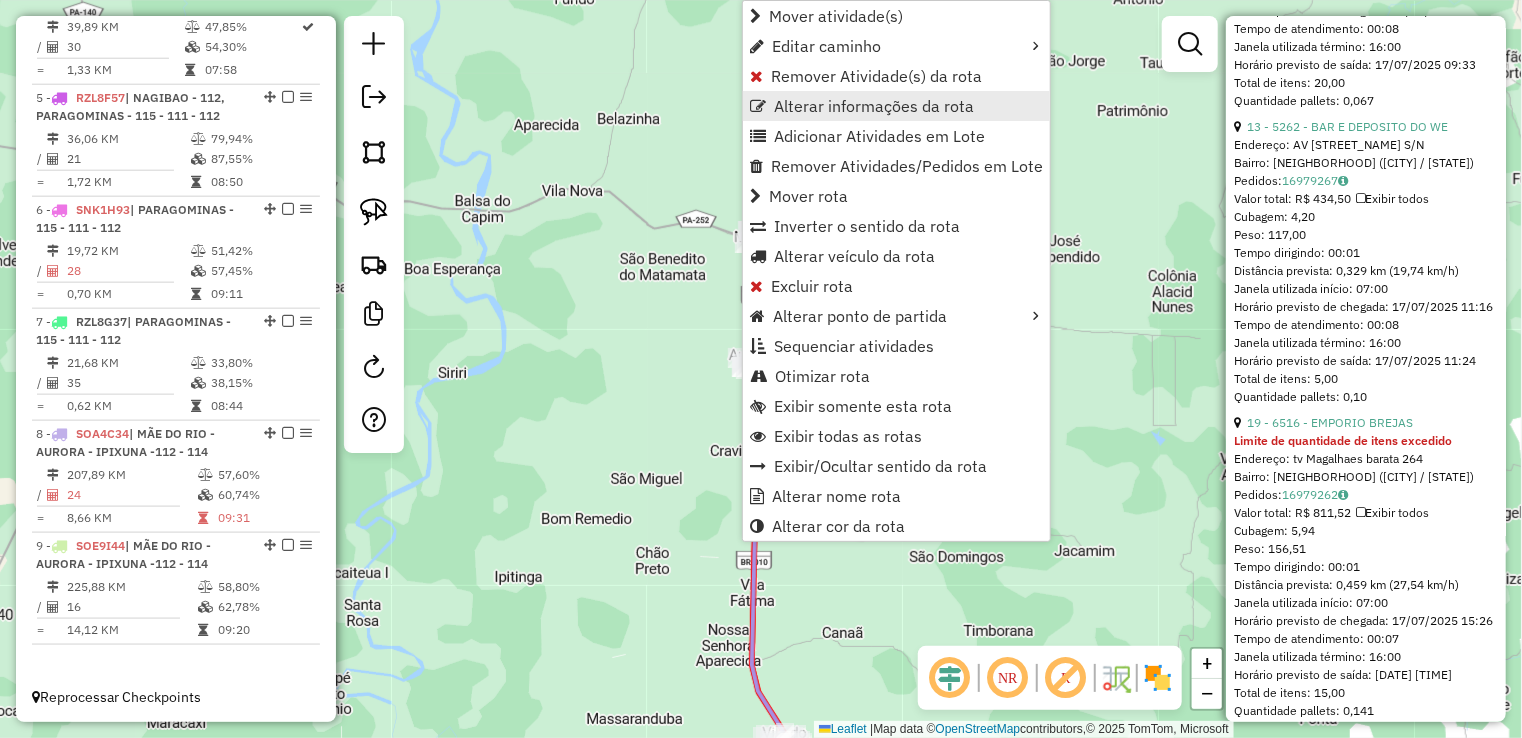 click on "Alterar informações da rota" at bounding box center (874, 106) 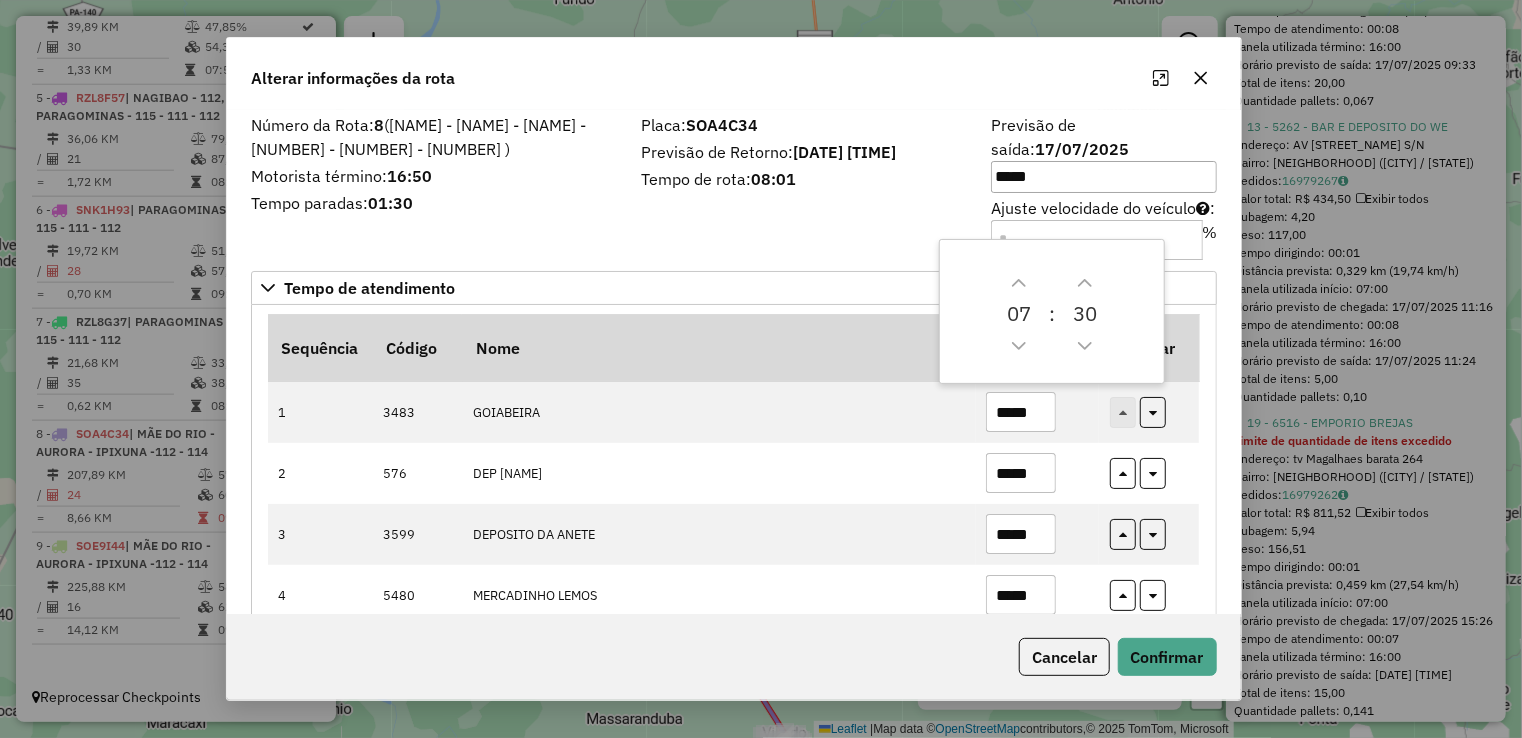 drag, startPoint x: 862, startPoint y: 85, endPoint x: 704, endPoint y: 61, distance: 159.8124 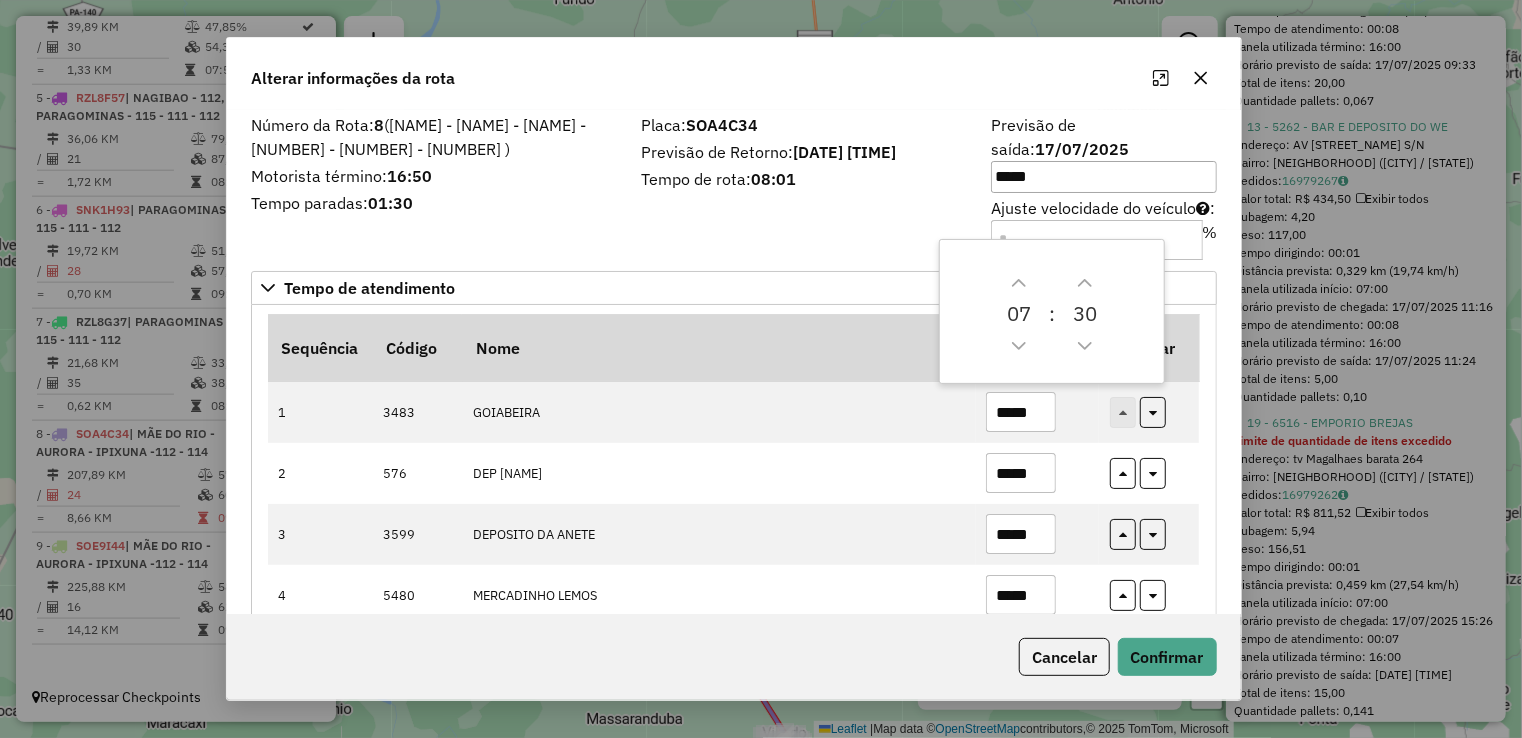 click on "Alterar informações da rota" 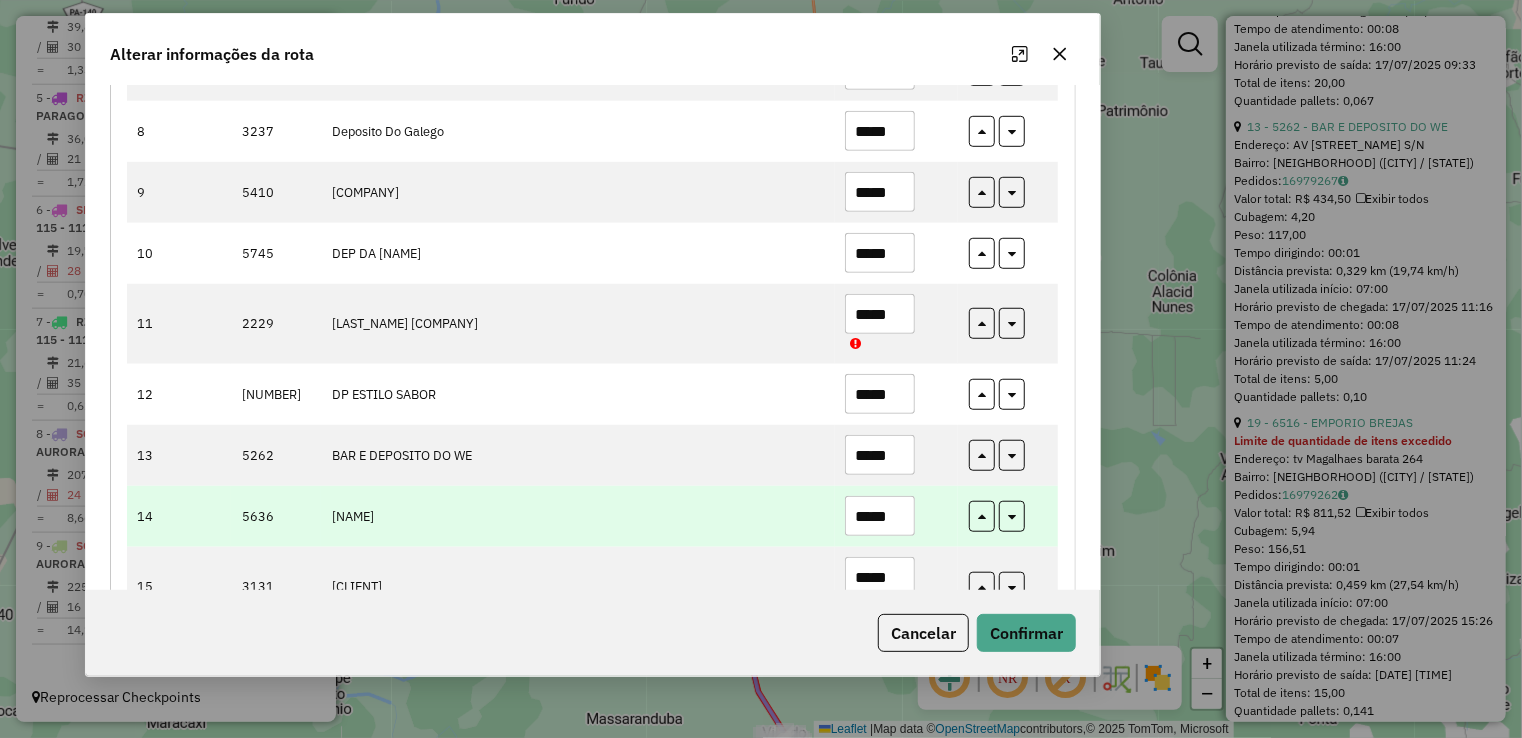 scroll, scrollTop: 800, scrollLeft: 0, axis: vertical 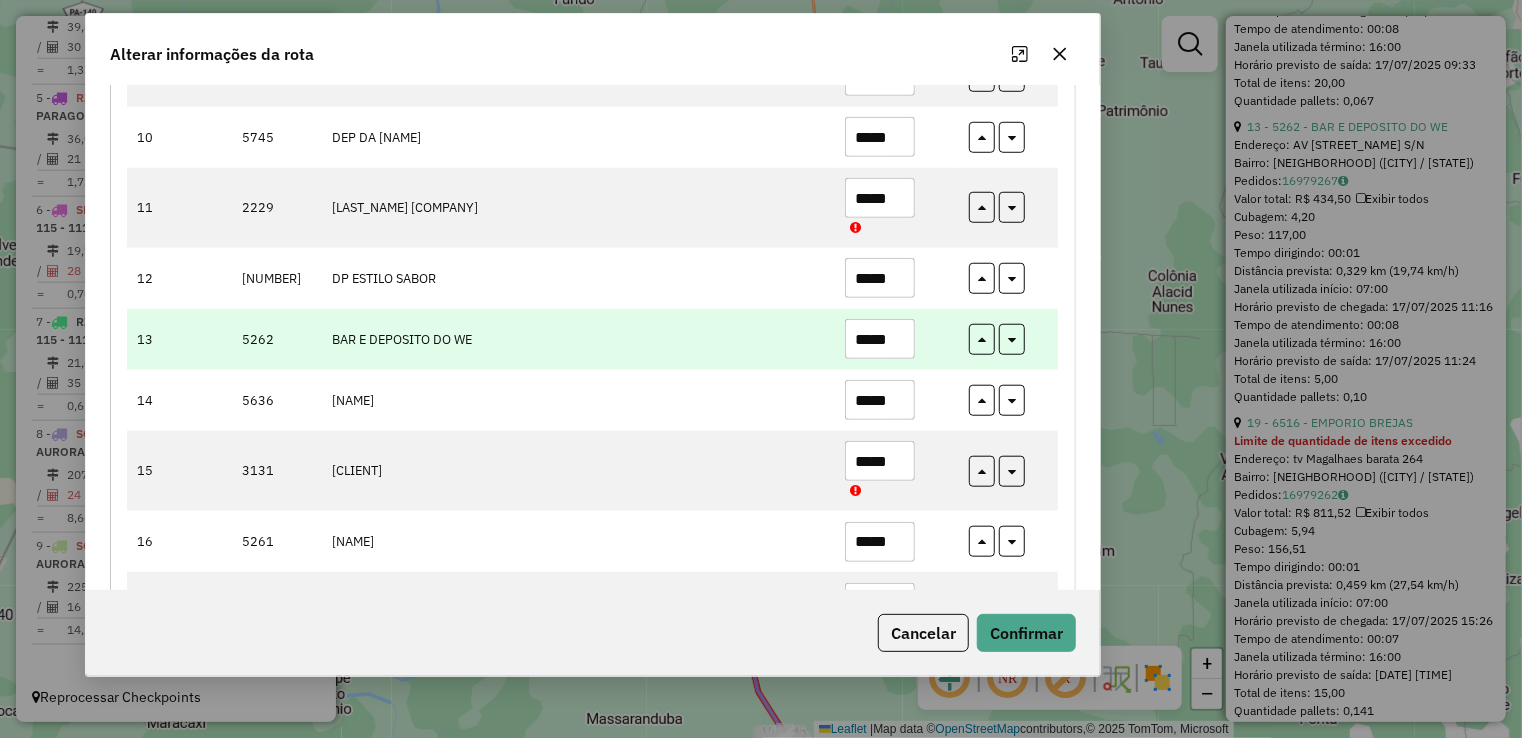 click on "*****" at bounding box center [880, 339] 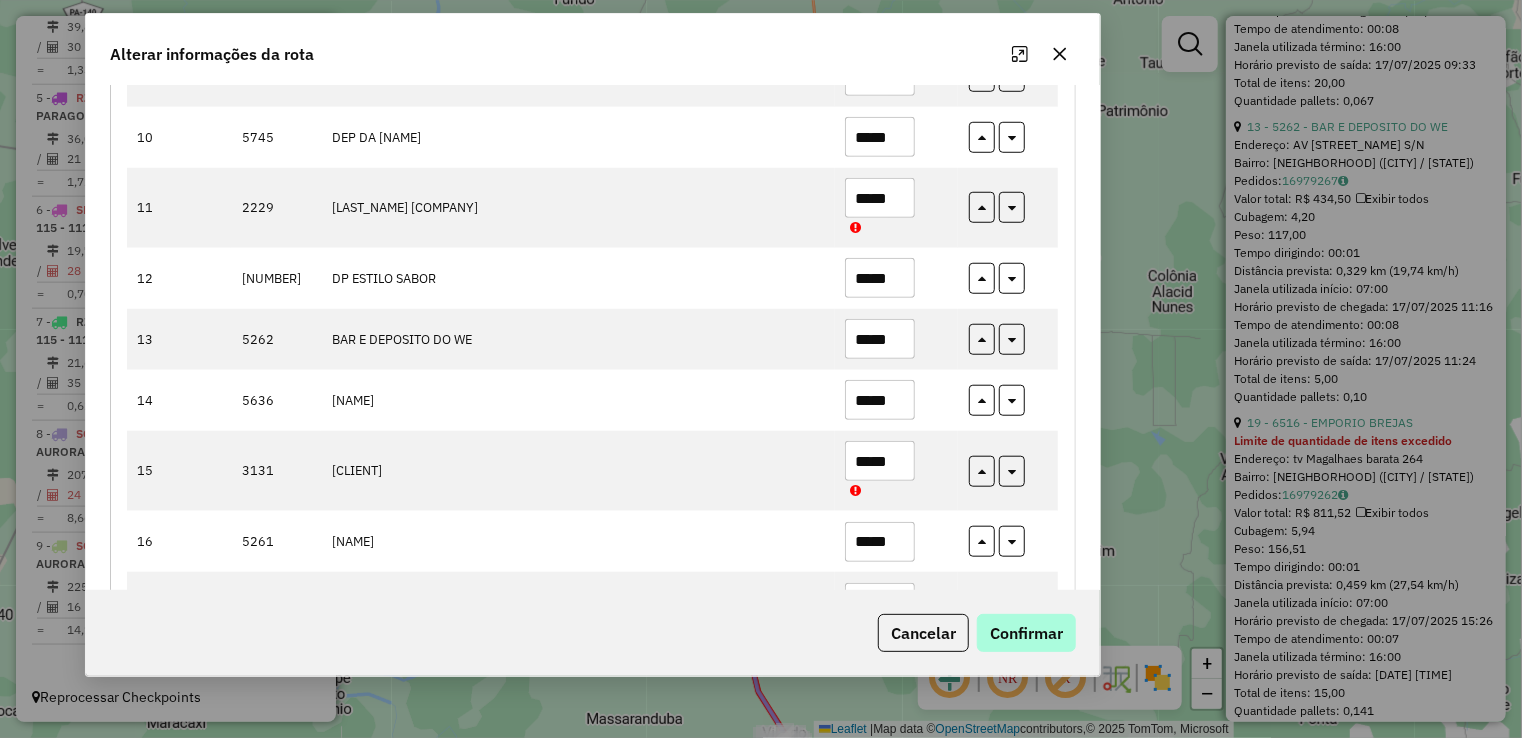 type on "*****" 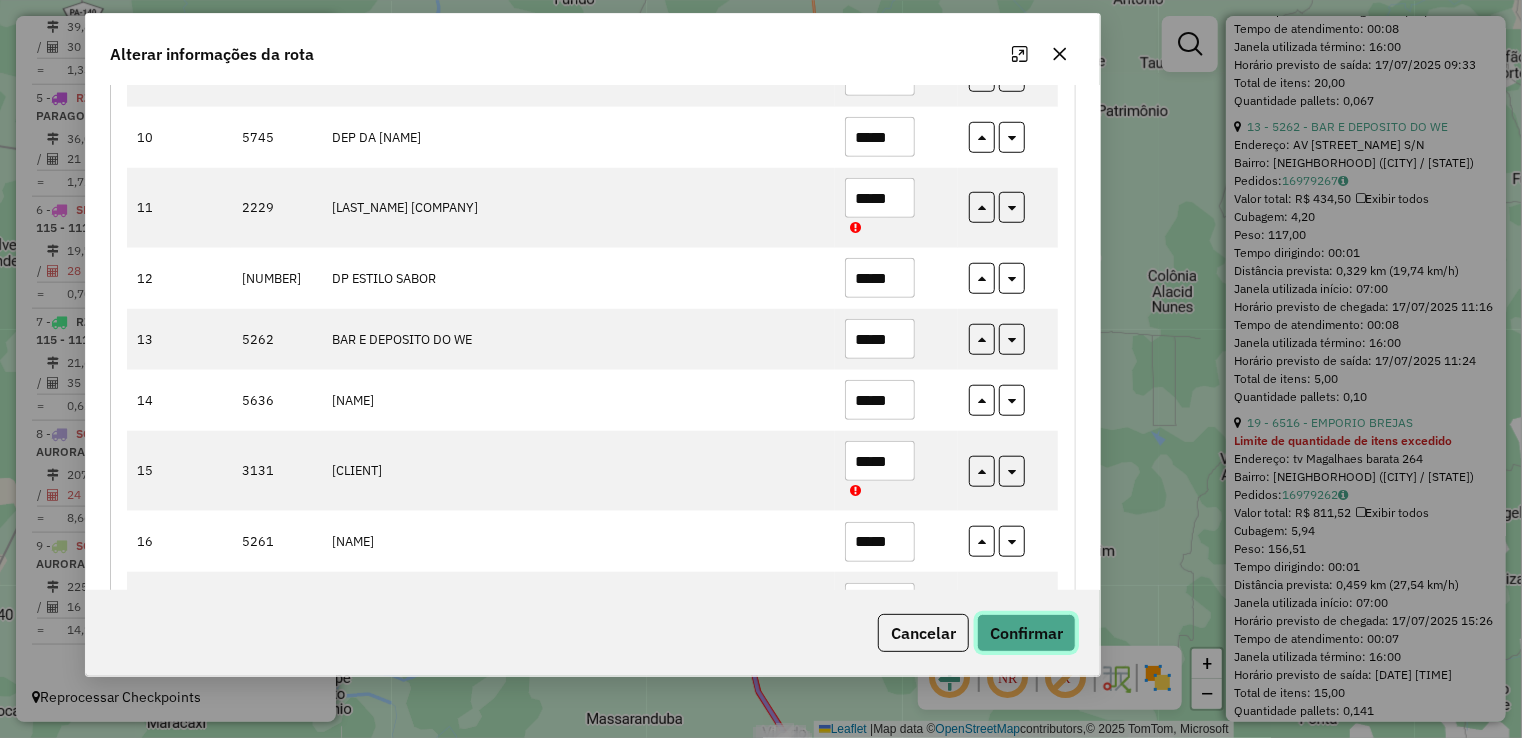click on "Confirmar" 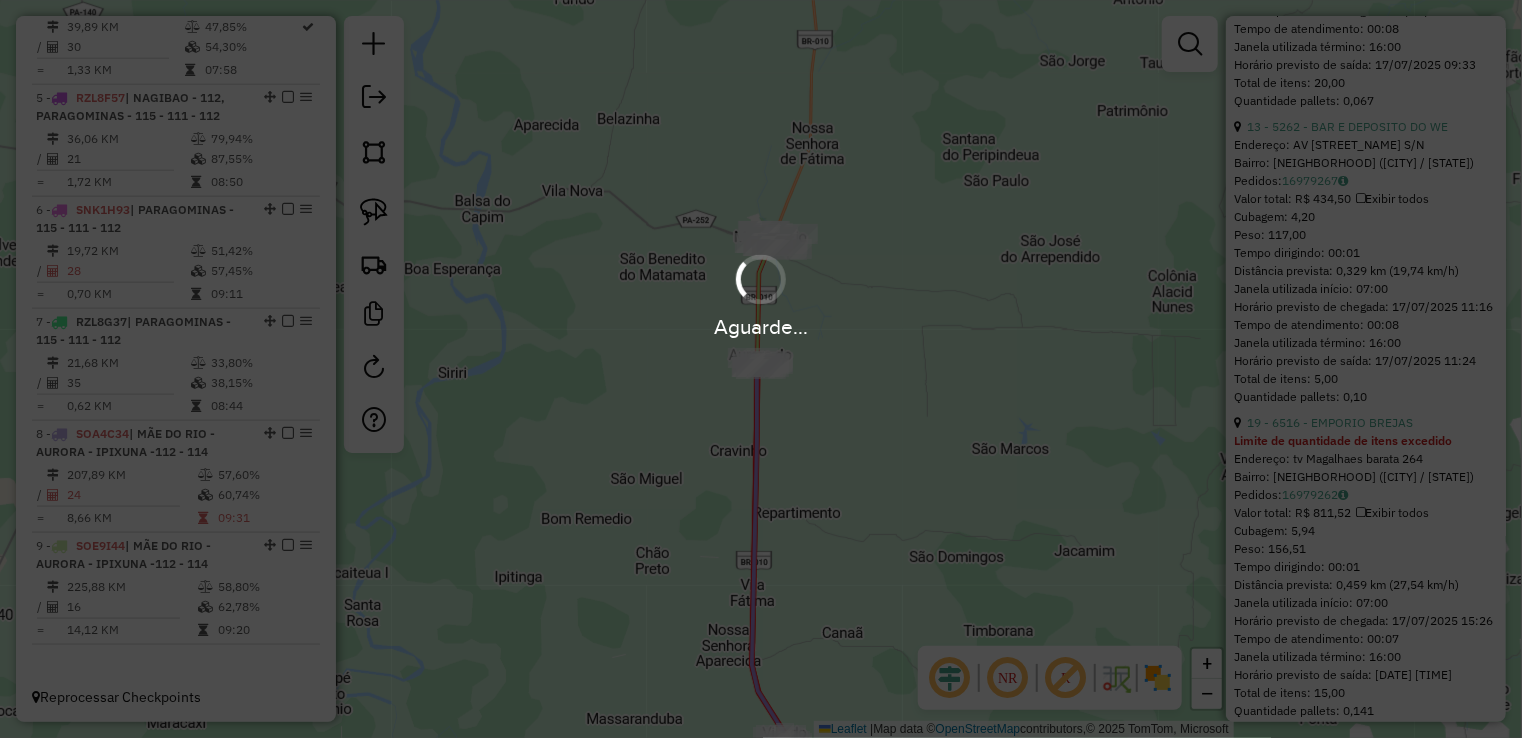 click on "Aguarde..." at bounding box center [761, 369] 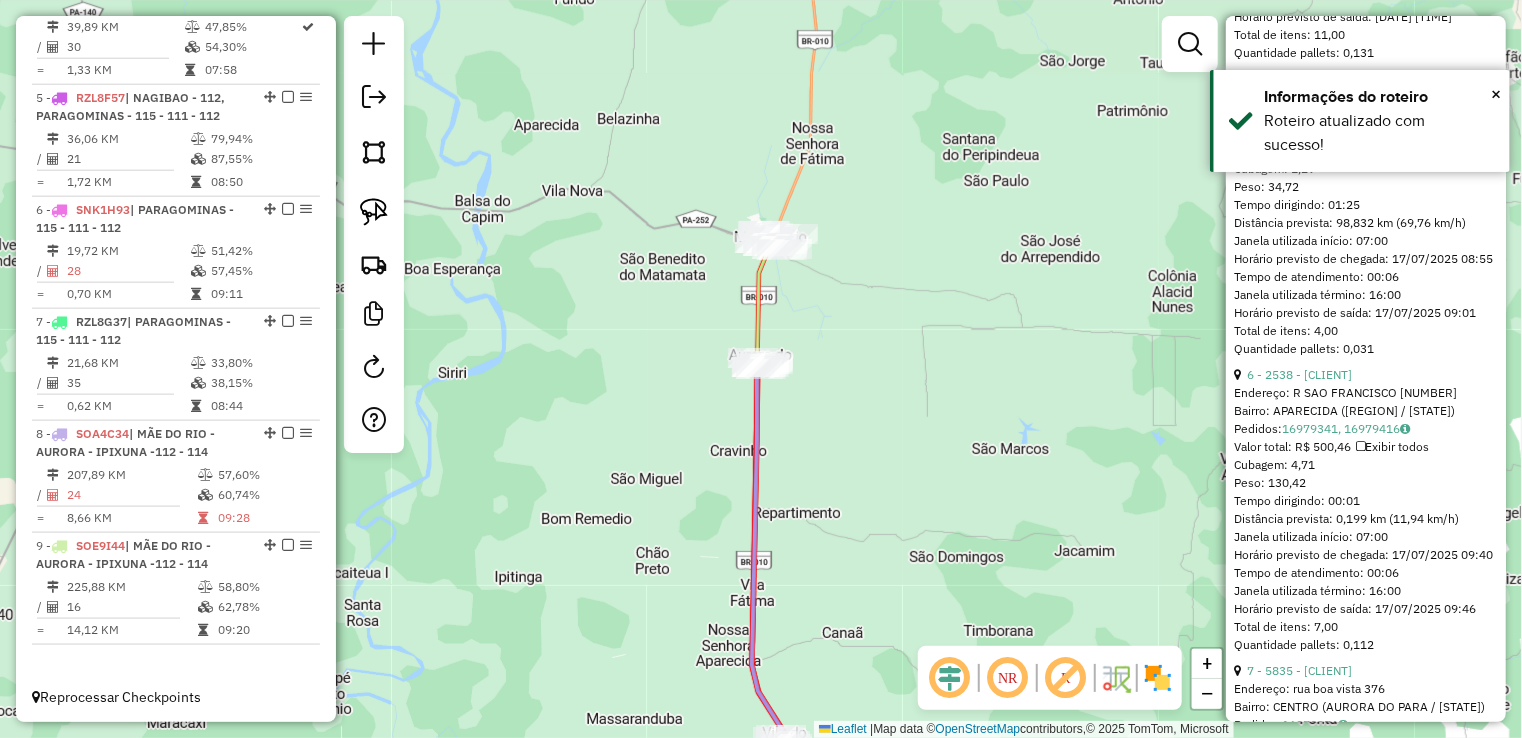 scroll, scrollTop: 4800, scrollLeft: 0, axis: vertical 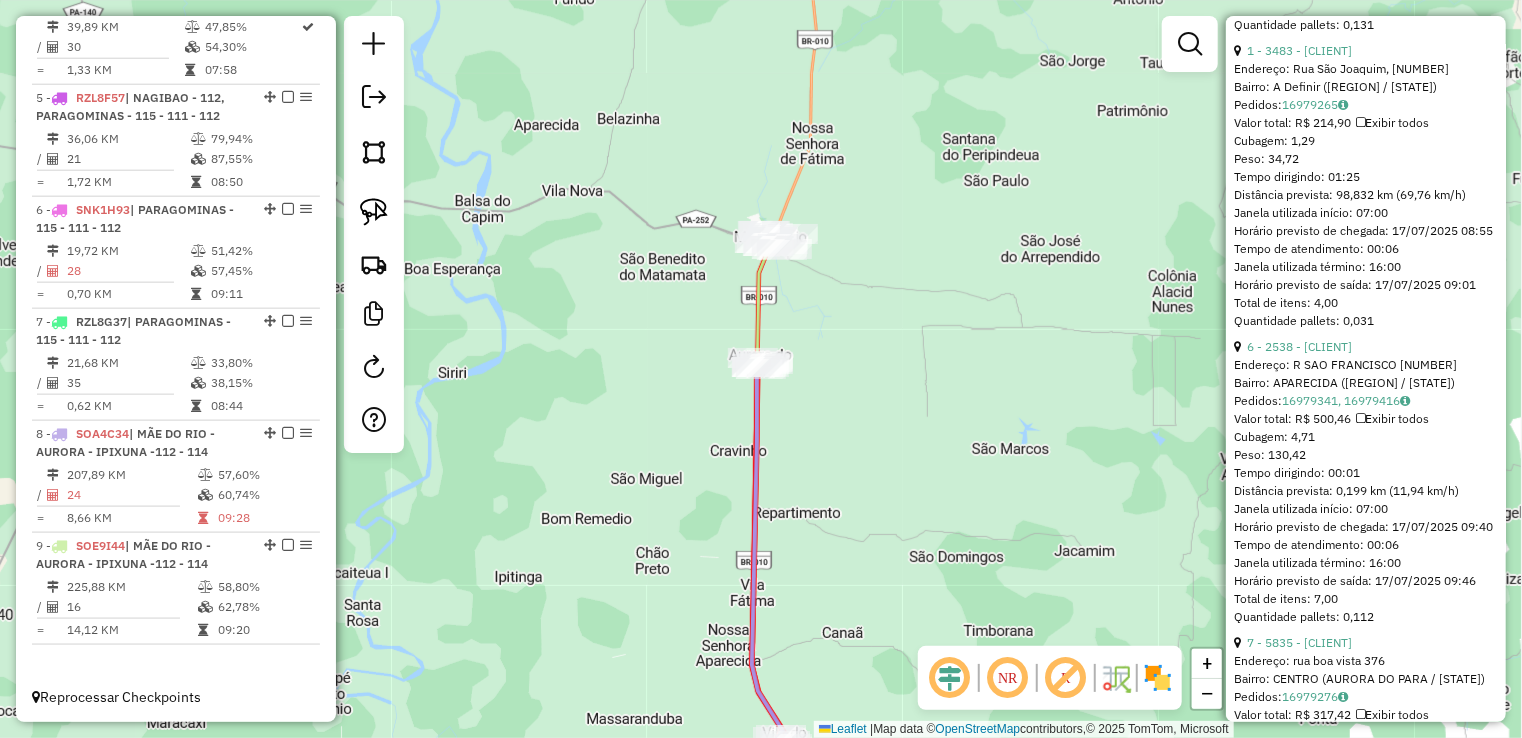 click on "Janela de atendimento Grade de atendimento Capacidade Transportadoras Veículos Cliente Pedidos  Rotas Selecione os dias de semana para filtrar as janelas de atendimento  Seg   Ter   Qua   Qui   Sex   Sáb   Dom  Informe o período da janela de atendimento: De: Até:  Filtrar exatamente a janela do cliente  Considerar janela de atendimento padrão  Selecione os dias de semana para filtrar as grades de atendimento  Seg   Ter   Qua   Qui   Sex   Sáb   Dom   Considerar clientes sem dia de atendimento cadastrado  Clientes fora do dia de atendimento selecionado Filtrar as atividades entre os valores definidos abaixo:  Peso mínimo:   Peso máximo:   Cubagem mínima:   Cubagem máxima:   De:   Até:  Filtrar as atividades entre o tempo de atendimento definido abaixo:  De:   Até:   Considerar capacidade total dos clientes não roteirizados Transportadora: Selecione um ou mais itens Tipo de veículo: Selecione um ou mais itens Veículo: Selecione um ou mais itens Motorista: Selecione um ou mais itens Nome: Rótulo:" 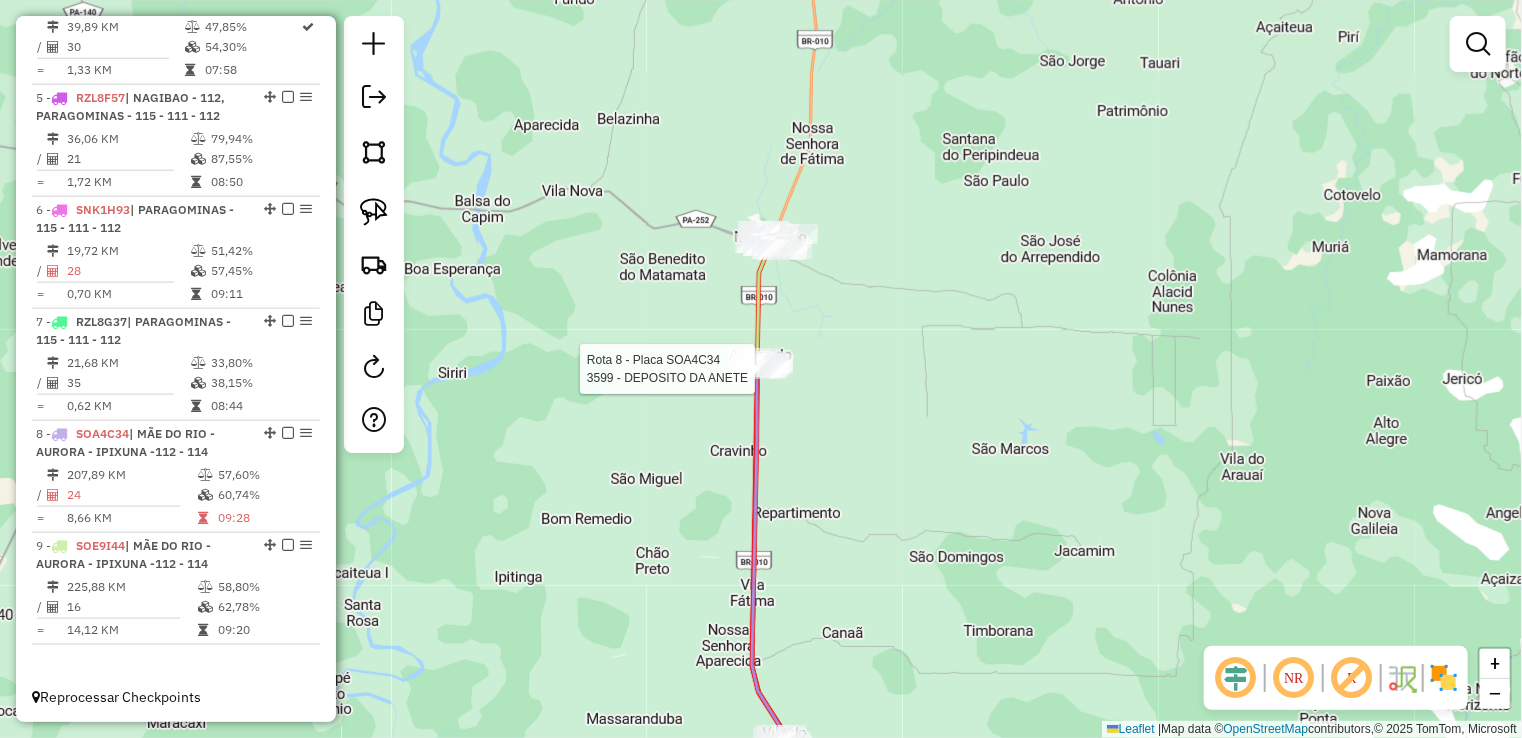 select on "**********" 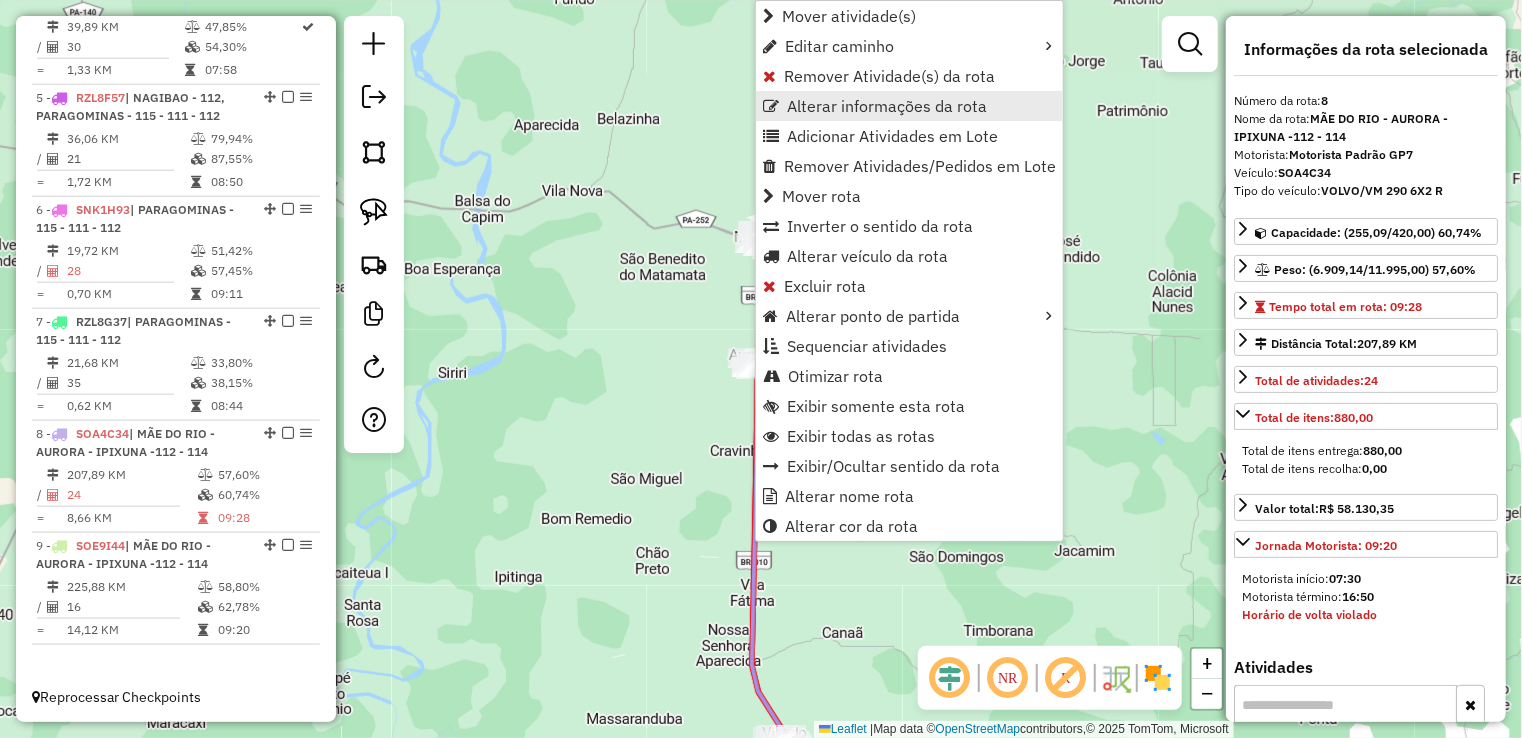 click on "Alterar informações da rota" at bounding box center (887, 106) 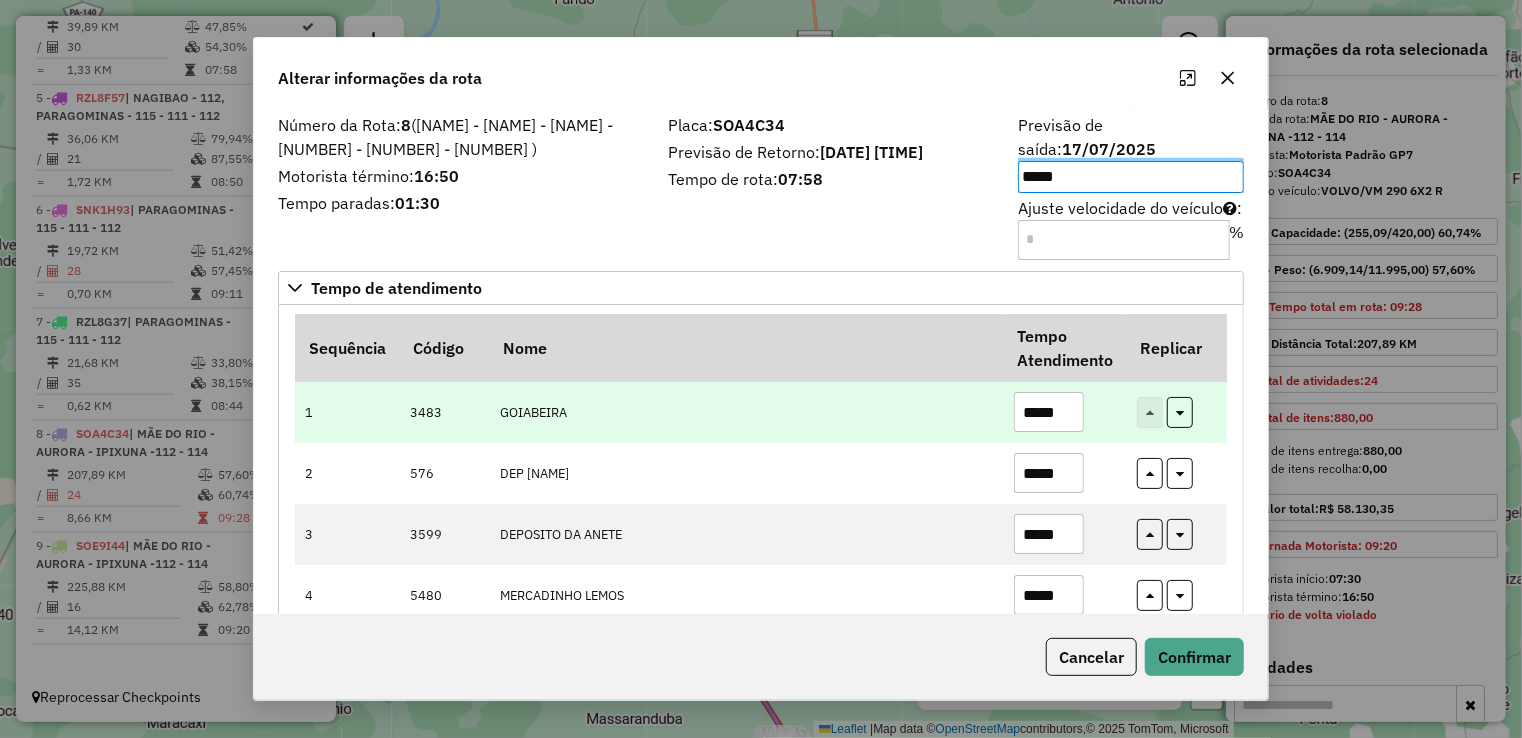 click on "*****" at bounding box center [1049, 412] 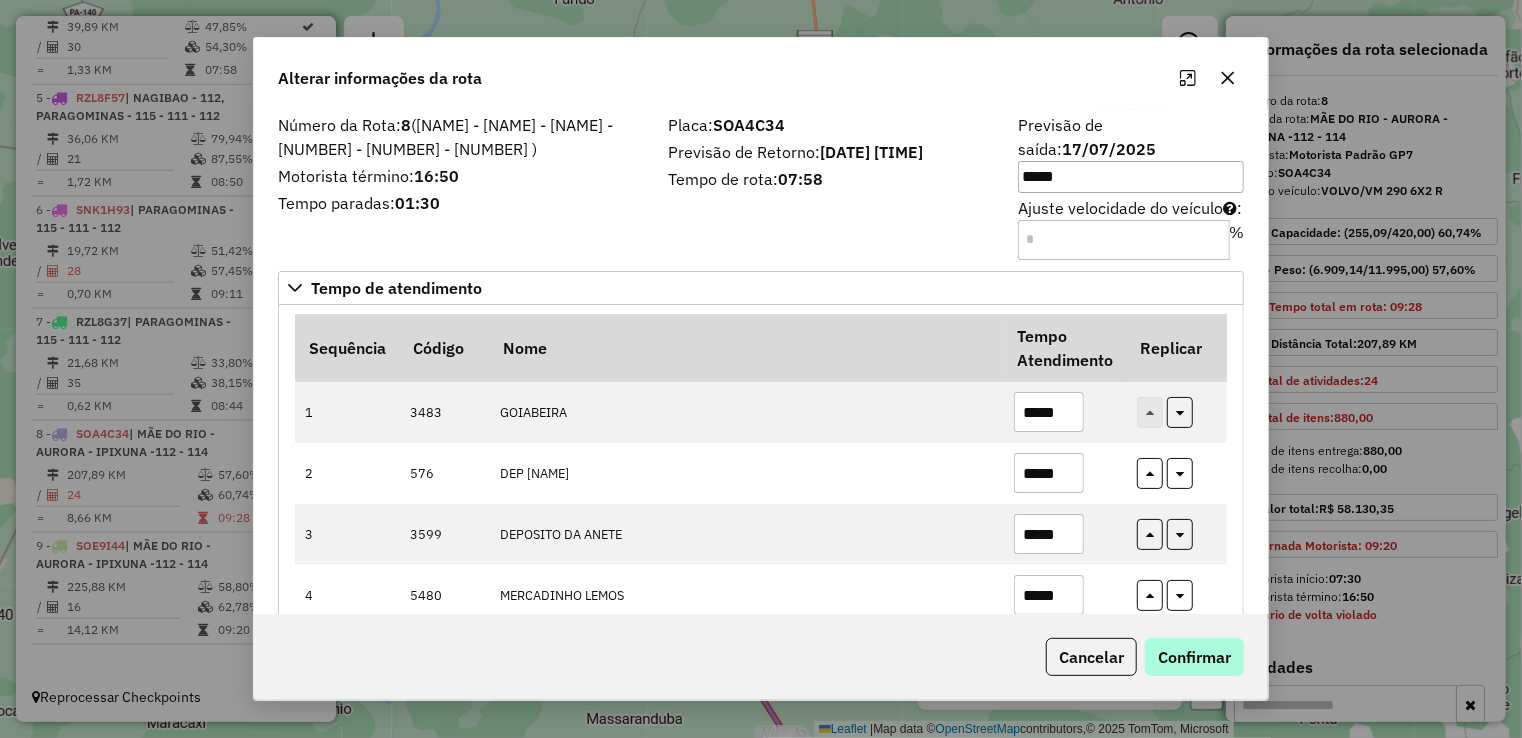 type on "*****" 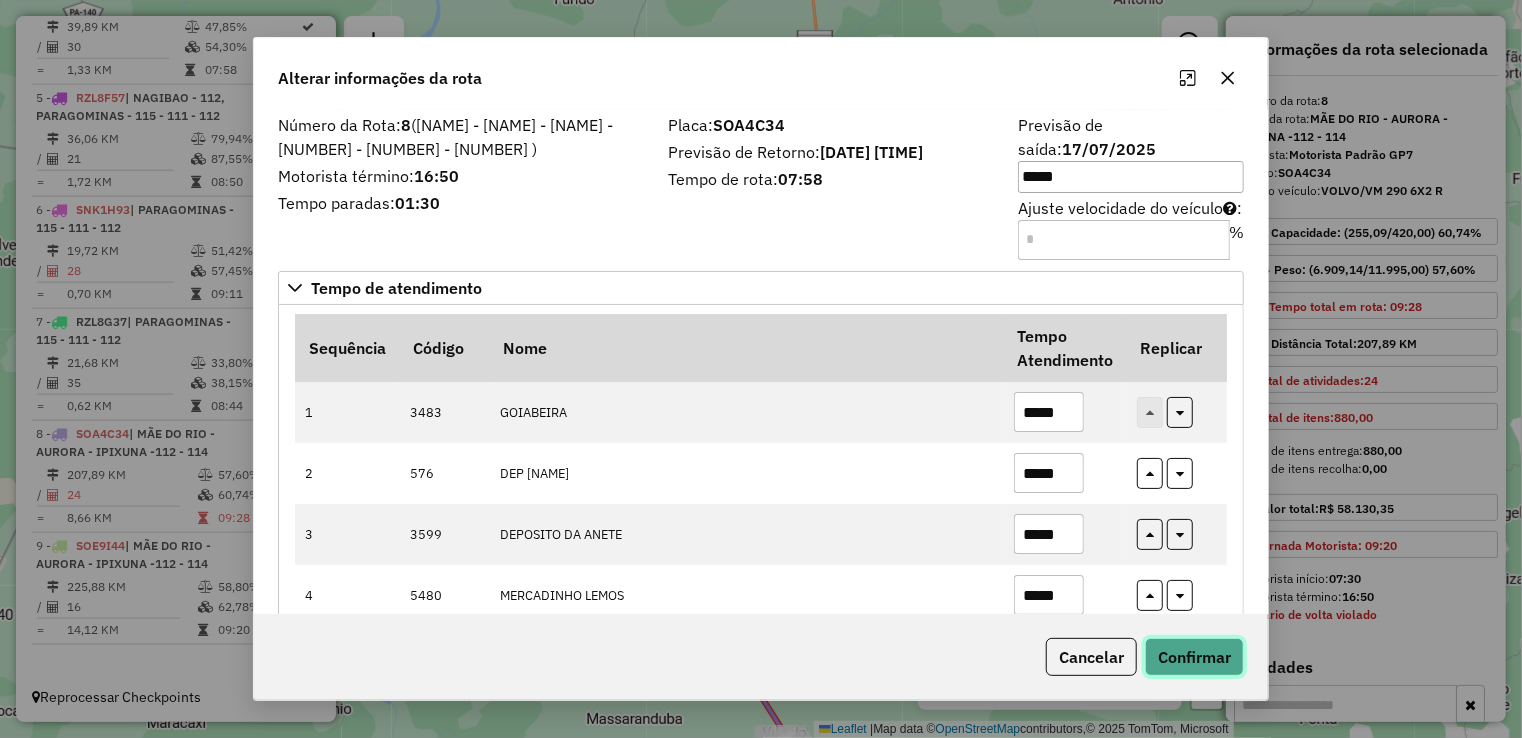 click on "Confirmar" 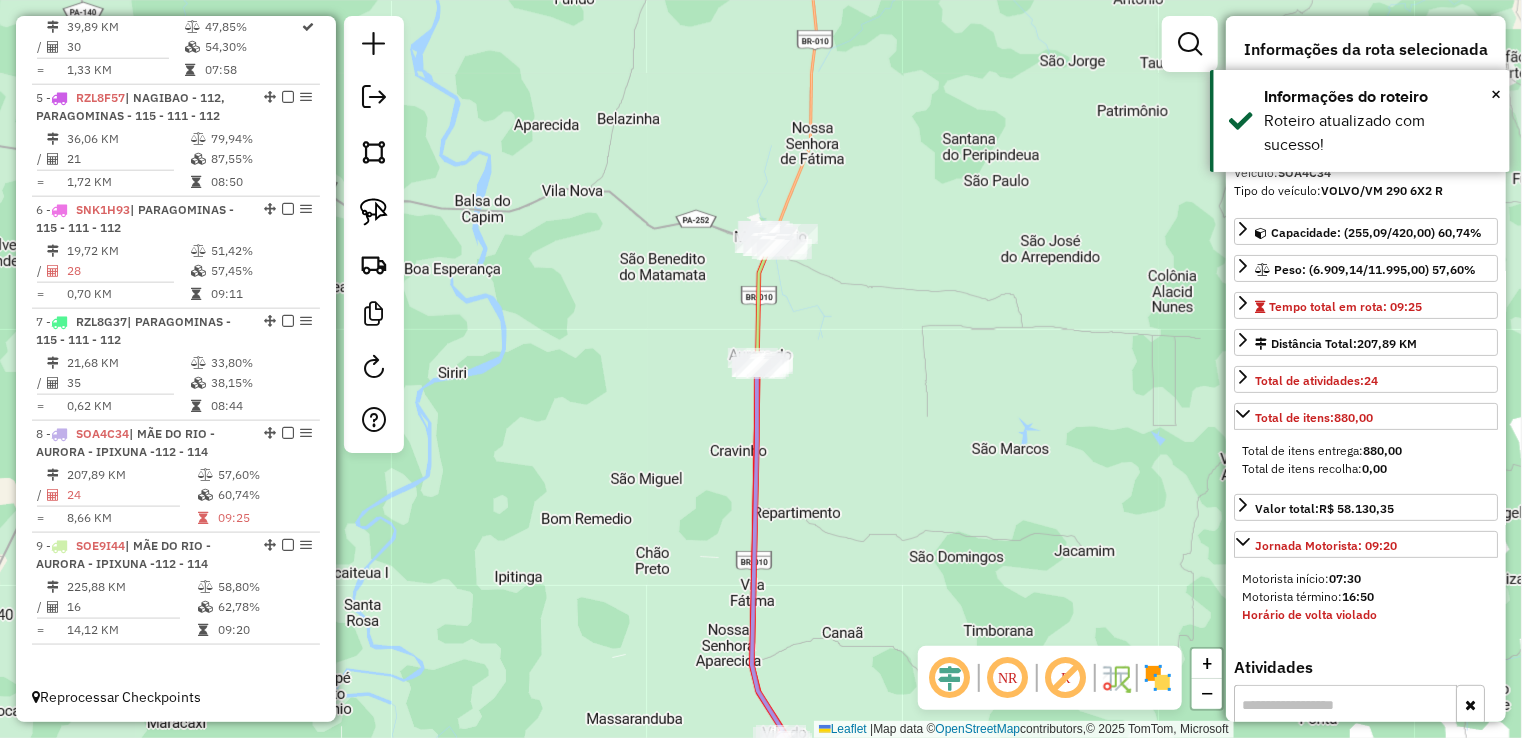 click on "Janela de atendimento Grade de atendimento Capacidade Transportadoras Veículos Cliente Pedidos  Rotas Selecione os dias de semana para filtrar as janelas de atendimento  Seg   Ter   Qua   Qui   Sex   Sáb   Dom  Informe o período da janela de atendimento: De: Até:  Filtrar exatamente a janela do cliente  Considerar janela de atendimento padrão  Selecione os dias de semana para filtrar as grades de atendimento  Seg   Ter   Qua   Qui   Sex   Sáb   Dom   Considerar clientes sem dia de atendimento cadastrado  Clientes fora do dia de atendimento selecionado Filtrar as atividades entre os valores definidos abaixo:  Peso mínimo:   Peso máximo:   Cubagem mínima:   Cubagem máxima:   De:   Até:  Filtrar as atividades entre o tempo de atendimento definido abaixo:  De:   Até:   Considerar capacidade total dos clientes não roteirizados Transportadora: Selecione um ou mais itens Tipo de veículo: Selecione um ou mais itens Veículo: Selecione um ou mais itens Motorista: Selecione um ou mais itens Nome: Rótulo:" 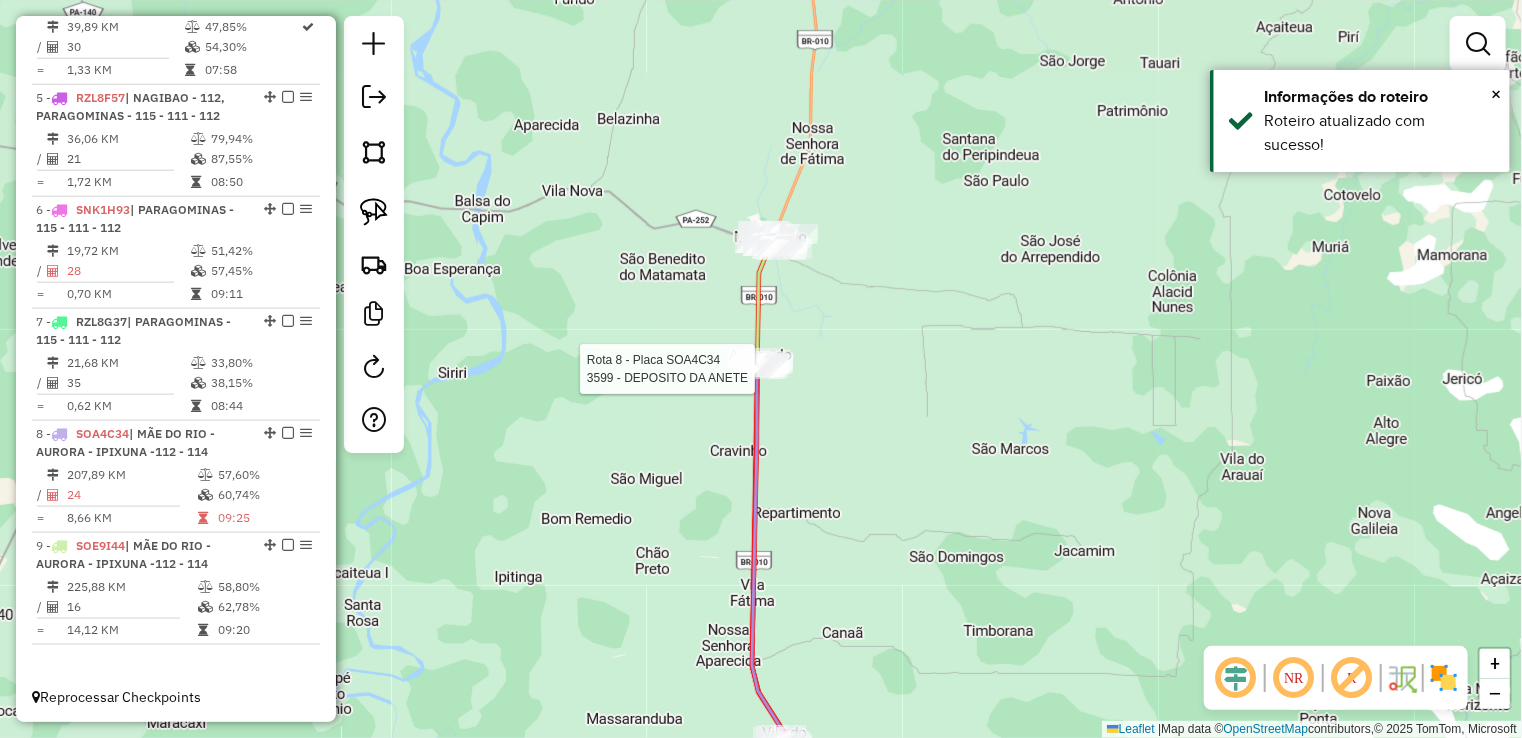 select on "**********" 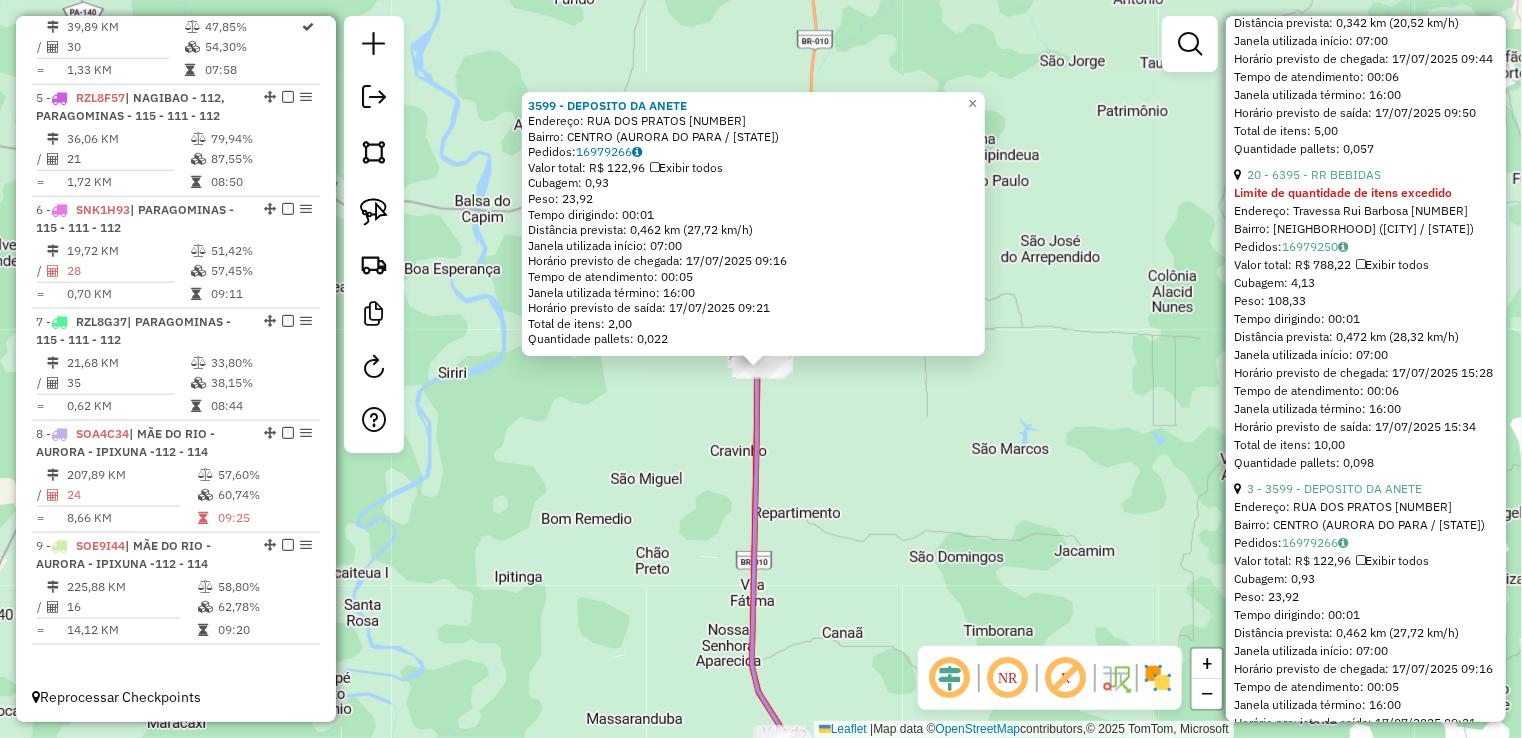 scroll, scrollTop: 5000, scrollLeft: 0, axis: vertical 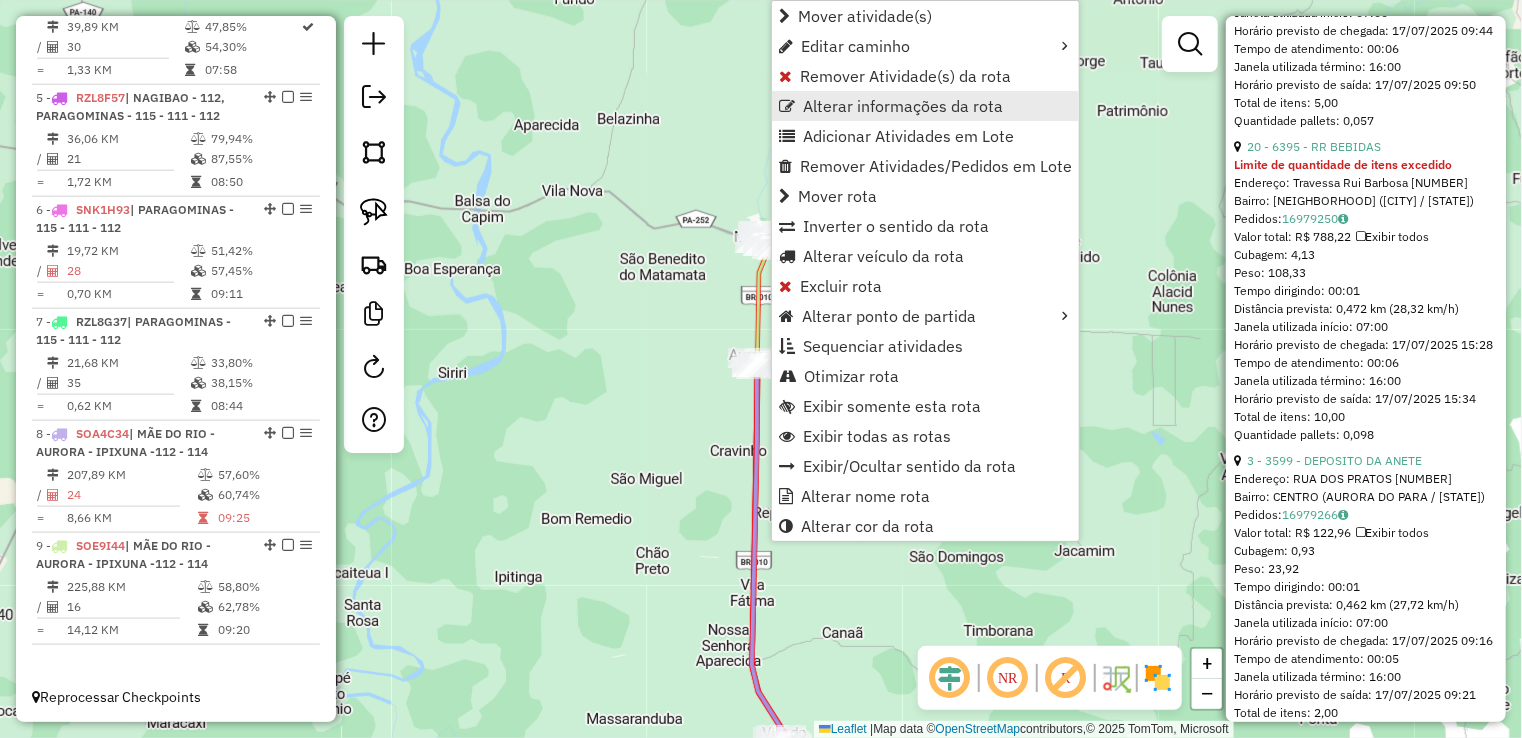 click on "Alterar informações da rota" at bounding box center (903, 106) 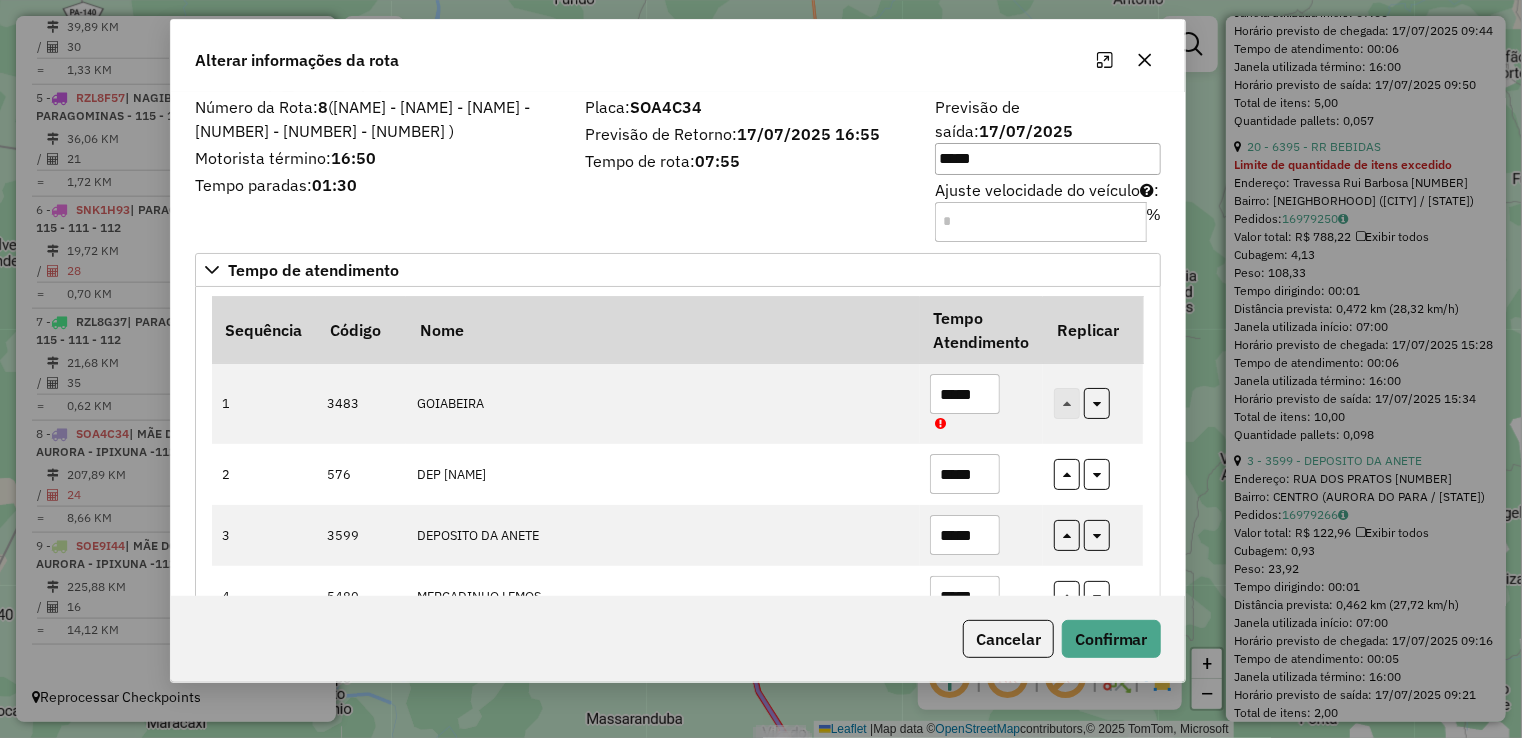 drag, startPoint x: 934, startPoint y: 56, endPoint x: 854, endPoint y: 38, distance: 82 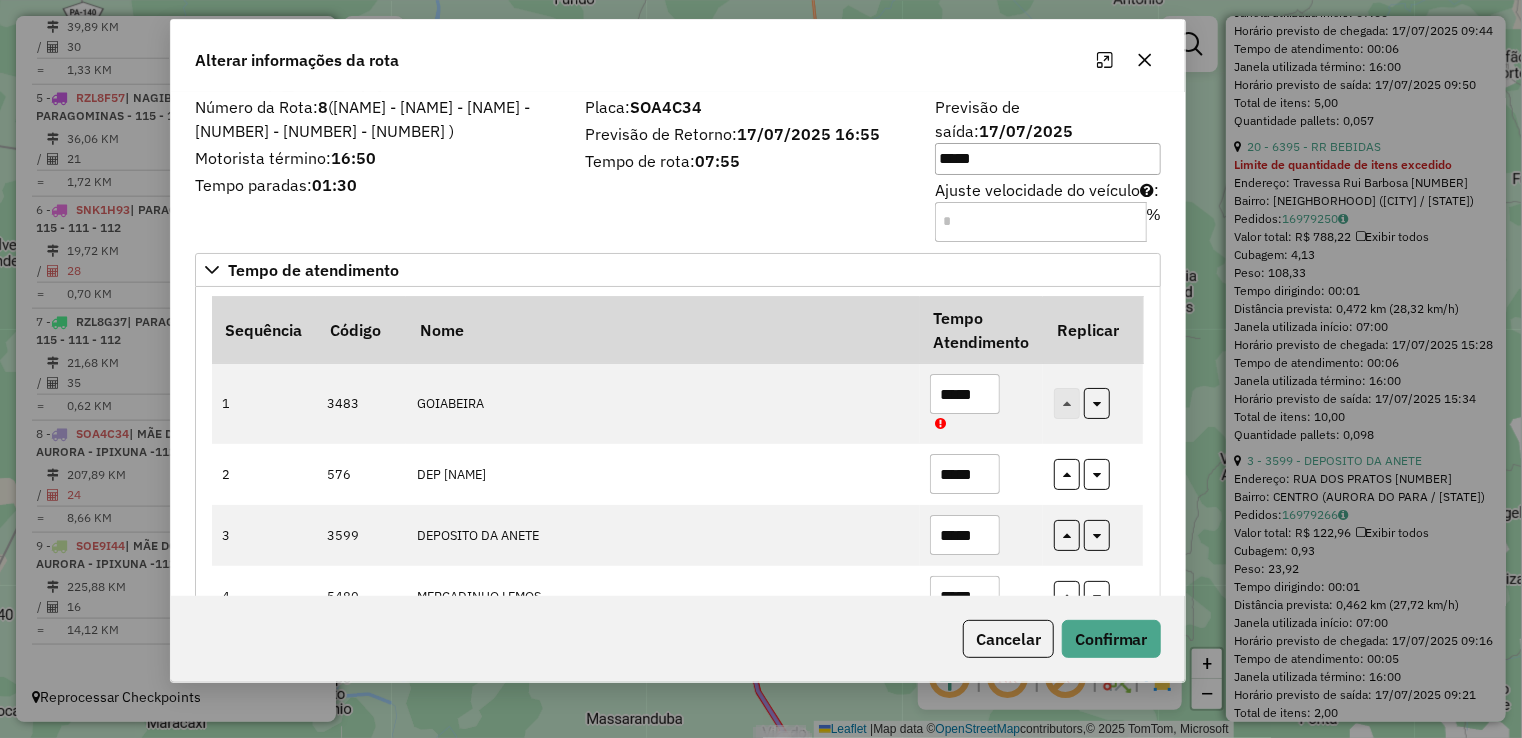 click on "Alterar informações da rota" 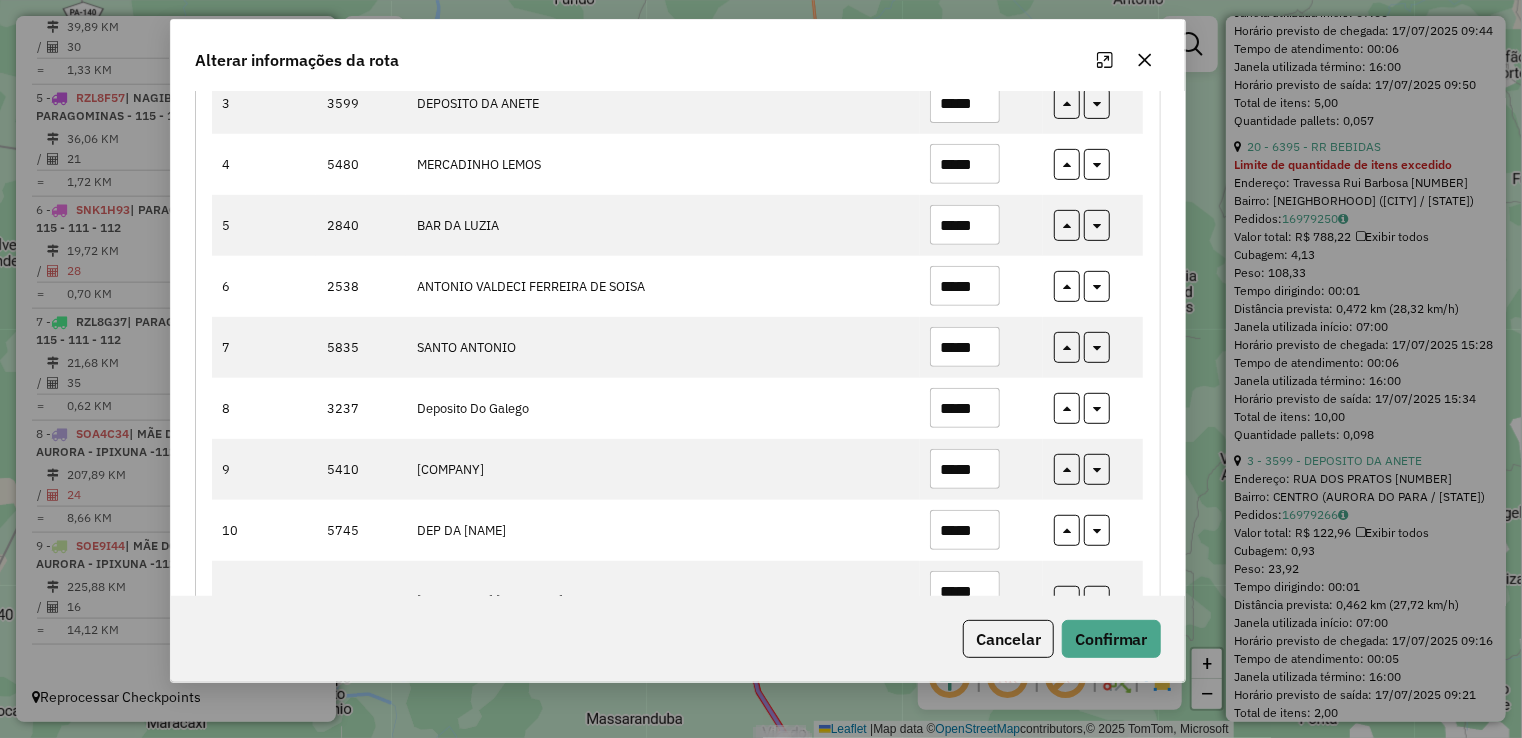 scroll, scrollTop: 600, scrollLeft: 0, axis: vertical 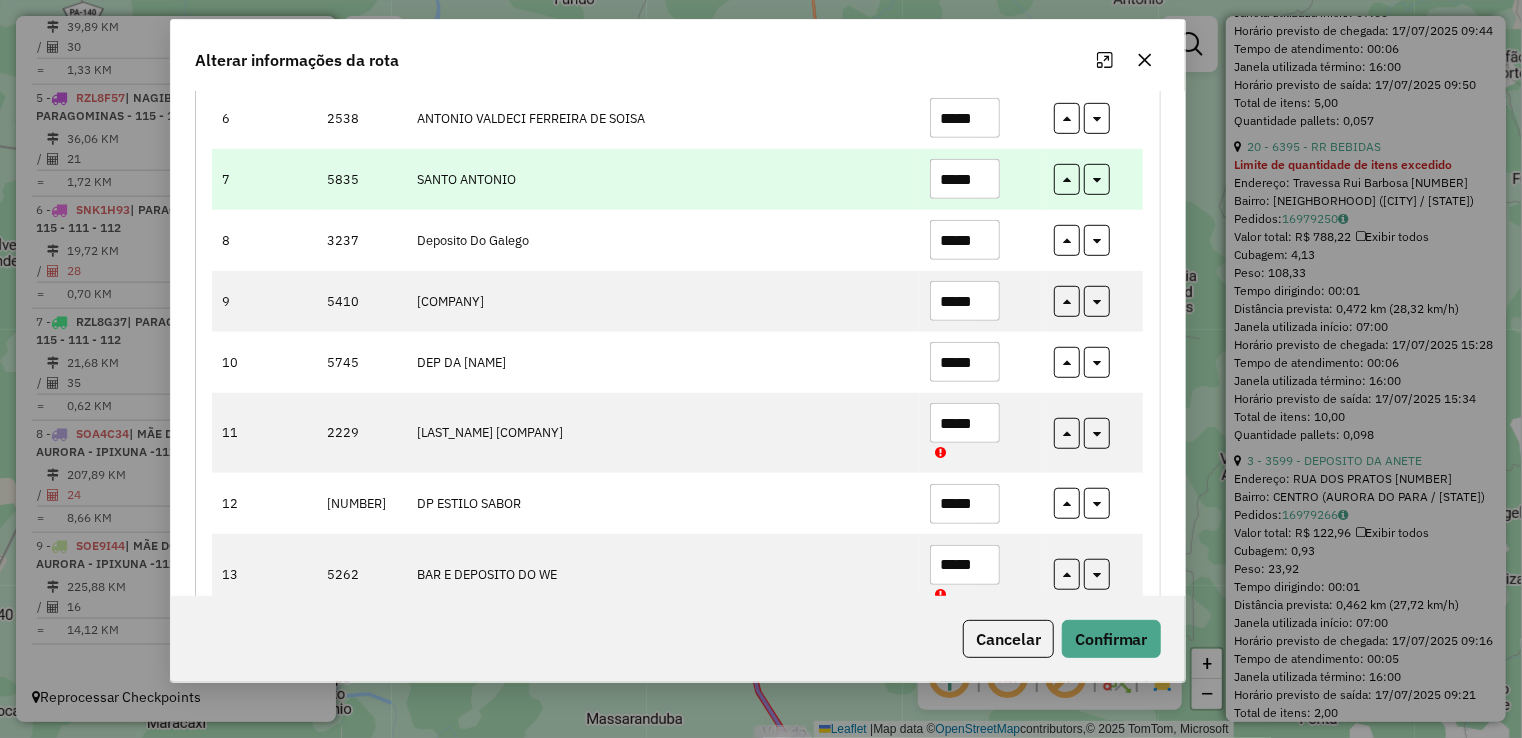 click on "*****" at bounding box center [965, 179] 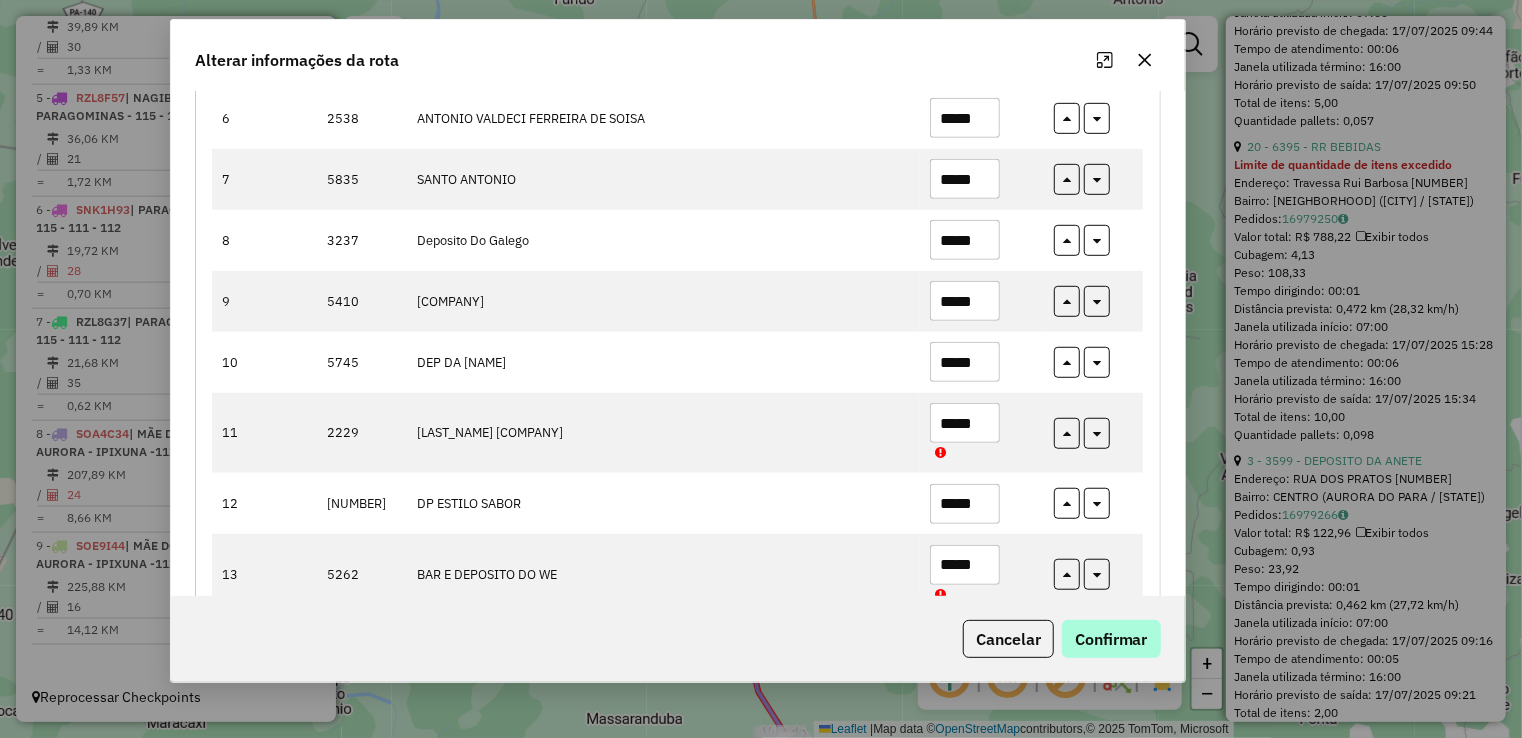 type on "*****" 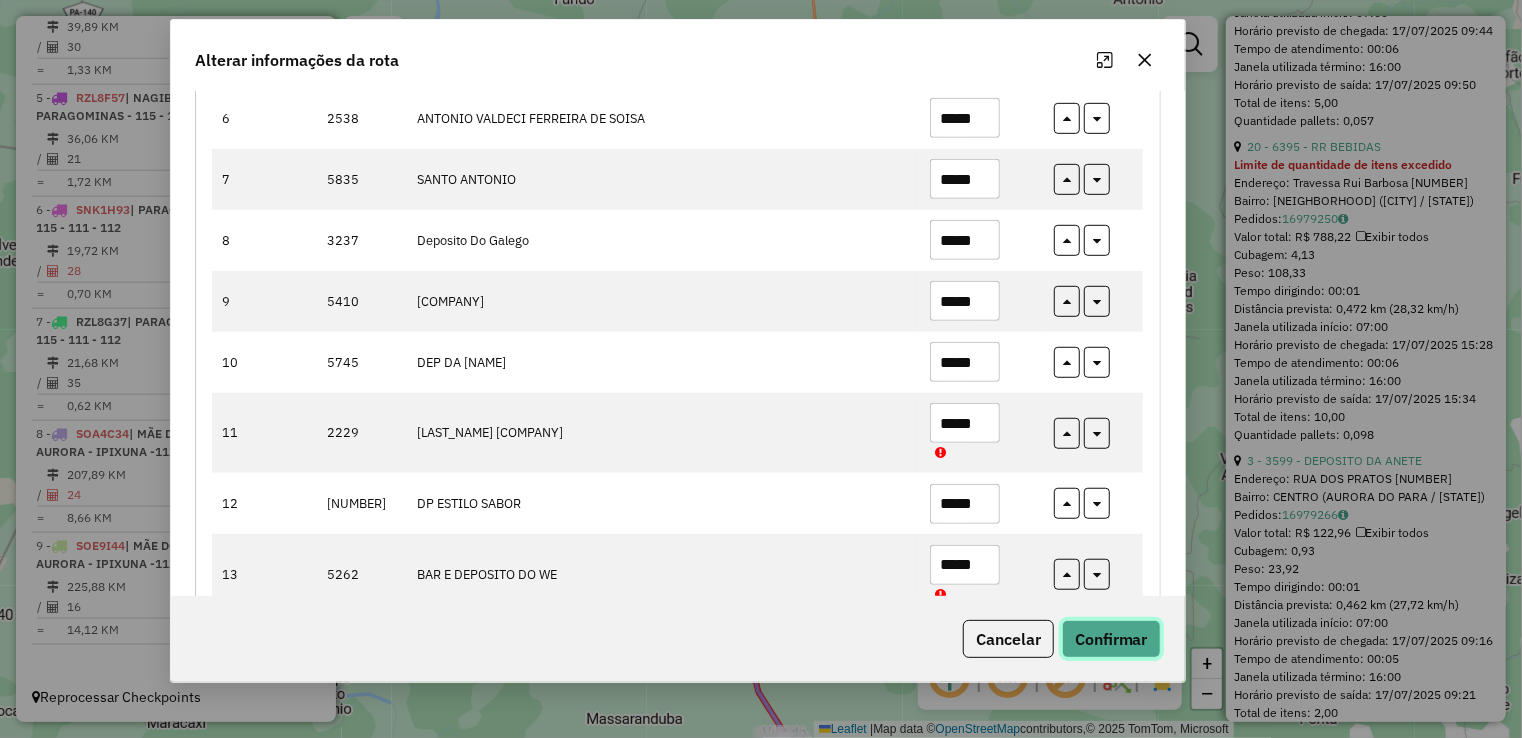 click on "Confirmar" 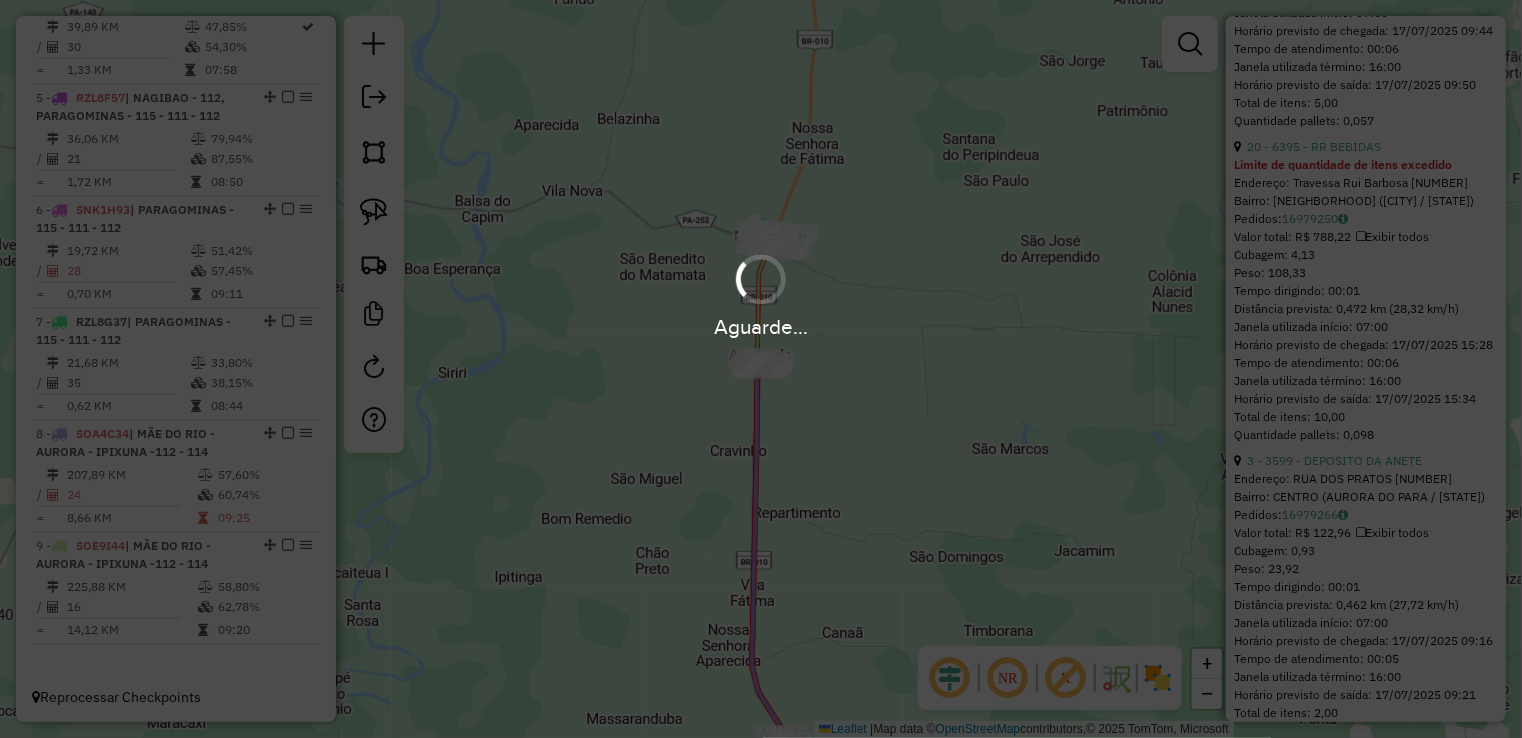 click on "Aguarde..." at bounding box center (761, 369) 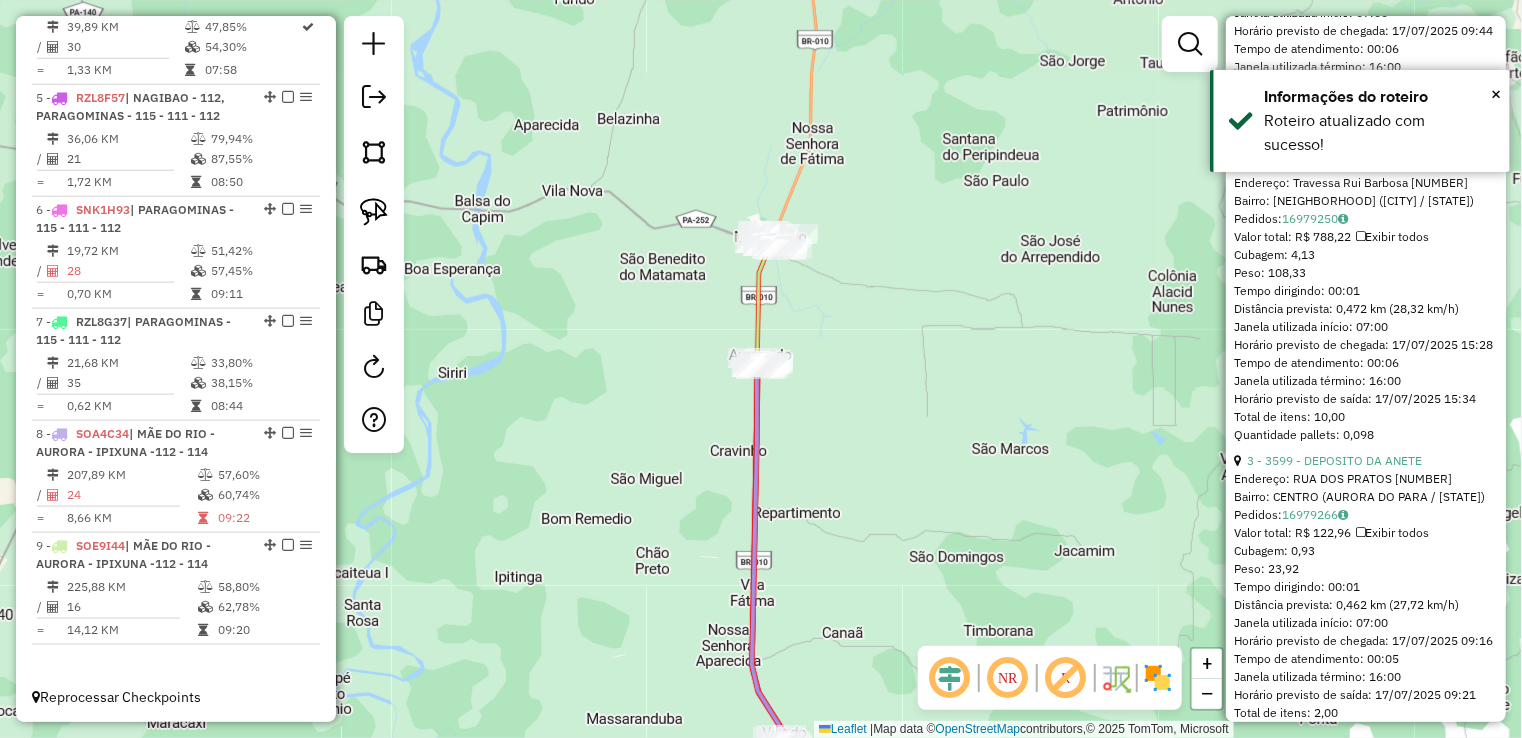 click on "Janela de atendimento Grade de atendimento Capacidade Transportadoras Veículos Cliente Pedidos  Rotas Selecione os dias de semana para filtrar as janelas de atendimento  Seg   Ter   Qua   Qui   Sex   Sáb   Dom  Informe o período da janela de atendimento: De: Até:  Filtrar exatamente a janela do cliente  Considerar janela de atendimento padrão  Selecione os dias de semana para filtrar as grades de atendimento  Seg   Ter   Qua   Qui   Sex   Sáb   Dom   Considerar clientes sem dia de atendimento cadastrado  Clientes fora do dia de atendimento selecionado Filtrar as atividades entre os valores definidos abaixo:  Peso mínimo:   Peso máximo:   Cubagem mínima:   Cubagem máxima:   De:   Até:  Filtrar as atividades entre o tempo de atendimento definido abaixo:  De:   Até:   Considerar capacidade total dos clientes não roteirizados Transportadora: Selecione um ou mais itens Tipo de veículo: Selecione um ou mais itens Veículo: Selecione um ou mais itens Motorista: Selecione um ou mais itens Nome: Rótulo:" 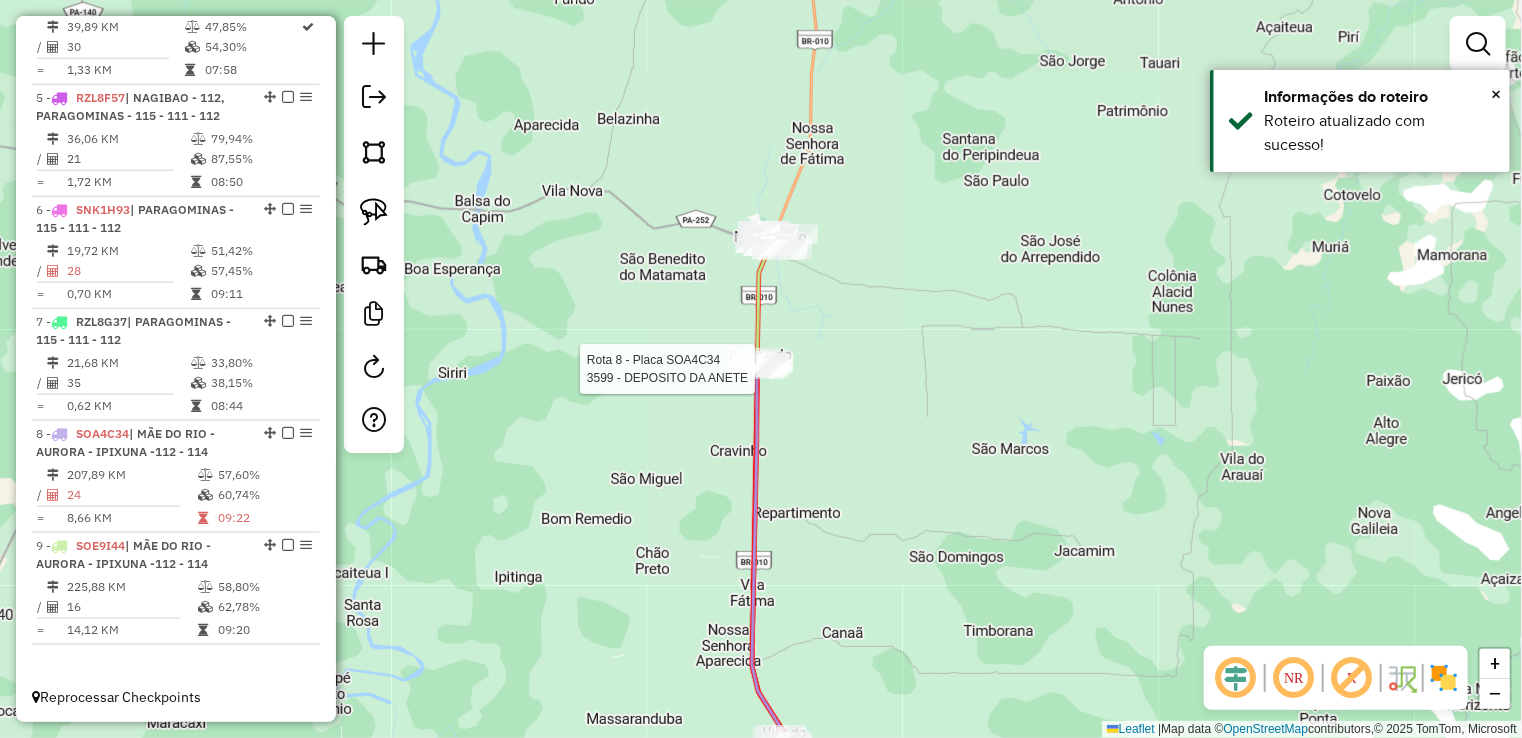 select on "**********" 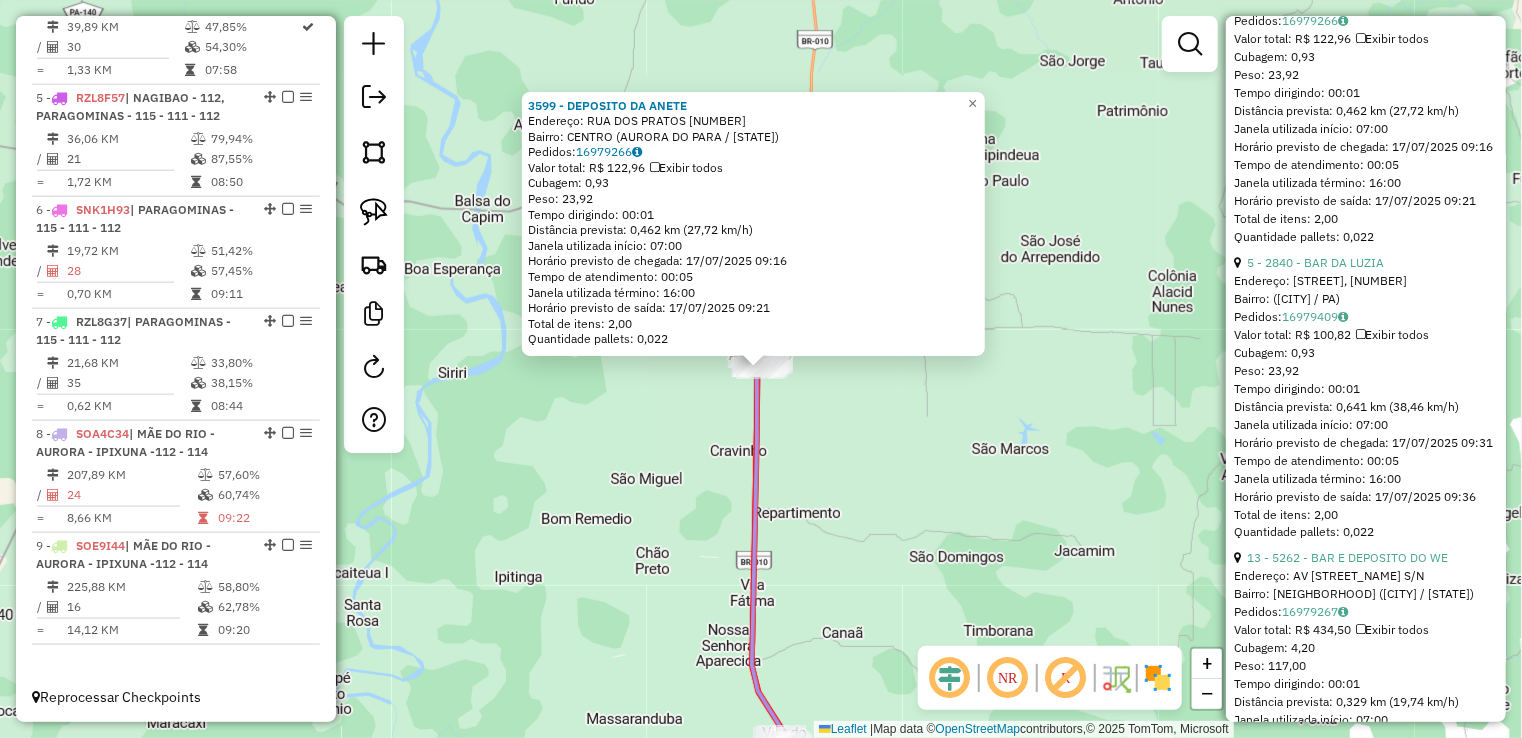 scroll, scrollTop: 5200, scrollLeft: 0, axis: vertical 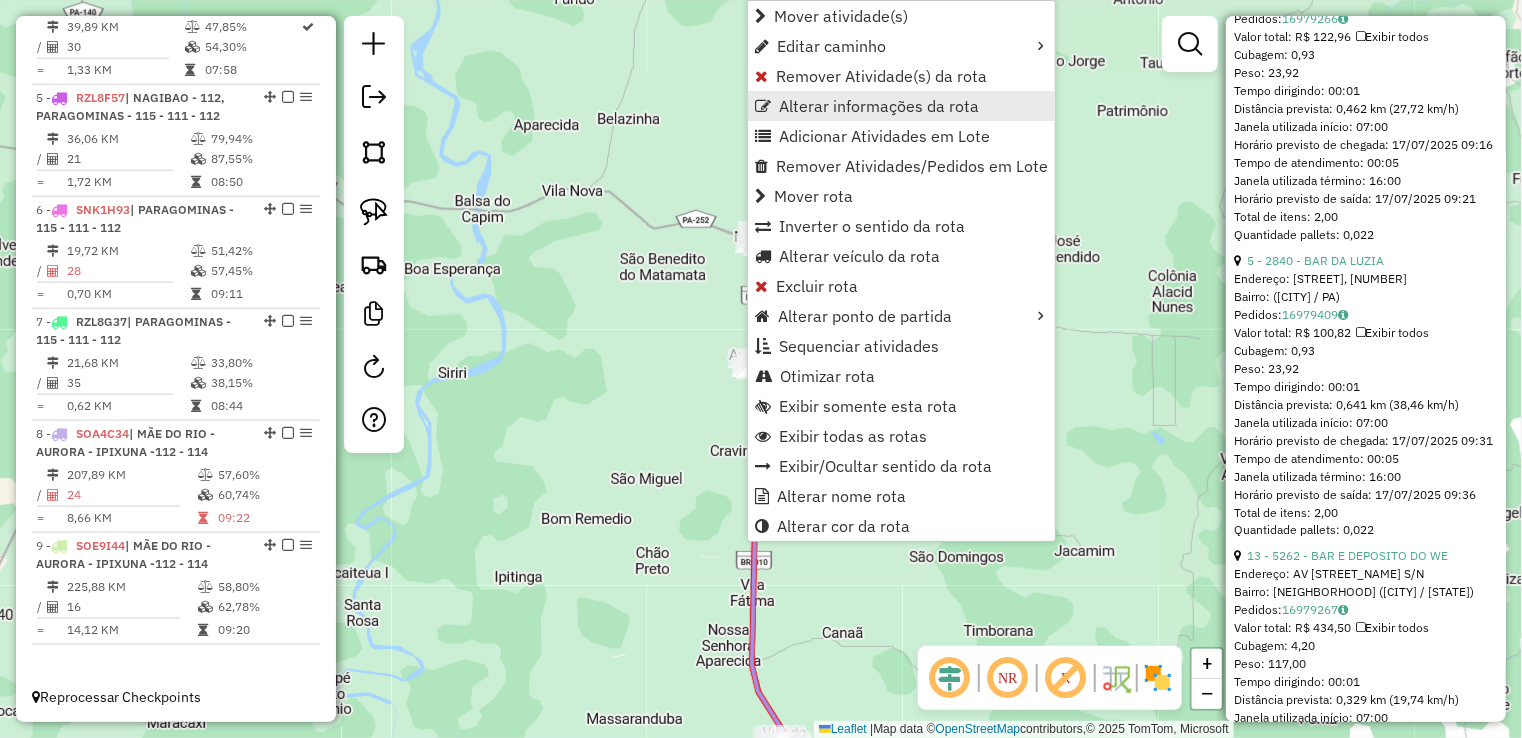 click on "Alterar informações da rota" at bounding box center (879, 106) 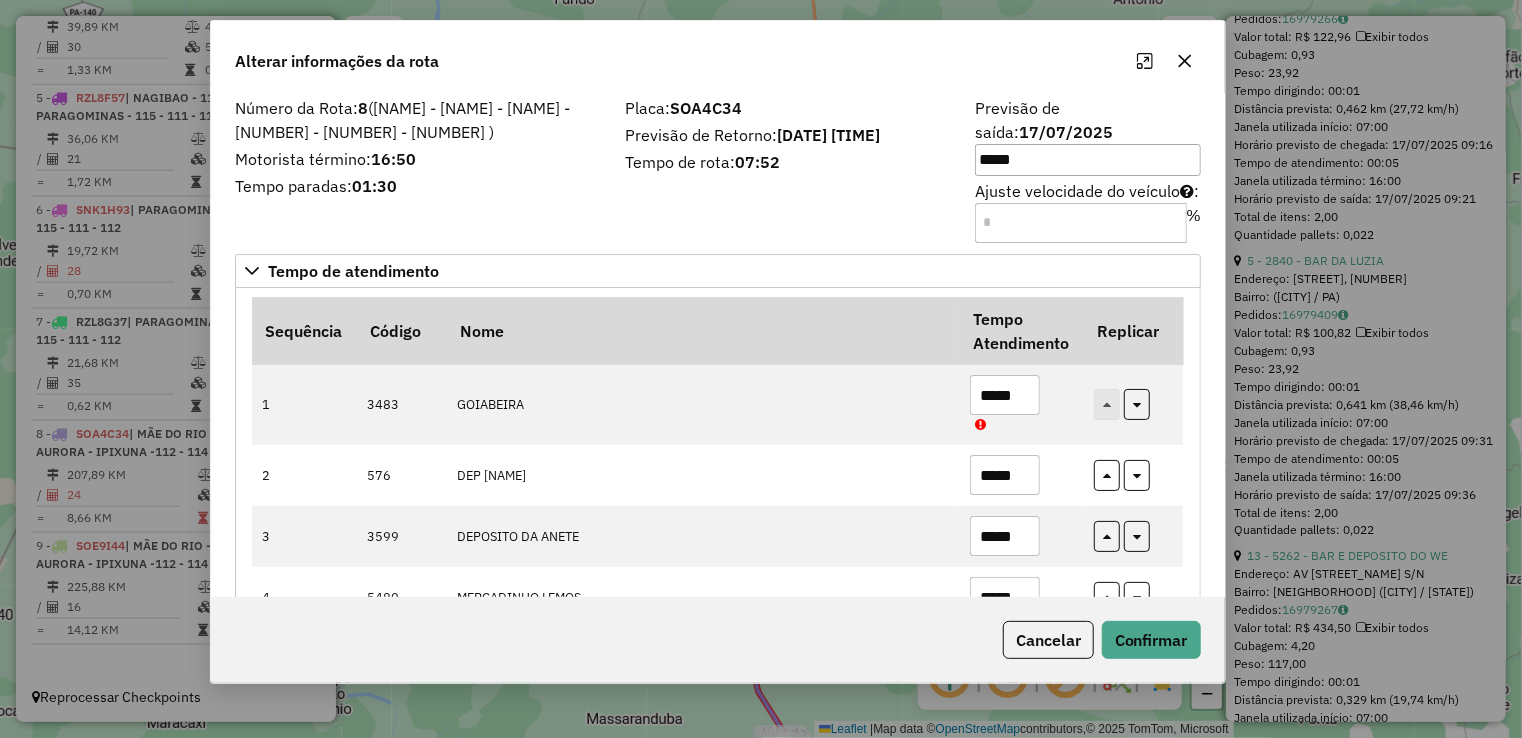 drag, startPoint x: 838, startPoint y: 98, endPoint x: 768, endPoint y: 66, distance: 76.96753 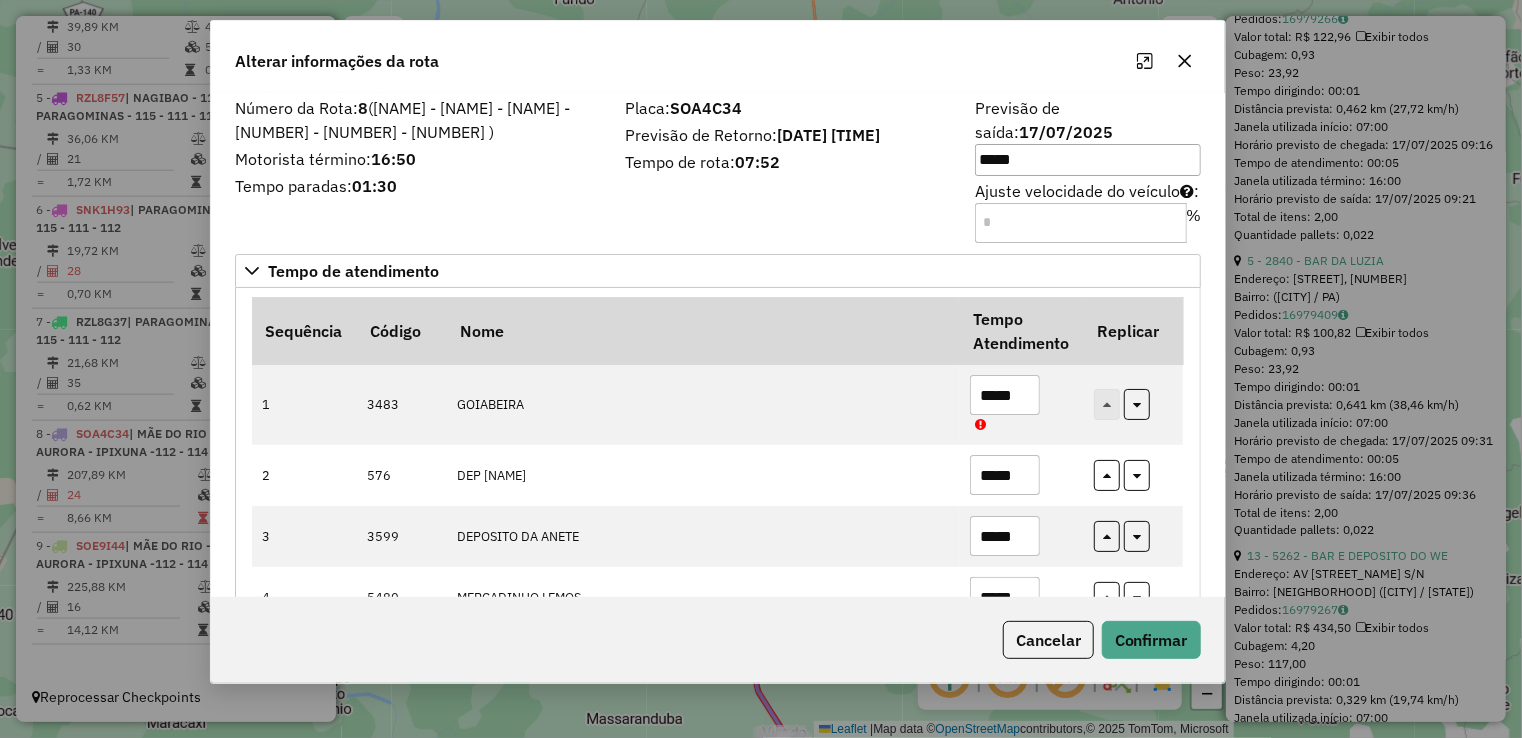 click on "Alterar informações da rota" 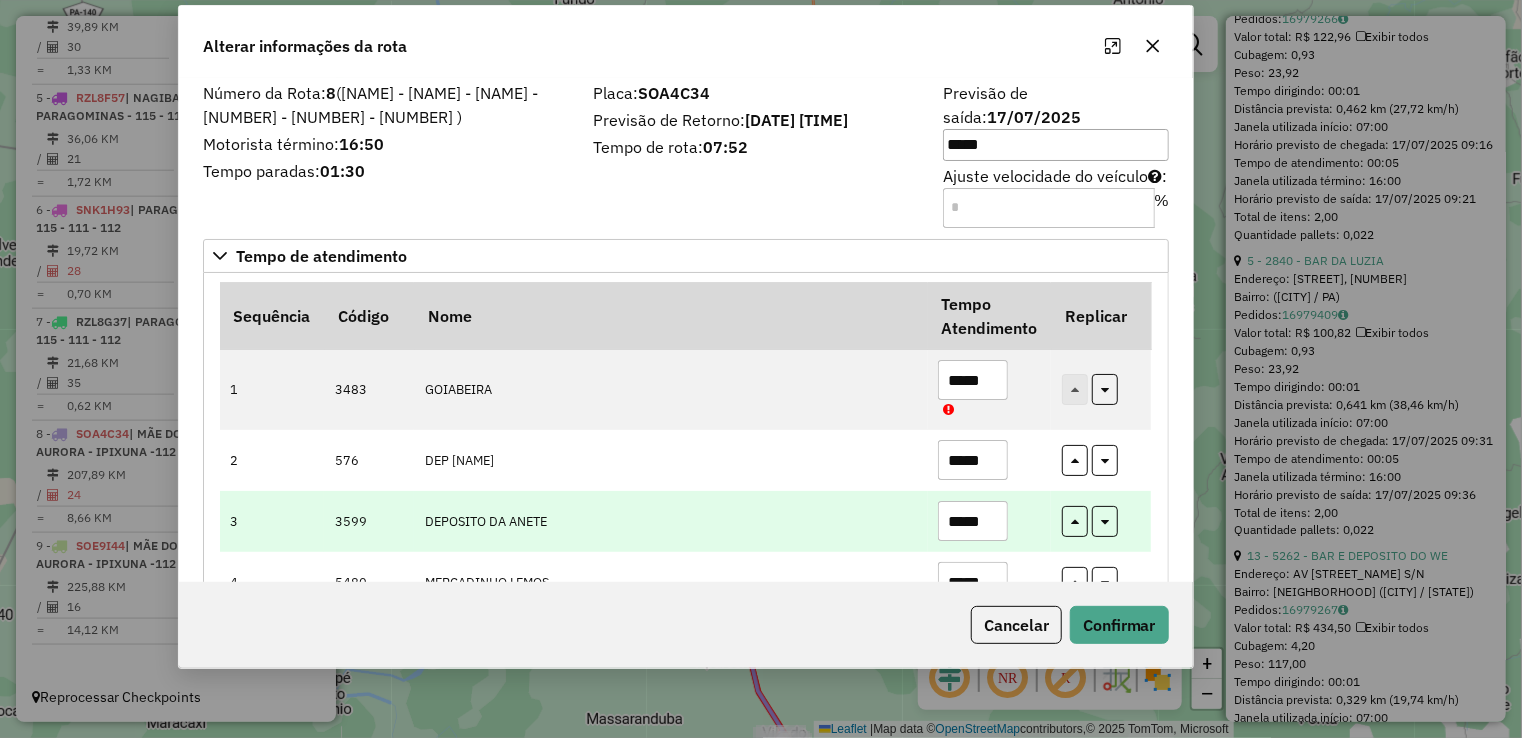 click on "*****" at bounding box center [973, 521] 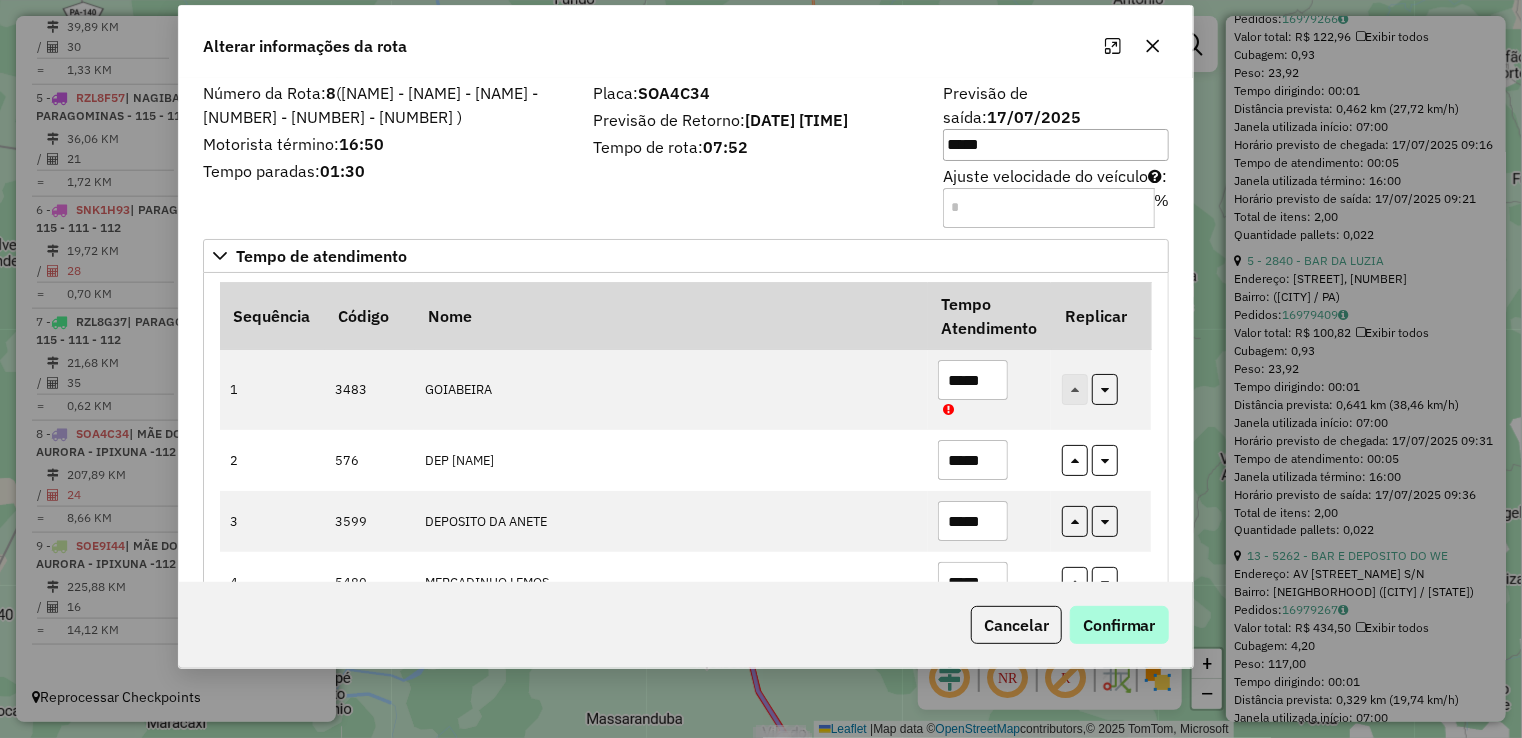 type on "*****" 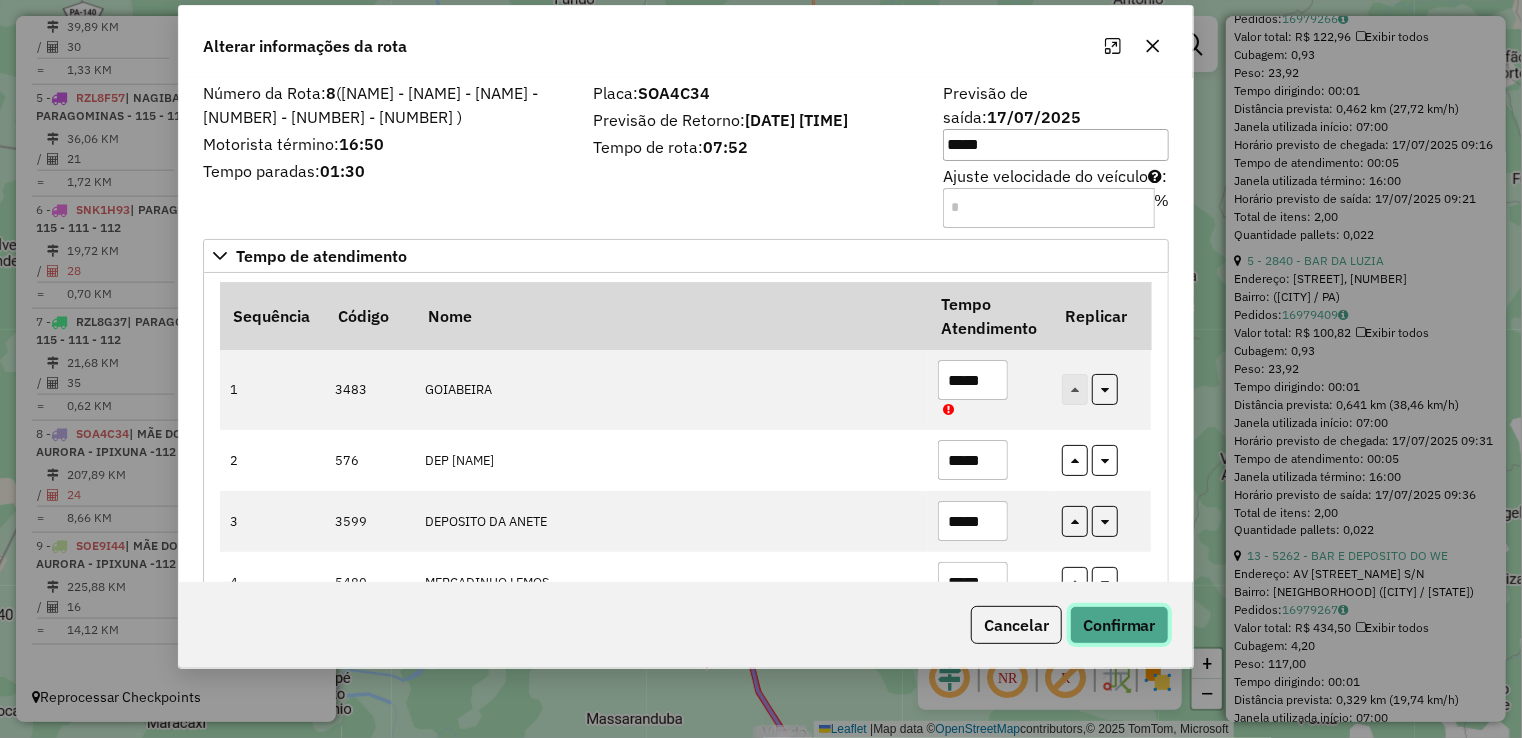 click on "Confirmar" 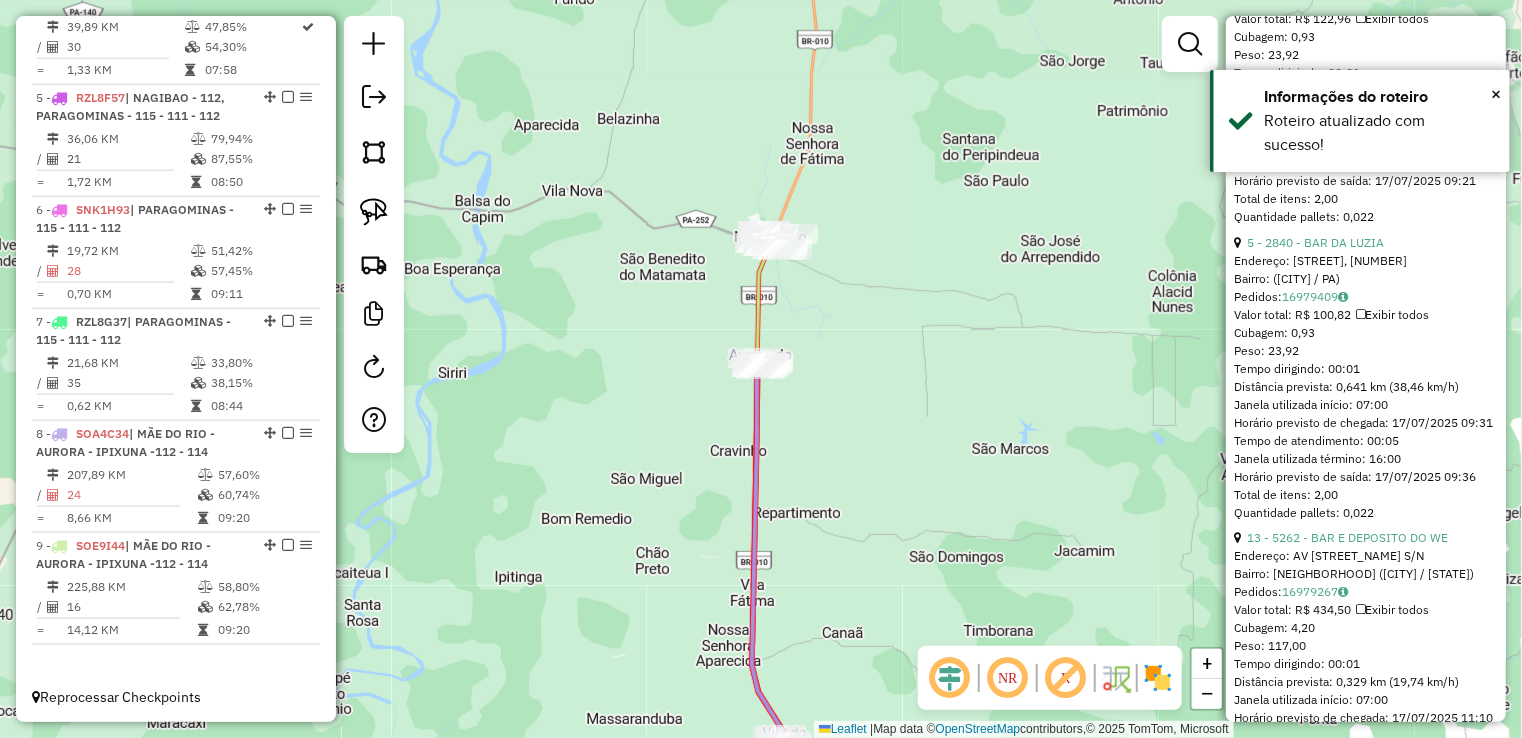 scroll, scrollTop: 5182, scrollLeft: 0, axis: vertical 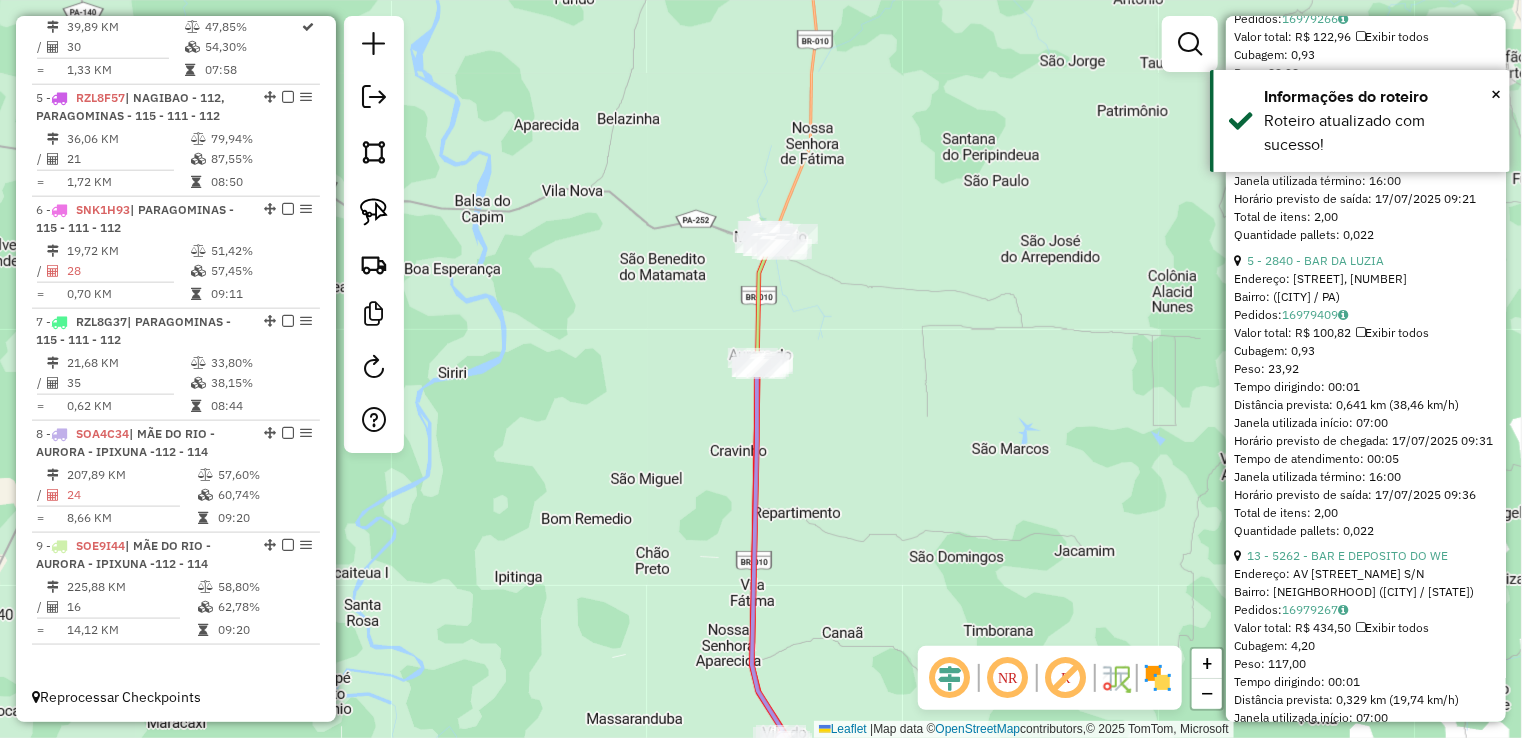 click on "Janela de atendimento Grade de atendimento Capacidade Transportadoras Veículos Cliente Pedidos  Rotas Selecione os dias de semana para filtrar as janelas de atendimento  Seg   Ter   Qua   Qui   Sex   Sáb   Dom  Informe o período da janela de atendimento: De: Até:  Filtrar exatamente a janela do cliente  Considerar janela de atendimento padrão  Selecione os dias de semana para filtrar as grades de atendimento  Seg   Ter   Qua   Qui   Sex   Sáb   Dom   Considerar clientes sem dia de atendimento cadastrado  Clientes fora do dia de atendimento selecionado Filtrar as atividades entre os valores definidos abaixo:  Peso mínimo:   Peso máximo:   Cubagem mínima:   Cubagem máxima:   De:   Até:  Filtrar as atividades entre o tempo de atendimento definido abaixo:  De:   Até:   Considerar capacidade total dos clientes não roteirizados Transportadora: Selecione um ou mais itens Tipo de veículo: Selecione um ou mais itens Veículo: Selecione um ou mais itens Motorista: Selecione um ou mais itens Nome: Rótulo:" 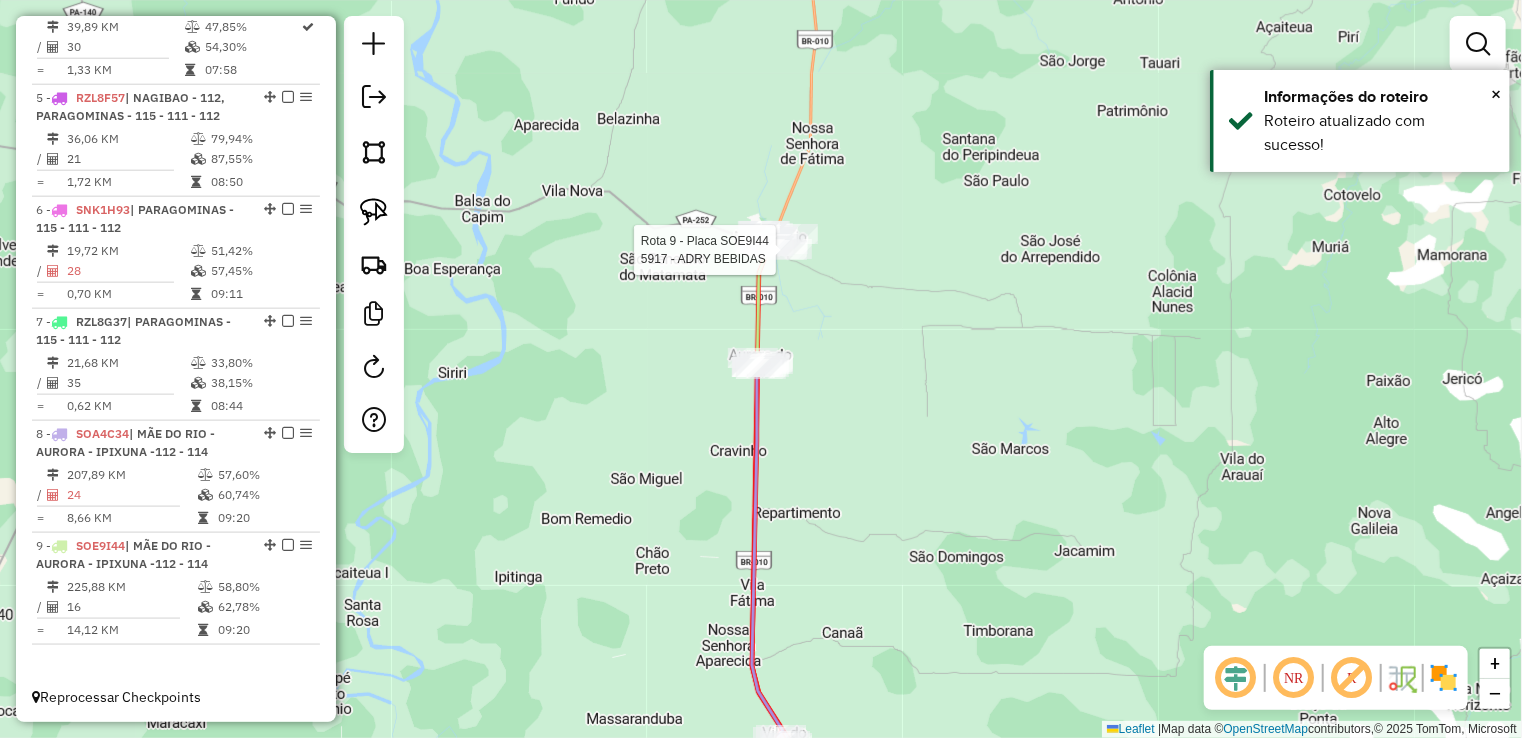 select on "**********" 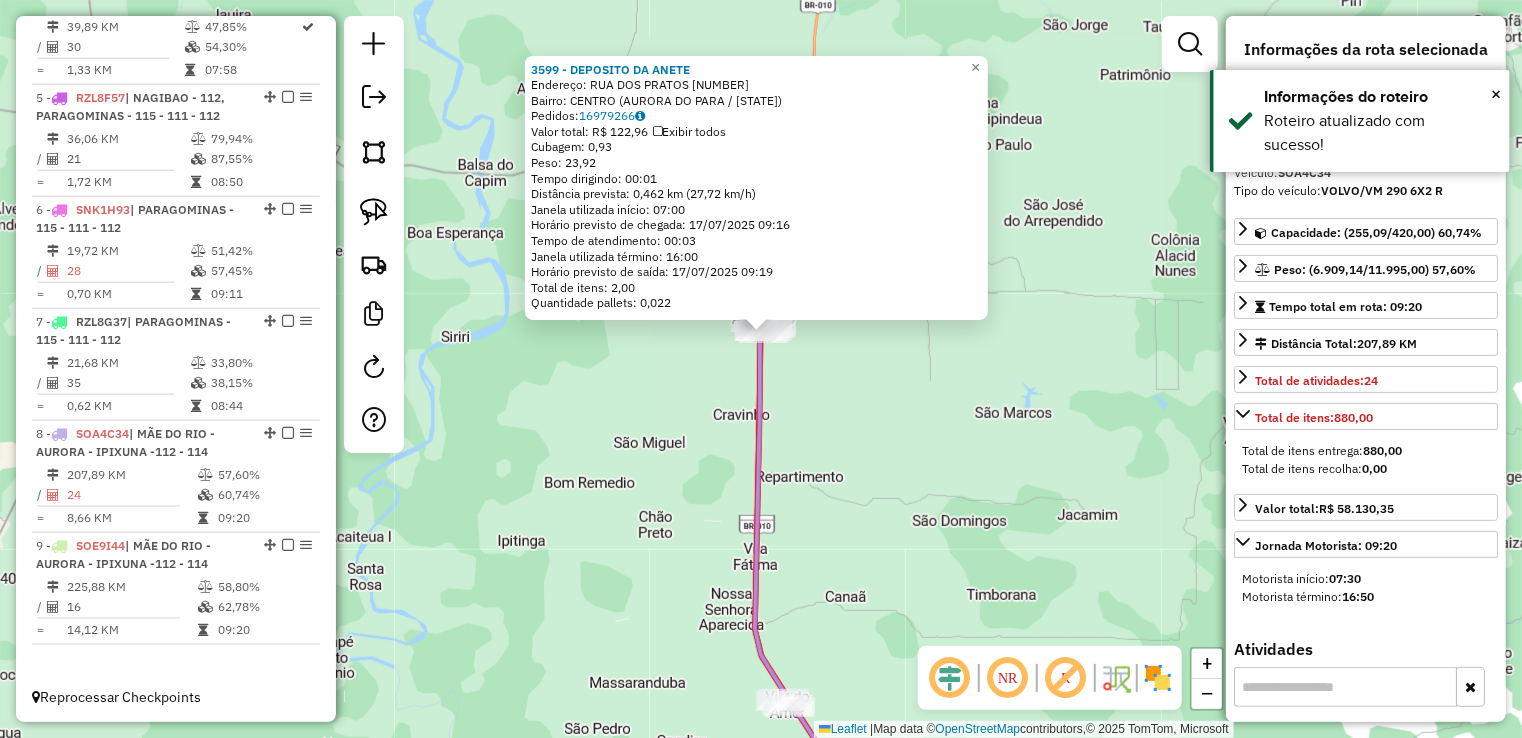 drag, startPoint x: 865, startPoint y: 541, endPoint x: 876, endPoint y: 281, distance: 260.23257 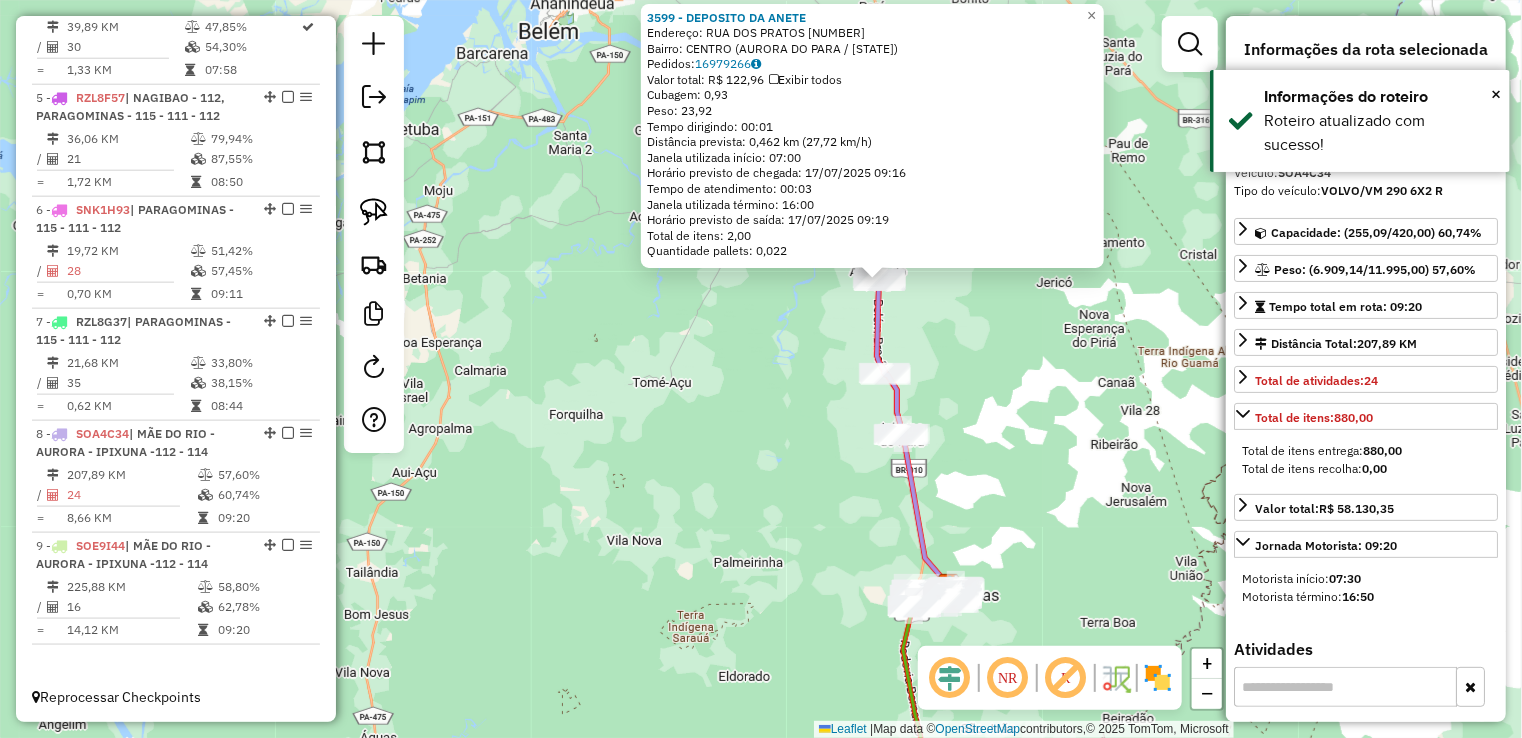 drag, startPoint x: 953, startPoint y: 438, endPoint x: 953, endPoint y: 319, distance: 119 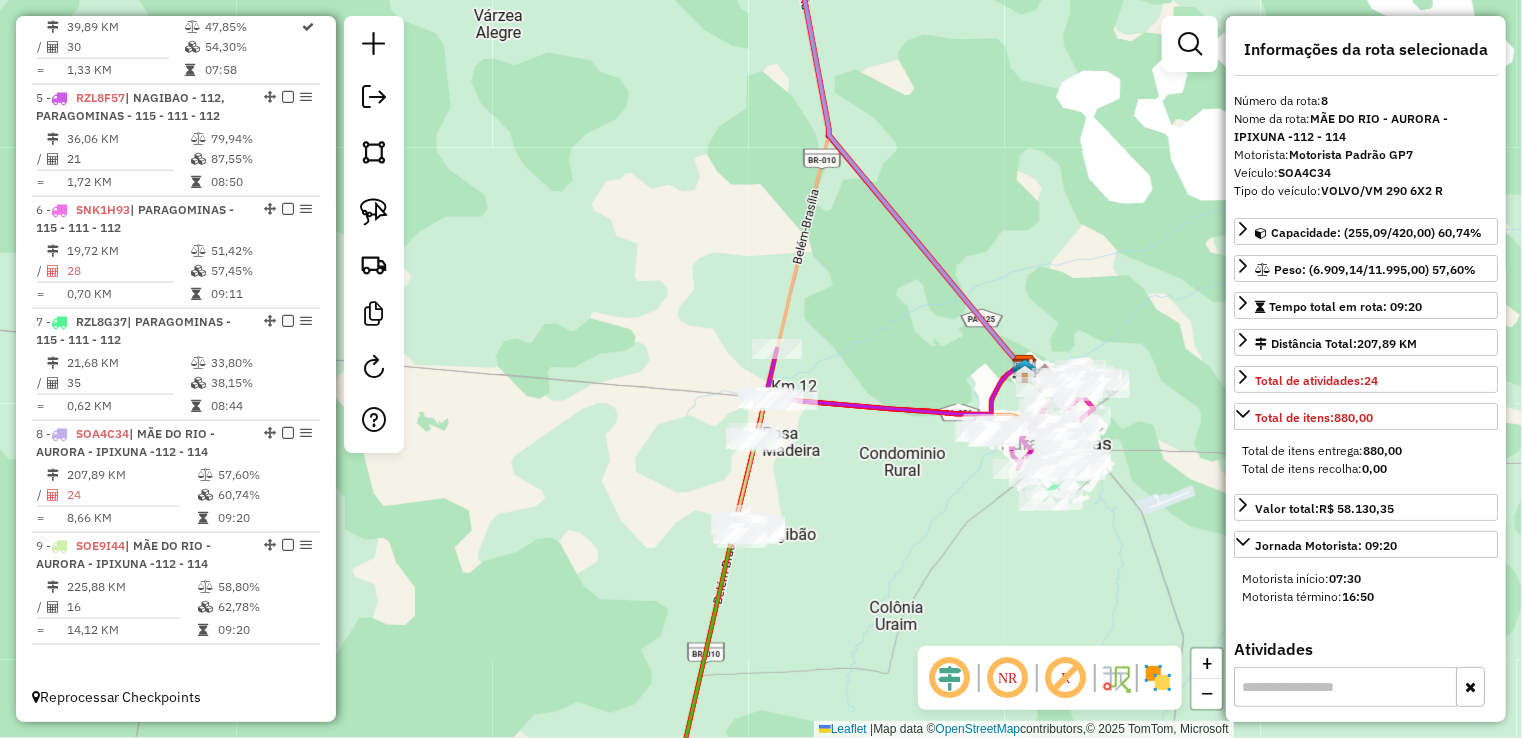 click on "3599 - DEPOSITO DA ANETE  Endereço:  RUA DOS PRATOS 41   Bairro: CENTRO (AURORA DO PARA / PA)   Pedidos:  16979266   Valor total: R$ 122,96   Exibir todos   Cubagem: 0,93  Peso: 23,92  Tempo dirigindo: 00:01   Distância prevista: 0,462 km (27,72 km/h)   Janela utilizada início: 07:00   Horário previsto de chegada: 17/07/2025 09:16   Tempo de atendimento: 00:03   Janela utilizada término: 16:00   Horário previsto de saída: 17/07/2025 09:19   Total de itens: 2,00   Quantidade pallets: 0,022  × Janela de atendimento Grade de atendimento Capacidade Transportadoras Veículos Cliente Pedidos  Rotas Selecione os dias de semana para filtrar as janelas de atendimento  Seg   Ter   Qua   Qui   Sex   Sáb   Dom  Informe o período da janela de atendimento: De: Até:  Filtrar exatamente a janela do cliente  Considerar janela de atendimento padrão  Selecione os dias de semana para filtrar as grades de atendimento  Seg   Ter   Qua   Qui   Sex   Sáb   Dom   Considerar clientes sem dia de atendimento cadastrado De:" 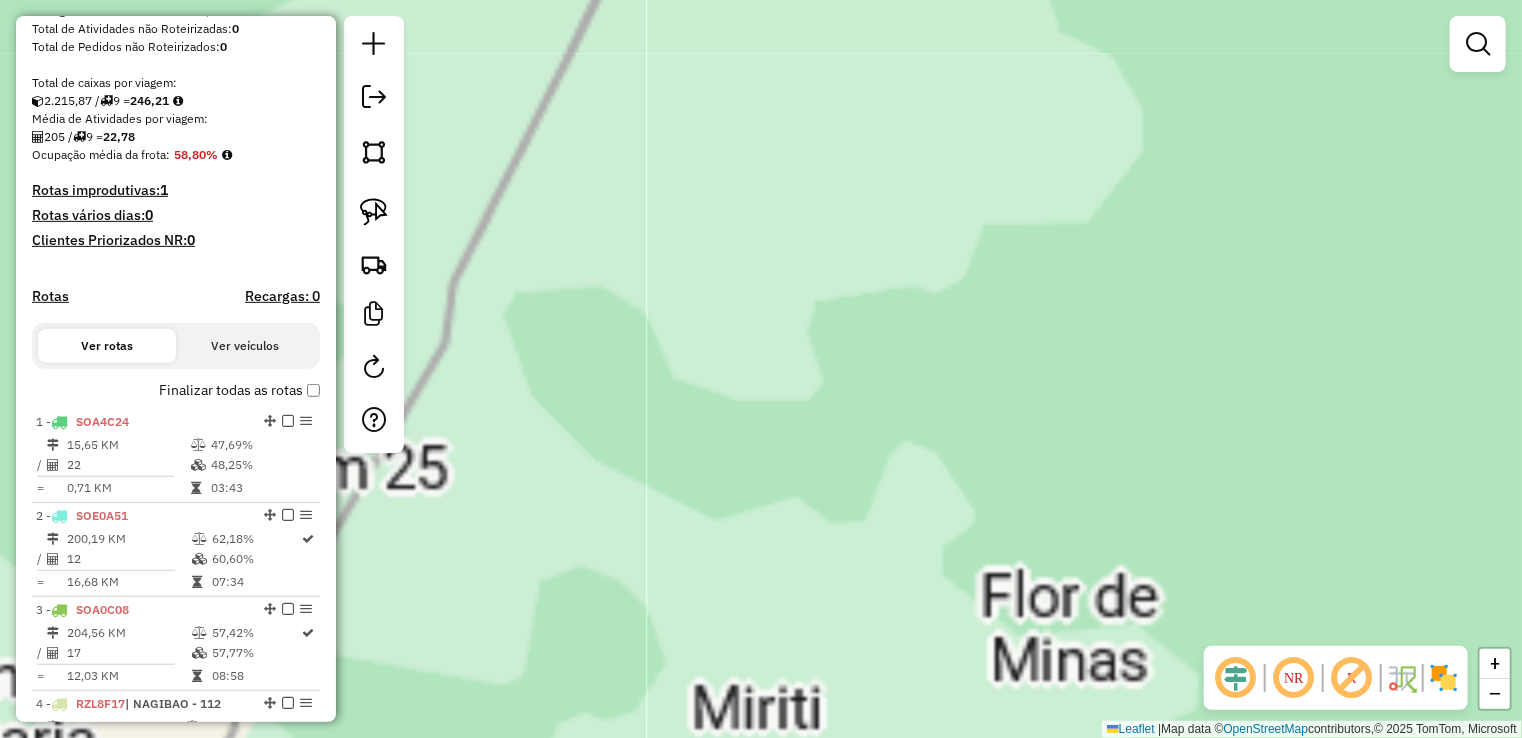 scroll, scrollTop: 0, scrollLeft: 0, axis: both 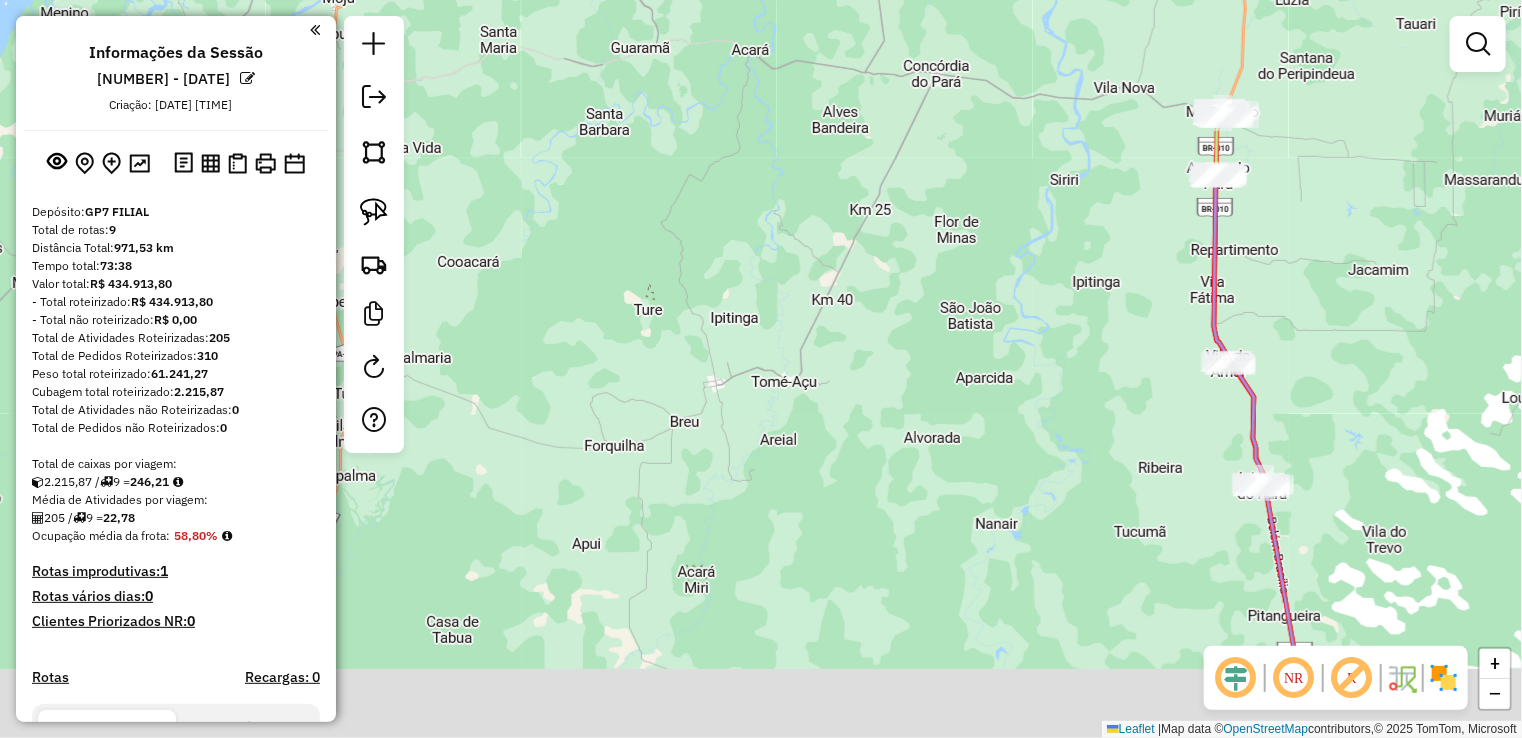 drag, startPoint x: 937, startPoint y: 290, endPoint x: 872, endPoint y: 164, distance: 141.778 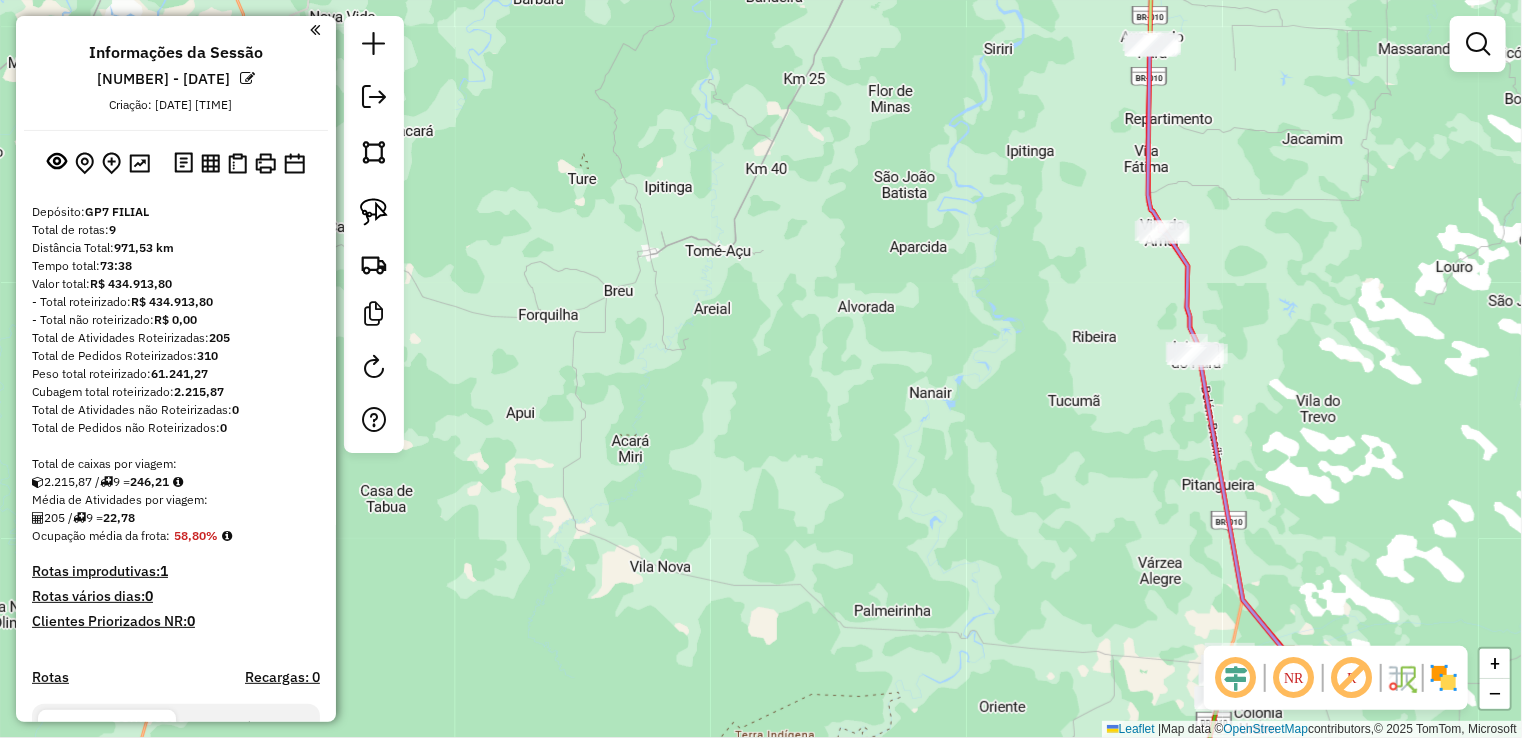 drag, startPoint x: 882, startPoint y: 177, endPoint x: 811, endPoint y: 65, distance: 132.60844 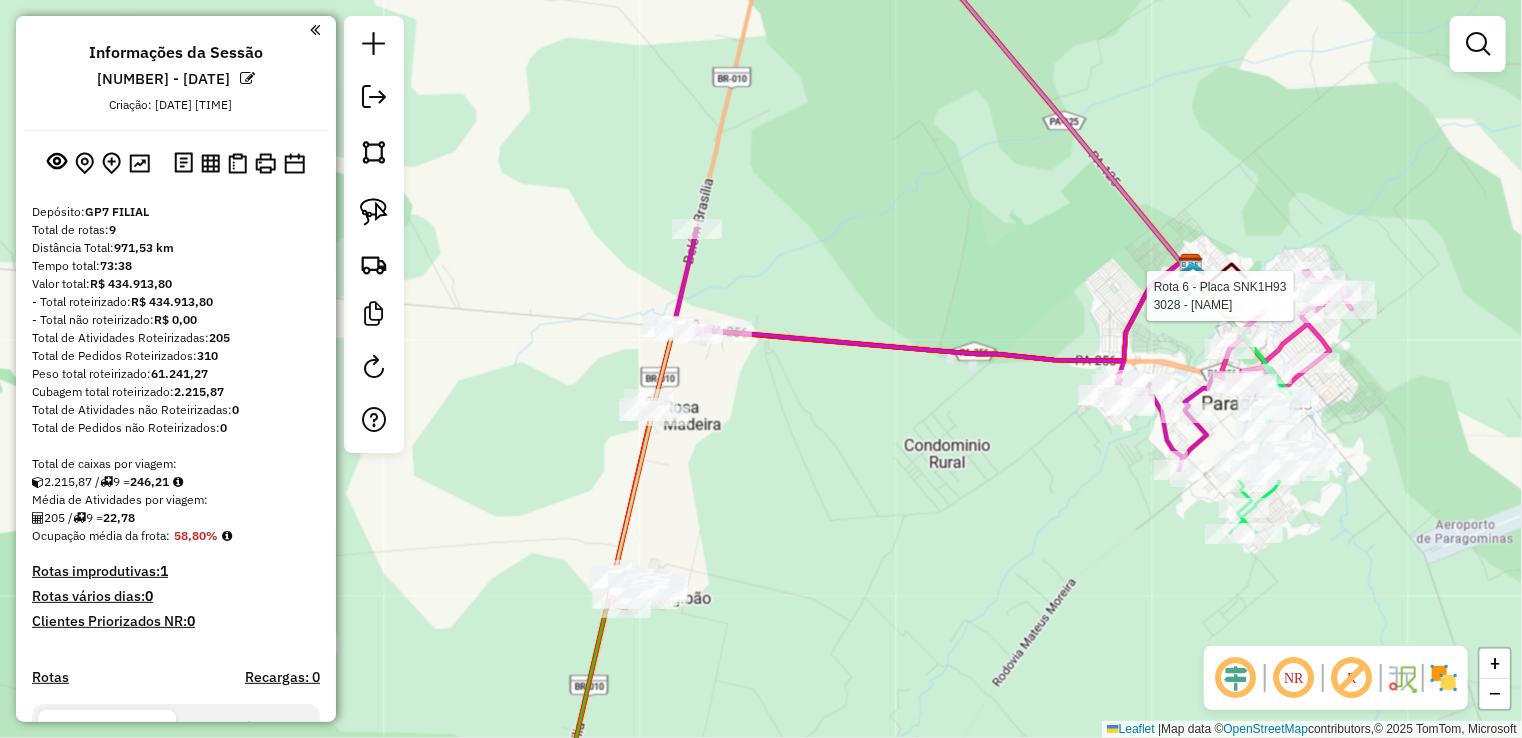 select on "**********" 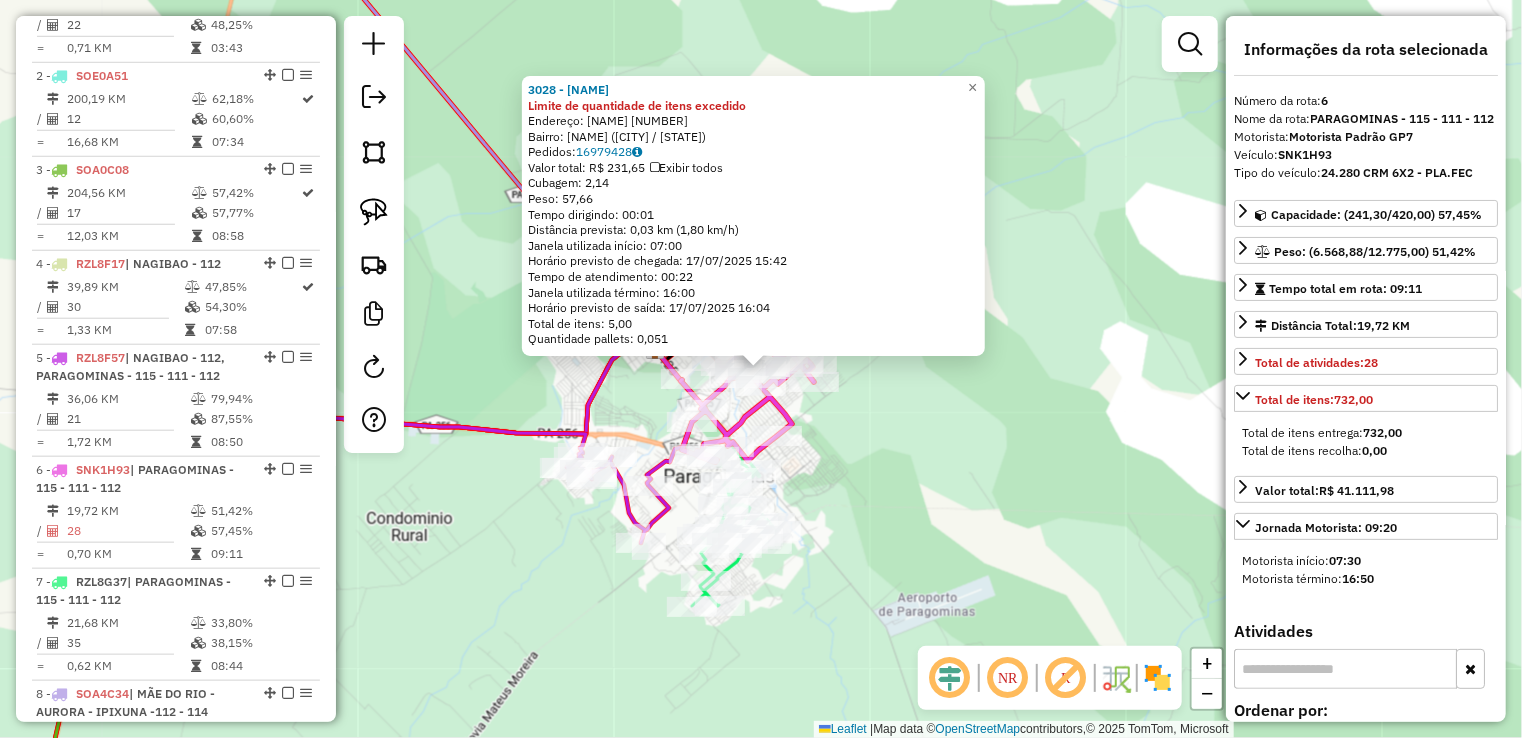 scroll, scrollTop: 1081, scrollLeft: 0, axis: vertical 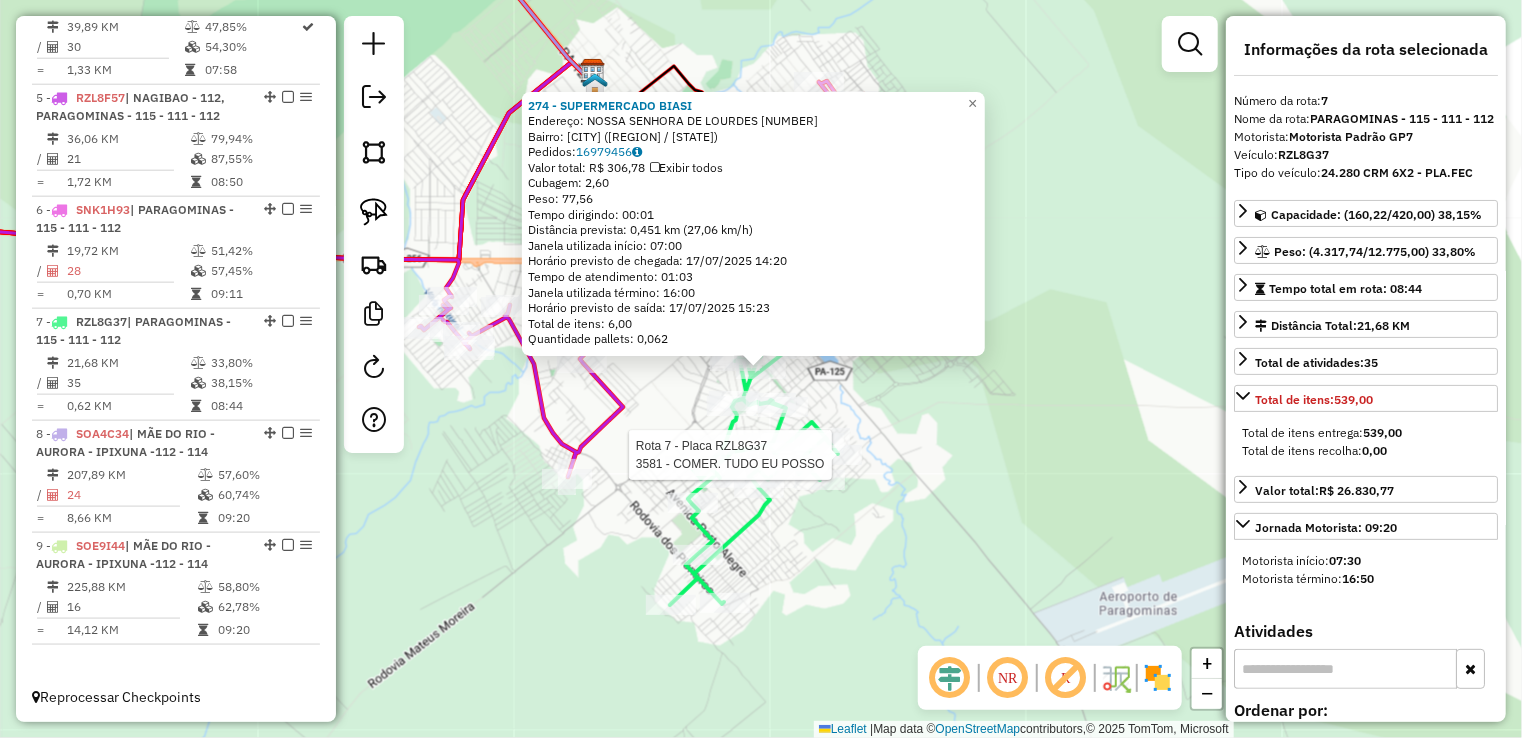 click 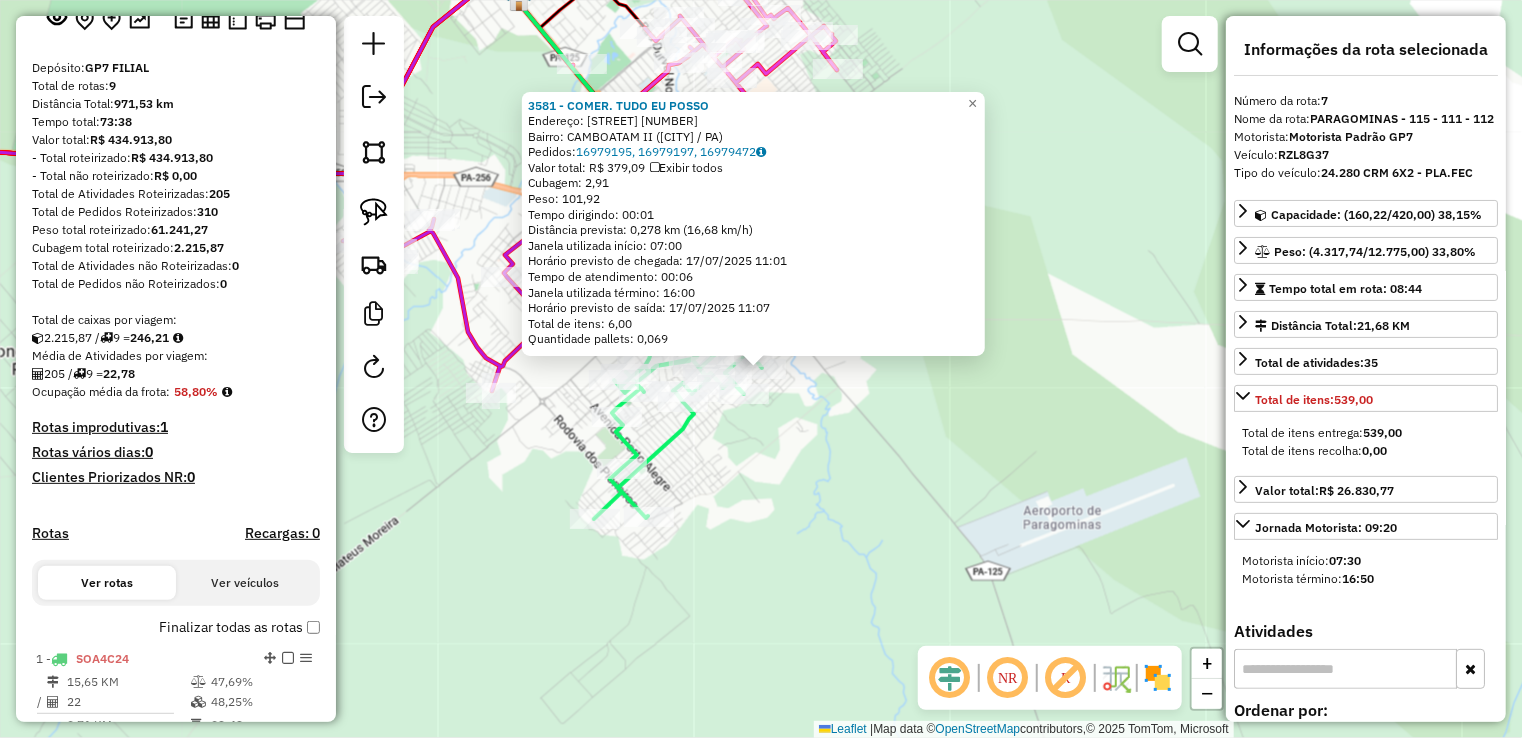 scroll, scrollTop: 0, scrollLeft: 0, axis: both 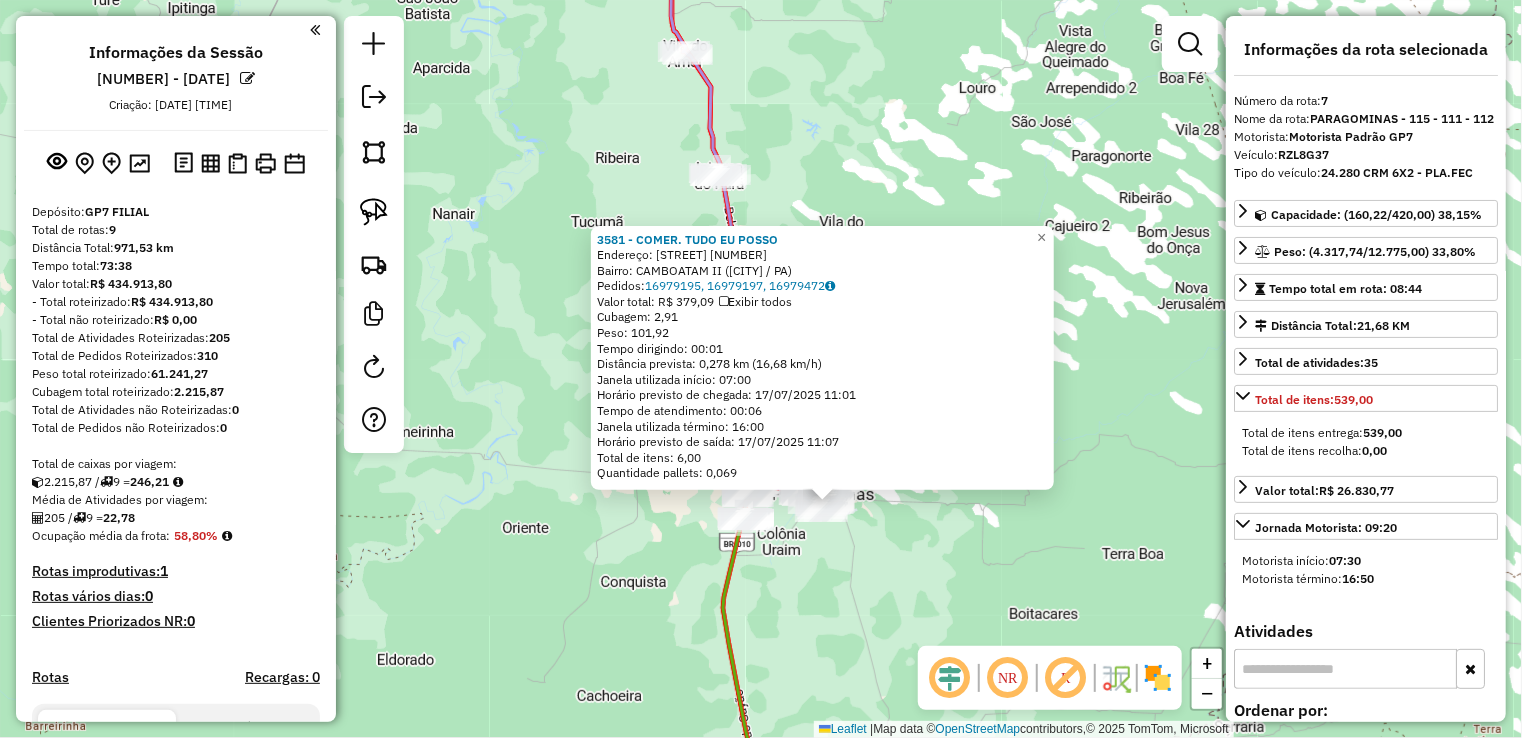 click on "3581 - COMER. TUDO EU POSSO  Endereço:  RUA VALDENCIA CAMPOS MARTINS 98   Bairro: CAMBOATAM II (PARAGOMINAS / PA)   Pedidos:  16979195, 16979197, 16979472   Valor total: R$ 379,09   Exibir todos   Cubagem: 2,91  Peso: 101,92  Tempo dirigindo: 00:01   Distância prevista: 0,278 km (16,68 km/h)   Janela utilizada início: 07:00   Horário previsto de chegada: 17/07/2025 11:01   Tempo de atendimento: 00:06   Janela utilizada término: 16:00   Horário previsto de saída: 17/07/2025 11:07   Total de itens: 6,00   Quantidade pallets: 0,069  × Janela de atendimento Grade de atendimento Capacidade Transportadoras Veículos Cliente Pedidos  Rotas Selecione os dias de semana para filtrar as janelas de atendimento  Seg   Ter   Qua   Qui   Sex   Sáb   Dom  Informe o período da janela de atendimento: De: Até:  Filtrar exatamente a janela do cliente  Considerar janela de atendimento padrão  Selecione os dias de semana para filtrar as grades de atendimento  Seg   Ter   Qua   Qui   Sex   Sáb   Dom   Peso mínimo:  +" 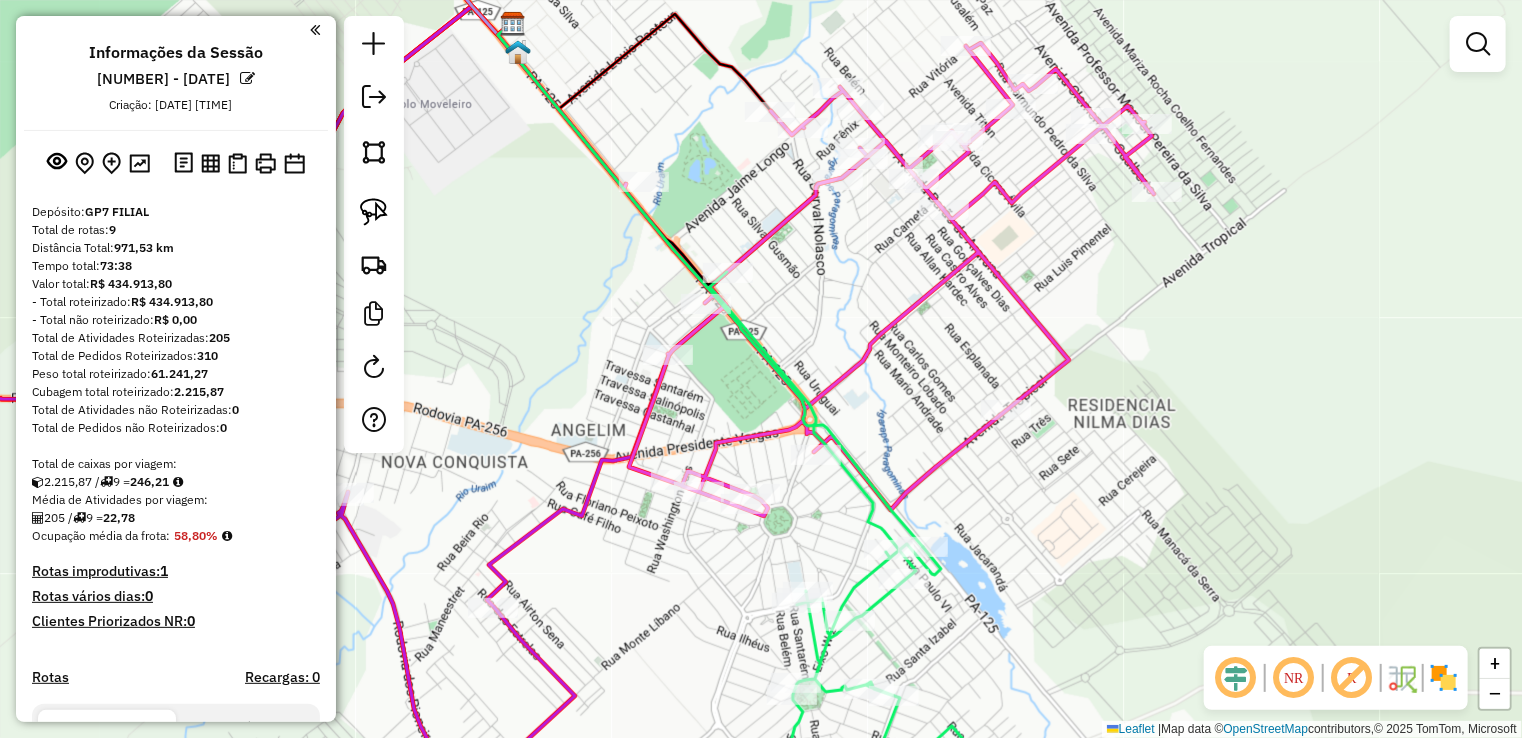 drag, startPoint x: 1015, startPoint y: 597, endPoint x: 1044, endPoint y: 406, distance: 193.18903 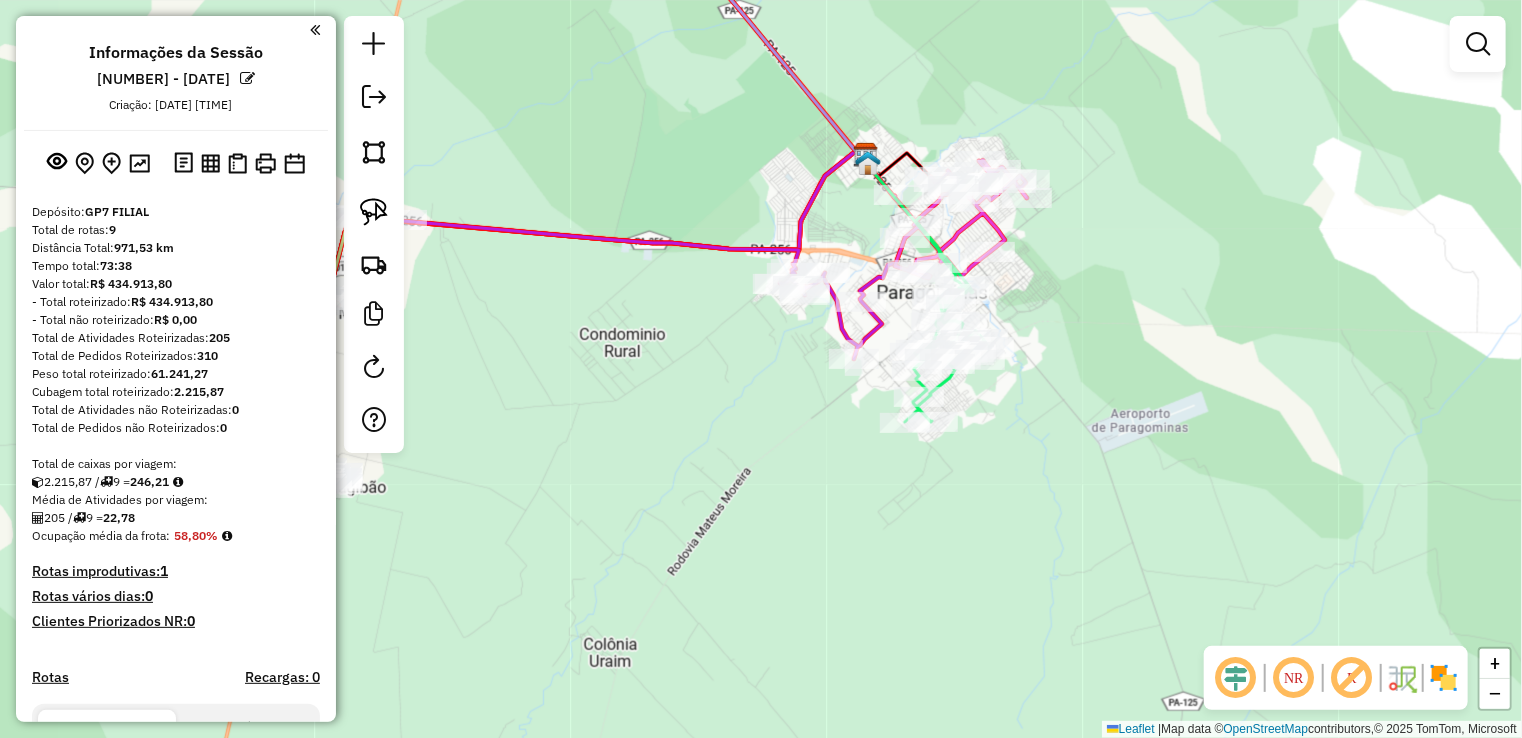 drag, startPoint x: 1086, startPoint y: 309, endPoint x: 990, endPoint y: 173, distance: 166.46922 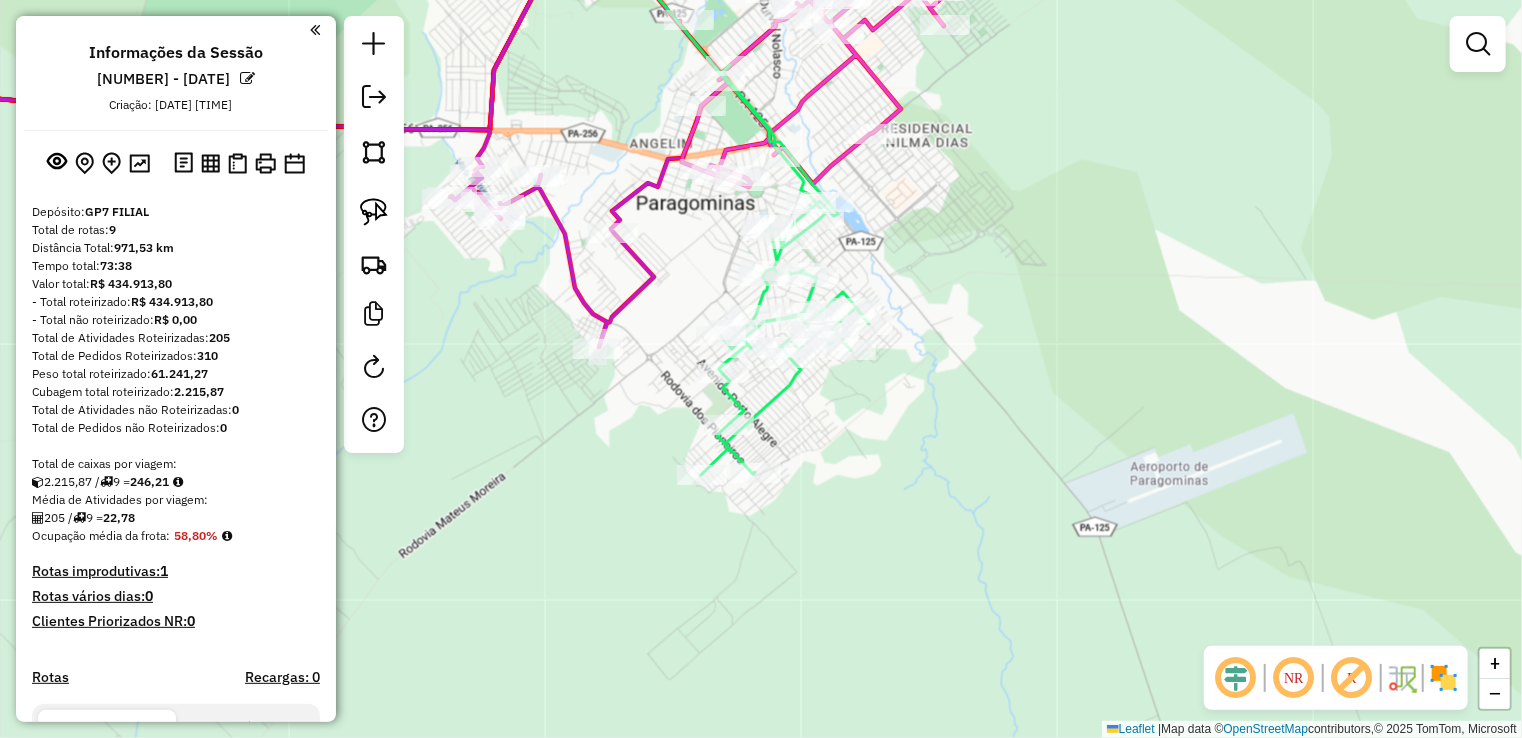 click on "Janela de atendimento Grade de atendimento Capacidade Transportadoras Veículos Cliente Pedidos  Rotas Selecione os dias de semana para filtrar as janelas de atendimento  Seg   Ter   Qua   Qui   Sex   Sáb   Dom  Informe o período da janela de atendimento: De: Até:  Filtrar exatamente a janela do cliente  Considerar janela de atendimento padrão  Selecione os dias de semana para filtrar as grades de atendimento  Seg   Ter   Qua   Qui   Sex   Sáb   Dom   Considerar clientes sem dia de atendimento cadastrado  Clientes fora do dia de atendimento selecionado Filtrar as atividades entre os valores definidos abaixo:  Peso mínimo:   Peso máximo:   Cubagem mínima:   Cubagem máxima:   De:   Até:  Filtrar as atividades entre o tempo de atendimento definido abaixo:  De:   Até:   Considerar capacidade total dos clientes não roteirizados Transportadora: Selecione um ou mais itens Tipo de veículo: Selecione um ou mais itens Veículo: Selecione um ou mais itens Motorista: Selecione um ou mais itens Nome: Rótulo:" 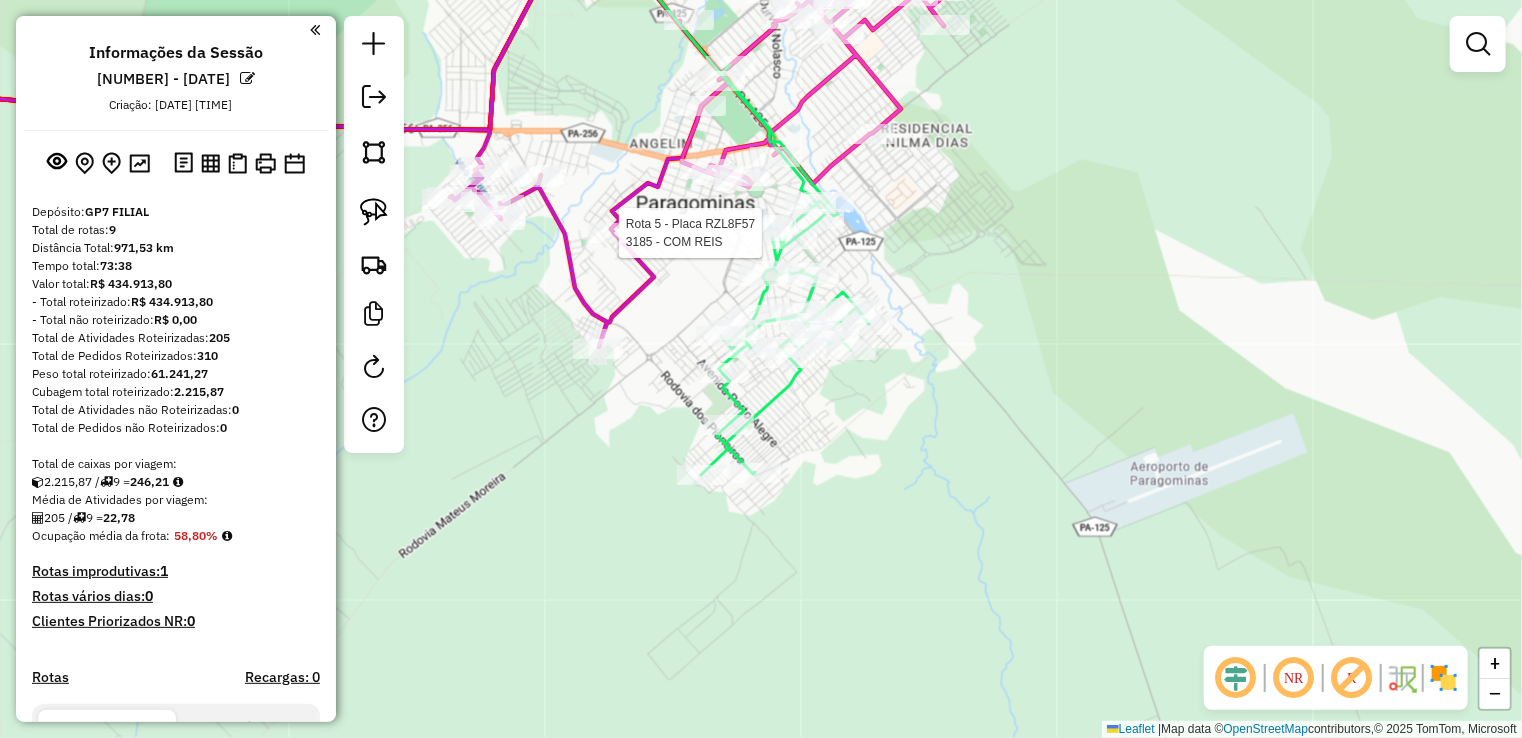 select on "**********" 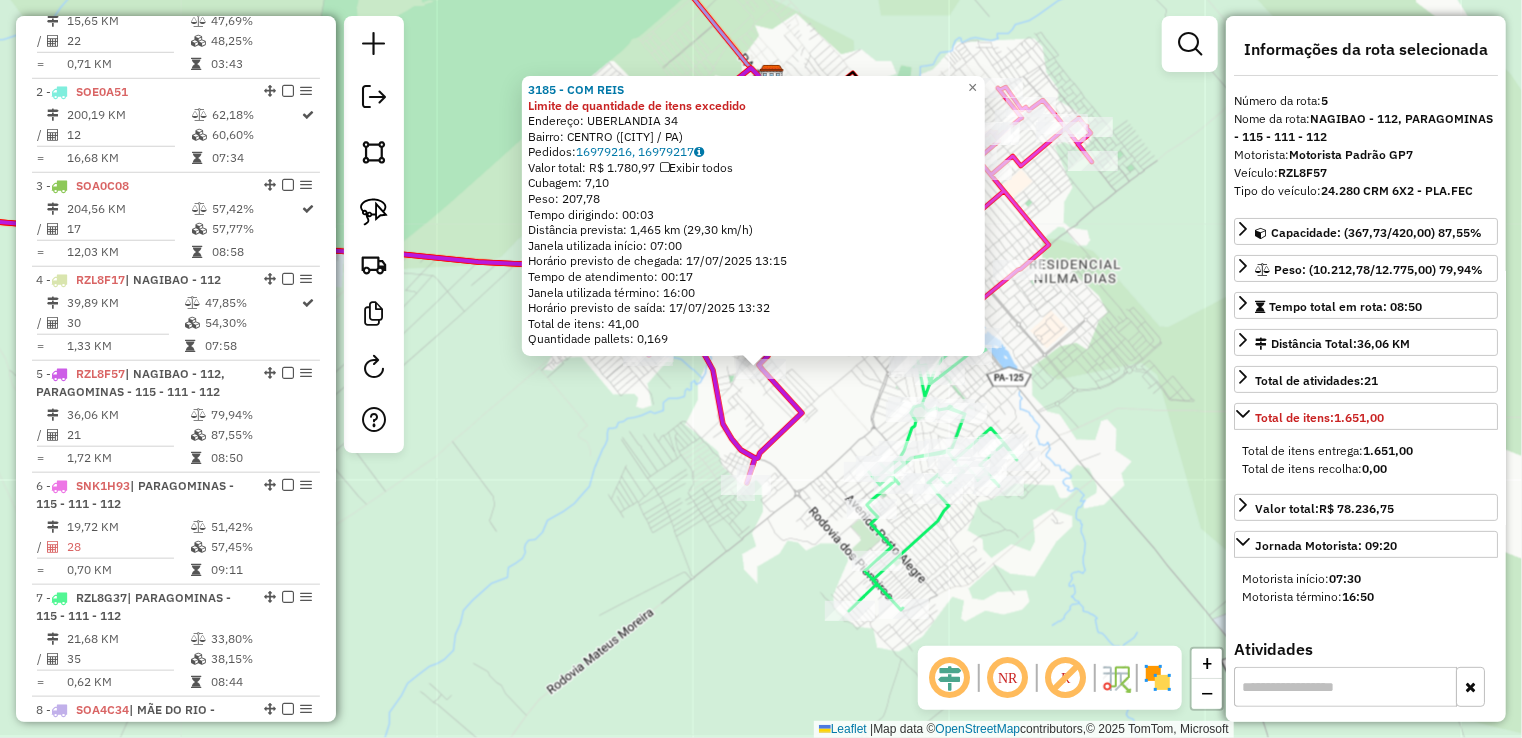 scroll, scrollTop: 1081, scrollLeft: 0, axis: vertical 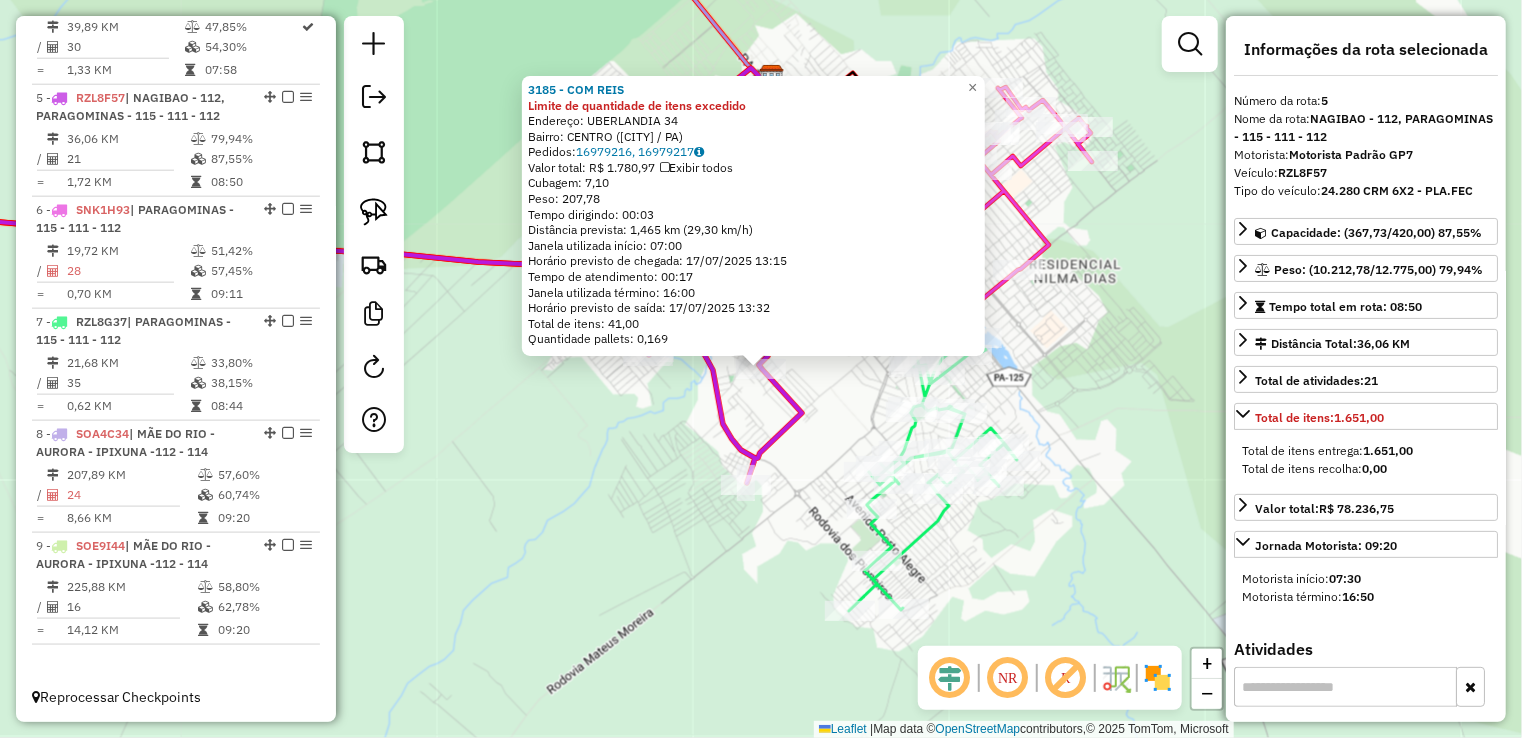 drag, startPoint x: 759, startPoint y: 403, endPoint x: 656, endPoint y: 307, distance: 140.80128 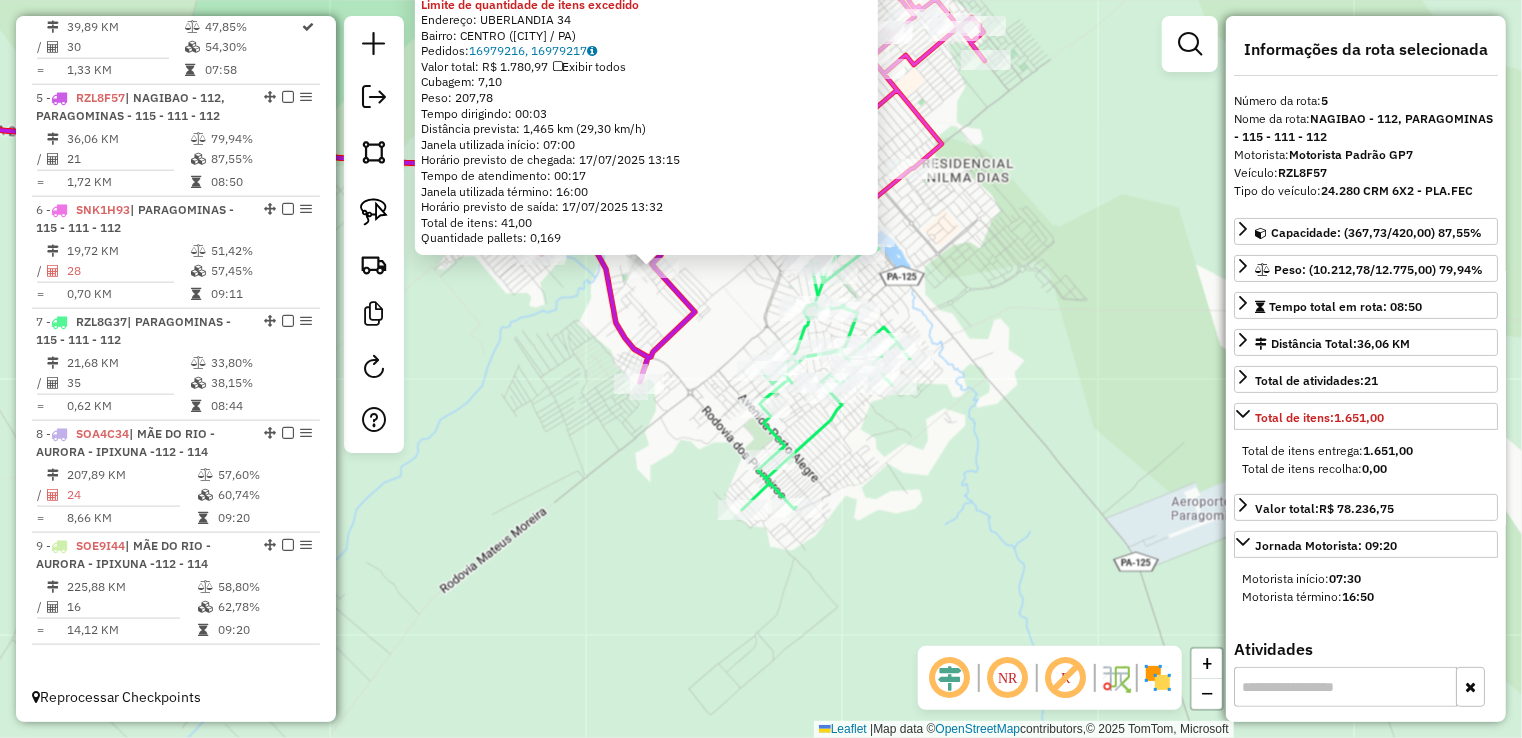 click on "Rota 7 - Placa RZL8G37  5942 - BOTECO GELA GUELA 3185 - COM REIS Limite de quantidade de itens excedido  Endereço:  UBERLANDIA 34   Bairro: CENTRO (PARAGOMINAS / PA)   Pedidos:  16979216, 16979217   Valor total: R$ 1.780,97   Exibir todos   Cubagem: 7,10  Peso: 207,78  Tempo dirigindo: 00:03   Distância prevista: 1,465 km (29,30 km/h)   Janela utilizada início: 07:00   Horário previsto de chegada: 17/07/2025 13:15   Tempo de atendimento: 00:17   Janela utilizada término: 16:00   Horário previsto de saída: 17/07/2025 13:32   Total de itens: 41,00   Quantidade pallets: 0,169  × Janela de atendimento Grade de atendimento Capacidade Transportadoras Veículos Cliente Pedidos  Rotas Selecione os dias de semana para filtrar as janelas de atendimento  Seg   Ter   Qua   Qui   Sex   Sáb   Dom  Informe o período da janela de atendimento: De: Até:  Filtrar exatamente a janela do cliente  Considerar janela de atendimento padrão  Selecione os dias de semana para filtrar as grades de atendimento  Seg   Ter  De:" 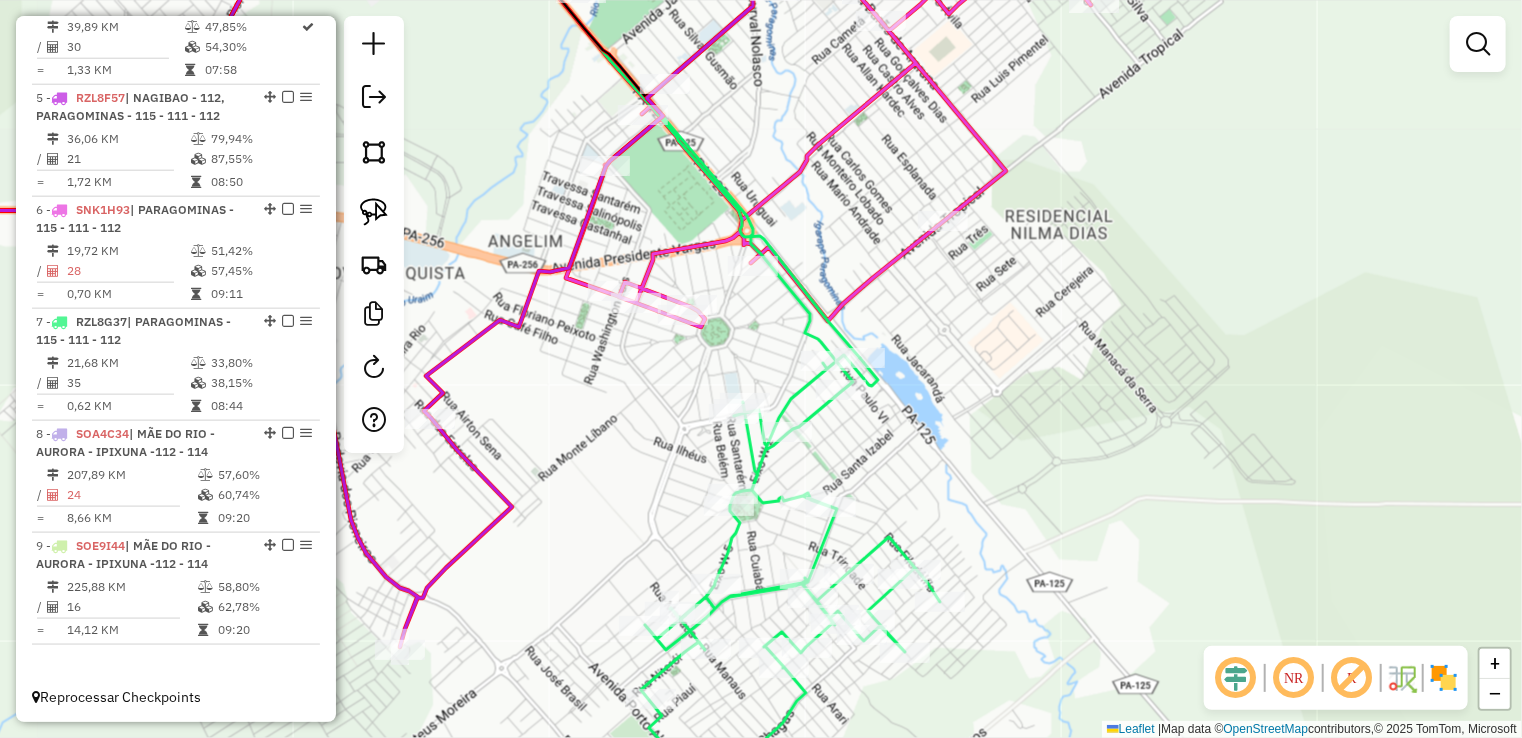 drag, startPoint x: 752, startPoint y: 78, endPoint x: 800, endPoint y: 526, distance: 450.5641 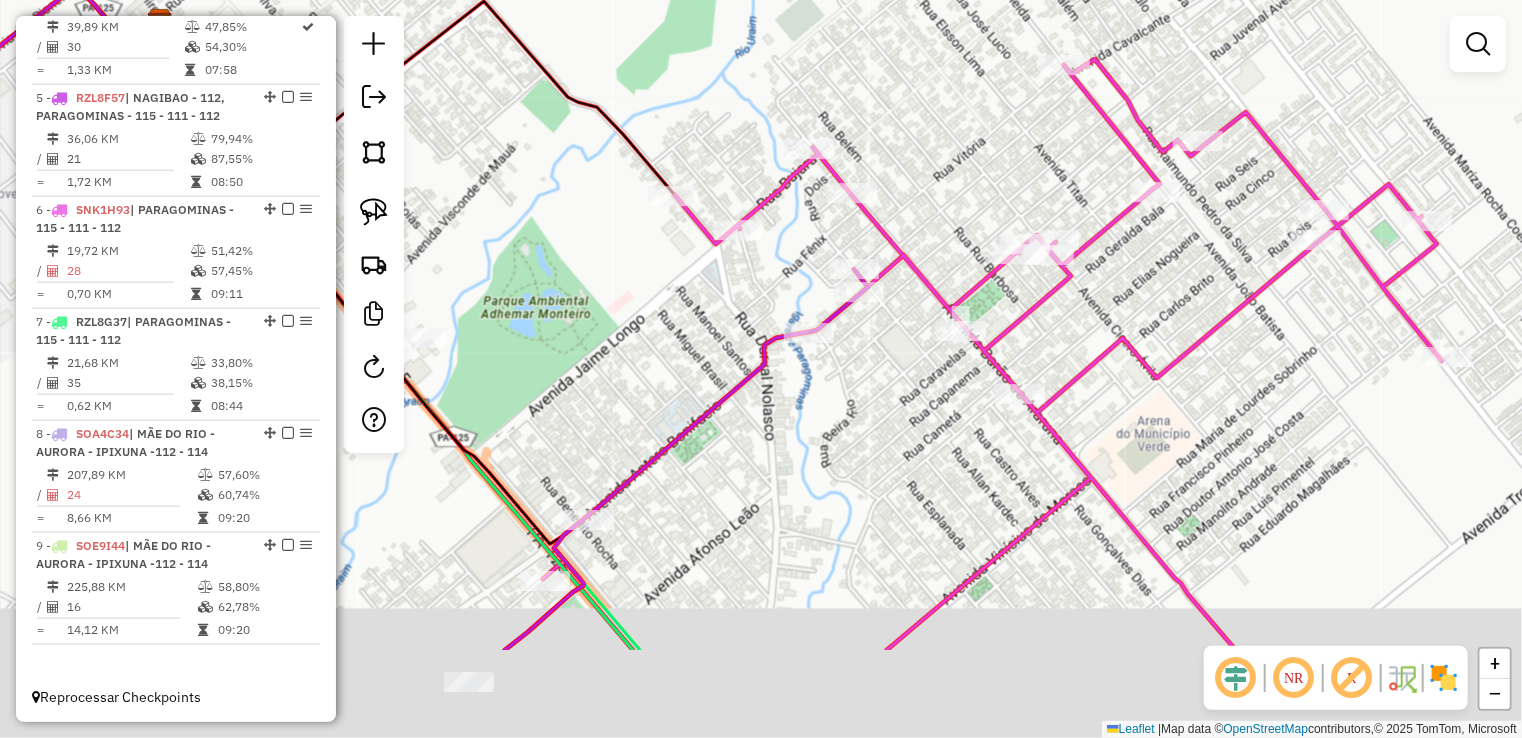 drag, startPoint x: 804, startPoint y: 453, endPoint x: 815, endPoint y: 401, distance: 53.15073 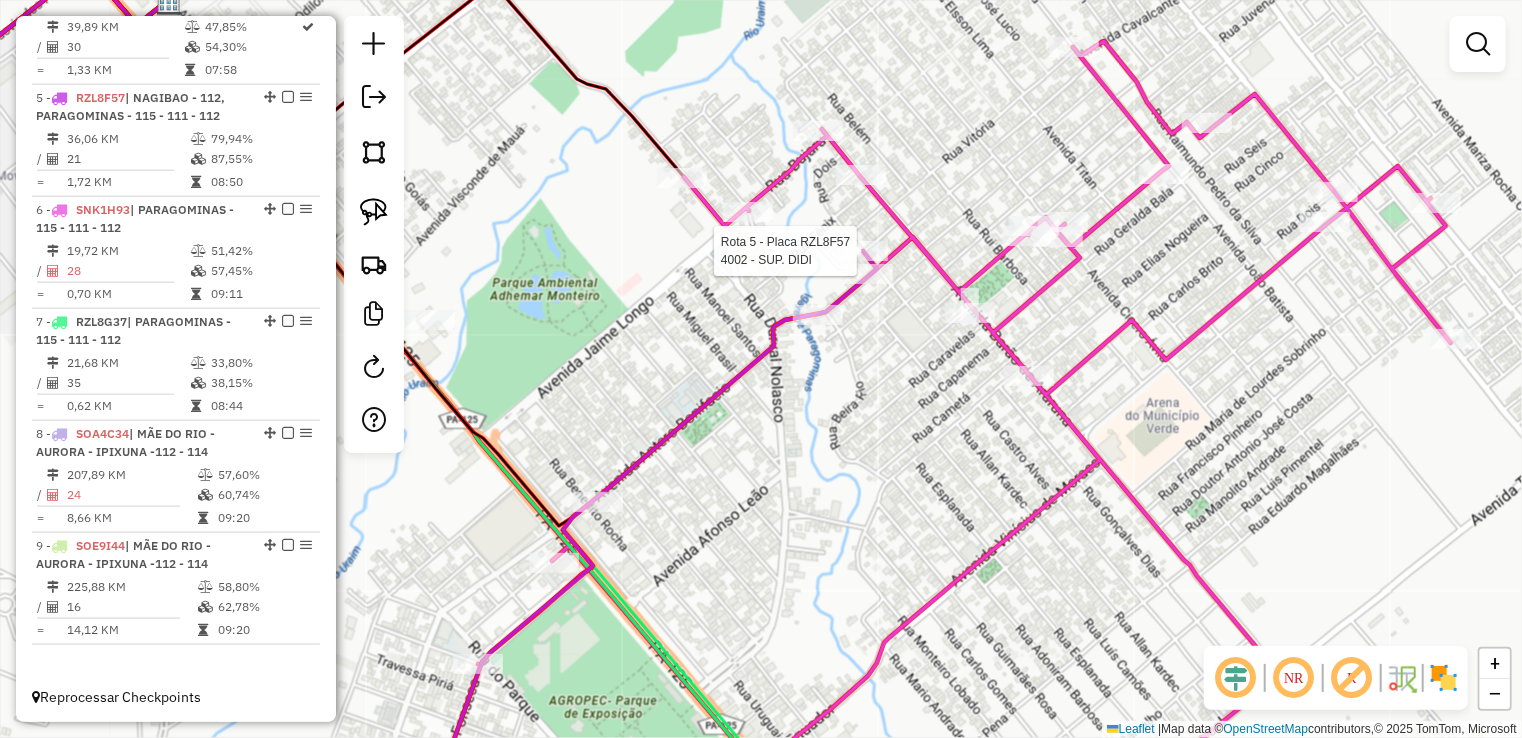 select on "**********" 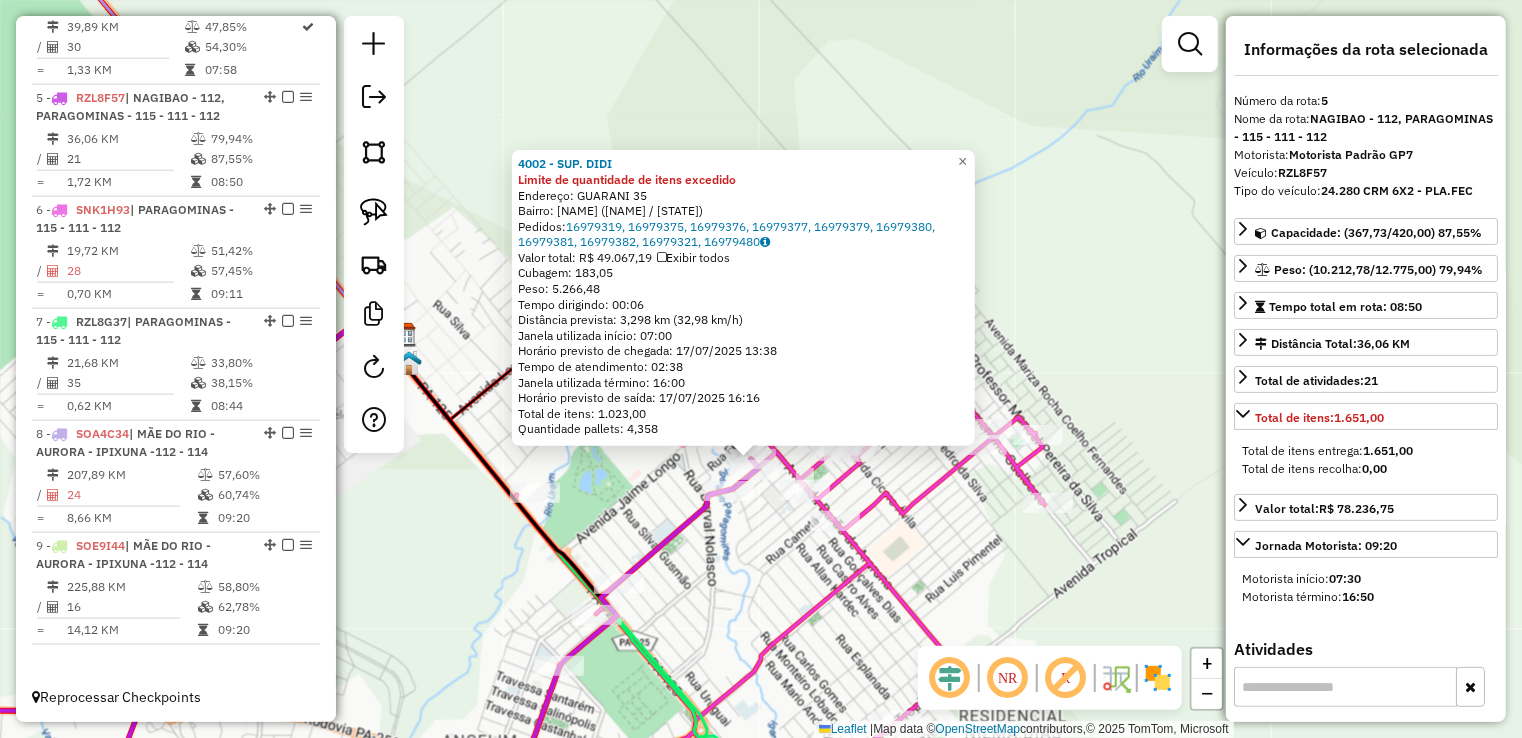 drag, startPoint x: 762, startPoint y: 596, endPoint x: 764, endPoint y: 430, distance: 166.01205 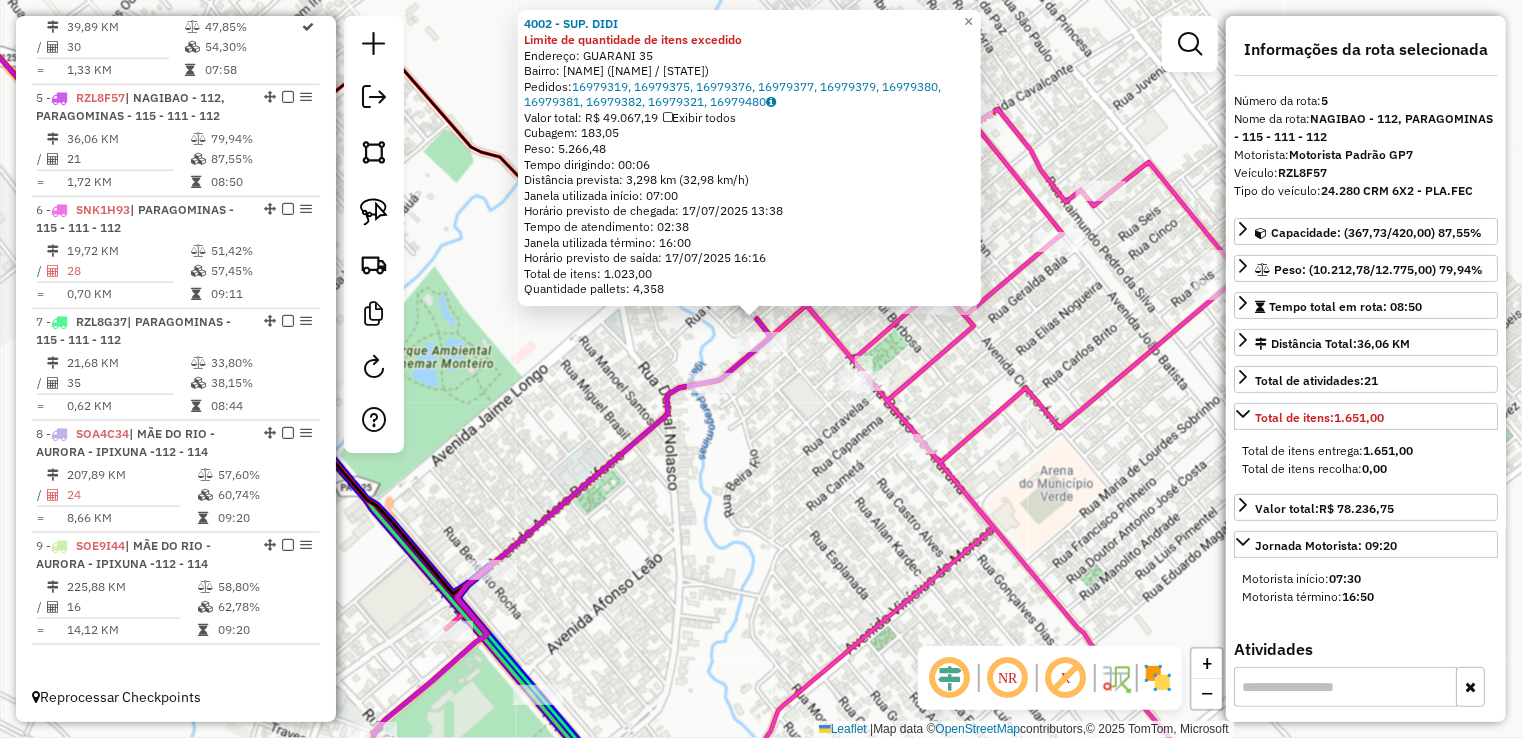 click on "4002 - SUP. DIDI Limite de quantidade de itens excedido  Endereço:  GUARANI 35   Bairro: JARDIM CAMBOATA I (PARAGOMINAS / PA)   Pedidos:  16979319, 16979375, 16979376, 16979377, 16979379, 16979380, 16979381, 16979382, 16979321, 16979480   Valor total: R$ 49.067,19   Exibir todos   Cubagem: 183,05  Peso: 5.266,48  Tempo dirigindo: 00:06   Distância prevista: 3,298 km (32,98 km/h)   Janela utilizada início: 07:00   Horário previsto de chegada: 17/07/2025 13:38   Tempo de atendimento: 02:38   Janela utilizada término: 16:00   Horário previsto de saída: 17/07/2025 16:16   Total de itens: 1.023,00   Quantidade pallets: 4,358  ×" 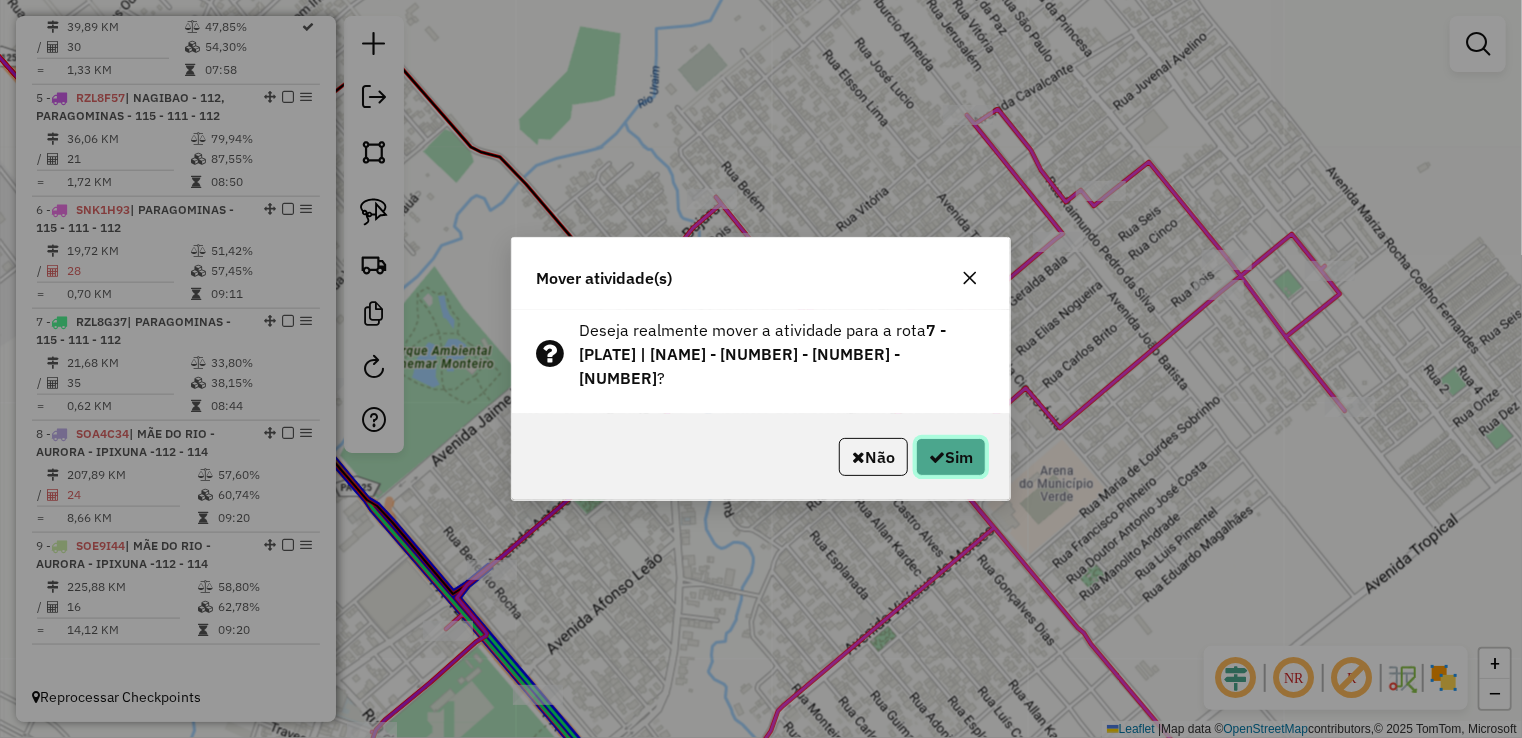 click 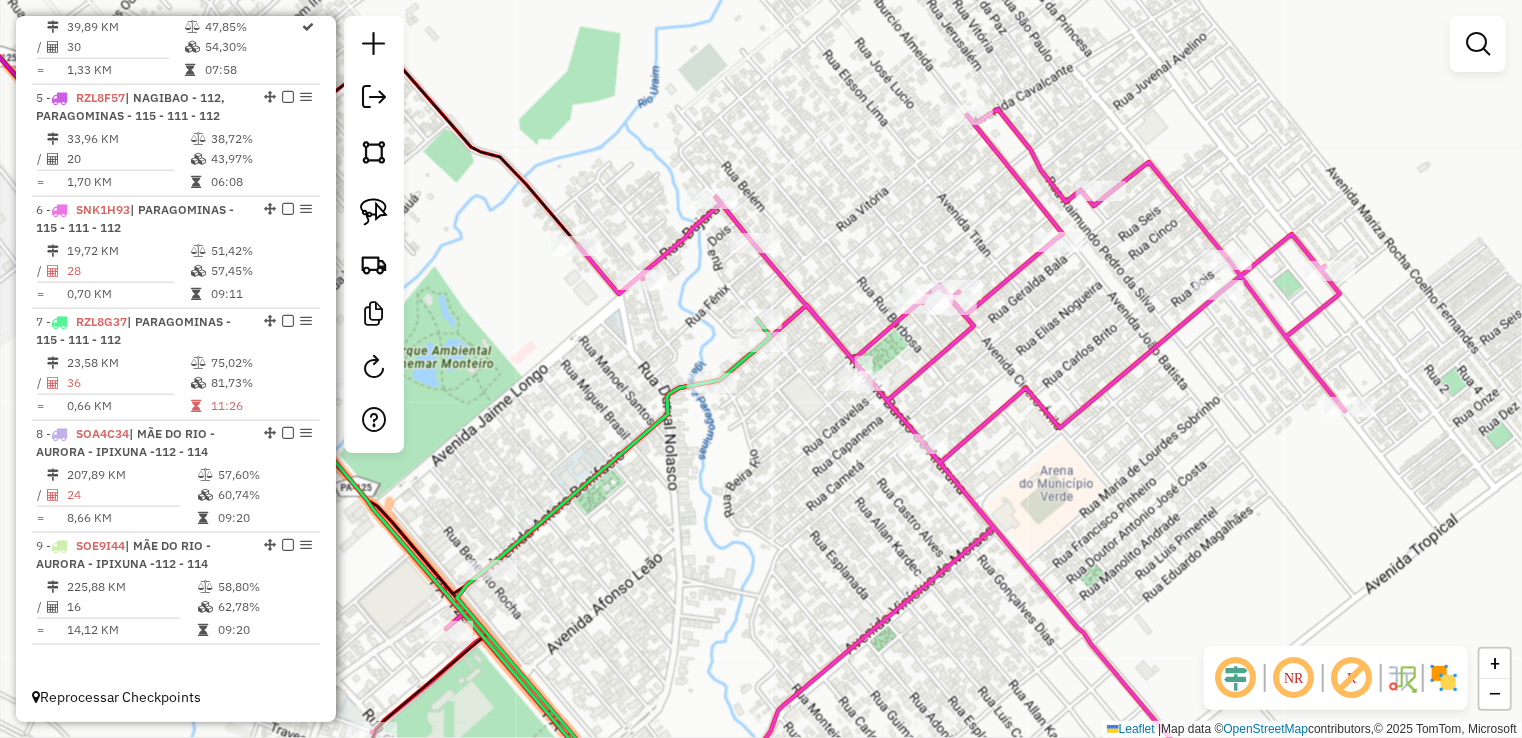 click on "Rota 7 - Placa RZL8G37  1420 - JEAN BEBIDAS Janela de atendimento Grade de atendimento Capacidade Transportadoras Veículos Cliente Pedidos  Rotas Selecione os dias de semana para filtrar as janelas de atendimento  Seg   Ter   Qua   Qui   Sex   Sáb   Dom  Informe o período da janela de atendimento: De: Até:  Filtrar exatamente a janela do cliente  Considerar janela de atendimento padrão  Selecione os dias de semana para filtrar as grades de atendimento  Seg   Ter   Qua   Qui   Sex   Sáb   Dom   Considerar clientes sem dia de atendimento cadastrado  Clientes fora do dia de atendimento selecionado Filtrar as atividades entre os valores definidos abaixo:  Peso mínimo:   Peso máximo:   Cubagem mínima:   Cubagem máxima:   De:   Até:  Filtrar as atividades entre o tempo de atendimento definido abaixo:  De:   Até:   Considerar capacidade total dos clientes não roteirizados Transportadora: Selecione um ou mais itens Tipo de veículo: Selecione um ou mais itens Veículo: Selecione um ou mais itens Nome: +" 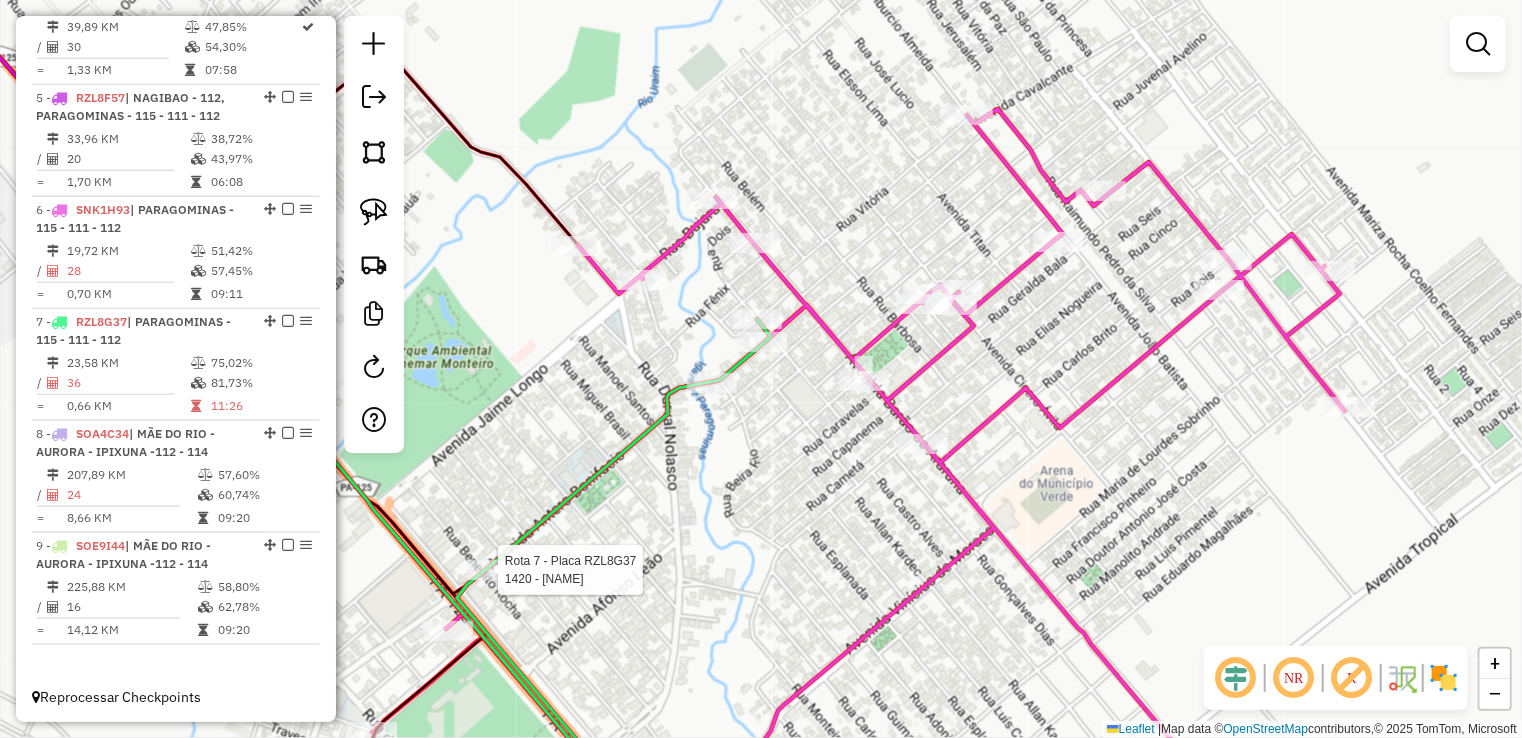 select on "**********" 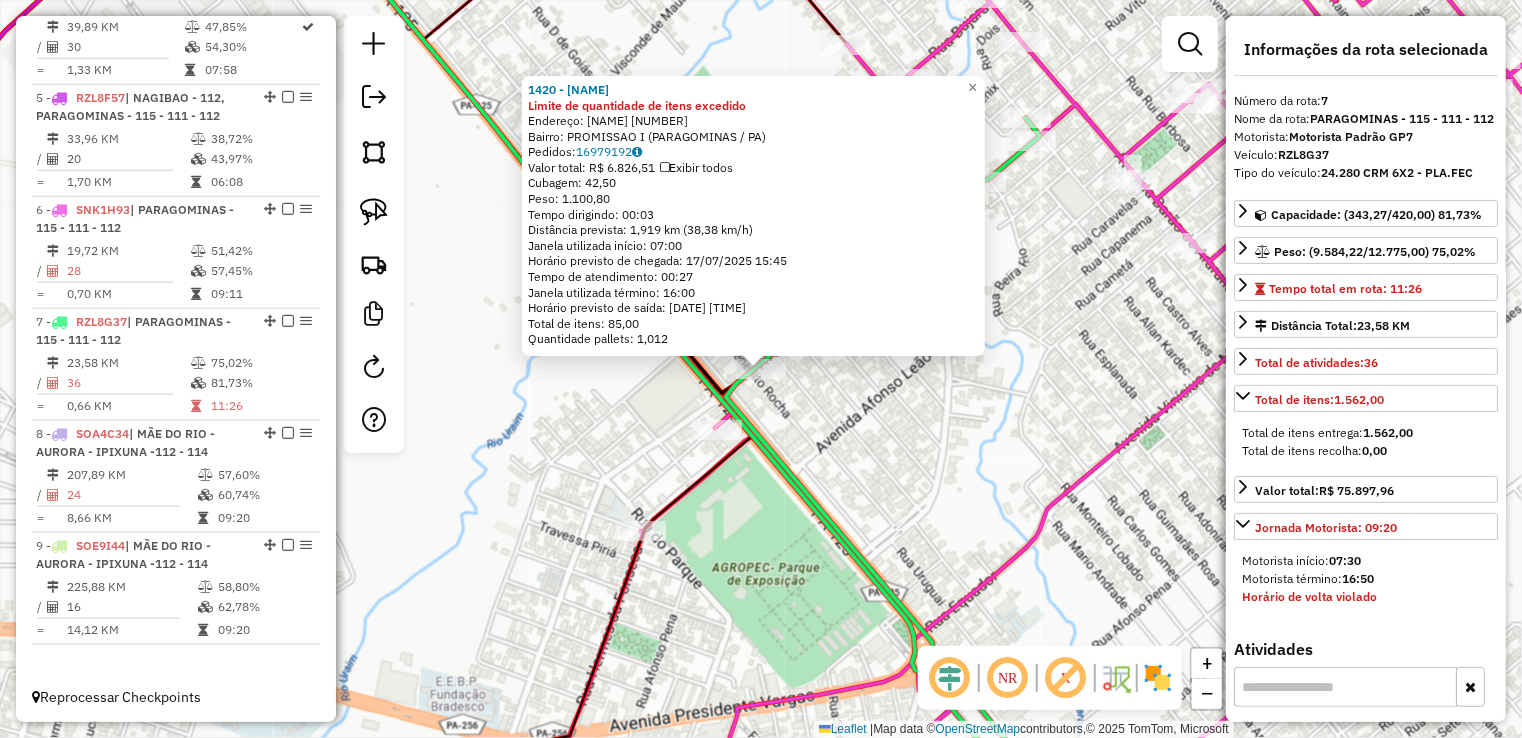 drag, startPoint x: 660, startPoint y: 614, endPoint x: 684, endPoint y: 494, distance: 122.376465 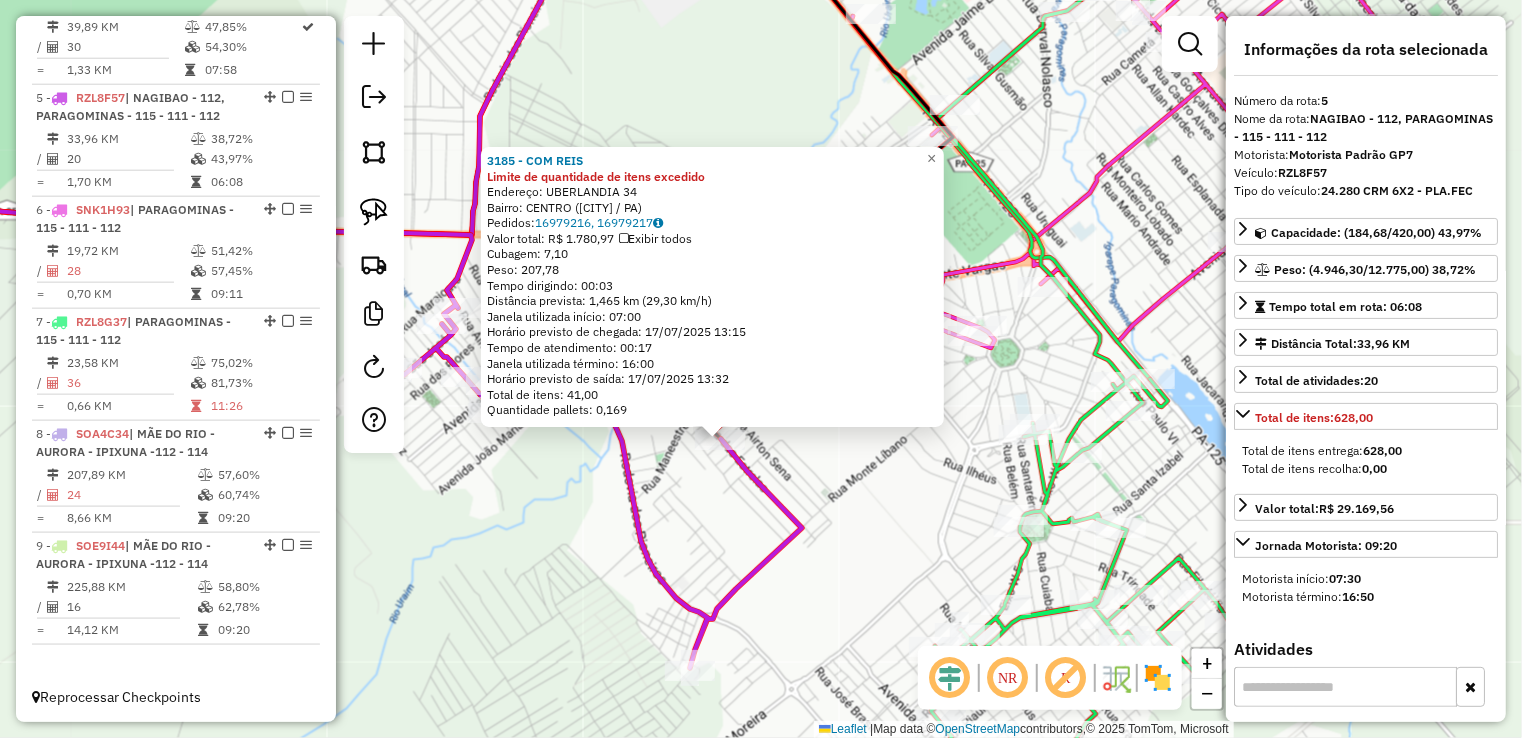 drag, startPoint x: 872, startPoint y: 580, endPoint x: 807, endPoint y: 633, distance: 83.86894 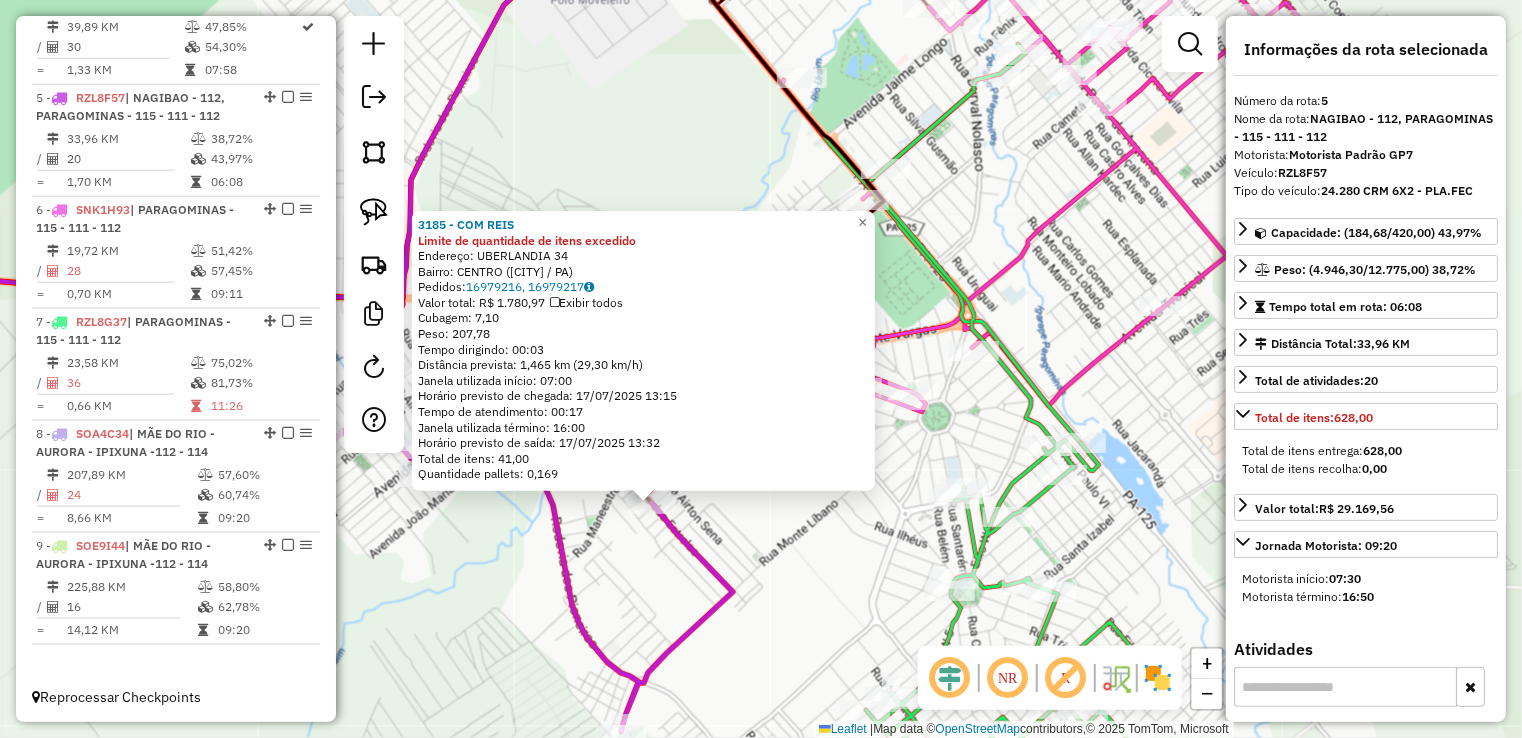 click on "3185 - COM REIS Limite de quantidade de itens excedido  Endereço:  UBERLANDIA 34   Bairro: CENTRO (PARAGOMINAS / PA)   Pedidos:  16979216, 16979217   Valor total: R$ 1.780,97   Exibir todos   Cubagem: 7,10  Peso: 207,78  Tempo dirigindo: 00:03   Distância prevista: 1,465 km (29,30 km/h)   Janela utilizada início: 07:00   Horário previsto de chegada: 17/07/2025 13:15   Tempo de atendimento: 00:17   Janela utilizada término: 16:00   Horário previsto de saída: 17/07/2025 13:32   Total de itens: 41,00   Quantidade pallets: 0,169  × Janela de atendimento Grade de atendimento Capacidade Transportadoras Veículos Cliente Pedidos  Rotas Selecione os dias de semana para filtrar as janelas de atendimento  Seg   Ter   Qua   Qui   Sex   Sáb   Dom  Informe o período da janela de atendimento: De: Até:  Filtrar exatamente a janela do cliente  Considerar janela de atendimento padrão  Selecione os dias de semana para filtrar as grades de atendimento  Seg   Ter   Qua   Qui   Sex   Sáb   Dom   Peso mínimo:   De:" 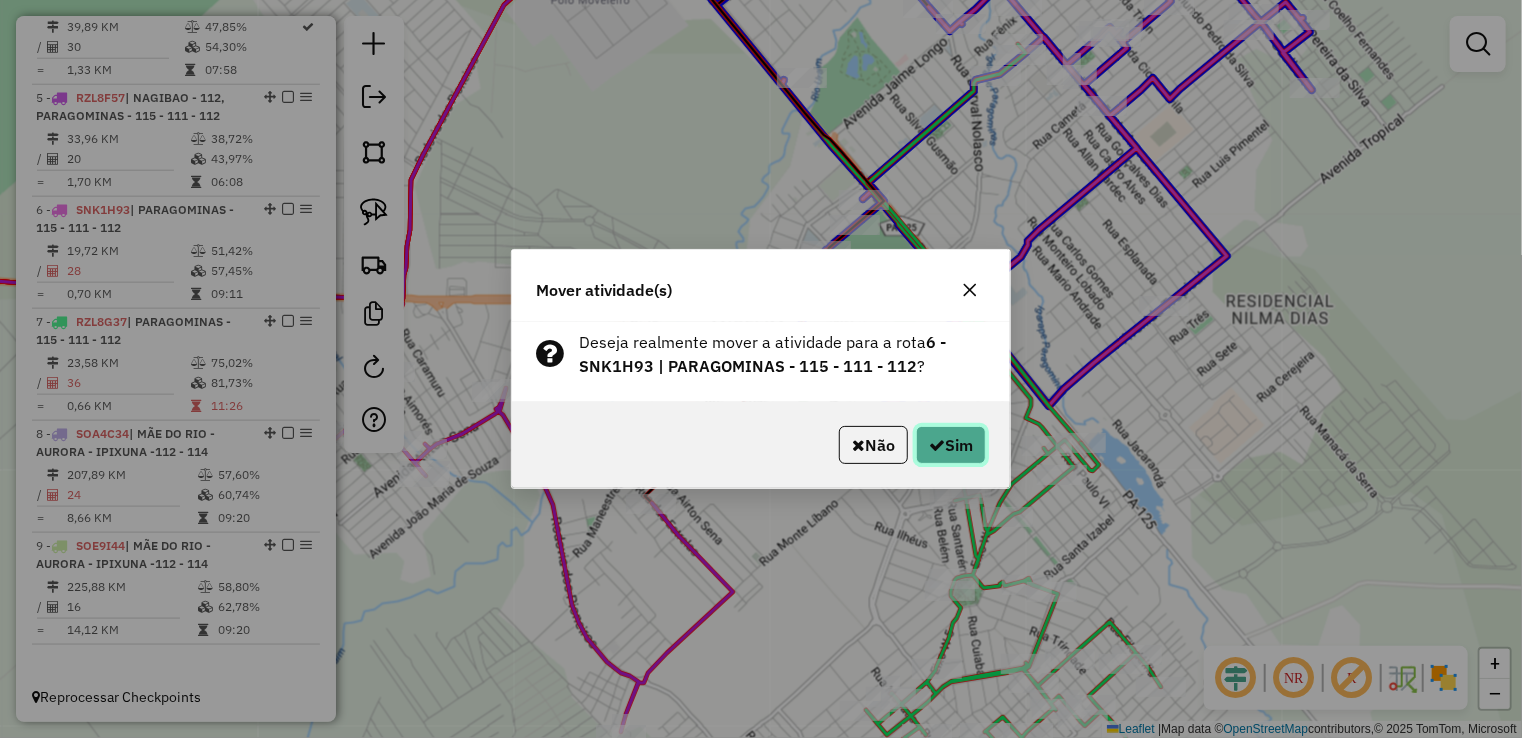 click on "Sim" 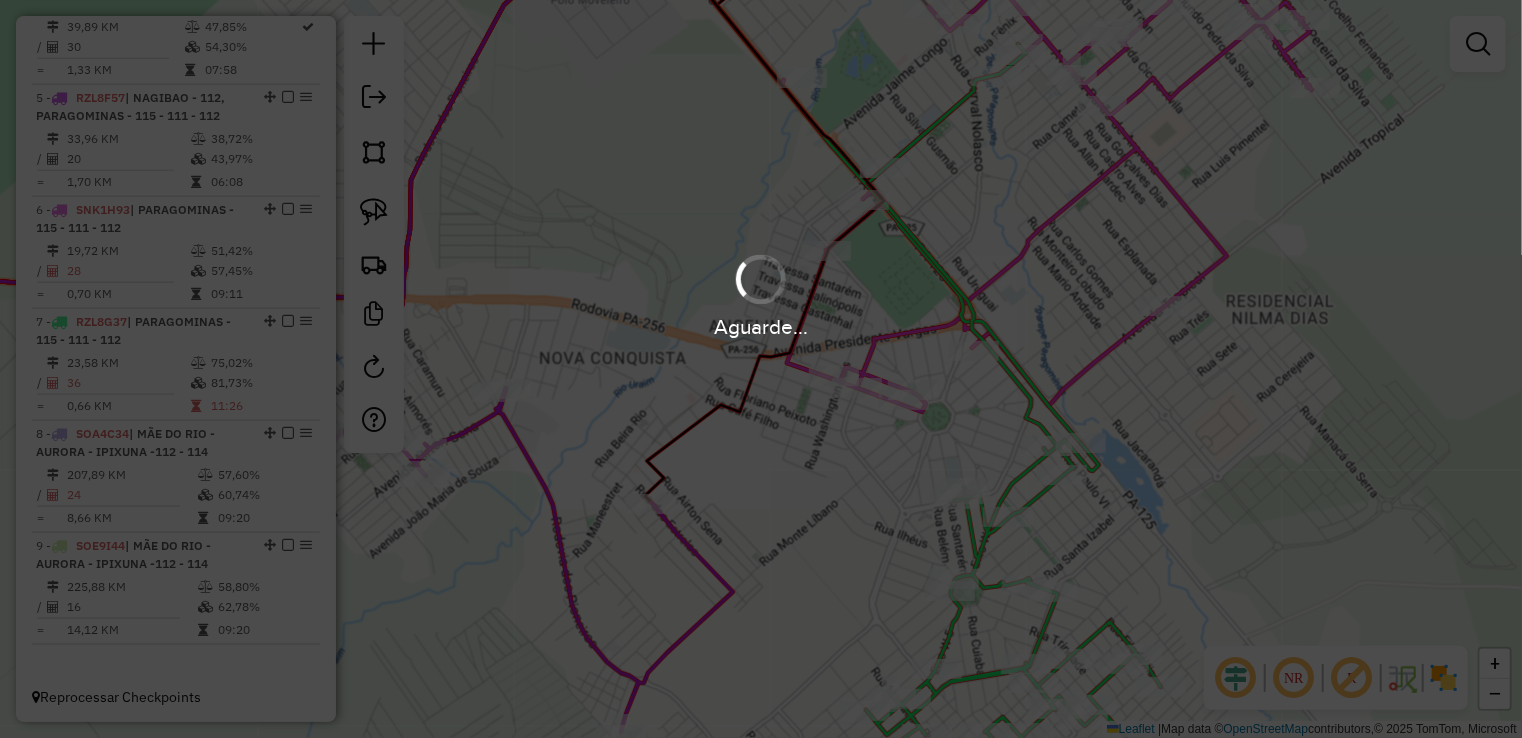click at bounding box center [761, 279] 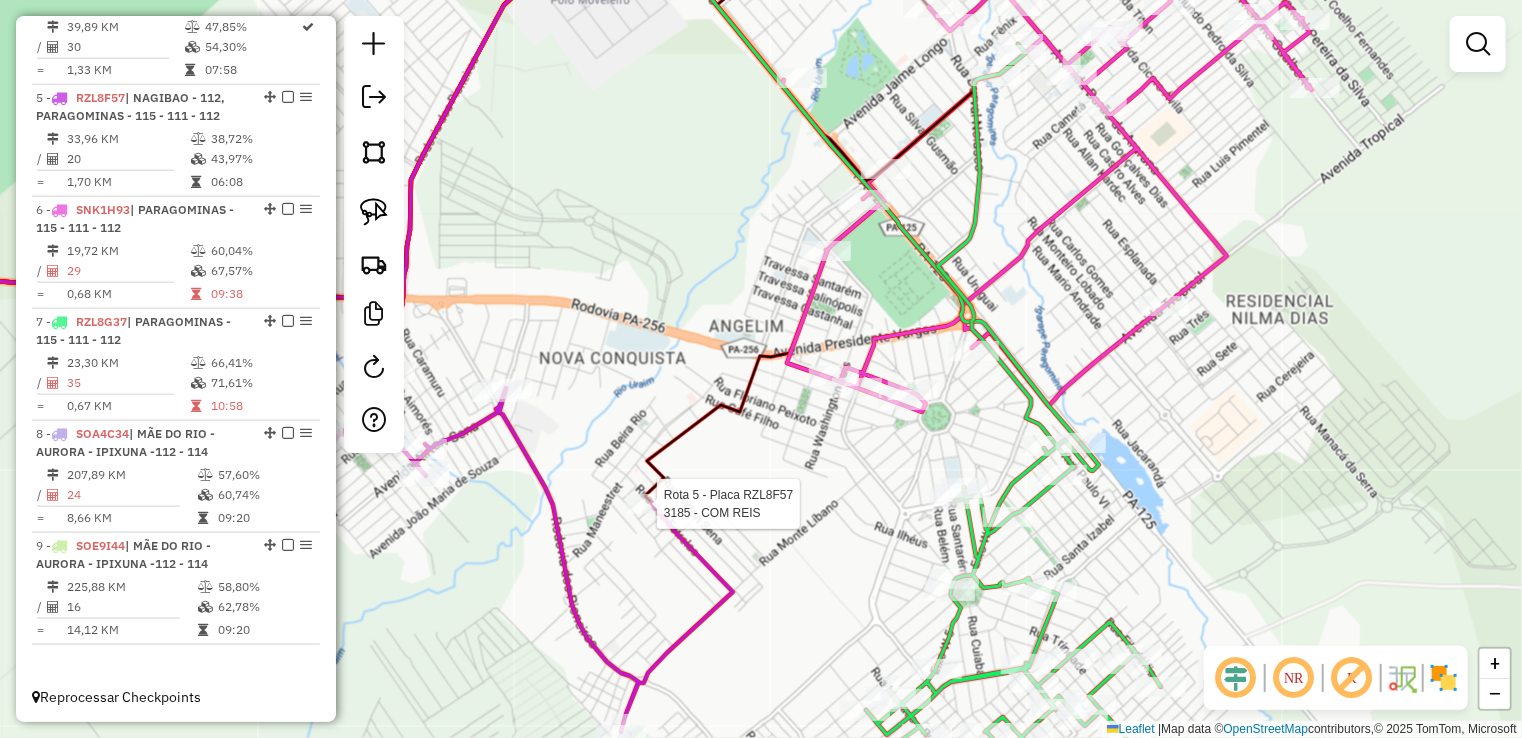 select on "**********" 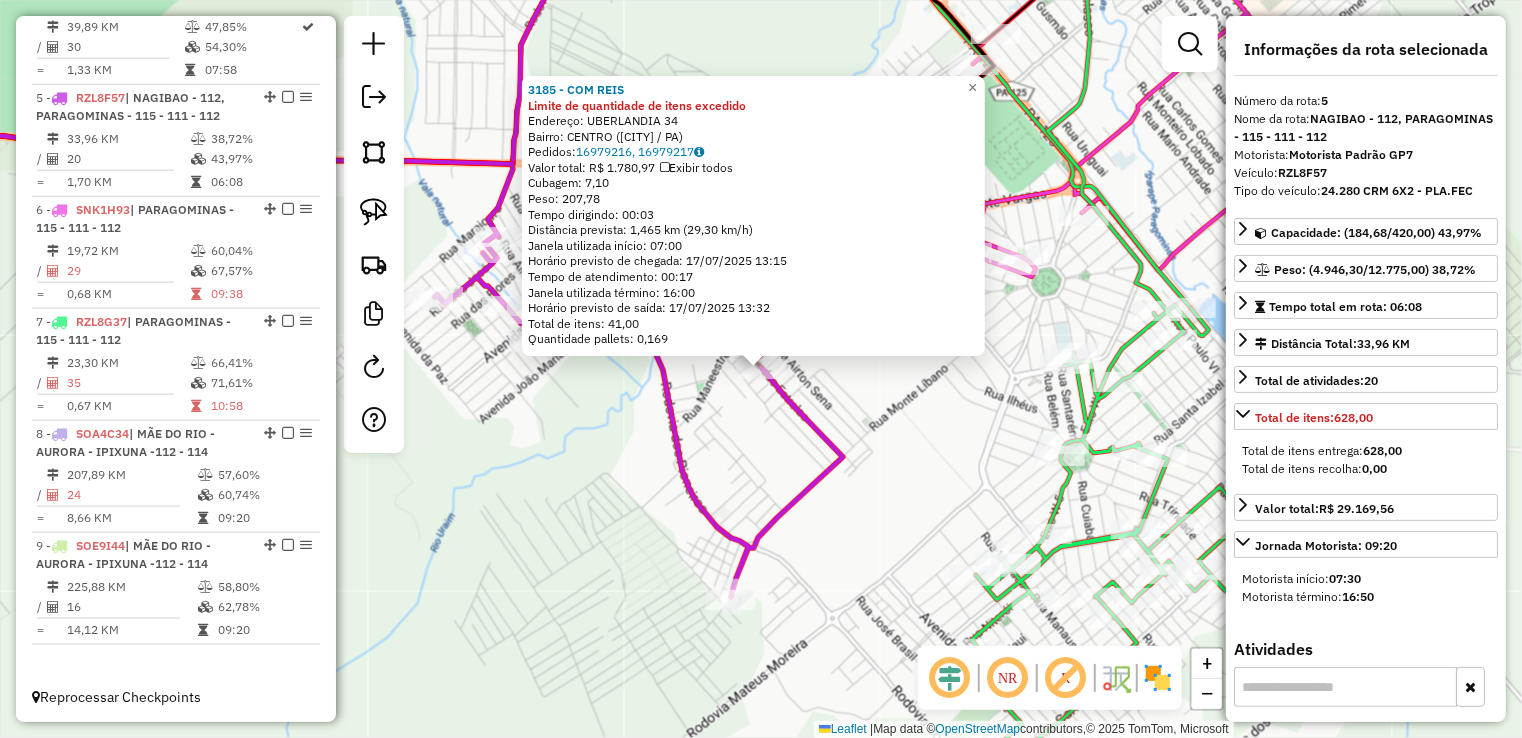 click on "3185 - COM REIS Limite de quantidade de itens excedido  Endereço:  UBERLANDIA 34   Bairro: CENTRO (PARAGOMINAS / PA)   Pedidos:  16979216, 16979217   Valor total: R$ 1.780,97   Exibir todos   Cubagem: 7,10  Peso: 207,78  Tempo dirigindo: 00:03   Distância prevista: 1,465 km (29,30 km/h)   Janela utilizada início: 07:00   Horário previsto de chegada: 17/07/2025 13:15   Tempo de atendimento: 00:17   Janela utilizada término: 16:00   Horário previsto de saída: 17/07/2025 13:32   Total de itens: 41,00   Quantidade pallets: 0,169  × Janela de atendimento Grade de atendimento Capacidade Transportadoras Veículos Cliente Pedidos  Rotas Selecione os dias de semana para filtrar as janelas de atendimento  Seg   Ter   Qua   Qui   Sex   Sáb   Dom  Informe o período da janela de atendimento: De: Até:  Filtrar exatamente a janela do cliente  Considerar janela de atendimento padrão  Selecione os dias de semana para filtrar as grades de atendimento  Seg   Ter   Qua   Qui   Sex   Sáb   Dom   Peso mínimo:   De:" 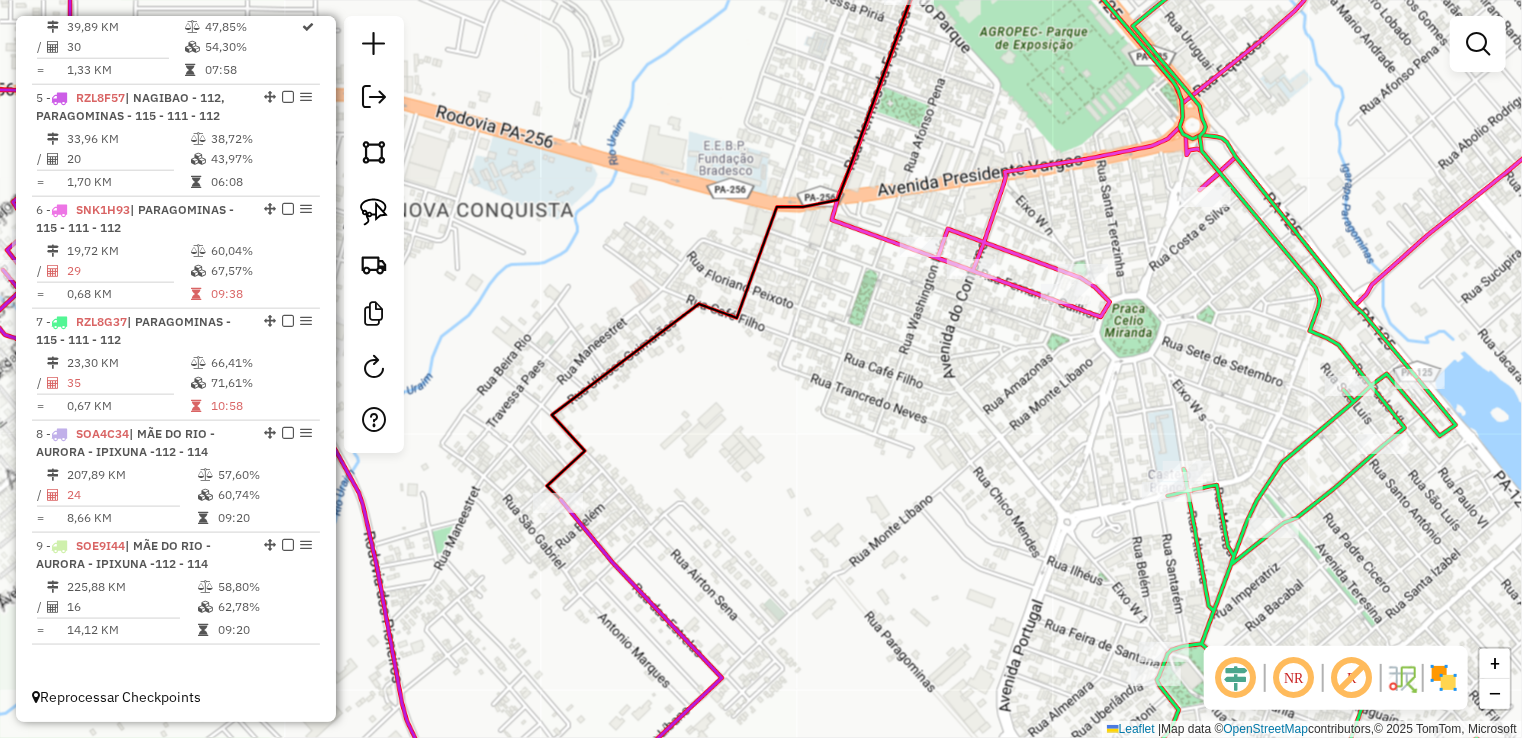 click on "Janela de atendimento Grade de atendimento Capacidade Transportadoras Veículos Cliente Pedidos  Rotas Selecione os dias de semana para filtrar as janelas de atendimento  Seg   Ter   Qua   Qui   Sex   Sáb   Dom  Informe o período da janela de atendimento: De: Até:  Filtrar exatamente a janela do cliente  Considerar janela de atendimento padrão  Selecione os dias de semana para filtrar as grades de atendimento  Seg   Ter   Qua   Qui   Sex   Sáb   Dom   Considerar clientes sem dia de atendimento cadastrado  Clientes fora do dia de atendimento selecionado Filtrar as atividades entre os valores definidos abaixo:  Peso mínimo:   Peso máximo:   Cubagem mínima:   Cubagem máxima:   De:   Até:  Filtrar as atividades entre o tempo de atendimento definido abaixo:  De:   Até:   Considerar capacidade total dos clientes não roteirizados Transportadora: Selecione um ou mais itens Tipo de veículo: Selecione um ou mais itens Veículo: Selecione um ou mais itens Motorista: Selecione um ou mais itens Nome: Rótulo:" 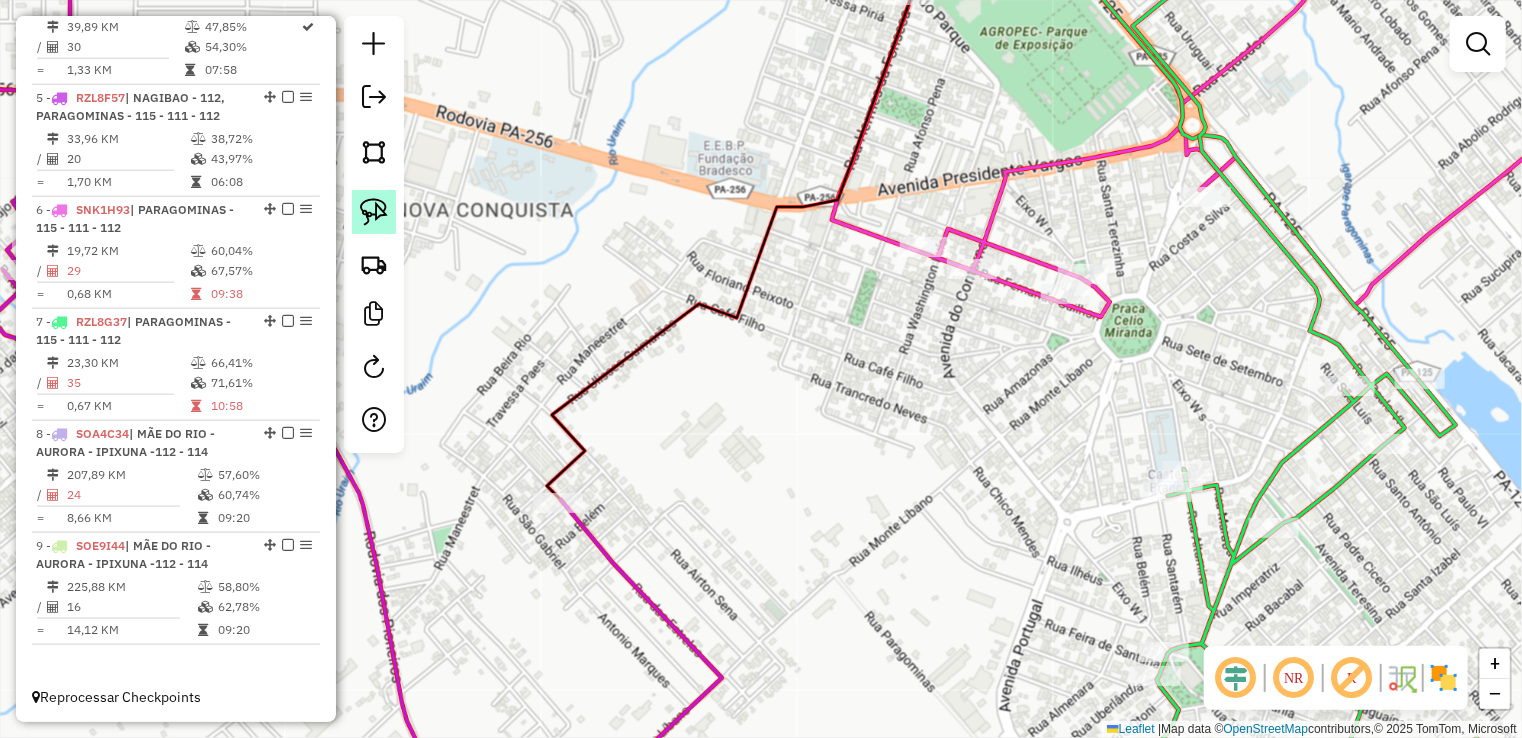 click 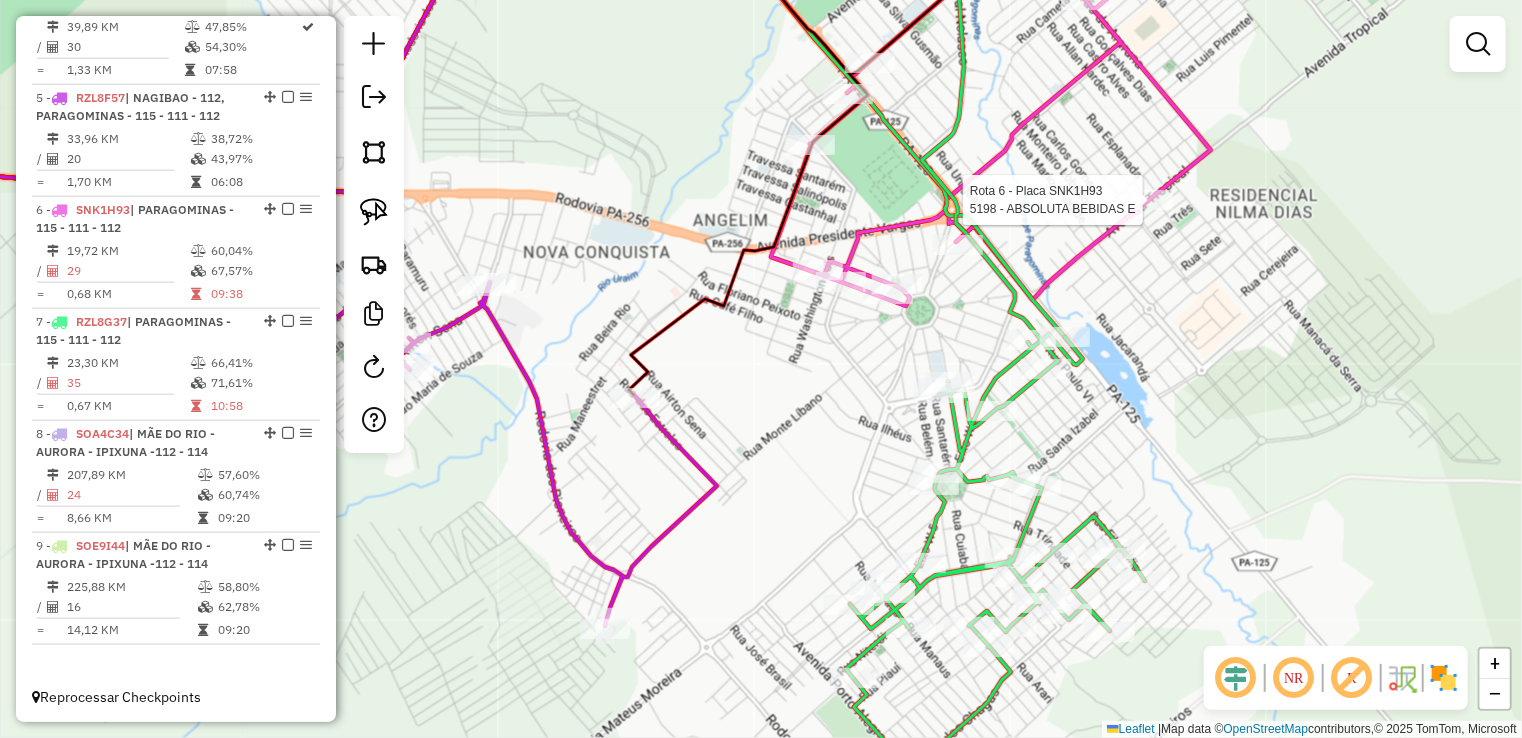 select on "**********" 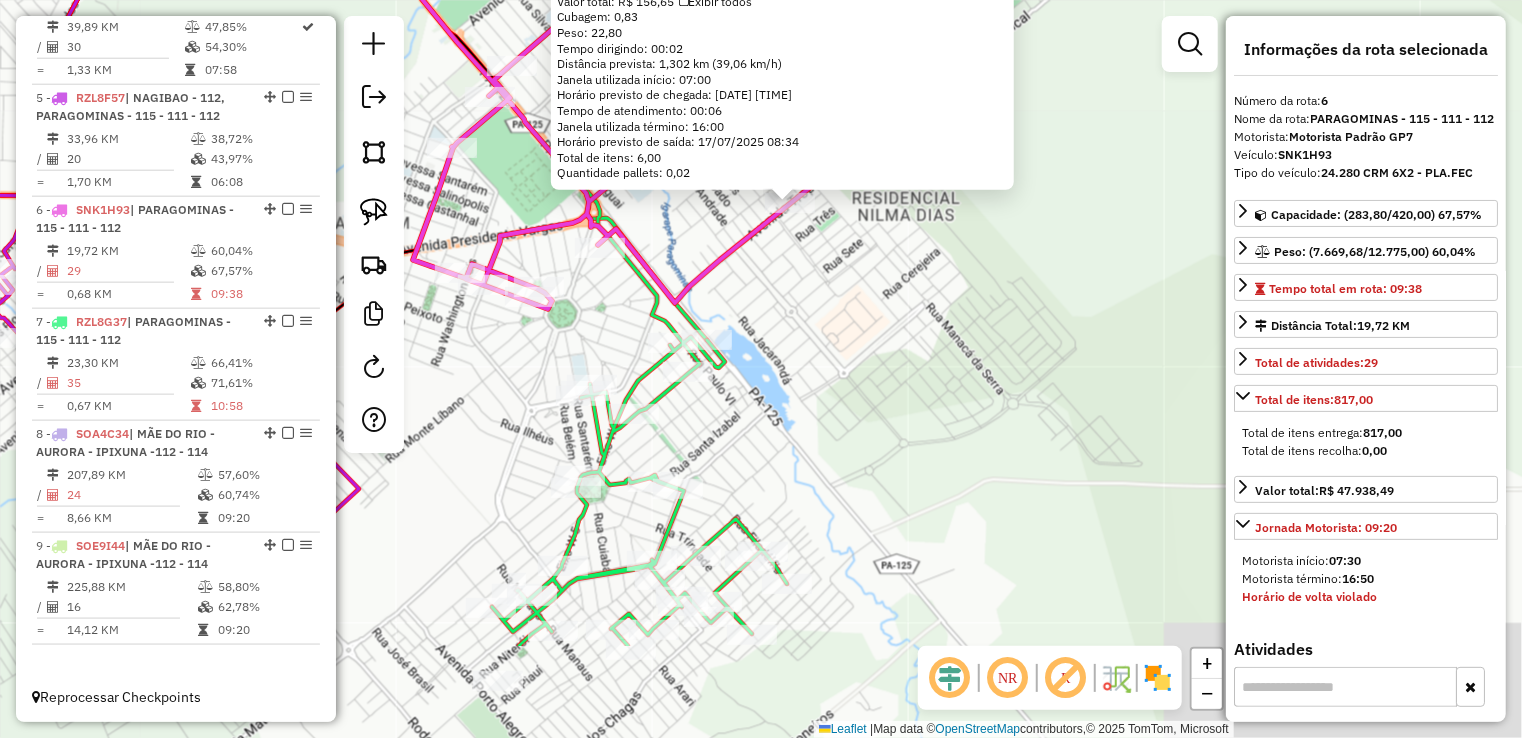drag, startPoint x: 1080, startPoint y: 325, endPoint x: 1101, endPoint y: 180, distance: 146.5128 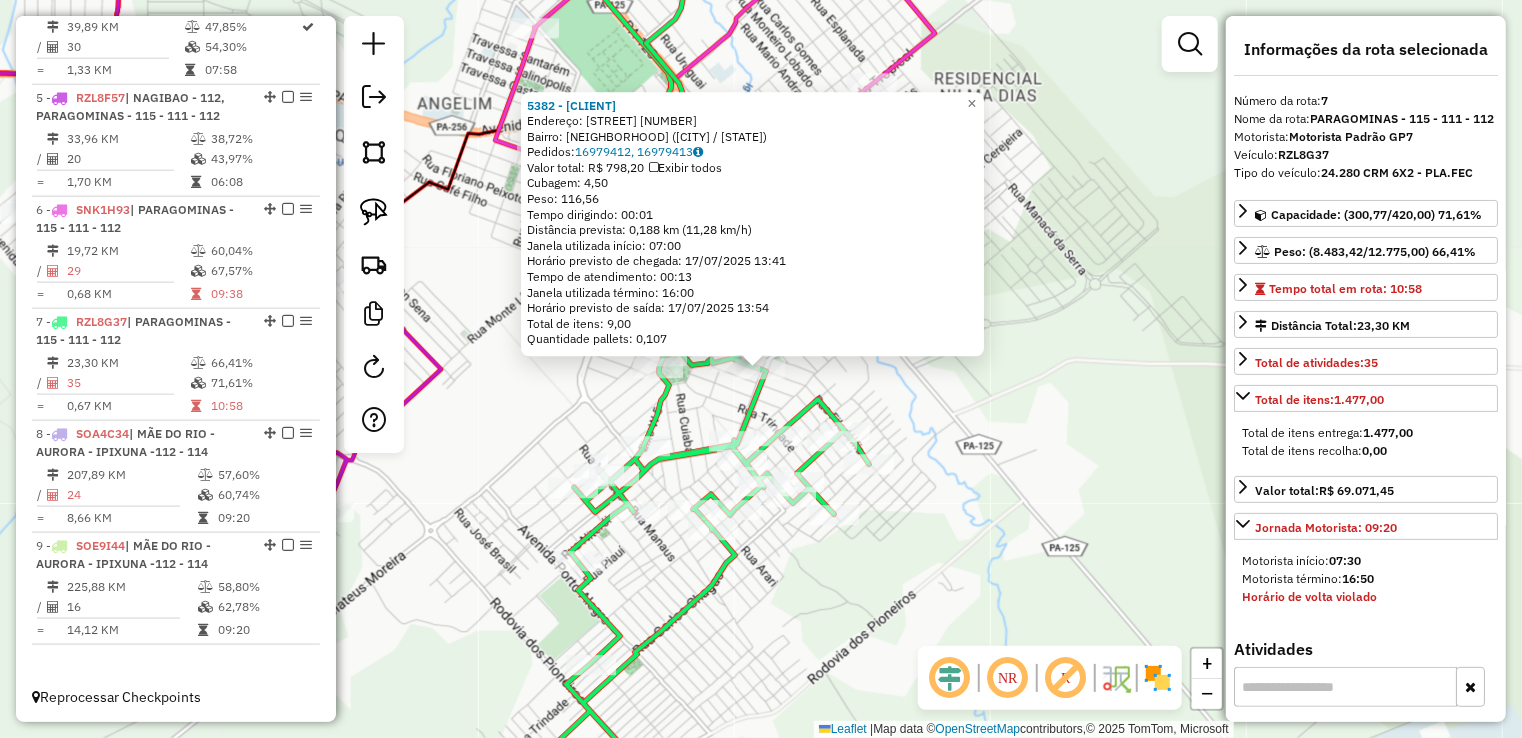 click on "5382 - TEXAS PUB  Endereço:  FILADELFIA 200   Bairro: MODULO II (PARAGOMINAS / PA)   Pedidos:  16979412, 16979413   Valor total: R$ 798,20   Exibir todos   Cubagem: 4,50  Peso: 116,56  Tempo dirigindo: 00:01   Distância prevista: 0,188 km (11,28 km/h)   Janela utilizada início: 07:00   Horário previsto de chegada: 17/07/2025 13:41   Tempo de atendimento: 00:13   Janela utilizada término: 16:00   Horário previsto de saída: 17/07/2025 13:54   Total de itens: 9,00   Quantidade pallets: 0,107  × Janela de atendimento Grade de atendimento Capacidade Transportadoras Veículos Cliente Pedidos  Rotas Selecione os dias de semana para filtrar as janelas de atendimento  Seg   Ter   Qua   Qui   Sex   Sáb   Dom  Informe o período da janela de atendimento: De: Até:  Filtrar exatamente a janela do cliente  Considerar janela de atendimento padrão  Selecione os dias de semana para filtrar as grades de atendimento  Seg   Ter   Qua   Qui   Sex   Sáb   Dom   Considerar clientes sem dia de atendimento cadastrado De:" 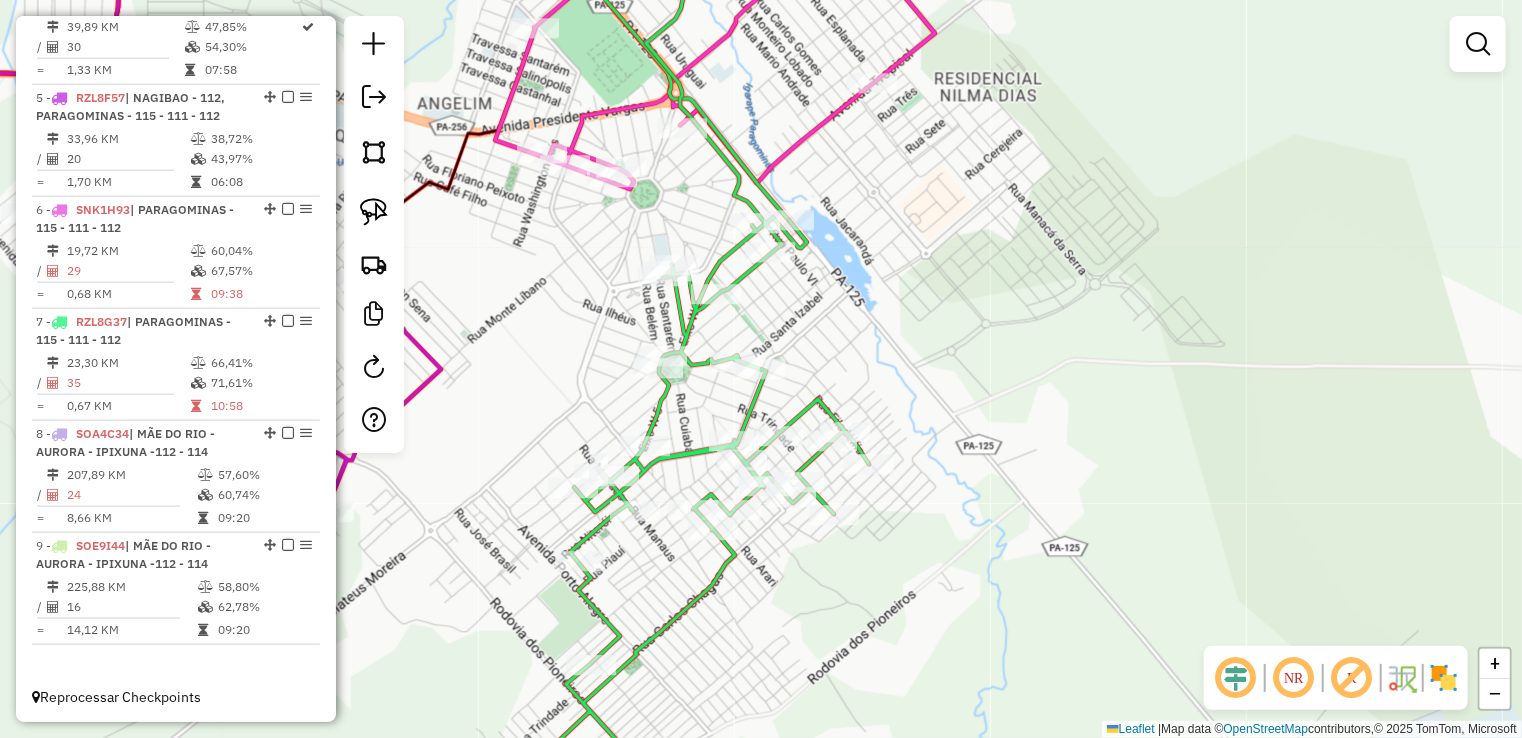 drag, startPoint x: 492, startPoint y: 340, endPoint x: 637, endPoint y: 549, distance: 254.37373 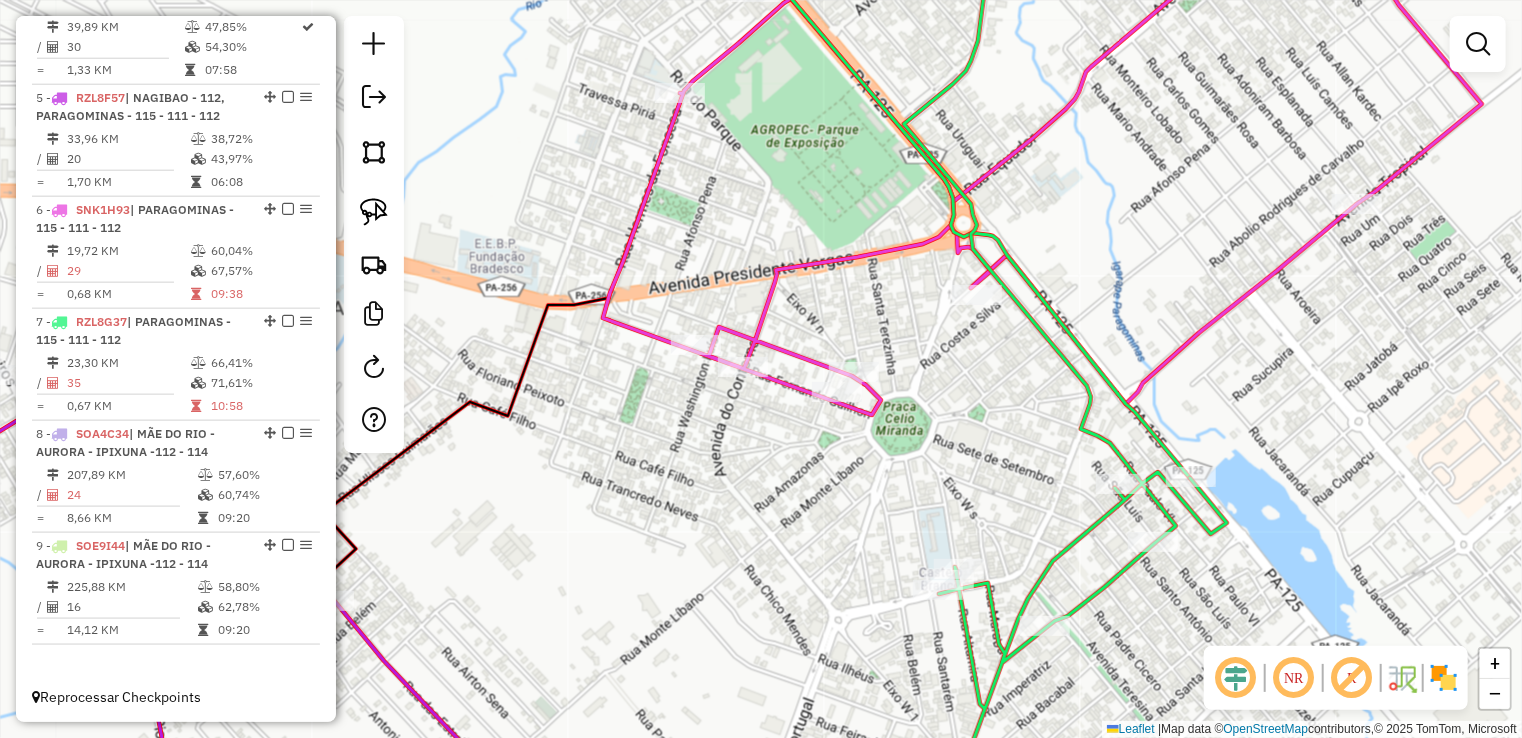 drag, startPoint x: 653, startPoint y: 527, endPoint x: 708, endPoint y: 626, distance: 113.25193 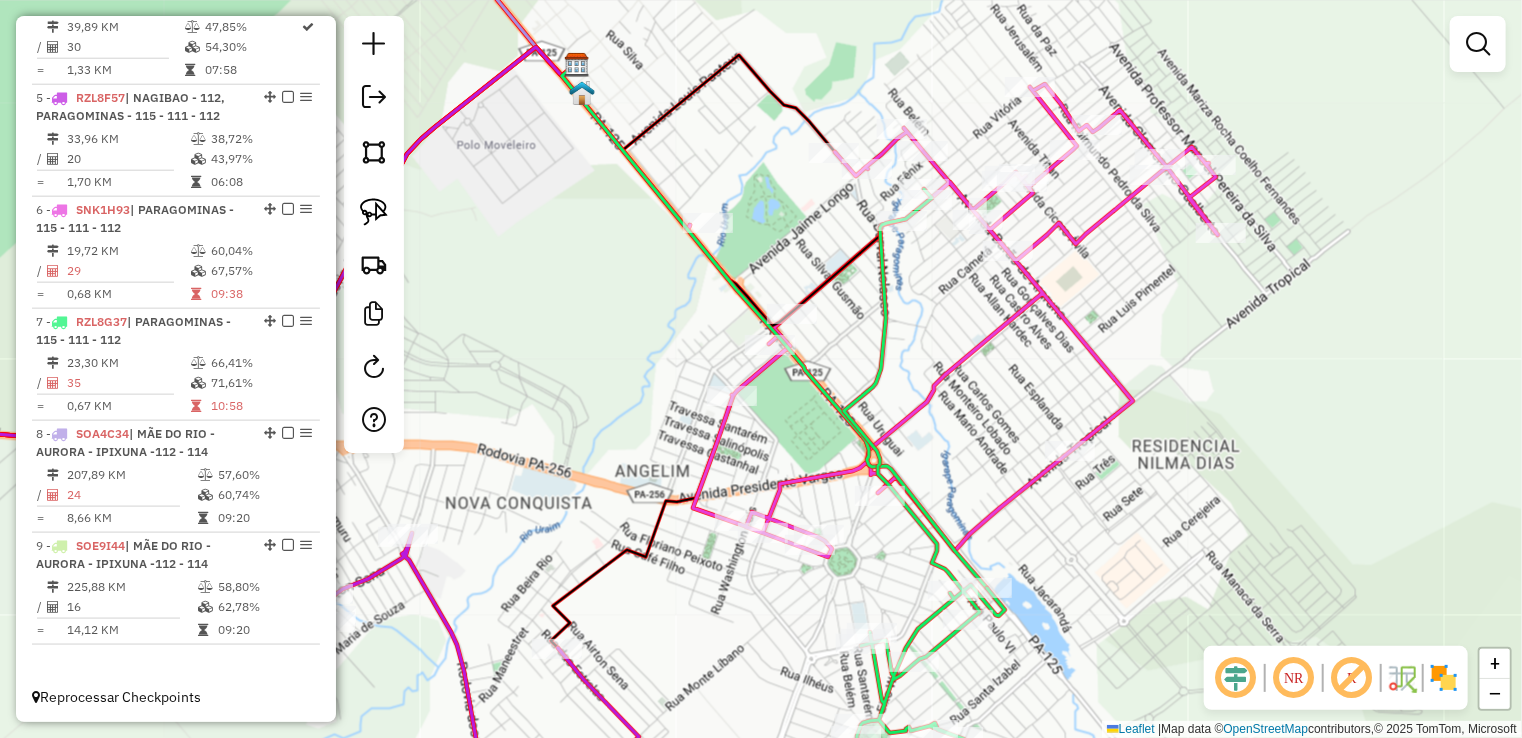 drag, startPoint x: 698, startPoint y: 560, endPoint x: 701, endPoint y: 504, distance: 56.0803 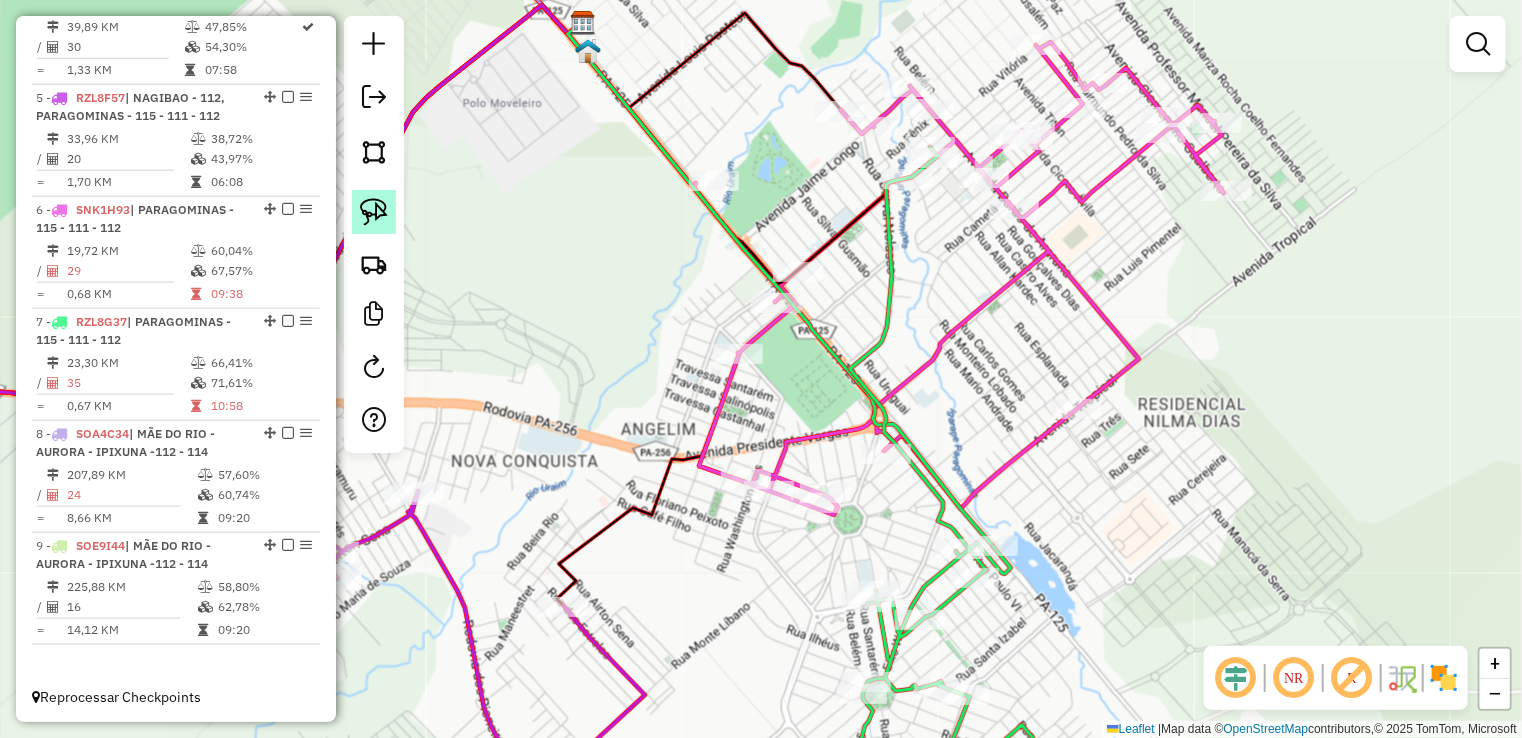 click 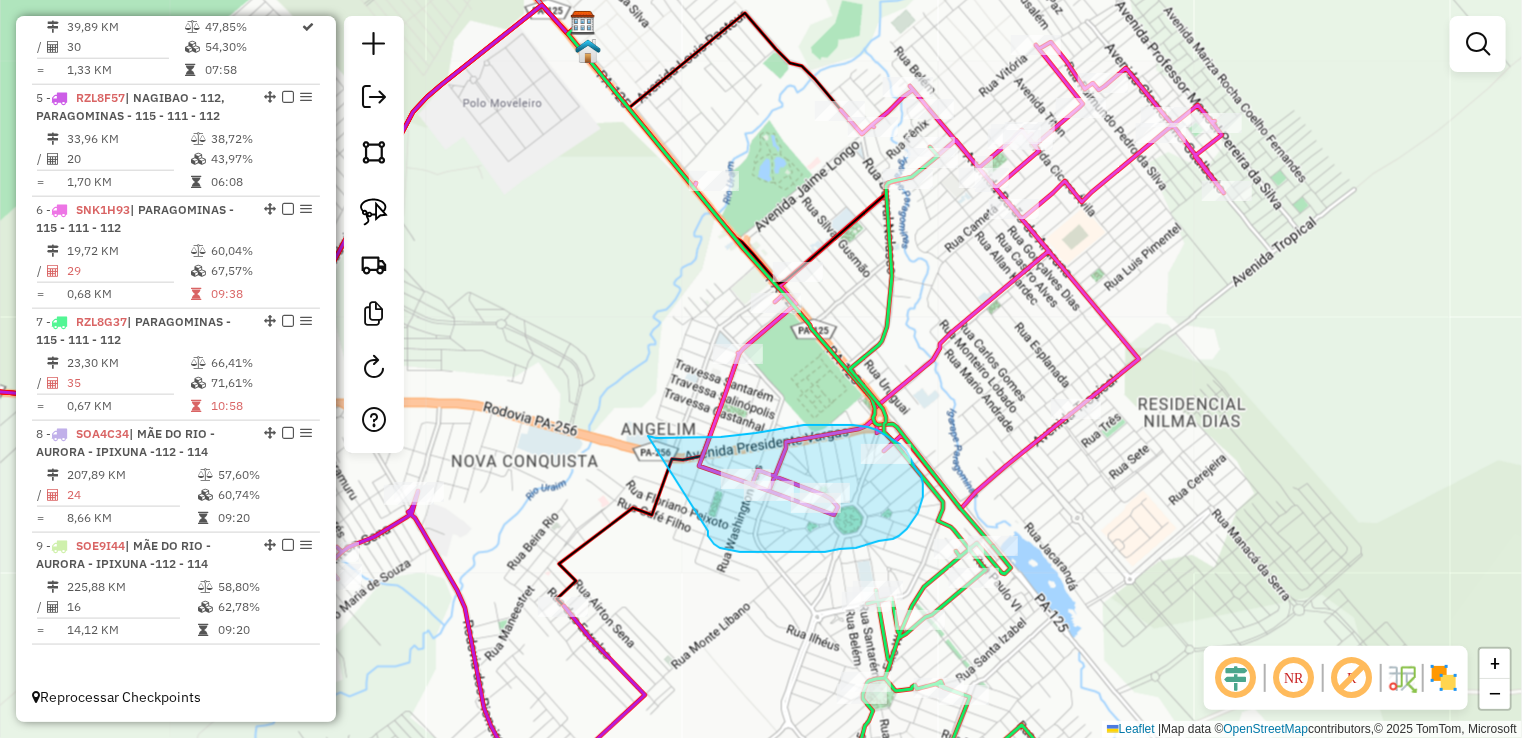 drag, startPoint x: 708, startPoint y: 536, endPoint x: 645, endPoint y: 436, distance: 118.19052 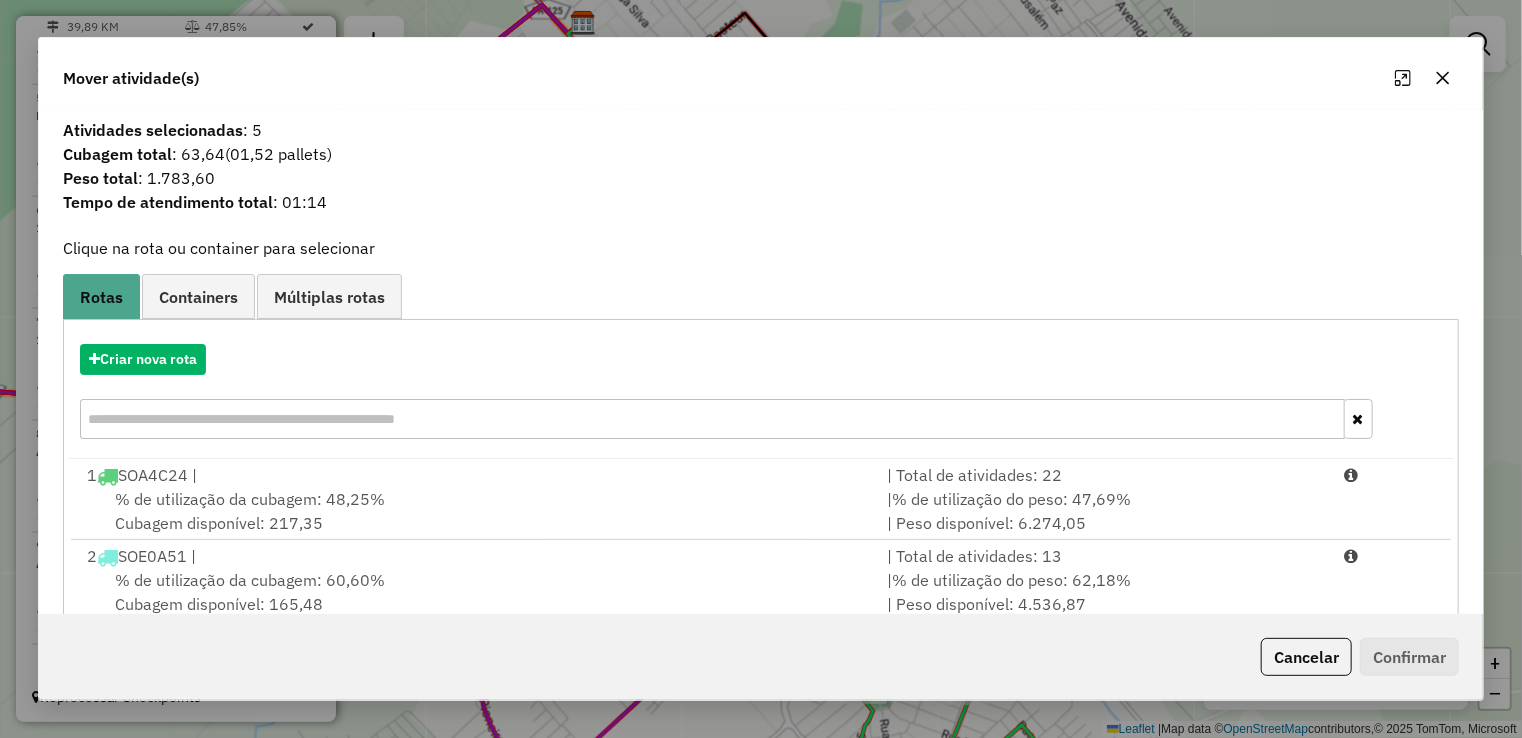 click at bounding box center [712, 419] 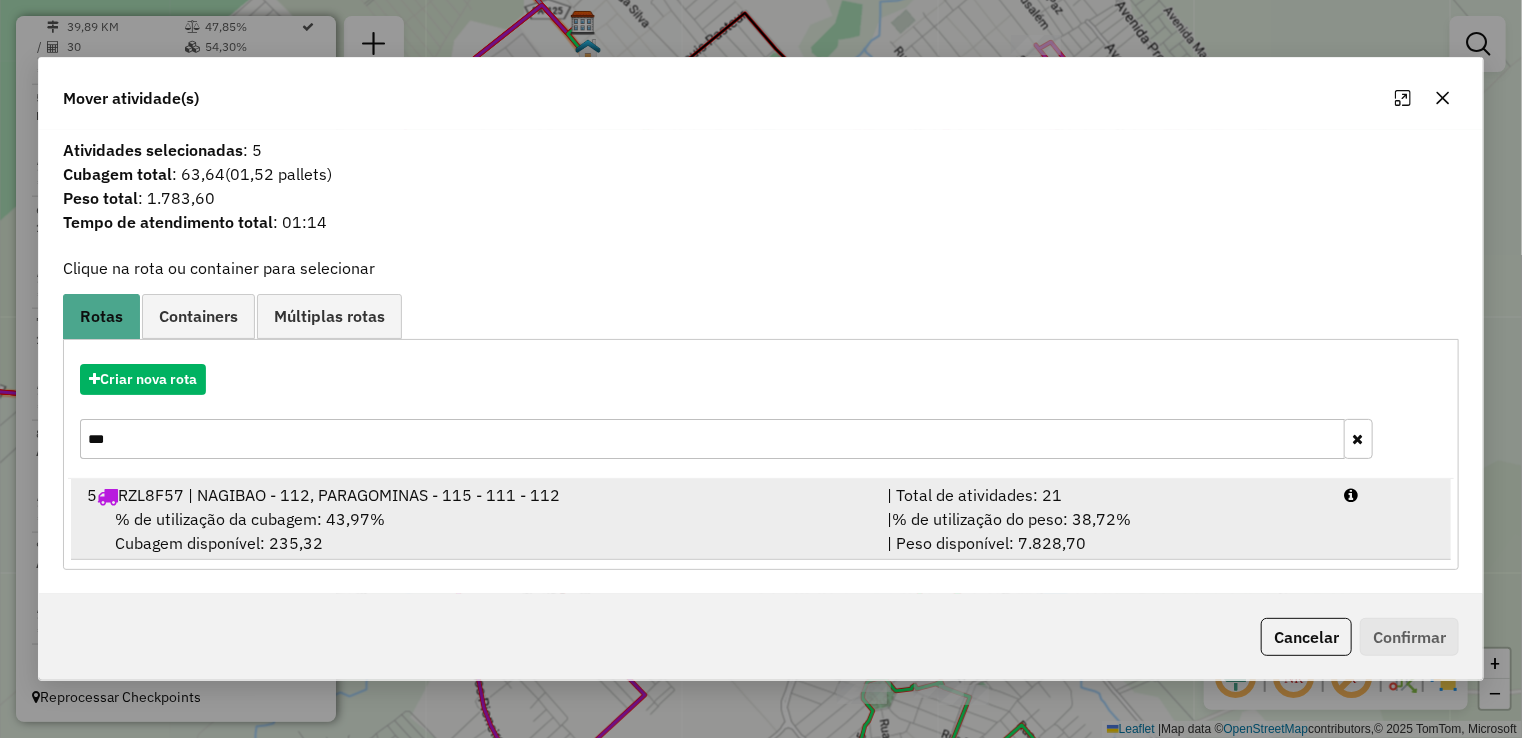 type on "***" 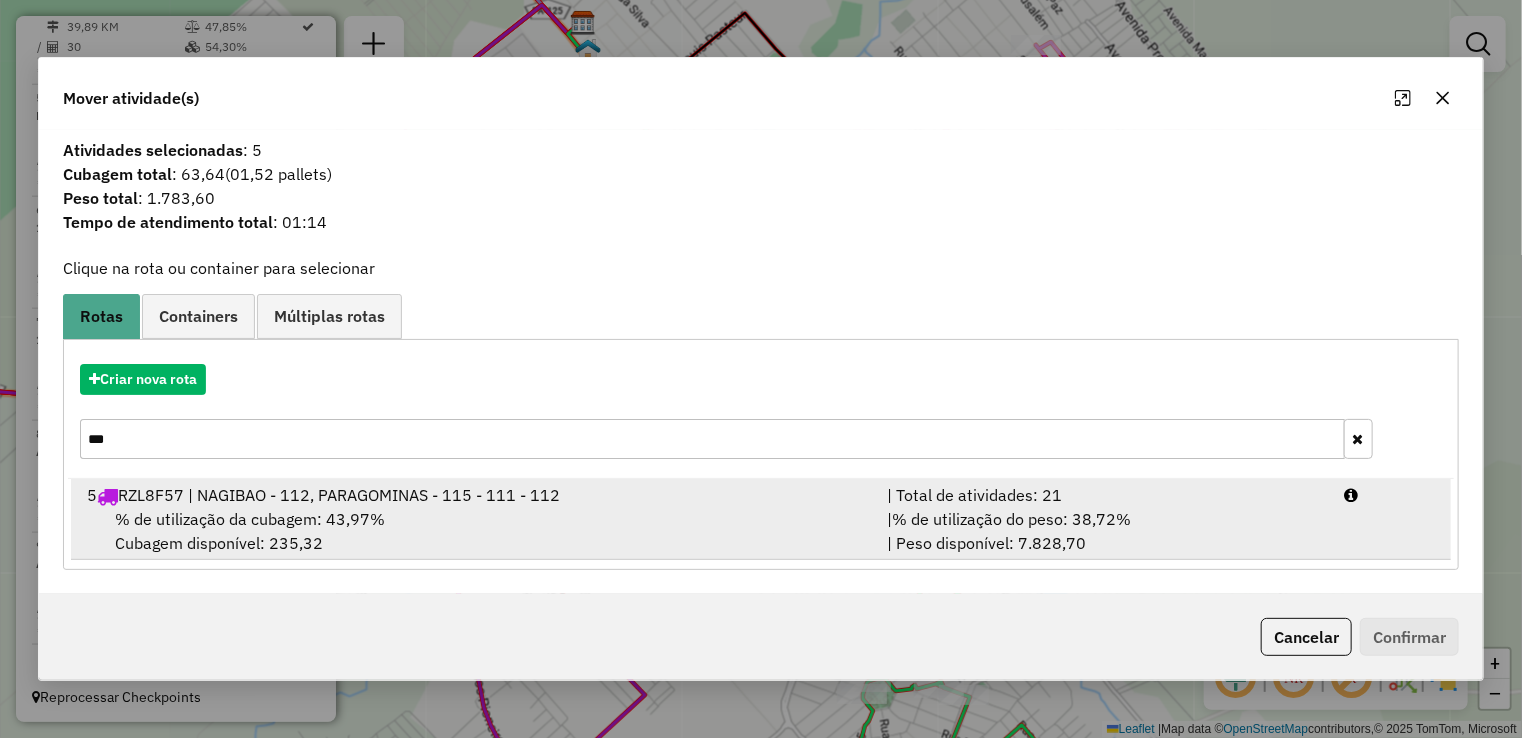 drag, startPoint x: 545, startPoint y: 497, endPoint x: 579, endPoint y: 496, distance: 34.0147 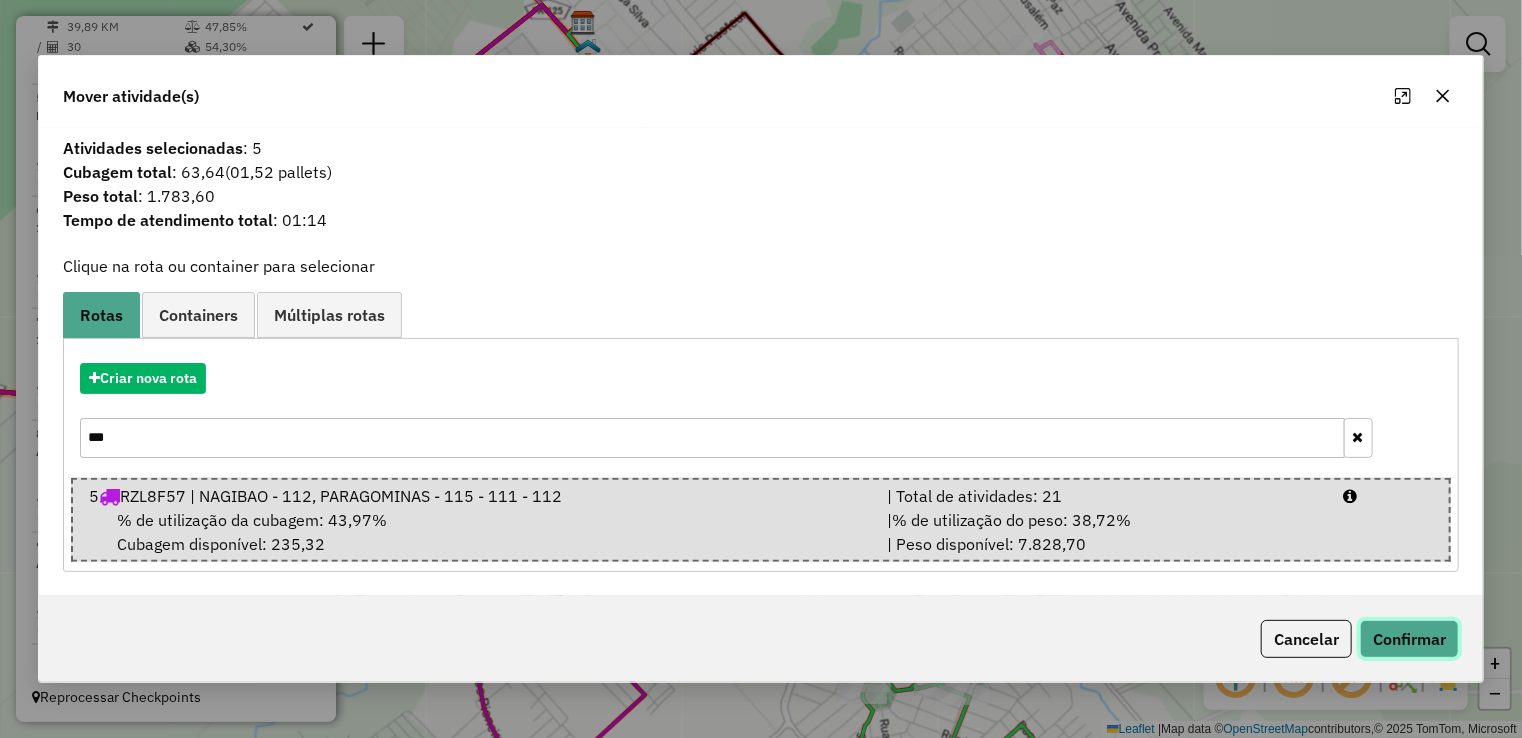 click on "Confirmar" 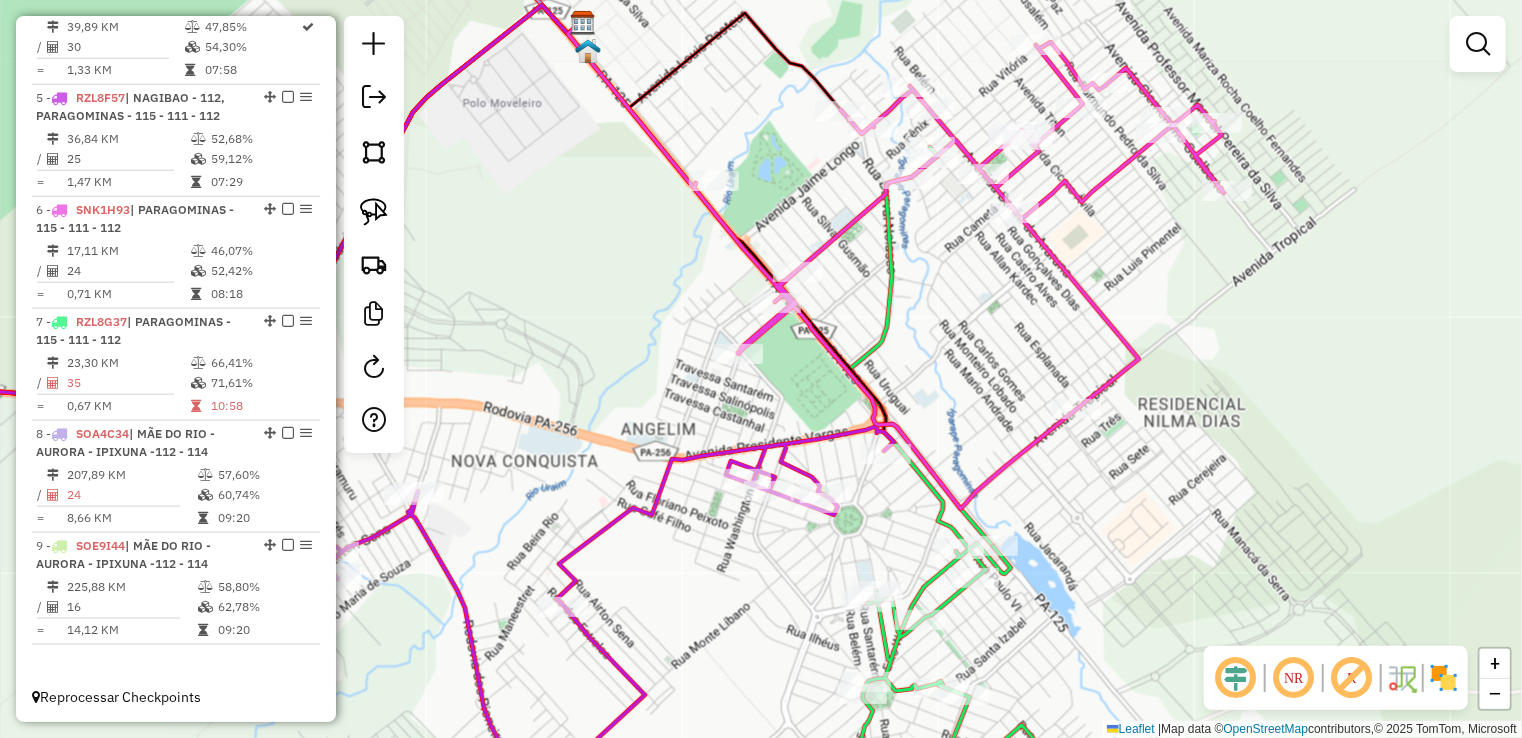 click on "Janela de atendimento Grade de atendimento Capacidade Transportadoras Veículos Cliente Pedidos  Rotas Selecione os dias de semana para filtrar as janelas de atendimento  Seg   Ter   Qua   Qui   Sex   Sáb   Dom  Informe o período da janela de atendimento: De: Até:  Filtrar exatamente a janela do cliente  Considerar janela de atendimento padrão  Selecione os dias de semana para filtrar as grades de atendimento  Seg   Ter   Qua   Qui   Sex   Sáb   Dom   Considerar clientes sem dia de atendimento cadastrado  Clientes fora do dia de atendimento selecionado Filtrar as atividades entre os valores definidos abaixo:  Peso mínimo:   Peso máximo:   Cubagem mínima:   Cubagem máxima:   De:   Até:  Filtrar as atividades entre o tempo de atendimento definido abaixo:  De:   Até:   Considerar capacidade total dos clientes não roteirizados Transportadora: Selecione um ou mais itens Tipo de veículo: Selecione um ou mais itens Veículo: Selecione um ou mais itens Motorista: Selecione um ou mais itens Nome: Rótulo:" 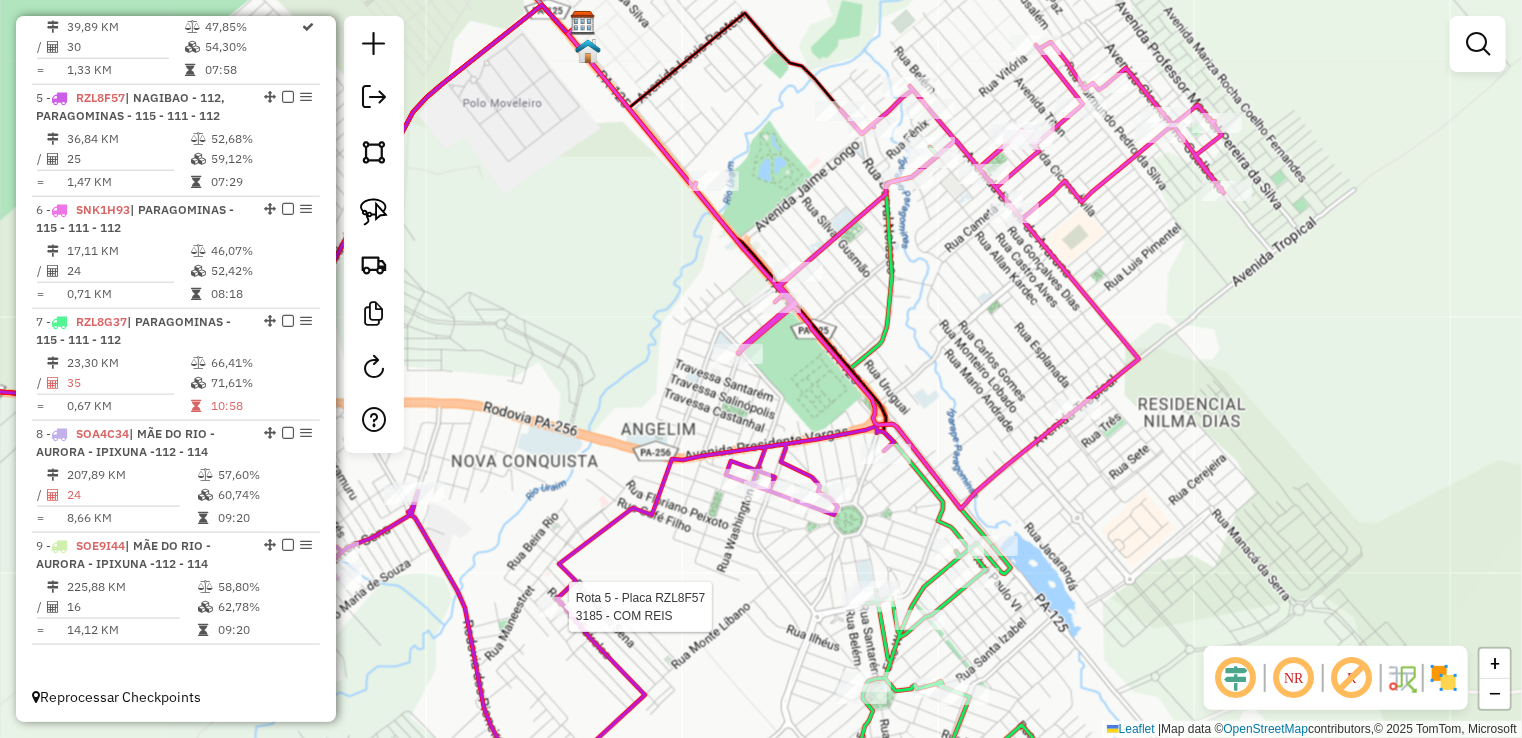 select on "**********" 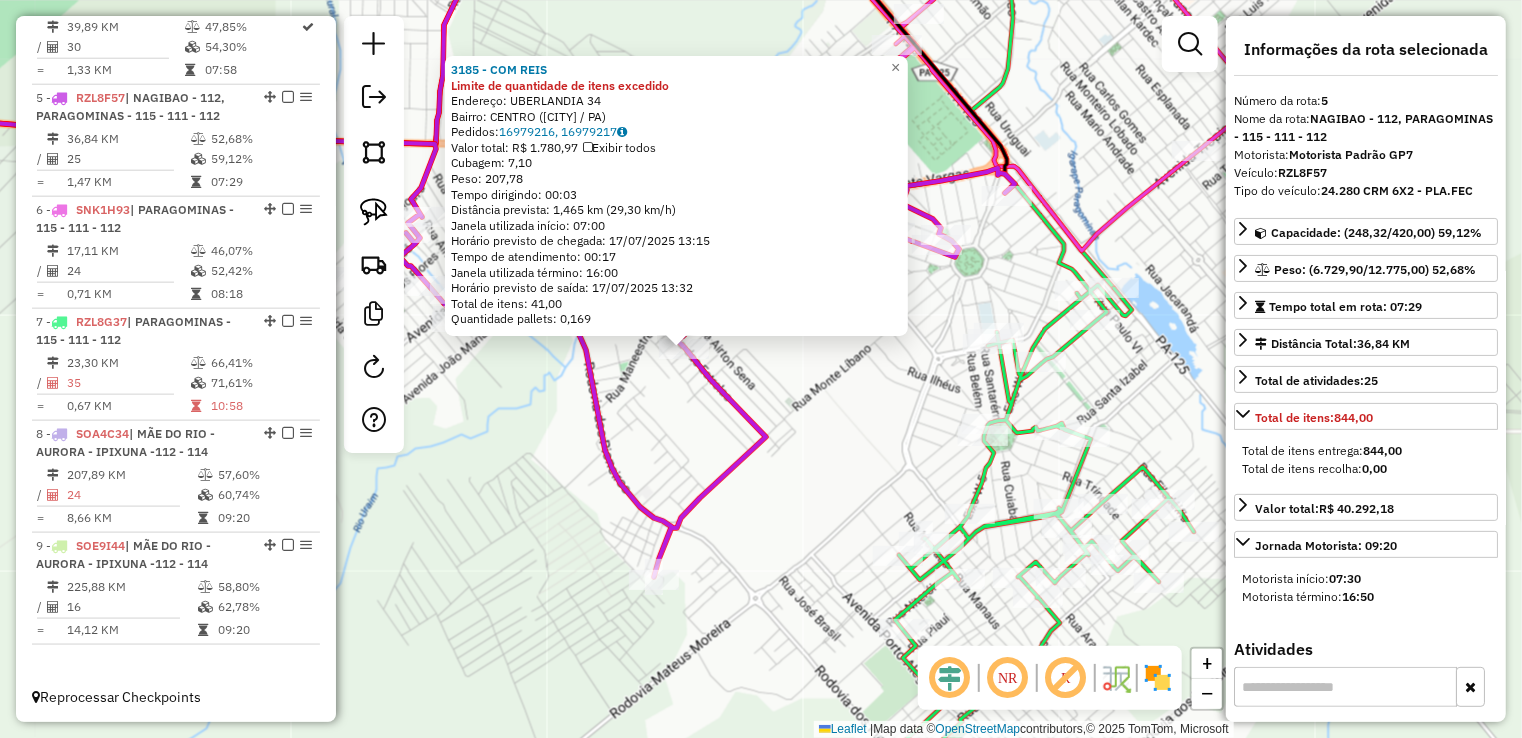 drag, startPoint x: 873, startPoint y: 517, endPoint x: 684, endPoint y: 449, distance: 200.86064 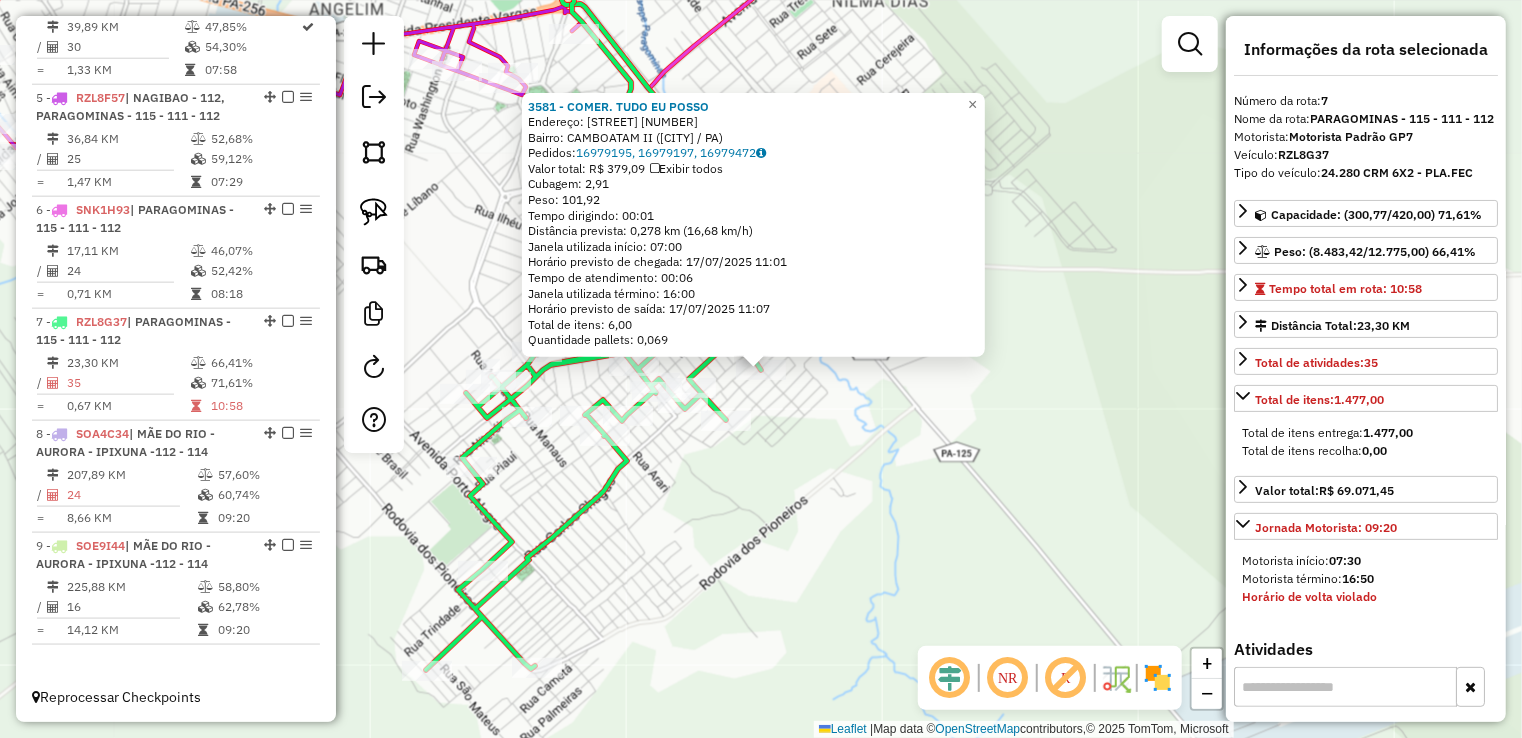 click 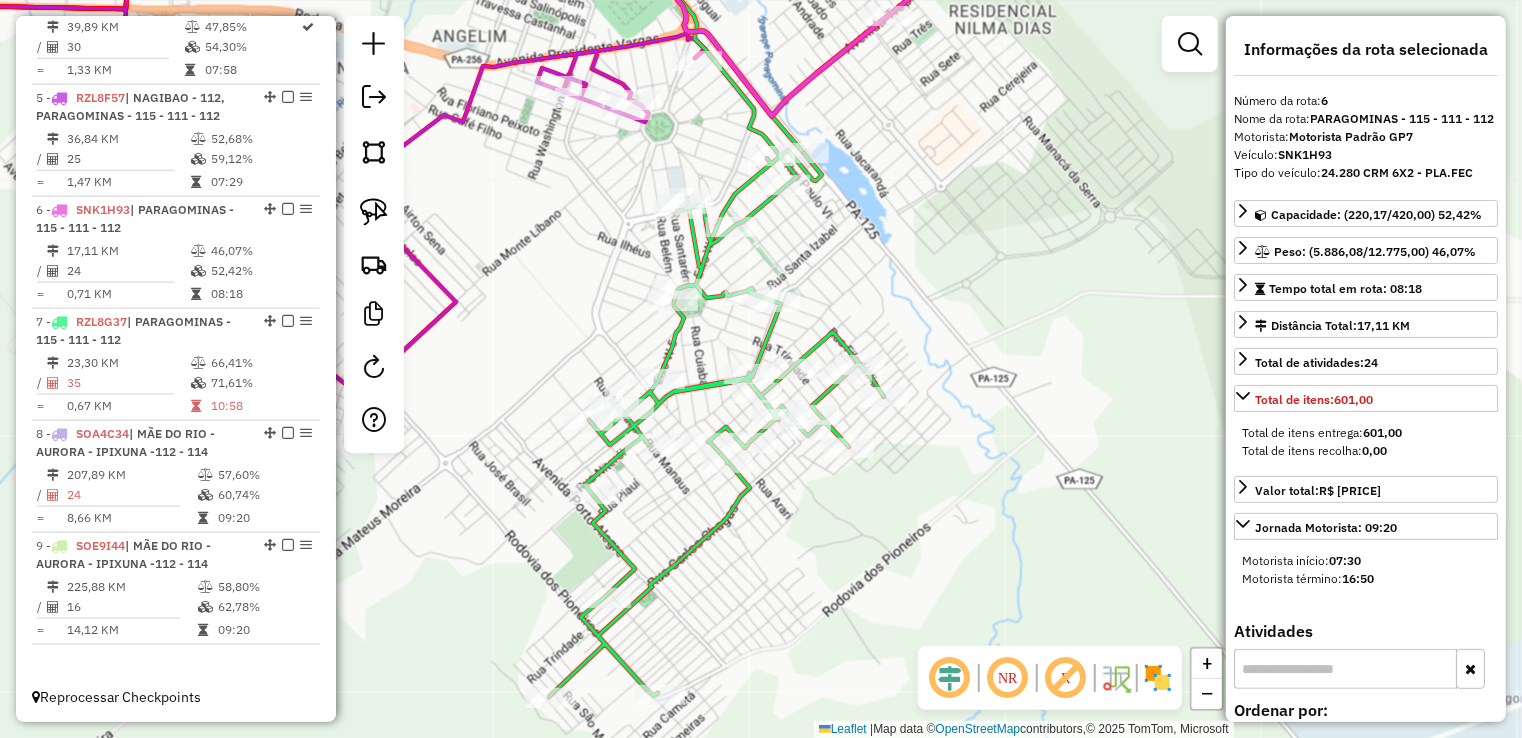 drag, startPoint x: 889, startPoint y: 333, endPoint x: 947, endPoint y: 345, distance: 59.22837 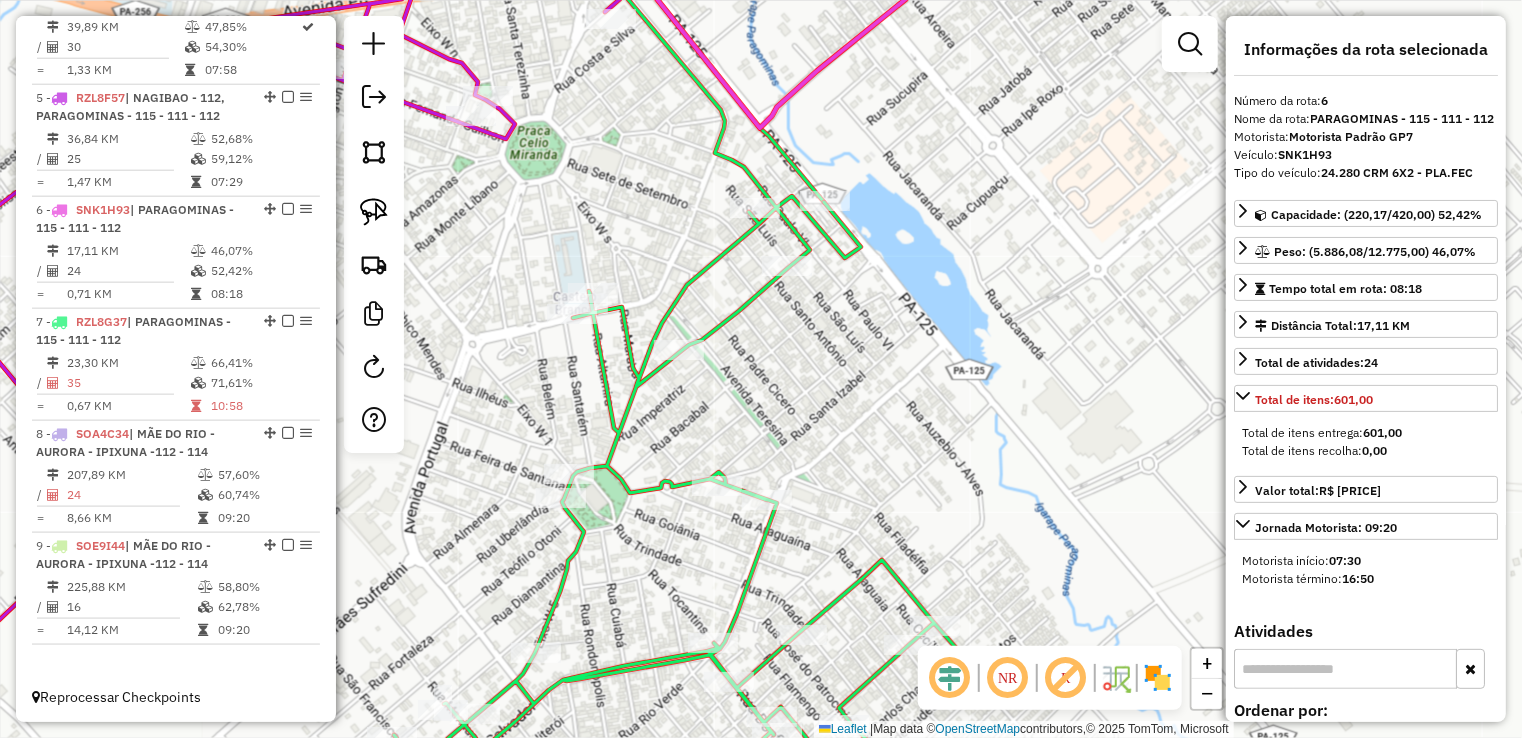 drag, startPoint x: 838, startPoint y: 363, endPoint x: 877, endPoint y: 453, distance: 98.08669 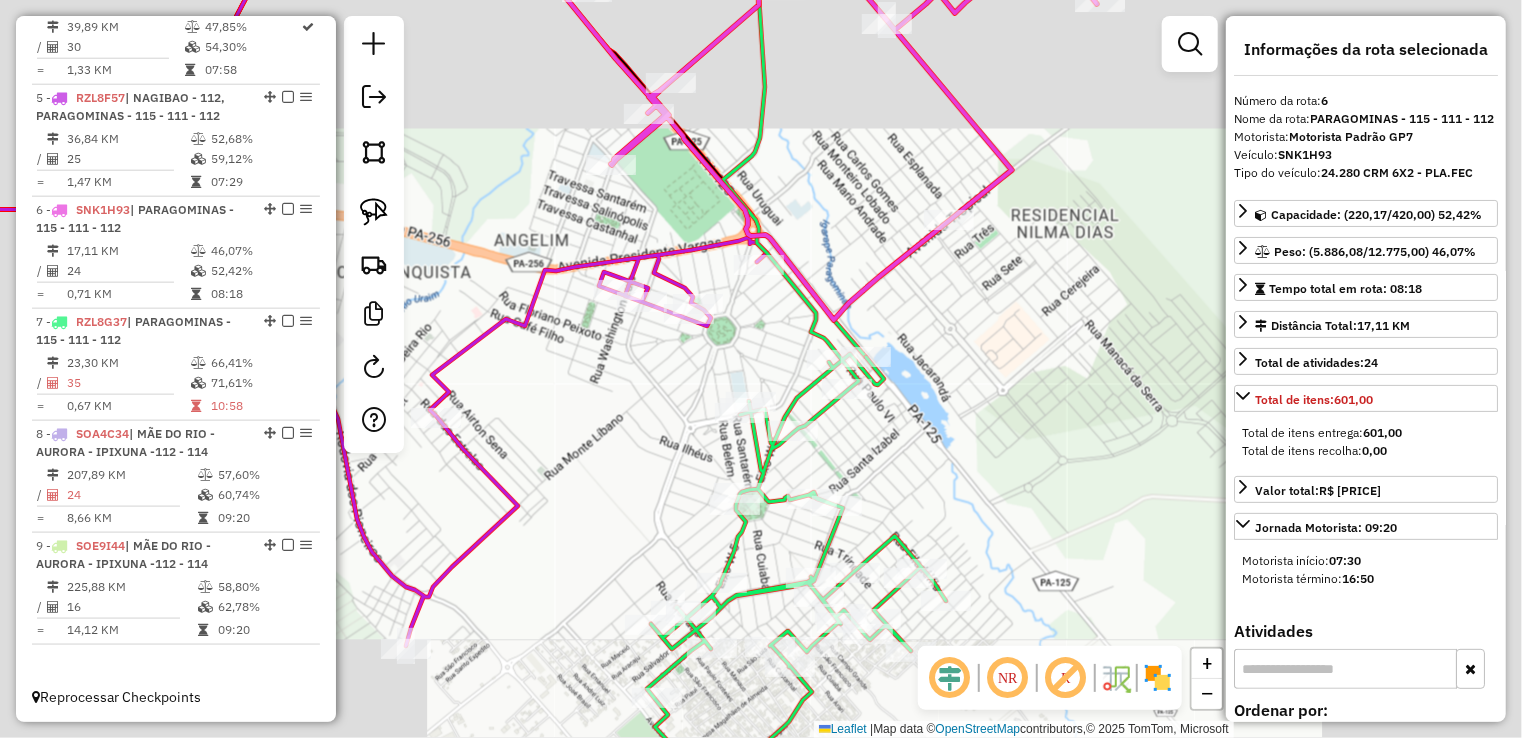 click on "Janela de atendimento Grade de atendimento Capacidade Transportadoras Veículos Cliente Pedidos  Rotas Selecione os dias de semana para filtrar as janelas de atendimento  Seg   Ter   Qua   Qui   Sex   Sáb   Dom  Informe o período da janela de atendimento: De: Até:  Filtrar exatamente a janela do cliente  Considerar janela de atendimento padrão  Selecione os dias de semana para filtrar as grades de atendimento  Seg   Ter   Qua   Qui   Sex   Sáb   Dom   Considerar clientes sem dia de atendimento cadastrado  Clientes fora do dia de atendimento selecionado Filtrar as atividades entre os valores definidos abaixo:  Peso mínimo:   Peso máximo:   Cubagem mínima:   Cubagem máxima:   De:   Até:  Filtrar as atividades entre o tempo de atendimento definido abaixo:  De:   Até:   Considerar capacidade total dos clientes não roteirizados Transportadora: Selecione um ou mais itens Tipo de veículo: Selecione um ou mais itens Veículo: Selecione um ou mais itens Motorista: Selecione um ou mais itens Nome: Rótulo:" 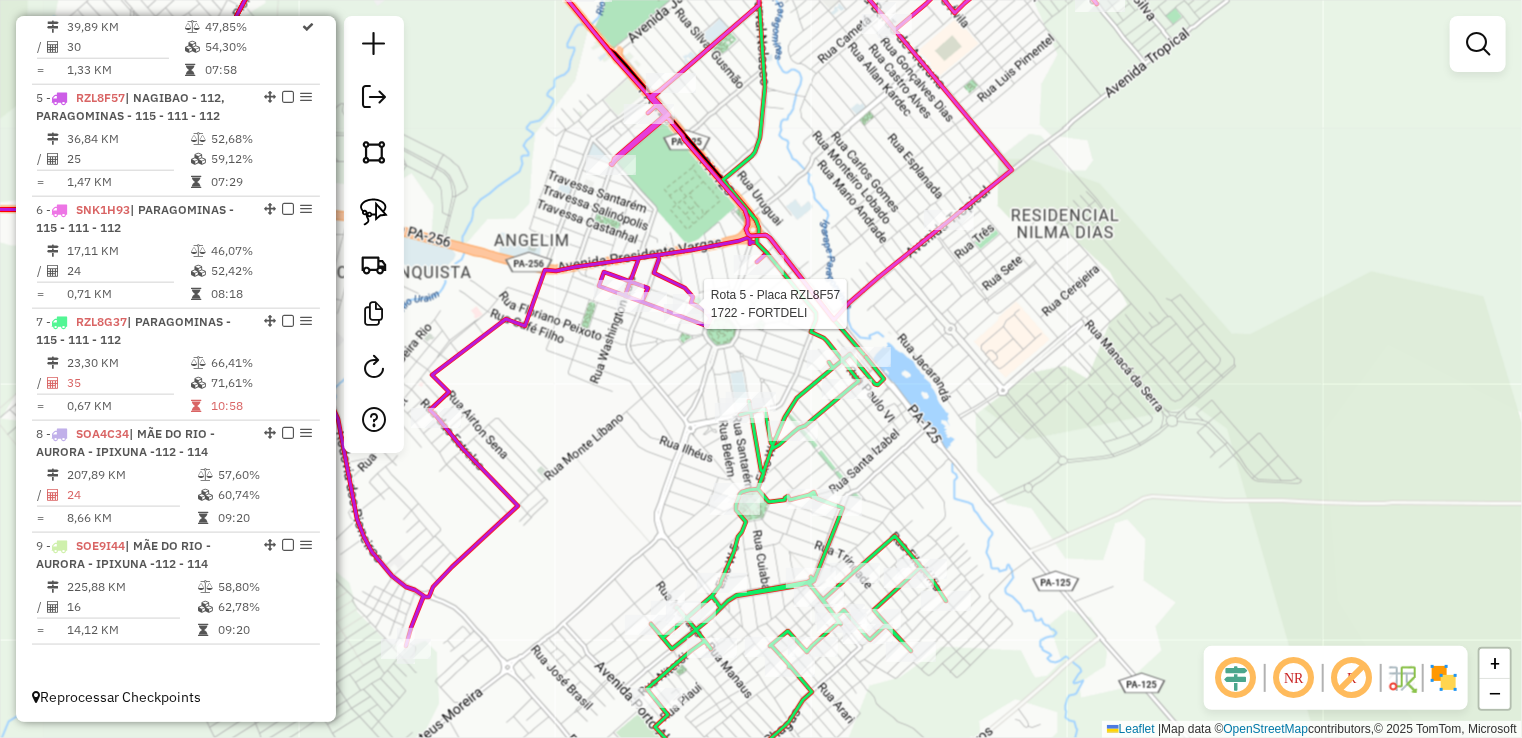 select on "**********" 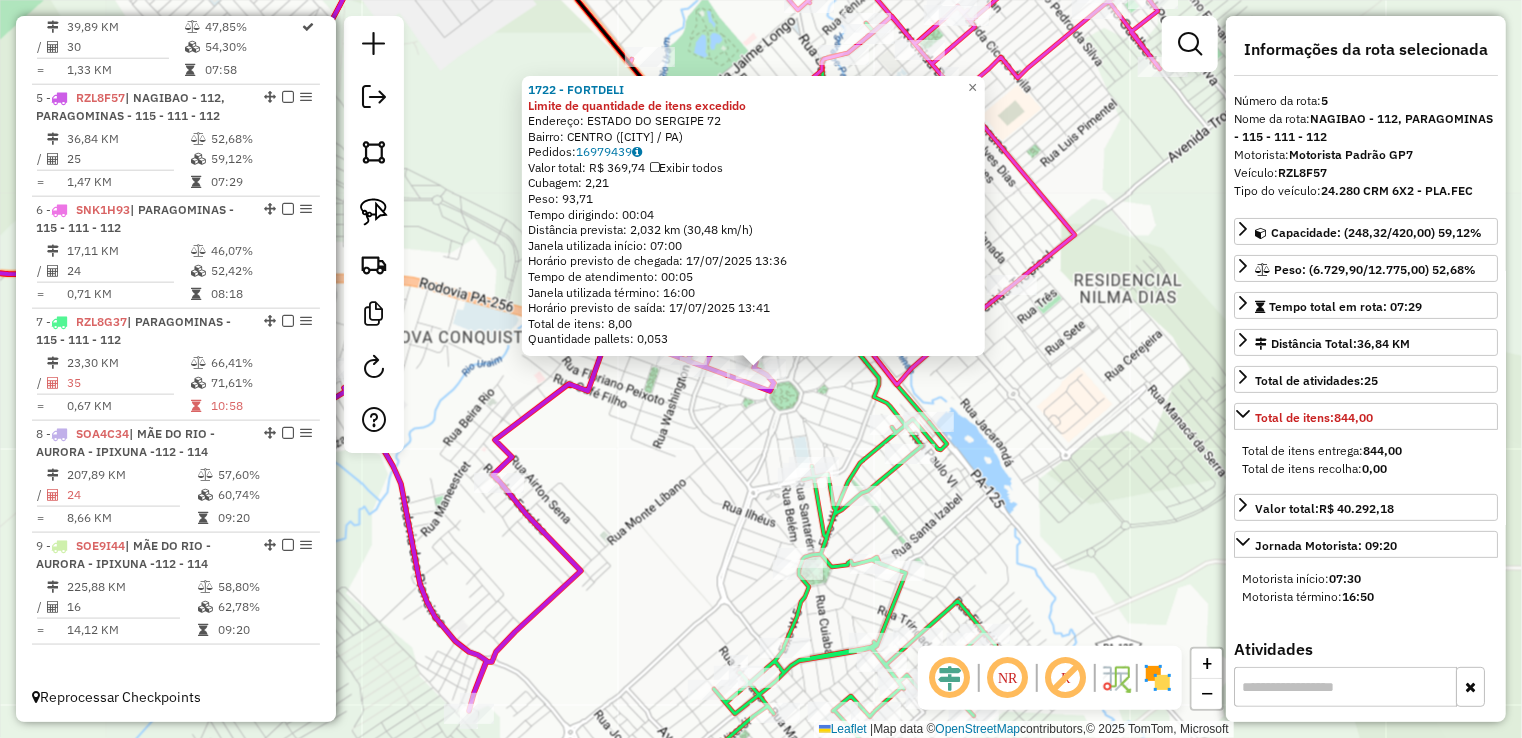 click on "1722 - FORTDELI Limite de quantidade de itens excedido  Endereço:  ESTADO DO SERGIPE 72   Bairro: CENTRO (PARAGOMINAS / PA)   Pedidos:  16979439   Valor total: R$ 369,74   Exibir todos   Cubagem: 2,21  Peso: 93,71  Tempo dirigindo: 00:04   Distância prevista: 2,032 km (30,48 km/h)   Janela utilizada início: 07:00   Horário previsto de chegada: 17/07/2025 13:36   Tempo de atendimento: 00:05   Janela utilizada término: 16:00   Horário previsto de saída: 17/07/2025 13:41   Total de itens: 8,00   Quantidade pallets: 0,053  × Janela de atendimento Grade de atendimento Capacidade Transportadoras Veículos Cliente Pedidos  Rotas Selecione os dias de semana para filtrar as janelas de atendimento  Seg   Ter   Qua   Qui   Sex   Sáb   Dom  Informe o período da janela de atendimento: De: Até:  Filtrar exatamente a janela do cliente  Considerar janela de atendimento padrão  Selecione os dias de semana para filtrar as grades de atendimento  Seg   Ter   Qua   Qui   Sex   Sáb   Dom   Peso mínimo:   De:   Até:" 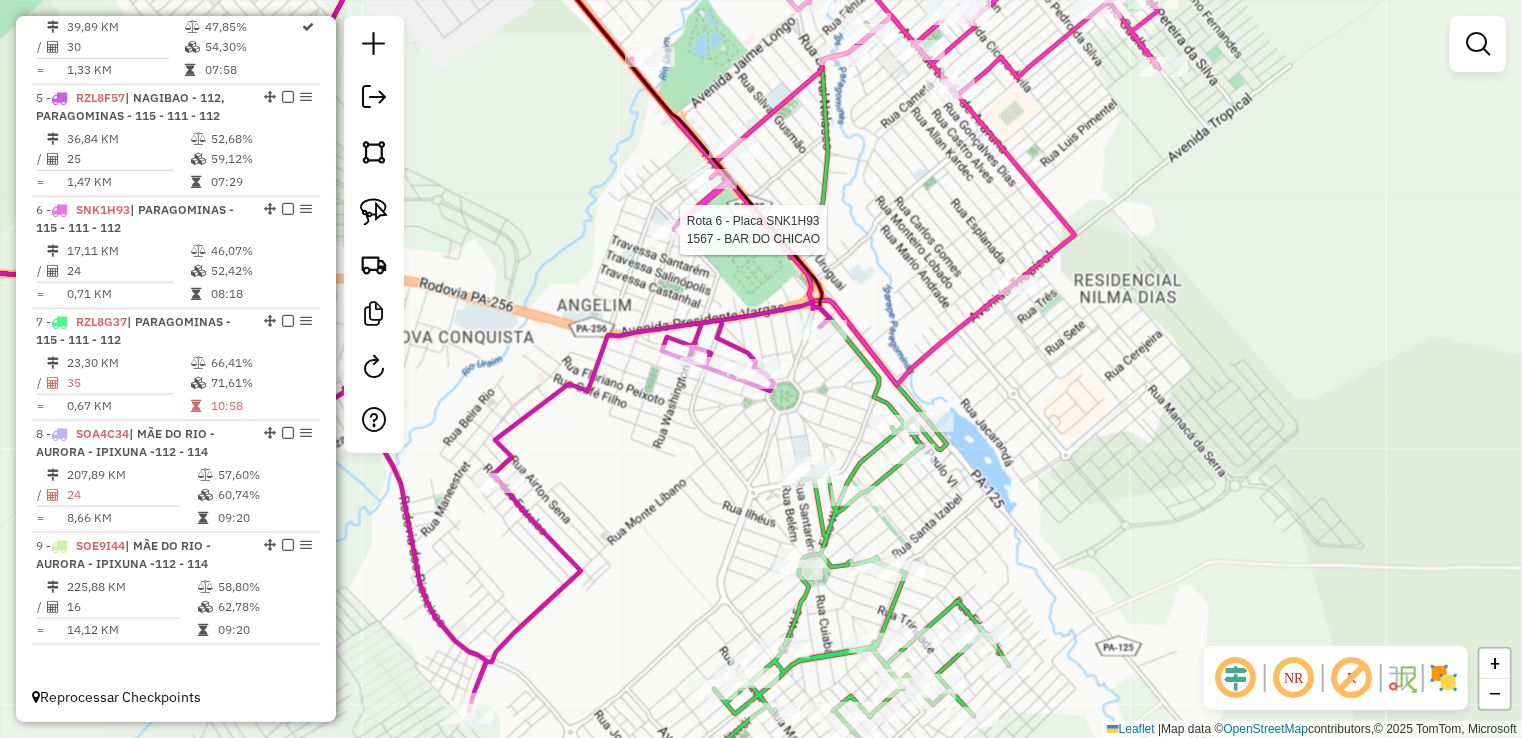 select on "**********" 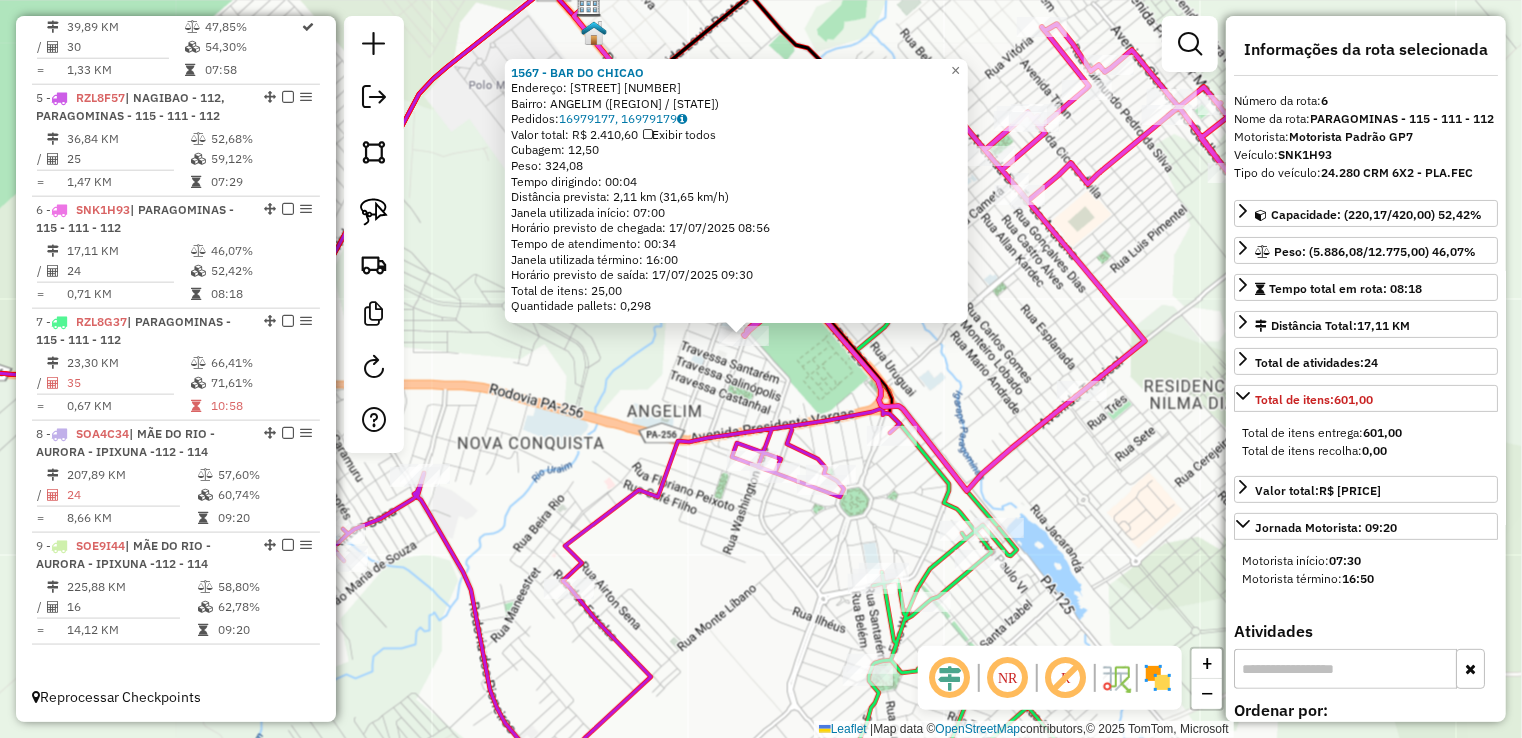 drag, startPoint x: 800, startPoint y: 426, endPoint x: 769, endPoint y: 362, distance: 71.11259 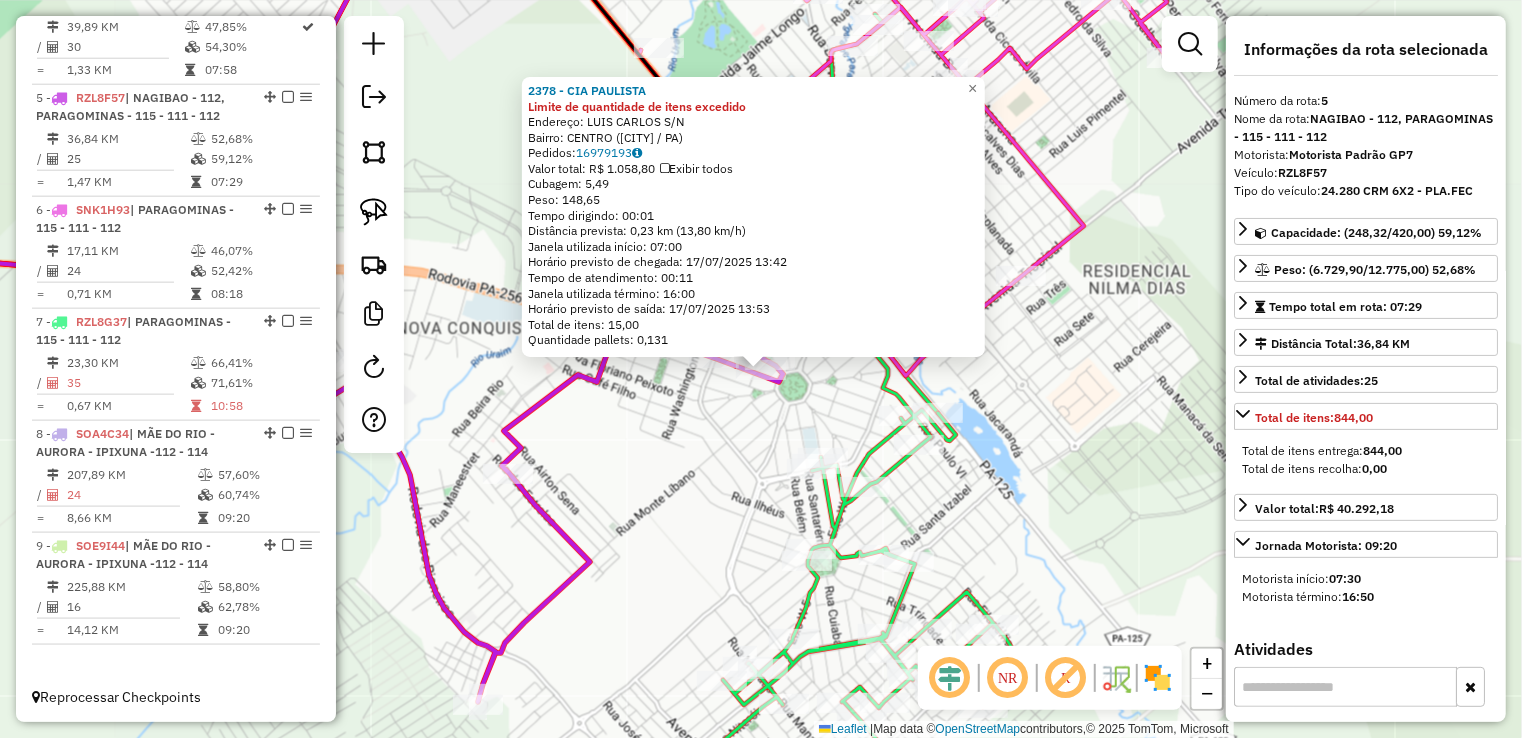 click on "2378 - CIA PAULISTA Limite de quantidade de itens excedido  Endereço:  LUIS CARLOS S/N   Bairro: CENTRO (PARAGOMINAS / PA)   Pedidos:  16979193   Valor total: R$ 1.058,80   Exibir todos   Cubagem: 5,49  Peso: 148,65  Tempo dirigindo: 00:01   Distância prevista: 0,23 km (13,80 km/h)   Janela utilizada início: 07:00   Horário previsto de chegada: 17/07/2025 13:42   Tempo de atendimento: 00:11   Janela utilizada término: 16:00   Horário previsto de saída: 17/07/2025 13:53   Total de itens: 15,00   Quantidade pallets: 0,131  × Janela de atendimento Grade de atendimento Capacidade Transportadoras Veículos Cliente Pedidos  Rotas Selecione os dias de semana para filtrar as janelas de atendimento  Seg   Ter   Qua   Qui   Sex   Sáb   Dom  Informe o período da janela de atendimento: De: Até:  Filtrar exatamente a janela do cliente  Considerar janela de atendimento padrão  Selecione os dias de semana para filtrar as grades de atendimento  Seg   Ter   Qua   Qui   Sex   Sáb   Dom   Peso mínimo:   De:   De:" 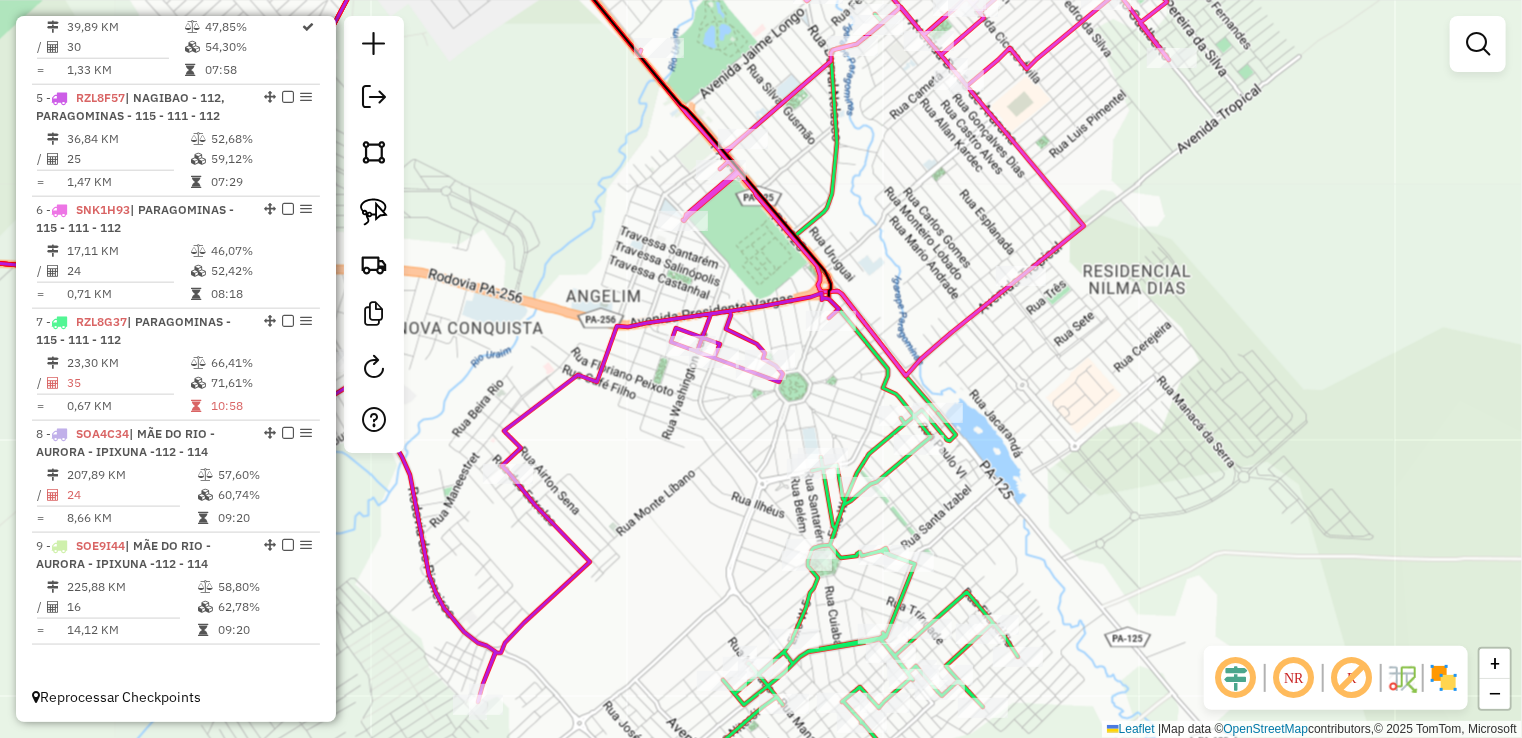 click 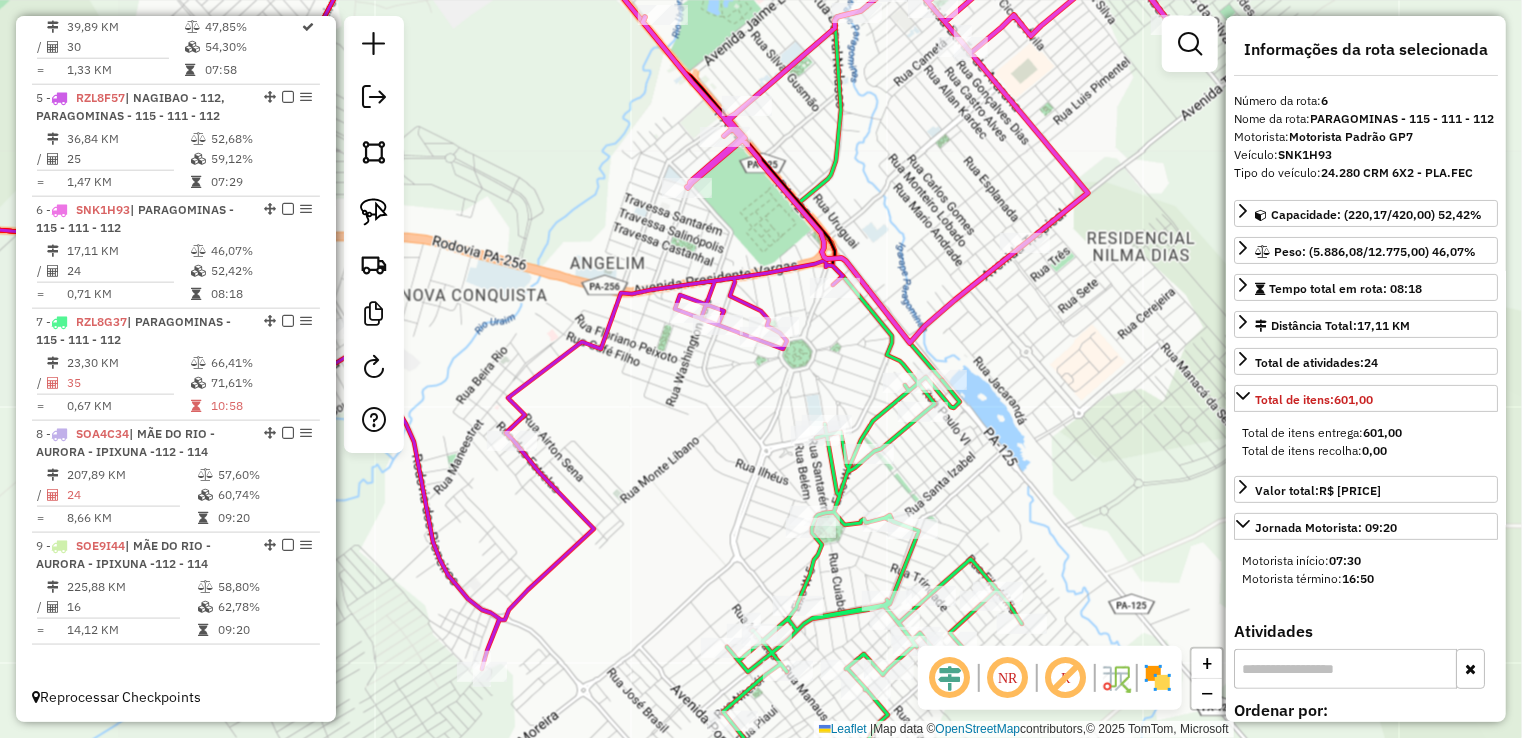 drag, startPoint x: 1016, startPoint y: 397, endPoint x: 1036, endPoint y: 229, distance: 169.1863 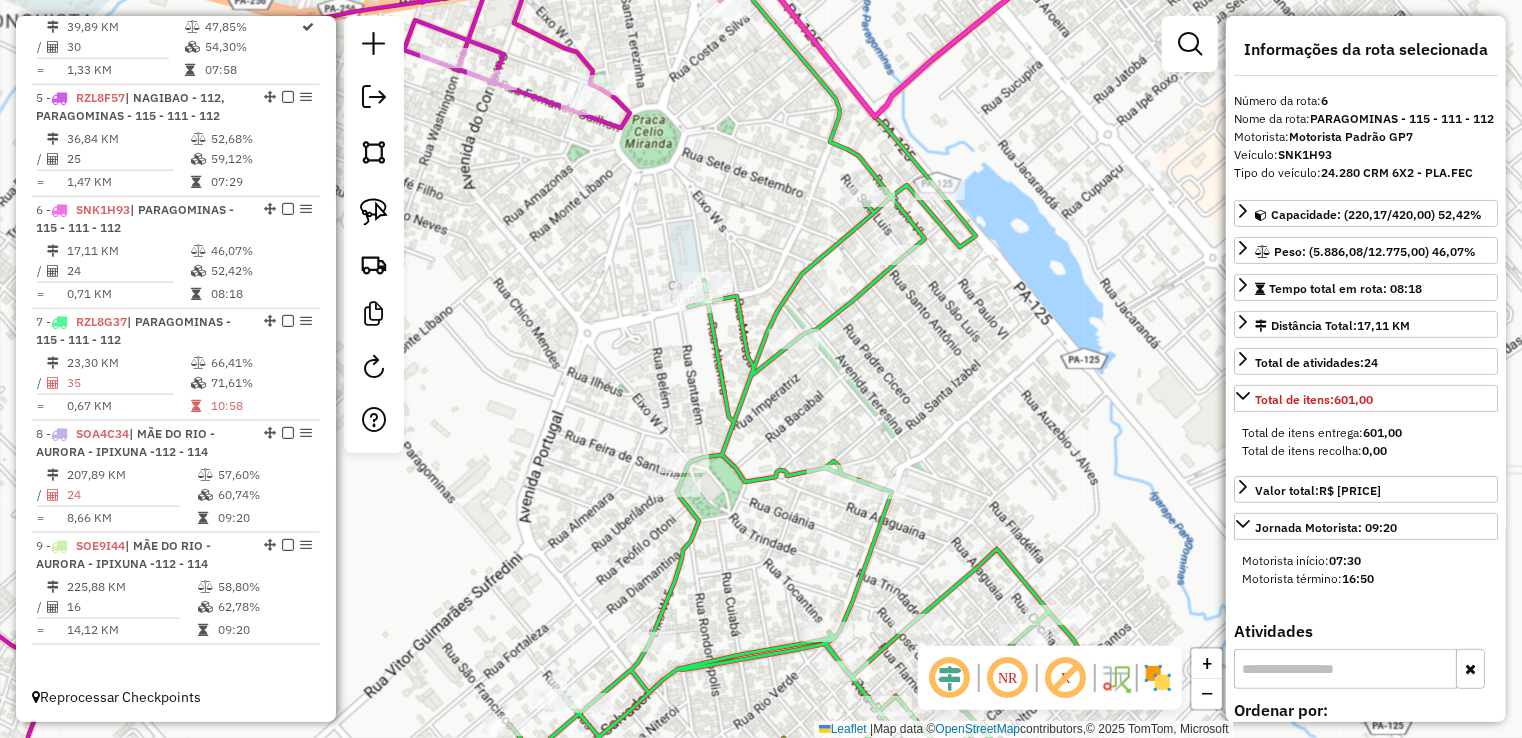 drag, startPoint x: 985, startPoint y: 269, endPoint x: 967, endPoint y: 349, distance: 82 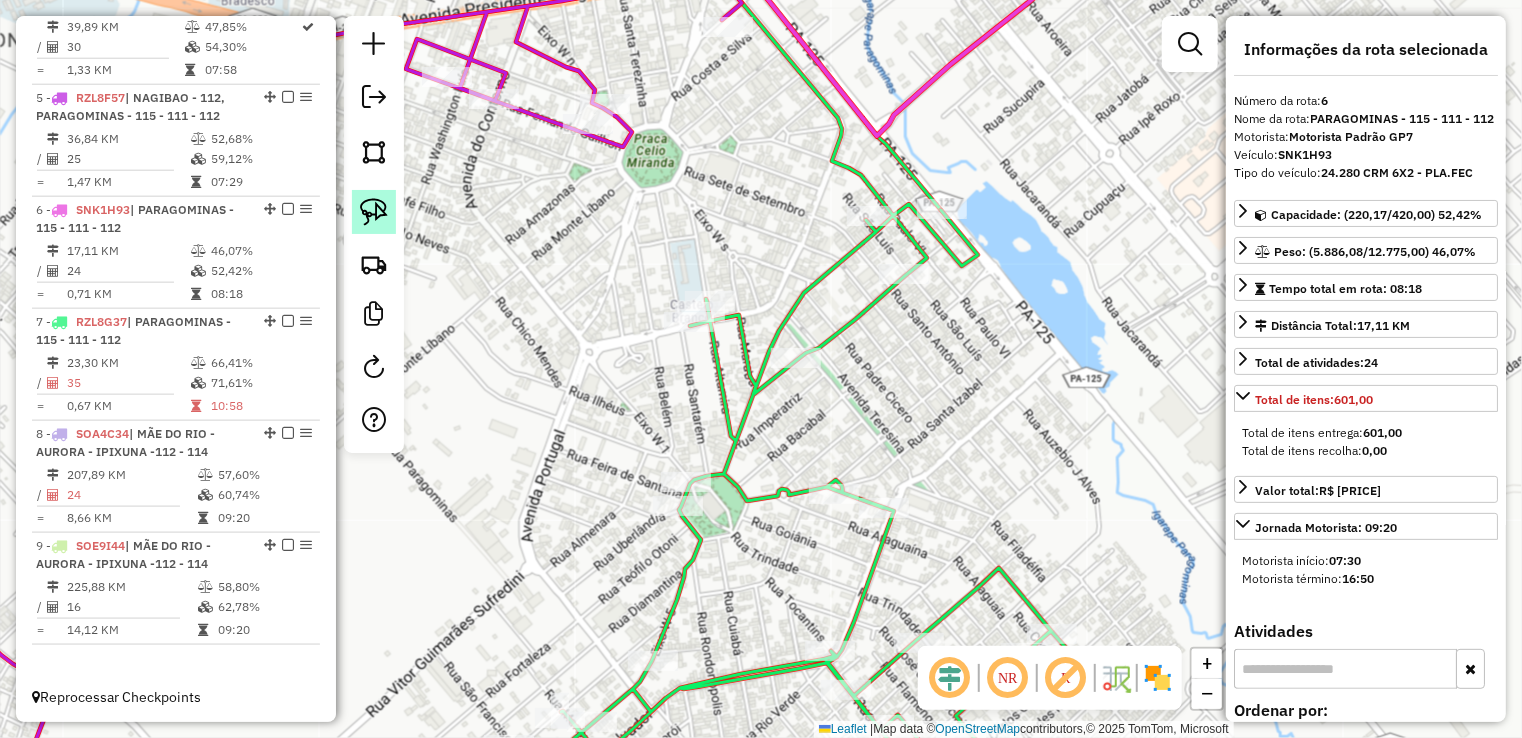 click 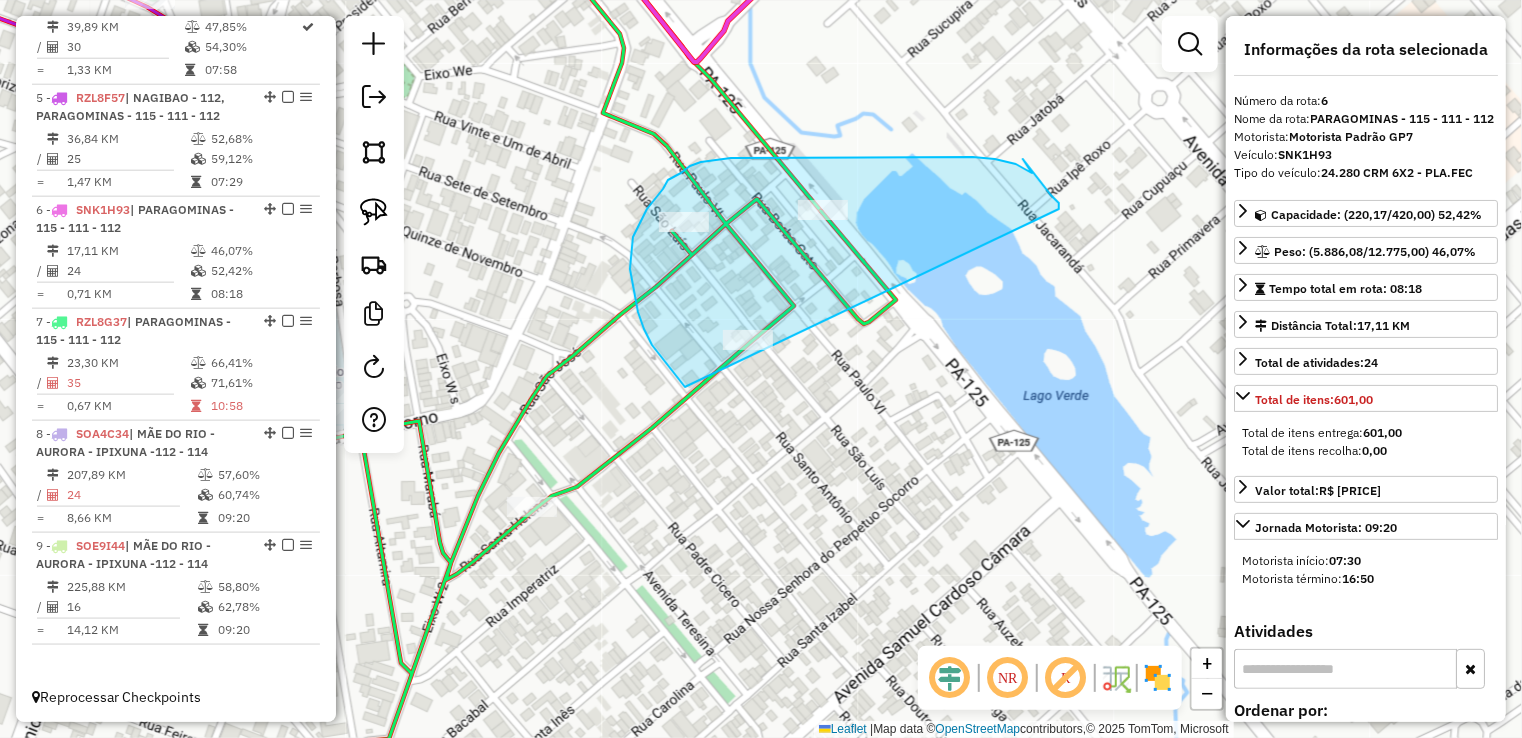 drag, startPoint x: 1060, startPoint y: 206, endPoint x: 890, endPoint y: 356, distance: 226.71568 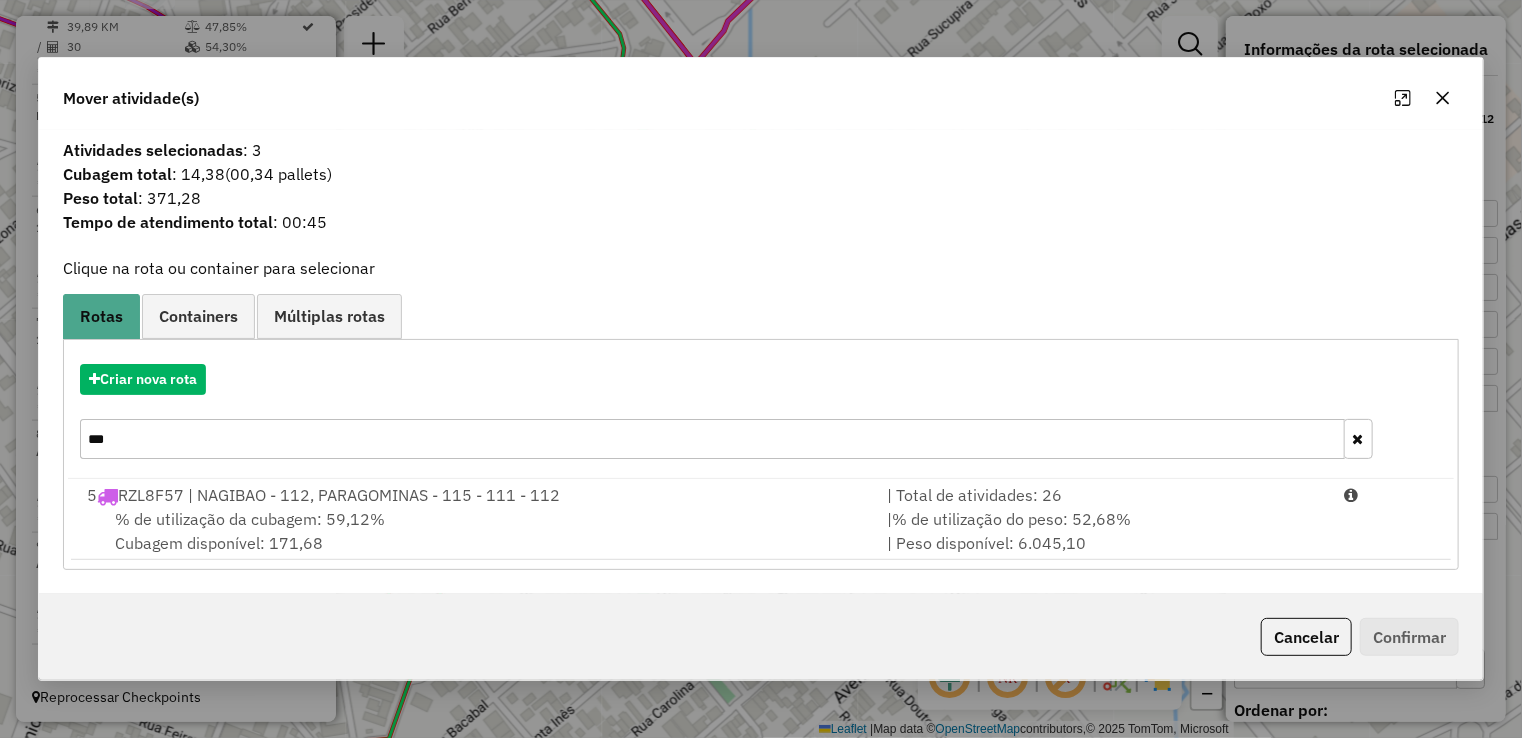 drag, startPoint x: 168, startPoint y: 440, endPoint x: 69, endPoint y: 432, distance: 99.32271 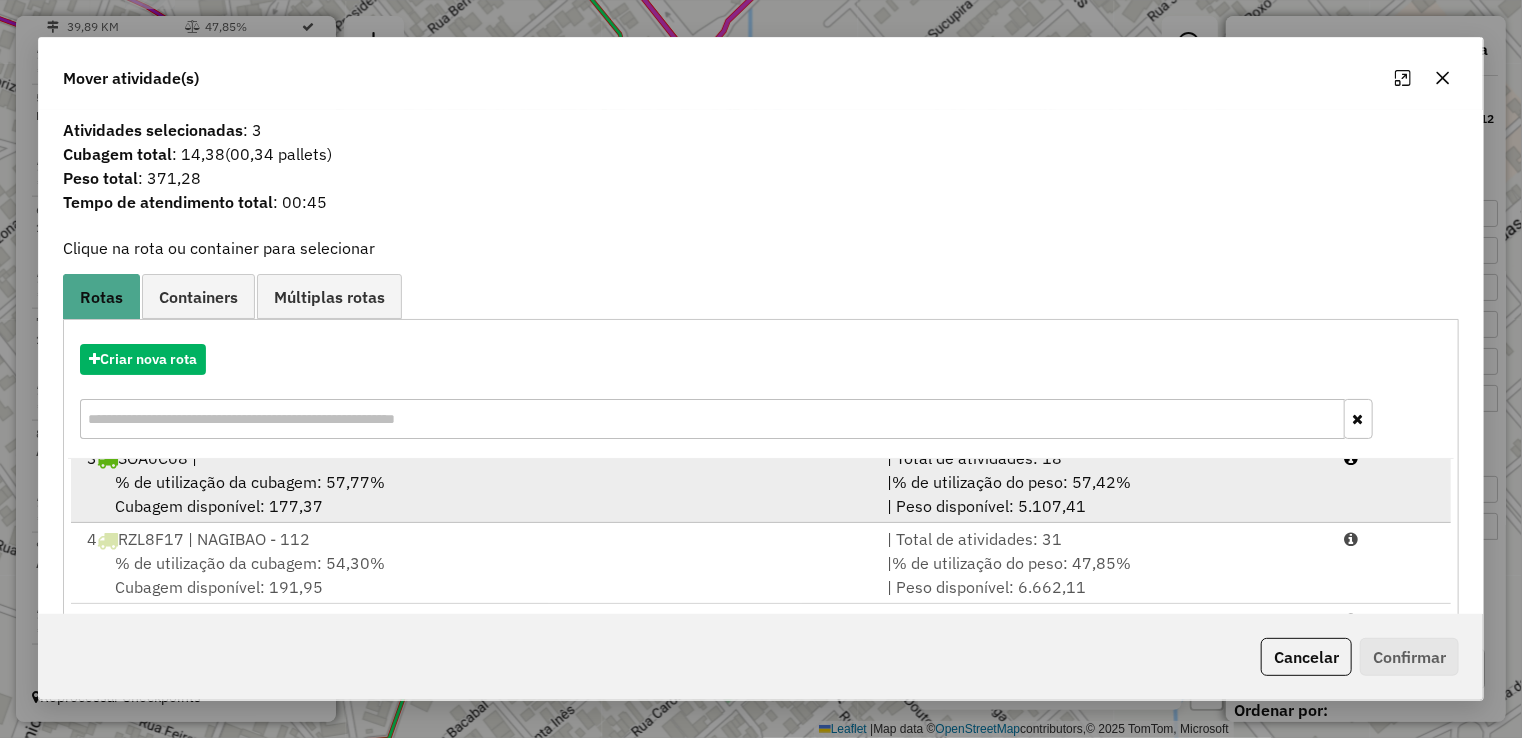 scroll, scrollTop: 246, scrollLeft: 0, axis: vertical 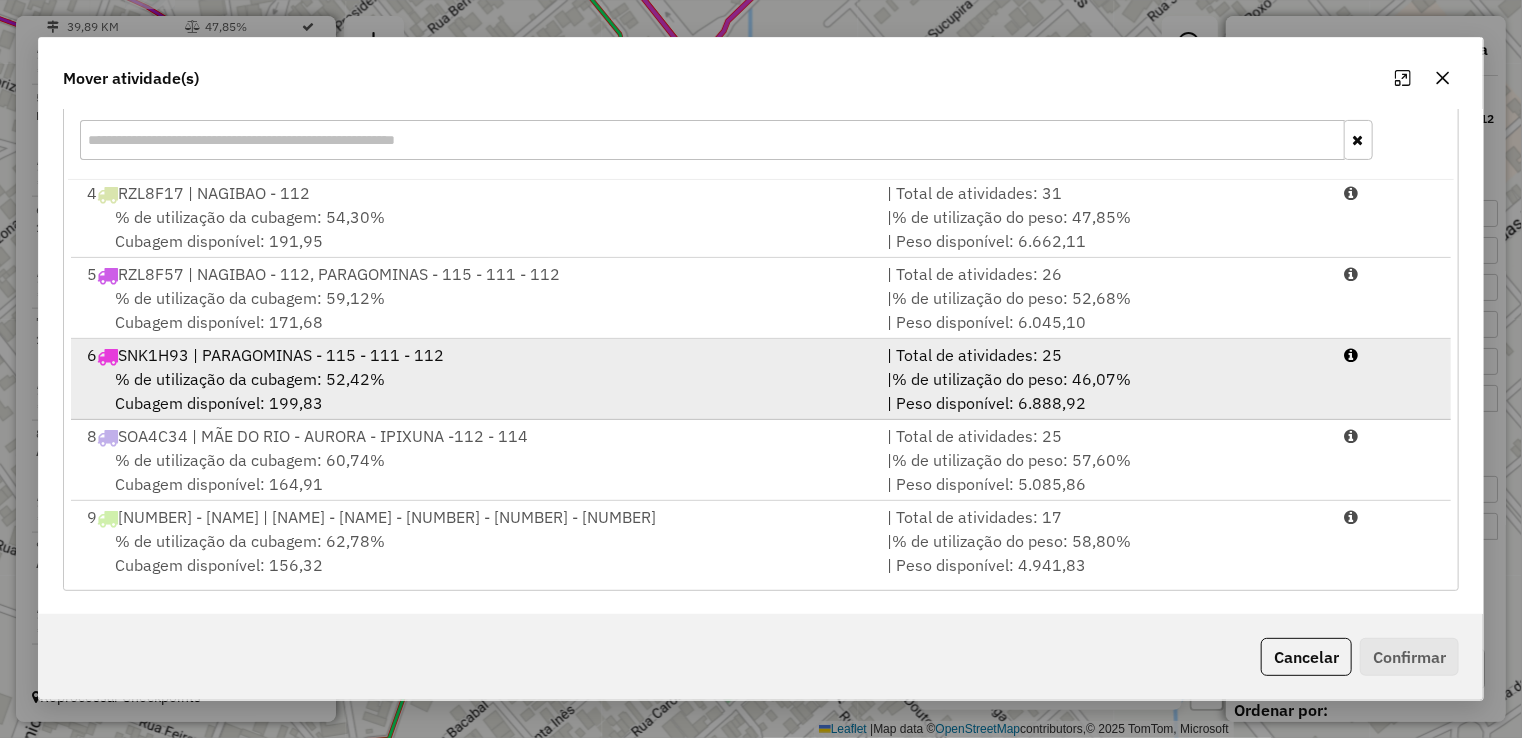 type 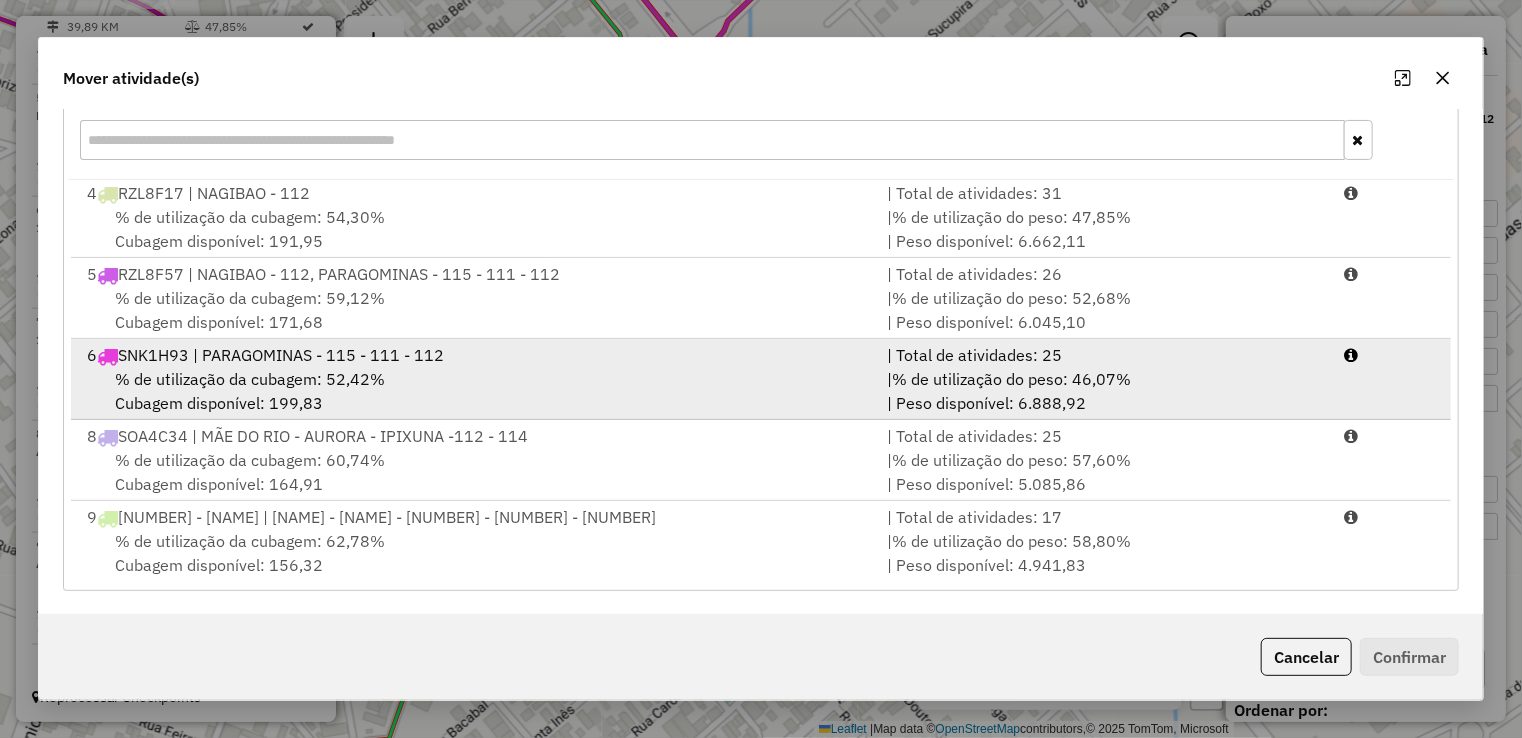 click on "6  SNK1H93 | PARAGOMINAS - 115 - 111 - 112" at bounding box center [475, 355] 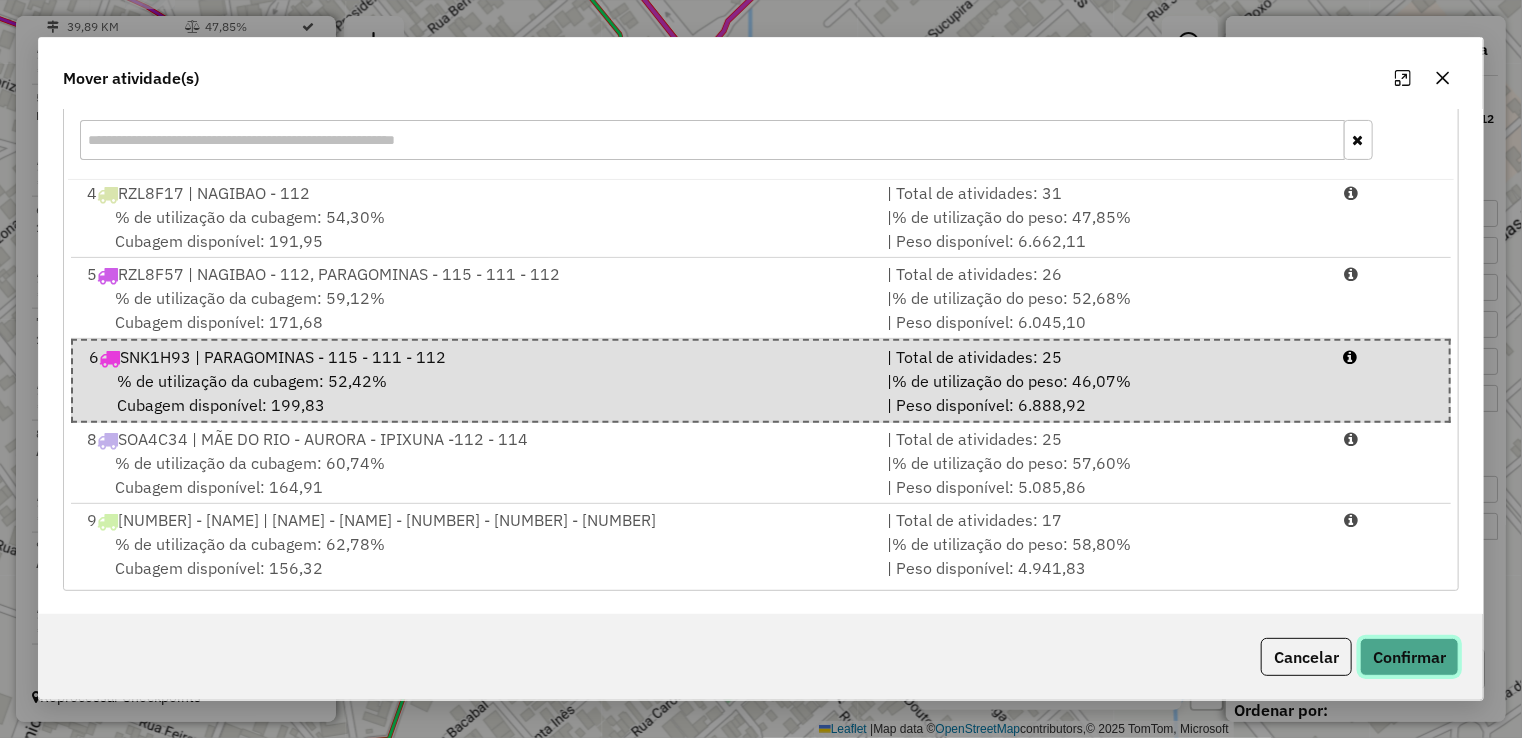 click on "Confirmar" 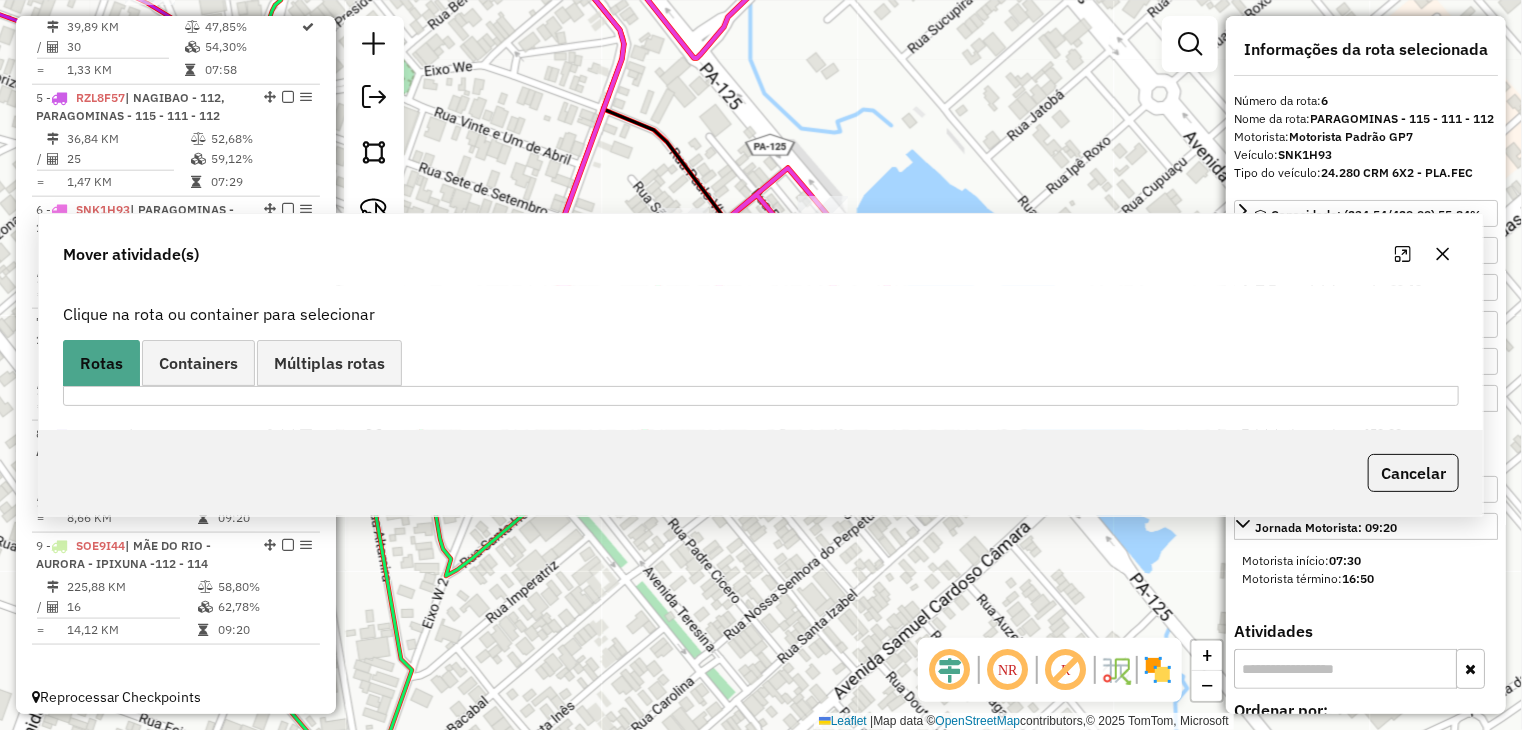 scroll, scrollTop: 0, scrollLeft: 0, axis: both 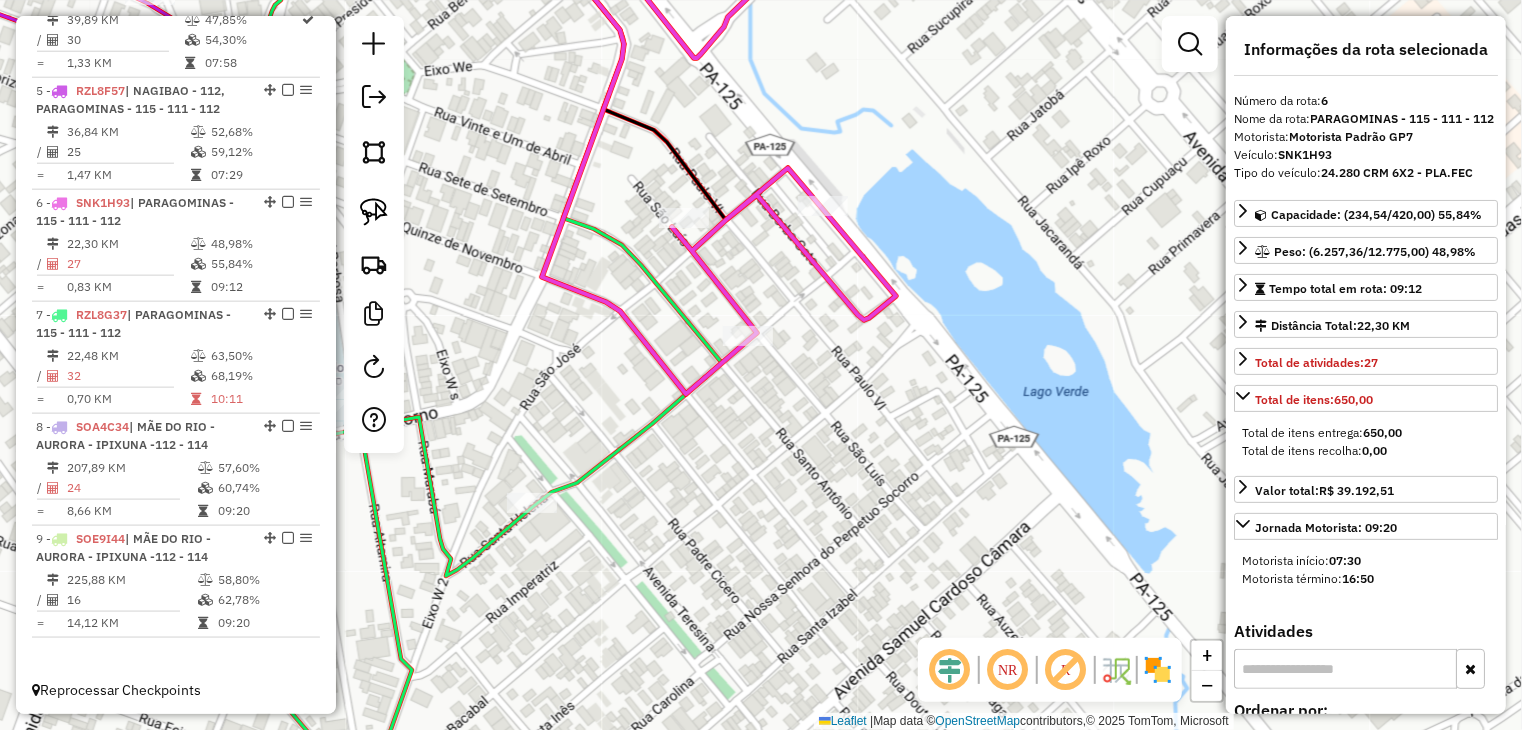 click on "Janela de atendimento Grade de atendimento Capacidade Transportadoras Veículos Cliente Pedidos  Rotas Selecione os dias de semana para filtrar as janelas de atendimento  Seg   Ter   Qua   Qui   Sex   Sáb   Dom  Informe o período da janela de atendimento: De: Até:  Filtrar exatamente a janela do cliente  Considerar janela de atendimento padrão  Selecione os dias de semana para filtrar as grades de atendimento  Seg   Ter   Qua   Qui   Sex   Sáb   Dom   Considerar clientes sem dia de atendimento cadastrado  Clientes fora do dia de atendimento selecionado Filtrar as atividades entre os valores definidos abaixo:  Peso mínimo:   Peso máximo:   Cubagem mínima:   Cubagem máxima:   De:   Até:  Filtrar as atividades entre o tempo de atendimento definido abaixo:  De:   Até:   Considerar capacidade total dos clientes não roteirizados Transportadora: Selecione um ou mais itens Tipo de veículo: Selecione um ou mais itens Veículo: Selecione um ou mais itens Motorista: Selecione um ou mais itens Nome: Rótulo:" 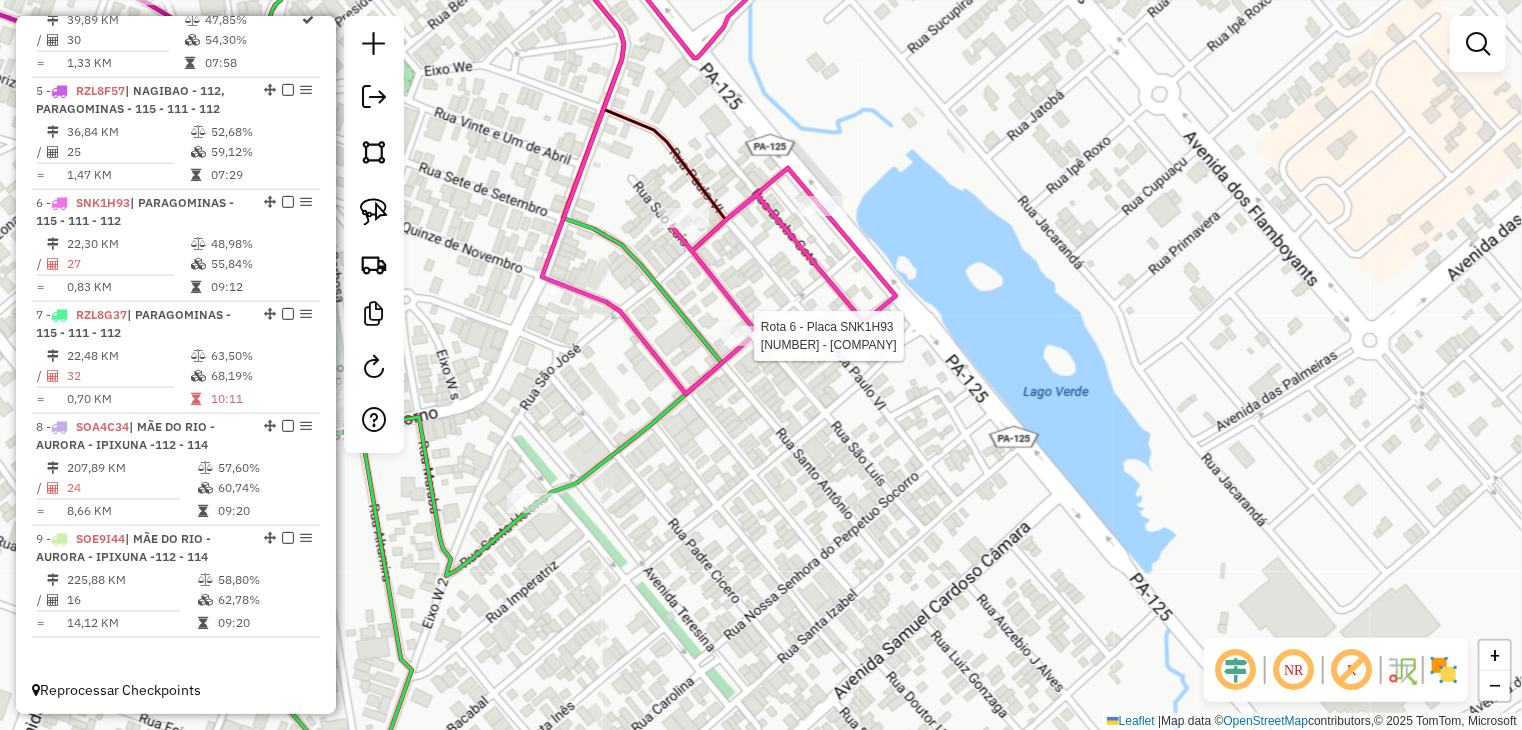 select on "**********" 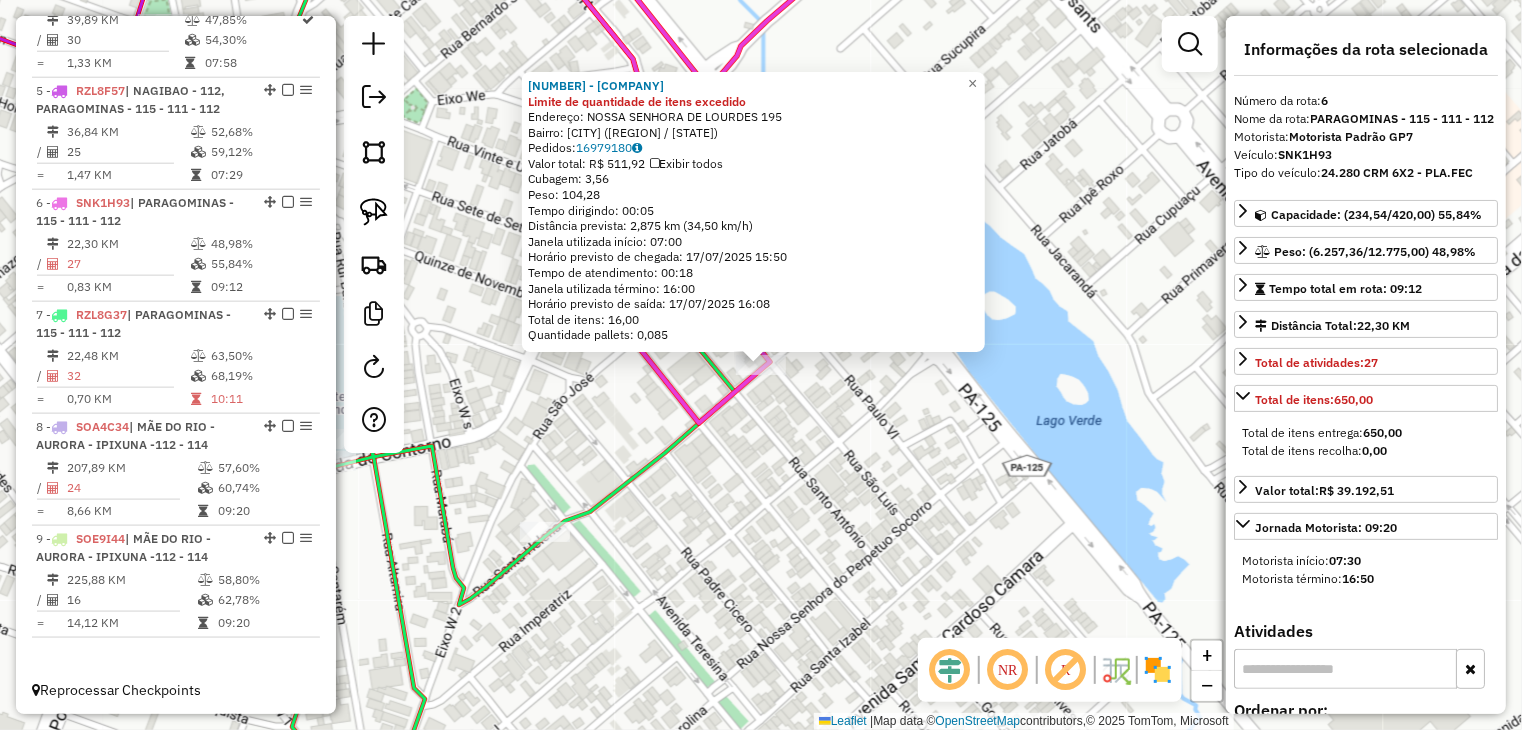 drag, startPoint x: 852, startPoint y: 488, endPoint x: 1129, endPoint y: 502, distance: 277.35358 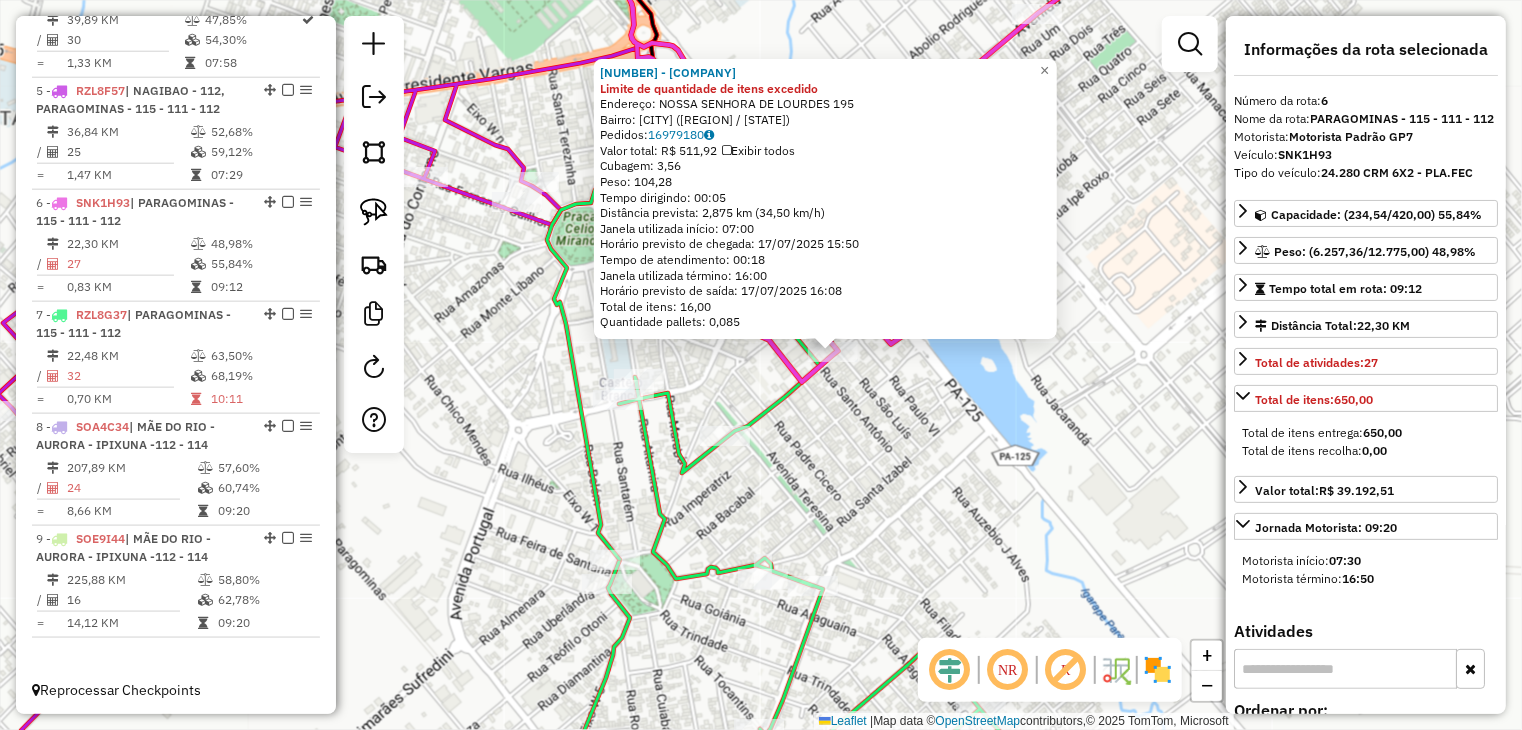 click 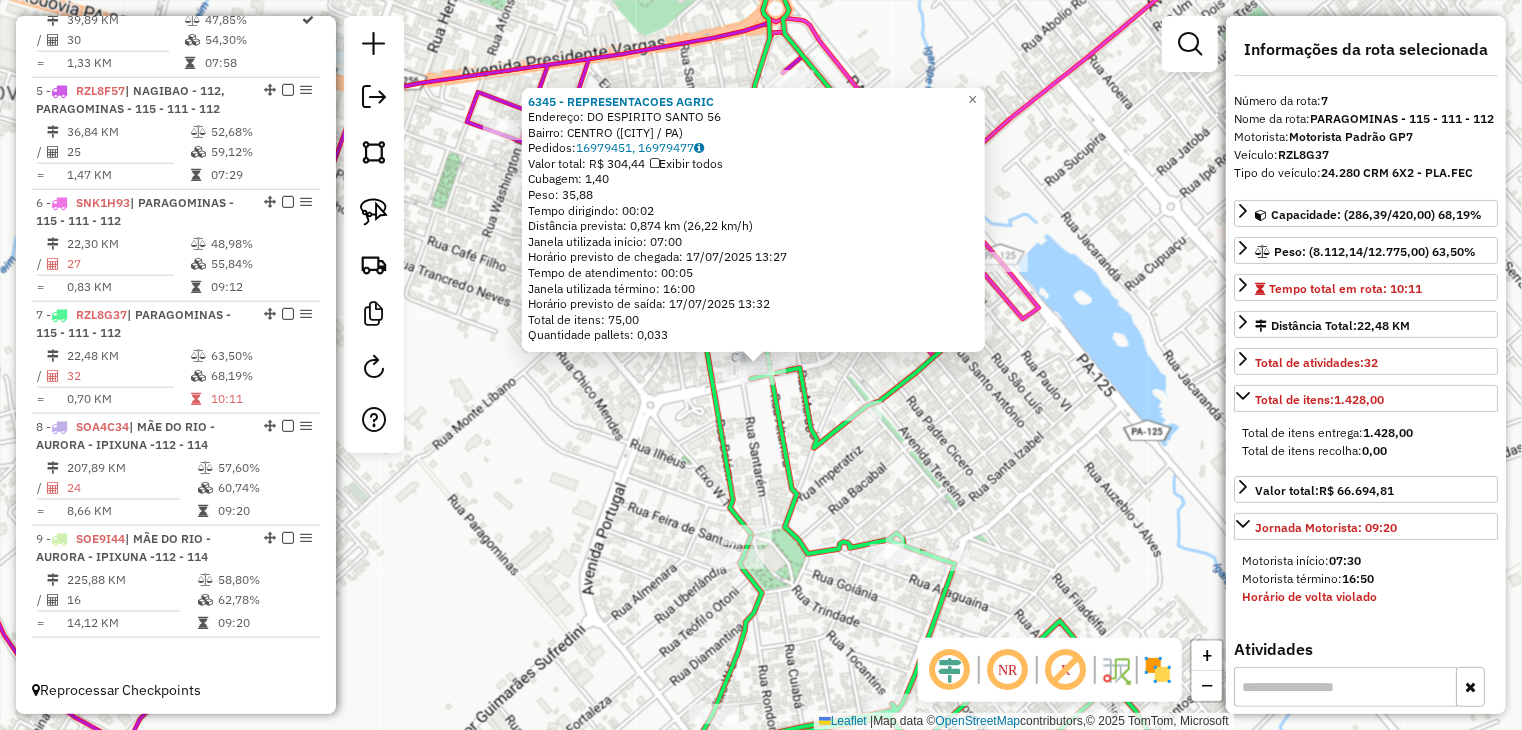 click on "6345 - REPRESENTACOES AGRIC  Endereço:  DO ESPIRITO SANTO 56   Bairro: CENTRO (PARAGOMINAS / PA)   Pedidos:  16979451, 16979477   Valor total: R$ 304,44   Exibir todos   Cubagem: 1,40  Peso: 35,88  Tempo dirigindo: 00:02   Distância prevista: 0,874 km (26,22 km/h)   Janela utilizada início: 07:00   Horário previsto de chegada: 17/07/2025 13:27   Tempo de atendimento: 00:05   Janela utilizada término: 16:00   Horário previsto de saída: 17/07/2025 13:32   Total de itens: 75,00   Quantidade pallets: 0,033  × Janela de atendimento Grade de atendimento Capacidade Transportadoras Veículos Cliente Pedidos  Rotas Selecione os dias de semana para filtrar as janelas de atendimento  Seg   Ter   Qua   Qui   Sex   Sáb   Dom  Informe o período da janela de atendimento: De: Até:  Filtrar exatamente a janela do cliente  Considerar janela de atendimento padrão  Selecione os dias de semana para filtrar as grades de atendimento  Seg   Ter   Qua   Qui   Sex   Sáb   Dom   Peso mínimo:   Peso máximo:   De:   Até:" 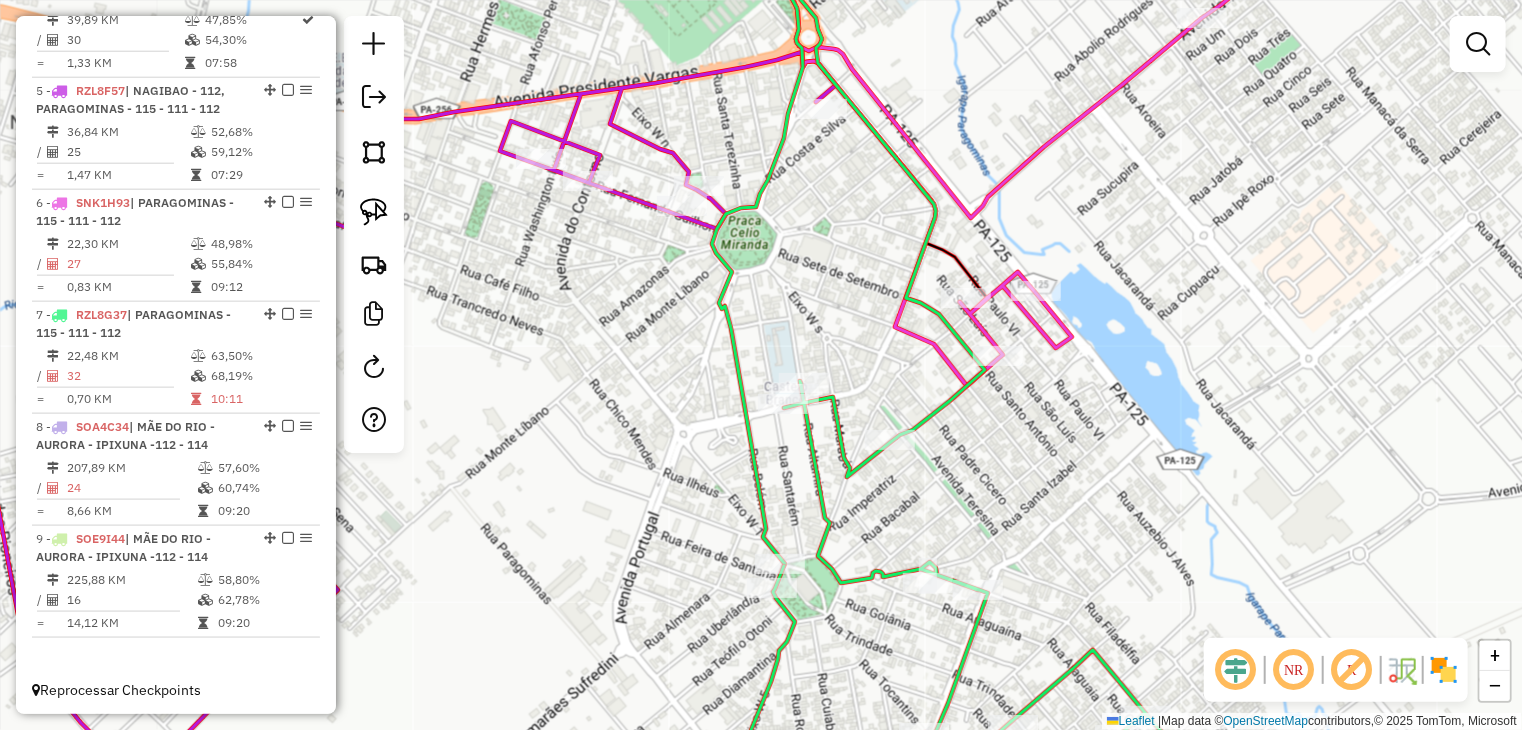 drag, startPoint x: 768, startPoint y: 296, endPoint x: 1011, endPoint y: 489, distance: 310.31918 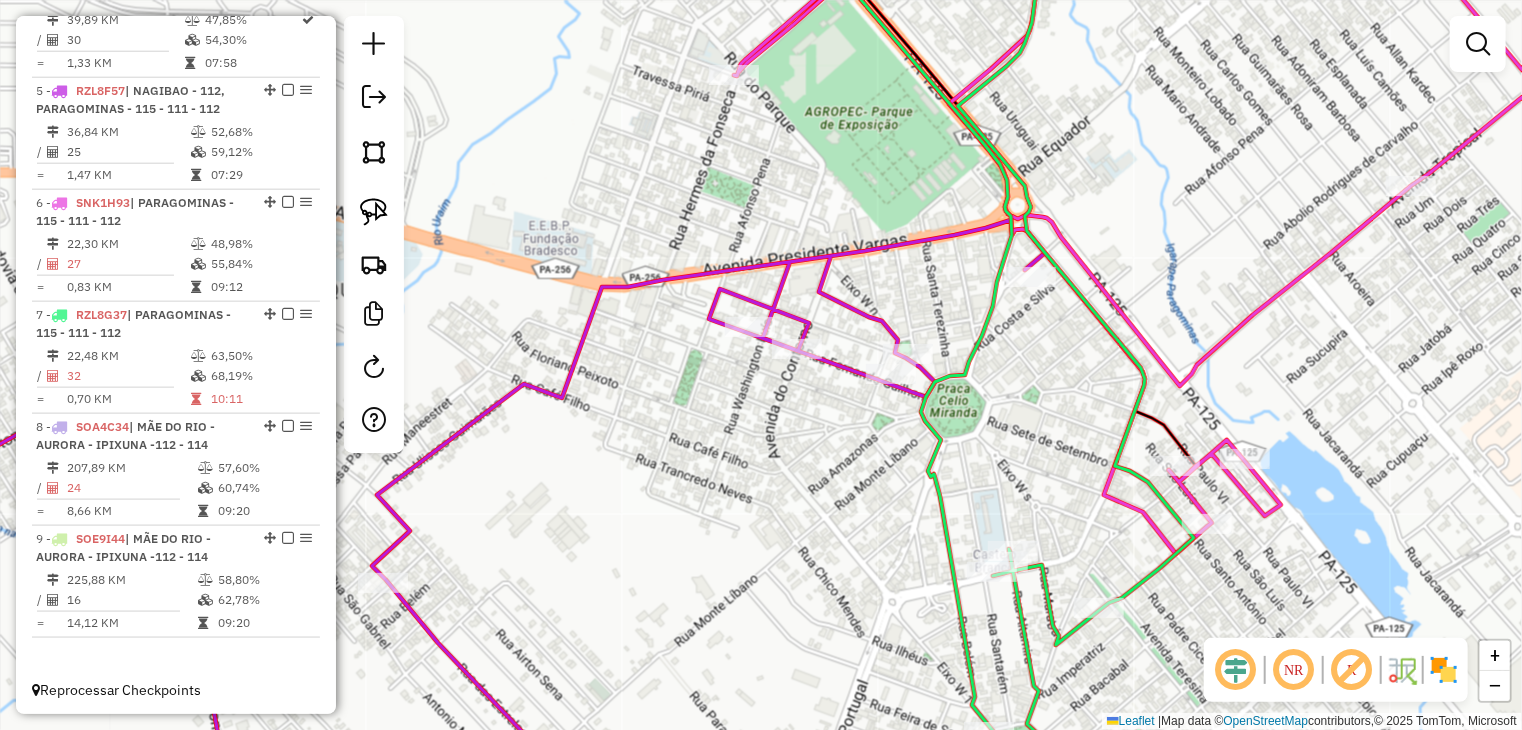 drag, startPoint x: 832, startPoint y: 261, endPoint x: 836, endPoint y: 473, distance: 212.03773 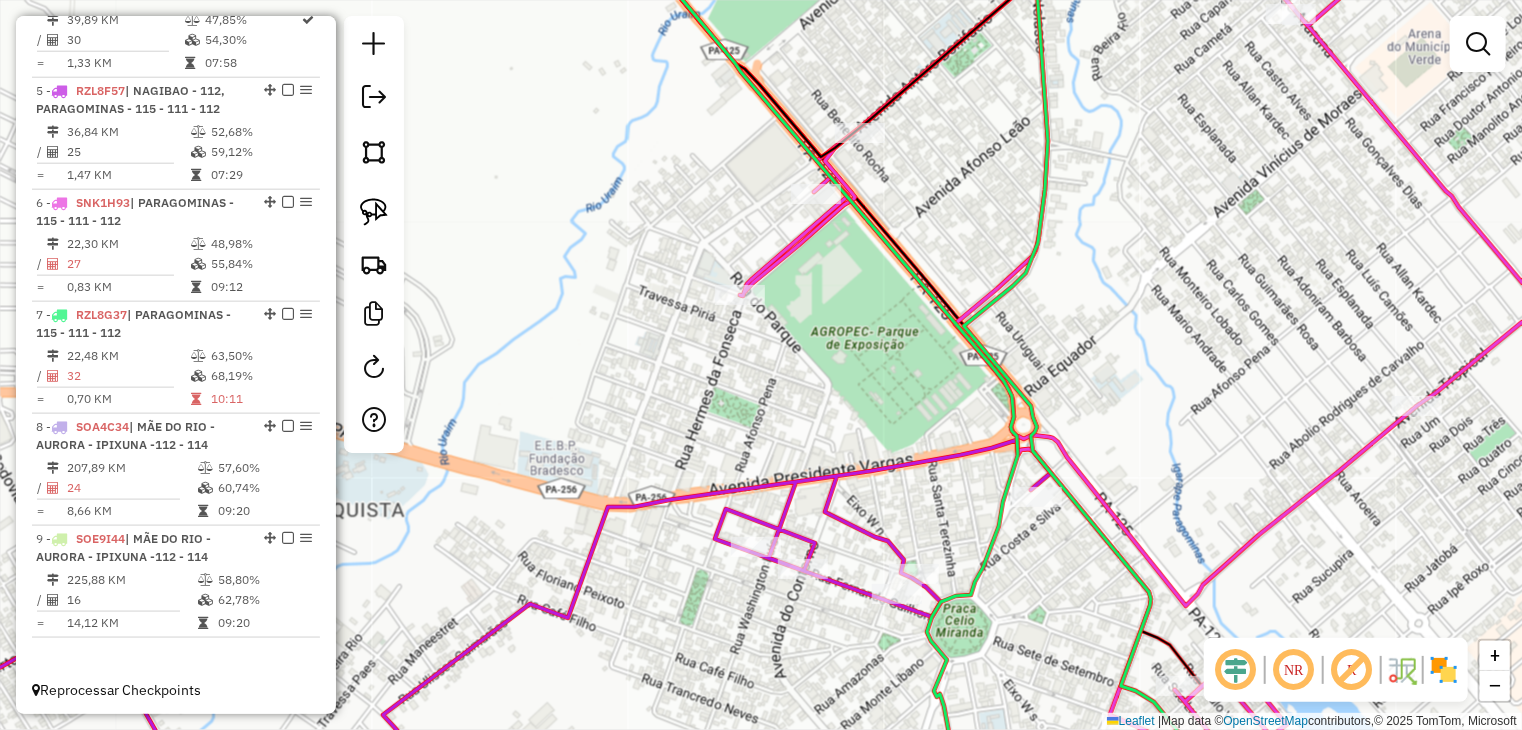 click on "Janela de atendimento Grade de atendimento Capacidade Transportadoras Veículos Cliente Pedidos  Rotas Selecione os dias de semana para filtrar as janelas de atendimento  Seg   Ter   Qua   Qui   Sex   Sáb   Dom  Informe o período da janela de atendimento: De: Até:  Filtrar exatamente a janela do cliente  Considerar janela de atendimento padrão  Selecione os dias de semana para filtrar as grades de atendimento  Seg   Ter   Qua   Qui   Sex   Sáb   Dom   Considerar clientes sem dia de atendimento cadastrado  Clientes fora do dia de atendimento selecionado Filtrar as atividades entre os valores definidos abaixo:  Peso mínimo:   Peso máximo:   Cubagem mínima:   Cubagem máxima:   De:   Até:  Filtrar as atividades entre o tempo de atendimento definido abaixo:  De:   Até:   Considerar capacidade total dos clientes não roteirizados Transportadora: Selecione um ou mais itens Tipo de veículo: Selecione um ou mais itens Veículo: Selecione um ou mais itens Motorista: Selecione um ou mais itens Nome: Rótulo:" 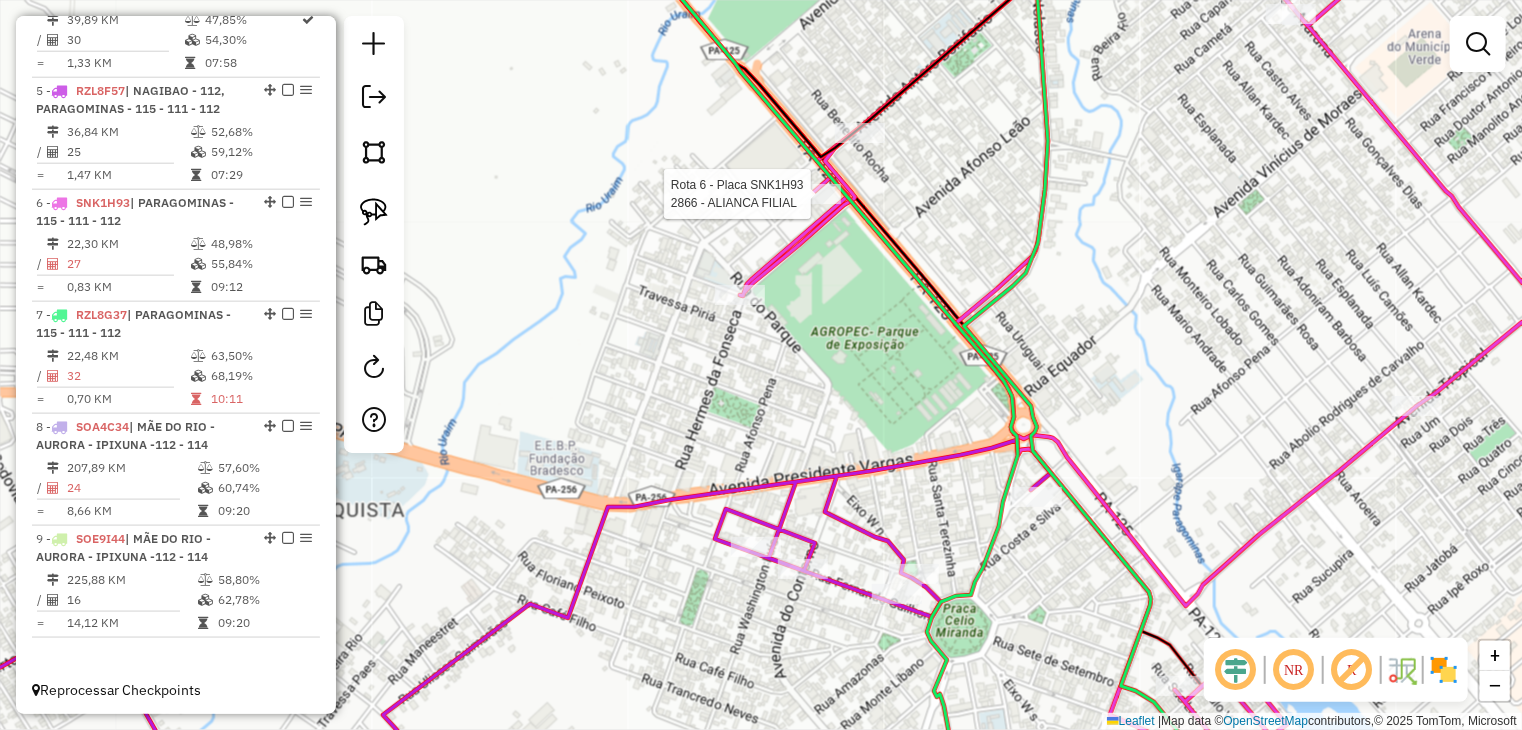 select on "**********" 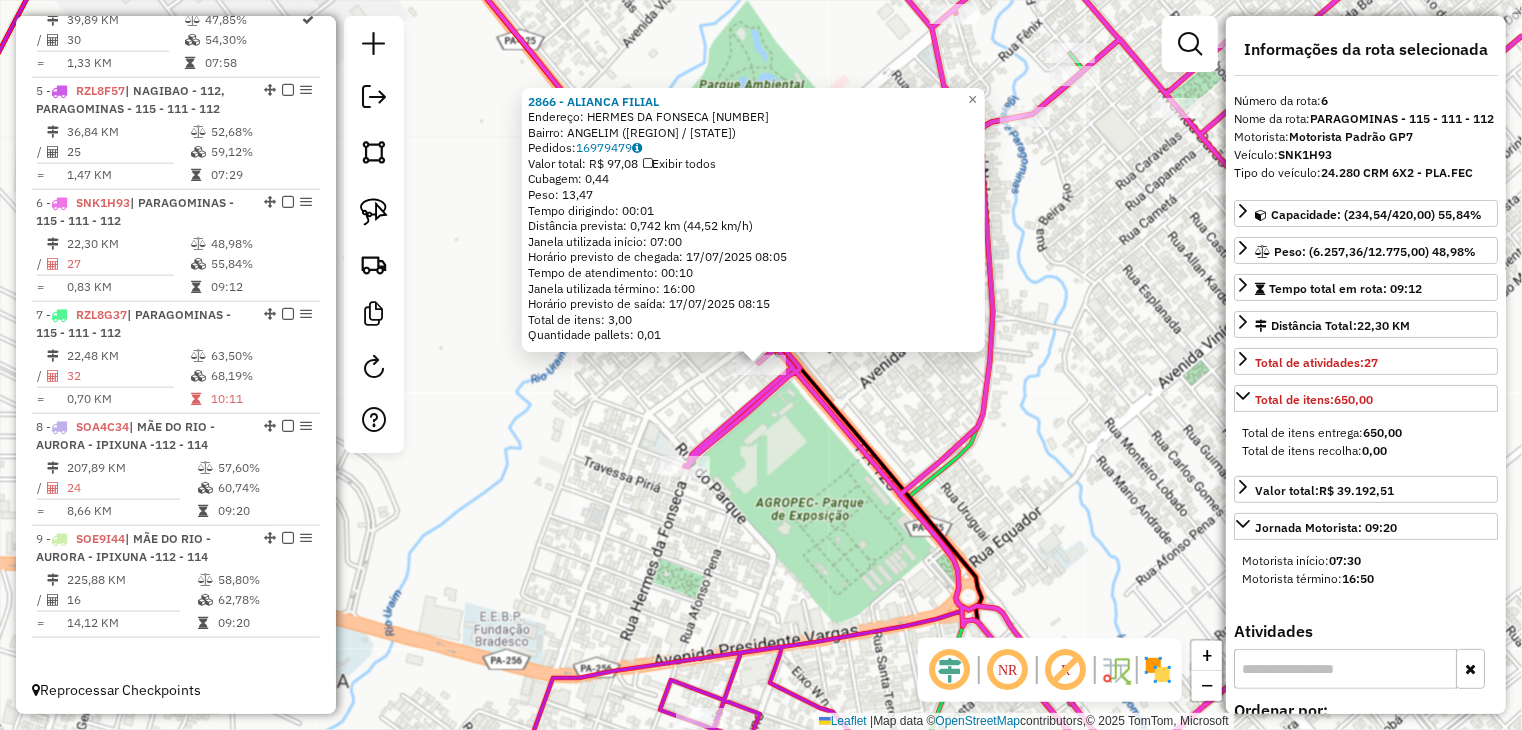 drag, startPoint x: 731, startPoint y: 513, endPoint x: 732, endPoint y: 429, distance: 84.00595 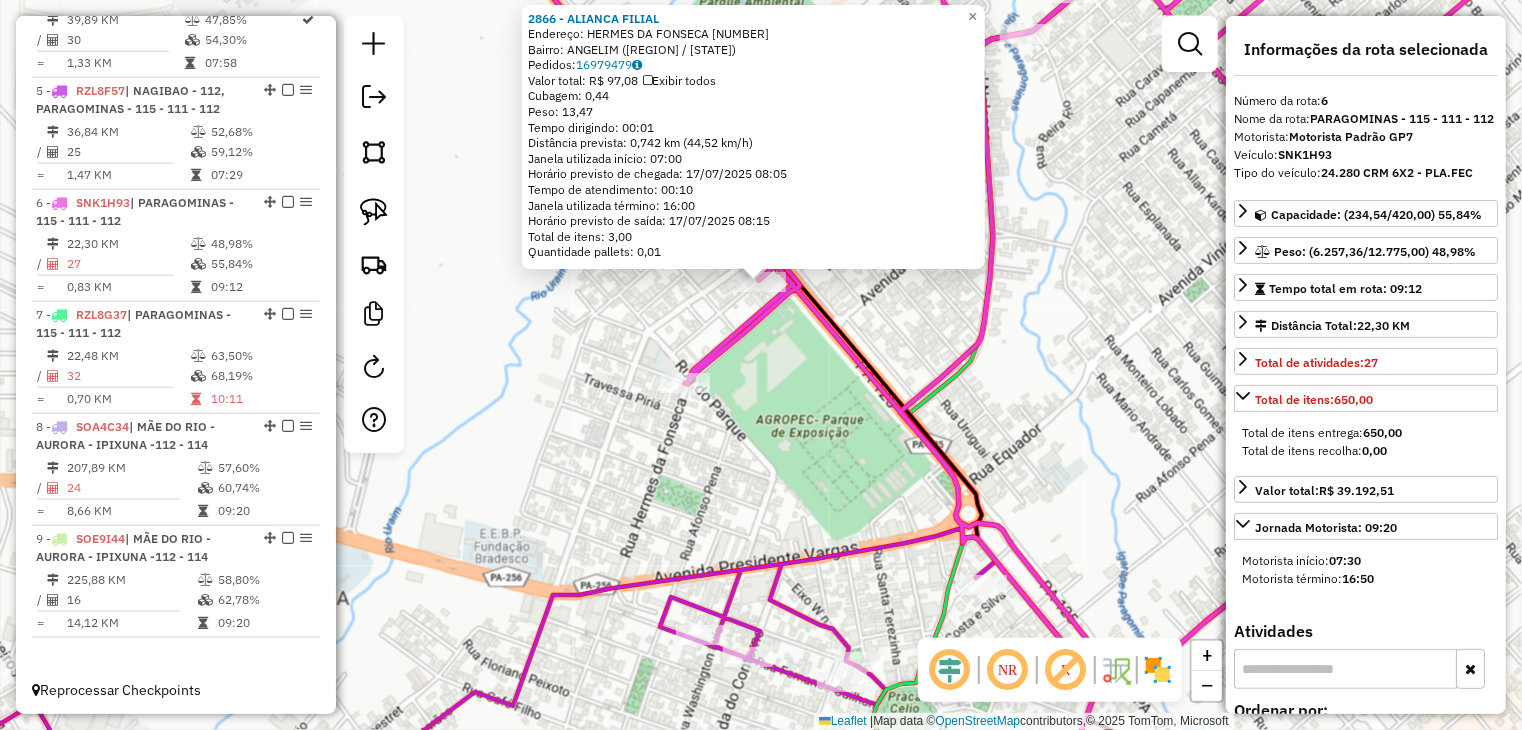 click on "2866 - ALIANCA FILIAL  Endereço:  HERMES DA FONSECA 100   Bairro: ANGELIM (PARAGOMINAS / PA)   Pedidos:  16979479   Valor total: R$ 97,08   Exibir todos   Cubagem: 0,44  Peso: 13,47  Tempo dirigindo: 00:01   Distância prevista: 0,742 km (44,52 km/h)   Janela utilizada início: 07:00   Horário previsto de chegada: 17/07/2025 08:05   Tempo de atendimento: 00:10   Janela utilizada término: 16:00   Horário previsto de saída: 17/07/2025 08:15   Total de itens: 3,00   Quantidade pallets: 0,01  × Janela de atendimento Grade de atendimento Capacidade Transportadoras Veículos Cliente Pedidos  Rotas Selecione os dias de semana para filtrar as janelas de atendimento  Seg   Ter   Qua   Qui   Sex   Sáb   Dom  Informe o período da janela de atendimento: De: Até:  Filtrar exatamente a janela do cliente  Considerar janela de atendimento padrão  Selecione os dias de semana para filtrar as grades de atendimento  Seg   Ter   Qua   Qui   Sex   Sáb   Dom   Considerar clientes sem dia de atendimento cadastrado  De:  +" 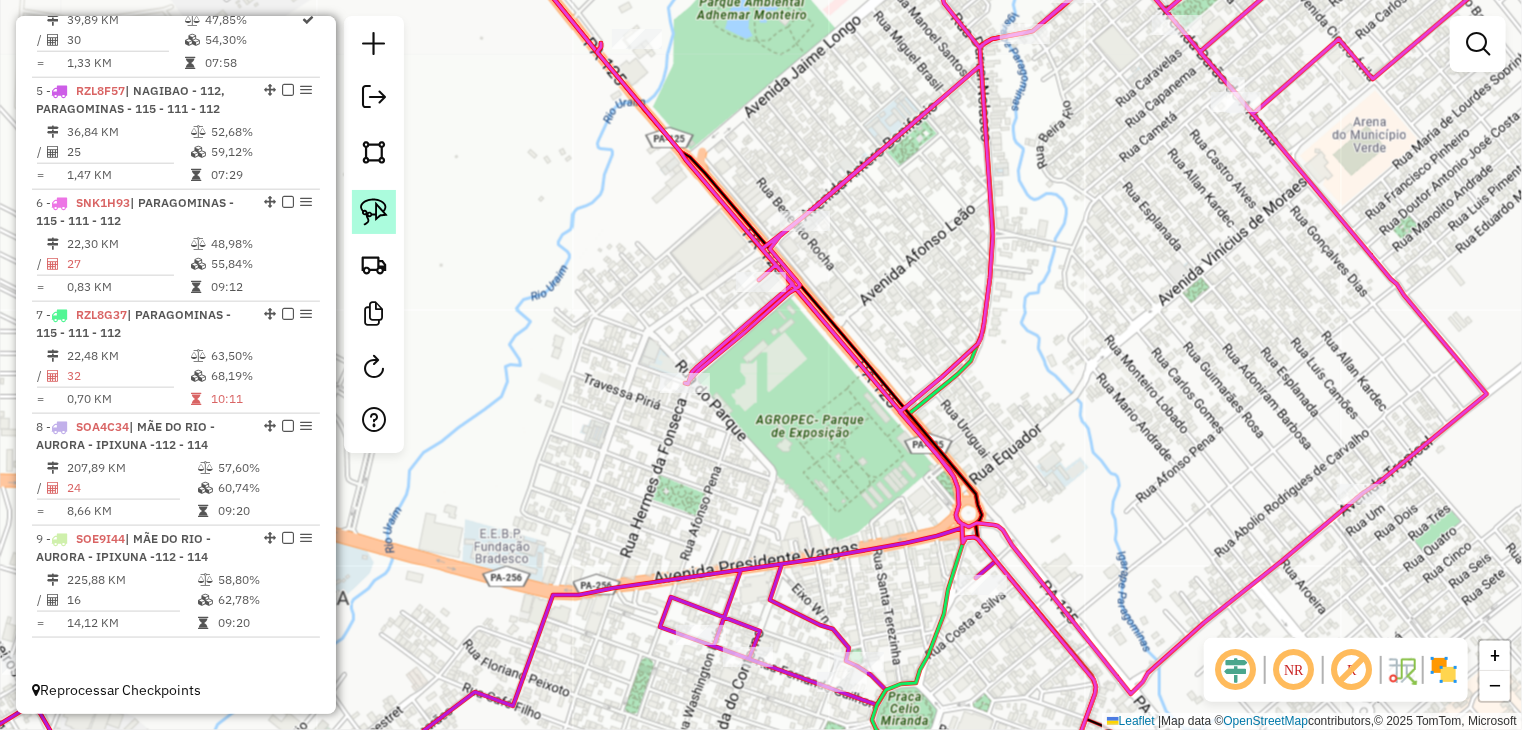 click 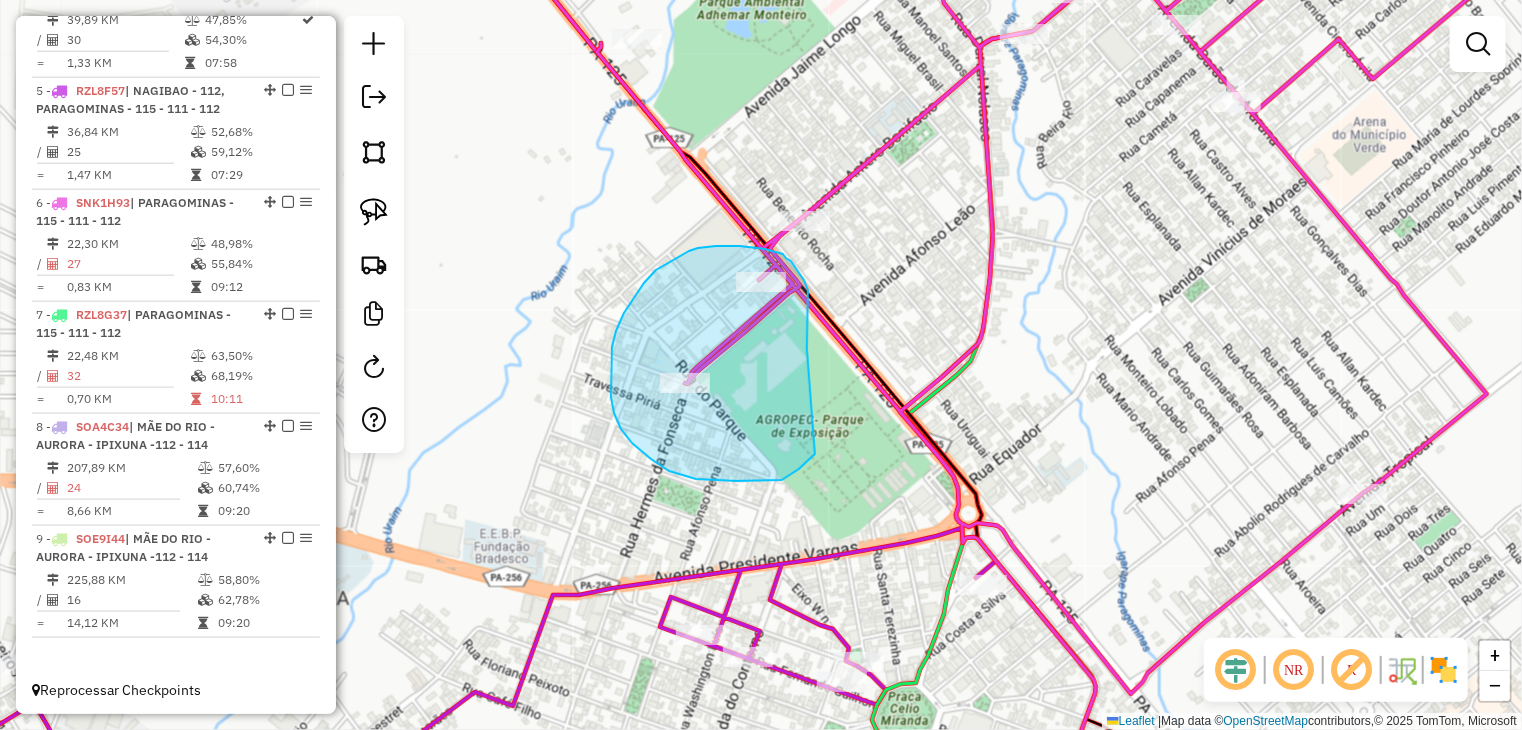 drag, startPoint x: 808, startPoint y: 333, endPoint x: 828, endPoint y: 413, distance: 82.46211 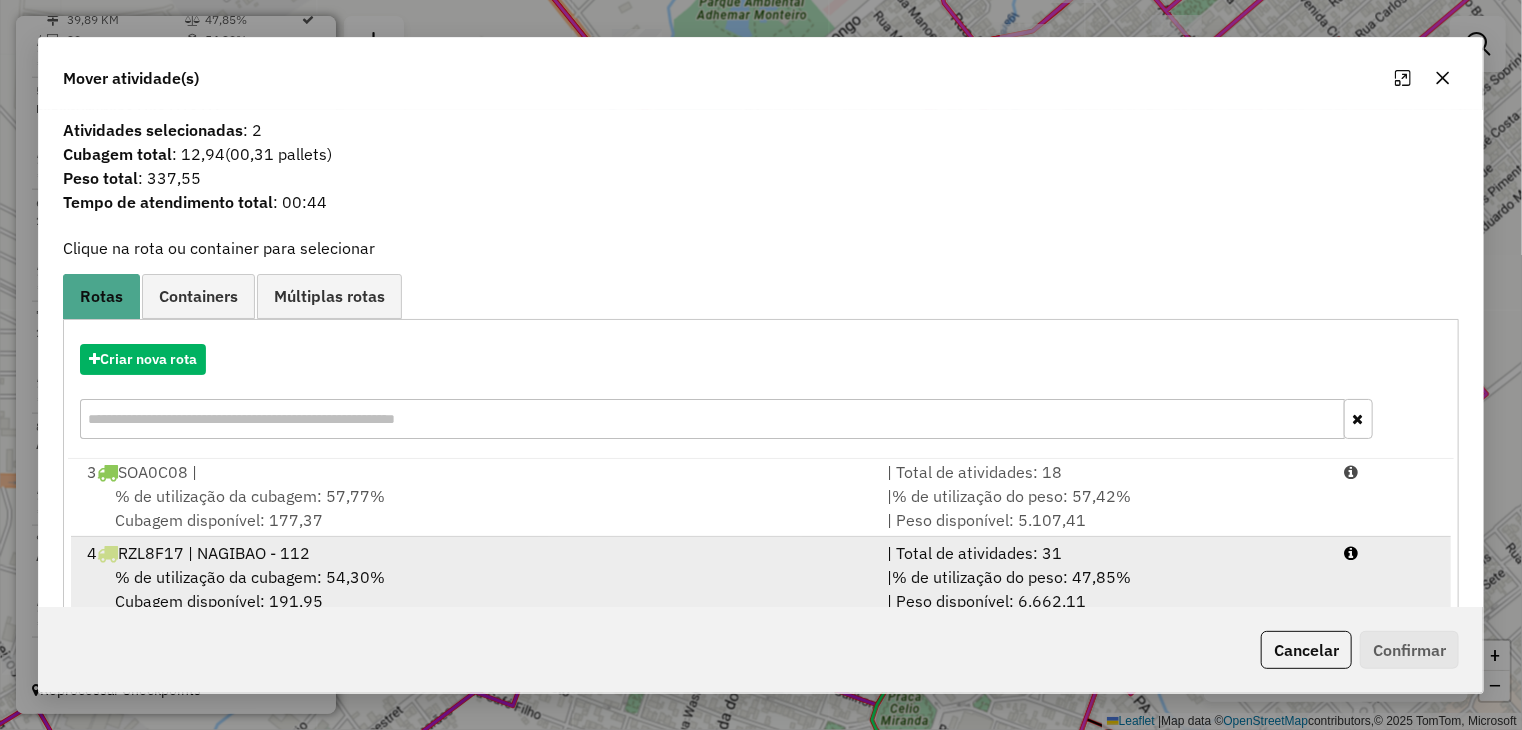 scroll, scrollTop: 246, scrollLeft: 0, axis: vertical 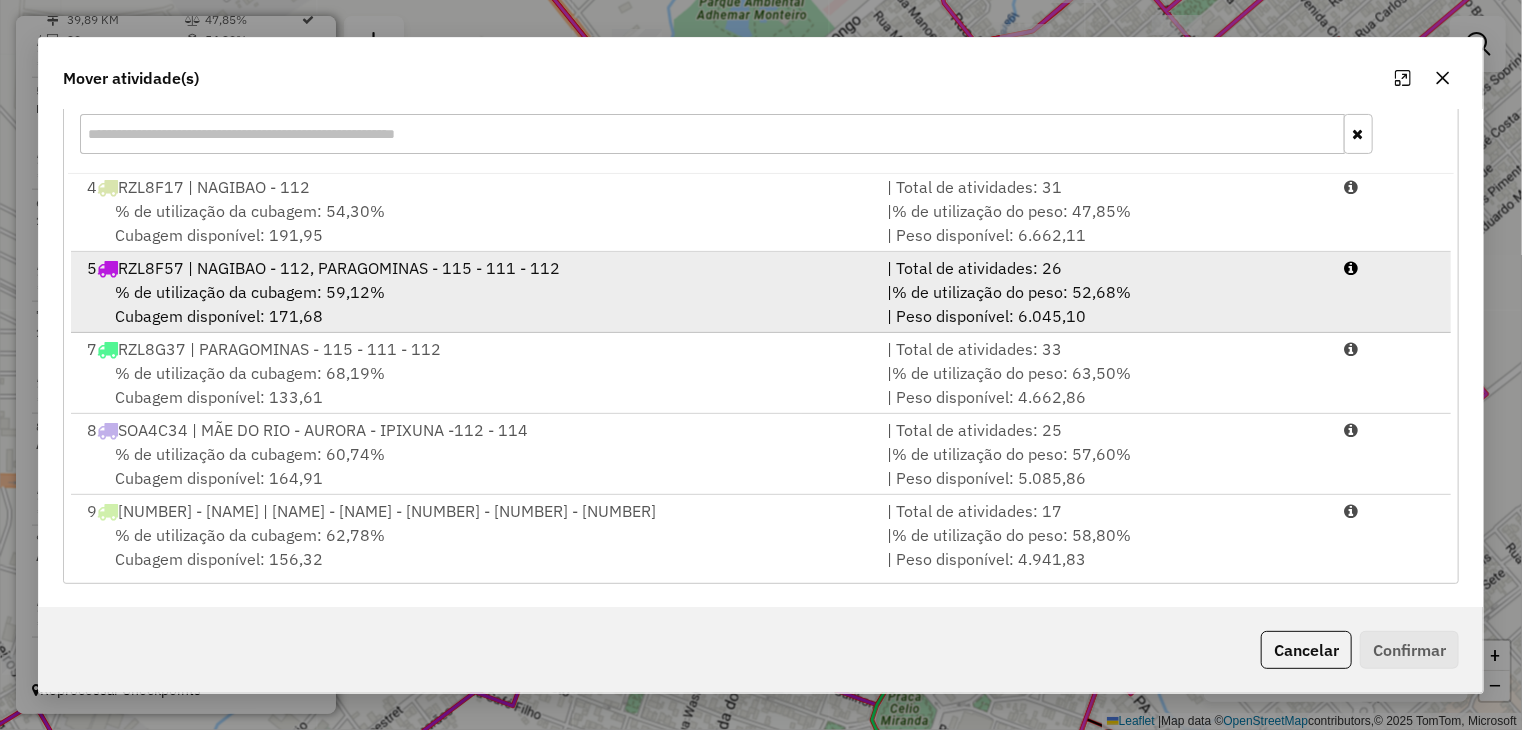 click on "5  RZL8F57 | NAGIBAO - 112, PARAGOMINAS - 115 - 111 - 112" at bounding box center [475, 268] 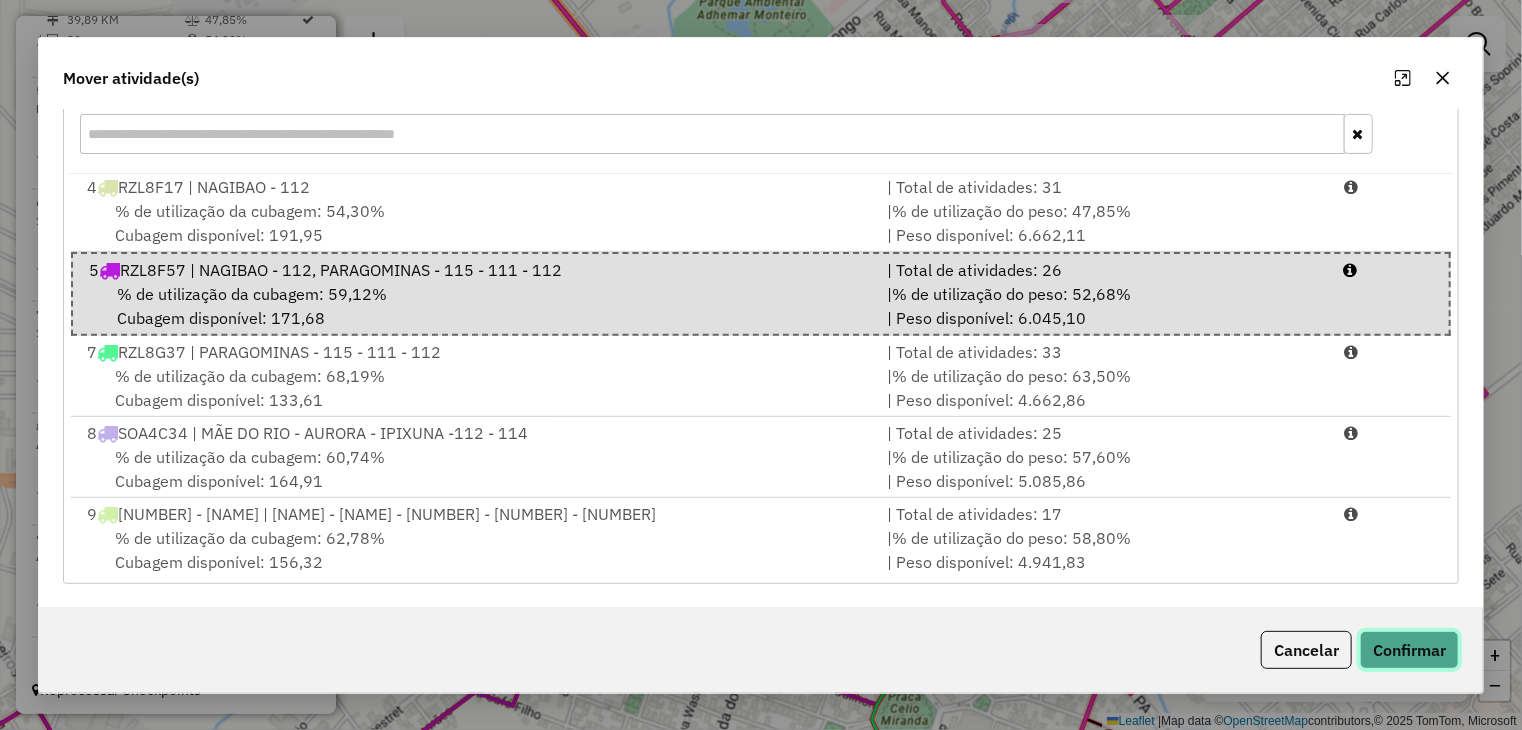 click on "Confirmar" 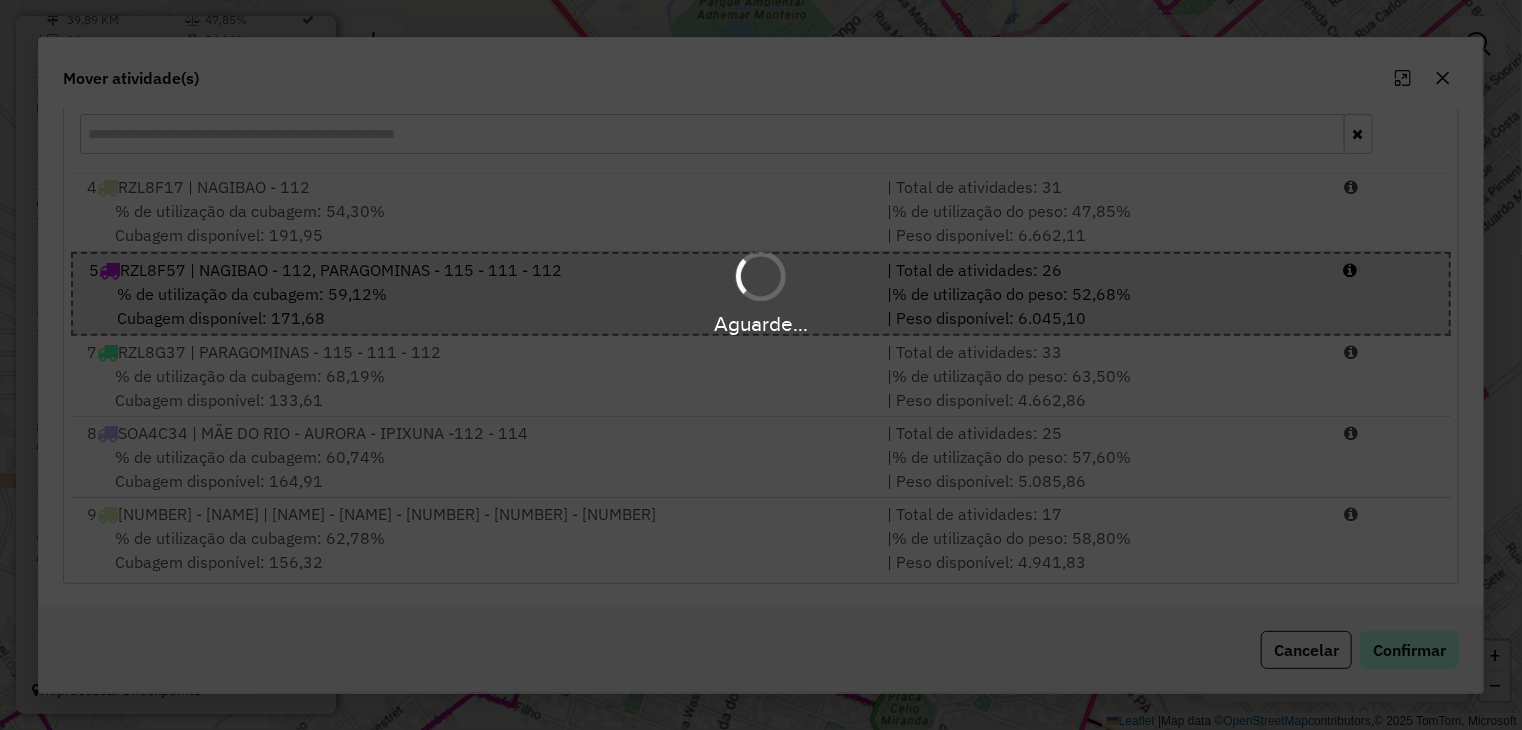 scroll, scrollTop: 0, scrollLeft: 0, axis: both 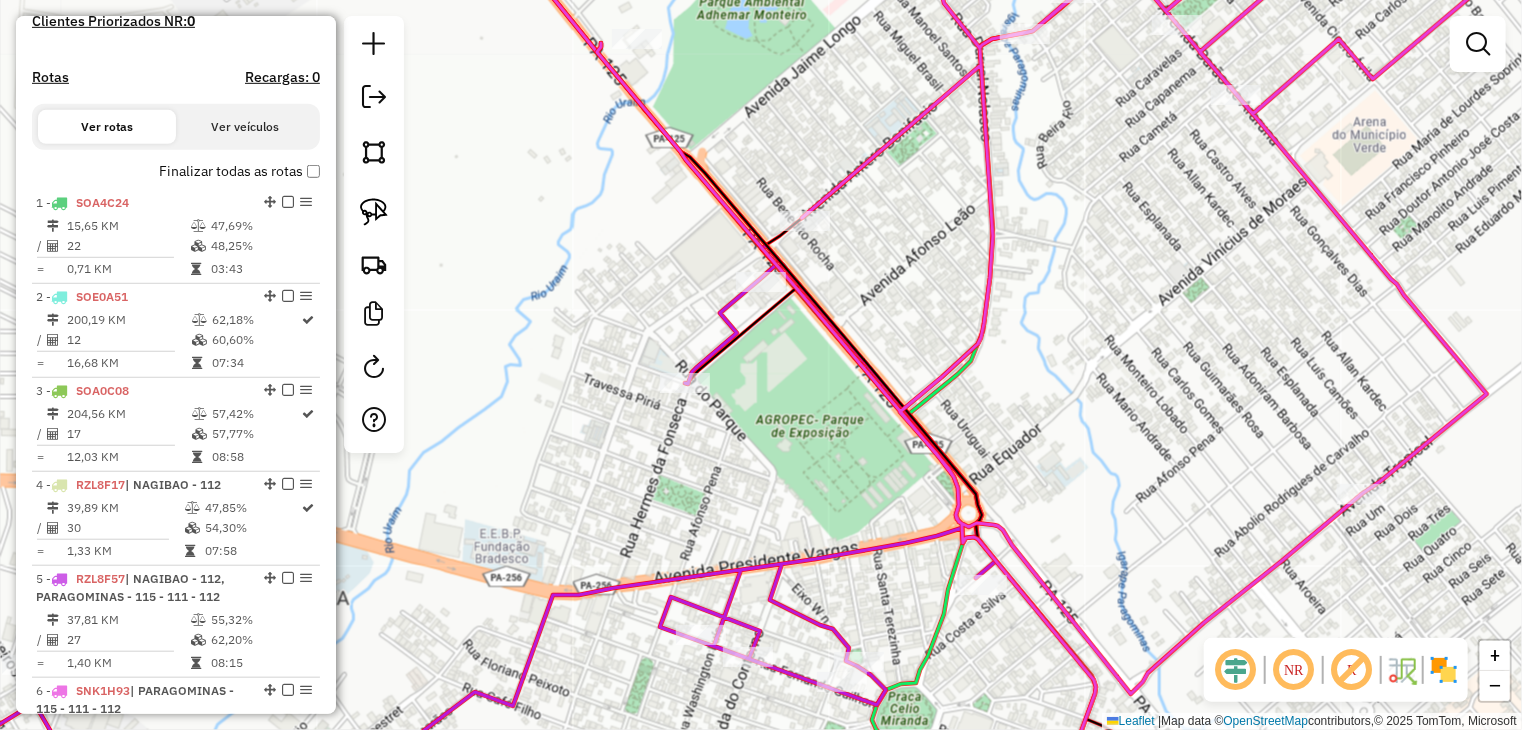 click on "Janela de atendimento Grade de atendimento Capacidade Transportadoras Veículos Cliente Pedidos  Rotas Selecione os dias de semana para filtrar as janelas de atendimento  Seg   Ter   Qua   Qui   Sex   Sáb   Dom  Informe o período da janela de atendimento: De: Até:  Filtrar exatamente a janela do cliente  Considerar janela de atendimento padrão  Selecione os dias de semana para filtrar as grades de atendimento  Seg   Ter   Qua   Qui   Sex   Sáb   Dom   Considerar clientes sem dia de atendimento cadastrado  Clientes fora do dia de atendimento selecionado Filtrar as atividades entre os valores definidos abaixo:  Peso mínimo:   Peso máximo:   Cubagem mínima:   Cubagem máxima:   De:   Até:  Filtrar as atividades entre o tempo de atendimento definido abaixo:  De:   Até:   Considerar capacidade total dos clientes não roteirizados Transportadora: Selecione um ou mais itens Tipo de veículo: Selecione um ou mais itens Veículo: Selecione um ou mais itens Motorista: Selecione um ou mais itens Nome: Rótulo:" 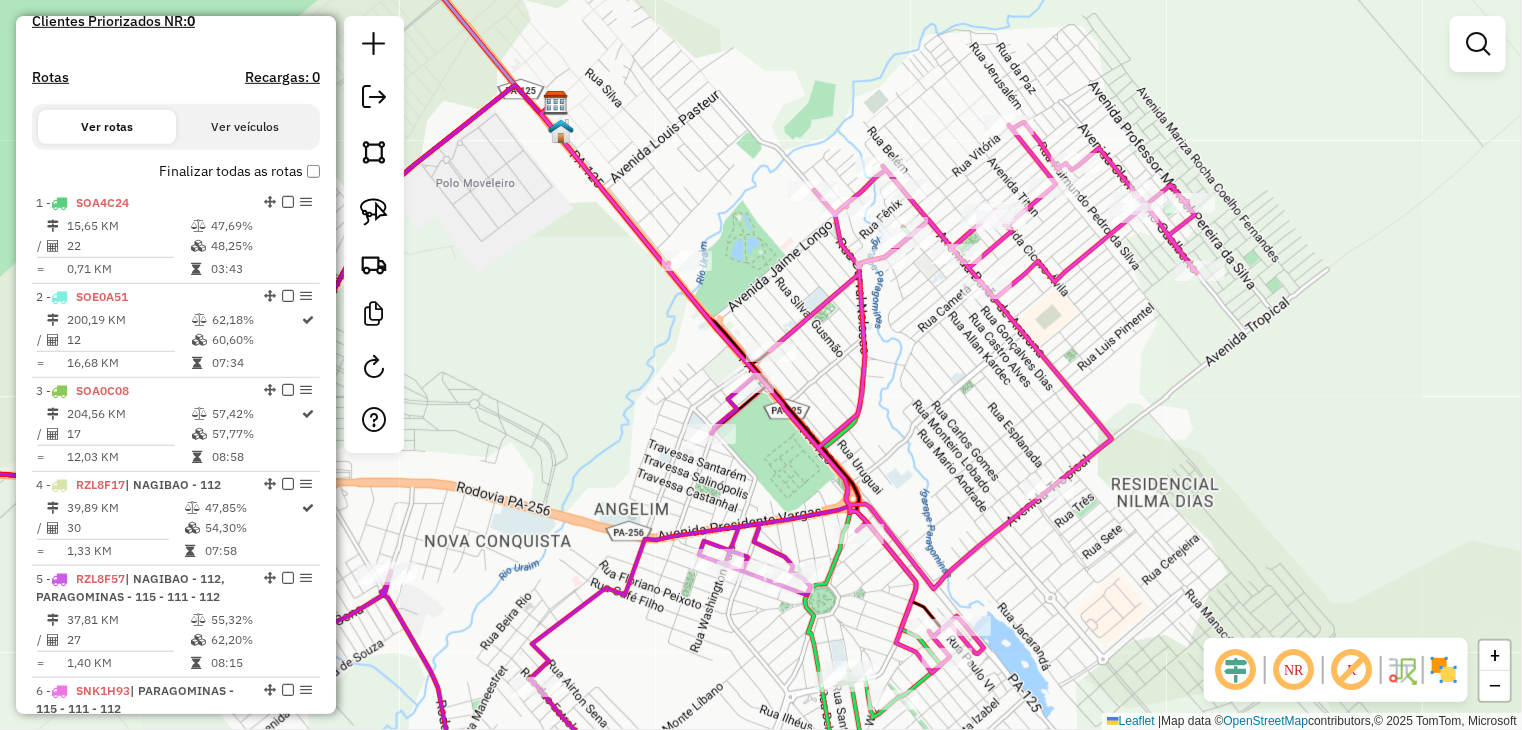 click on "Janela de atendimento Grade de atendimento Capacidade Transportadoras Veículos Cliente Pedidos  Rotas Selecione os dias de semana para filtrar as janelas de atendimento  Seg   Ter   Qua   Qui   Sex   Sáb   Dom  Informe o período da janela de atendimento: De: Até:  Filtrar exatamente a janela do cliente  Considerar janela de atendimento padrão  Selecione os dias de semana para filtrar as grades de atendimento  Seg   Ter   Qua   Qui   Sex   Sáb   Dom   Considerar clientes sem dia de atendimento cadastrado  Clientes fora do dia de atendimento selecionado Filtrar as atividades entre os valores definidos abaixo:  Peso mínimo:   Peso máximo:   Cubagem mínima:   Cubagem máxima:   De:   Até:  Filtrar as atividades entre o tempo de atendimento definido abaixo:  De:   Até:   Considerar capacidade total dos clientes não roteirizados Transportadora: Selecione um ou mais itens Tipo de veículo: Selecione um ou mais itens Veículo: Selecione um ou mais itens Motorista: Selecione um ou mais itens Nome: Rótulo:" 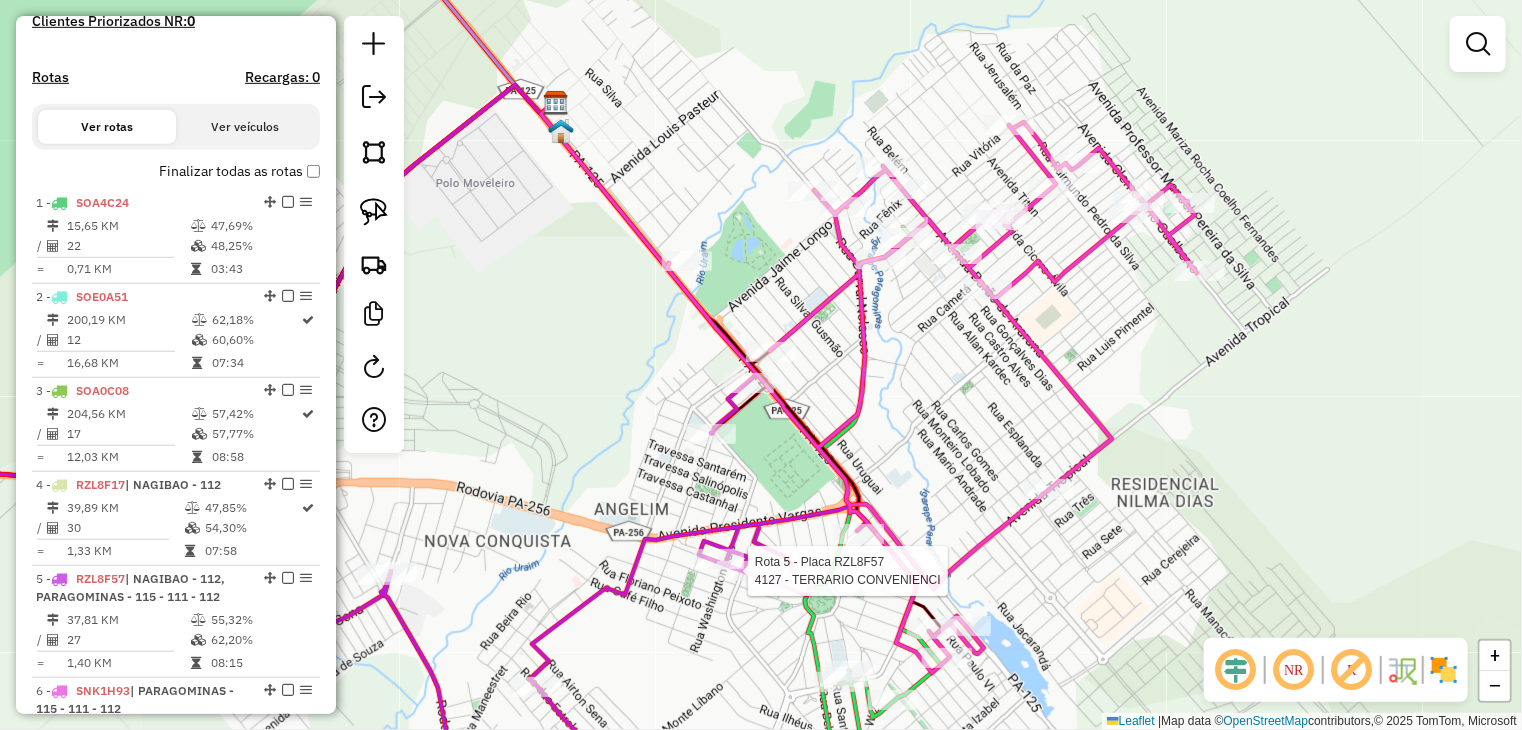 select on "**********" 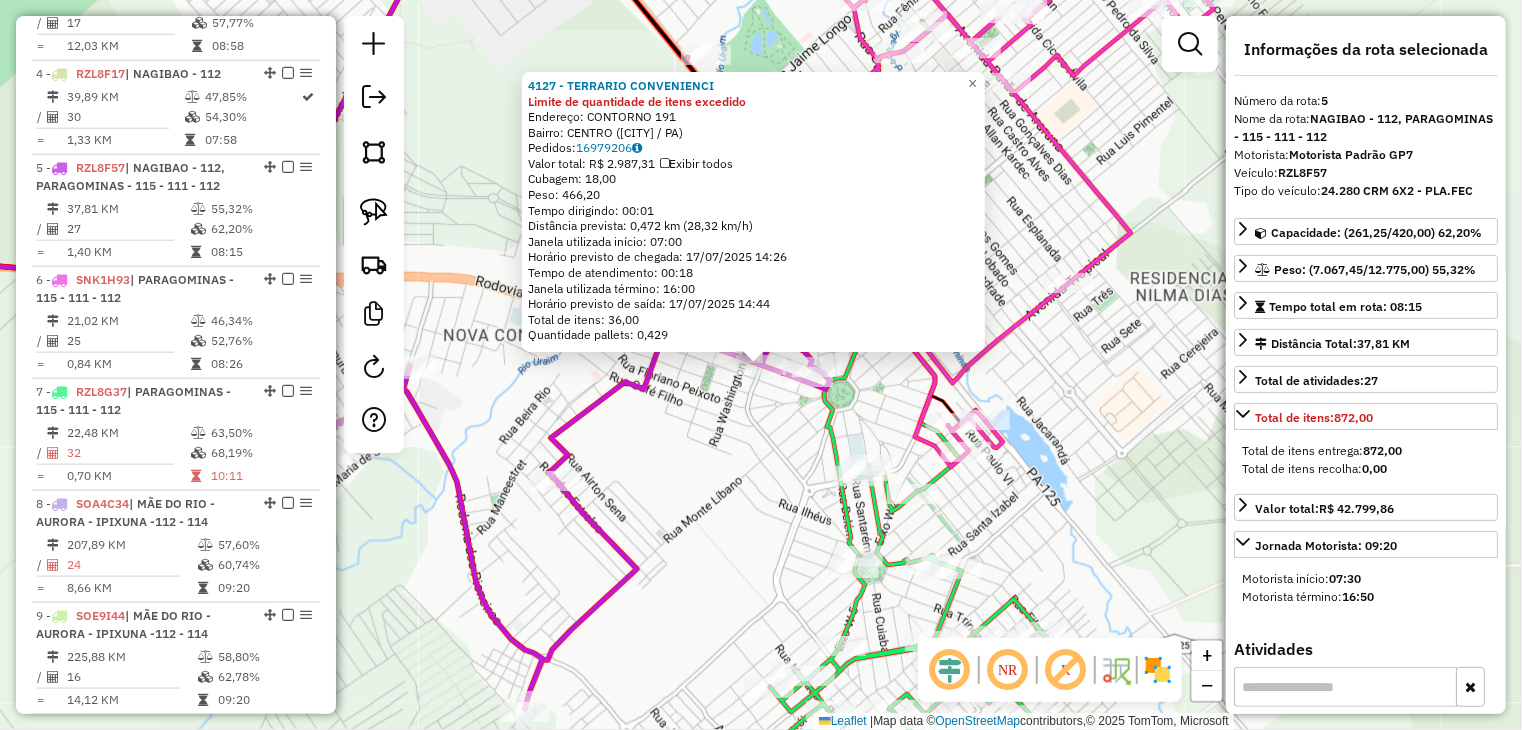 scroll, scrollTop: 1088, scrollLeft: 0, axis: vertical 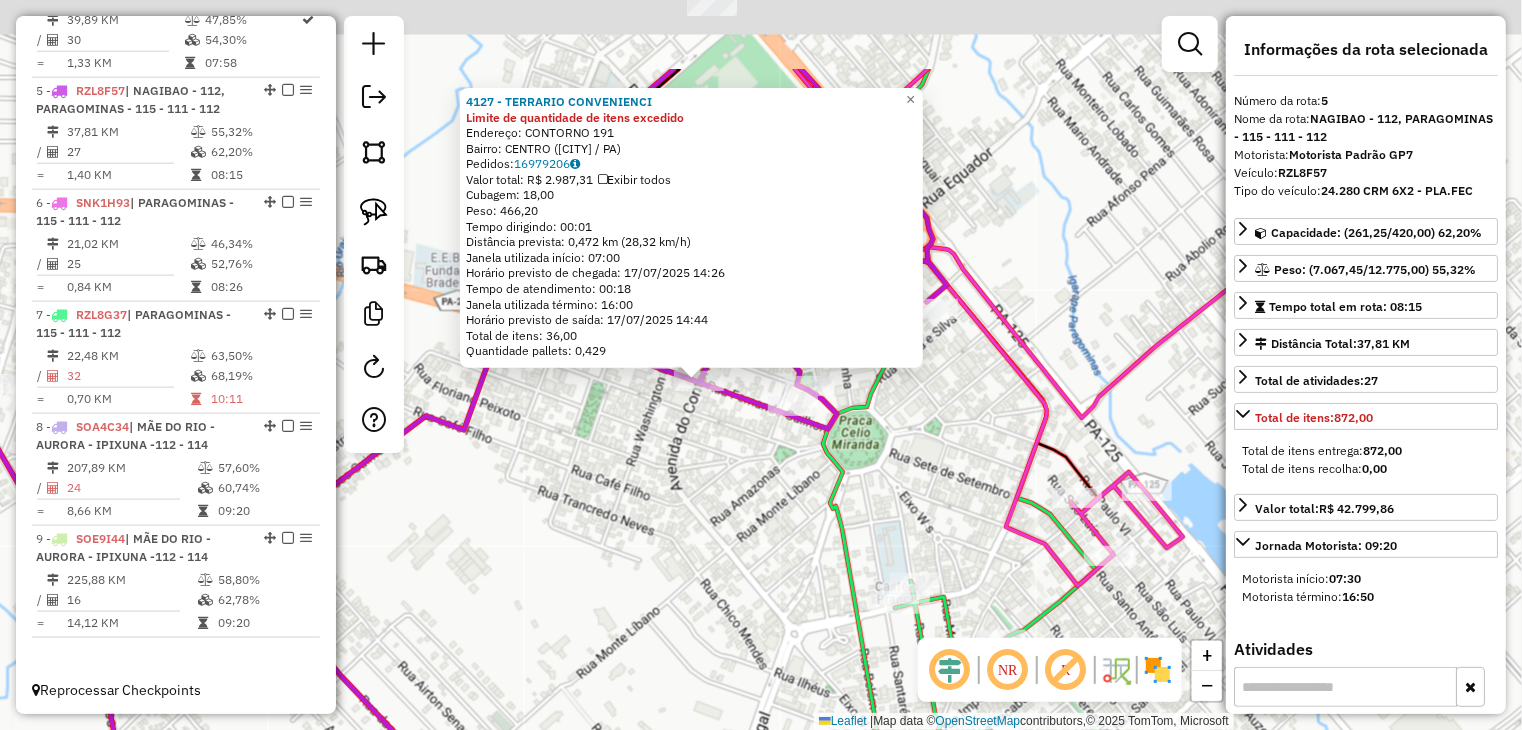 drag, startPoint x: 672, startPoint y: 535, endPoint x: 568, endPoint y: 649, distance: 154.31137 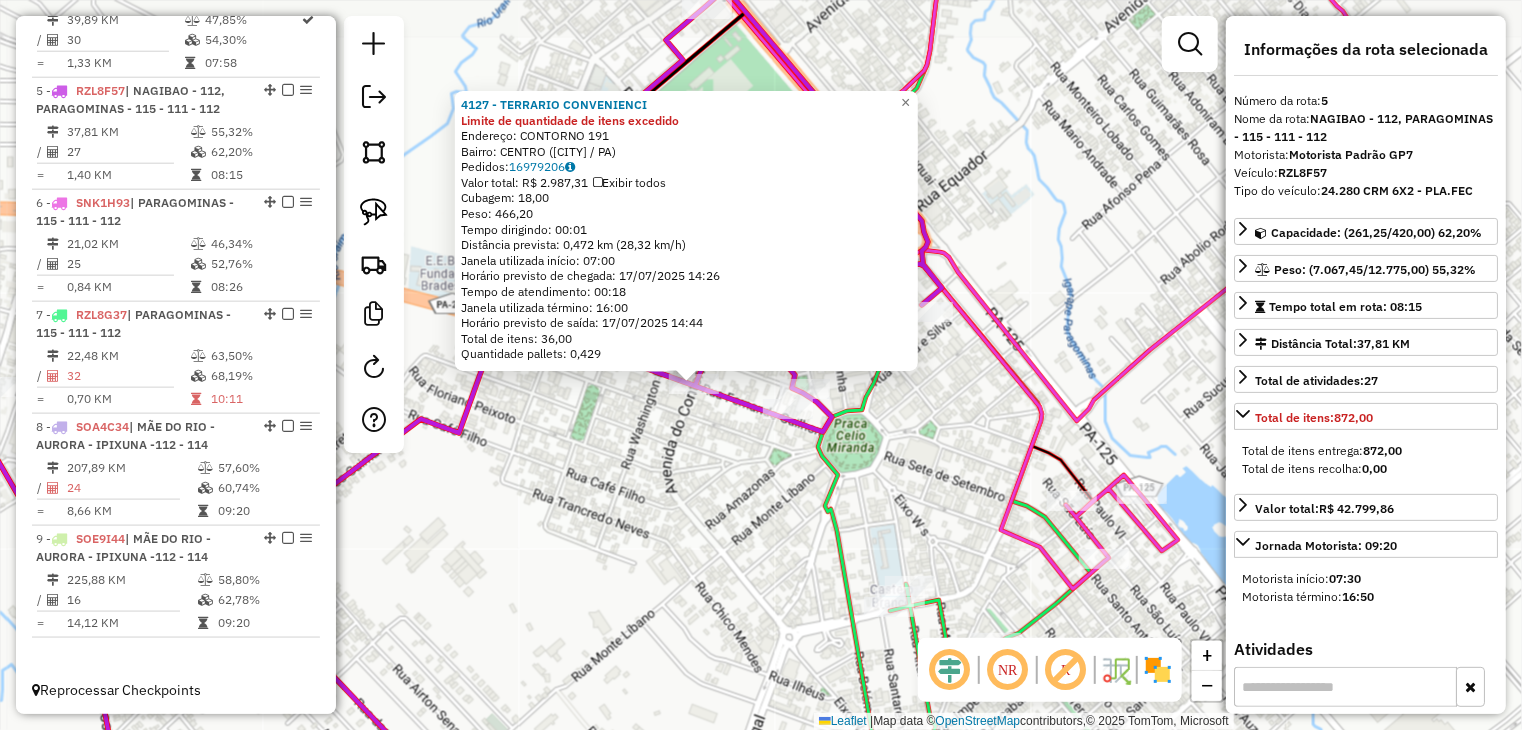 click on "4127 - TERRARIO CONVENIENCI Limite de quantidade de itens excedido  Endereço:  CONTORNO 191   Bairro: CENTRO (PARAGOMINAS / PA)   Pedidos:  16979206   Valor total: R$ 2.987,31   Exibir todos   Cubagem: 18,00  Peso: 466,20  Tempo dirigindo: 00:01   Distância prevista: 0,472 km (28,32 km/h)   Janela utilizada início: 07:00   Horário previsto de chegada: 17/07/2025 14:26   Tempo de atendimento: 00:18   Janela utilizada término: 16:00   Horário previsto de saída: 17/07/2025 14:44   Total de itens: 36,00   Quantidade pallets: 0,429  × Janela de atendimento Grade de atendimento Capacidade Transportadoras Veículos Cliente Pedidos  Rotas Selecione os dias de semana para filtrar as janelas de atendimento  Seg   Ter   Qua   Qui   Sex   Sáb   Dom  Informe o período da janela de atendimento: De: Até:  Filtrar exatamente a janela do cliente  Considerar janela de atendimento padrão  Selecione os dias de semana para filtrar as grades de atendimento  Seg   Ter   Qua   Qui   Sex   Sáb   Dom   Peso mínimo:  De:" 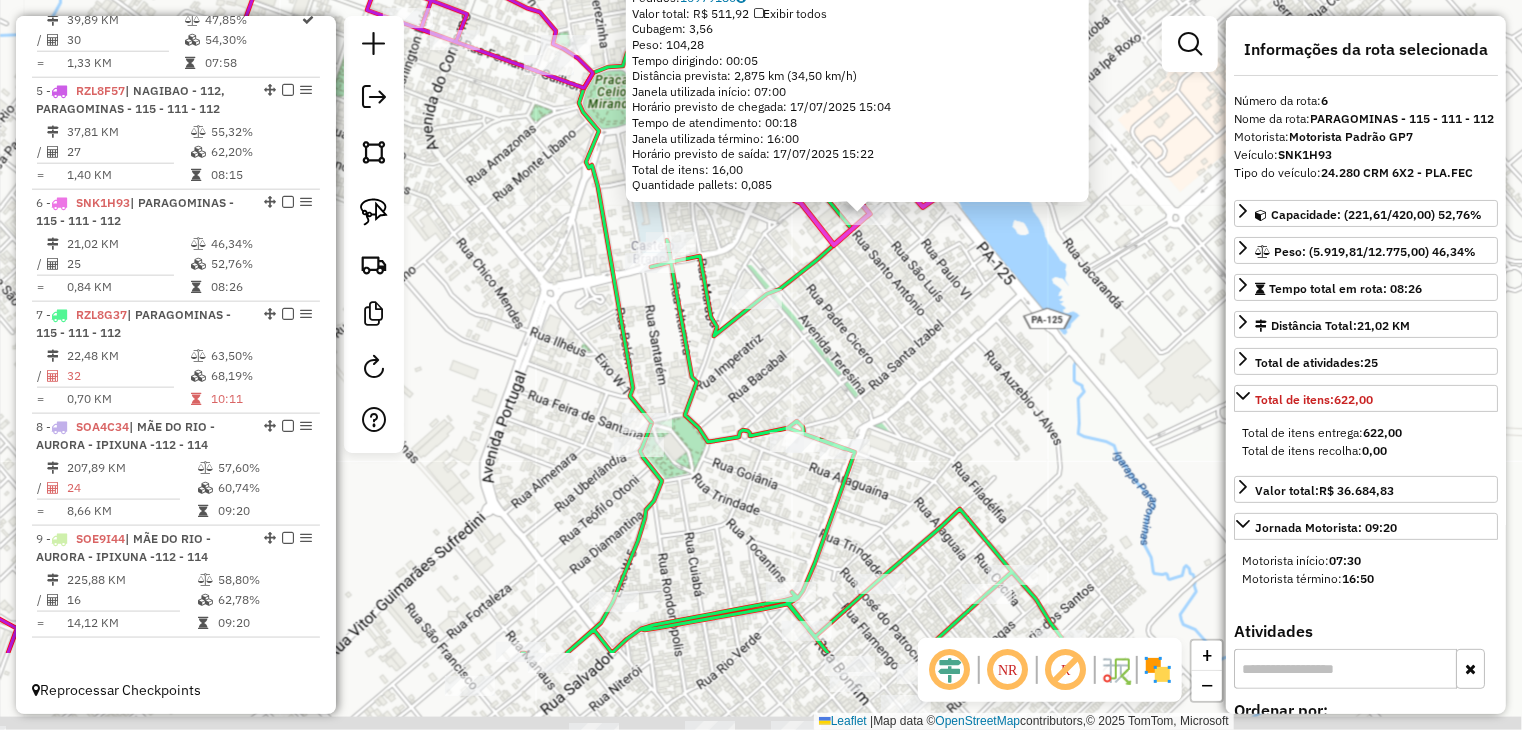 drag, startPoint x: 877, startPoint y: 541, endPoint x: 1020, endPoint y: 341, distance: 245.86378 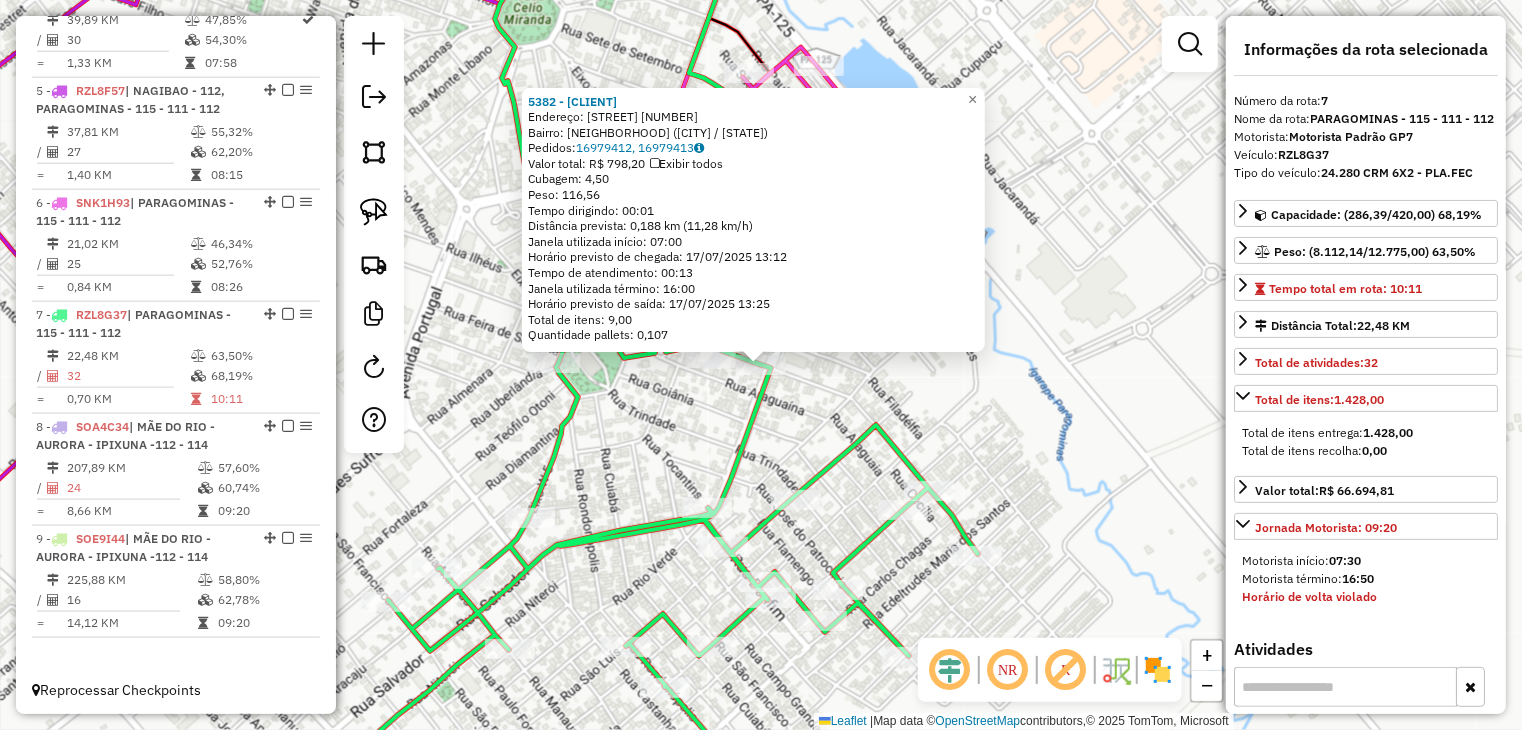click on "5382 - TEXAS PUB  Endereço:  FILADELFIA 200   Bairro: MODULO II (PARAGOMINAS / PA)   Pedidos:  16979412, 16979413   Valor total: R$ 798,20   Exibir todos   Cubagem: 4,50  Peso: 116,56  Tempo dirigindo: 00:01   Distância prevista: 0,188 km (11,28 km/h)   Janela utilizada início: 07:00   Horário previsto de chegada: 17/07/2025 13:12   Tempo de atendimento: 00:13   Janela utilizada término: 16:00   Horário previsto de saída: 17/07/2025 13:25   Total de itens: 9,00   Quantidade pallets: 0,107  × Janela de atendimento Grade de atendimento Capacidade Transportadoras Veículos Cliente Pedidos  Rotas Selecione os dias de semana para filtrar as janelas de atendimento  Seg   Ter   Qua   Qui   Sex   Sáb   Dom  Informe o período da janela de atendimento: De: Até:  Filtrar exatamente a janela do cliente  Considerar janela de atendimento padrão  Selecione os dias de semana para filtrar as grades de atendimento  Seg   Ter   Qua   Qui   Sex   Sáb   Dom   Considerar clientes sem dia de atendimento cadastrado De:" 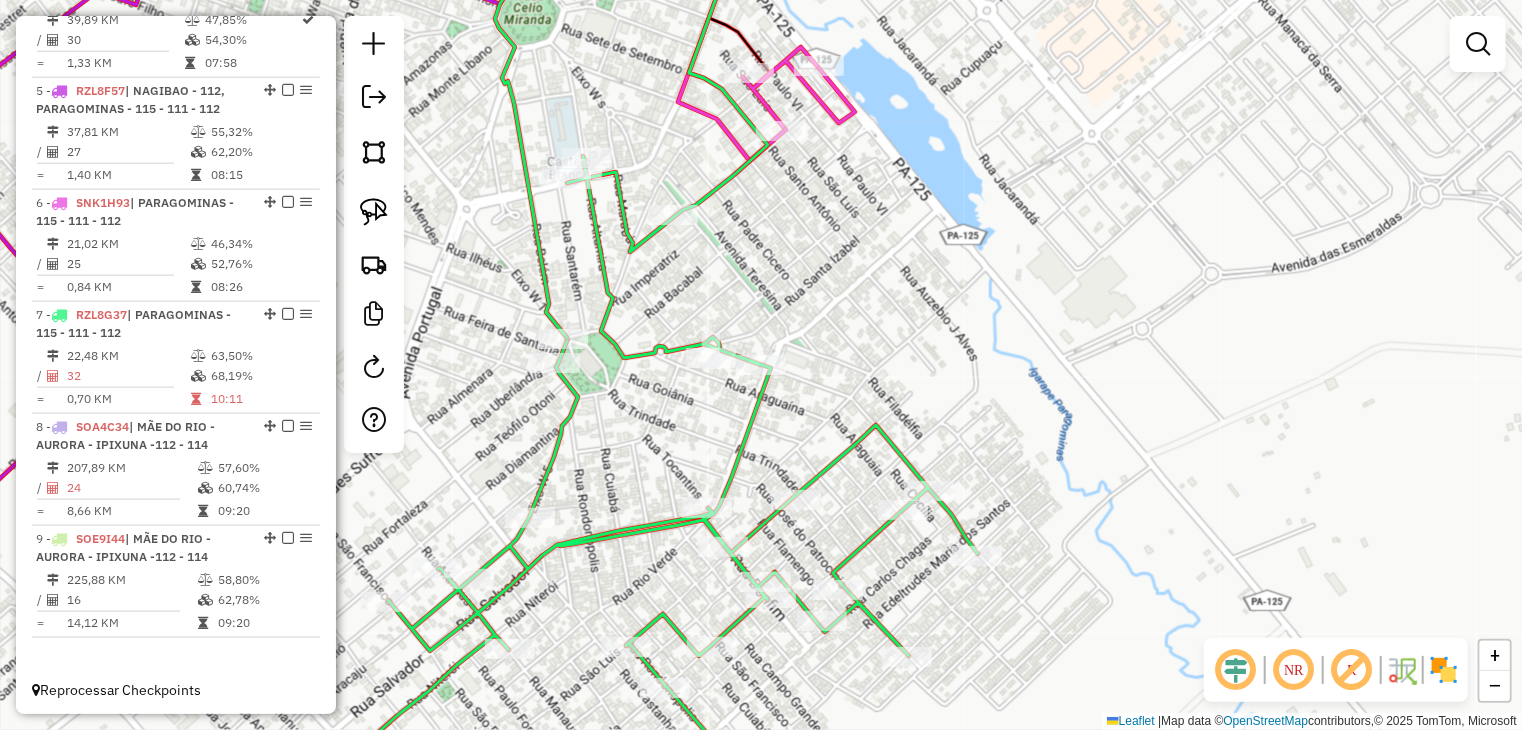 drag, startPoint x: 913, startPoint y: 284, endPoint x: 964, endPoint y: 316, distance: 60.207973 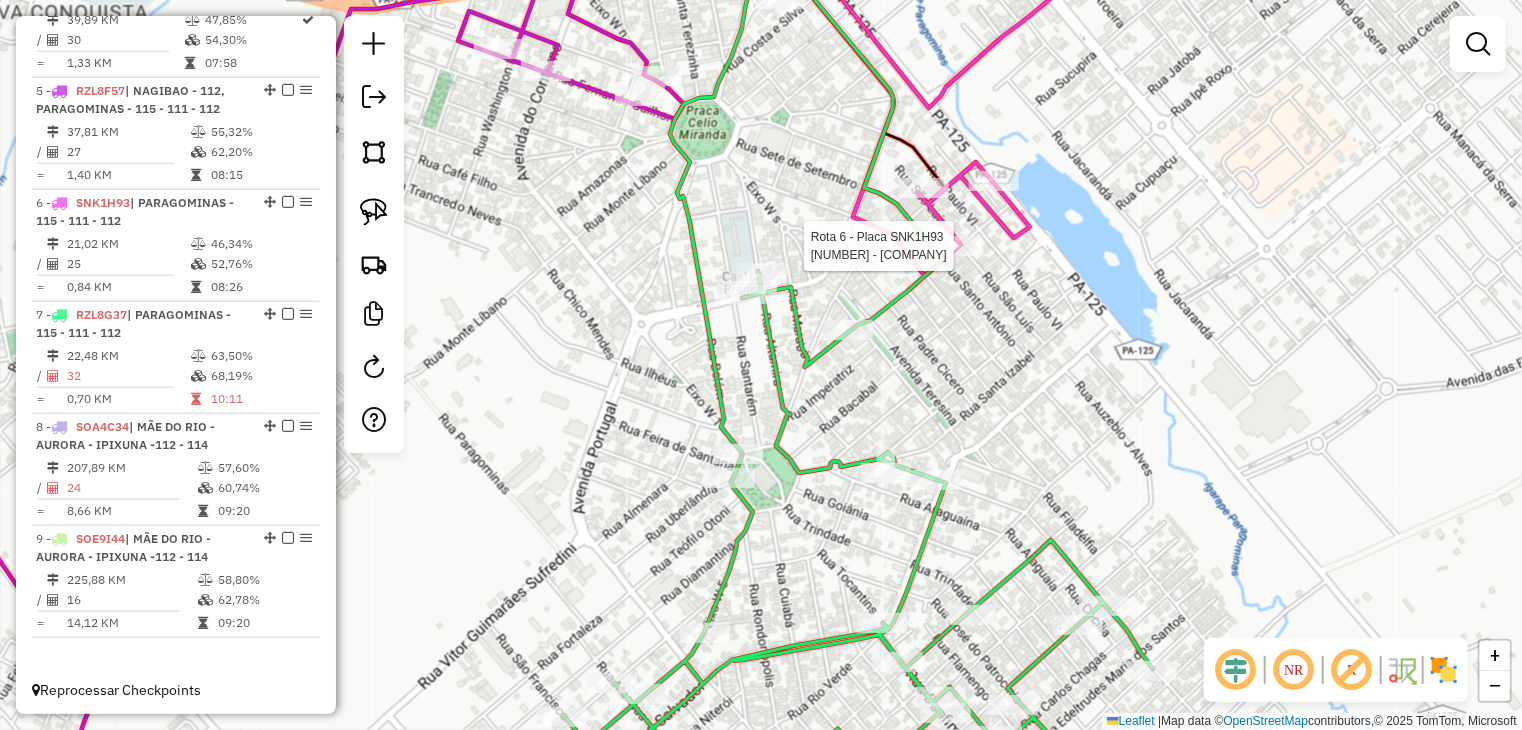 select on "**********" 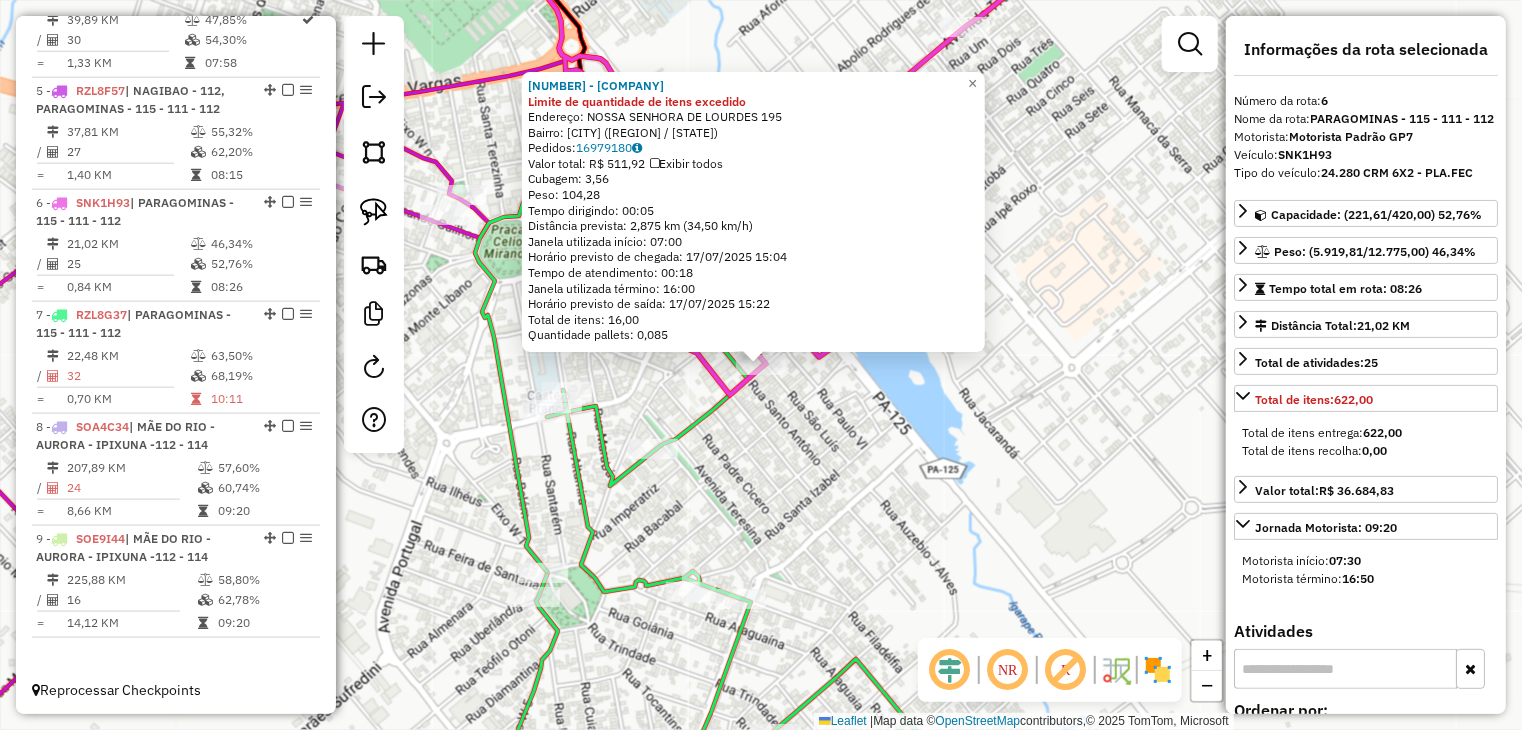drag, startPoint x: 832, startPoint y: 494, endPoint x: 988, endPoint y: 382, distance: 192.04166 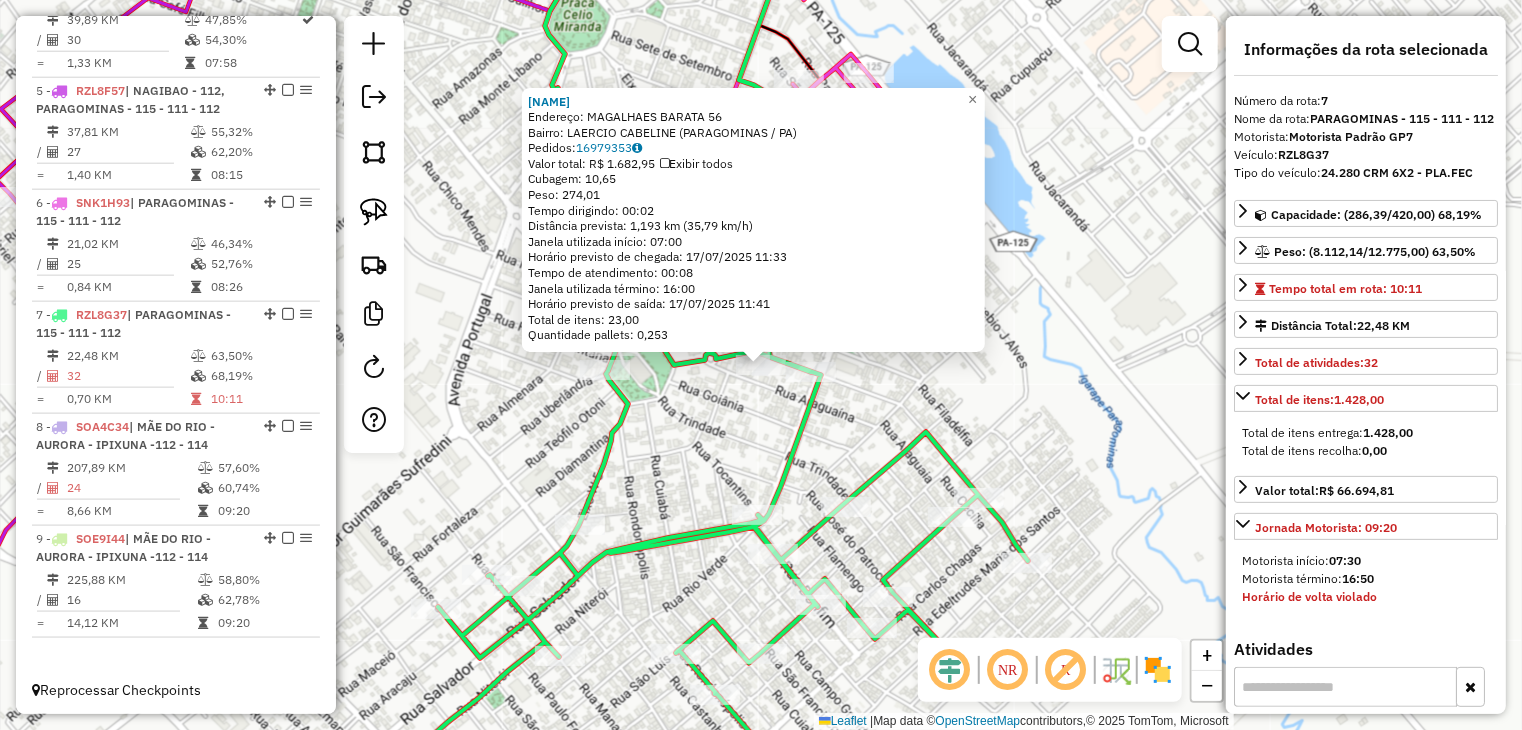 click on "5841 - JOaO  GONCALVES  Endereço:  MAGALHAES BARATA 56   Bairro: LAERCIO CABELINE (PARAGOMINAS / PA)   Pedidos:  16979353   Valor total: R$ 1.682,95   Exibir todos   Cubagem: 10,65  Peso: 274,01  Tempo dirigindo: 00:02   Distância prevista: 1,193 km (35,79 km/h)   Janela utilizada início: 07:00   Horário previsto de chegada: 17/07/2025 11:33   Tempo de atendimento: 00:08   Janela utilizada término: 16:00   Horário previsto de saída: 17/07/2025 11:41   Total de itens: 23,00   Quantidade pallets: 0,253  × Janela de atendimento Grade de atendimento Capacidade Transportadoras Veículos Cliente Pedidos  Rotas Selecione os dias de semana para filtrar as janelas de atendimento  Seg   Ter   Qua   Qui   Sex   Sáb   Dom  Informe o período da janela de atendimento: De: Até:  Filtrar exatamente a janela do cliente  Considerar janela de atendimento padrão  Selecione os dias de semana para filtrar as grades de atendimento  Seg   Ter   Qua   Qui   Sex   Sáb   Dom   Peso mínimo:   Peso máximo:   De:   Até:  +" 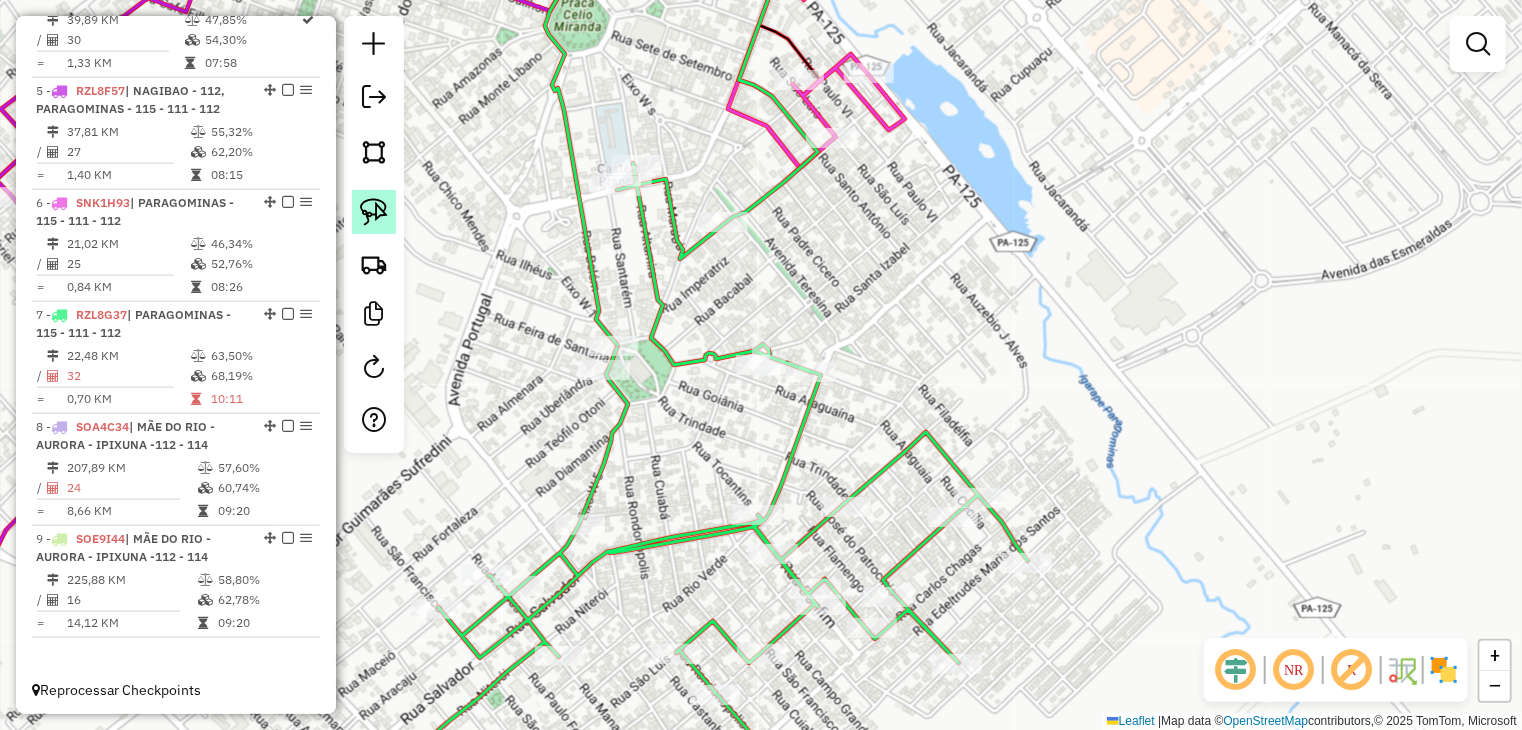 click 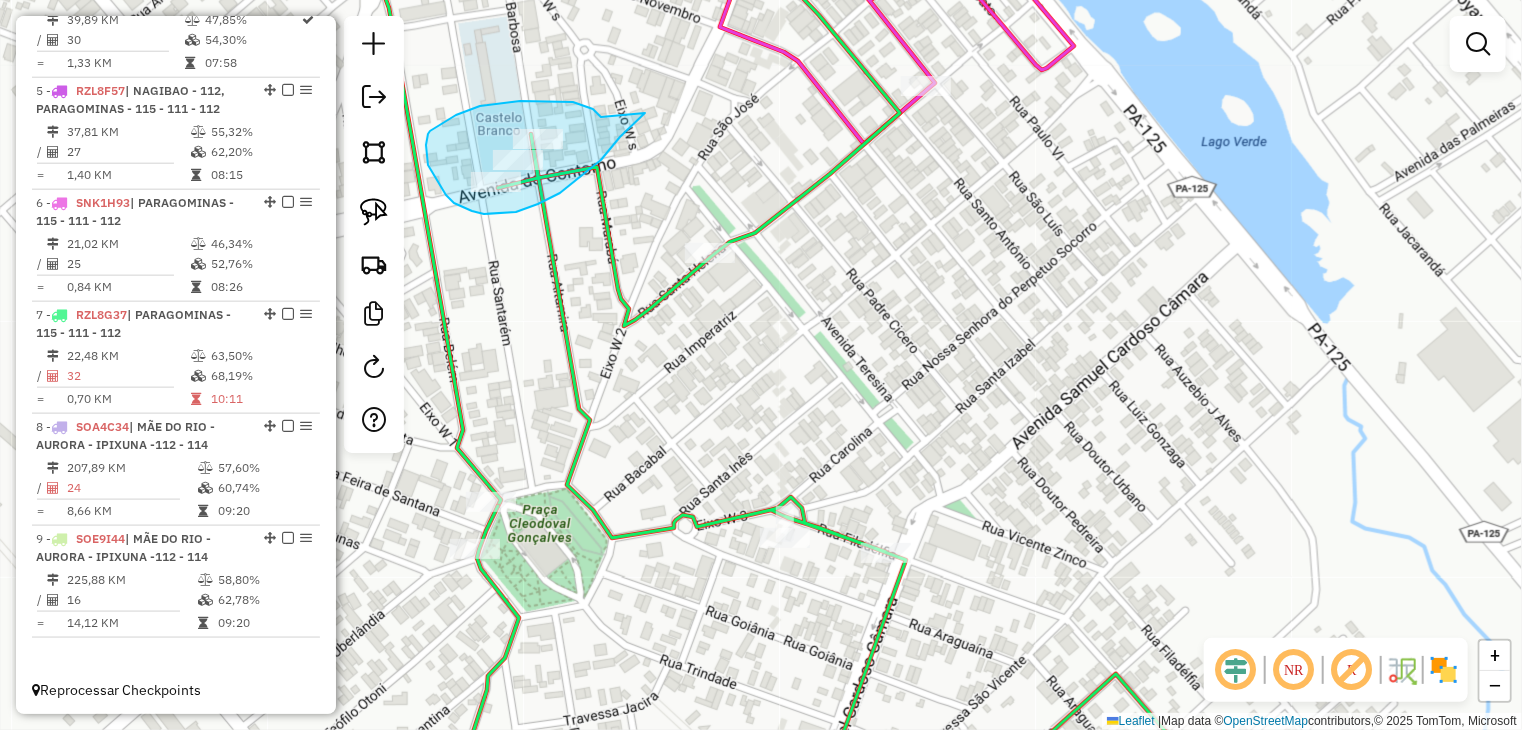 drag, startPoint x: 601, startPoint y: 117, endPoint x: 656, endPoint y: 120, distance: 55.081757 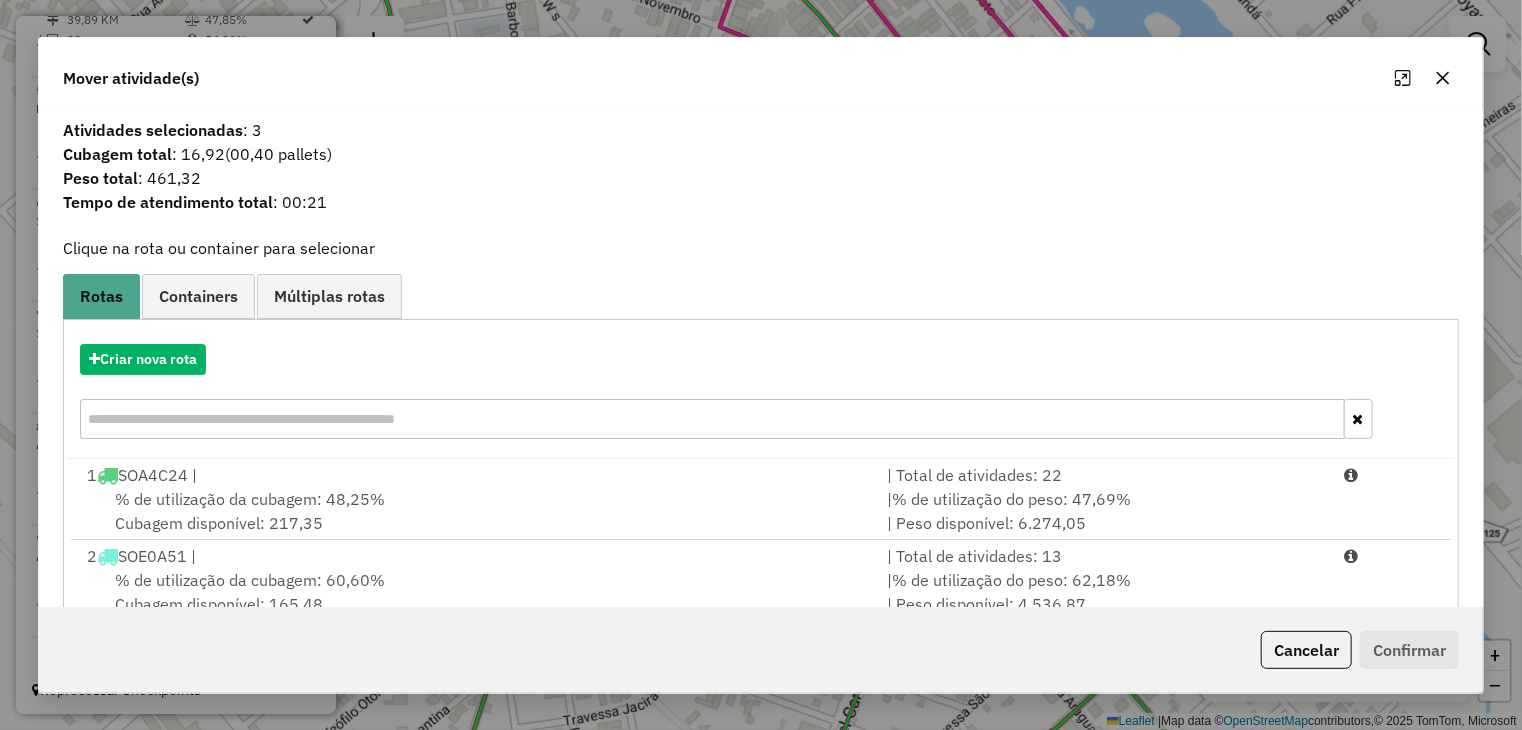 scroll, scrollTop: 246, scrollLeft: 0, axis: vertical 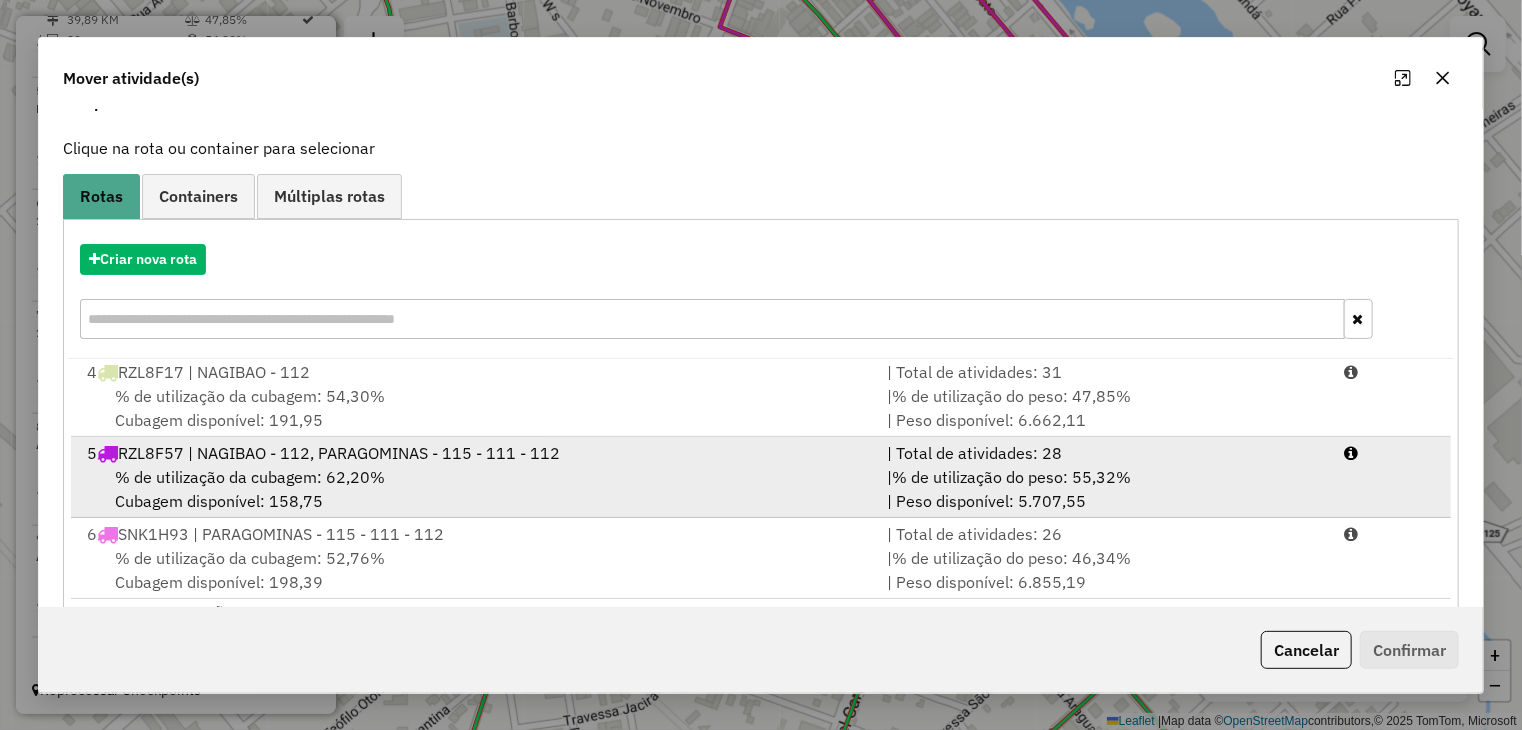 click on "% de utilização da cubagem: 62,20%  Cubagem disponível: 158,75" at bounding box center (475, 489) 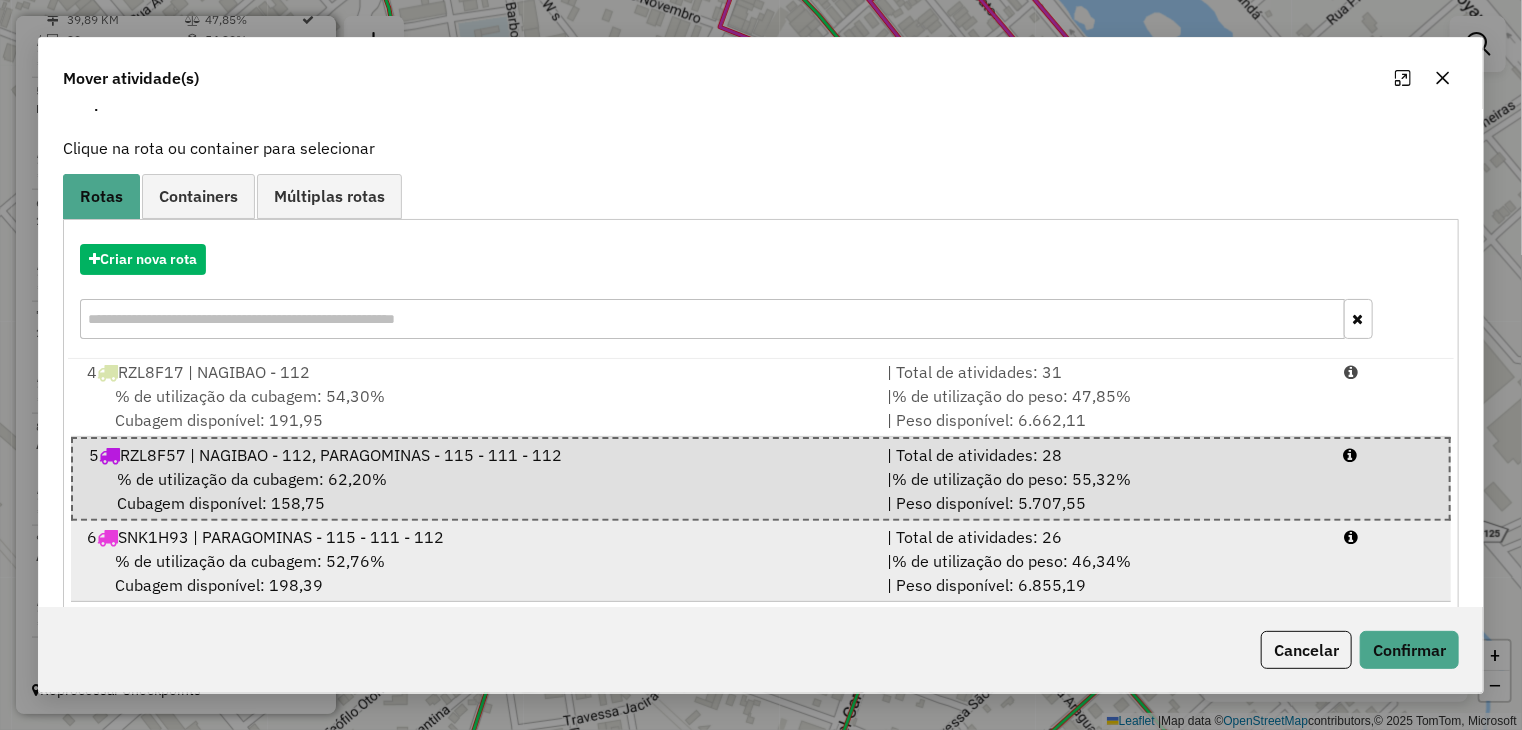 click on "% de utilização da cubagem: 52,76%  Cubagem disponível: 198,39" at bounding box center (475, 573) 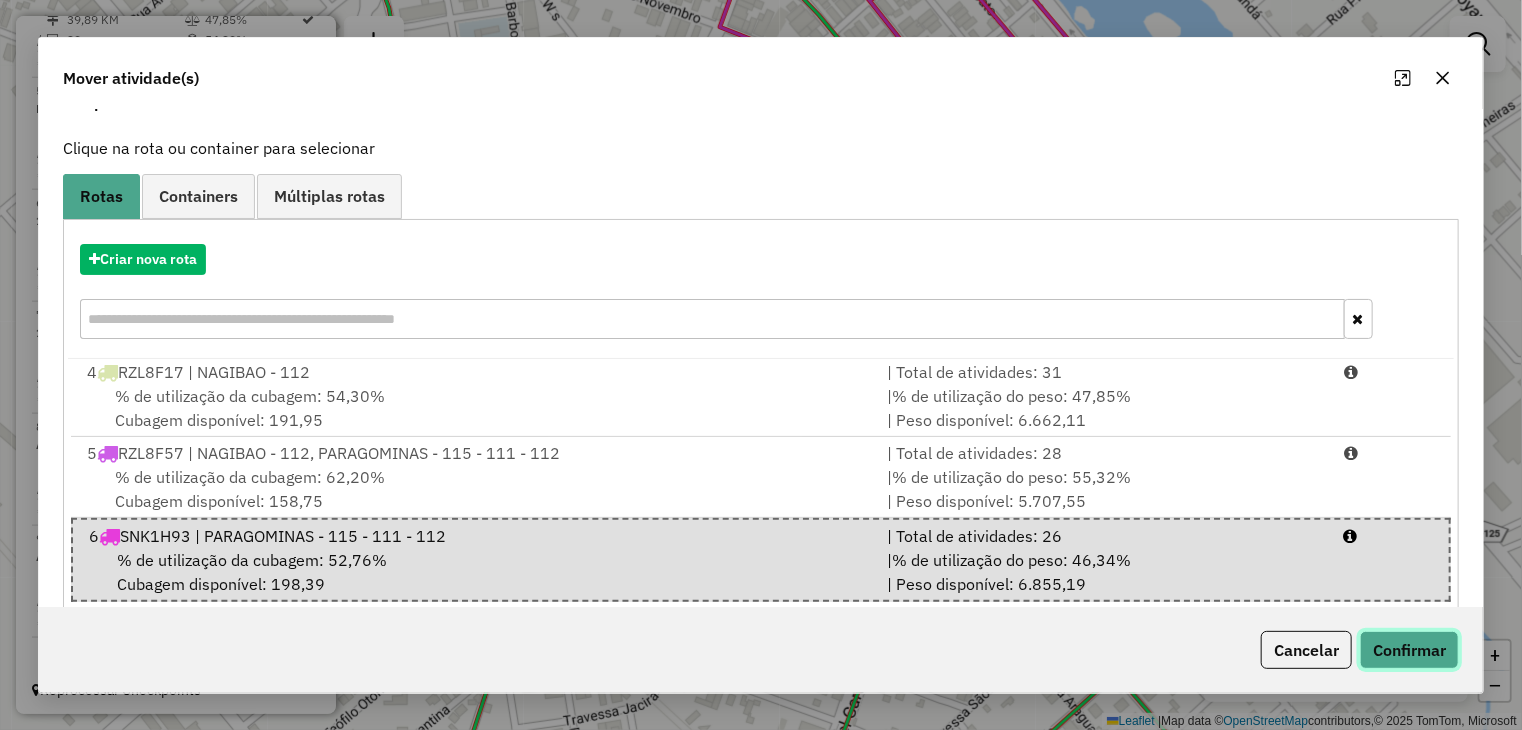 click on "Confirmar" 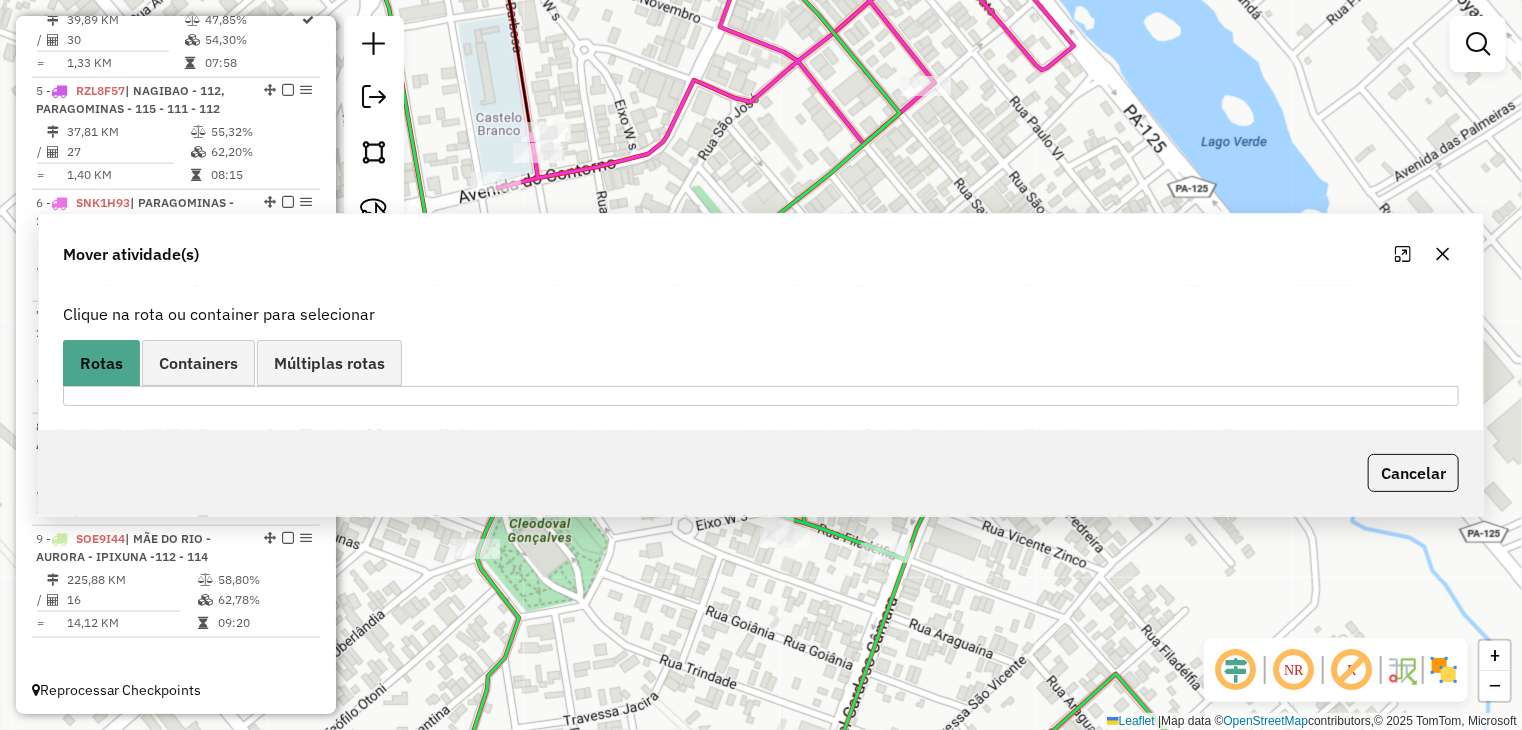 scroll, scrollTop: 0, scrollLeft: 0, axis: both 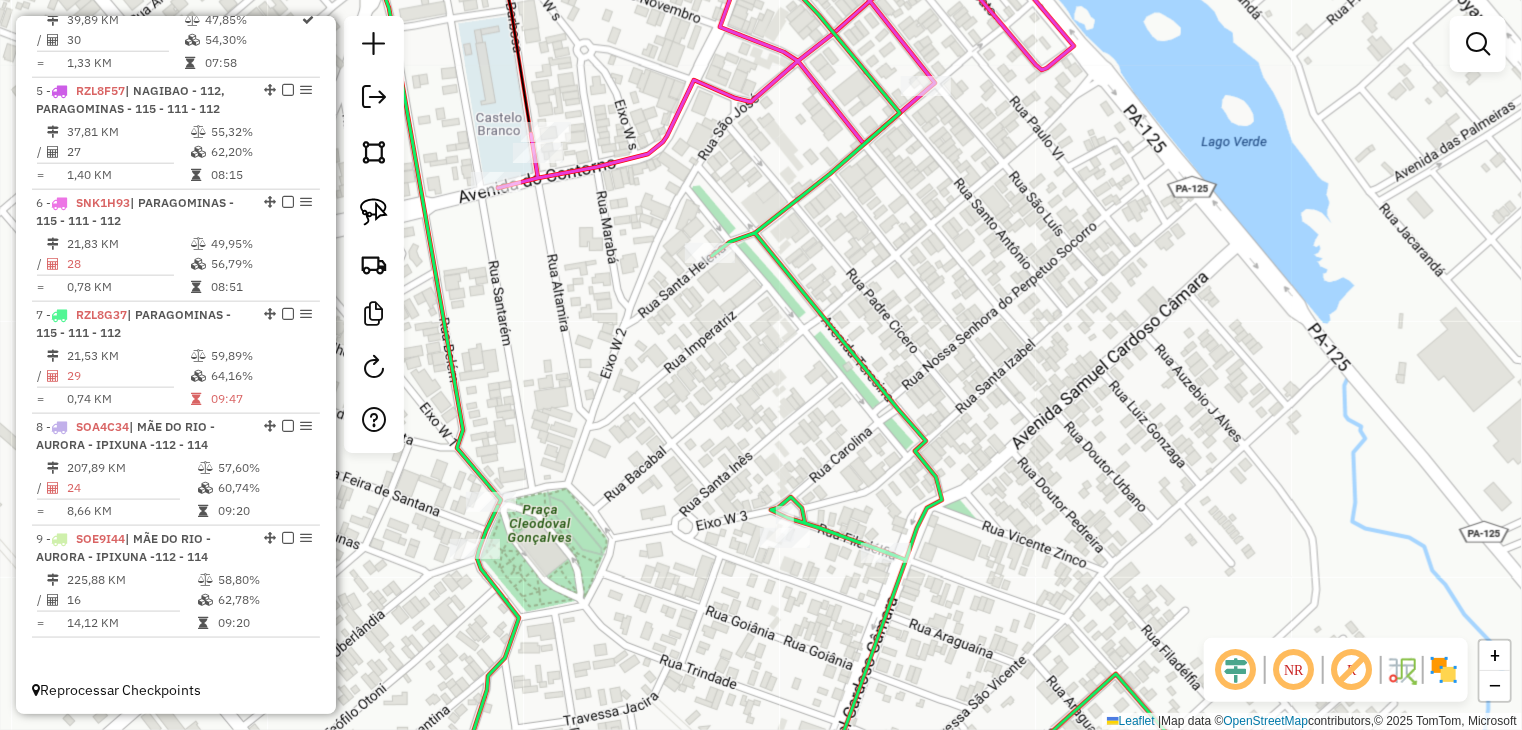 click on "Janela de atendimento Grade de atendimento Capacidade Transportadoras Veículos Cliente Pedidos  Rotas Selecione os dias de semana para filtrar as janelas de atendimento  Seg   Ter   Qua   Qui   Sex   Sáb   Dom  Informe o período da janela de atendimento: De: Até:  Filtrar exatamente a janela do cliente  Considerar janela de atendimento padrão  Selecione os dias de semana para filtrar as grades de atendimento  Seg   Ter   Qua   Qui   Sex   Sáb   Dom   Considerar clientes sem dia de atendimento cadastrado  Clientes fora do dia de atendimento selecionado Filtrar as atividades entre os valores definidos abaixo:  Peso mínimo:   Peso máximo:   Cubagem mínima:   Cubagem máxima:   De:   Até:  Filtrar as atividades entre o tempo de atendimento definido abaixo:  De:   Até:   Considerar capacidade total dos clientes não roteirizados Transportadora: Selecione um ou mais itens Tipo de veículo: Selecione um ou mais itens Veículo: Selecione um ou mais itens Motorista: Selecione um ou mais itens Nome: Rótulo:" 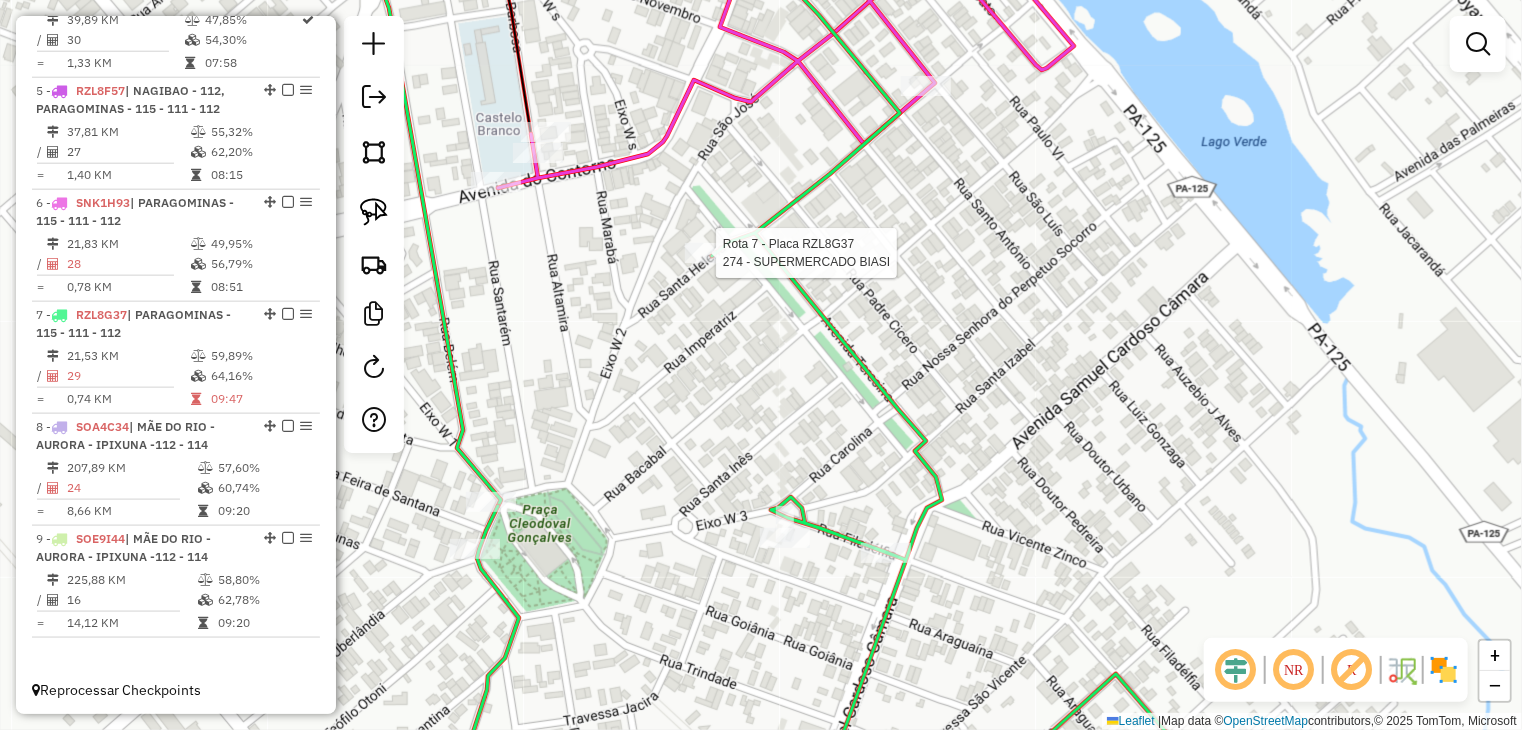 select on "**********" 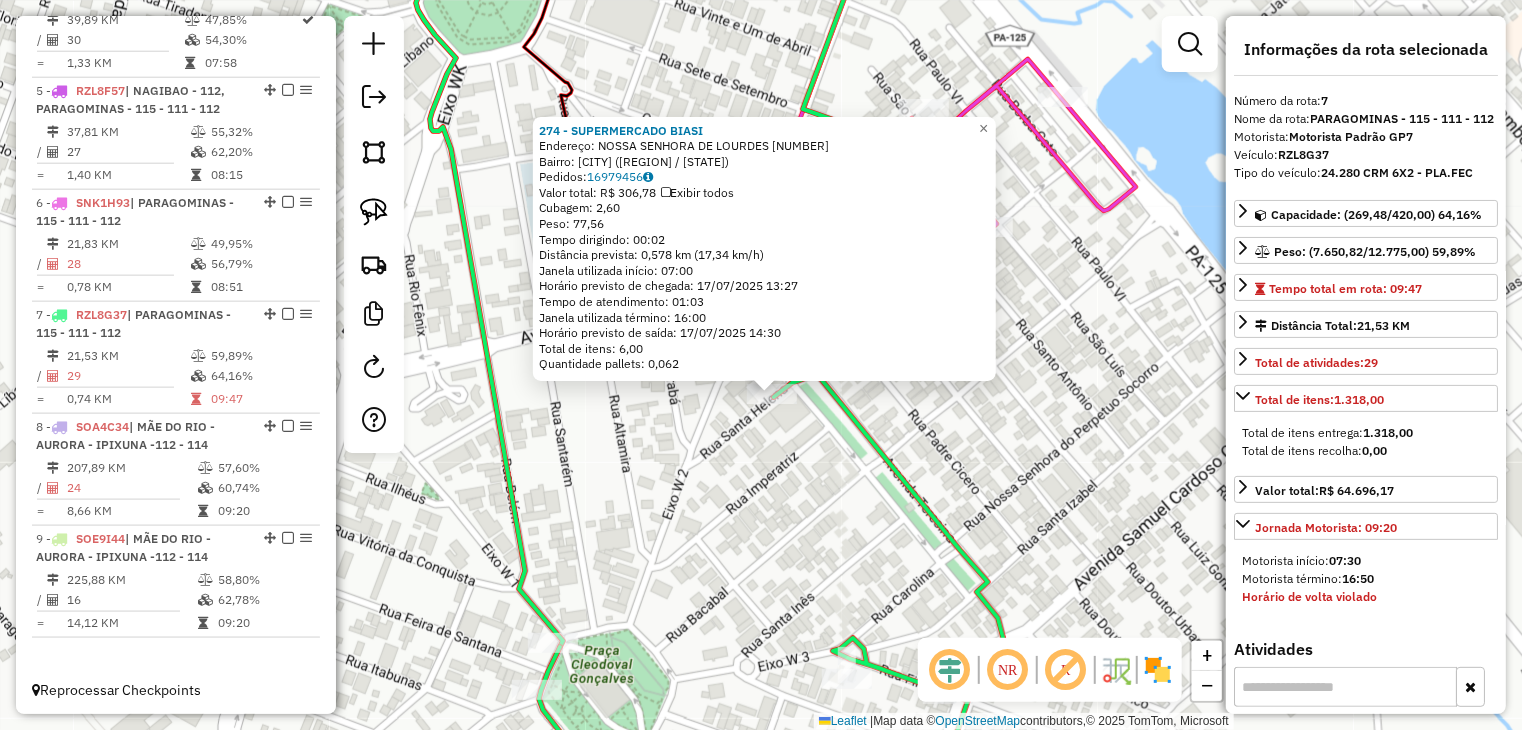 drag, startPoint x: 748, startPoint y: 460, endPoint x: 790, endPoint y: 549, distance: 98.4124 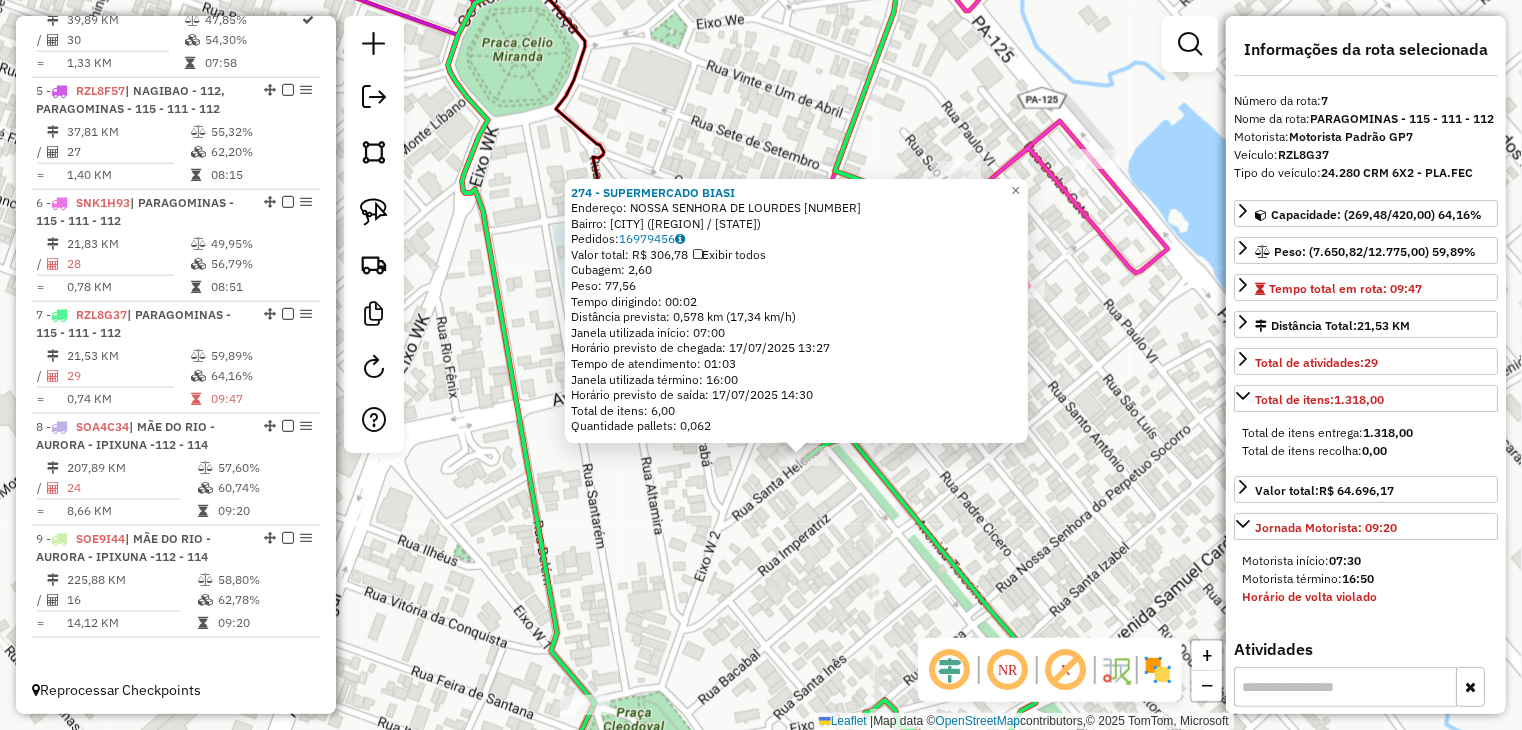 click on "274 - SUPERMERCADO BIASI  Endereço:  NOSSA SENHORA DE LOURDES 8   Bairro: CIDADE NOVA (PARAGOMINAS / PA)   Pedidos:  16979456   Valor total: R$ 306,78   Exibir todos   Cubagem: 2,60  Peso: 77,56  Tempo dirigindo: 00:02   Distância prevista: 0,578 km (17,34 km/h)   Janela utilizada início: 07:00   Horário previsto de chegada: 17/07/2025 13:27   Tempo de atendimento: 01:03   Janela utilizada término: 16:00   Horário previsto de saída: 17/07/2025 14:30   Total de itens: 6,00   Quantidade pallets: 0,062  × Janela de atendimento Grade de atendimento Capacidade Transportadoras Veículos Cliente Pedidos  Rotas Selecione os dias de semana para filtrar as janelas de atendimento  Seg   Ter   Qua   Qui   Sex   Sáb   Dom  Informe o período da janela de atendimento: De: Até:  Filtrar exatamente a janela do cliente  Considerar janela de atendimento padrão  Selecione os dias de semana para filtrar as grades de atendimento  Seg   Ter   Qua   Qui   Sex   Sáb   Dom   Clientes fora do dia de atendimento selecionado" 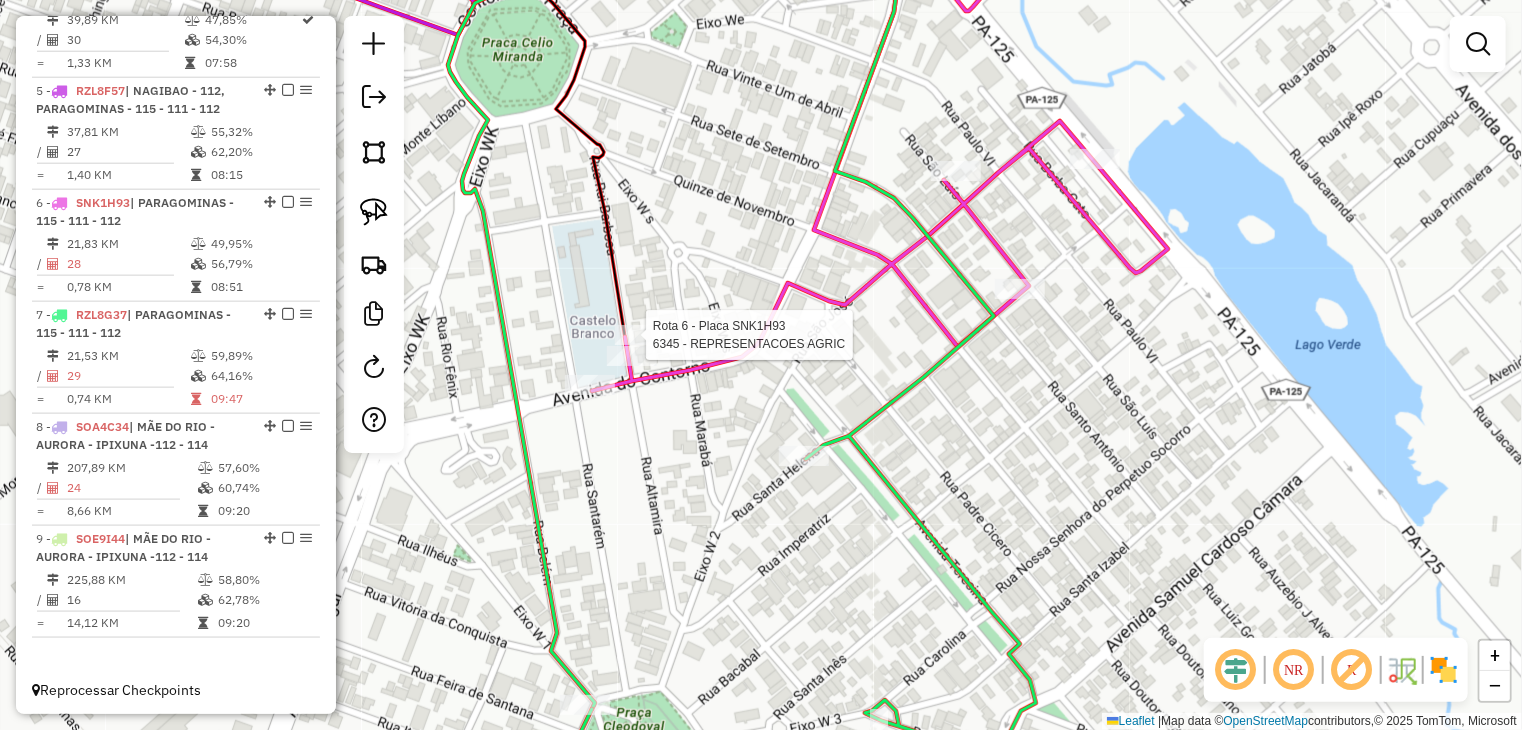 select on "**********" 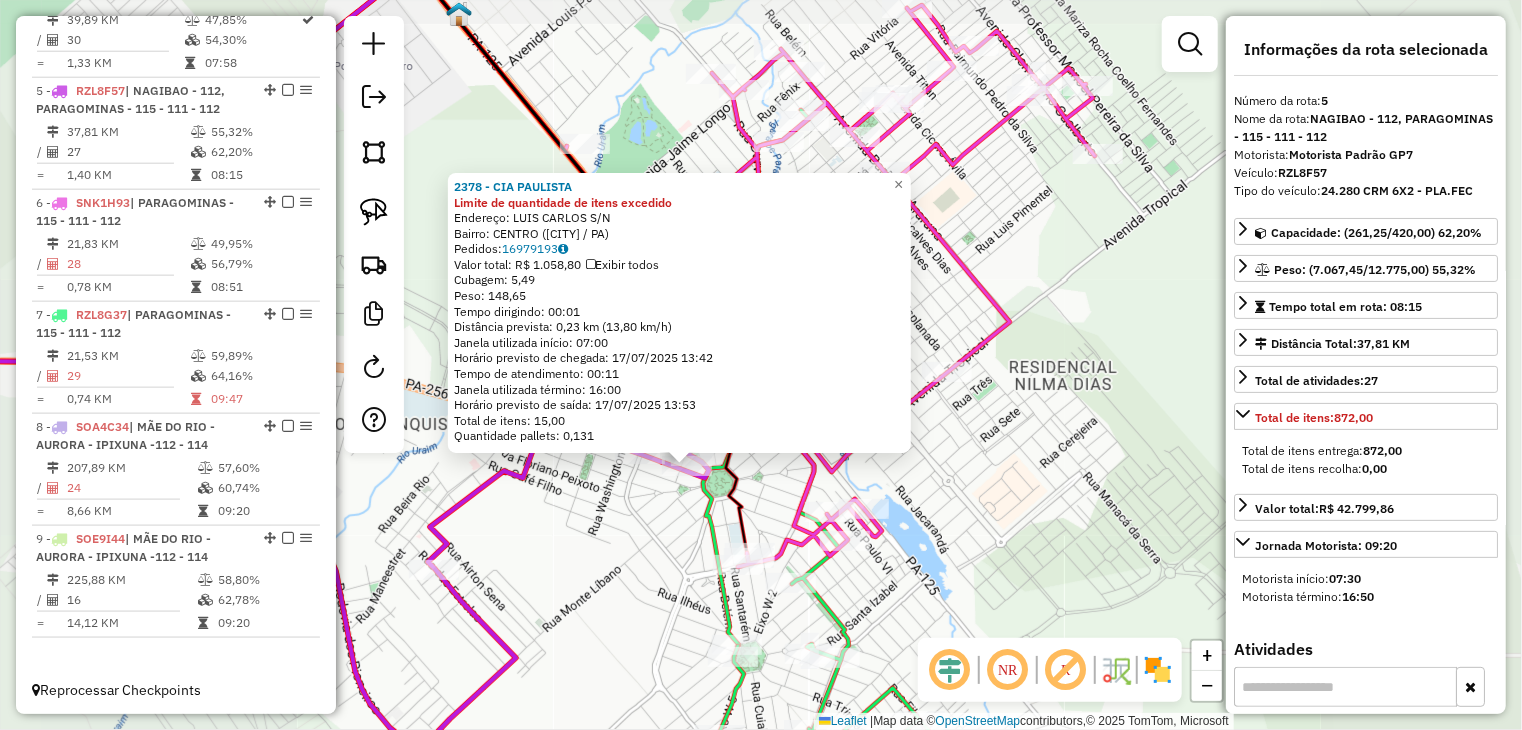click on "2378 - CIA PAULISTA Limite de quantidade de itens excedido  Endereço:  LUIS CARLOS S/N   Bairro: CENTRO (PARAGOMINAS / PA)   Pedidos:  16979193   Valor total: R$ 1.058,80   Exibir todos   Cubagem: 5,49  Peso: 148,65  Tempo dirigindo: 00:01   Distância prevista: 0,23 km (13,80 km/h)   Janela utilizada início: 07:00   Horário previsto de chegada: 17/07/2025 13:42   Tempo de atendimento: 00:11   Janela utilizada término: 16:00   Horário previsto de saída: 17/07/2025 13:53   Total de itens: 15,00   Quantidade pallets: 0,131  × Janela de atendimento Grade de atendimento Capacidade Transportadoras Veículos Cliente Pedidos  Rotas Selecione os dias de semana para filtrar as janelas de atendimento  Seg   Ter   Qua   Qui   Sex   Sáb   Dom  Informe o período da janela de atendimento: De: Até:  Filtrar exatamente a janela do cliente  Considerar janela de atendimento padrão  Selecione os dias de semana para filtrar as grades de atendimento  Seg   Ter   Qua   Qui   Sex   Sáb   Dom   Peso mínimo:   De:   De:" 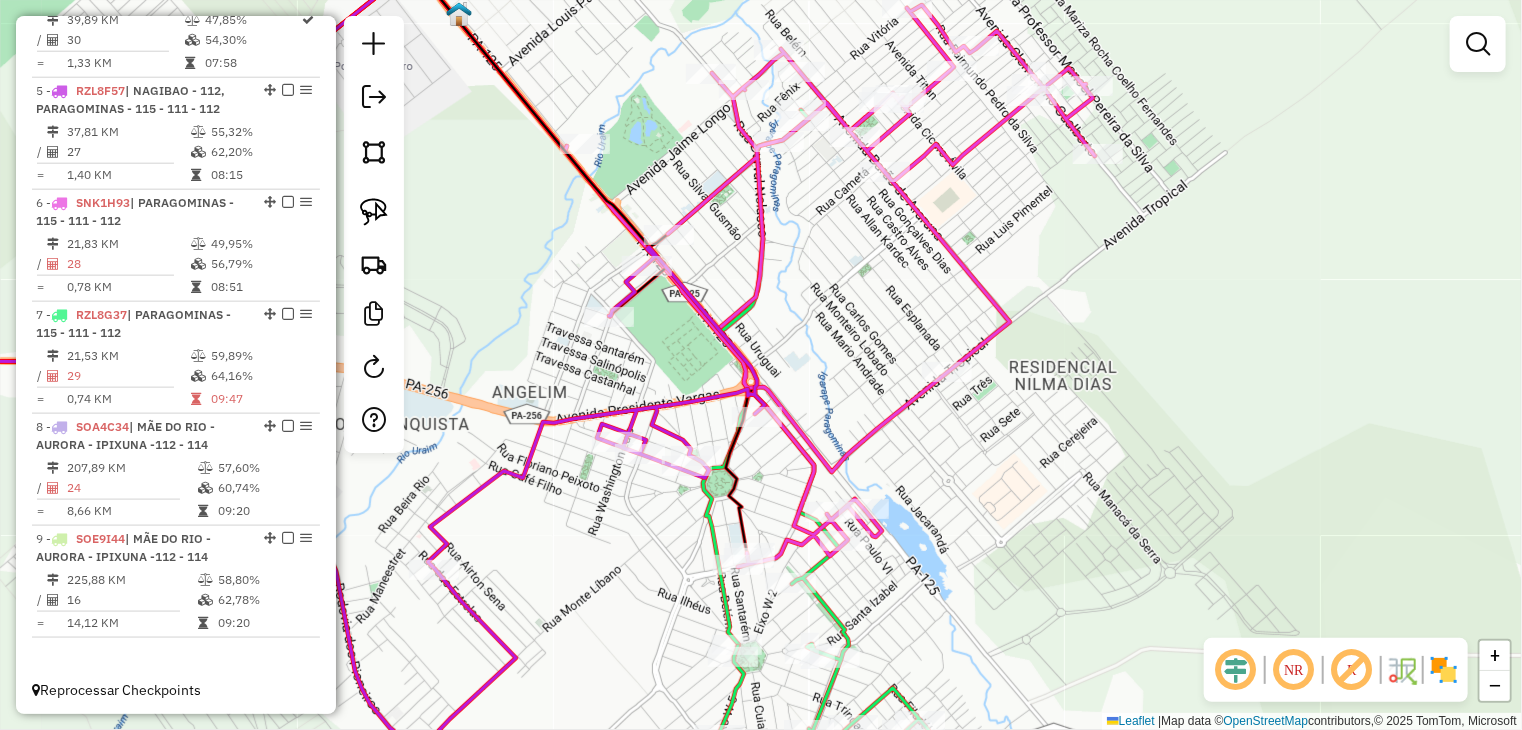 drag, startPoint x: 654, startPoint y: 593, endPoint x: 685, endPoint y: 388, distance: 207.33066 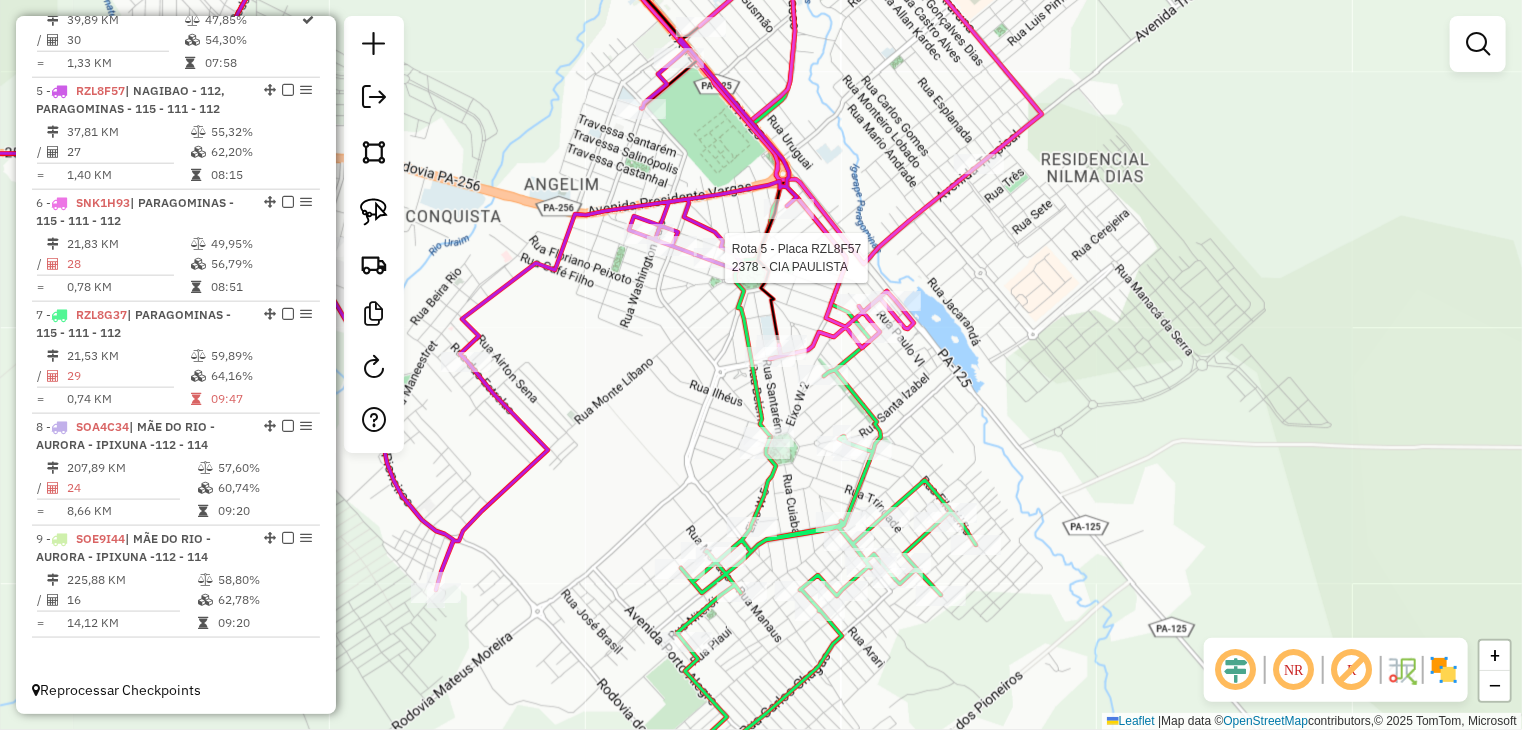 select on "**********" 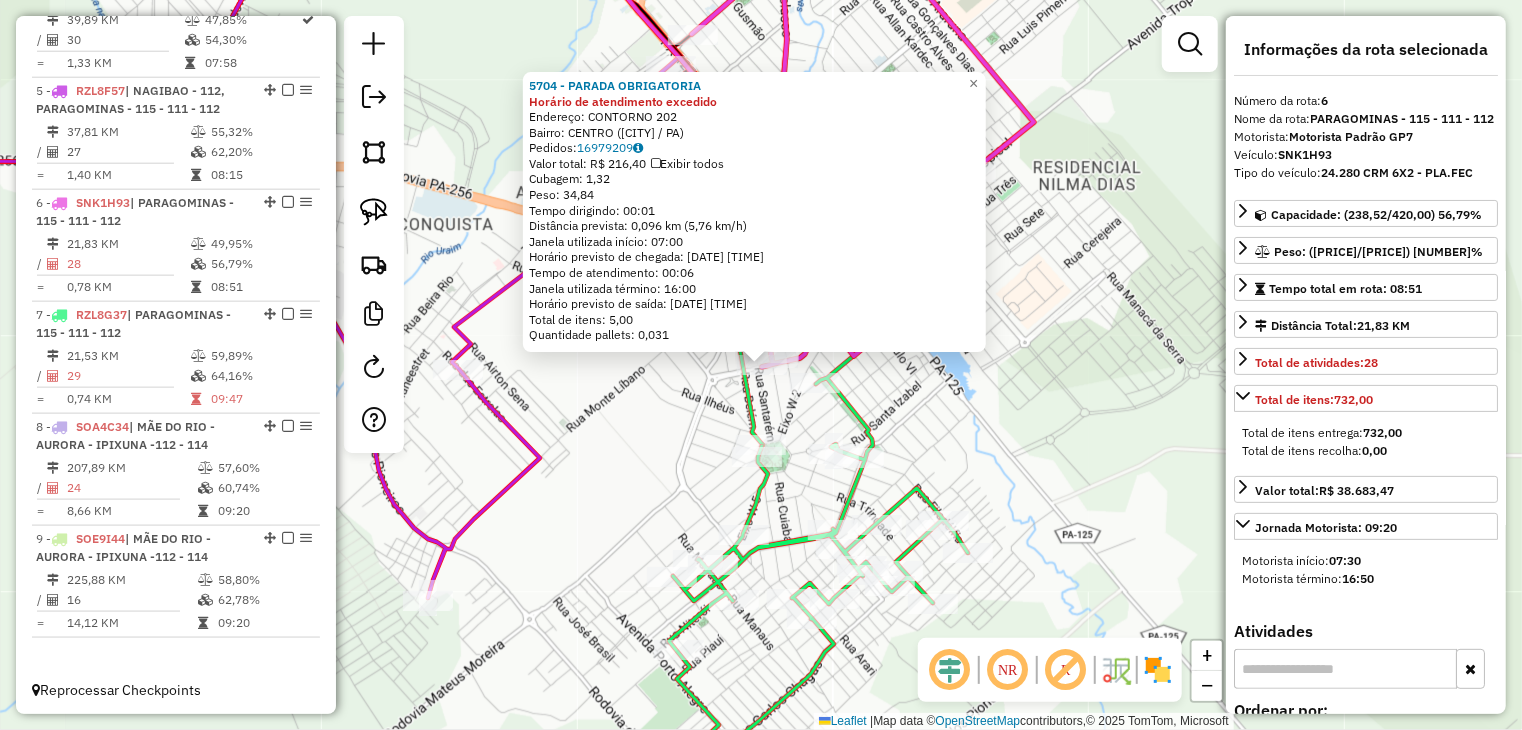 click on "5704 - PARADA OBRIGATORIA Horário de atendimento excedido  Endereço:  CONTORNO 202   Bairro: CENTRO (PARAGOMINAS / PA)   Pedidos:  16979209   Valor total: R$ 216,40   Exibir todos   Cubagem: 1,32  Peso: 34,84  Tempo dirigindo: 00:01   Distância prevista: 0,096 km (5,76 km/h)   Janela utilizada início: 07:00   Horário previsto de chegada: 17/07/2025 16:04   Tempo de atendimento: 00:06   Janela utilizada término: 16:00   Horário previsto de saída: 17/07/2025 16:10   Total de itens: 5,00   Quantidade pallets: 0,031  × Janela de atendimento Grade de atendimento Capacidade Transportadoras Veículos Cliente Pedidos  Rotas Selecione os dias de semana para filtrar as janelas de atendimento  Seg   Ter   Qua   Qui   Sex   Sáb   Dom  Informe o período da janela de atendimento: De: Até:  Filtrar exatamente a janela do cliente  Considerar janela de atendimento padrão  Selecione os dias de semana para filtrar as grades de atendimento  Seg   Ter   Qua   Qui   Sex   Sáb   Dom   Peso mínimo:   Peso máximo:  +" 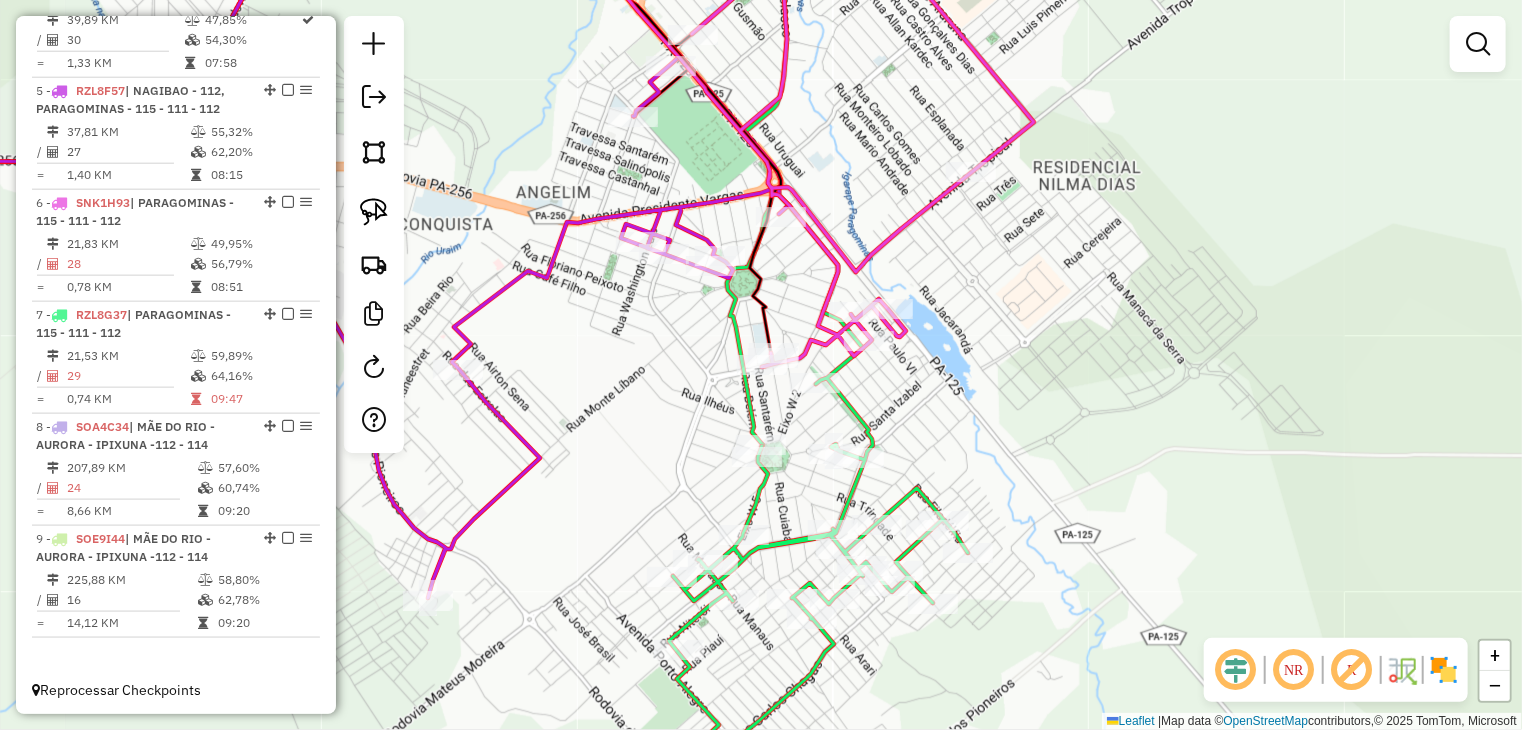 click on "Janela de atendimento Grade de atendimento Capacidade Transportadoras Veículos Cliente Pedidos  Rotas Selecione os dias de semana para filtrar as janelas de atendimento  Seg   Ter   Qua   Qui   Sex   Sáb   Dom  Informe o período da janela de atendimento: De: Até:  Filtrar exatamente a janela do cliente  Considerar janela de atendimento padrão  Selecione os dias de semana para filtrar as grades de atendimento  Seg   Ter   Qua   Qui   Sex   Sáb   Dom   Considerar clientes sem dia de atendimento cadastrado  Clientes fora do dia de atendimento selecionado Filtrar as atividades entre os valores definidos abaixo:  Peso mínimo:   Peso máximo:   Cubagem mínima:   Cubagem máxima:   De:   Até:  Filtrar as atividades entre o tempo de atendimento definido abaixo:  De:   Até:   Considerar capacidade total dos clientes não roteirizados Transportadora: Selecione um ou mais itens Tipo de veículo: Selecione um ou mais itens Veículo: Selecione um ou mais itens Motorista: Selecione um ou mais itens Nome: Rótulo:" 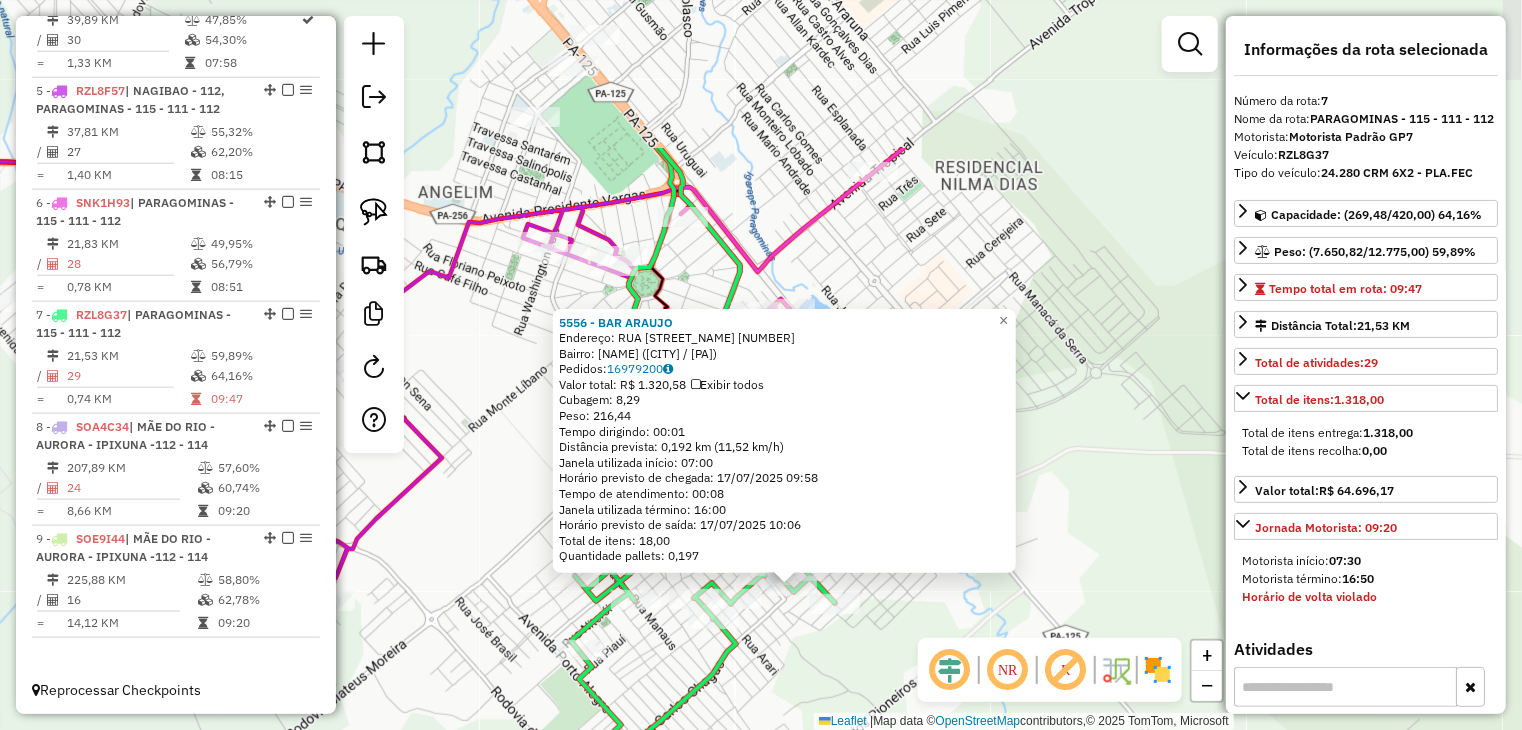 drag, startPoint x: 713, startPoint y: 521, endPoint x: 744, endPoint y: 742, distance: 223.16362 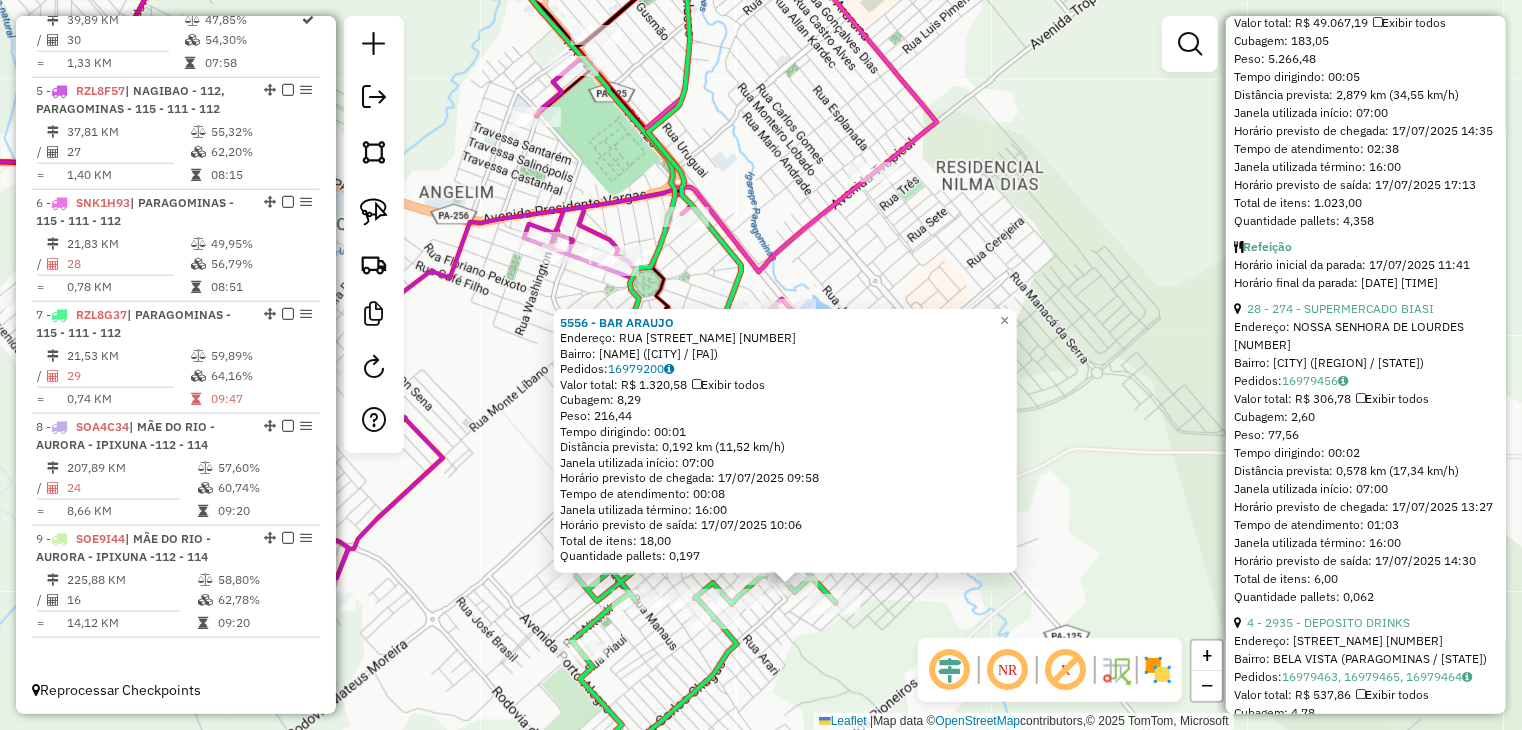 scroll, scrollTop: 1000, scrollLeft: 0, axis: vertical 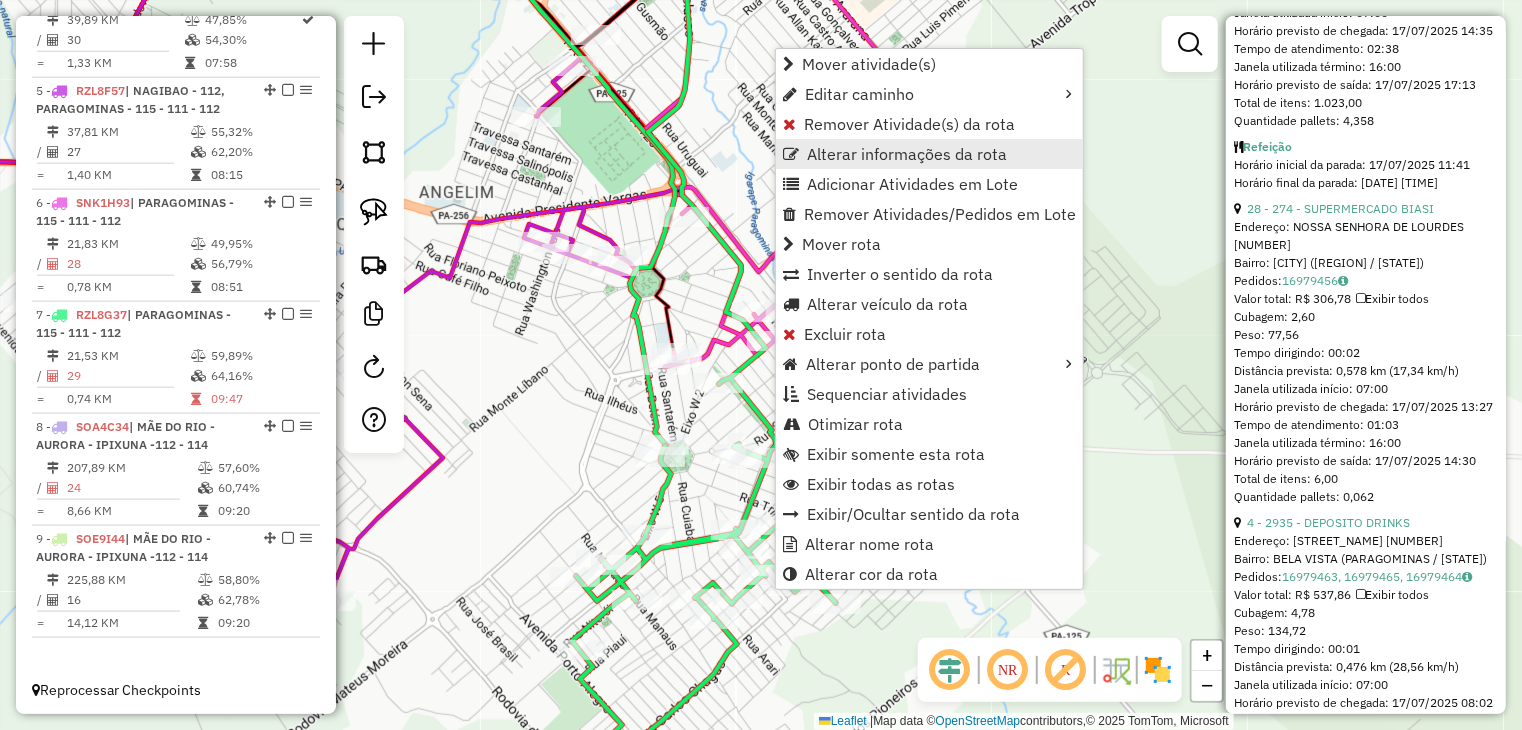 click on "Alterar informações da rota" at bounding box center (907, 154) 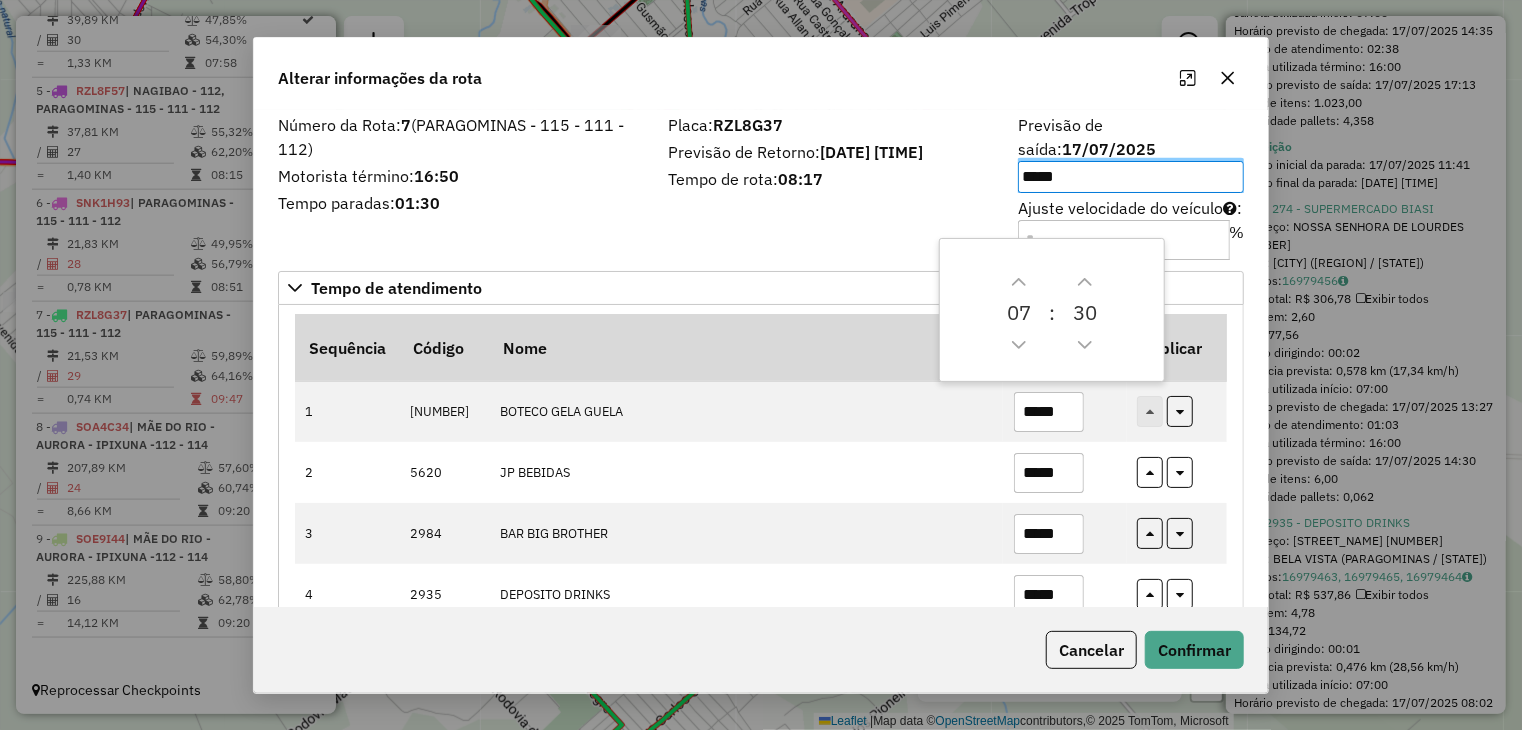 drag, startPoint x: 847, startPoint y: 143, endPoint x: 625, endPoint y: 83, distance: 229.96521 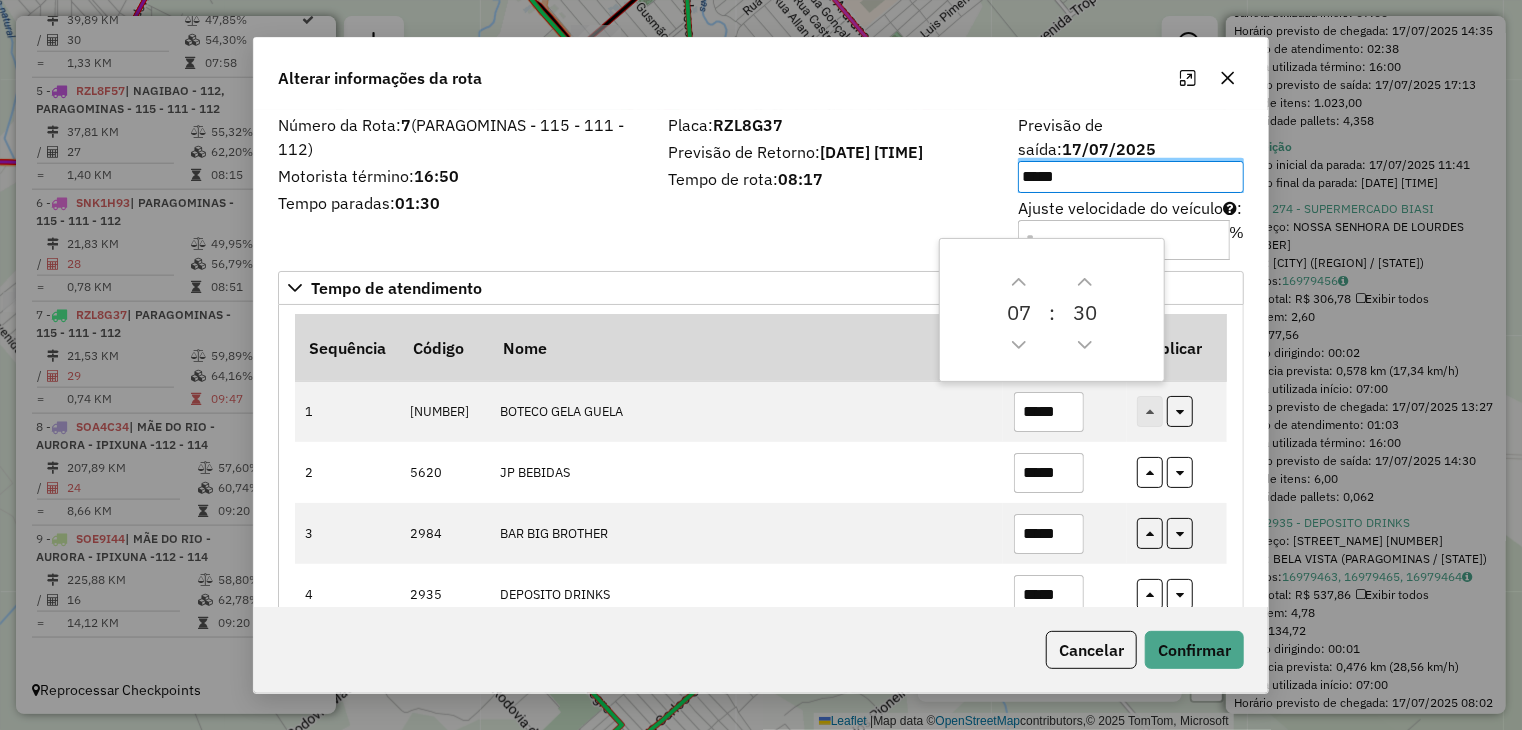 click on "Alterar informações da rota  Número da Rota:  7  (PARAGOMINAS - 115 - 111 - 112)  Motorista término:  16:50  Tempo paradas:  01:30  Placa:  RZL8G37  Previsão de Retorno:  17/07/2025 17:17  Tempo de rota:  08:17  Previsão de saída:  17/07/2025 *****  Ajuste velocidade do veículo  :  %  Tempo de atendimento   Sequência   Código  Nome  Tempo Atendimento   Replicar  1 5942 BOTECO GELA GUELA ***** 2 5620 JP BEBIDAS ***** 3 2984 BAR BIG BROTHER ***** 4 2935 DEPOSITO DRINKS ***** 5 2909 BOTECO DO BUBU ***** 6 5561 ALDENORA BISPO DOS S ***** 7 2959 CONVENIENCIA JN ***** 8 5605 MERCANTIL PIONEIRO ***** 9 5505 OURO PRETO COMERCIO ***** 10 2819 BAR CHUTE CERTO ***** 11 3192 MERC. CABRAL ***** 12 649 MERCANTIL CAMBOATA ***** 13 3390 DEP SITO BEB. SILVA ***** 14 5416 SETPOINT ***** 15 5587 CASA PaO DE QUEIJO ***** 16 5556 BAR  ARAUJO ***** 17 3150 MERCADINHO CALIXTO ***** 18 3598 COMERCIAL RUFINO ***** 19 2690 R. SATY ***** 20 3581 COMER. TUDO EU POSSO ***** 21 3491 COMERCIAL MARQUINHOS ***** 22 4155 ***** 23 24" 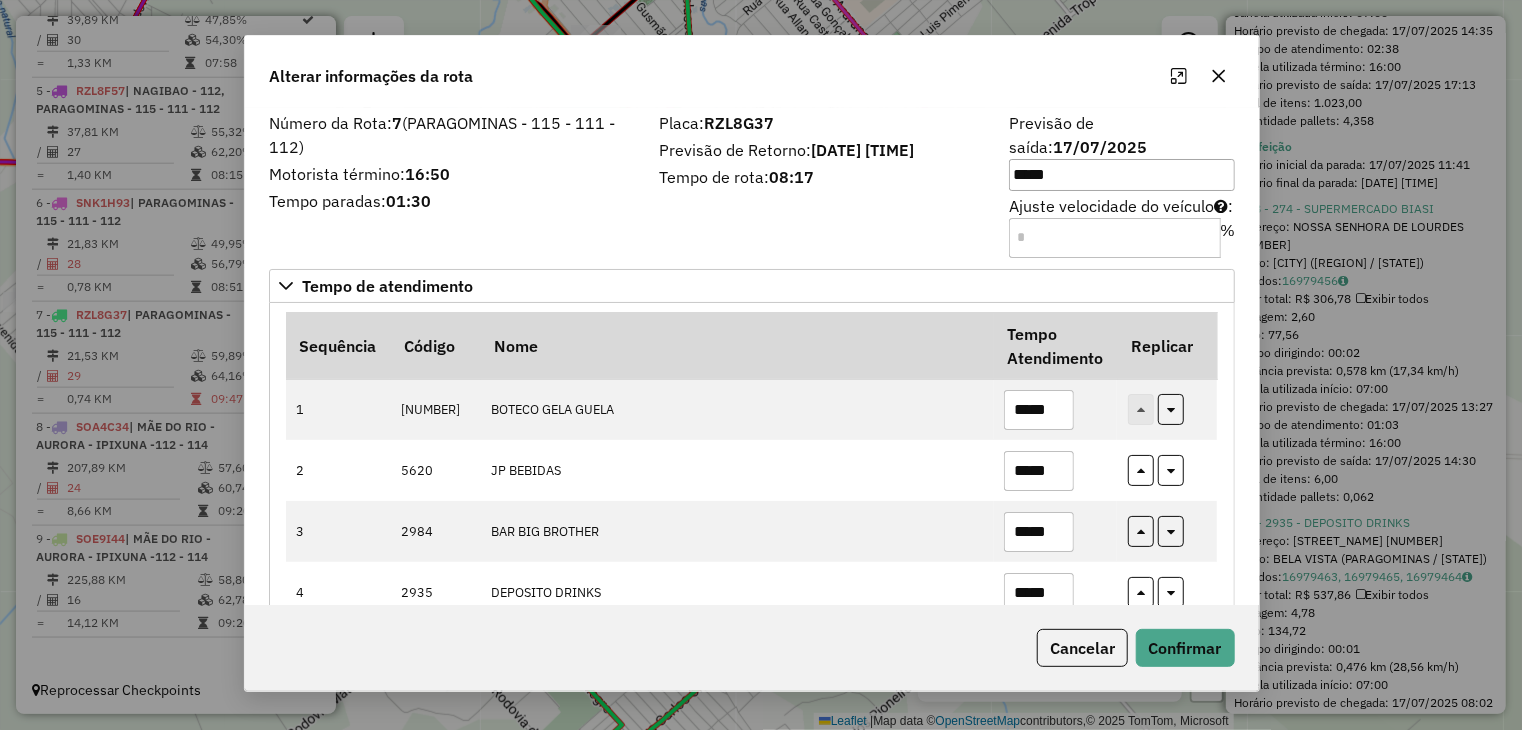 drag, startPoint x: 829, startPoint y: 89, endPoint x: 657, endPoint y: 52, distance: 175.93465 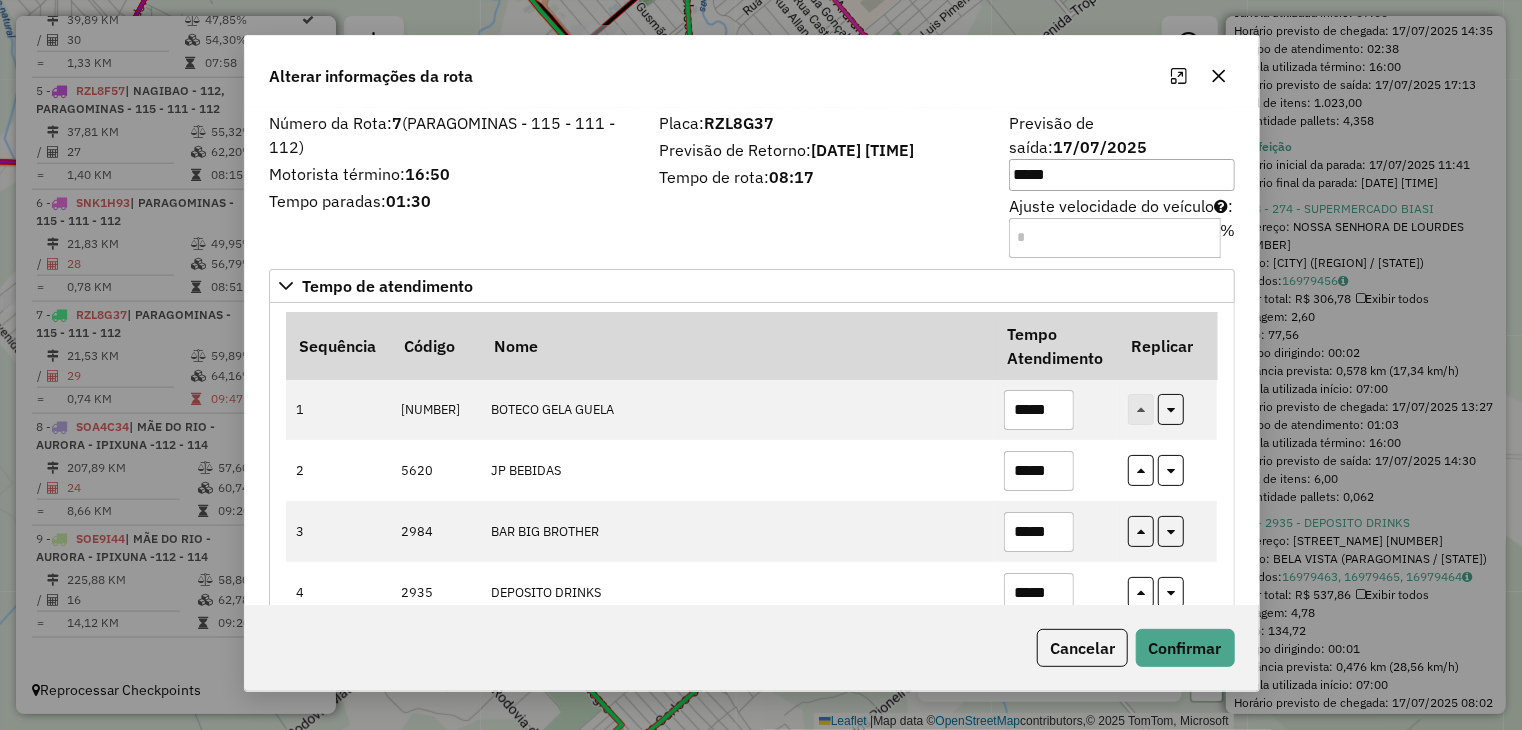click on "Alterar informações da rota" 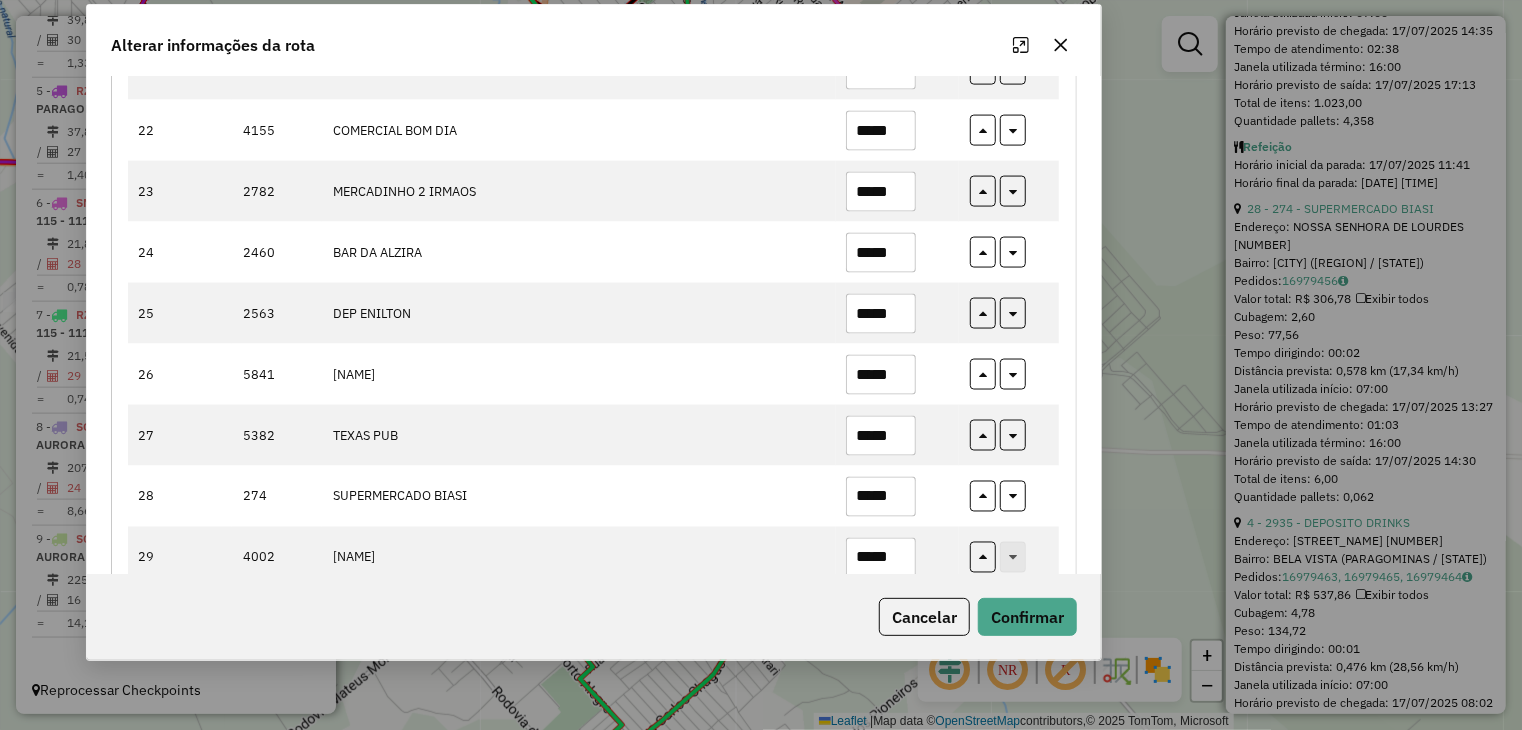 scroll, scrollTop: 1549, scrollLeft: 0, axis: vertical 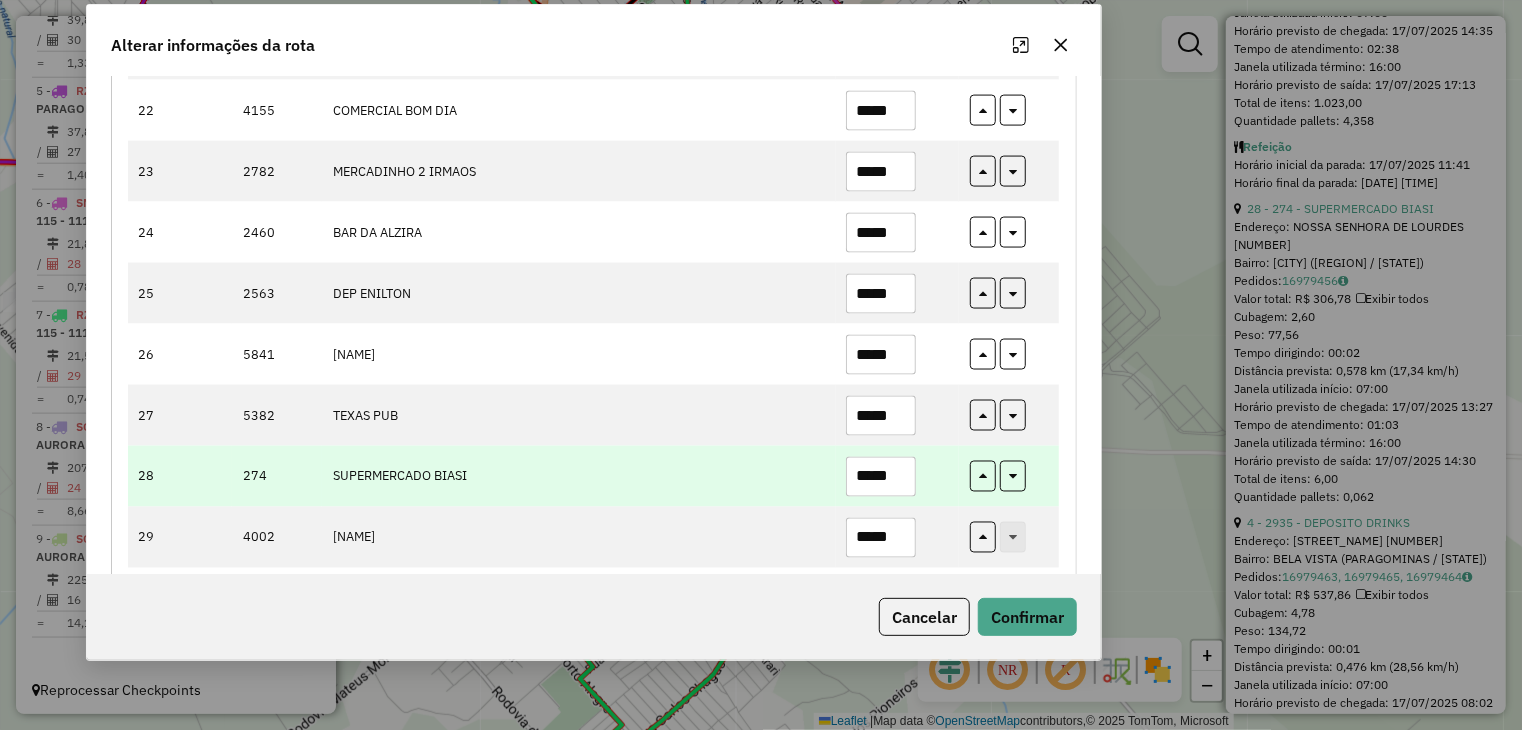 drag, startPoint x: 908, startPoint y: 453, endPoint x: 840, endPoint y: 440, distance: 69.2315 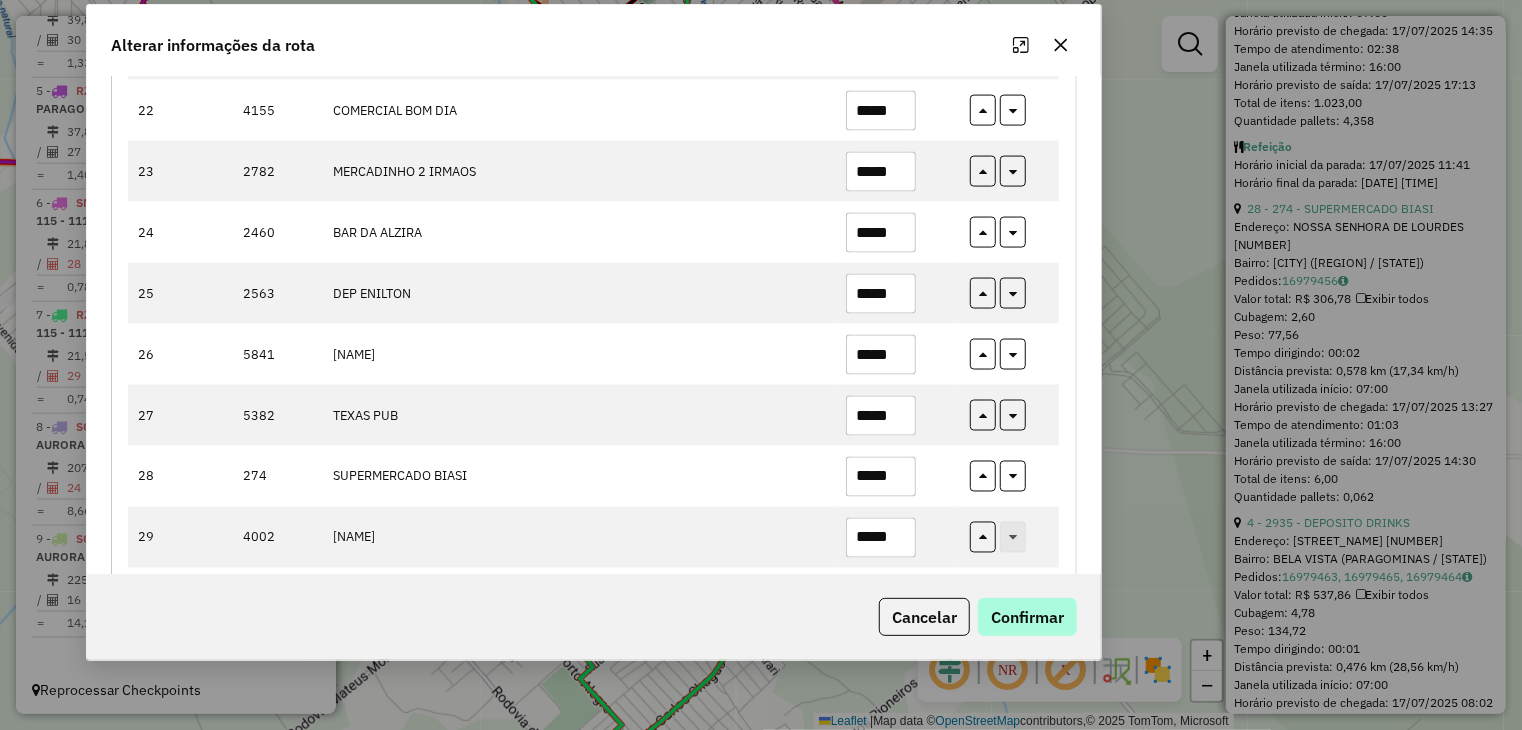 type on "*****" 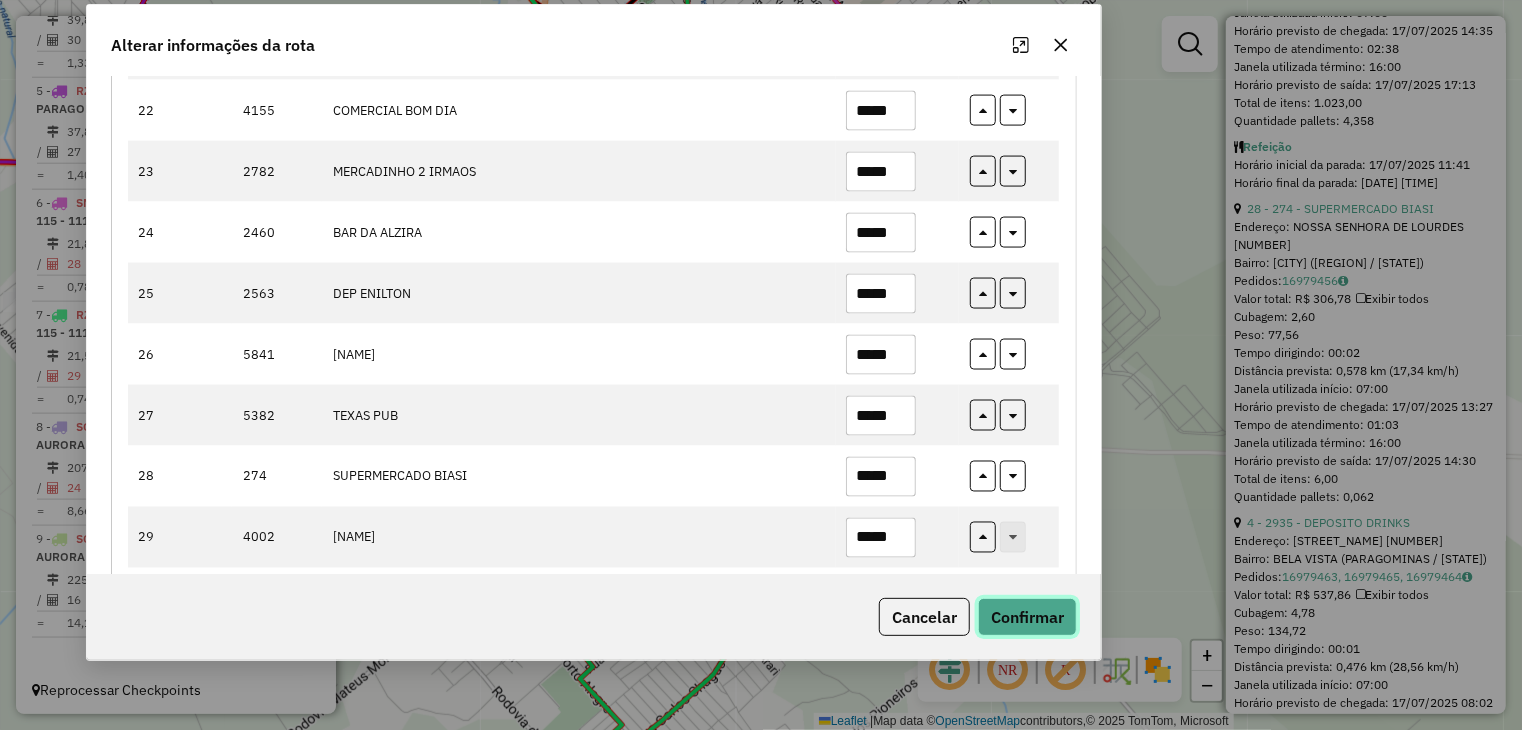 click on "Confirmar" 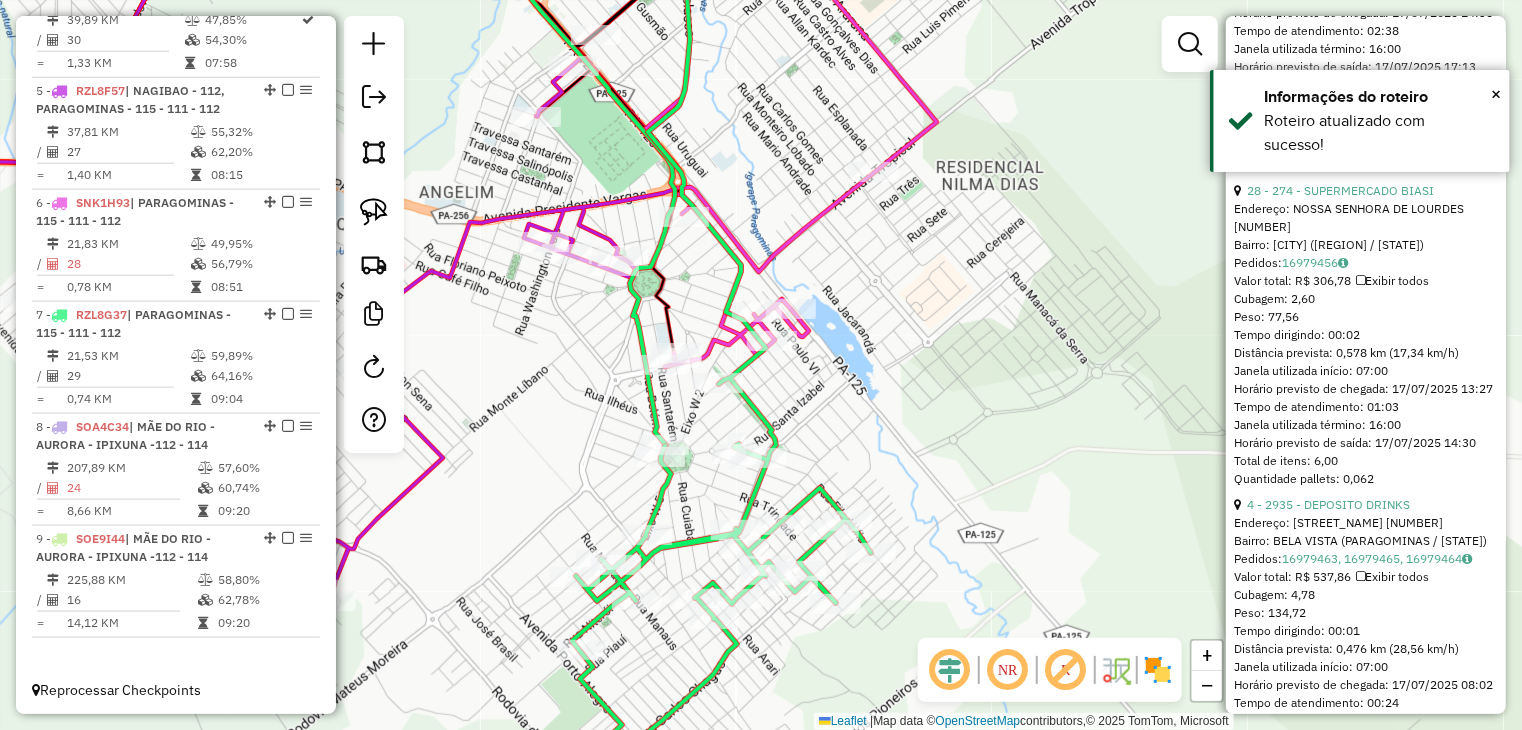 scroll, scrollTop: 982, scrollLeft: 0, axis: vertical 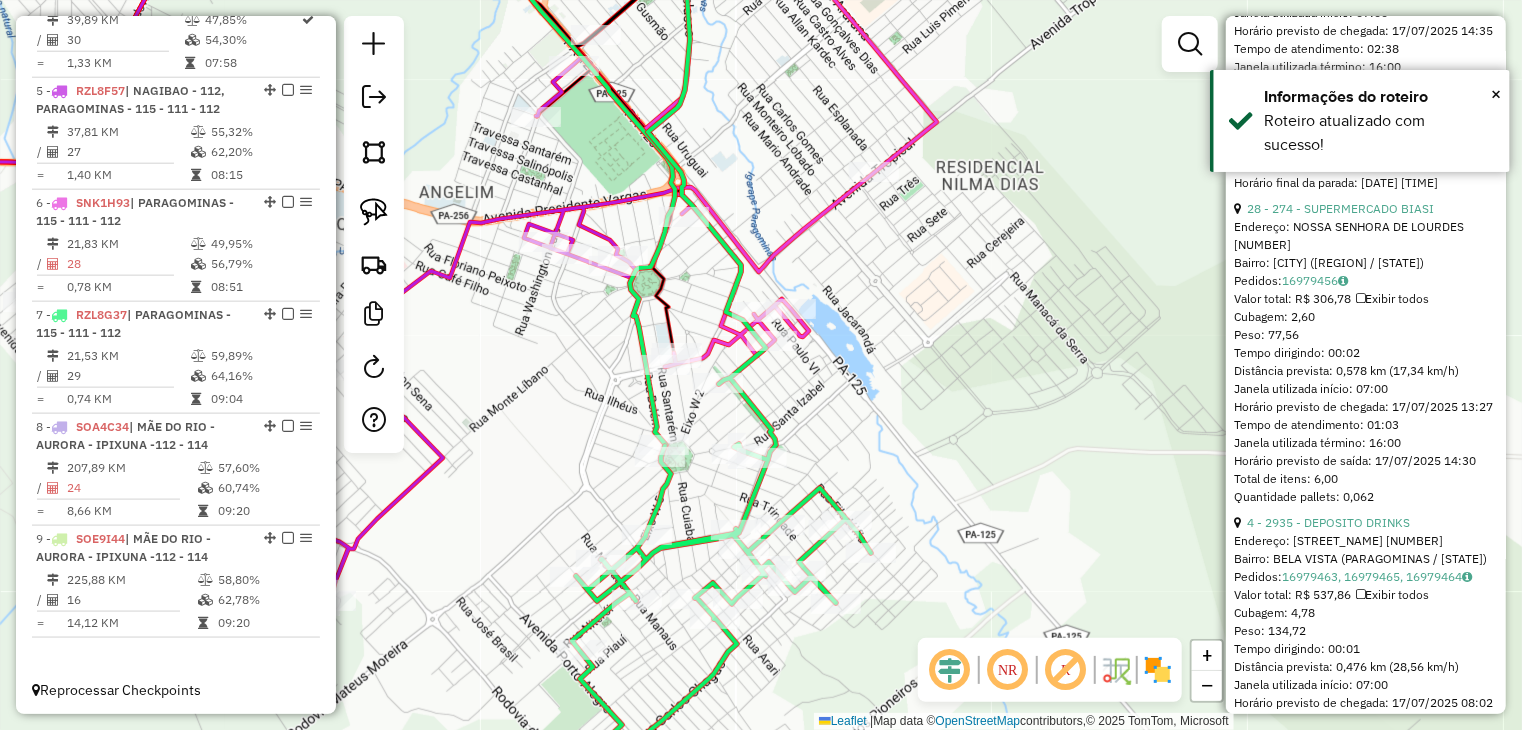 click on "Janela de atendimento Grade de atendimento Capacidade Transportadoras Veículos Cliente Pedidos  Rotas Selecione os dias de semana para filtrar as janelas de atendimento  Seg   Ter   Qua   Qui   Sex   Sáb   Dom  Informe o período da janela de atendimento: De: Até:  Filtrar exatamente a janela do cliente  Considerar janela de atendimento padrão  Selecione os dias de semana para filtrar as grades de atendimento  Seg   Ter   Qua   Qui   Sex   Sáb   Dom   Considerar clientes sem dia de atendimento cadastrado  Clientes fora do dia de atendimento selecionado Filtrar as atividades entre os valores definidos abaixo:  Peso mínimo:   Peso máximo:   Cubagem mínima:   Cubagem máxima:   De:   Até:  Filtrar as atividades entre o tempo de atendimento definido abaixo:  De:   Até:   Considerar capacidade total dos clientes não roteirizados Transportadora: Selecione um ou mais itens Tipo de veículo: Selecione um ou mais itens Veículo: Selecione um ou mais itens Motorista: Selecione um ou mais itens Nome: Rótulo:" 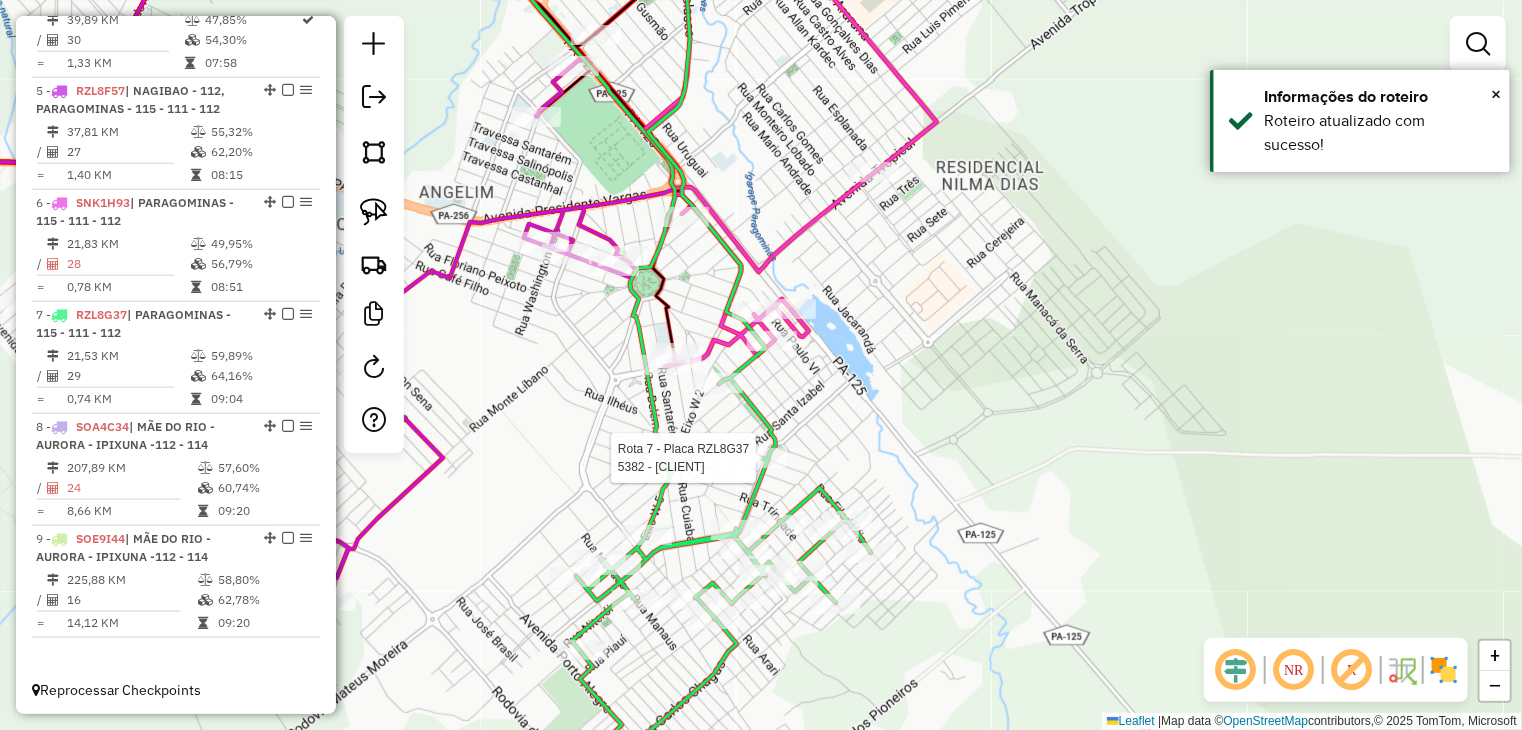 select on "**********" 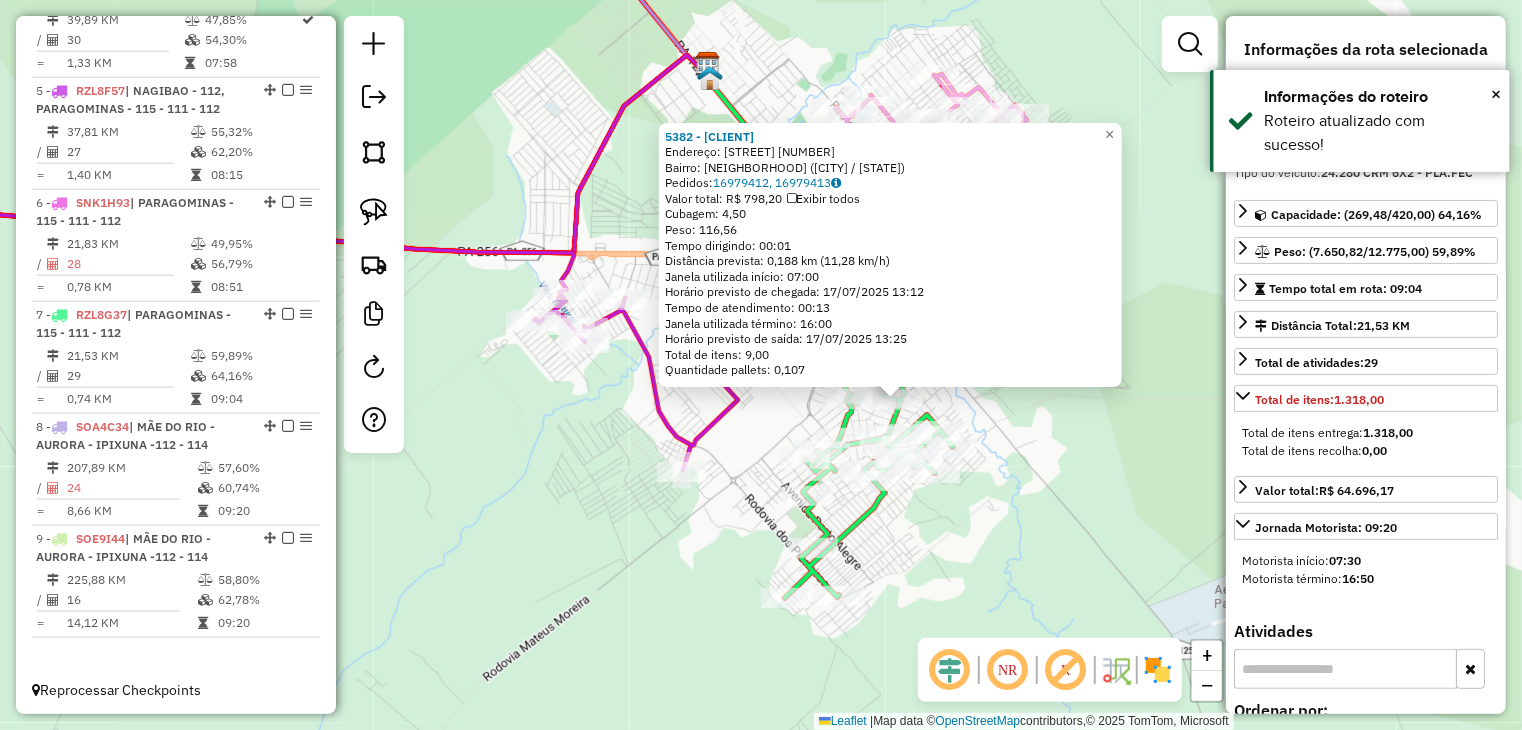 click on "5382 - TEXAS PUB  Endereço:  FILADELFIA 200   Bairro: MODULO II (PARAGOMINAS / PA)   Pedidos:  16979412, 16979413   Valor total: R$ 798,20   Exibir todos   Cubagem: 4,50  Peso: 116,56  Tempo dirigindo: 00:01   Distância prevista: 0,188 km (11,28 km/h)   Janela utilizada início: 07:00   Horário previsto de chegada: 17/07/2025 13:12   Tempo de atendimento: 00:13   Janela utilizada término: 16:00   Horário previsto de saída: 17/07/2025 13:25   Total de itens: 9,00   Quantidade pallets: 0,107  × Janela de atendimento Grade de atendimento Capacidade Transportadoras Veículos Cliente Pedidos  Rotas Selecione os dias de semana para filtrar as janelas de atendimento  Seg   Ter   Qua   Qui   Sex   Sáb   Dom  Informe o período da janela de atendimento: De: Até:  Filtrar exatamente a janela do cliente  Considerar janela de atendimento padrão  Selecione os dias de semana para filtrar as grades de atendimento  Seg   Ter   Qua   Qui   Sex   Sáb   Dom   Considerar clientes sem dia de atendimento cadastrado De:" 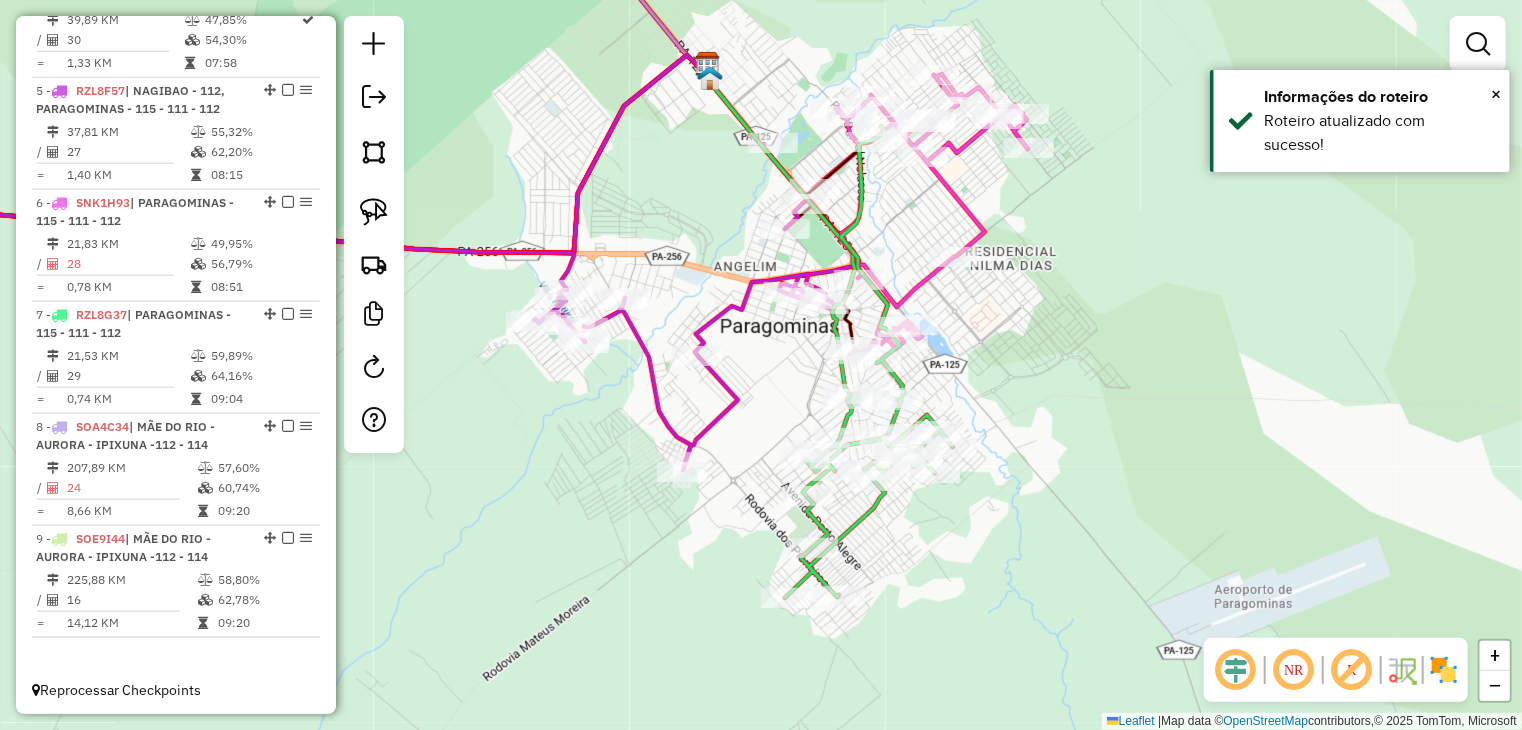 click on "Rota 5 - Placa RZL8F57  5564 - FAZENDO HORA EXTRA Rota 5 - Placa RZL8F57  2739 - MERCEARIA FORTALEZA Rota 5 - Placa RZL8F57  859 - DEP.BEBIDAS TROPICAL Rota 5 - Placa RZL8F57  3110 - Distribuidora  Joy Janela de atendimento Grade de atendimento Capacidade Transportadoras Veículos Cliente Pedidos  Rotas Selecione os dias de semana para filtrar as janelas de atendimento  Seg   Ter   Qua   Qui   Sex   Sáb   Dom  Informe o período da janela de atendimento: De: Até:  Filtrar exatamente a janela do cliente  Considerar janela de atendimento padrão  Selecione os dias de semana para filtrar as grades de atendimento  Seg   Ter   Qua   Qui   Sex   Sáb   Dom   Considerar clientes sem dia de atendimento cadastrado  Clientes fora do dia de atendimento selecionado Filtrar as atividades entre os valores definidos abaixo:  Peso mínimo:   Peso máximo:   Cubagem mínima:   Cubagem máxima:   De:   Até:  Filtrar as atividades entre o tempo de atendimento definido abaixo:  De:   Até:  Transportadora: Tipo de veículo: +" 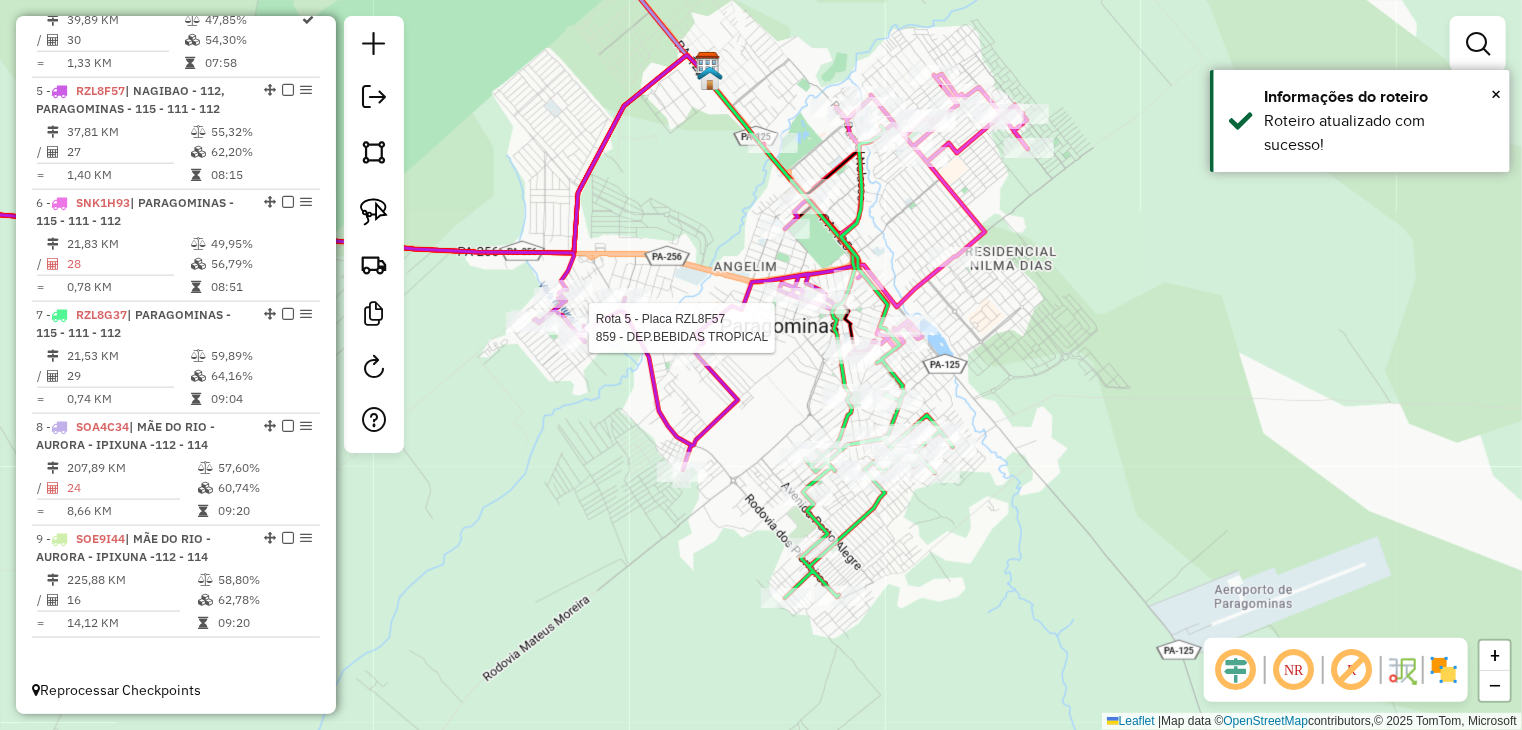 select on "**********" 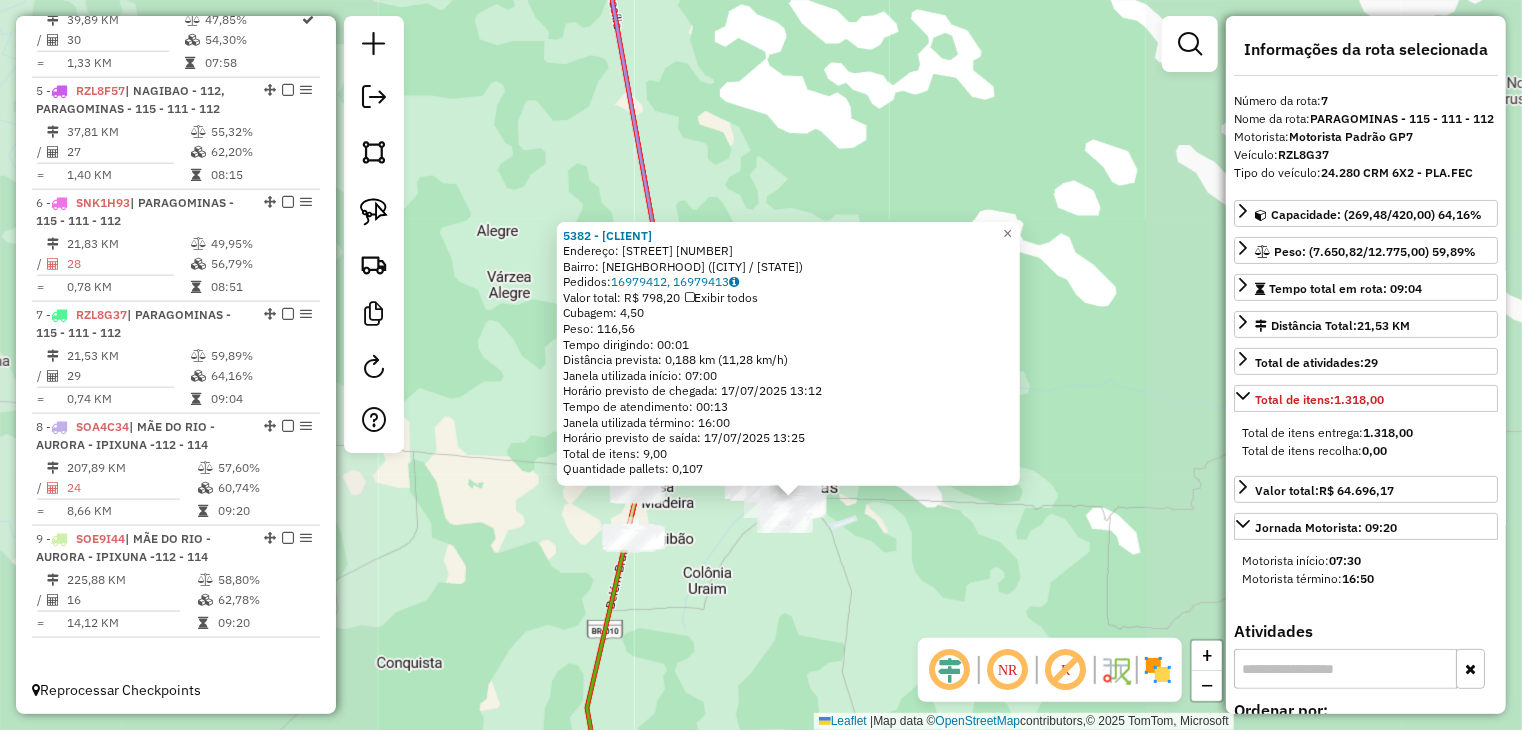 click on "5382 - TEXAS PUB  Endereço:  FILADELFIA 200   Bairro: MODULO II (PARAGOMINAS / PA)   Pedidos:  16979412, 16979413   Valor total: R$ 798,20   Exibir todos   Cubagem: 4,50  Peso: 116,56  Tempo dirigindo: 00:01   Distância prevista: 0,188 km (11,28 km/h)   Janela utilizada início: 07:00   Horário previsto de chegada: 17/07/2025 13:12   Tempo de atendimento: 00:13   Janela utilizada término: 16:00   Horário previsto de saída: 17/07/2025 13:25   Total de itens: 9,00   Quantidade pallets: 0,107  × Janela de atendimento Grade de atendimento Capacidade Transportadoras Veículos Cliente Pedidos  Rotas Selecione os dias de semana para filtrar as janelas de atendimento  Seg   Ter   Qua   Qui   Sex   Sáb   Dom  Informe o período da janela de atendimento: De: Até:  Filtrar exatamente a janela do cliente  Considerar janela de atendimento padrão  Selecione os dias de semana para filtrar as grades de atendimento  Seg   Ter   Qua   Qui   Sex   Sáb   Dom   Considerar clientes sem dia de atendimento cadastrado De:" 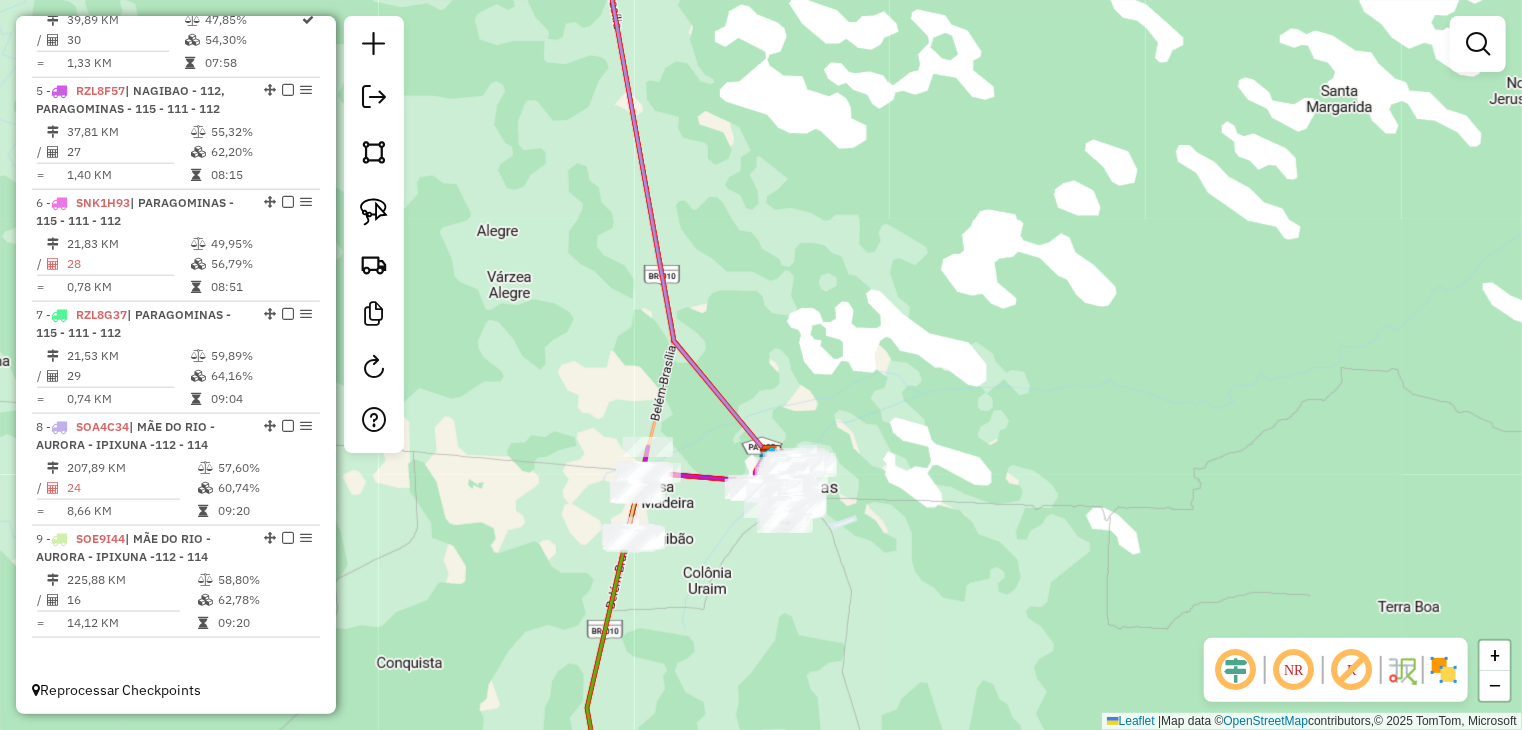 drag, startPoint x: 768, startPoint y: 255, endPoint x: 806, endPoint y: 699, distance: 445.62317 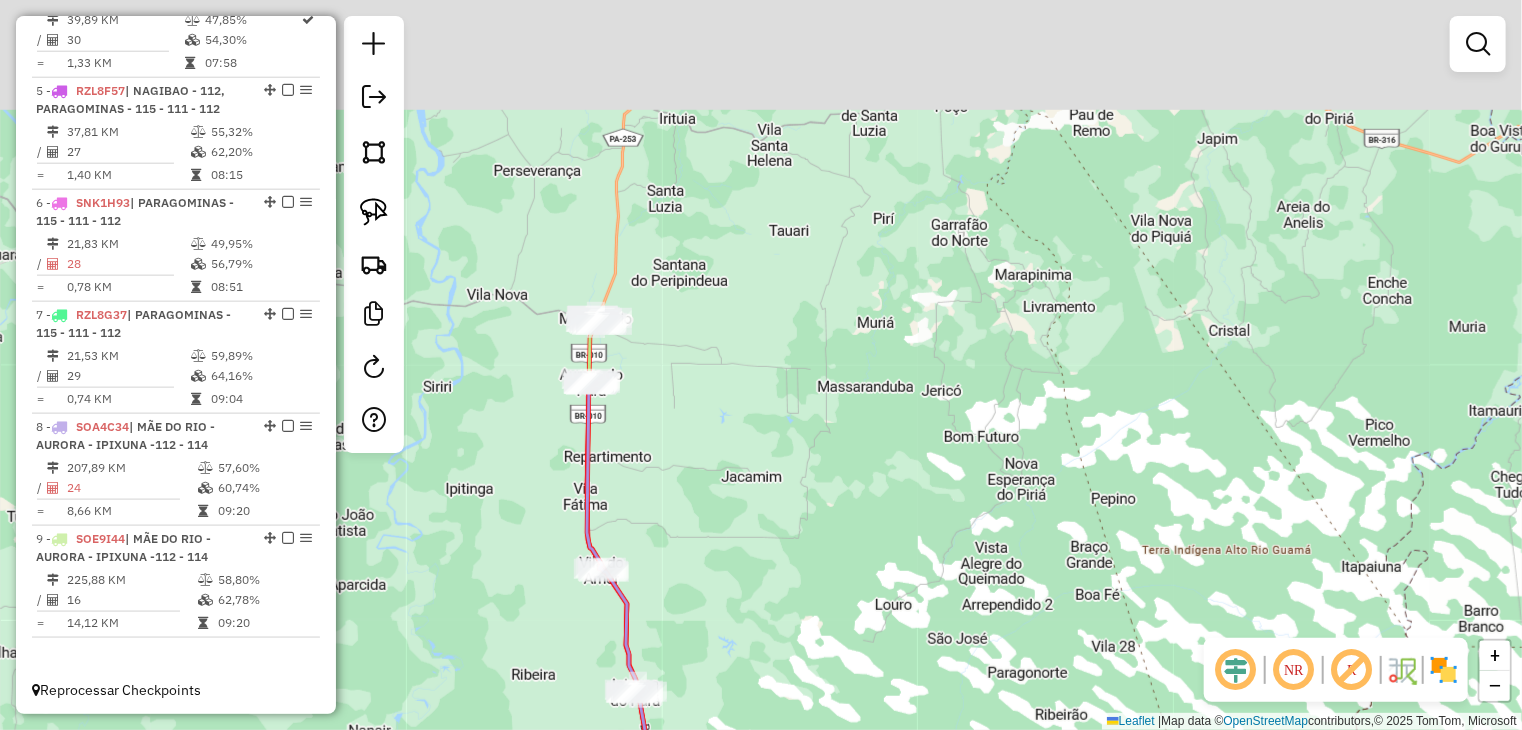 drag, startPoint x: 634, startPoint y: 237, endPoint x: 675, endPoint y: 439, distance: 206.1189 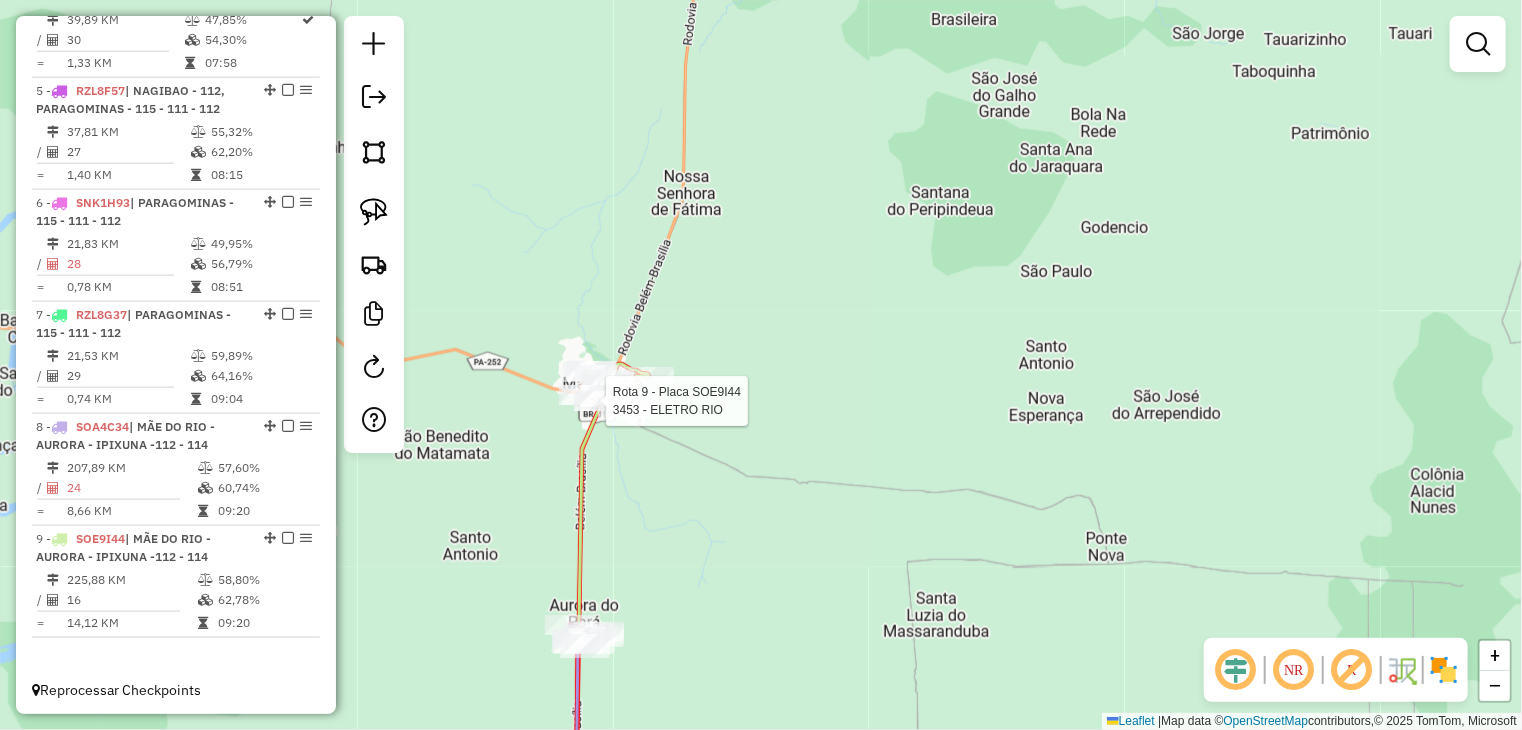 select on "**********" 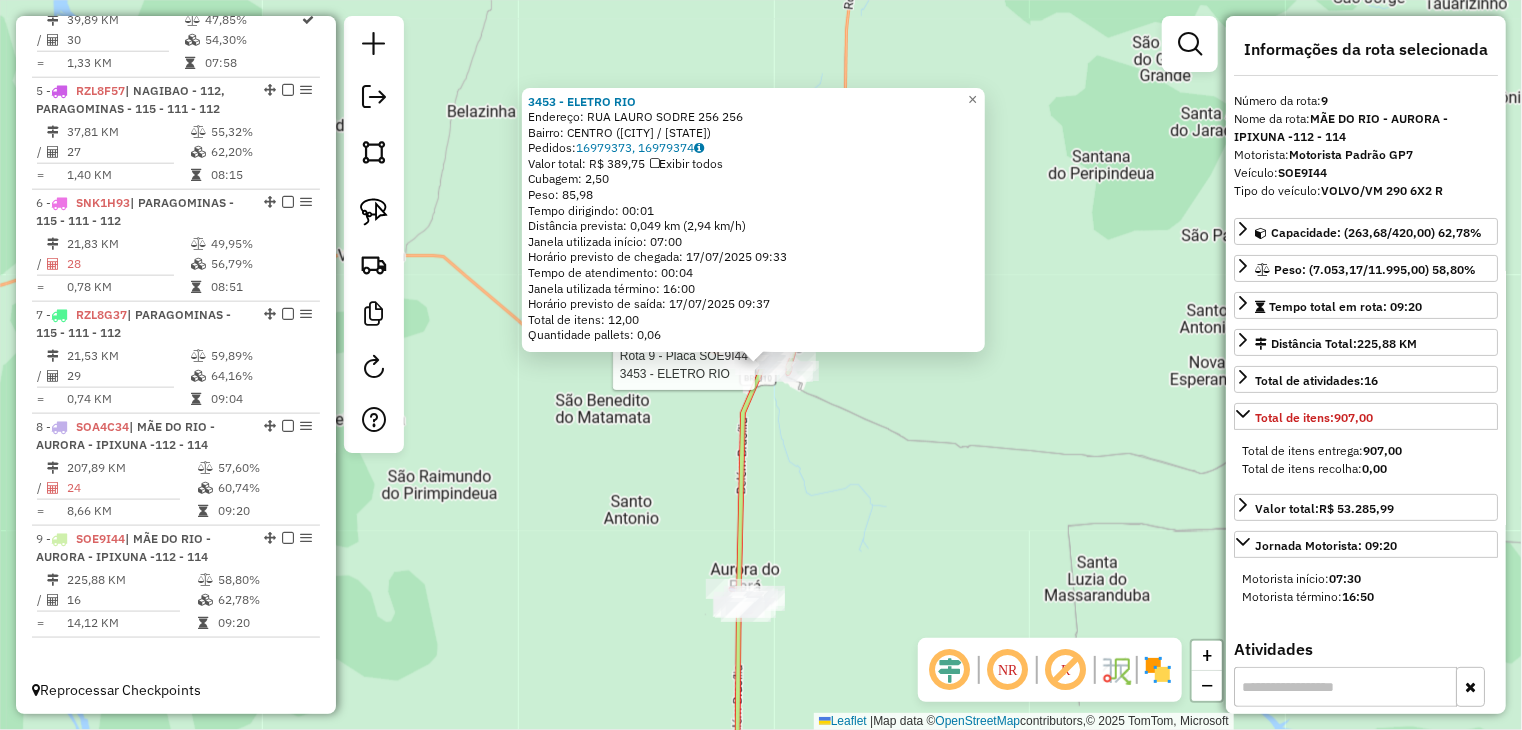 drag, startPoint x: 988, startPoint y: 430, endPoint x: 846, endPoint y: 308, distance: 187.2111 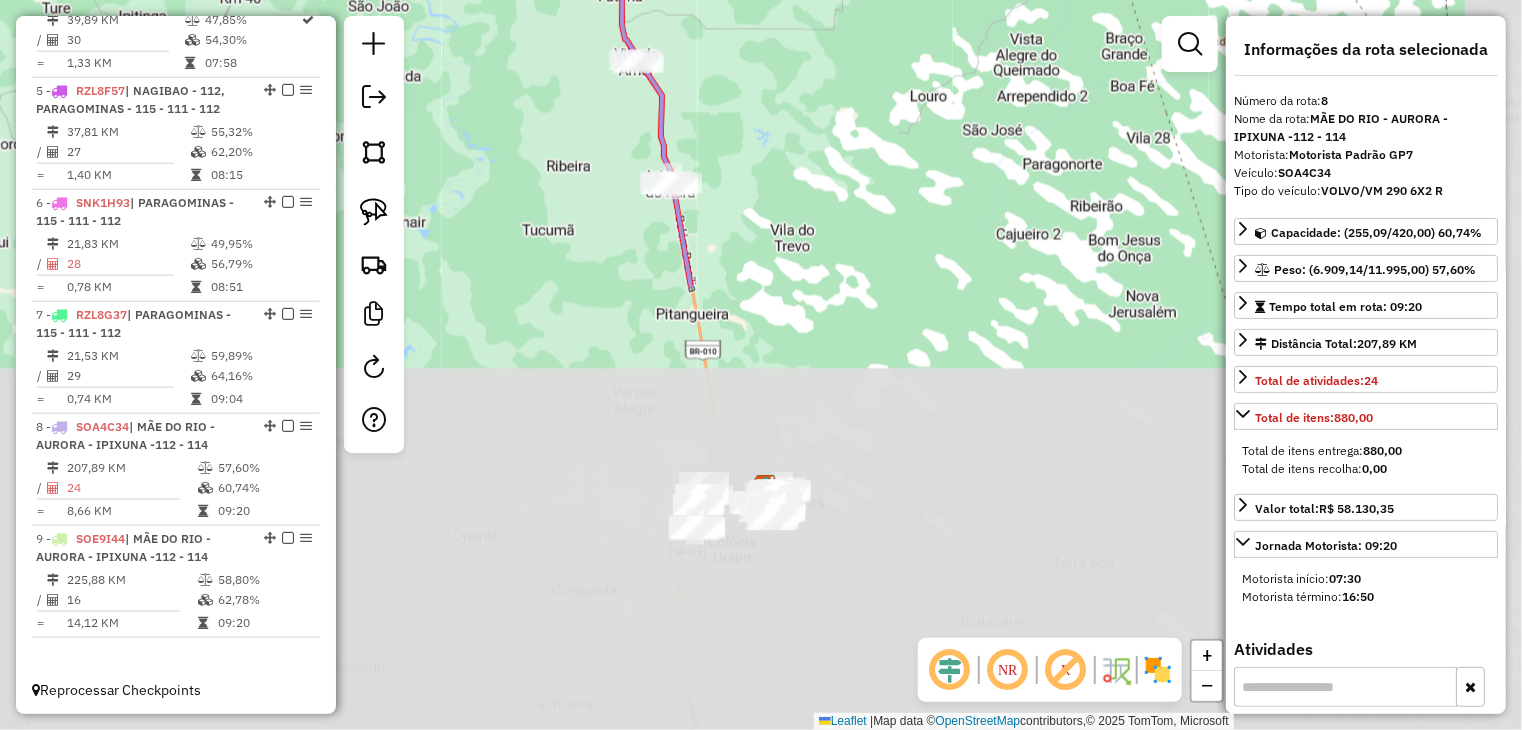 drag, startPoint x: 822, startPoint y: 522, endPoint x: 733, endPoint y: -14, distance: 543.33875 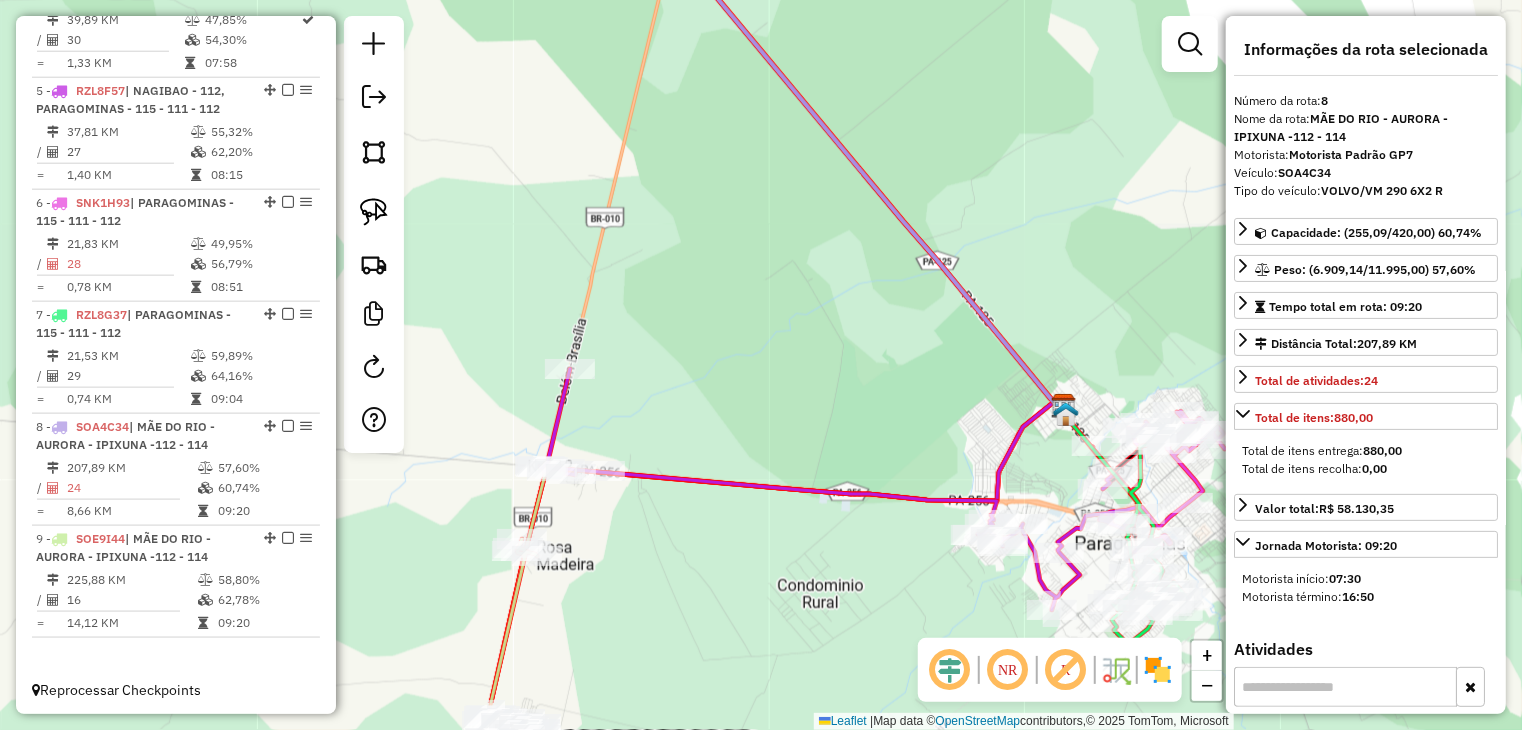 drag, startPoint x: 716, startPoint y: 516, endPoint x: 702, endPoint y: 379, distance: 137.71347 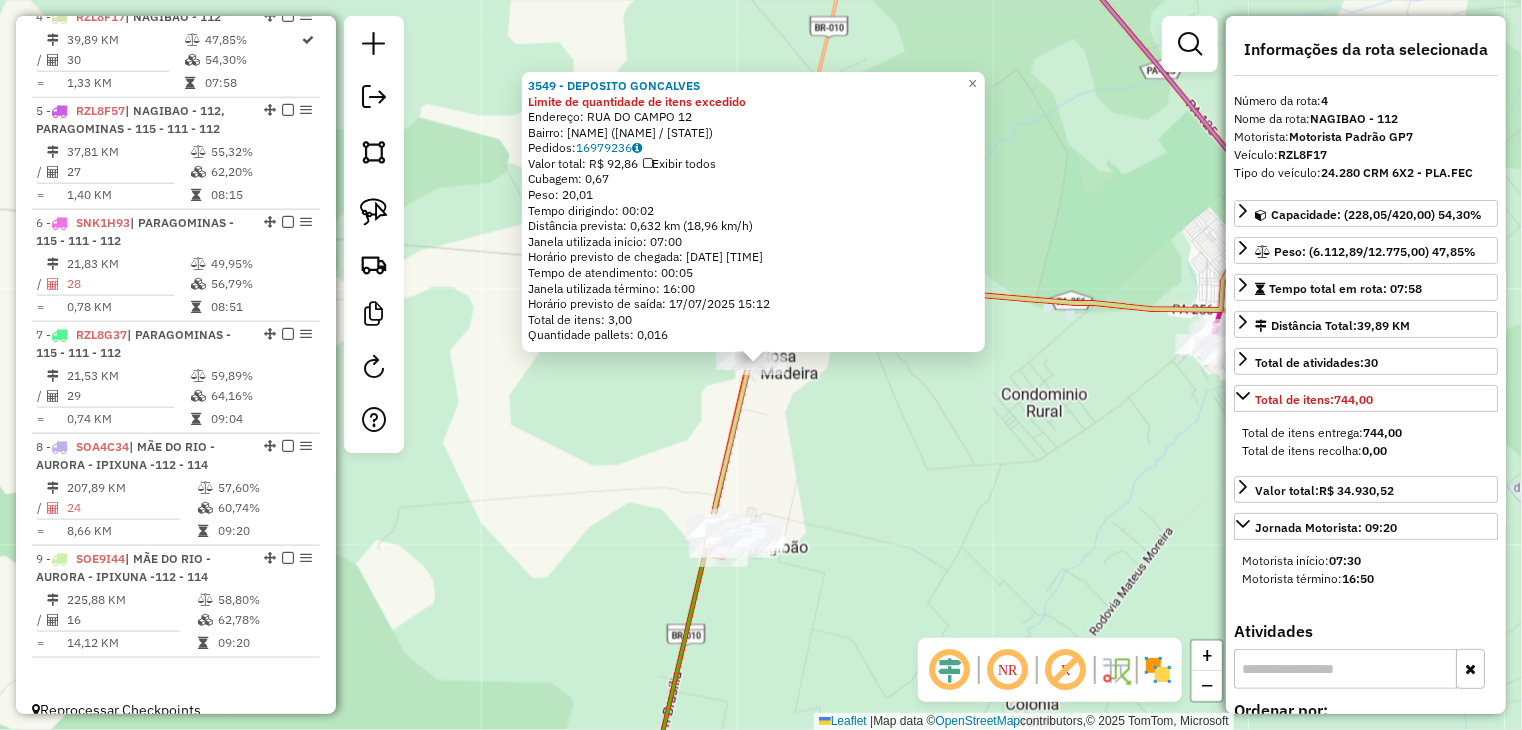 scroll, scrollTop: 1055, scrollLeft: 0, axis: vertical 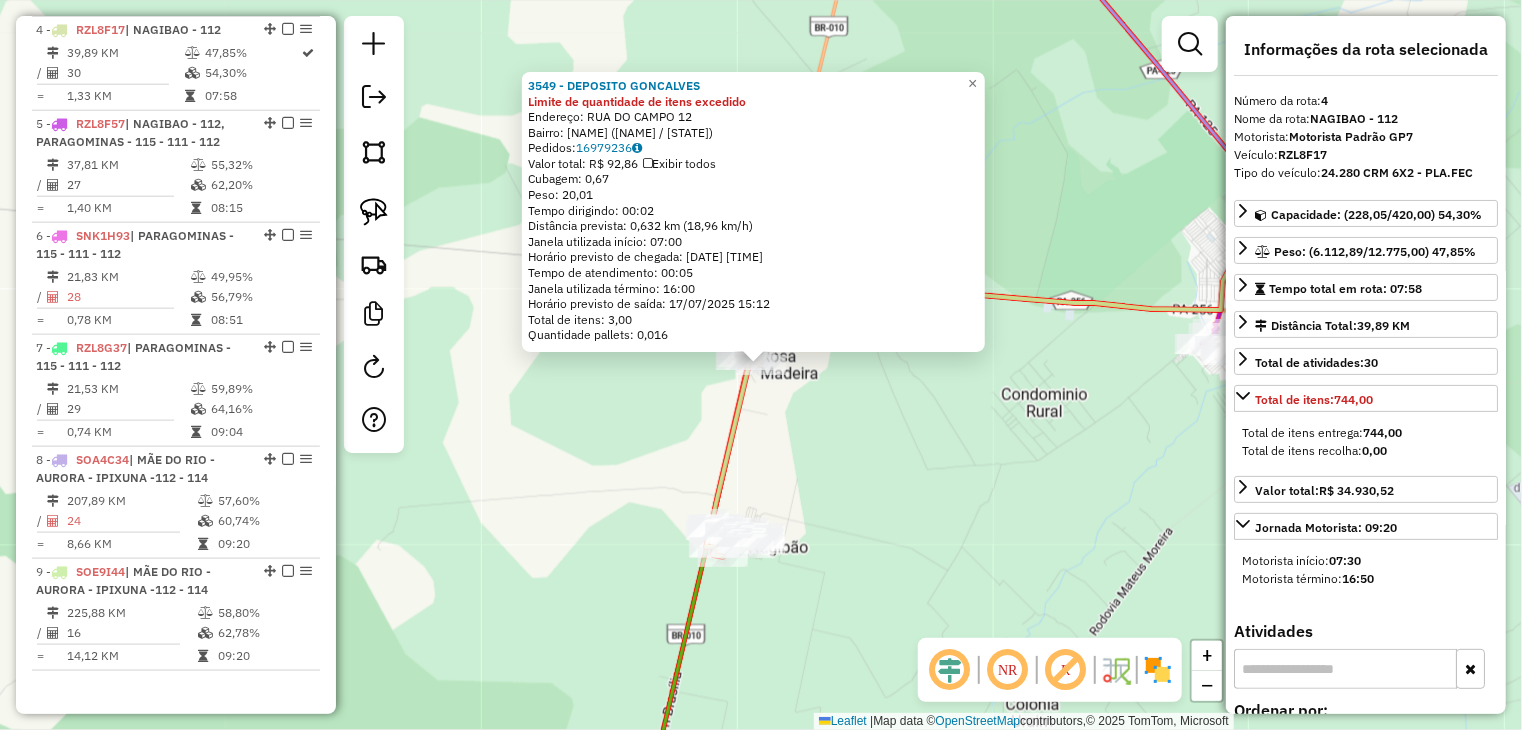 drag, startPoint x: 997, startPoint y: 536, endPoint x: 891, endPoint y: 539, distance: 106.04244 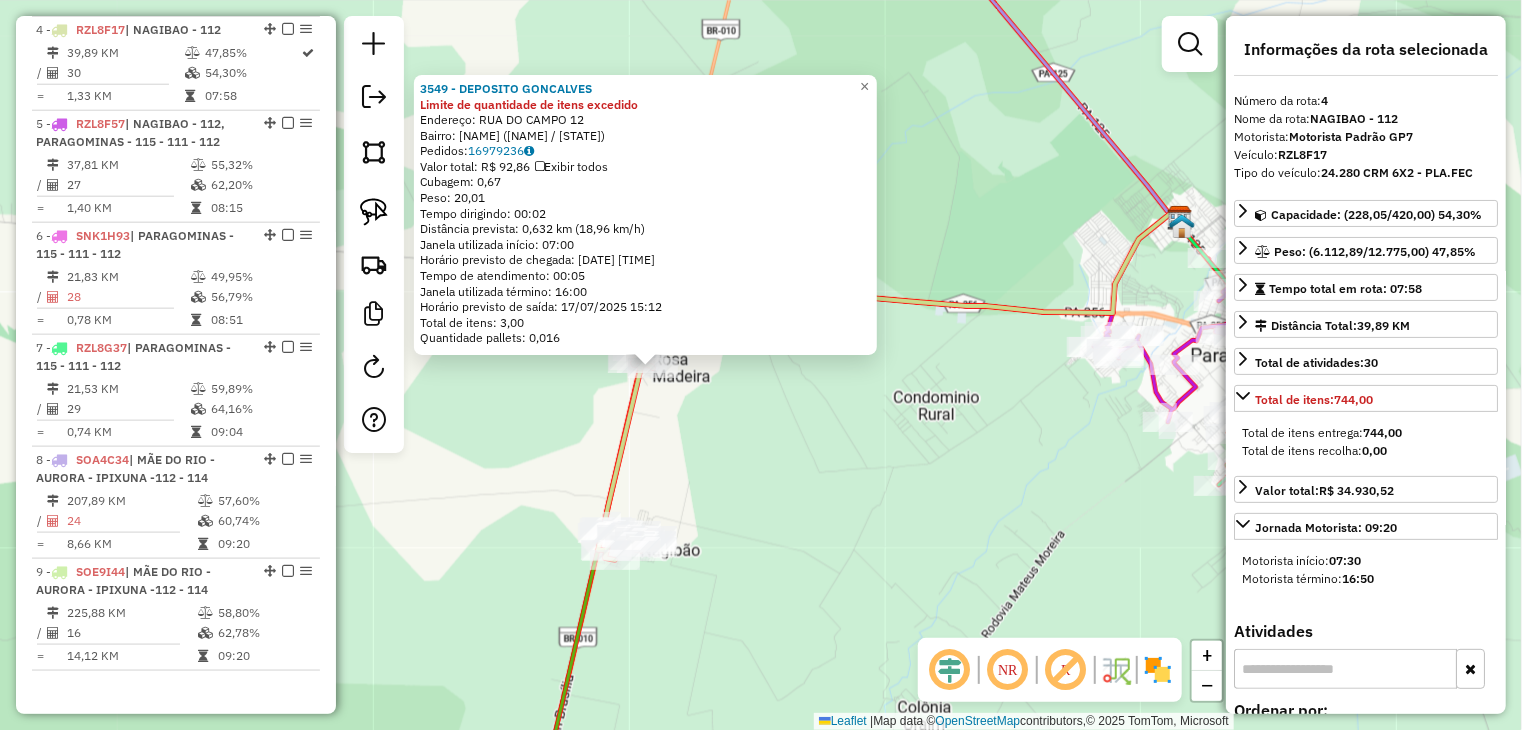 click on "3549 - DEPOSITO GONCALVES Limite de quantidade de itens excedido  Endereço:  RUA DO CAMPO 12   Bairro: NAGIB DEMACHKI (PARAGOMINAS / PA)   Pedidos:  16979236   Valor total: R$ 92,86   Exibir todos   Cubagem: 0,67  Peso: 20,01  Tempo dirigindo: 00:02   Distância prevista: 0,632 km (18,96 km/h)   Janela utilizada início: 07:00   Horário previsto de chegada: 17/07/2025 15:07   Tempo de atendimento: 00:05   Janela utilizada término: 16:00   Horário previsto de saída: 17/07/2025 15:12   Total de itens: 3,00   Quantidade pallets: 0,016  × Janela de atendimento Grade de atendimento Capacidade Transportadoras Veículos Cliente Pedidos  Rotas Selecione os dias de semana para filtrar as janelas de atendimento  Seg   Ter   Qua   Qui   Sex   Sáb   Dom  Informe o período da janela de atendimento: De: Até:  Filtrar exatamente a janela do cliente  Considerar janela de atendimento padrão  Selecione os dias de semana para filtrar as grades de atendimento  Seg   Ter   Qua   Qui   Sex   Sáb   Dom   Peso mínimo:  +" 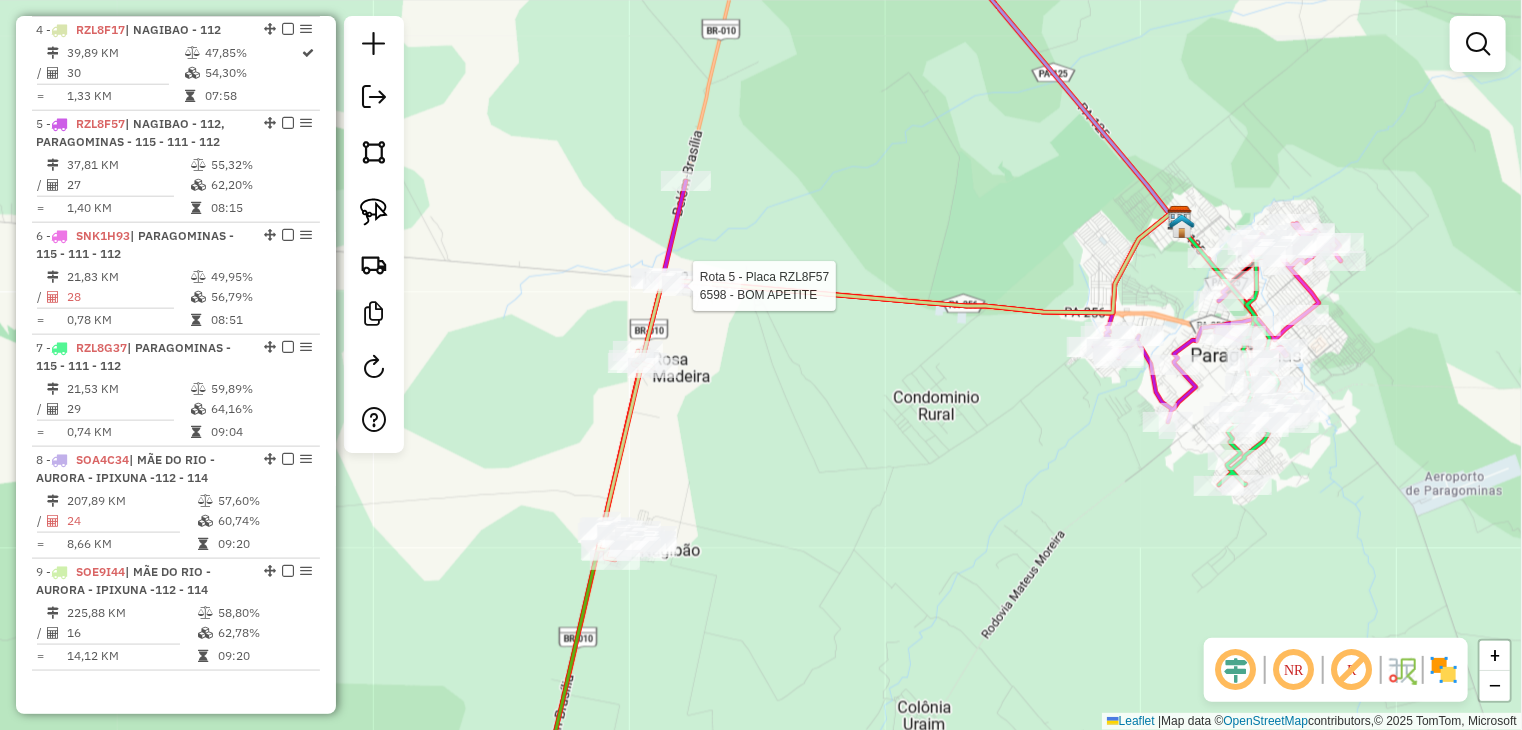 select on "**********" 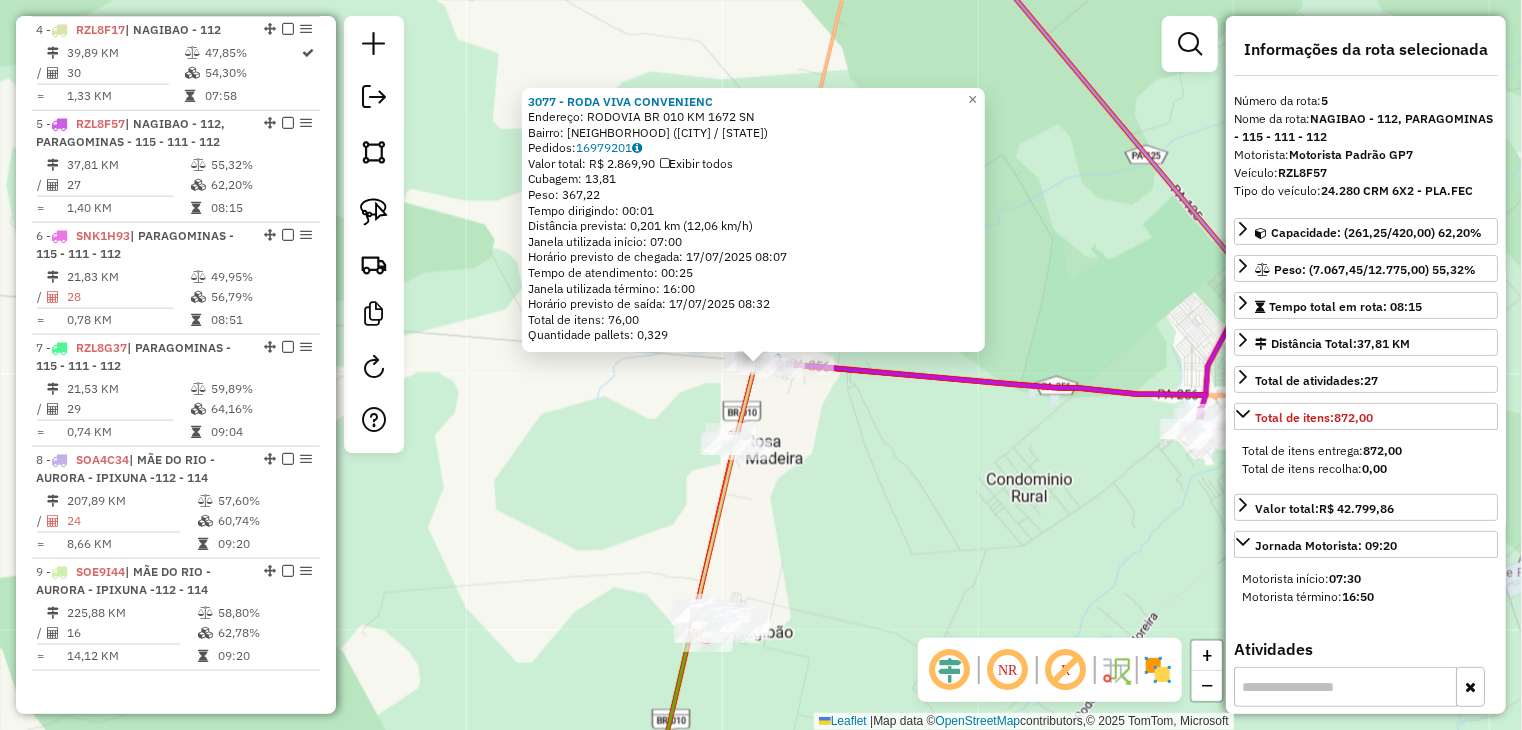 scroll, scrollTop: 1088, scrollLeft: 0, axis: vertical 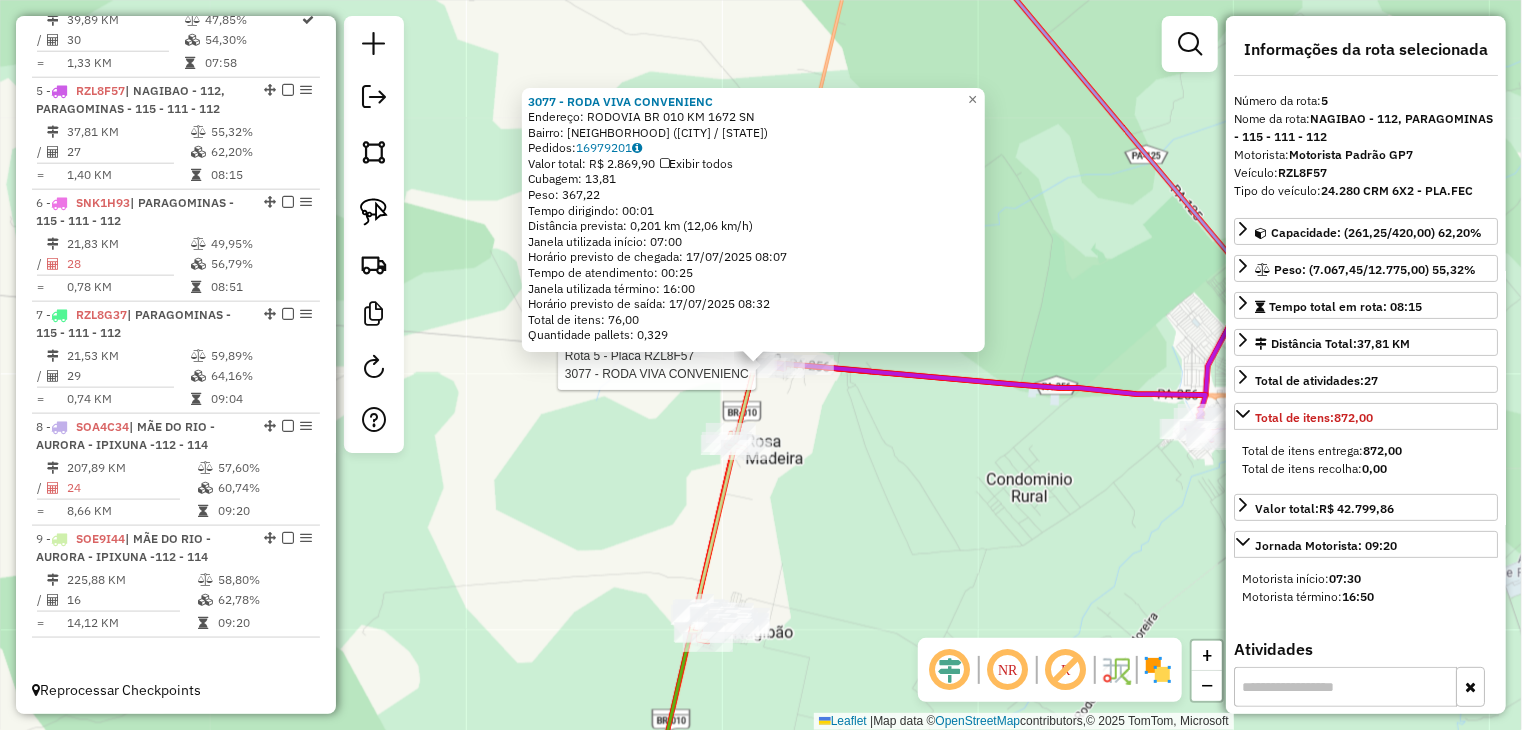 drag, startPoint x: 875, startPoint y: 489, endPoint x: 811, endPoint y: 479, distance: 64.77654 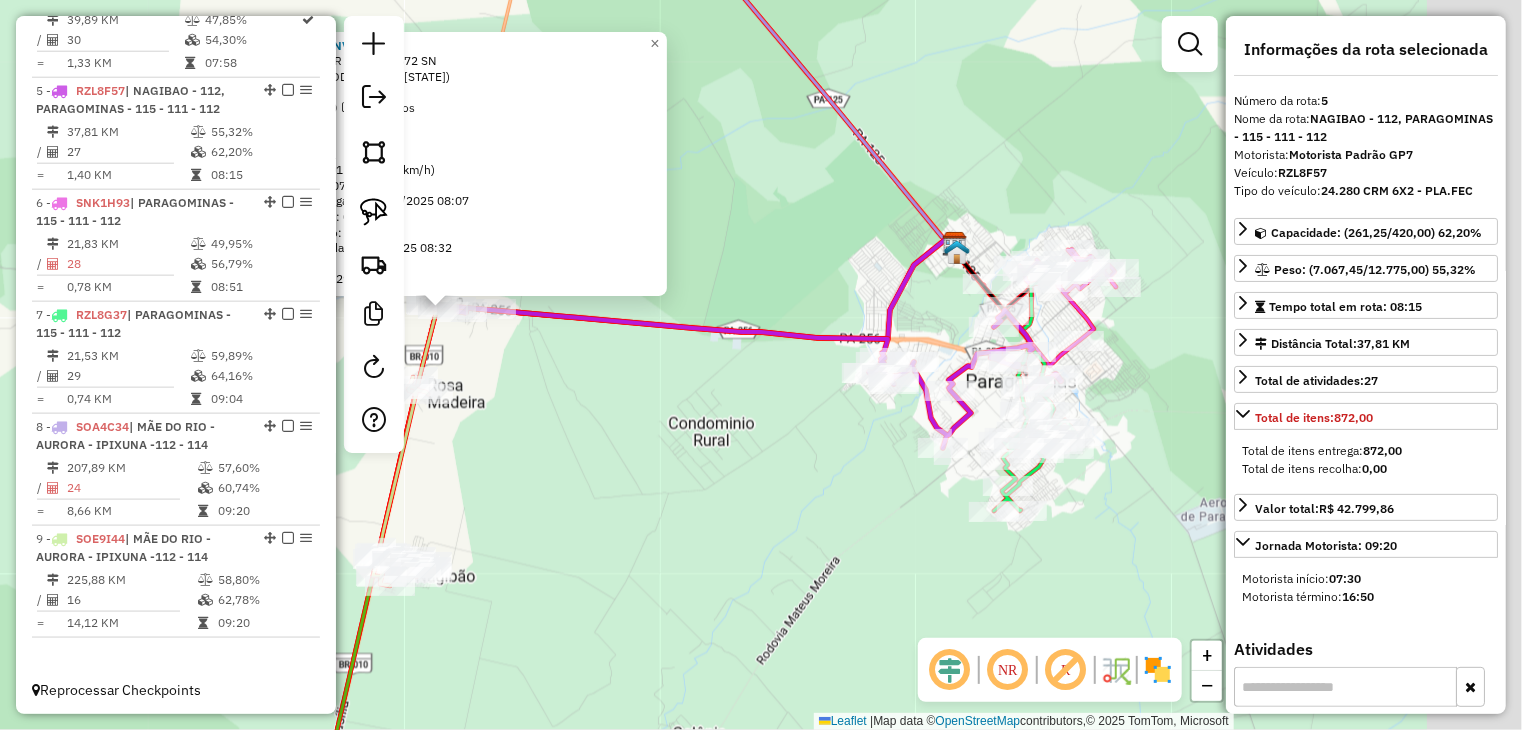 drag, startPoint x: 952, startPoint y: 461, endPoint x: 485, endPoint y: 348, distance: 480.47684 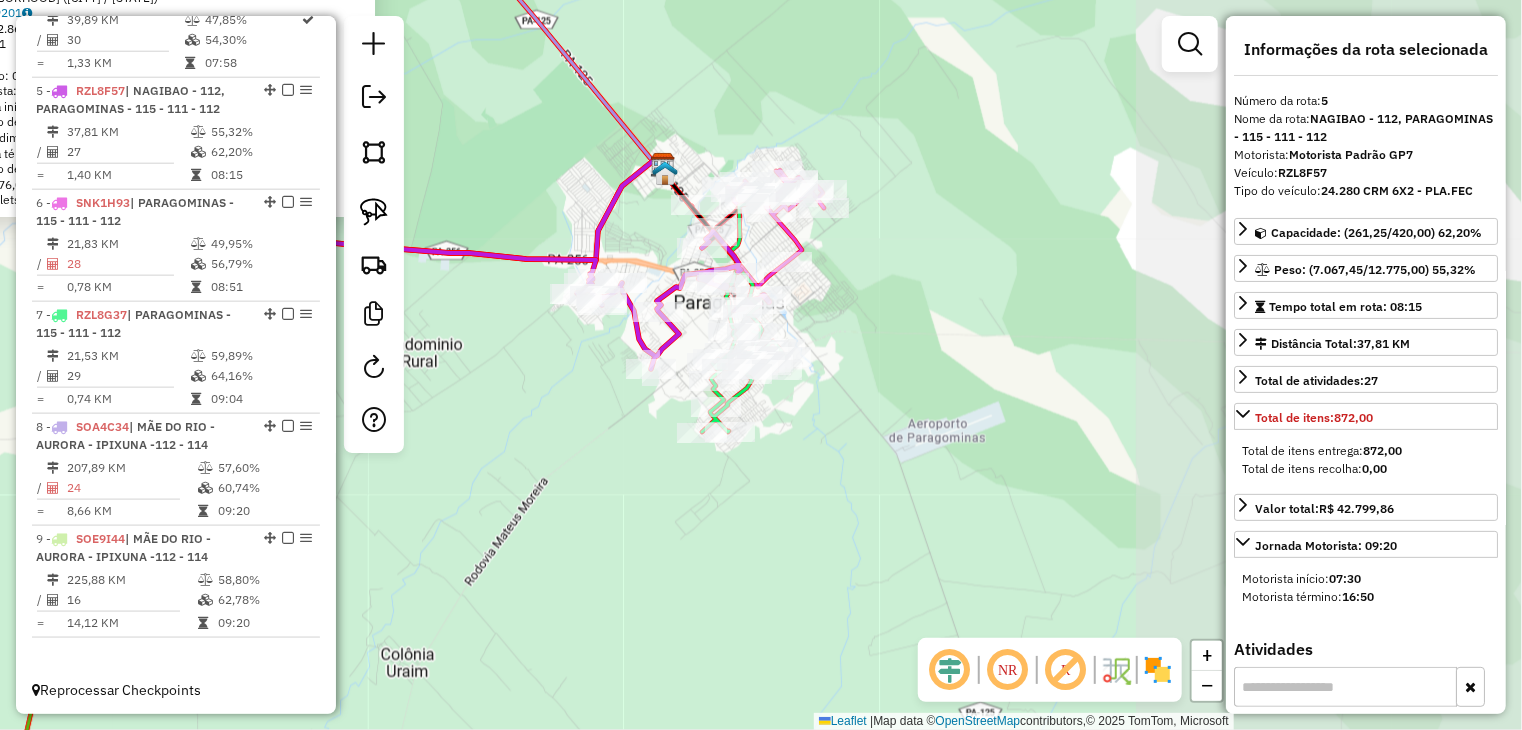 click on "3077 - RODA VIVA CONVENIENC  Endereço:  RODOVIA BR 010 KM 1672 SN   Bairro: KM 12 (PARAGOMINAS / PA)   Pedidos:  16979201   Valor total: R$ 2.869,90   Exibir todos   Cubagem: 13,81  Peso: 367,22  Tempo dirigindo: 00:01   Distância prevista: 0,201 km (12,06 km/h)   Janela utilizada início: 07:00   Horário previsto de chegada: 17/07/2025 08:07   Tempo de atendimento: 00:25   Janela utilizada término: 16:00   Horário previsto de saída: 17/07/2025 08:32   Total de itens: 76,00   Quantidade pallets: 0,329  × Janela de atendimento Grade de atendimento Capacidade Transportadoras Veículos Cliente Pedidos  Rotas Selecione os dias de semana para filtrar as janelas de atendimento  Seg   Ter   Qua   Qui   Sex   Sáb   Dom  Informe o período da janela de atendimento: De: Até:  Filtrar exatamente a janela do cliente  Considerar janela de atendimento padrão  Selecione os dias de semana para filtrar as grades de atendimento  Seg   Ter   Qua   Qui   Sex   Sáb   Dom   Peso mínimo:   Peso máximo:   De:   Até:  +" 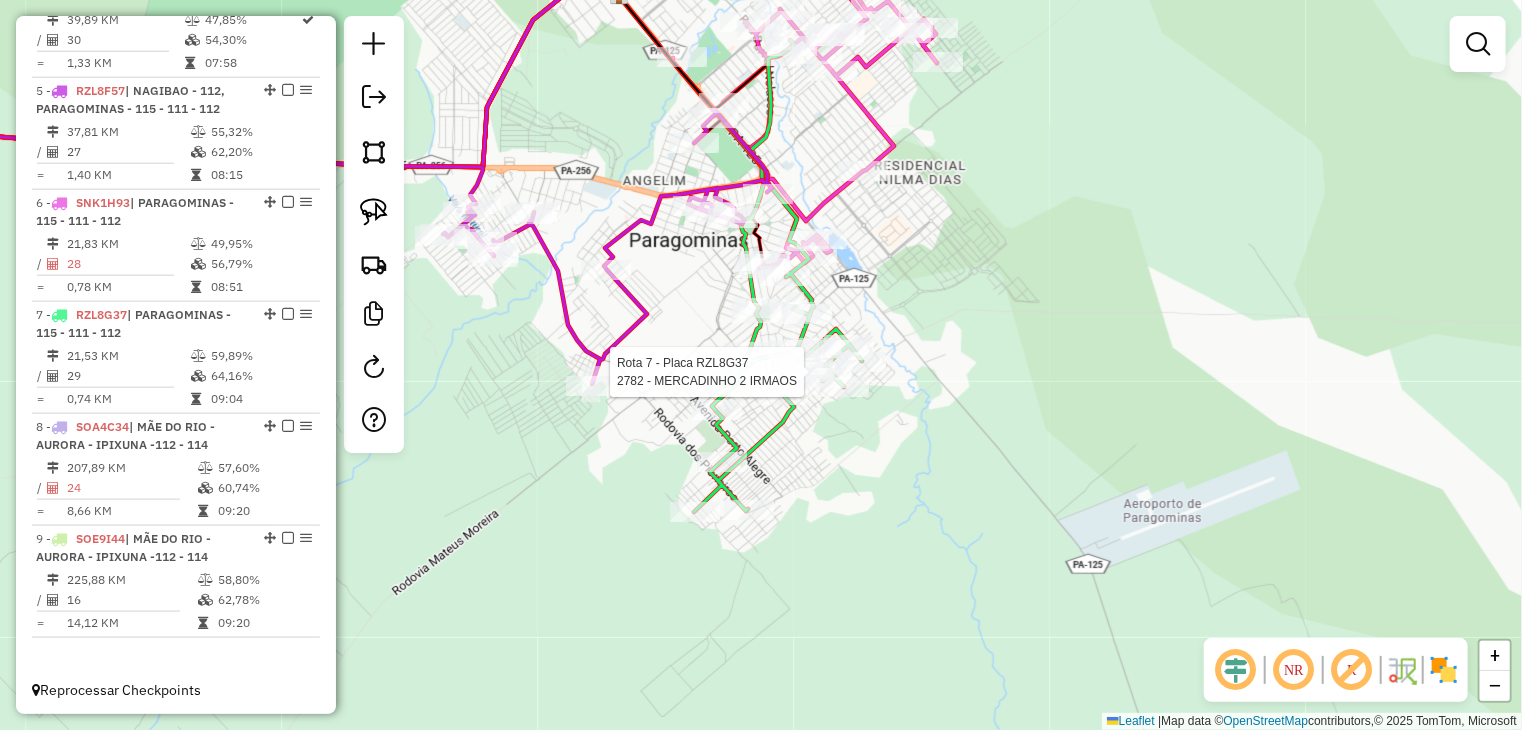 select on "**********" 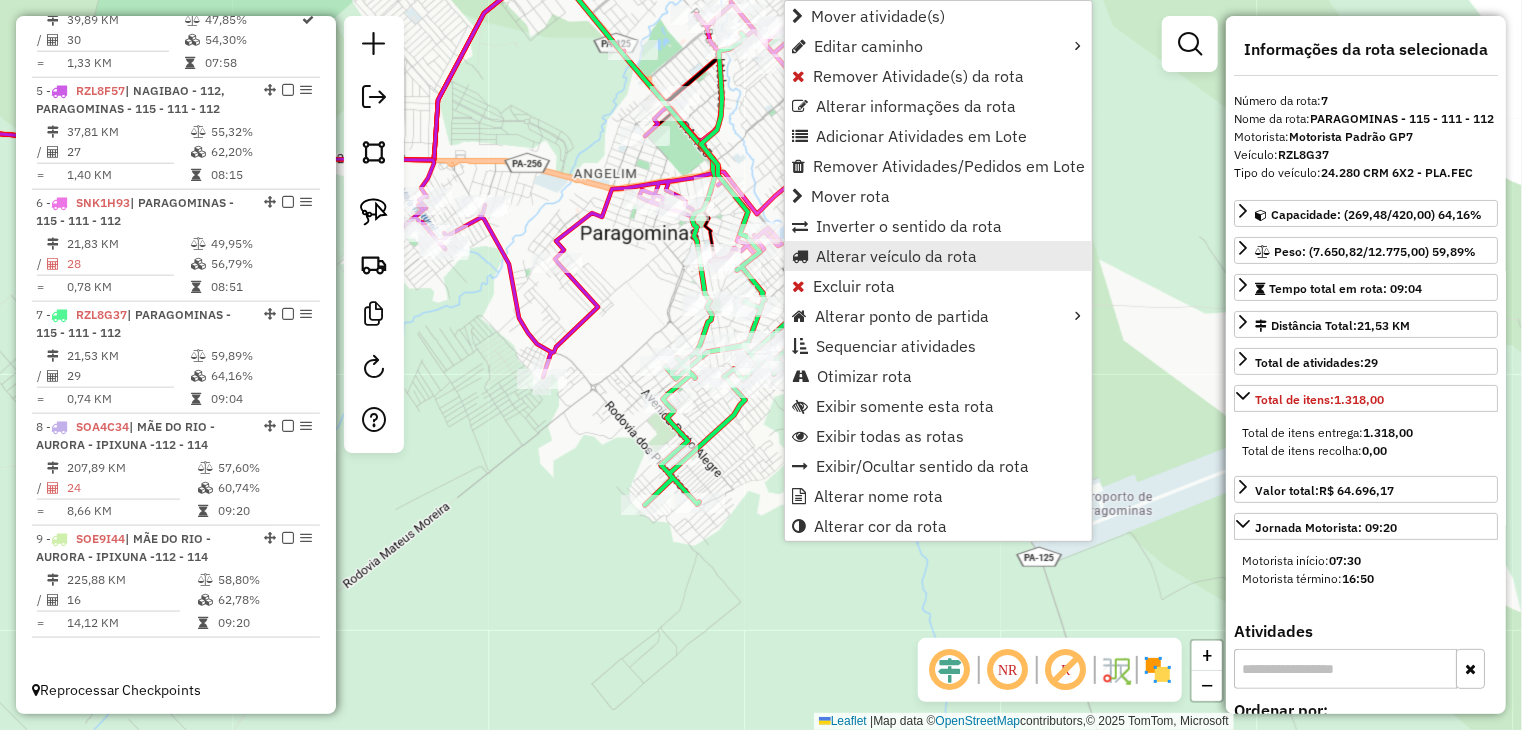 click on "Alterar veículo da rota" at bounding box center [896, 256] 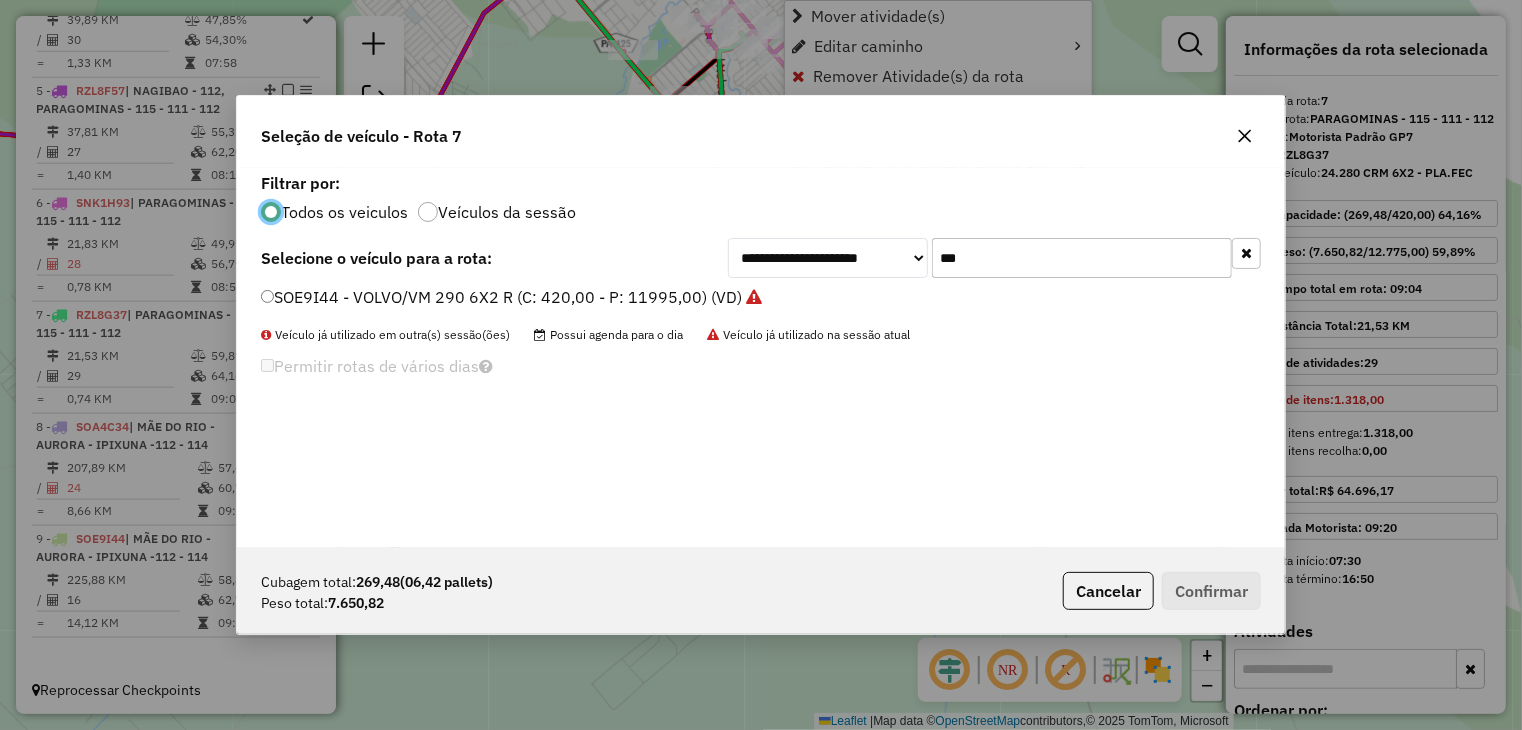 scroll, scrollTop: 10, scrollLeft: 6, axis: both 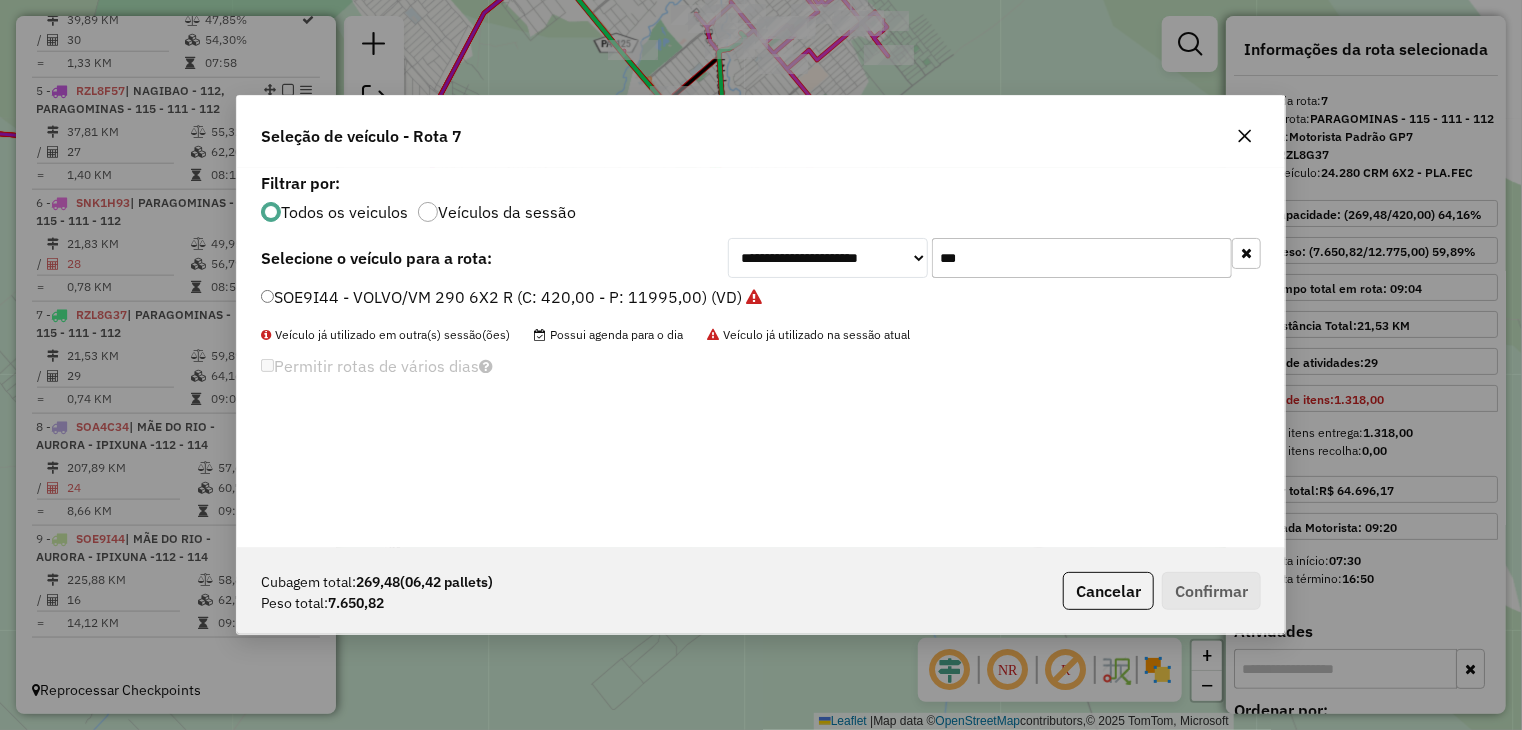 drag, startPoint x: 984, startPoint y: 252, endPoint x: 755, endPoint y: 247, distance: 229.05458 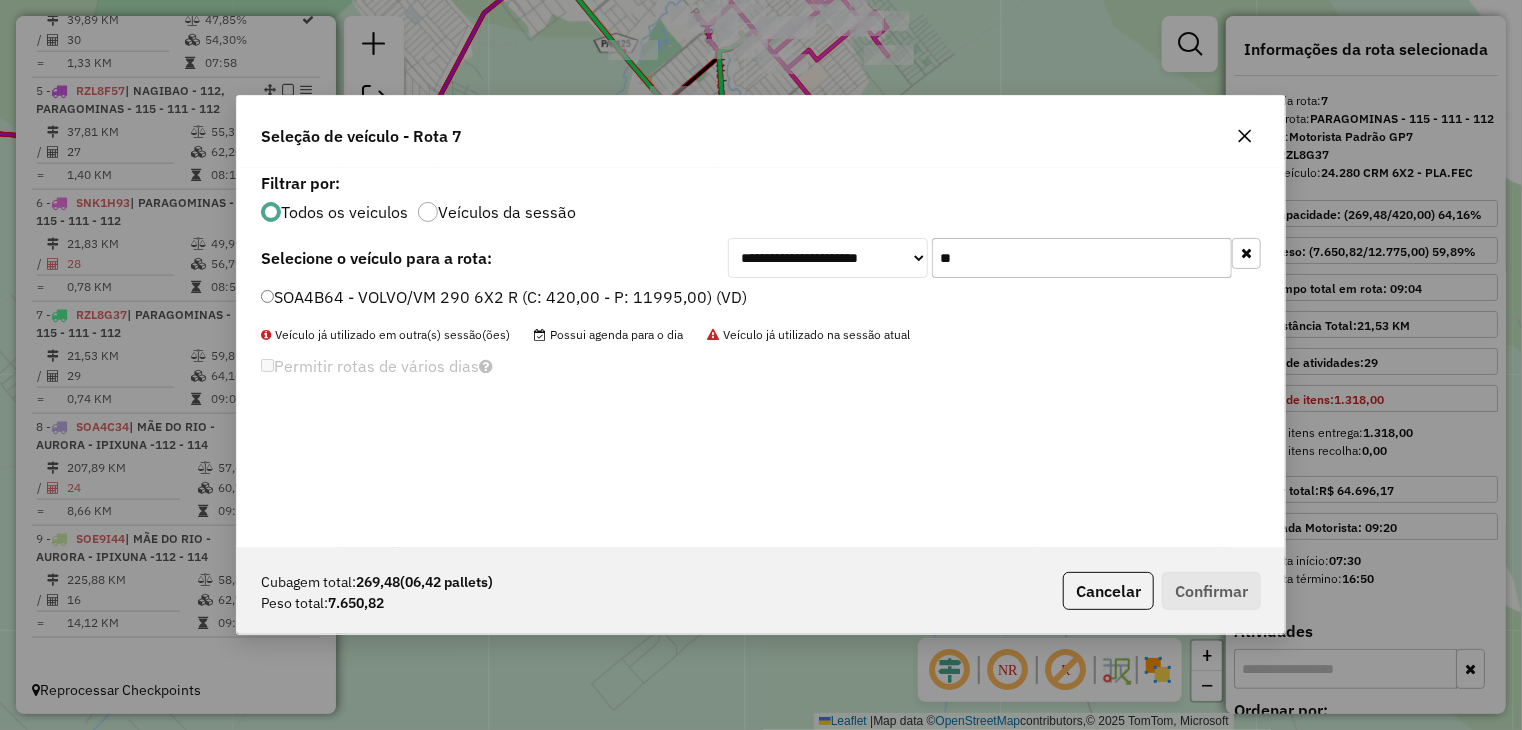 type on "**" 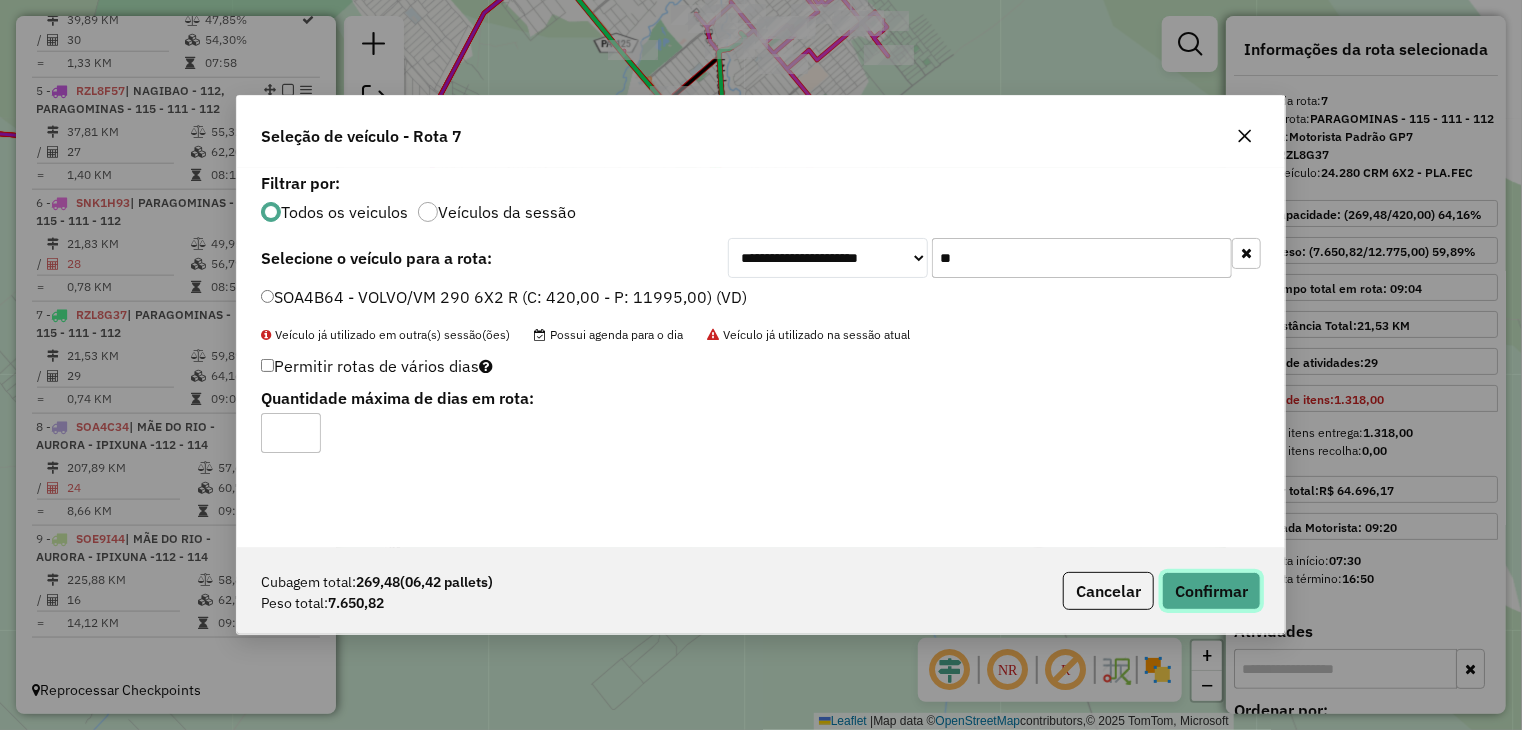click on "Confirmar" 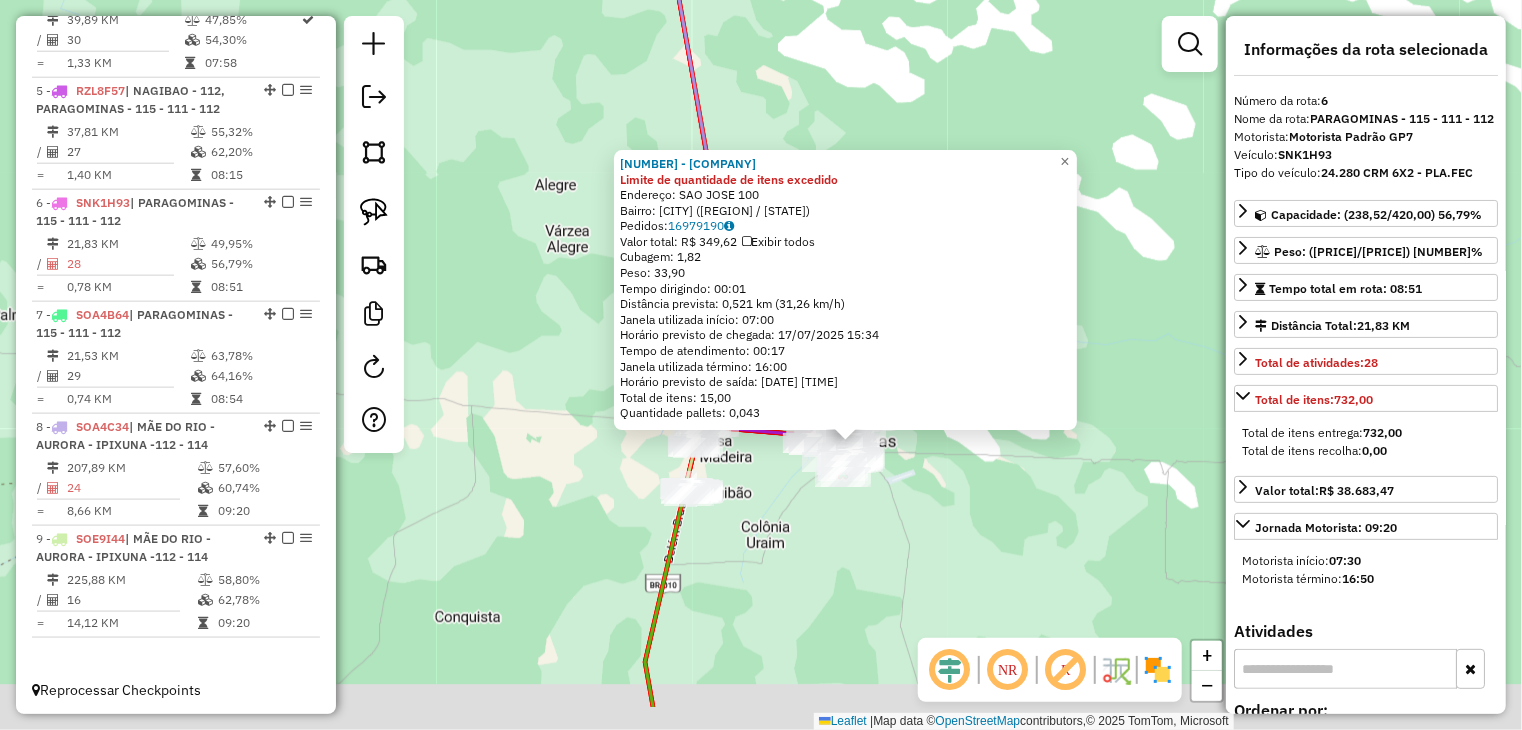 drag, startPoint x: 763, startPoint y: 557, endPoint x: 864, endPoint y: 17, distance: 549.3642 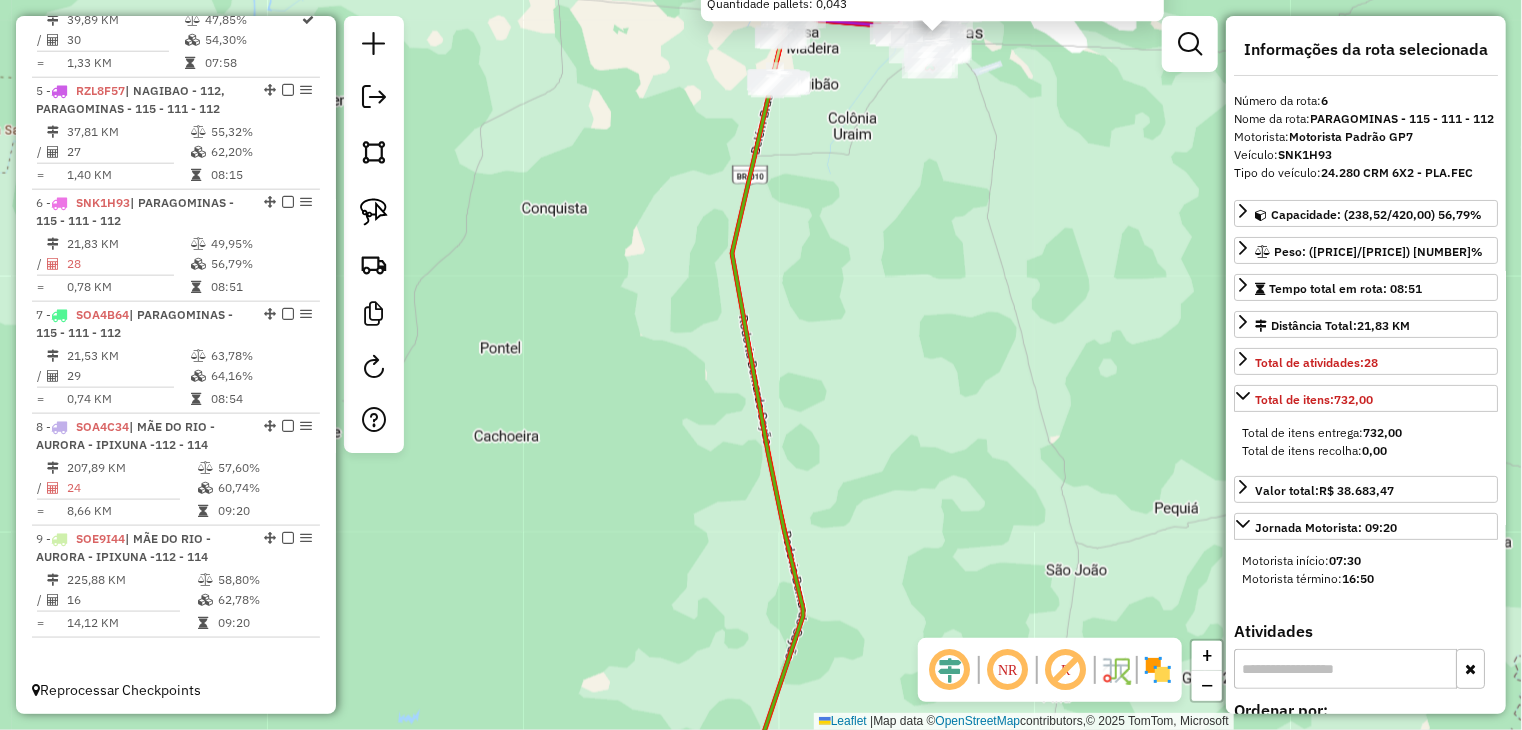 drag, startPoint x: 972, startPoint y: 87, endPoint x: 981, endPoint y: 37, distance: 50.803543 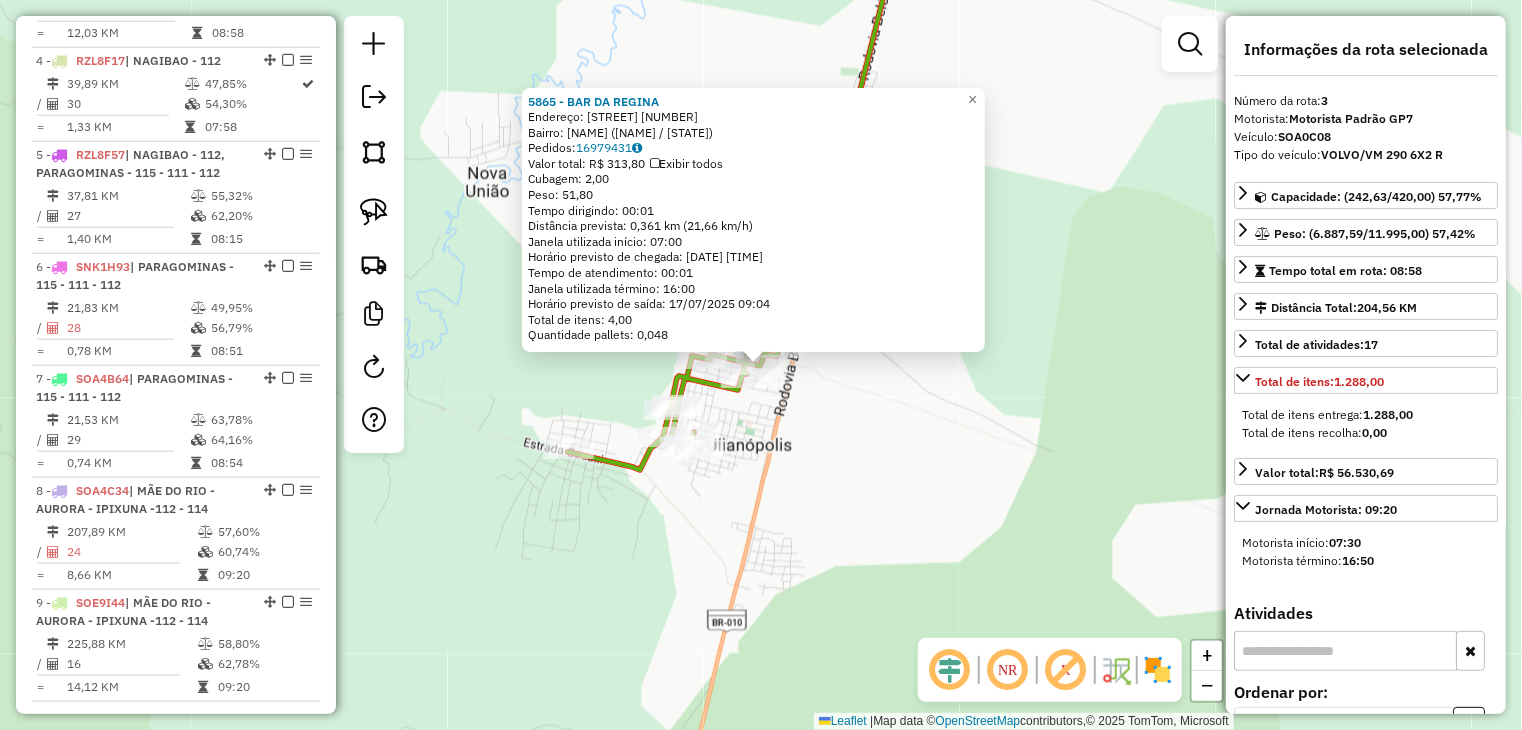 scroll, scrollTop: 962, scrollLeft: 0, axis: vertical 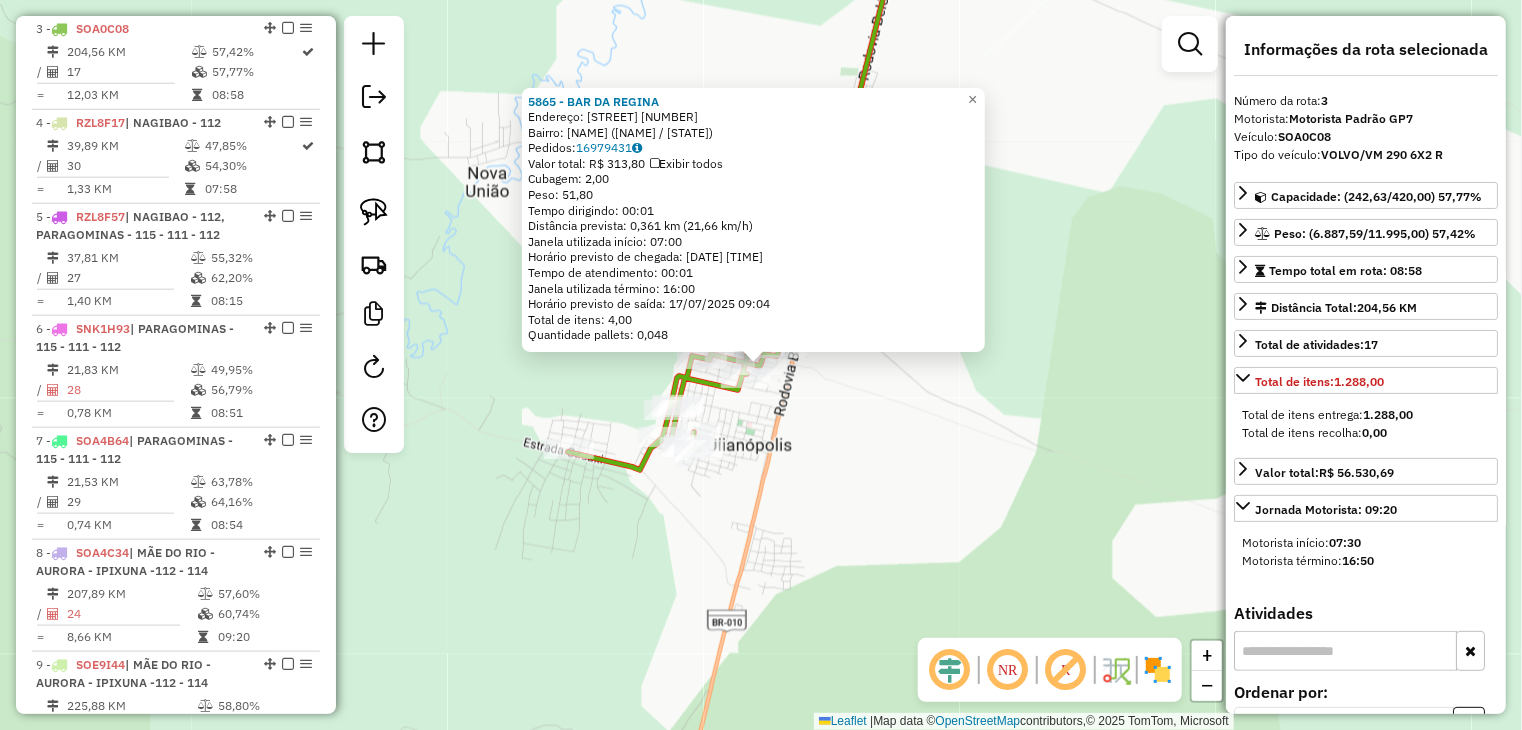 click on "5865 - BAR DA REGINA  Endereço:  Rua jarana 237   Bairro: BOA VISTA (ULIANOPOLIS / PA)   Pedidos:  16979431   Valor total: R$ 313,80   Exibir todos   Cubagem: 2,00  Peso: 51,80  Tempo dirigindo: 00:01   Distância prevista: 0,361 km (21,66 km/h)   Janela utilizada início: 07:00   Horário previsto de chegada: 17/07/2025 09:03   Tempo de atendimento: 00:01   Janela utilizada término: 16:00   Horário previsto de saída: 17/07/2025 09:04   Total de itens: 4,00   Quantidade pallets: 0,048  × Janela de atendimento Grade de atendimento Capacidade Transportadoras Veículos Cliente Pedidos  Rotas Selecione os dias de semana para filtrar as janelas de atendimento  Seg   Ter   Qua   Qui   Sex   Sáb   Dom  Informe o período da janela de atendimento: De: Até:  Filtrar exatamente a janela do cliente  Considerar janela de atendimento padrão  Selecione os dias de semana para filtrar as grades de atendimento  Seg   Ter   Qua   Qui   Sex   Sáb   Dom   Considerar clientes sem dia de atendimento cadastrado  De:   De:" 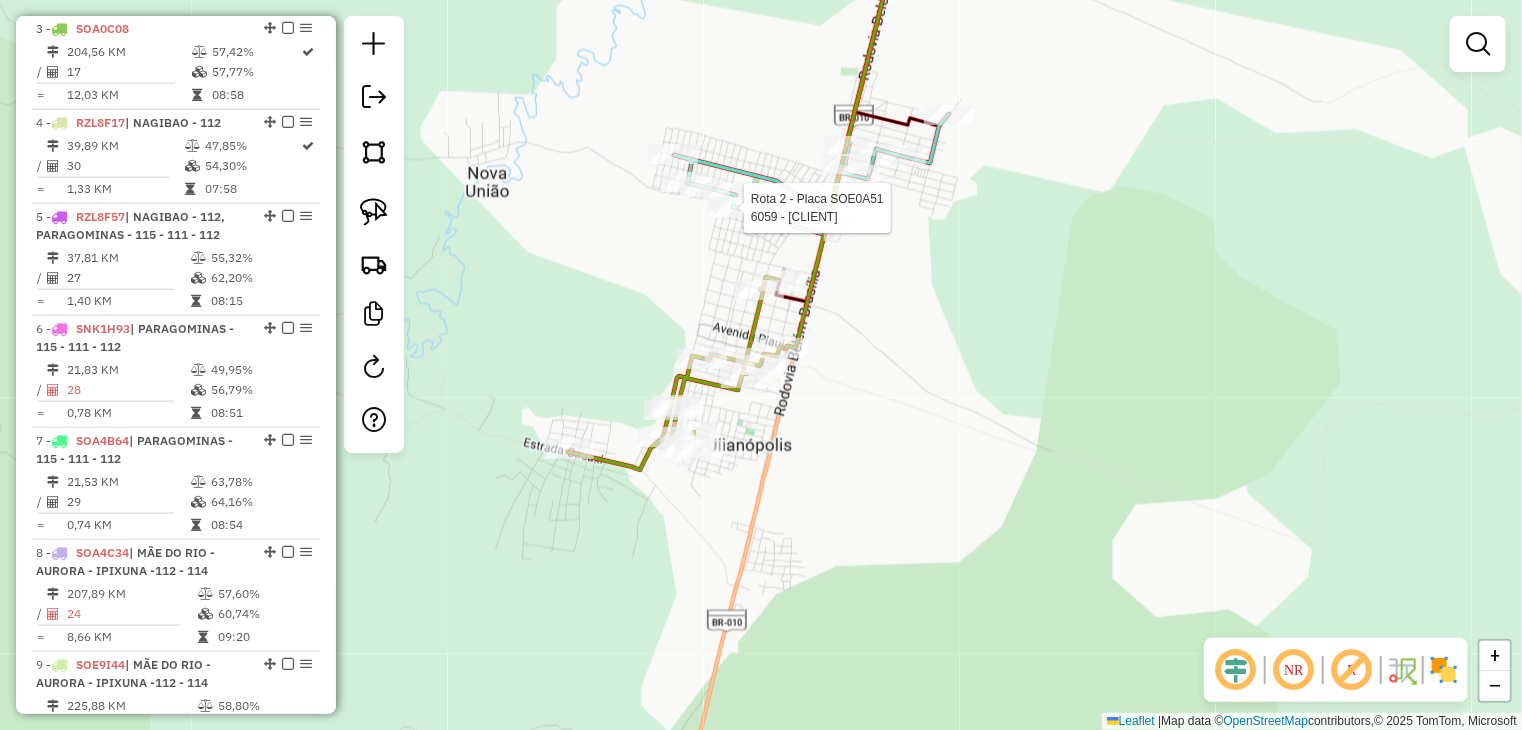 select on "**********" 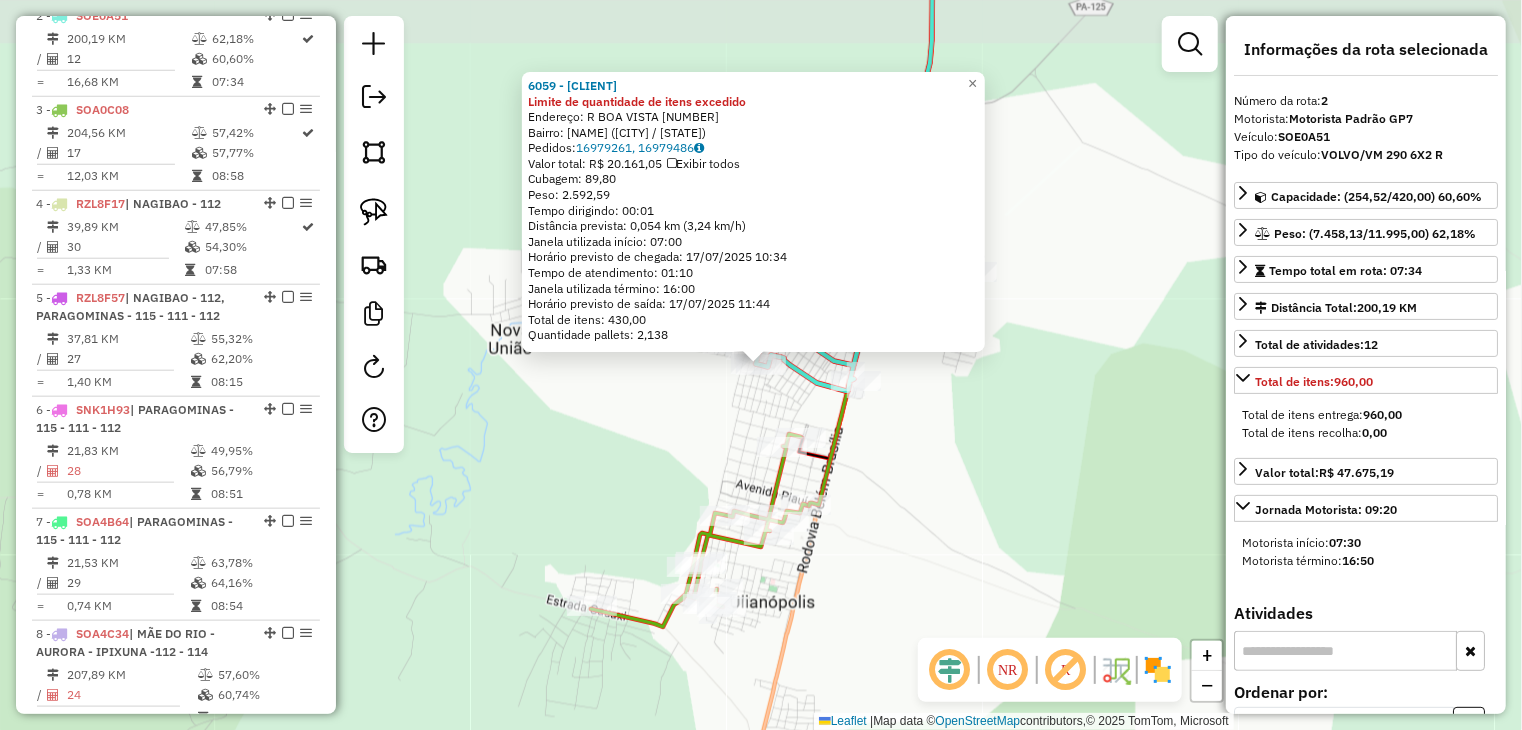 scroll, scrollTop: 868, scrollLeft: 0, axis: vertical 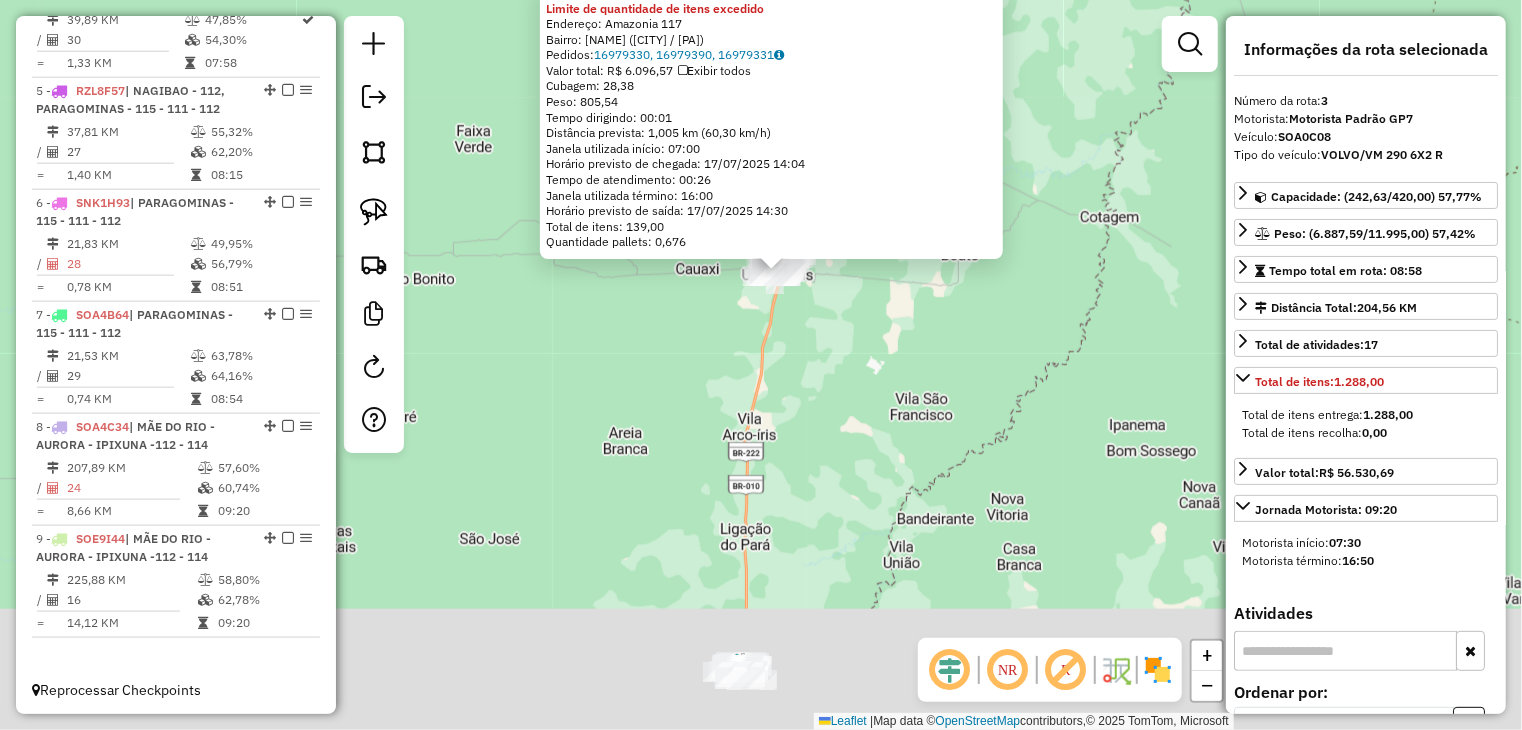 drag, startPoint x: 816, startPoint y: 369, endPoint x: 816, endPoint y: 121, distance: 248 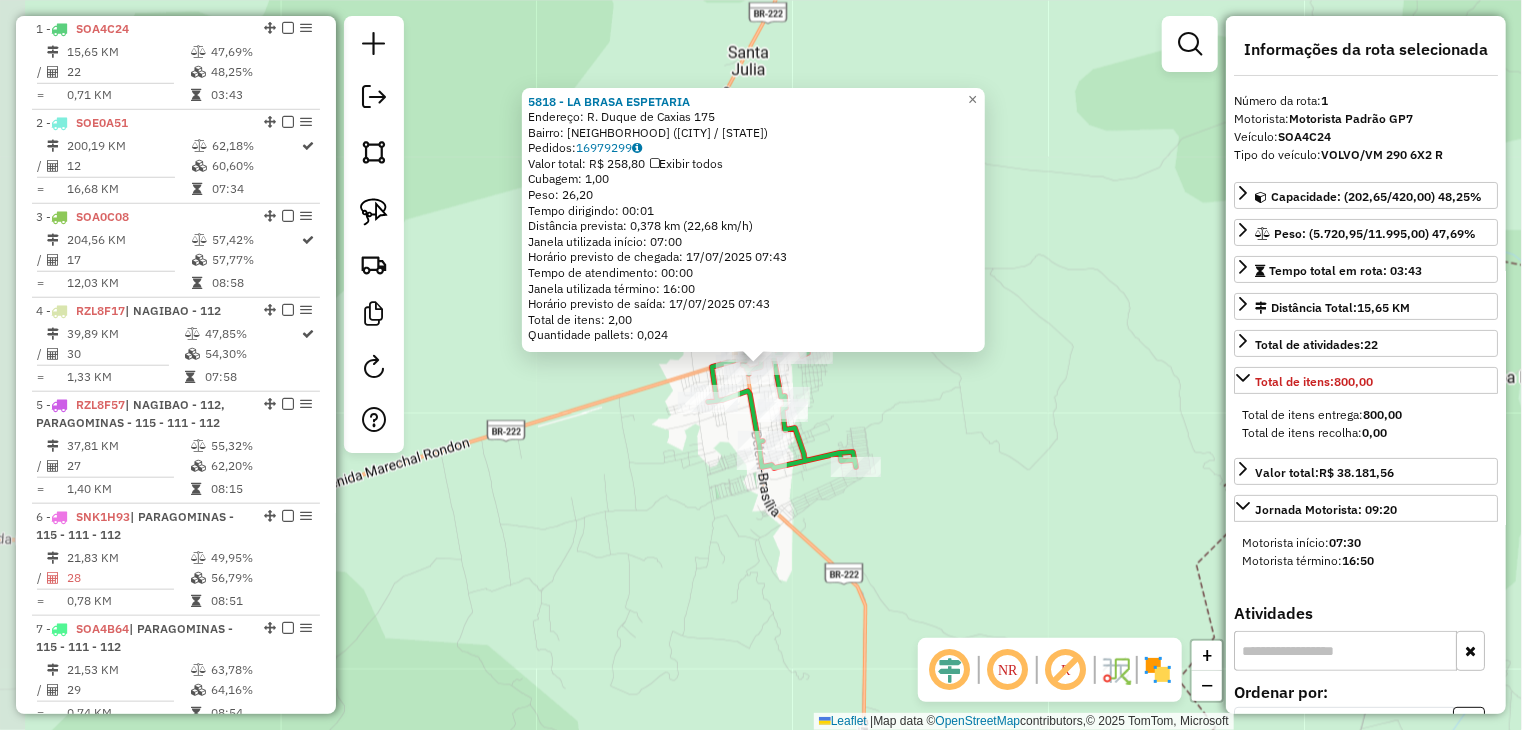scroll, scrollTop: 774, scrollLeft: 0, axis: vertical 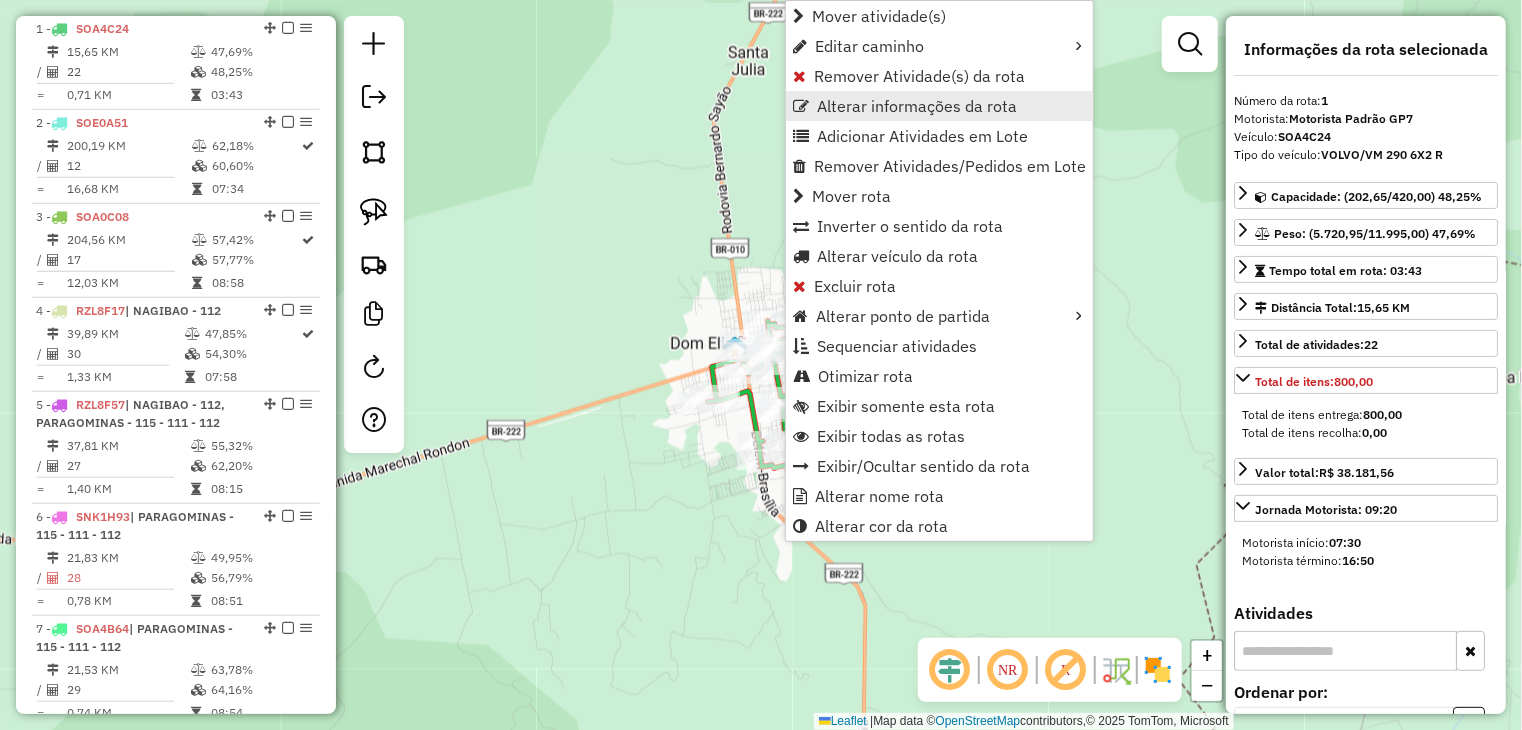click on "Alterar informações da rota" at bounding box center (917, 106) 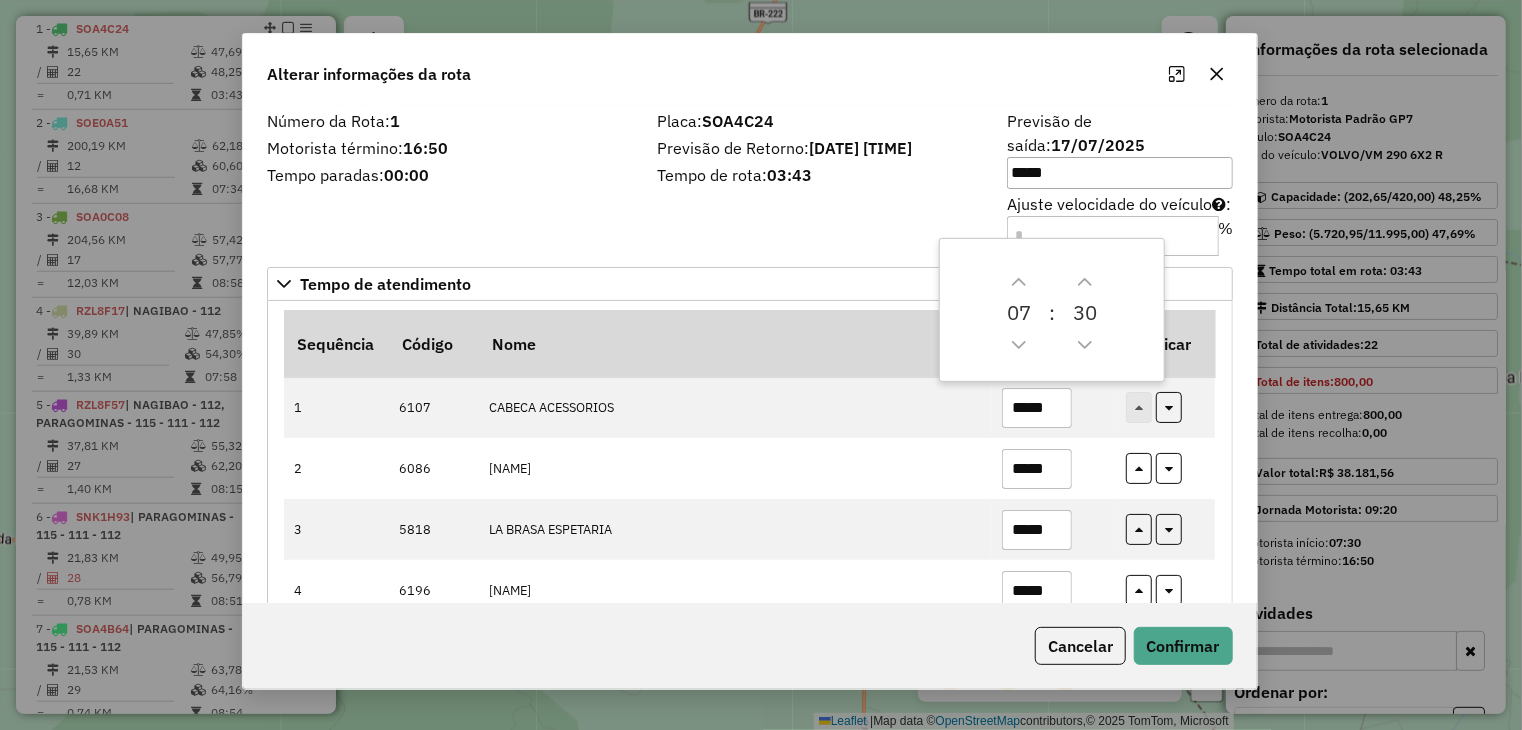 drag, startPoint x: 856, startPoint y: 80, endPoint x: 676, endPoint y: 34, distance: 185.78482 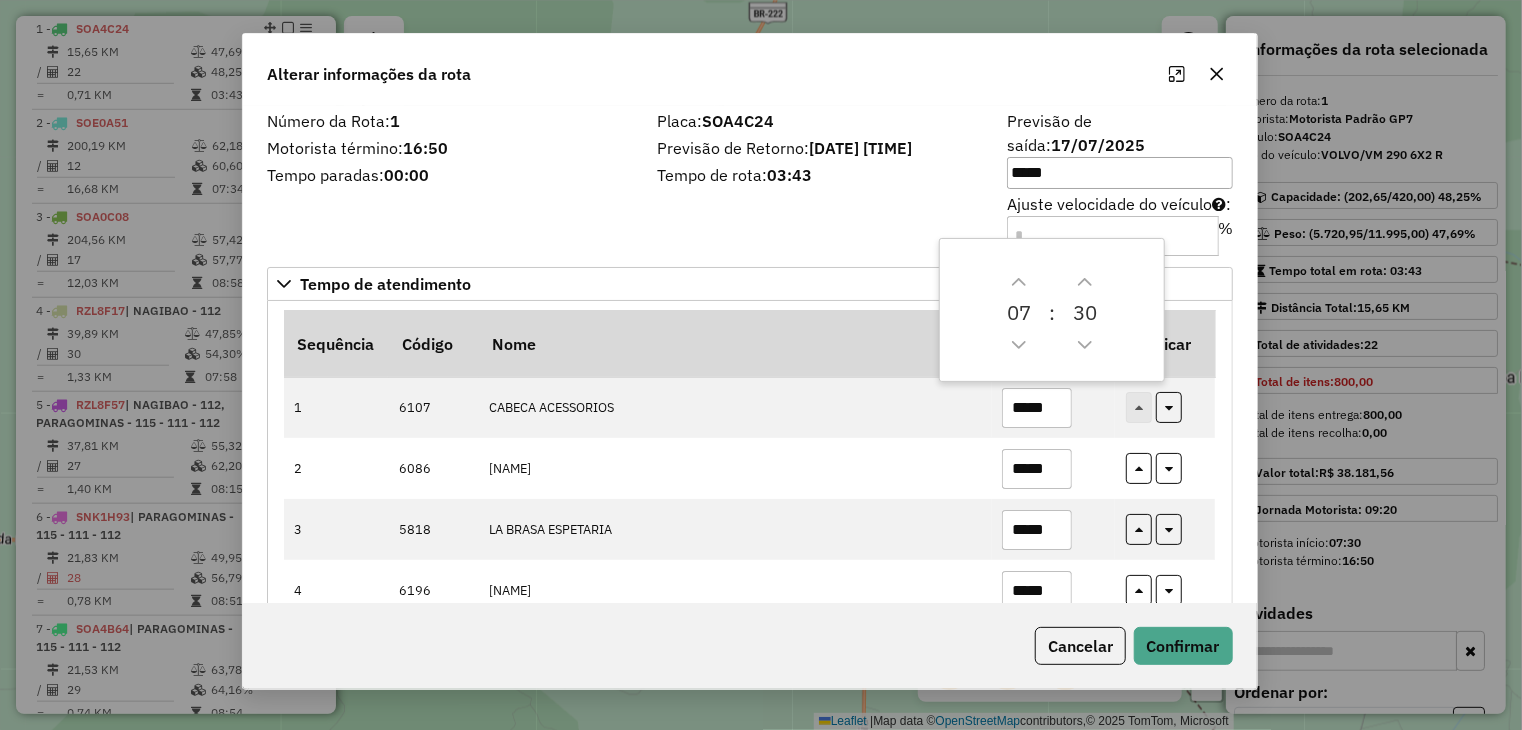 click on "Alterar informações da rota" 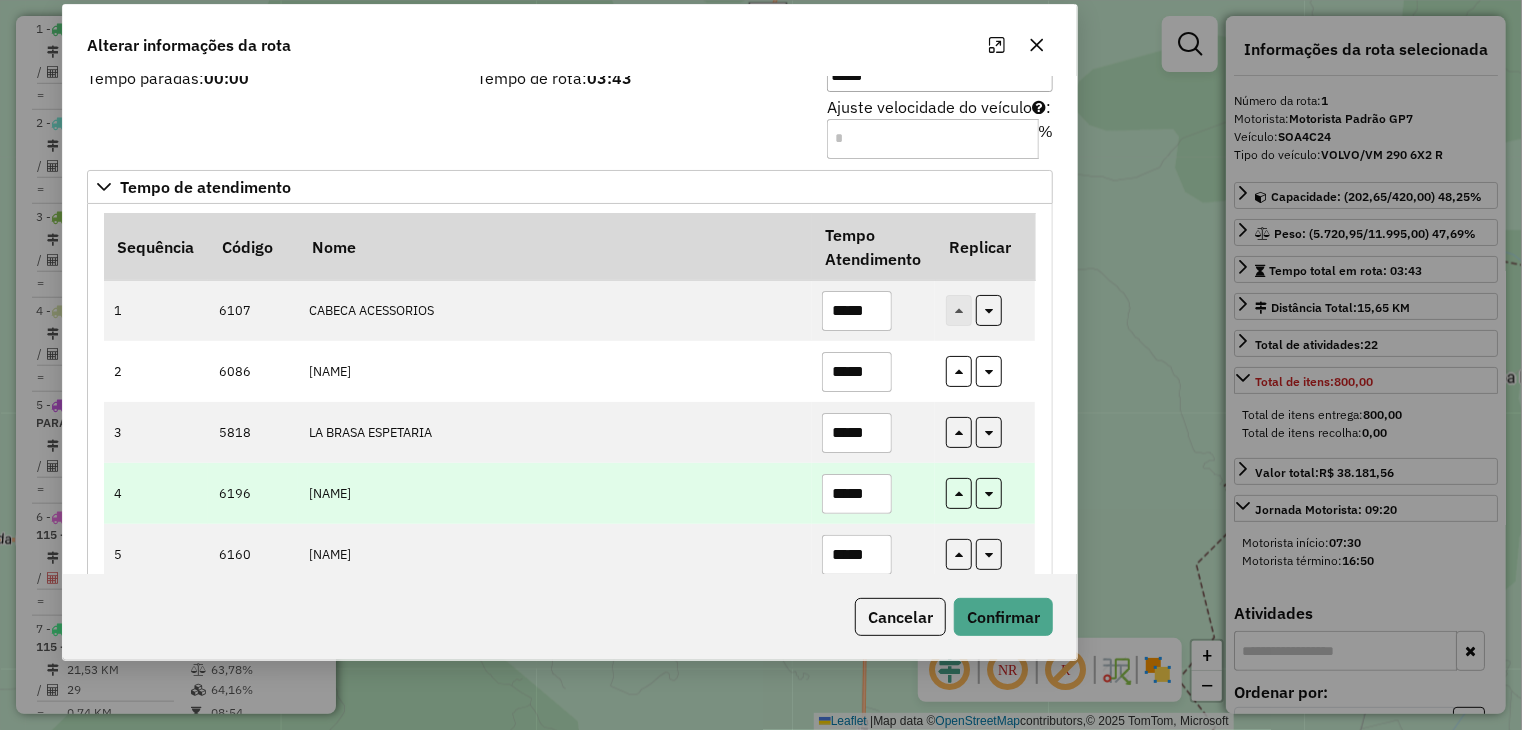 scroll, scrollTop: 100, scrollLeft: 0, axis: vertical 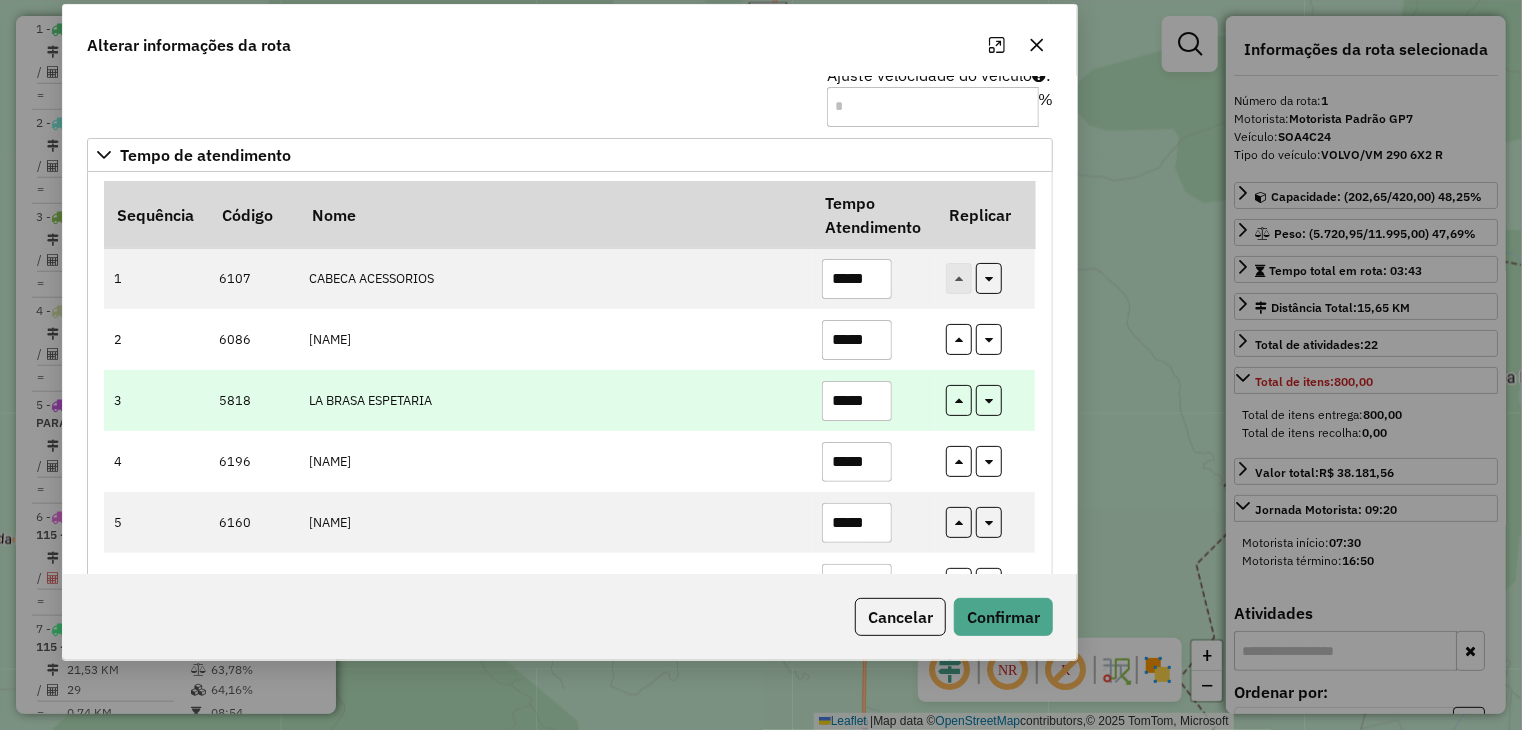 click on "*****" at bounding box center (857, 401) 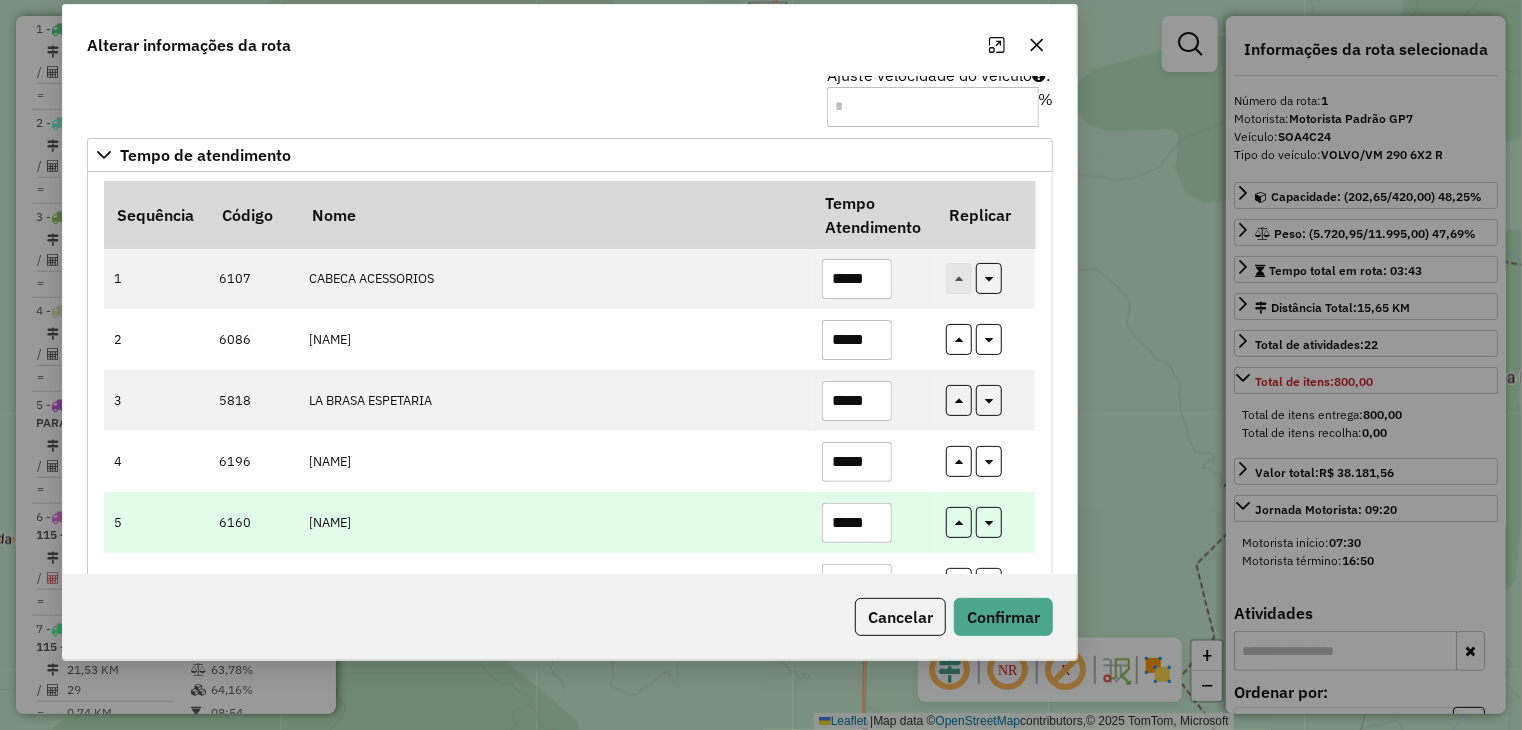 scroll, scrollTop: 400, scrollLeft: 0, axis: vertical 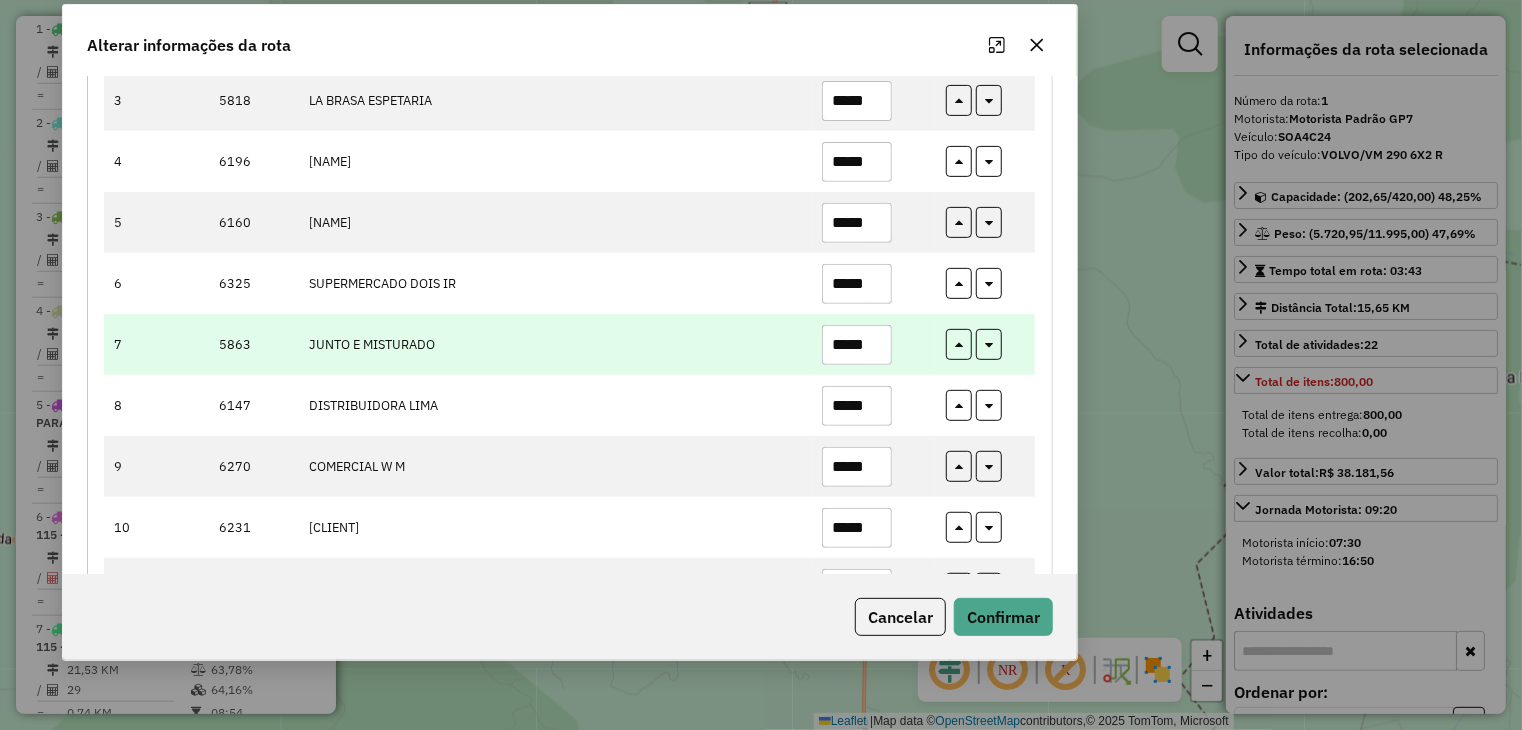 type on "*****" 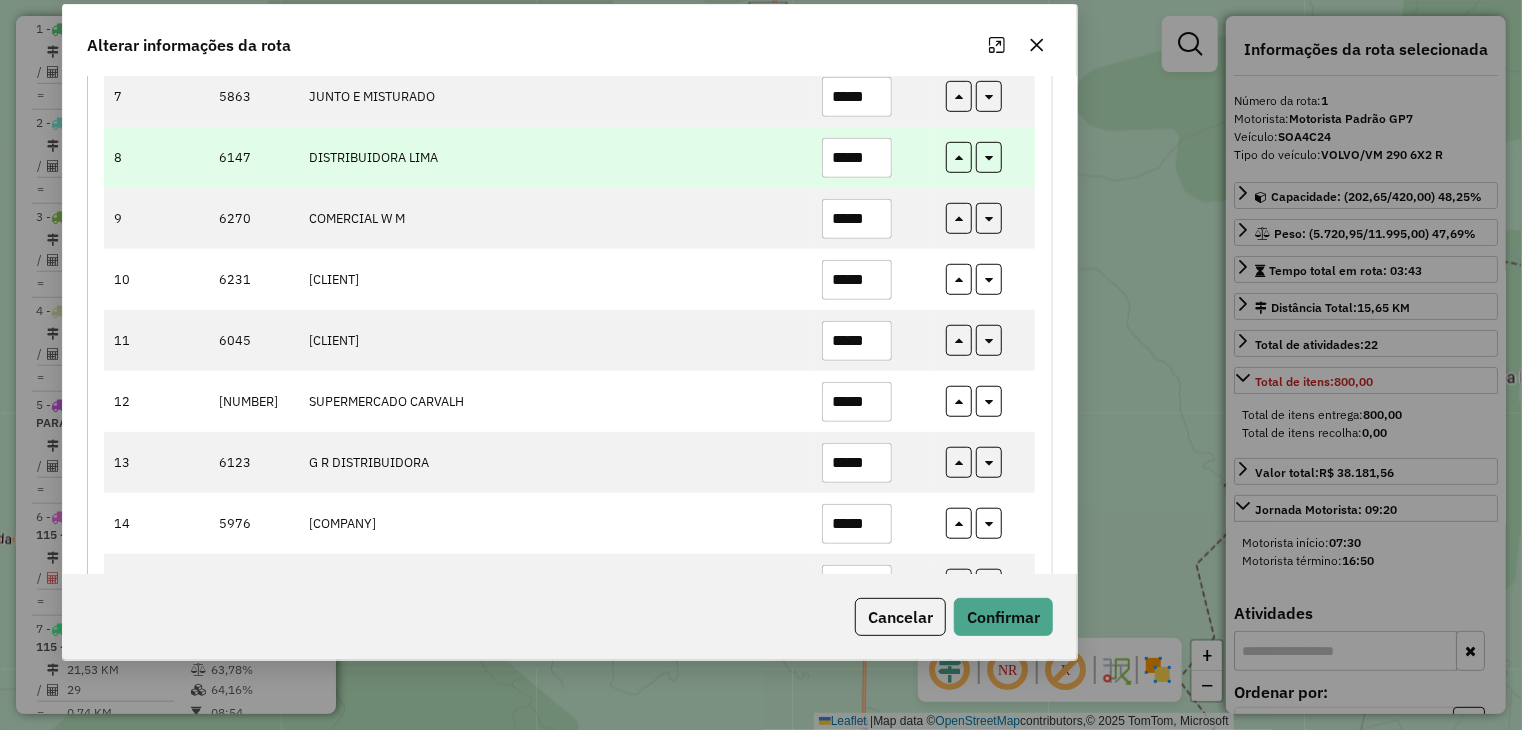 scroll, scrollTop: 900, scrollLeft: 0, axis: vertical 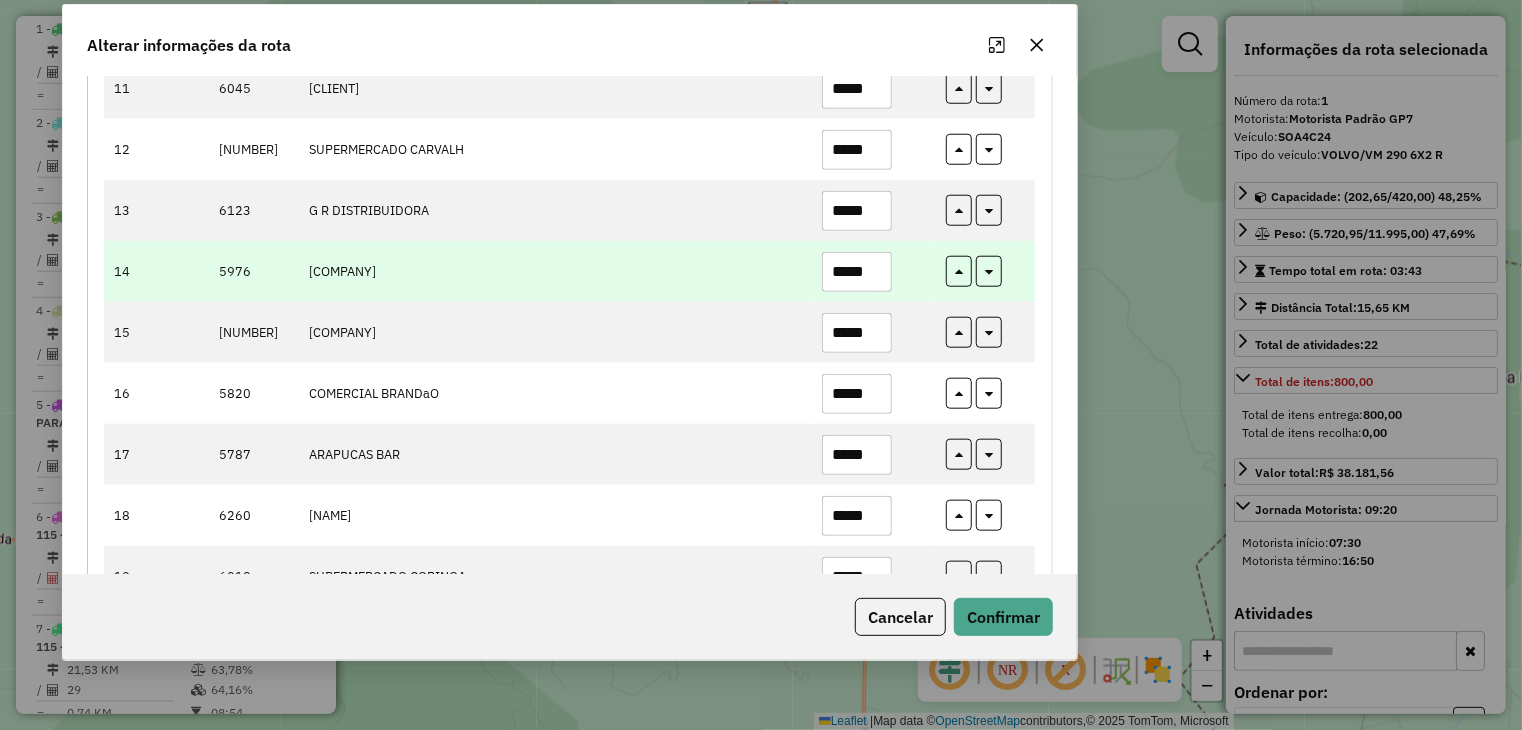 type on "*****" 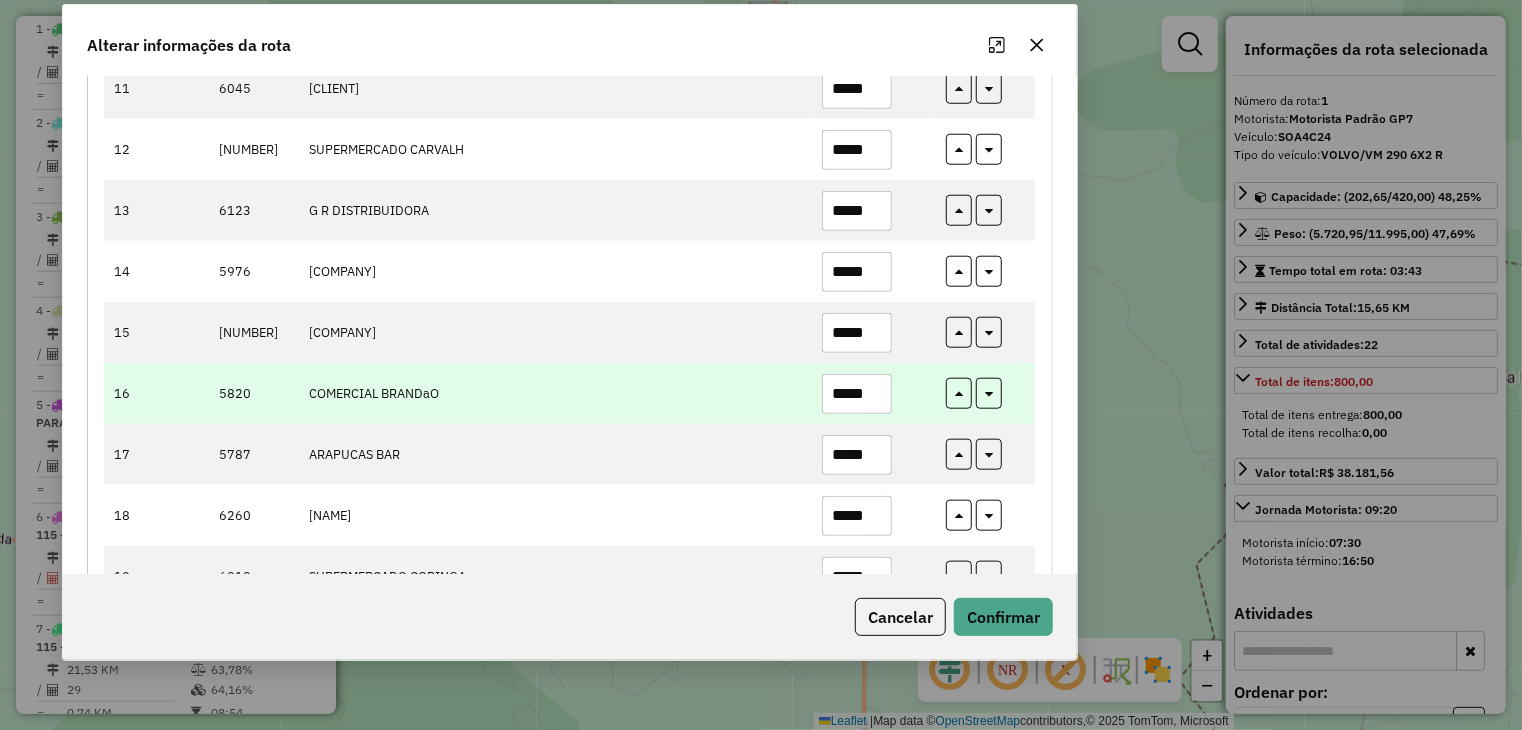 type on "*****" 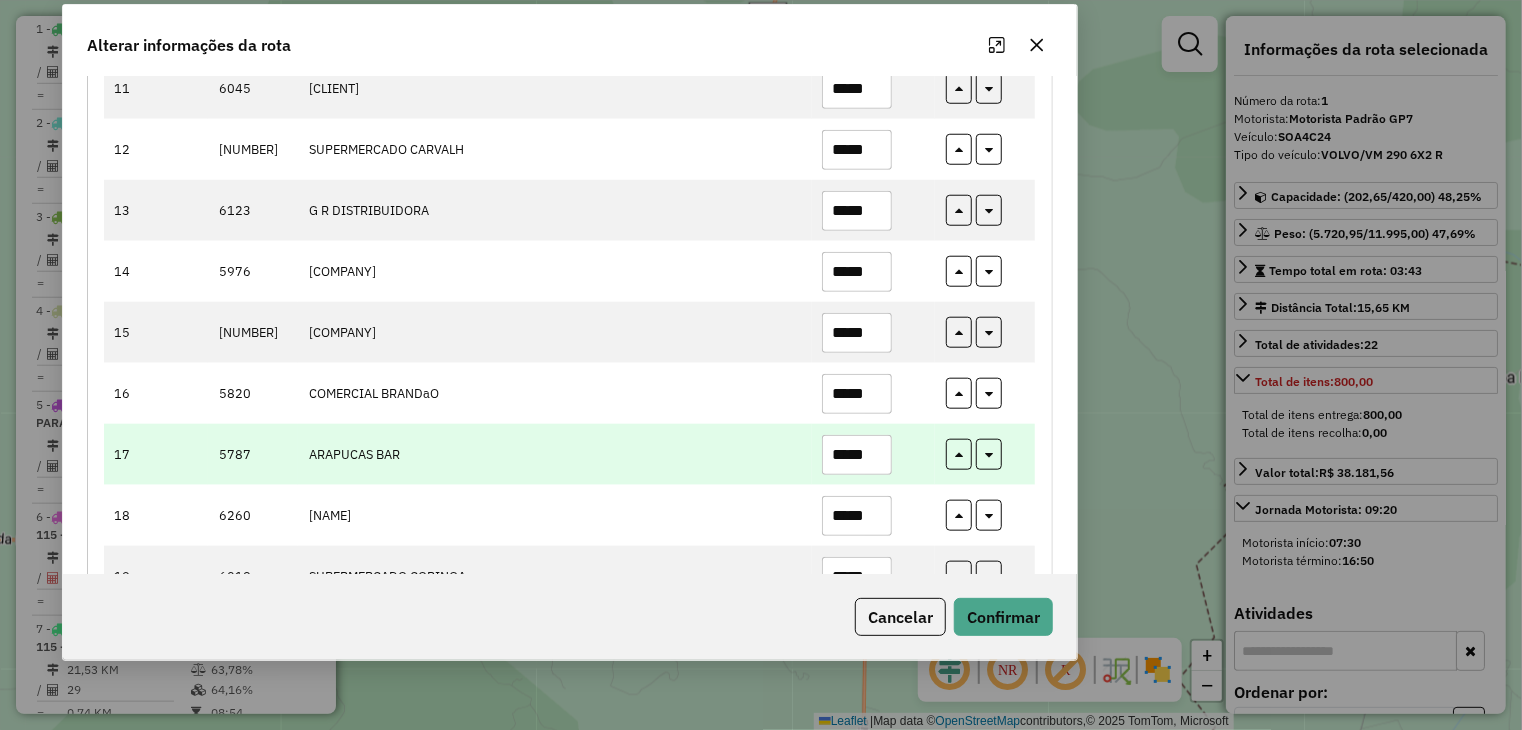 type on "*****" 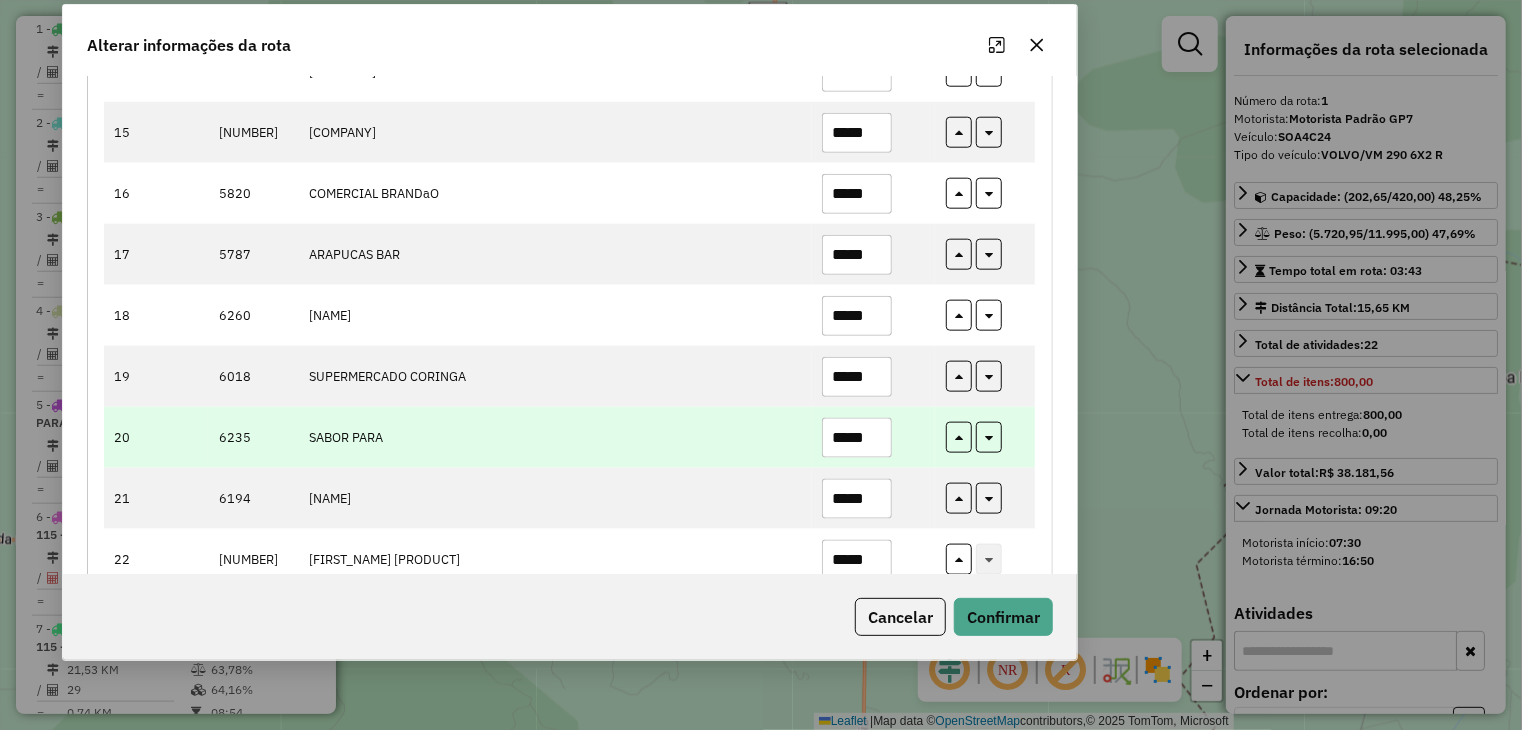 scroll, scrollTop: 1124, scrollLeft: 0, axis: vertical 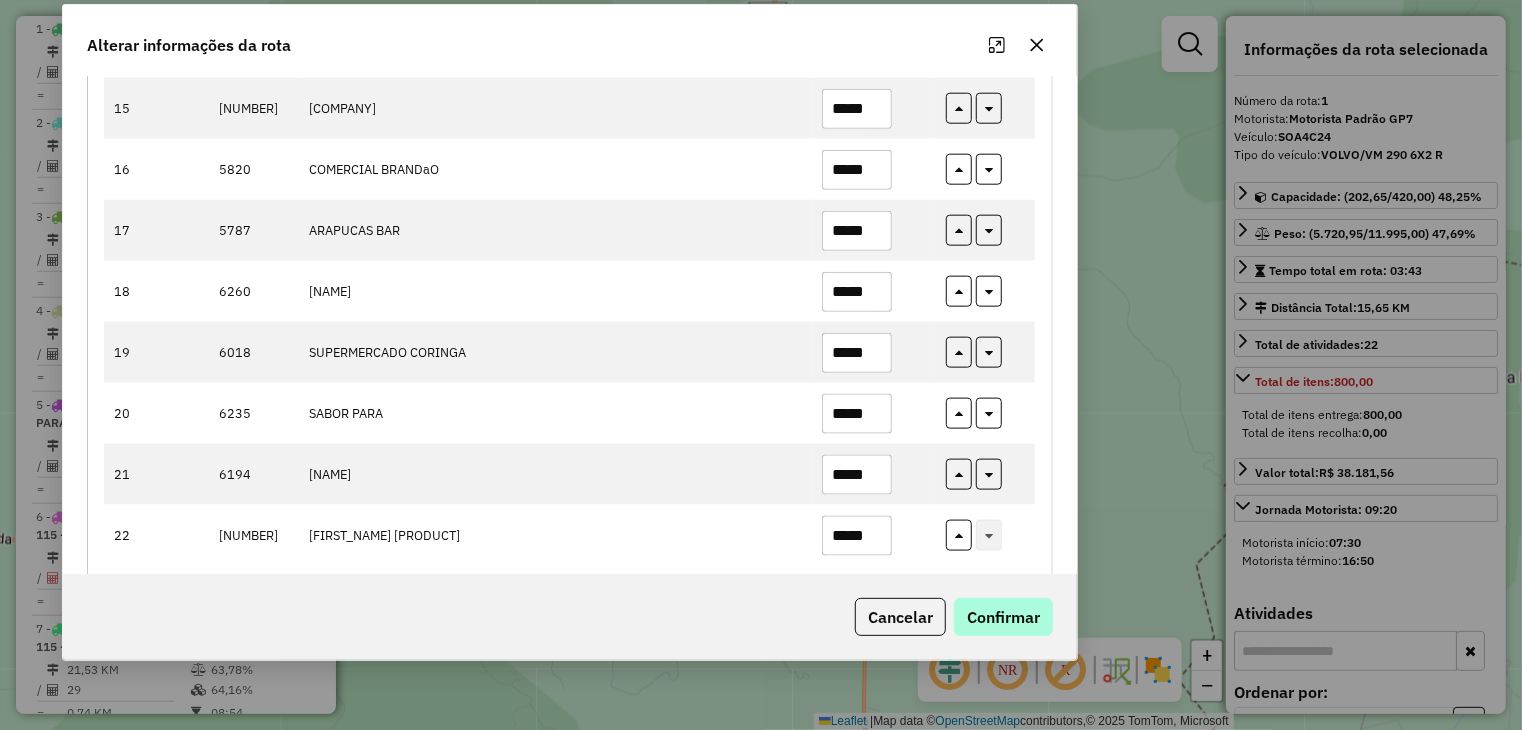 type on "*****" 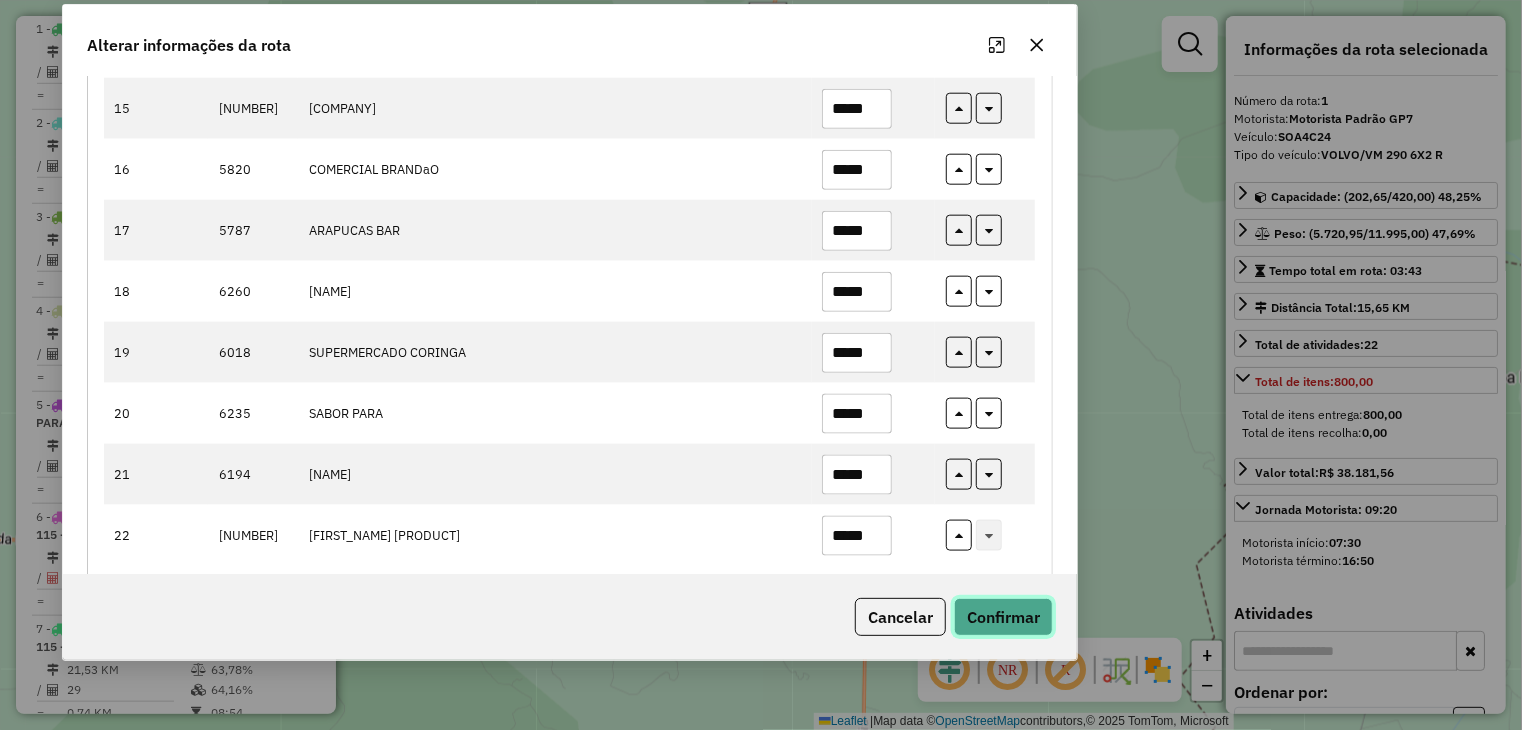 click on "Confirmar" 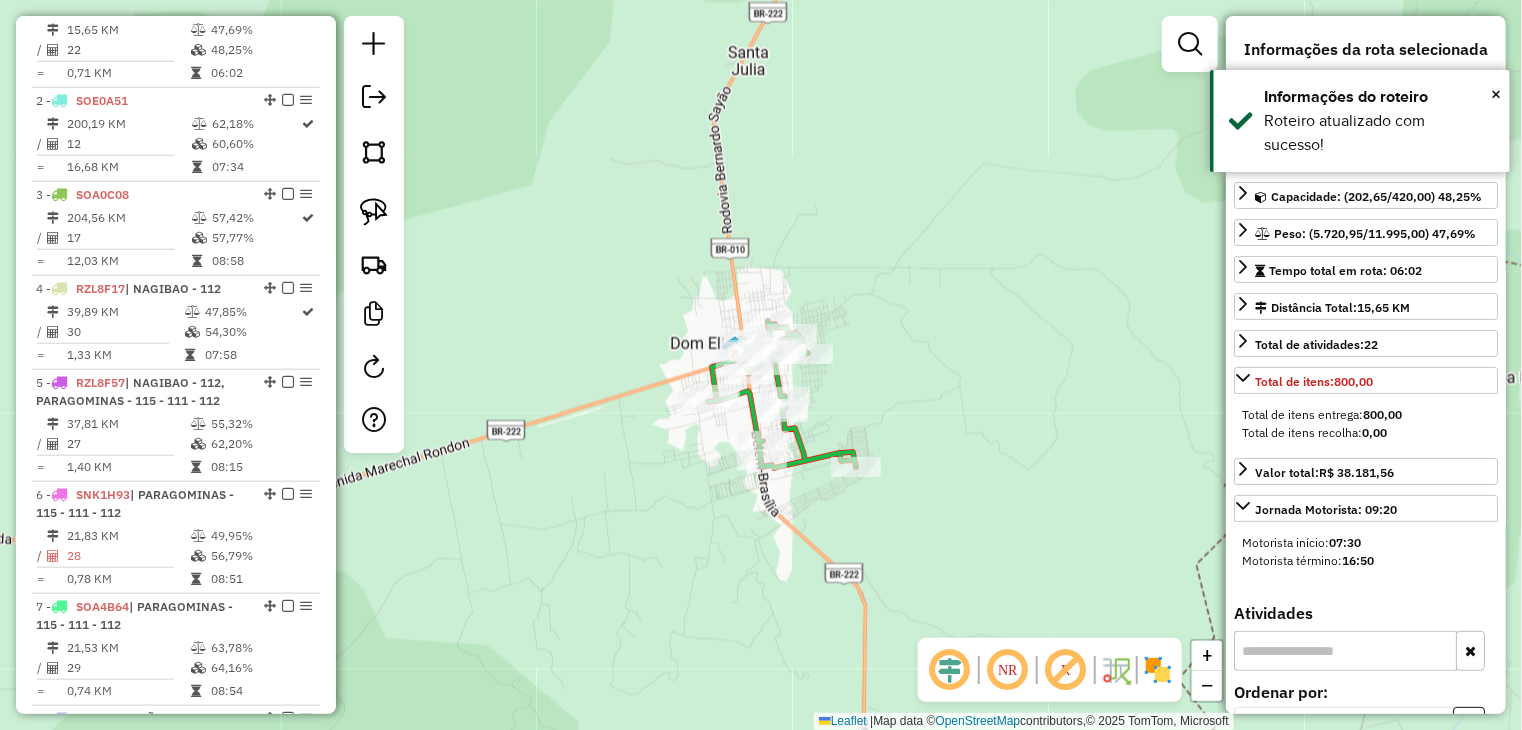 scroll, scrollTop: 774, scrollLeft: 0, axis: vertical 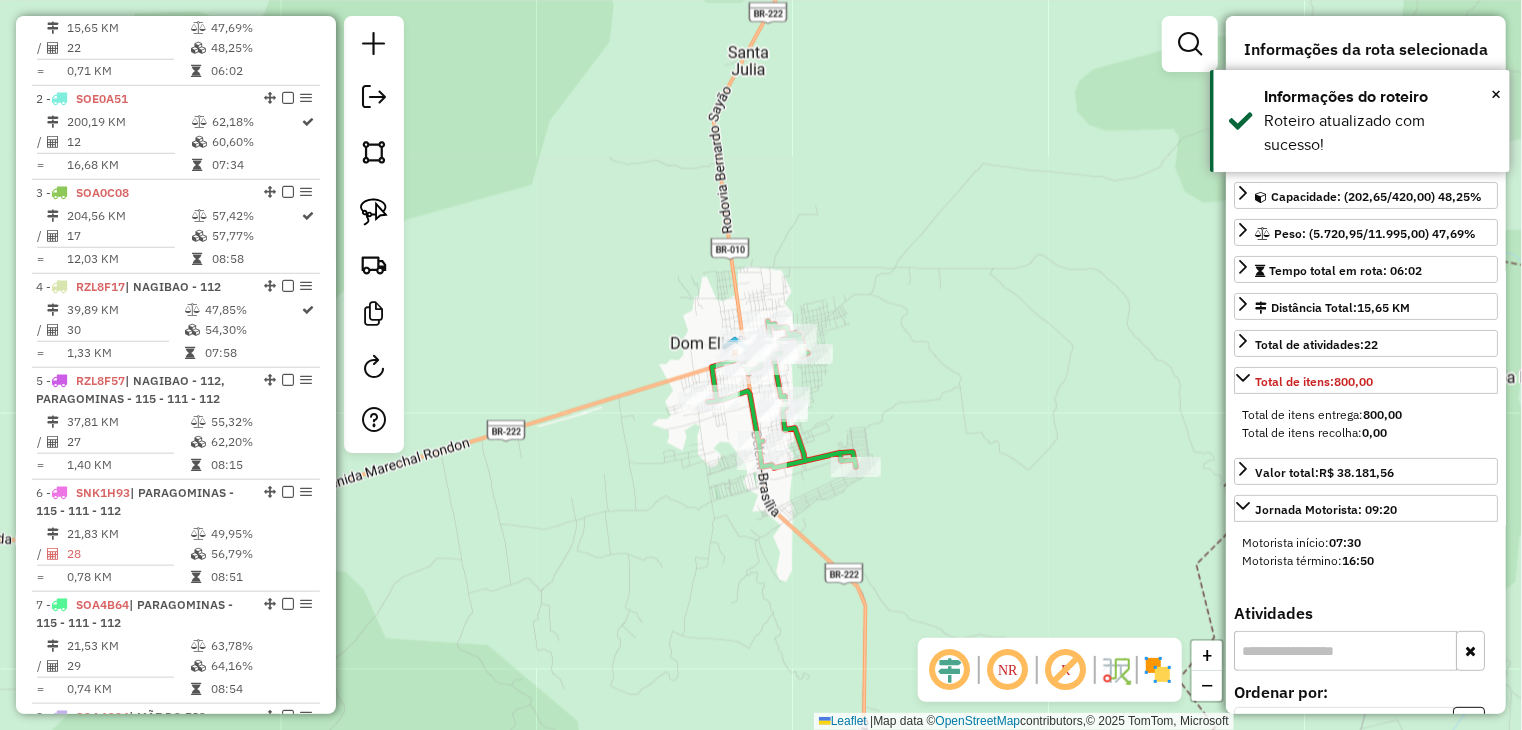 click on "Janela de atendimento Grade de atendimento Capacidade Transportadoras Veículos Cliente Pedidos  Rotas Selecione os dias de semana para filtrar as janelas de atendimento  Seg   Ter   Qua   Qui   Sex   Sáb   Dom  Informe o período da janela de atendimento: De: Até:  Filtrar exatamente a janela do cliente  Considerar janela de atendimento padrão  Selecione os dias de semana para filtrar as grades de atendimento  Seg   Ter   Qua   Qui   Sex   Sáb   Dom   Considerar clientes sem dia de atendimento cadastrado  Clientes fora do dia de atendimento selecionado Filtrar as atividades entre os valores definidos abaixo:  Peso mínimo:   Peso máximo:   Cubagem mínima:   Cubagem máxima:   De:   Até:  Filtrar as atividades entre o tempo de atendimento definido abaixo:  De:   Até:   Considerar capacidade total dos clientes não roteirizados Transportadora: Selecione um ou mais itens Tipo de veículo: Selecione um ou mais itens Veículo: Selecione um ou mais itens Motorista: Selecione um ou mais itens Nome: Rótulo:" 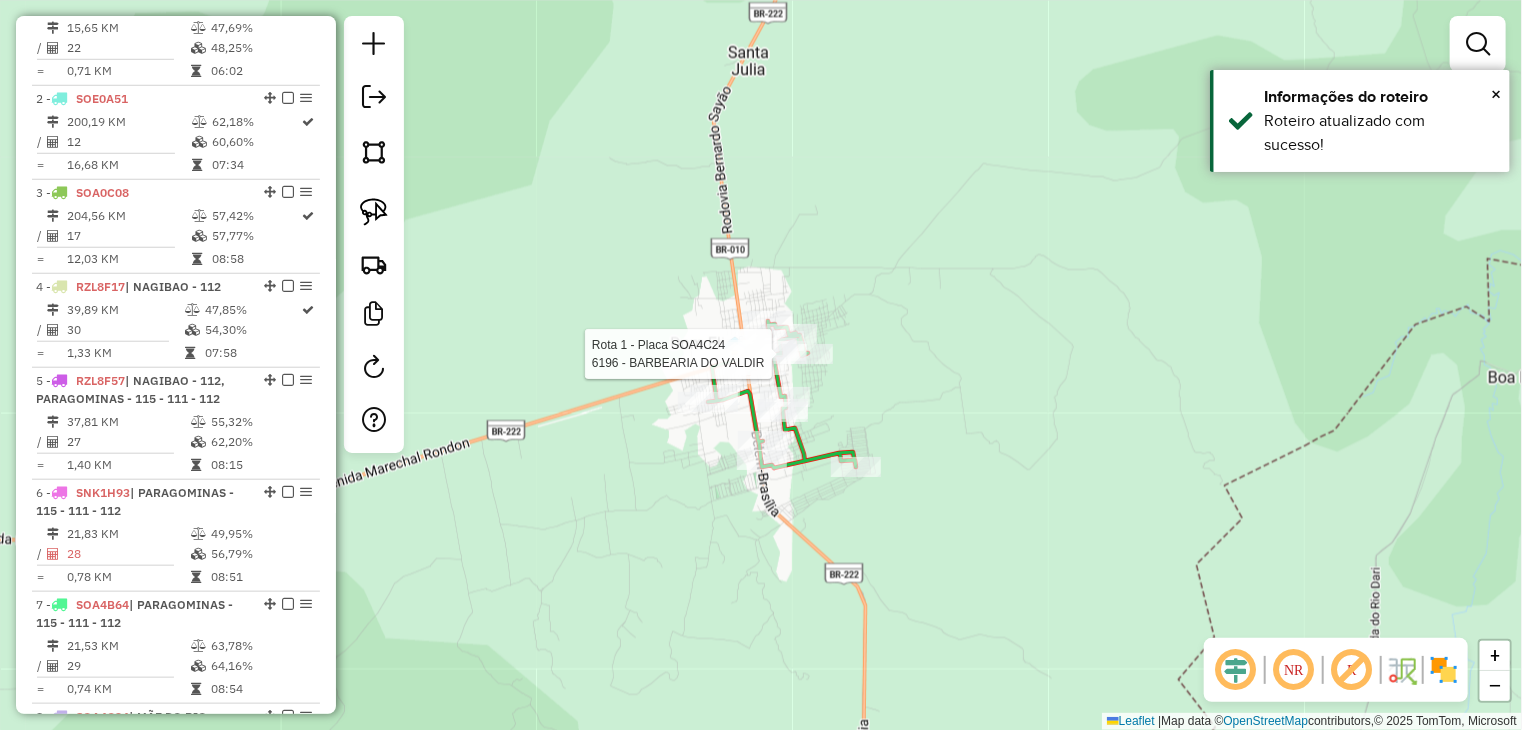 select on "**********" 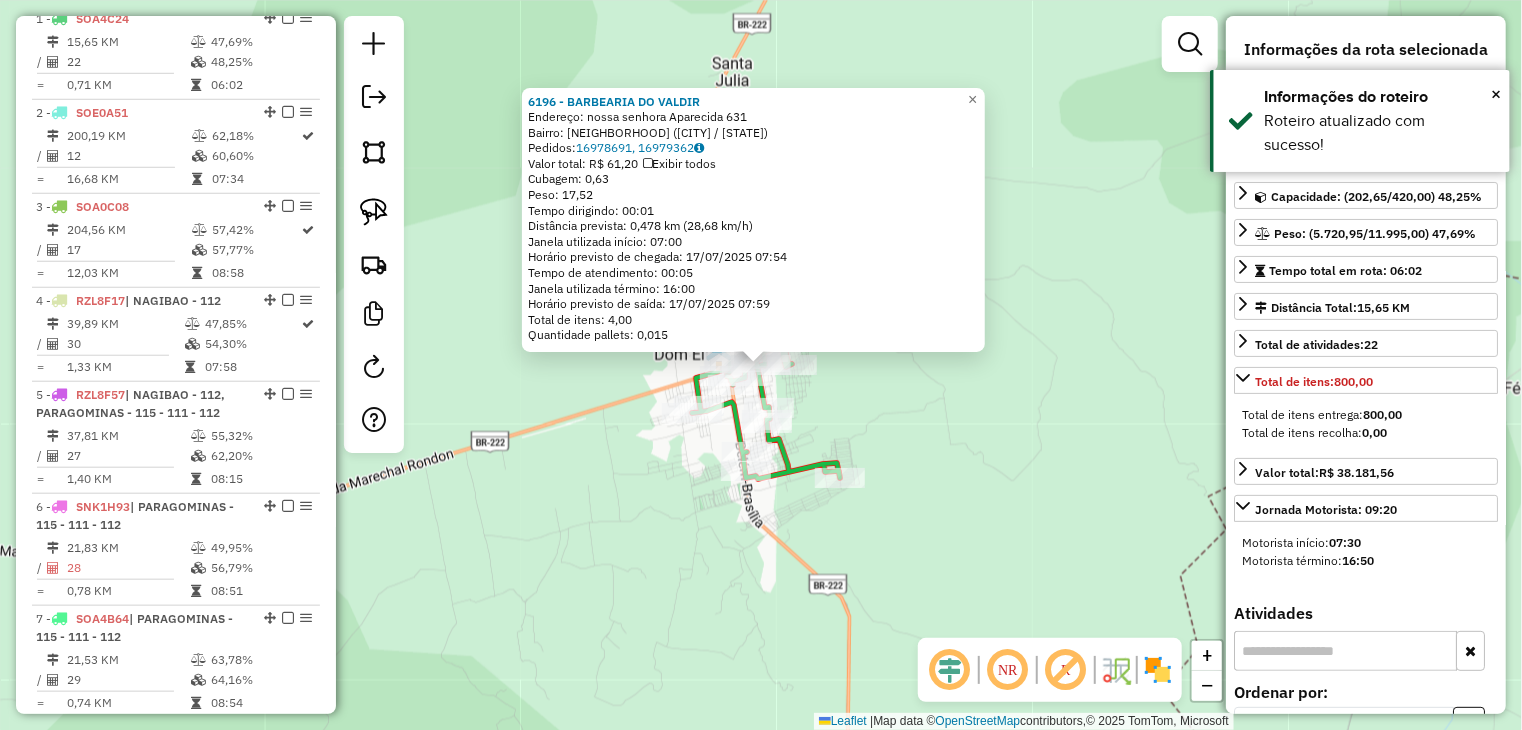 scroll, scrollTop: 748, scrollLeft: 0, axis: vertical 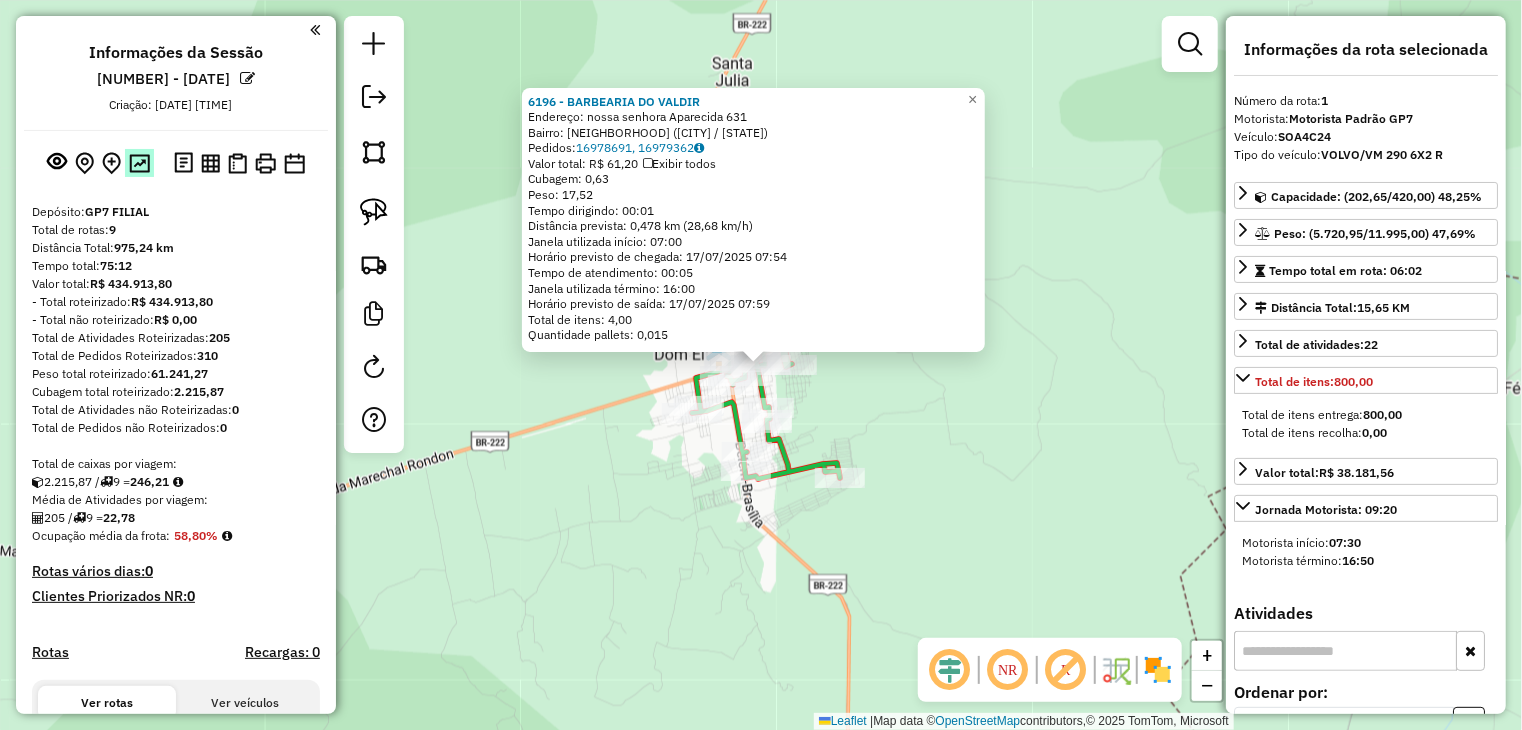 click at bounding box center (139, 163) 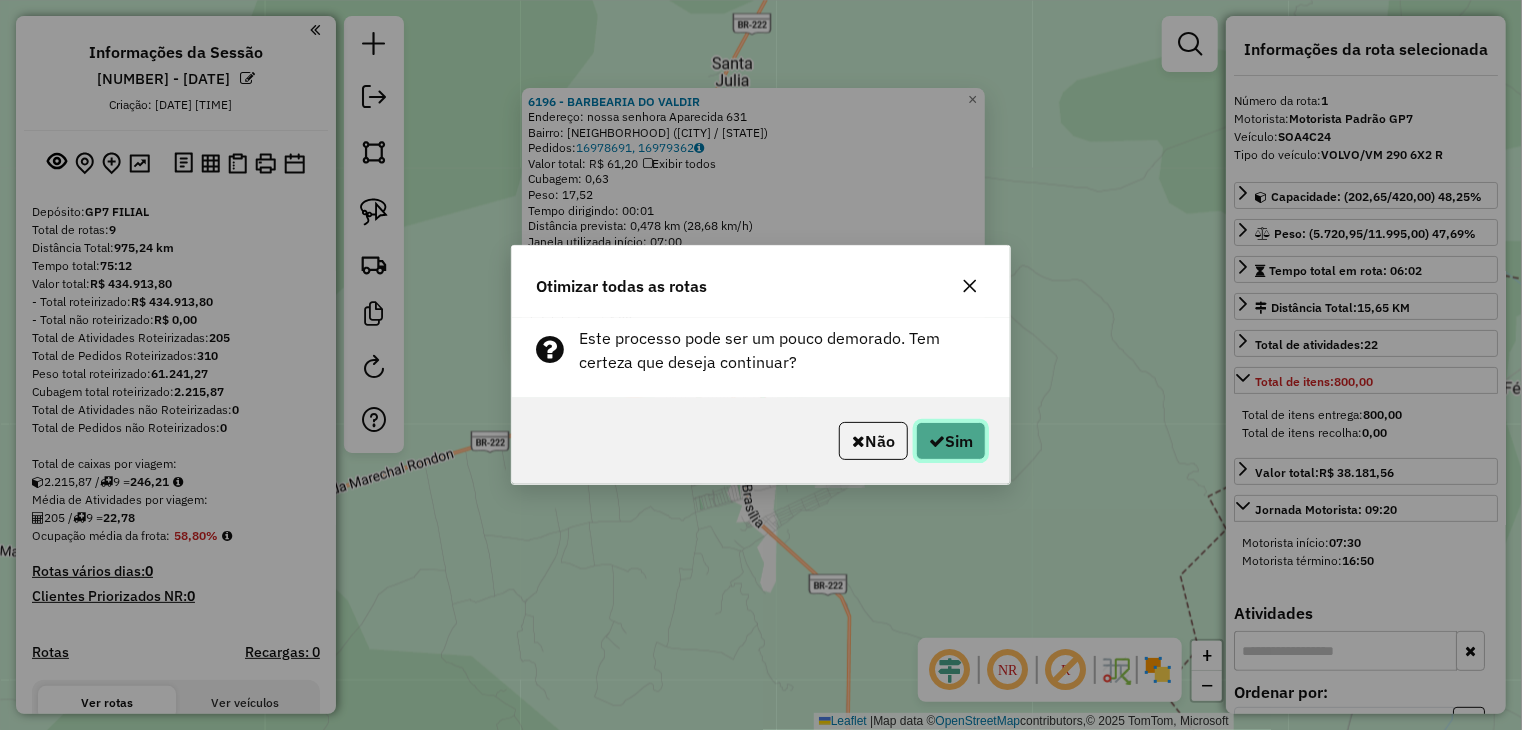 click on "Sim" 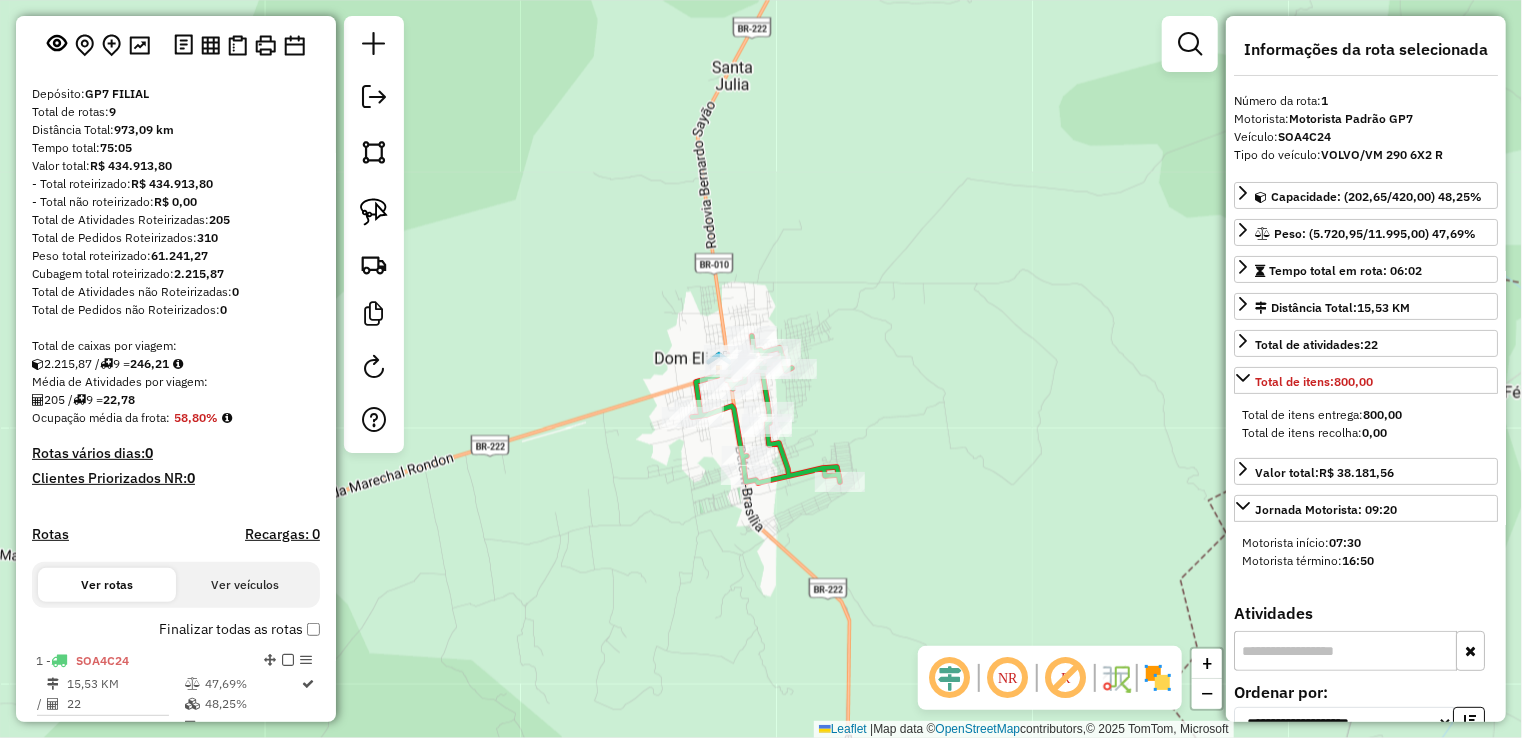 scroll, scrollTop: 0, scrollLeft: 0, axis: both 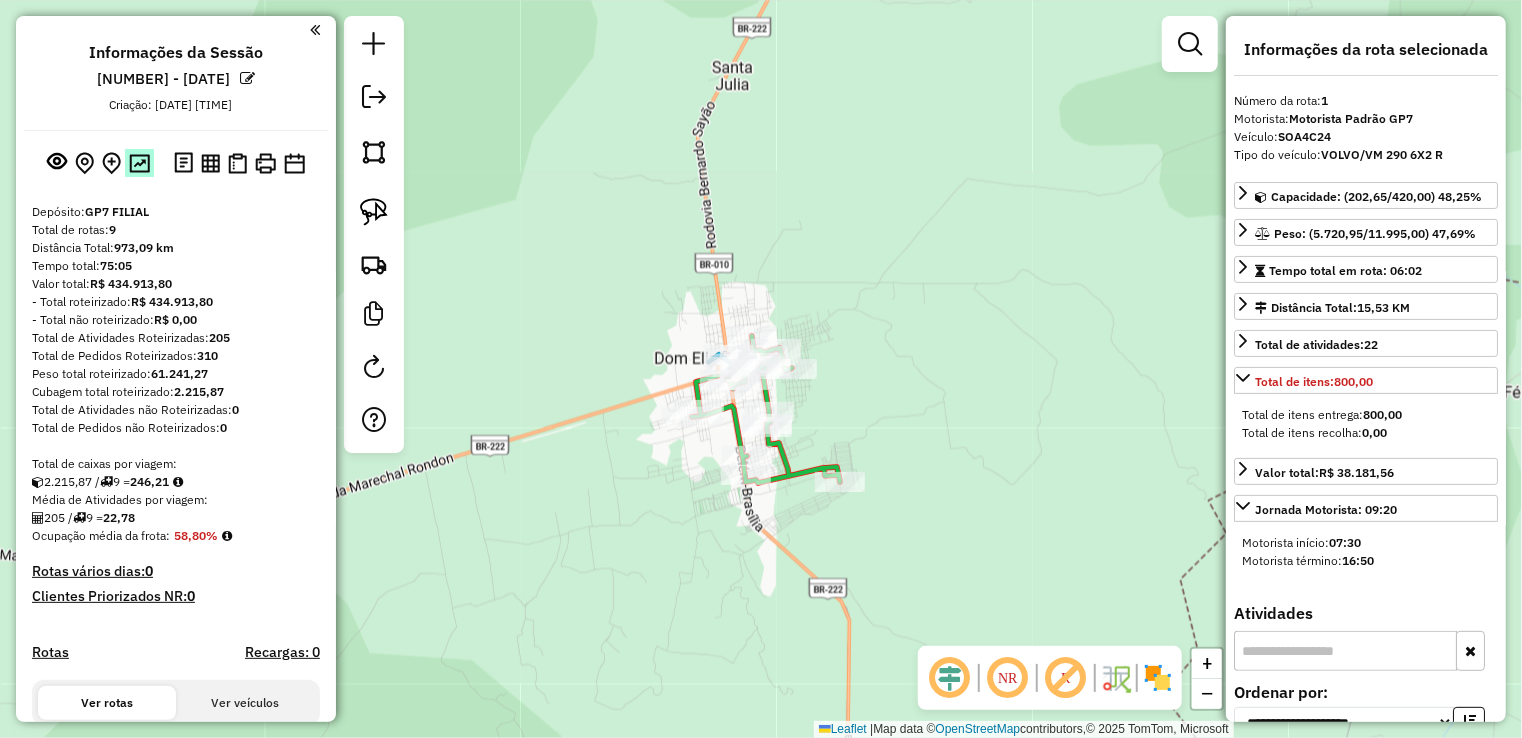 click at bounding box center [139, 163] 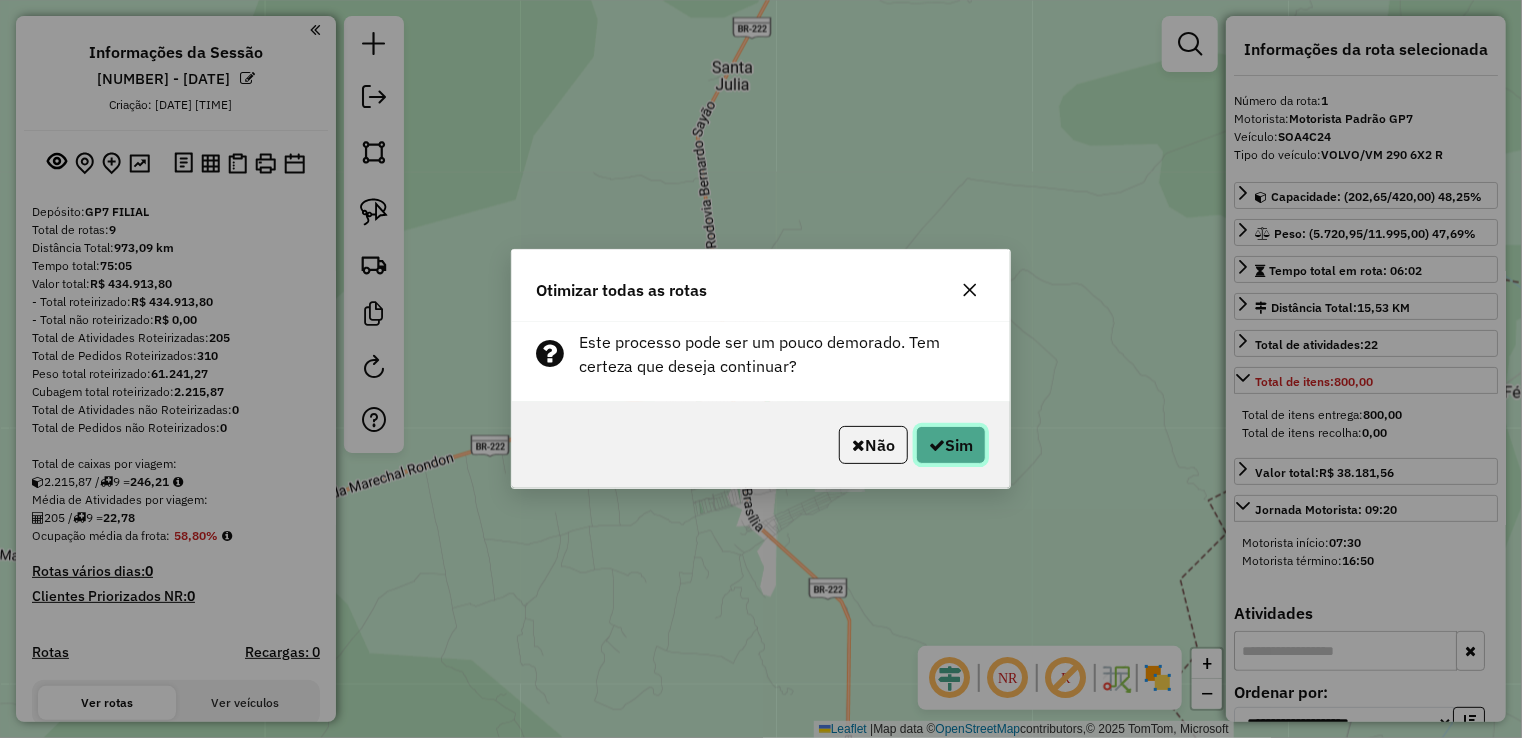 click on "Sim" 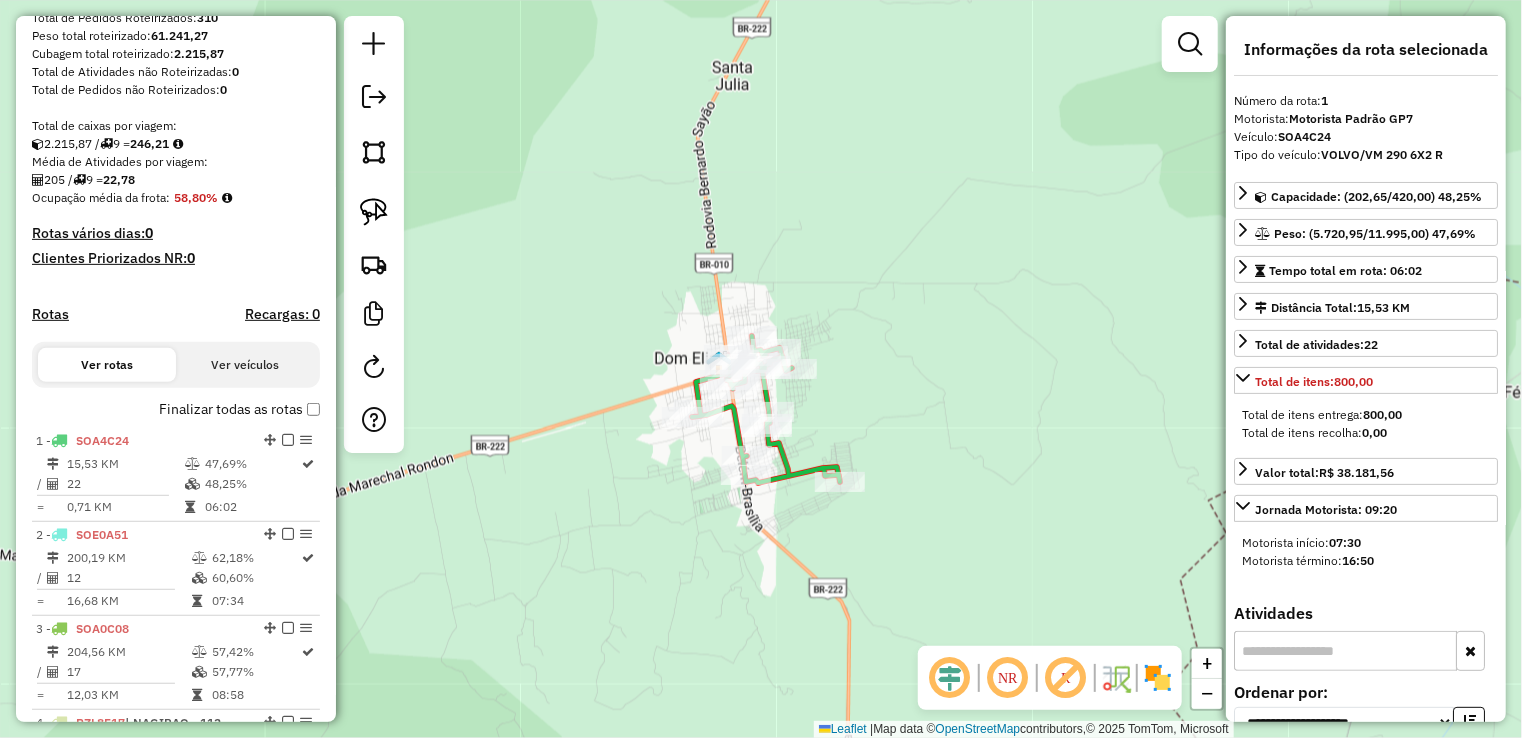 scroll, scrollTop: 748, scrollLeft: 0, axis: vertical 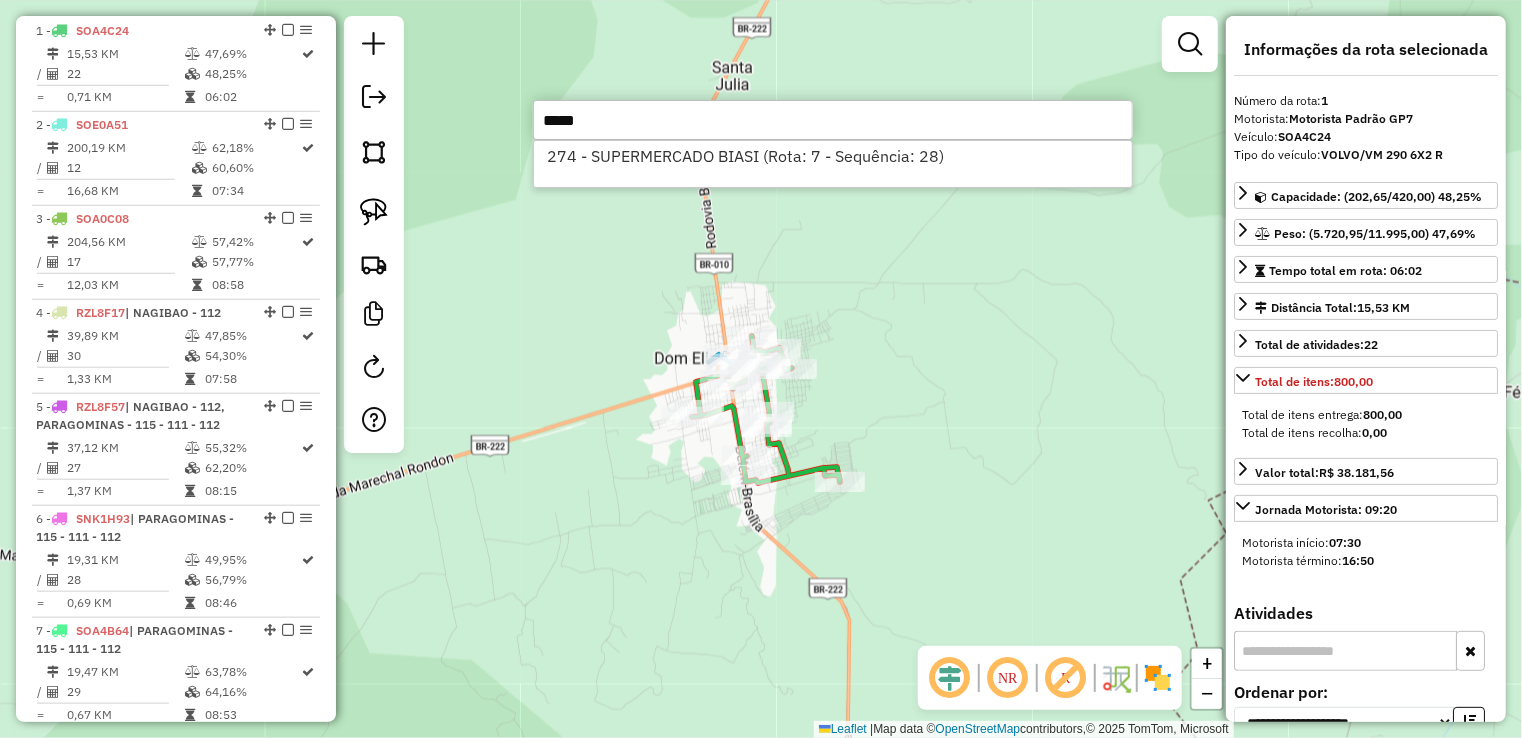 type on "*****" 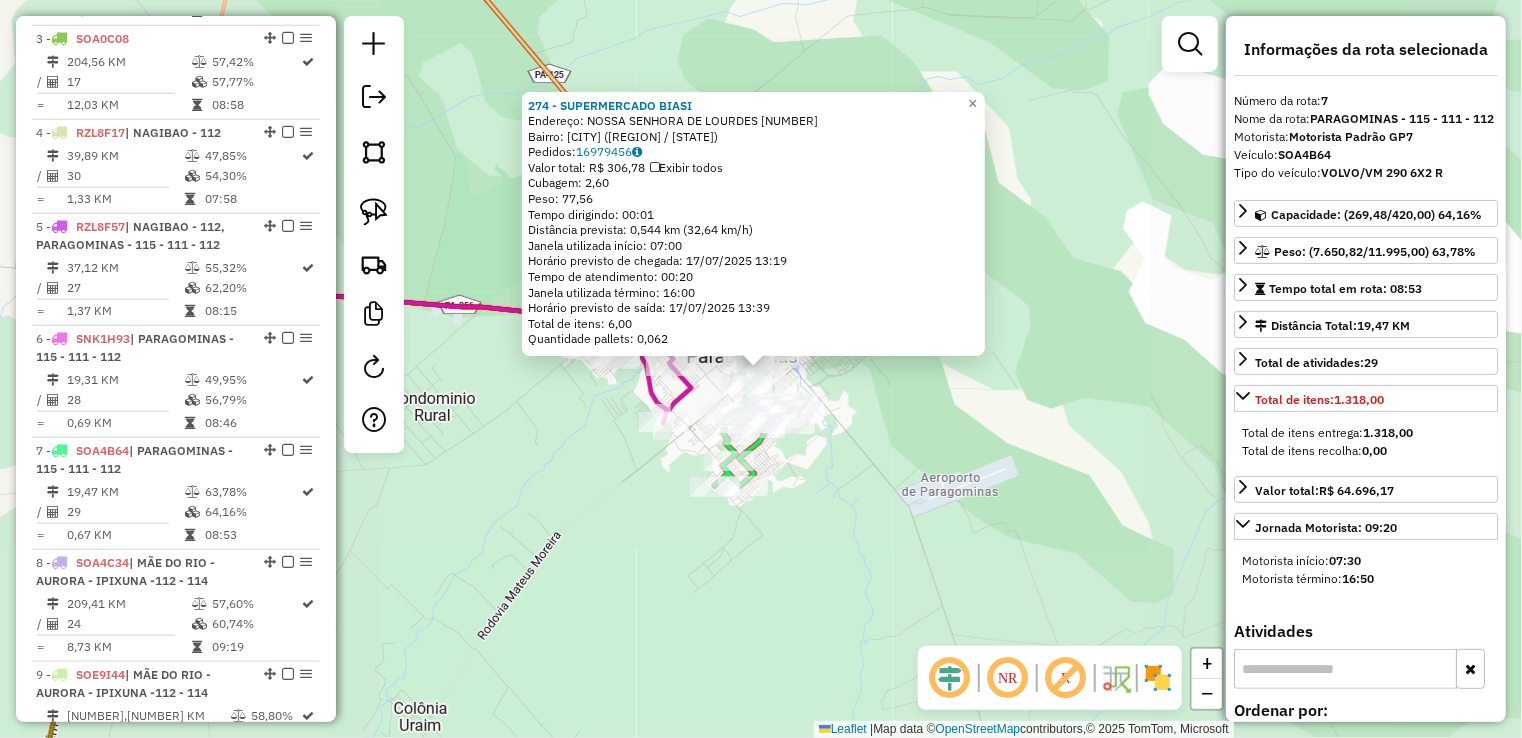scroll, scrollTop: 1056, scrollLeft: 0, axis: vertical 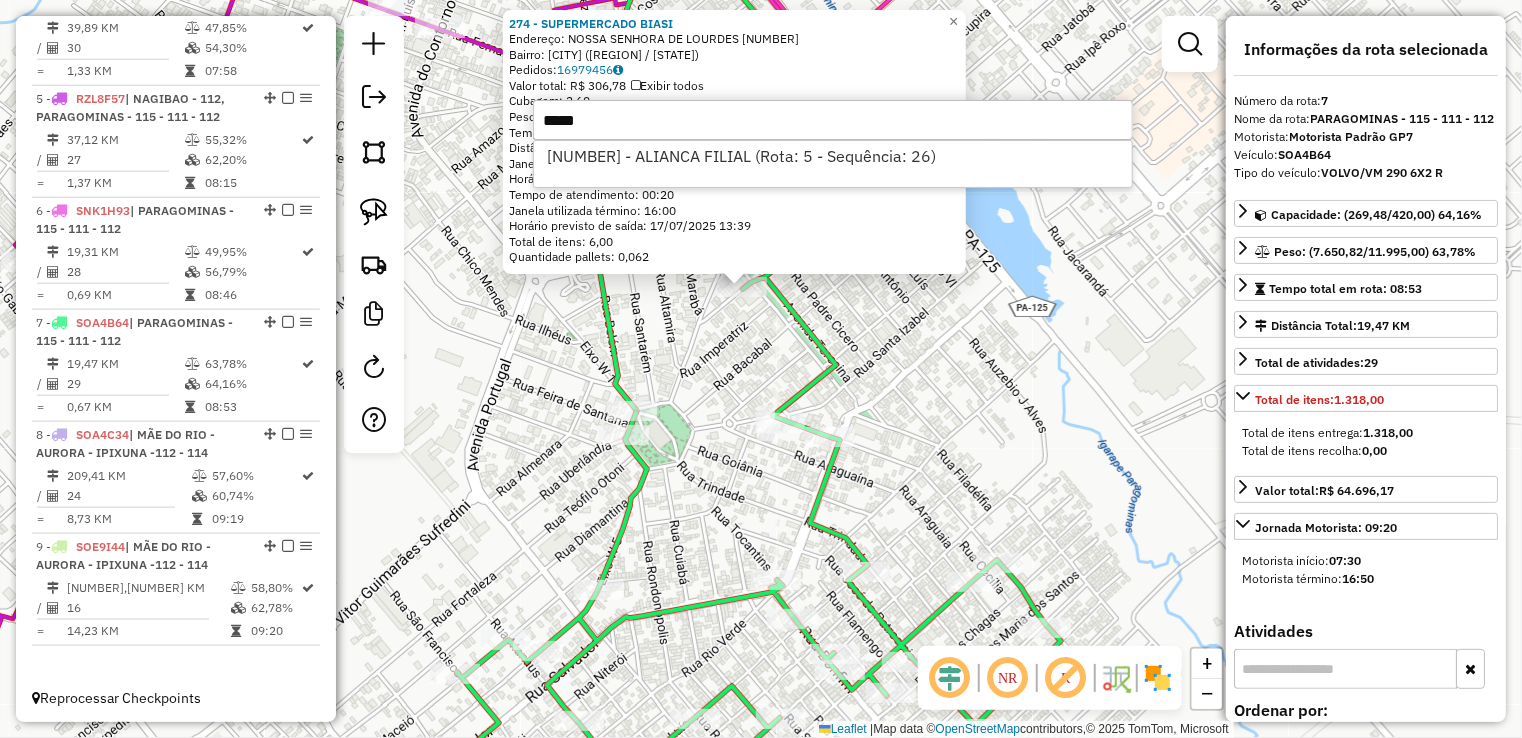 type on "*****" 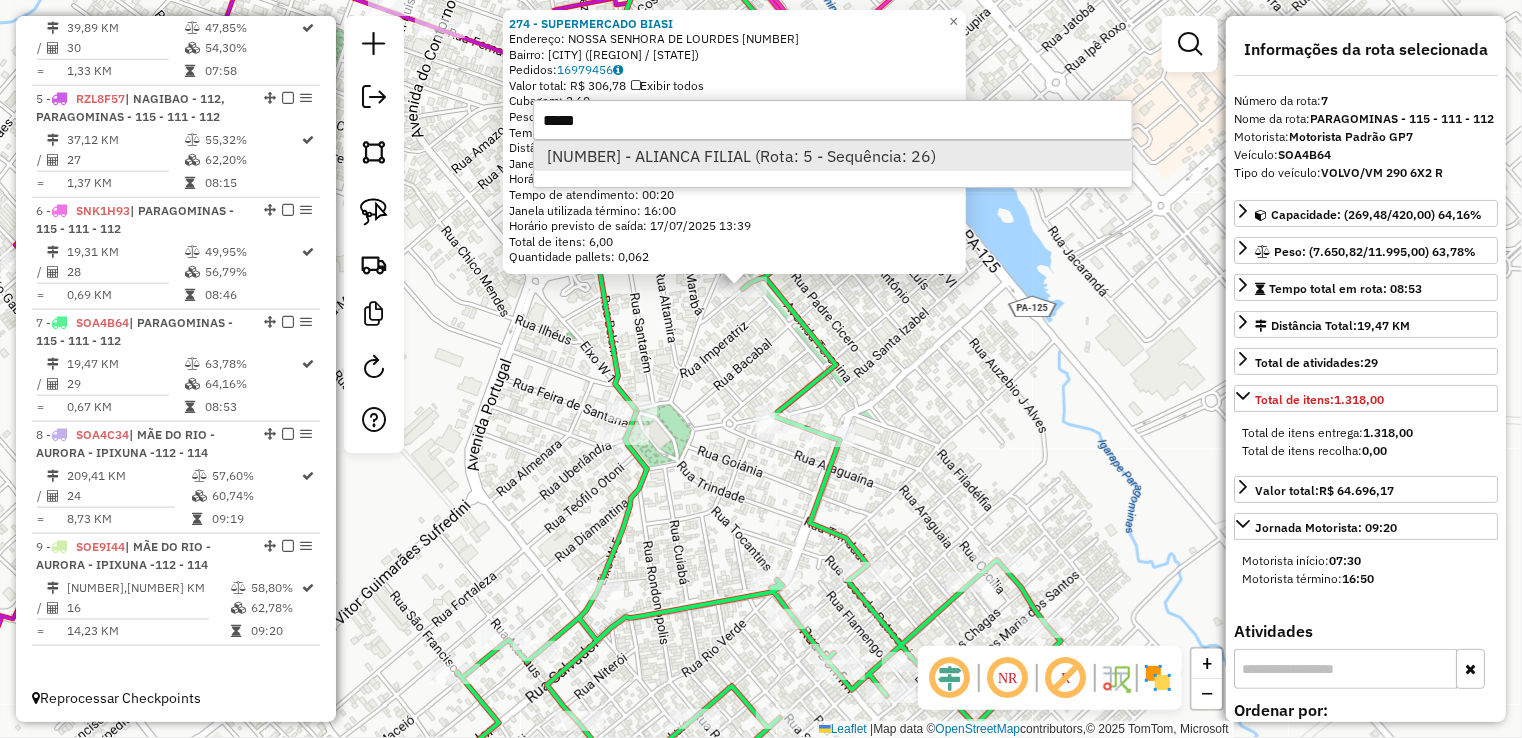 click on "2866 - ALIANCA FILIAL (Rota: 5 - Sequência: 26)" at bounding box center [833, 156] 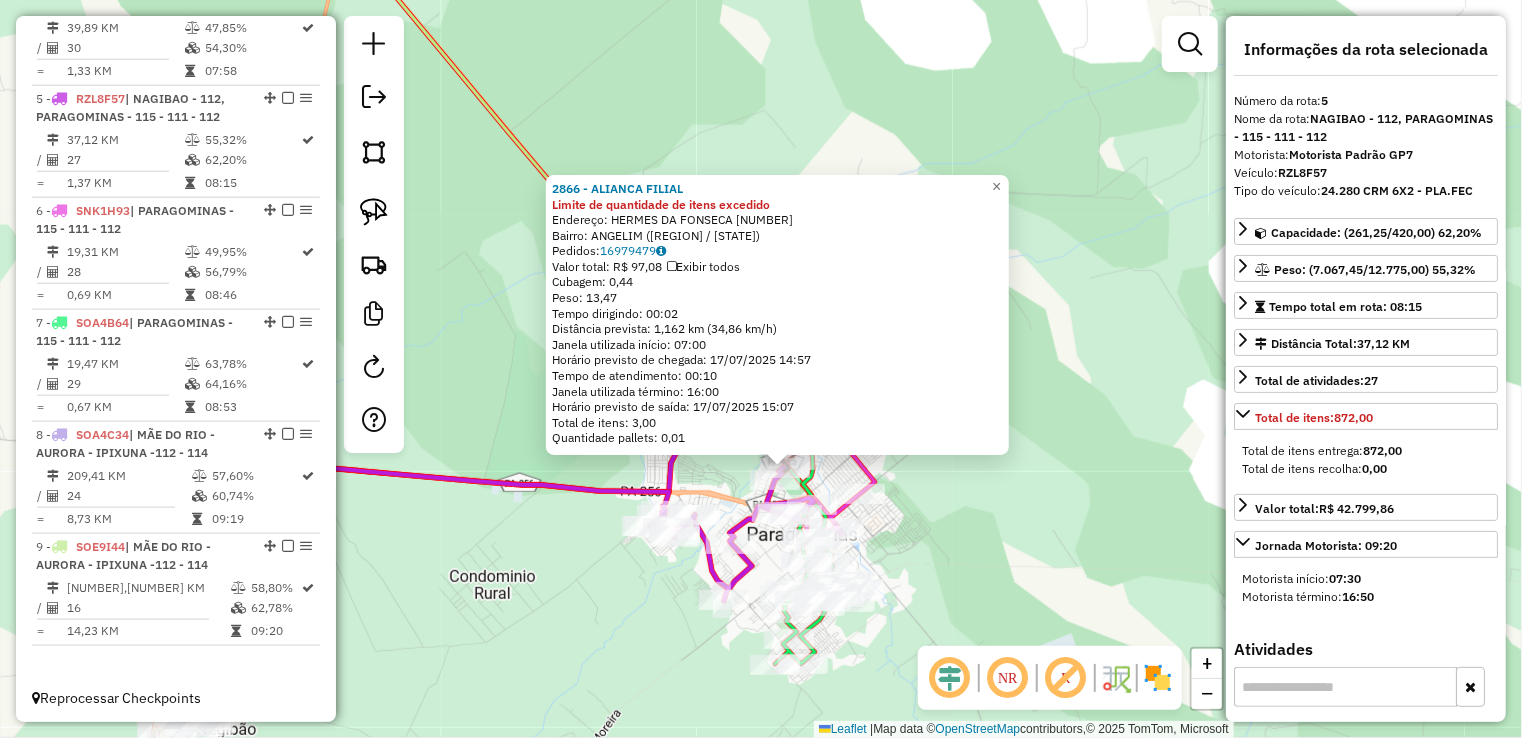 drag, startPoint x: 944, startPoint y: 549, endPoint x: 879, endPoint y: 544, distance: 65.192024 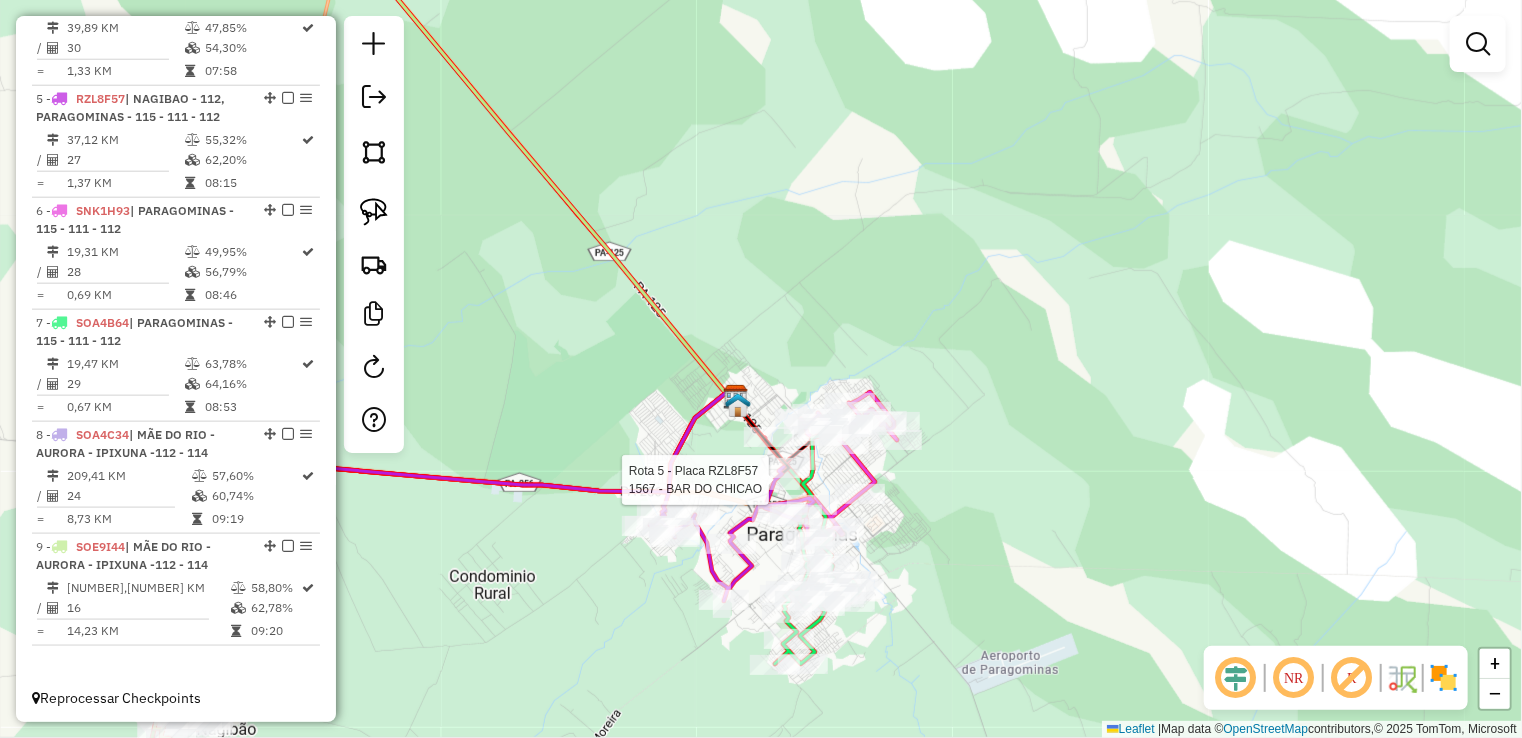 select on "**********" 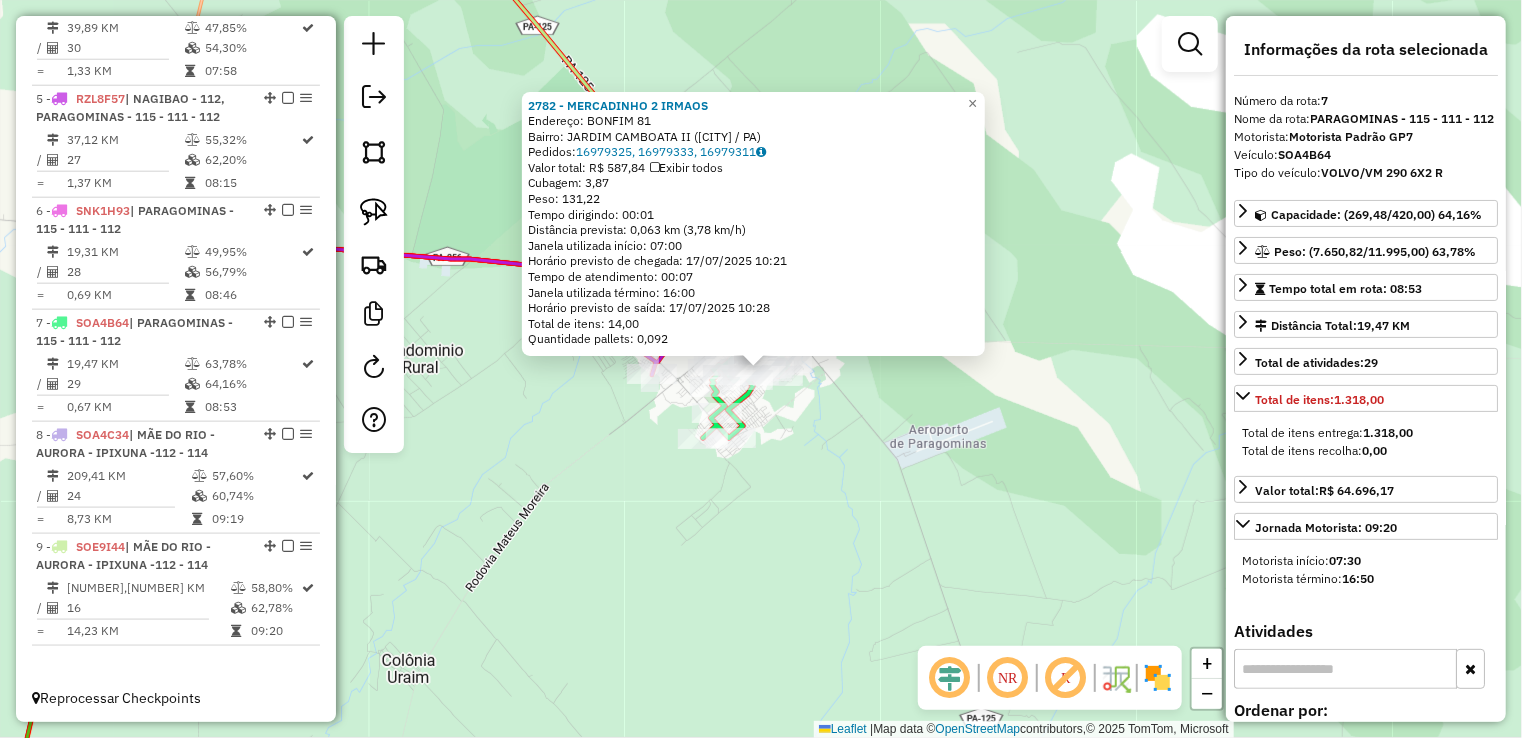 click on "2782 - MERCADINHO 2 IRMAOS  Endereço:  BONFIM 81   Bairro: JARDIM CAMBOATA II (PARAGOMINAS / PA)   Pedidos:  16979325, 16979333, 16979311   Valor total: R$ 587,84   Exibir todos   Cubagem: 3,87  Peso: 131,22  Tempo dirigindo: 00:01   Distância prevista: 0,063 km (3,78 km/h)   Janela utilizada início: 07:00   Horário previsto de chegada: 17/07/2025 10:21   Tempo de atendimento: 00:07   Janela utilizada término: 16:00   Horário previsto de saída: 17/07/2025 10:28   Total de itens: 14,00   Quantidade pallets: 0,092  × Janela de atendimento Grade de atendimento Capacidade Transportadoras Veículos Cliente Pedidos  Rotas Selecione os dias de semana para filtrar as janelas de atendimento  Seg   Ter   Qua   Qui   Sex   Sáb   Dom  Informe o período da janela de atendimento: De: Até:  Filtrar exatamente a janela do cliente  Considerar janela de atendimento padrão  Selecione os dias de semana para filtrar as grades de atendimento  Seg   Ter   Qua   Qui   Sex   Sáb   Dom   Peso mínimo:   Peso máximo:  De:" 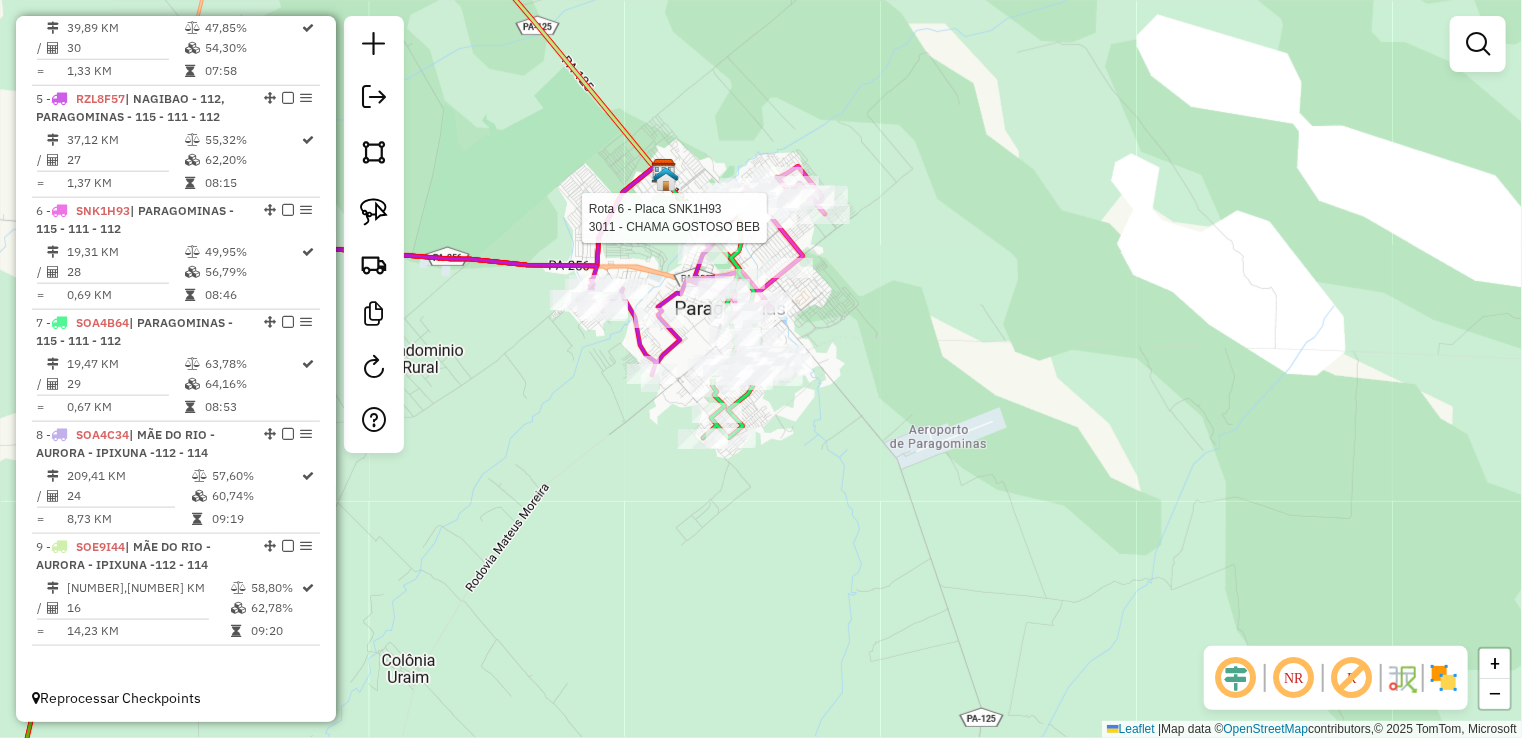 select on "**********" 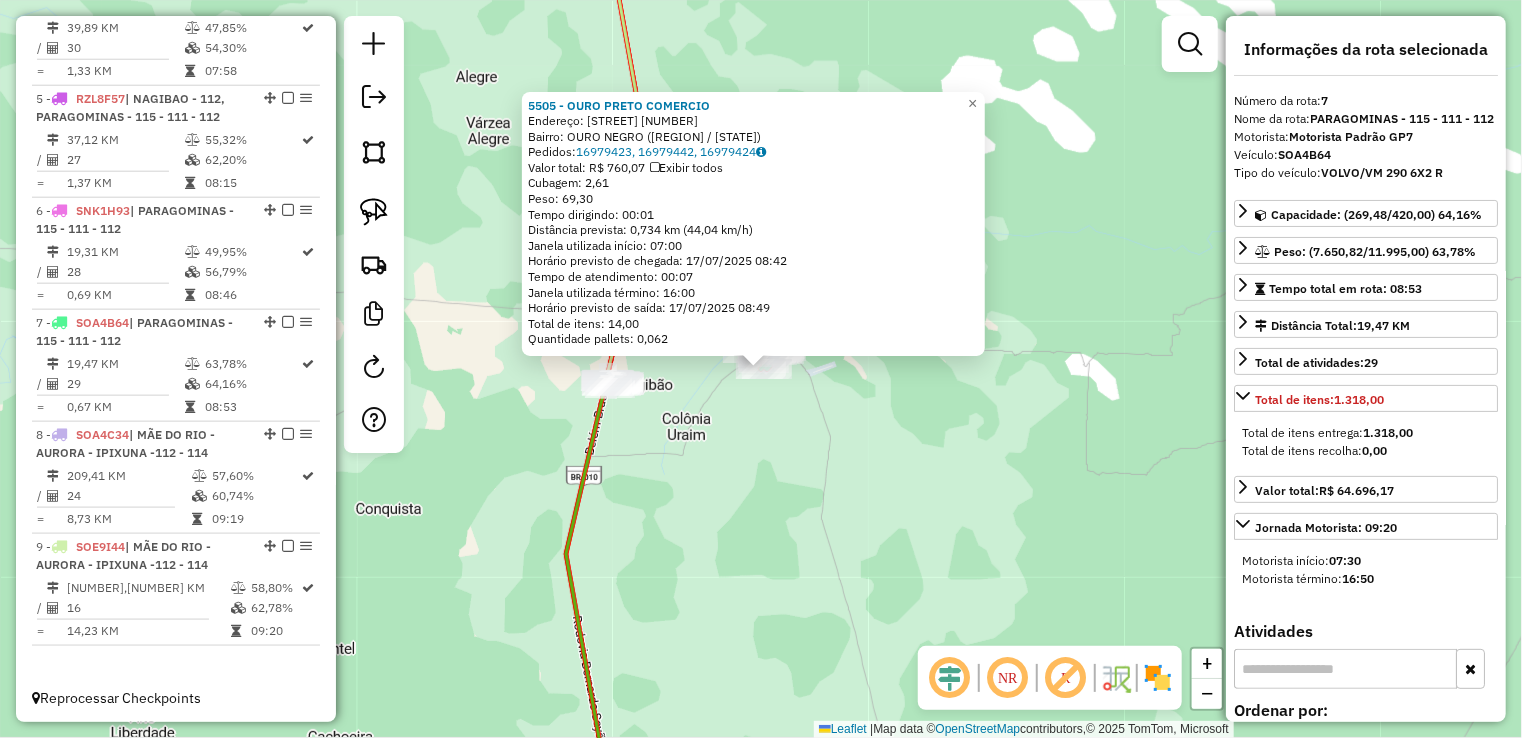click on "5505 - OURO PRETO COMERCIO  Endereço:  RUA PAULO POMBO 11   Bairro: OURO  NEGRO (PARAGOMINAS / PA)   Pedidos:  16979423, 16979442, 16979424   Valor total: R$ 760,07   Exibir todos   Cubagem: 2,61  Peso: 69,30  Tempo dirigindo: 00:01   Distância prevista: 0,734 km (44,04 km/h)   Janela utilizada início: 07:00   Horário previsto de chegada: 17/07/2025 08:42   Tempo de atendimento: 00:07   Janela utilizada término: 16:00   Horário previsto de saída: 17/07/2025 08:49   Total de itens: 14,00   Quantidade pallets: 0,062  × Janela de atendimento Grade de atendimento Capacidade Transportadoras Veículos Cliente Pedidos  Rotas Selecione os dias de semana para filtrar as janelas de atendimento  Seg   Ter   Qua   Qui   Sex   Sáb   Dom  Informe o período da janela de atendimento: De: Até:  Filtrar exatamente a janela do cliente  Considerar janela de atendimento padrão  Selecione os dias de semana para filtrar as grades de atendimento  Seg   Ter   Qua   Qui   Sex   Sáb   Dom   Peso mínimo:   Peso máximo:  +" 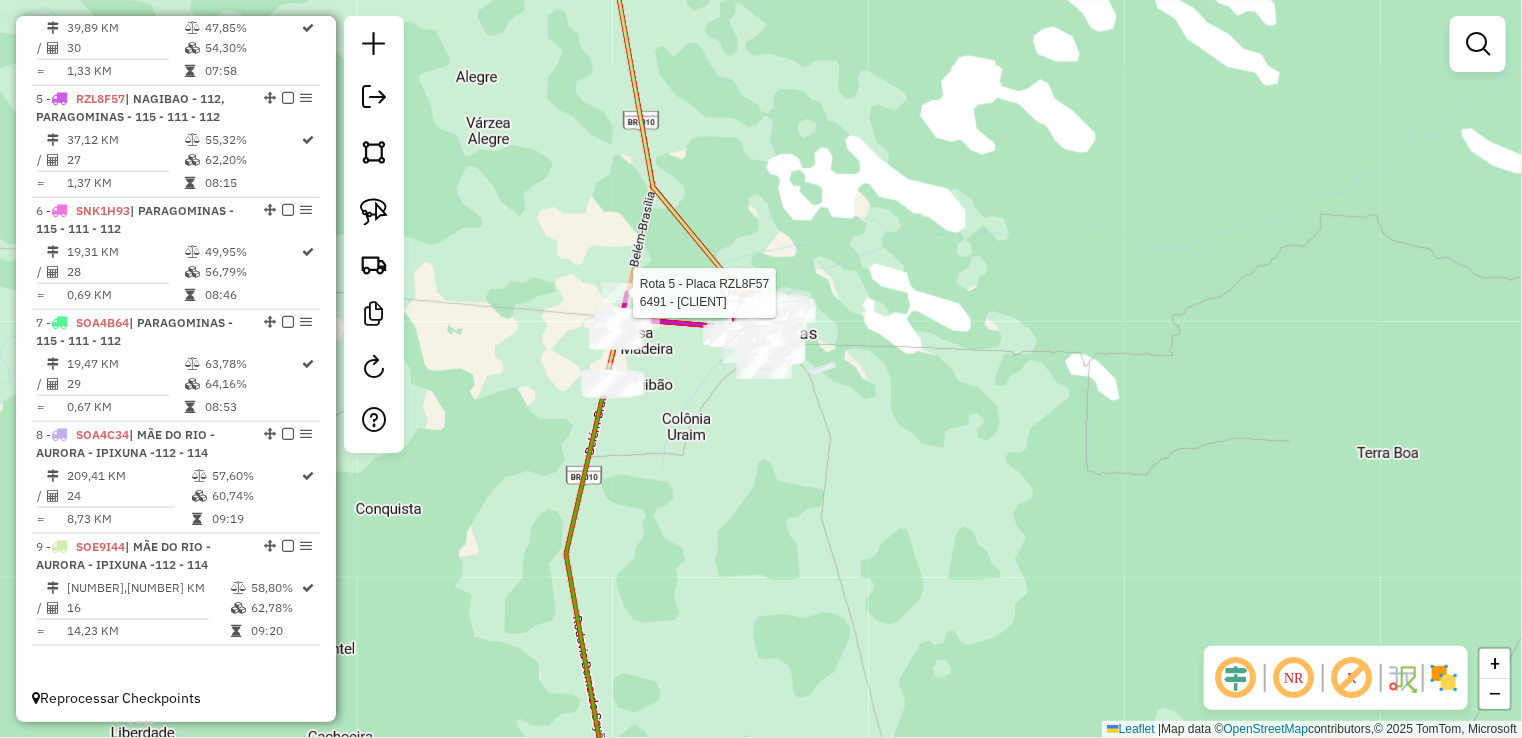 select on "**********" 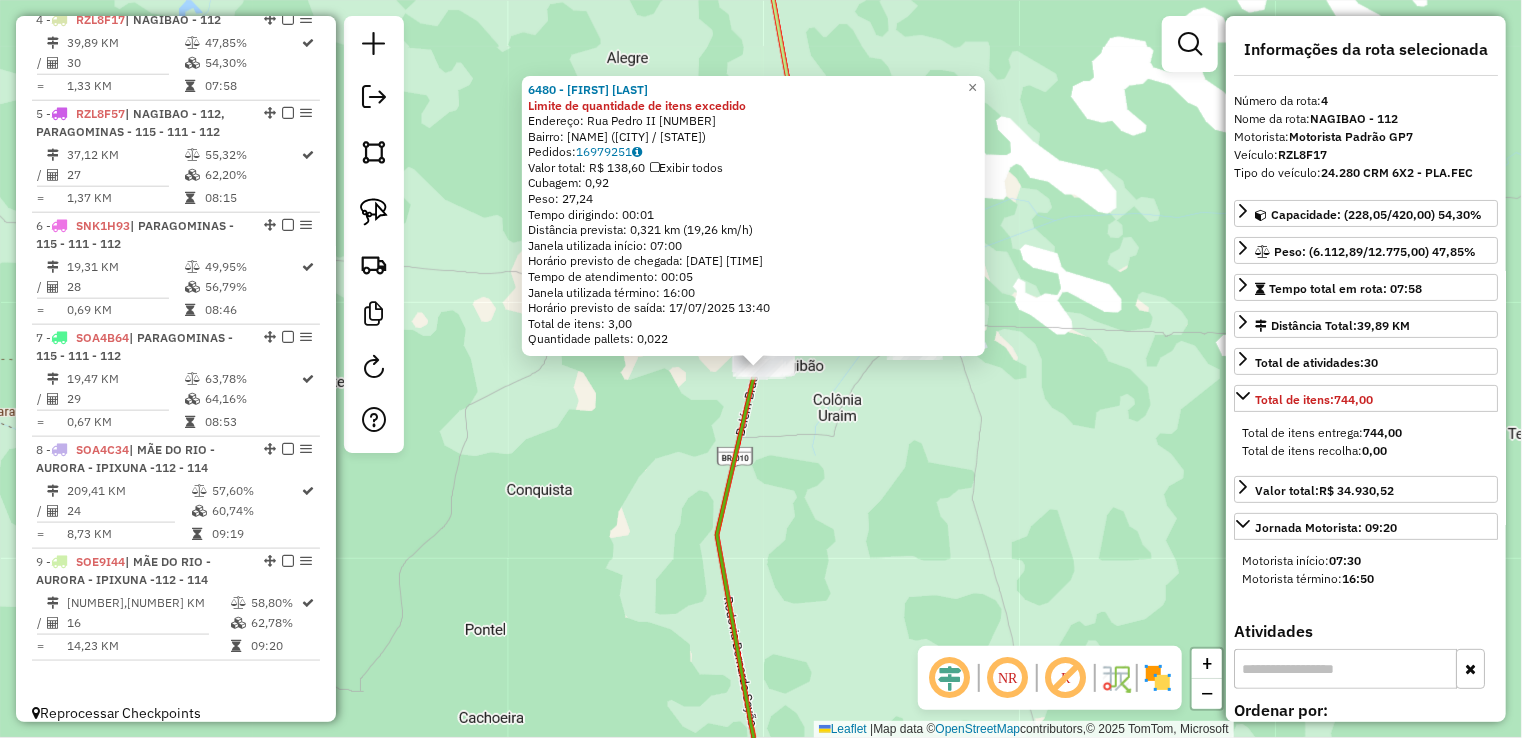 scroll, scrollTop: 1031, scrollLeft: 0, axis: vertical 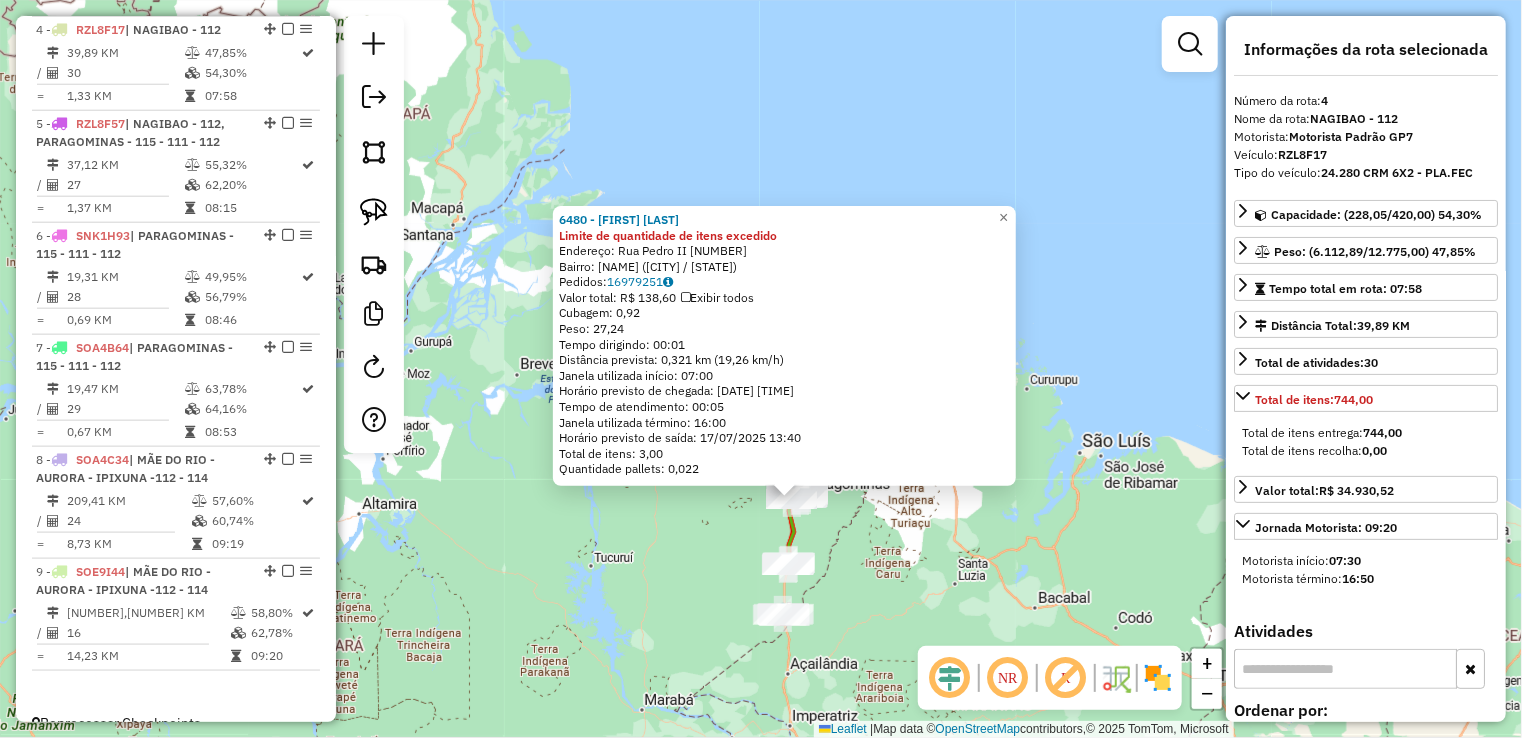 click on "6480 - PAULO RICARDO Limite de quantidade de itens excedido  Endereço:  Rua Pedro II 310   Bairro: NAGIBAO (PARAGOMINAS / PA)   Pedidos:  16979251   Valor total: R$ 138,60   Exibir todos   Cubagem: 0,92  Peso: 27,24  Tempo dirigindo: 00:01   Distância prevista: 0,321 km (19,26 km/h)   Janela utilizada início: 07:00   Horário previsto de chegada: 17/07/2025 13:35   Tempo de atendimento: 00:05   Janela utilizada término: 16:00   Horário previsto de saída: 17/07/2025 13:40   Total de itens: 3,00   Quantidade pallets: 0,022  × Janela de atendimento Grade de atendimento Capacidade Transportadoras Veículos Cliente Pedidos  Rotas Selecione os dias de semana para filtrar as janelas de atendimento  Seg   Ter   Qua   Qui   Sex   Sáb   Dom  Informe o período da janela de atendimento: De: Até:  Filtrar exatamente a janela do cliente  Considerar janela de atendimento padrão  Selecione os dias de semana para filtrar as grades de atendimento  Seg   Ter   Qua   Qui   Sex   Sáb   Dom   Peso mínimo:   De:   De:" 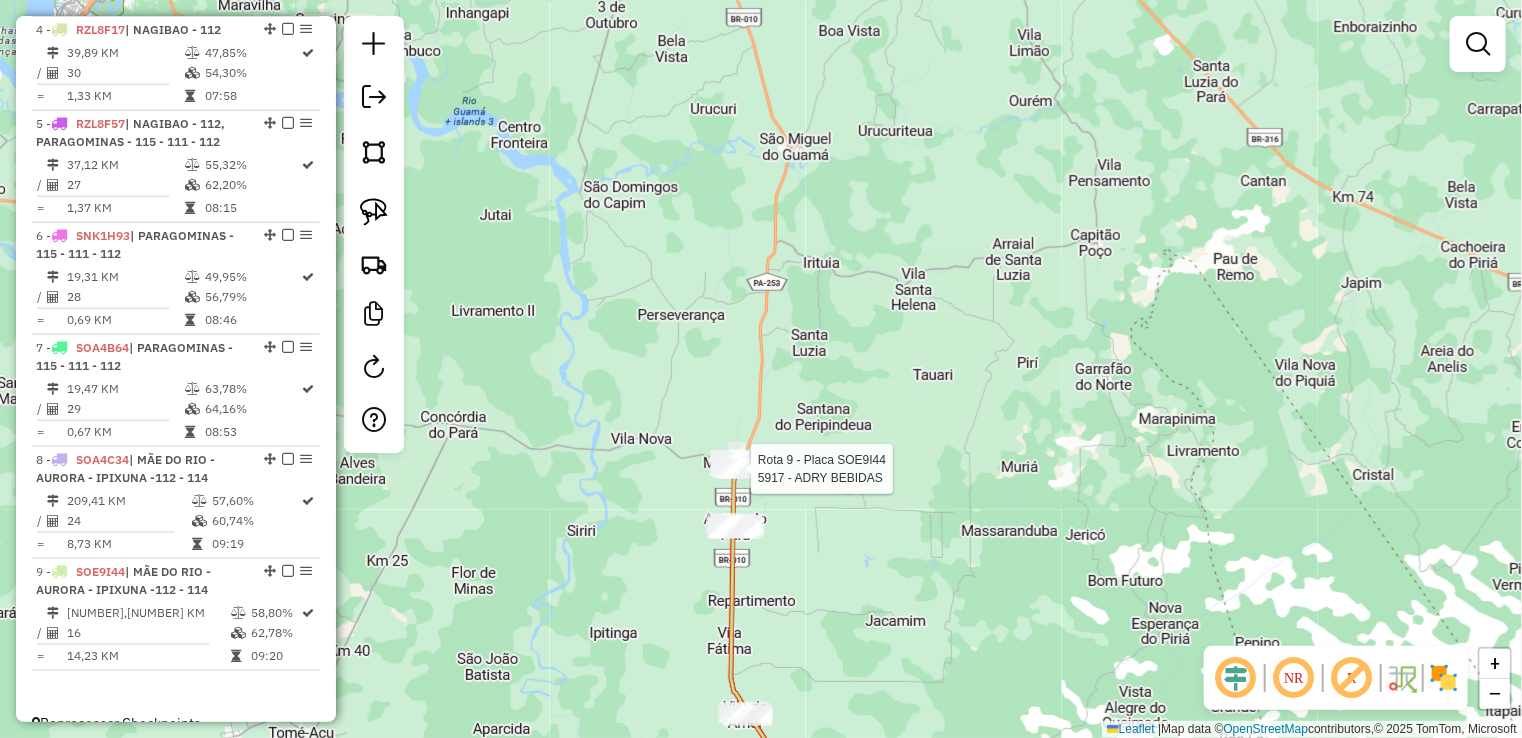 select on "**********" 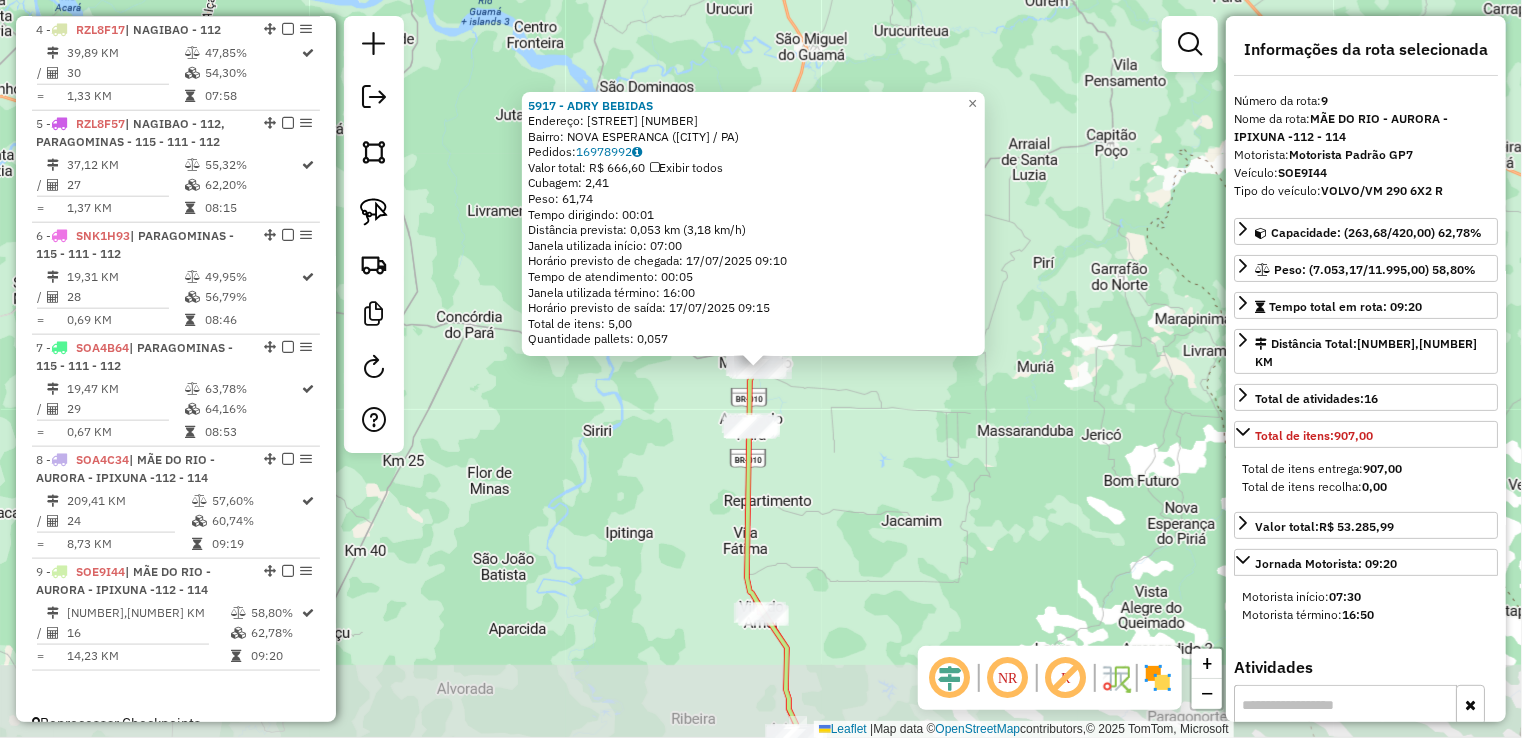 scroll, scrollTop: 1056, scrollLeft: 0, axis: vertical 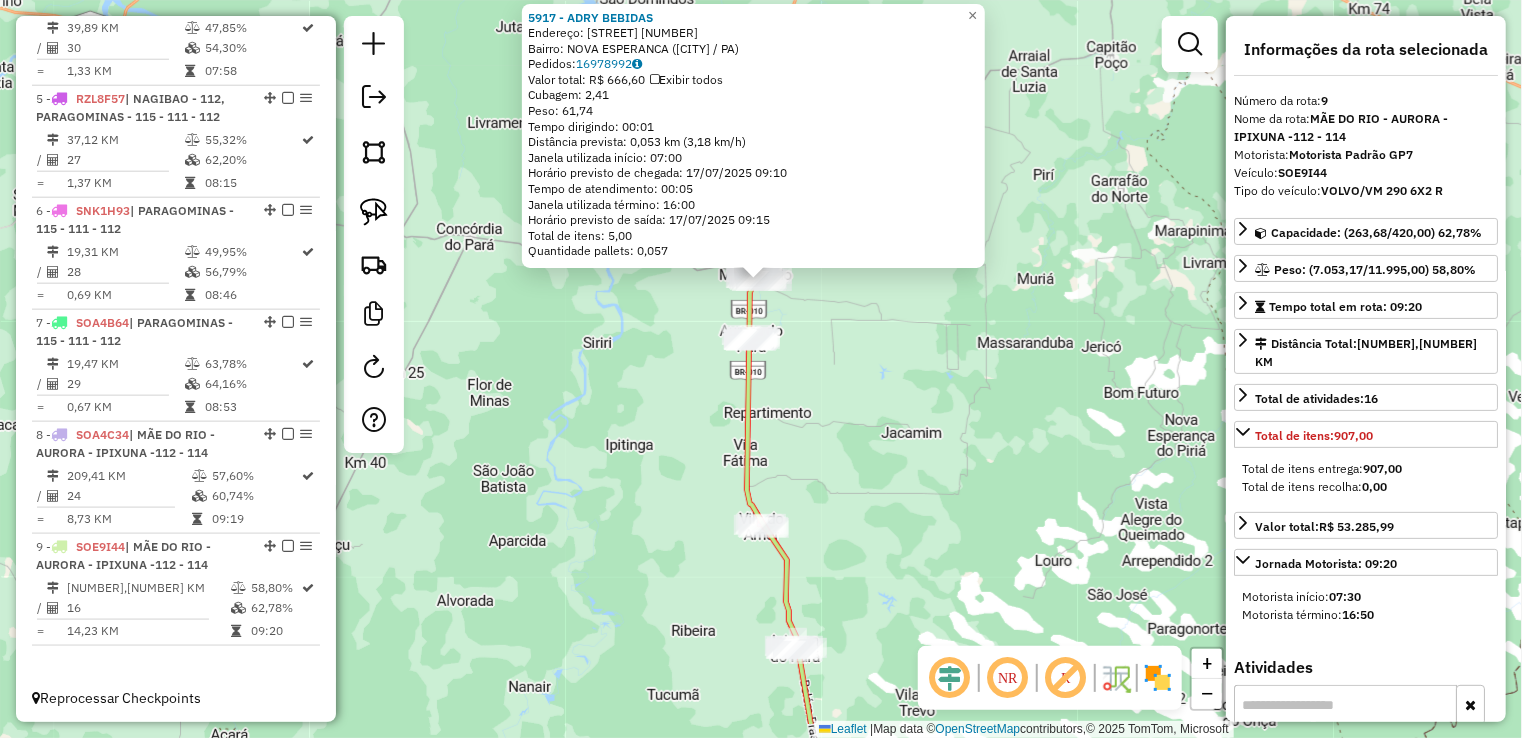 drag, startPoint x: 898, startPoint y: 565, endPoint x: 900, endPoint y: 337, distance: 228.00877 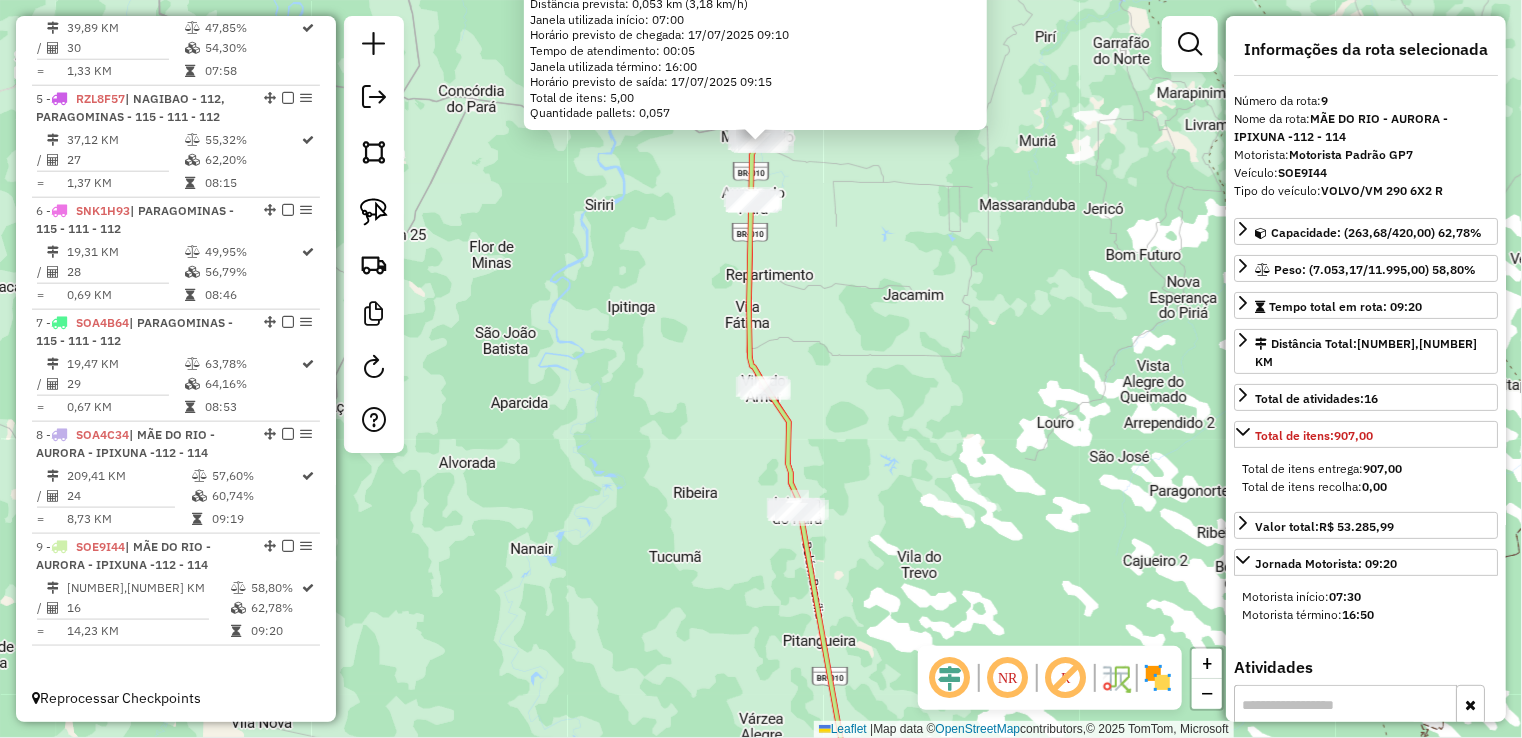 click on "5917 - ADRY BEBIDAS  Endereço:  Rua 22 de junho 822   Bairro: NOVA ESPERANCA (MAE DO RIO / PA)   Pedidos:  16978992   Valor total: R$ 666,60   Exibir todos   Cubagem: 2,41  Peso: 61,74  Tempo dirigindo: 00:01   Distância prevista: 0,053 km (3,18 km/h)   Janela utilizada início: 07:00   Horário previsto de chegada: 17/07/2025 09:10   Tempo de atendimento: 00:05   Janela utilizada término: 16:00   Horário previsto de saída: 17/07/2025 09:15   Total de itens: 5,00   Quantidade pallets: 0,057  × Janela de atendimento Grade de atendimento Capacidade Transportadoras Veículos Cliente Pedidos  Rotas Selecione os dias de semana para filtrar as janelas de atendimento  Seg   Ter   Qua   Qui   Sex   Sáb   Dom  Informe o período da janela de atendimento: De: Até:  Filtrar exatamente a janela do cliente  Considerar janela de atendimento padrão  Selecione os dias de semana para filtrar as grades de atendimento  Seg   Ter   Qua   Qui   Sex   Sáb   Dom   Considerar clientes sem dia de atendimento cadastrado De:" 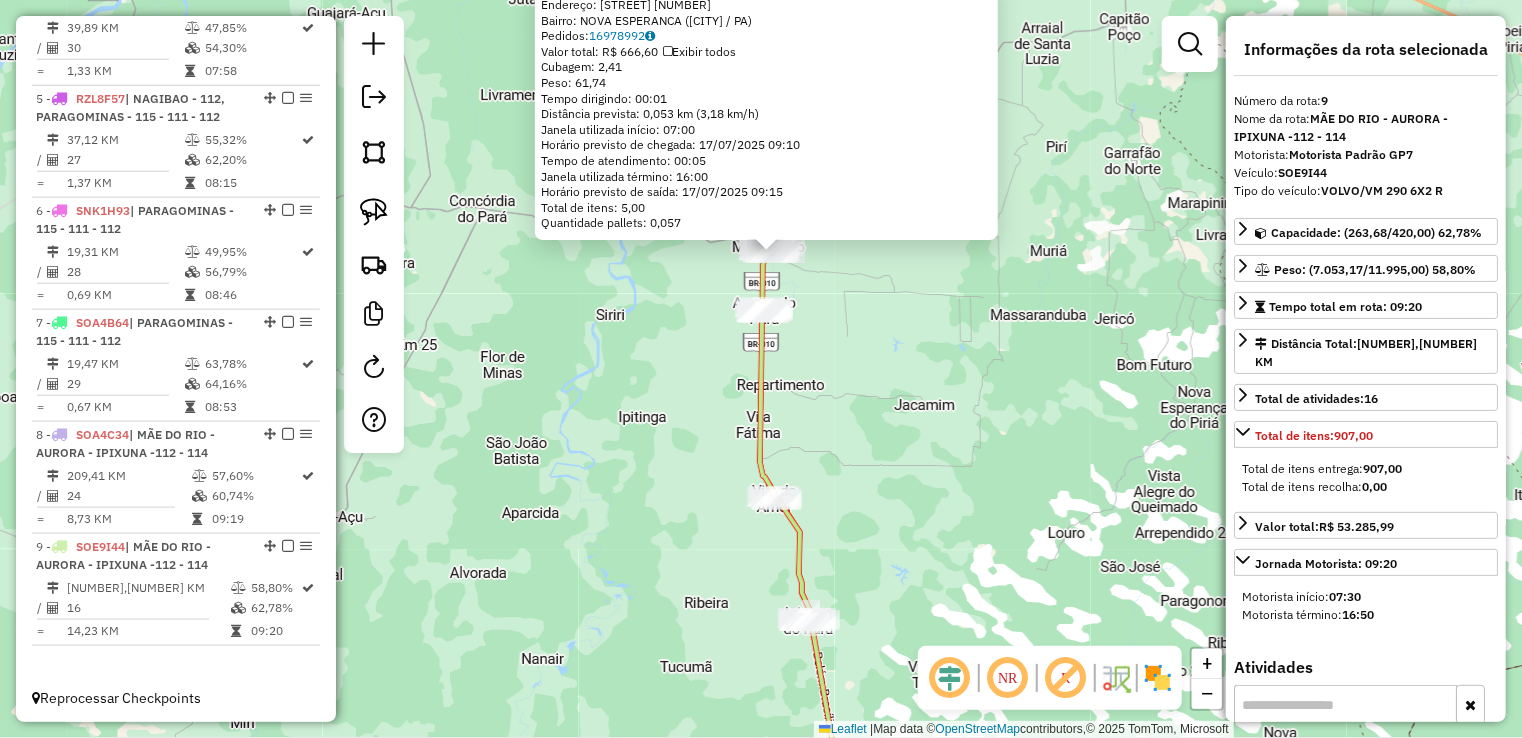 drag, startPoint x: 816, startPoint y: 396, endPoint x: 801, endPoint y: 285, distance: 112.00893 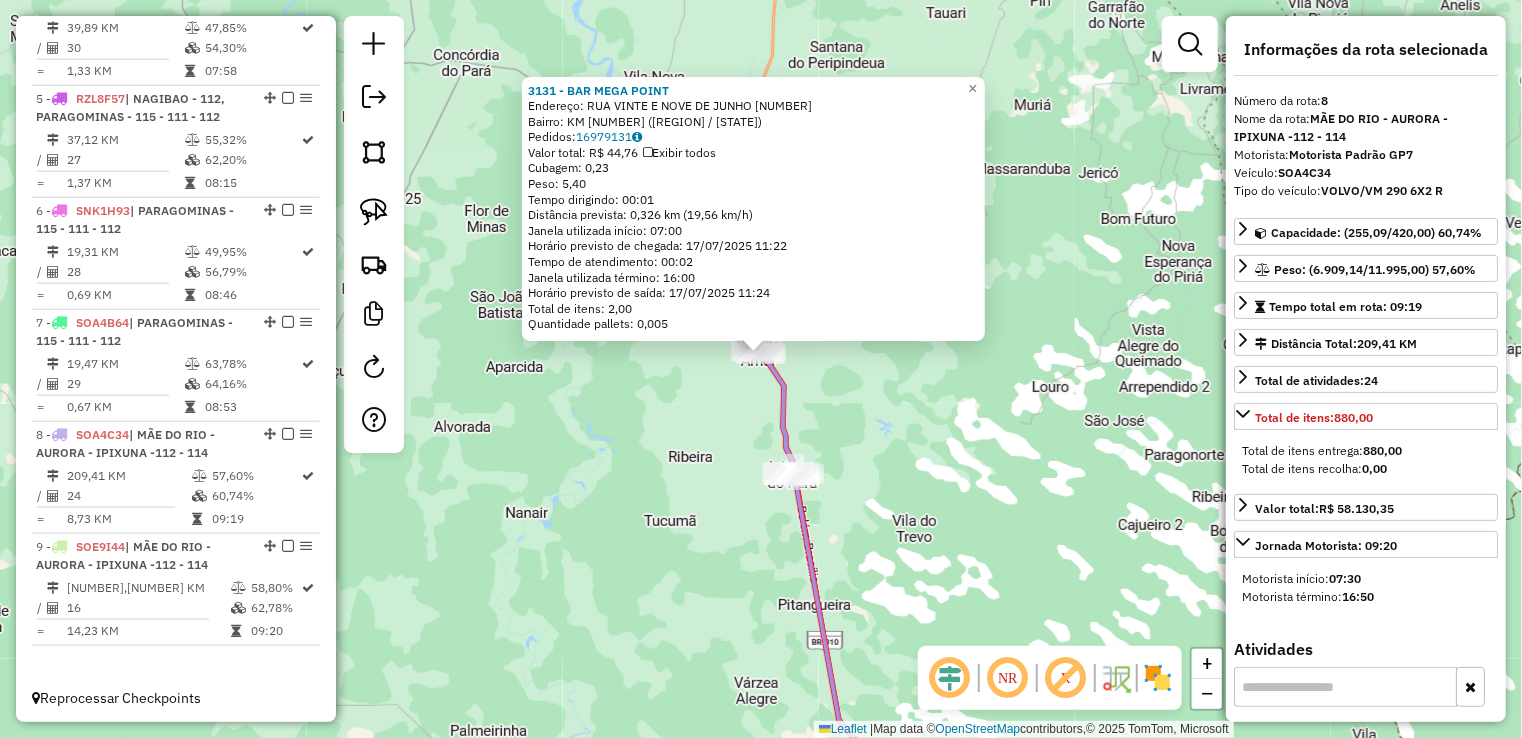 drag, startPoint x: 920, startPoint y: 500, endPoint x: 904, endPoint y: 86, distance: 414.30905 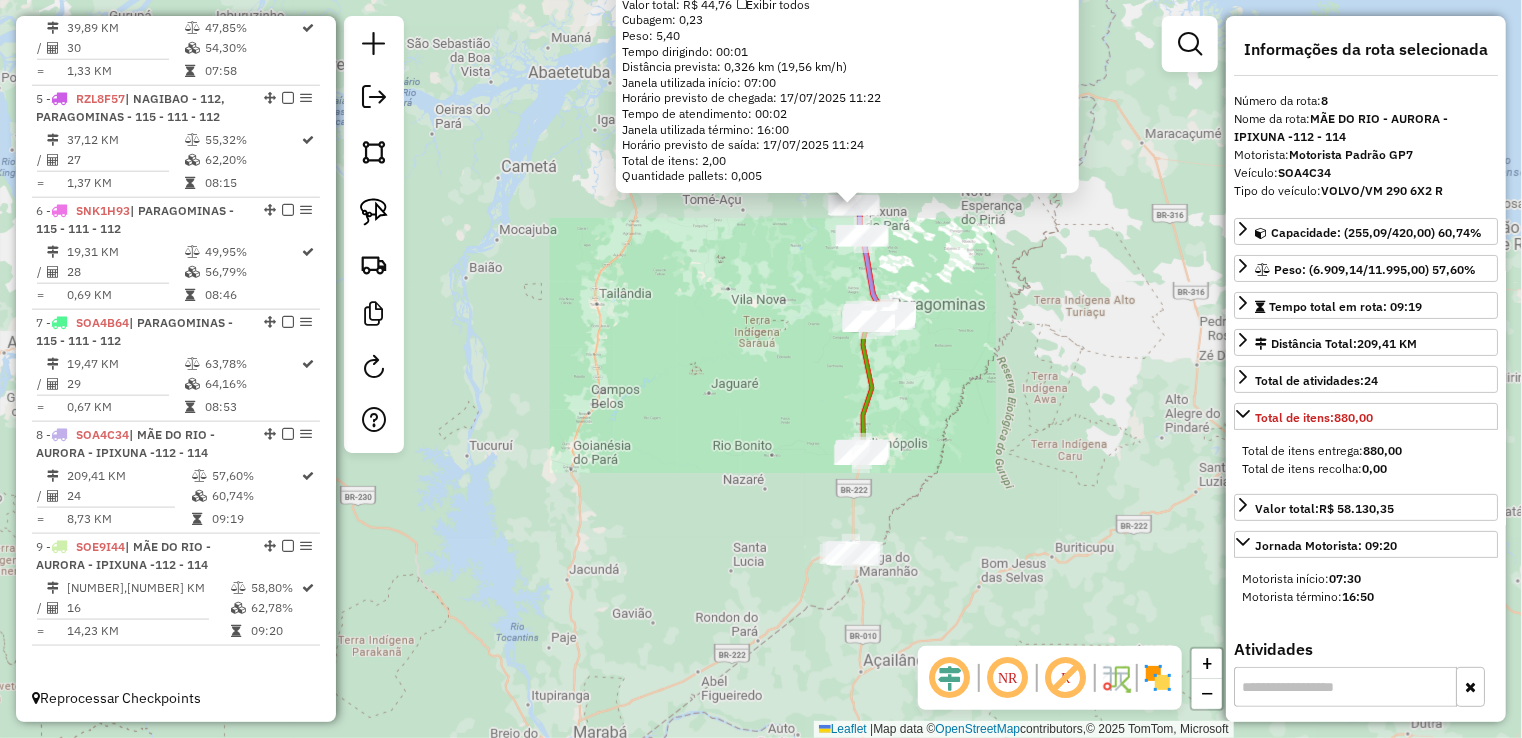 drag, startPoint x: 924, startPoint y: 479, endPoint x: 959, endPoint y: 161, distance: 319.9203 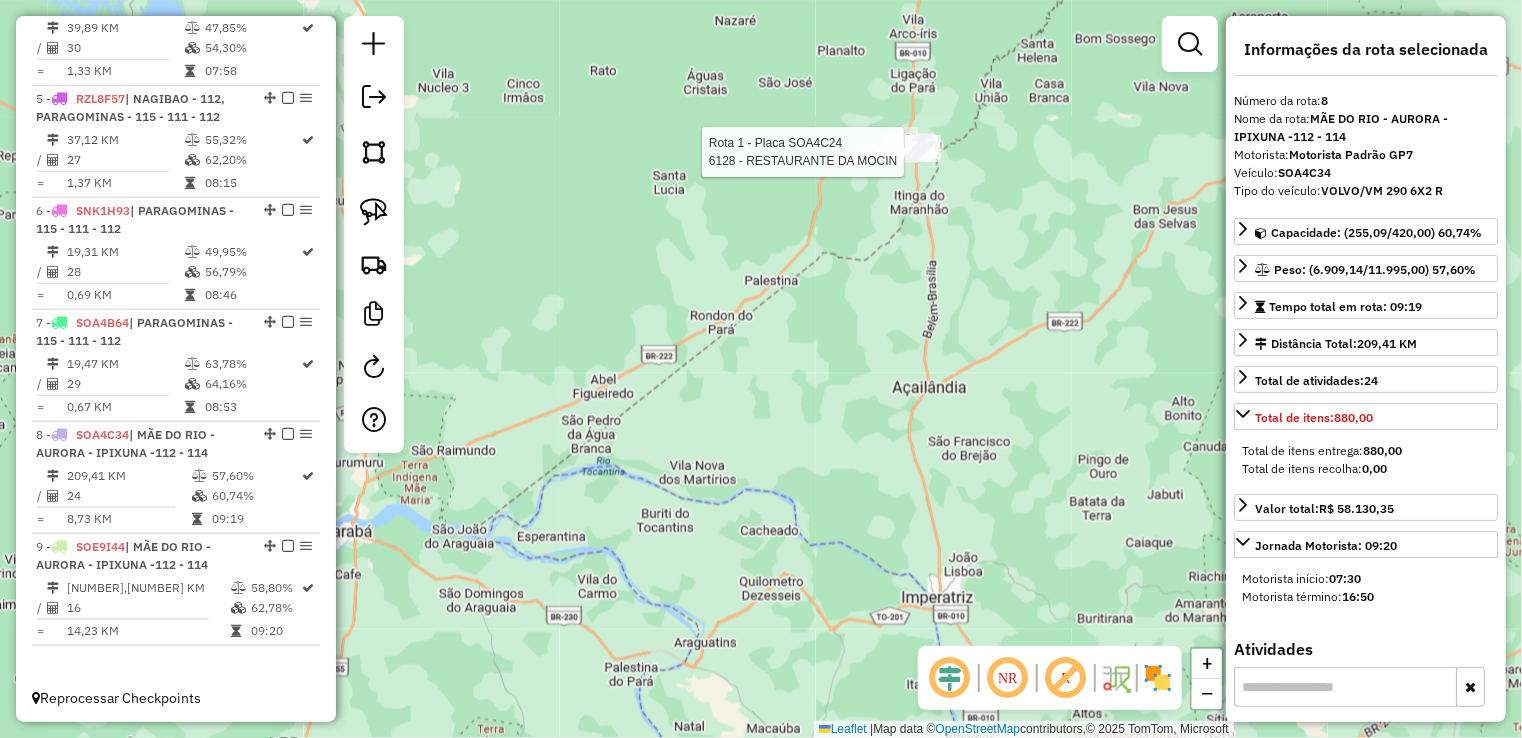 click 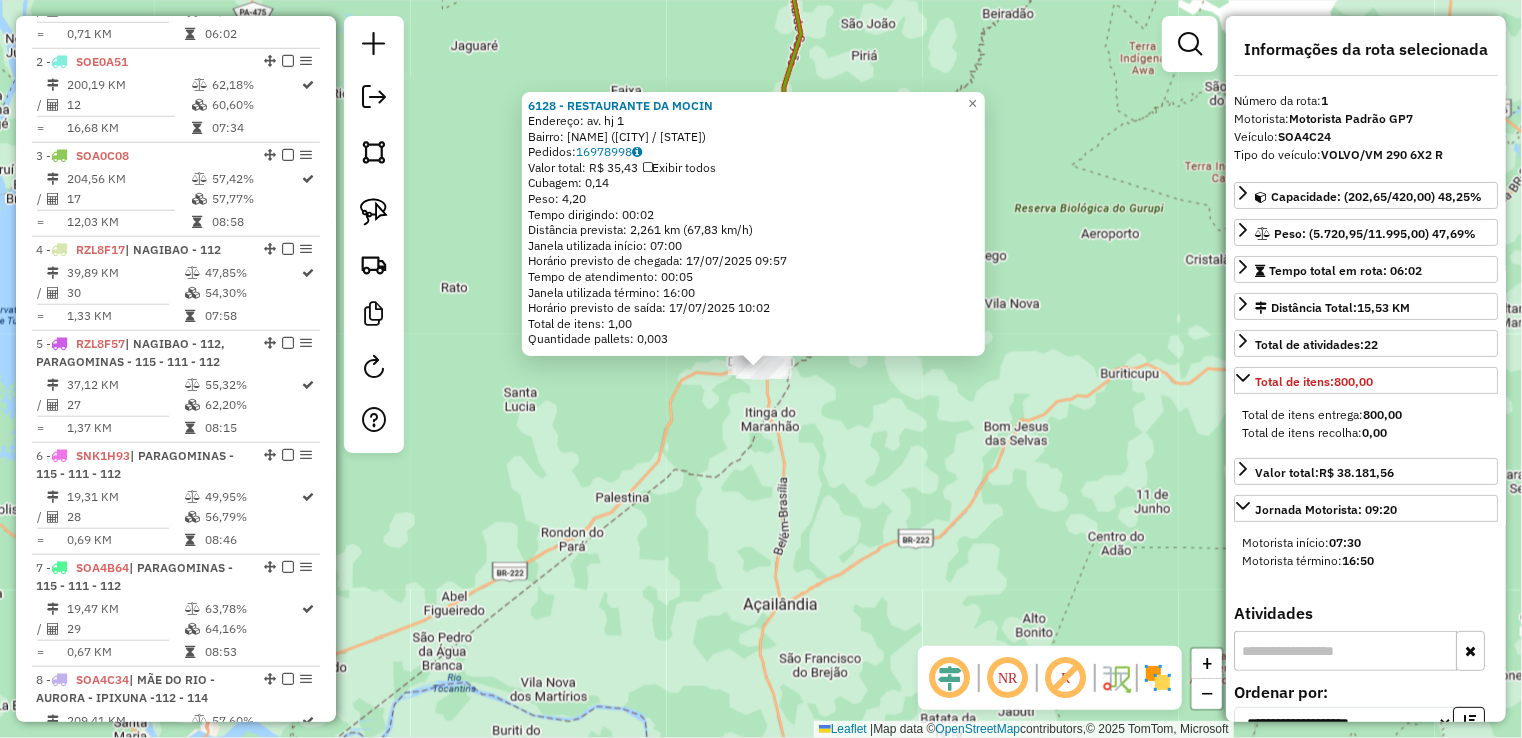 scroll, scrollTop: 748, scrollLeft: 0, axis: vertical 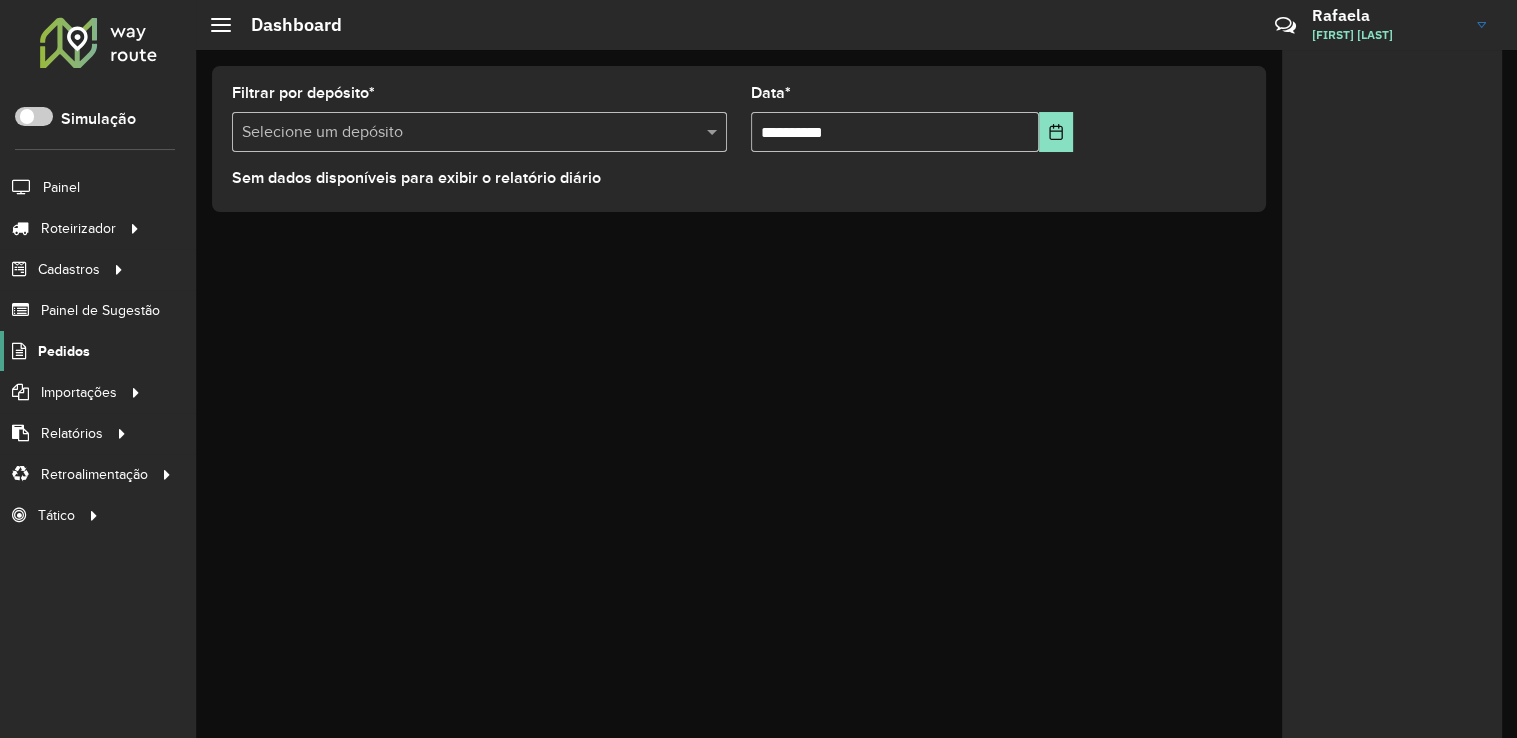 click on "Pedidos" 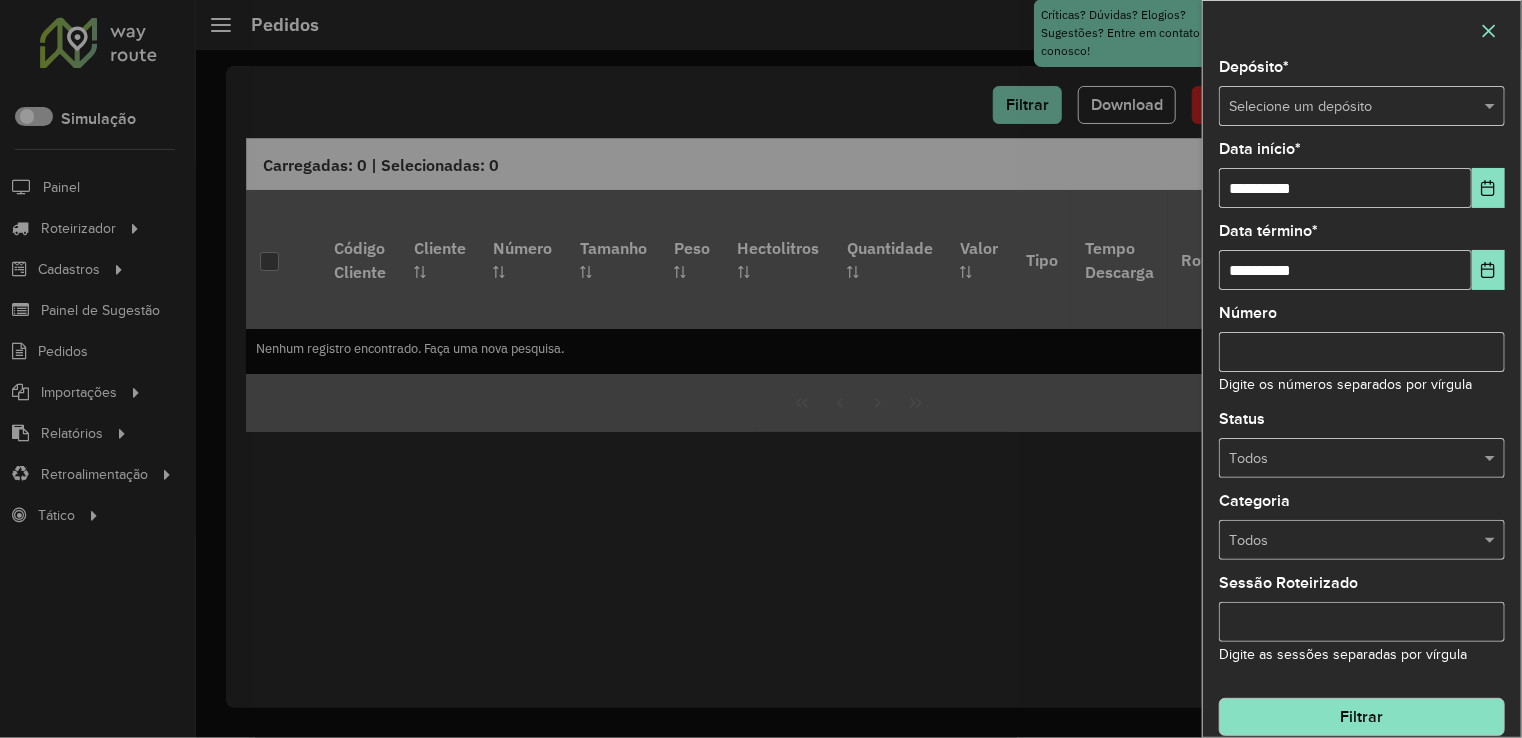click 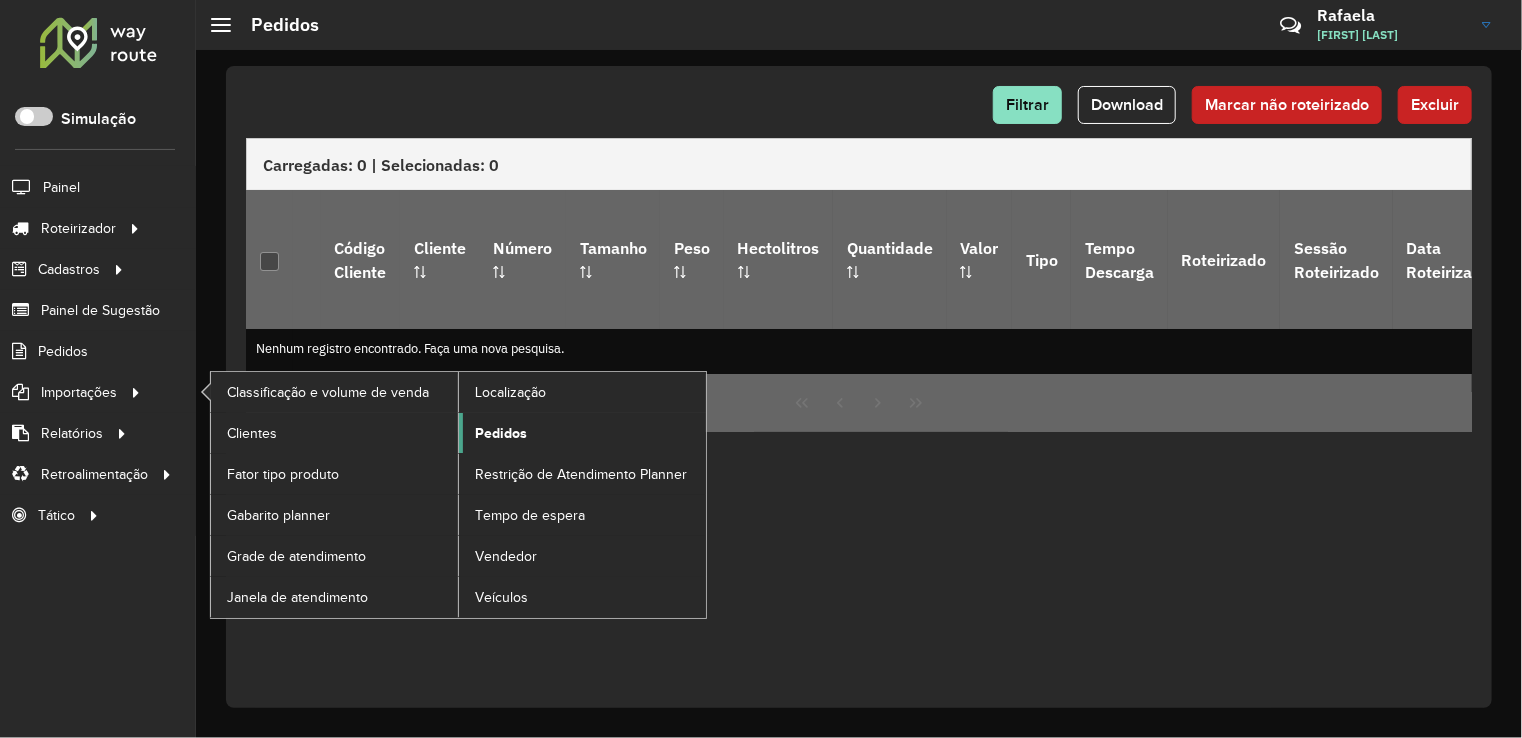 click on "Pedidos" 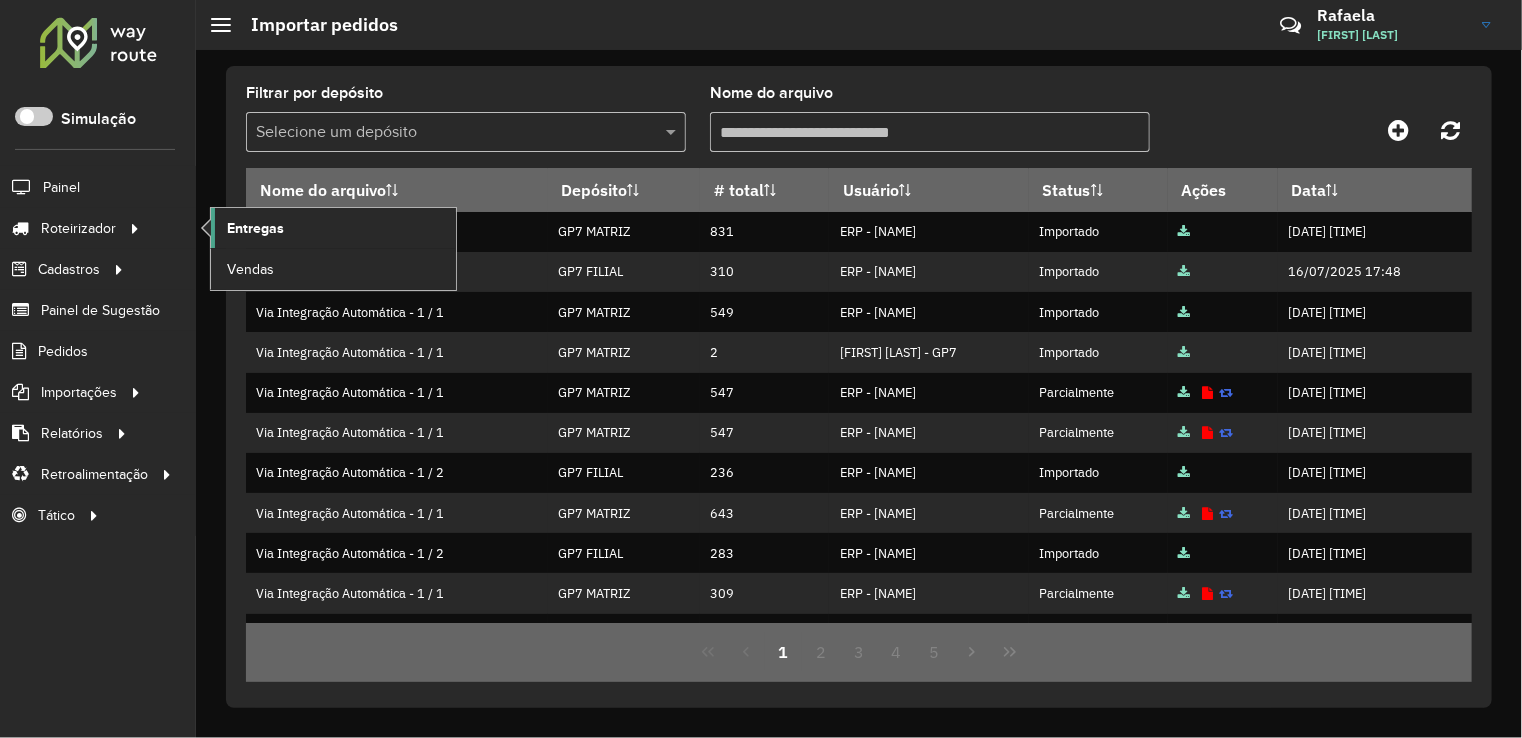 click on "Entregas" 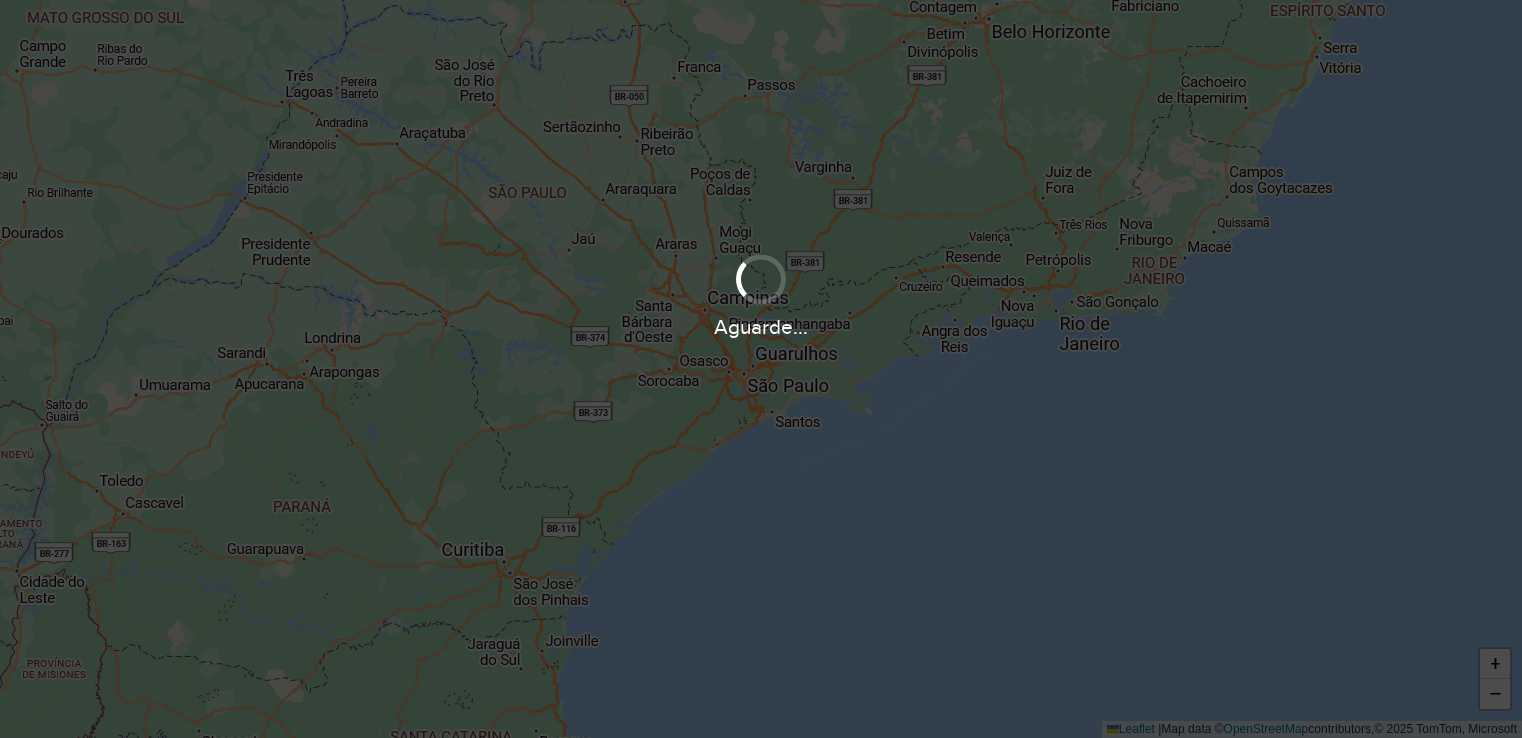 scroll, scrollTop: 0, scrollLeft: 0, axis: both 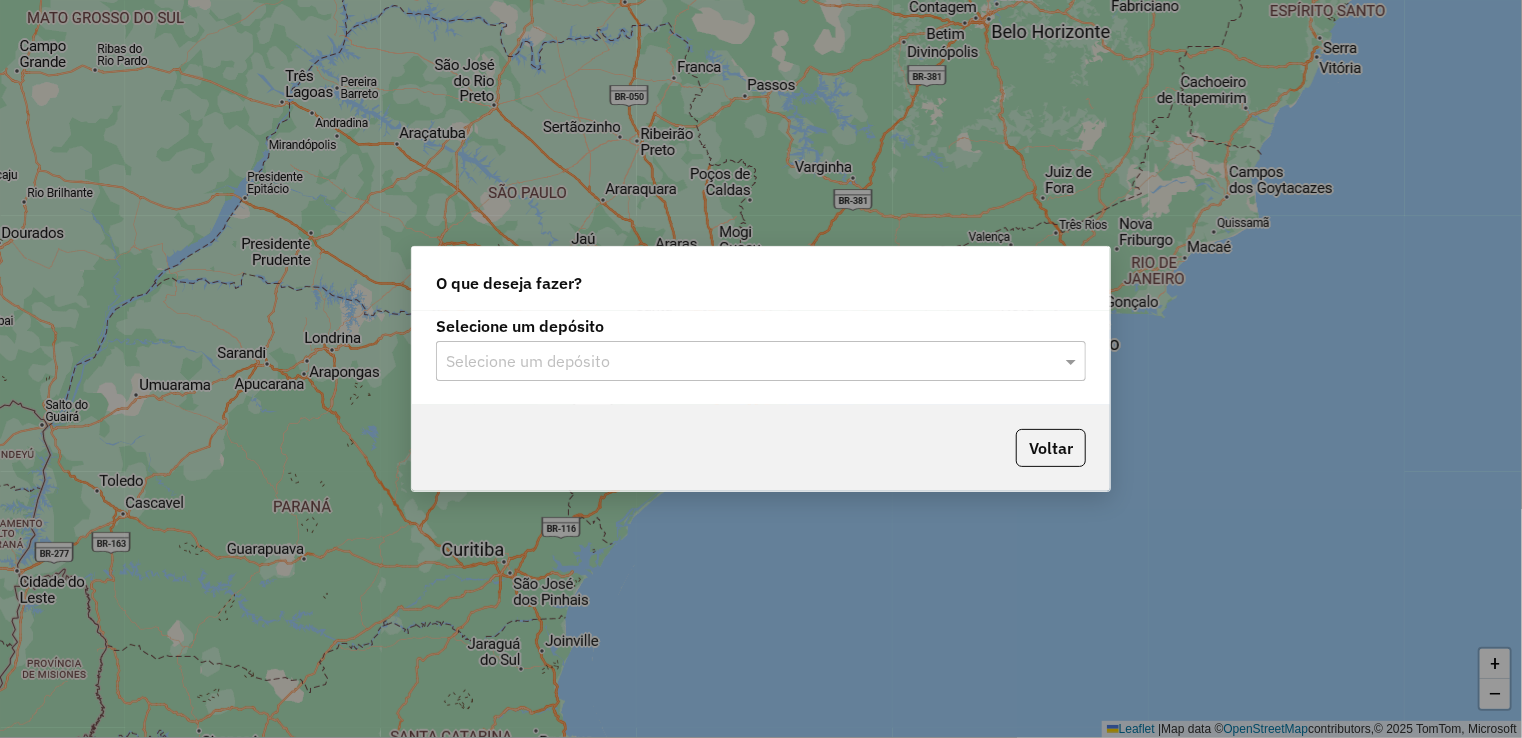 click on "Selecione um depósito" 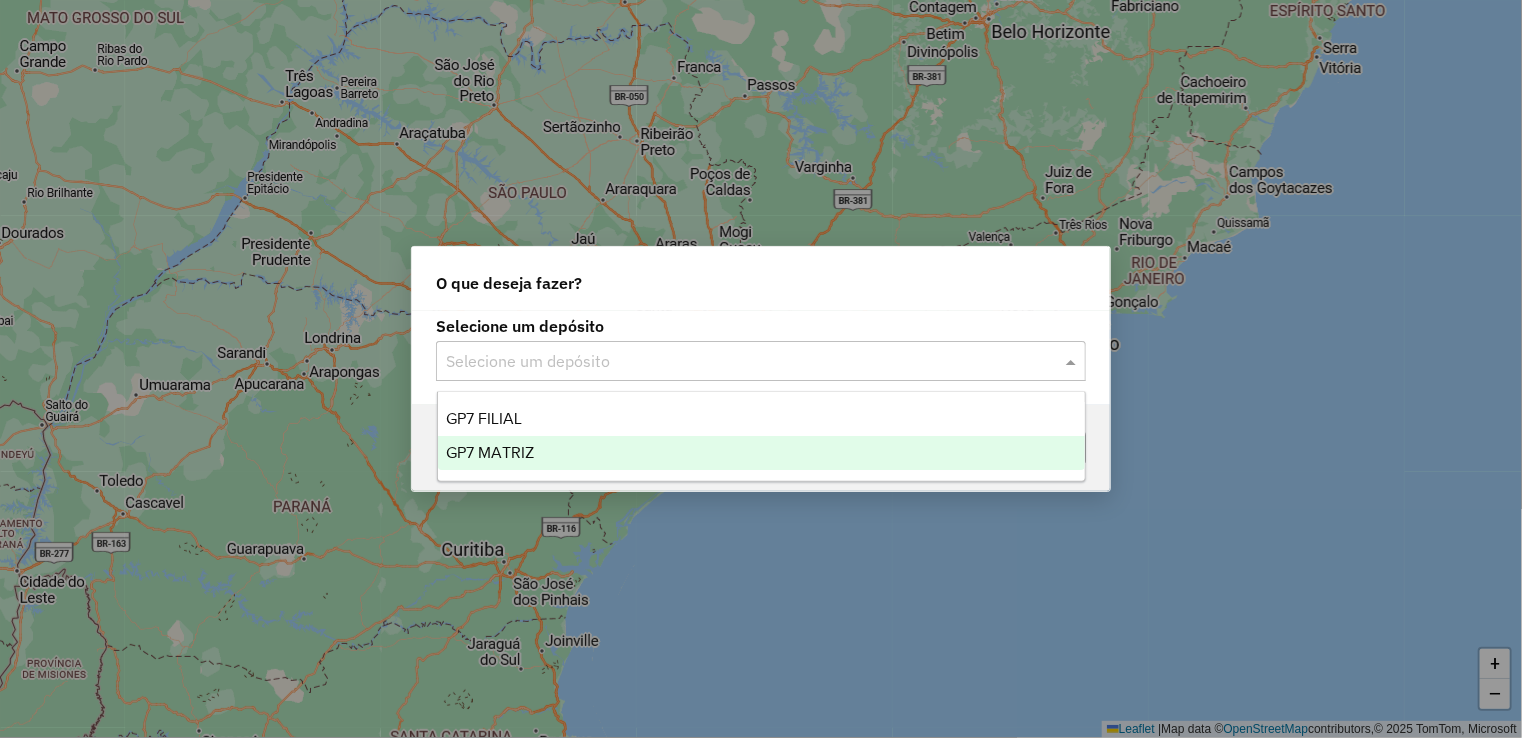 click on "GP7 MATRIZ" at bounding box center (761, 453) 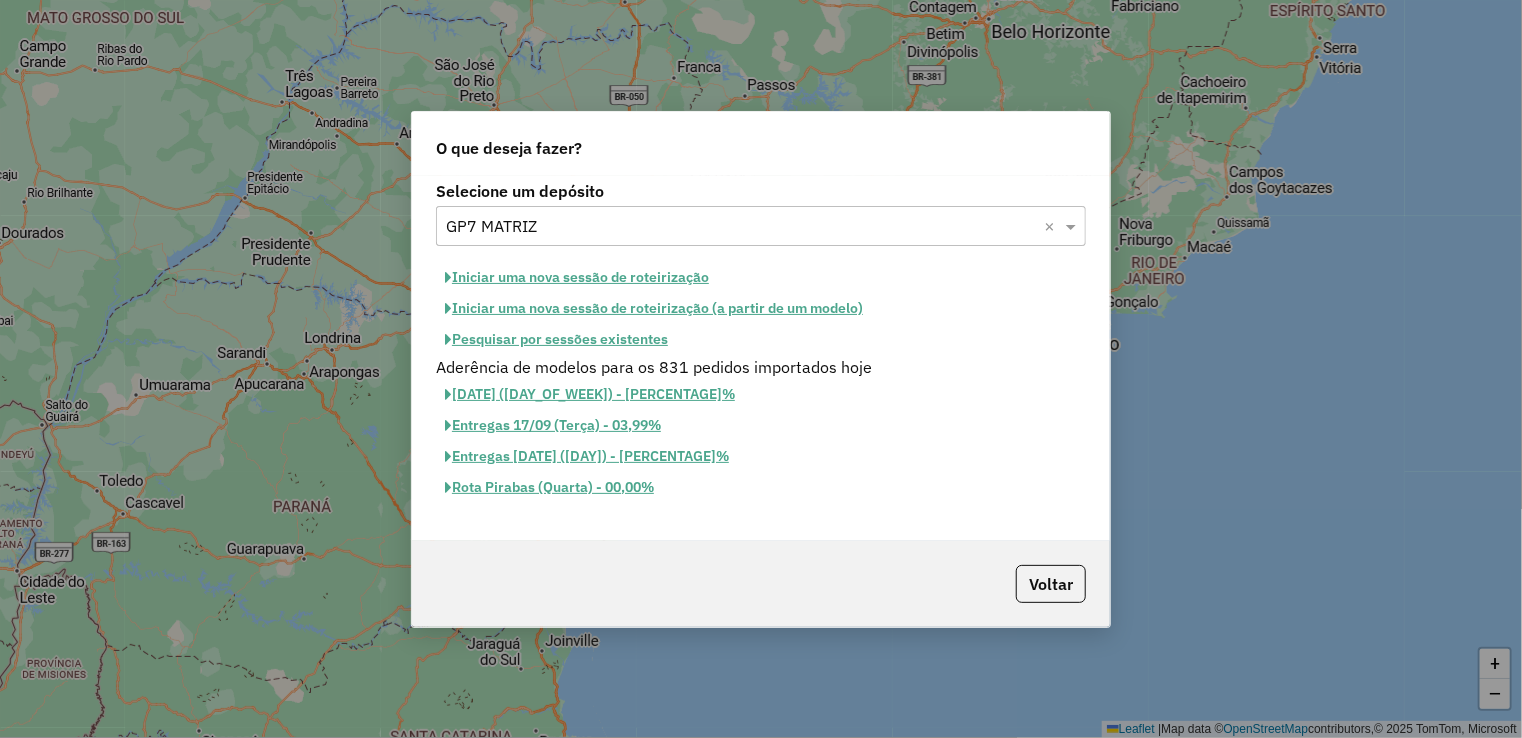 click on "Iniciar uma nova sessão de roteirização" 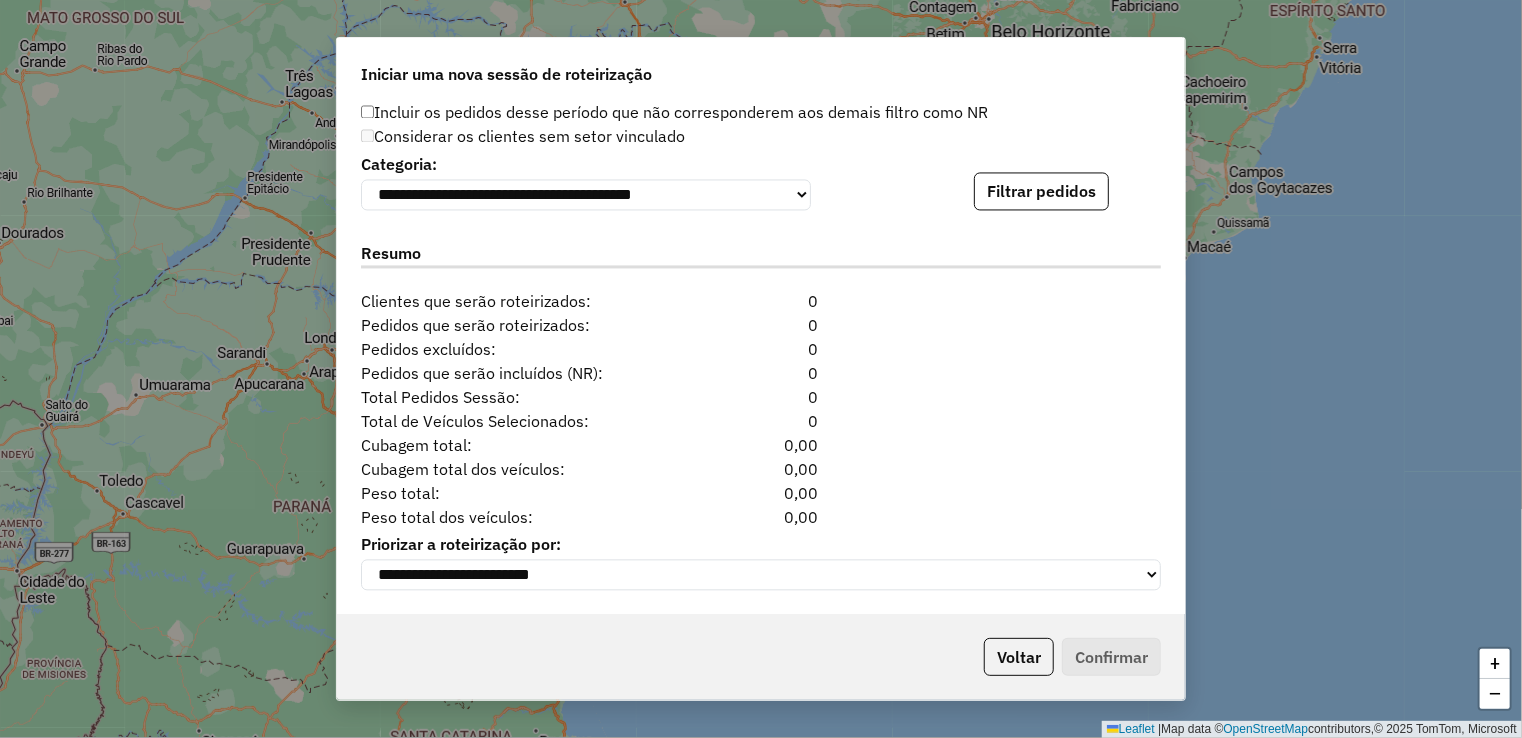 scroll, scrollTop: 2022, scrollLeft: 0, axis: vertical 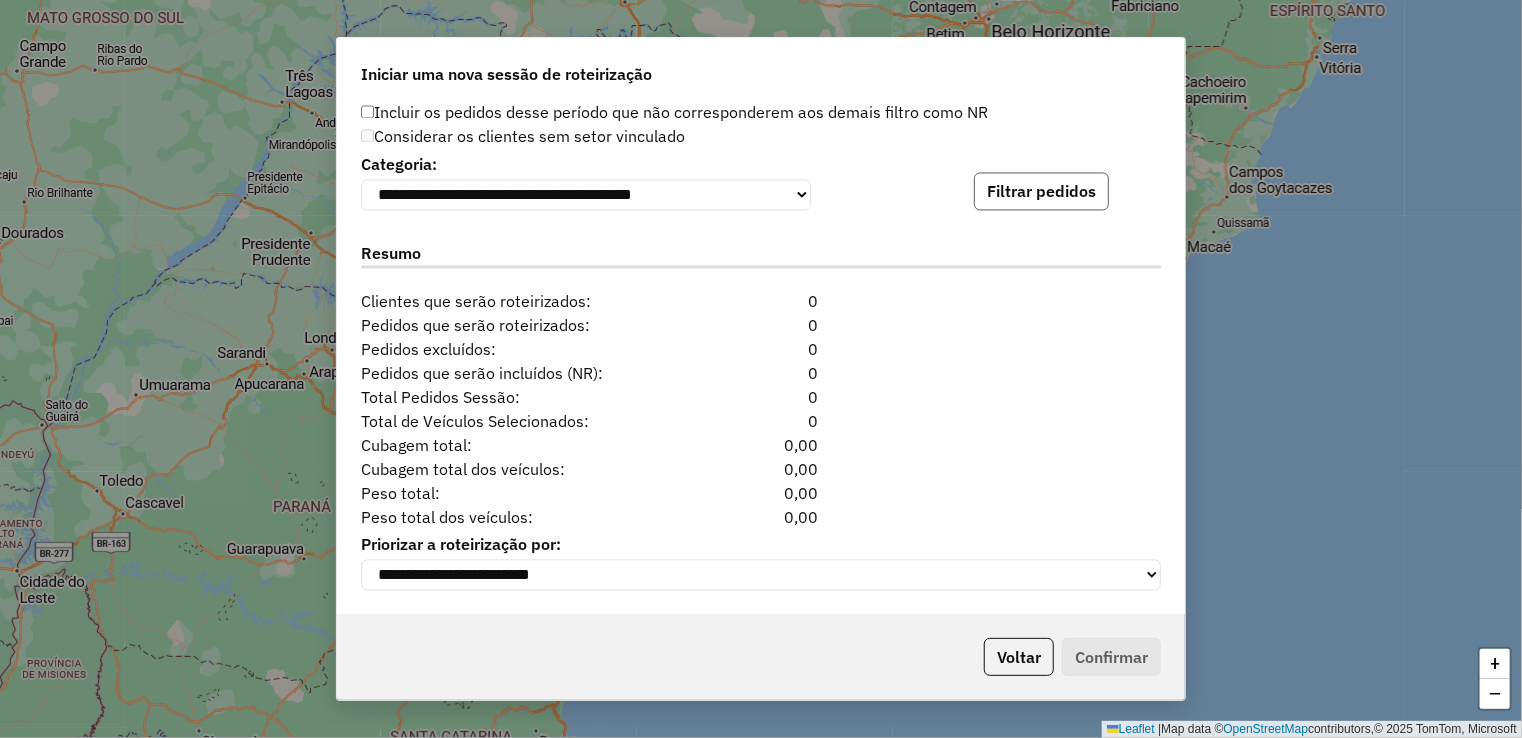click on "Filtrar pedidos" 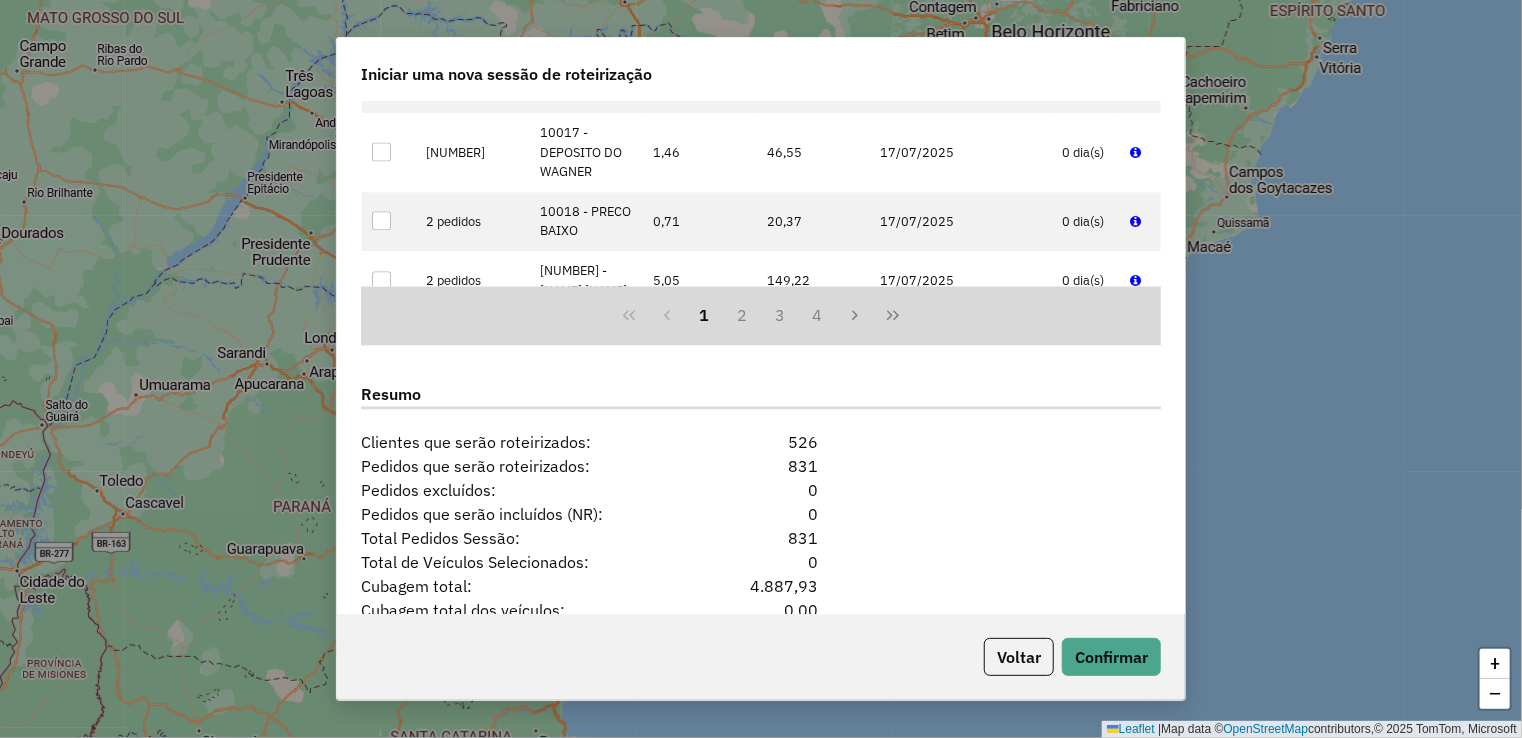 scroll, scrollTop: 2434, scrollLeft: 0, axis: vertical 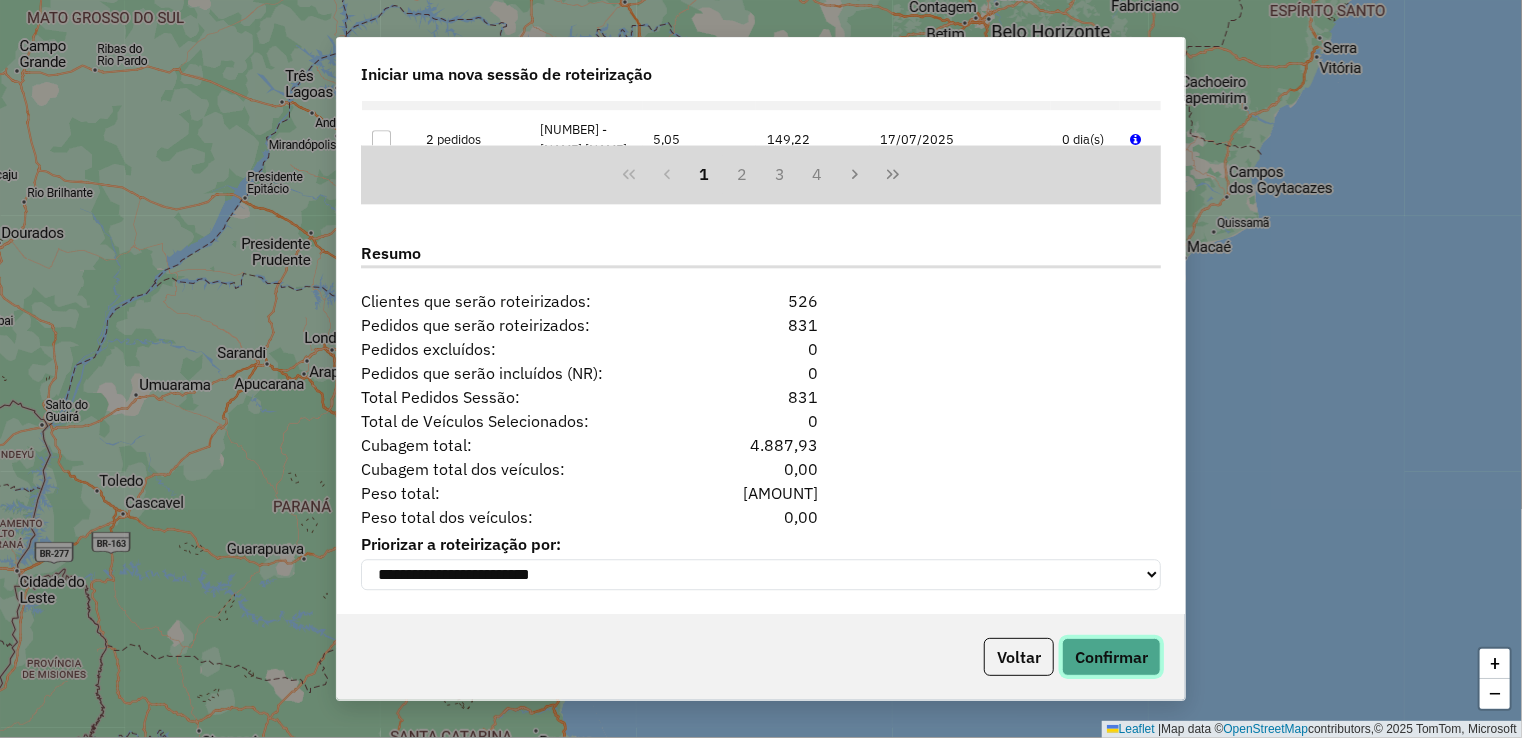 click on "Confirmar" 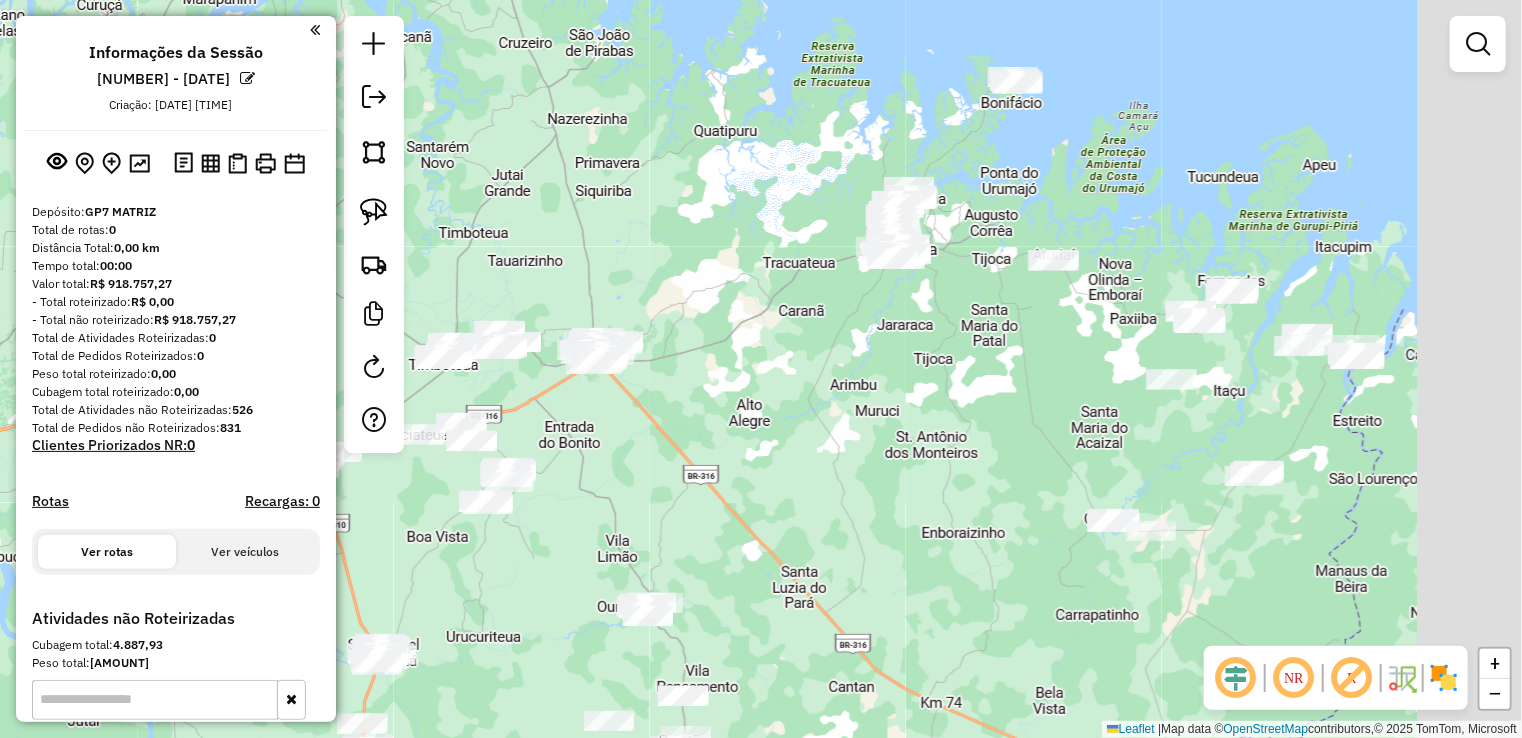 drag, startPoint x: 1009, startPoint y: 380, endPoint x: 710, endPoint y: 384, distance: 299.02676 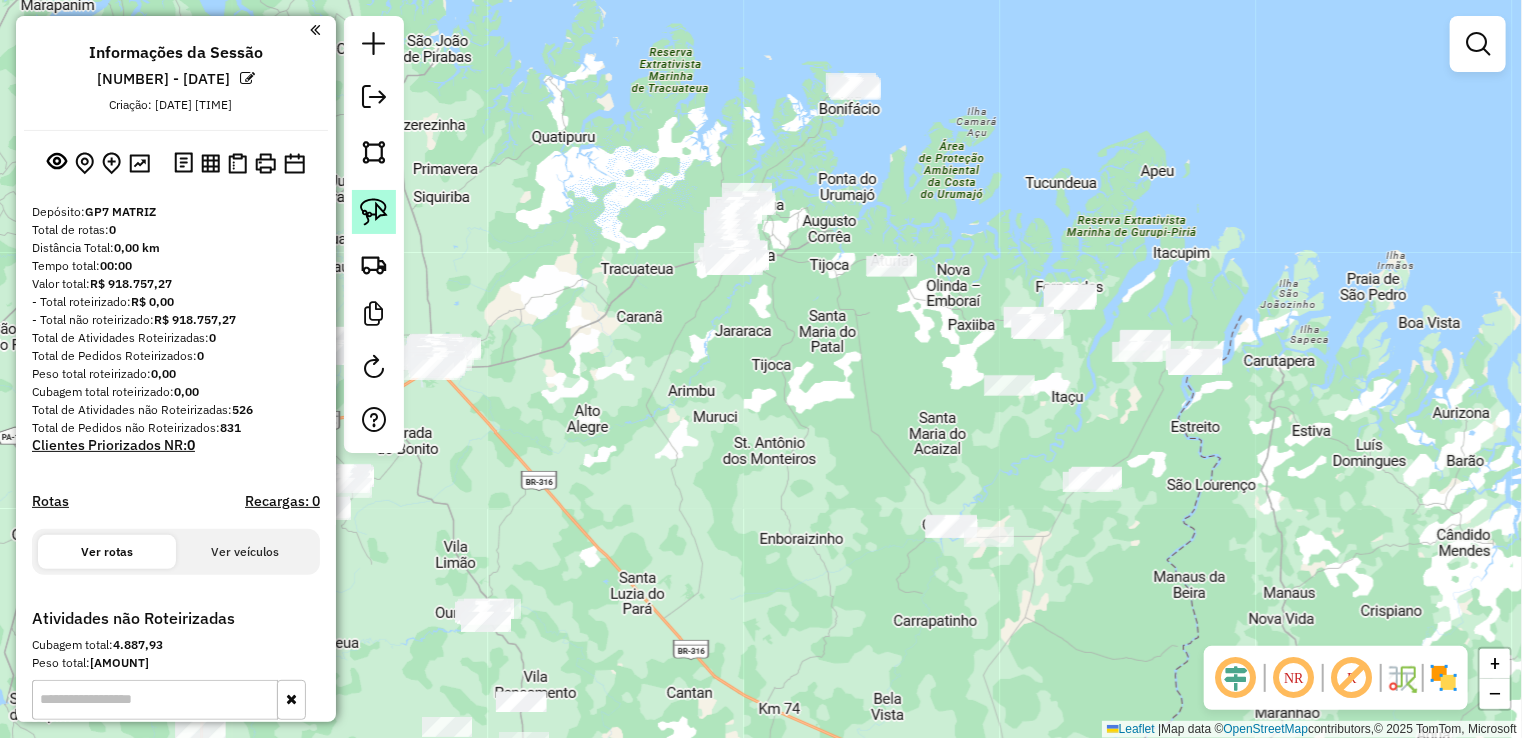 click 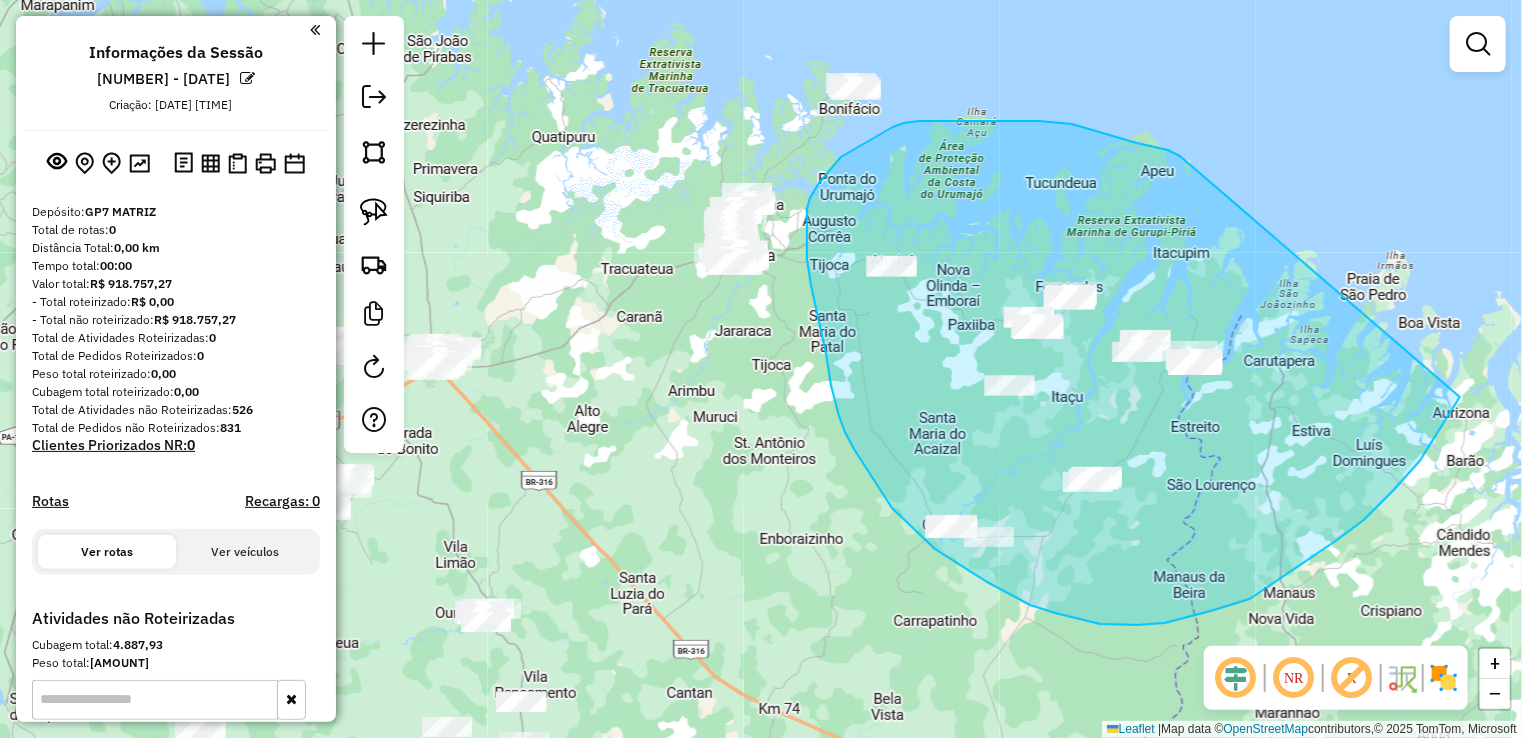 drag, startPoint x: 1168, startPoint y: 150, endPoint x: 1483, endPoint y: 331, distance: 363.29877 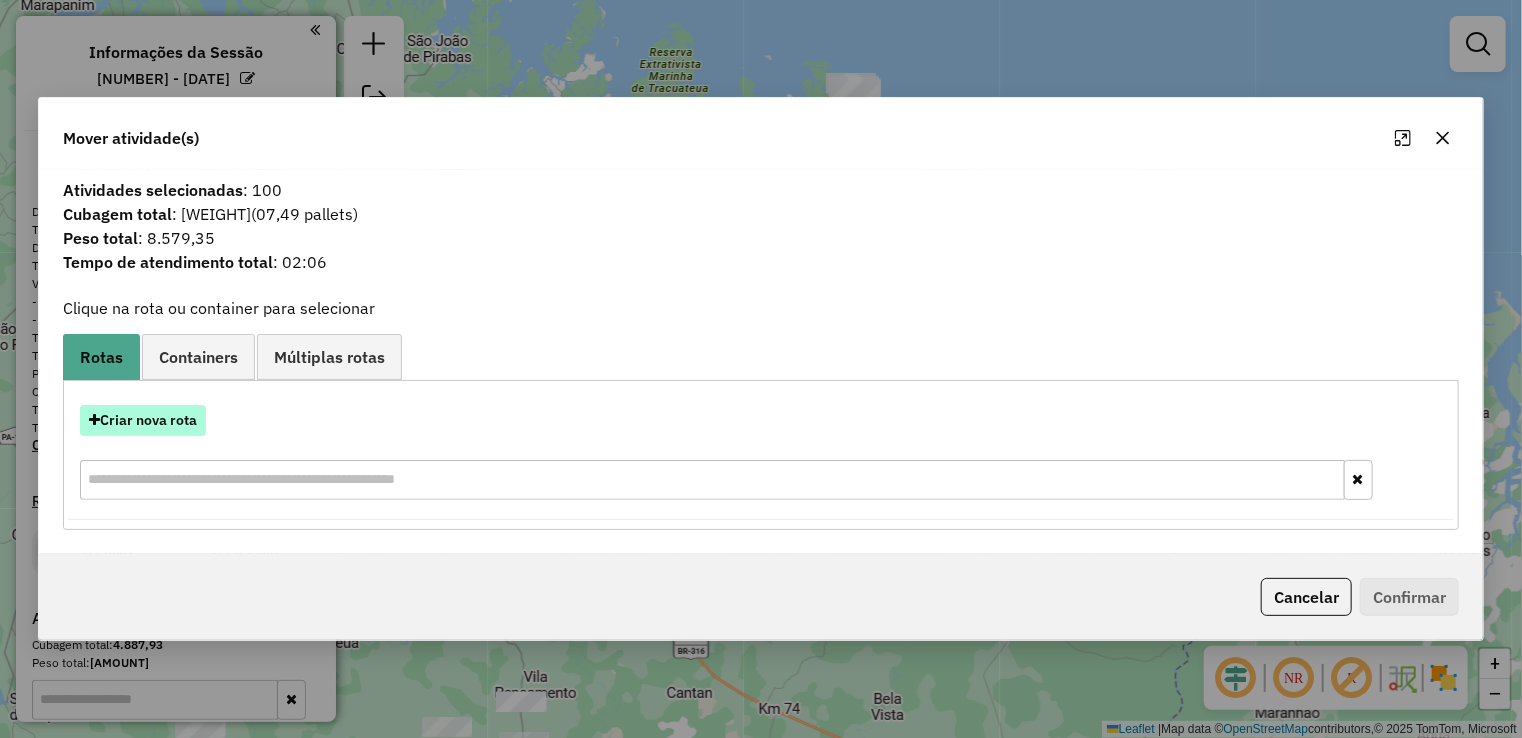 click on "Criar nova rota" at bounding box center (143, 420) 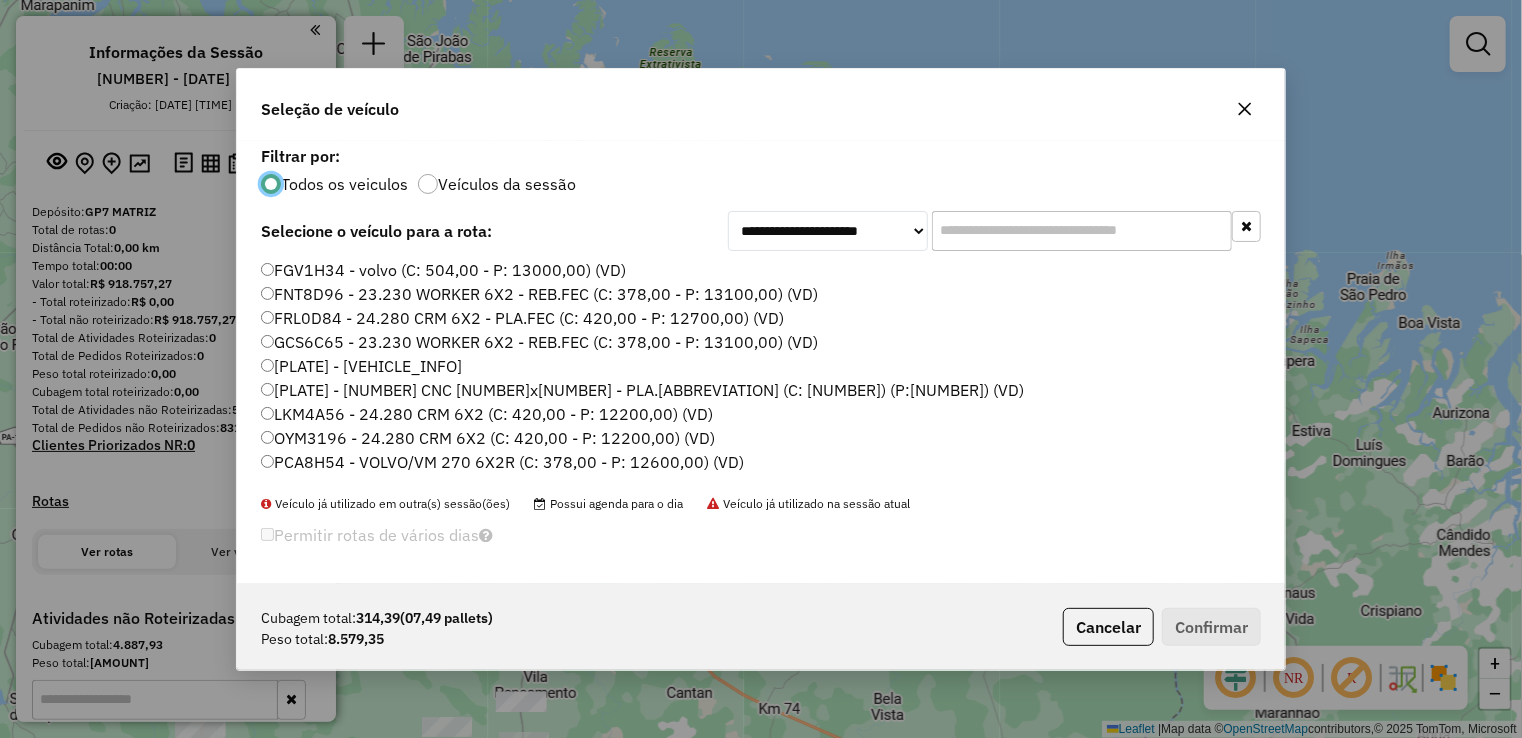scroll, scrollTop: 10, scrollLeft: 6, axis: both 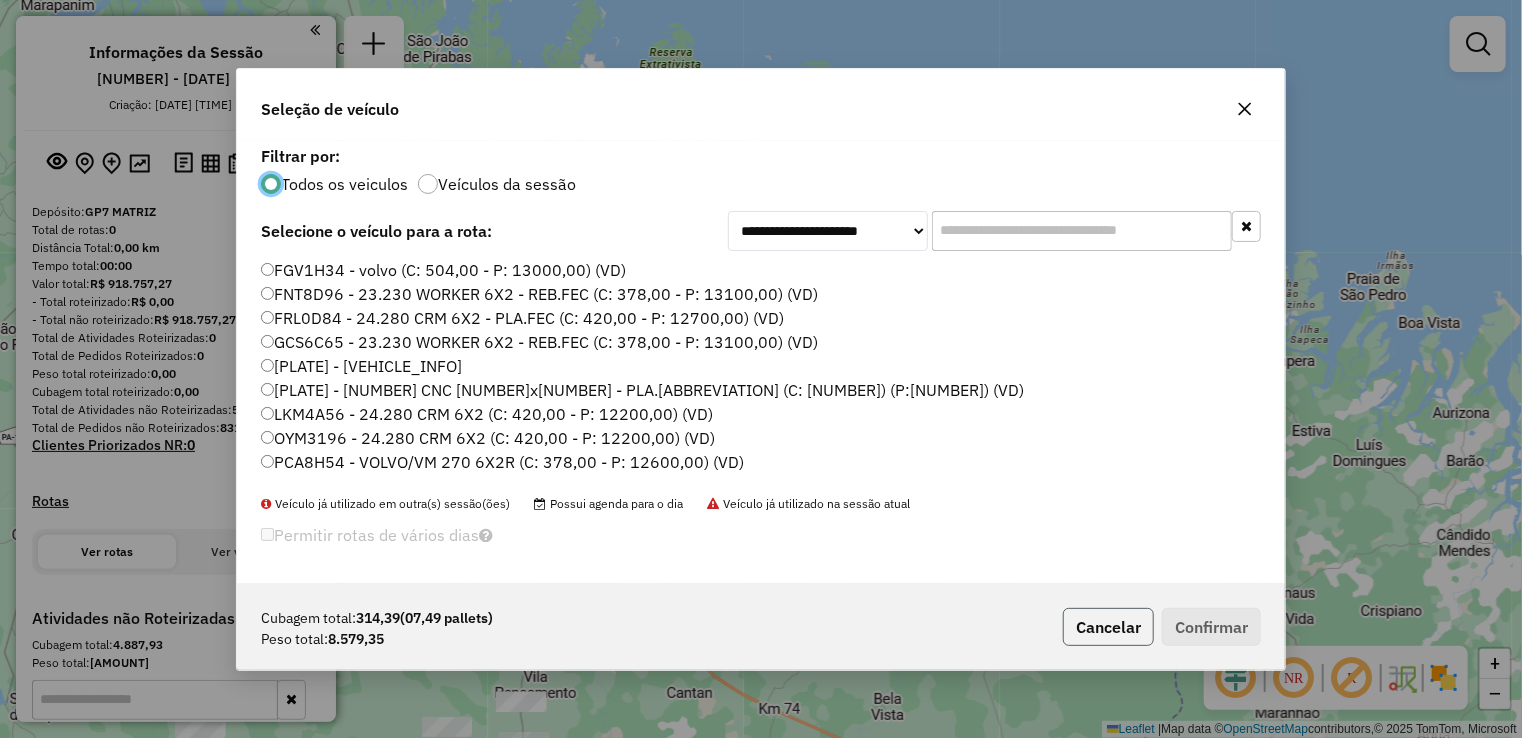 click on "Cancelar" 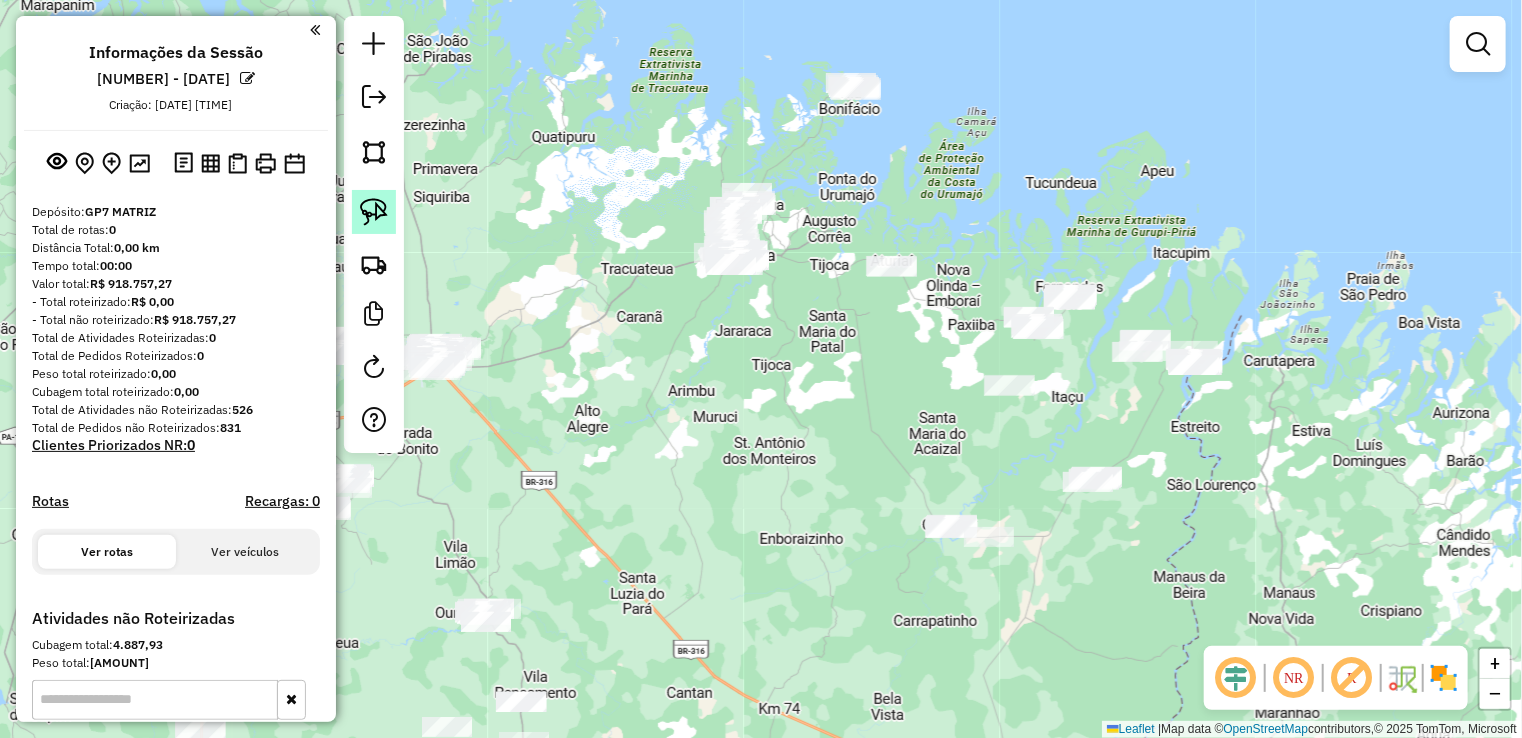 click 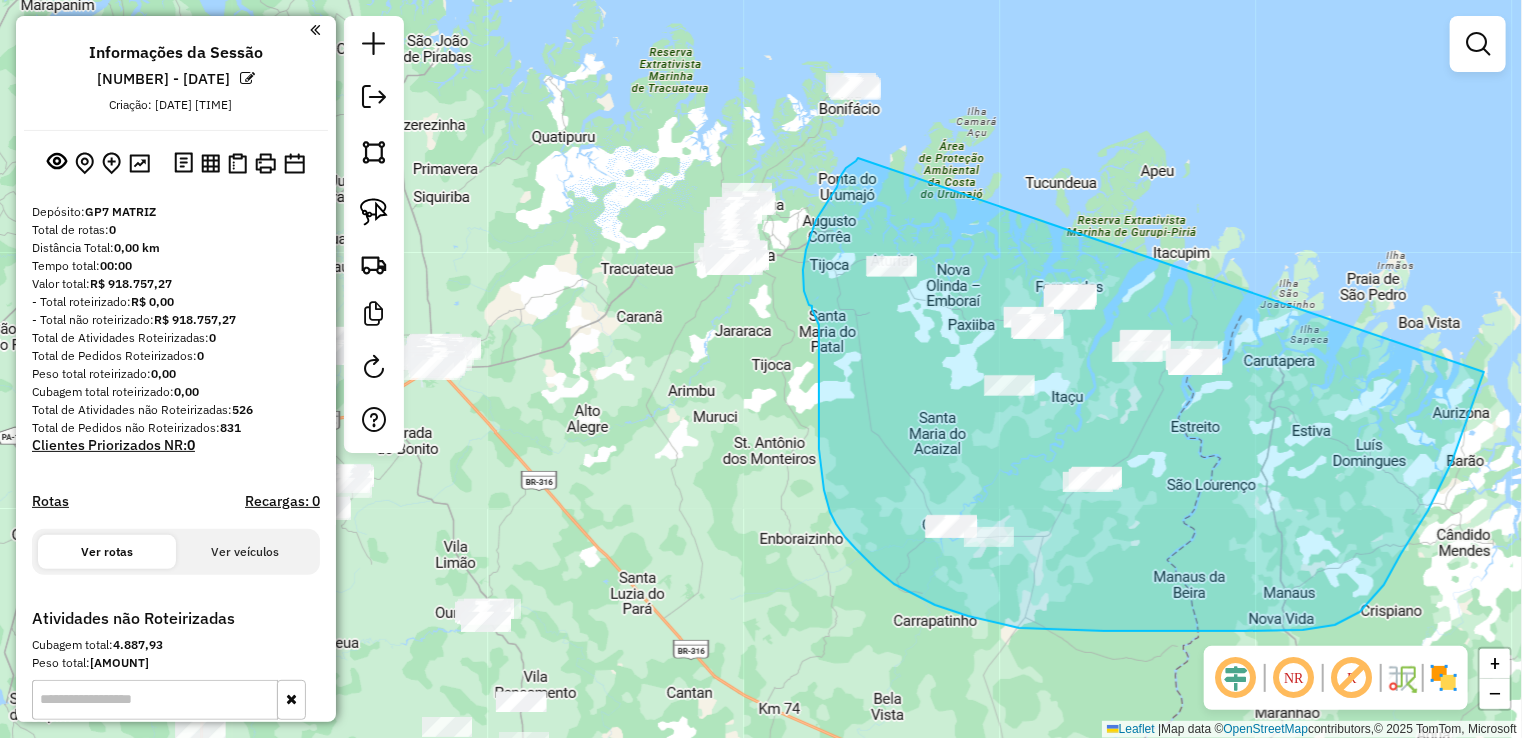 drag, startPoint x: 844, startPoint y: 171, endPoint x: 1460, endPoint y: 244, distance: 620.3104 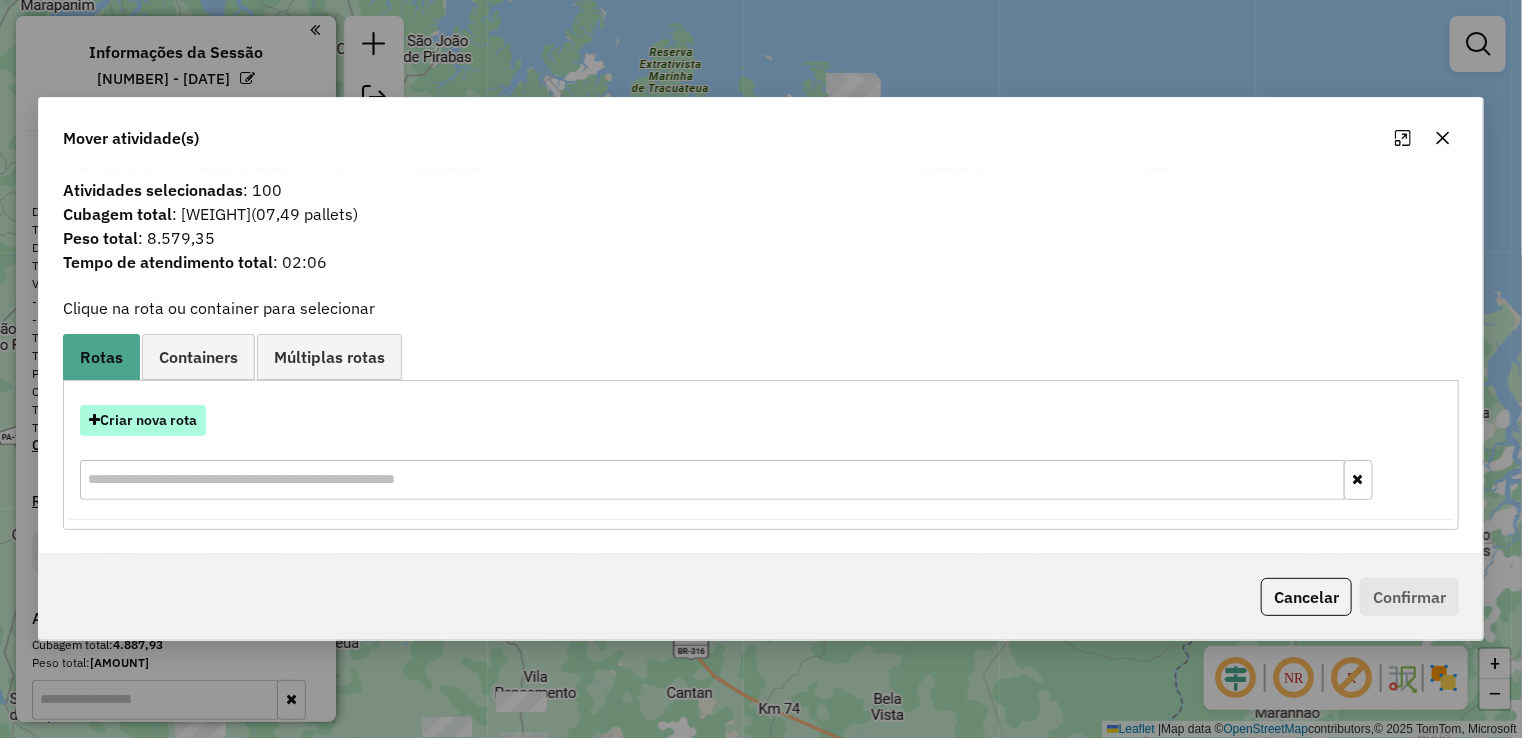 click on "Criar nova rota" at bounding box center [143, 420] 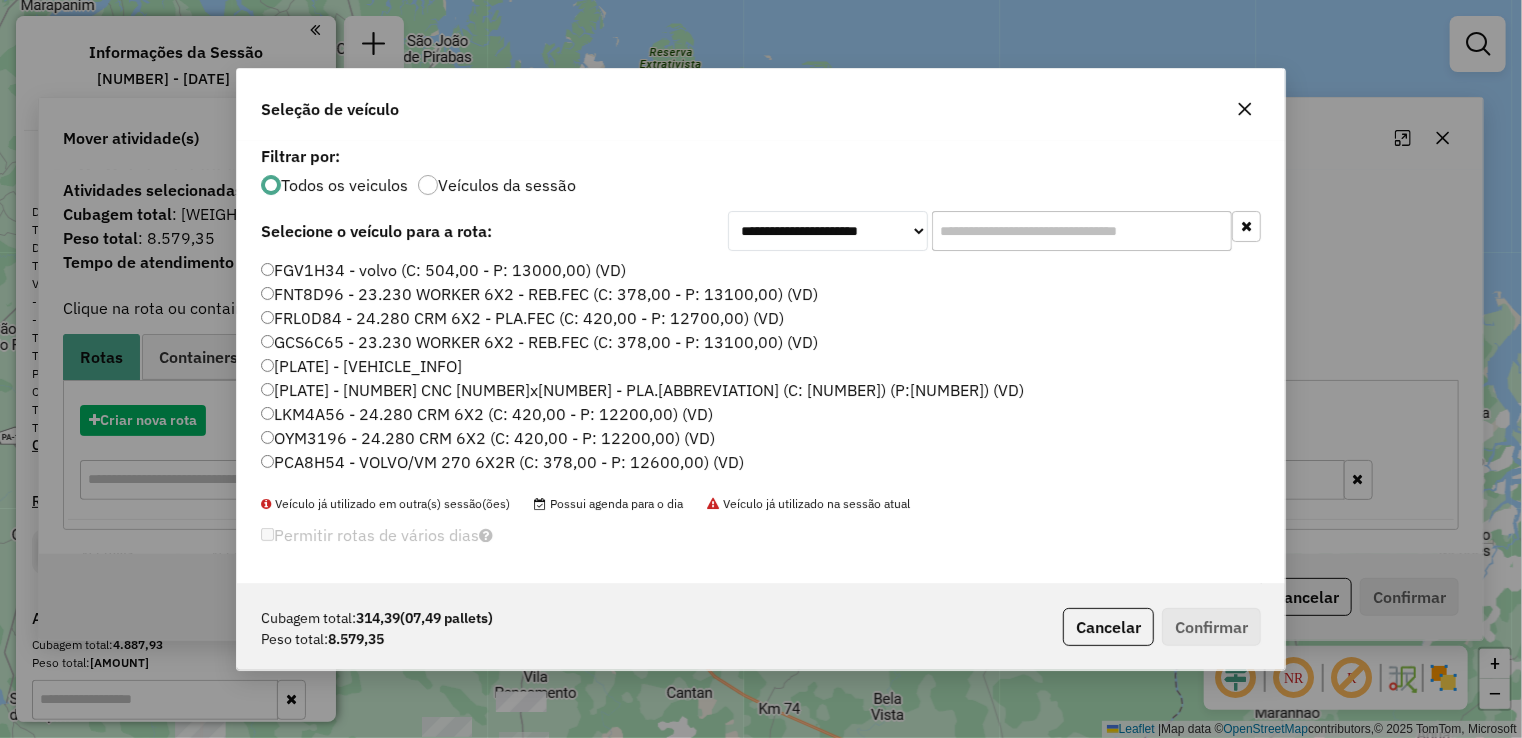 scroll, scrollTop: 10, scrollLeft: 6, axis: both 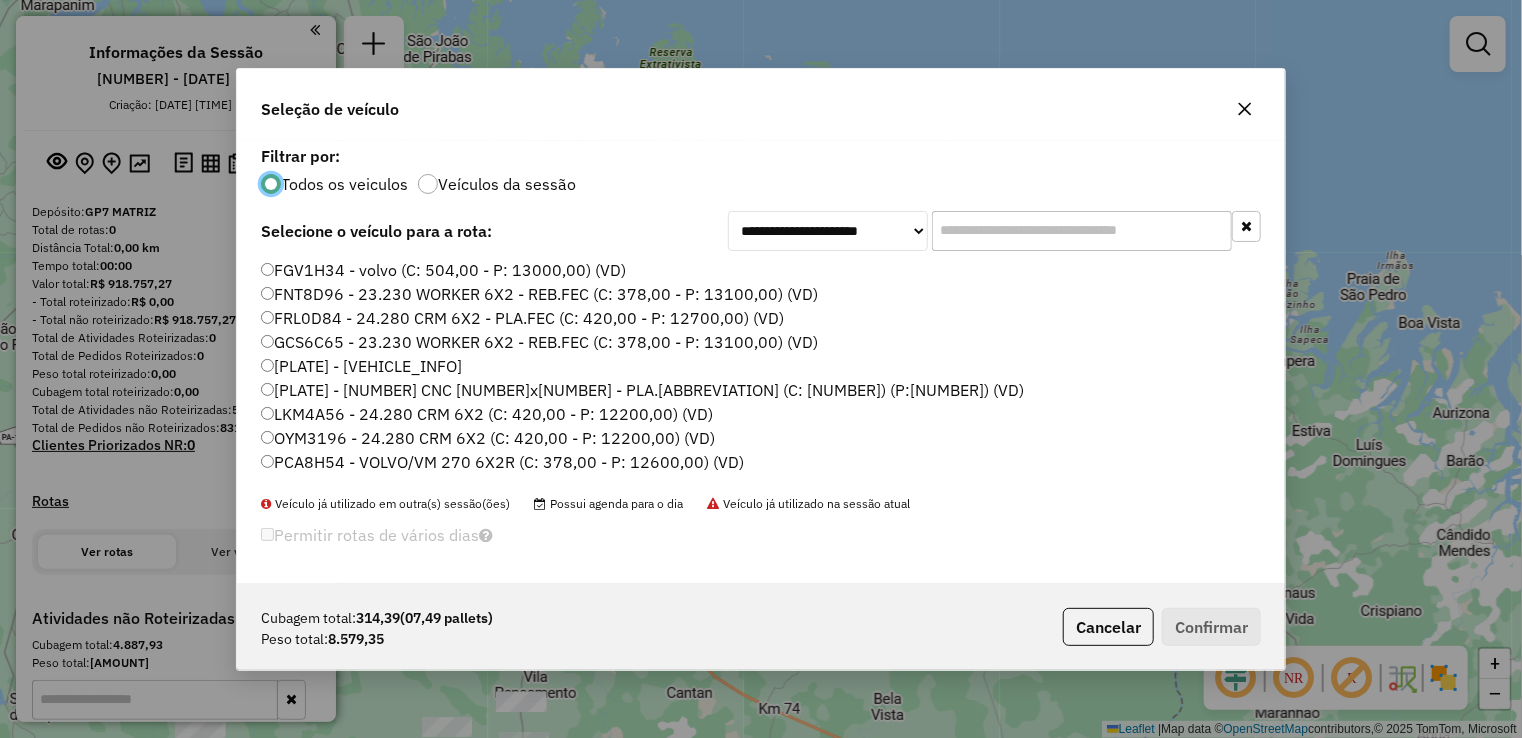 click 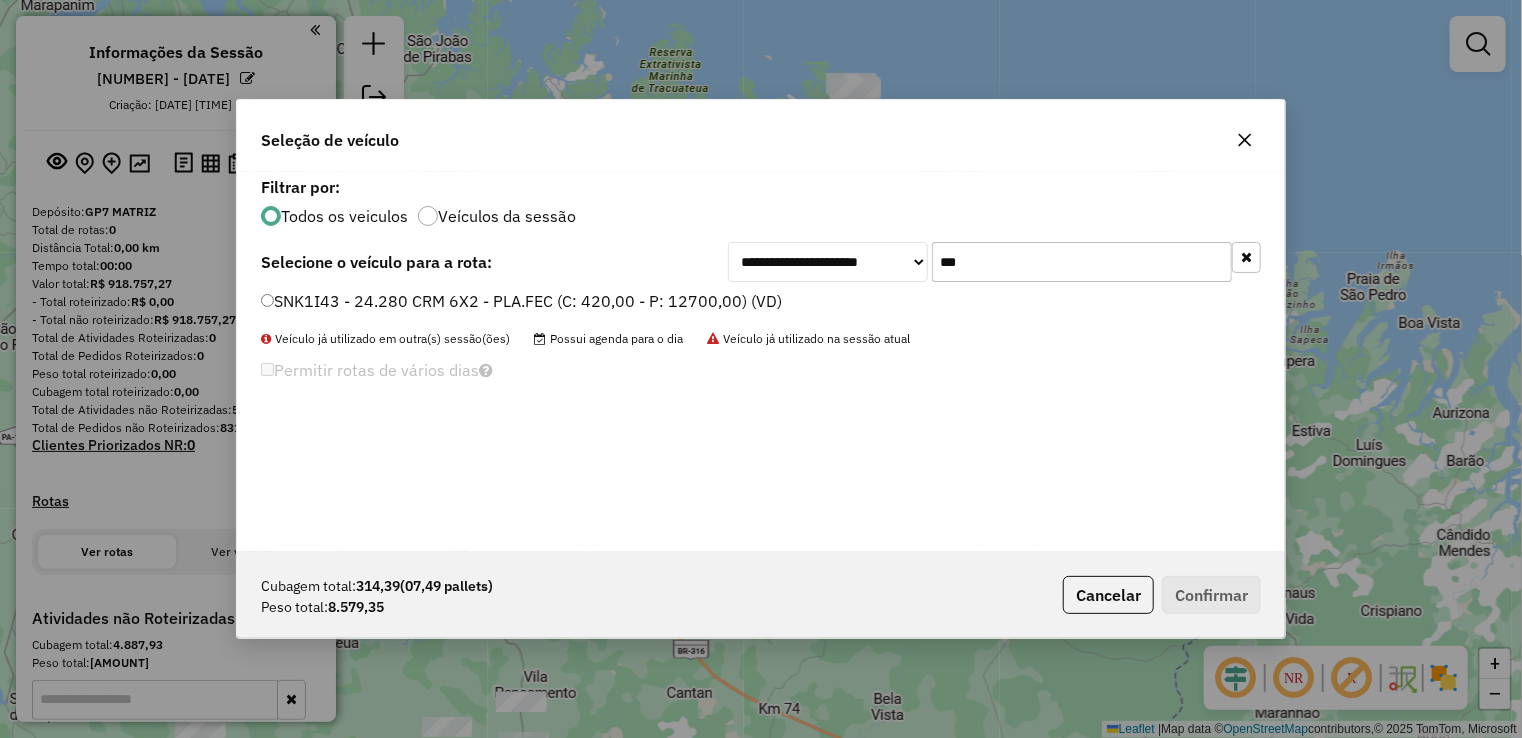 type on "***" 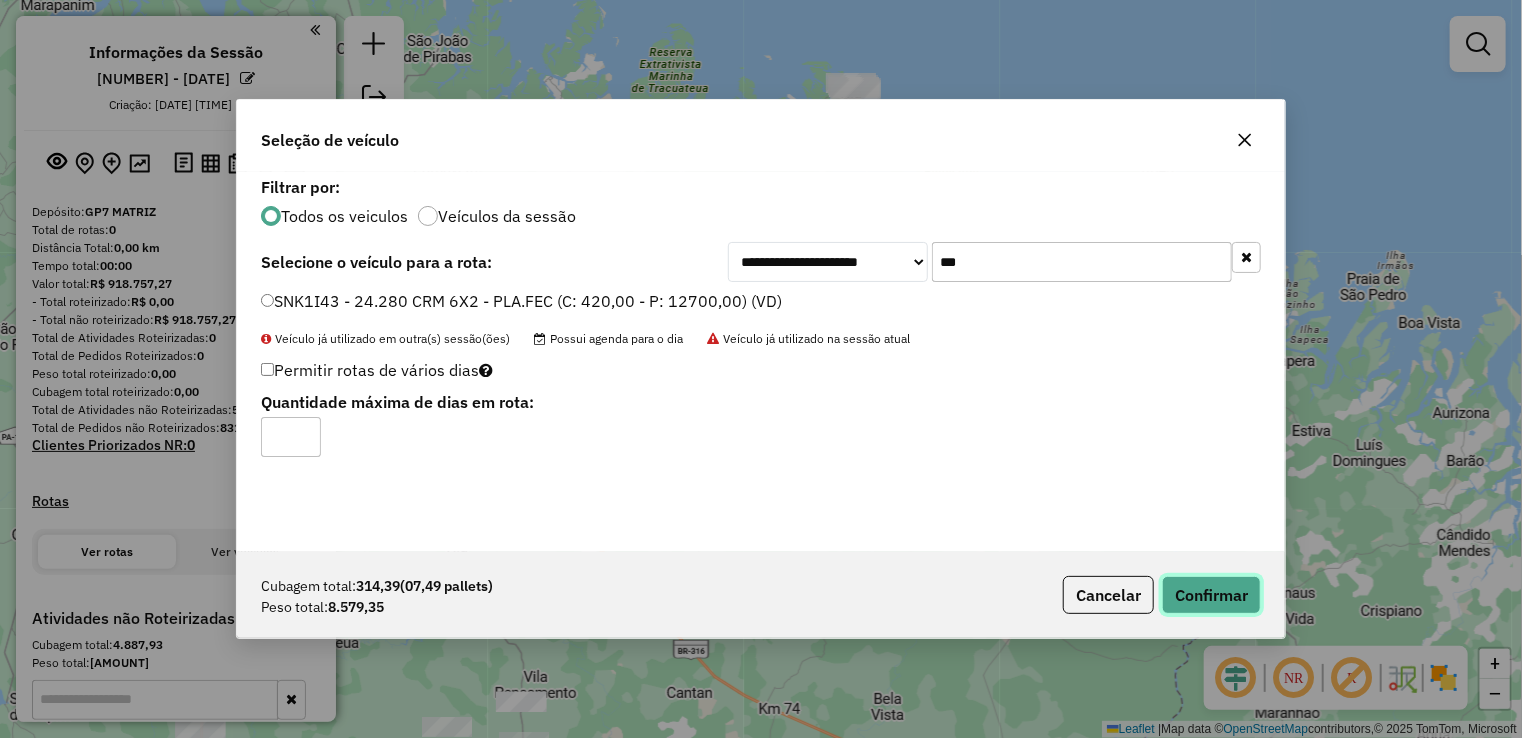 click on "Confirmar" 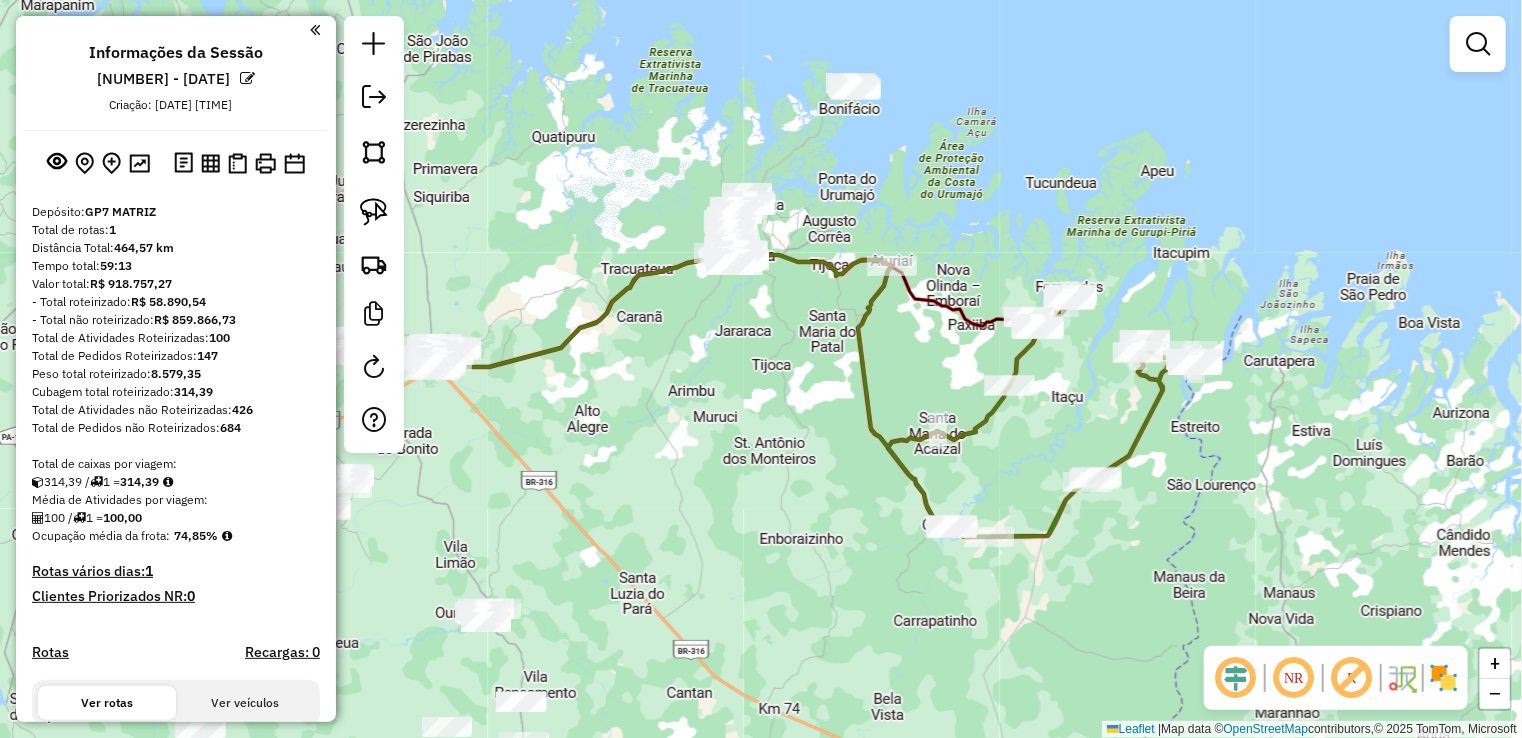 click on "Janela de atendimento Grade de atendimento Capacidade Transportadoras Veículos Cliente Pedidos  Rotas Selecione os dias de semana para filtrar as janelas de atendimento  Seg   Ter   Qua   Qui   Sex   Sáb   Dom  Informe o período da janela de atendimento: De: Até:  Filtrar exatamente a janela do cliente  Considerar janela de atendimento padrão  Selecione os dias de semana para filtrar as grades de atendimento  Seg   Ter   Qua   Qui   Sex   Sáb   Dom   Considerar clientes sem dia de atendimento cadastrado  Clientes fora do dia de atendimento selecionado Filtrar as atividades entre os valores definidos abaixo:  Peso mínimo:   Peso máximo:   Cubagem mínima:   Cubagem máxima:   De:   Até:  Filtrar as atividades entre o tempo de atendimento definido abaixo:  De:   Até:   Considerar capacidade total dos clientes não roteirizados Transportadora: Selecione um ou mais itens Tipo de veículo: Selecione um ou mais itens Veículo: Selecione um ou mais itens Motorista: Selecione um ou mais itens Nome: Rótulo:" 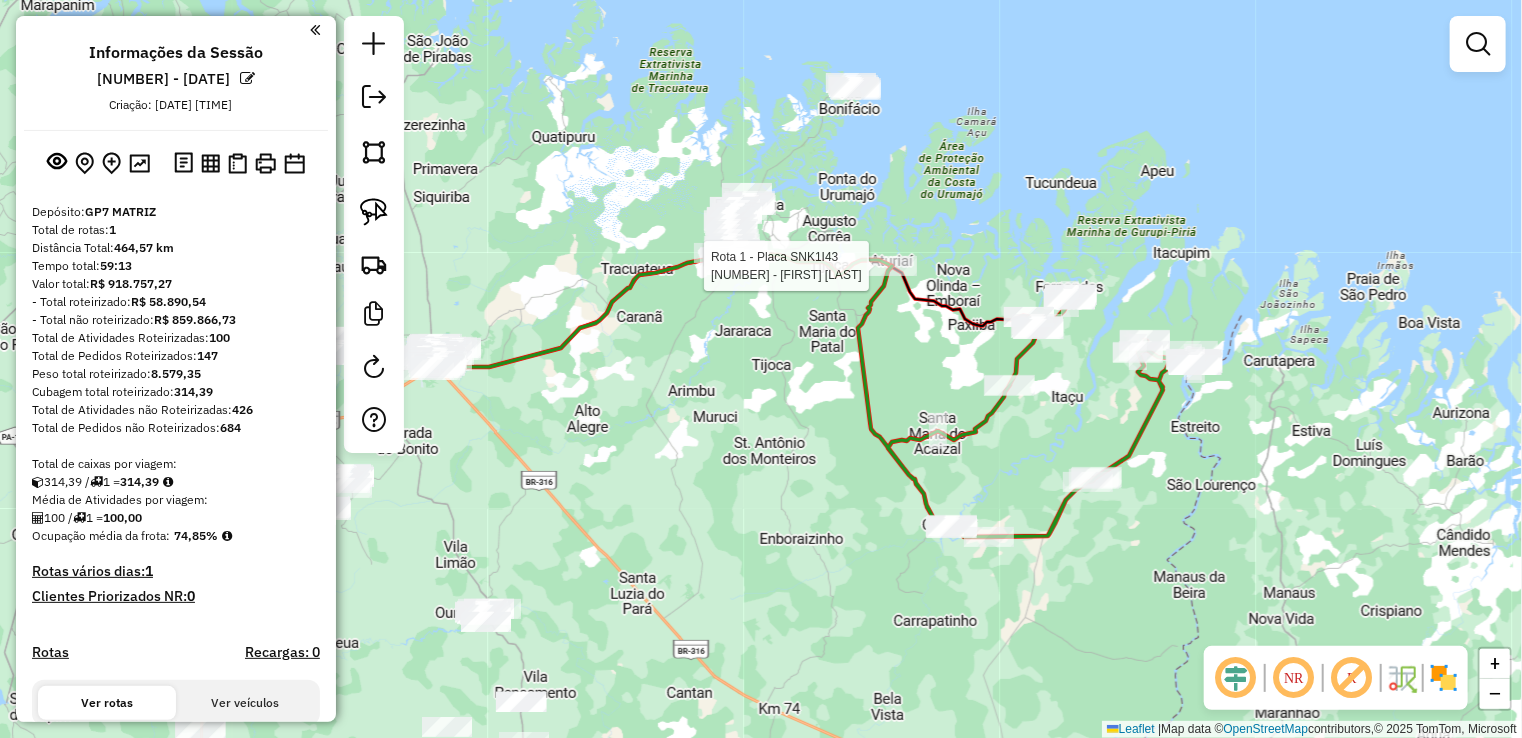 select on "**********" 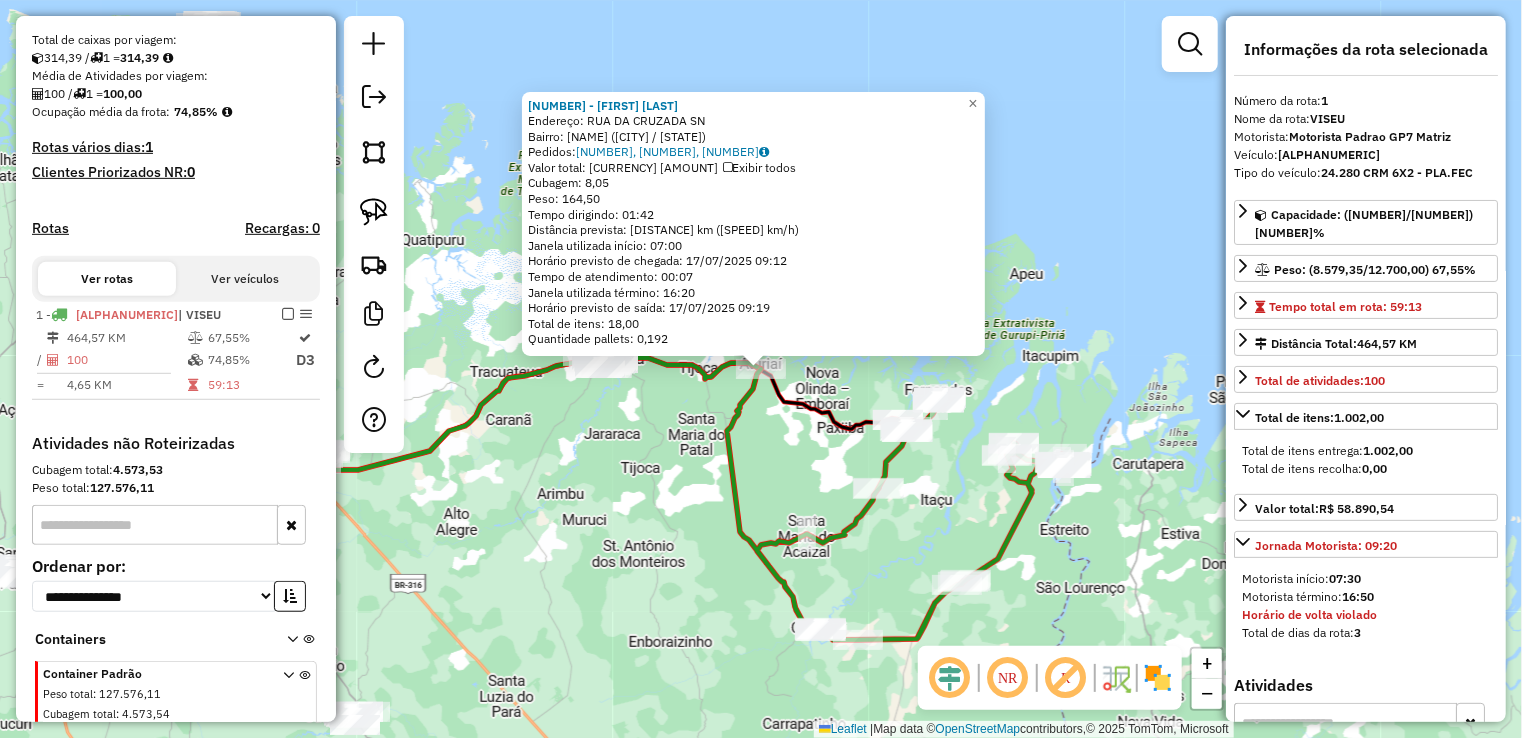 scroll, scrollTop: 495, scrollLeft: 0, axis: vertical 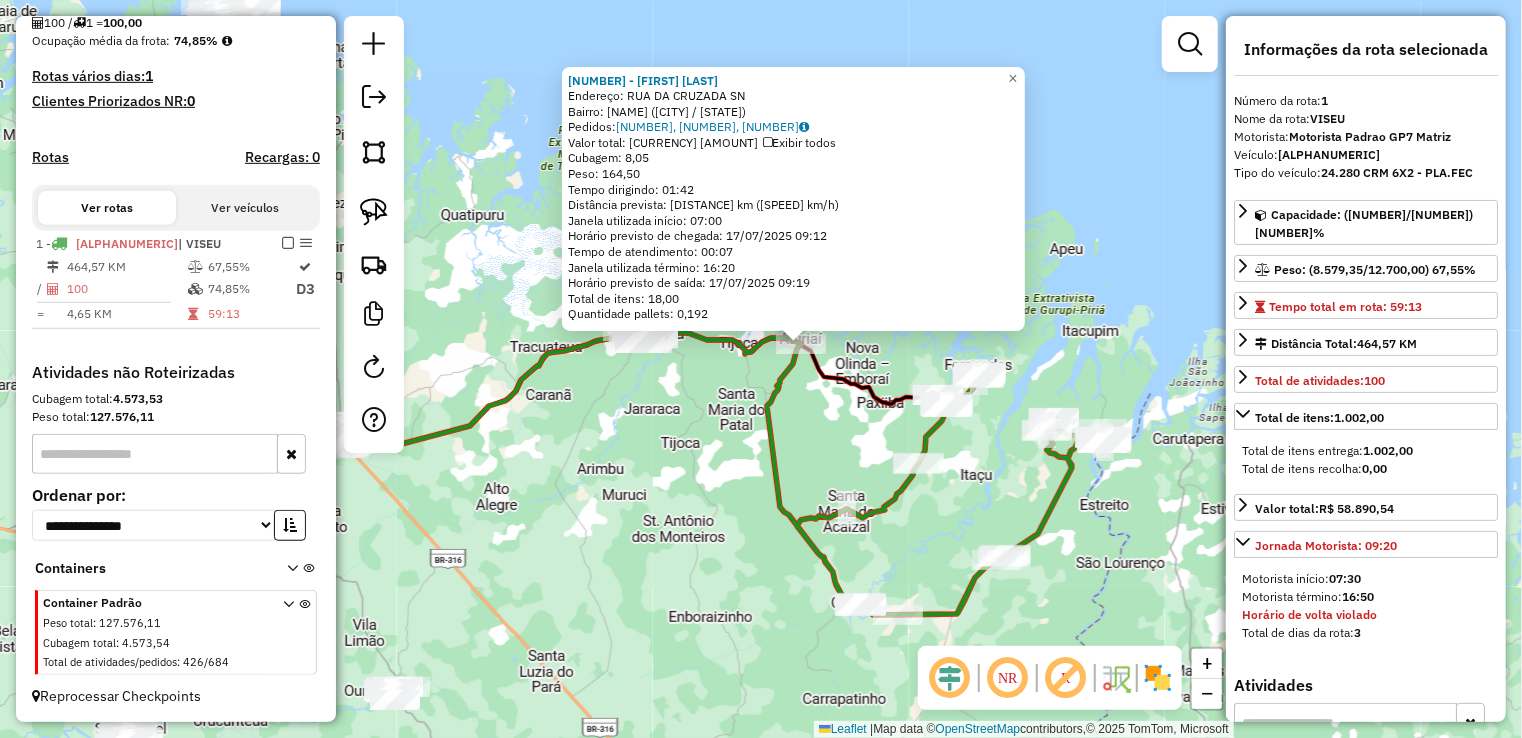 drag, startPoint x: 692, startPoint y: 472, endPoint x: 1134, endPoint y: 240, distance: 499.18735 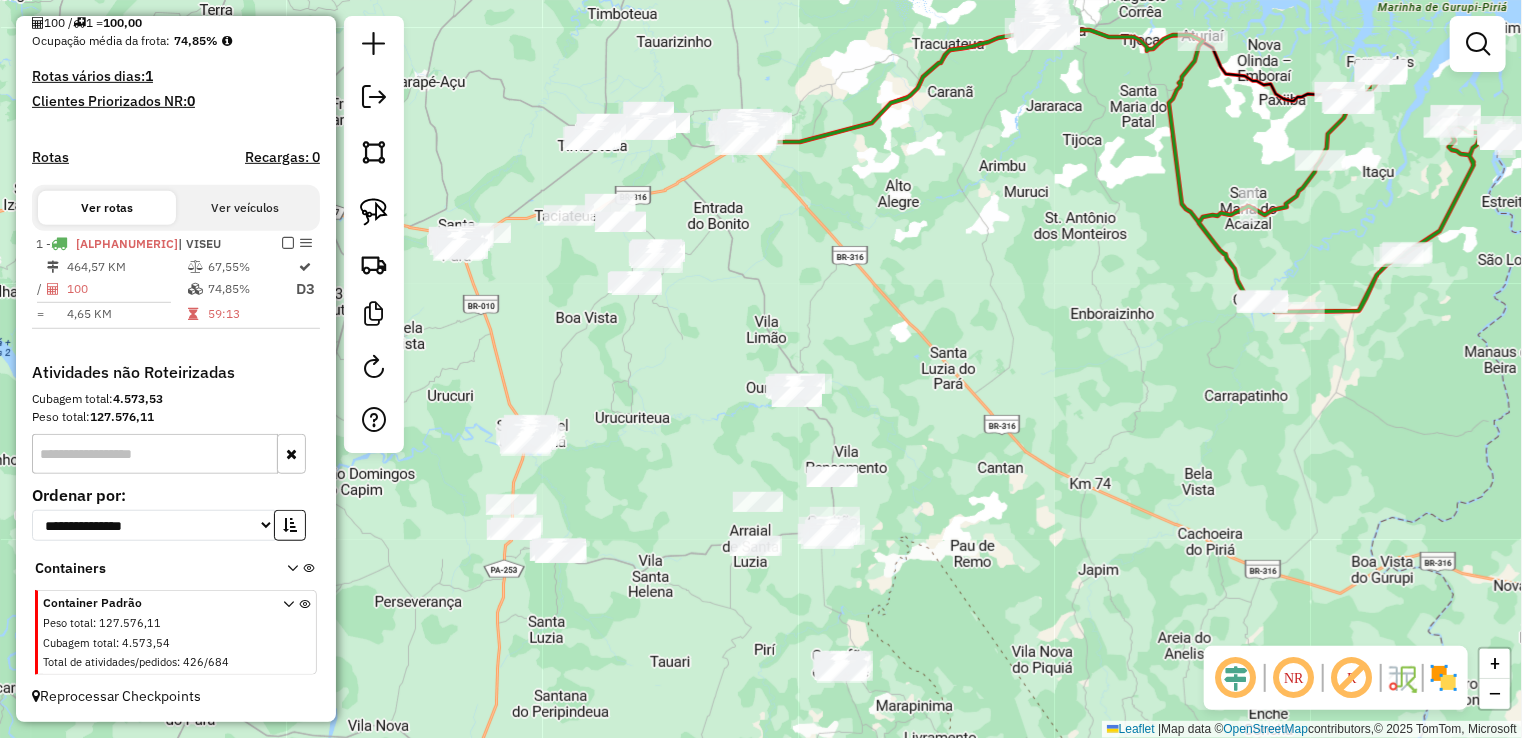 drag, startPoint x: 1020, startPoint y: 209, endPoint x: 1015, endPoint y: 54, distance: 155.08063 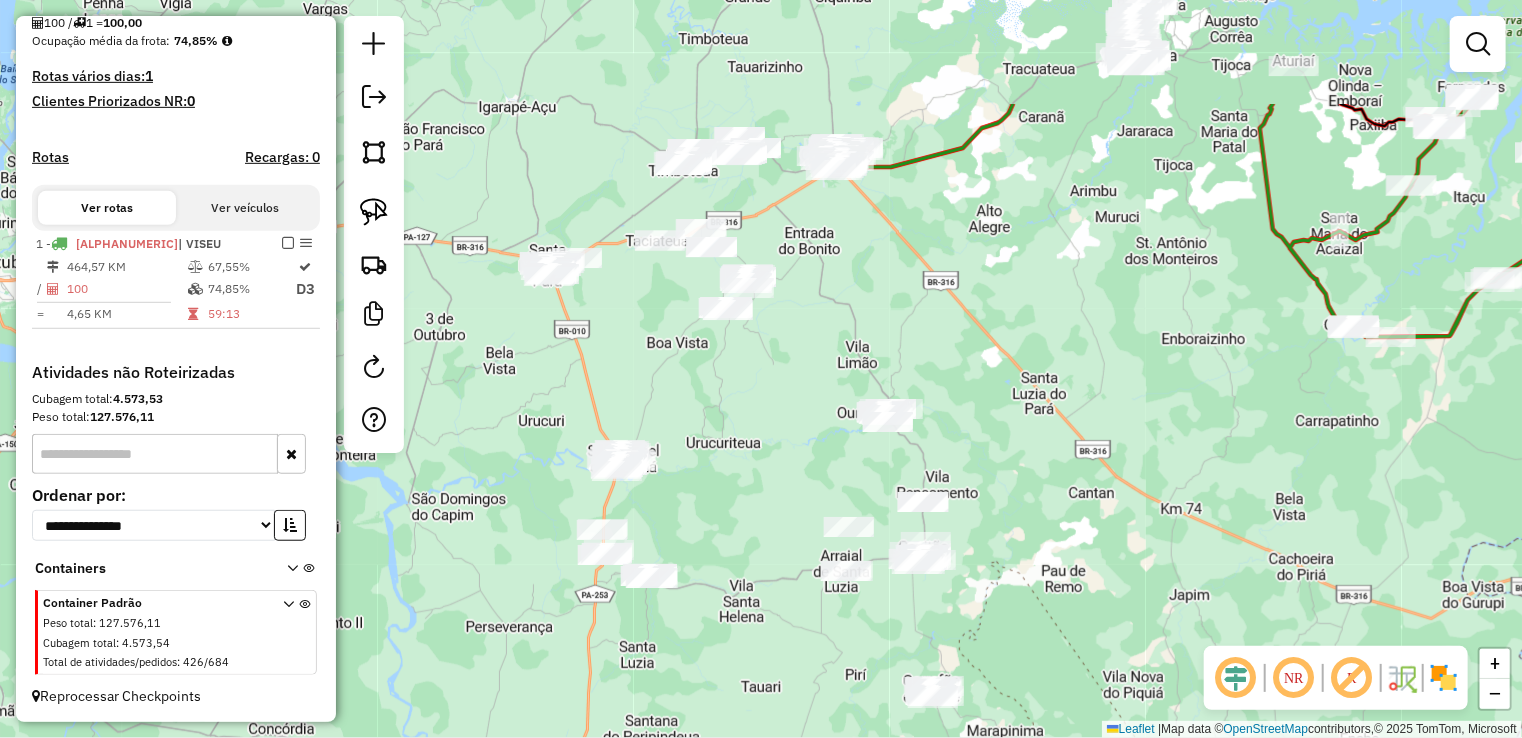 drag, startPoint x: 912, startPoint y: 149, endPoint x: 1024, endPoint y: 349, distance: 229.22478 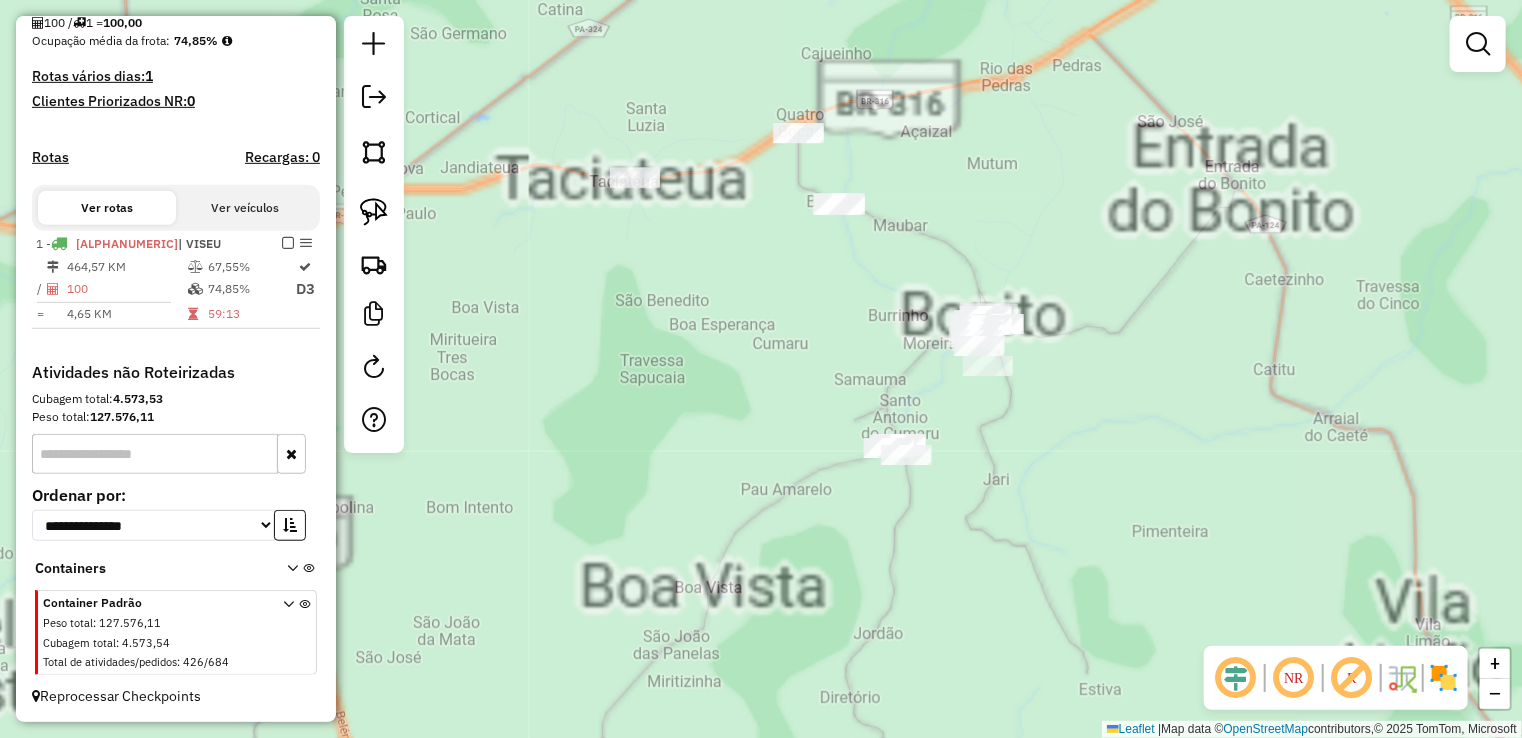 drag, startPoint x: 628, startPoint y: 359, endPoint x: 627, endPoint y: 388, distance: 29.017237 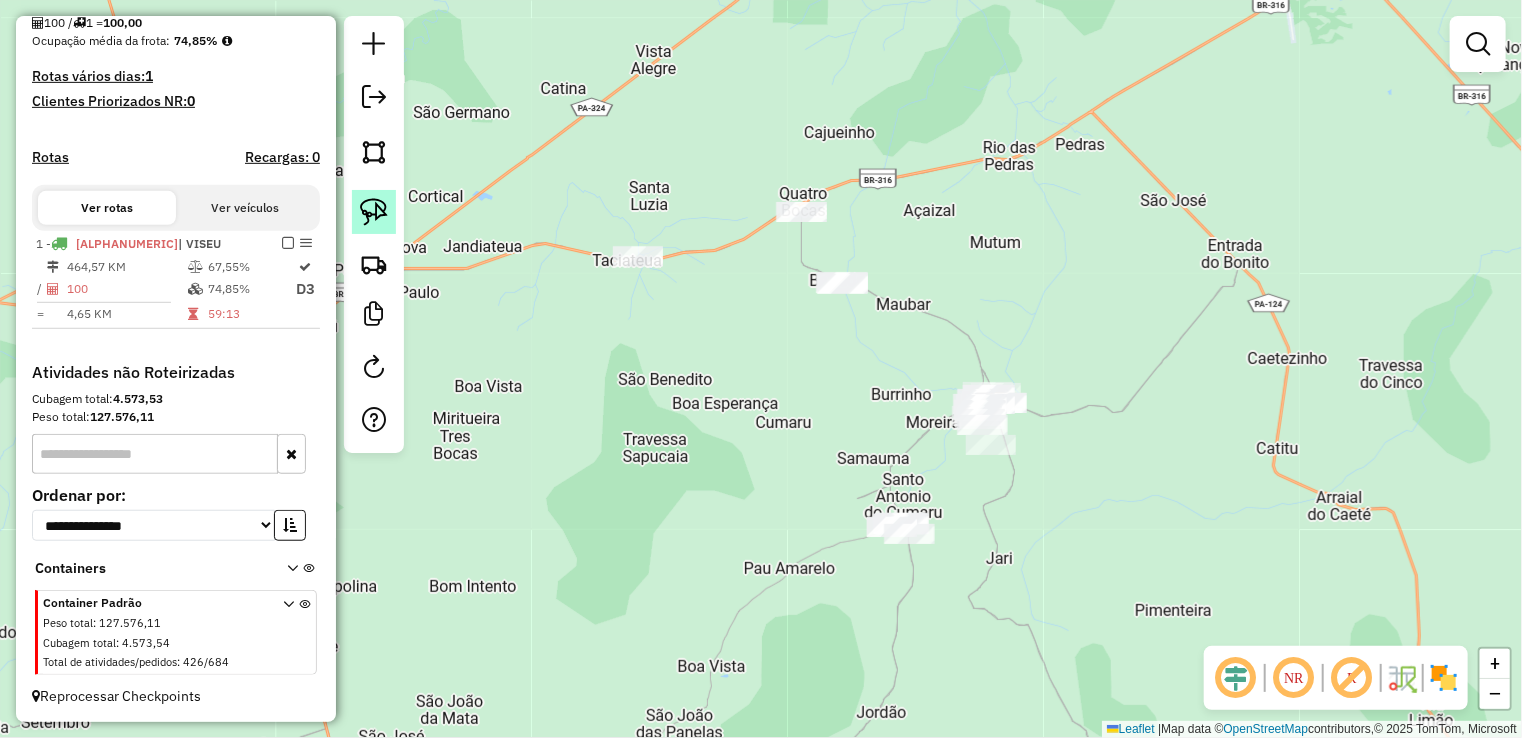 click 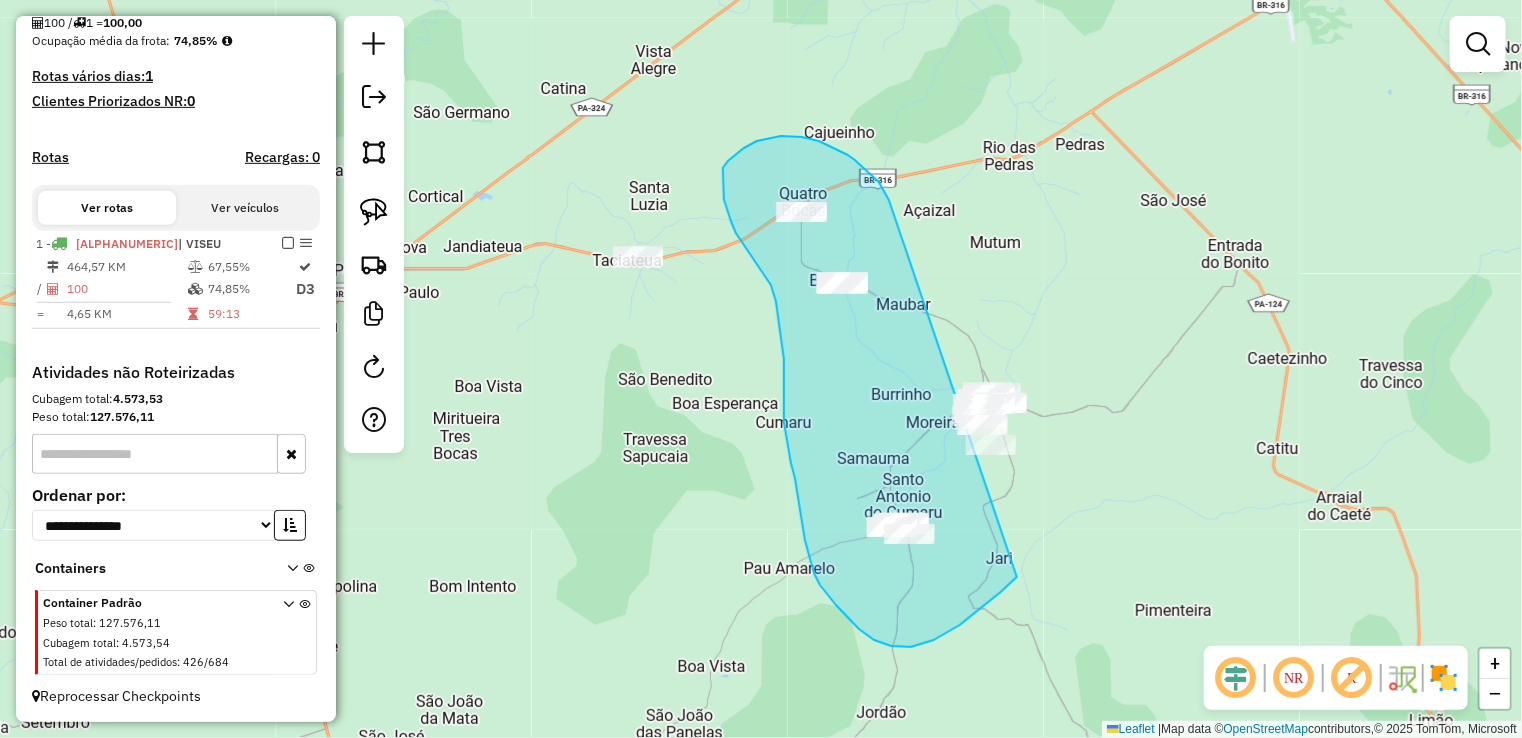 drag, startPoint x: 802, startPoint y: 137, endPoint x: 1100, endPoint y: 396, distance: 394.82275 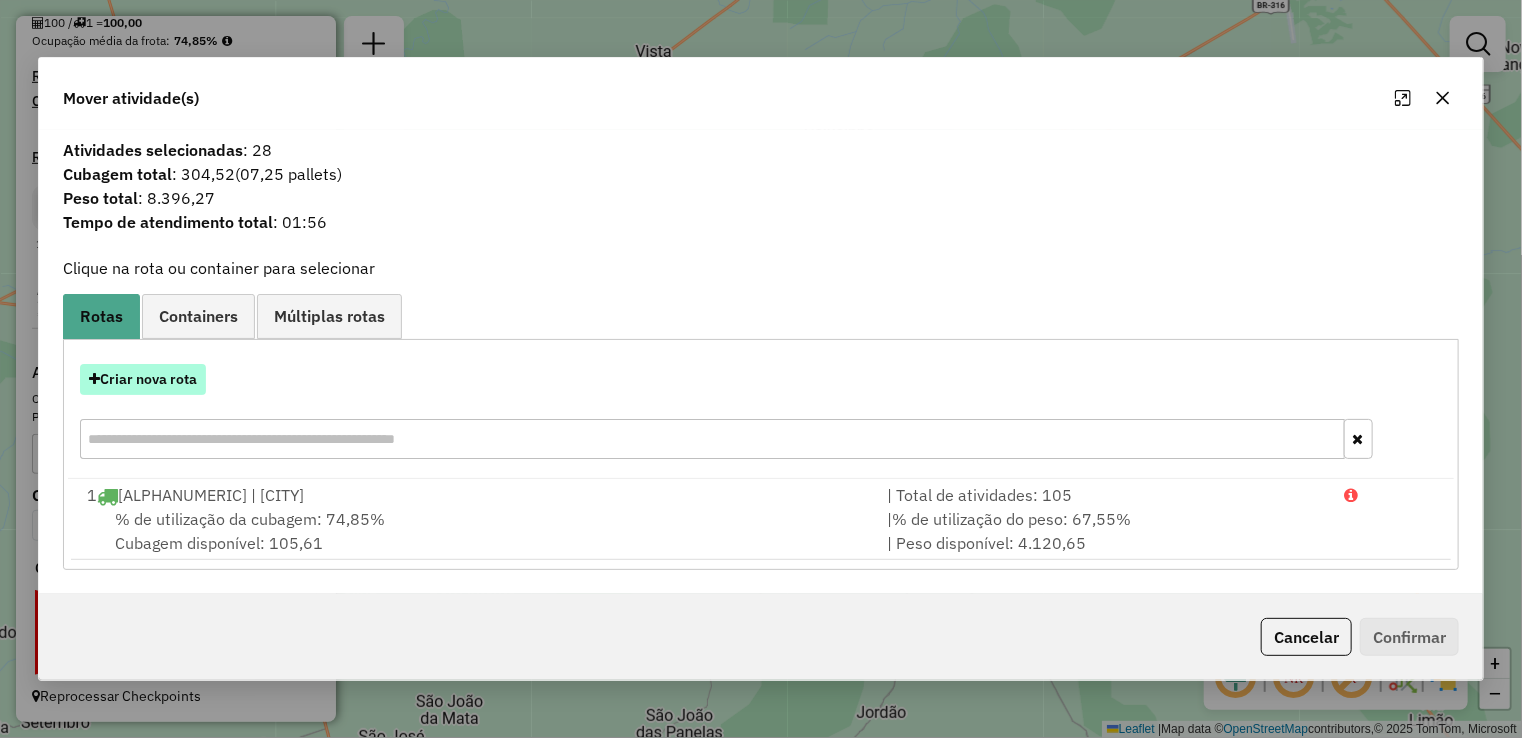 click on "Criar nova rota" at bounding box center (143, 379) 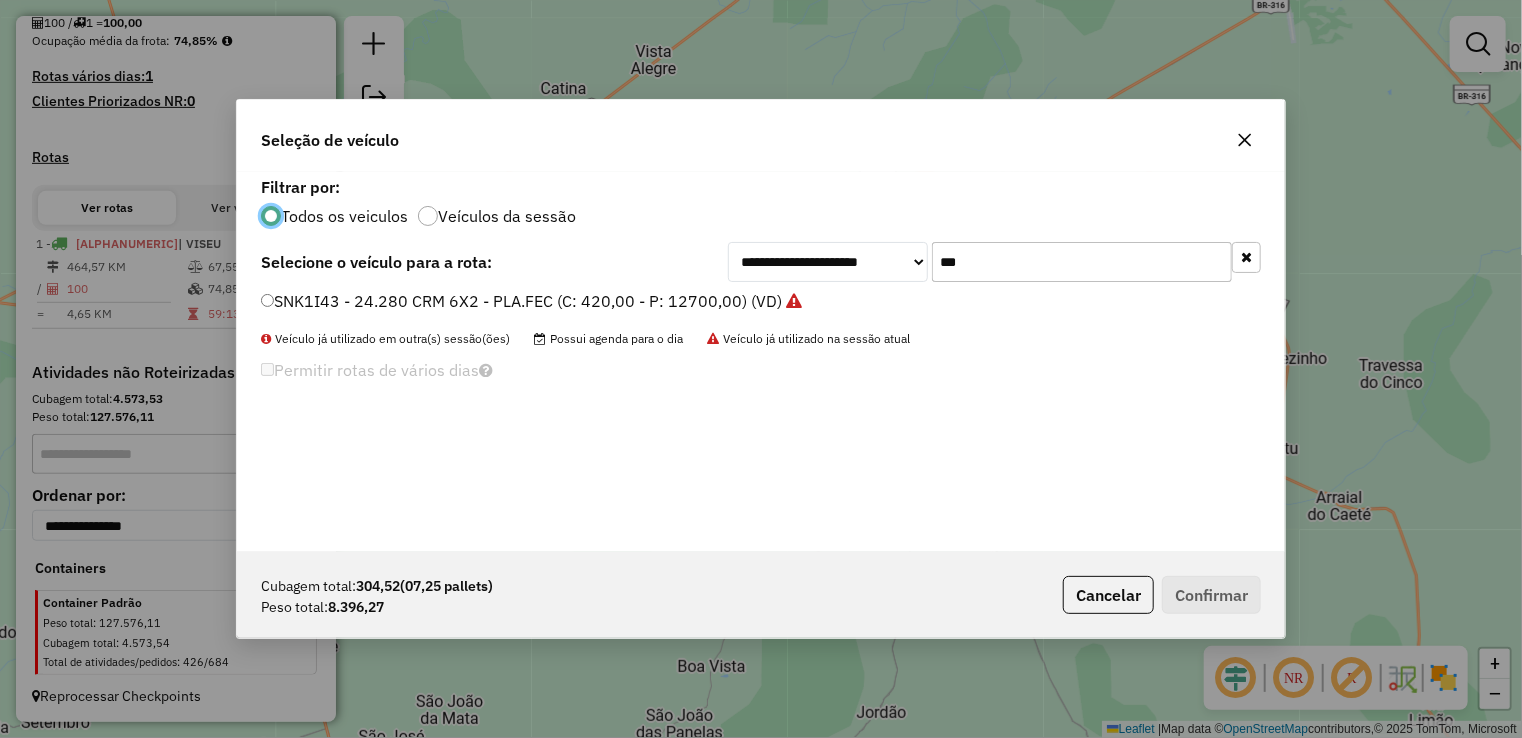 scroll, scrollTop: 10, scrollLeft: 6, axis: both 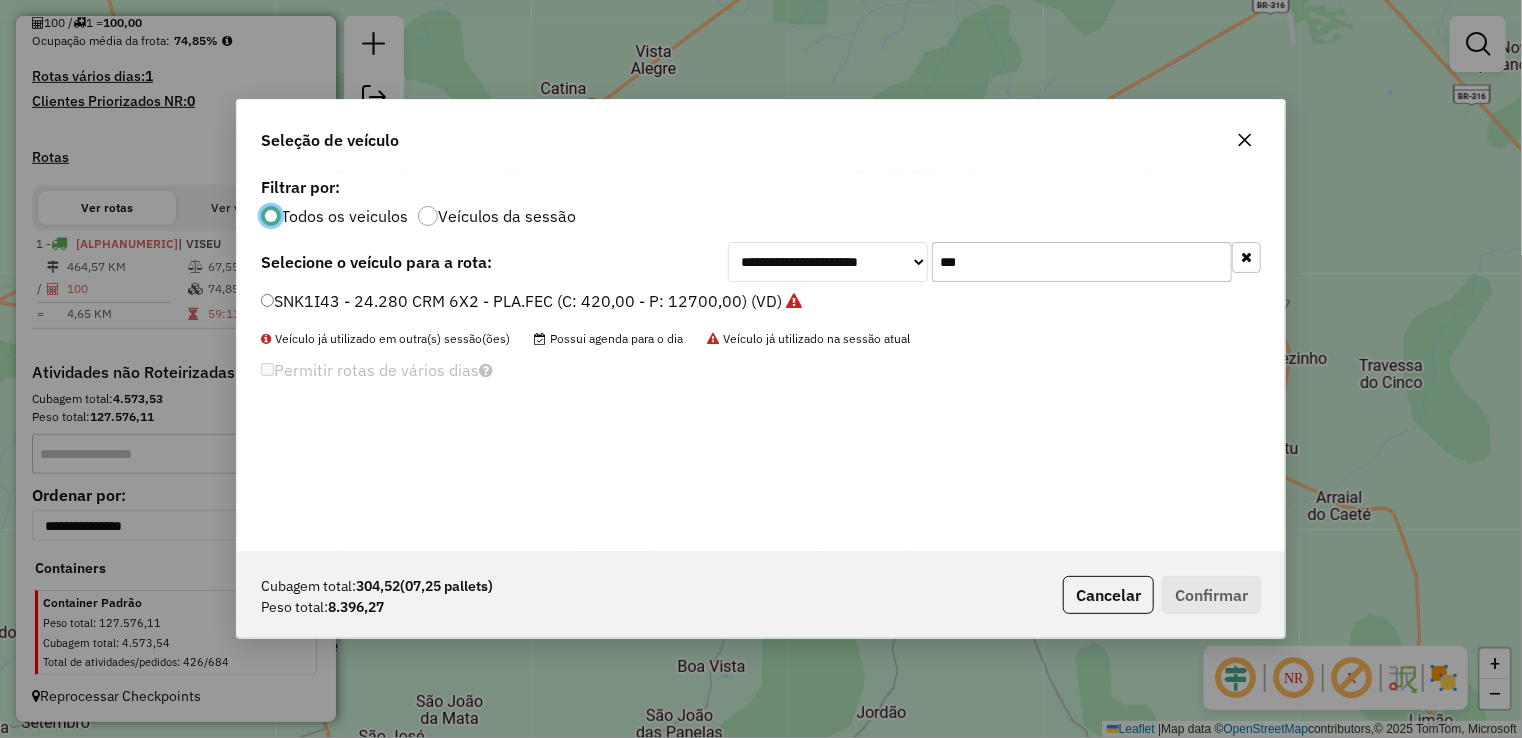 drag, startPoint x: 951, startPoint y: 259, endPoint x: 681, endPoint y: 259, distance: 270 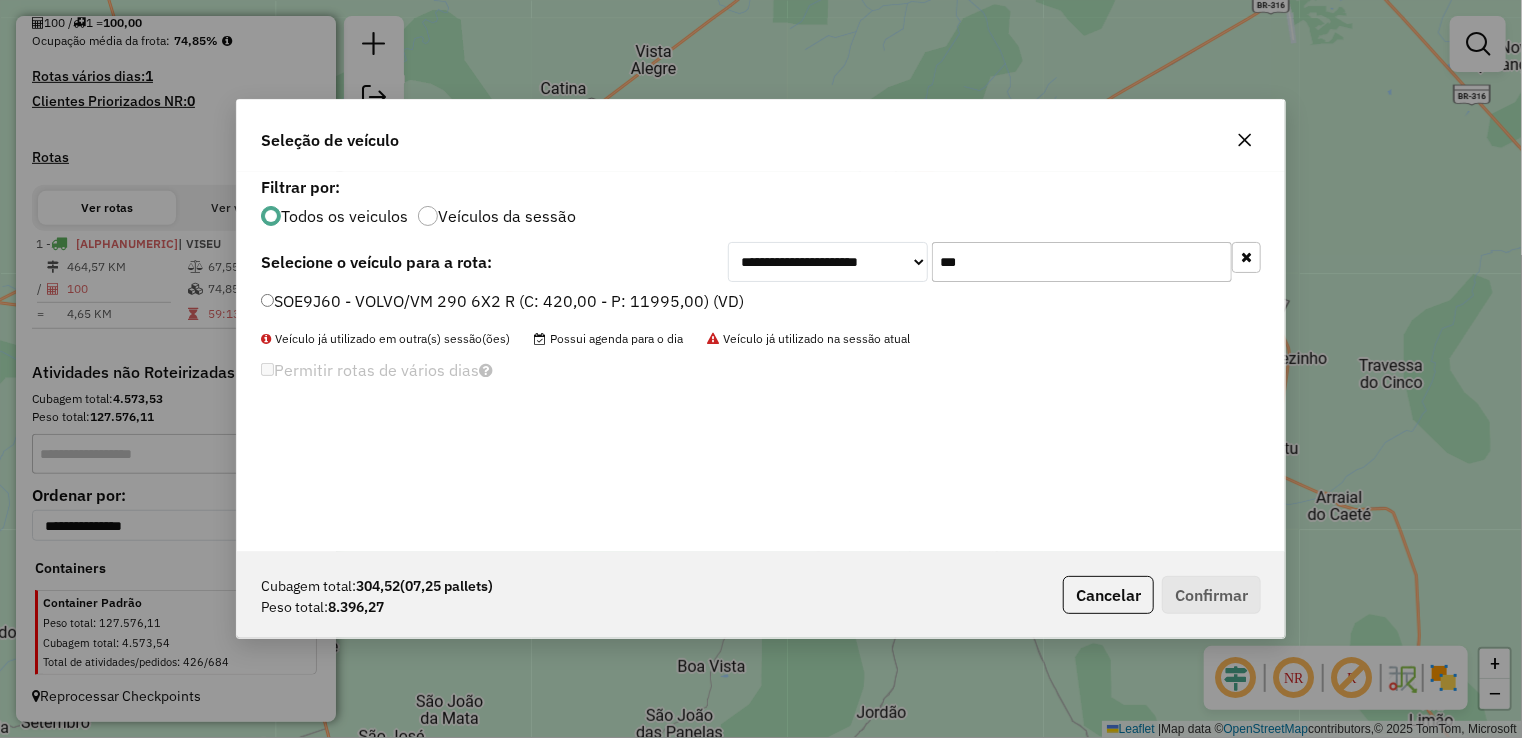 type on "***" 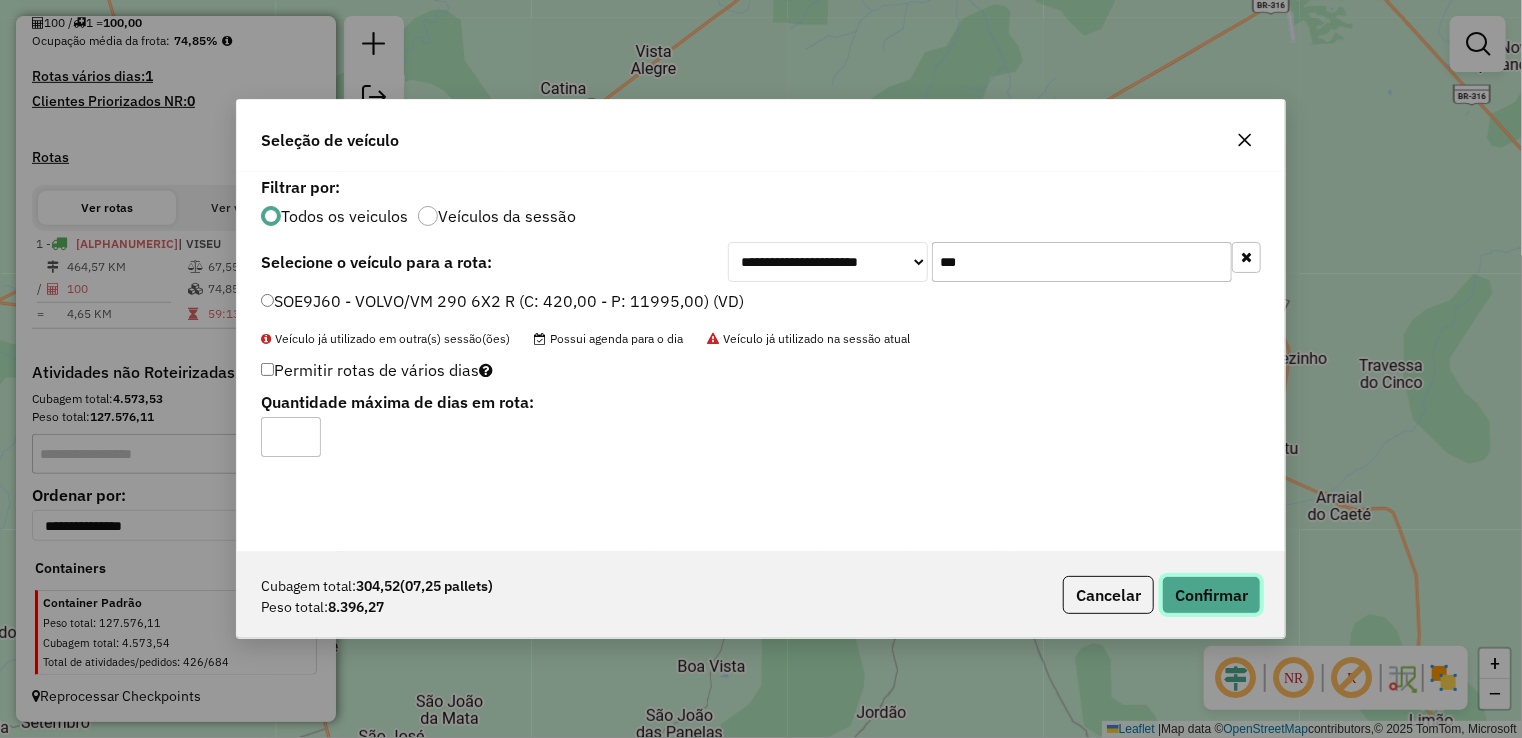 click on "Confirmar" 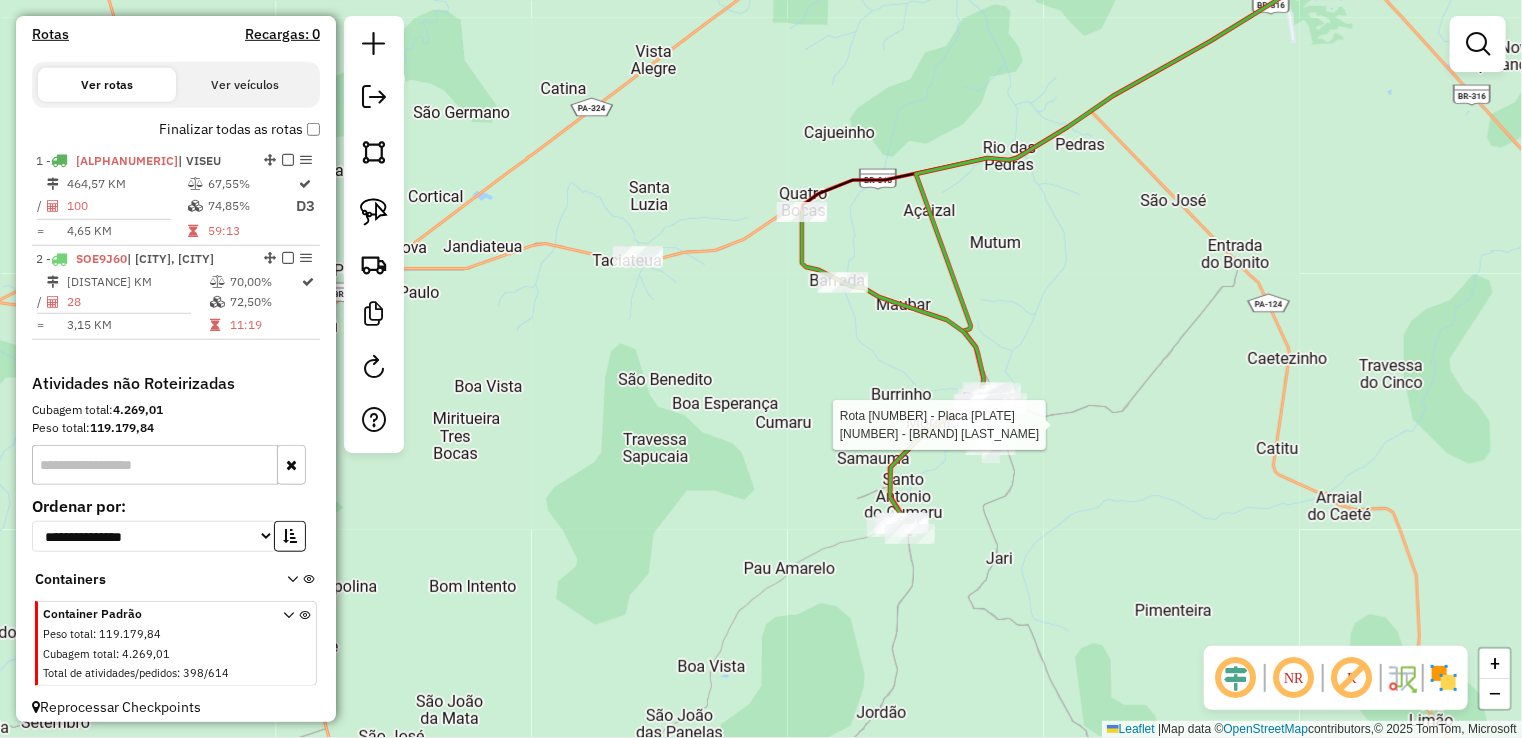 select on "**********" 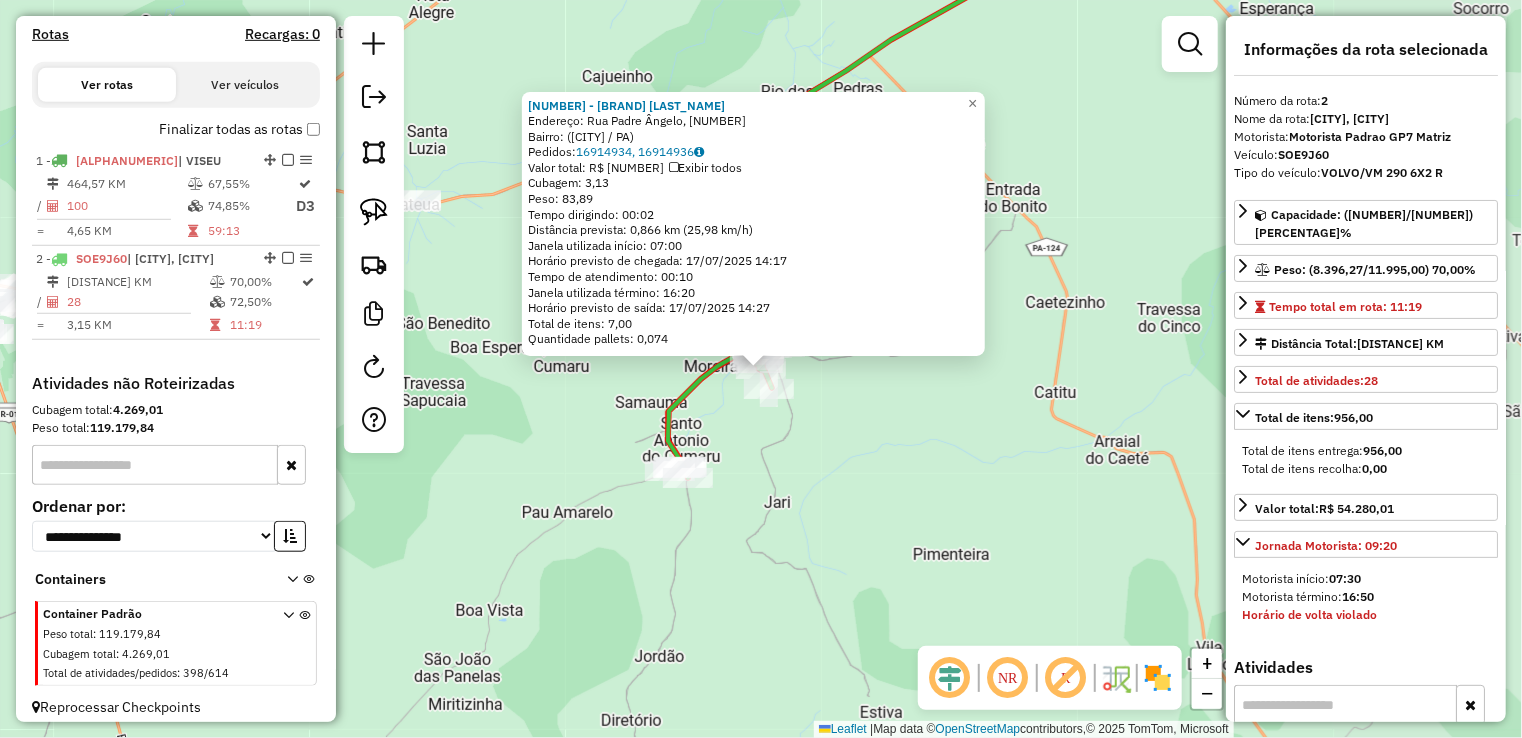 scroll, scrollTop: 646, scrollLeft: 0, axis: vertical 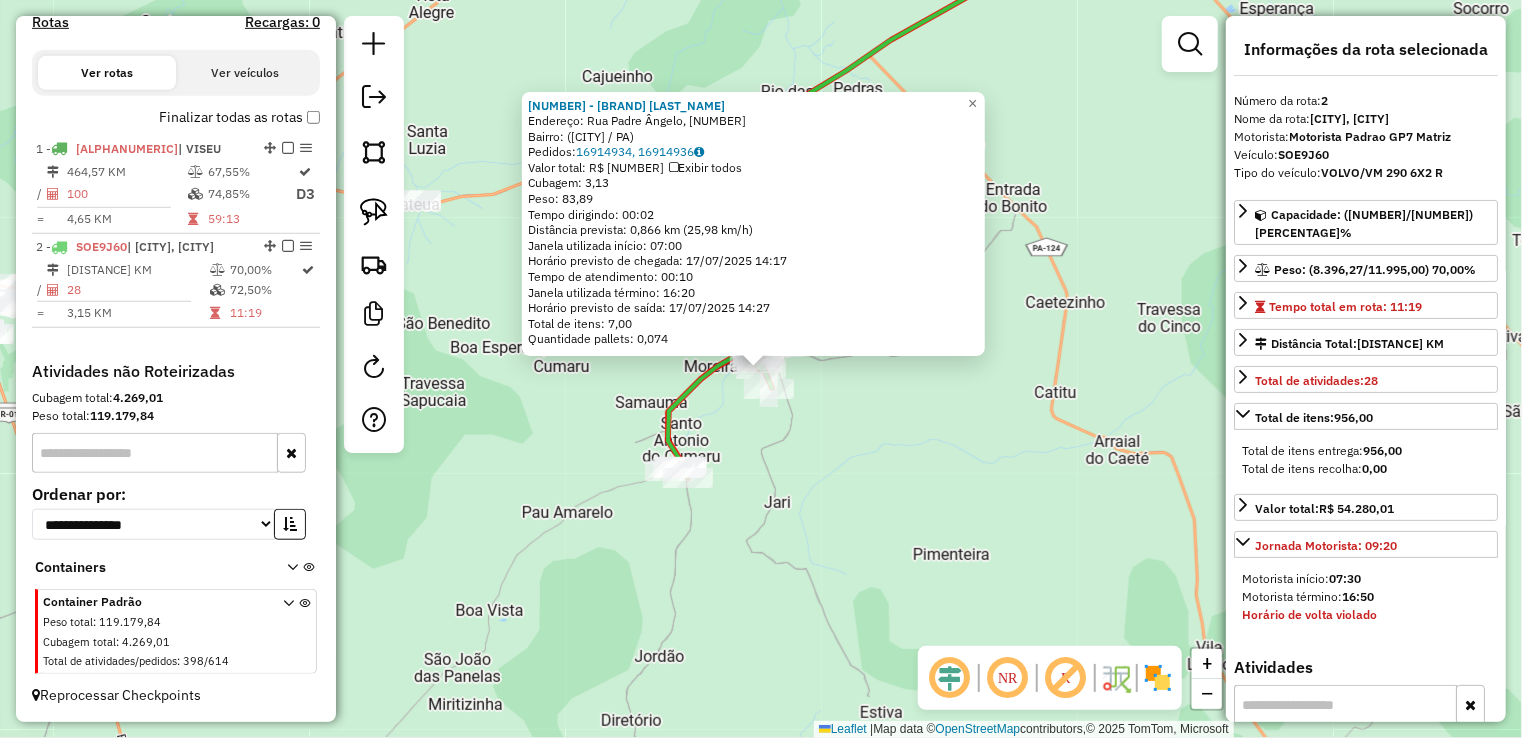 drag, startPoint x: 948, startPoint y: 757, endPoint x: 931, endPoint y: 776, distance: 25.495098 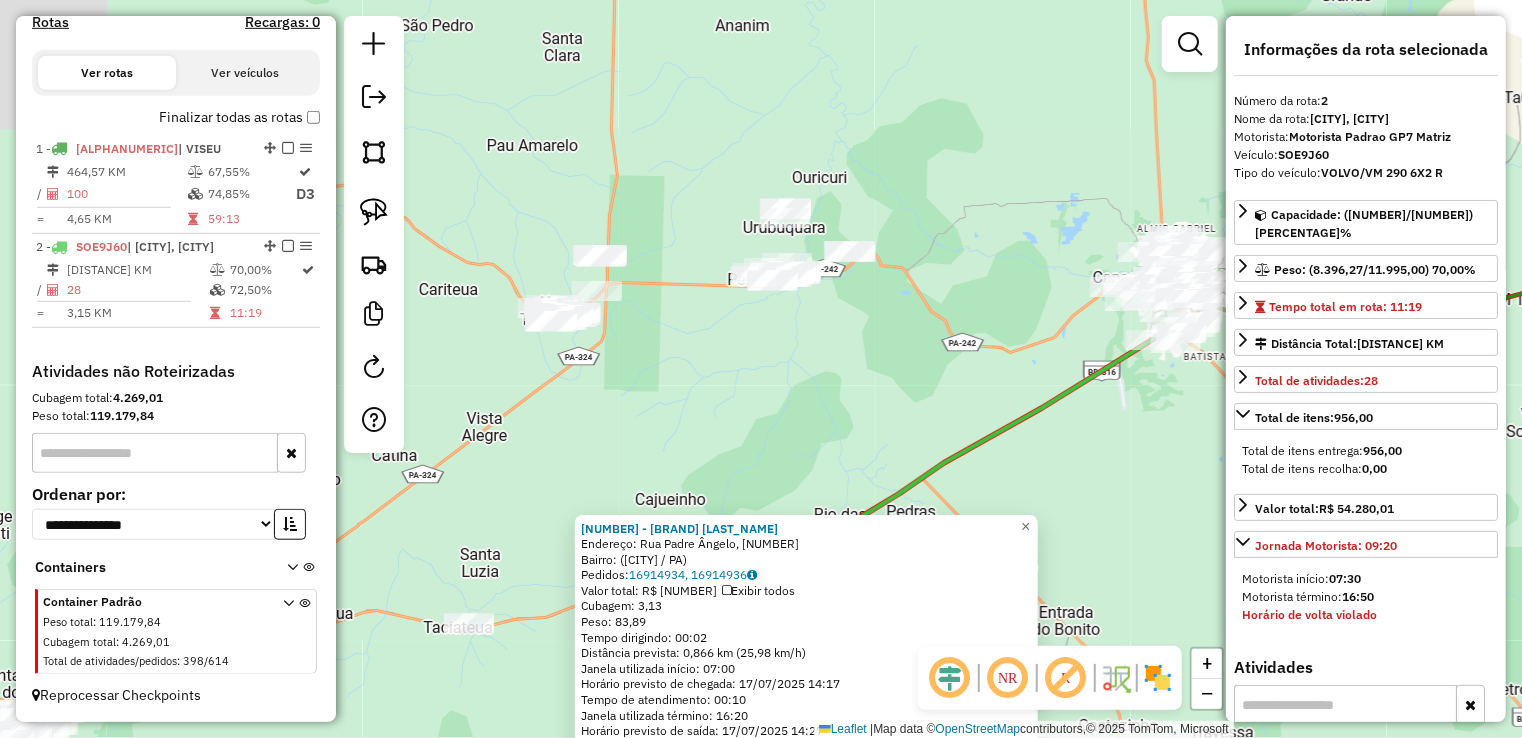 drag, startPoint x: 839, startPoint y: 274, endPoint x: 1154, endPoint y: 341, distance: 322.04657 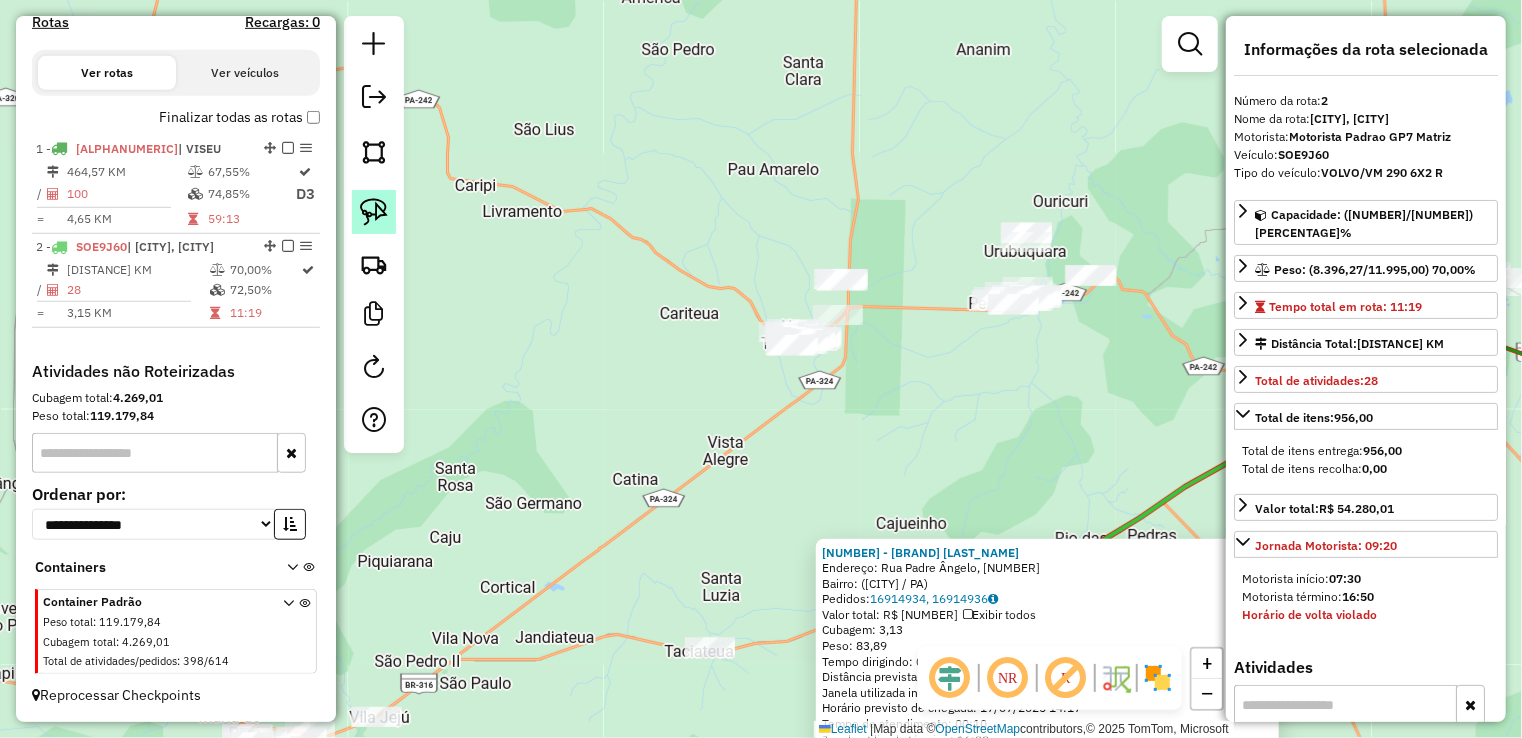 click 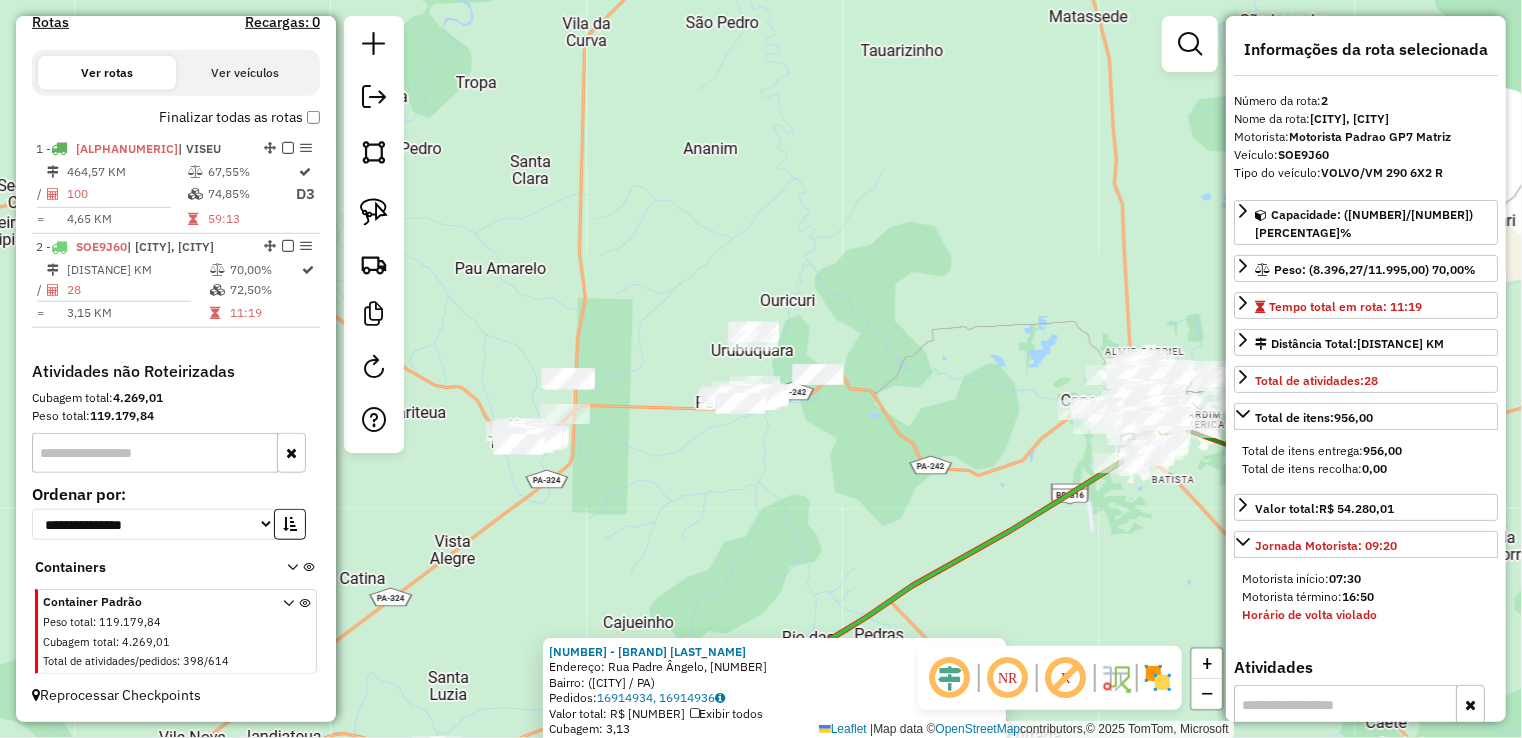 drag, startPoint x: 960, startPoint y: 160, endPoint x: 940, endPoint y: 145, distance: 25 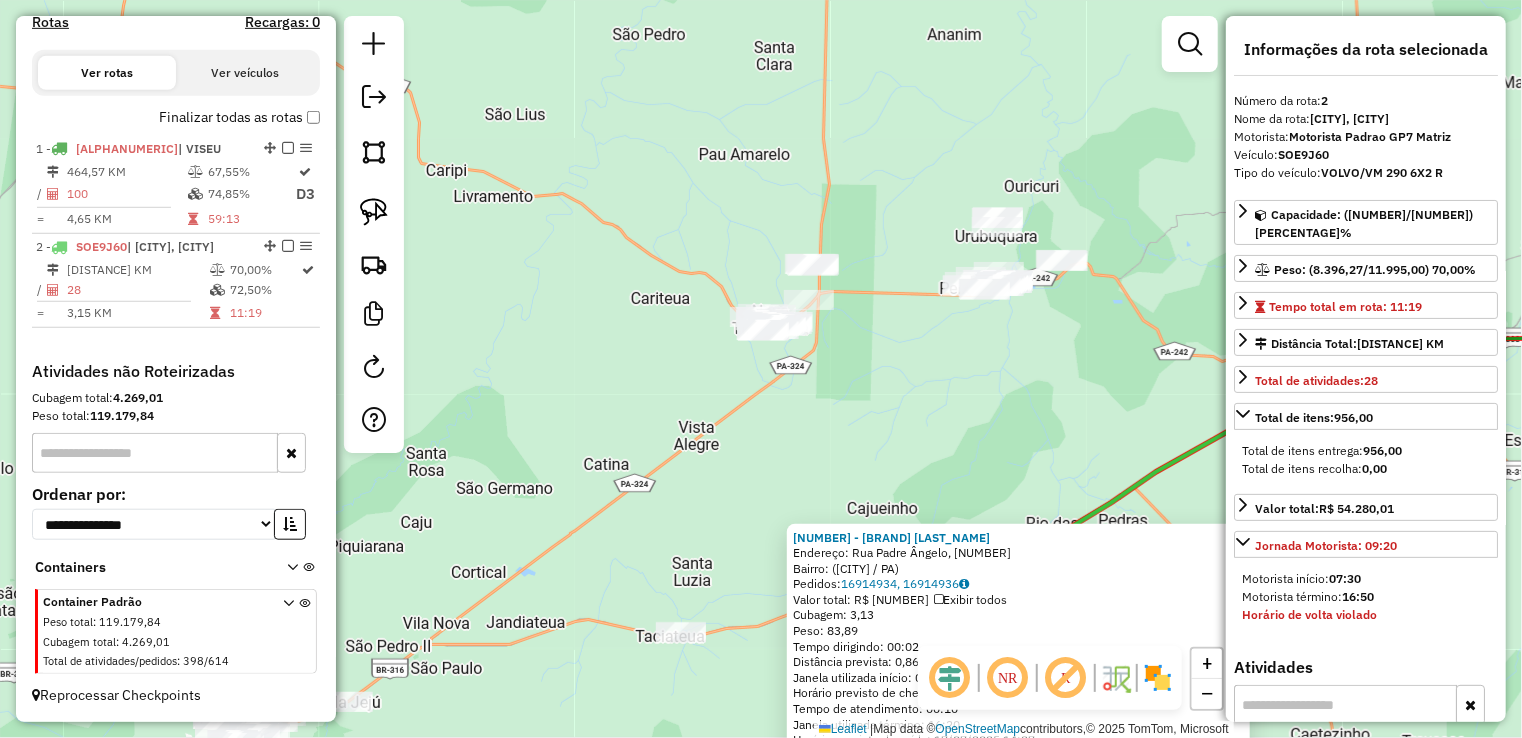click on "Endereço: Rua Padre Ângelo, [NUMBER]   Bairro:  ([CITY] / [STATE])   Pedidos:  [NUMBER], [NUMBER]   Valor total: [CURRENCY] [AMOUNT]   Exibir todos   Cubagem: [AMOUNT]  Peso: [AMOUNT]  Tempo dirigindo: [TIME]   Distância prevista: [AMOUNT] km ([SPEED] km/h)   Janela utilizada início: [TIME]   Horário previsto de chegada: [DATE] [TIME]   Tempo de atendimento: [TIME]   Janela utilizada término: [TIME]   Horário previsto de saída: [DATE] [TIME]   Total de itens: [AMOUNT]   Quantidade pallets: [AMOUNT]  × Janela de atendimento Grade de atendimento Capacidade Transportadoras Veículos Cliente Pedidos  Rotas Selecione os dias de semana para filtrar as janelas de atendimento  Seg   Ter   Qua   Qui   Sex   Sáb   Dom  Informe o período da janela de atendimento: De: Até:  Filtrar exatamente a janela do cliente  Considerar janela de atendimento padrão  Selecione os dias de semana para filtrar as grades de atendimento  Seg   Ter   Qua   Qui   Sex   Sáb   Dom   Considerar clientes sem dia de atendimento cadastrado  De:  De:" 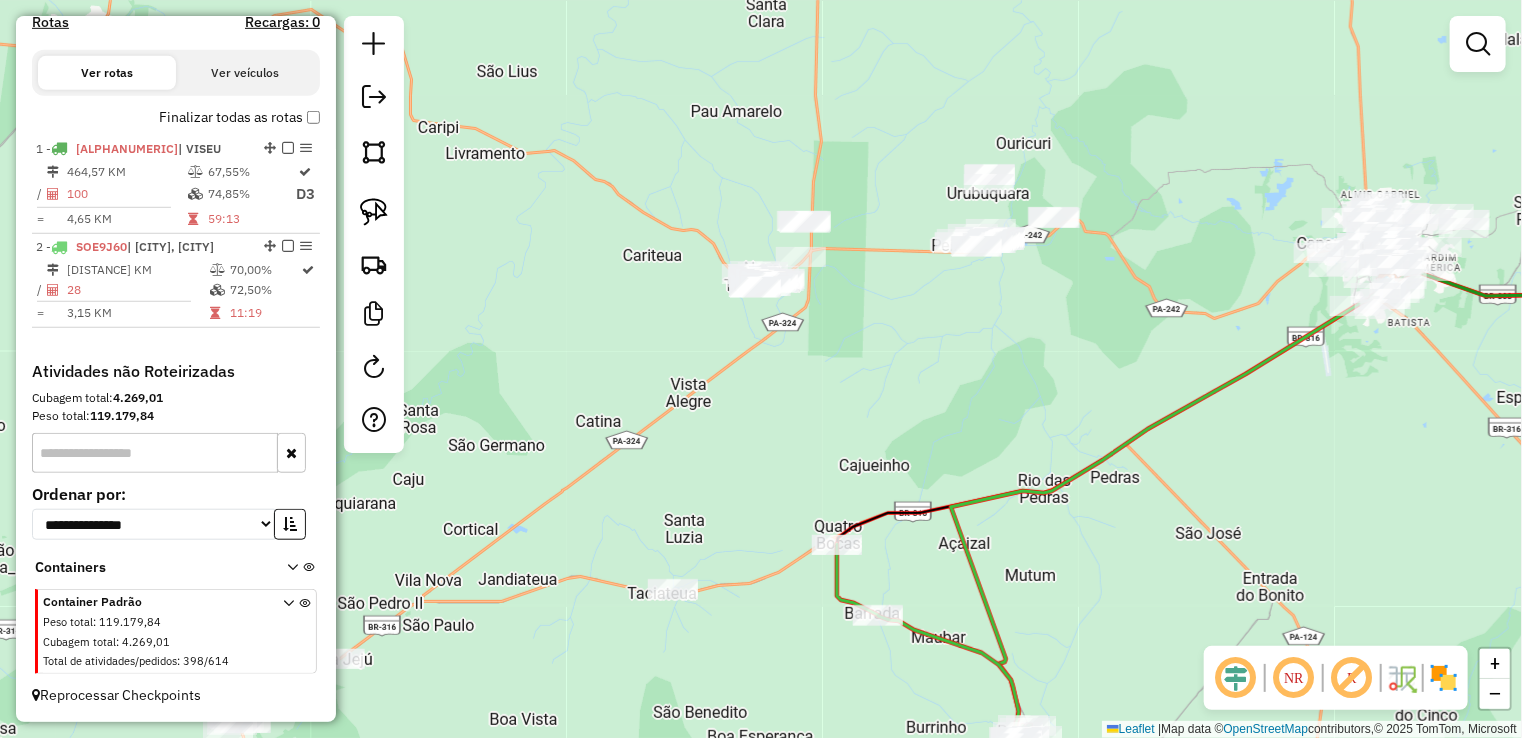 drag, startPoint x: 881, startPoint y: 360, endPoint x: 876, endPoint y: 337, distance: 23.537205 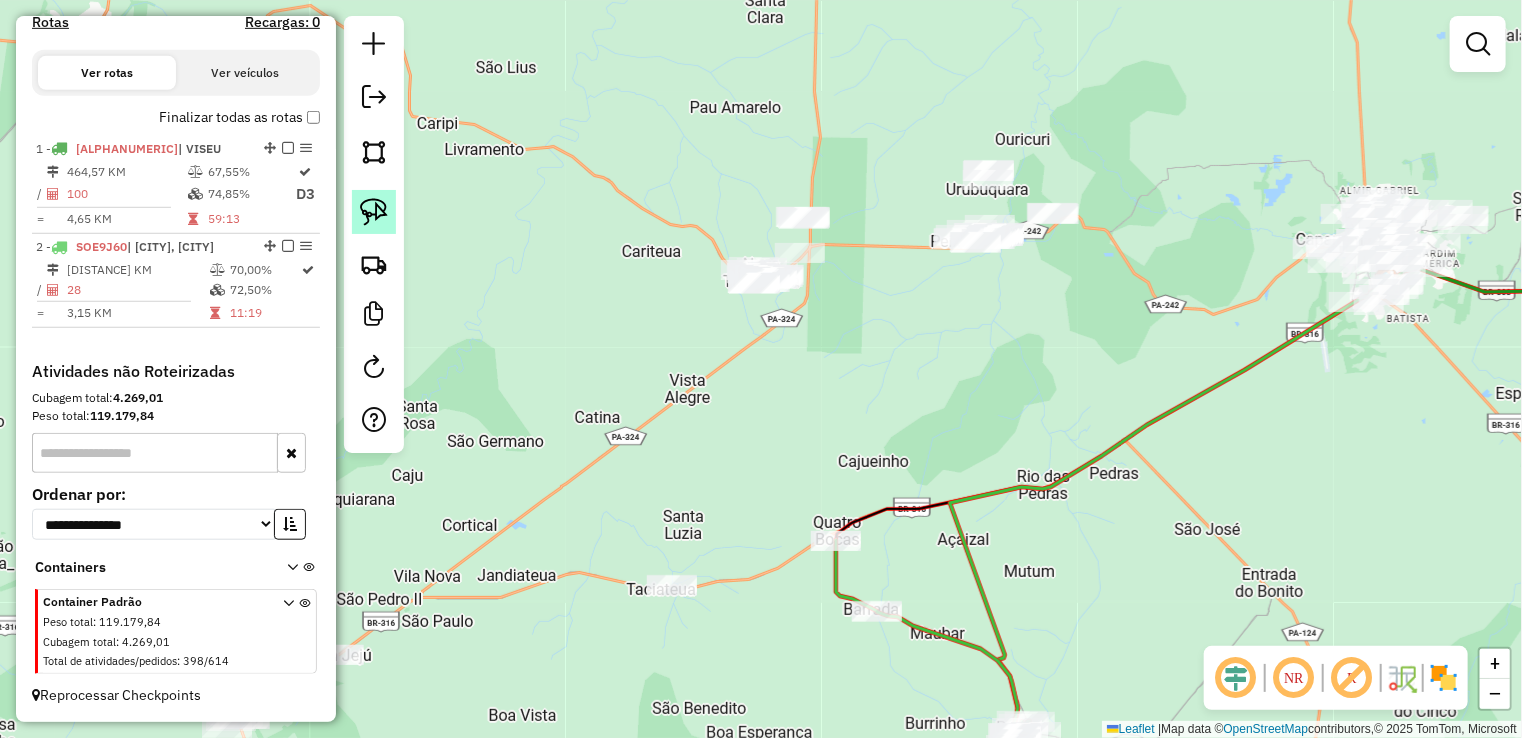 click 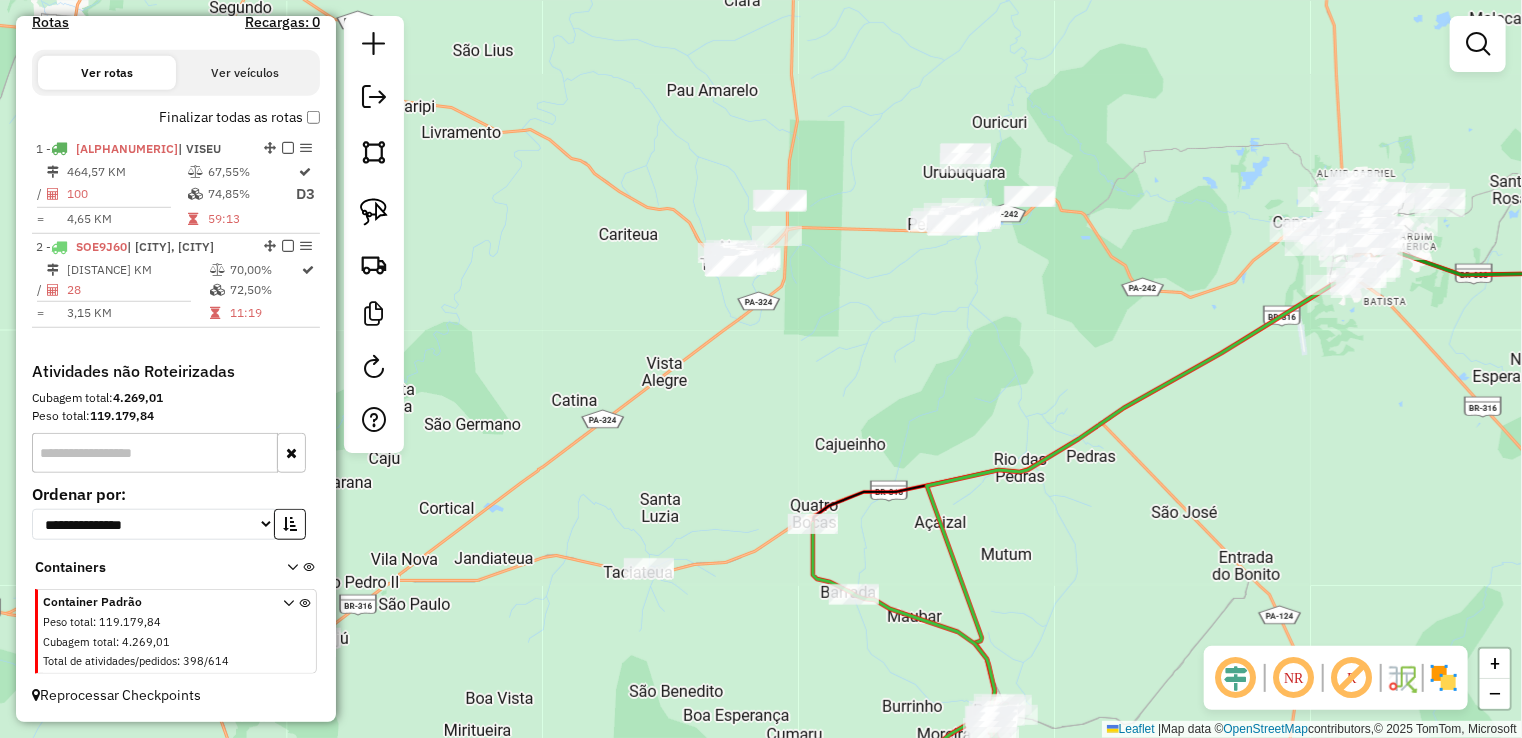 drag, startPoint x: 948, startPoint y: 122, endPoint x: 1089, endPoint y: 93, distance: 143.95139 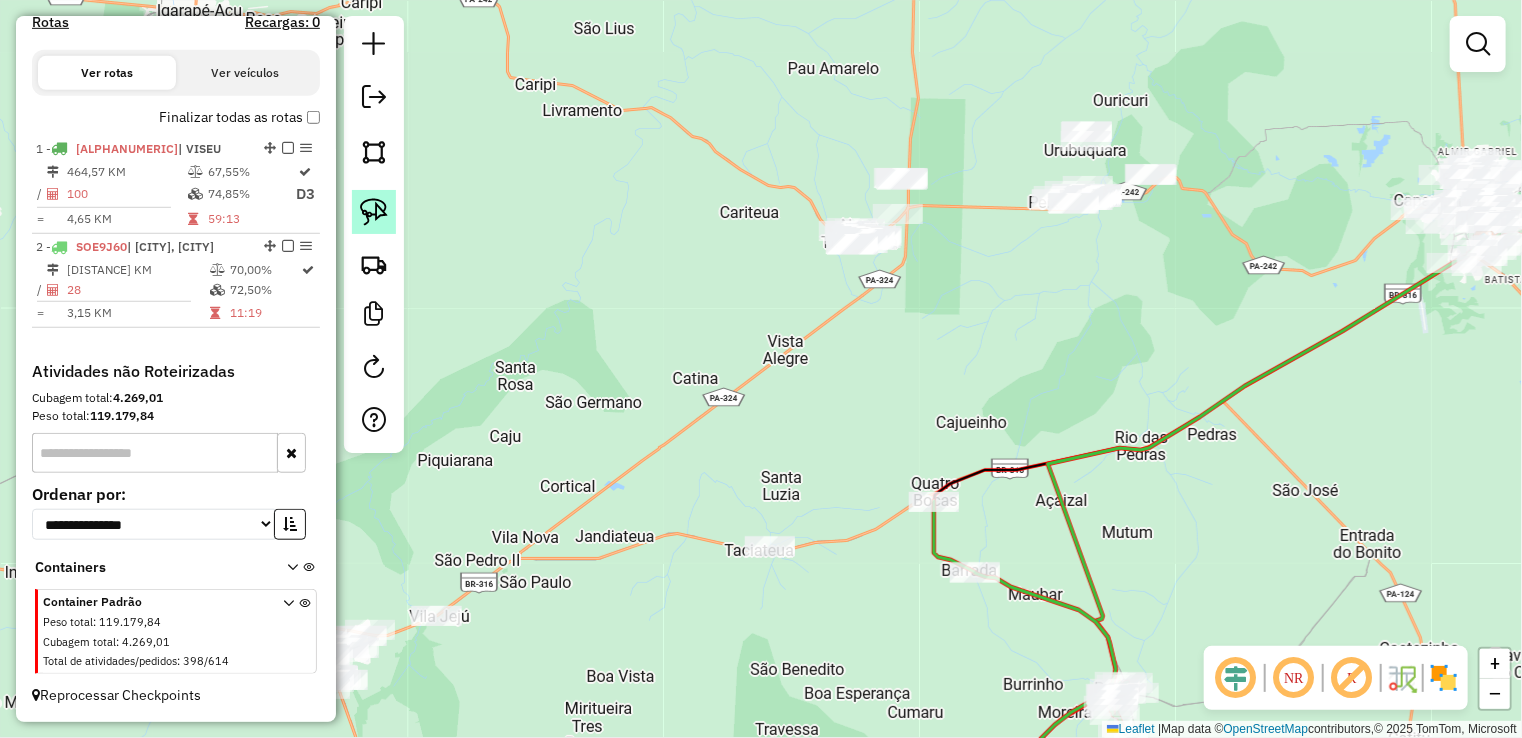 click 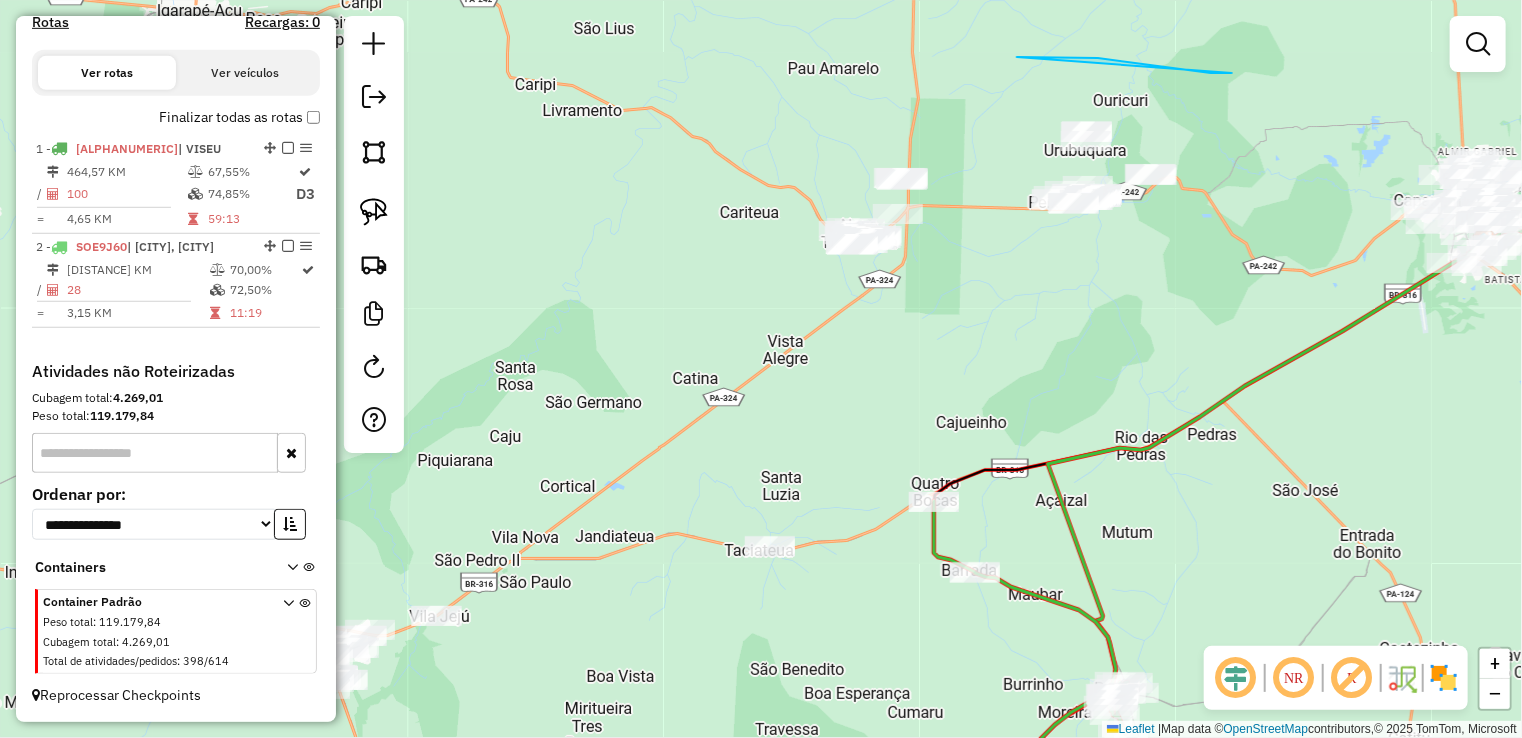 drag, startPoint x: 1211, startPoint y: 73, endPoint x: 697, endPoint y: 109, distance: 515.25916 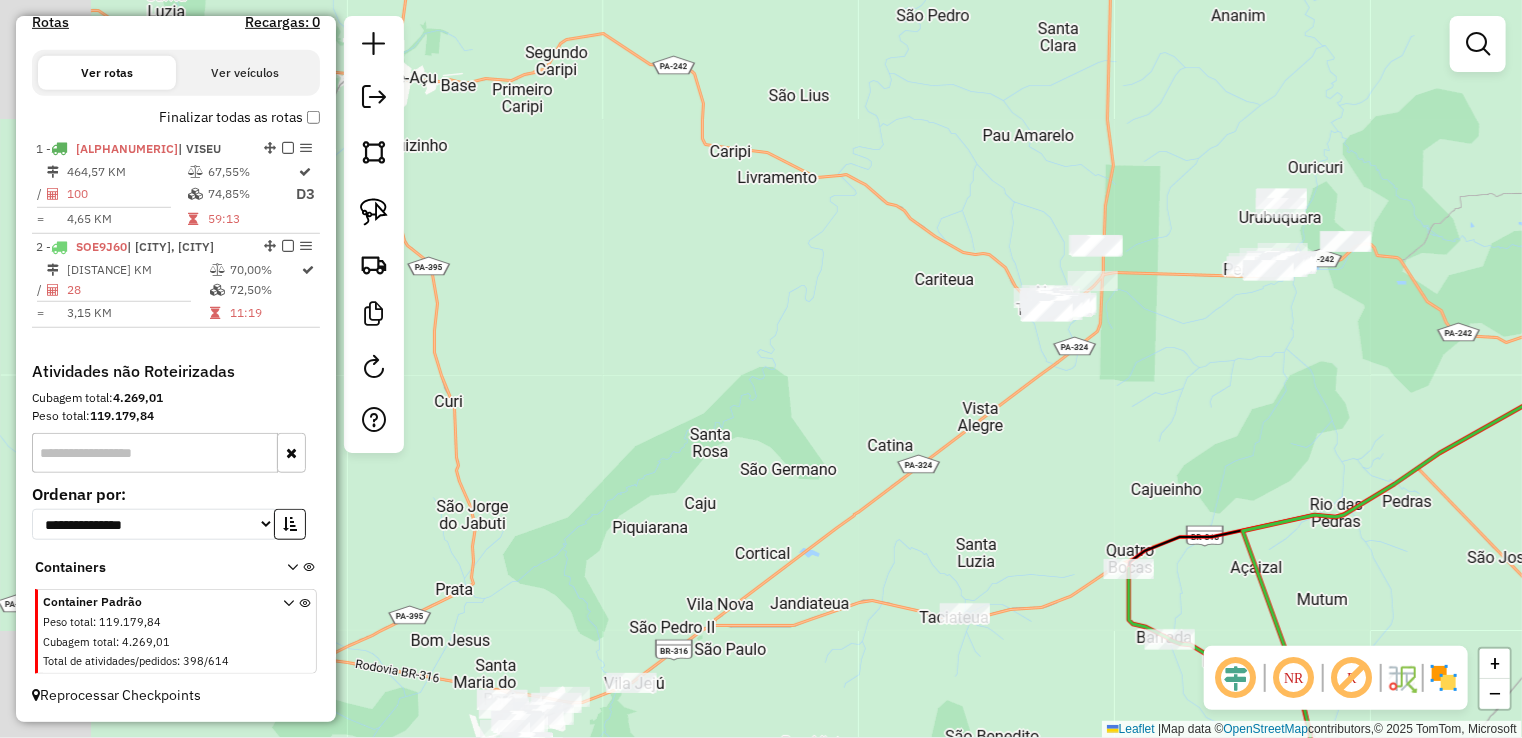 drag, startPoint x: 697, startPoint y: 109, endPoint x: 781, endPoint y: 84, distance: 87.64131 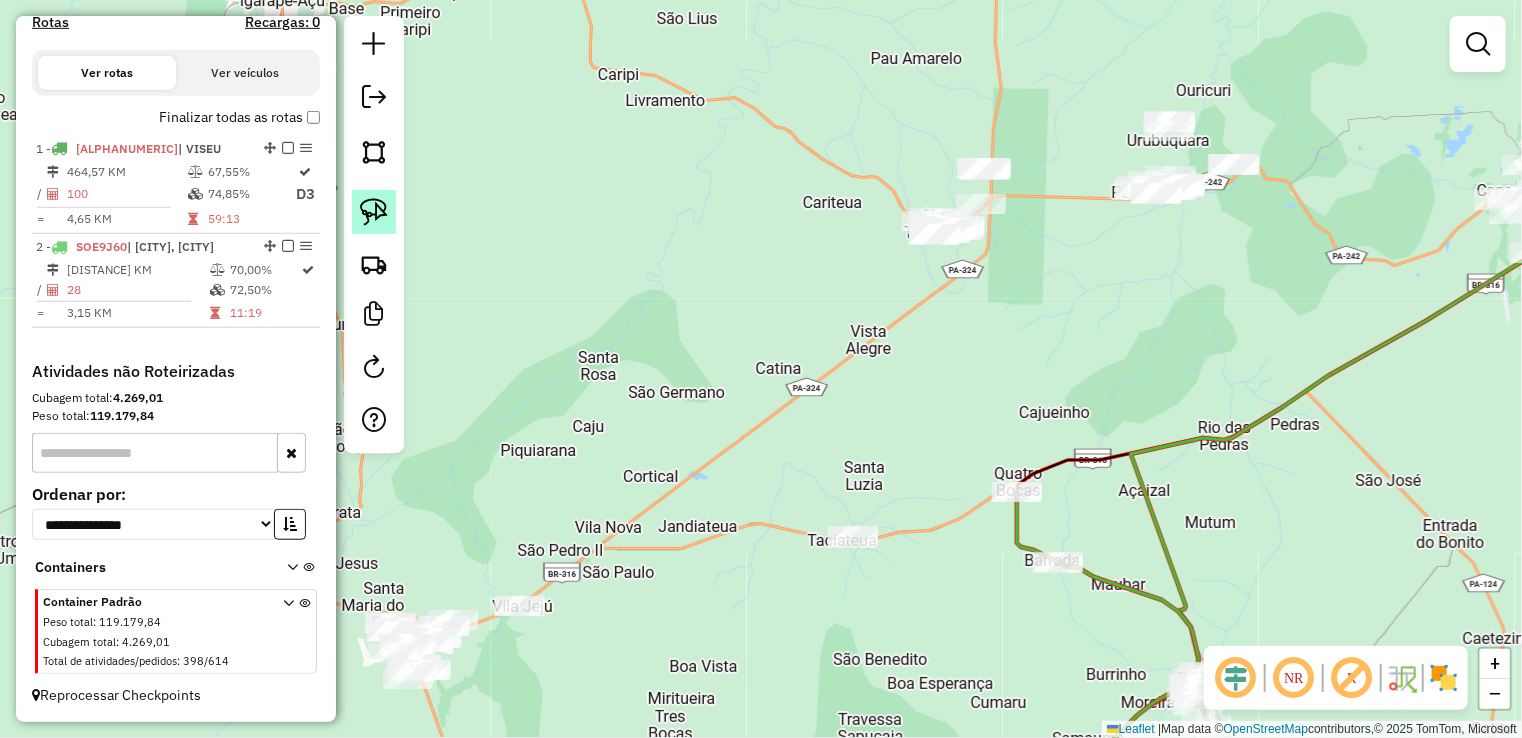 click 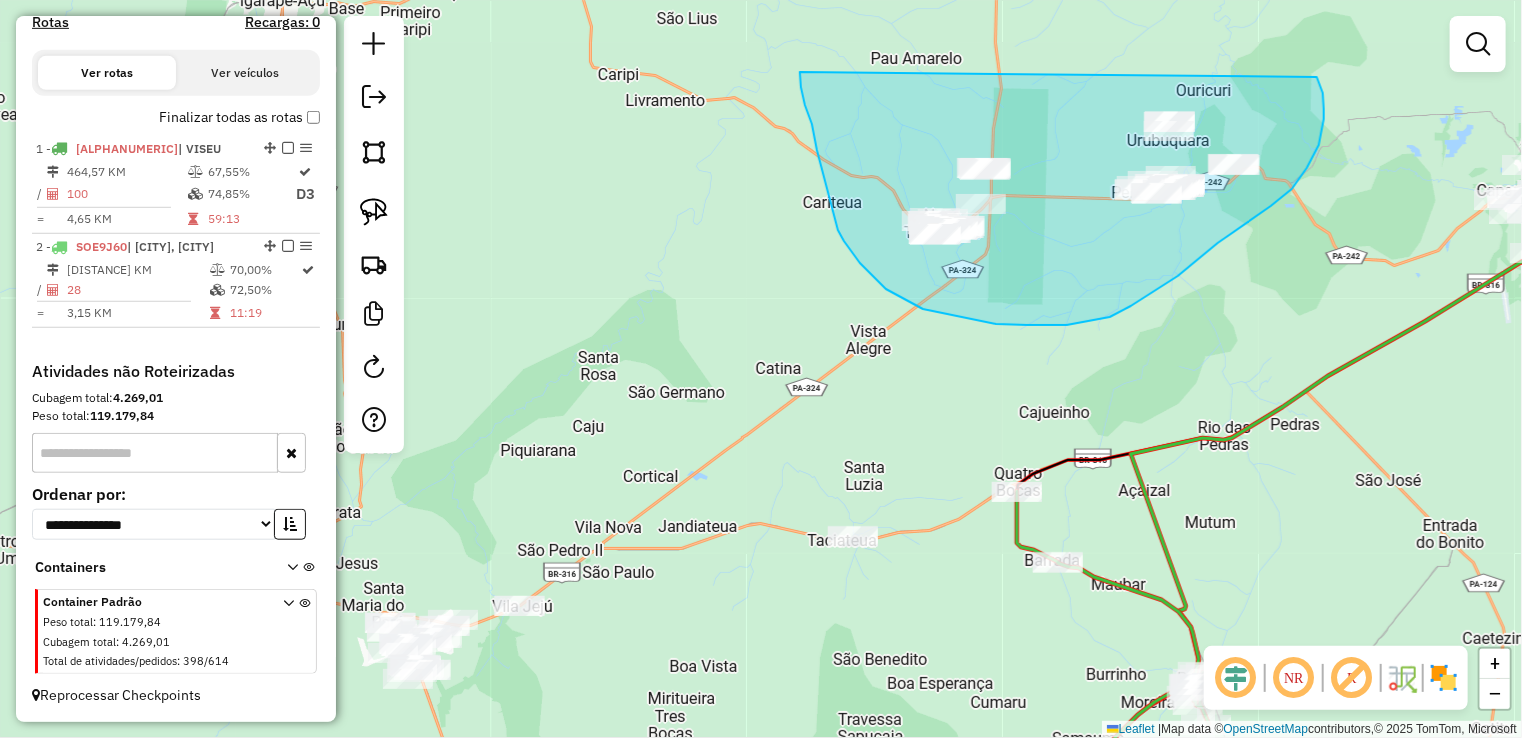 drag, startPoint x: 800, startPoint y: 72, endPoint x: 1149, endPoint y: 5, distance: 355.37305 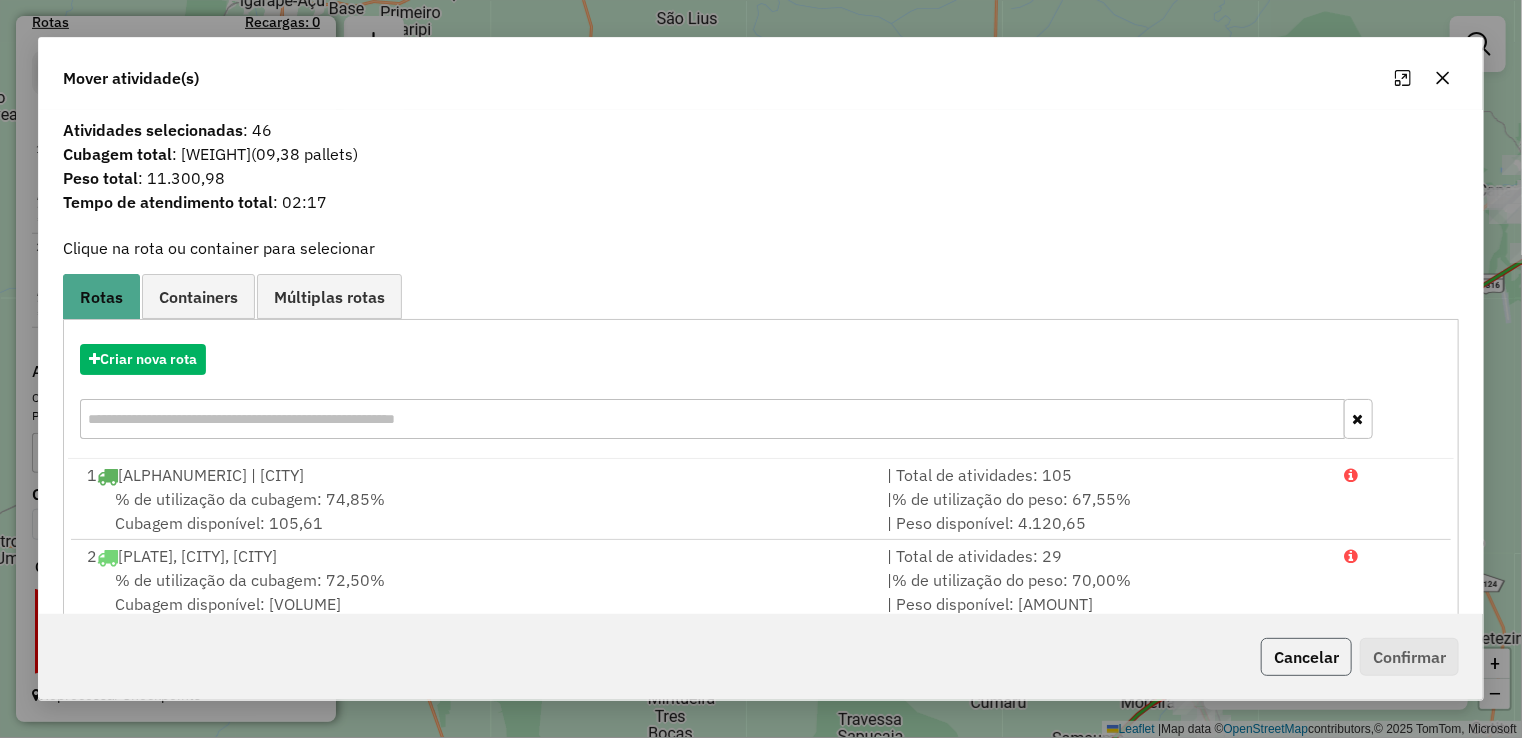 click on "Cancelar" 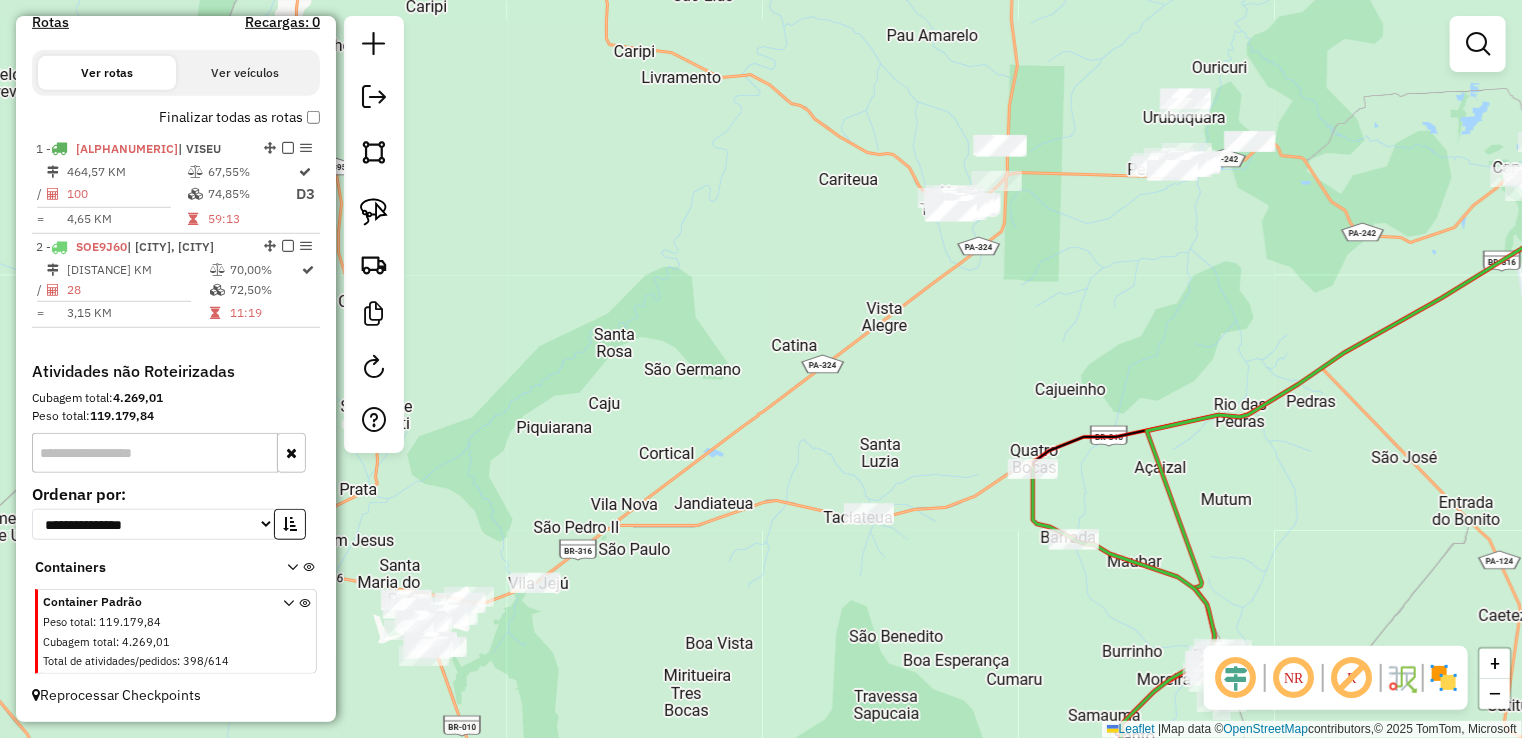 drag, startPoint x: 1014, startPoint y: 557, endPoint x: 1245, endPoint y: 160, distance: 459.3147 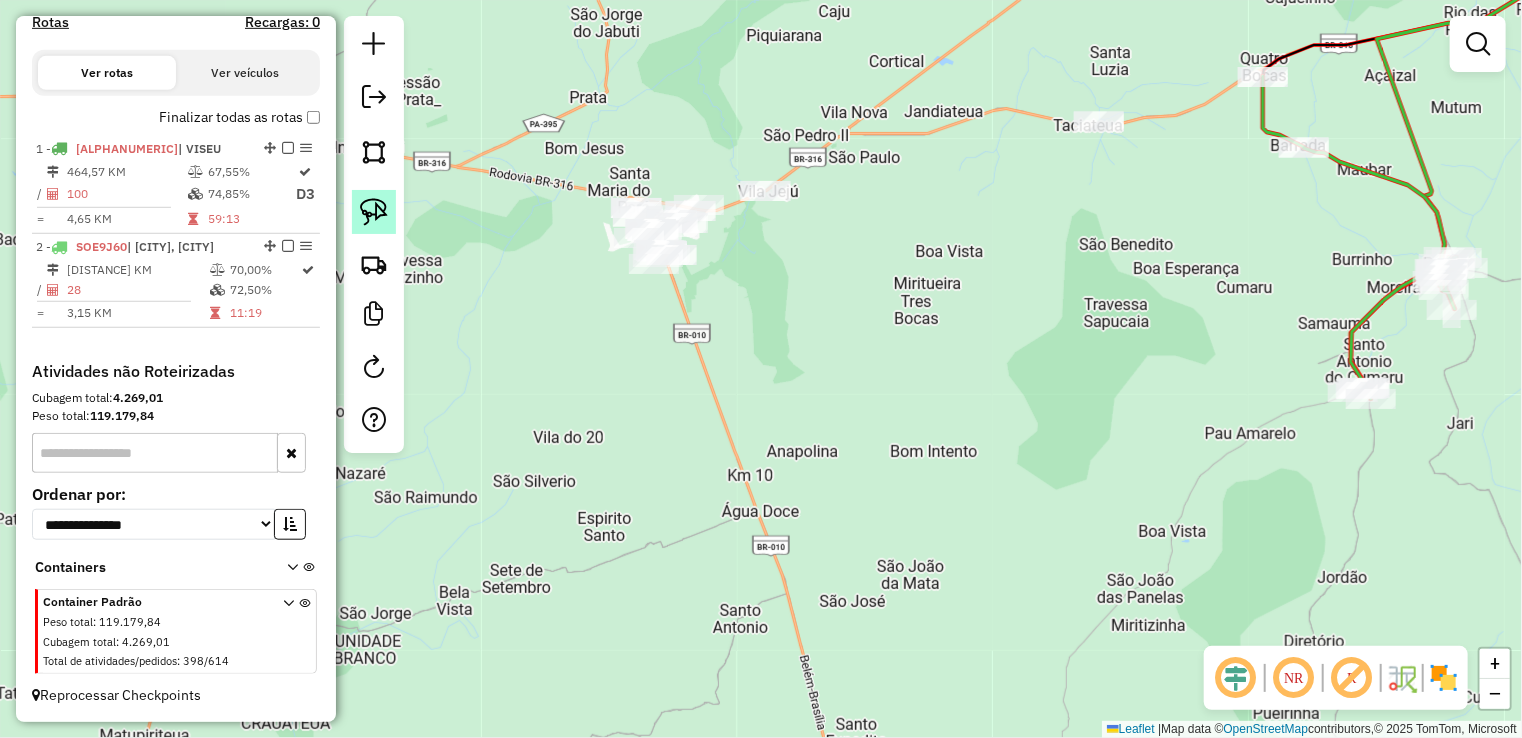 click 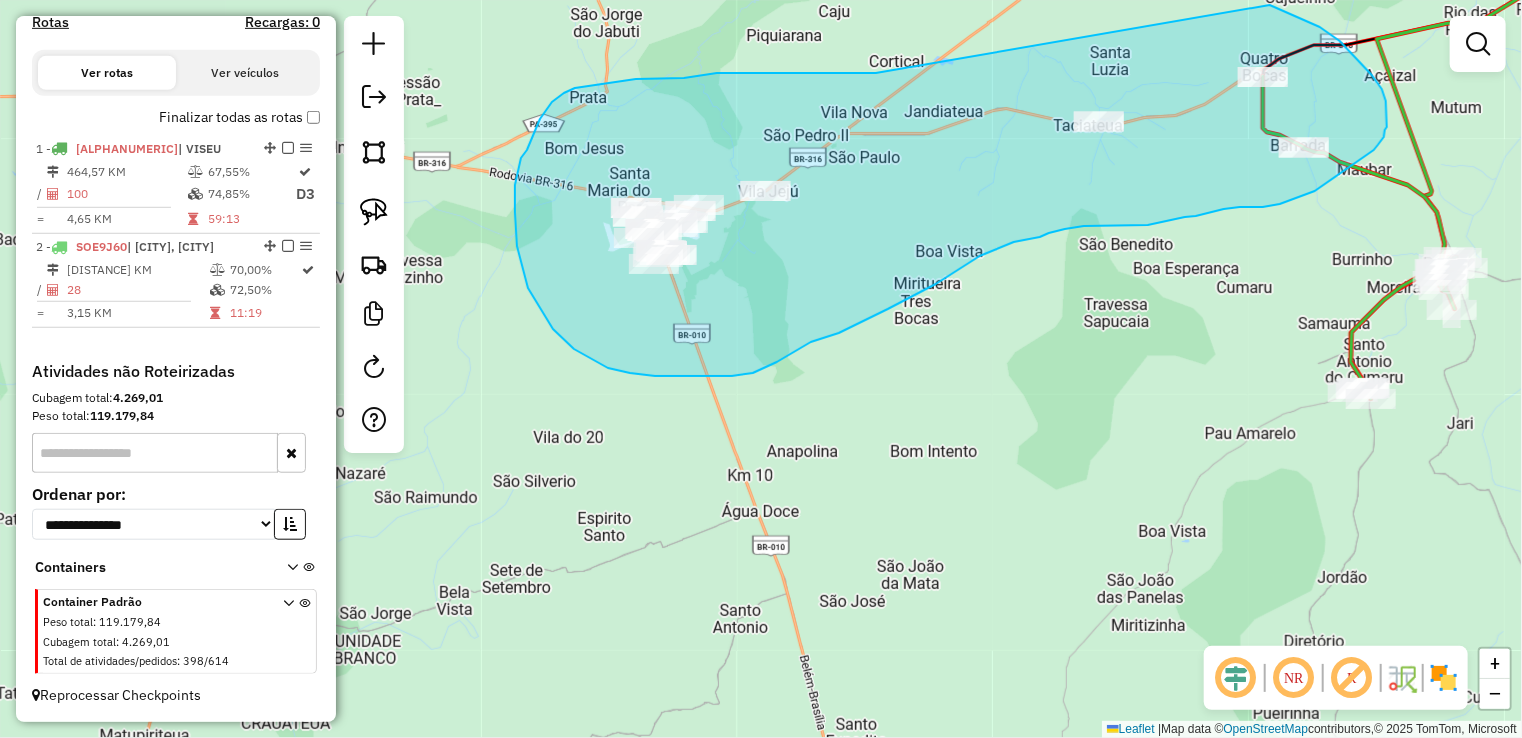 drag, startPoint x: 846, startPoint y: 73, endPoint x: 1145, endPoint y: 21, distance: 303.48807 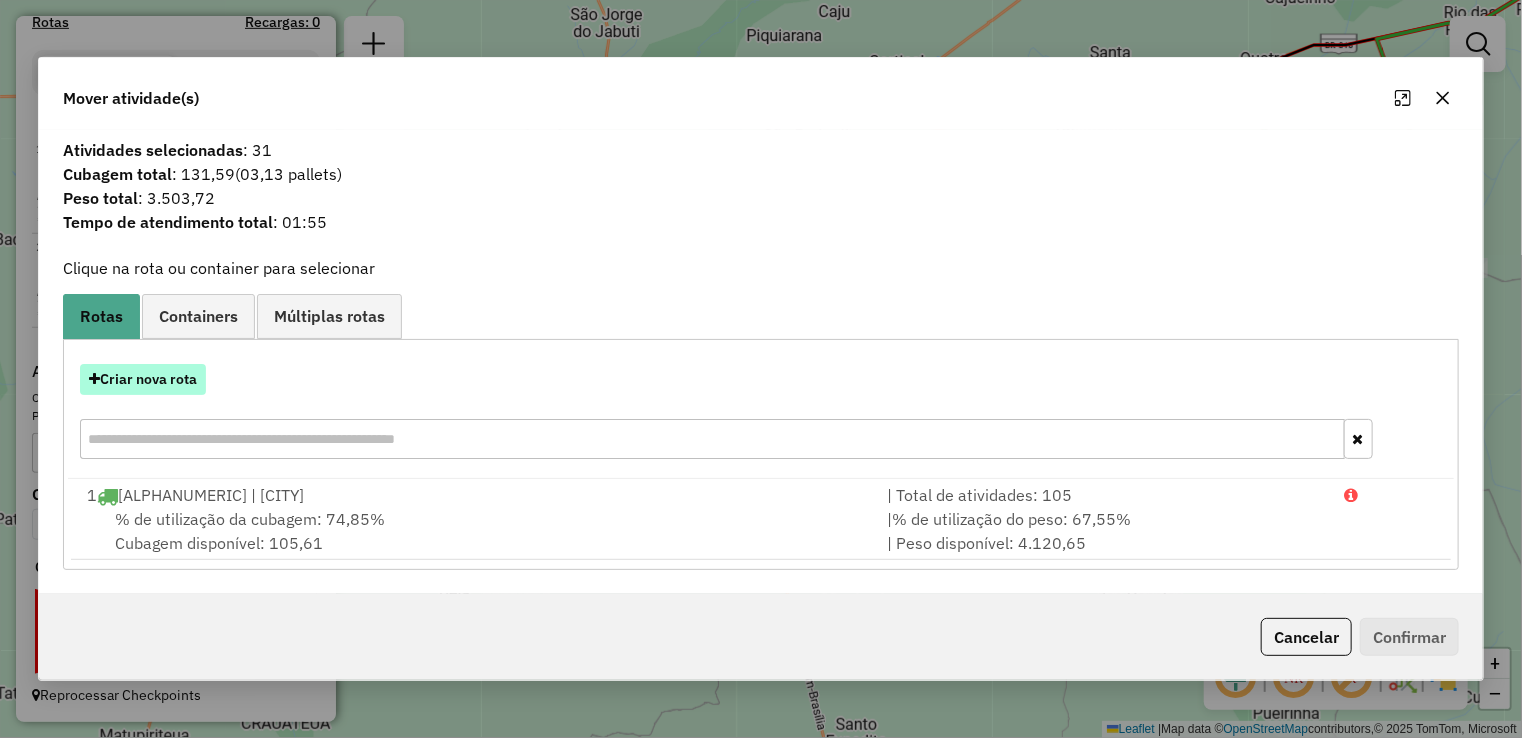 click on "Criar nova rota" at bounding box center (143, 379) 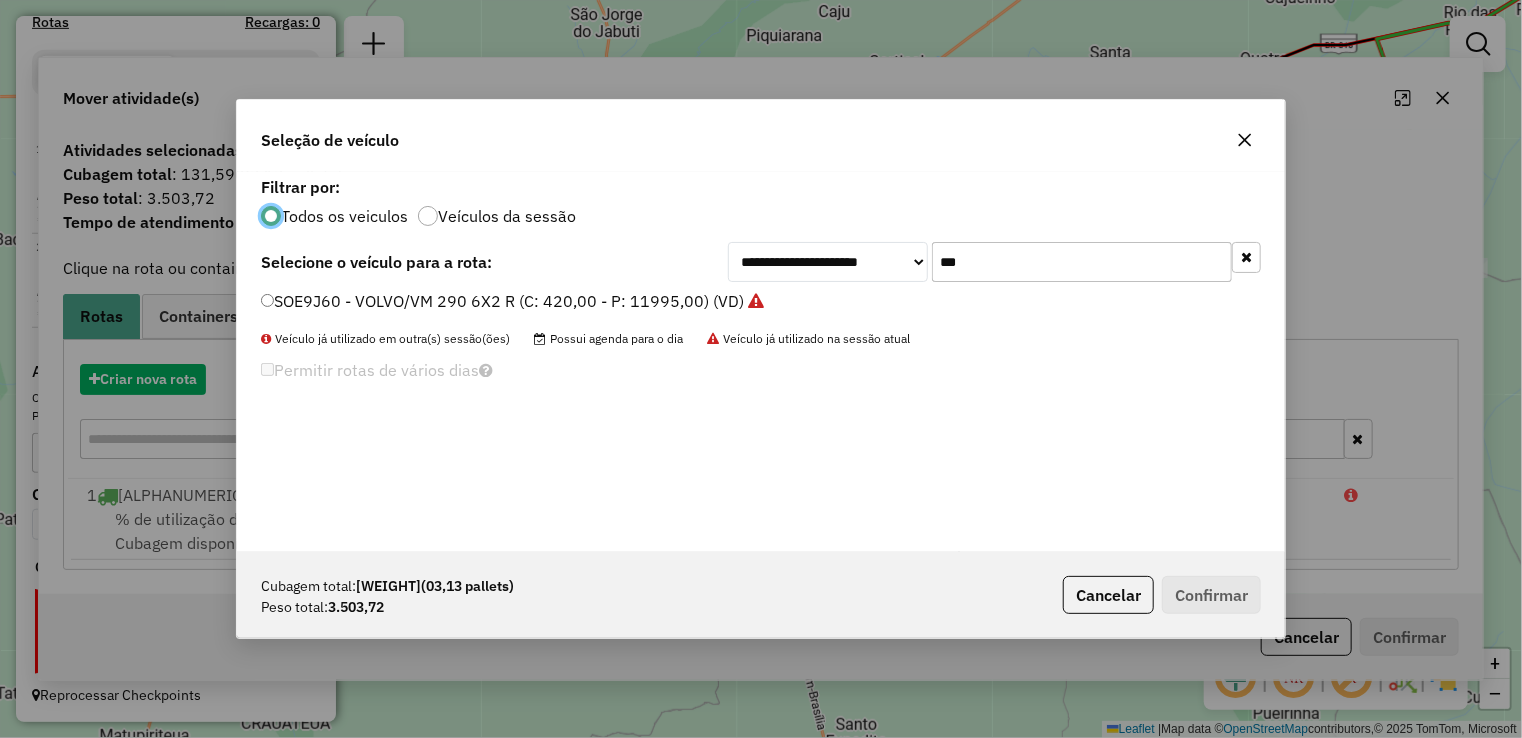 scroll, scrollTop: 10, scrollLeft: 6, axis: both 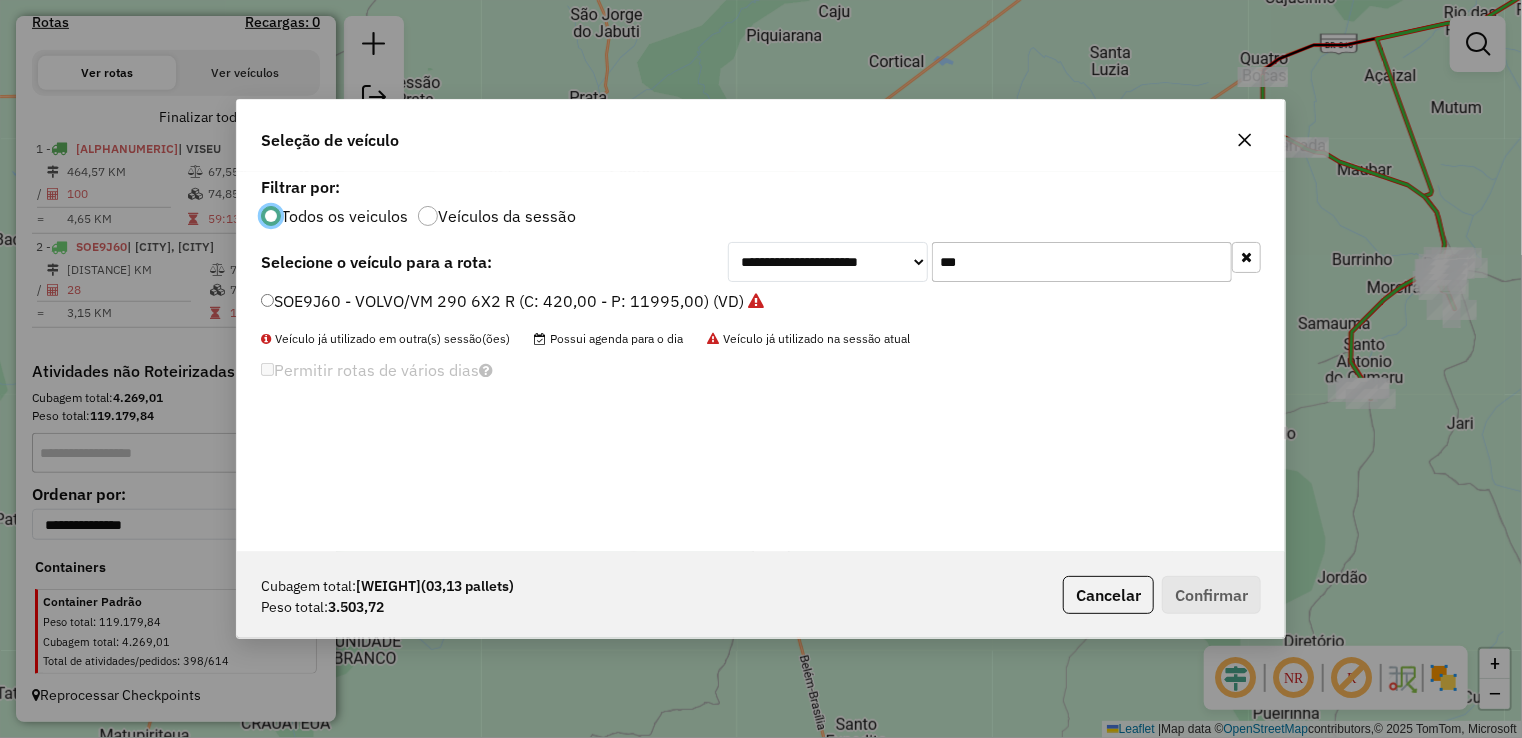 click on "**********" 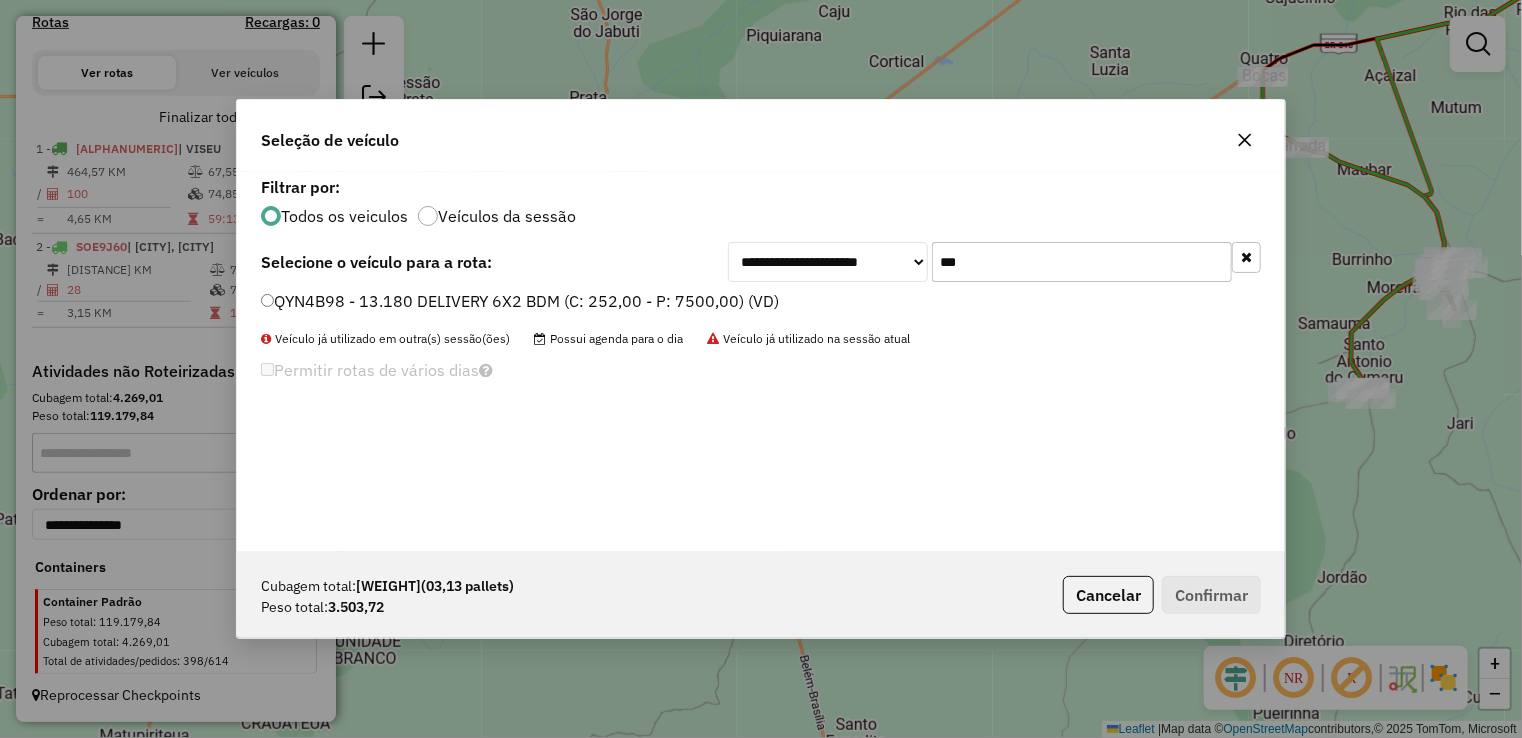 type on "***" 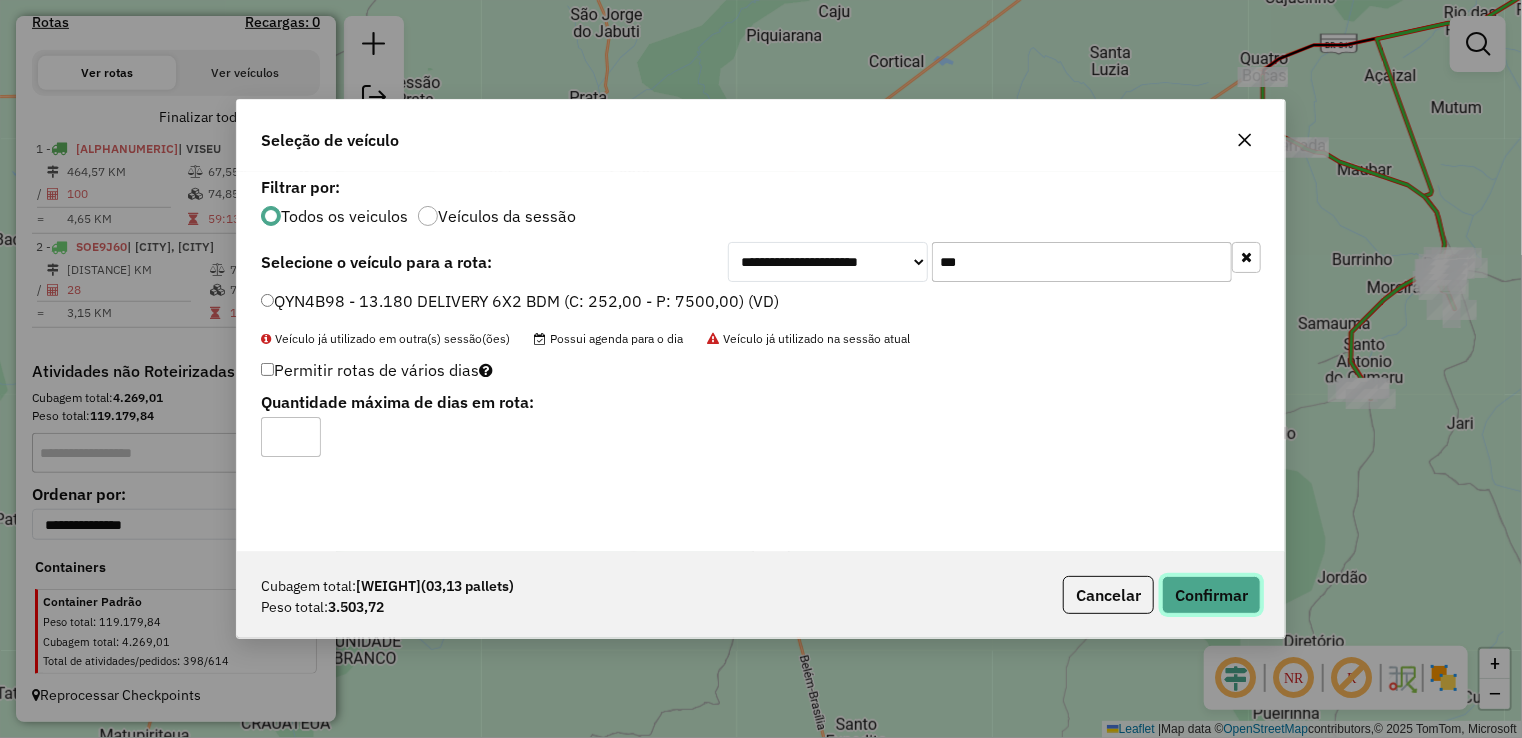click on "Confirmar" 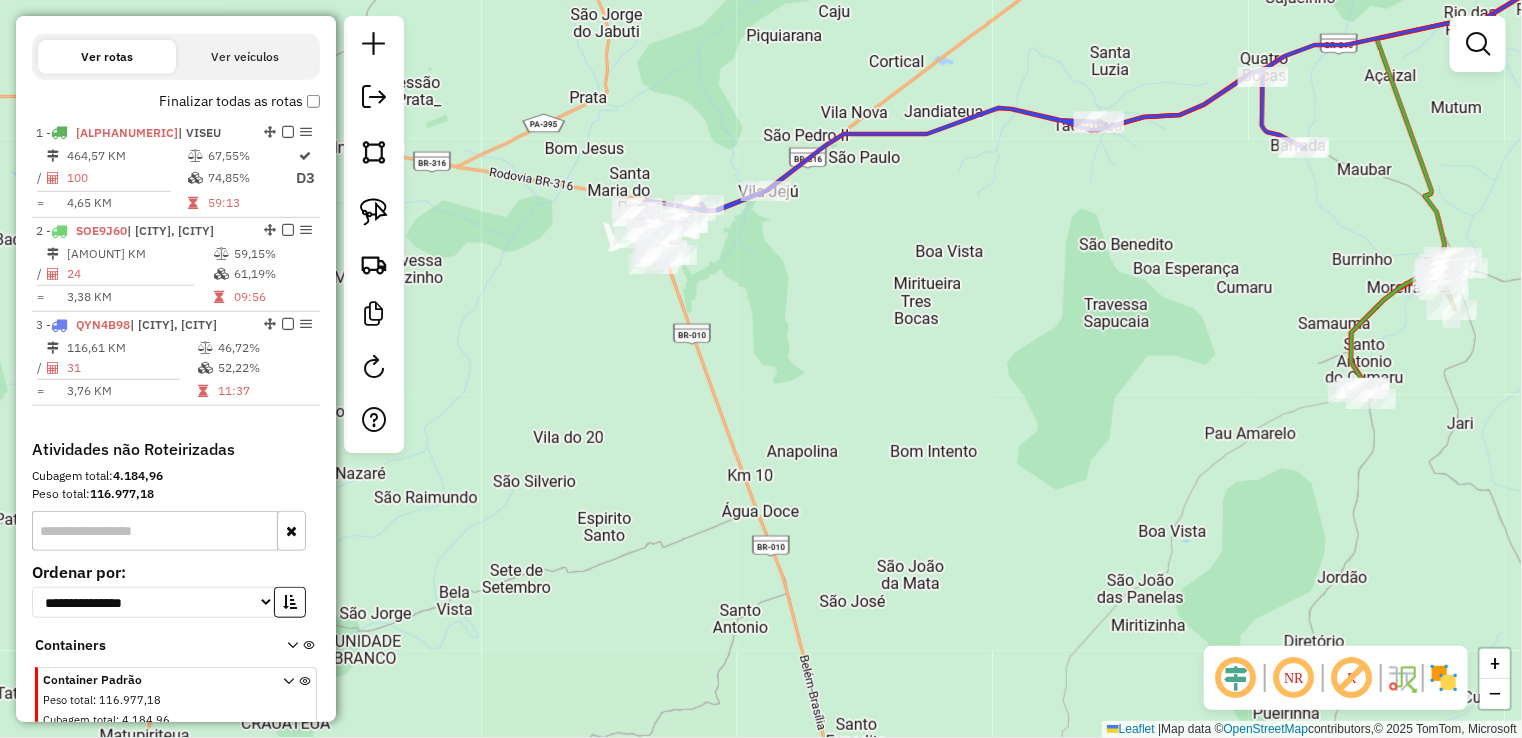 click on "Janela de atendimento Grade de atendimento Capacidade Transportadoras Veículos Cliente Pedidos  Rotas Selecione os dias de semana para filtrar as janelas de atendimento  Seg   Ter   Qua   Qui   Sex   Sáb   Dom  Informe o período da janela de atendimento: De: Até:  Filtrar exatamente a janela do cliente  Considerar janela de atendimento padrão  Selecione os dias de semana para filtrar as grades de atendimento  Seg   Ter   Qua   Qui   Sex   Sáb   Dom   Considerar clientes sem dia de atendimento cadastrado  Clientes fora do dia de atendimento selecionado Filtrar as atividades entre os valores definidos abaixo:  Peso mínimo:   Peso máximo:   Cubagem mínima:   Cubagem máxima:   De:   Até:  Filtrar as atividades entre o tempo de atendimento definido abaixo:  De:   Até:   Considerar capacidade total dos clientes não roteirizados Transportadora: Selecione um ou mais itens Tipo de veículo: Selecione um ou mais itens Veículo: Selecione um ou mais itens Motorista: Selecione um ou mais itens Nome: Rótulo:" 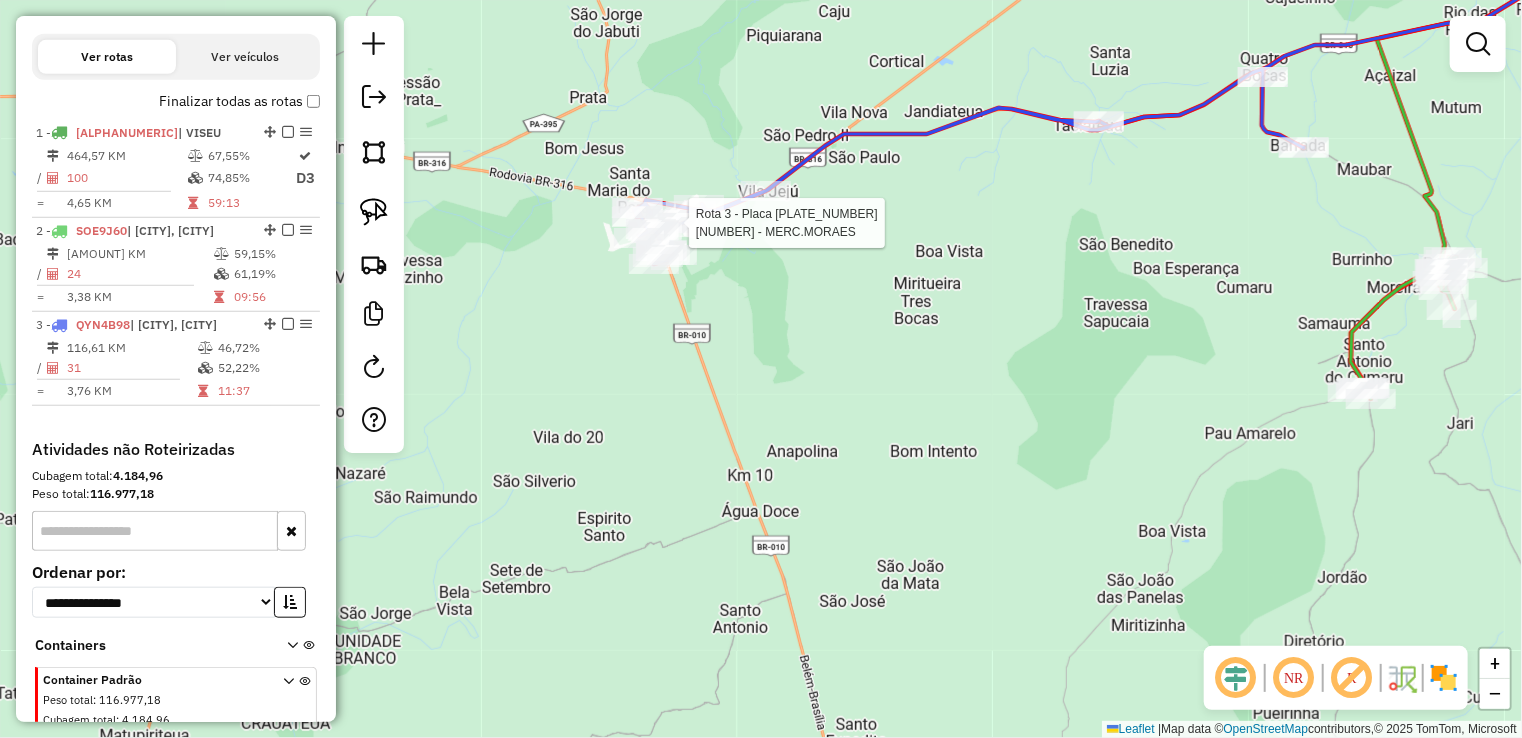 select on "**********" 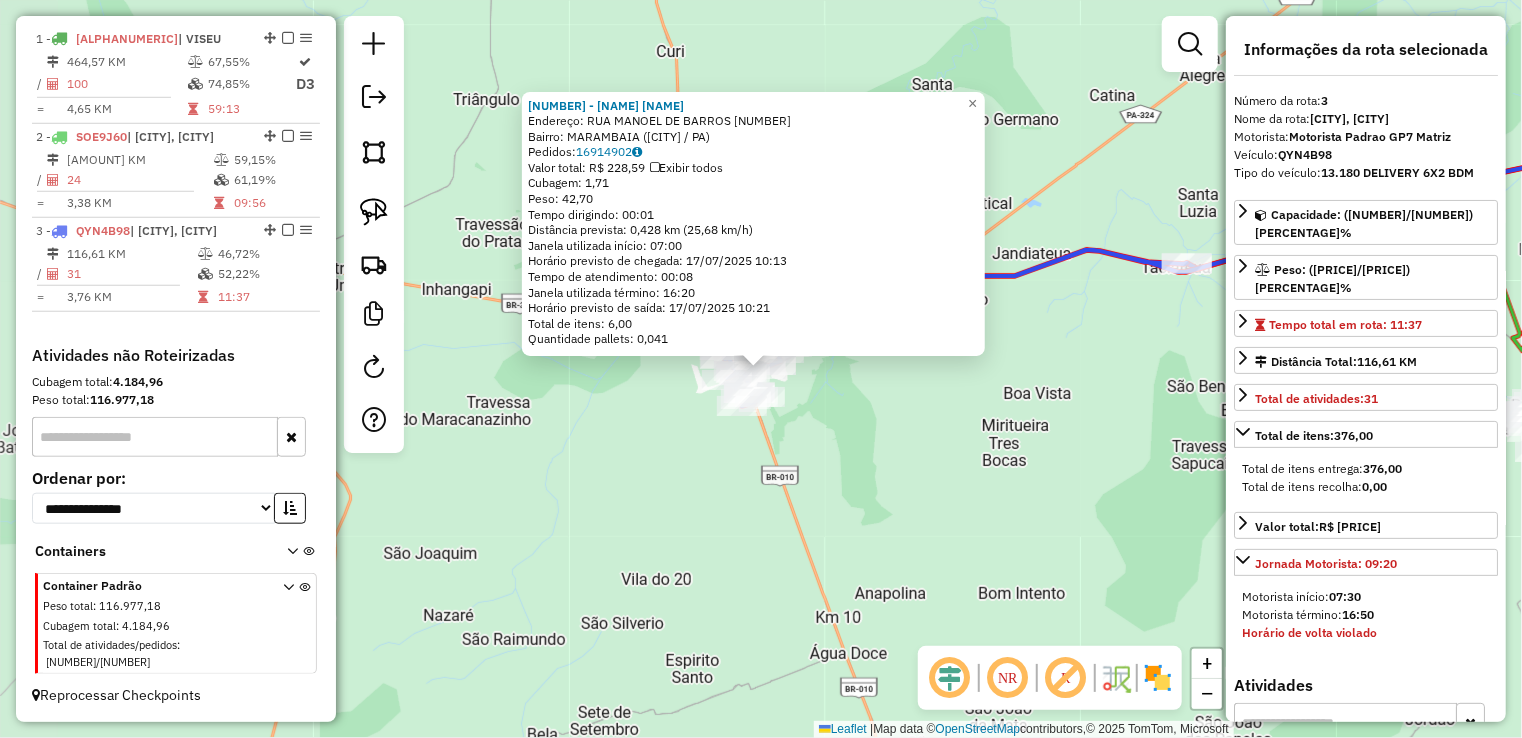 scroll, scrollTop: 758, scrollLeft: 0, axis: vertical 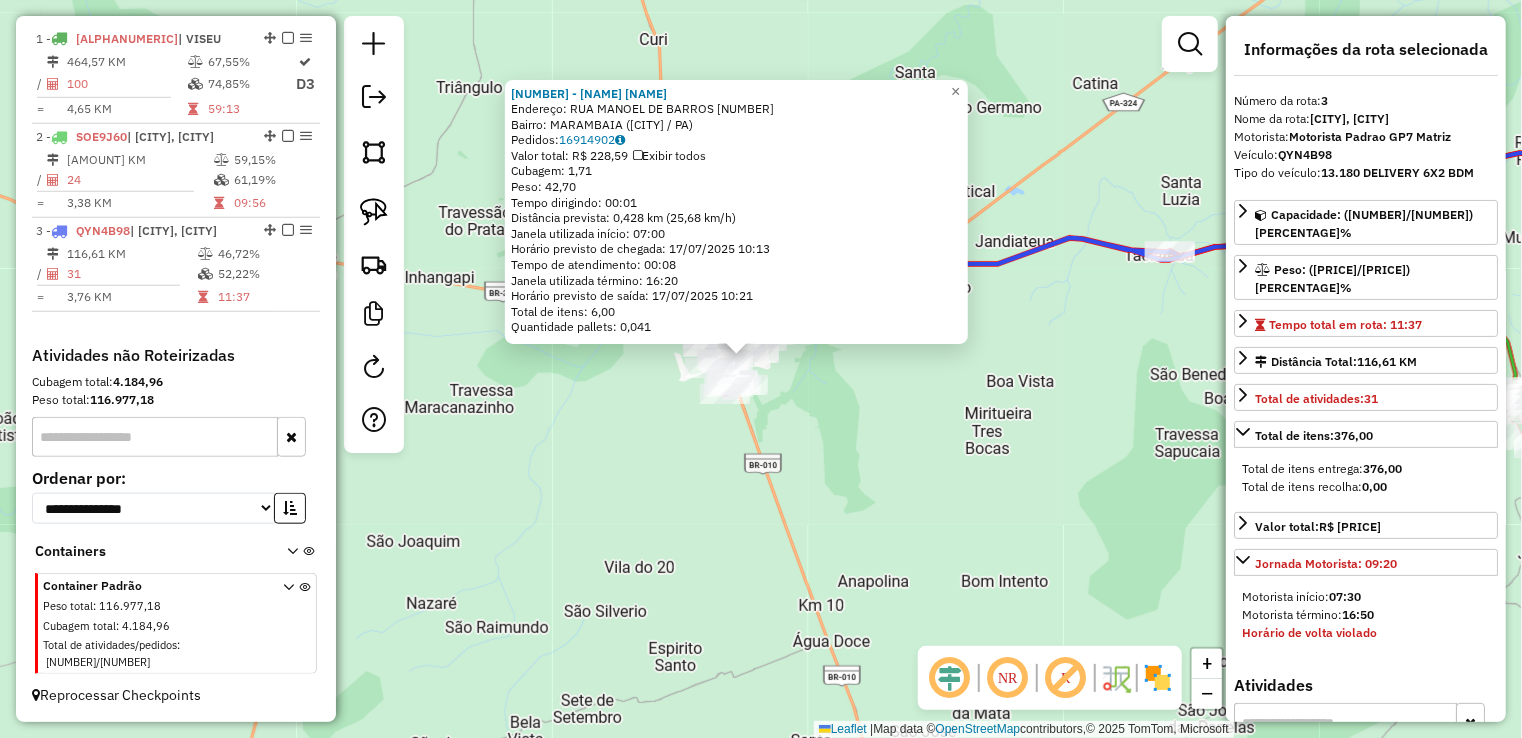 drag, startPoint x: 904, startPoint y: 425, endPoint x: 789, endPoint y: 273, distance: 190.60168 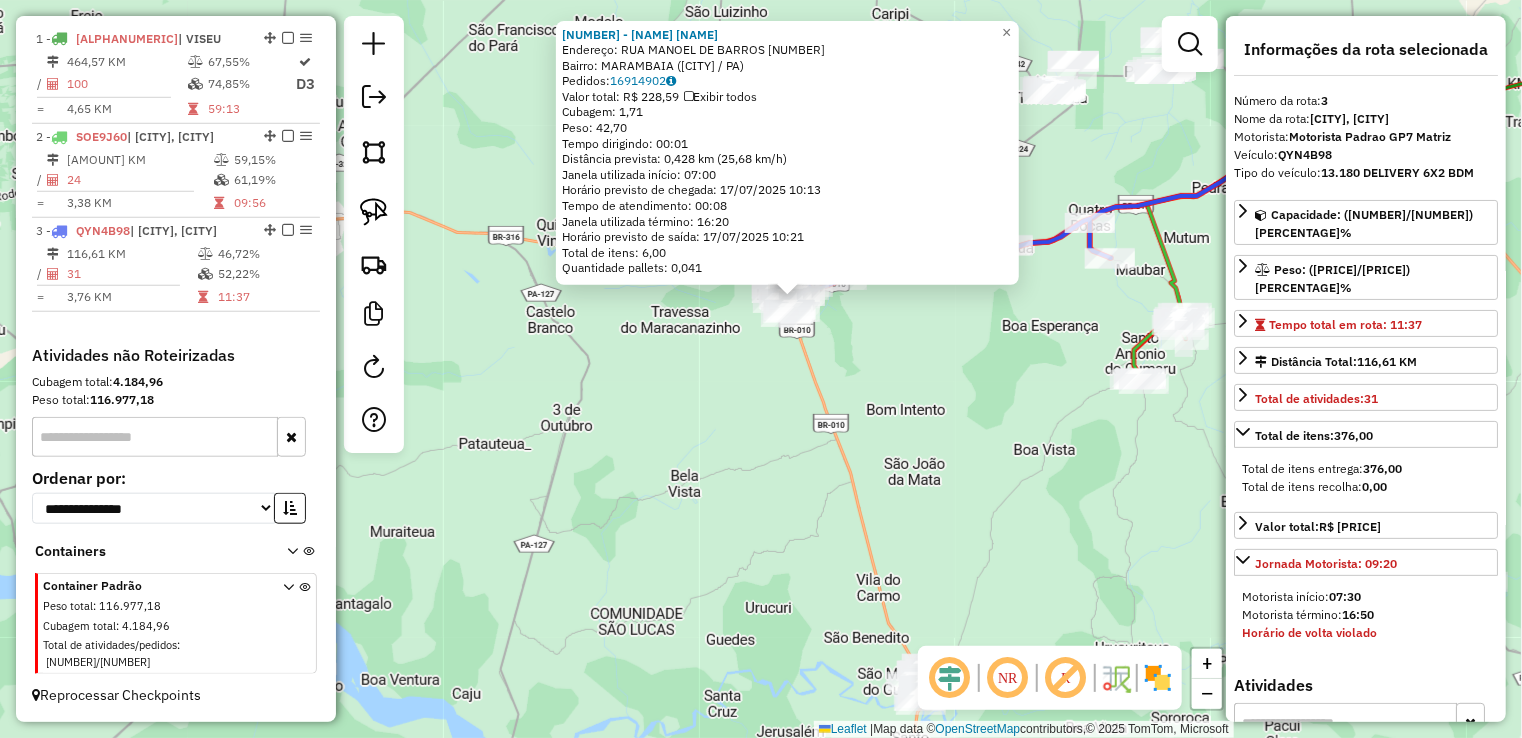 click on "RUA MANOEL DE BARROS [NUMBER] Bairro: MARAMBAIA ([NAME] / [STATE]) Pedidos: [NUMBER] Exibir todos Janela utilizada início: [TIME] Horário previsto de chegada: [DATE] [TIME] Janela utilizada término: [TIME] Horário previsto de saída: [DATE] [TIME]" 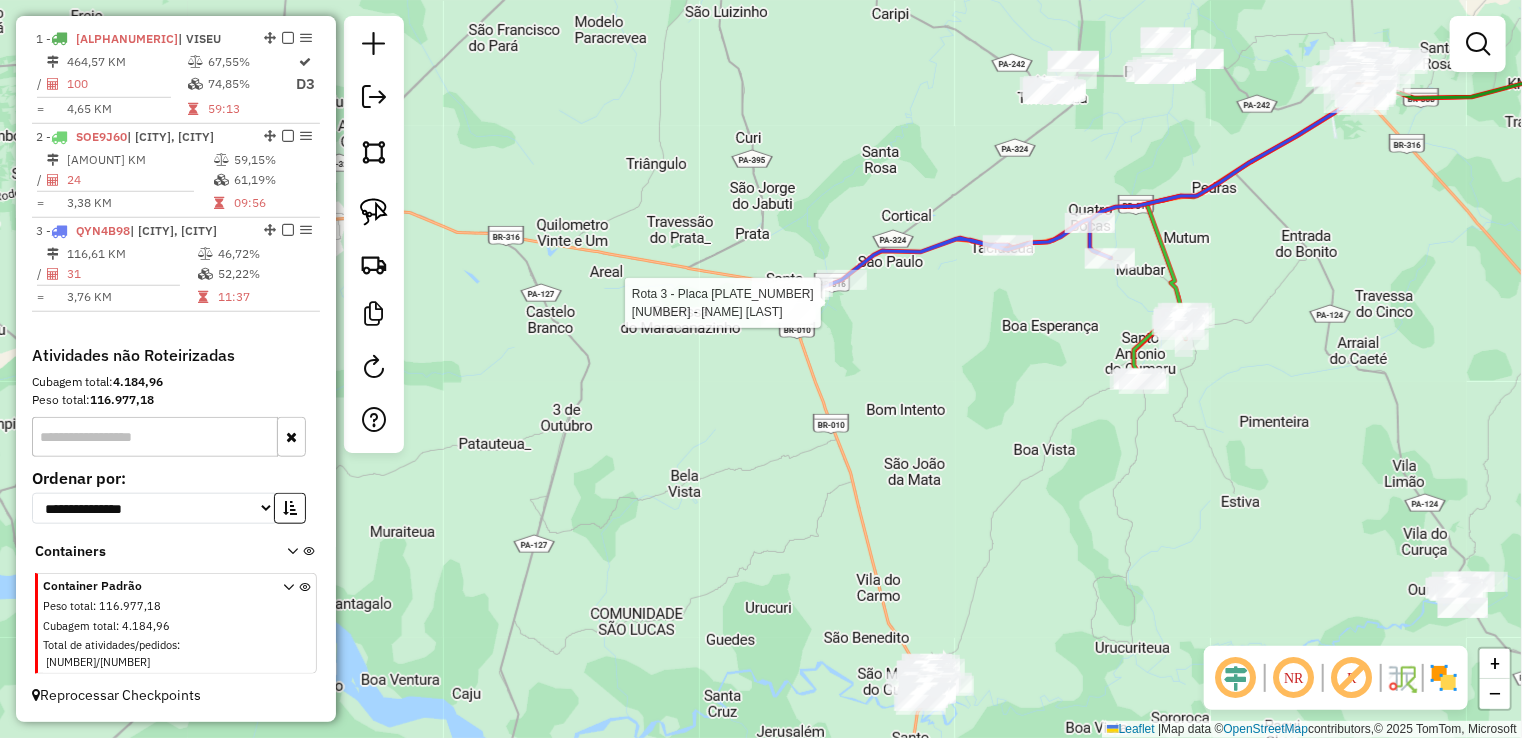 select on "**********" 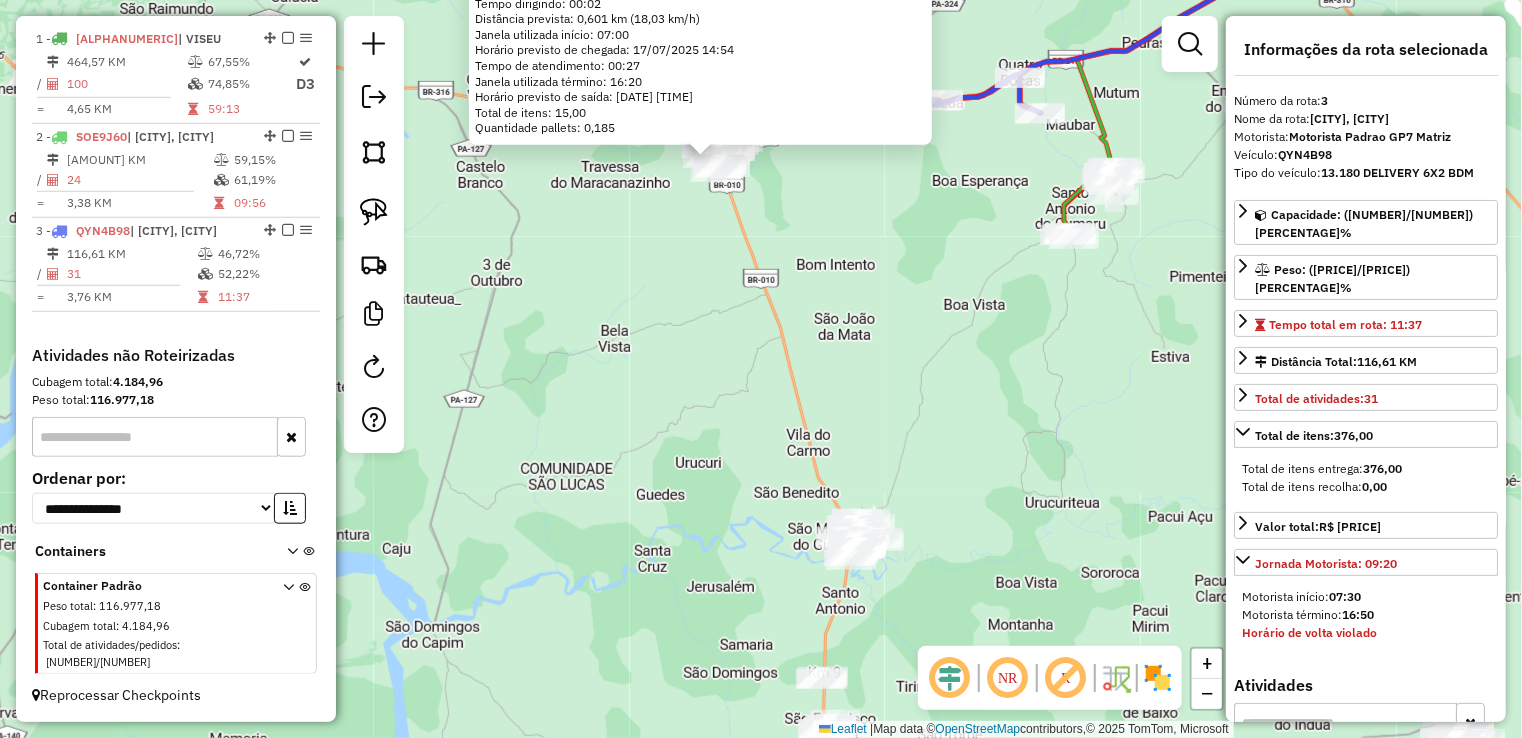 drag, startPoint x: 895, startPoint y: 433, endPoint x: 823, endPoint y: 119, distance: 322.14905 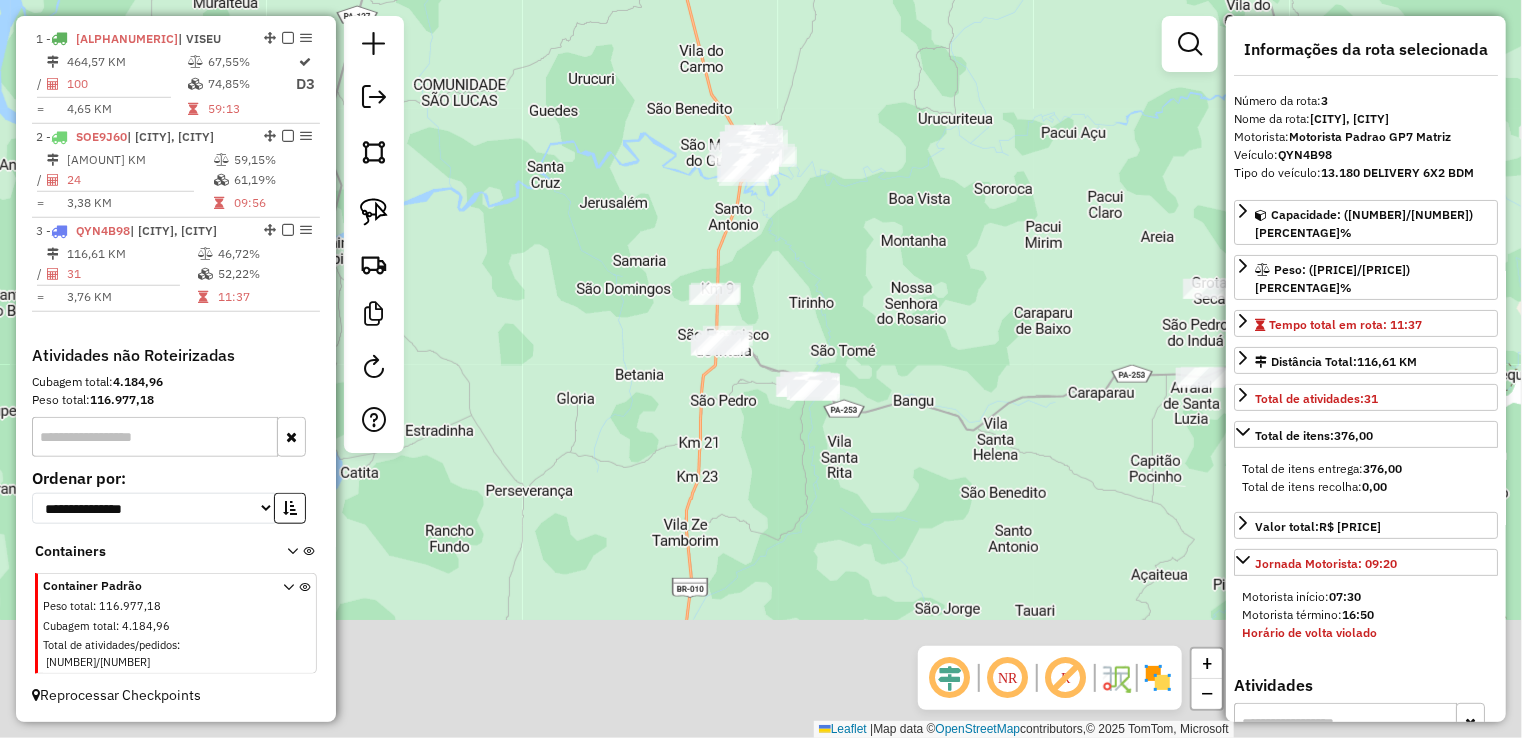 drag, startPoint x: 945, startPoint y: 438, endPoint x: 840, endPoint y: 124, distance: 331.09064 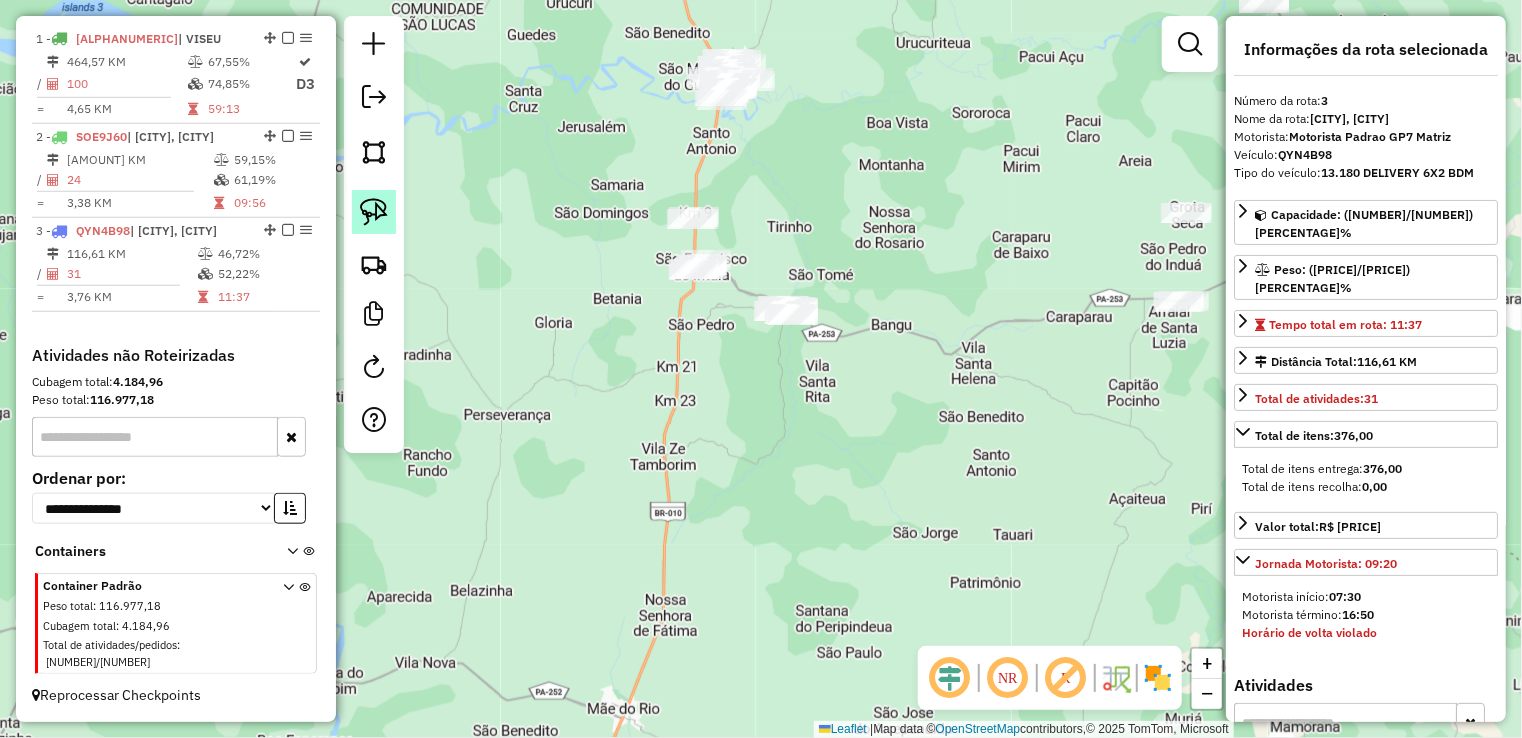 click 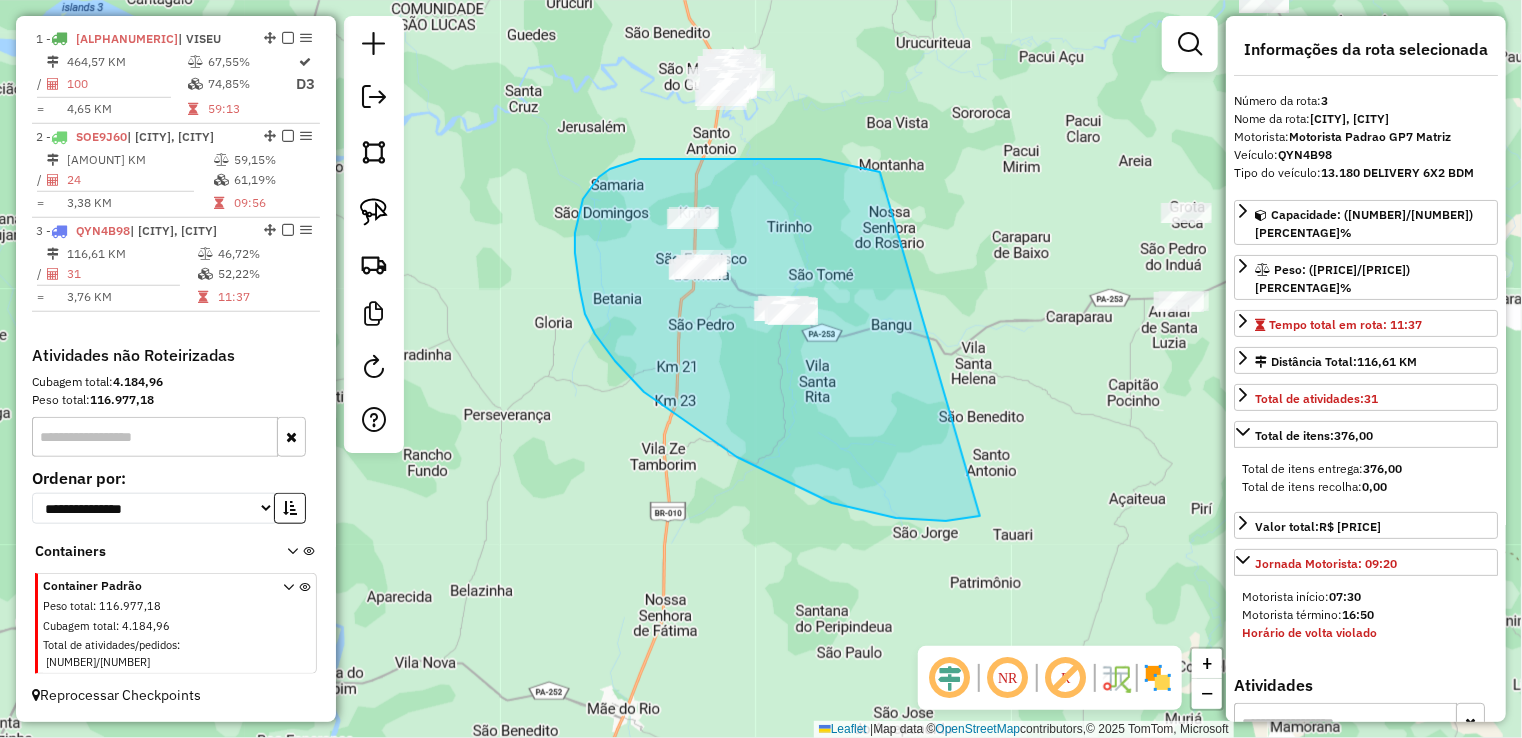 drag, startPoint x: 776, startPoint y: 159, endPoint x: 1038, endPoint y: 411, distance: 363.52167 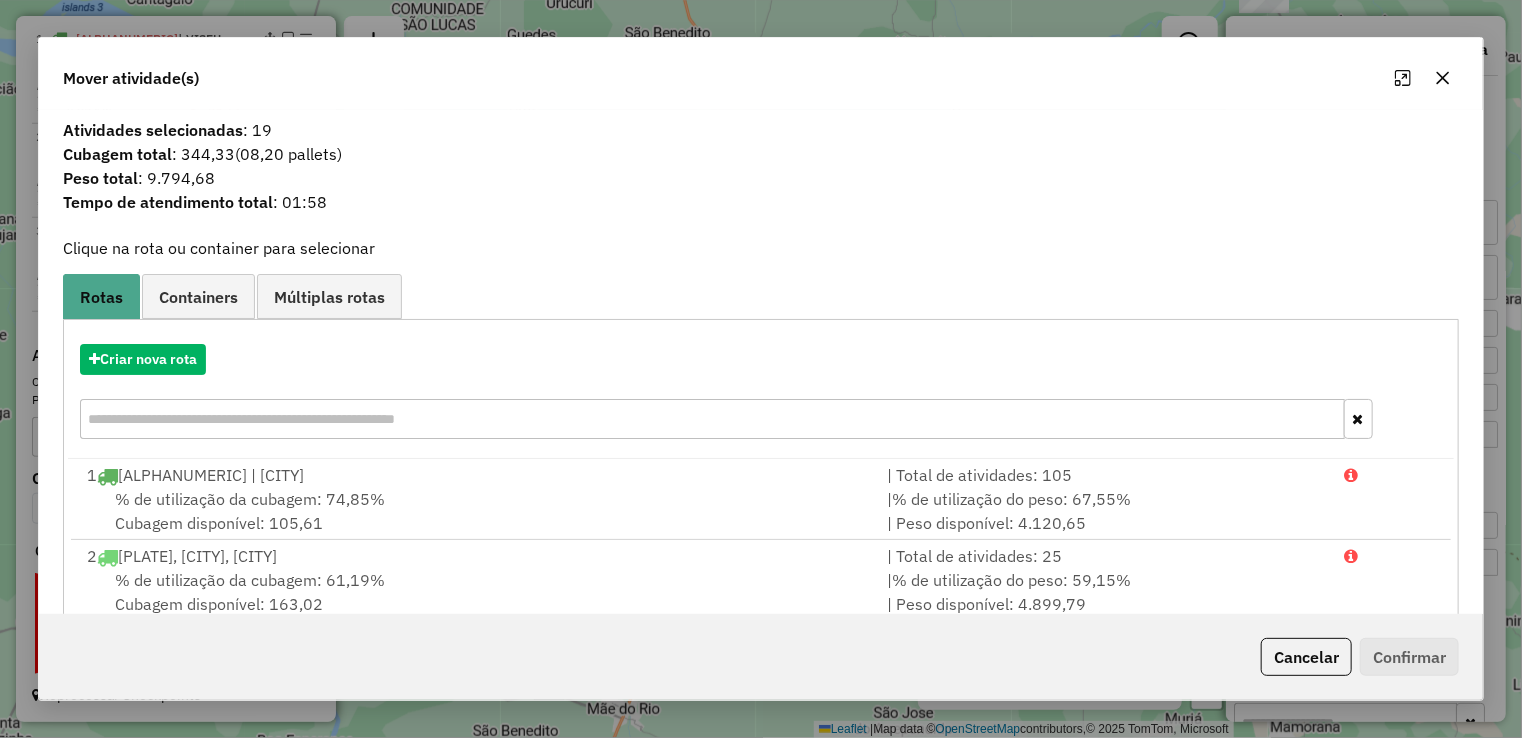 click on "Cancelar" 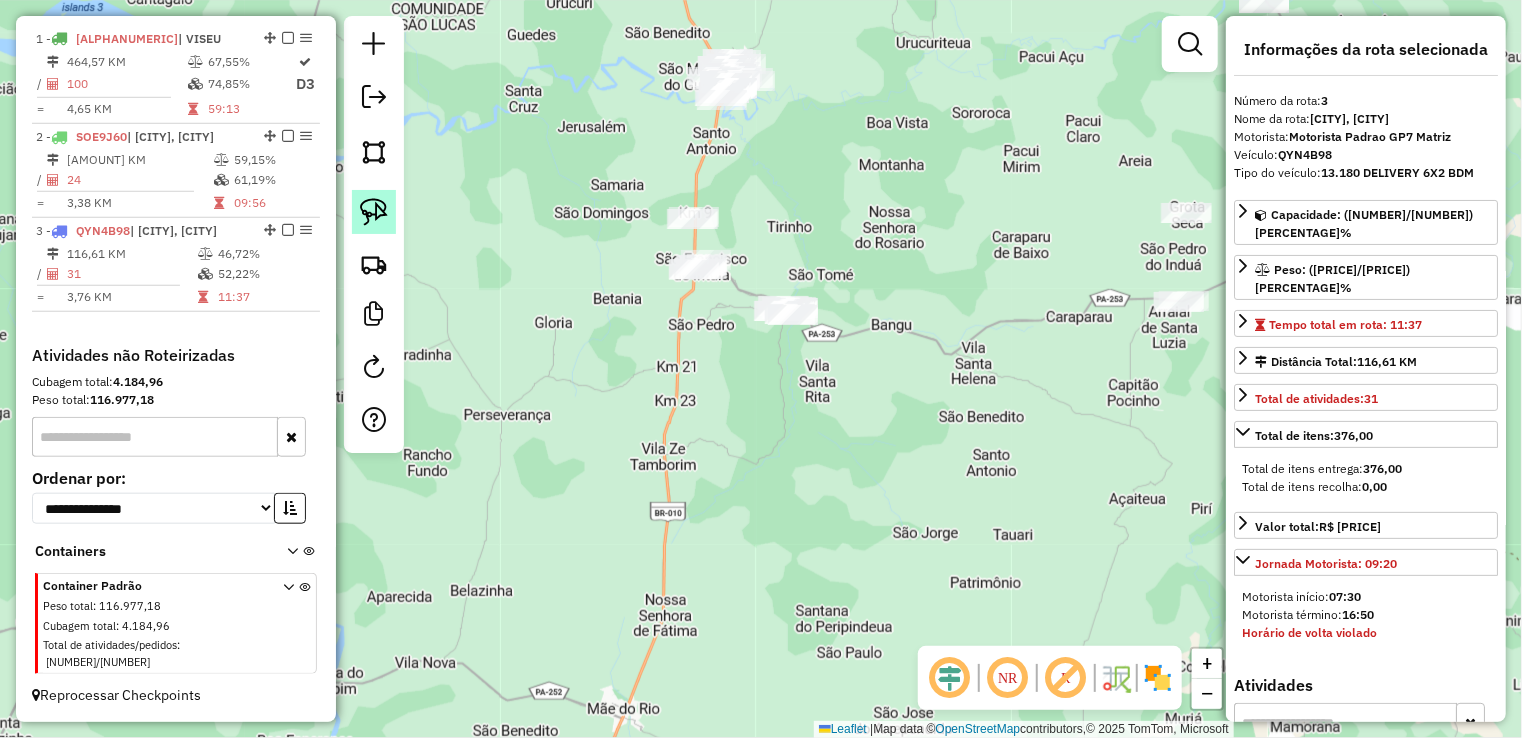 click 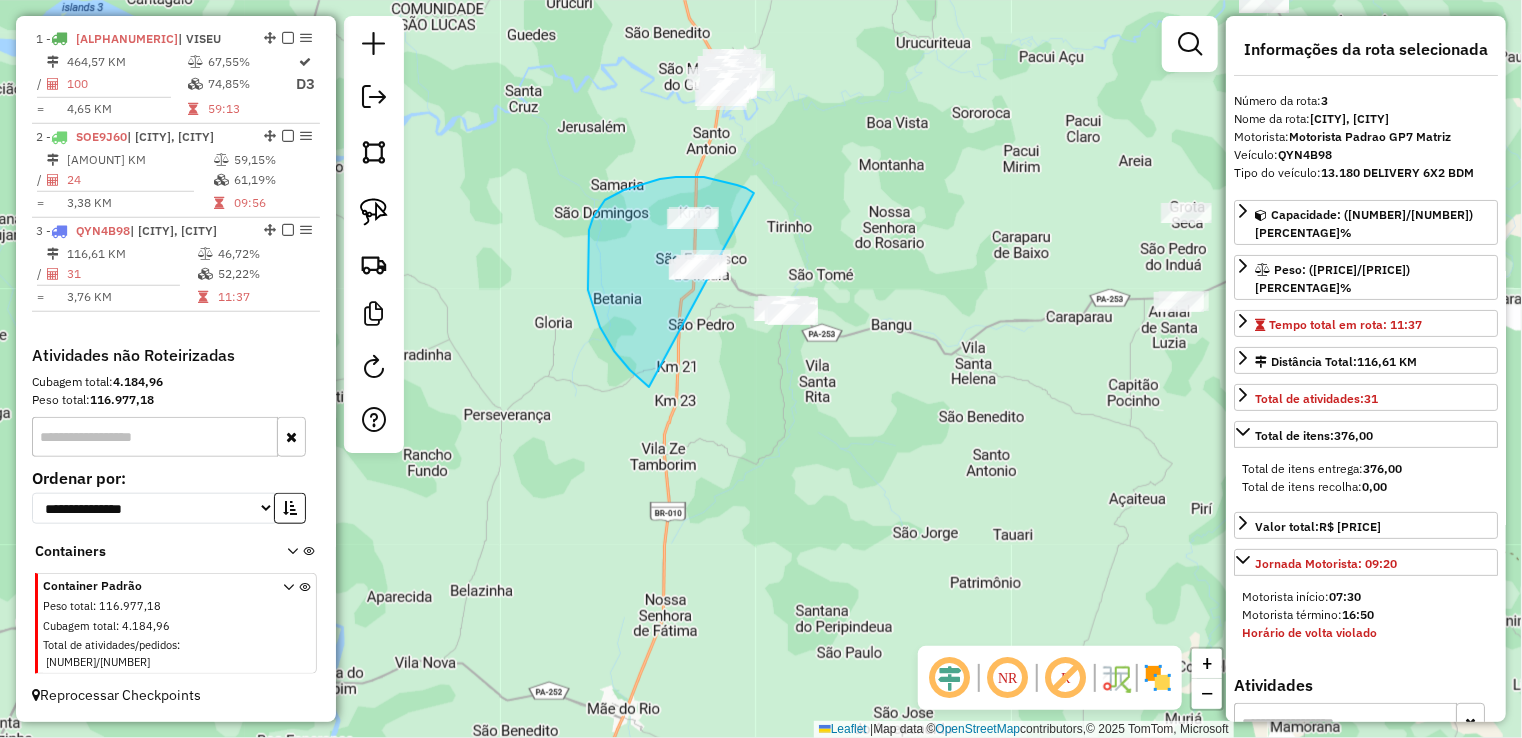 drag, startPoint x: 746, startPoint y: 188, endPoint x: 858, endPoint y: 201, distance: 112.75194 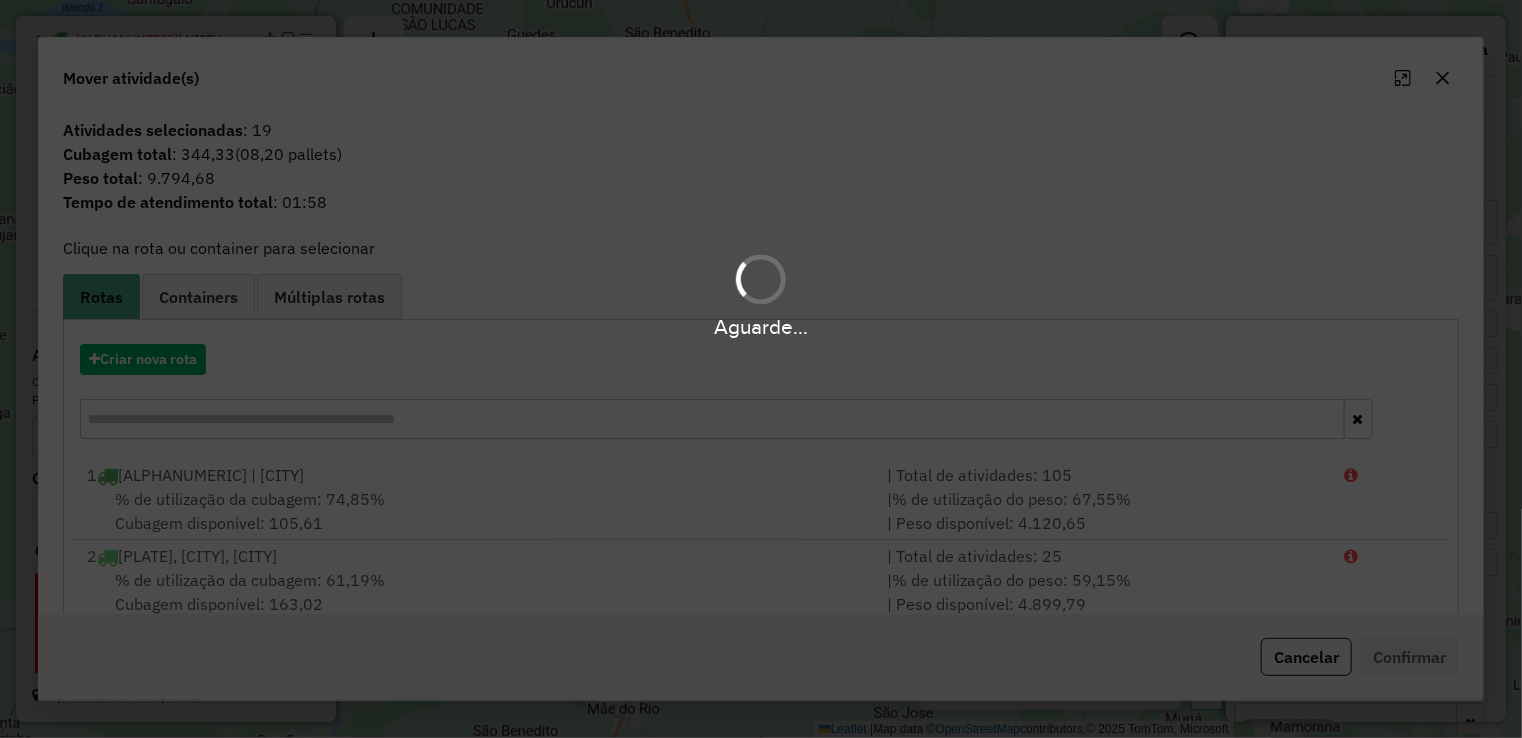 click on "Aguarde..." at bounding box center (761, 369) 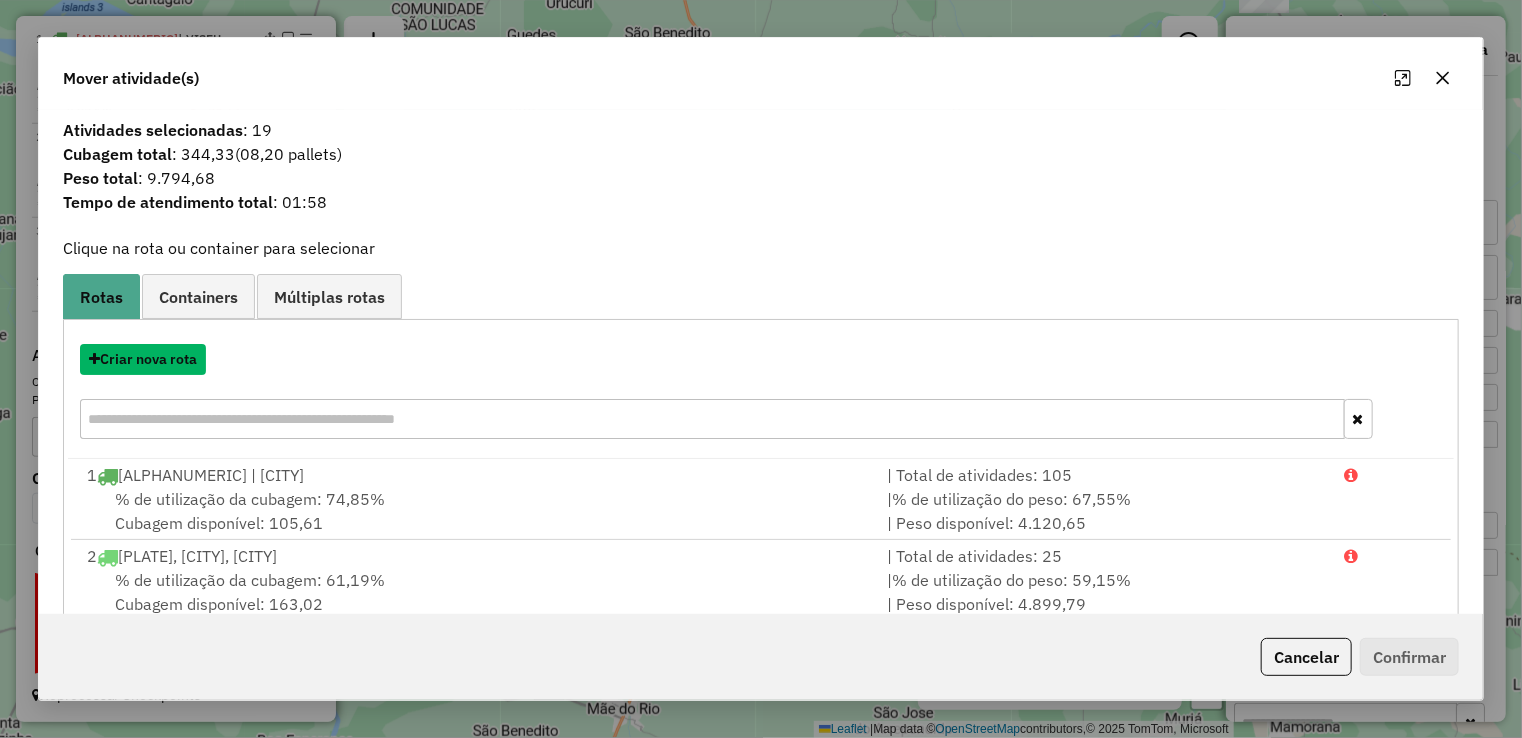 click on "Criar nova rota" at bounding box center (143, 359) 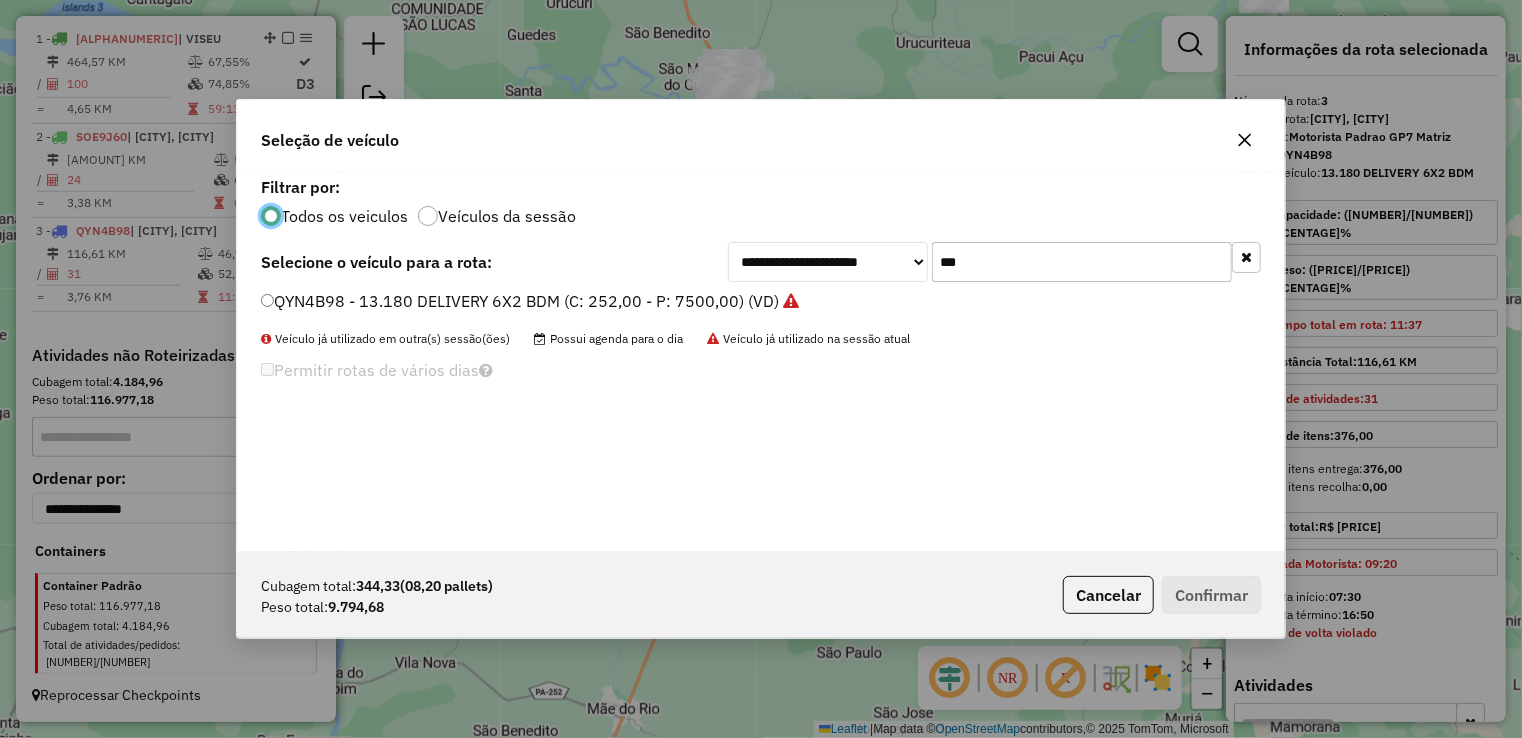 scroll, scrollTop: 10, scrollLeft: 6, axis: both 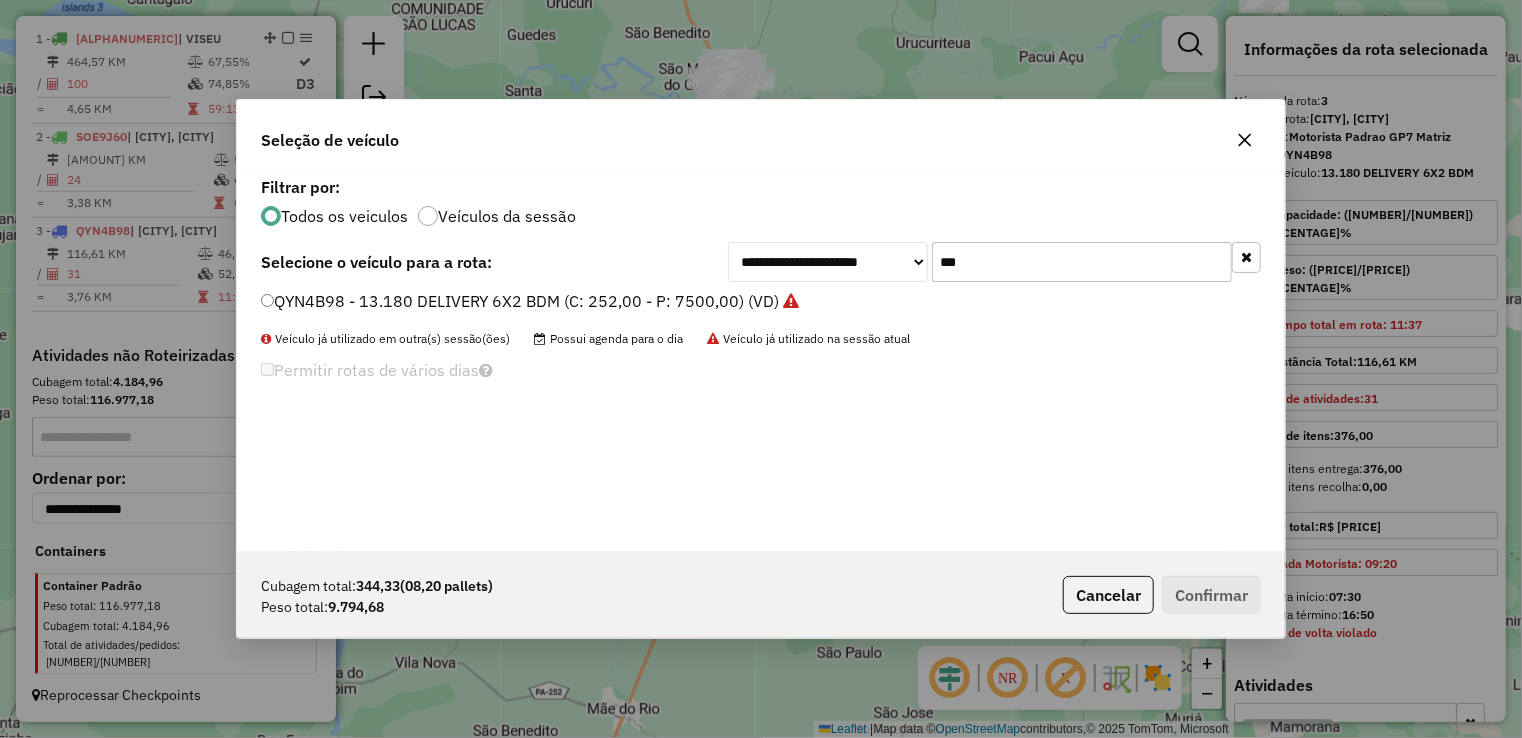 drag, startPoint x: 984, startPoint y: 256, endPoint x: 857, endPoint y: 251, distance: 127.09839 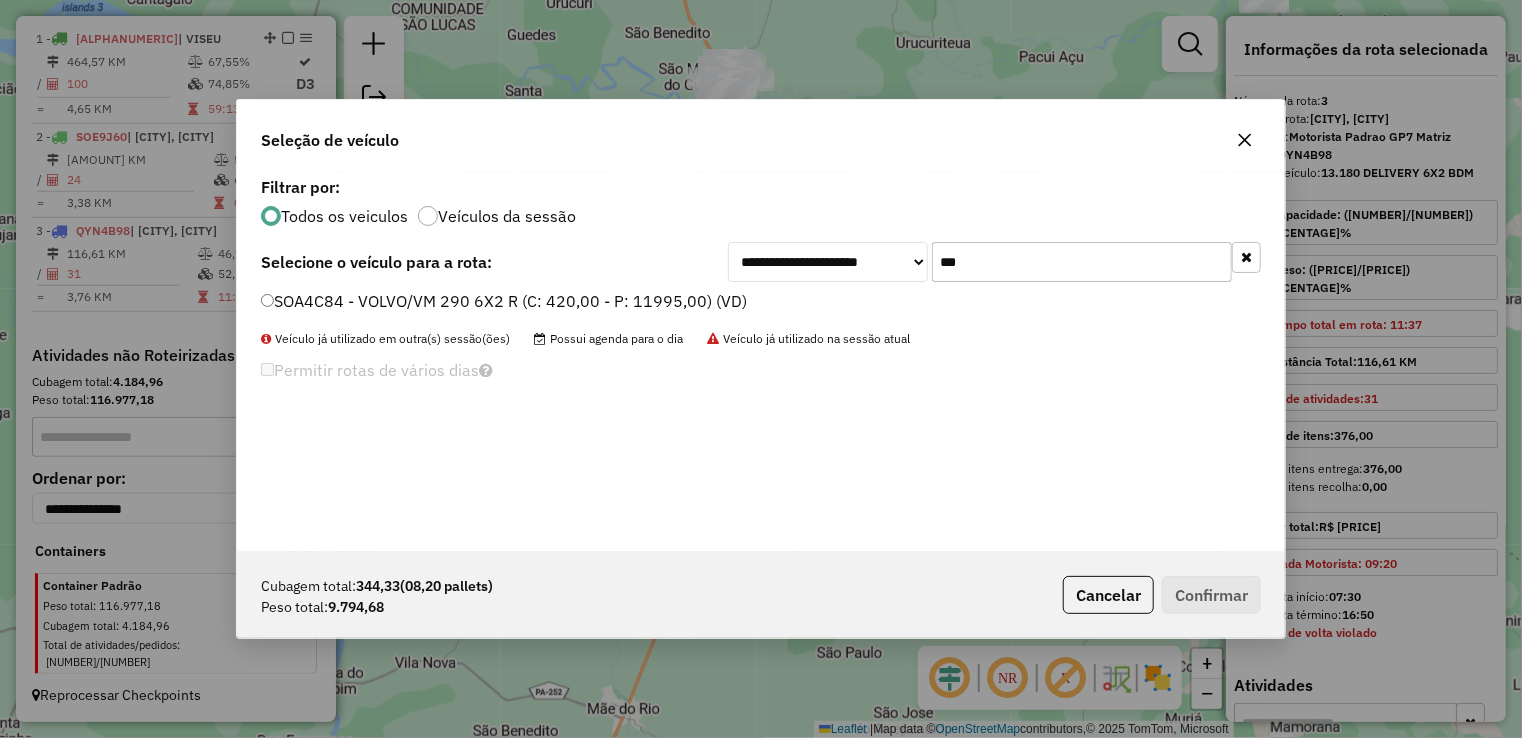 type on "***" 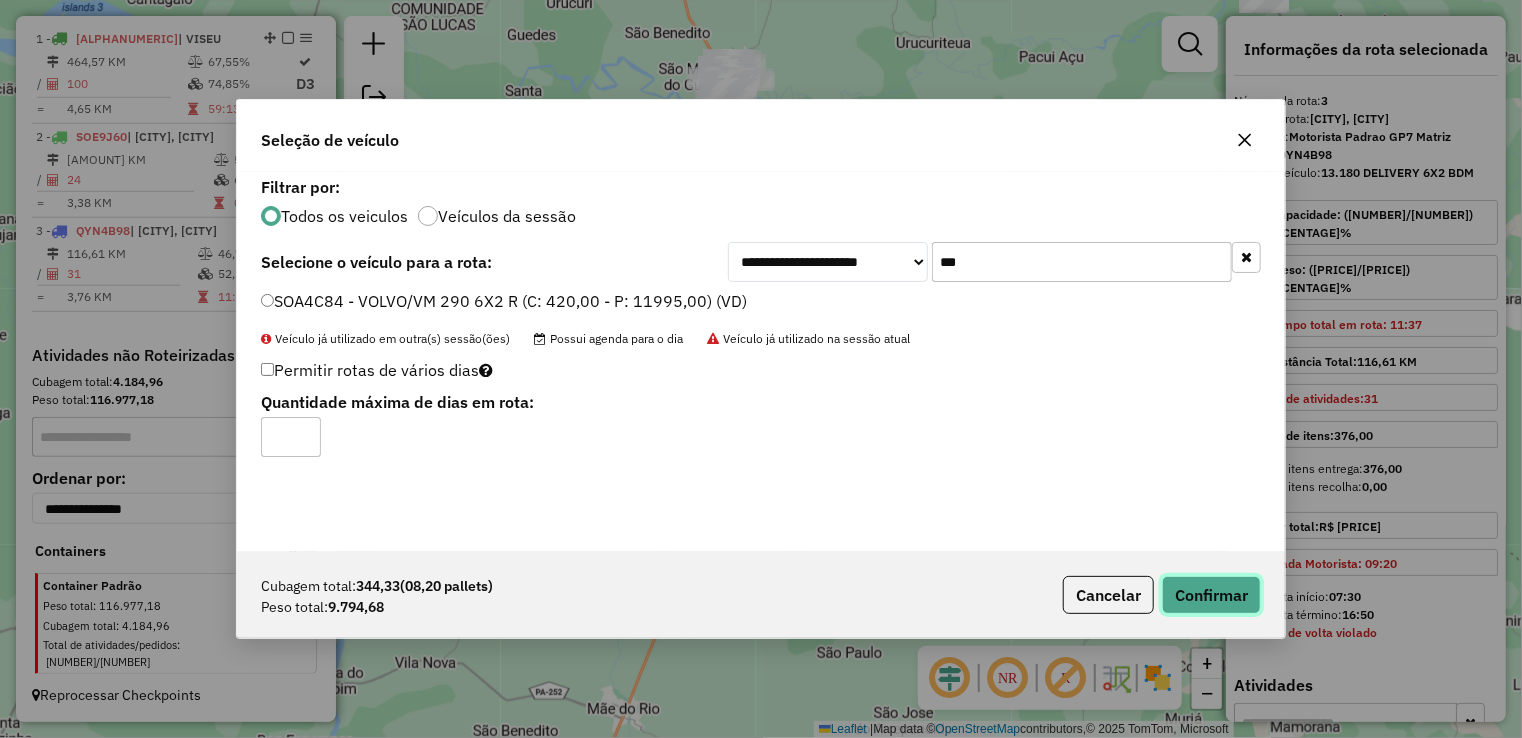 click on "Confirmar" 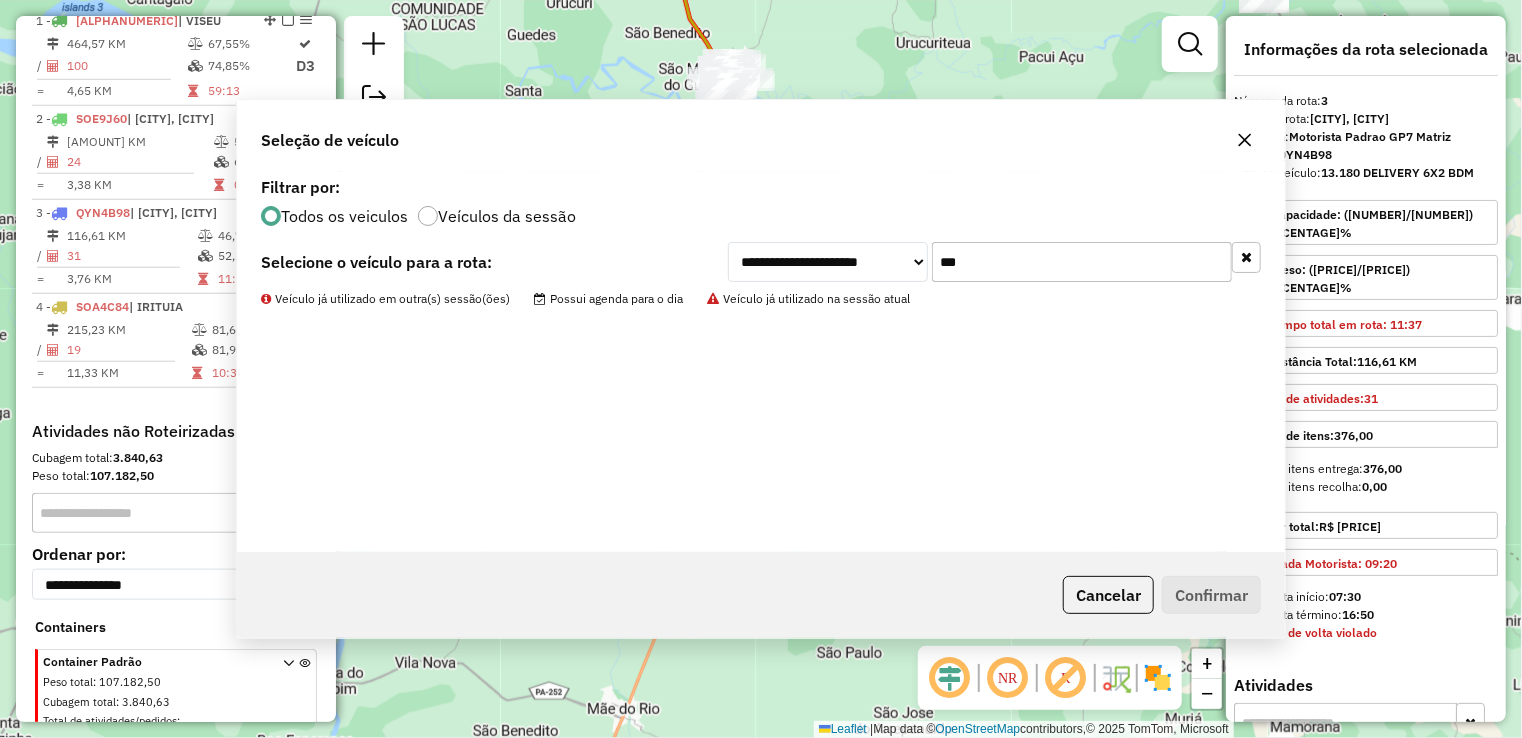 scroll, scrollTop: 852, scrollLeft: 0, axis: vertical 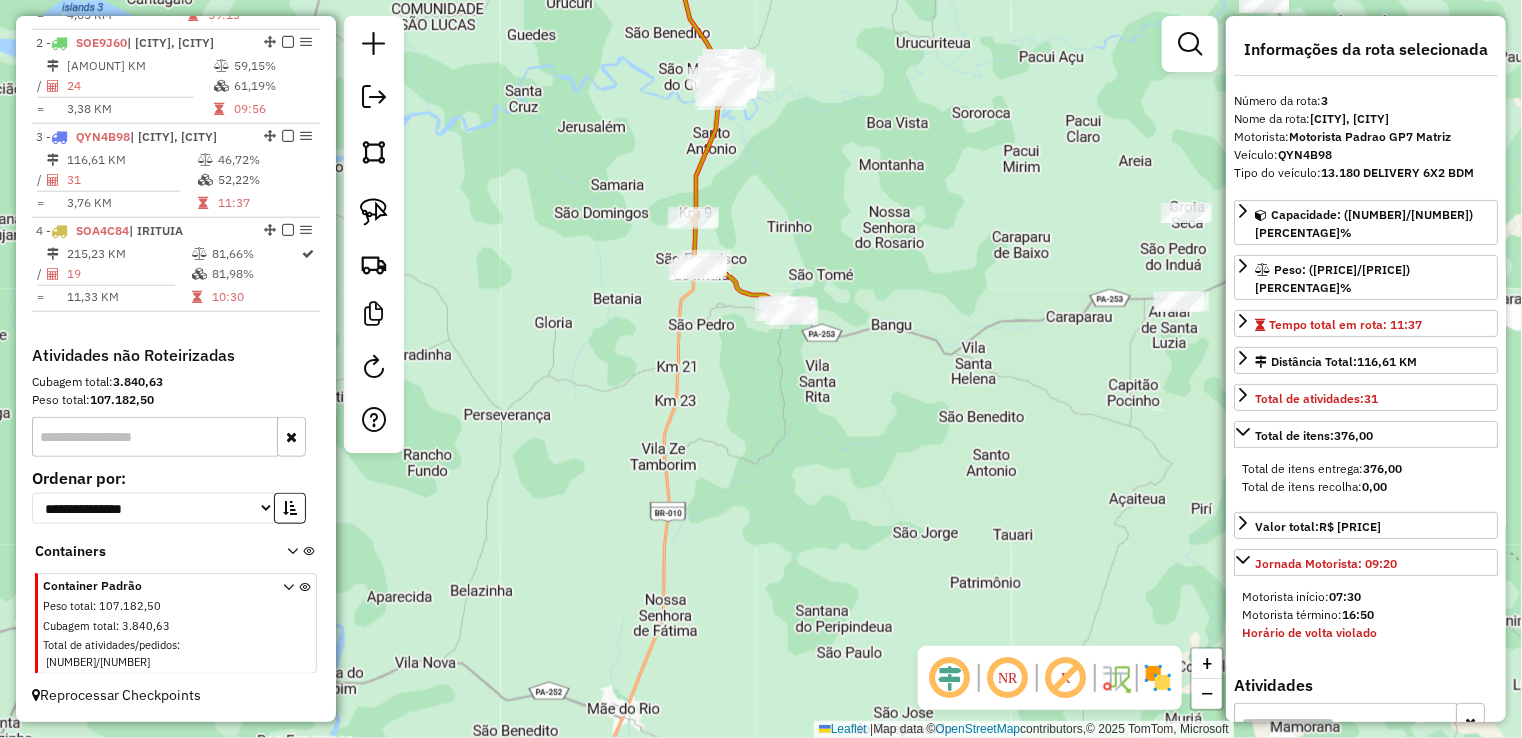 click on "Janela de atendimento Grade de atendimento Capacidade Transportadoras Veículos Cliente Pedidos  Rotas Selecione os dias de semana para filtrar as janelas de atendimento  Seg   Ter   Qua   Qui   Sex   Sáb   Dom  Informe o período da janela de atendimento: De: Até:  Filtrar exatamente a janela do cliente  Considerar janela de atendimento padrão  Selecione os dias de semana para filtrar as grades de atendimento  Seg   Ter   Qua   Qui   Sex   Sáb   Dom   Considerar clientes sem dia de atendimento cadastrado  Clientes fora do dia de atendimento selecionado Filtrar as atividades entre os valores definidos abaixo:  Peso mínimo:   Peso máximo:   Cubagem mínima:   Cubagem máxima:   De:   Até:  Filtrar as atividades entre o tempo de atendimento definido abaixo:  De:   Até:   Considerar capacidade total dos clientes não roteirizados Transportadora: Selecione um ou mais itens Tipo de veículo: Selecione um ou mais itens Veículo: Selecione um ou mais itens Motorista: Selecione um ou mais itens Nome: Rótulo:" 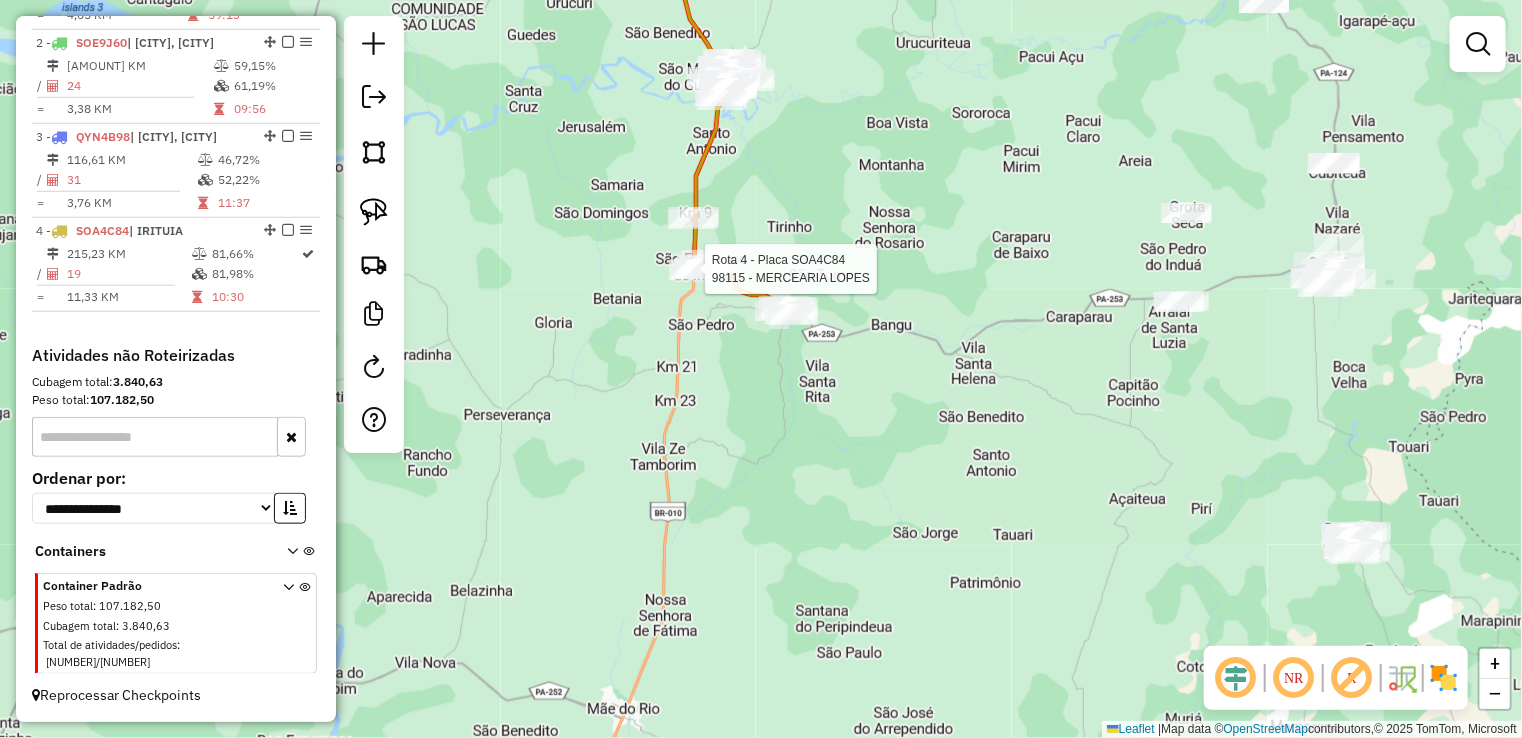 select on "**********" 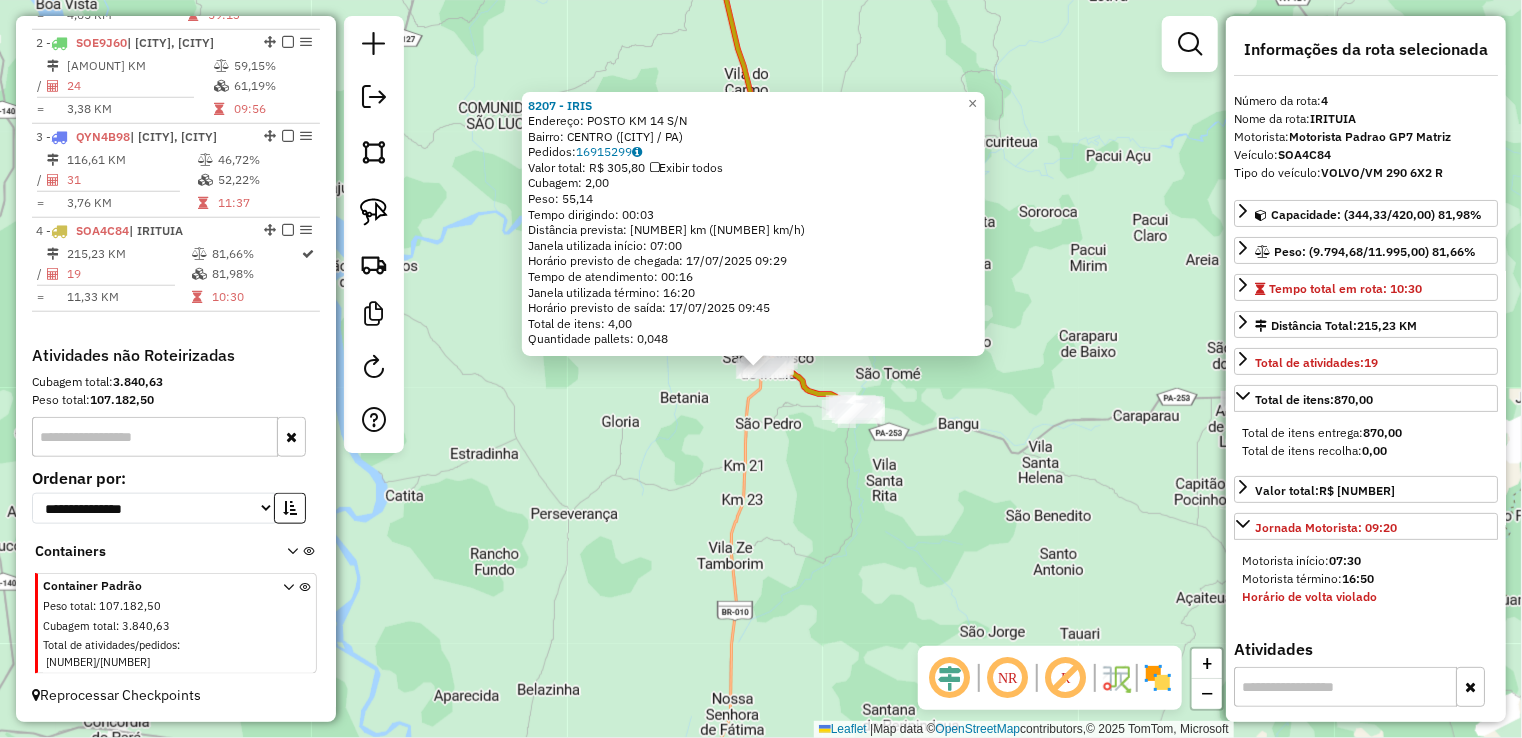 click on "Rota [NUMBER] - Placa [PLATE] [NUMBER] - [NAME] [LAST] [LAST] [LAST] Endereço: [NAME] [NUMBER] Bairro: [NAME] ([CITY] / [STATE]) Pedidos: [NUMBER] Valor total: [CURRENCY] [AMOUNT] Exibir todos Cubagem: [NUMBER] Peso: [NUMBER] Tempo dirigindo: [TIME] Distância prevista: [DISTANCE] km ([SPEED] km/h) Janela utilizada início: [TIME] Horário previsto de chegada: [DATE] [TIME] Tempo de atendimento: [TIME] Janela utilizada término: [TIME] Horário previsto de saída: [DATE] [TIME] Total de itens: [NUMBER] Quantidade pallets: [NUMBER] × Janela de atendimento Grade de atendimento Capacidade Transportadoras Veículos Cliente Pedidos Rotas Selecione os dias de semana para filtrar as janelas de atendimento Seg Ter Qua Qui Sex Sáb Dom Informe o período da janela de atendimento: De: Até: Filtrar exatamente a janela do cliente Considerar janela de atendimento padrão Selecione os dias de semana para filtrar as grades de atendimento Seg Ter Qua Qui Sex Sáb Dom Peso mínimo: Peso máximo: De:" 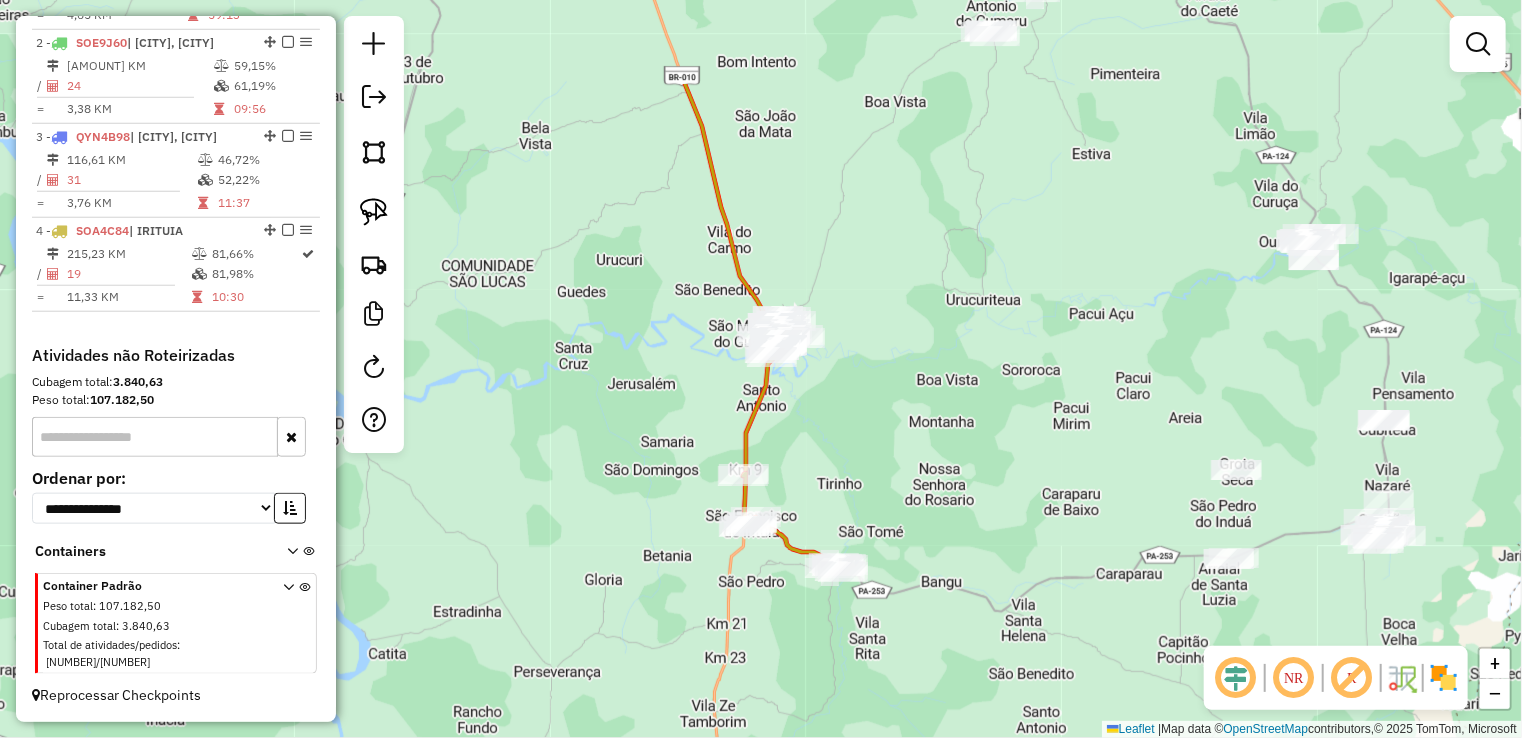 drag, startPoint x: 775, startPoint y: 378, endPoint x: 771, endPoint y: 431, distance: 53.15073 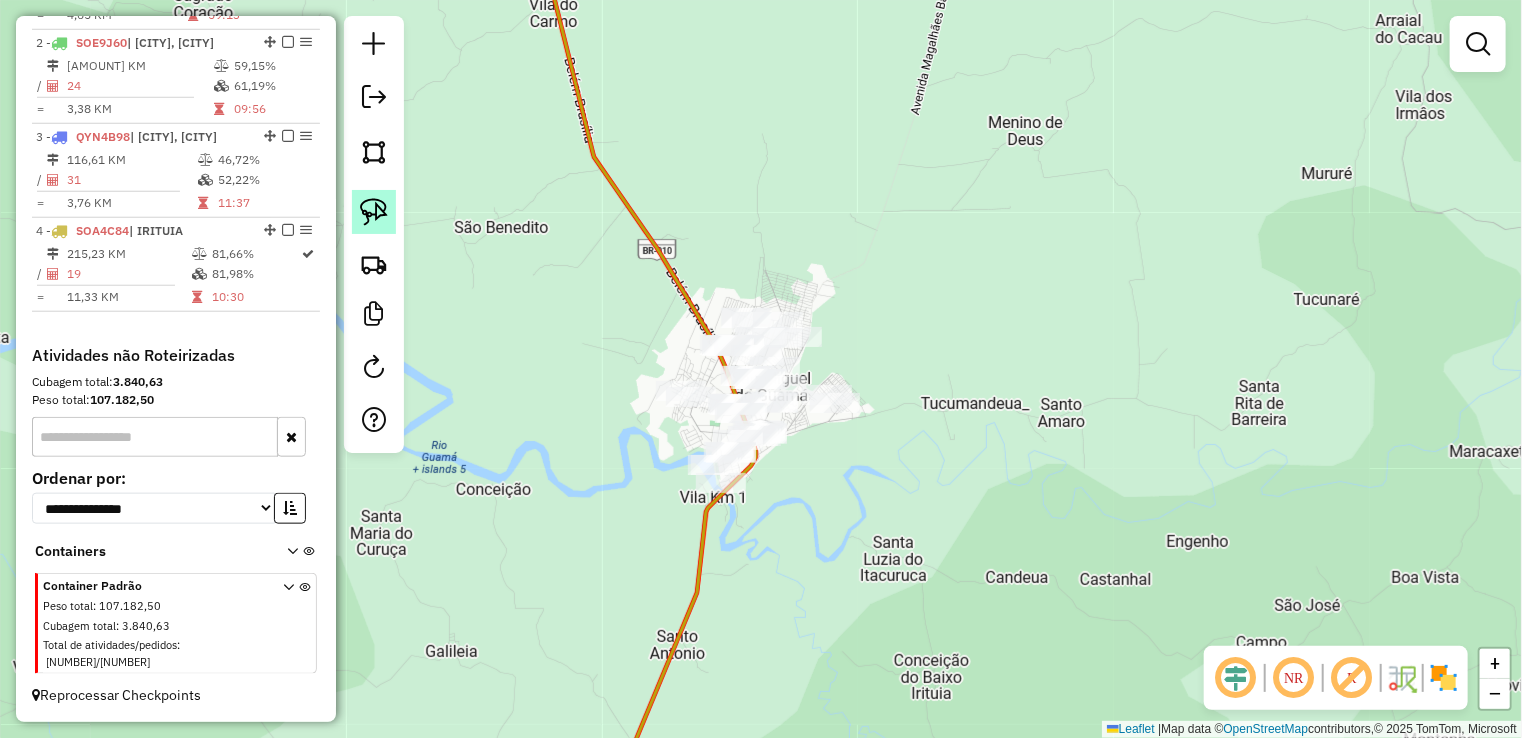 click 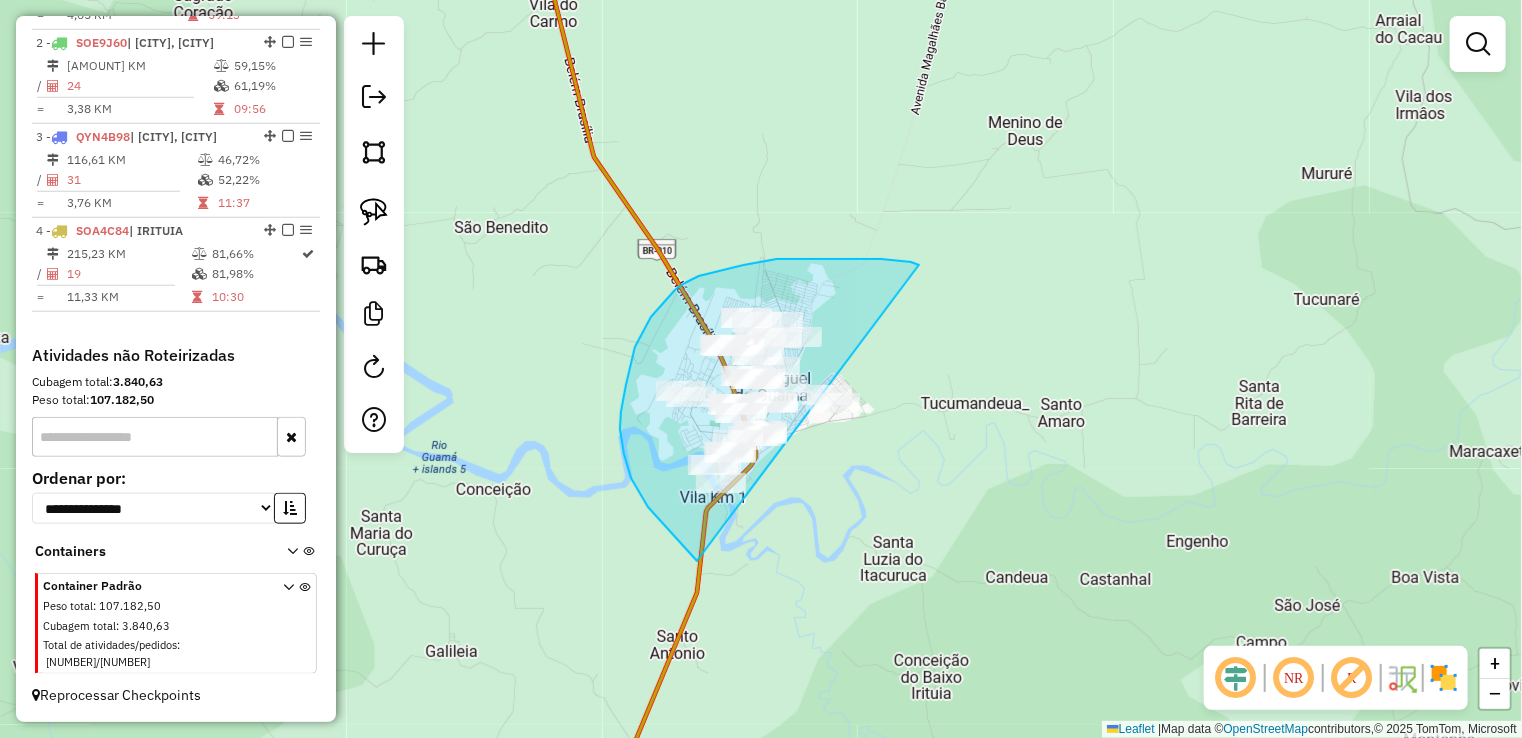 drag, startPoint x: 914, startPoint y: 263, endPoint x: 1046, endPoint y: 397, distance: 188.09572 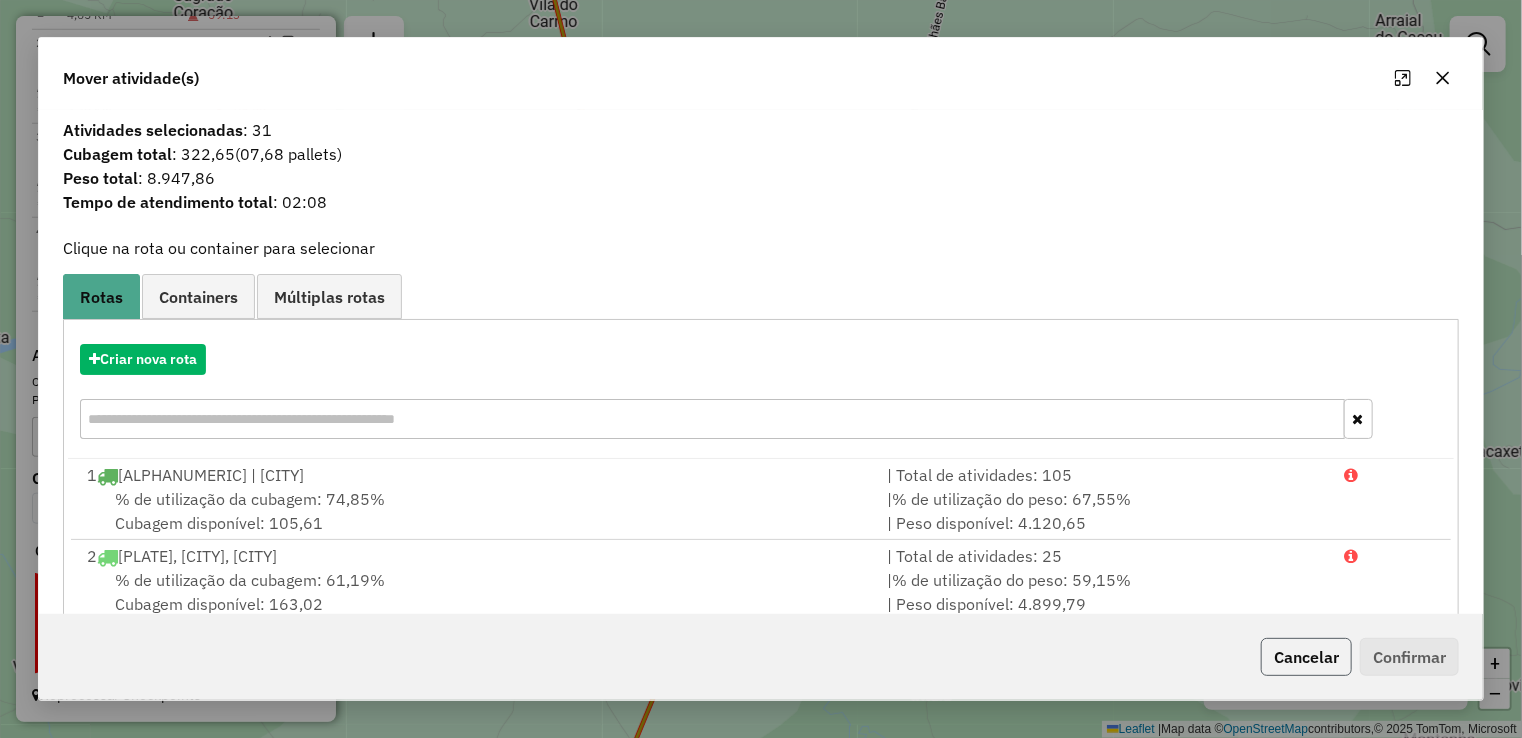 click on "Cancelar" 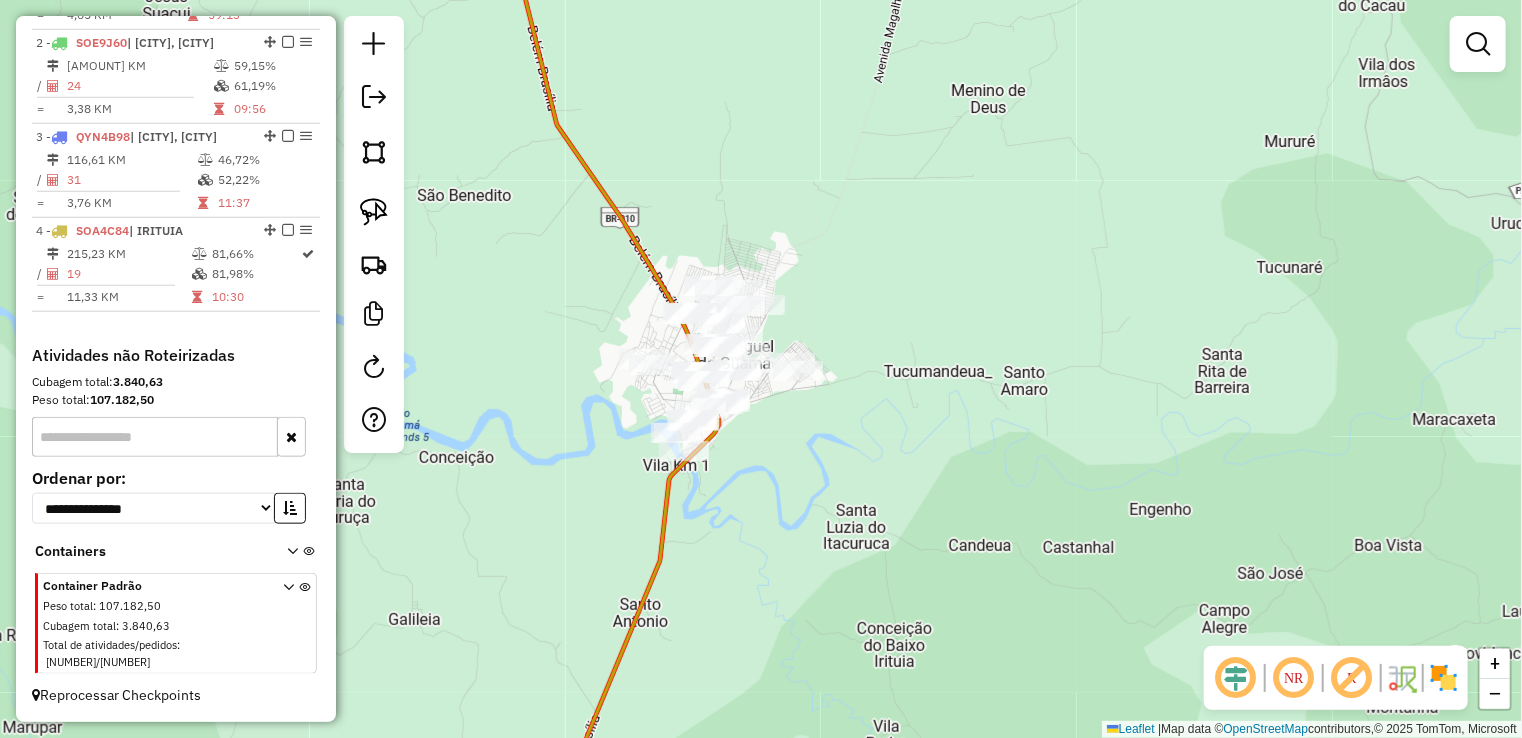 drag, startPoint x: 1172, startPoint y: 541, endPoint x: 824, endPoint y: 138, distance: 532.4594 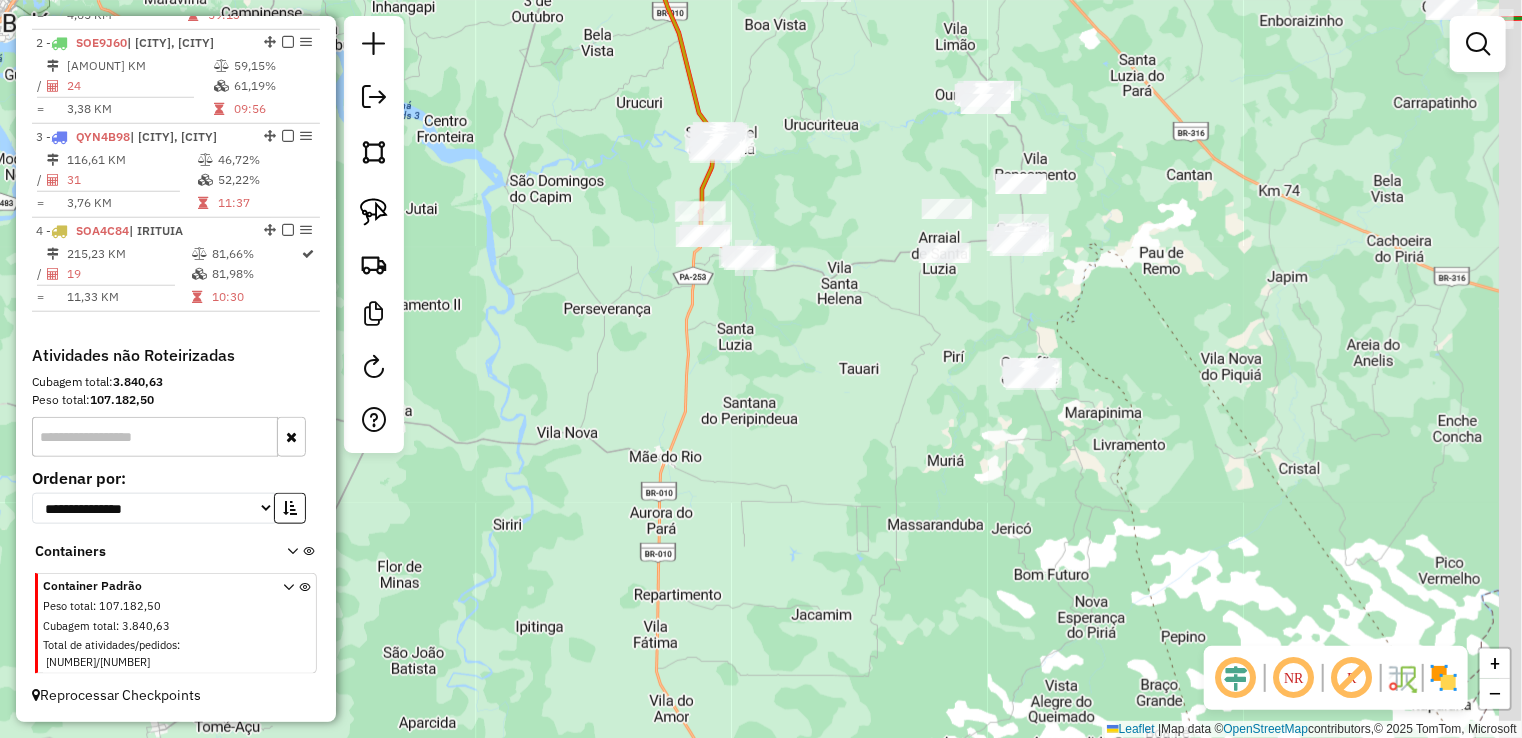 drag, startPoint x: 845, startPoint y: 201, endPoint x: 790, endPoint y: 173, distance: 61.7171 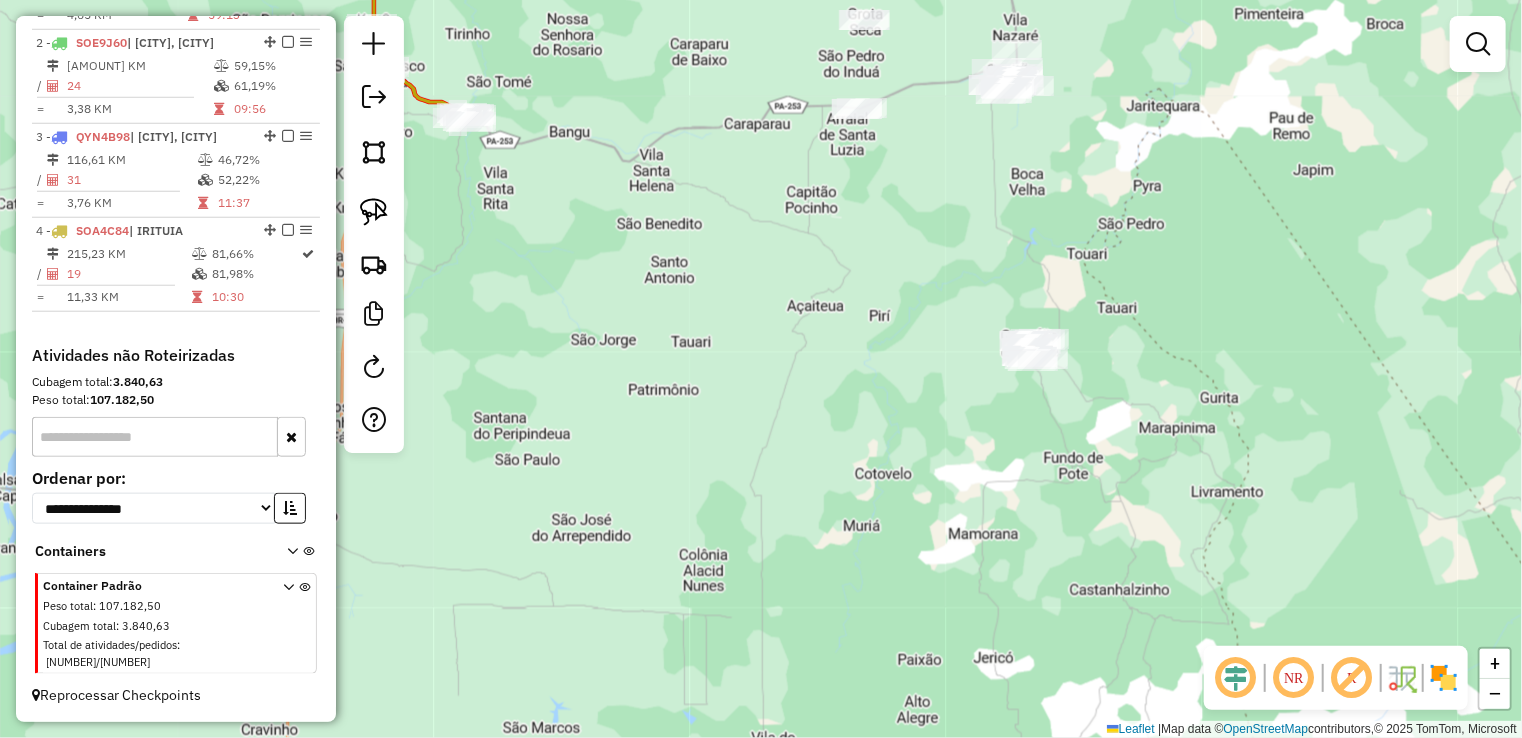drag, startPoint x: 940, startPoint y: 281, endPoint x: 800, endPoint y: 297, distance: 140.91132 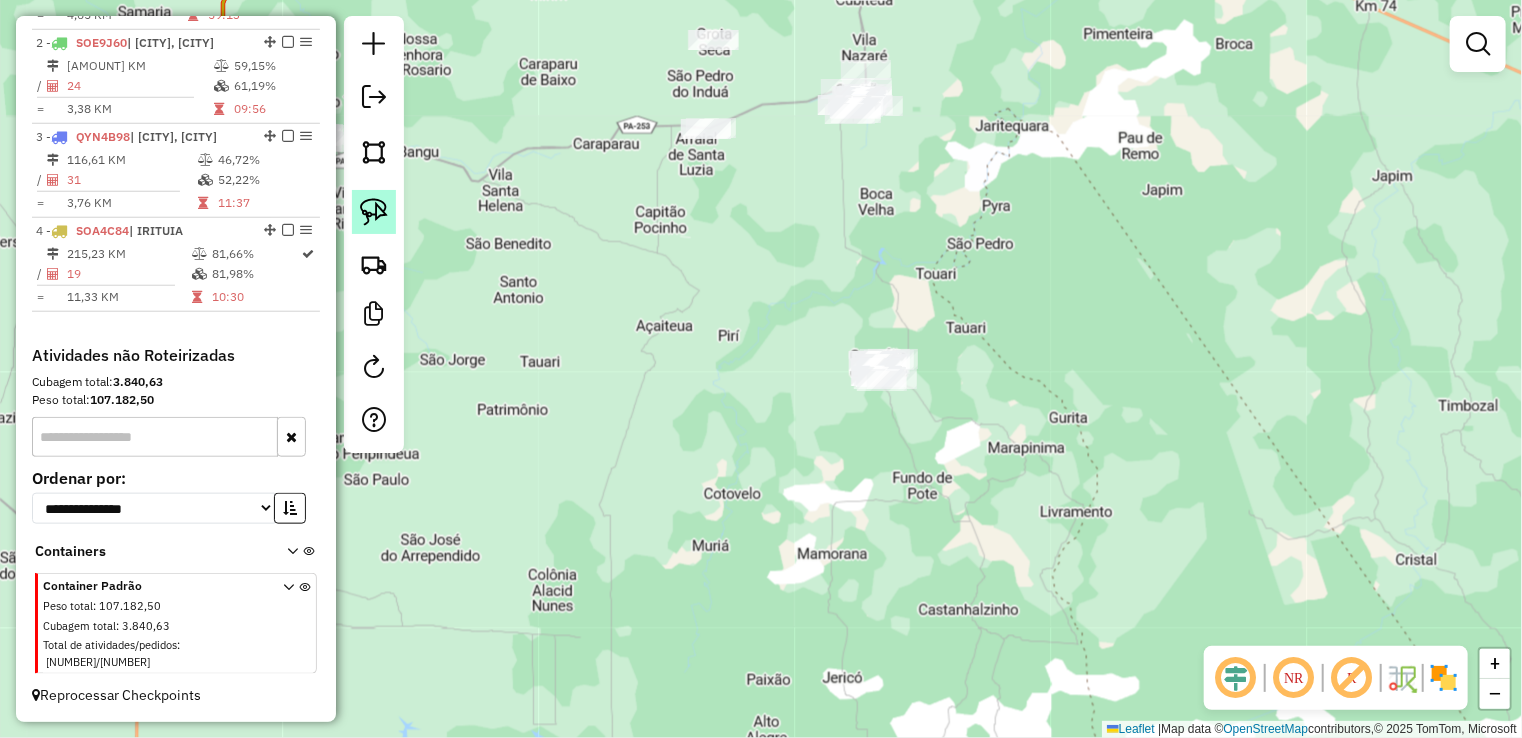click 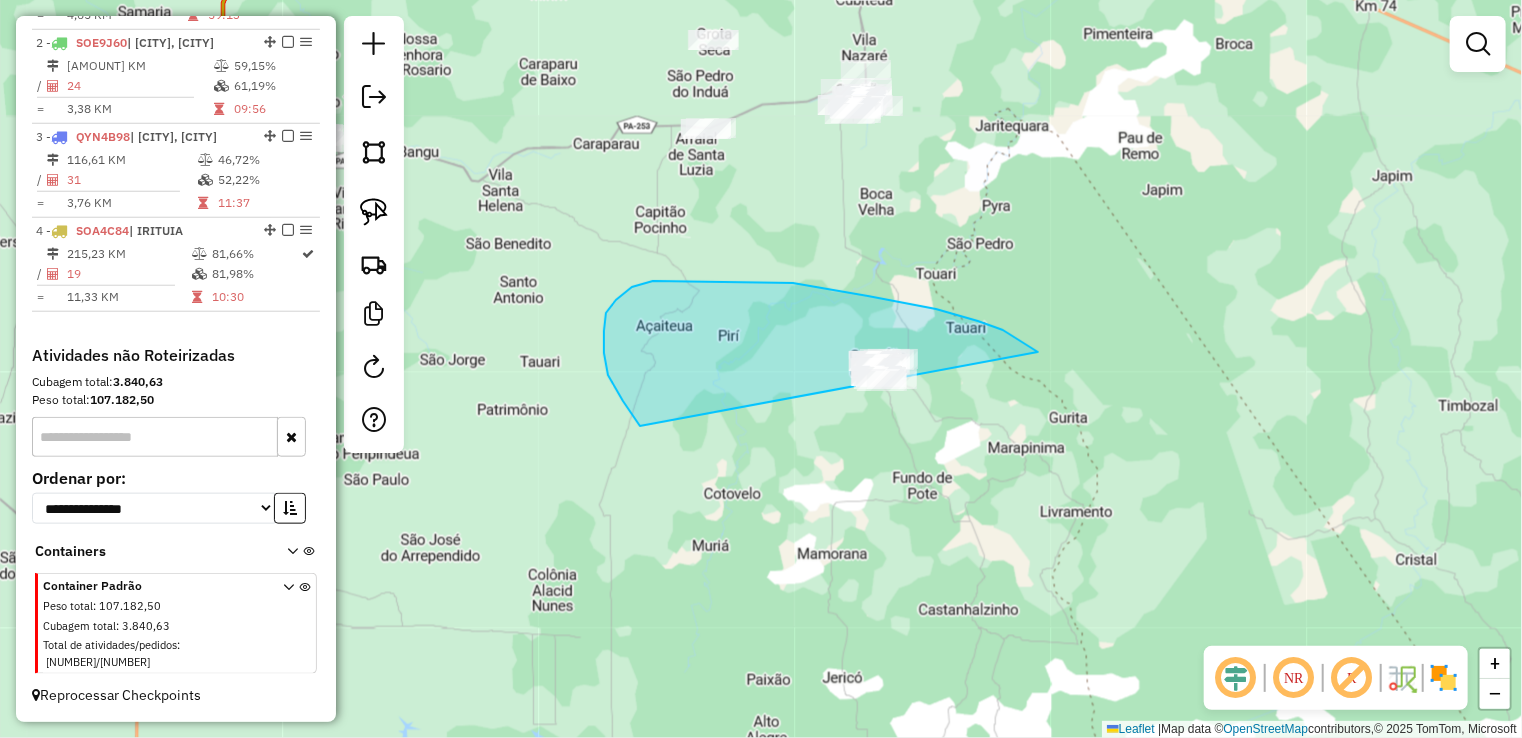 drag, startPoint x: 1038, startPoint y: 352, endPoint x: 1115, endPoint y: 420, distance: 102.7278 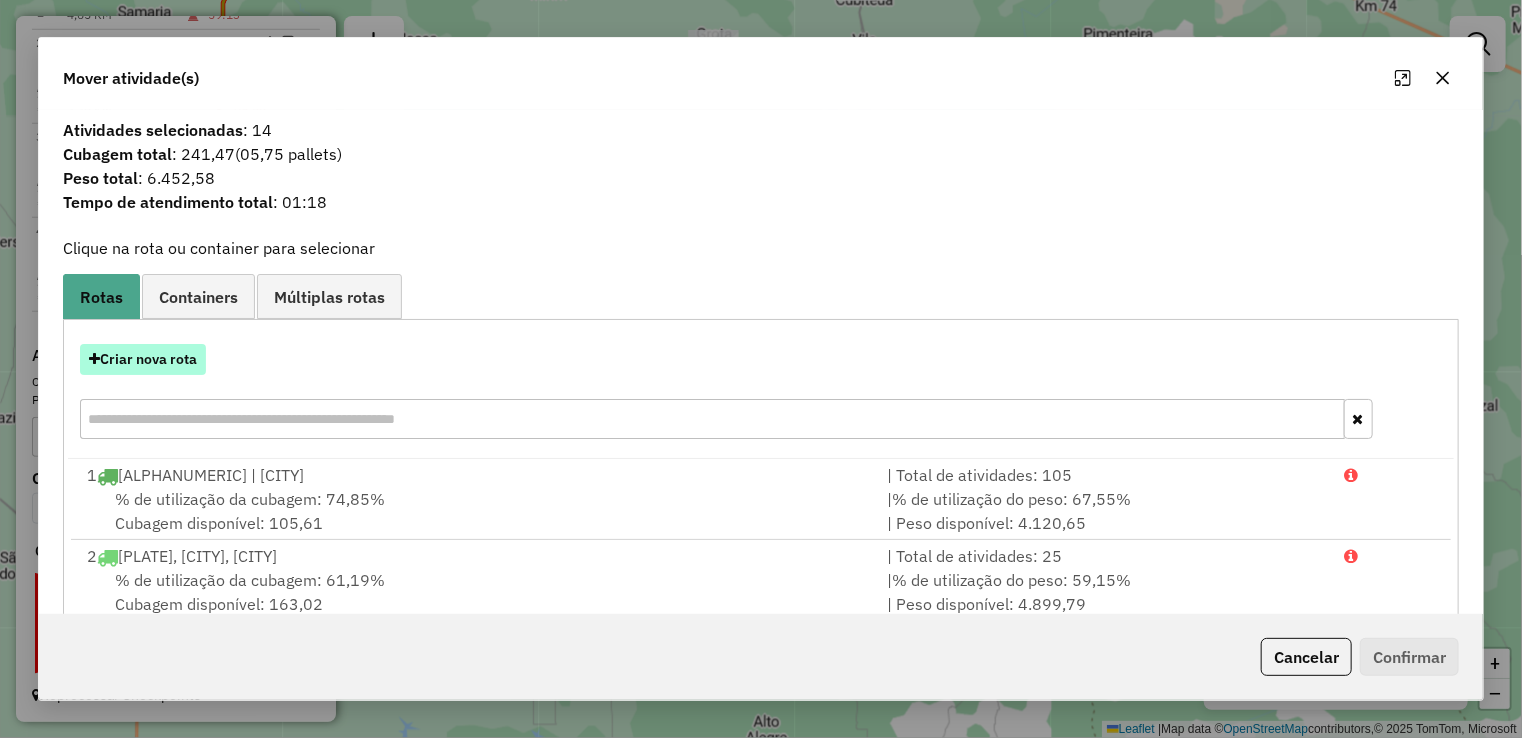 click on "Criar nova rota" at bounding box center (143, 359) 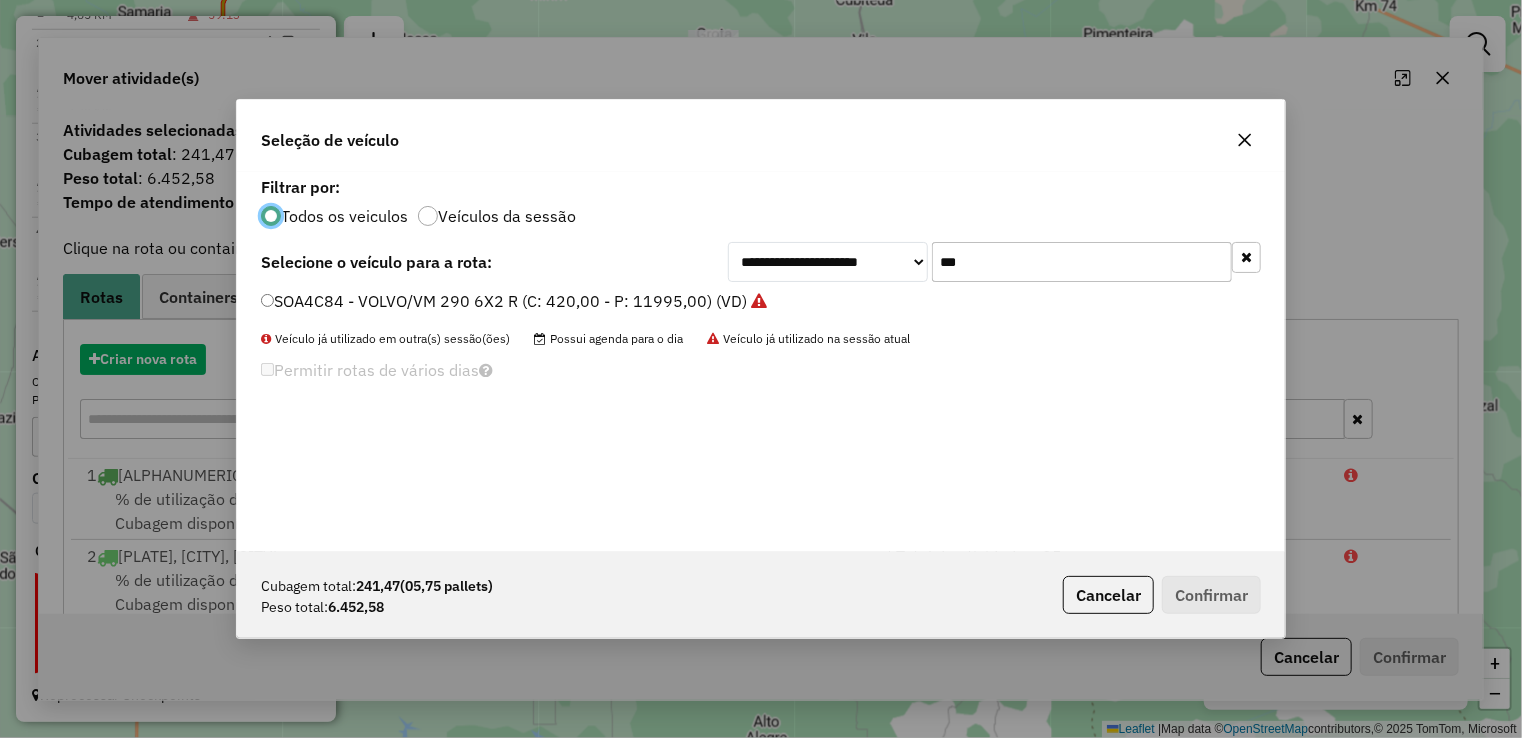 scroll, scrollTop: 10, scrollLeft: 6, axis: both 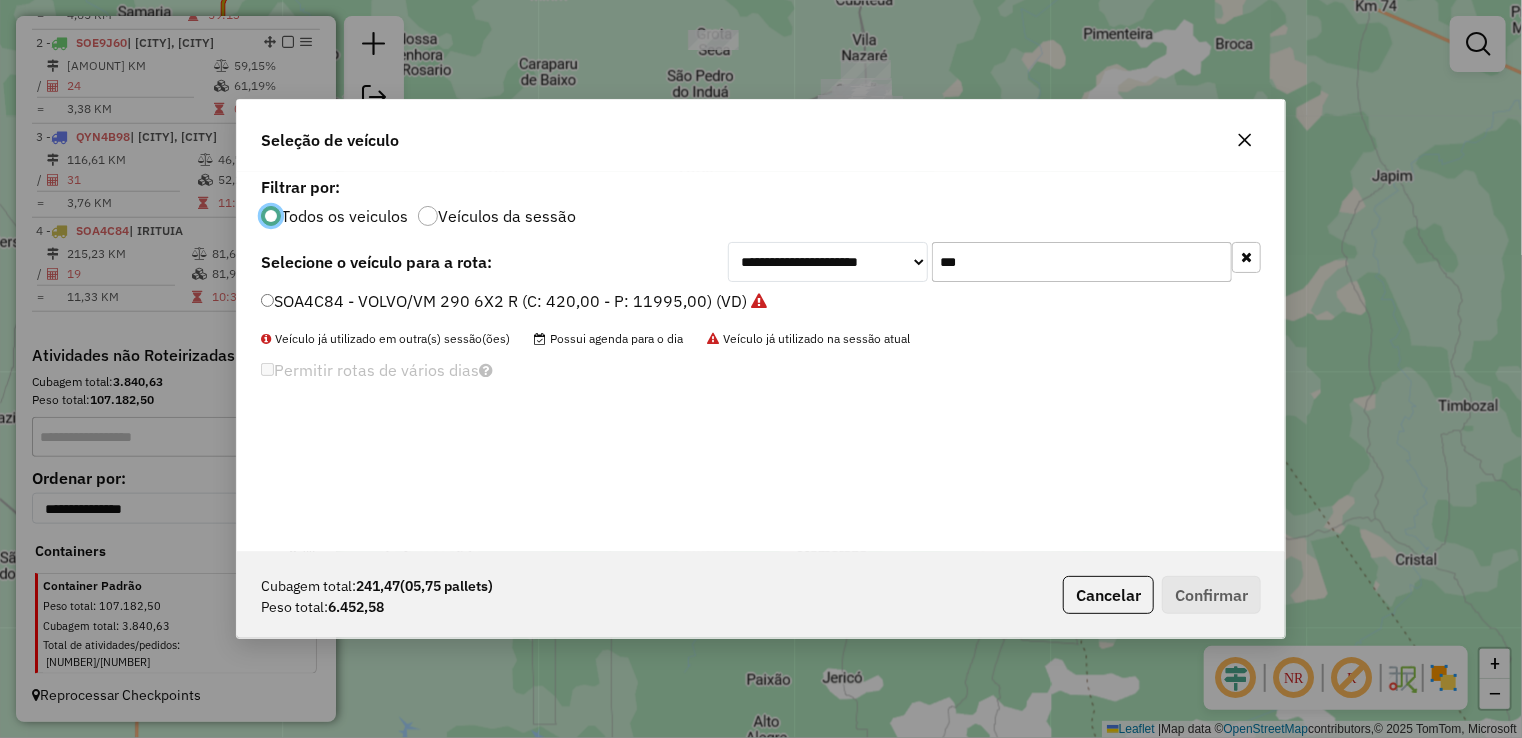 drag, startPoint x: 1008, startPoint y: 265, endPoint x: 828, endPoint y: 257, distance: 180.17769 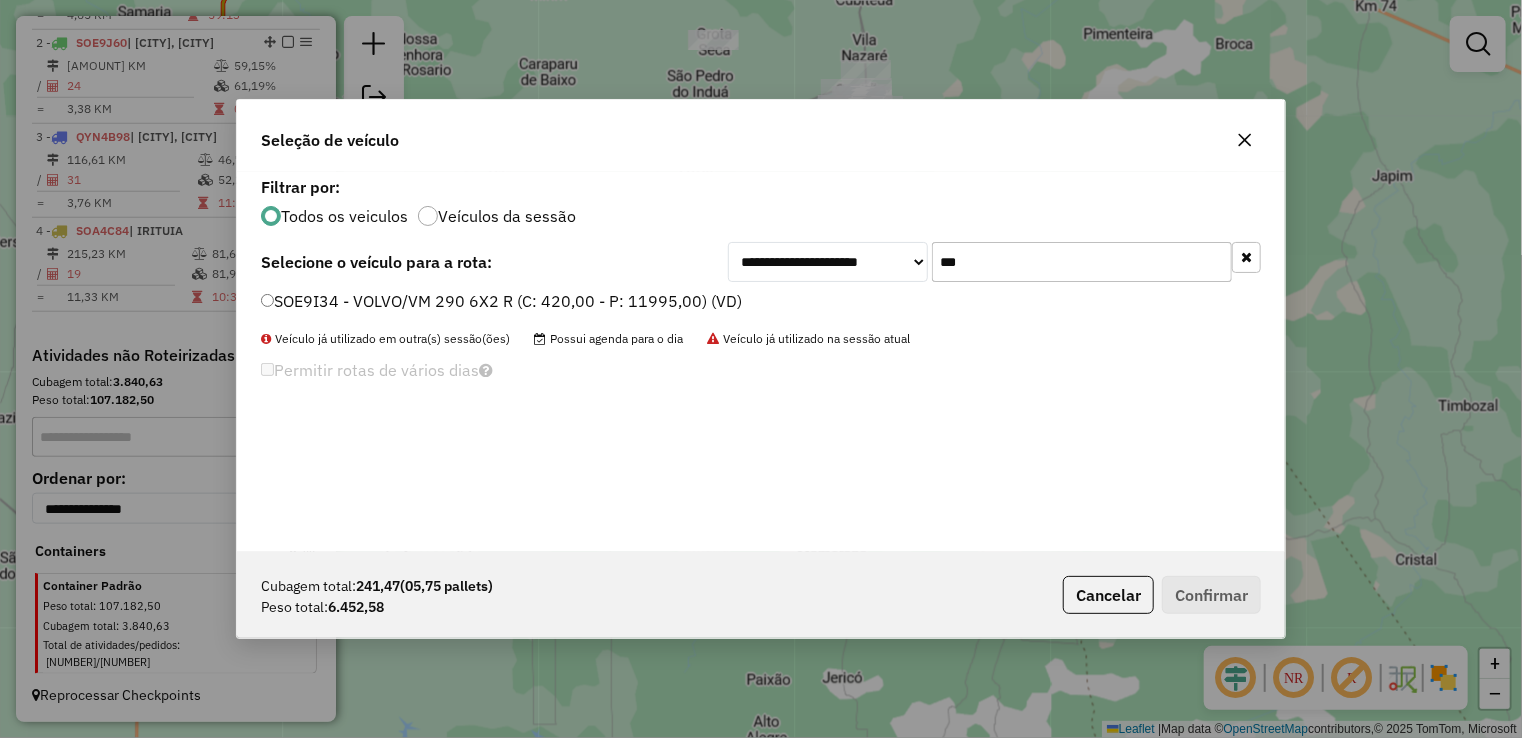 type on "***" 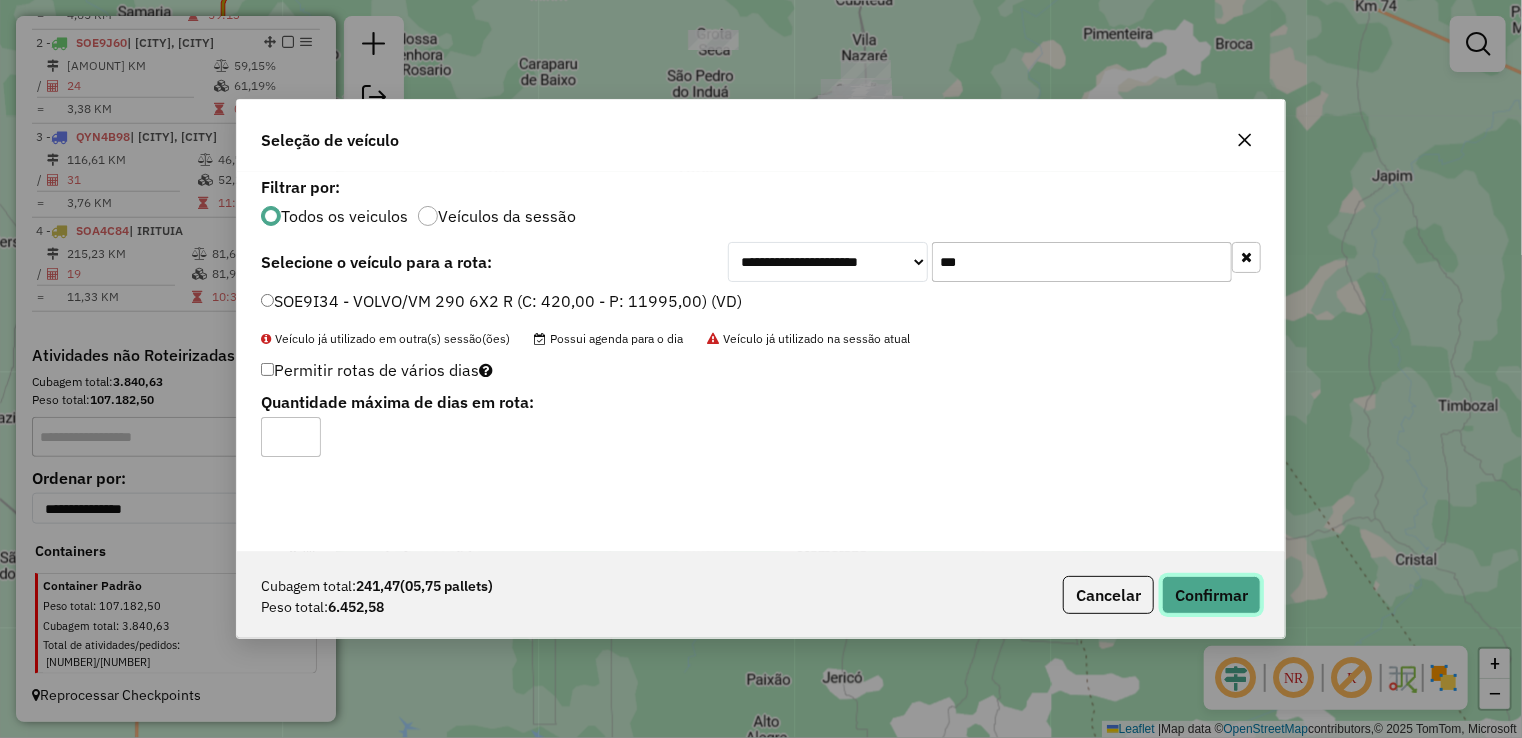 click on "Confirmar" 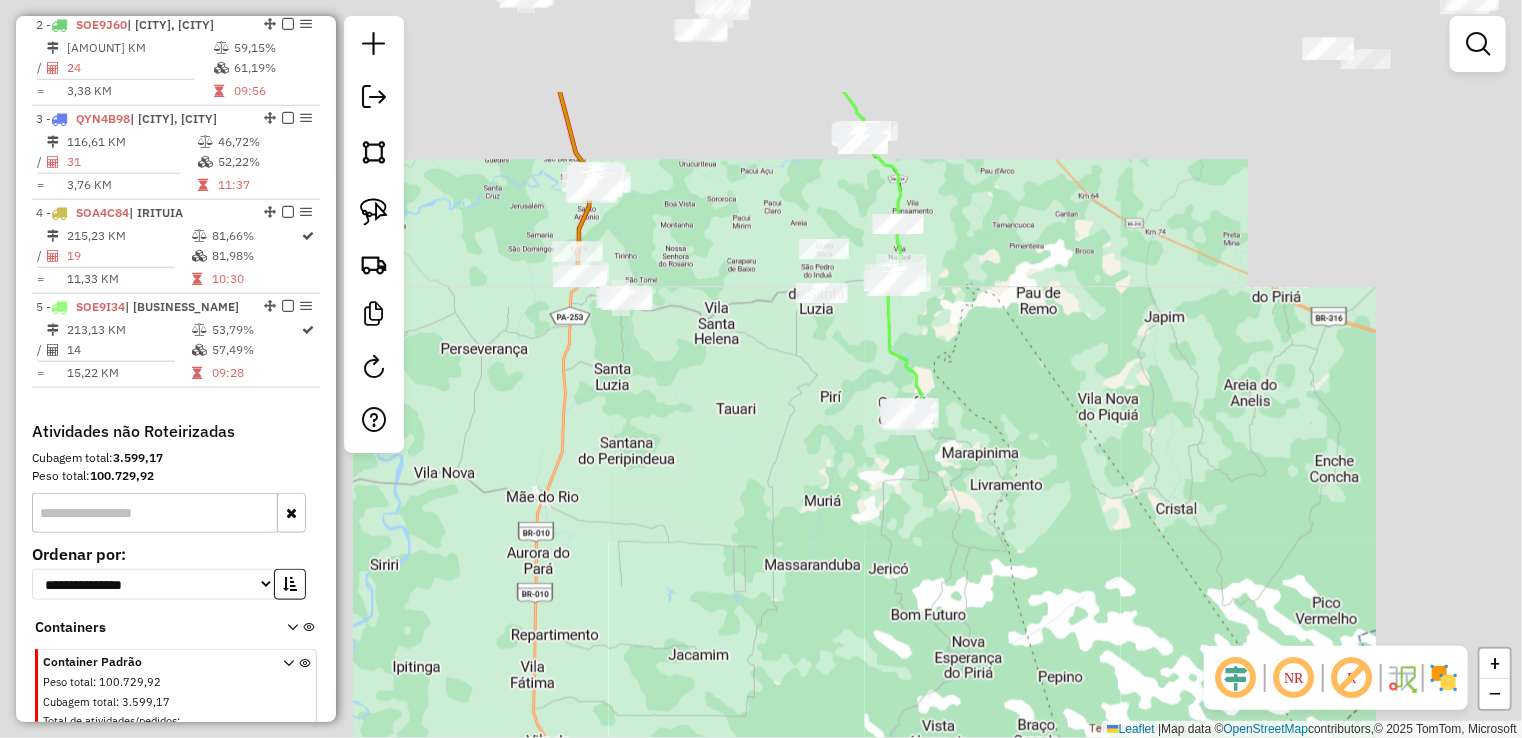 drag, startPoint x: 962, startPoint y: 306, endPoint x: 960, endPoint y: 335, distance: 29.068884 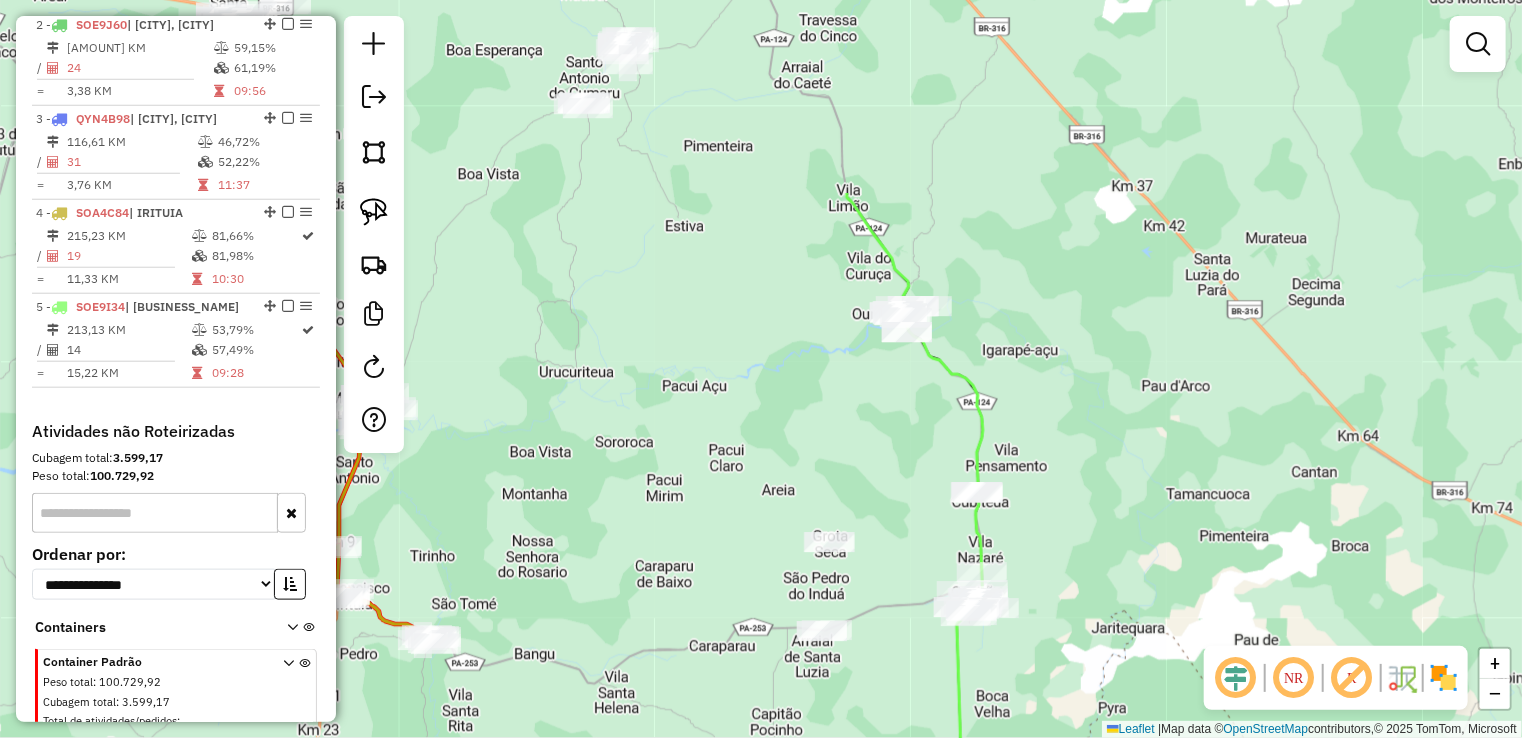 drag, startPoint x: 993, startPoint y: 302, endPoint x: 1061, endPoint y: 489, distance: 198.9799 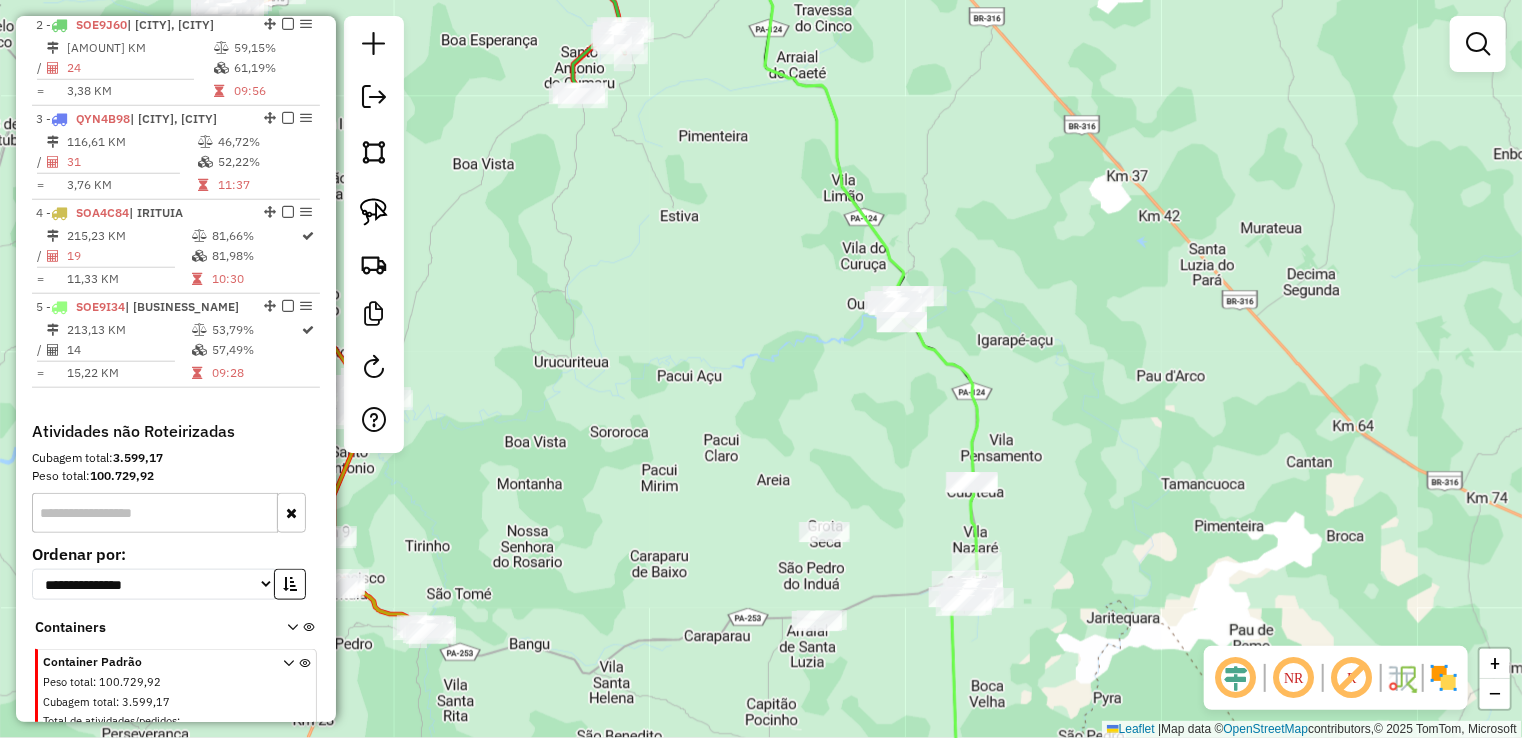 drag, startPoint x: 1044, startPoint y: 433, endPoint x: 1010, endPoint y: 253, distance: 183.18297 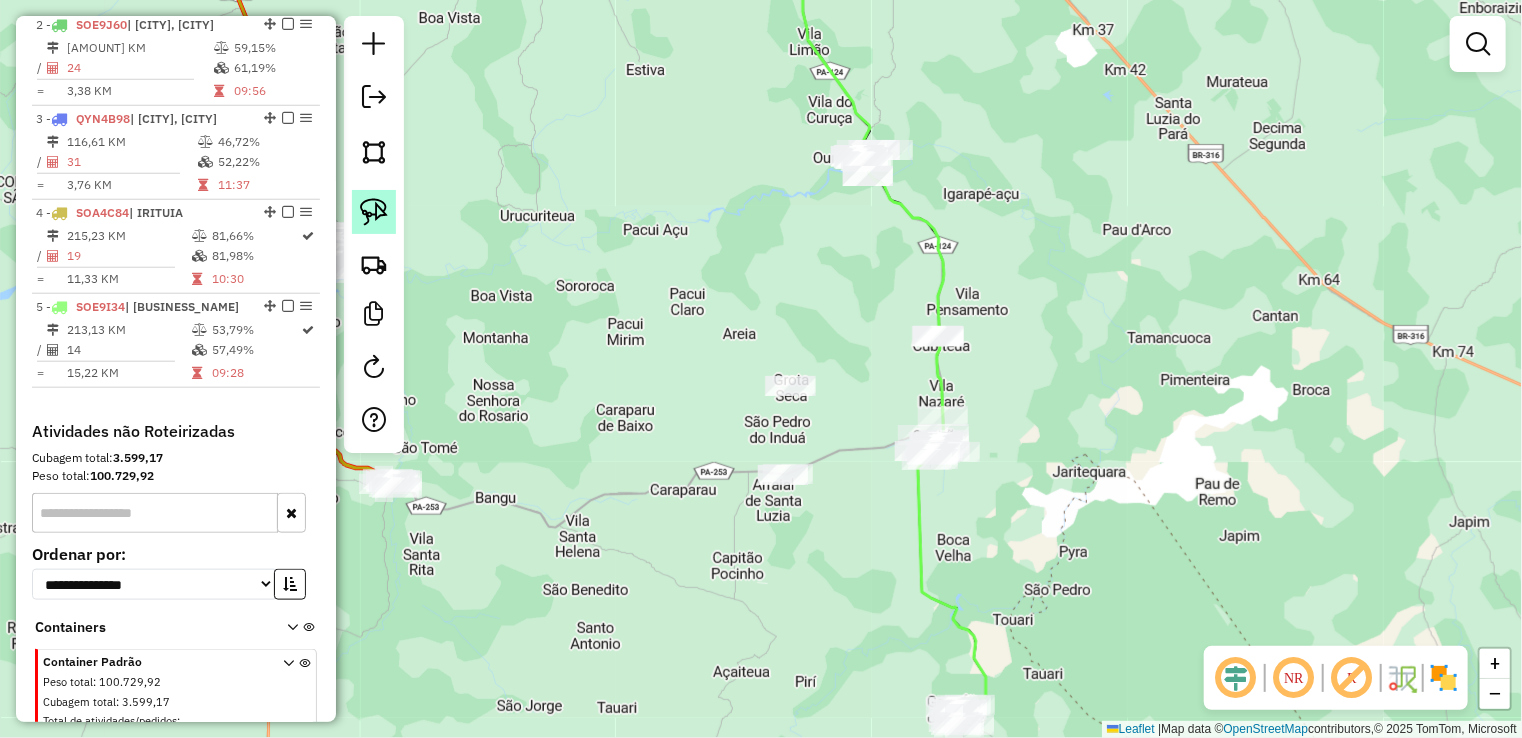 click 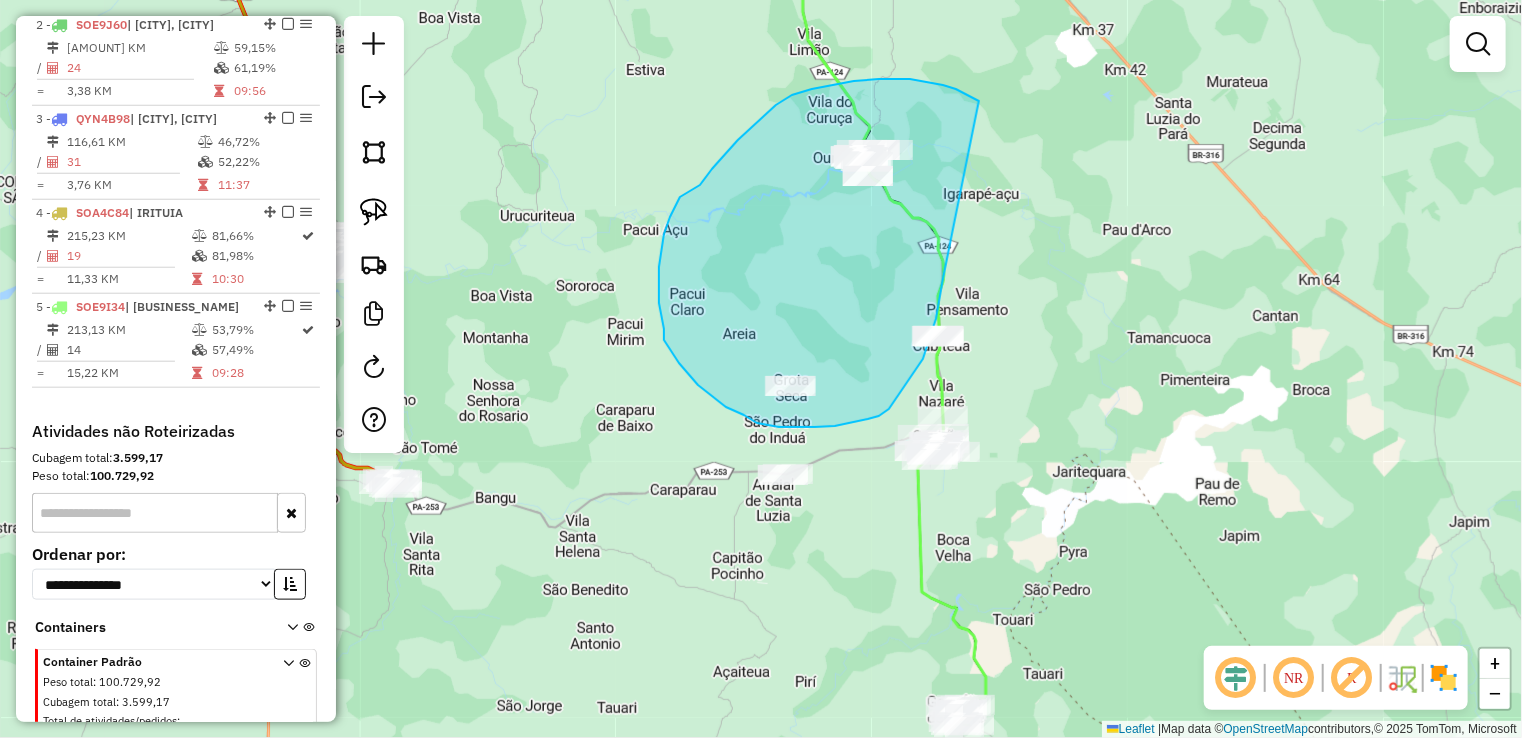 drag, startPoint x: 910, startPoint y: 79, endPoint x: 948, endPoint y: 268, distance: 192.78226 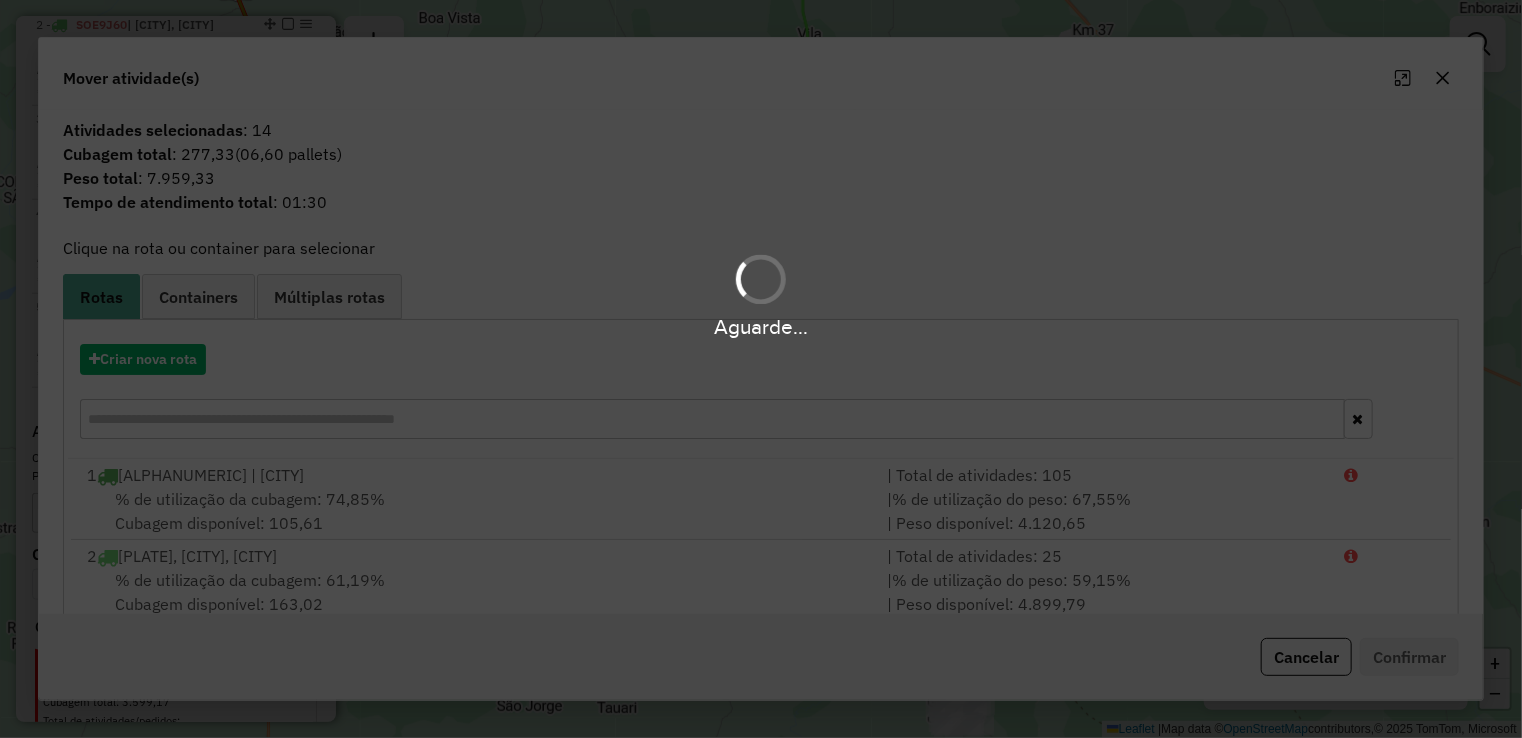 click on "Aguarde...  Pop-up bloqueado!  Seu navegador bloqueou automáticamente a abertura de uma nova janela.   Acesse as configurações e adicione o endereço do sistema a lista de permissão.   Fechar  Informações da Sessão [NUMBER] - [DATE]     Criação: [DATE] [TIME]   Depósito:  [NAME]  Total de rotas:  [NUMBER]  Distância Total:  [NUMBER] km  Tempo total:  [TIME]  Valor total:  R$ [NUMBER]  - Total roteirizado:  R$ [NUMBER]  - Total não roteirizado:  R$ [NUMBER]  Total de Atividades Roteirizadas:  [NUMBER]  Total de Pedidos Roteirizados:  [NUMBER]  Peso total roteirizado:  [NUMBER]  Cubagem total roteirizado:  [NUMBER]  Total de Atividades não Roteirizadas:  [NUMBER]  Total de Pedidos não Roteirizados:  [NUMBER] Total de caixas por viagem:  [NUMBER] /   [NUMBER] =  [NUMBER] Média de Atividades por viagem:  [NUMBER] /   [NUMBER] =  [NUMBER] Ocupação média da frota:  [PERCENTAGE]%   Rotas vários dias:  [NUMBER]  Clientes Priorizados NR:  [NUMBER] Rotas  Recargas: [NUMBER]   Ver rotas   Ver veículos  Finalizar todas as rotas   [NUMBER] -       [ALPHANUMERIC]   |  [CITY] /" at bounding box center [761, 369] 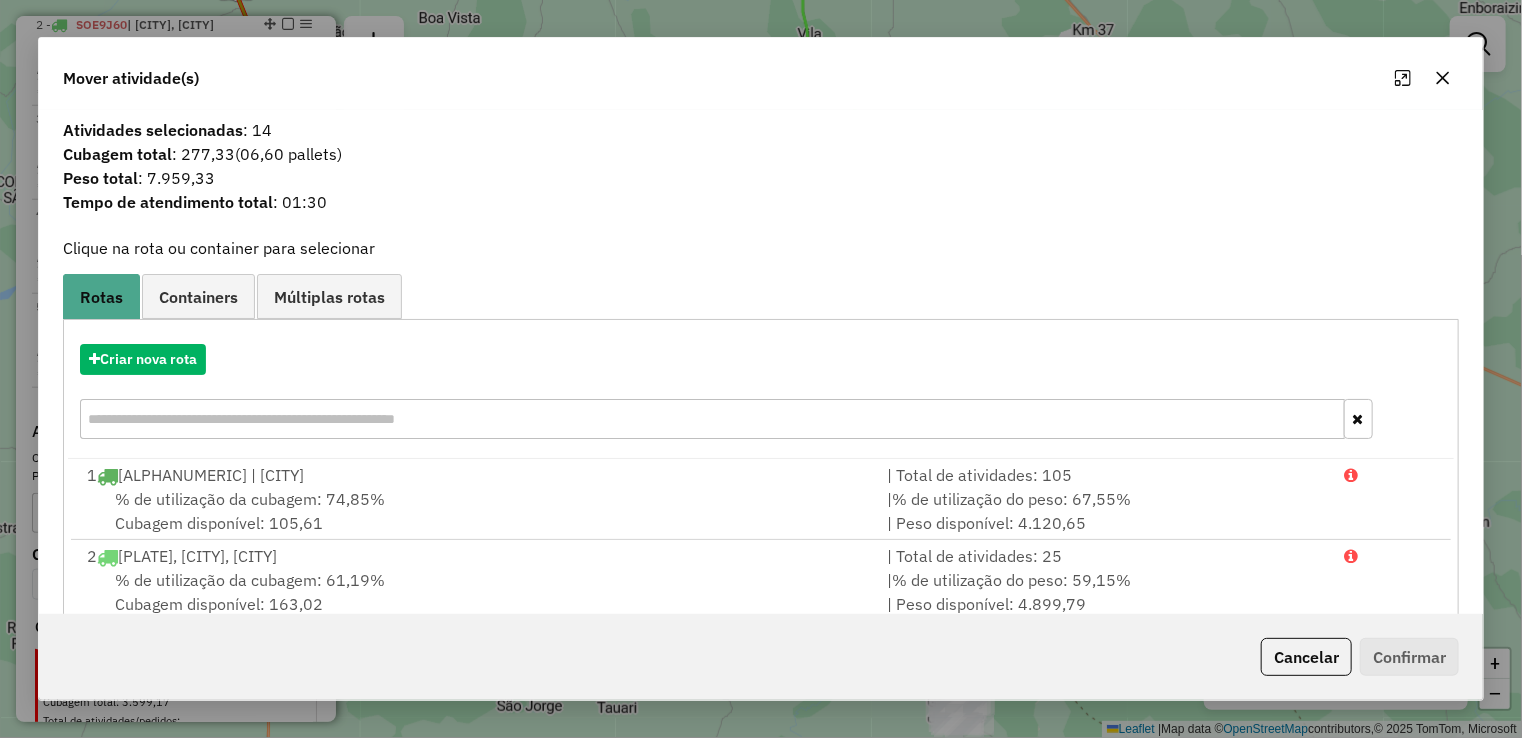 click on "Cancelar" 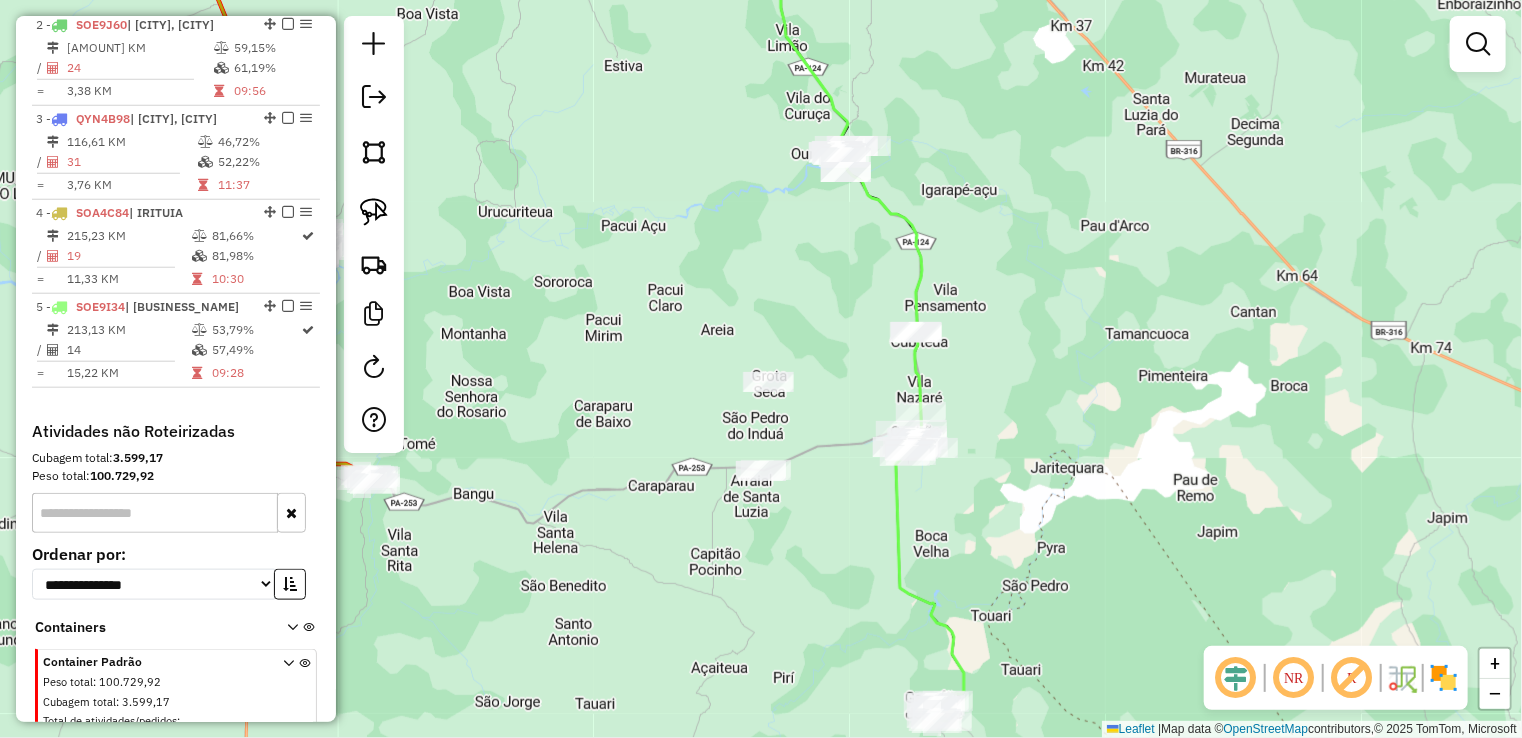 drag, startPoint x: 909, startPoint y: 266, endPoint x: 876, endPoint y: 445, distance: 182.01648 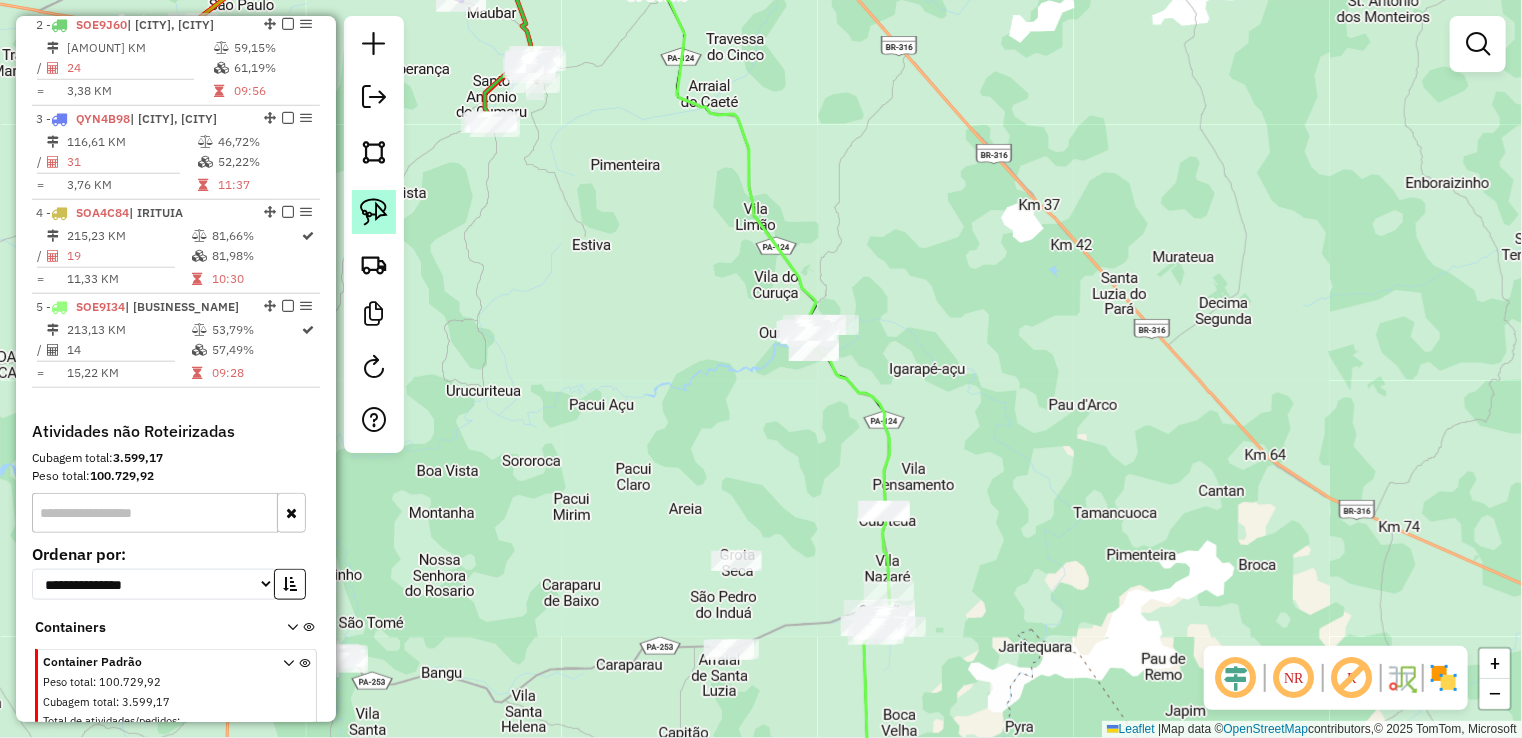 click 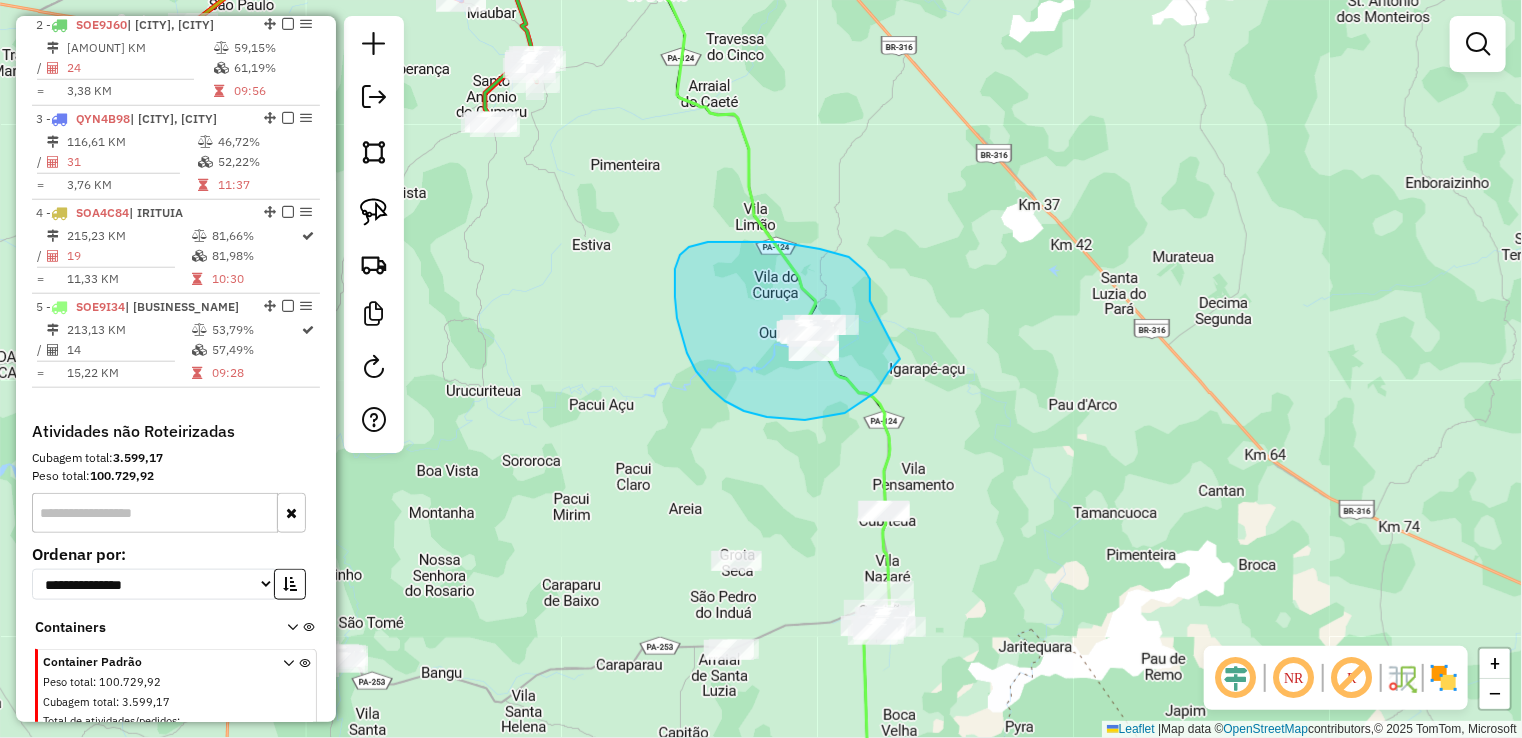 drag, startPoint x: 870, startPoint y: 289, endPoint x: 915, endPoint y: 325, distance: 57.628117 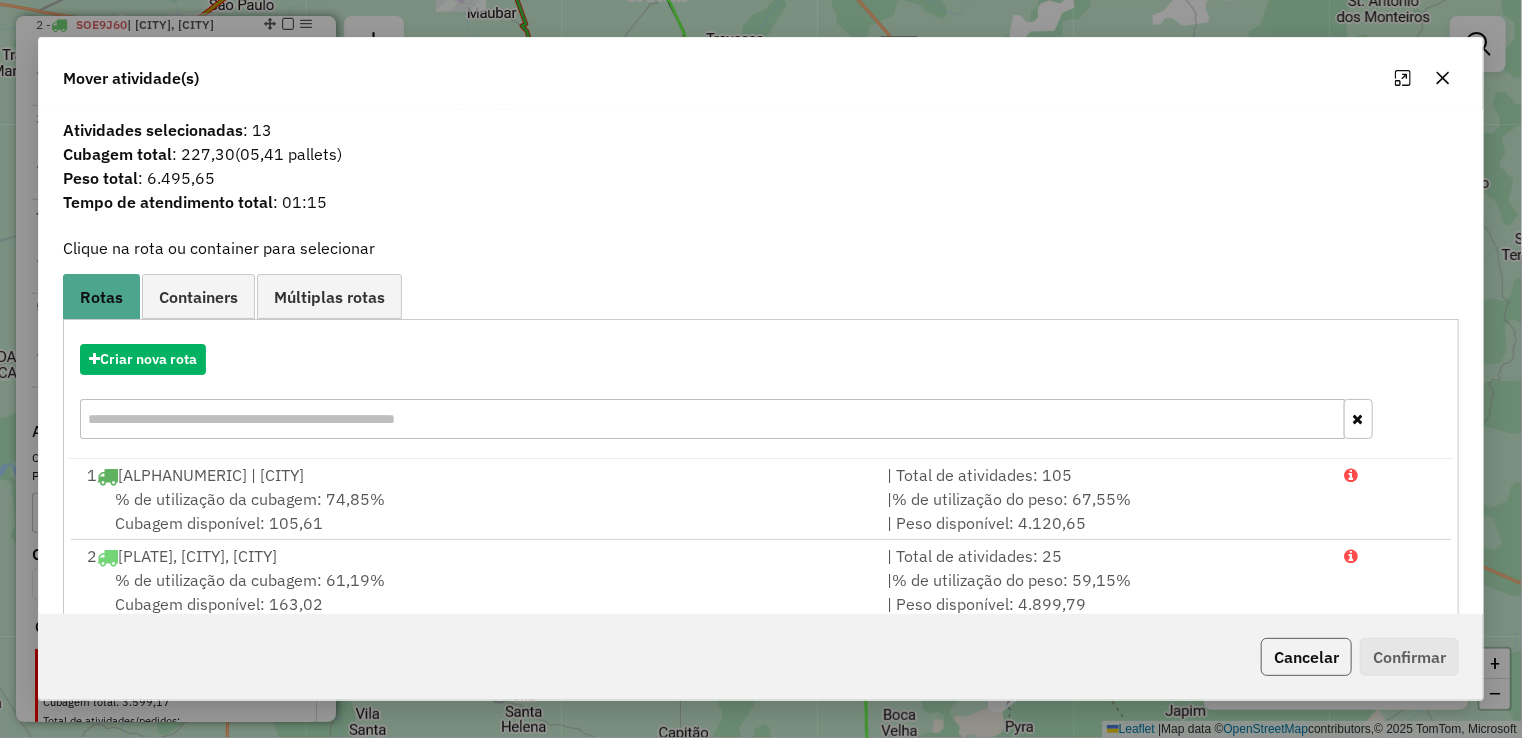click on "Cancelar" 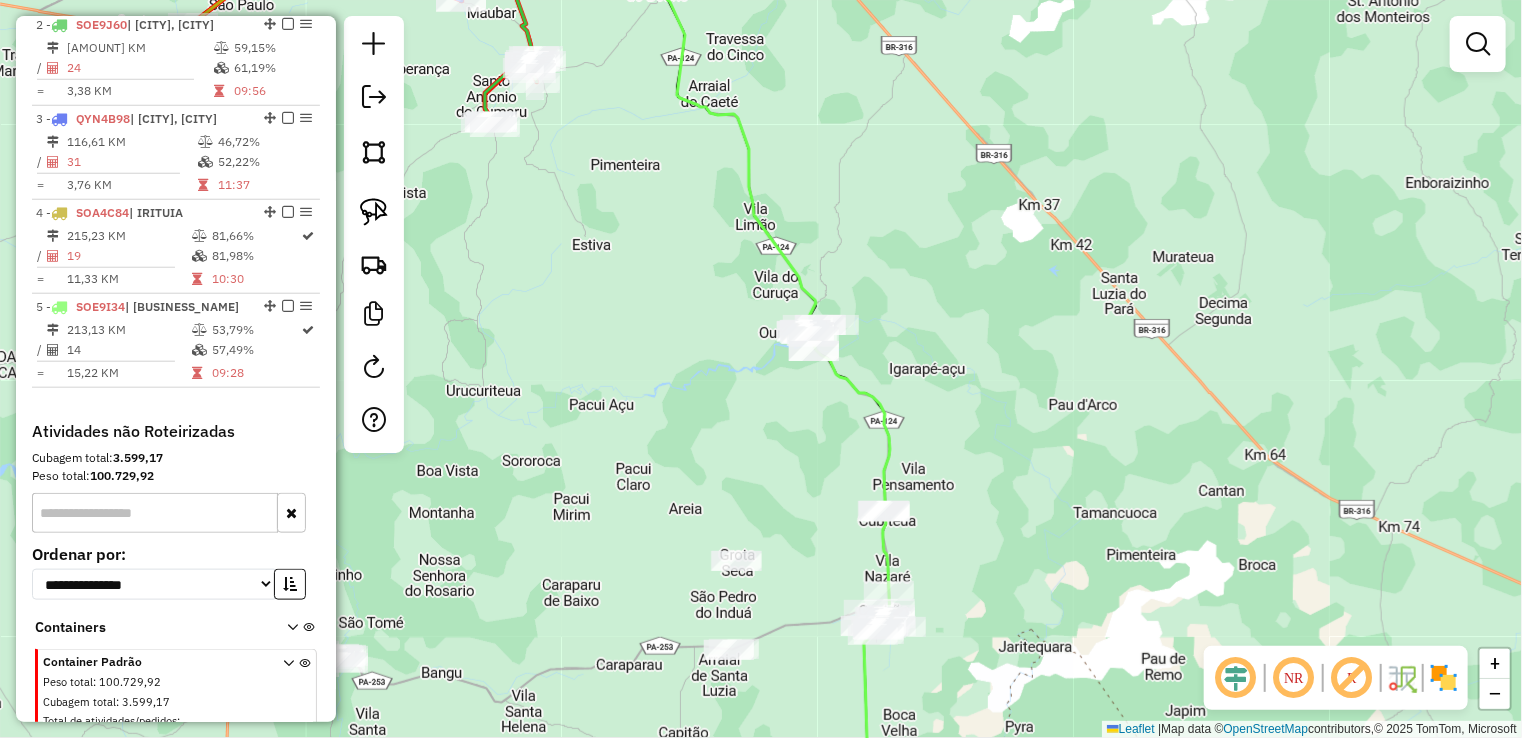 drag, startPoint x: 1005, startPoint y: 401, endPoint x: 972, endPoint y: 257, distance: 147.73286 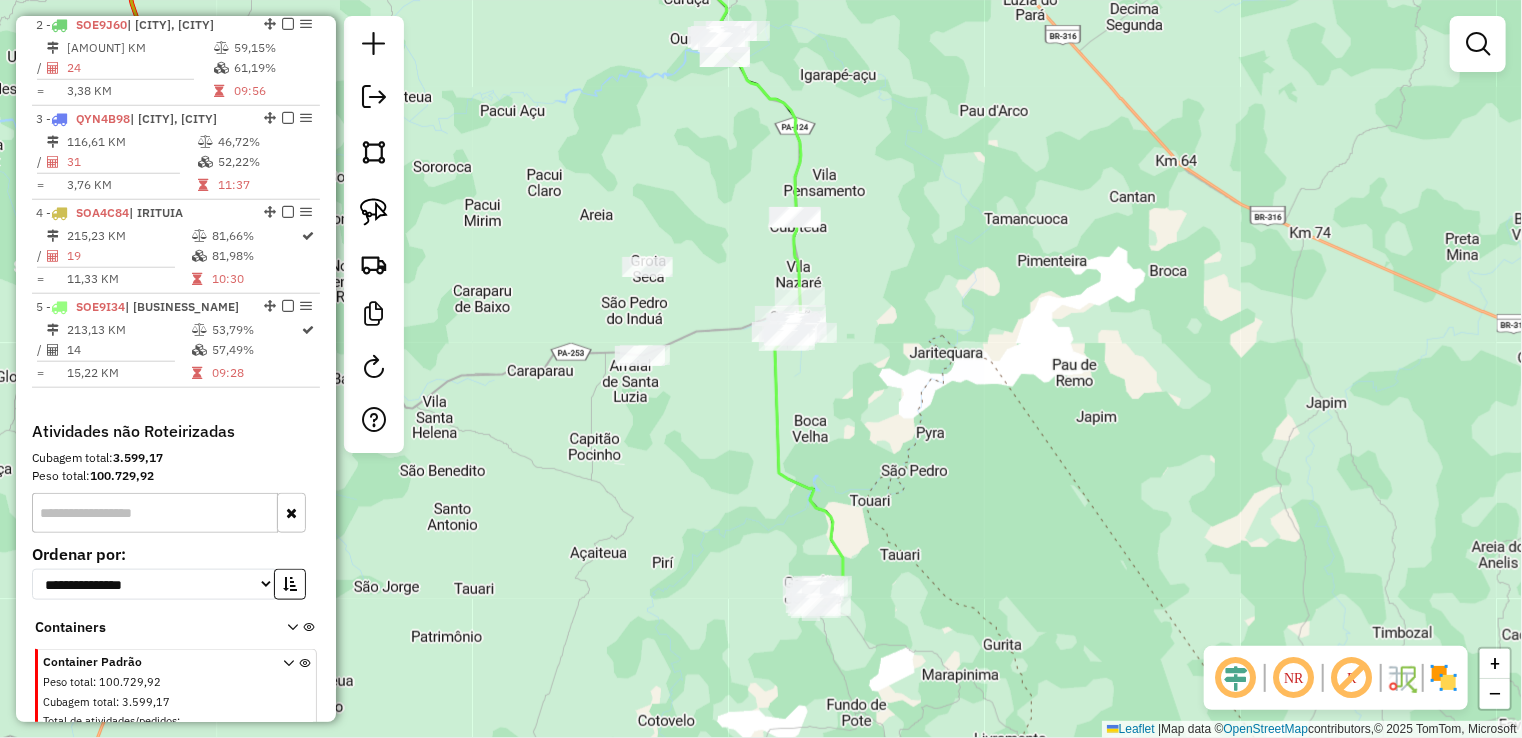 click on "Janela de atendimento Grade de atendimento Capacidade Transportadoras Veículos Cliente Pedidos  Rotas Selecione os dias de semana para filtrar as janelas de atendimento  Seg   Ter   Qua   Qui   Sex   Sáb   Dom  Informe o período da janela de atendimento: De: Até:  Filtrar exatamente a janela do cliente  Considerar janela de atendimento padrão  Selecione os dias de semana para filtrar as grades de atendimento  Seg   Ter   Qua   Qui   Sex   Sáb   Dom   Considerar clientes sem dia de atendimento cadastrado  Clientes fora do dia de atendimento selecionado Filtrar as atividades entre os valores definidos abaixo:  Peso mínimo:   Peso máximo:   Cubagem mínima:   Cubagem máxima:   De:   Até:  Filtrar as atividades entre o tempo de atendimento definido abaixo:  De:   Até:   Considerar capacidade total dos clientes não roteirizados Transportadora: Selecione um ou mais itens Tipo de veículo: Selecione um ou mais itens Veículo: Selecione um ou mais itens Motorista: Selecione um ou mais itens Nome: Rótulo:" 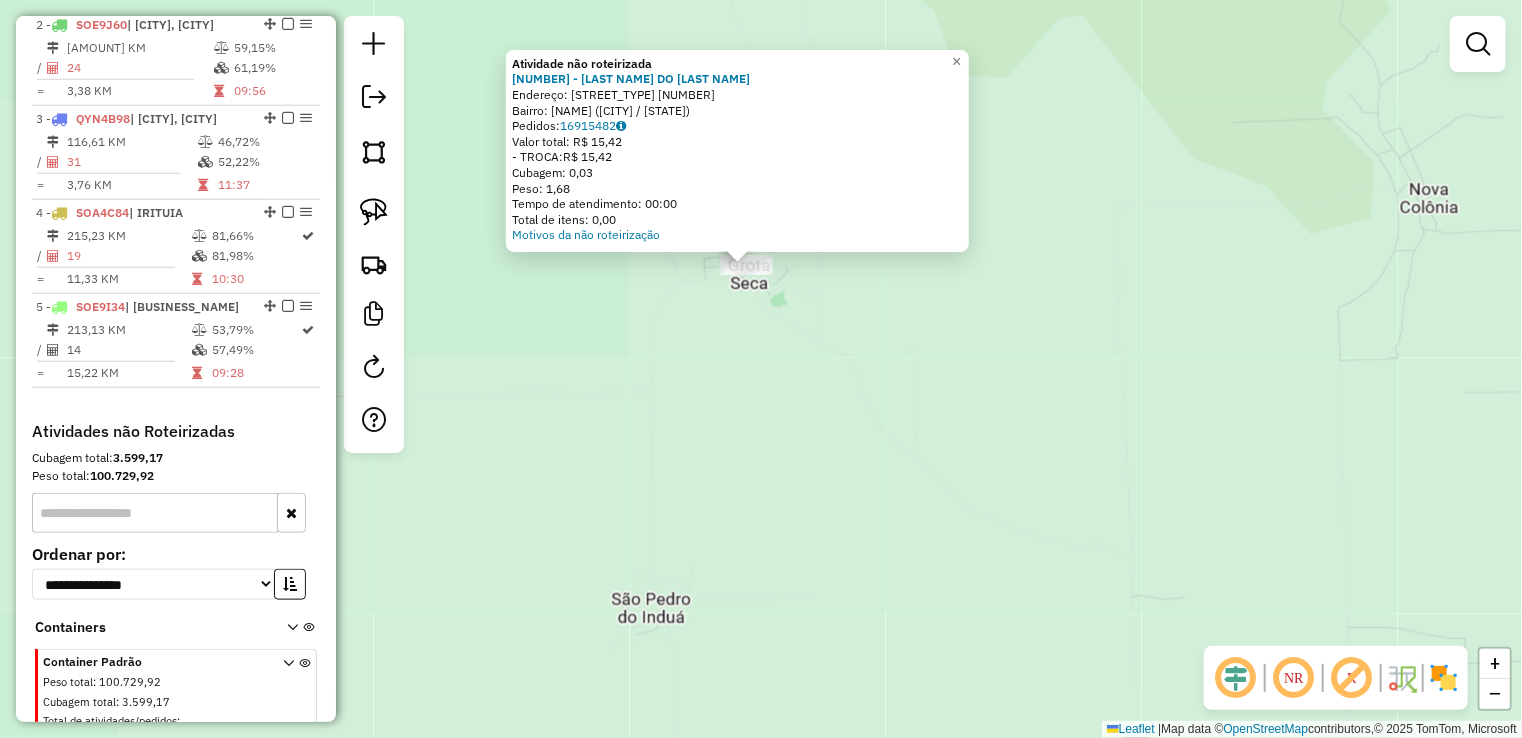 drag, startPoint x: 748, startPoint y: 337, endPoint x: 755, endPoint y: 385, distance: 48.507732 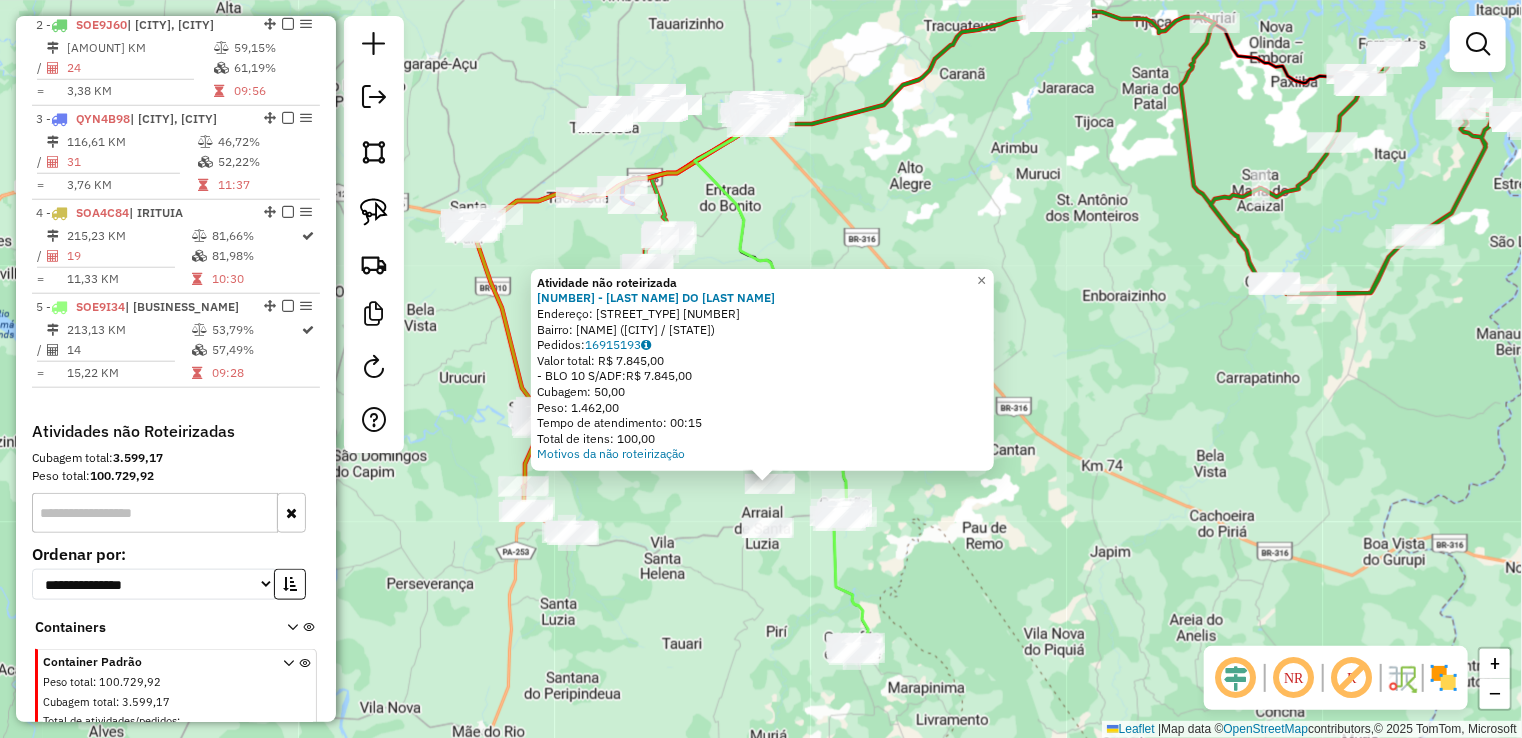 drag, startPoint x: 800, startPoint y: 584, endPoint x: 739, endPoint y: 413, distance: 181.5544 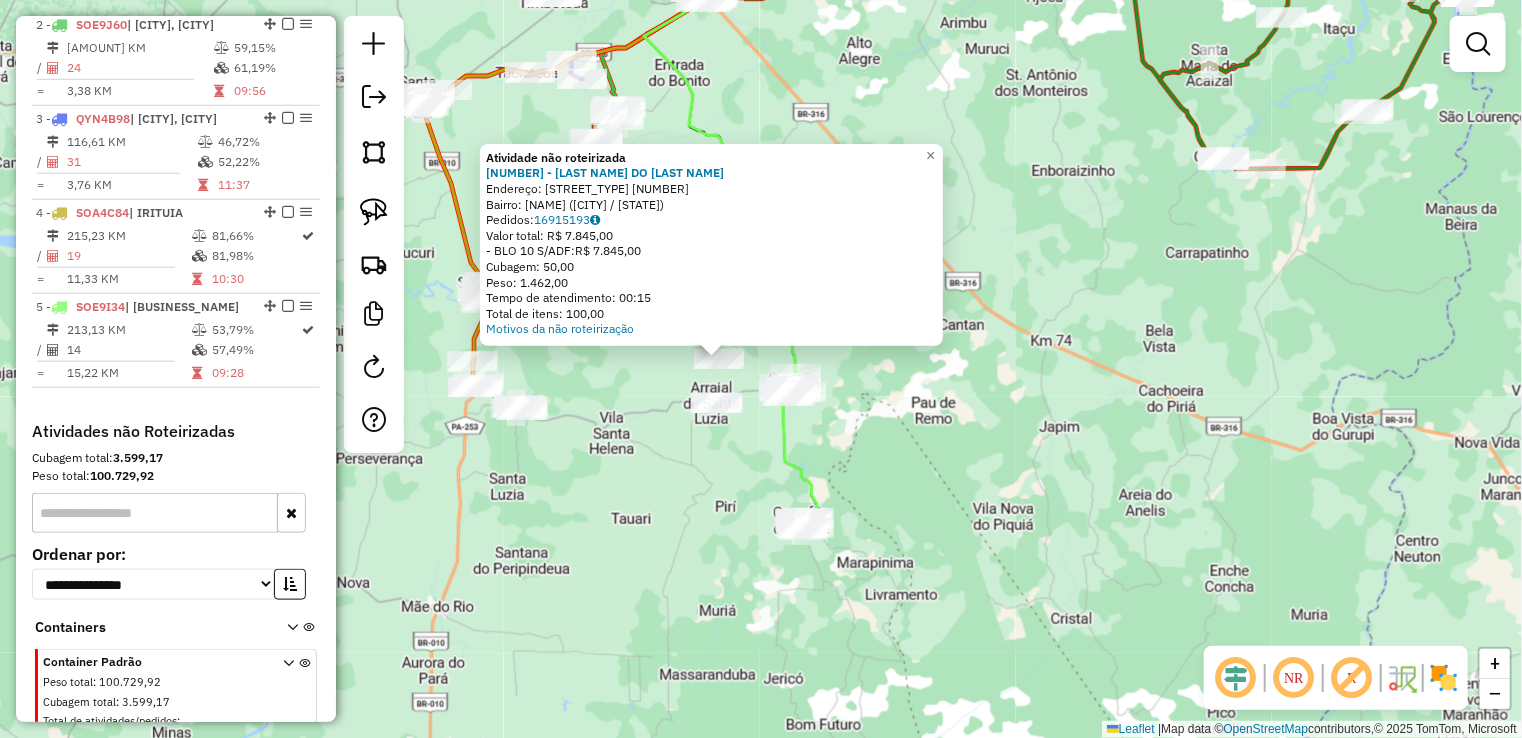 click on "Atividade não roteirizada [NUMBER] - [LAST NAME] DO [LAST NAME]  Endereço:  PA [NUMBER]   Bairro: [LAST NAME] ([CITY] / PA)   Pedidos:  [ID]   Valor total: [CURRENCY] [AMOUNT]   - BLO [NUMBER] S/ADF:  [CURRENCY] [AMOUNT]   Cubagem: [AMOUNT]   Peso: [AMOUNT]   Tempo de atendimento: [TIME]   Total de itens: [AMOUNT]  Motivos da não roteirização × Janela de atendimento Grade de atendimento Capacidade Transportadoras Veículos Cliente Pedidos  Rotas Selecione os dias de semana para filtrar as janelas de atendimento  Seg   Ter   Qua   Qui   Sex   Sáb   Dom  Informe o período da janela de atendimento: De: Até:  Filtrar exatamente a janela do cliente  Considerar janela de atendimento padrão  Selecione os dias de semana para filtrar as grades de atendimento  Seg   Ter   Qua   Qui   Sex   Sáb   Dom   Considerar clientes sem dia de atendimento cadastrado  Clientes fora do dia de atendimento selecionado Filtrar as atividades entre os valores definidos abaixo:  Peso mínimo:   Peso máximo:   Cubagem mínima:   Cubagem máxima:   De:   Até:  +" 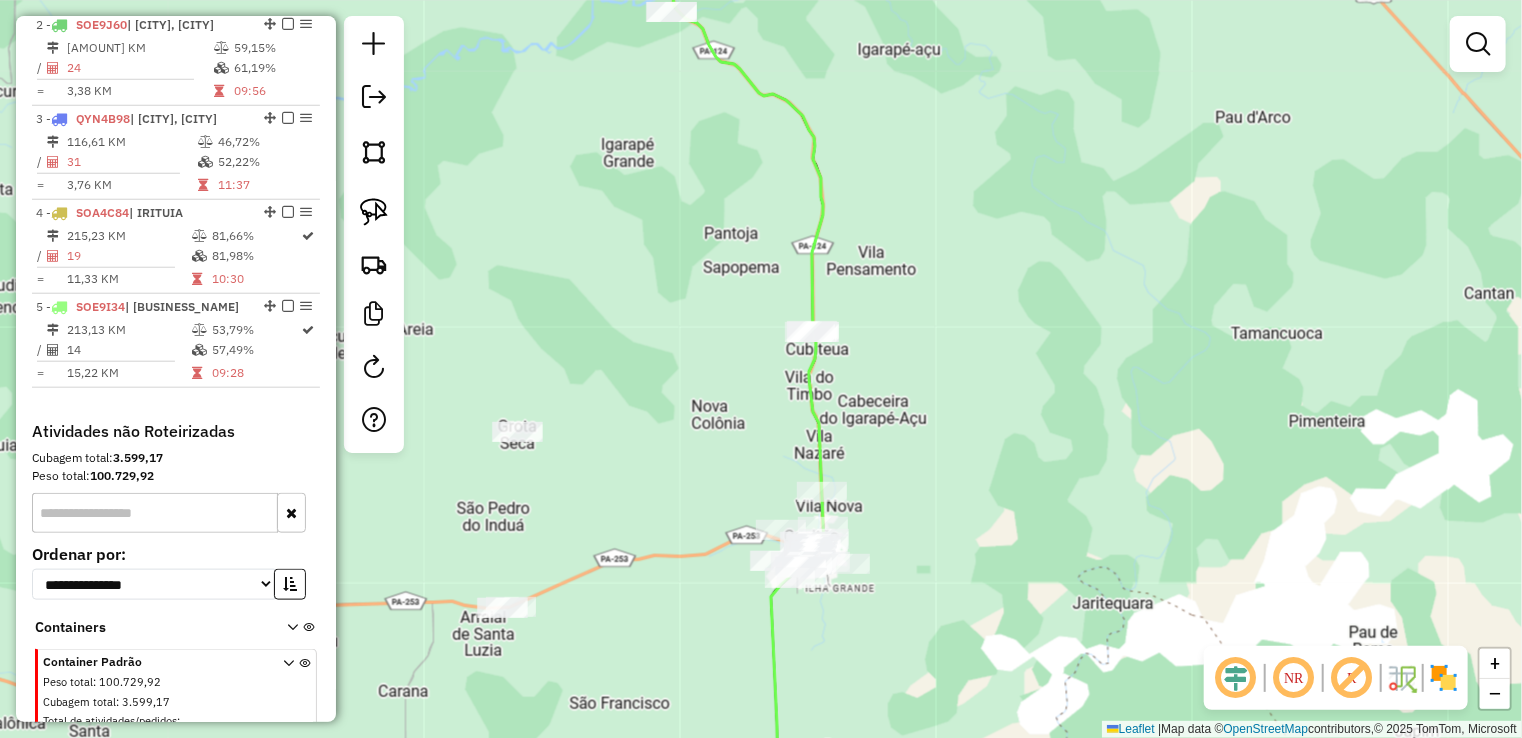 drag, startPoint x: 848, startPoint y: 512, endPoint x: 822, endPoint y: 282, distance: 231.4649 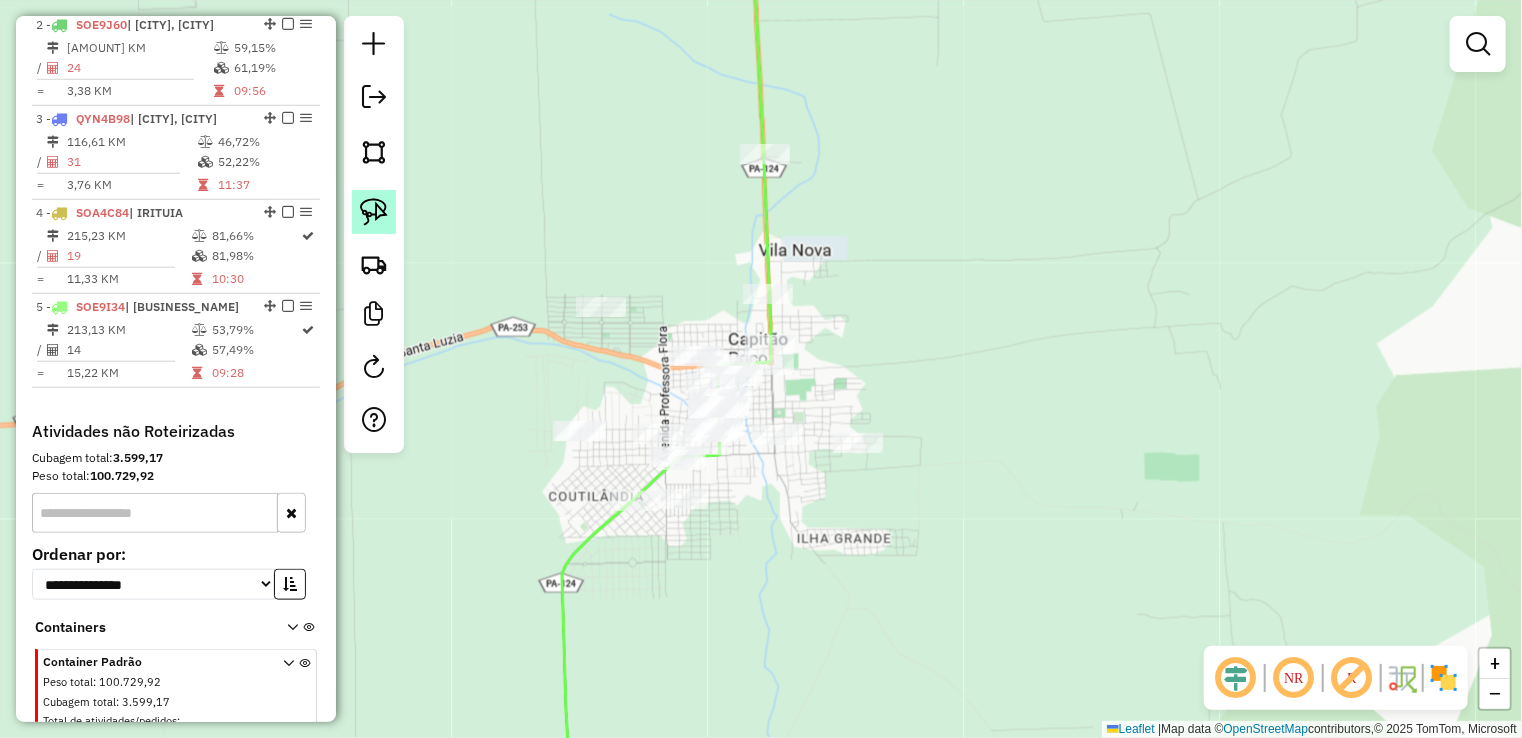 click 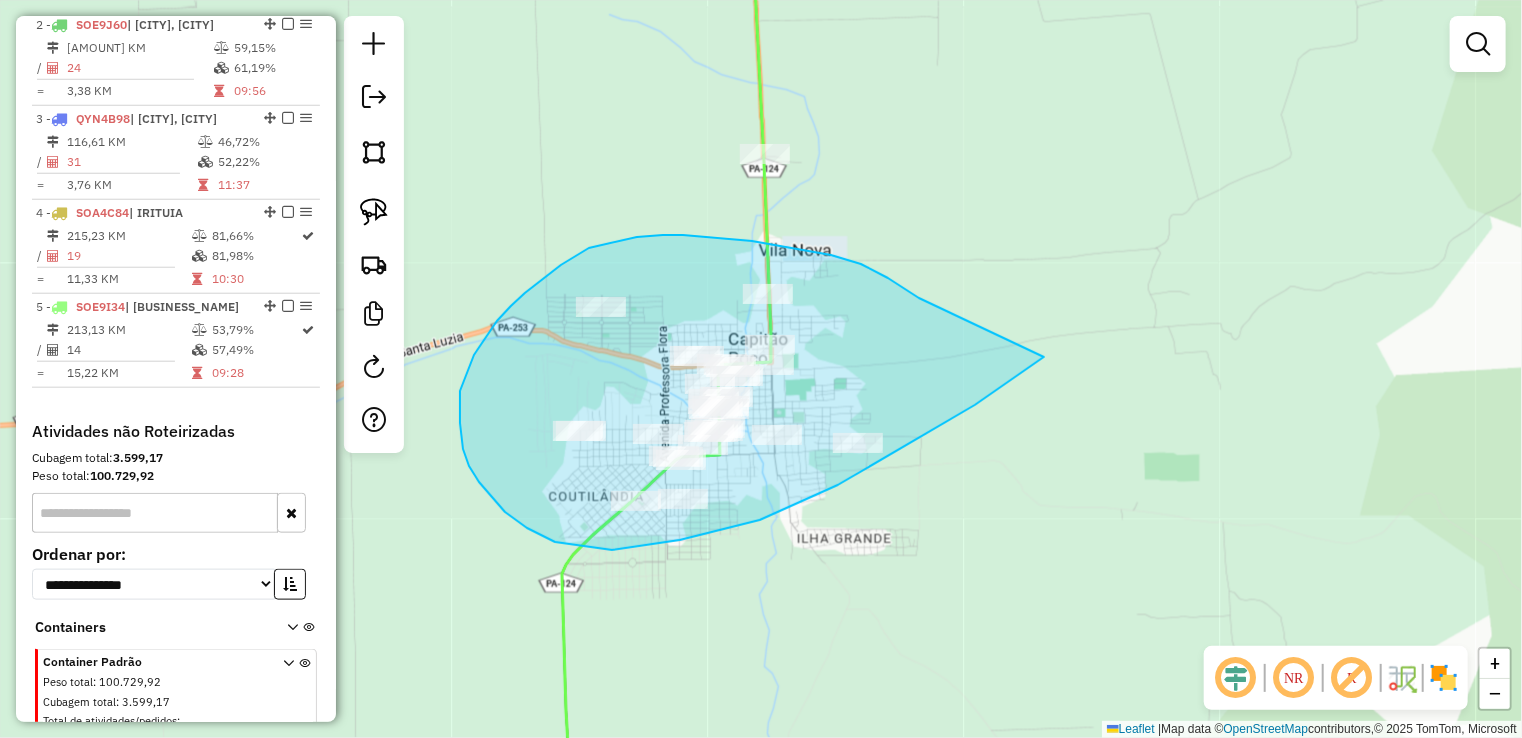 drag, startPoint x: 900, startPoint y: 286, endPoint x: 1133, endPoint y: 244, distance: 236.75514 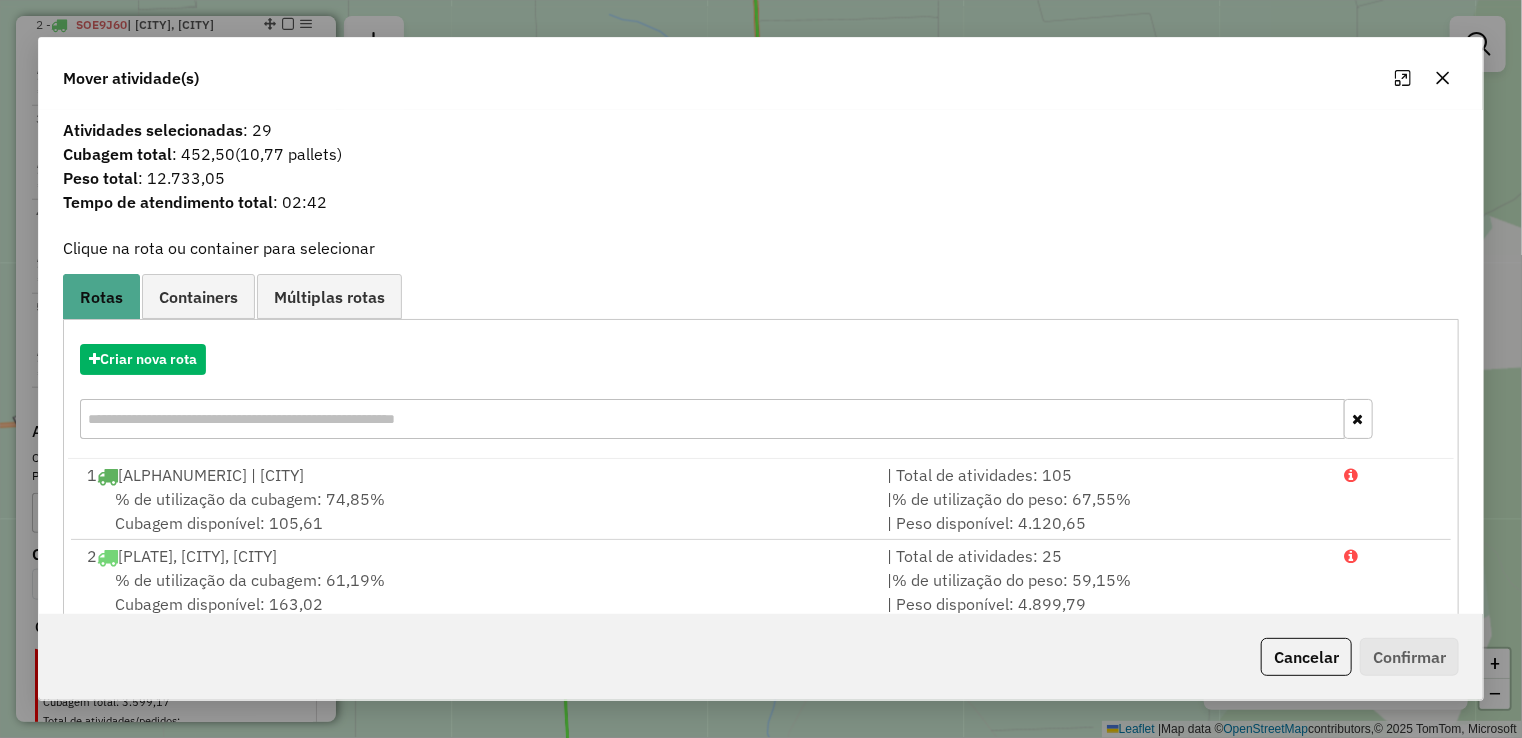 click on "Cancelar" 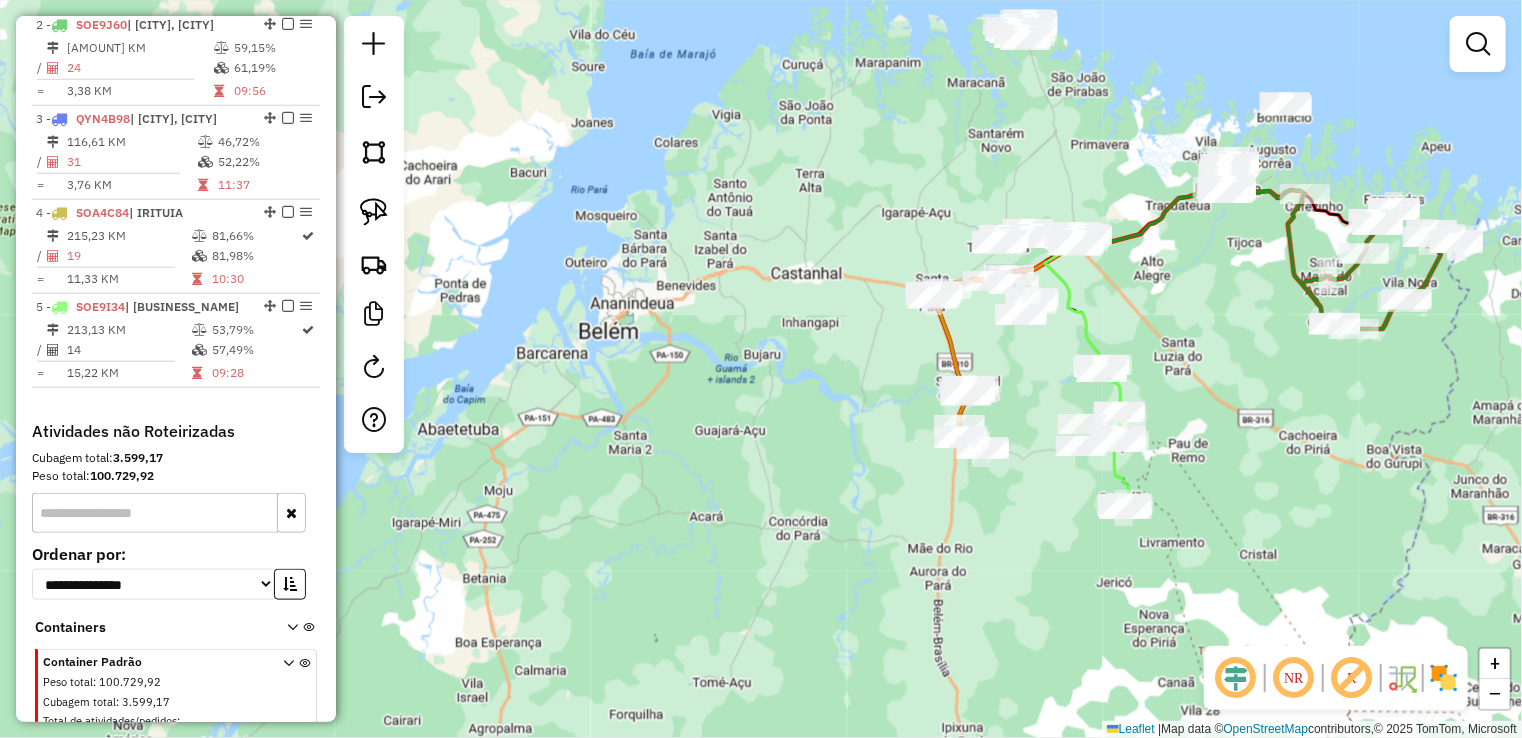 drag, startPoint x: 1116, startPoint y: 292, endPoint x: 1131, endPoint y: 389, distance: 98.15294 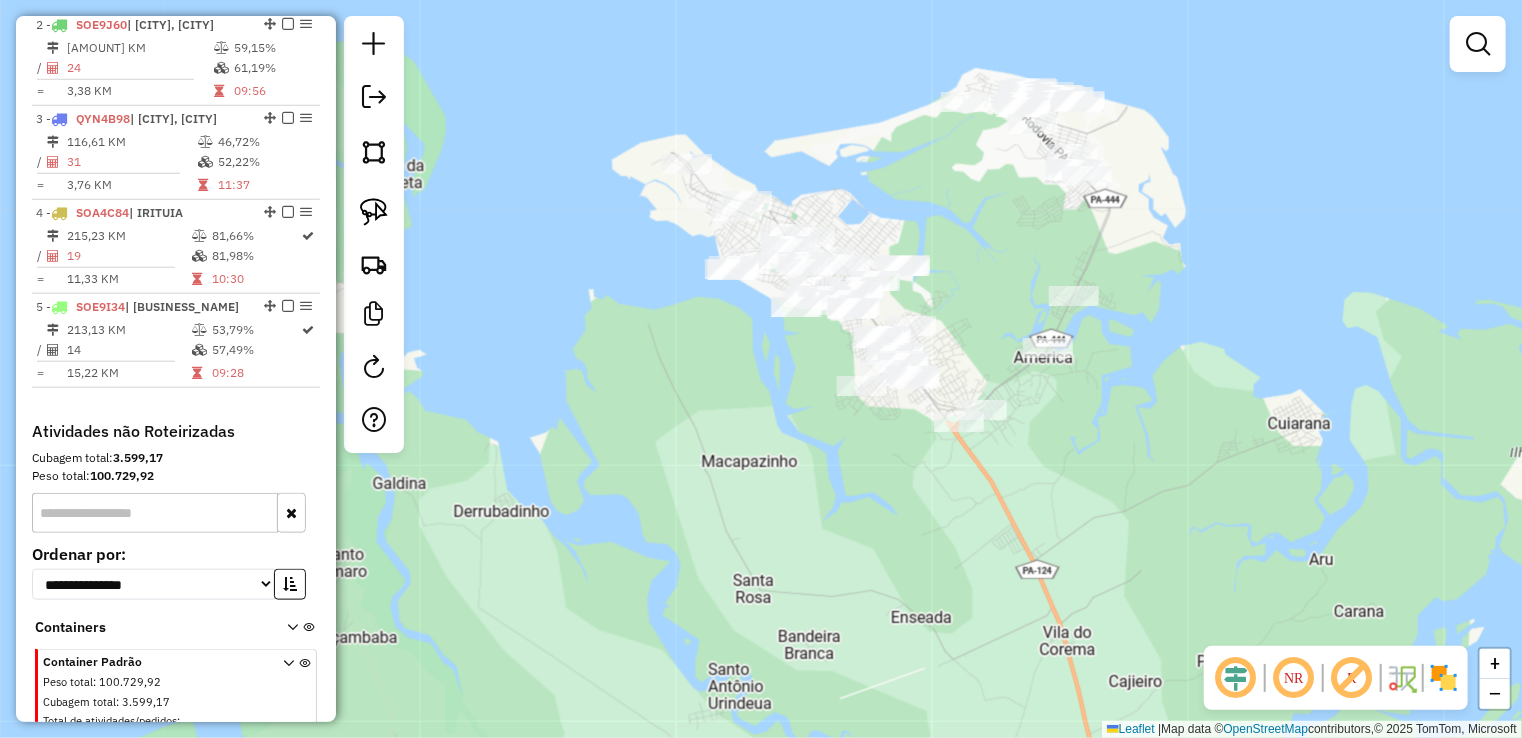 drag, startPoint x: 1049, startPoint y: 233, endPoint x: 1052, endPoint y: 304, distance: 71.063354 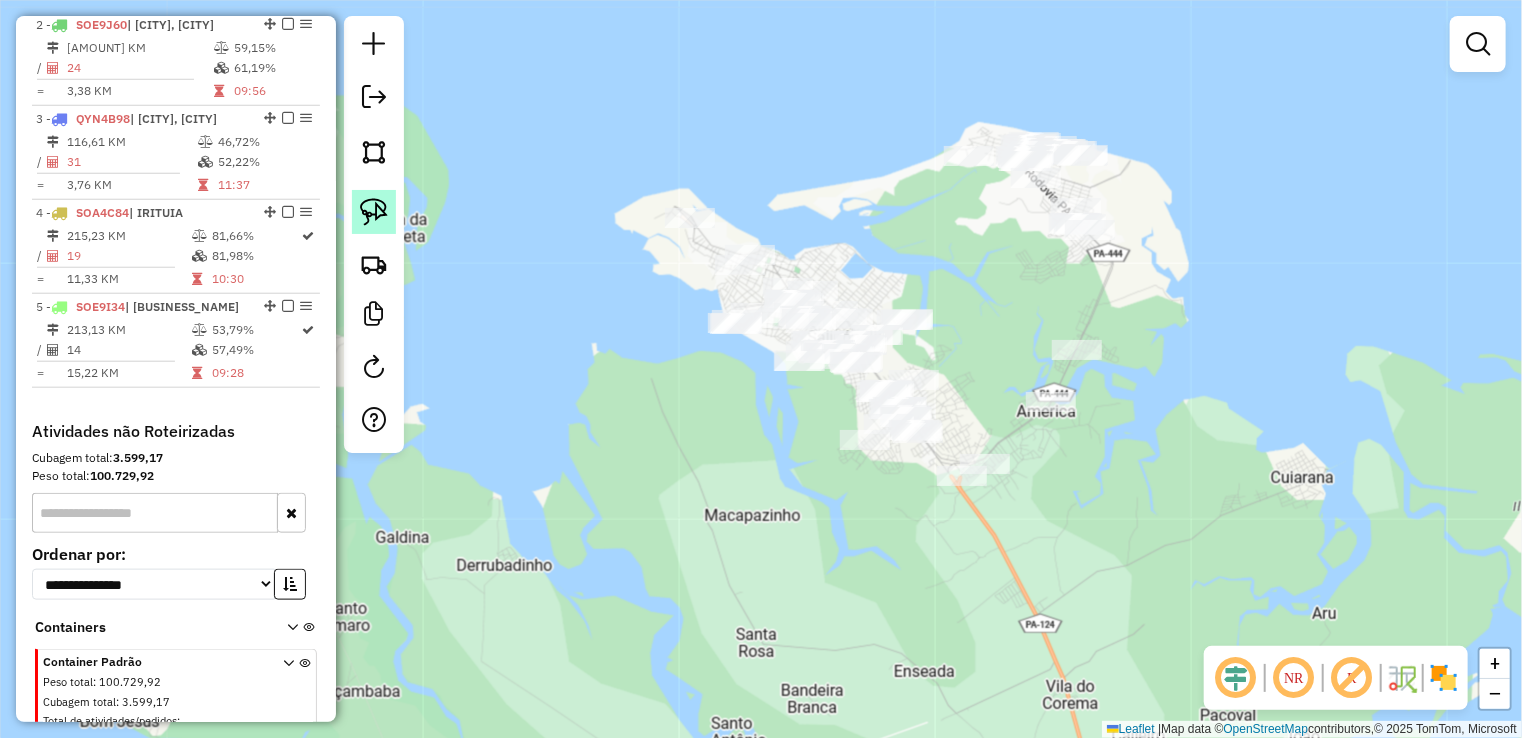 click 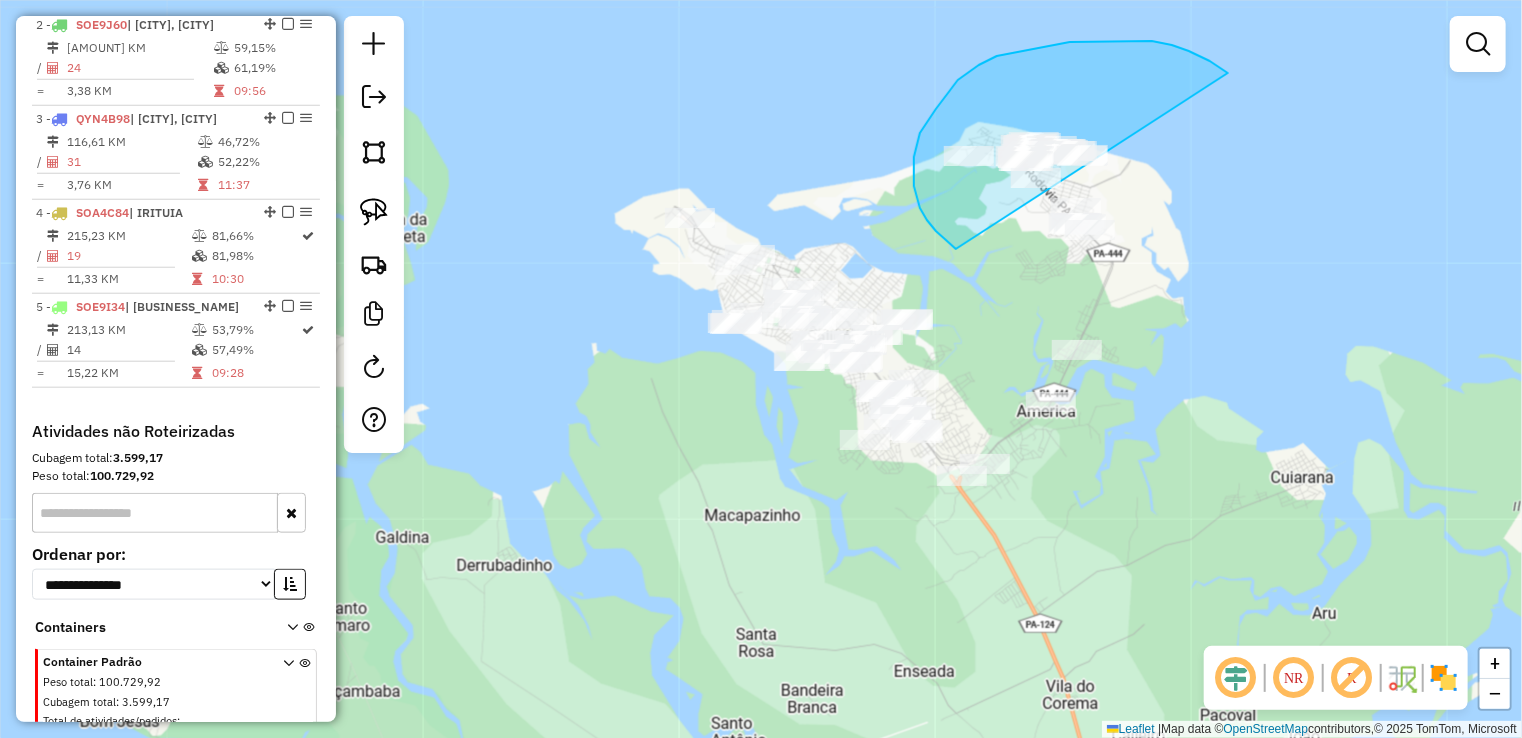 drag, startPoint x: 1119, startPoint y: 41, endPoint x: 1255, endPoint y: 233, distance: 235.28706 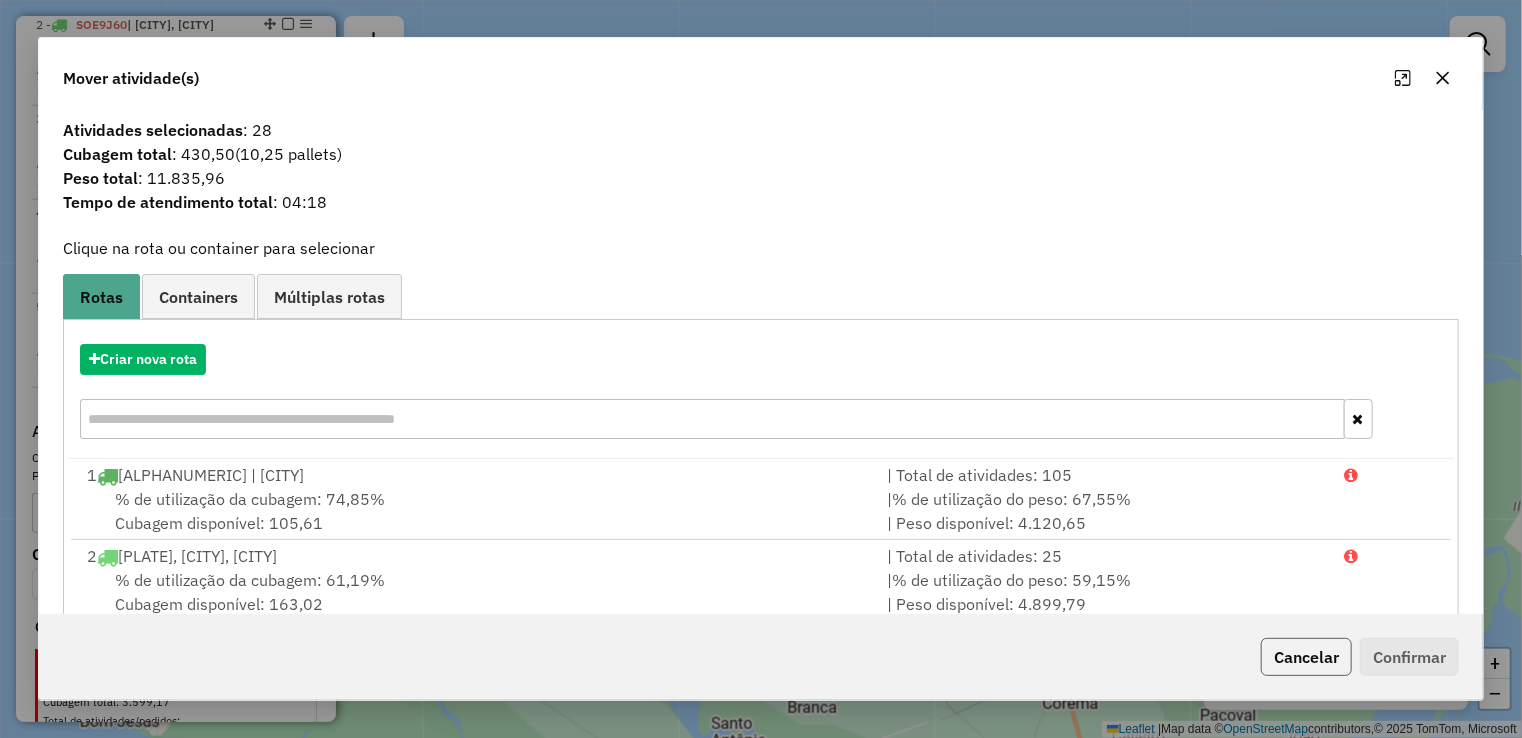 click on "Cancelar" 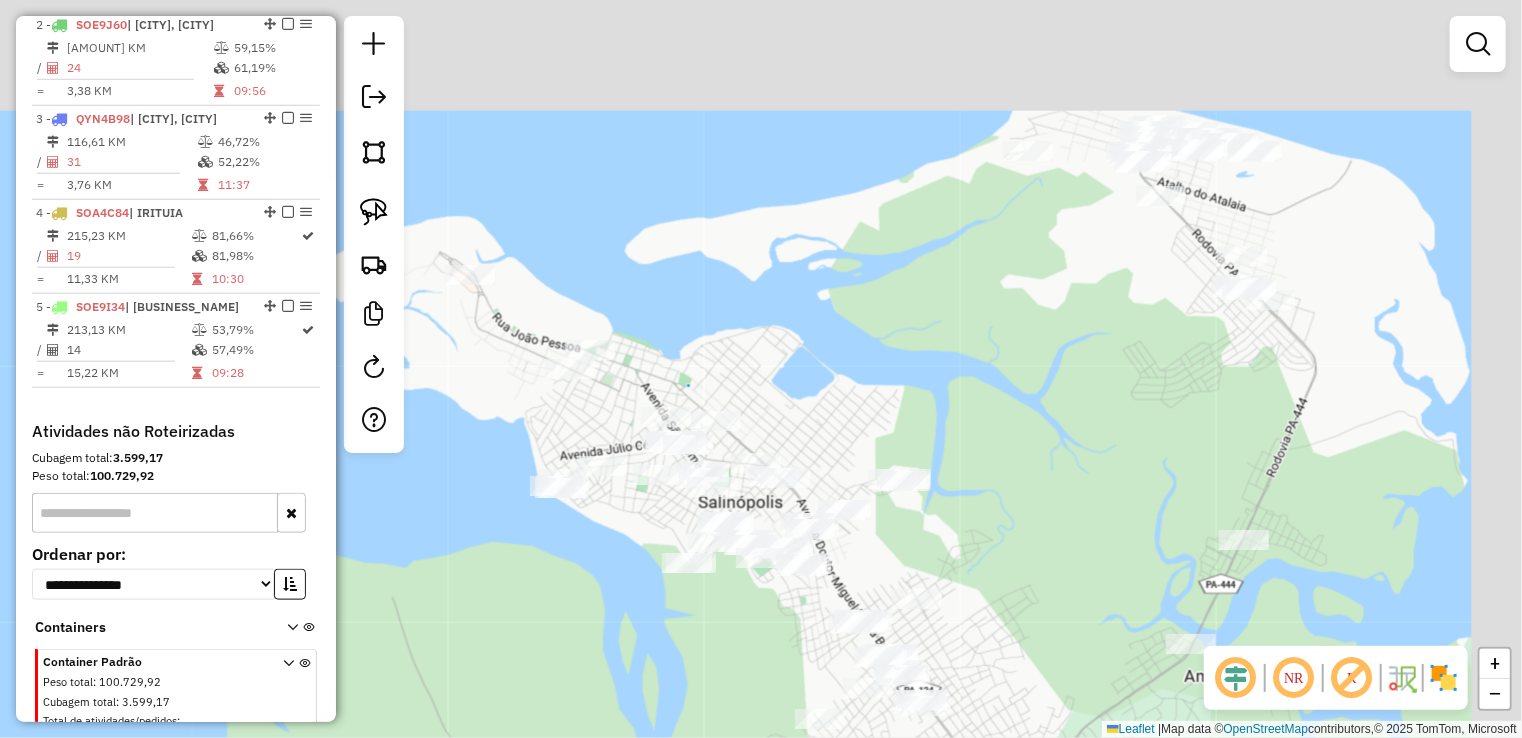 drag, startPoint x: 1046, startPoint y: 225, endPoint x: 888, endPoint y: 467, distance: 289.01212 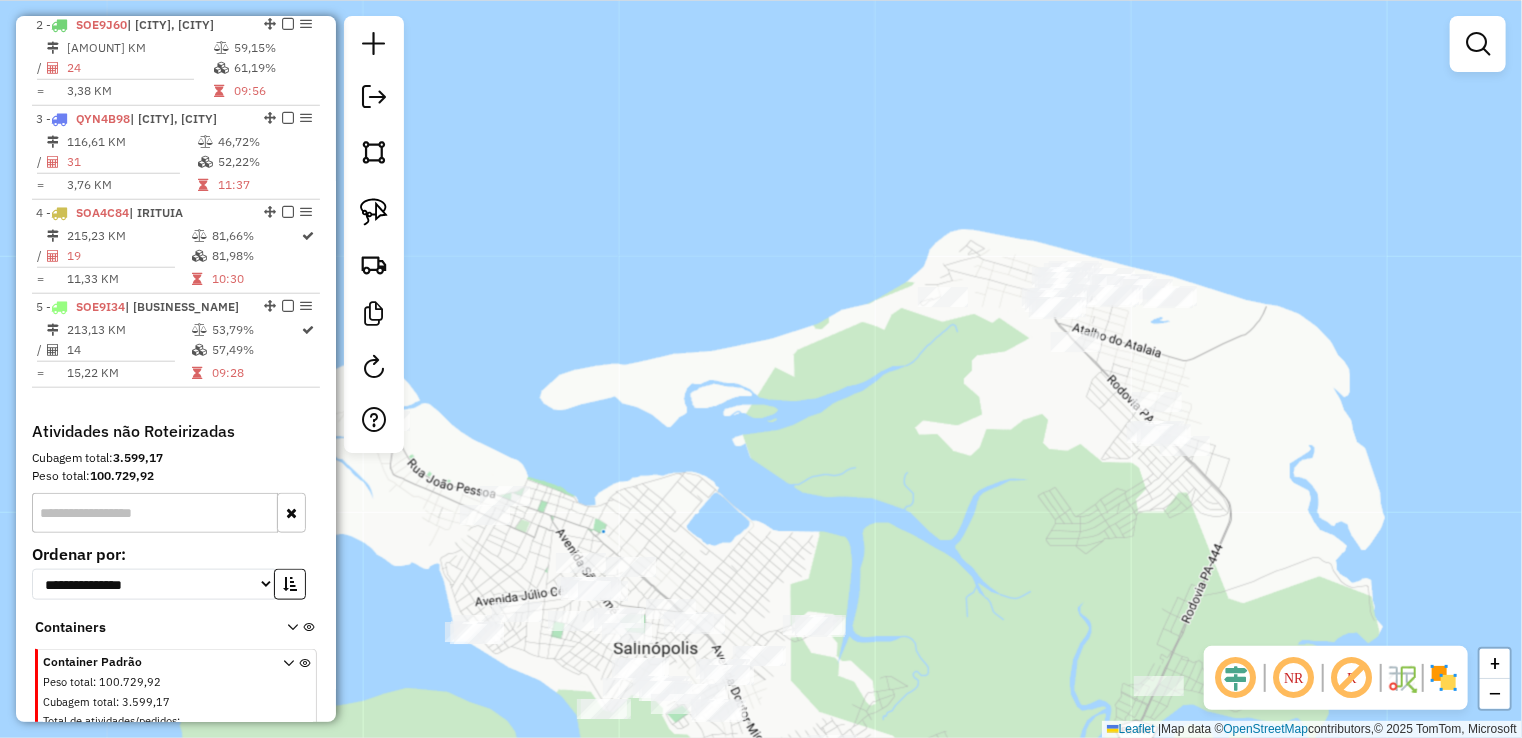 drag, startPoint x: 1158, startPoint y: 350, endPoint x: 1129, endPoint y: 509, distance: 161.62302 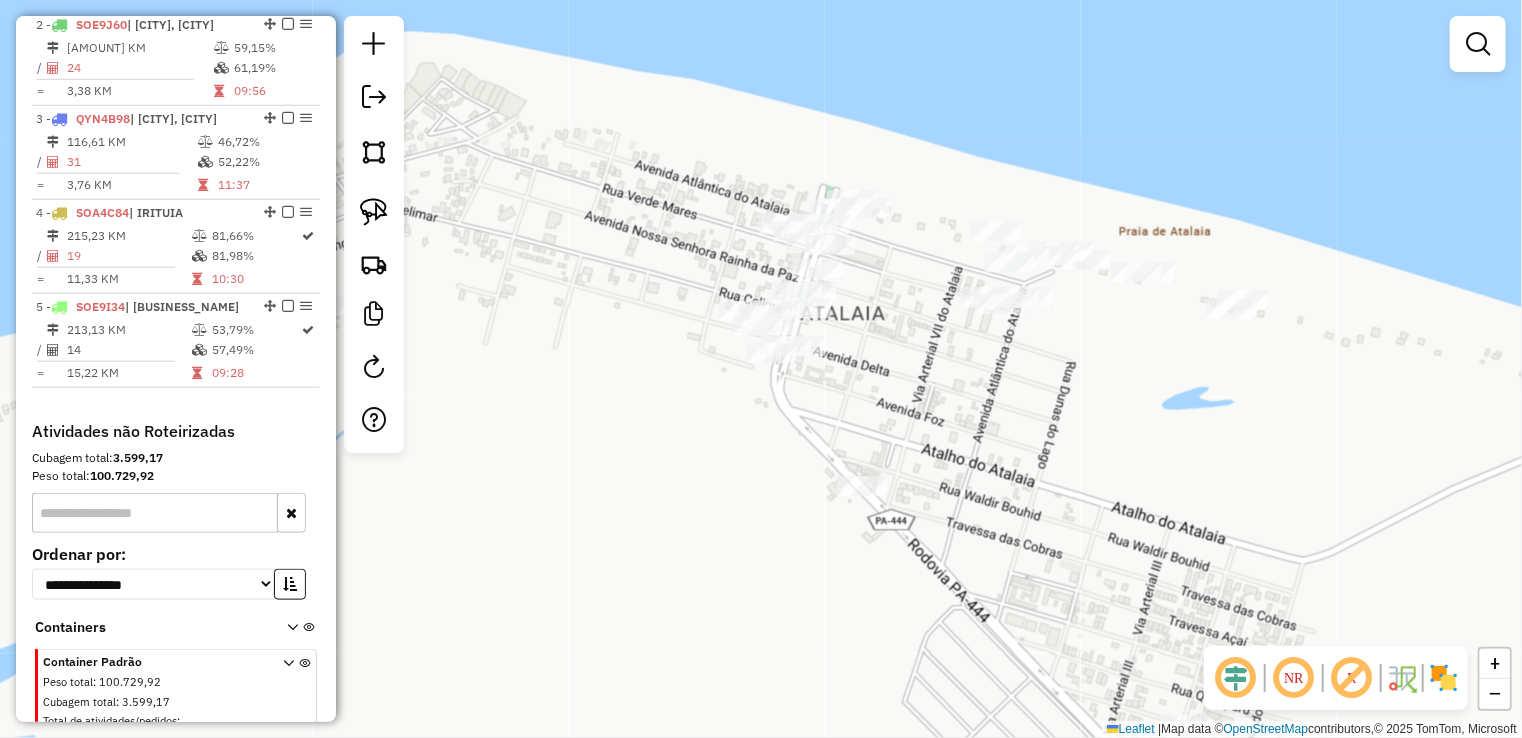 click on "Janela de atendimento Grade de atendimento Capacidade Transportadoras Veículos Cliente Pedidos  Rotas Selecione os dias de semana para filtrar as janelas de atendimento  Seg   Ter   Qua   Qui   Sex   Sáb   Dom  Informe o período da janela de atendimento: De: Até:  Filtrar exatamente a janela do cliente  Considerar janela de atendimento padrão  Selecione os dias de semana para filtrar as grades de atendimento  Seg   Ter   Qua   Qui   Sex   Sáb   Dom   Considerar clientes sem dia de atendimento cadastrado  Clientes fora do dia de atendimento selecionado Filtrar as atividades entre os valores definidos abaixo:  Peso mínimo:   Peso máximo:   Cubagem mínima:   Cubagem máxima:   De:   Até:  Filtrar as atividades entre o tempo de atendimento definido abaixo:  De:   Até:   Considerar capacidade total dos clientes não roteirizados Transportadora: Selecione um ou mais itens Tipo de veículo: Selecione um ou mais itens Veículo: Selecione um ou mais itens Motorista: Selecione um ou mais itens Nome: Rótulo:" 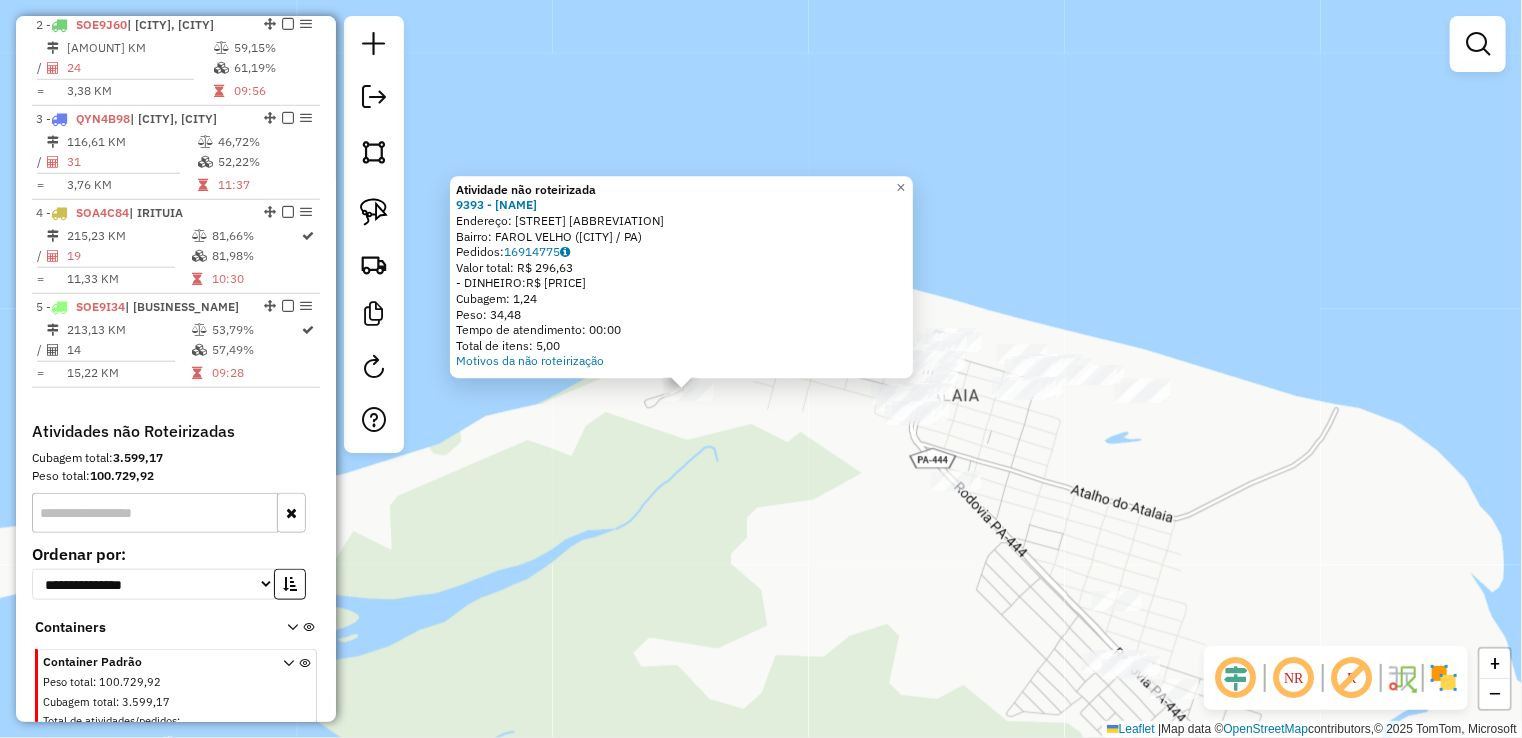 drag, startPoint x: 961, startPoint y: 523, endPoint x: 870, endPoint y: 549, distance: 94.641426 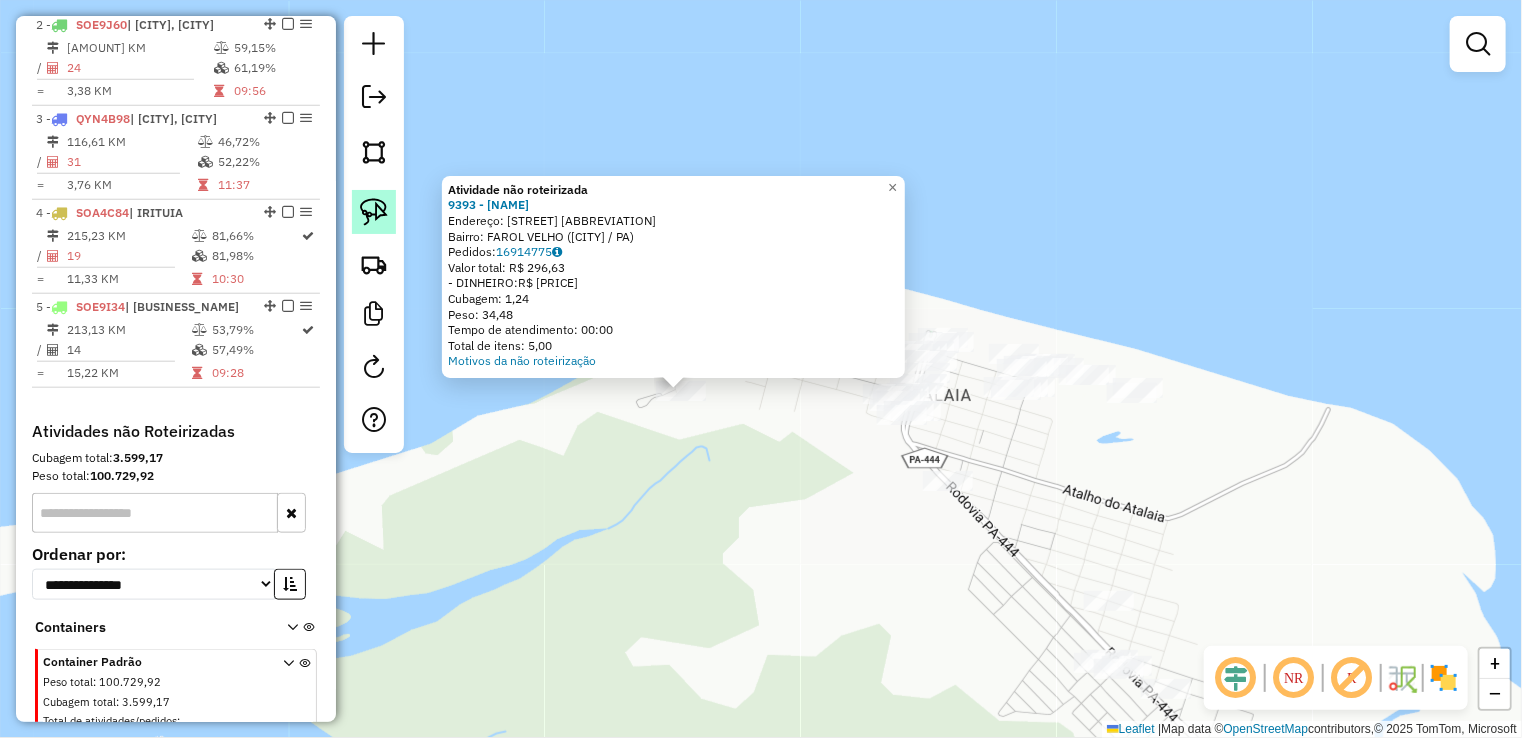 click 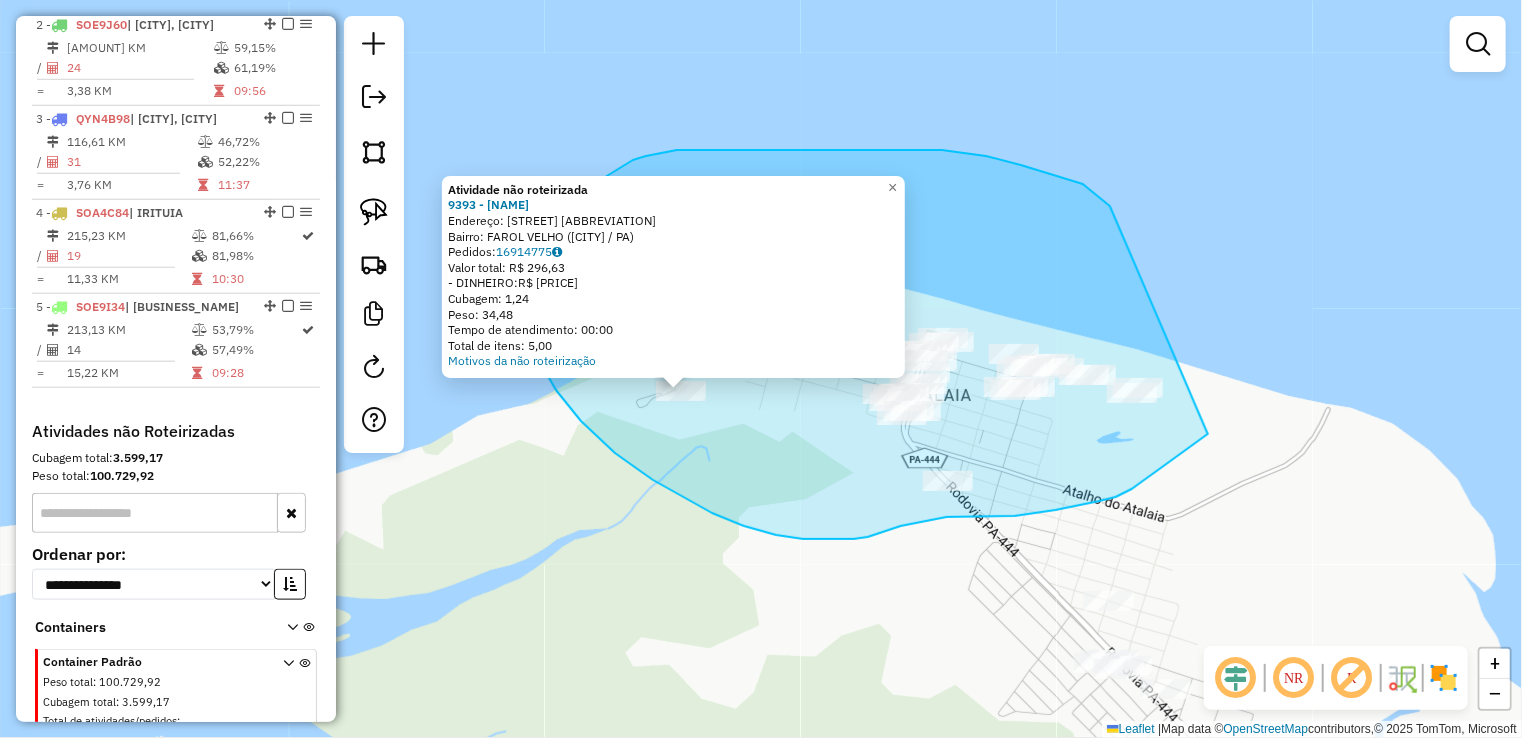 drag, startPoint x: 1062, startPoint y: 177, endPoint x: 1244, endPoint y: 409, distance: 294.86948 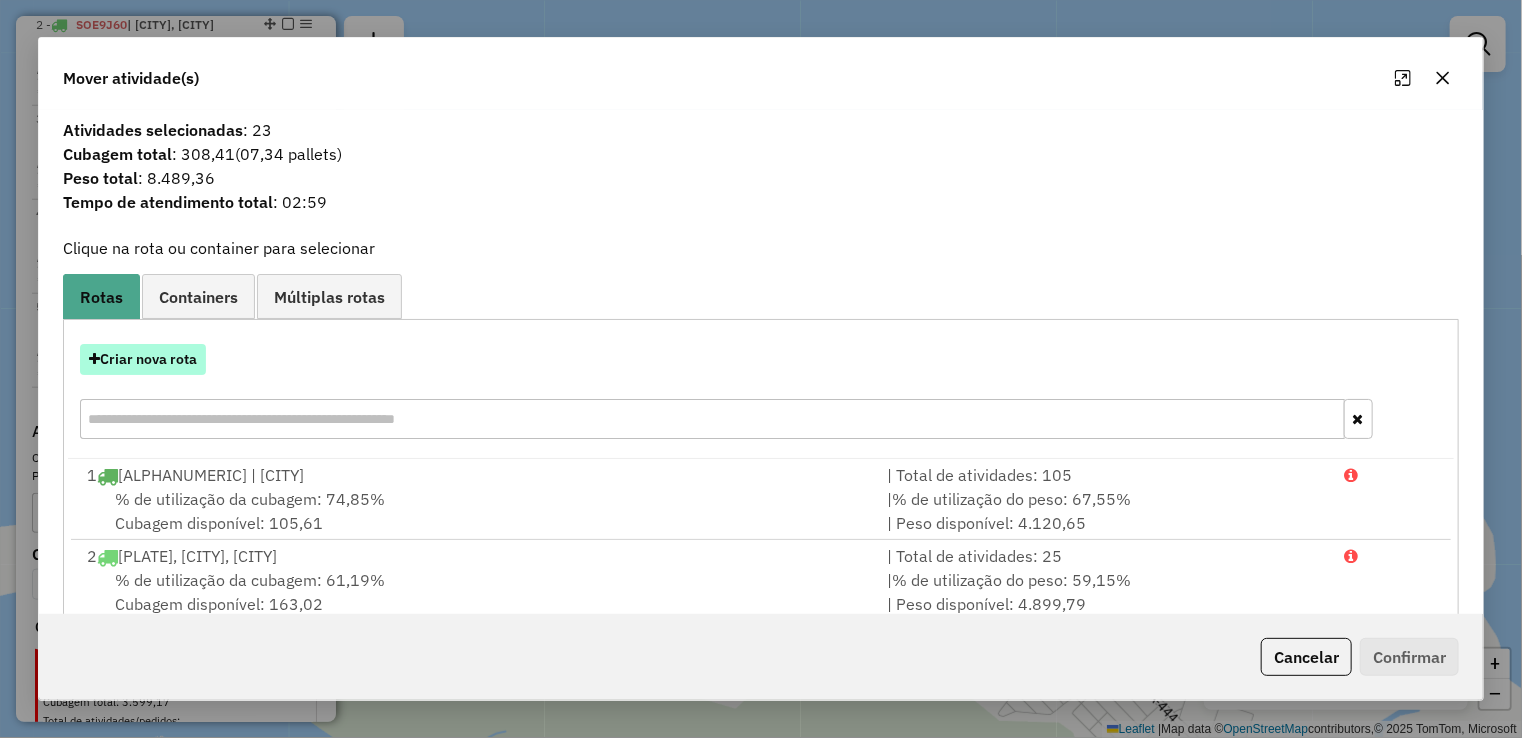click on "Criar nova rota" at bounding box center [143, 359] 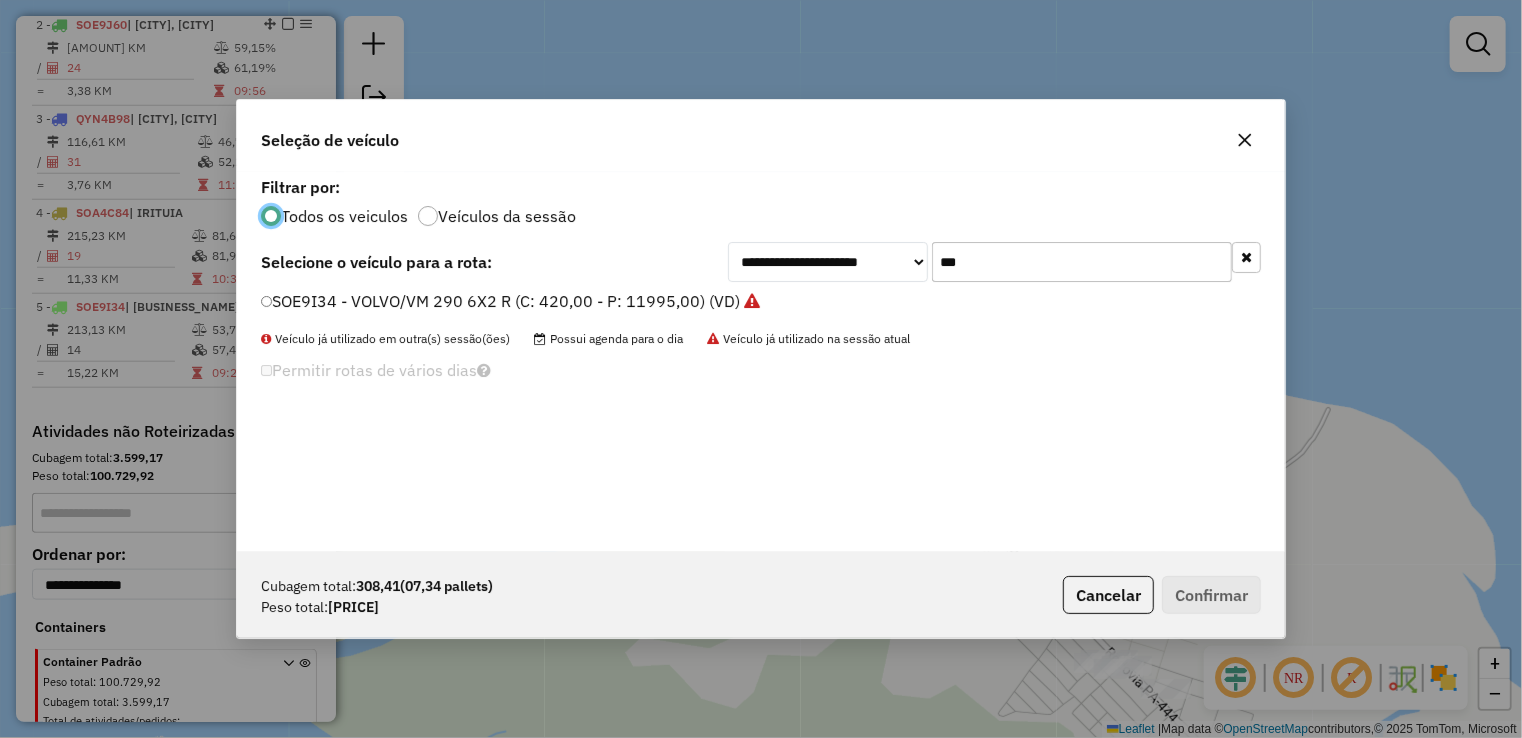 scroll, scrollTop: 10, scrollLeft: 6, axis: both 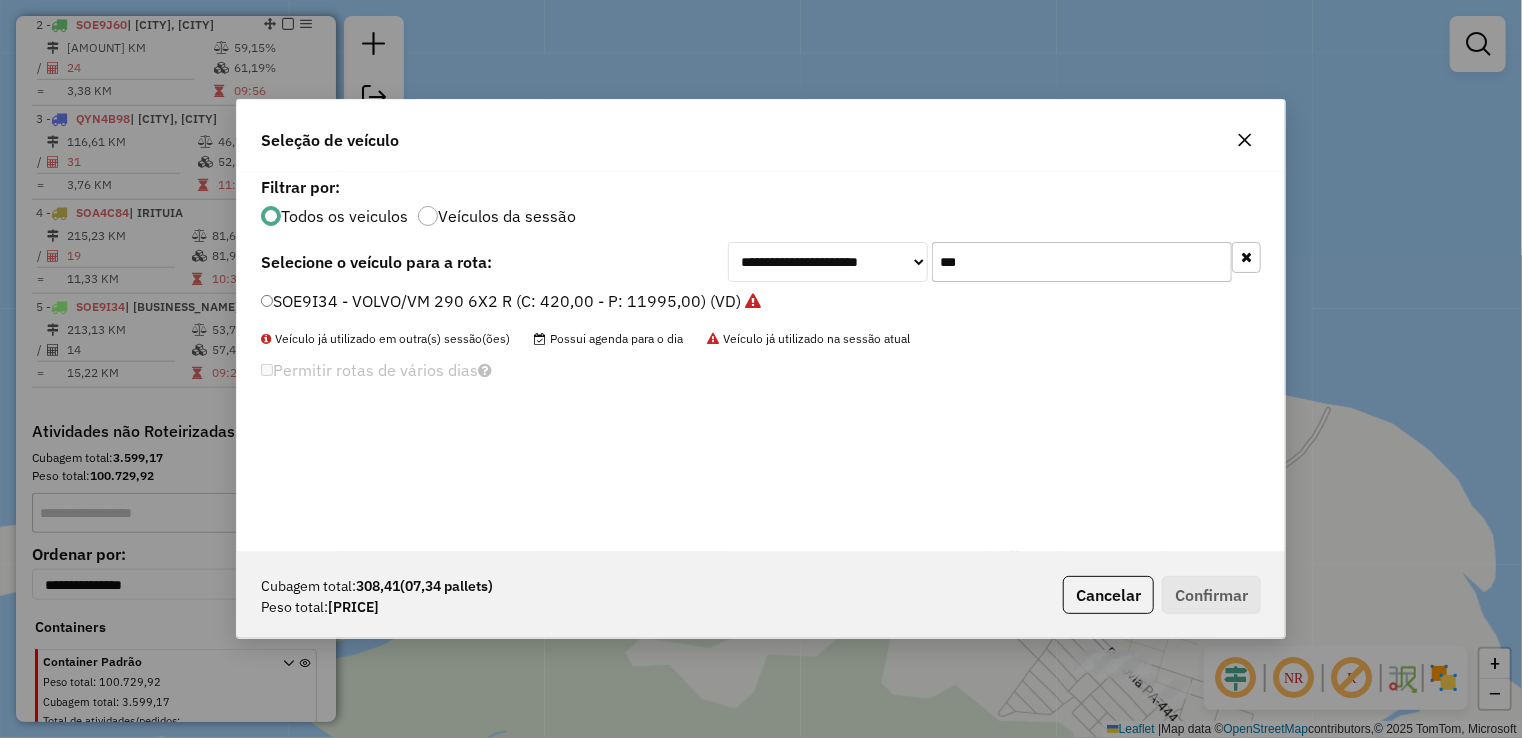 drag, startPoint x: 1004, startPoint y: 260, endPoint x: 928, endPoint y: 249, distance: 76.79192 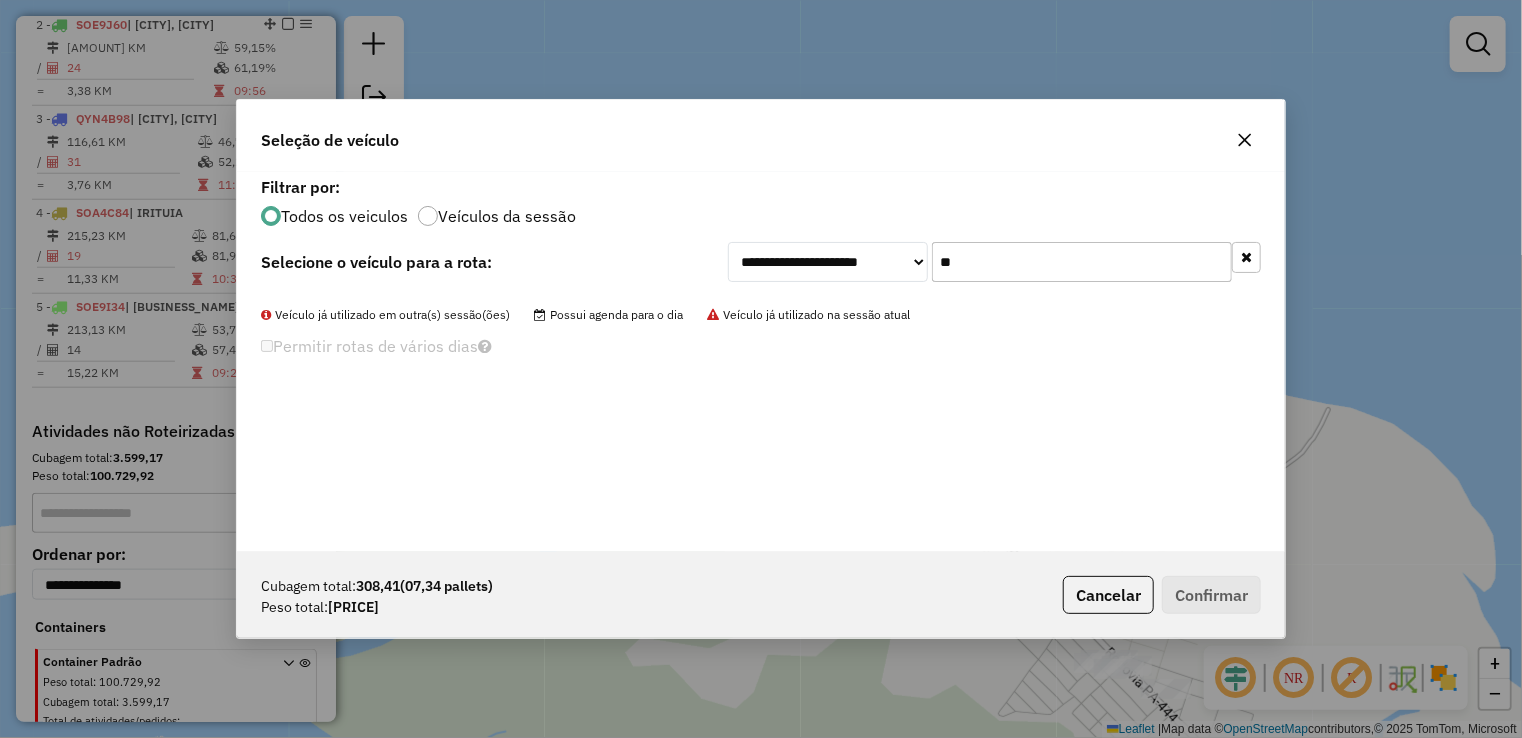 type on "*" 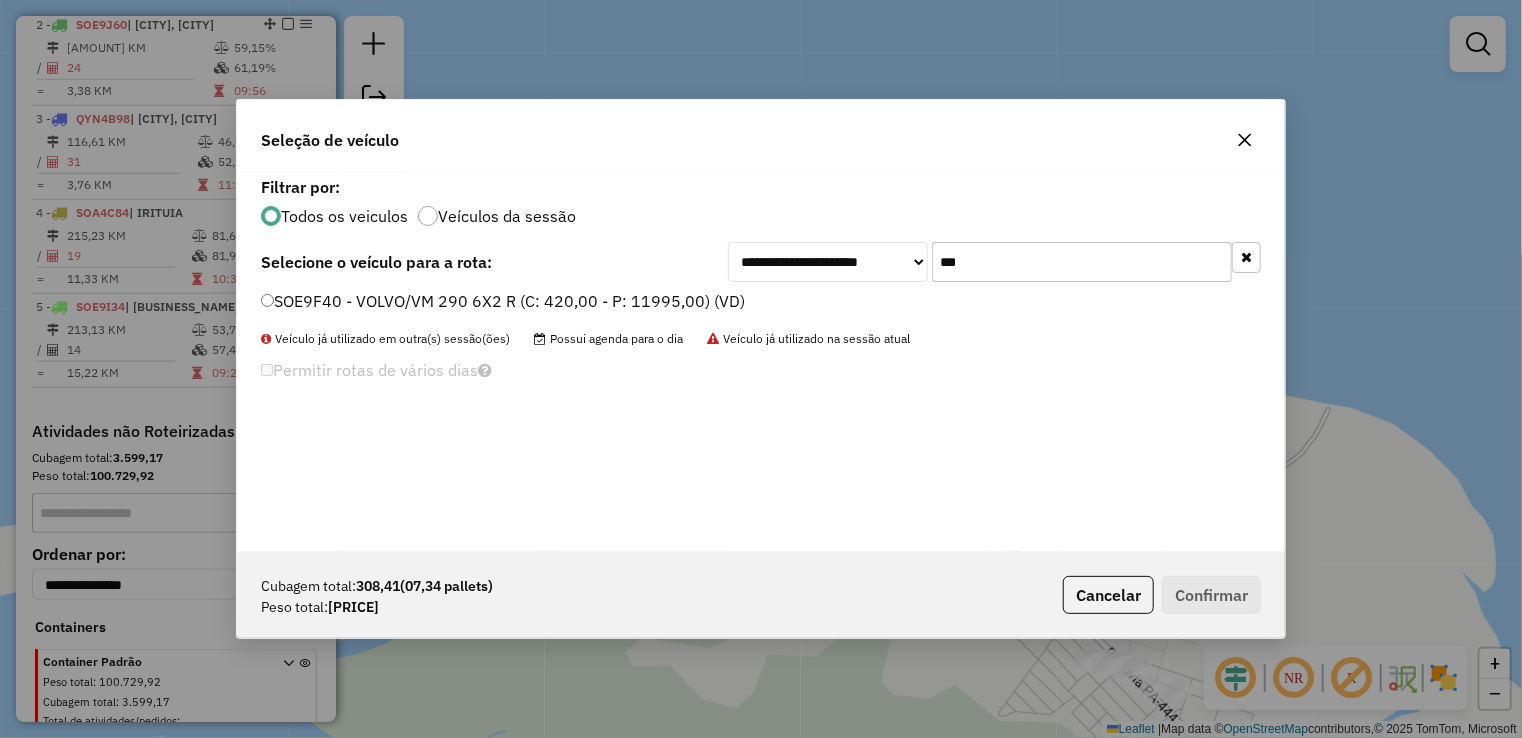 type on "***" 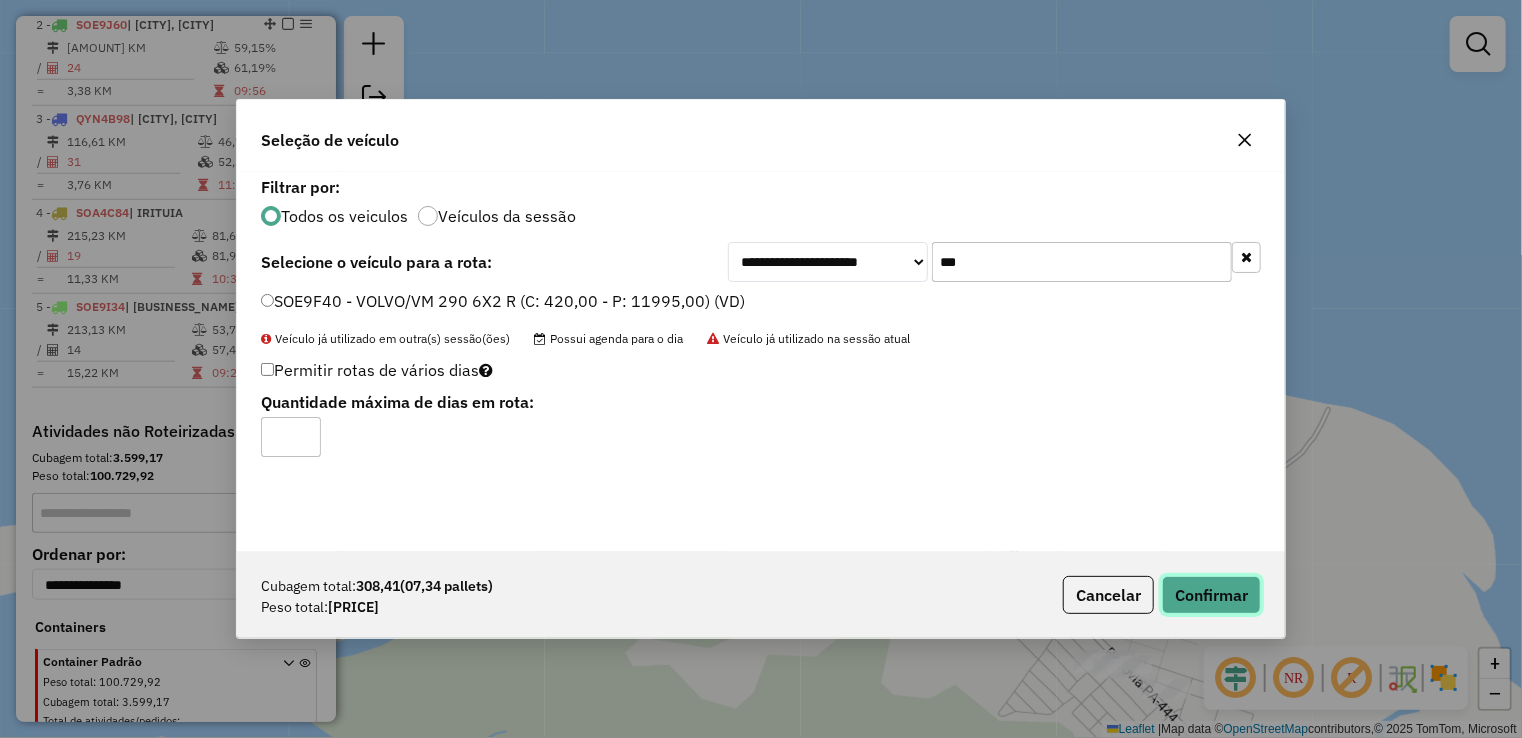 click on "Confirmar" 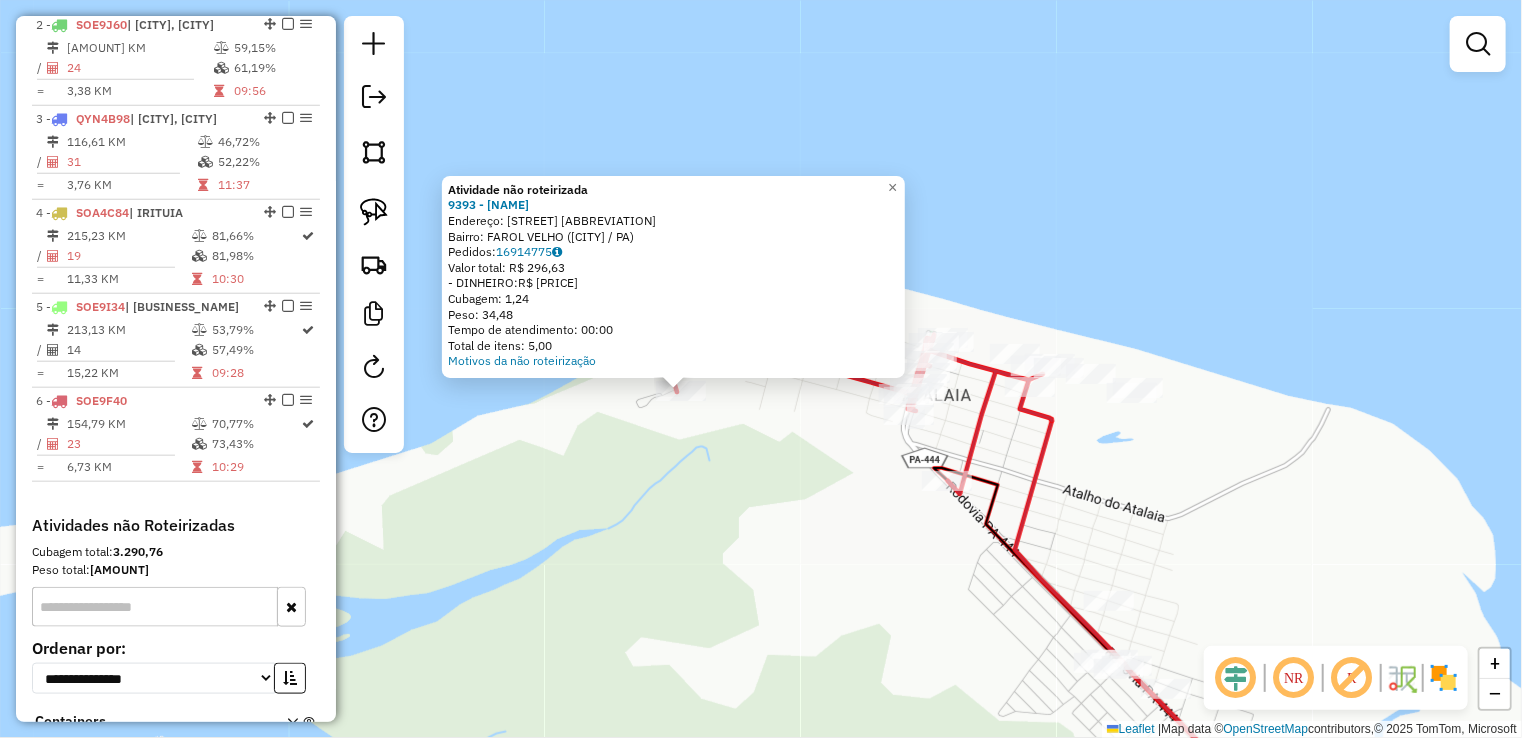 click on "Rota [NUMBER] - Placa [PLATE] [NUMBER] - [BRAND] [BRAND] Rota [NUMBER] - Placa [PLATE] [NUMBER] - [BRAND] [BRAND] Rota [NUMBER] - Placa [PLATE] [NUMBER] - [BRAND] [BRAND] Atividade não roteirizada [NUMBER] - [FIRST_NAME] [LAST_NAME] [LAST_NAME] Endereço: [STREET_NAME] [NUMBER] Bairro: [NEIGHBORHOOD] ([CITY] / [STATE]) Pedidos: [NUMBER] Valor total: R$ [PRICE] - DINHEIRO: R$ [PRICE] Cubagem: [VOLUME] Peso: [WEIGHT] Tempo de atendimento: [TIME] Total de itens: [NUMBER] Motivos da não roteirização × Janela de atendimento Grade de atendimento Capacidade Transportadoras Veículos Cliente Pedidos Rotas Selecione os dias de semana para filtrar as janelas de atendimento Seg Ter Qua Qui Sex Sáb Dom Informe o período da janela de atendimento: De: Até: Filtrar exatamente a janela do cliente Considerar janela de atendimento padrão Selecione os dias de semana para filtrar as grades de atendimento Seg Ter Qua Qui Sex Sáb Dom Considerar clientes sem dia de atendimento cadastrado Peso mínimo: Peso máximo: De: Até:" 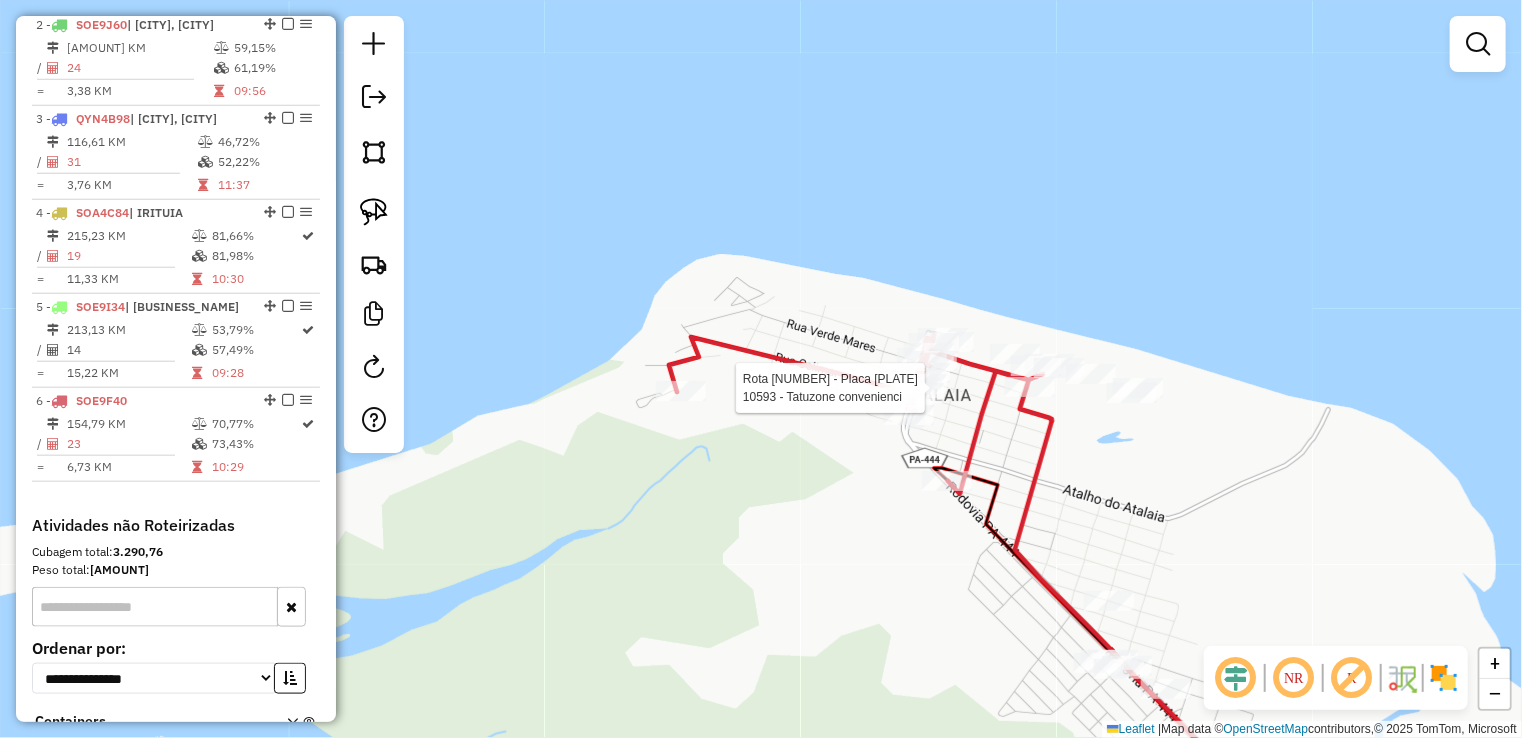 scroll, scrollTop: 1057, scrollLeft: 0, axis: vertical 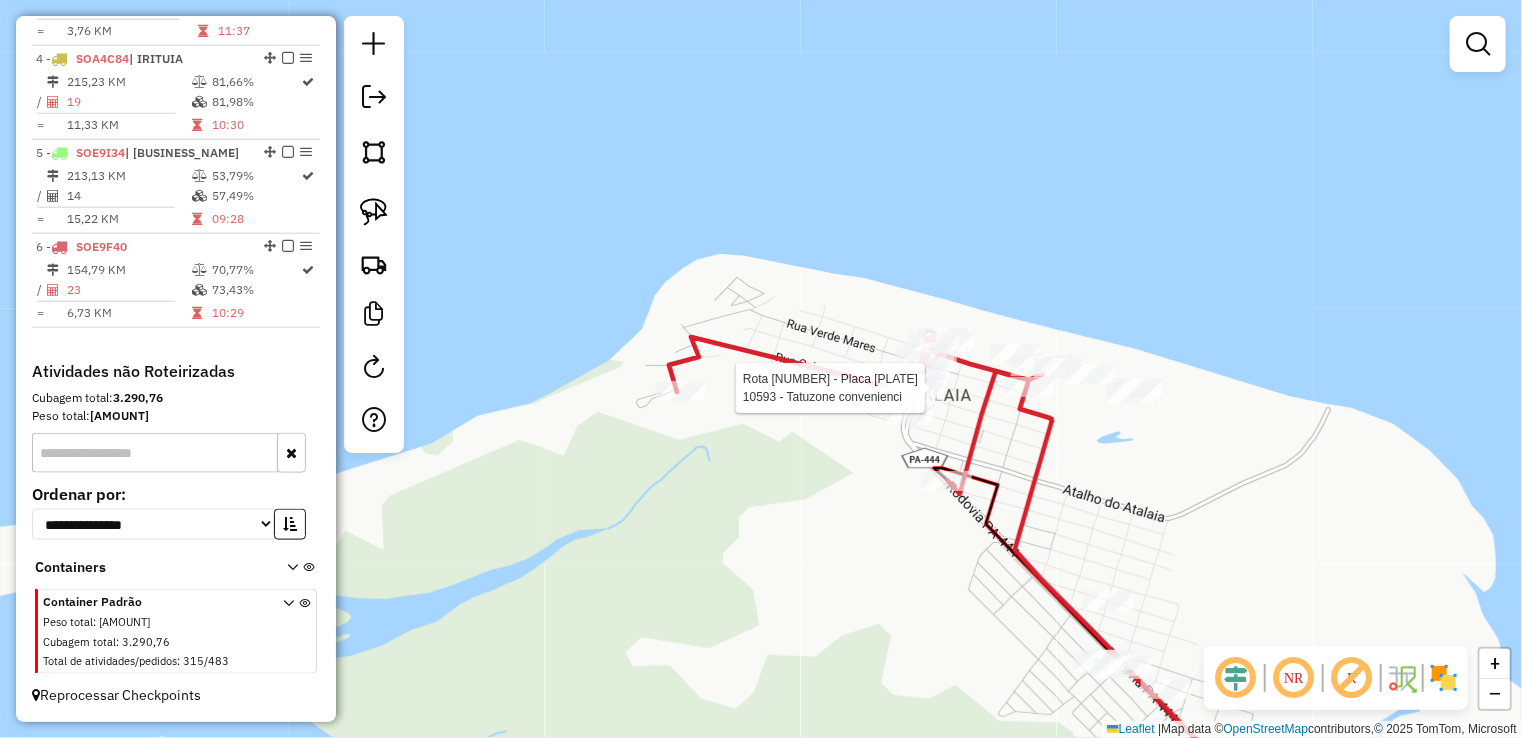 select on "**********" 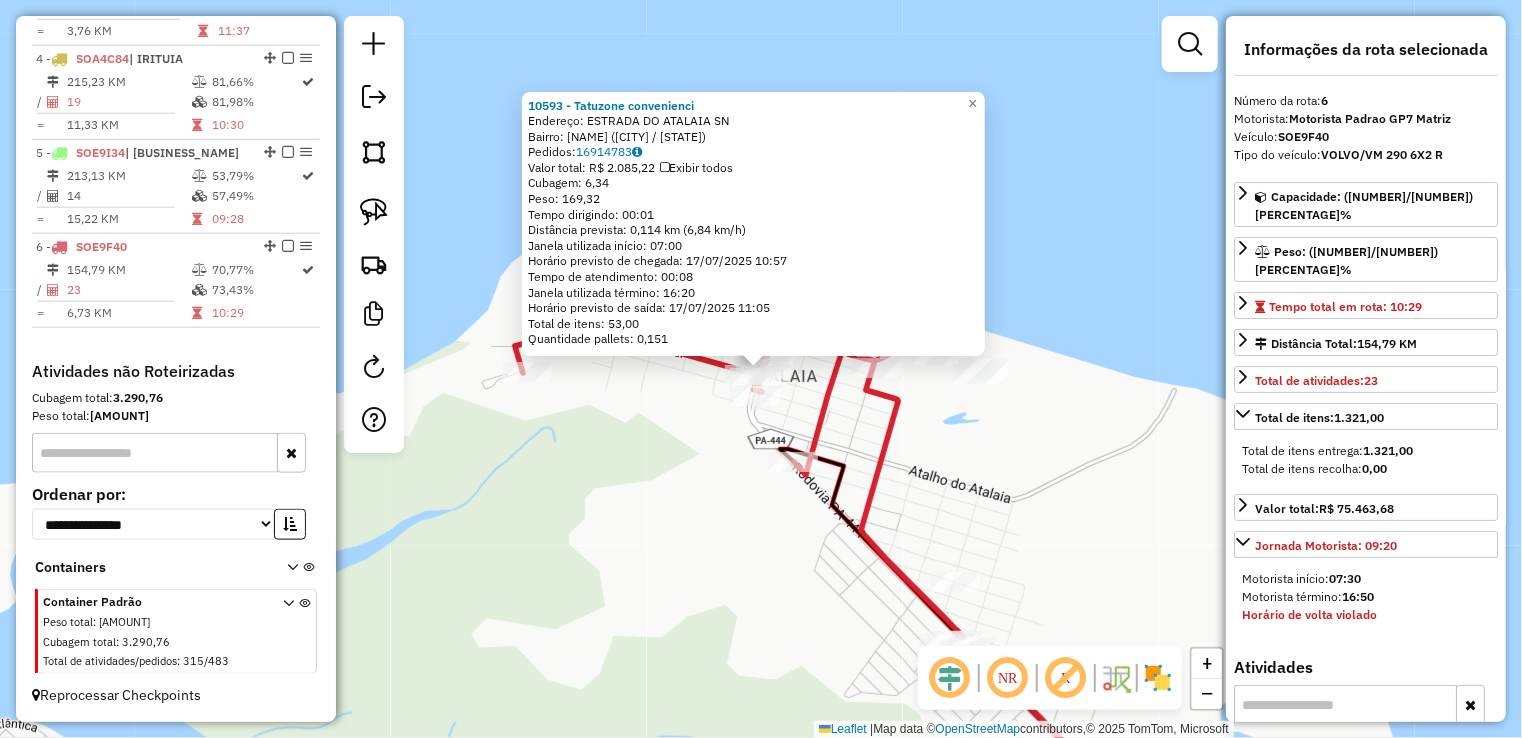 click on "[NUMBER] - [NAME] convenienci Endereço: ESTRADA DO ATALAIA SN Bairro: ATALAIA ([CITY] / [STATE]) Pedidos: [NUMBER] Valor total: [CURRENCY] [AMOUNT] Exibir todos Cubagem: [NUMBER] Peso: [NUMBER] Tempo dirigindo: [TIME] Distância prevista: [DISTANCE] km ([SPEED] km/h) Janela utilizada início: [TIME] Horário previsto de chegada: [DATE] [TIME] Tempo de atendimento: [TIME] Janela utilizada término: [TIME] Horário previsto de saída: [DATE] [TIME] Total de itens: [NUMBER] Quantidade pallets: [NUMBER] × Janela de atendimento Grade de atendimento Capacidade Transportadoras Veículos Cliente Pedidos Rotas Selecione os dias de semana para filtrar as janelas de atendimento Seg Ter Qua Qui Sex Sáb Dom Informe o período da janela de atendimento: De: Até: Filtrar exatamente a janela do cliente Considerar janela de atendimento padrão Selecione os dias de semana para filtrar as grades de atendimento Seg Ter Qua Qui Sex Sáb Dom Clientes fora do dia de atendimento selecionado +" 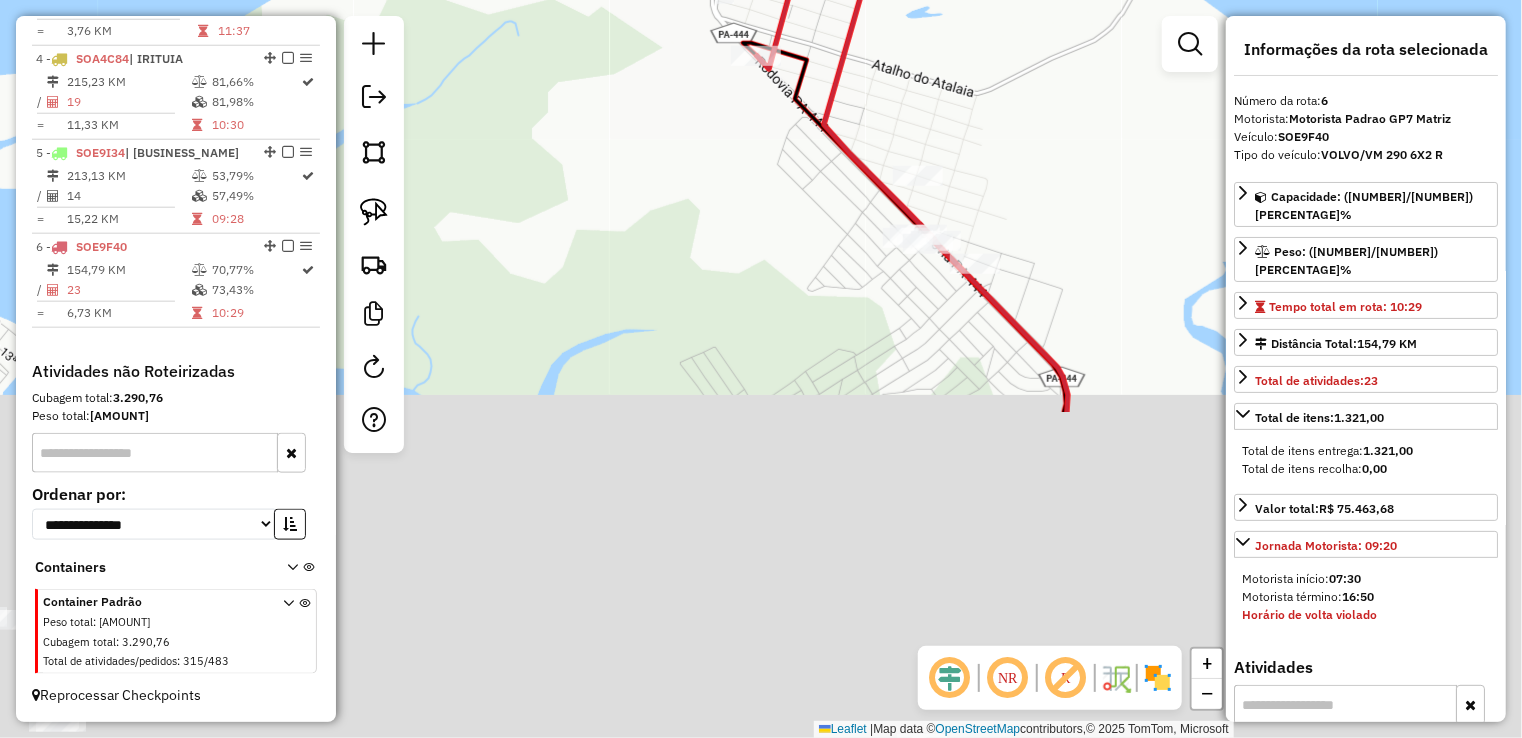 drag, startPoint x: 869, startPoint y: 356, endPoint x: 844, endPoint y: 138, distance: 219.4288 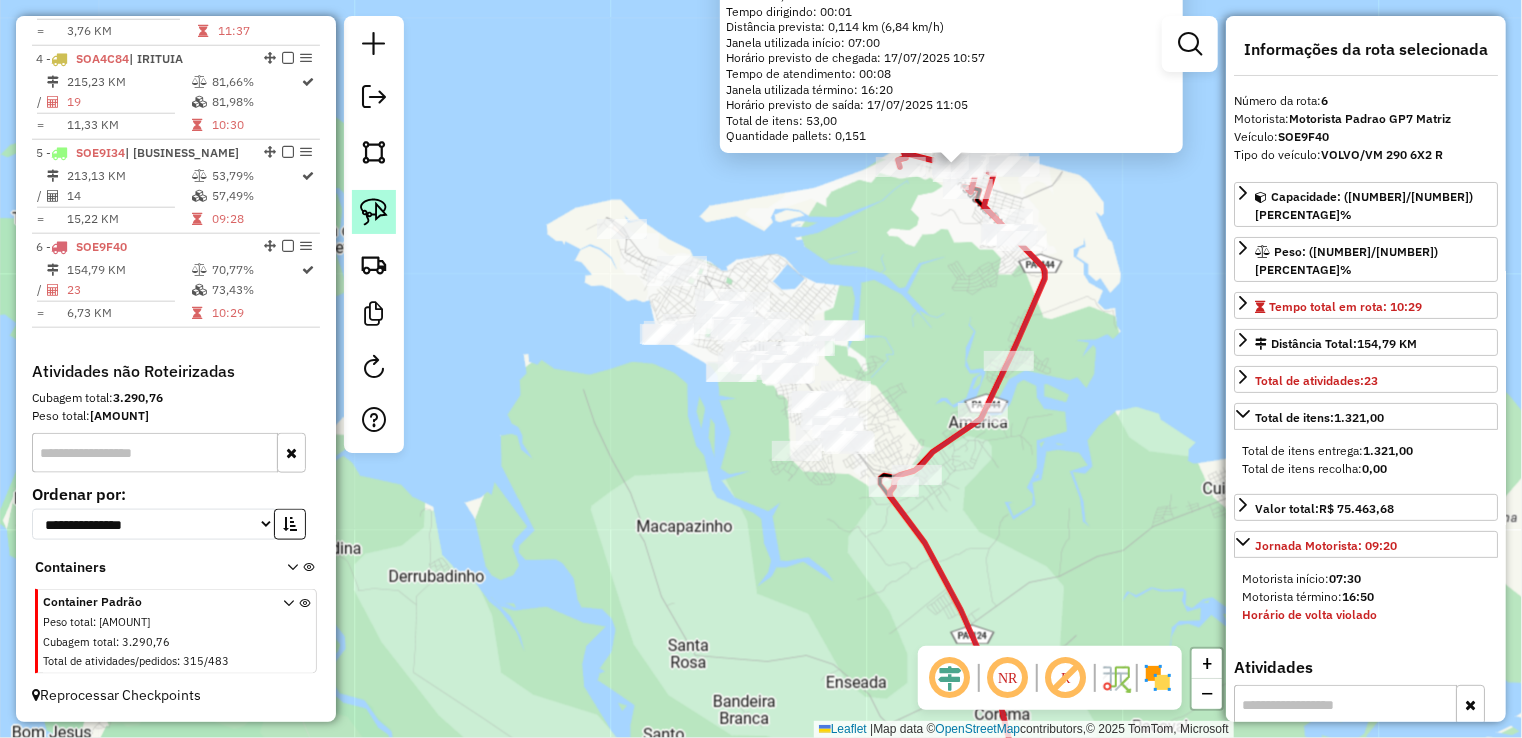 click 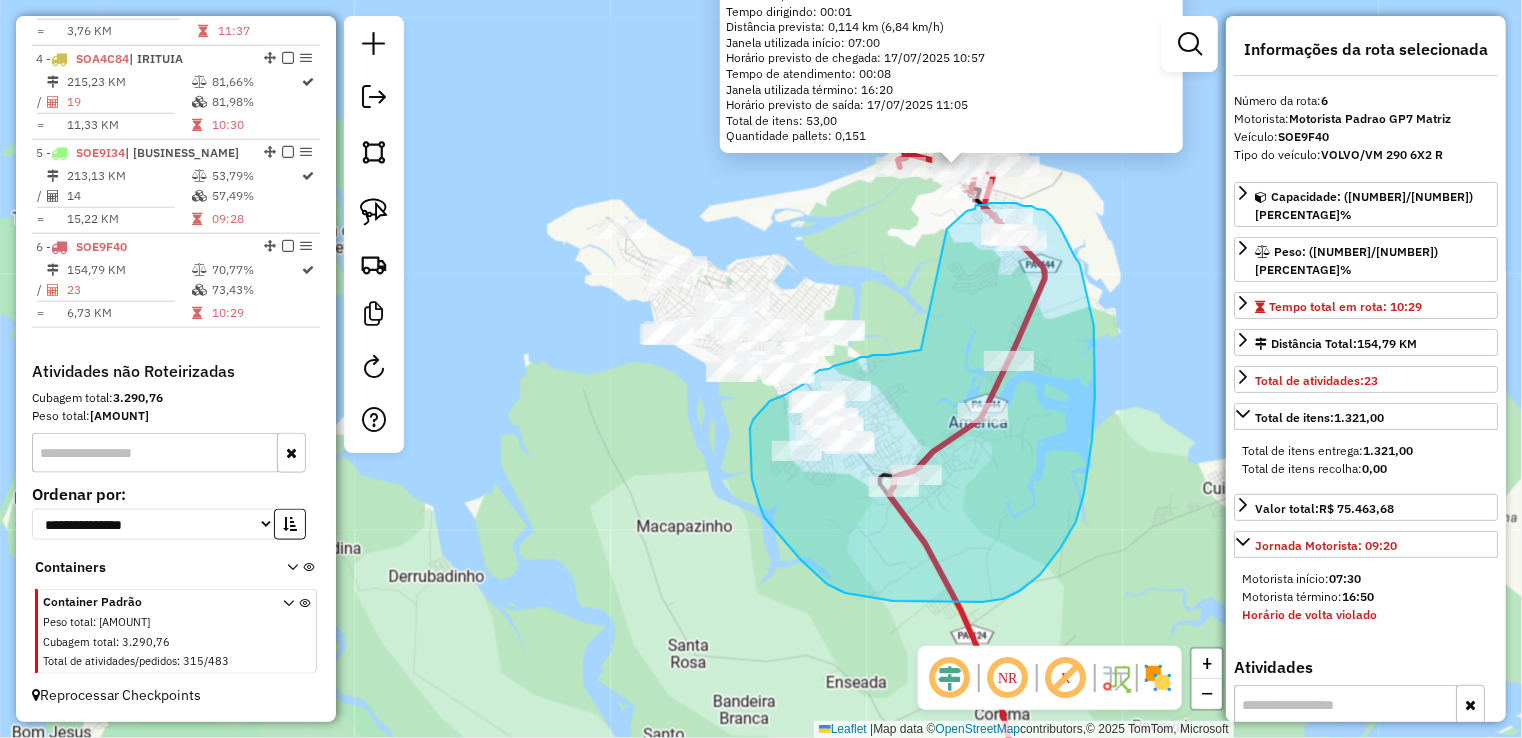 drag, startPoint x: 917, startPoint y: 350, endPoint x: 940, endPoint y: 237, distance: 115.316956 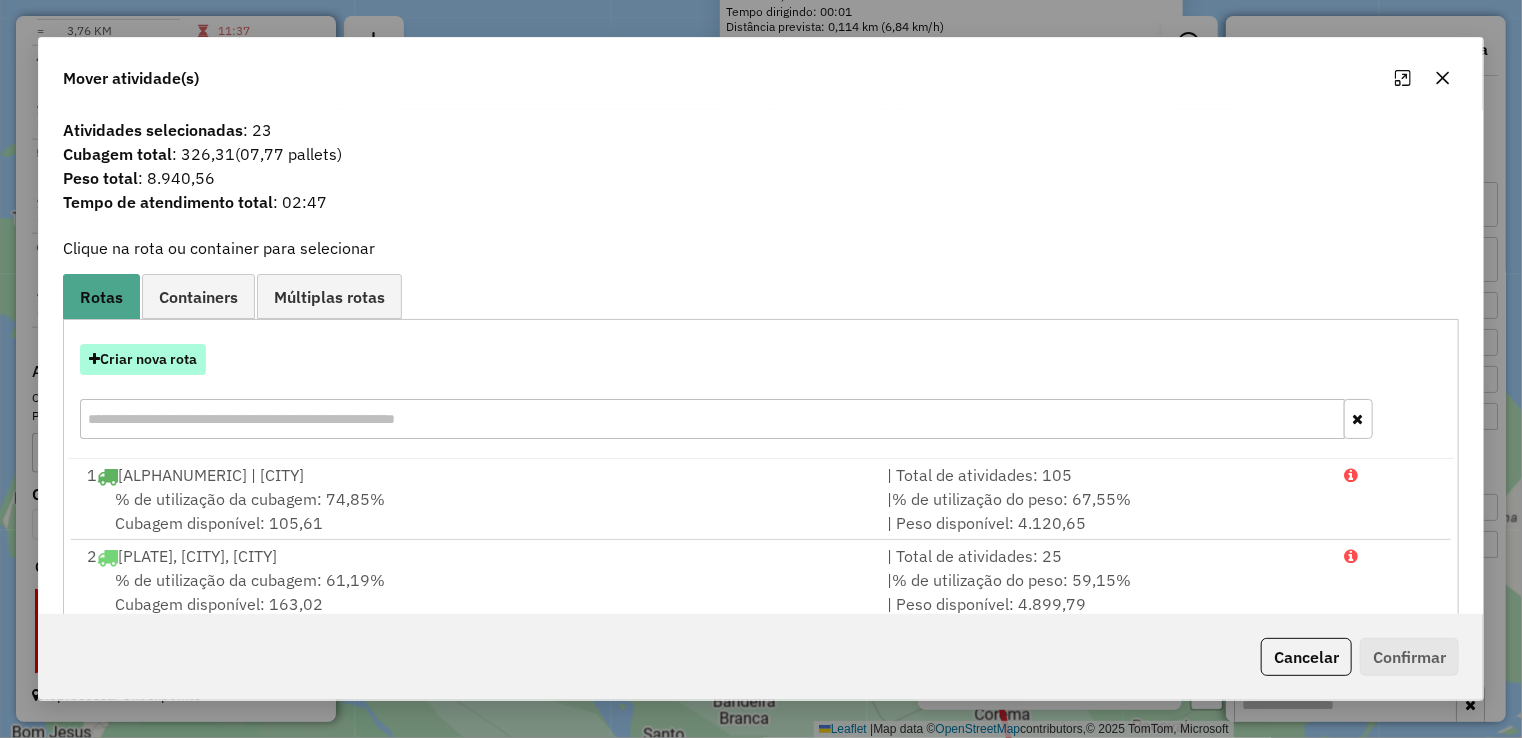 click on "Criar nova rota" at bounding box center [143, 359] 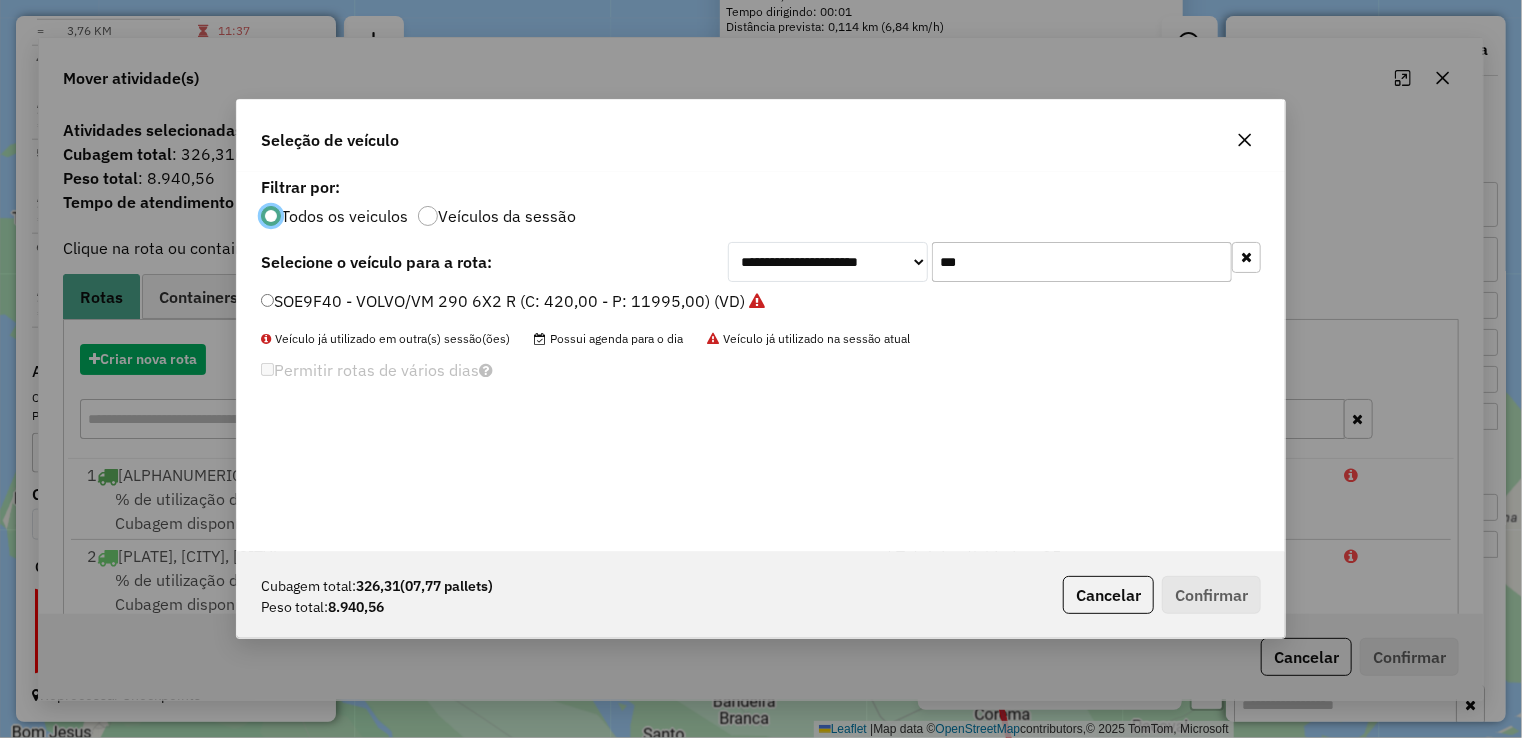 scroll, scrollTop: 10, scrollLeft: 6, axis: both 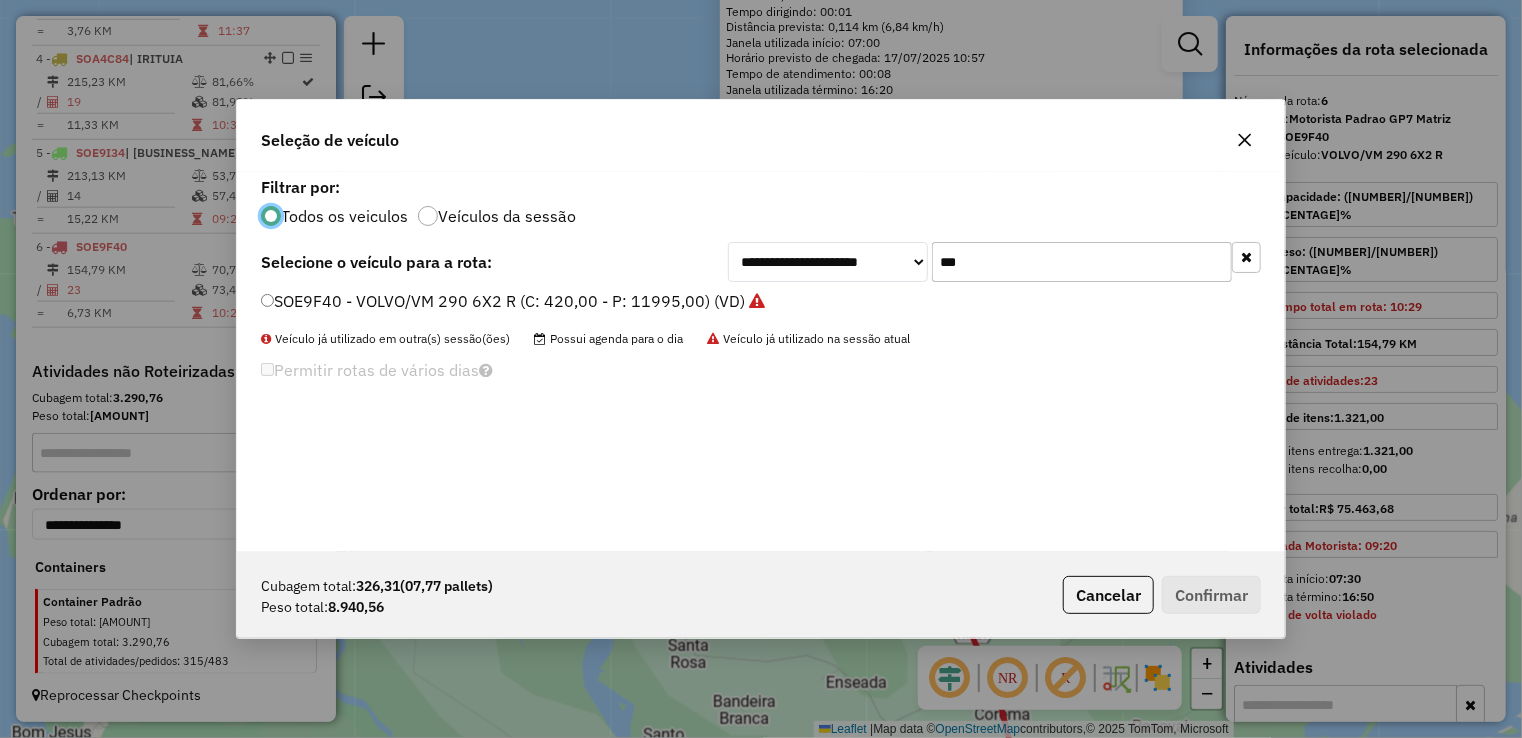 click on "***" 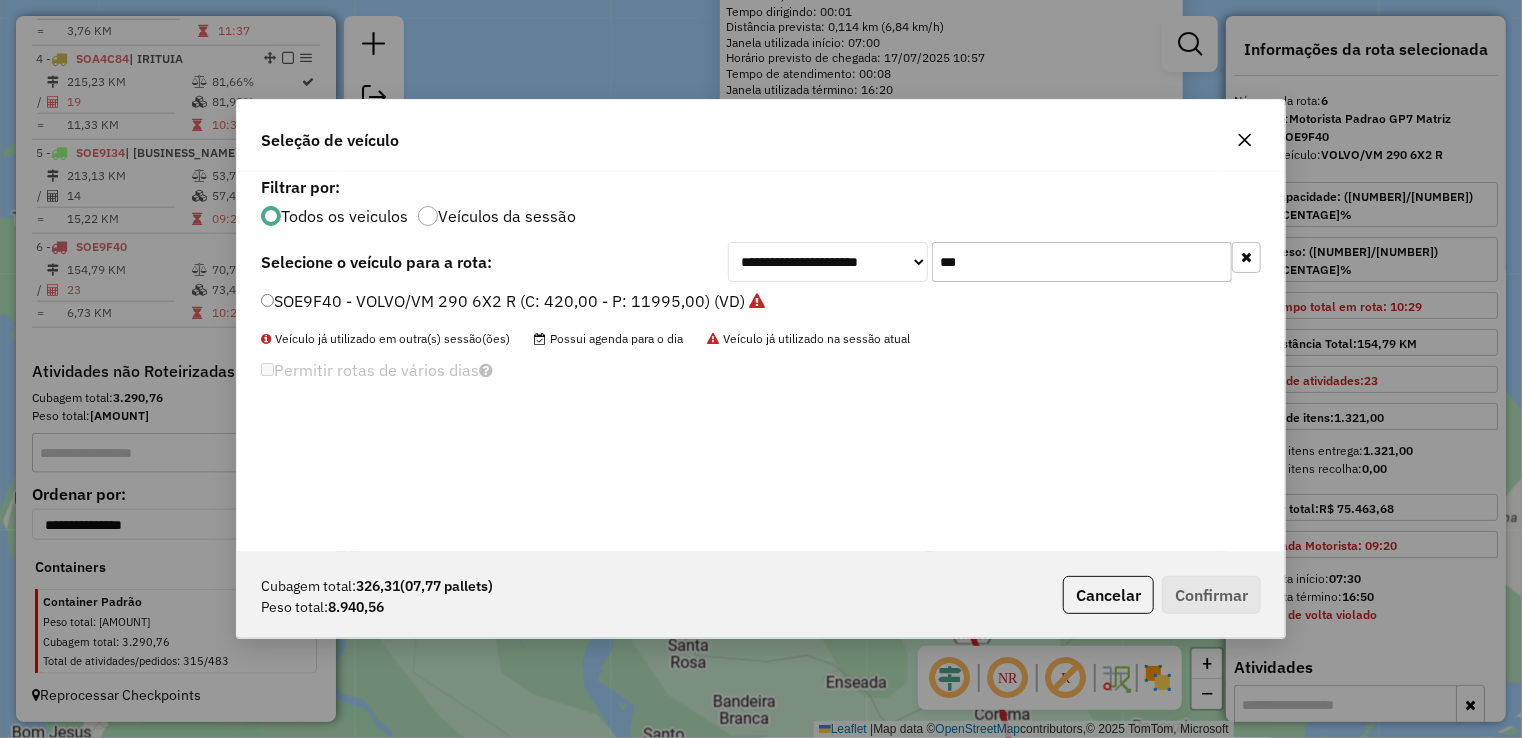 click on "SOE9F40 - VOLVO/VM 290 6X2 R (C: 420,00 - P: 11995,00) (VD)" 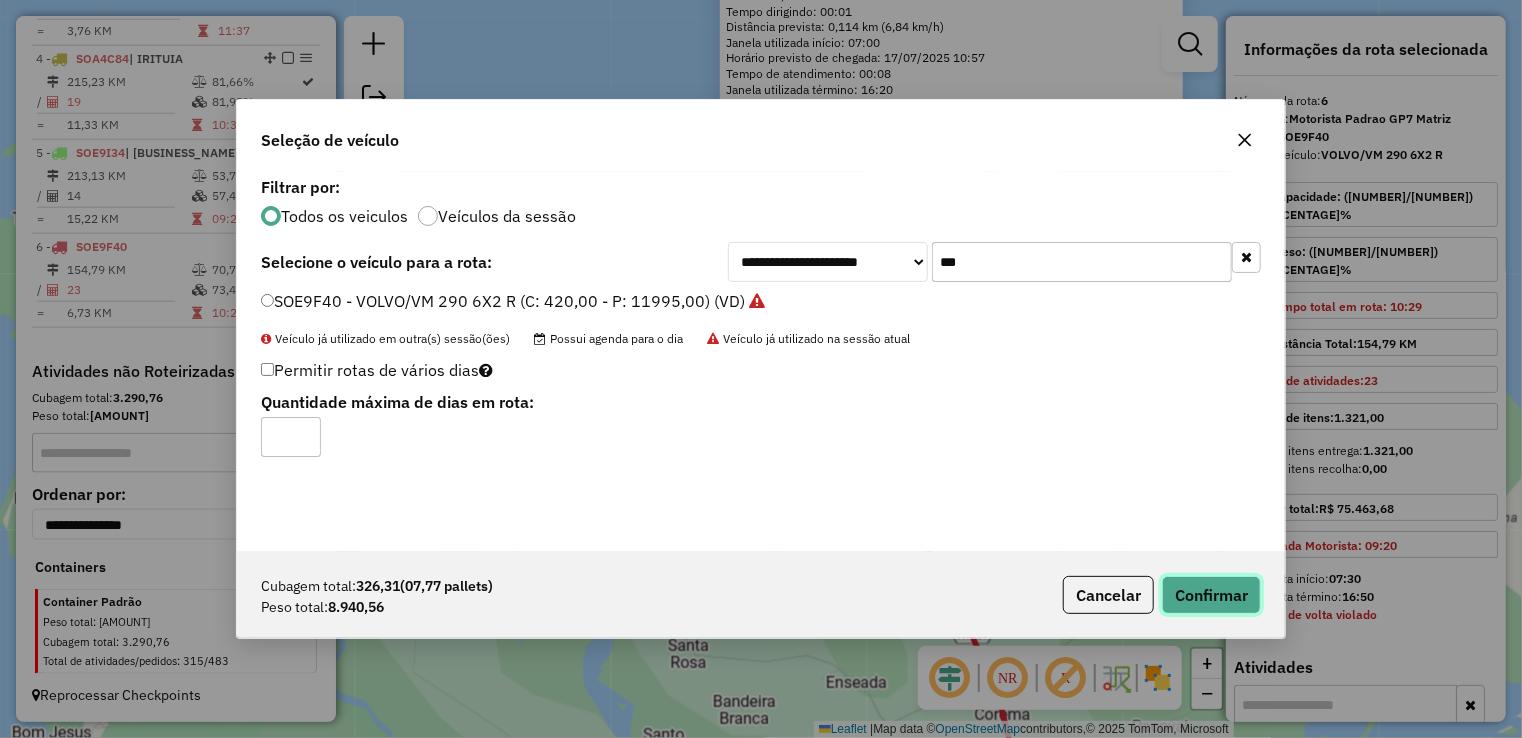 click on "Confirmar" 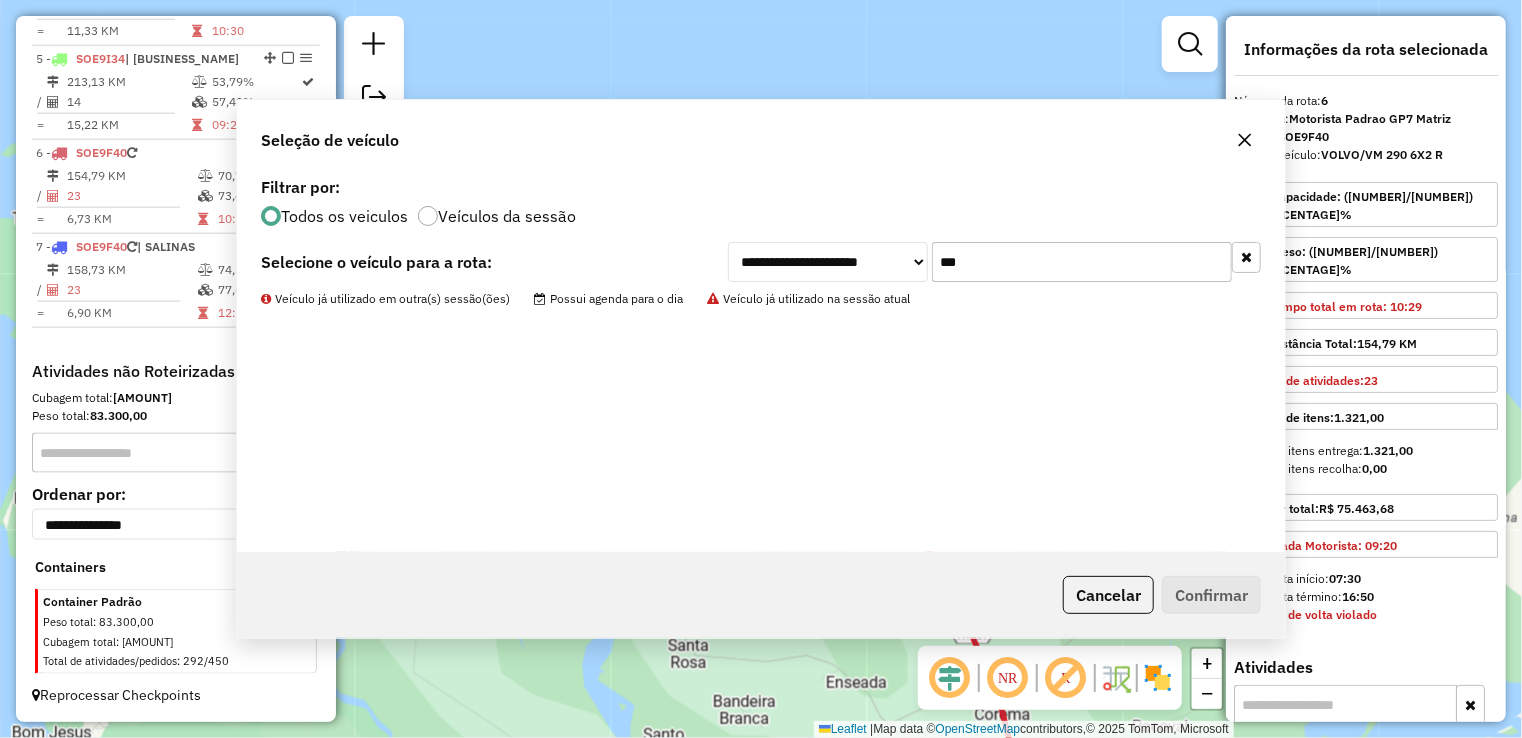 scroll, scrollTop: 1152, scrollLeft: 0, axis: vertical 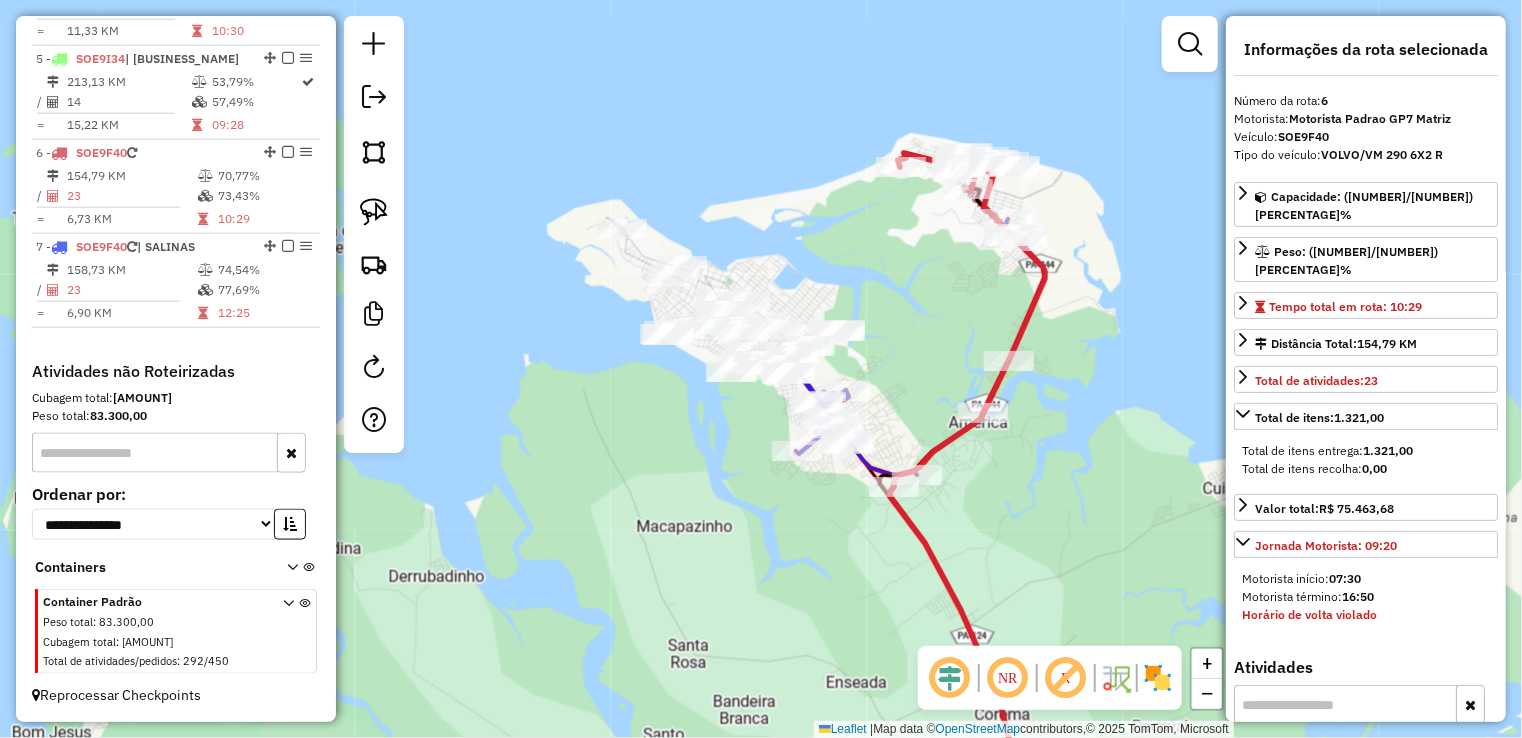 click on "Rota 7 - Placa [PLATE_NUMBER]  8202 - [BUSINESS_NAME] Janela de atendimento Grade de atendimento Capacidade Transportadoras Veículos Cliente Pedidos  Rotas Selecione os dias de semana para filtrar as janelas de atendimento  Seg   Ter   Qua   Qui   Sex   Sáb   Dom  Informe o período da janela de atendimento: De: Até:  Filtrar exatamente a janela do cliente  Considerar janela de atendimento padrão  Selecione os dias de semana para filtrar as grades de atendimento  Seg   Ter   Qua   Qui   Sex   Sáb   Dom   Considerar clientes sem dia de atendimento cadastrado  Clientes fora do dia de atendimento selecionado Filtrar as atividades entre os valores definidos abaixo:  Peso mínimo:   Peso máximo:   Cubagem mínima:   Cubagem máxima:   De:   Até:  Filtrar as atividades entre o tempo de atendimento definido abaixo:  De:   Até:   Considerar capacidade total dos clientes não roteirizados Transportadora: Selecione um ou mais itens Tipo de veículo: Selecione um ou mais itens Veículo: Selecione um ou mais itens" 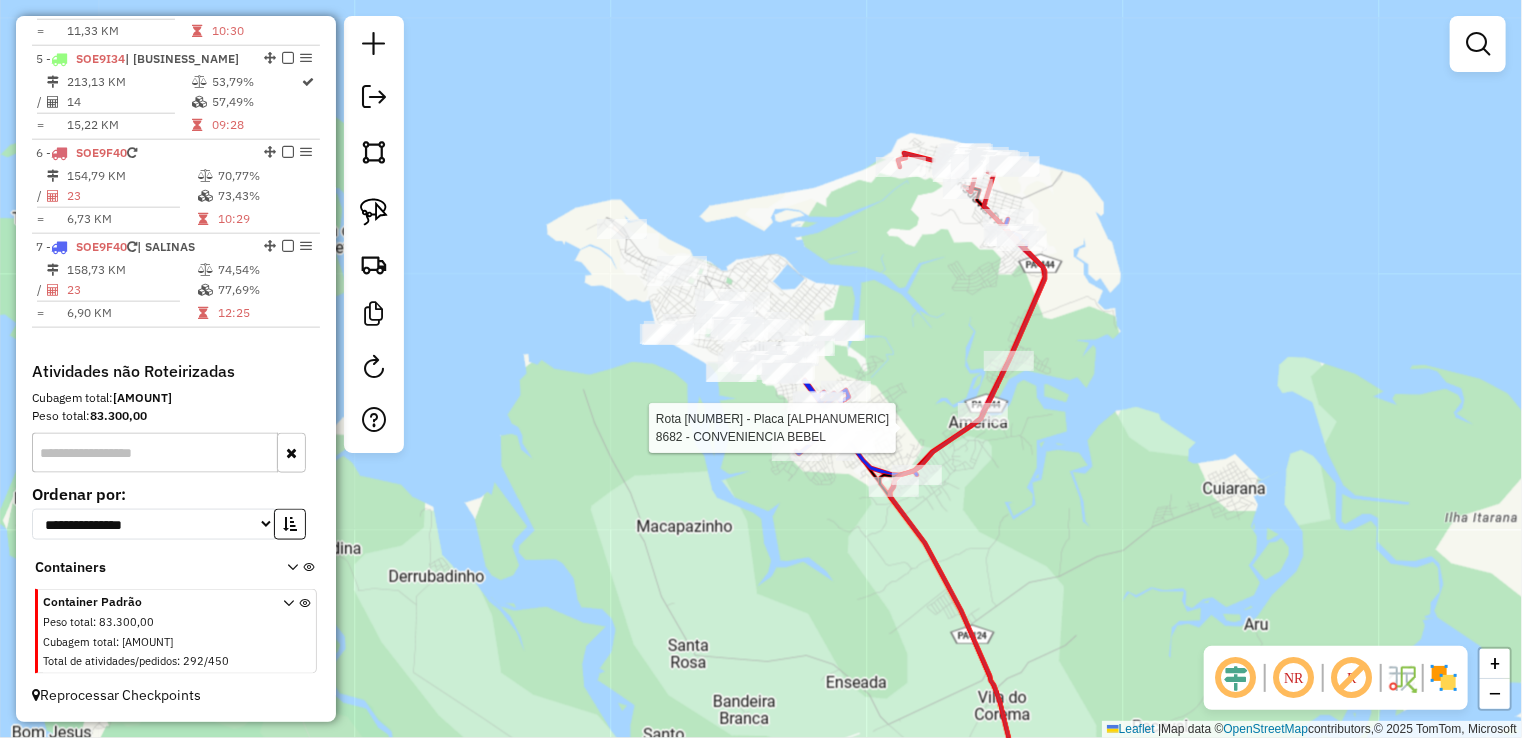 select on "**********" 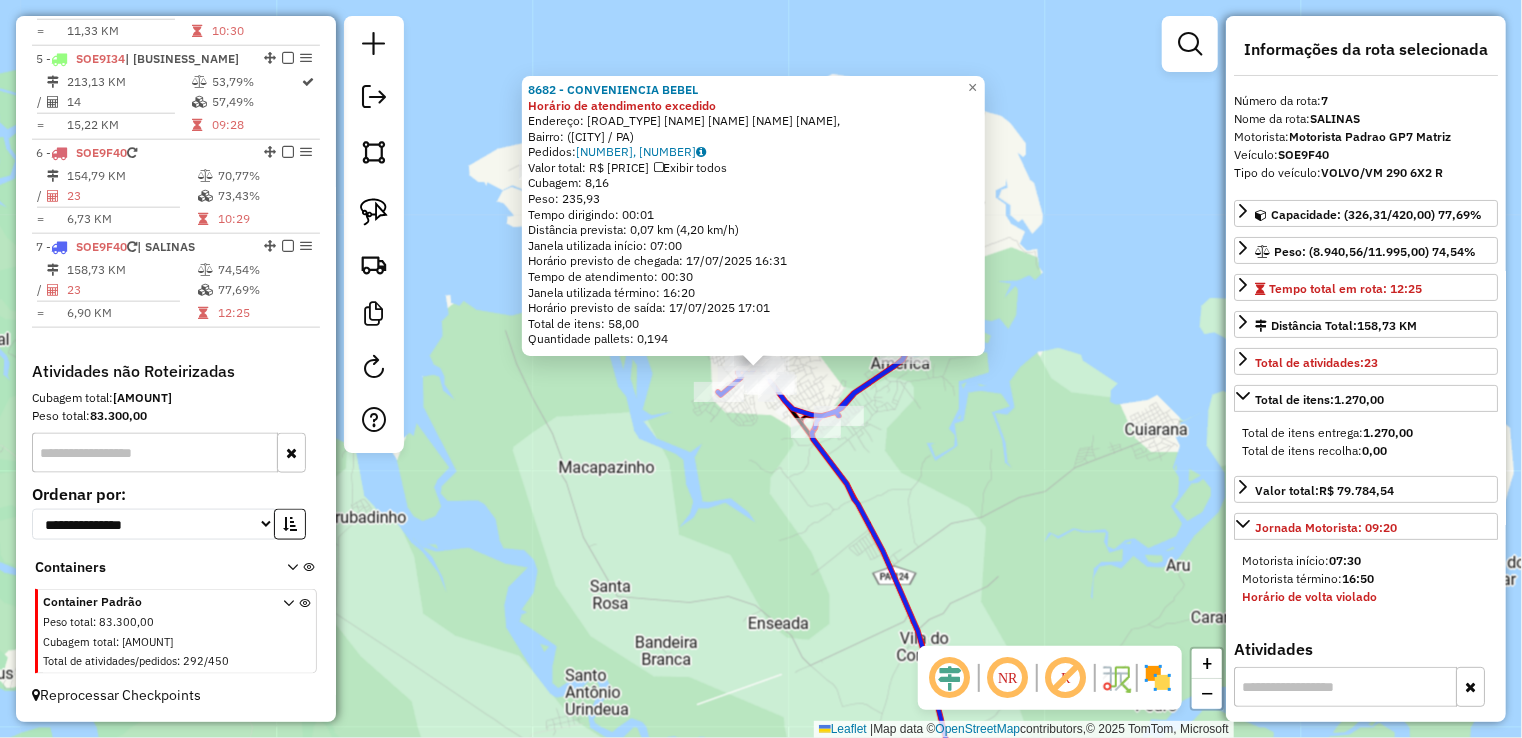 click on "[NUMBER] - [NAME] [NAME] Horário de atendimento excedido Endereço: Avenida Doutor Miguel Santa Brígida, Bairro: ([STATE] / [STATE]) Pedidos: [NUMBER], [NUMBER] Exibir todos Janela utilizada início: [TIME] Horário previsto de chegada: [DATE] [TIME] Janela utilizada término: [TIME] Horário previsto de saída: [DATE] [TIME]" 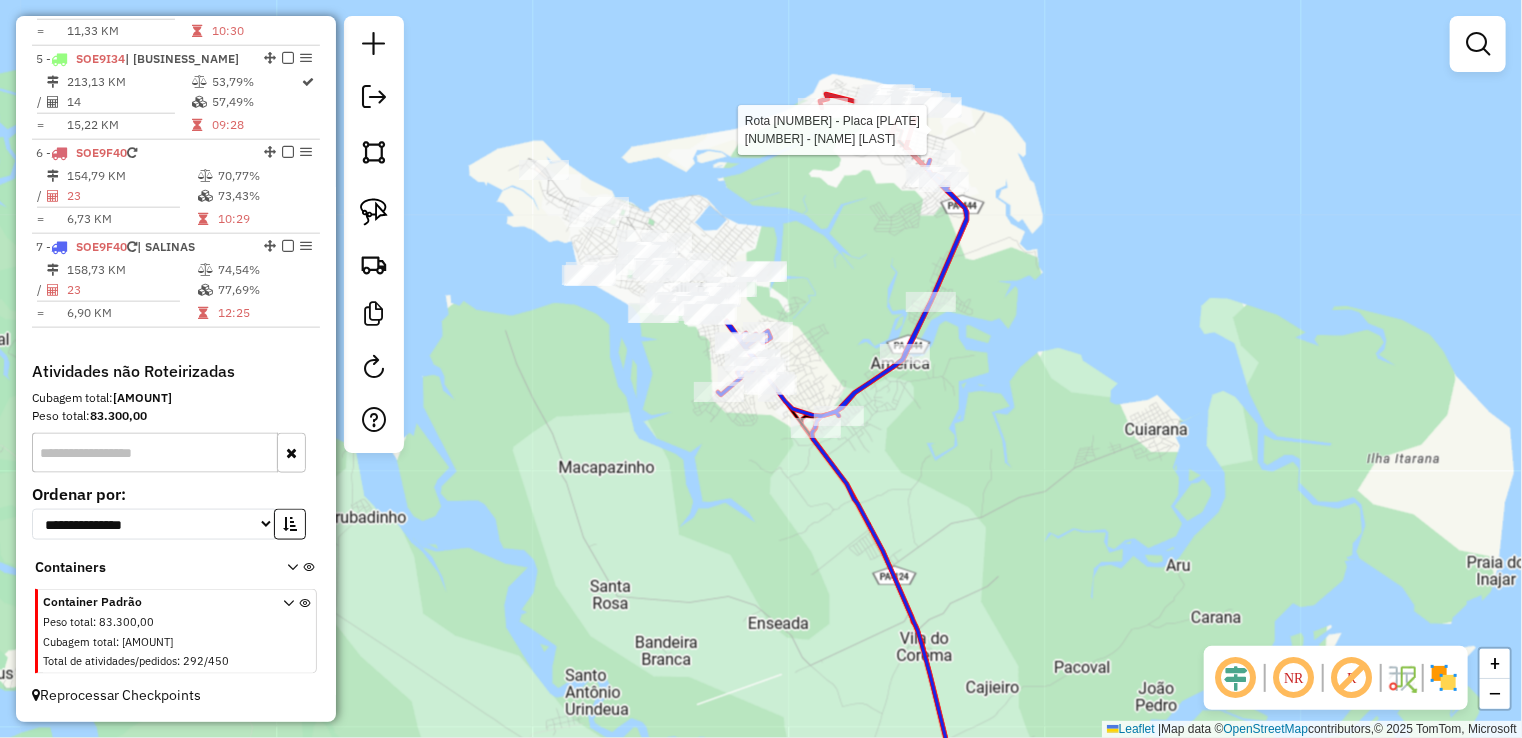 select on "**********" 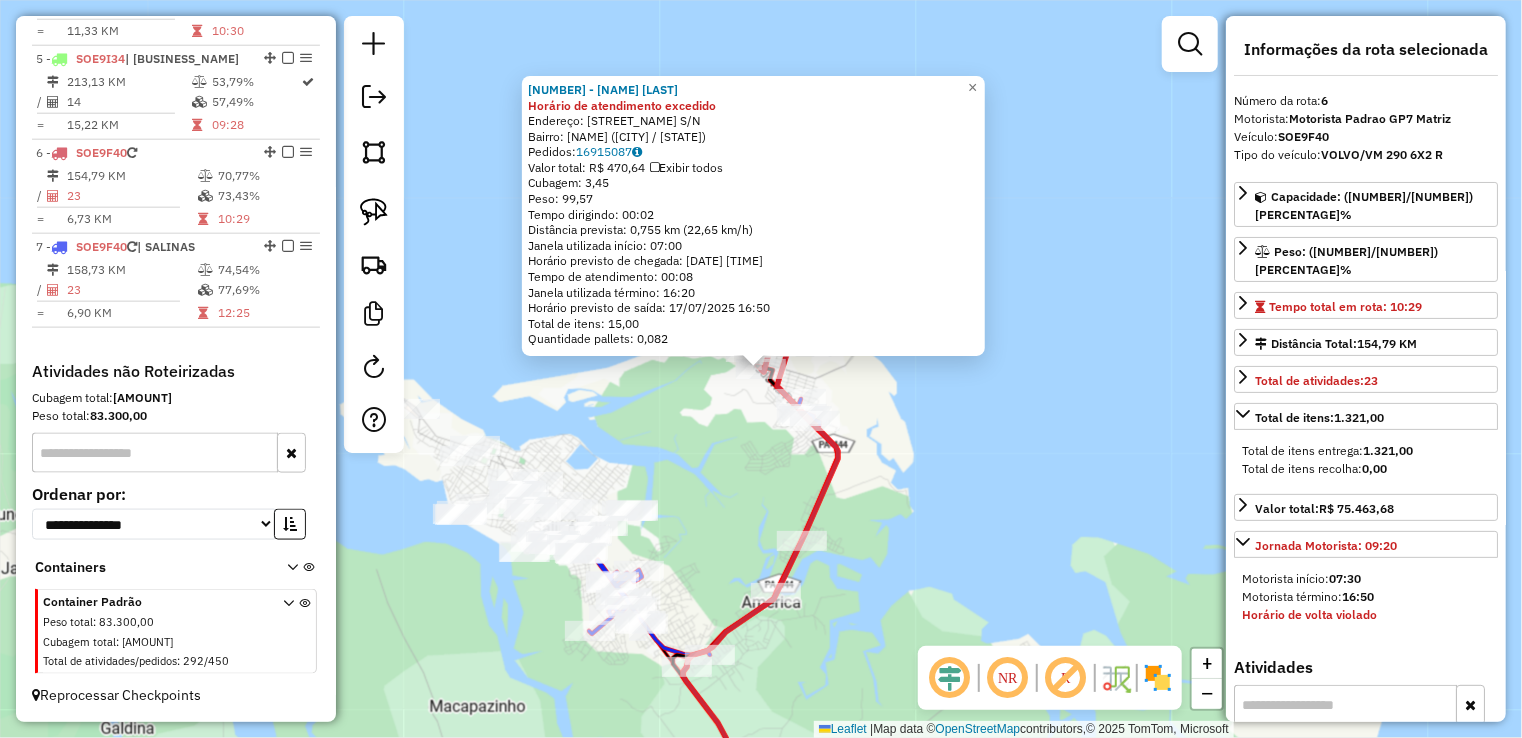 drag, startPoint x: 764, startPoint y: 388, endPoint x: 888, endPoint y: 245, distance: 189.27493 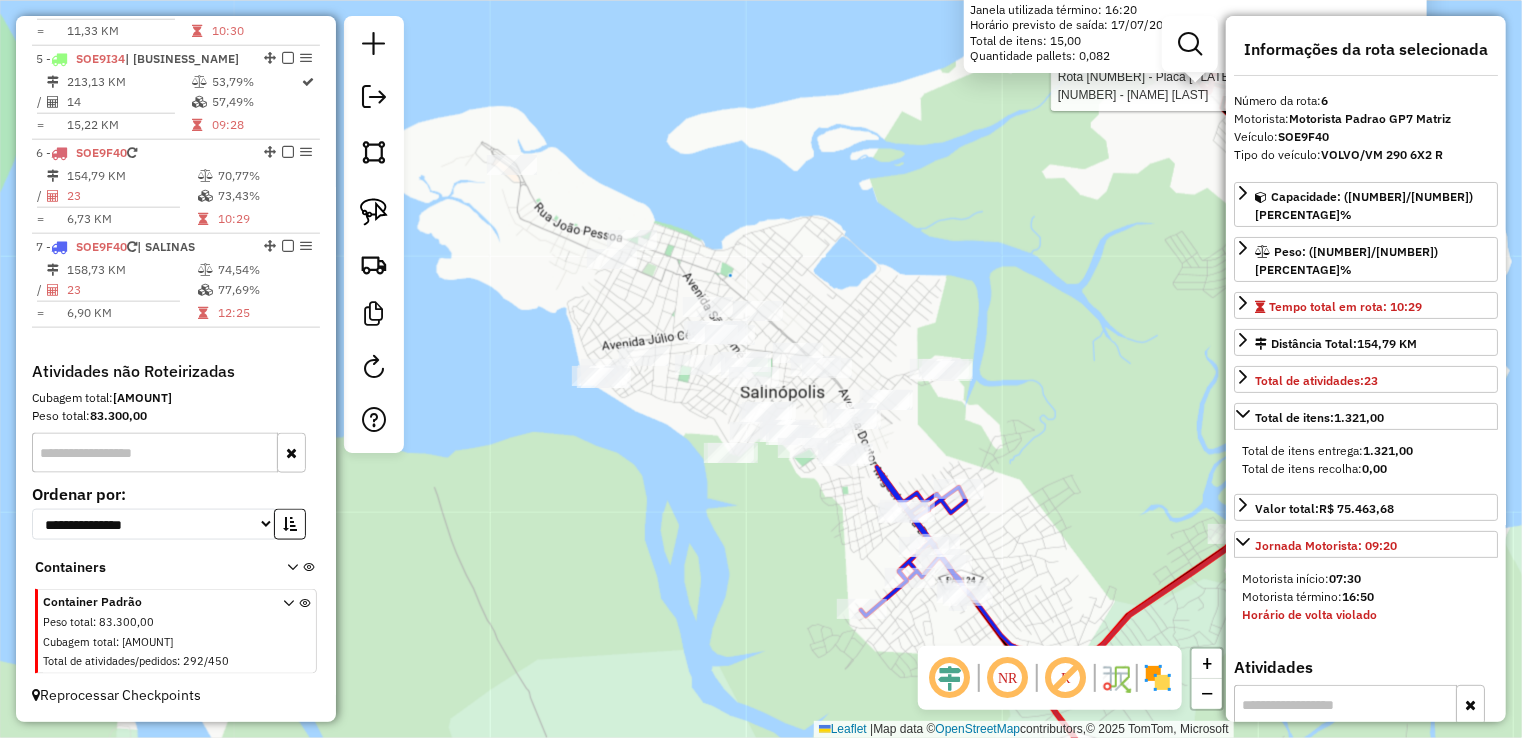 drag, startPoint x: 749, startPoint y: 239, endPoint x: 774, endPoint y: 243, distance: 25.317978 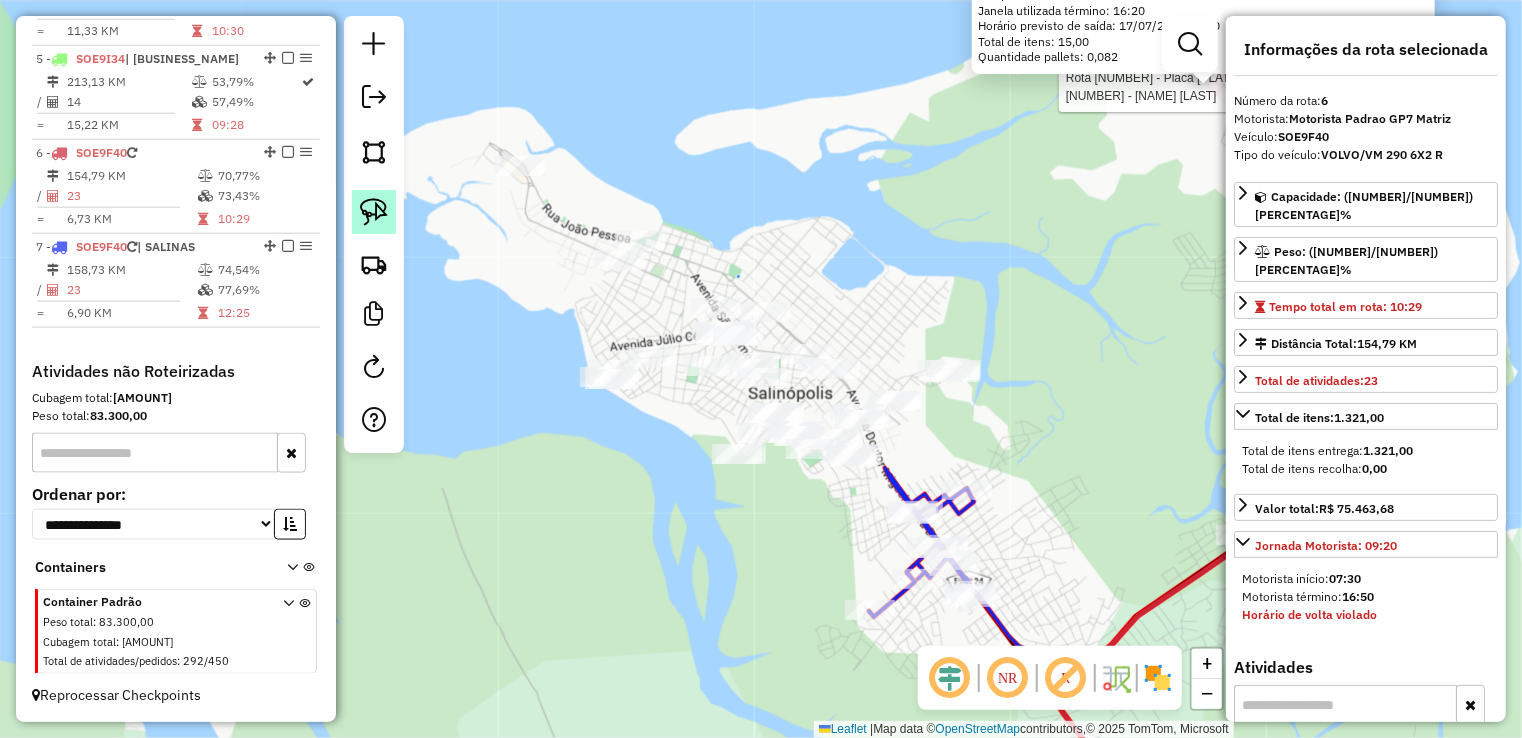 click 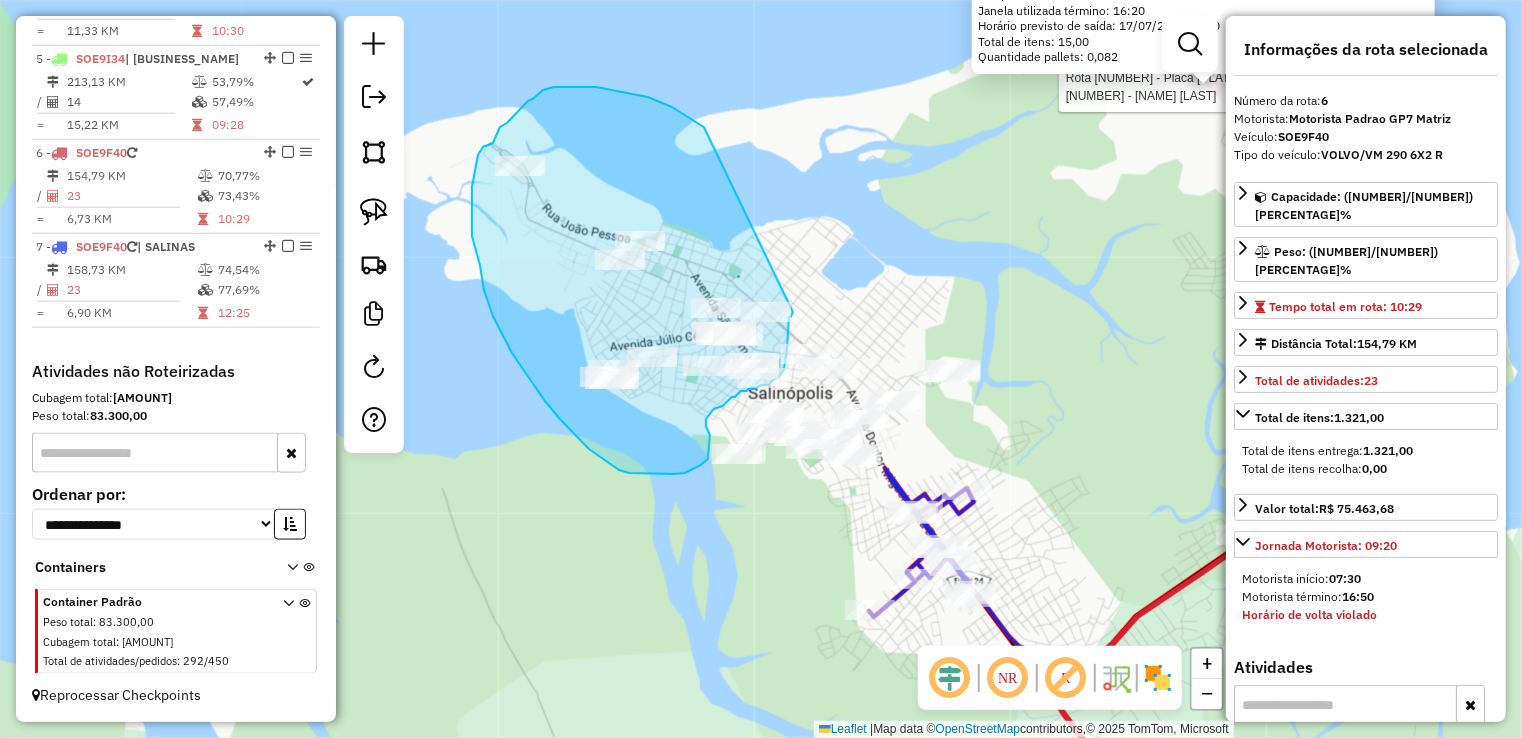 drag, startPoint x: 696, startPoint y: 122, endPoint x: 849, endPoint y: 210, distance: 176.50212 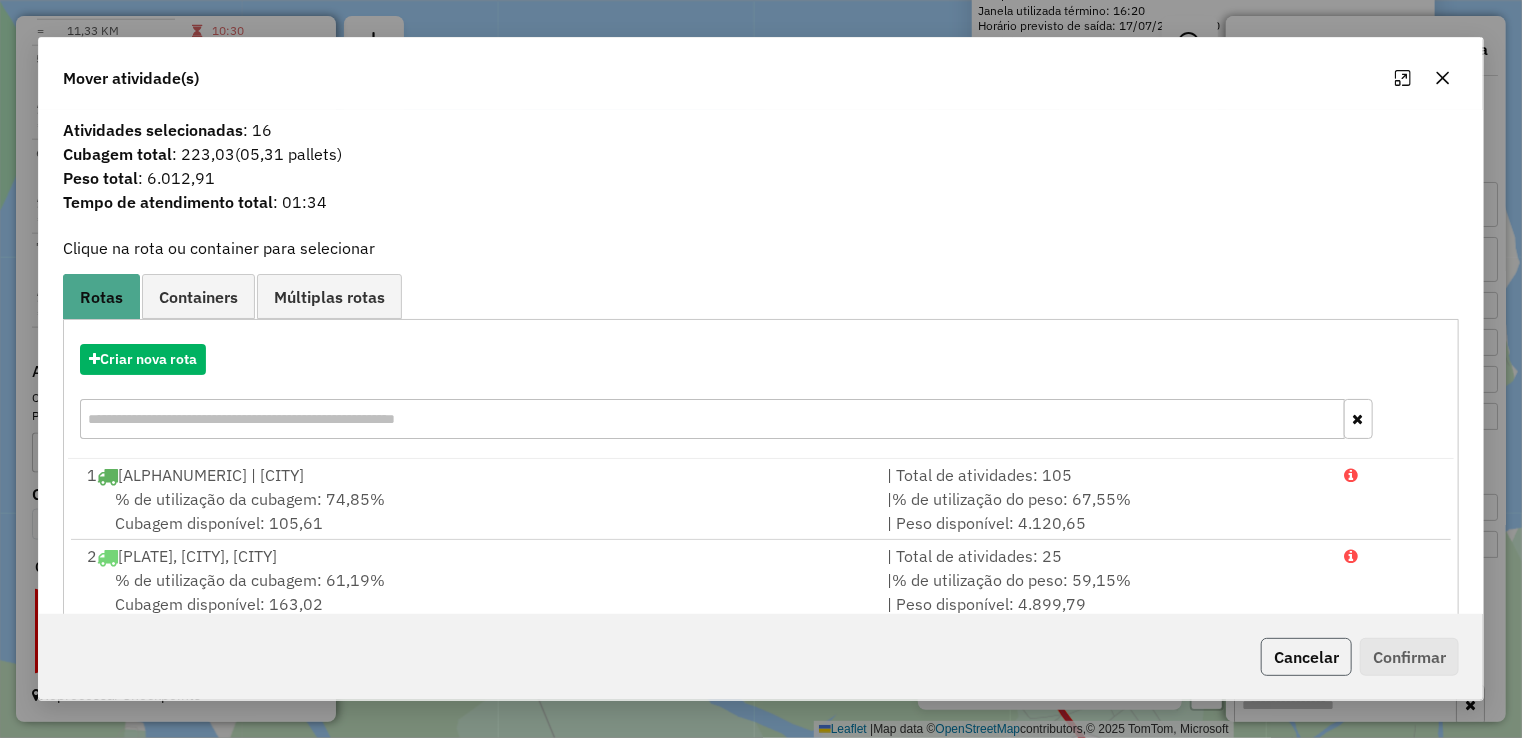 click on "Cancelar" 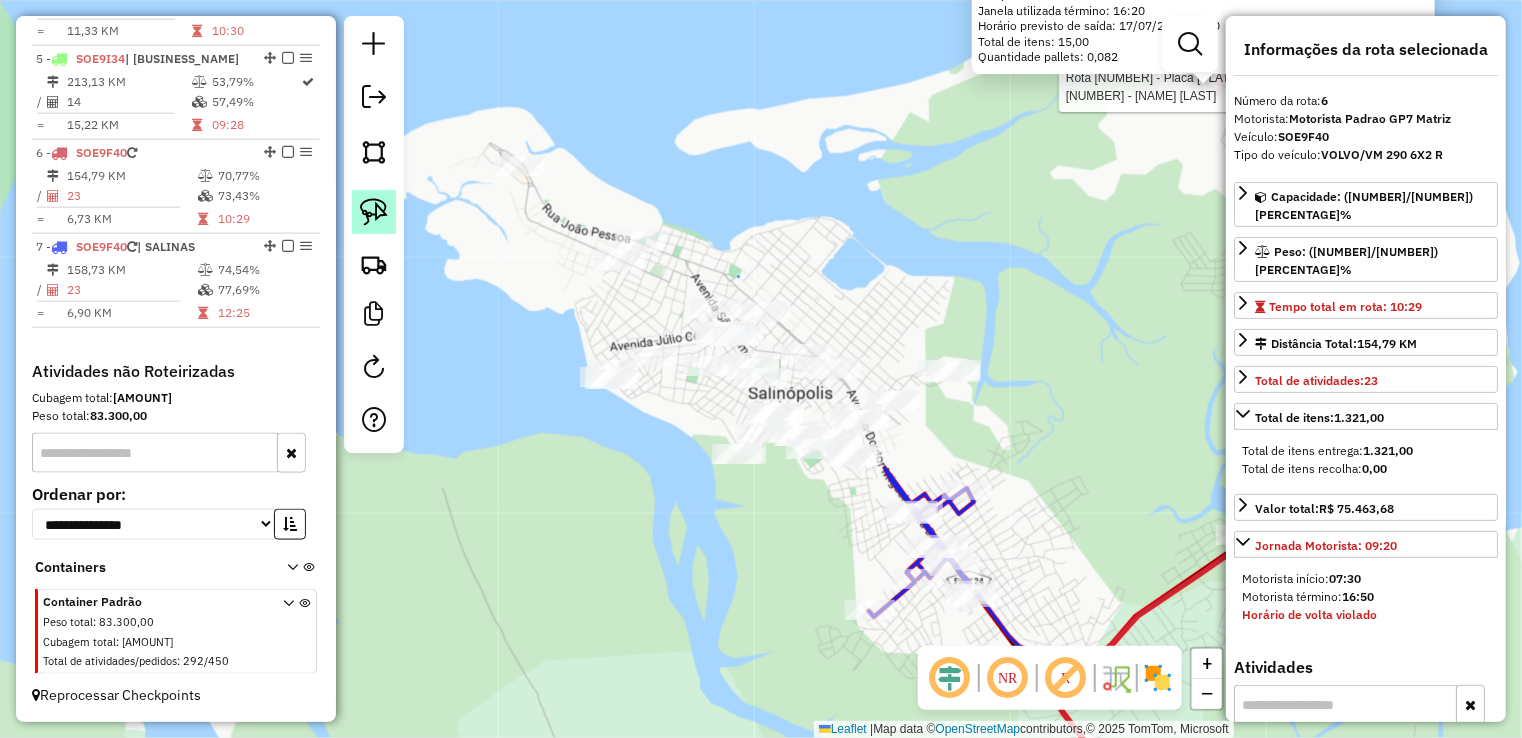 click 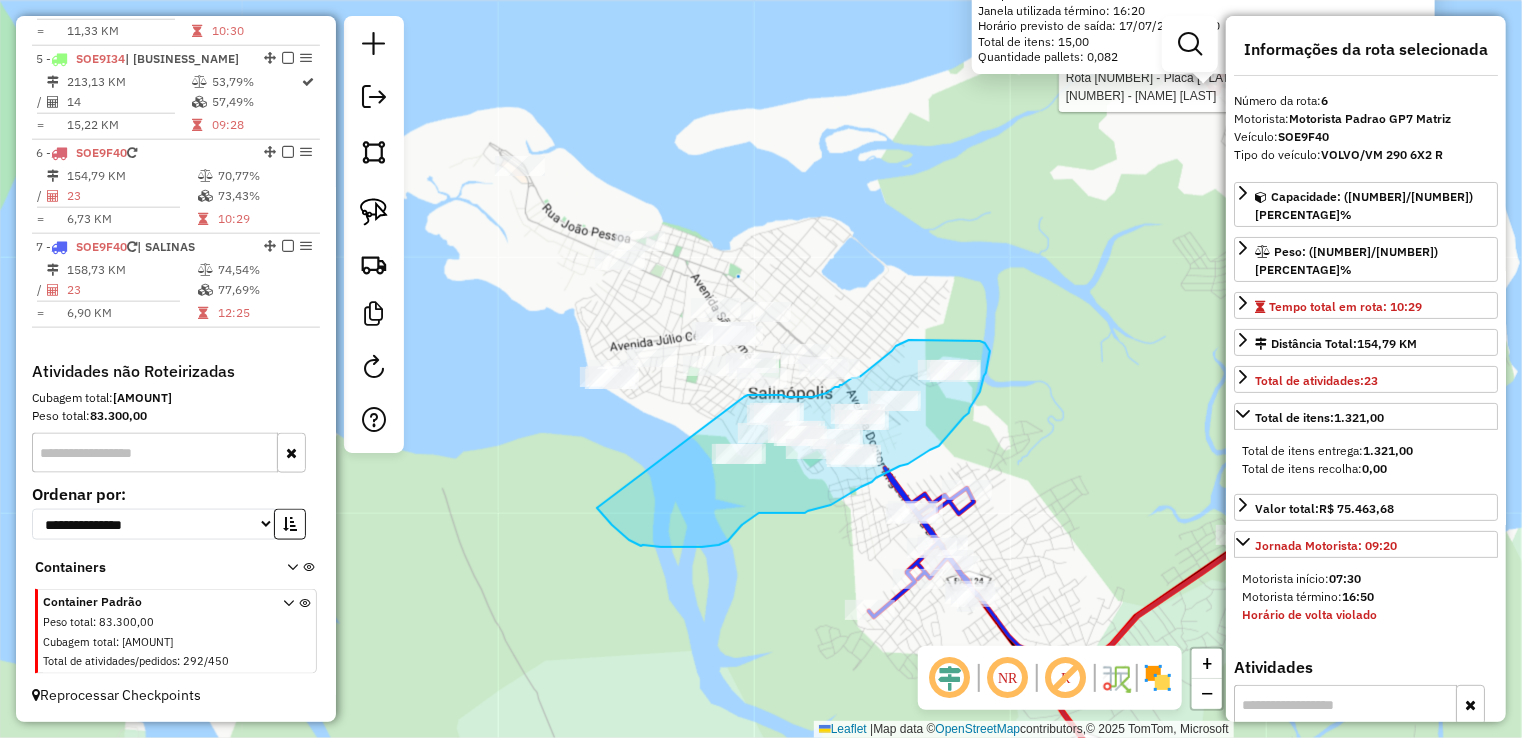 drag, startPoint x: 661, startPoint y: 547, endPoint x: 720, endPoint y: 409, distance: 150.08331 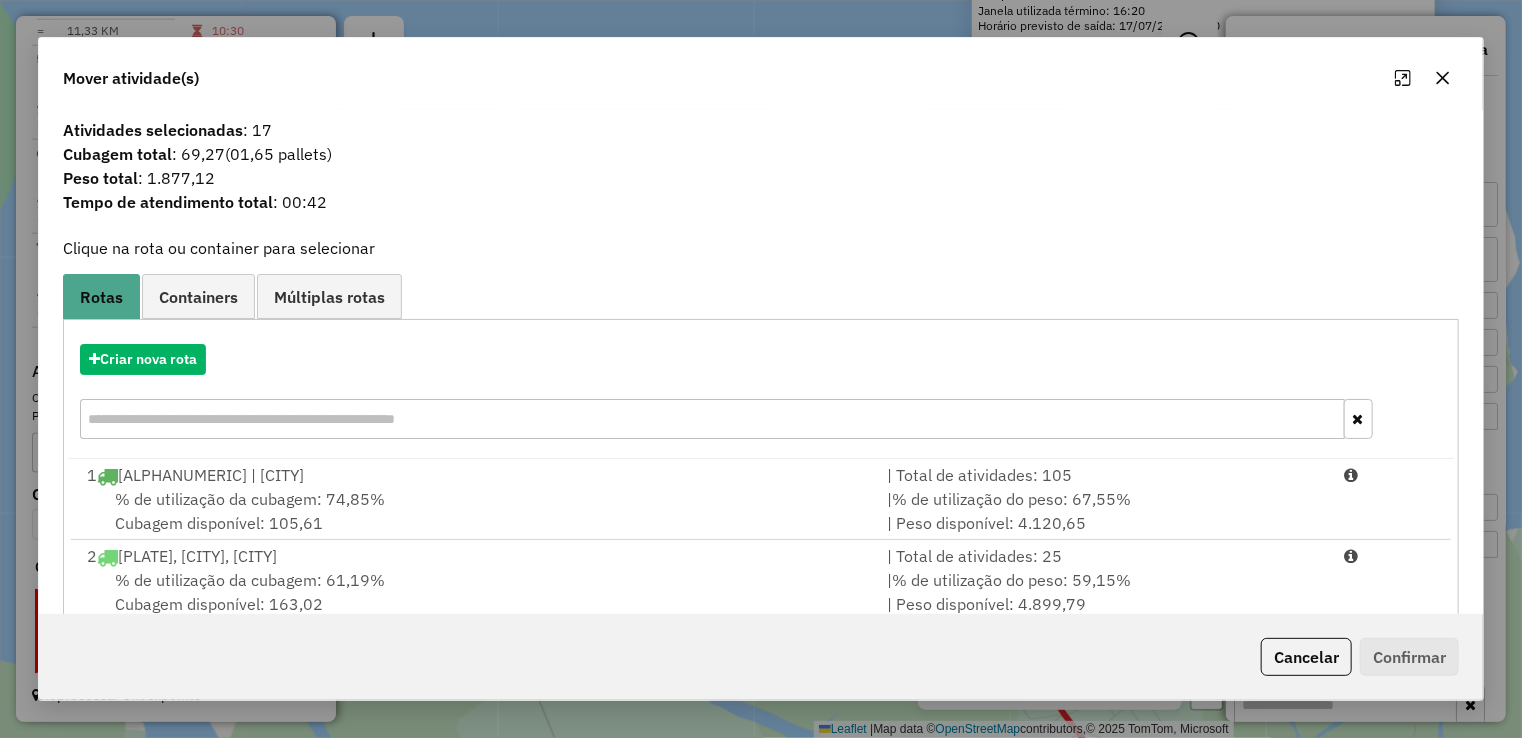 click on "Cancelar" 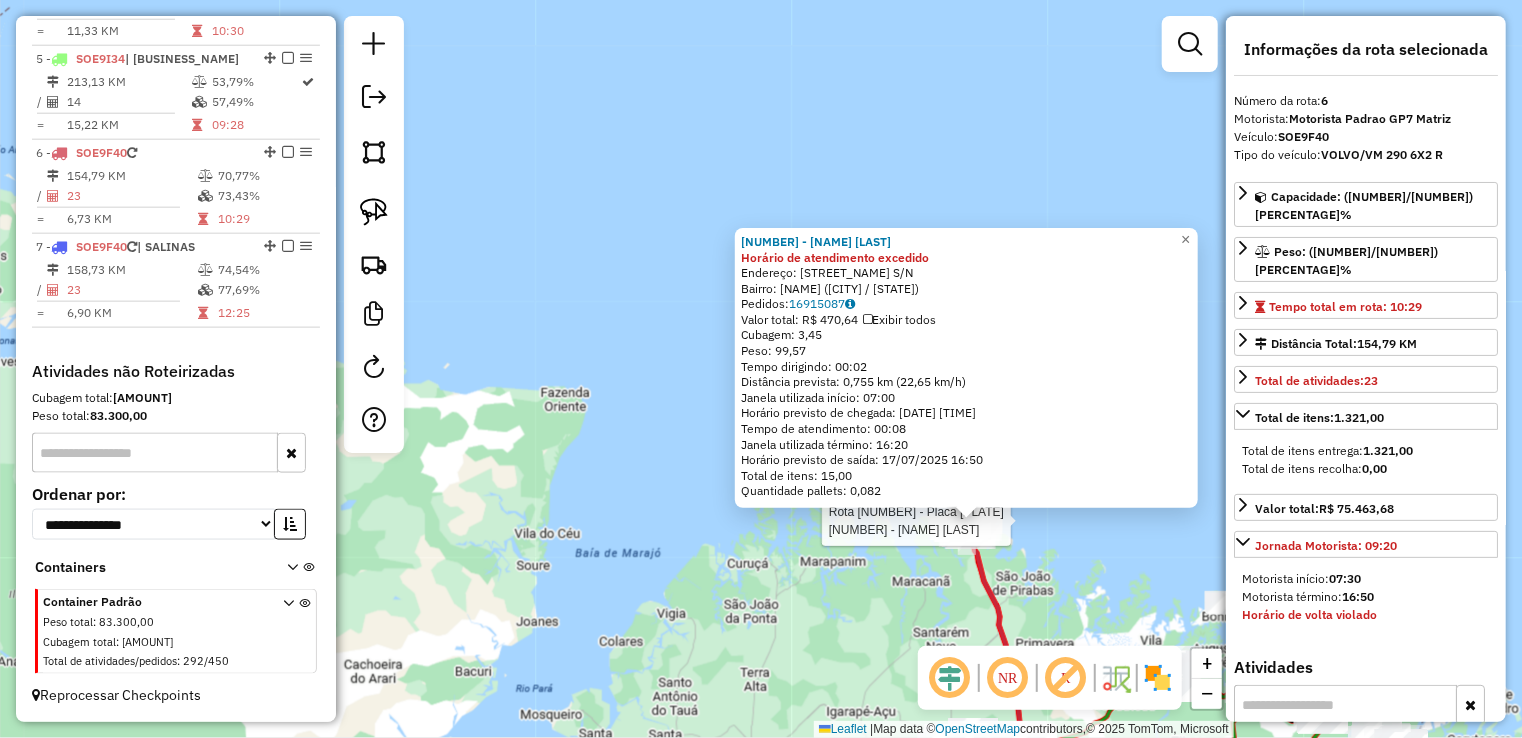 drag, startPoint x: 1019, startPoint y: 600, endPoint x: 943, endPoint y: 264, distance: 344.48804 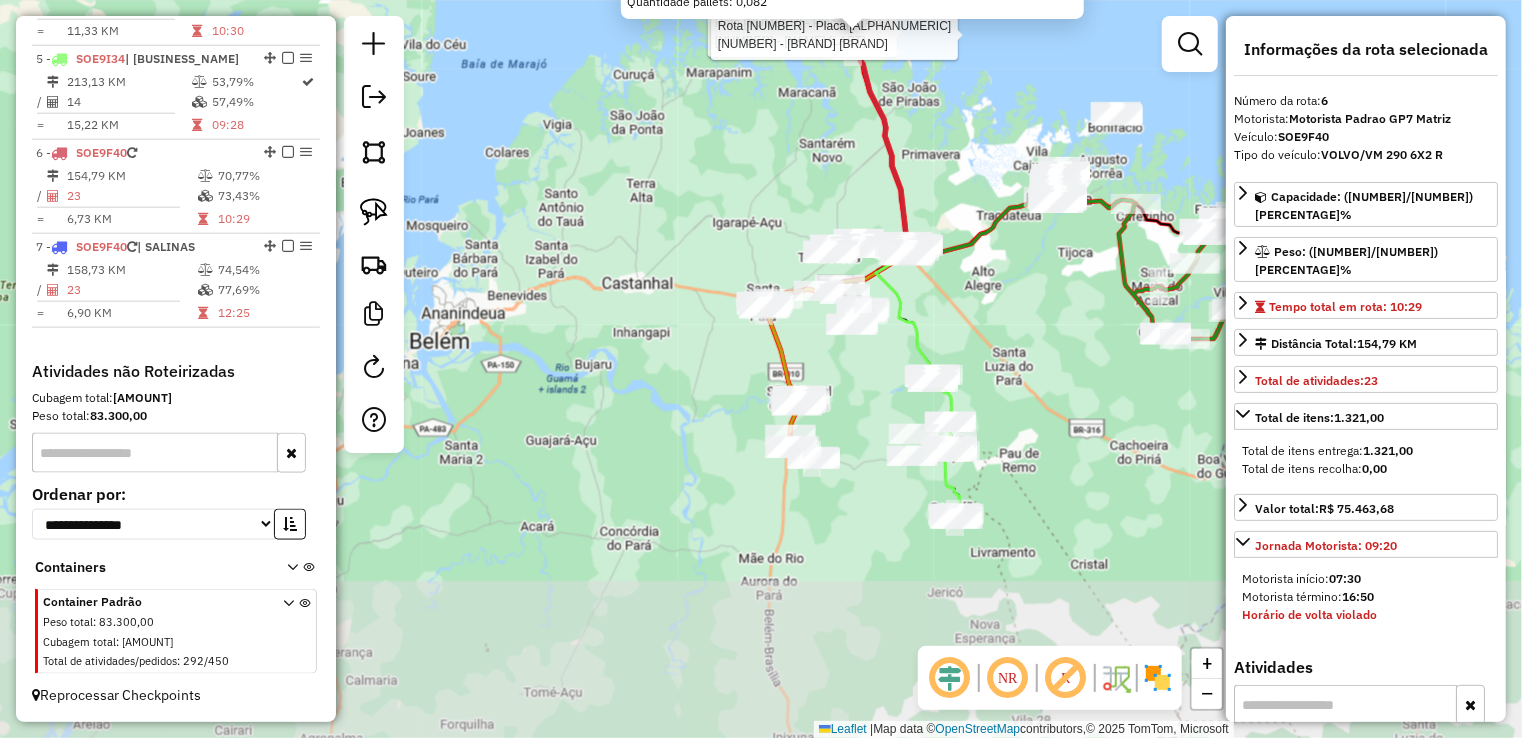 drag, startPoint x: 996, startPoint y: 462, endPoint x: 972, endPoint y: 341, distance: 123.35721 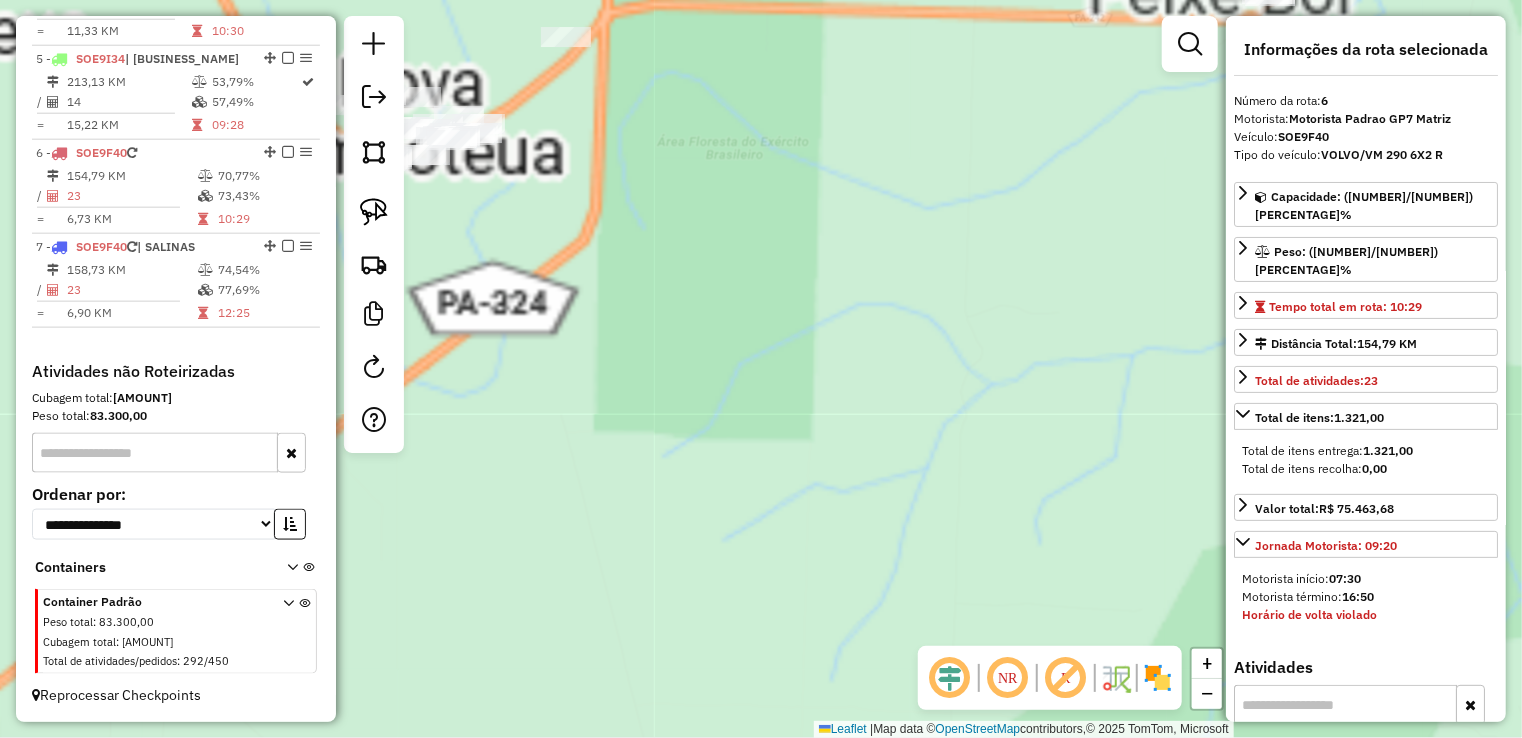 drag, startPoint x: 834, startPoint y: 278, endPoint x: 889, endPoint y: 555, distance: 282.4075 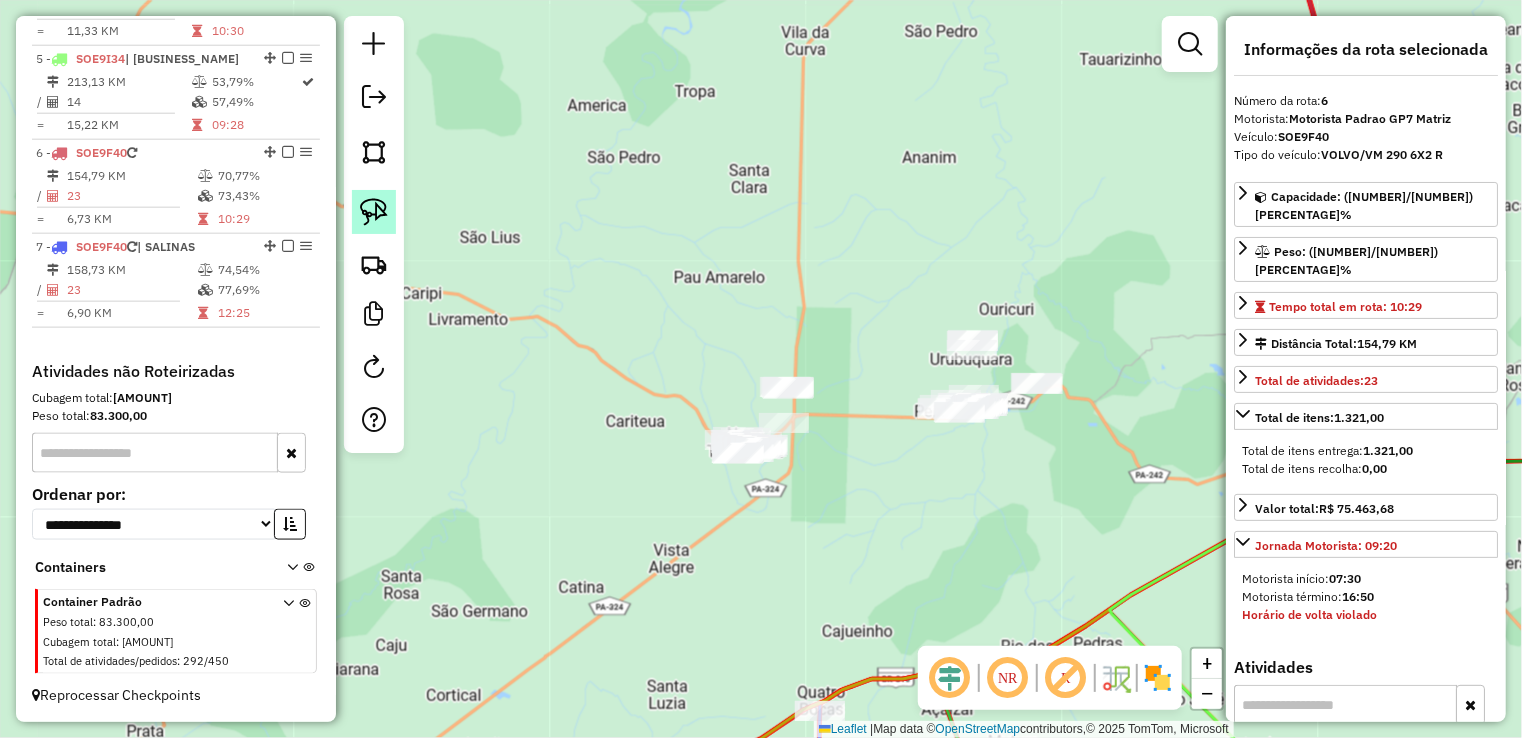 click 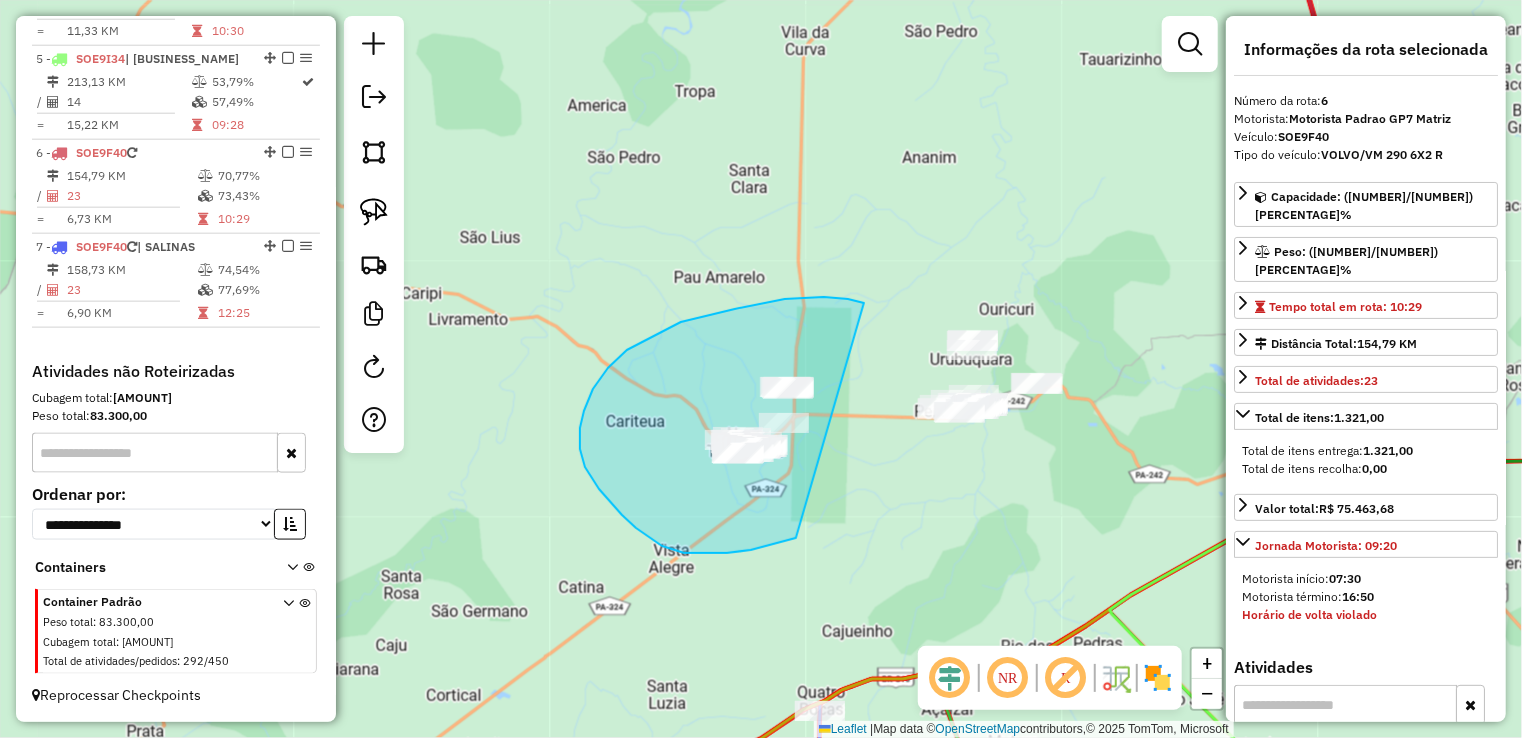 drag, startPoint x: 862, startPoint y: 303, endPoint x: 882, endPoint y: 428, distance: 126.58989 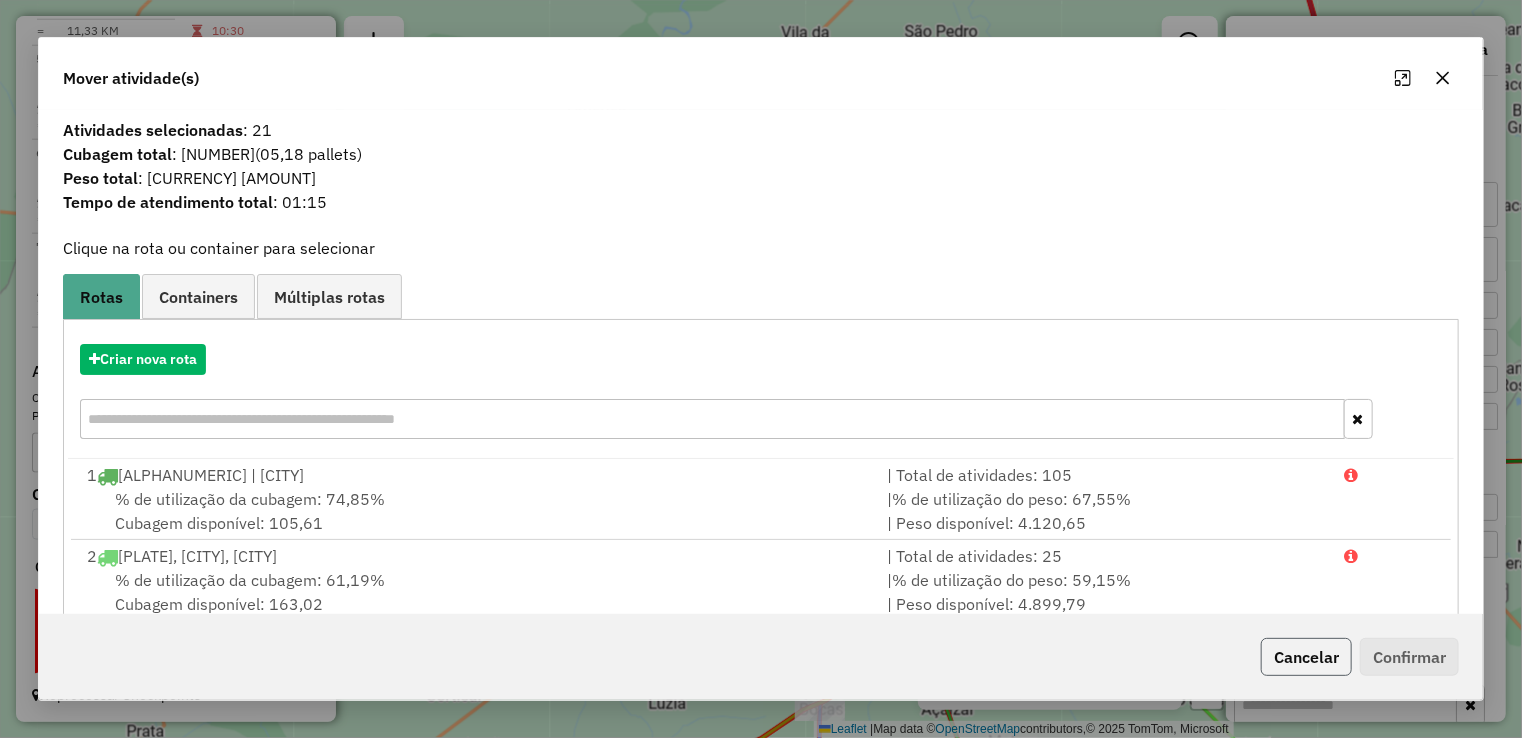 click on "Cancelar" 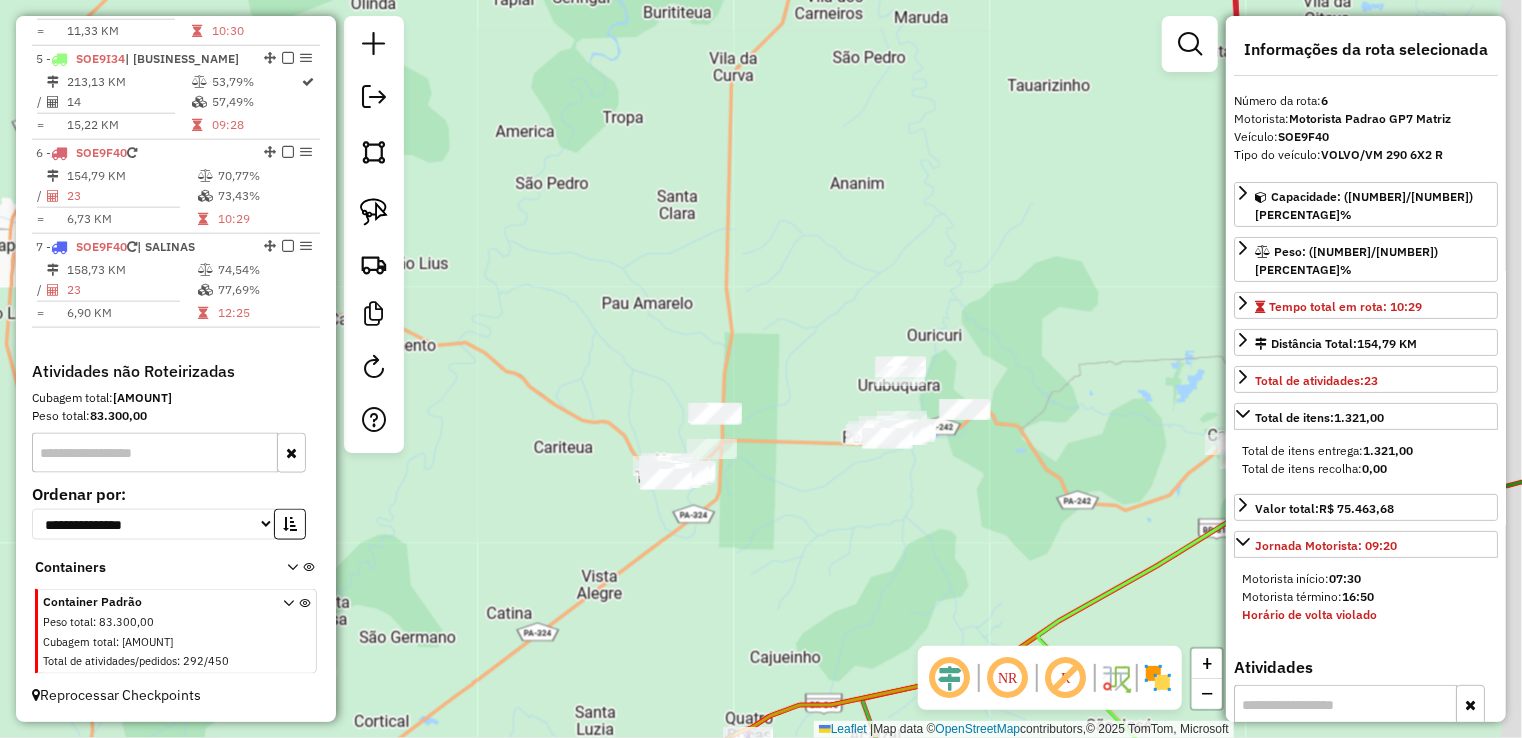 drag, startPoint x: 1113, startPoint y: 541, endPoint x: 828, endPoint y: 538, distance: 285.01578 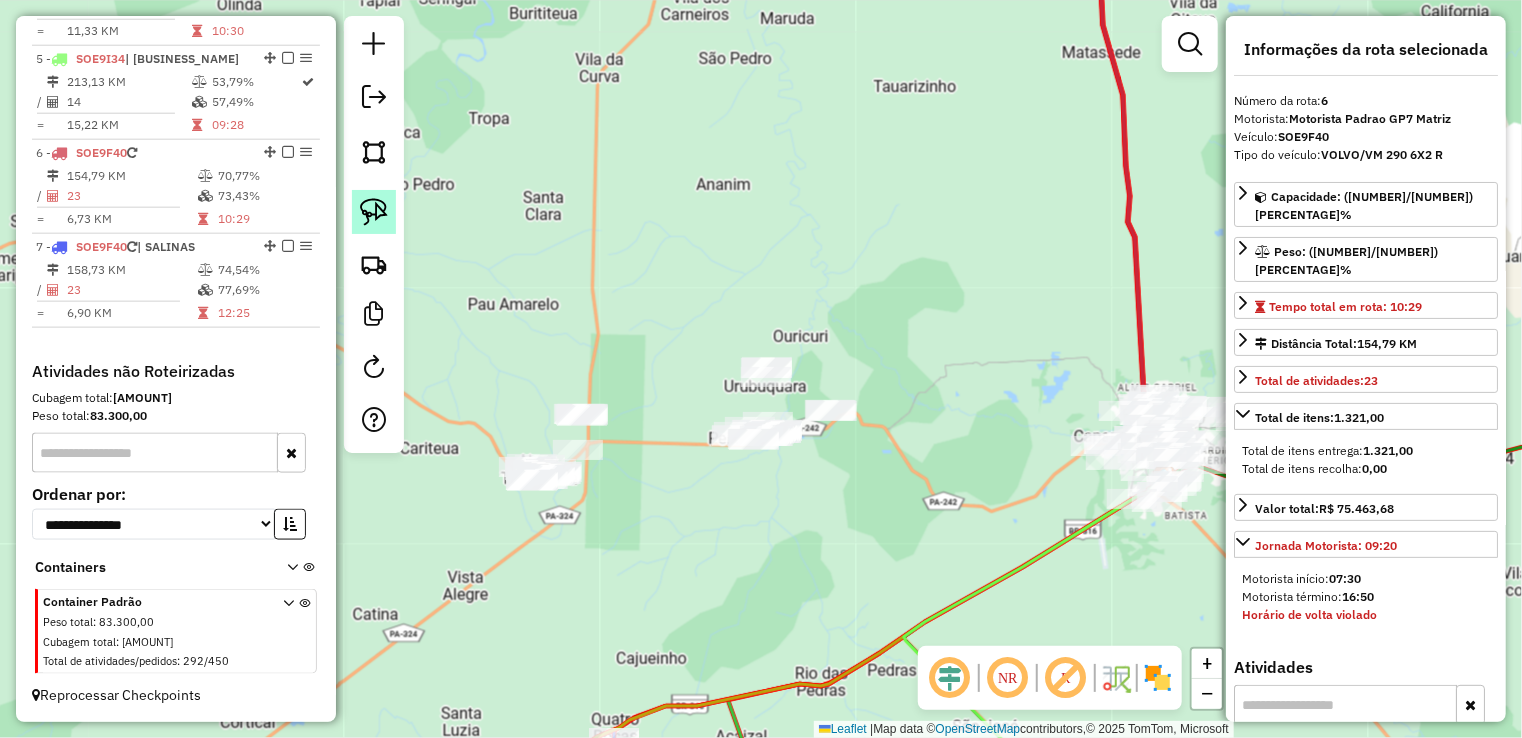 click 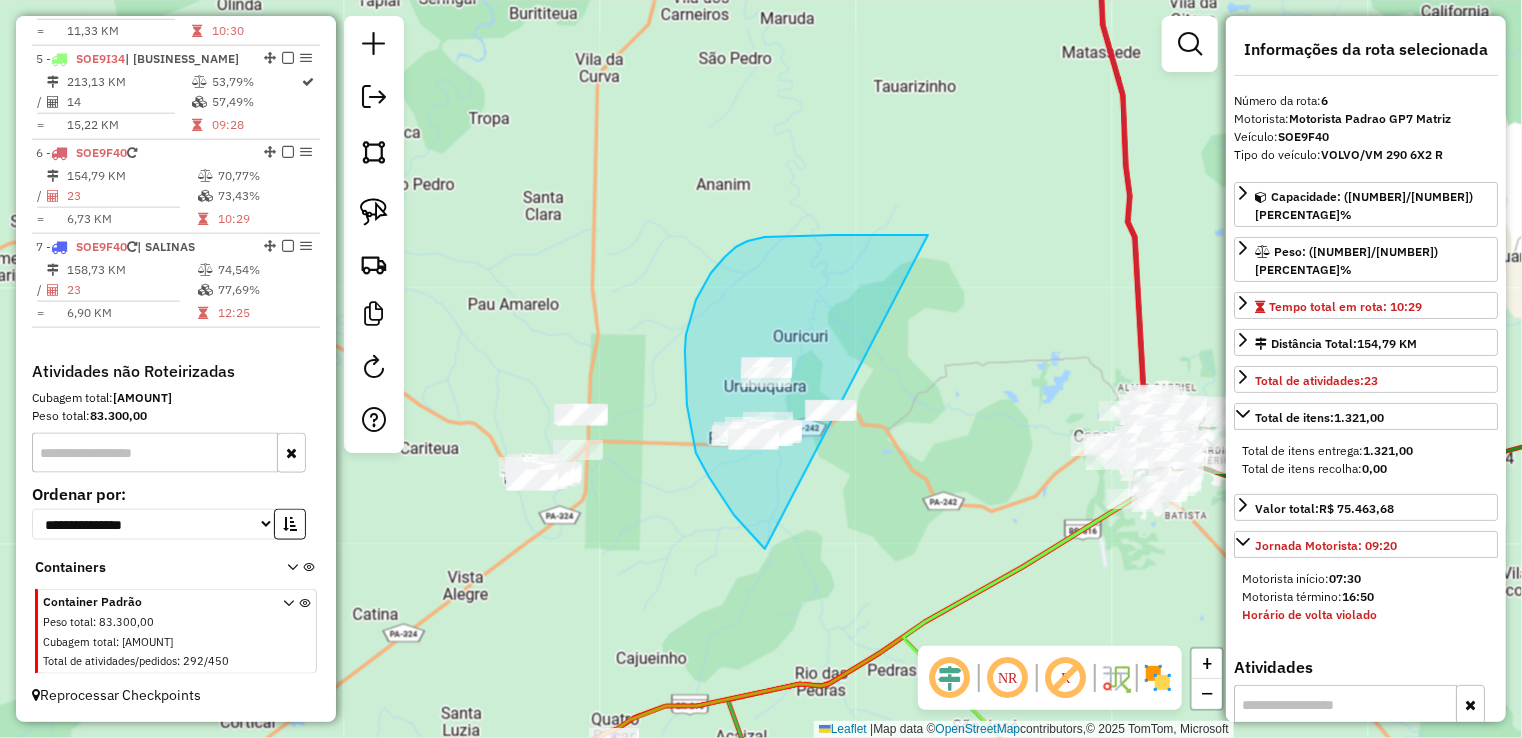 drag, startPoint x: 736, startPoint y: 247, endPoint x: 1002, endPoint y: 413, distance: 313.54745 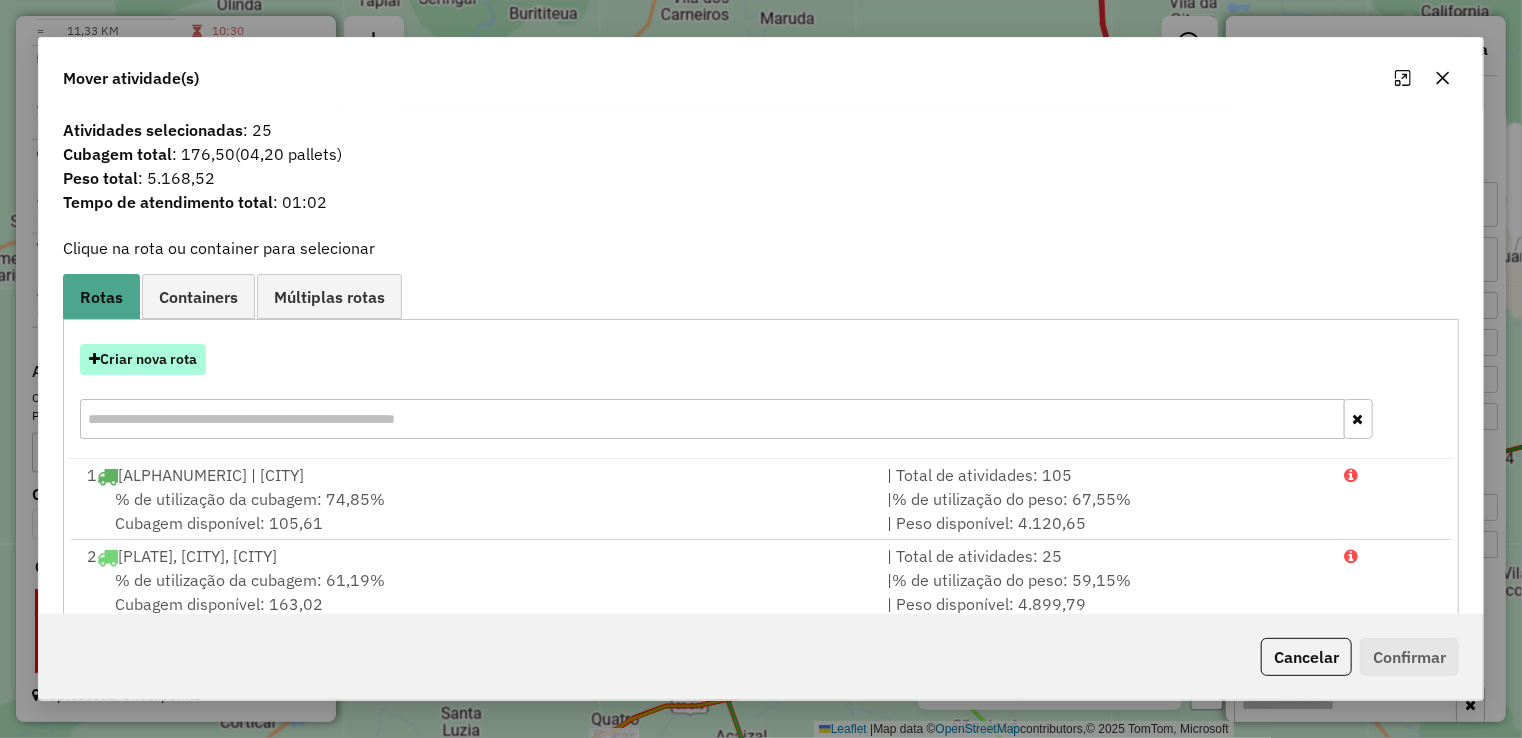 click on "Criar nova rota" at bounding box center [143, 359] 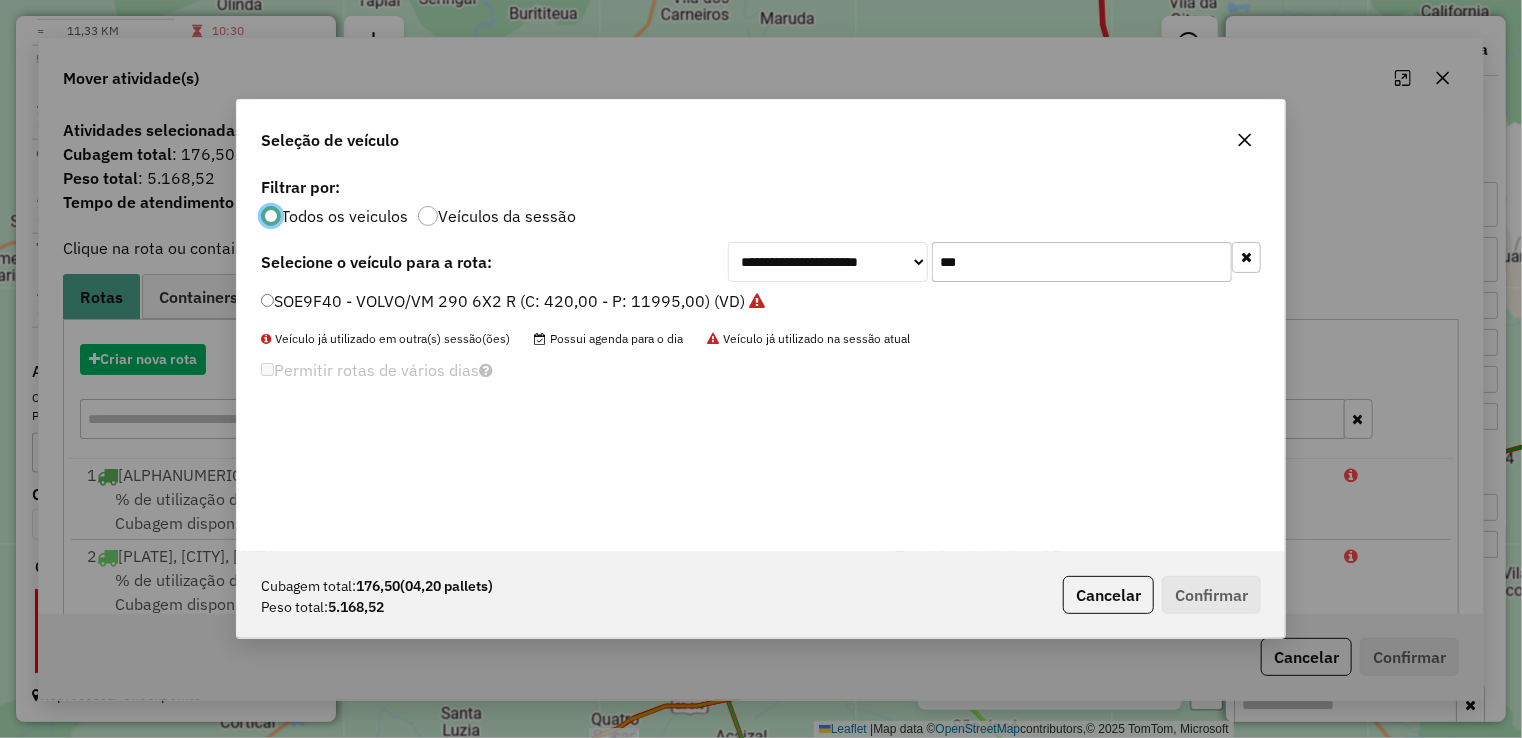 scroll, scrollTop: 10, scrollLeft: 6, axis: both 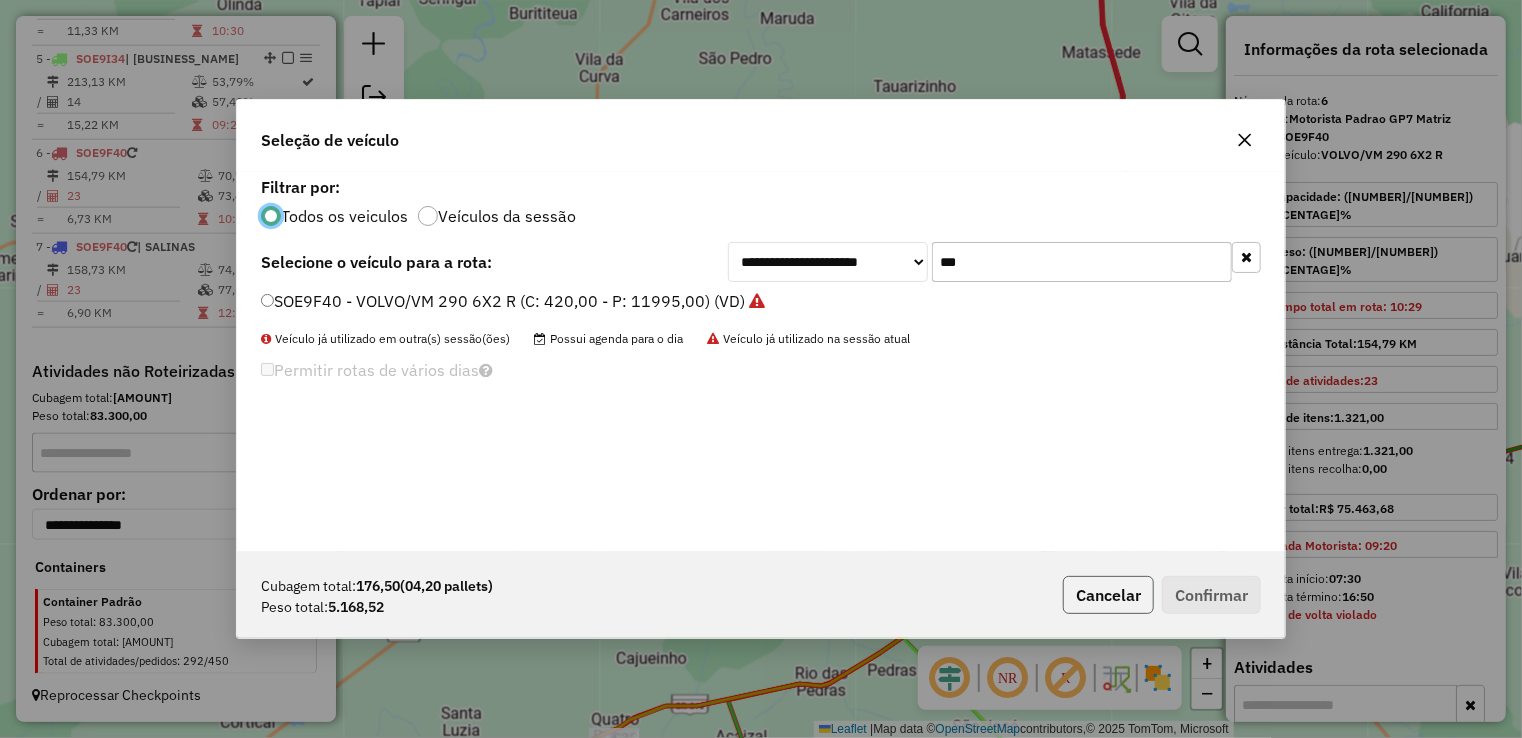 click on "Cancelar" 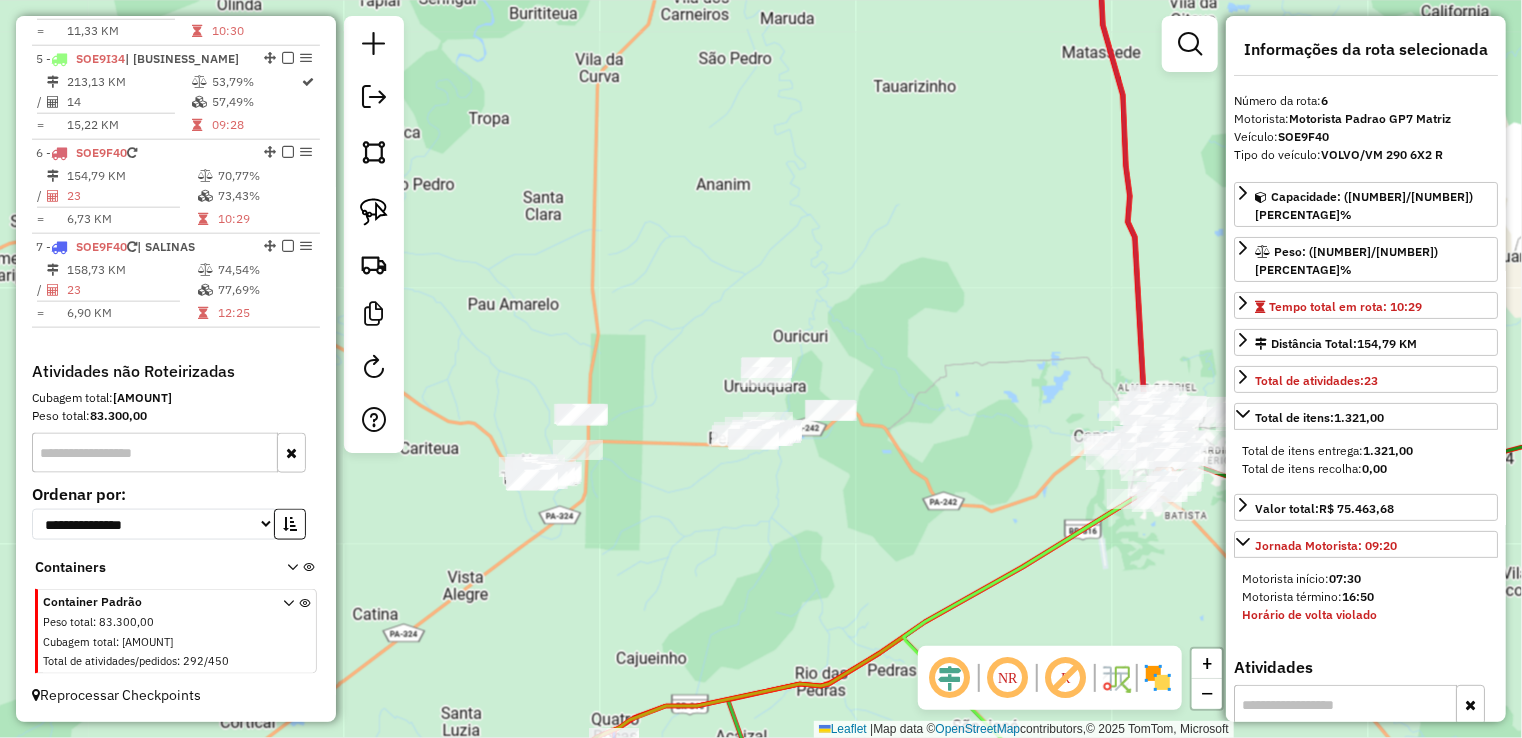 click on "Rota 6 - Placa [PLATE_NUMBER]  4723 - [BUSINESS_NAME] Rota 7 - Placa [PLATE_NUMBER]  3338 - [BUSINESS_NAME] 4723 - [BUSINESS_NAME] Horário de atendimento excedido  Endereço:  [STREET_NAME] S/N   Bairro: [BAIRRO_NAME] ([CITY] / [STATE])   Pedidos:  16915087   Valor total: R$ 470,64   Exibir todos   Cubagem: 3,45  Peso: 99,57  Tempo dirigindo: 00:02   Distância prevista: 0,755 km (22,65 km/h)   Janela utilizada início: 07:00   Horário previsto de chegada: 17/07/2025 16:42   Tempo de atendimento: 00:08   Janela utilizada término: 16:20   Horário previsto de saída: 17/07/2025 16:50   Total de itens: 15,00   Quantidade pallets: 0,082  × Janela de atendimento Grade de atendimento Capacidade Transportadoras Veículos Cliente Pedidos  Rotas Selecione os dias de semana para filtrar as janelas de atendimento  Seg   Ter   Qua   Qui   Sex   Sáb   Dom  Informe o período da janela de atendimento: De: Até:  Filtrar exatamente a janela do cliente  Considerar janela de atendimento padrão   Seg   Ter   Qua   Qui   Sex   Sáb   Dom   Considerar clientes sem dia de atendimento cadastrado  Clientes fora do dia de atendimento selecionado Filtrar as atividades entre os valores definidos abaixo:  Peso mínimo:   Peso máximo:   Cubagem mínima:   Cubagem máxima:   De:   Até:  Filtrar as atividades entre o tempo de atendimento definido abaixo:  De:   Até:   Considerar capacidade total dos clientes não roteirizados Transportadora: Selecione um ou mais itens Tipo de veículo: Selecione um ou mais itens Veículo: Selecione um ou mais itens" 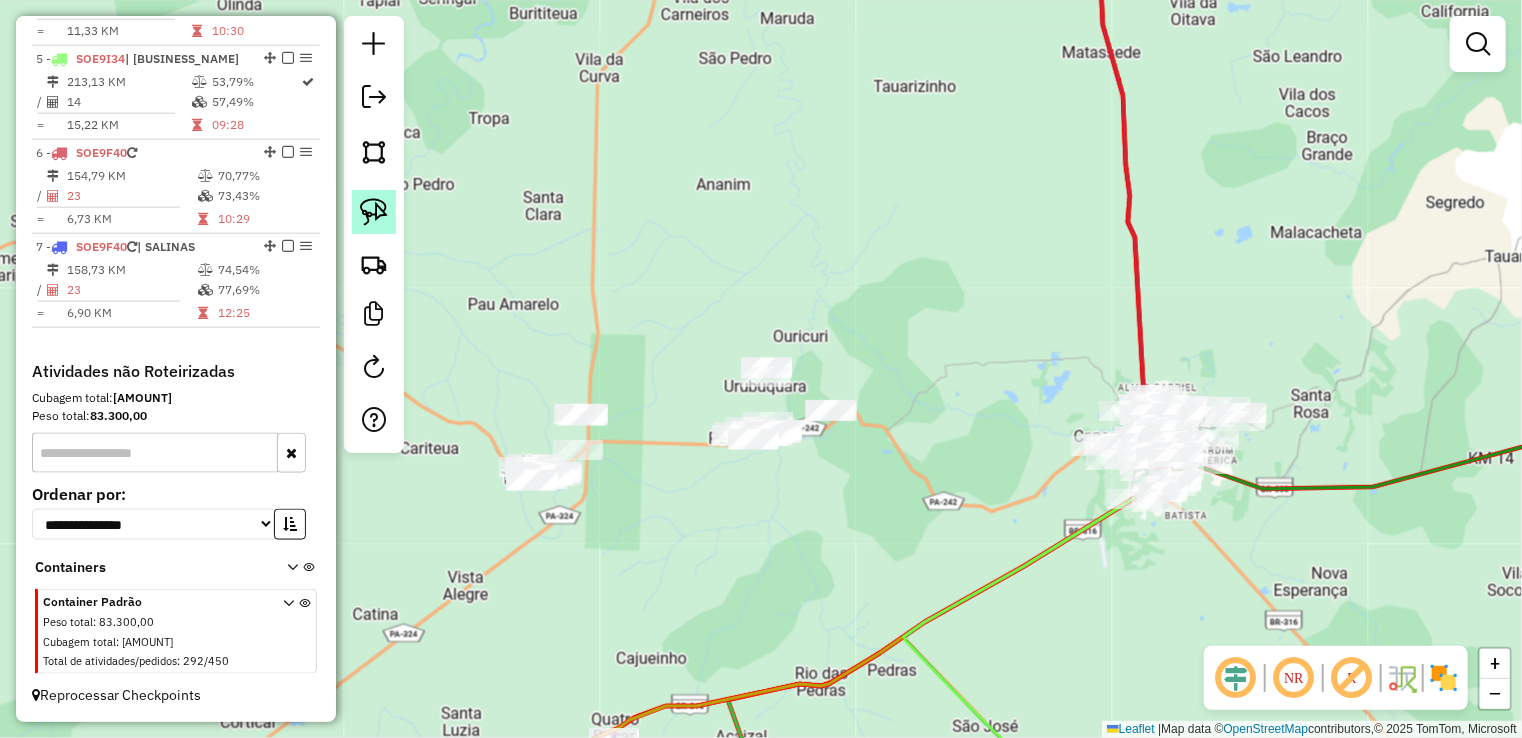 click 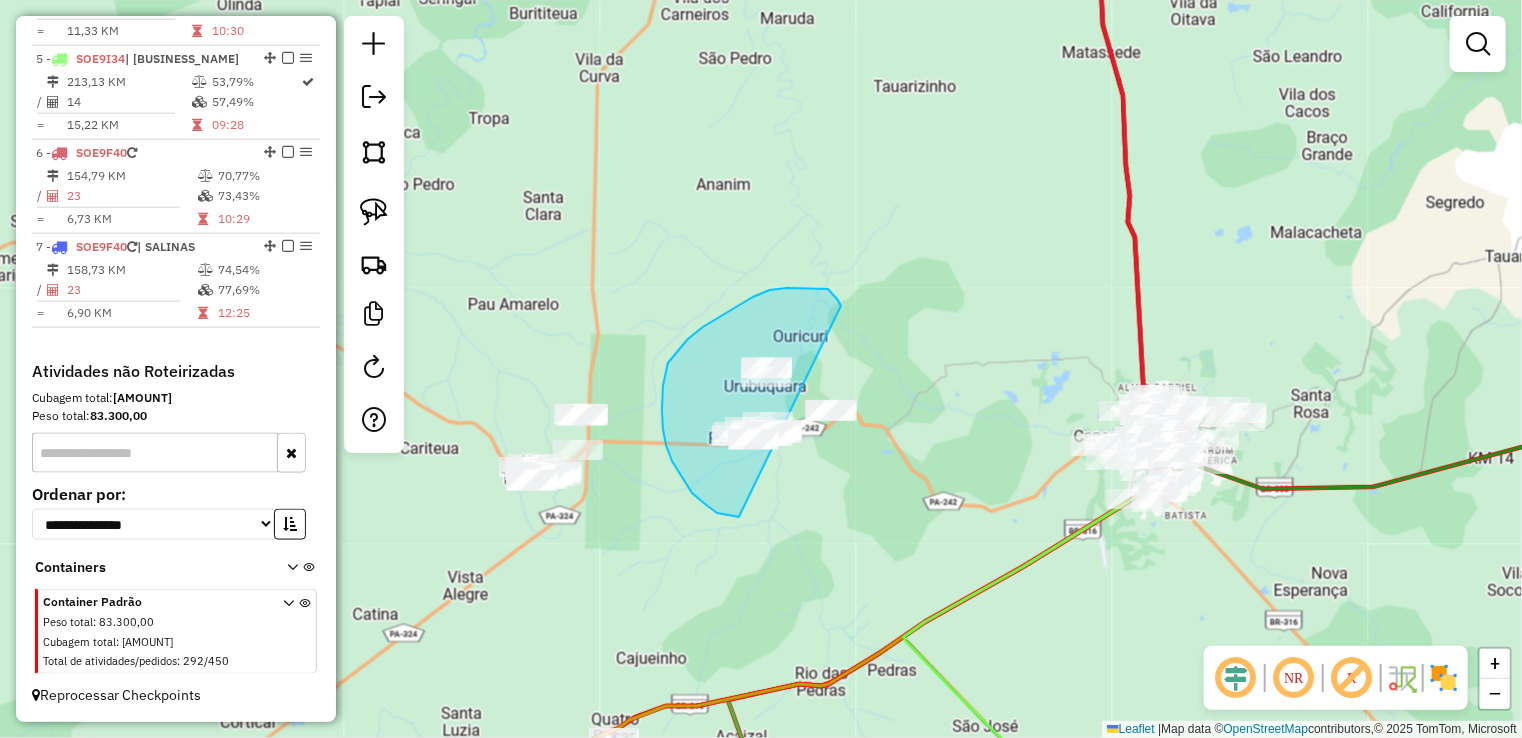 drag, startPoint x: 834, startPoint y: 295, endPoint x: 1076, endPoint y: 223, distance: 252.48366 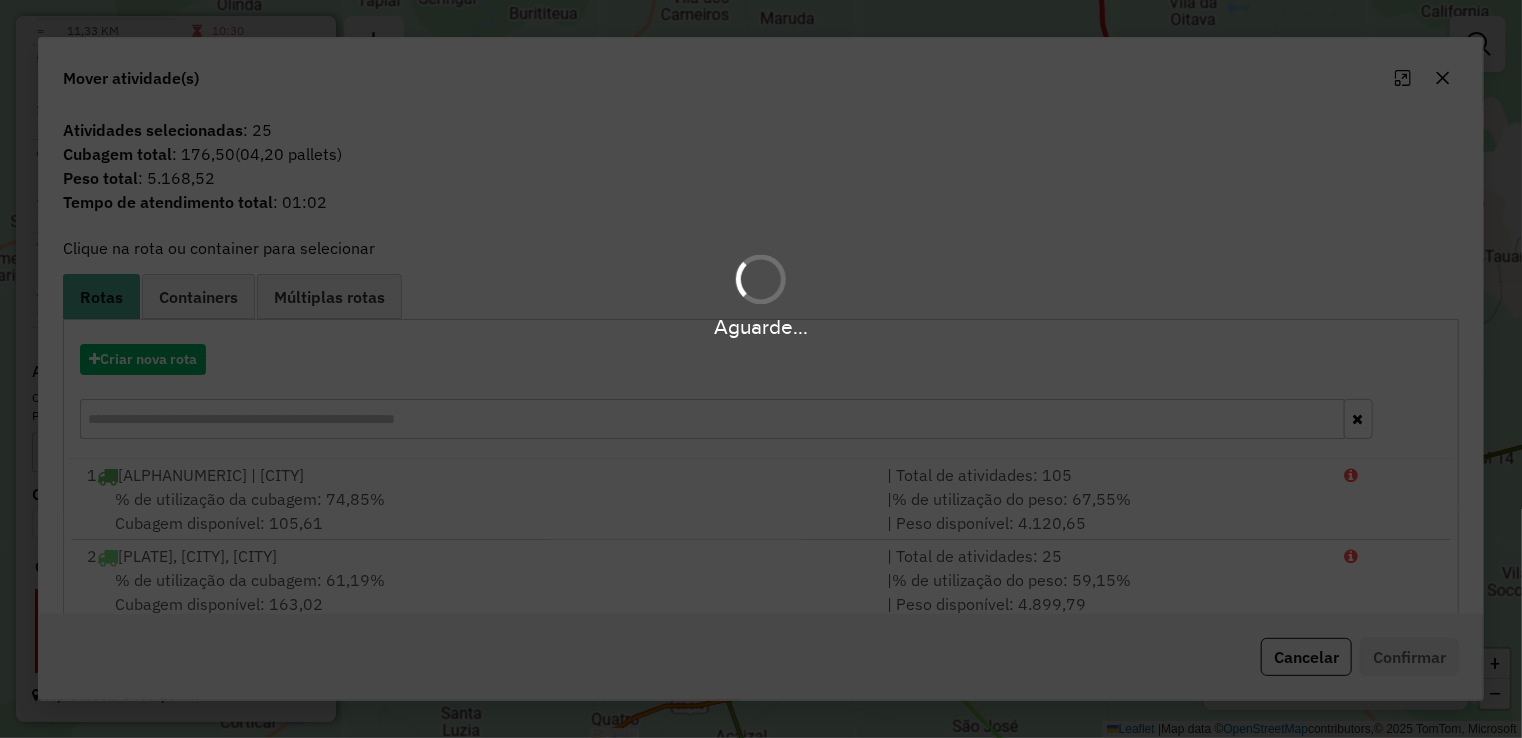 click on "Aguarde..." at bounding box center [761, 369] 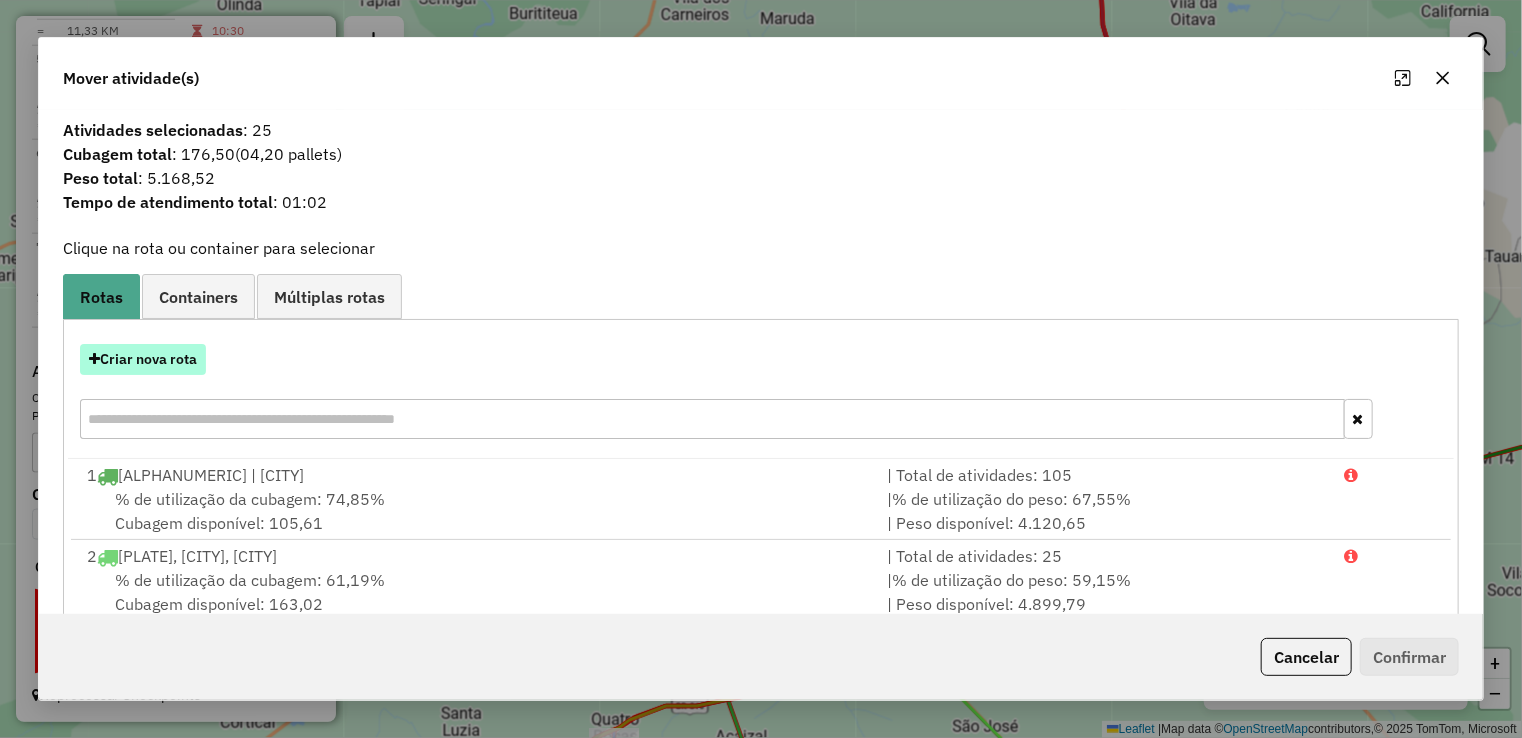 click on "Criar nova rota" at bounding box center [143, 359] 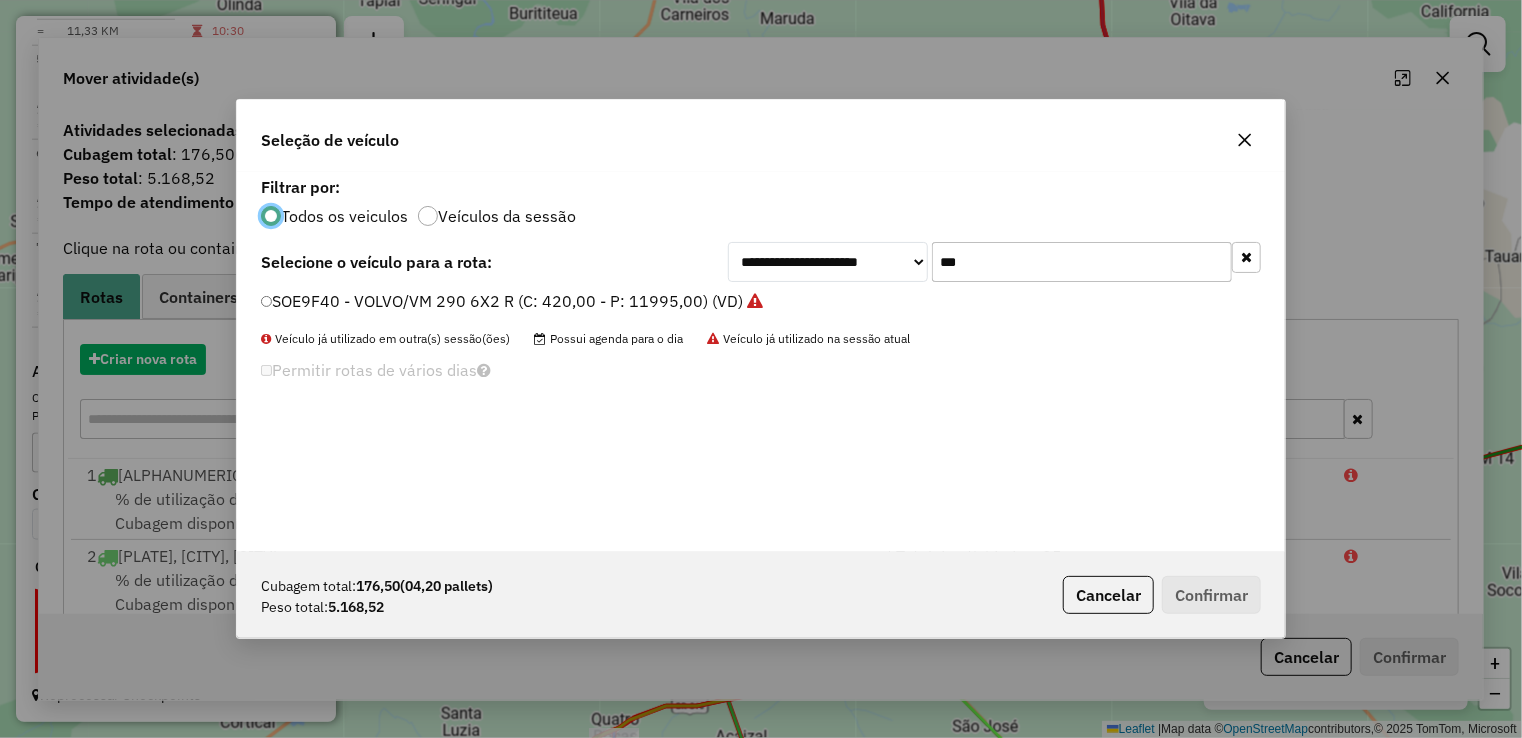 scroll, scrollTop: 10, scrollLeft: 6, axis: both 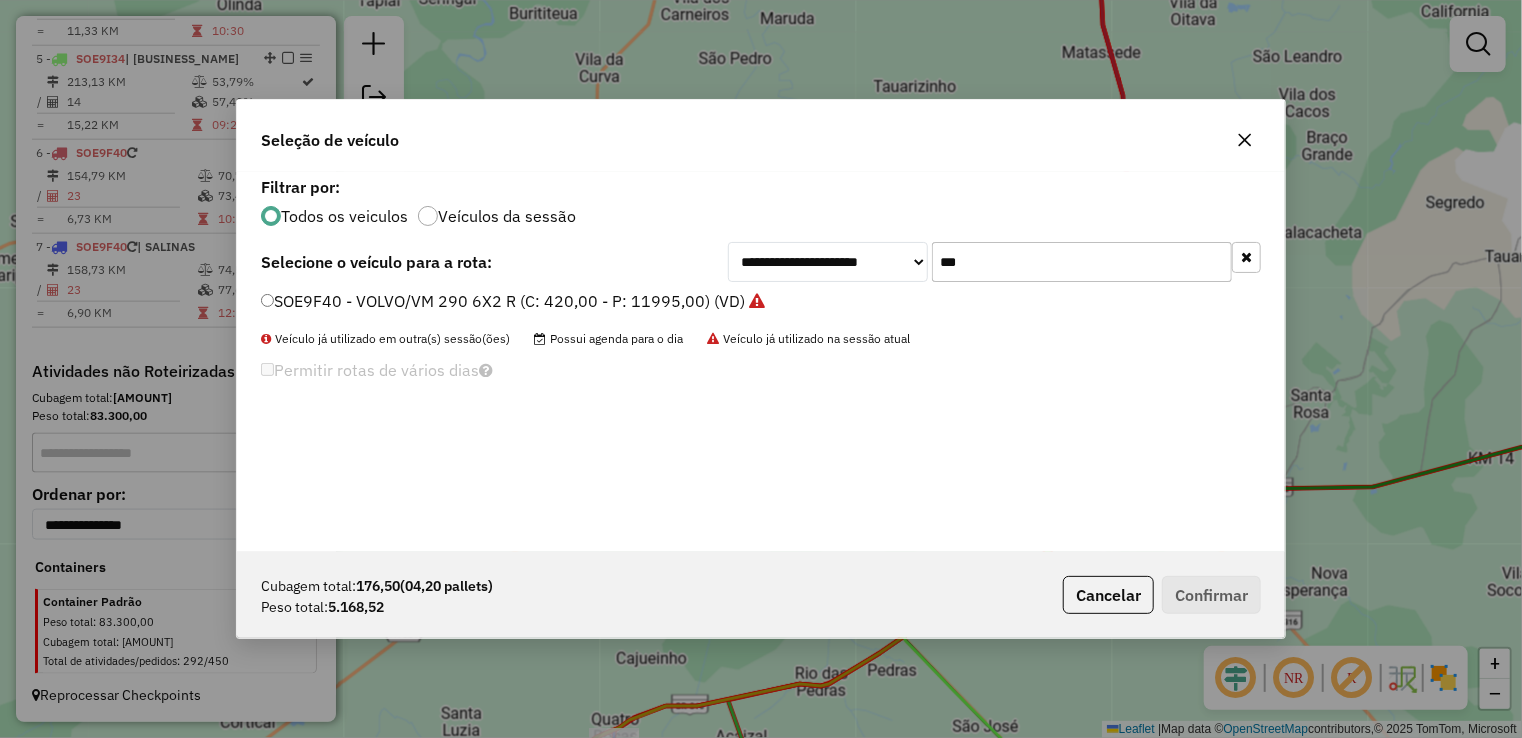 drag, startPoint x: 999, startPoint y: 265, endPoint x: 829, endPoint y: 258, distance: 170.14406 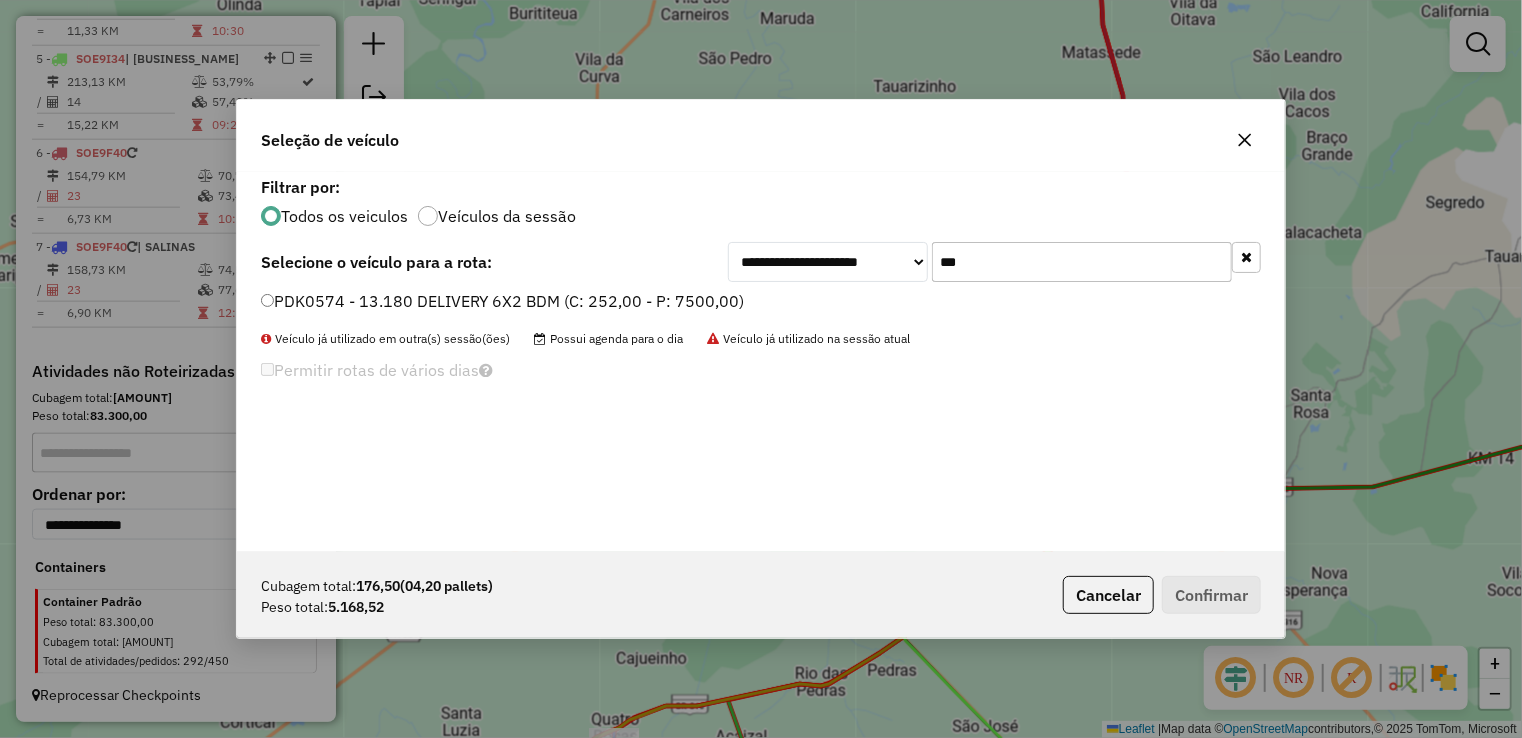 type on "***" 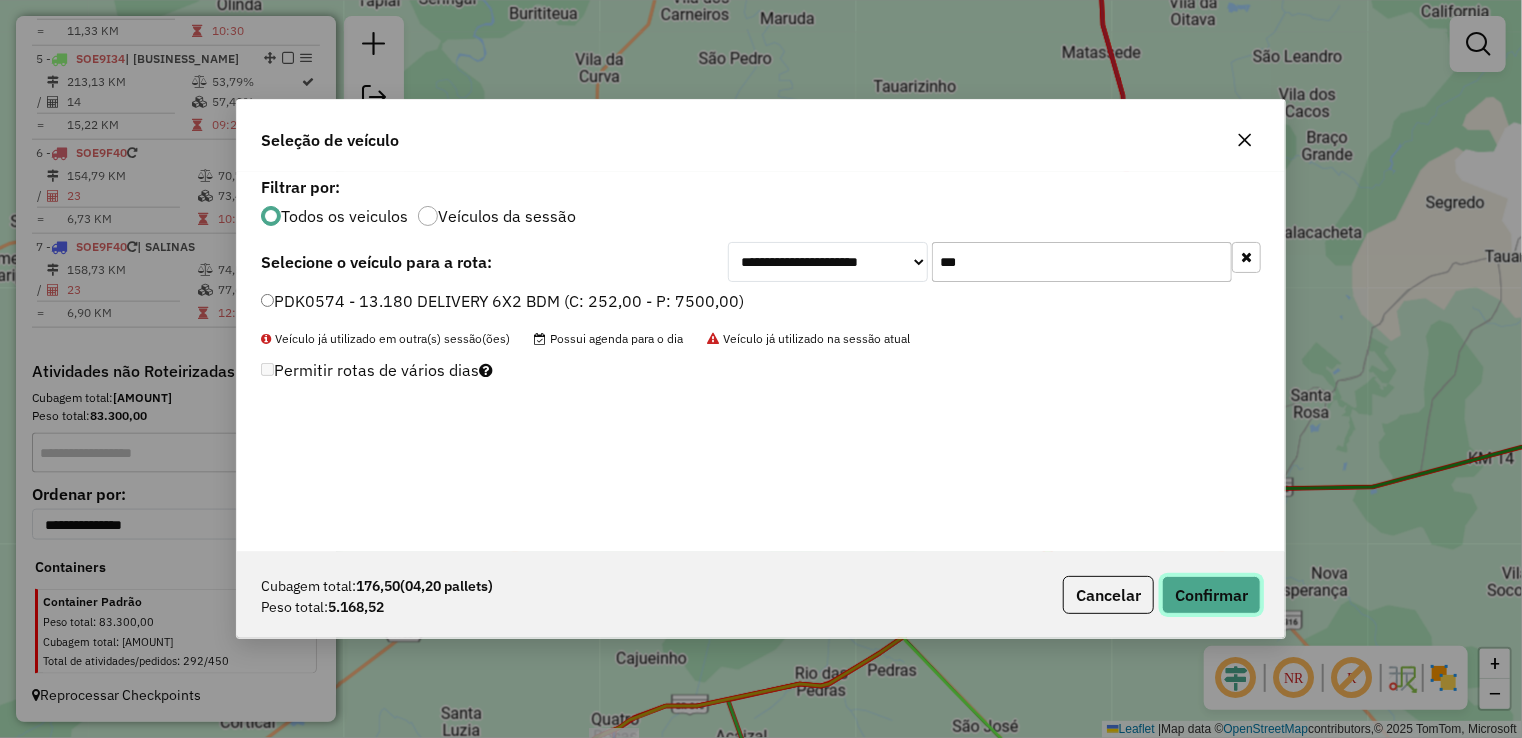 click on "Confirmar" 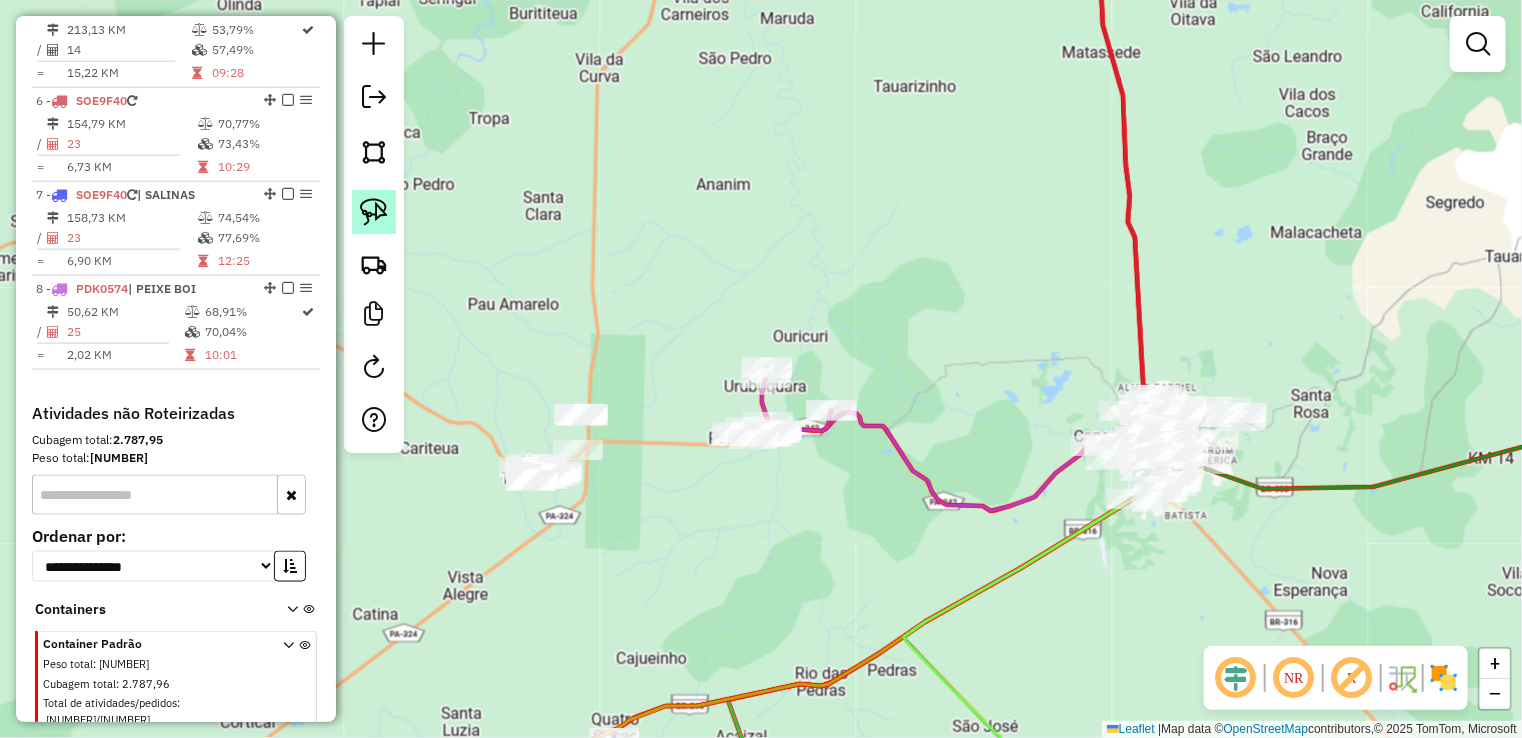click 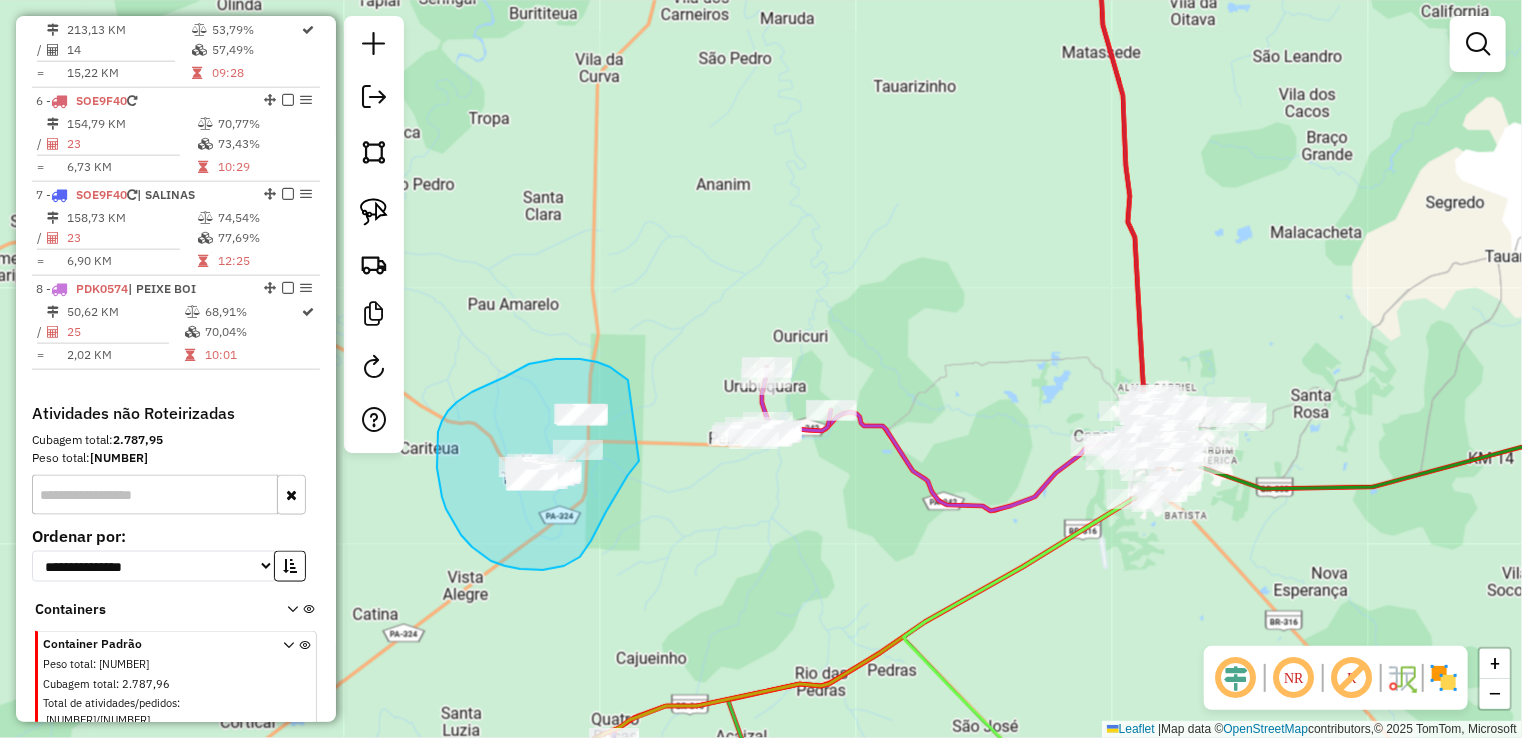 drag, startPoint x: 597, startPoint y: 362, endPoint x: 654, endPoint y: 436, distance: 93.40771 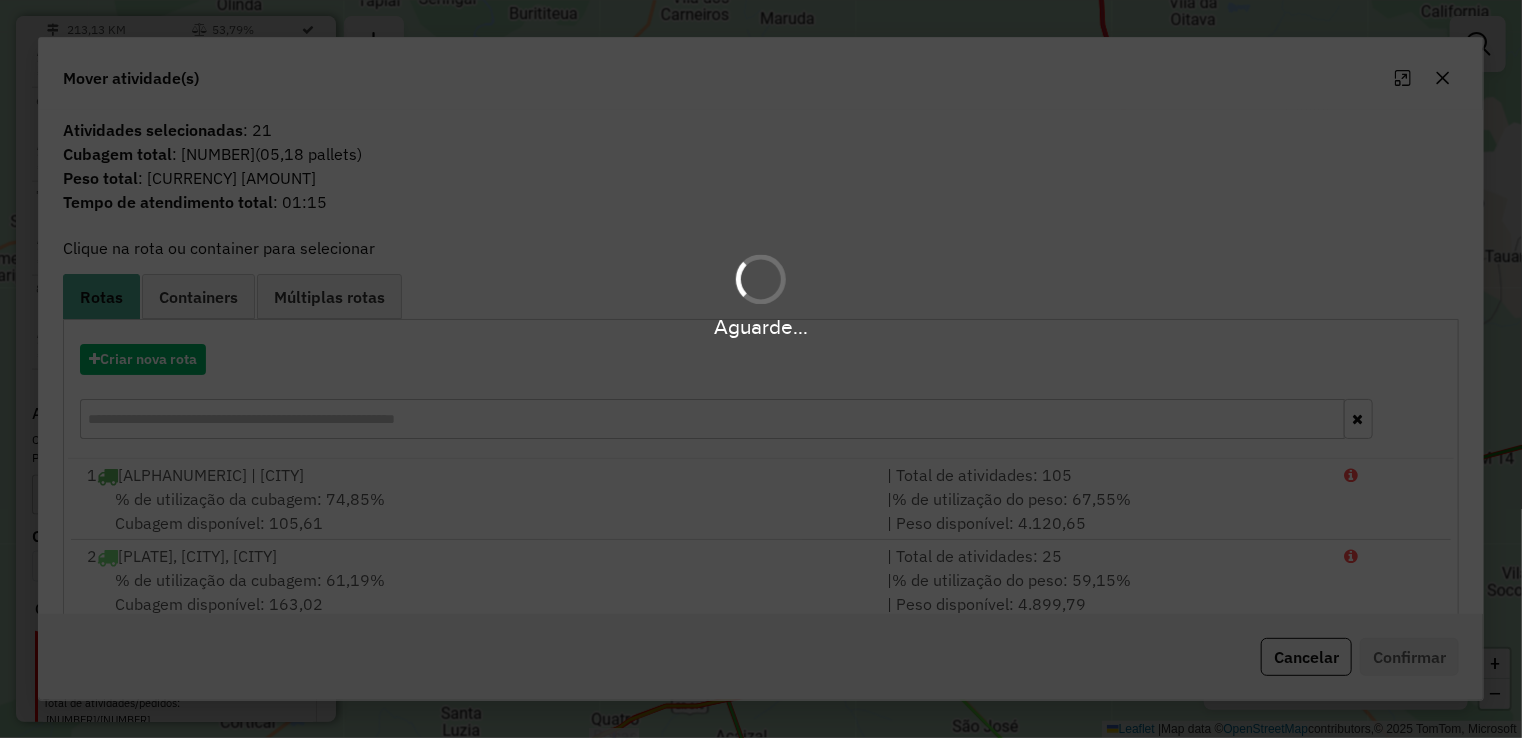 click on "Aguarde..." at bounding box center [761, 369] 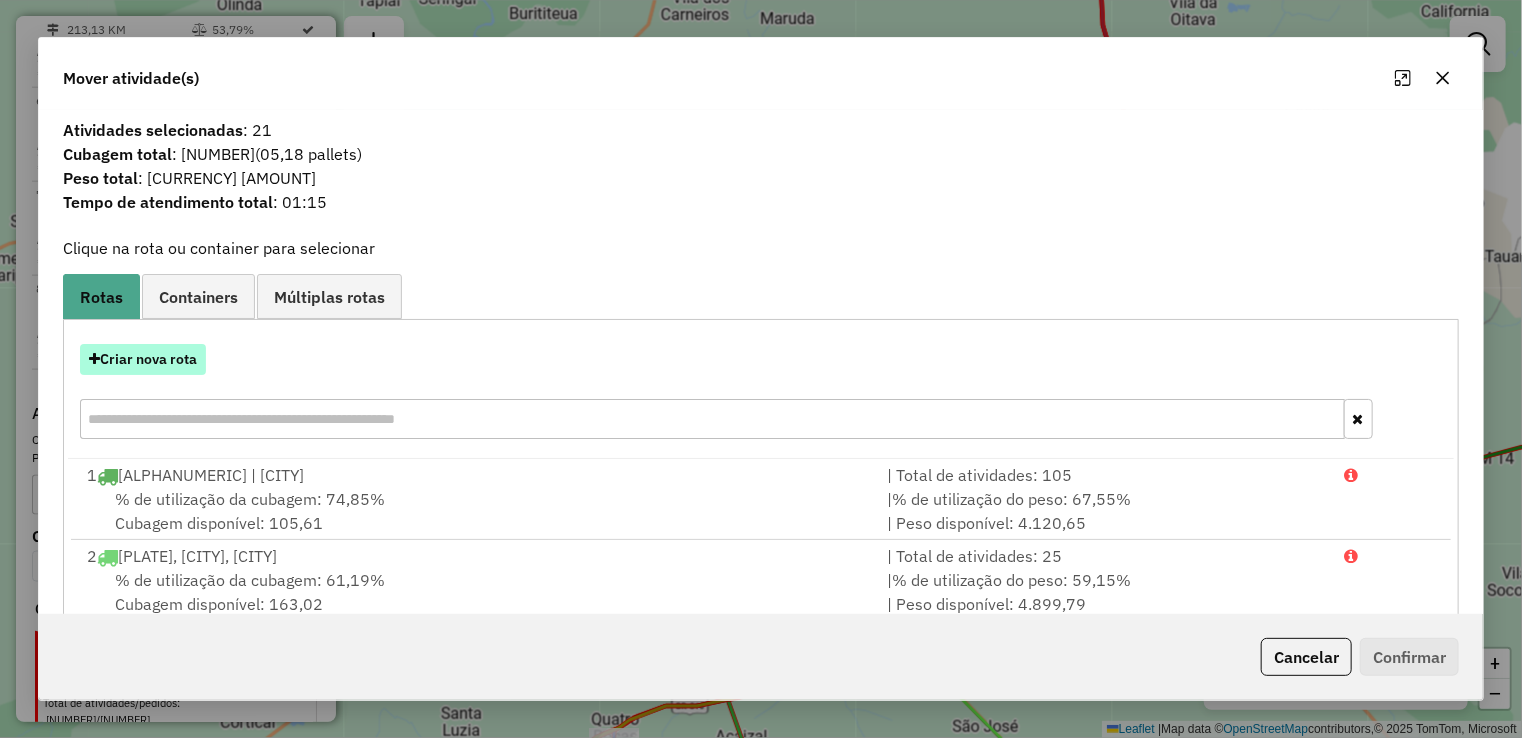 click on "Criar nova rota" at bounding box center (143, 359) 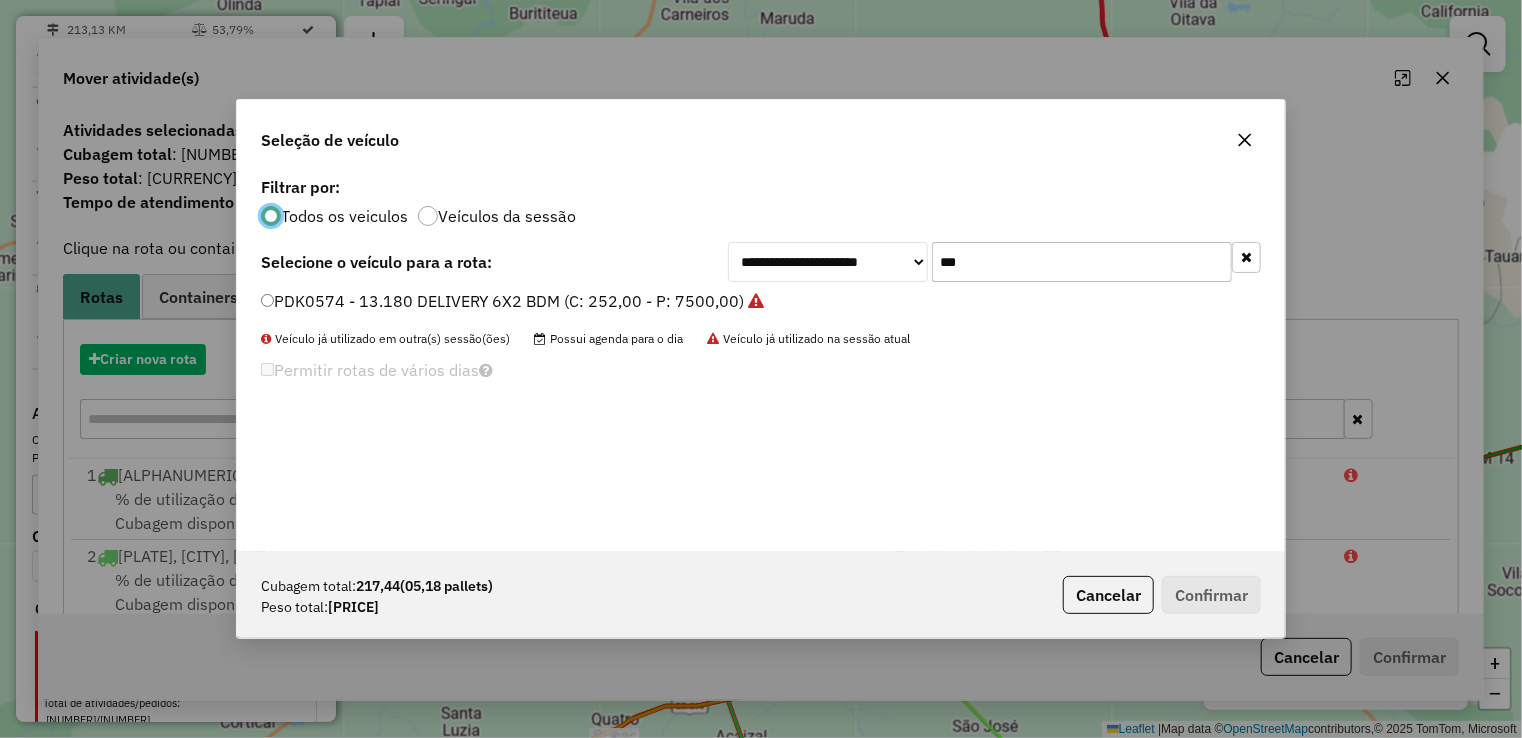 scroll, scrollTop: 10, scrollLeft: 6, axis: both 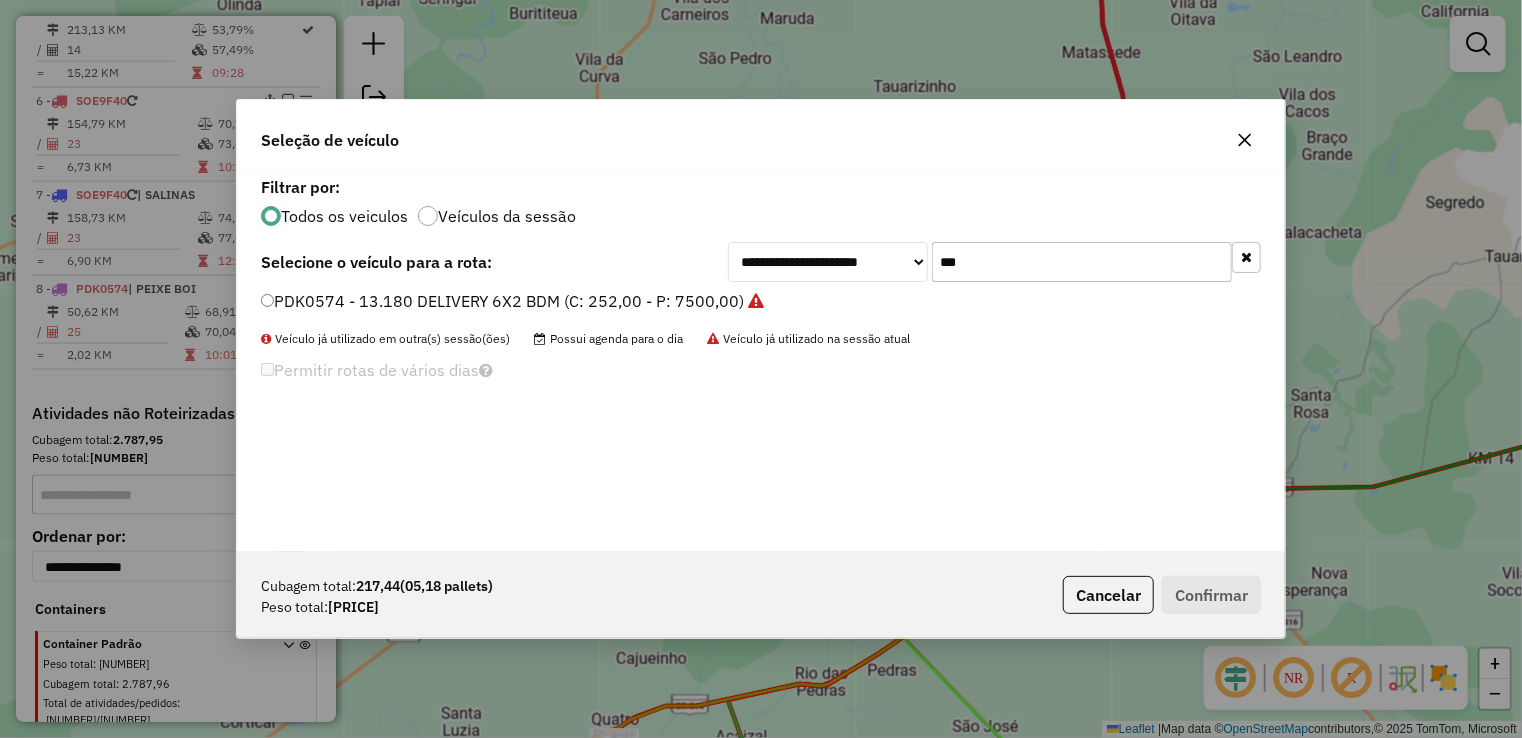 drag, startPoint x: 992, startPoint y: 261, endPoint x: 751, endPoint y: 254, distance: 241.10164 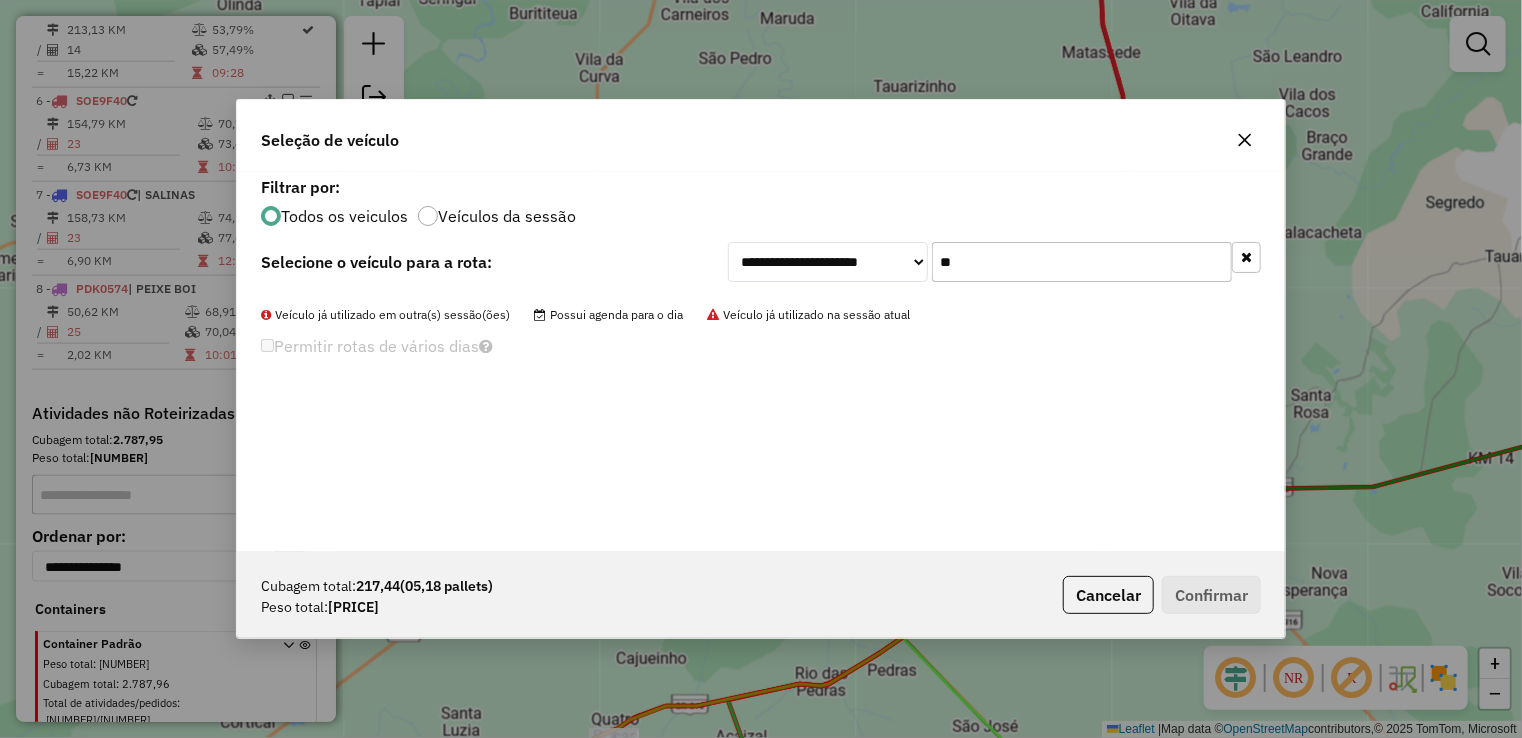 type on "*" 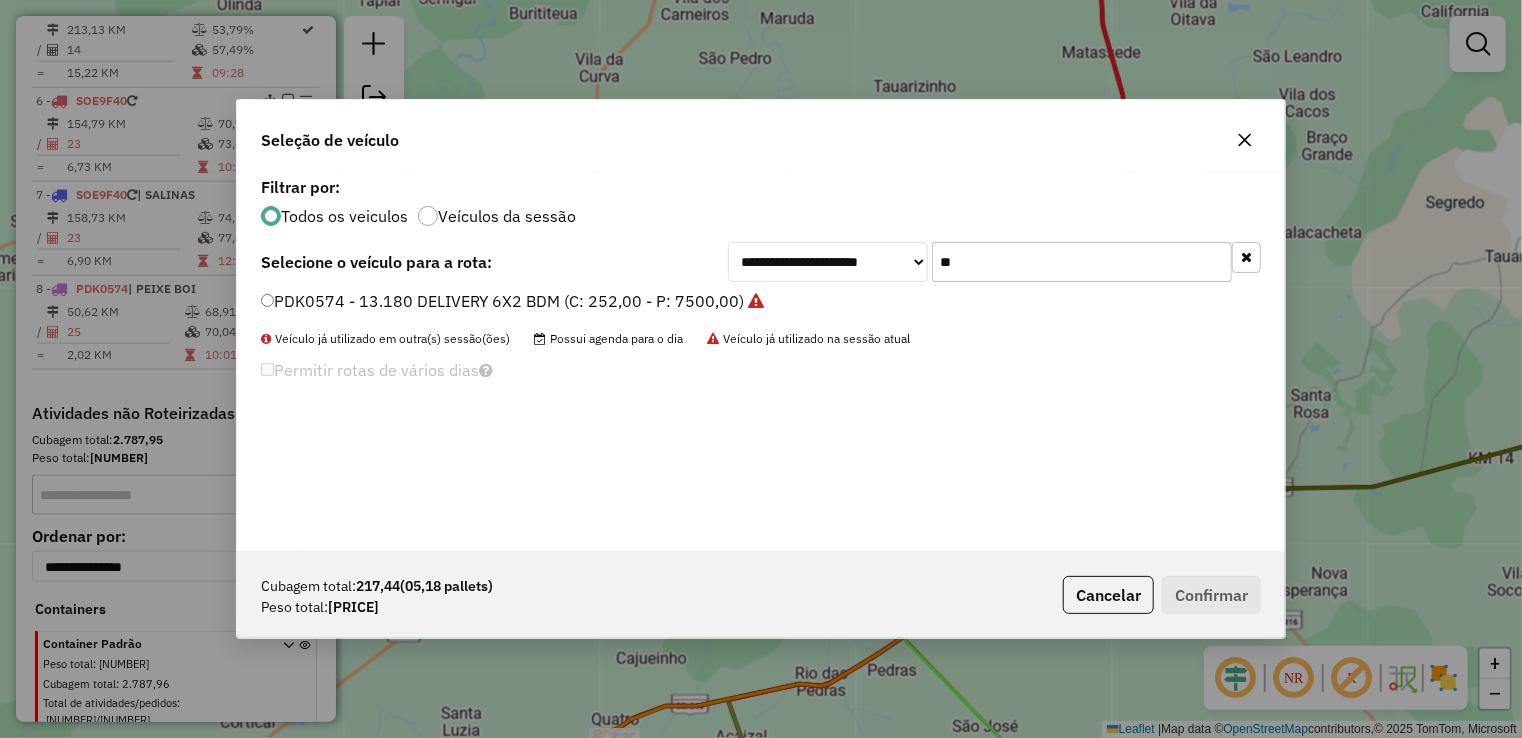 type on "*" 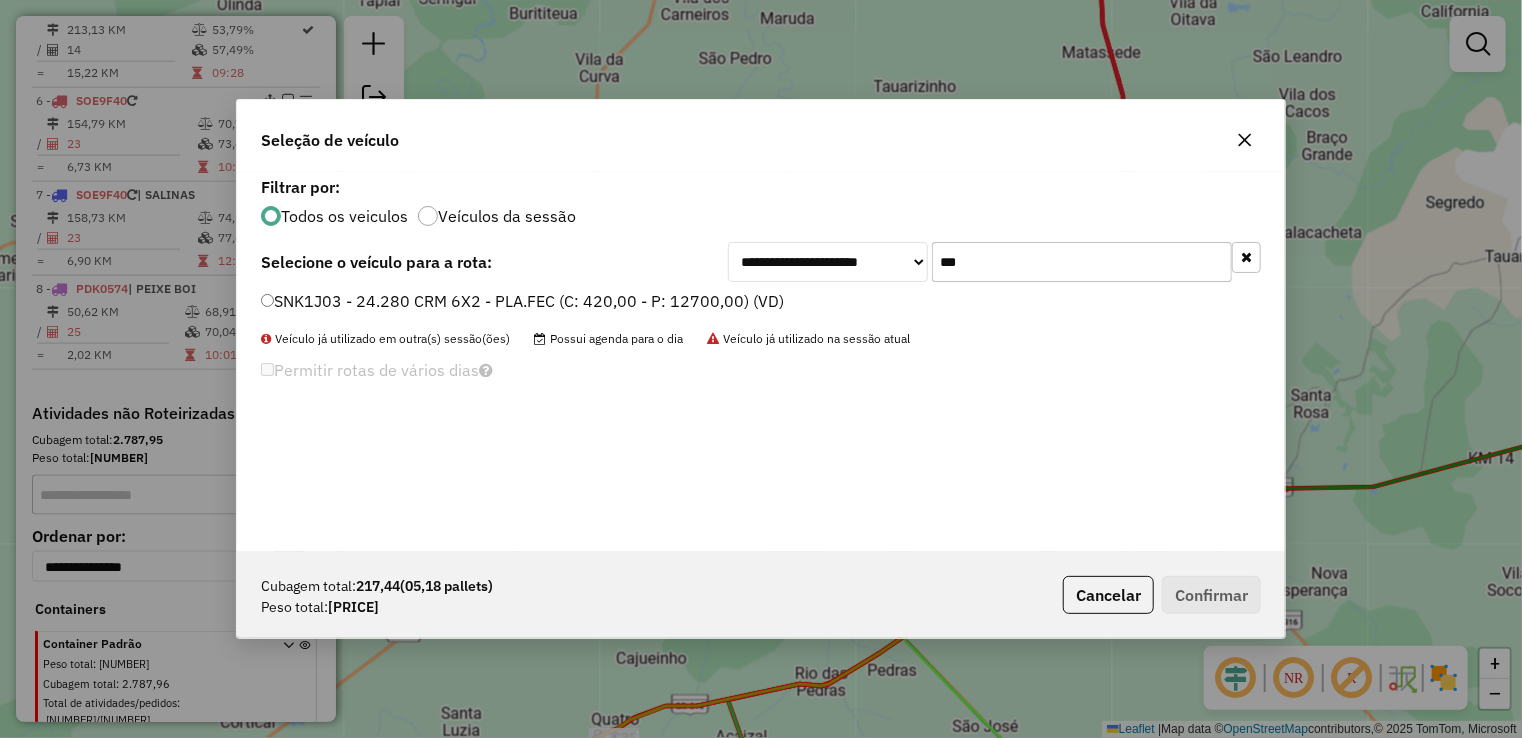 type on "***" 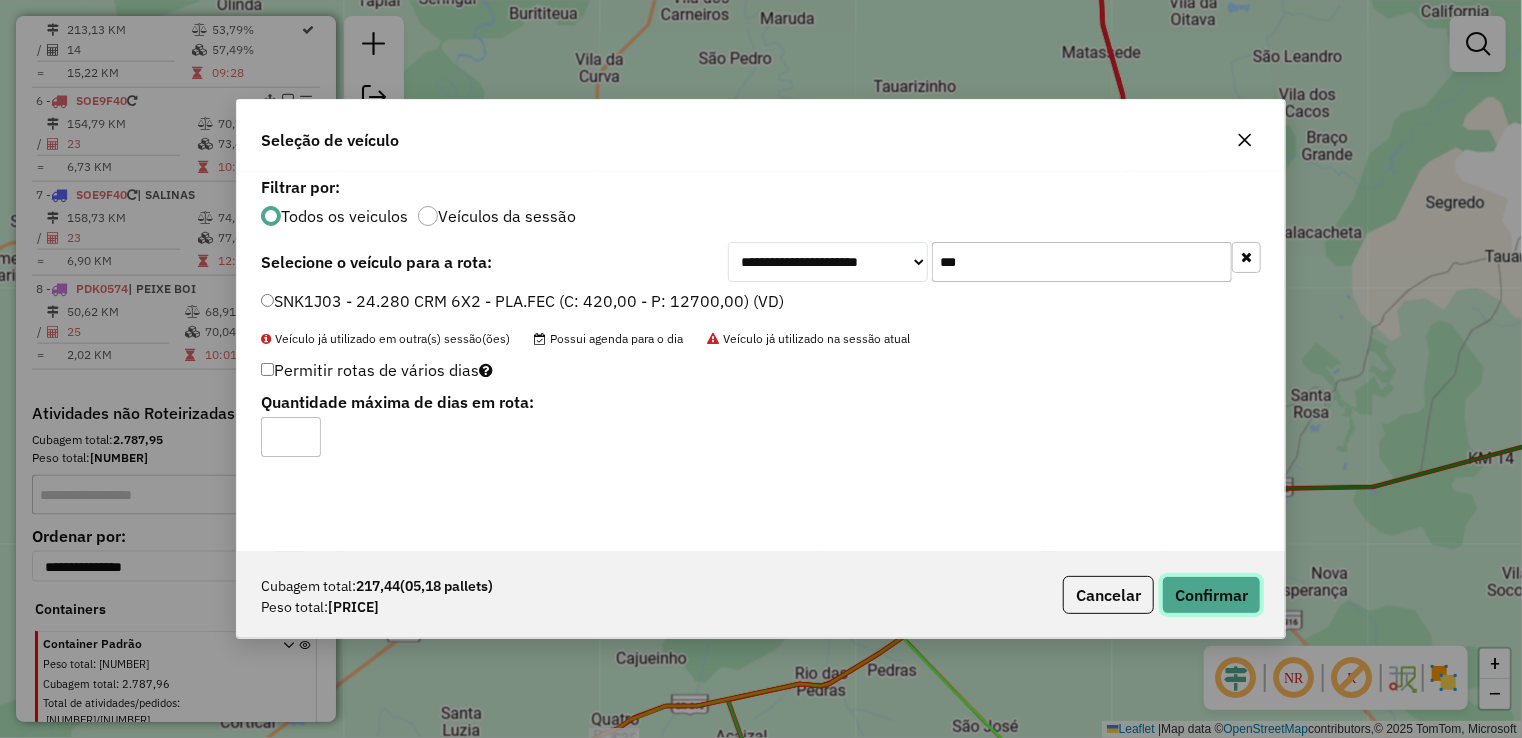 click on "Confirmar" 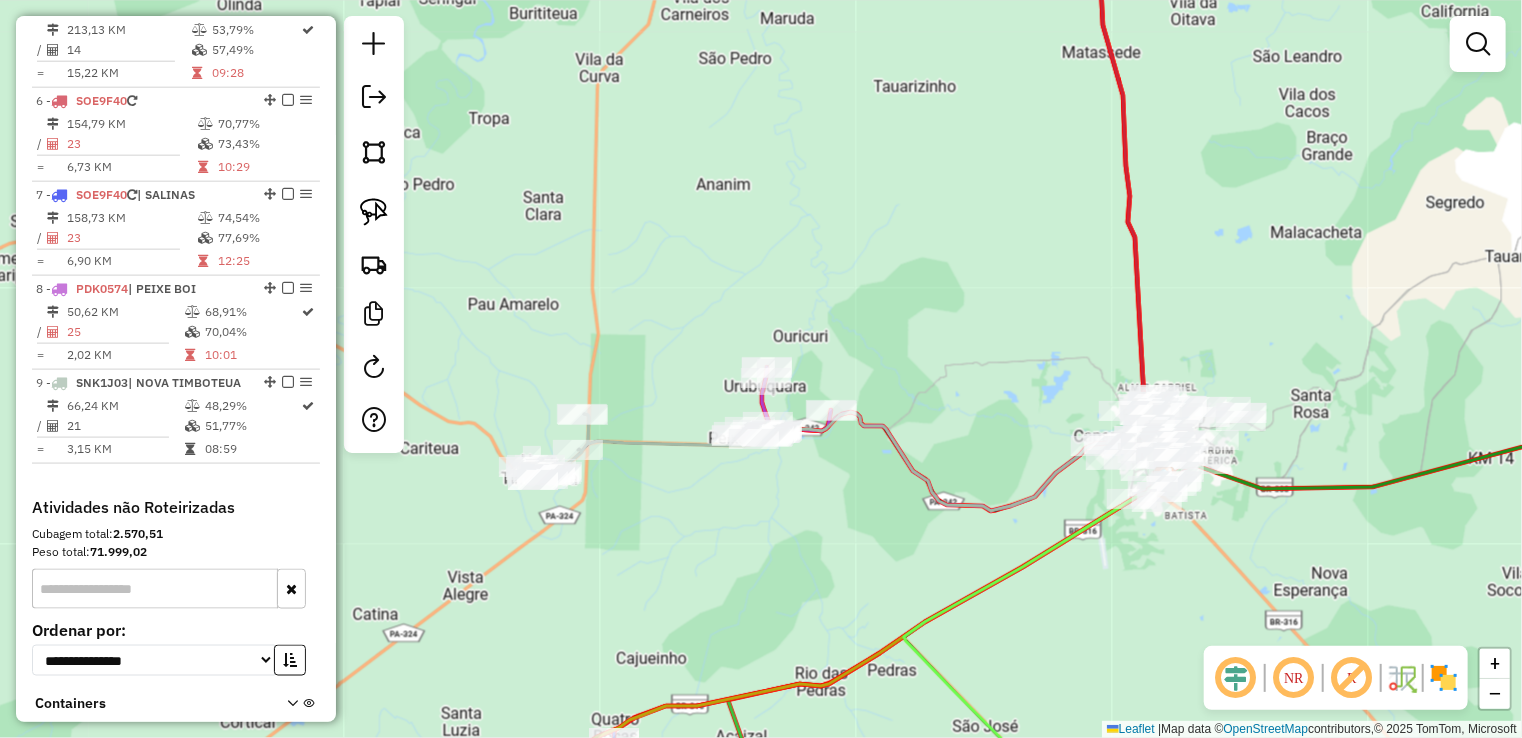 click on "Janela de atendimento Grade de atendimento Capacidade Transportadoras Veículos Cliente Pedidos  Rotas Selecione os dias de semana para filtrar as janelas de atendimento  Seg   Ter   Qua   Qui   Sex   Sáb   Dom  Informe o período da janela de atendimento: De: Até:  Filtrar exatamente a janela do cliente  Considerar janela de atendimento padrão  Selecione os dias de semana para filtrar as grades de atendimento  Seg   Ter   Qua   Qui   Sex   Sáb   Dom   Considerar clientes sem dia de atendimento cadastrado  Clientes fora do dia de atendimento selecionado Filtrar as atividades entre os valores definidos abaixo:  Peso mínimo:   Peso máximo:   Cubagem mínima:   Cubagem máxima:   De:   Até:  Filtrar as atividades entre o tempo de atendimento definido abaixo:  De:   Até:   Considerar capacidade total dos clientes não roteirizados Transportadora: Selecione um ou mais itens Tipo de veículo: Selecione um ou mais itens Veículo: Selecione um ou mais itens Motorista: Selecione um ou mais itens Nome: Rótulo:" 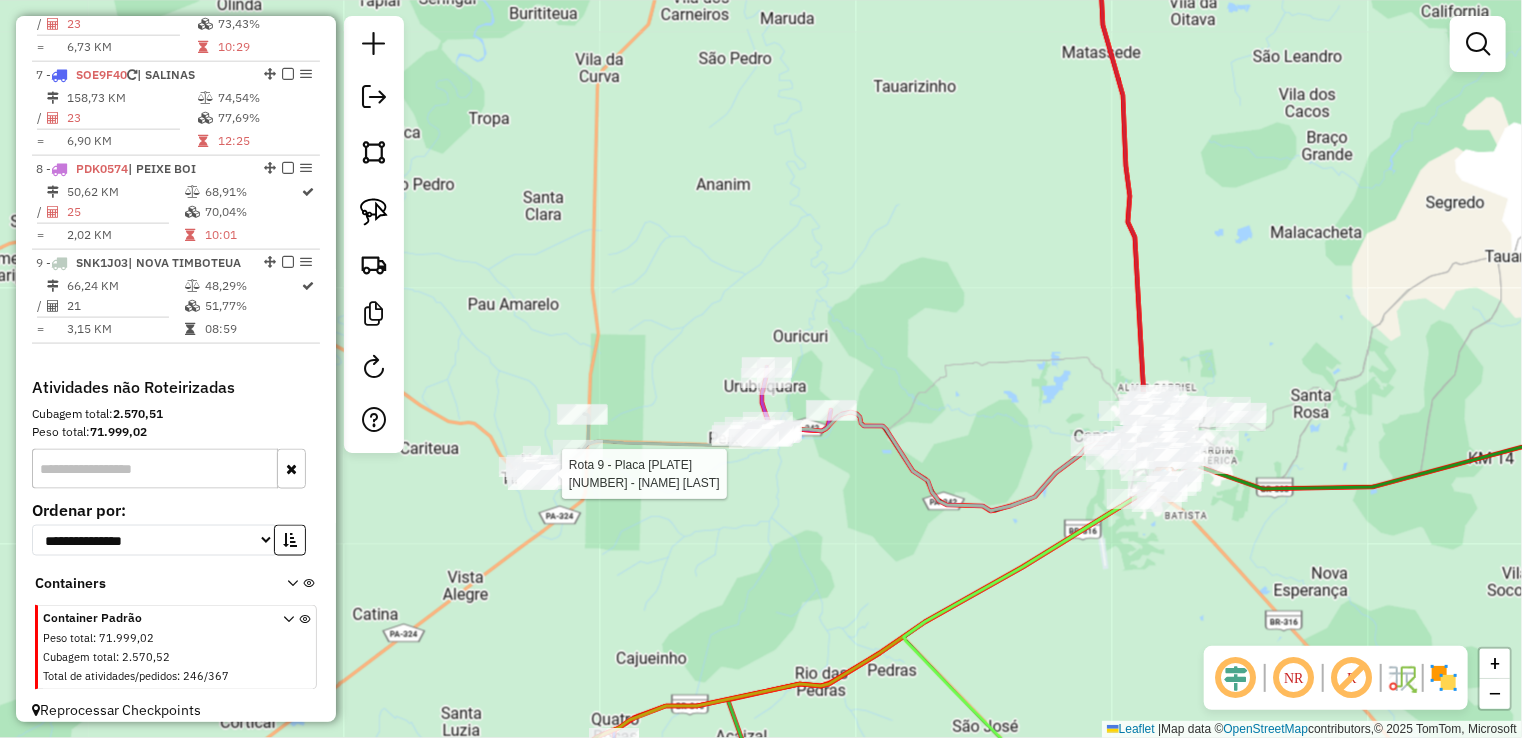 select on "**********" 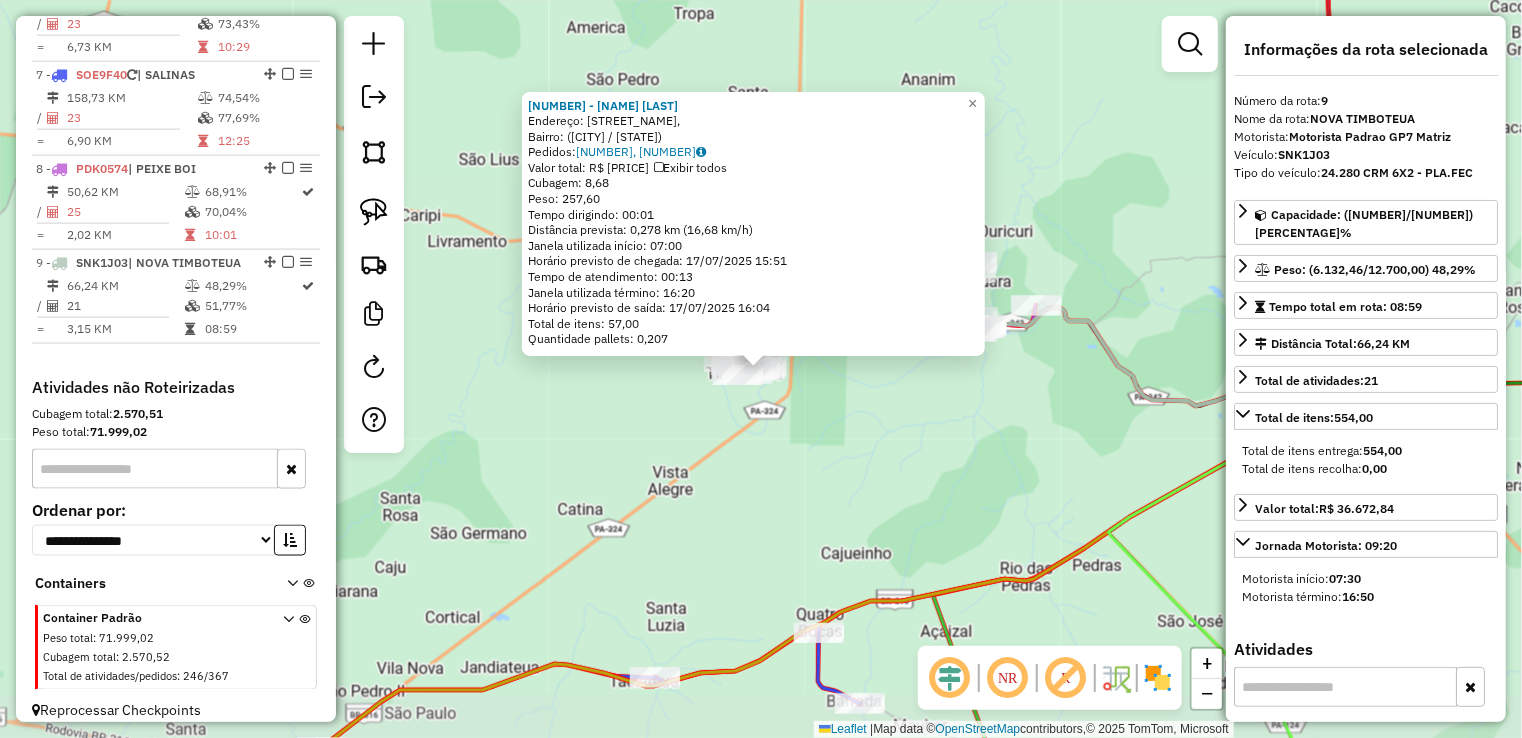 scroll, scrollTop: 1357, scrollLeft: 0, axis: vertical 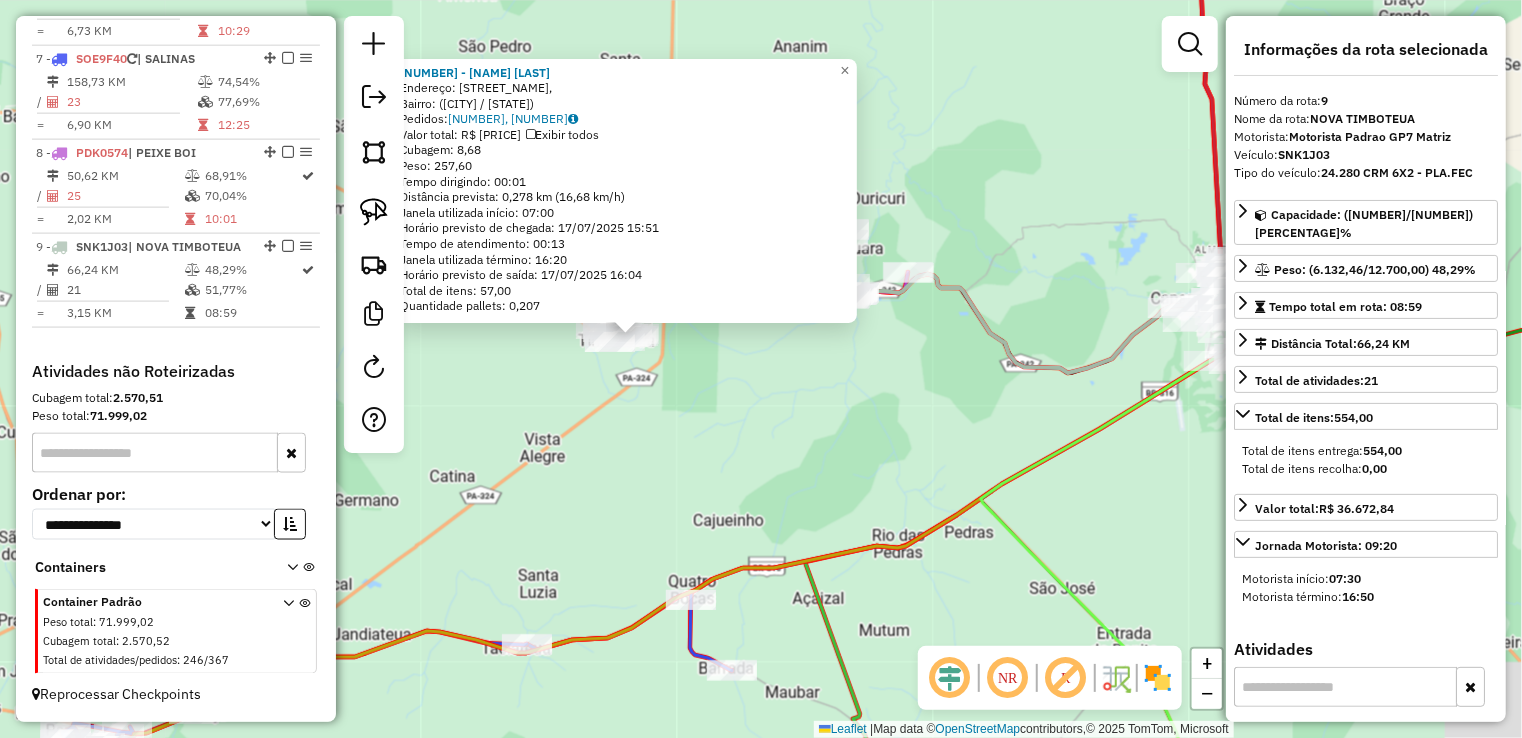 drag, startPoint x: 816, startPoint y: 480, endPoint x: 515, endPoint y: 385, distance: 315.63586 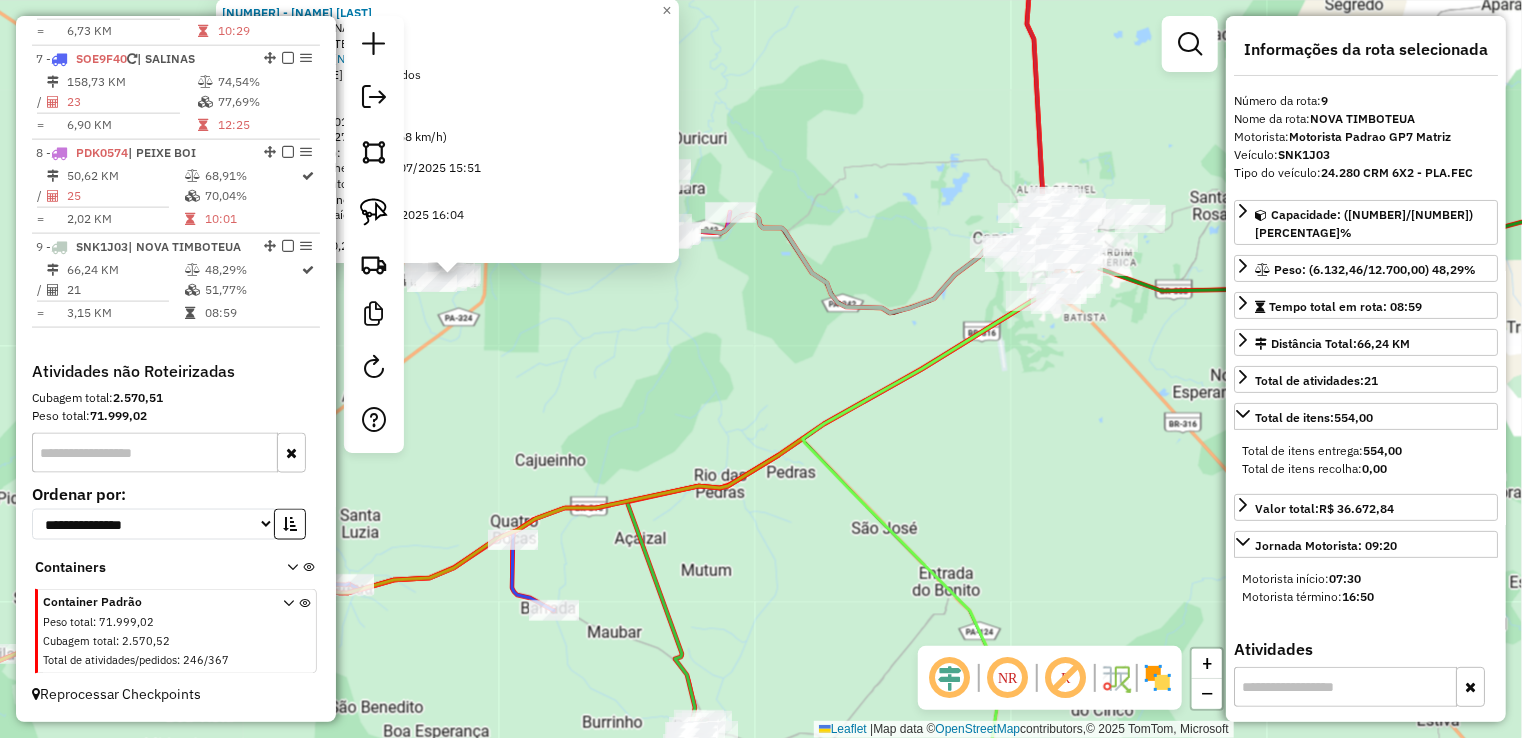 drag, startPoint x: 584, startPoint y: 433, endPoint x: 682, endPoint y: 252, distance: 205.82759 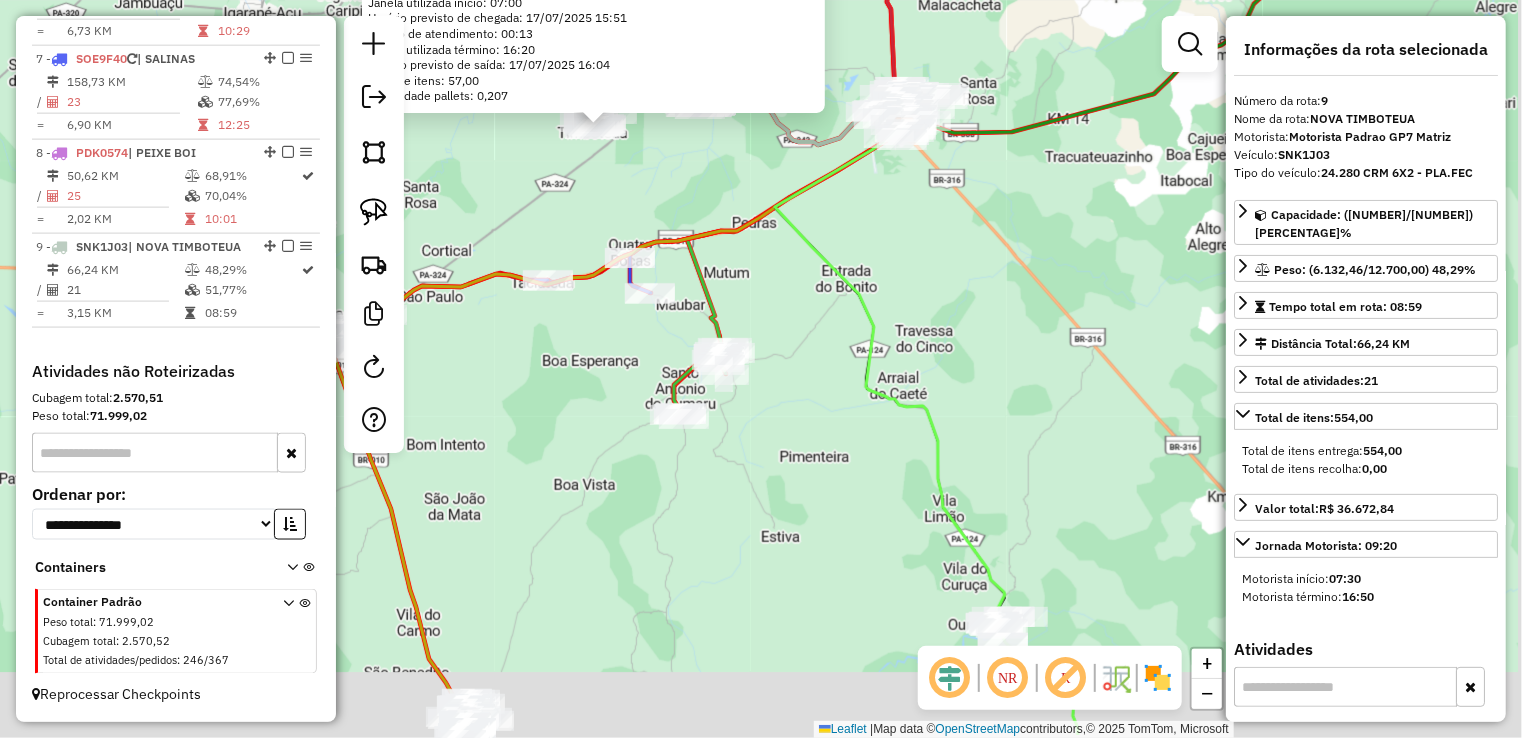 drag, startPoint x: 1013, startPoint y: 409, endPoint x: 944, endPoint y: 87, distance: 329.30988 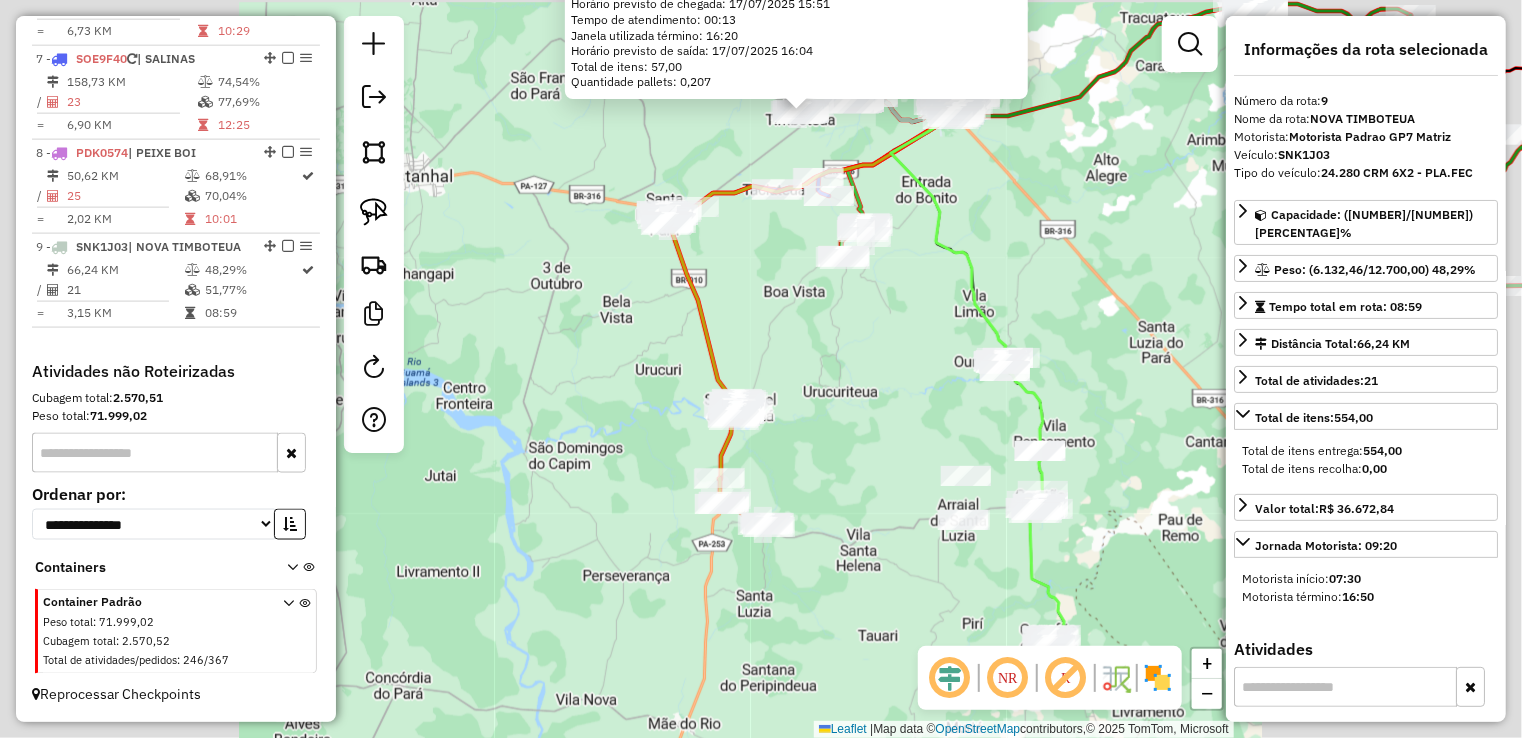 drag, startPoint x: 996, startPoint y: 313, endPoint x: 957, endPoint y: 241, distance: 81.88406 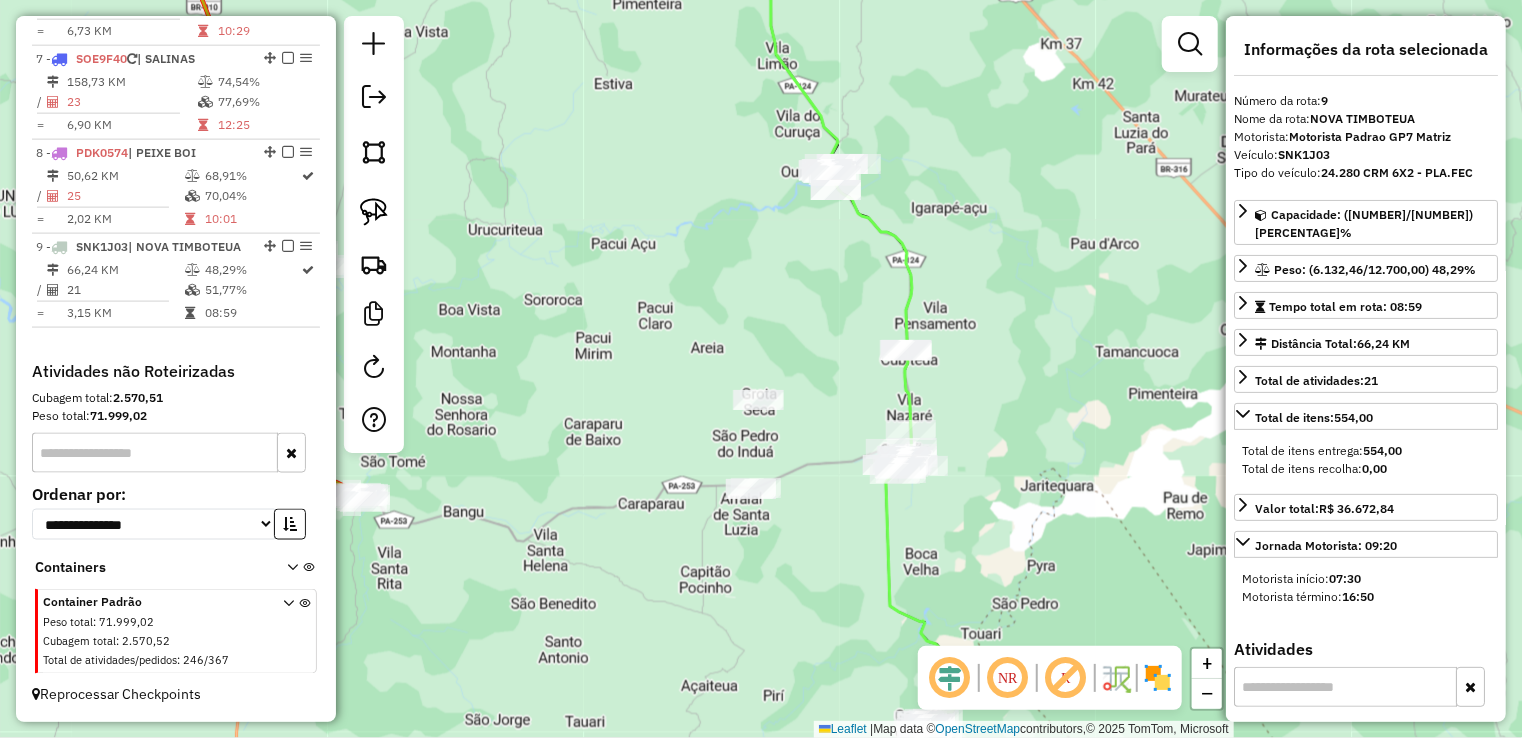 drag, startPoint x: 947, startPoint y: 266, endPoint x: 972, endPoint y: 308, distance: 48.8774 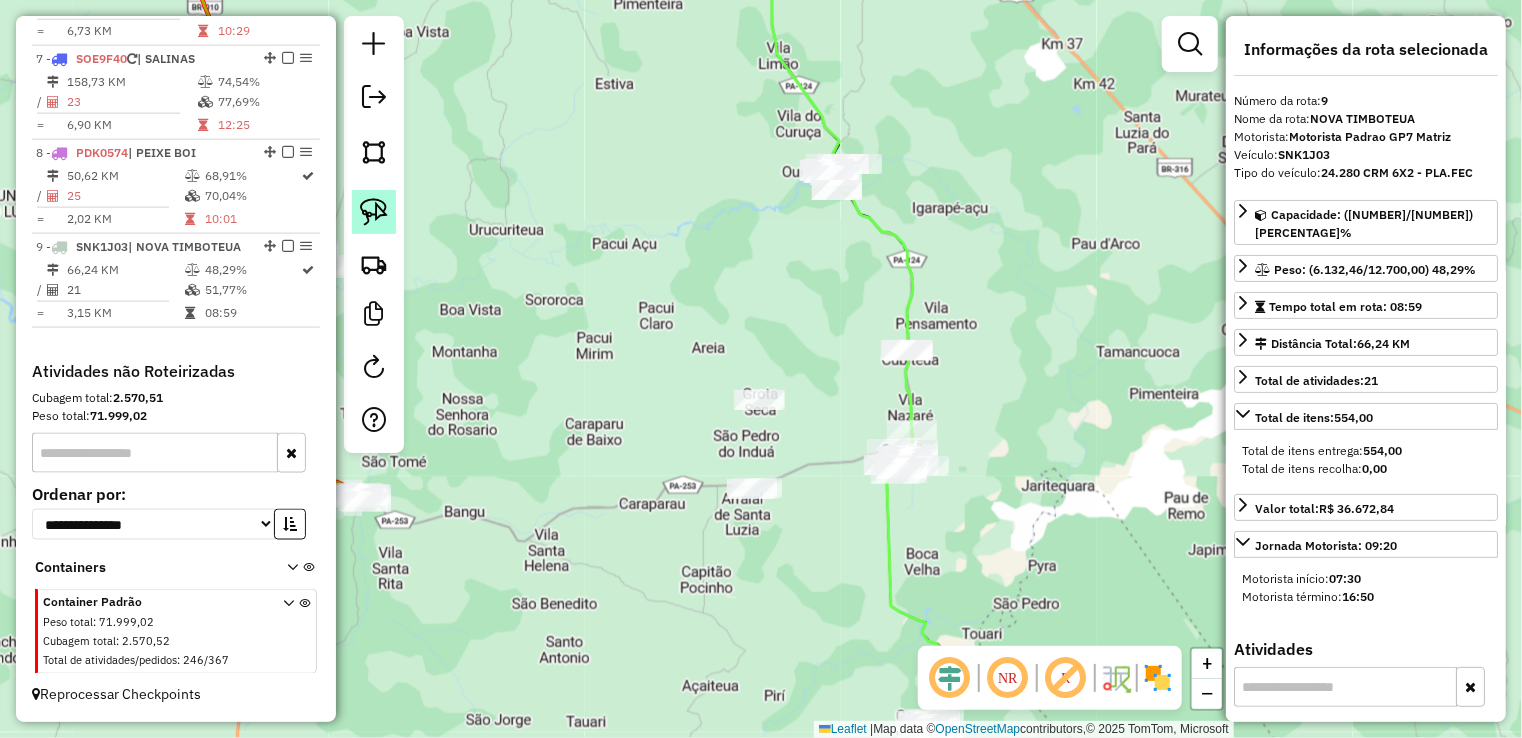 click 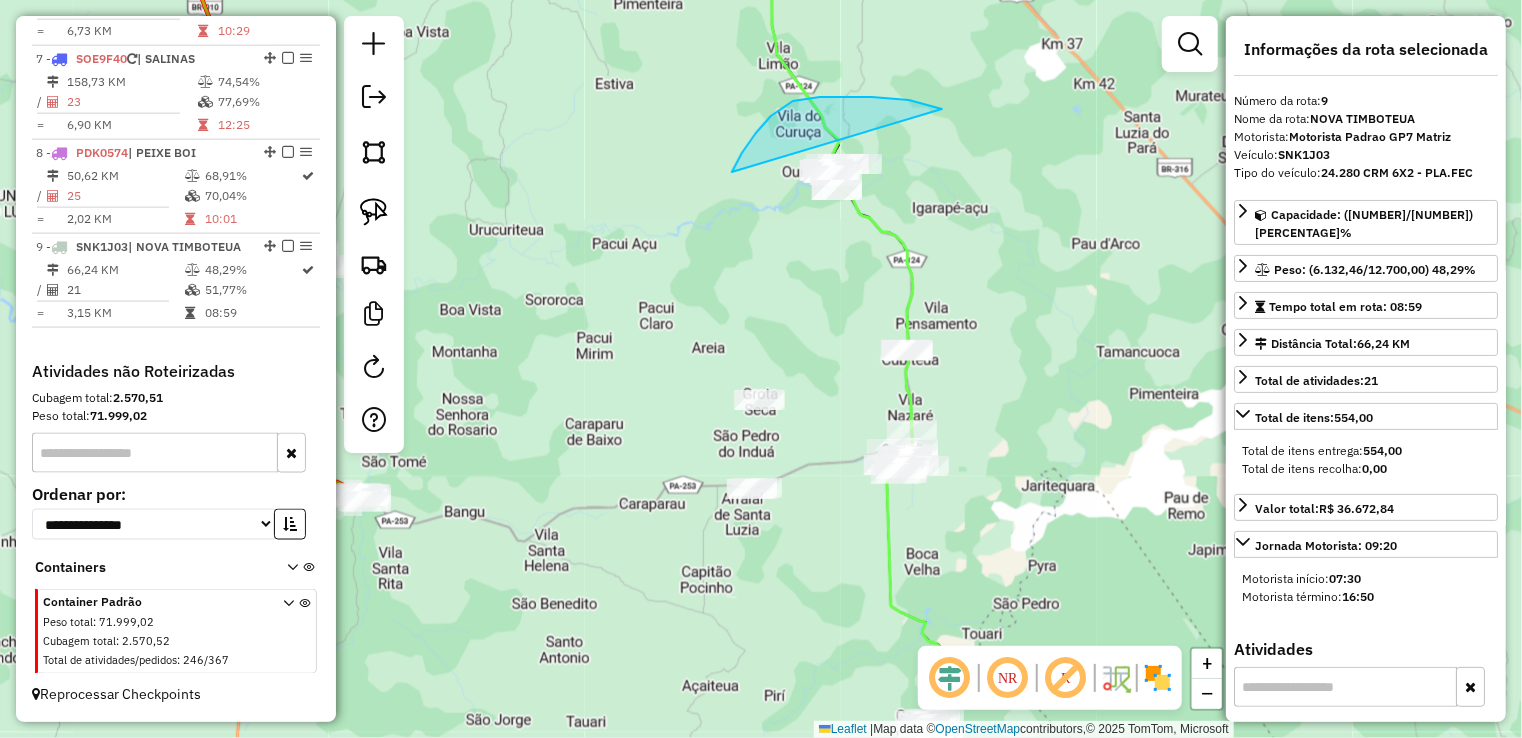 drag, startPoint x: 844, startPoint y: 97, endPoint x: 1040, endPoint y: 250, distance: 248.64633 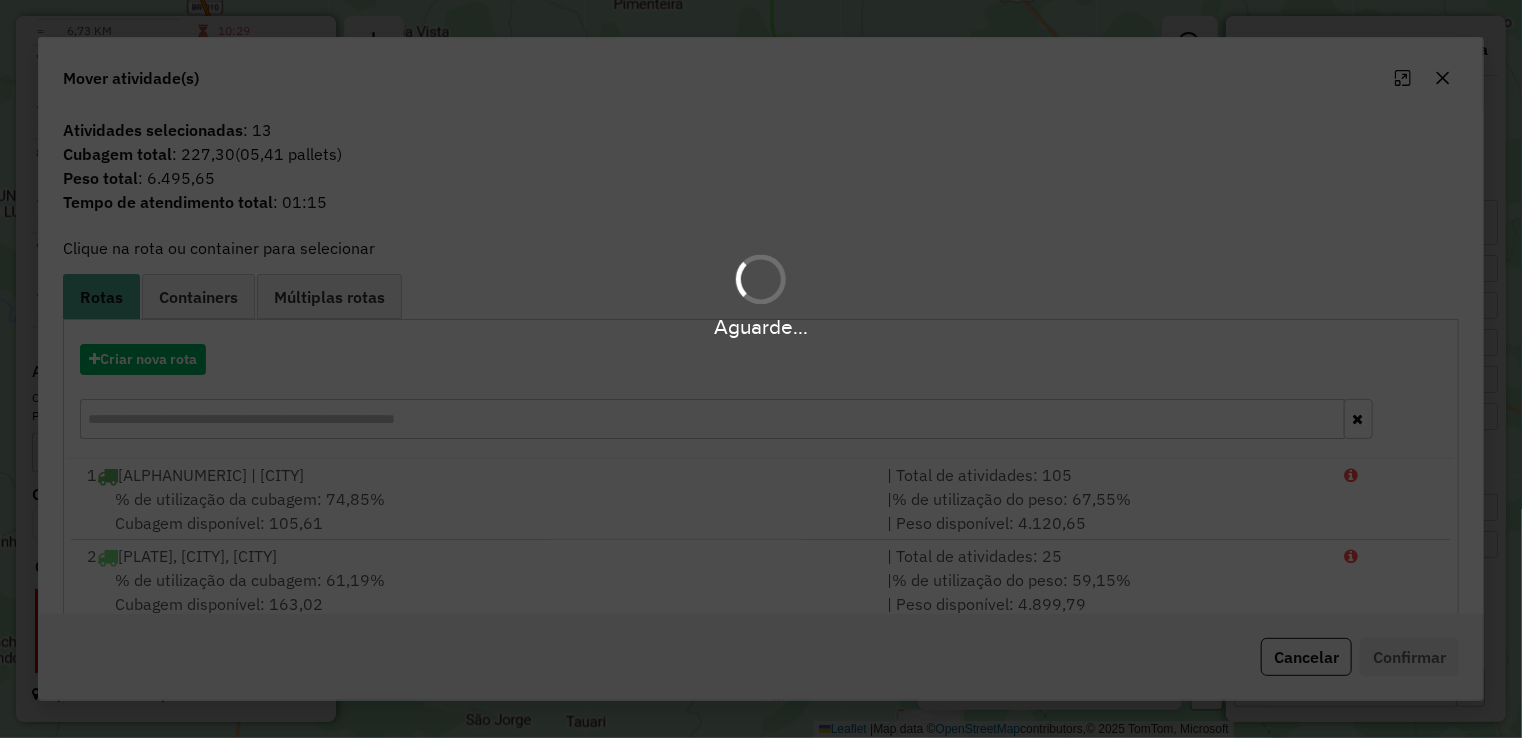 click on "Aguarde..." at bounding box center [761, 369] 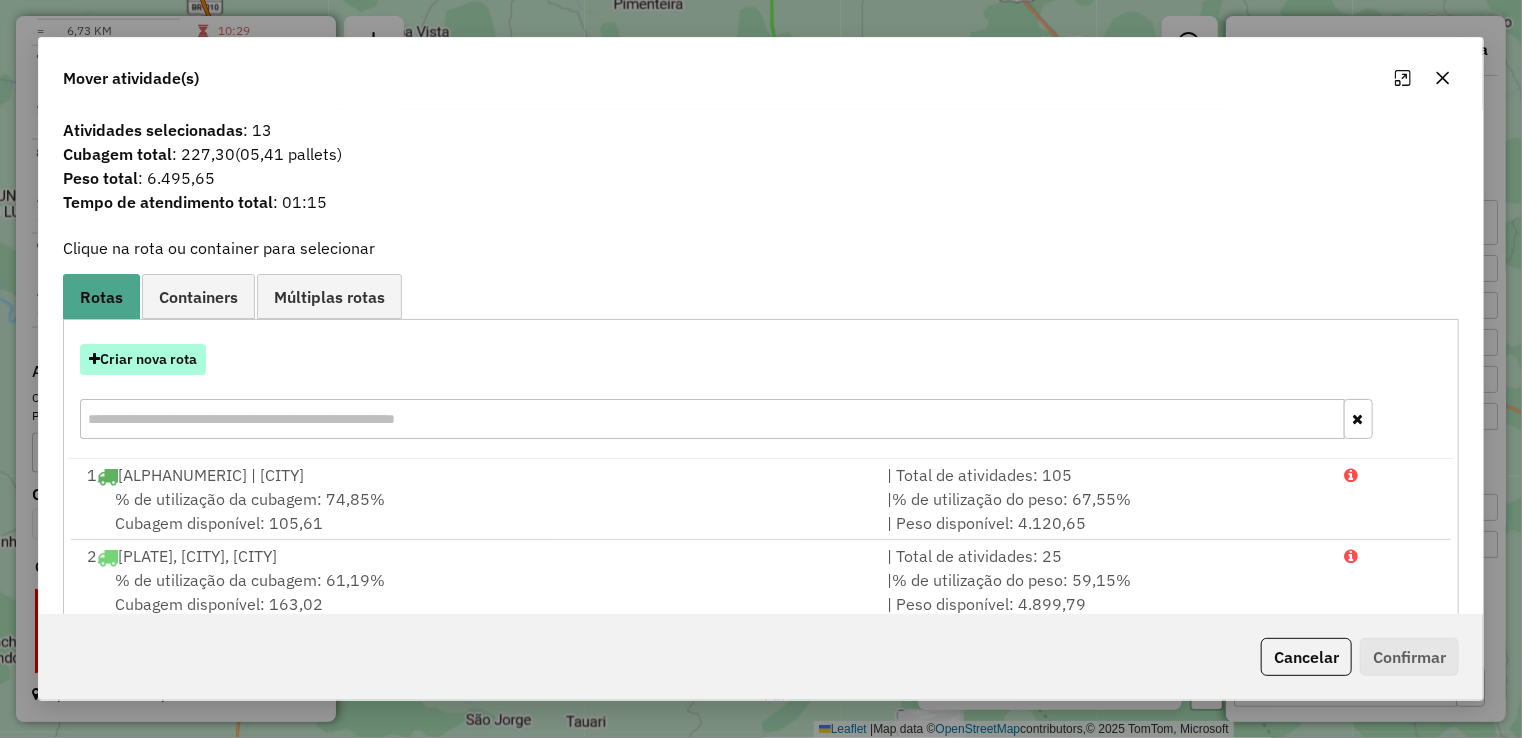 click on "Criar nova rota" at bounding box center [143, 359] 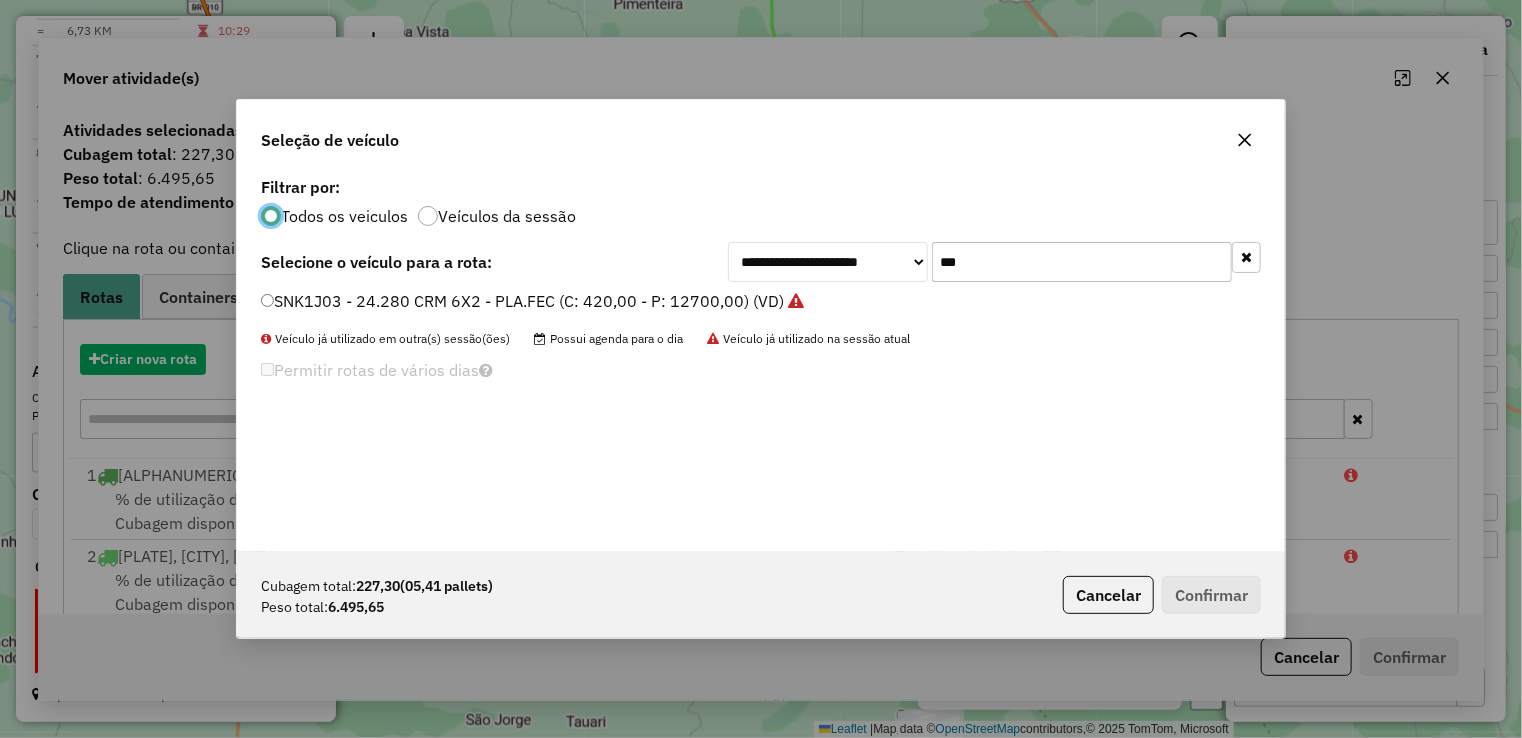 scroll, scrollTop: 10, scrollLeft: 6, axis: both 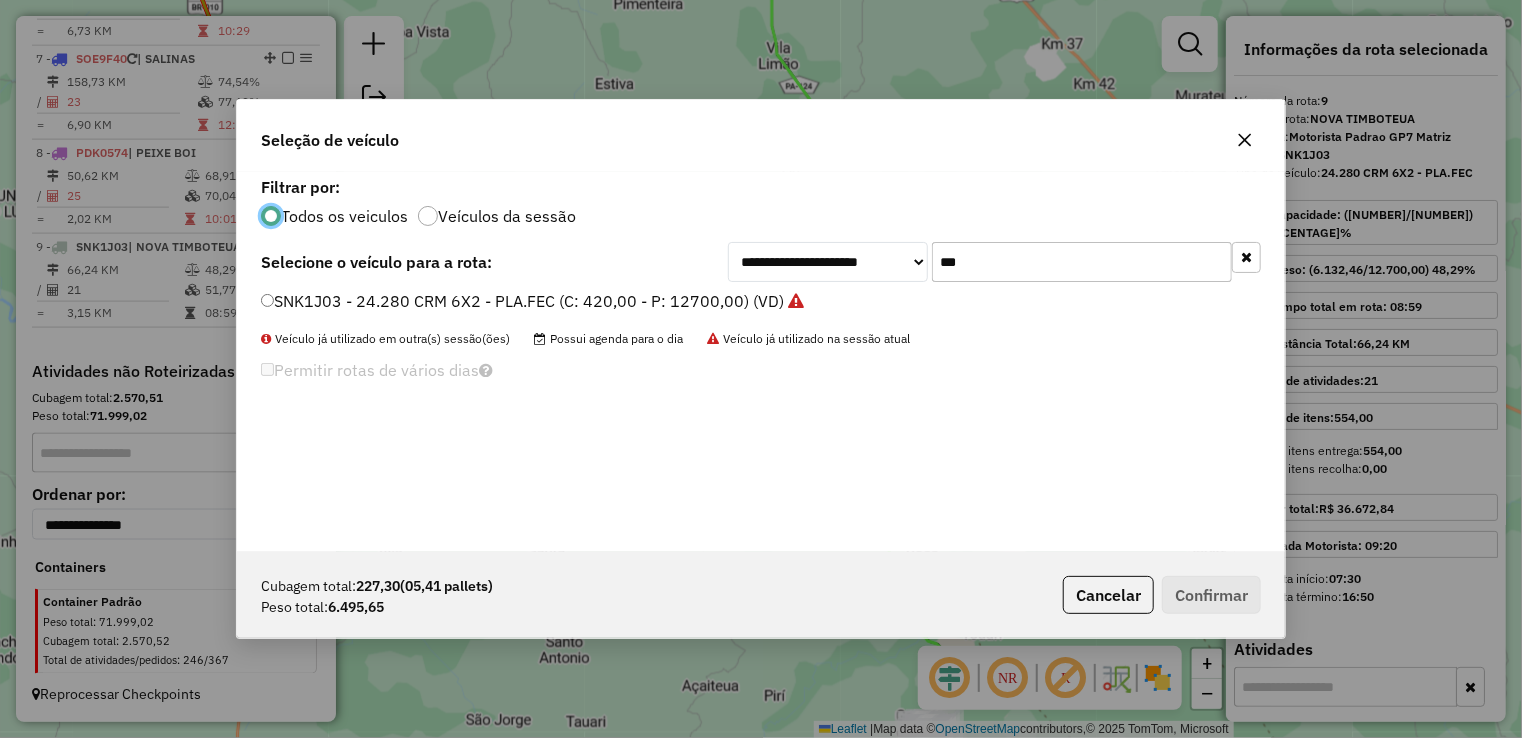 click on "**********" 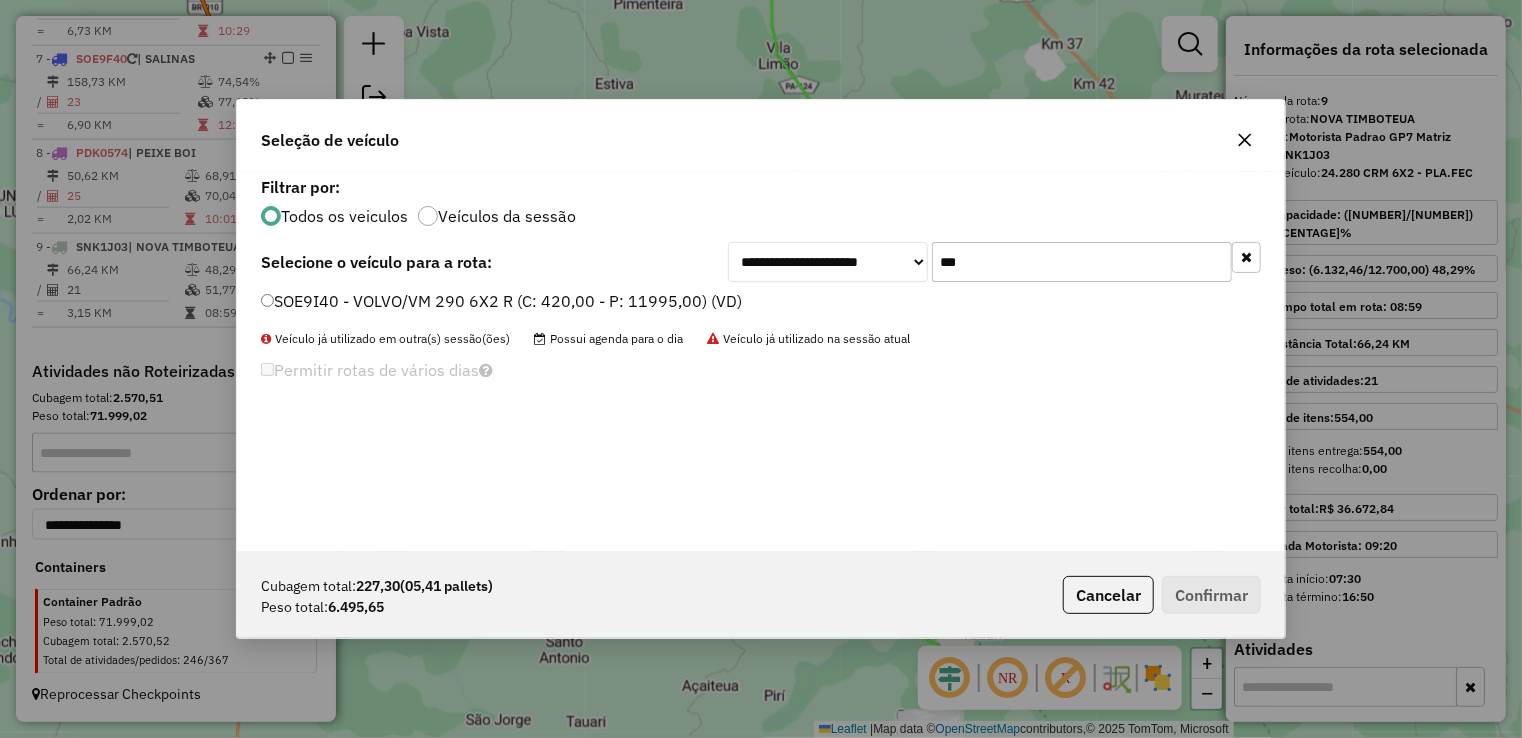 type on "***" 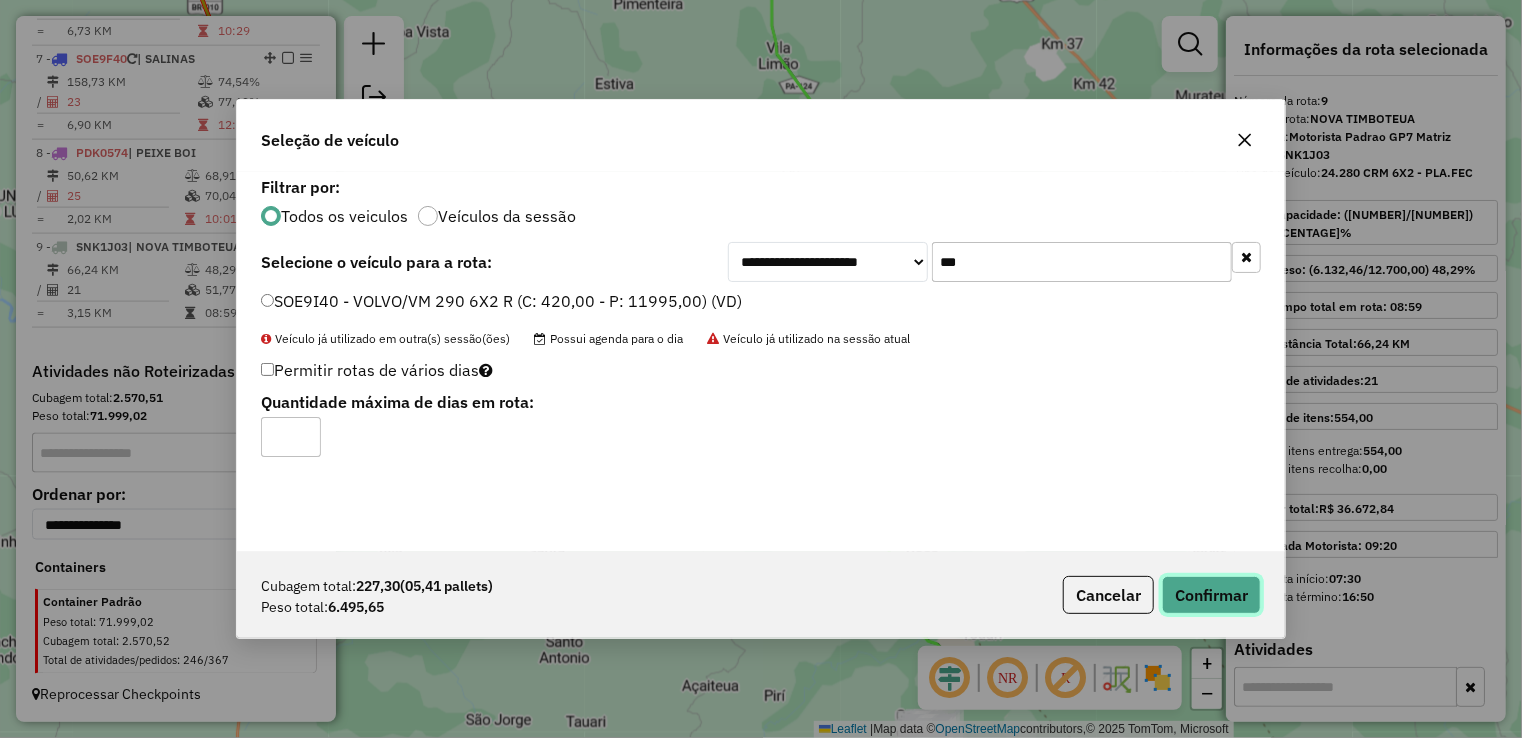 click on "Confirmar" 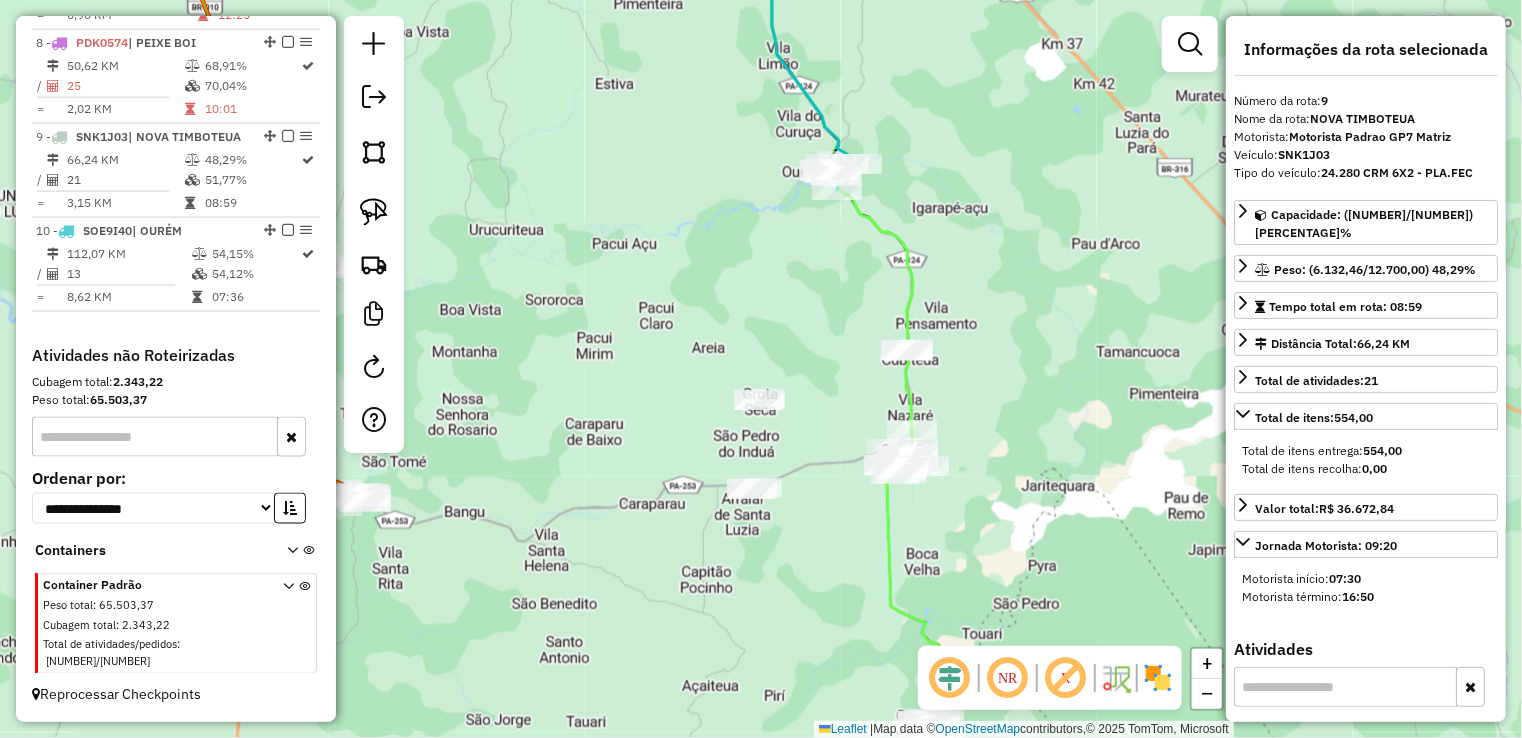 scroll, scrollTop: 1451, scrollLeft: 0, axis: vertical 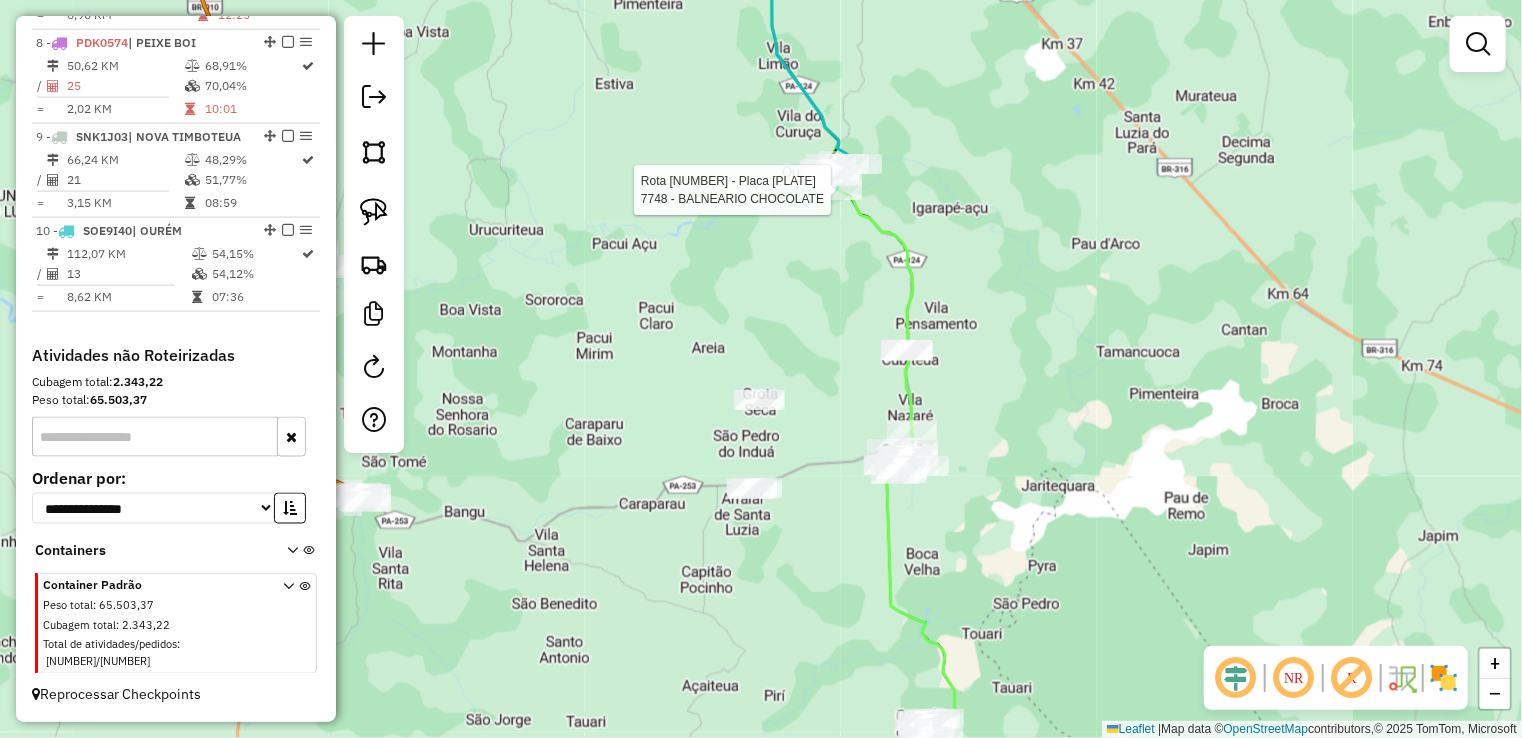 select on "**********" 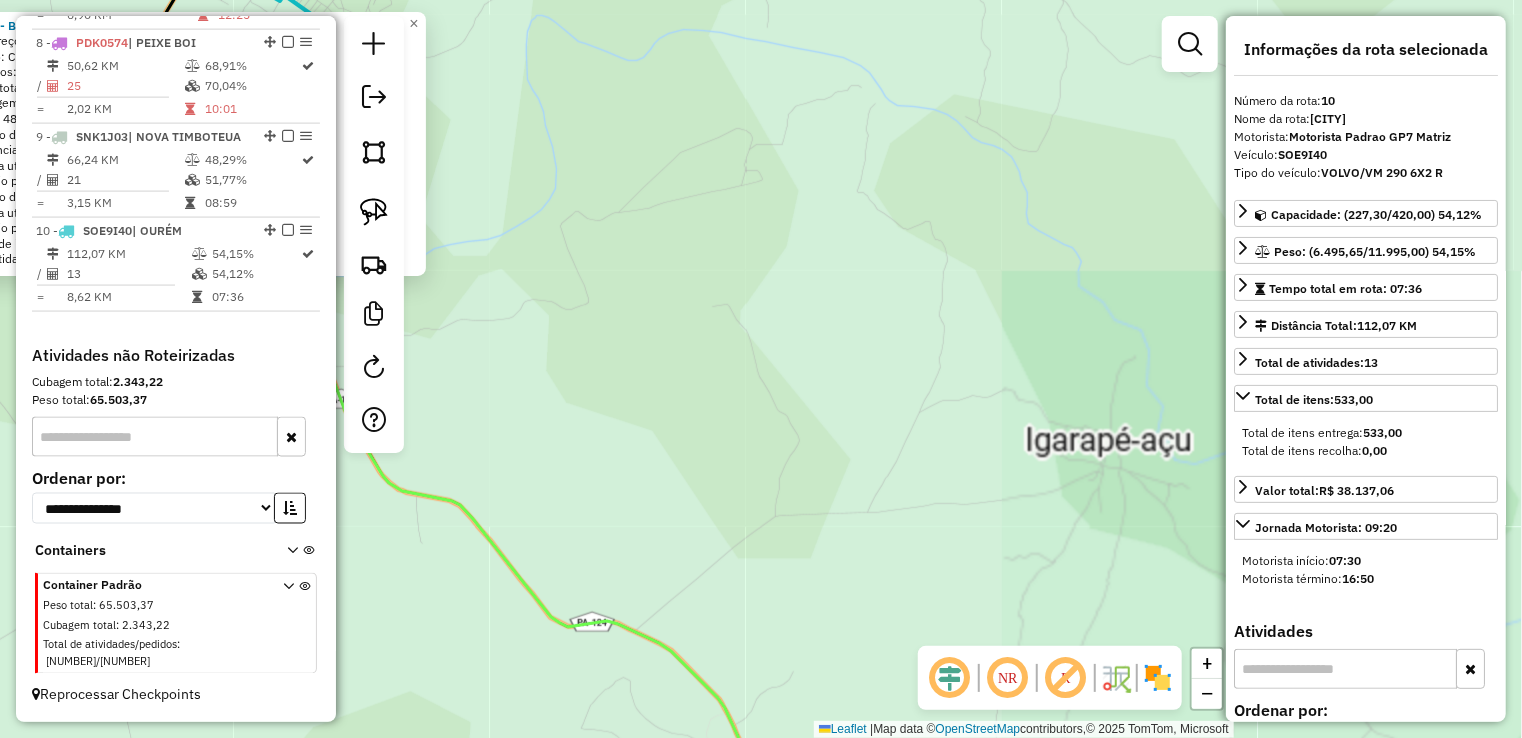 drag, startPoint x: 831, startPoint y: 402, endPoint x: 1161, endPoint y: 405, distance: 330.01364 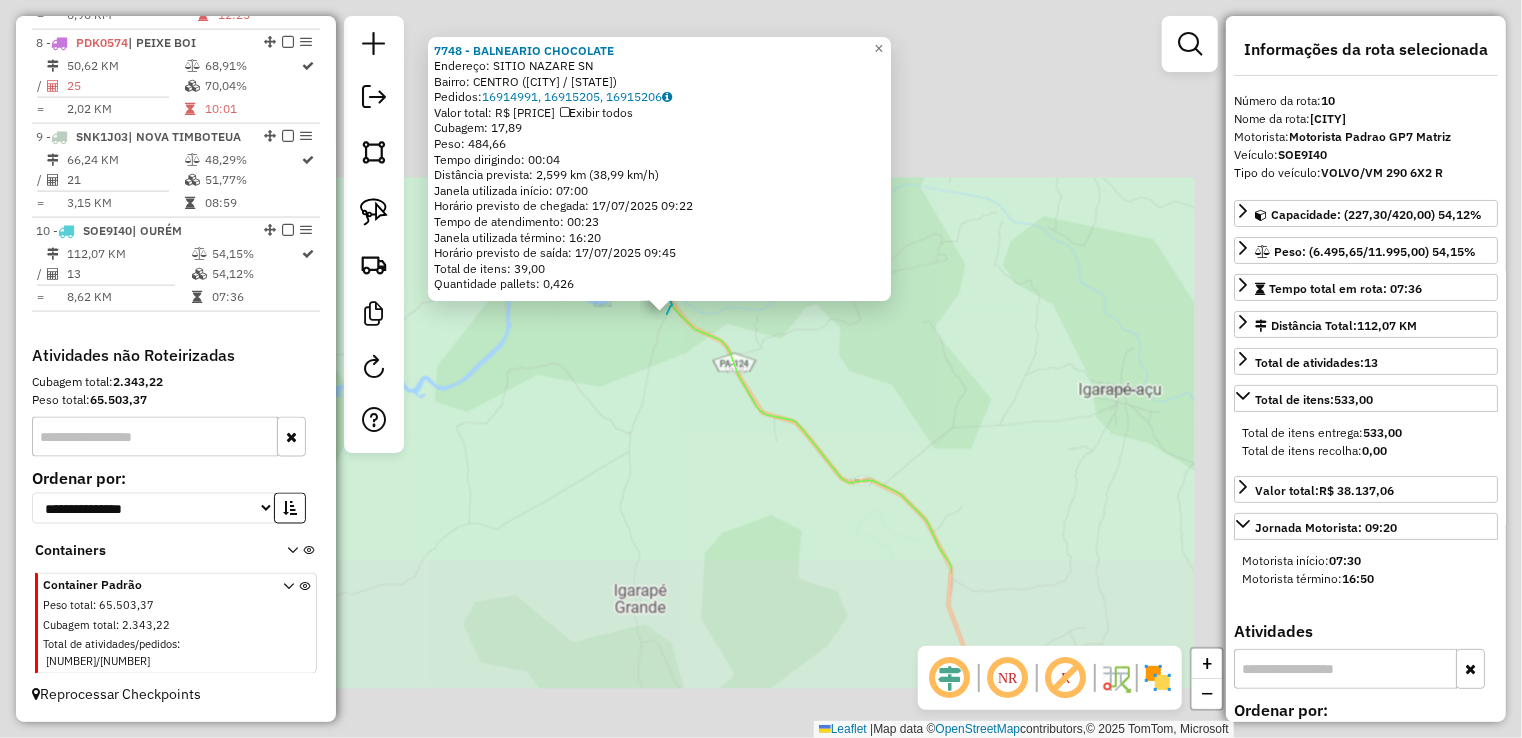 click on "7748 - [NAME] [NAME]   Endereço:  [NAME] [NAME] [NAME]   Bairro: [NAME] ([CITY] / [STATE])   Pedidos:  [ID], [ID], [ID]   Valor total: [CURRENCY] [AMOUNT]   Exibir todos   Cubagem: [NUMBER]  Peso: [NUMBER]  Tempo dirigindo: [TIME]   Distância prevista: [NUMBER] km ([NUMBER] km/h)   Janela utilizada início: [TIME]   Horário previsto de chegada: [DATE] [TIME]   Tempo de atendimento: [TIME]   Janela utilizada término: [TIME]   Horário previsto de saída: [DATE] [TIME]   Total de itens: [NUMBER]   Quantidade pallets: [NUMBER]  × Janela de atendimento Grade de atendimento Capacidade Transportadoras Veículos Cliente Pedidos  Rotas Selecione os dias de semana para filtrar as janelas de atendimento  Seg   Ter   Qua   Qui   Sex   Sáb   Dom  Informe o período da janela de atendimento: De: Até:  Filtrar exatamente a janela do cliente  Considerar janela de atendimento padrão  Selecione os dias de semana para filtrar as grades de atendimento  Seg   Ter   Qua   Qui   Sex   Sáb   Dom   Peso mínimo:   Peso máximo:   De:   De:" 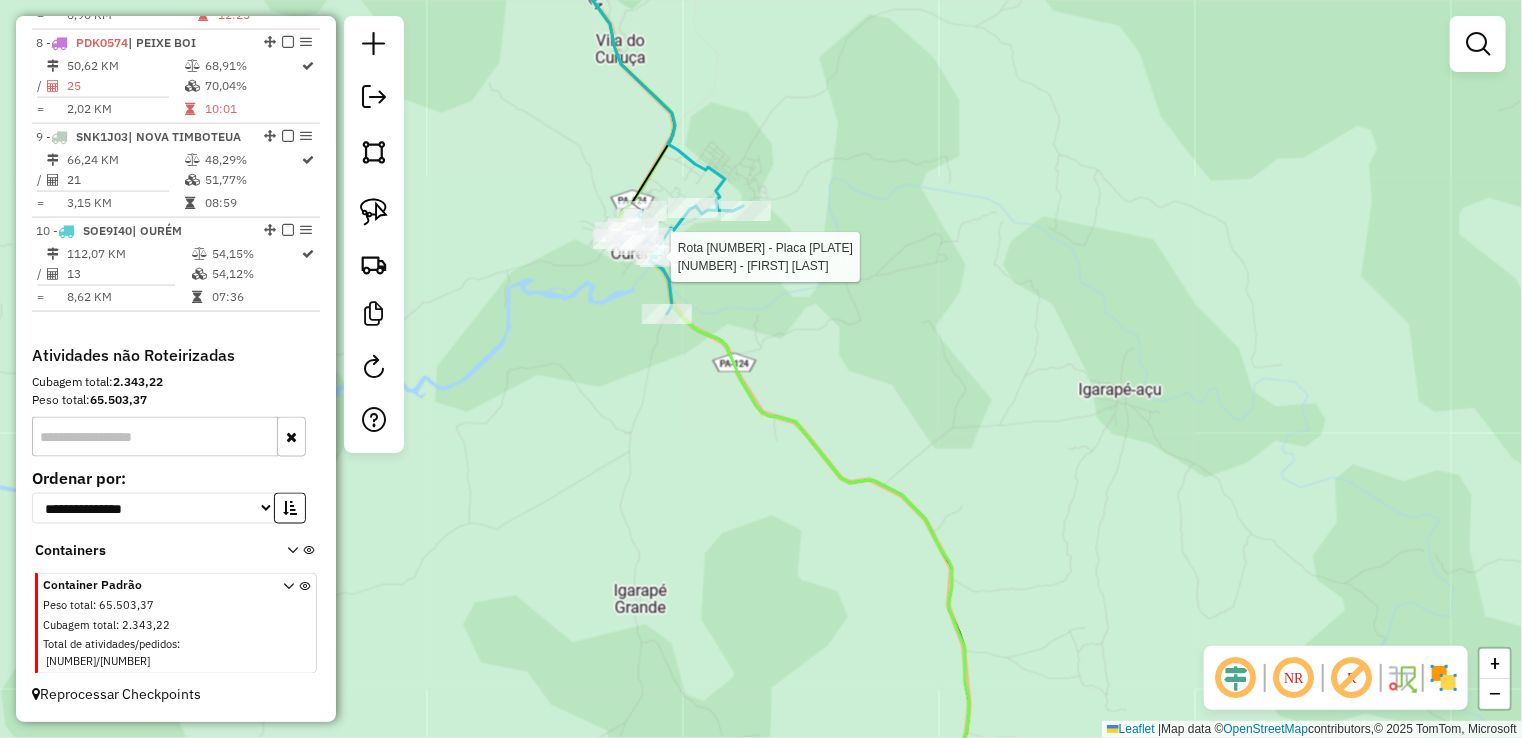 select on "**********" 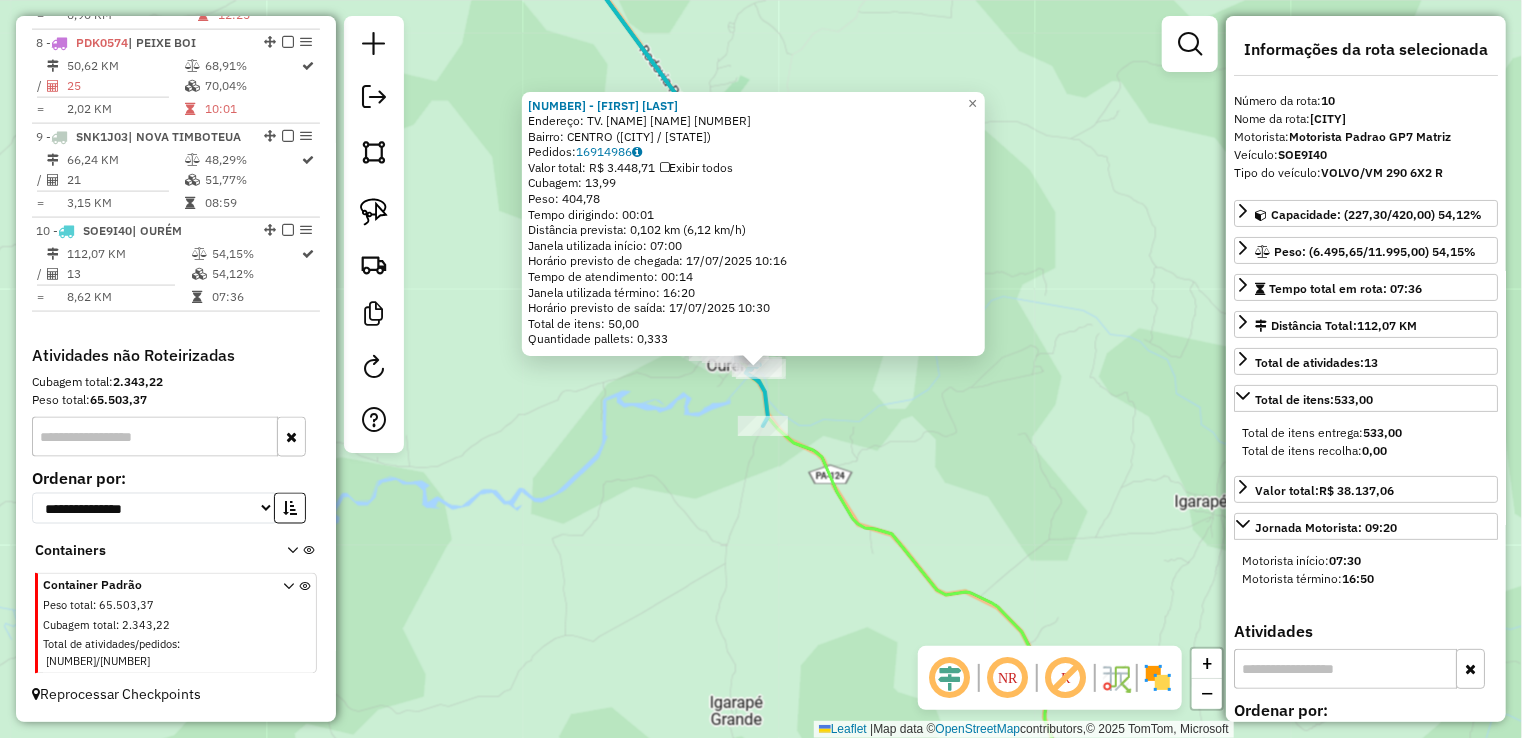 click on "[NUMBER] - REST. DA VIRGINIA Endereço: TV. LAZARO PICANCO [NUMBER] Bairro: CENTRO ([CITY] / [STATE]) Pedidos: [NUMBER] Valor total: [CURRENCY] [AMOUNT] Exibir todos Cubagem: [NUMBER] Peso: [NUMBER] Tempo dirigindo: [TIME] Distância prevista: [DISTANCE] km ([SPEED] km/h) Janela utilizada início: [TIME] Horário previsto de chegada: [DATE] [TIME] Tempo de atendimento: [TIME] Janela utilizada término: [TIME] Horário previsto de saída: [DATE] [TIME] Total de itens: [NUMBER] Quantidade pallets: [NUMBER] × Janela de atendimento Grade de atendimento Capacidade Transportadoras Veículos Cliente Pedidos Rotas Selecione os dias de semana para filtrar as janelas de atendimento Seg Ter Qua Qui Sex Sáb Dom Informe o período da janela de atendimento: De: Até: Filtrar exatamente a janela do cliente Considerar janela de atendimento padrão Selecione os dias de semana para filtrar as grades de atendimento Seg Ter Qua Qui Sex Sáb Dom Considerar clientes sem dia de atendimento cadastrado De:" 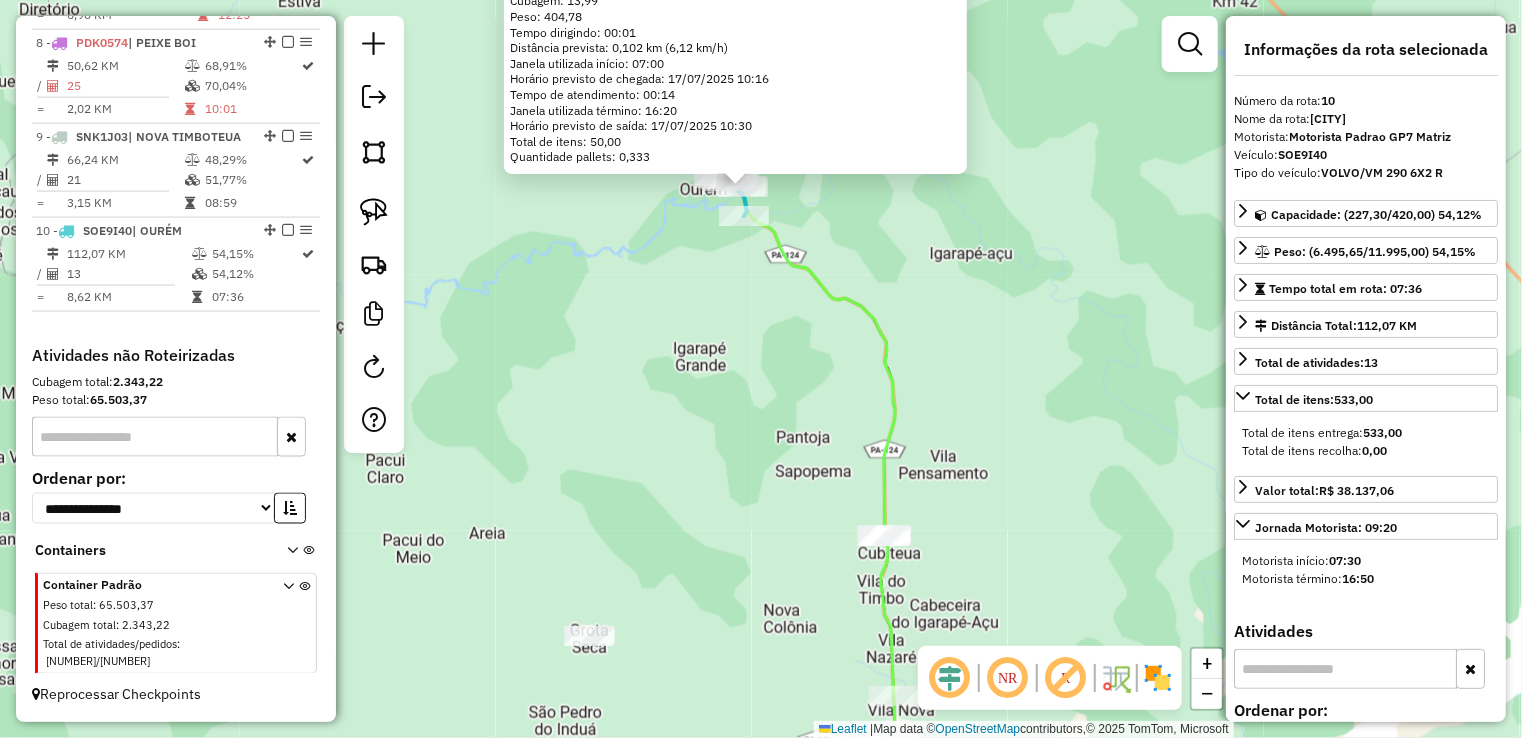 drag, startPoint x: 981, startPoint y: 357, endPoint x: 920, endPoint y: 171, distance: 195.74728 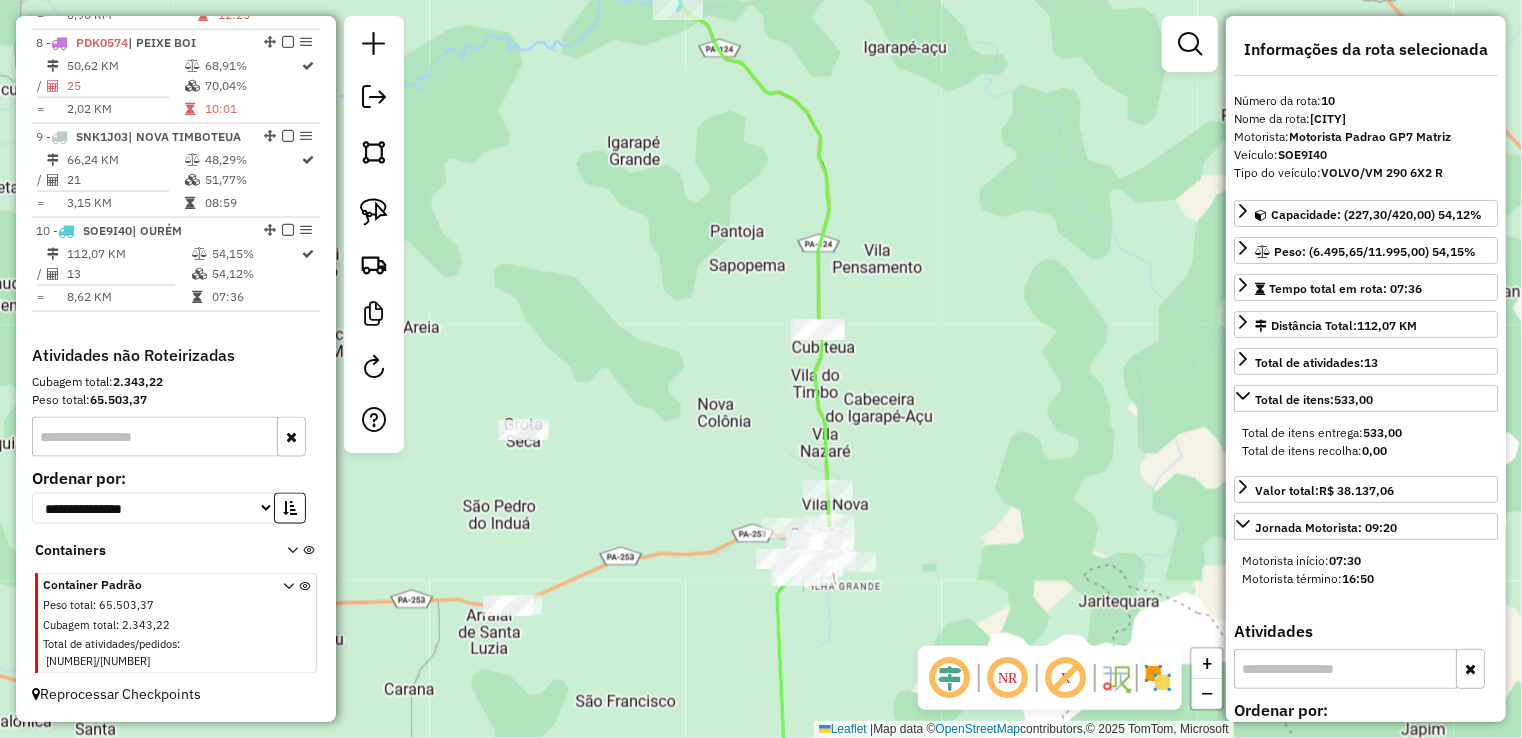 click on "[NUMBER] - REST. DA VIRGINIA Endereço: TV. LAZARO PICANCO [NUMBER] Bairro: CENTRO ([CITY] / [STATE]) Pedidos: [NUMBER] Valor total: [CURRENCY] [AMOUNT] Exibir todos Cubagem: [NUMBER] Peso: [NUMBER] Tempo dirigindo: [TIME] Distância prevista: [DISTANCE] km ([SPEED] km/h) Janela utilizada início: [TIME] Horário previsto de chegada: [DATE] [TIME] Tempo de atendimento: [TIME] Janela utilizada término: [TIME] Horário previsto de saída: [DATE] [TIME] Total de itens: [NUMBER] Quantidade pallets: [NUMBER] × Janela de atendimento Grade de atendimento Capacidade Transportadoras Veículos Cliente Pedidos Rotas Selecione os dias de semana para filtrar as janelas de atendimento Seg Ter Qua Qui Sex Sáb Dom Informe o período da janela de atendimento: De: Até: Filtrar exatamente a janela do cliente Considerar janela de atendimento padrão Selecione os dias de semana para filtrar as grades de atendimento Seg Ter Qua Qui Sex Sáb Dom Considerar clientes sem dia de atendimento cadastrado De:" 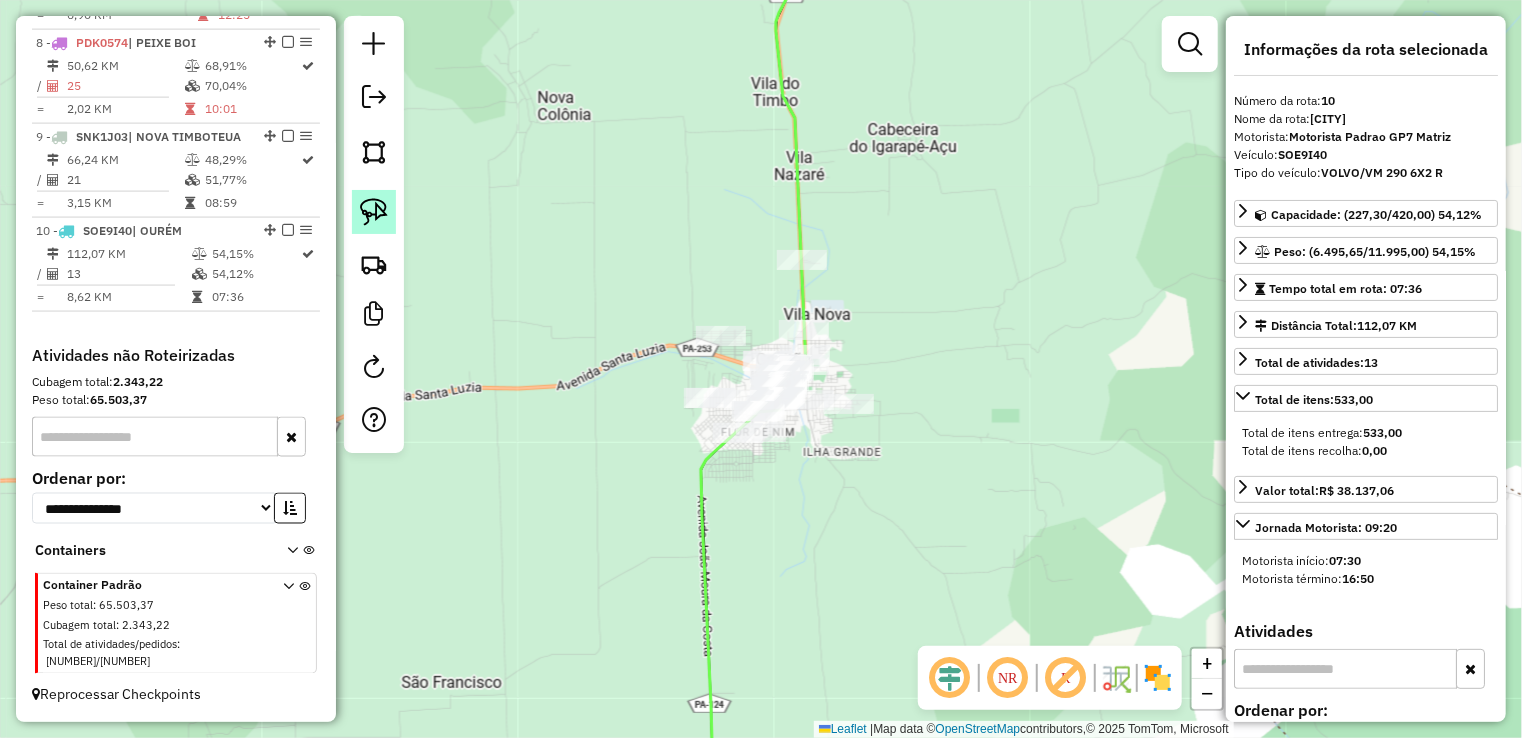 click 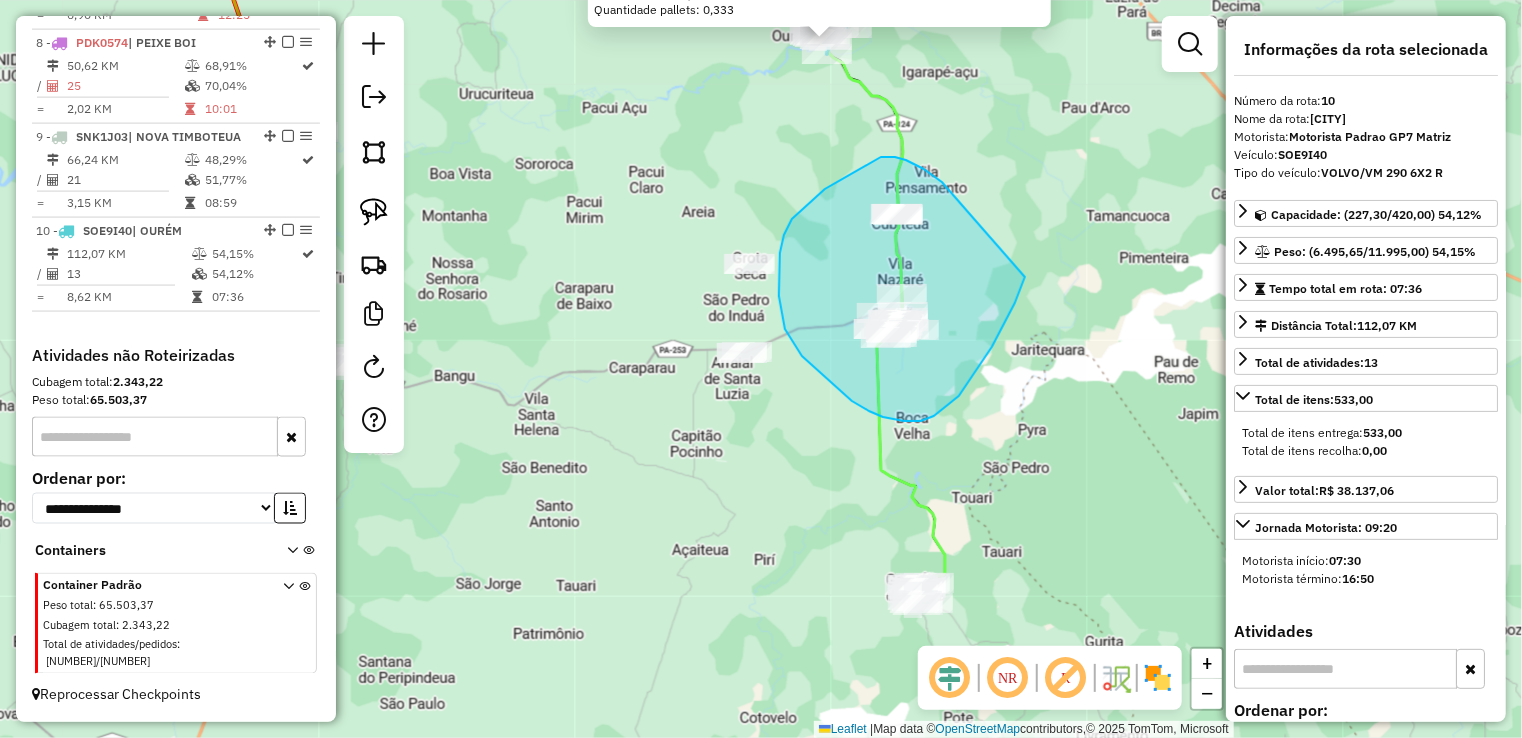 drag, startPoint x: 895, startPoint y: 157, endPoint x: 1039, endPoint y: 230, distance: 161.44658 